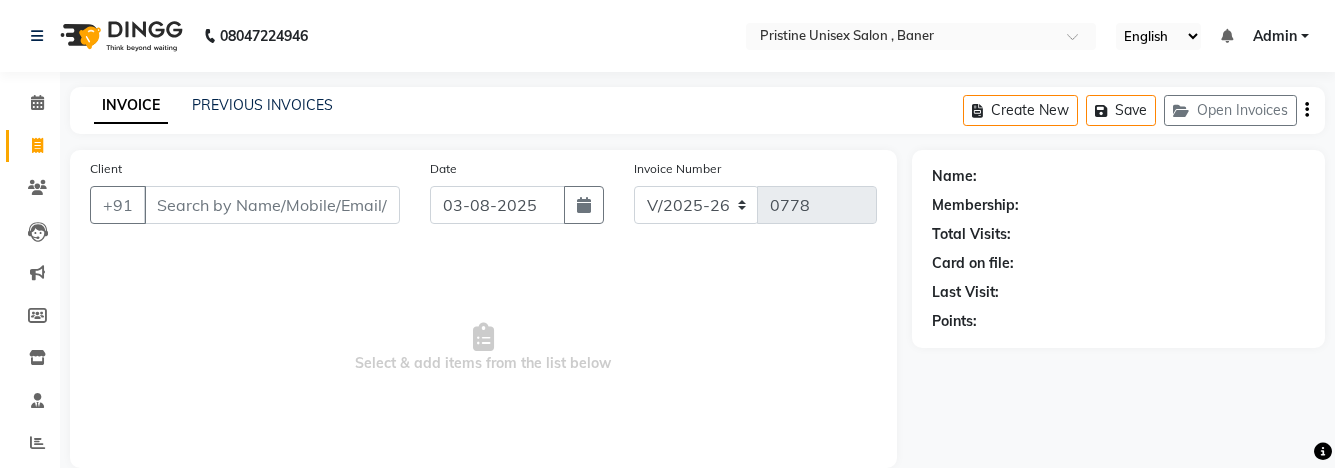 select on "6610" 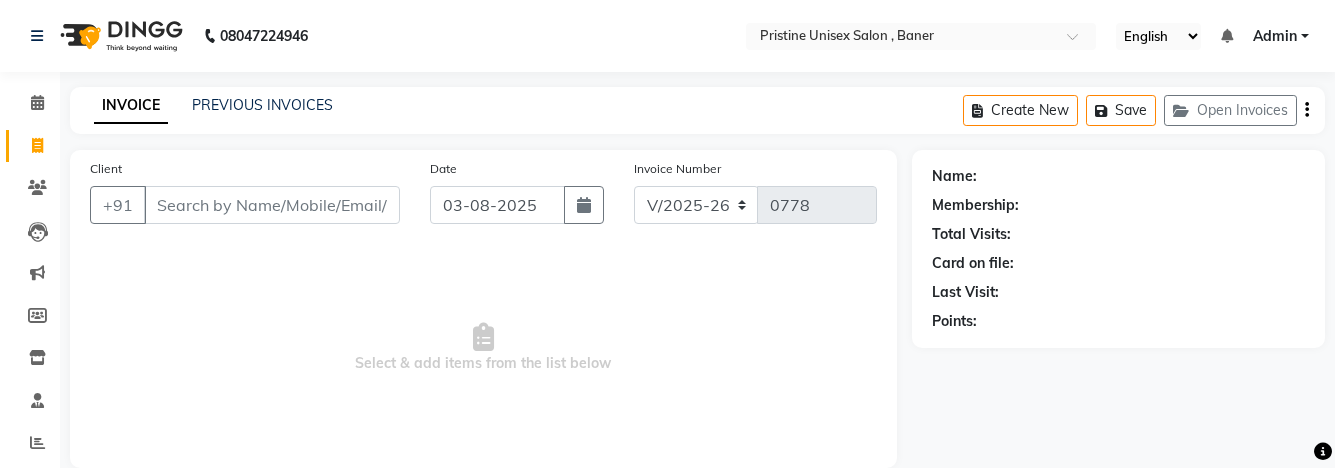 scroll, scrollTop: 0, scrollLeft: 0, axis: both 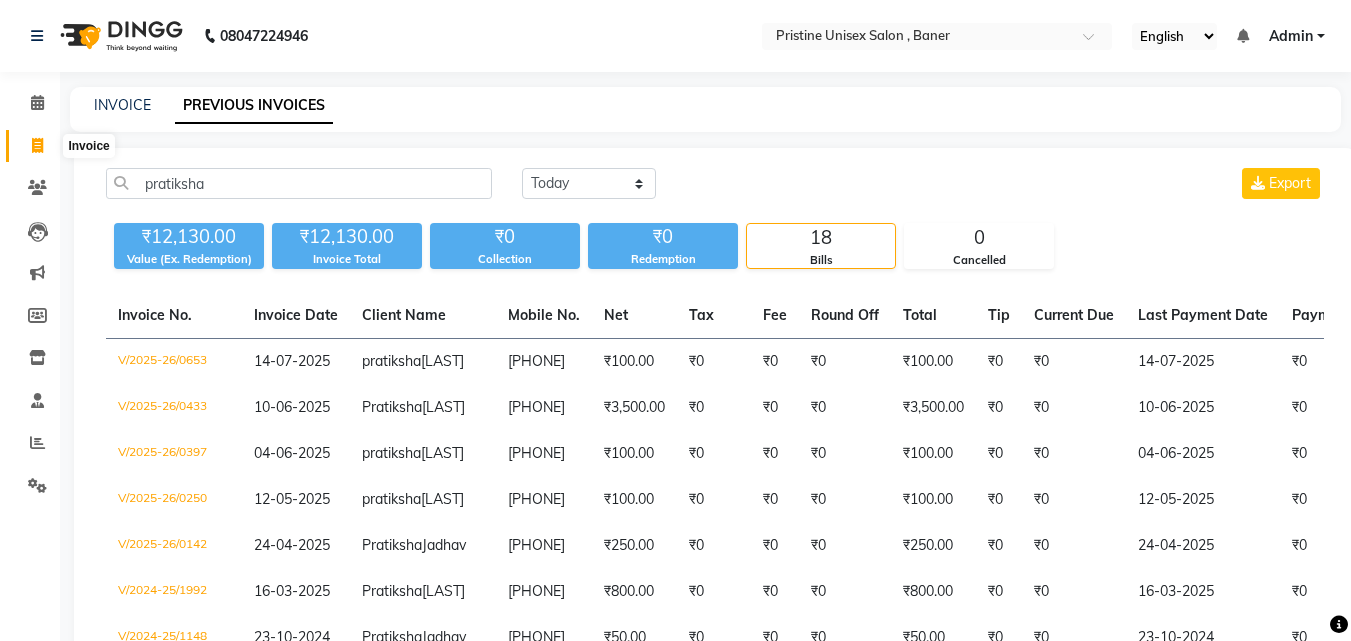 click 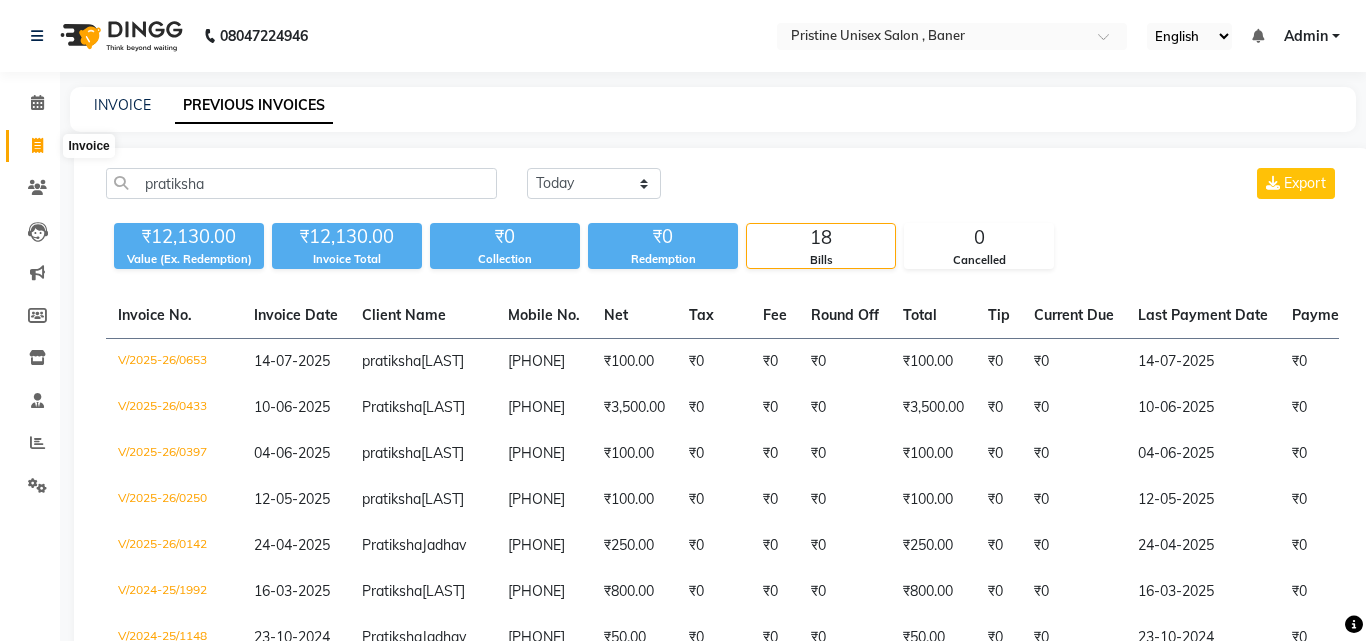 select on "6610" 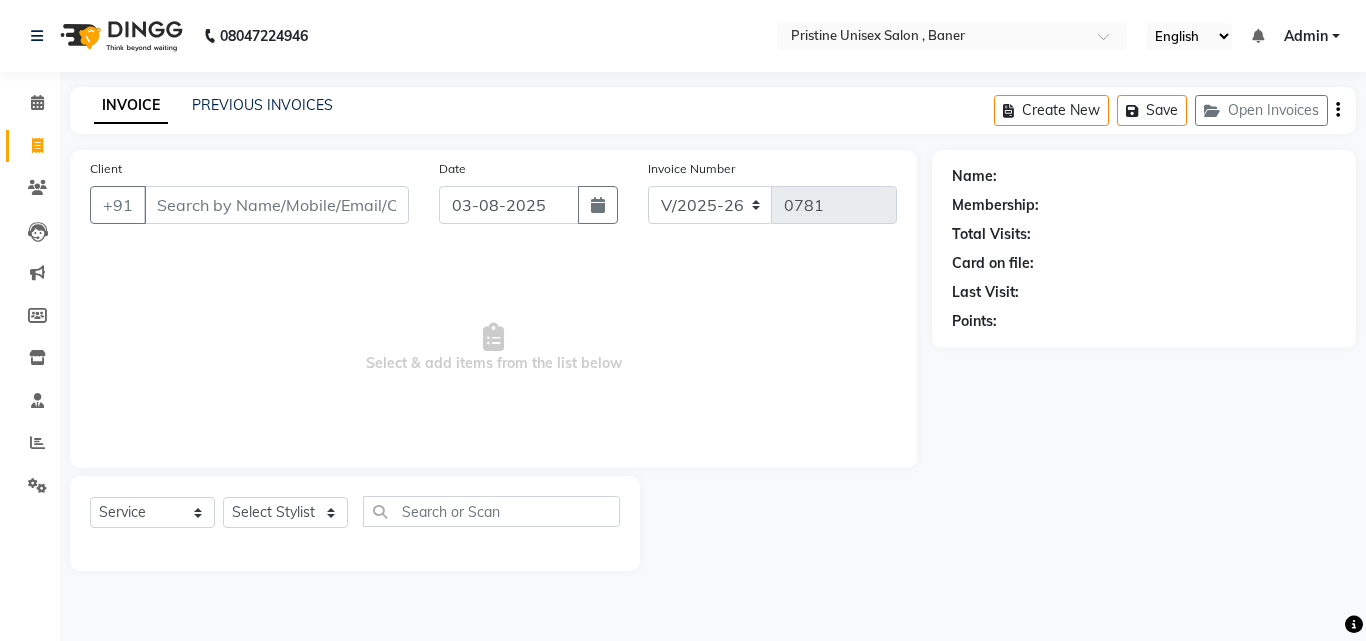 click on "Client" at bounding box center [276, 205] 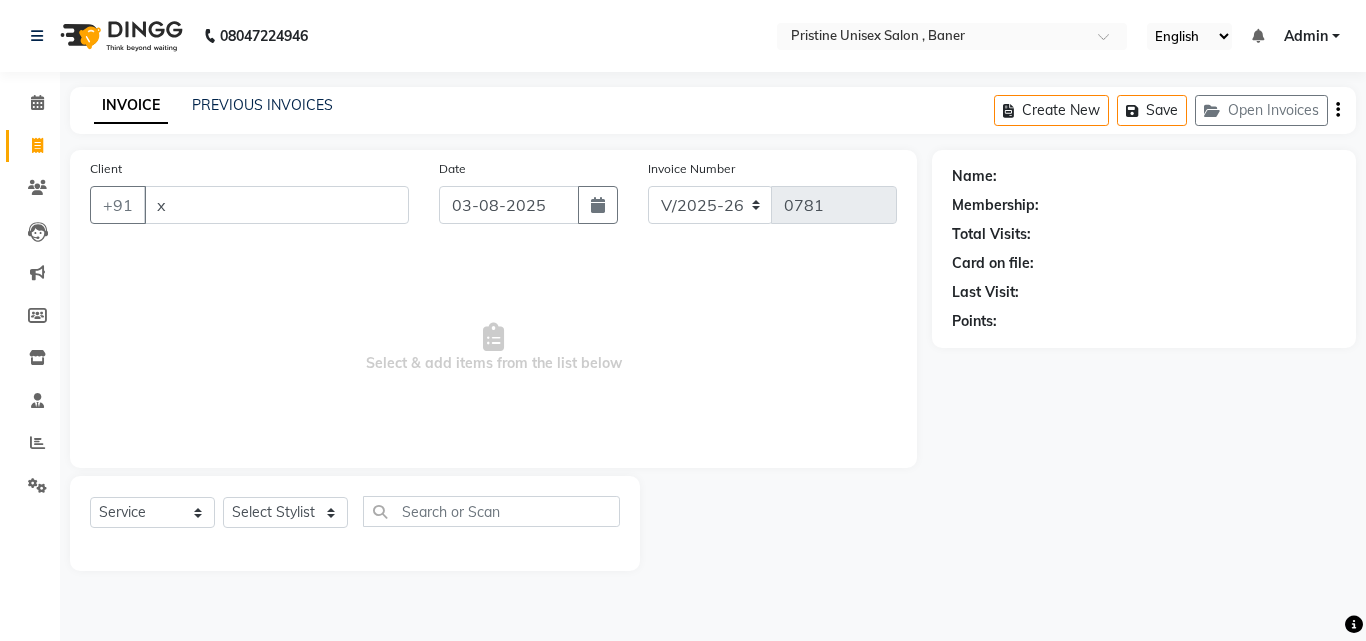 type on "[PHONE]" 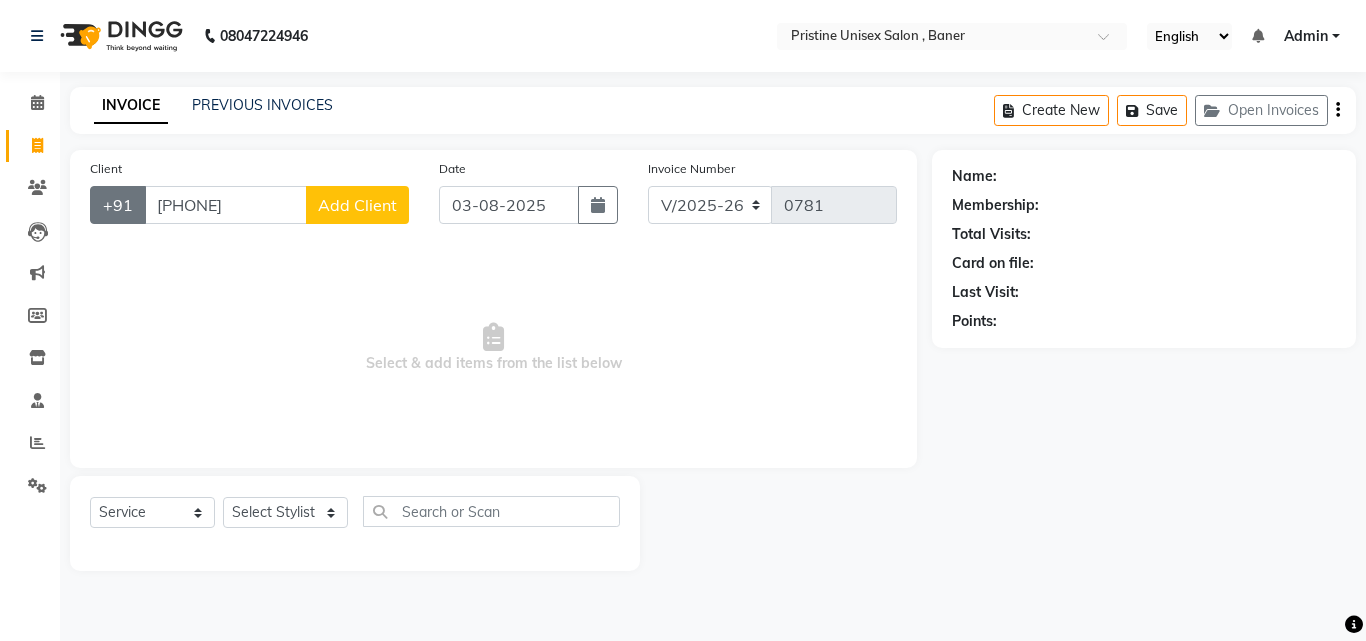 drag, startPoint x: 282, startPoint y: 201, endPoint x: 134, endPoint y: 209, distance: 148.21606 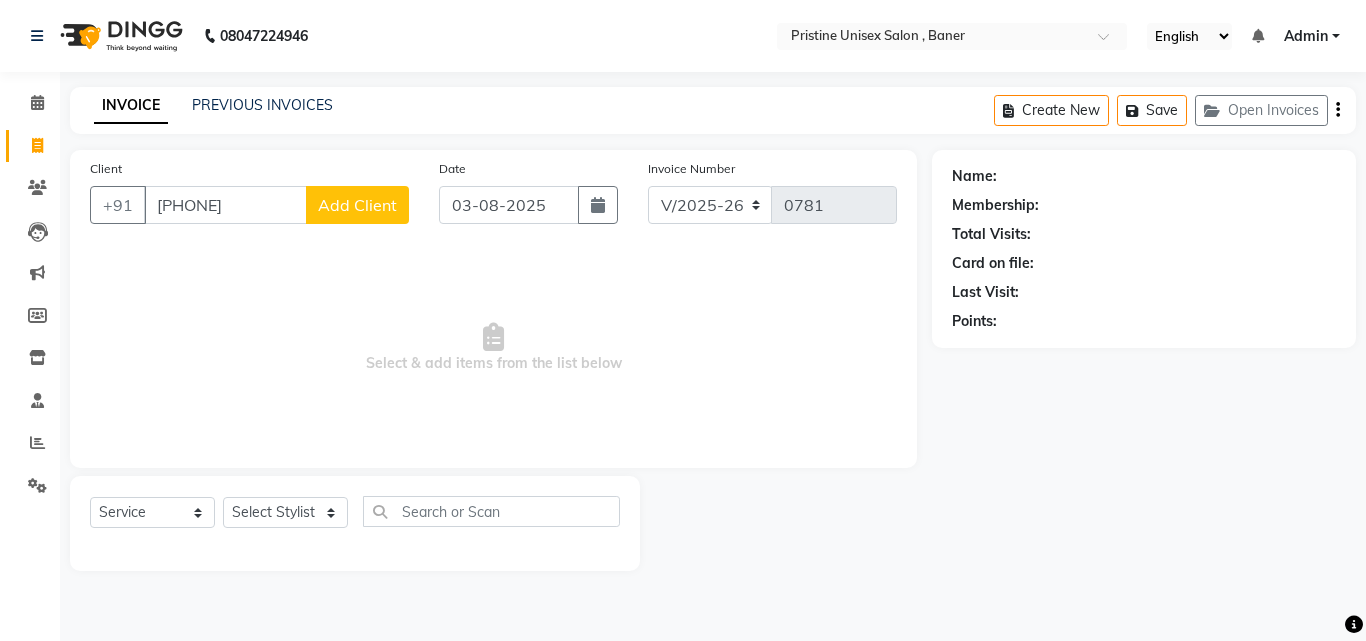 type on "[PHONE]" 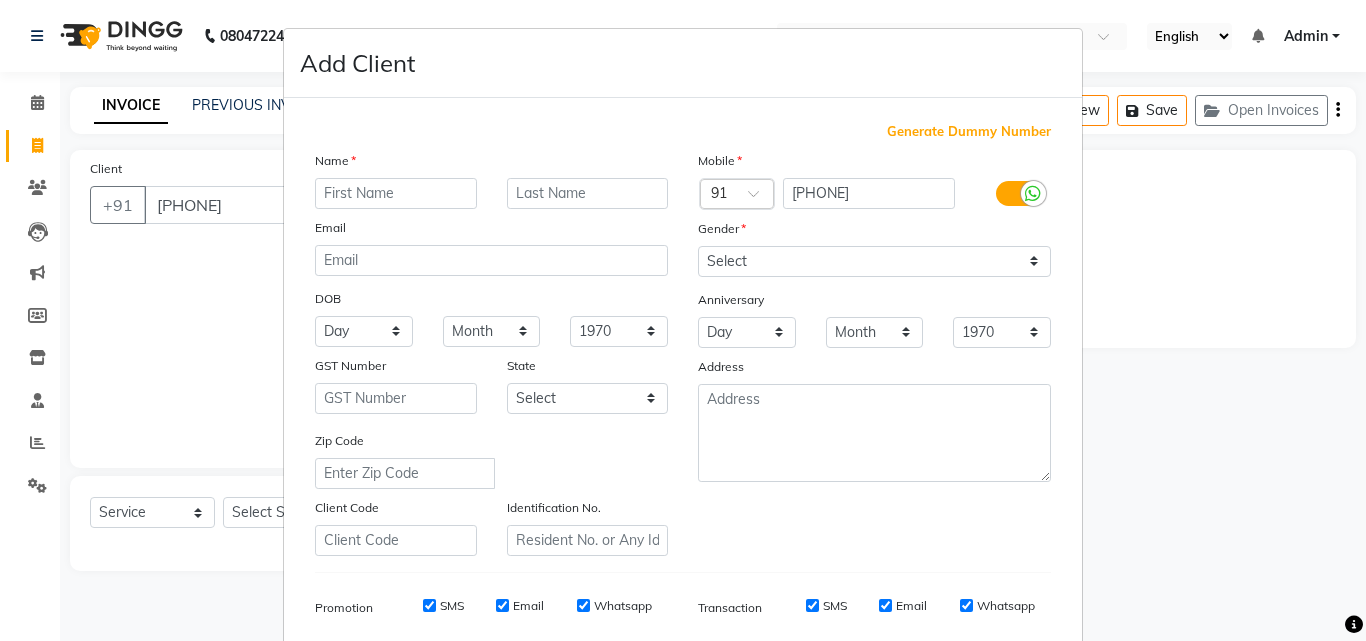 click at bounding box center (396, 193) 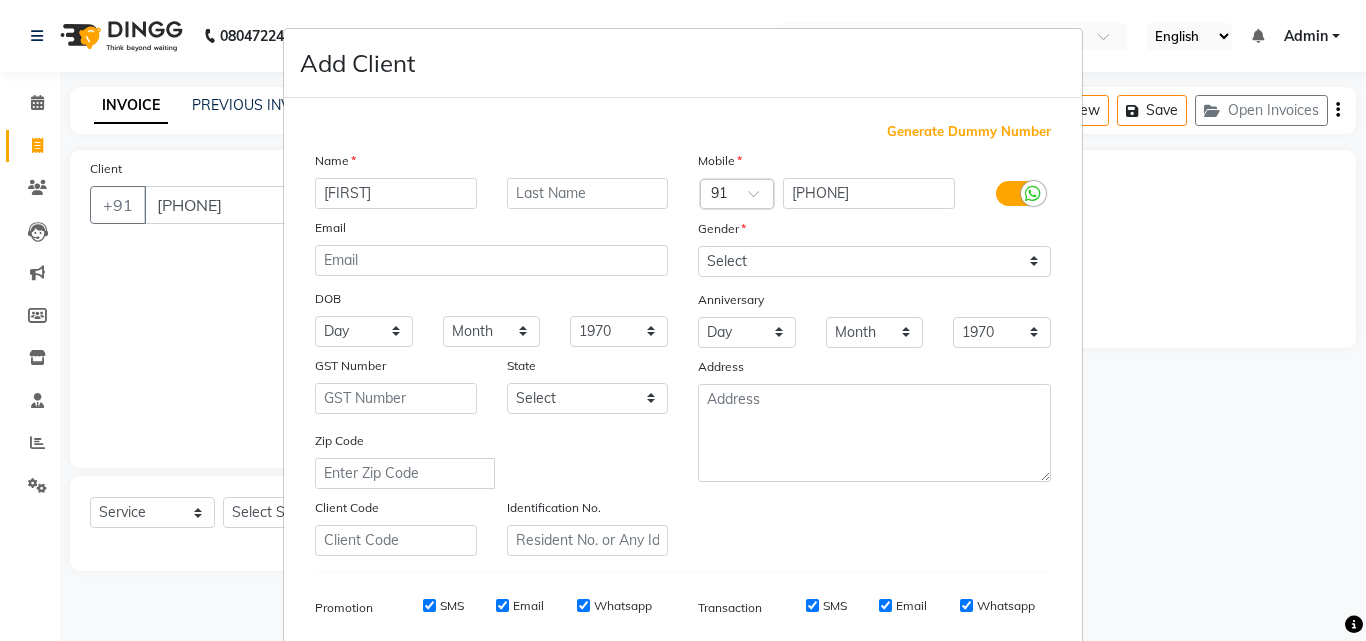 type on "[FIRST]" 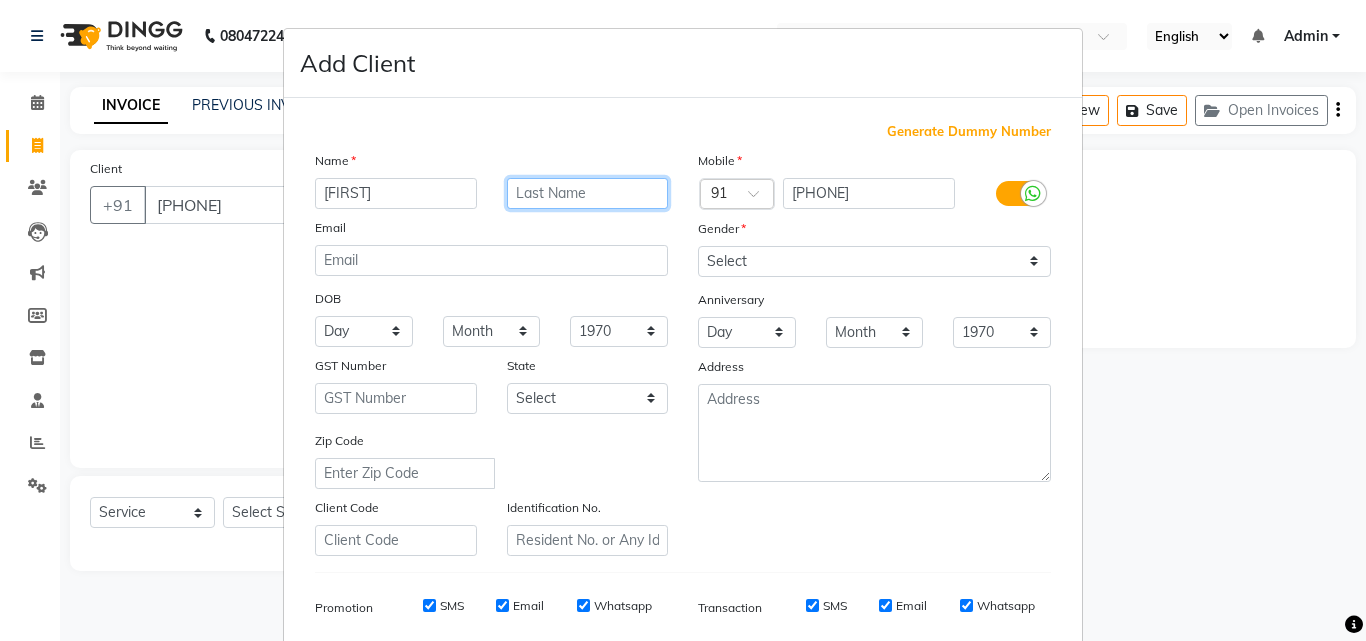 click at bounding box center (588, 193) 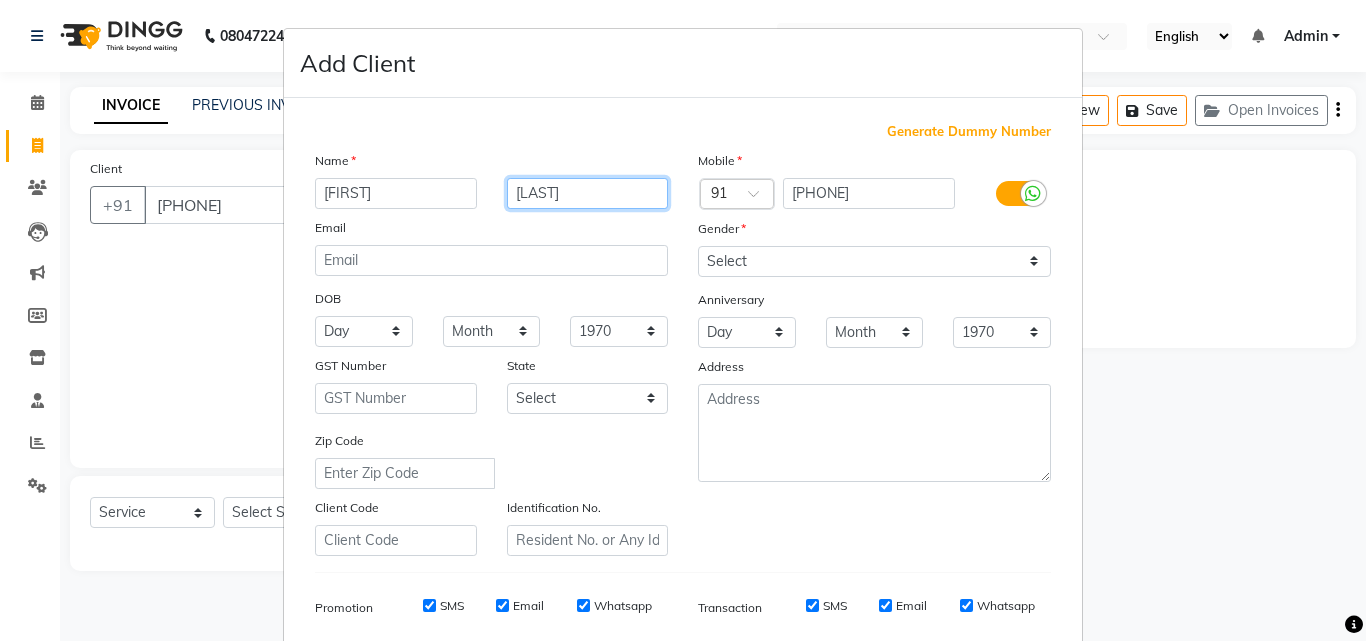 type on "Borgaokar" 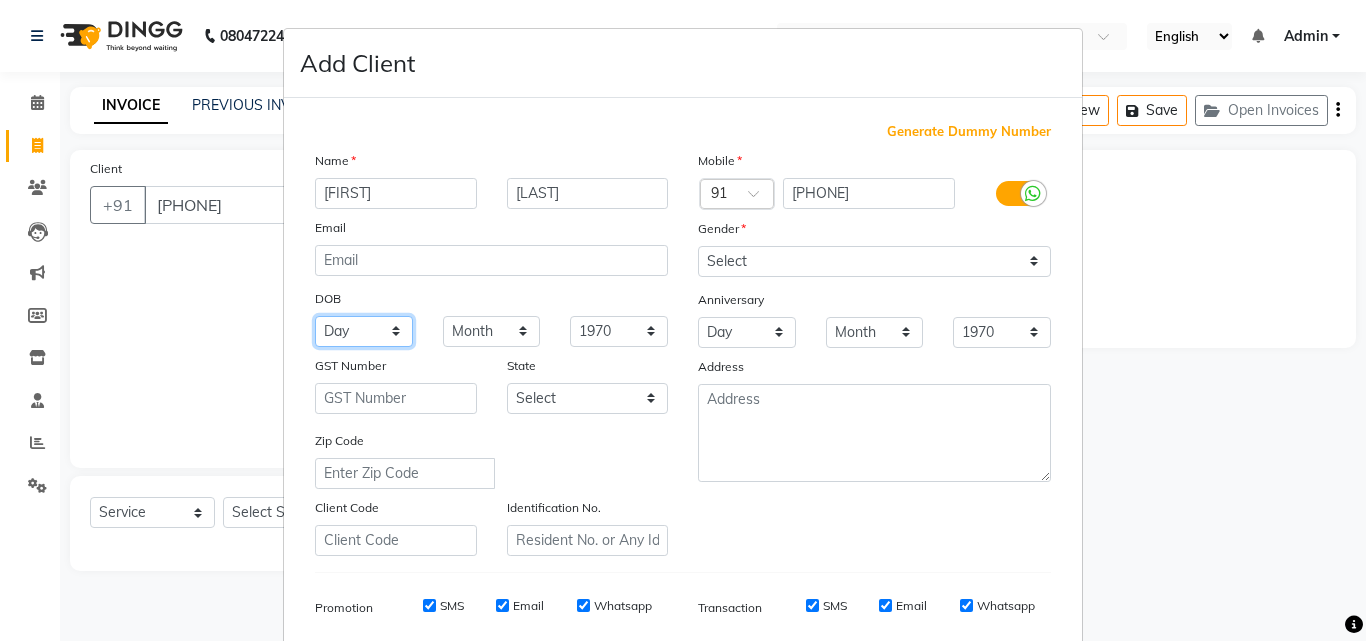 click on "Day 01 02 03 04 05 06 07 08 09 10 11 12 13 14 15 16 17 18 19 20 21 22 23 24 25 26 27 28 29 30 31" at bounding box center [364, 331] 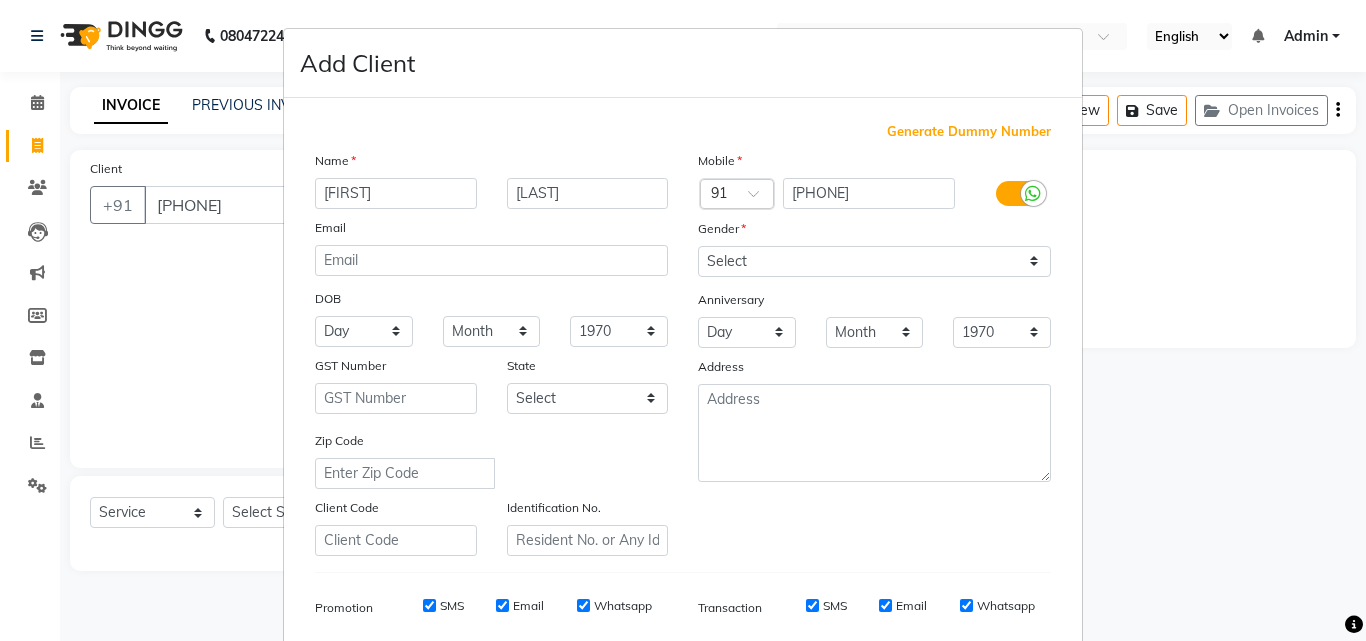 click on "Add Client" at bounding box center [683, 63] 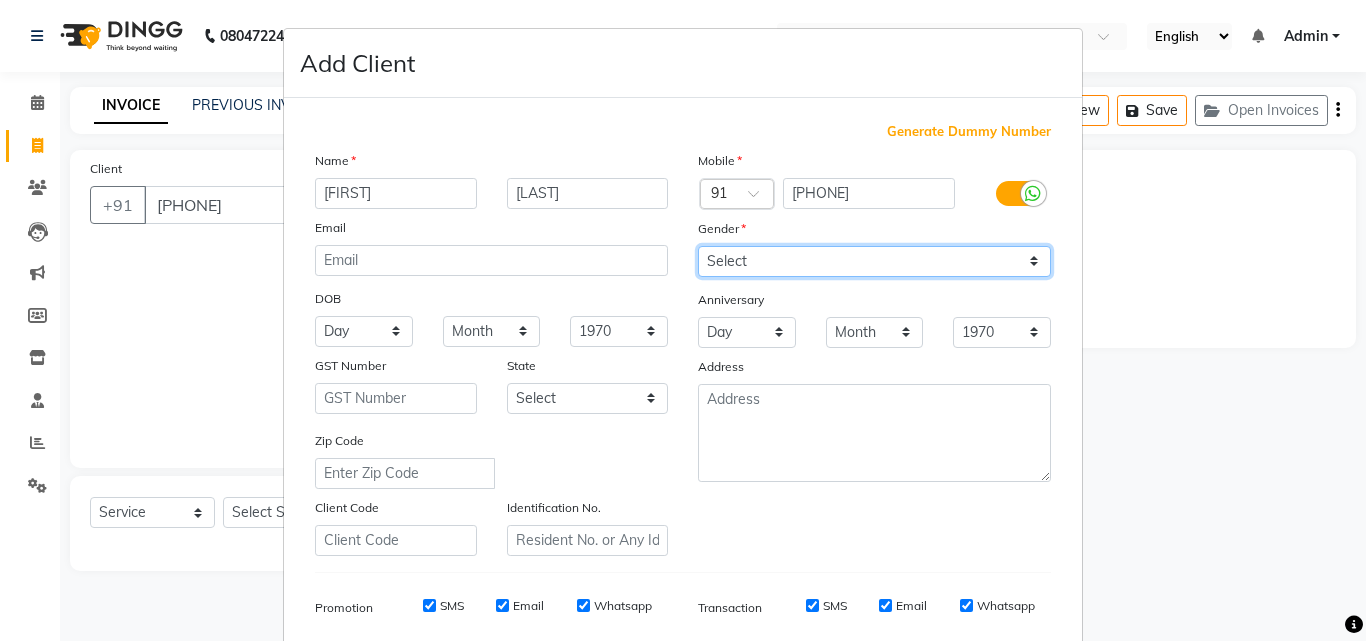 click on "Select Male Female Other Prefer Not To Say" at bounding box center [874, 261] 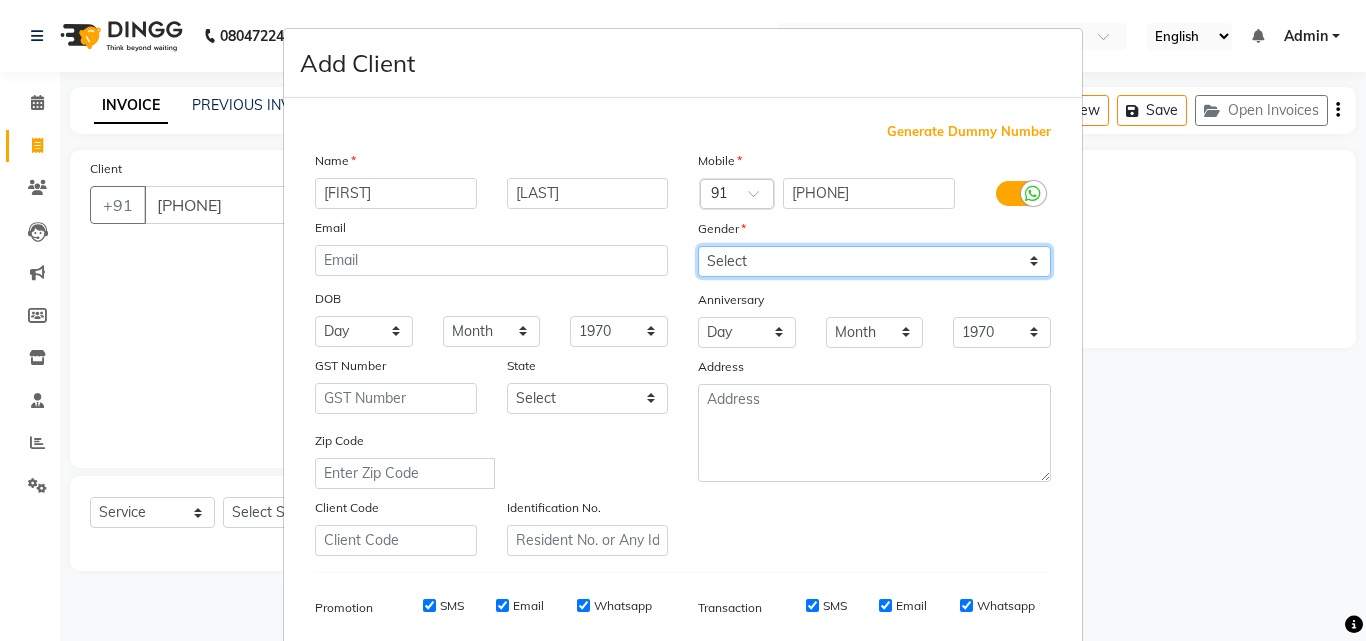 select on "male" 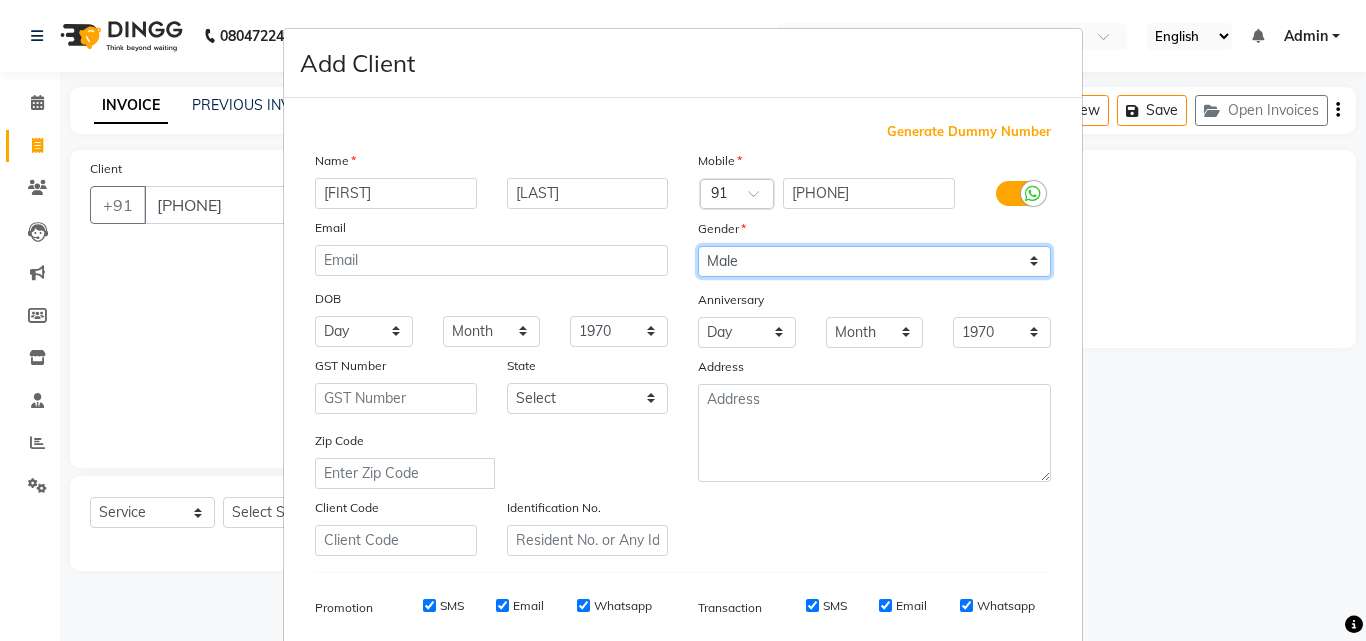 click on "Select Male Female Other Prefer Not To Say" at bounding box center (874, 261) 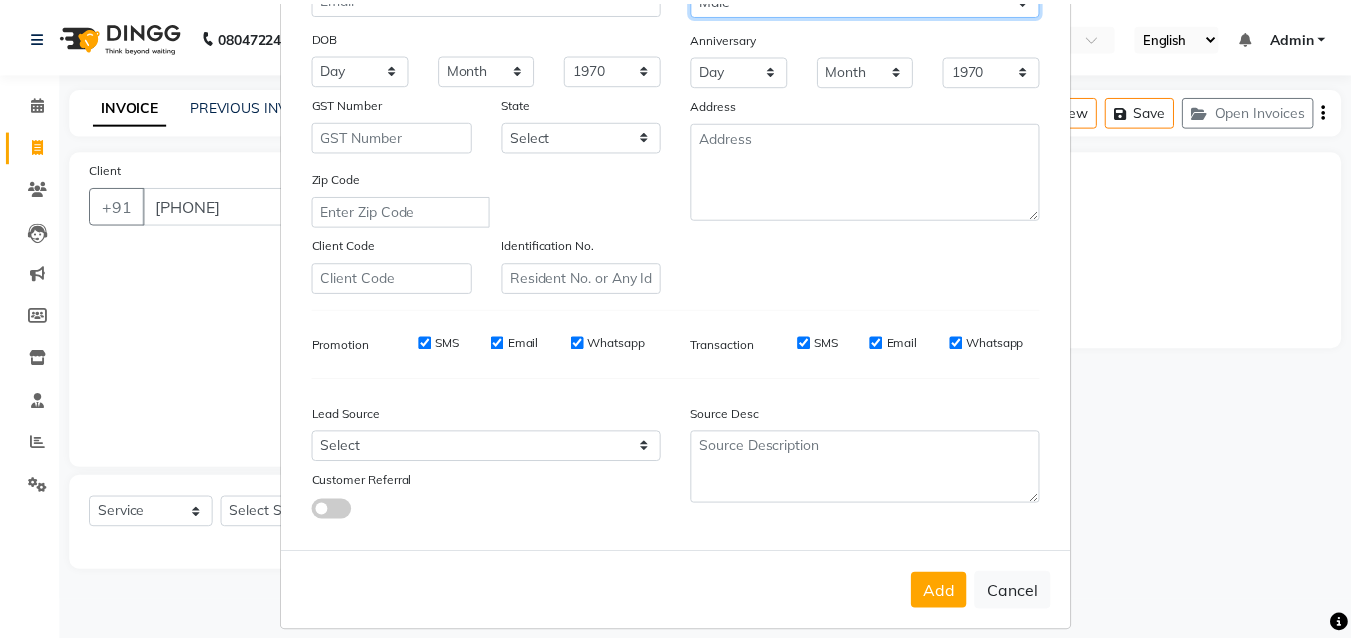 scroll, scrollTop: 282, scrollLeft: 0, axis: vertical 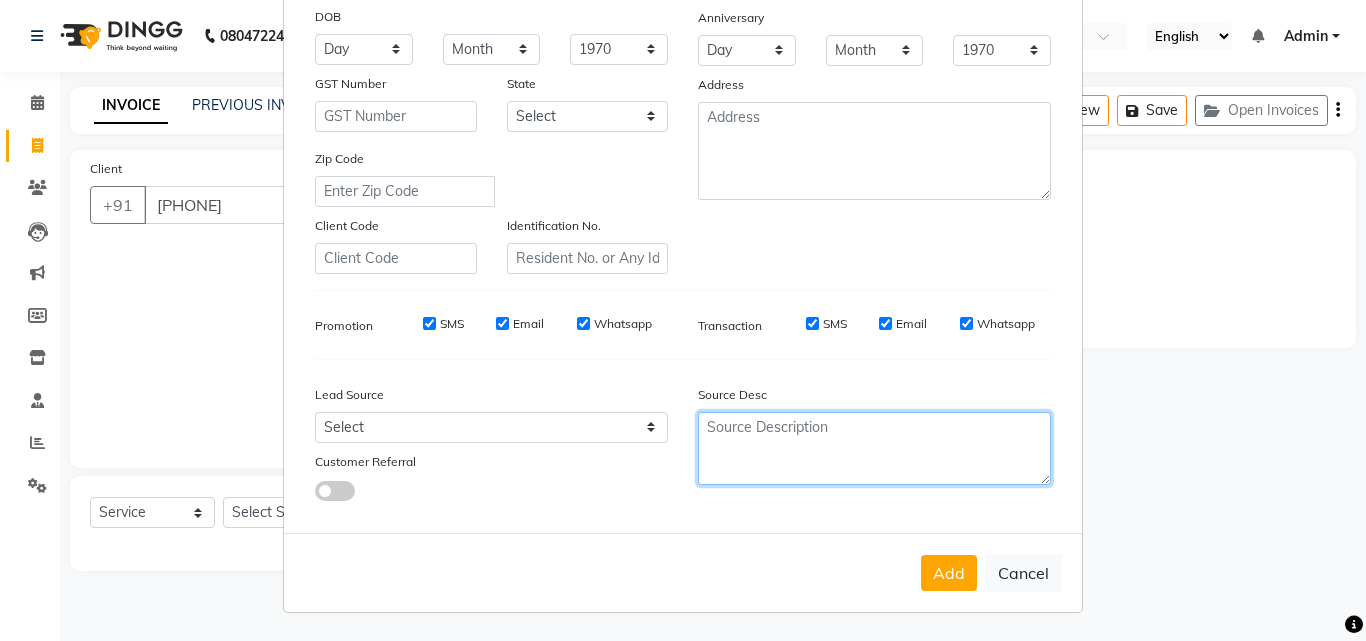 click at bounding box center (874, 448) 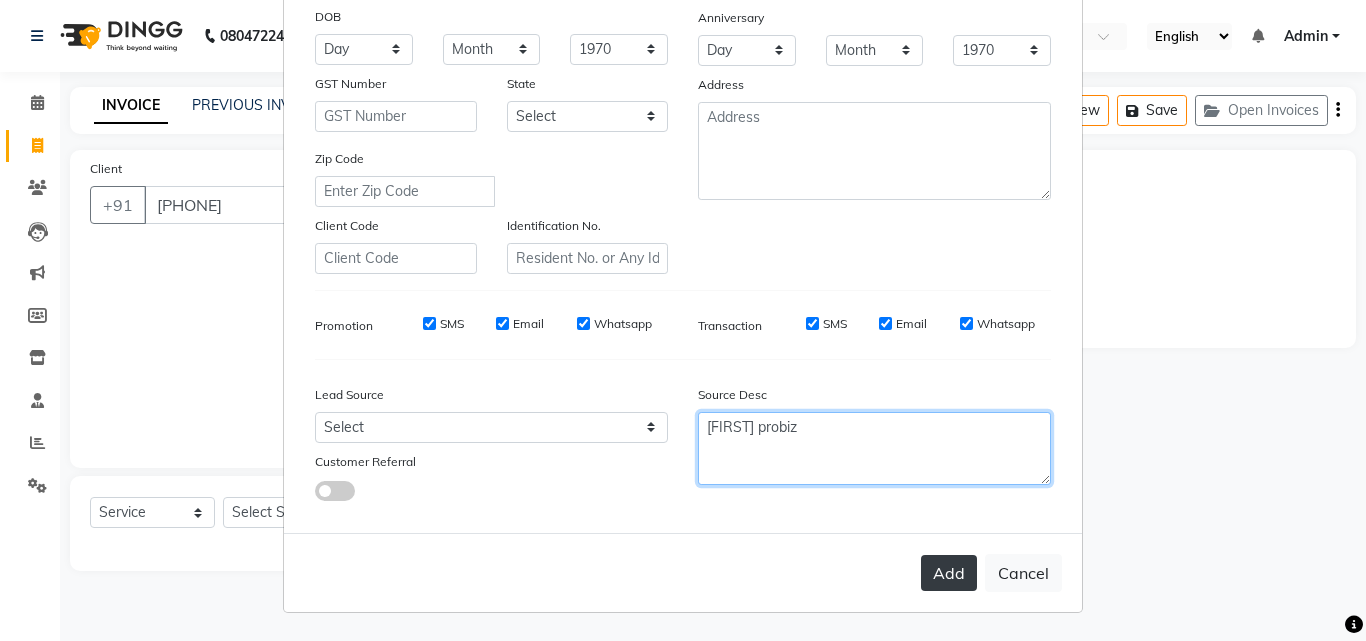 type on "Nandan probiz" 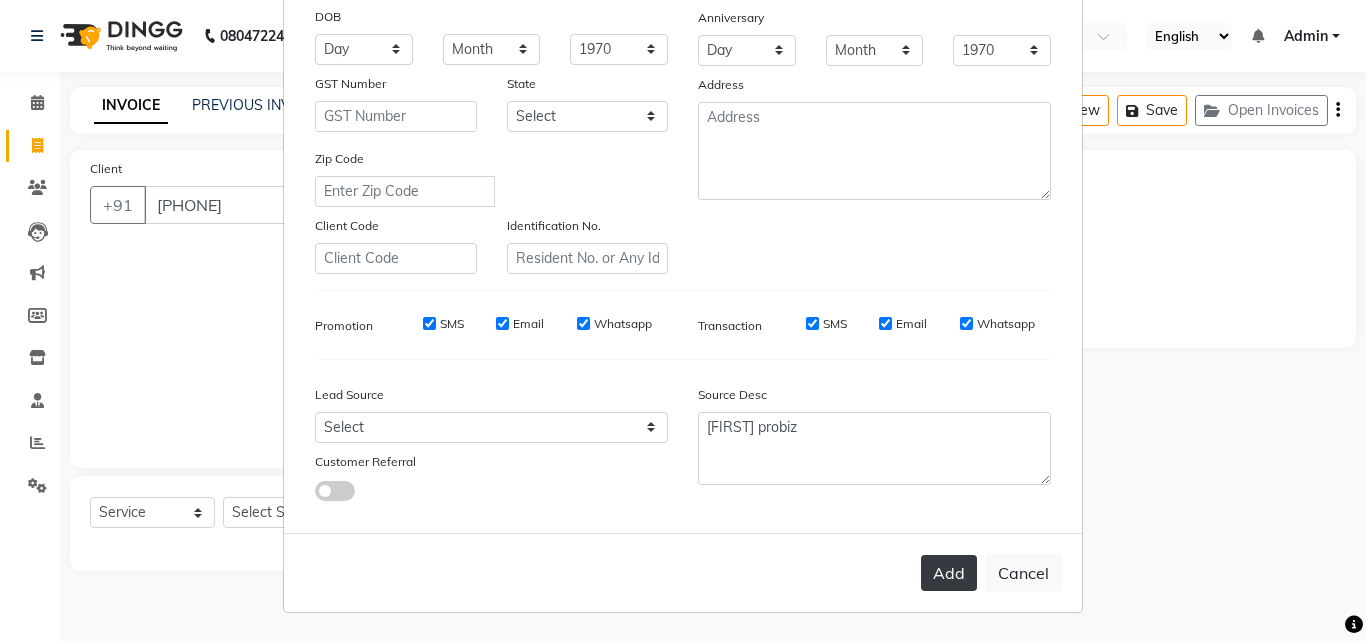 click on "Add" at bounding box center [949, 573] 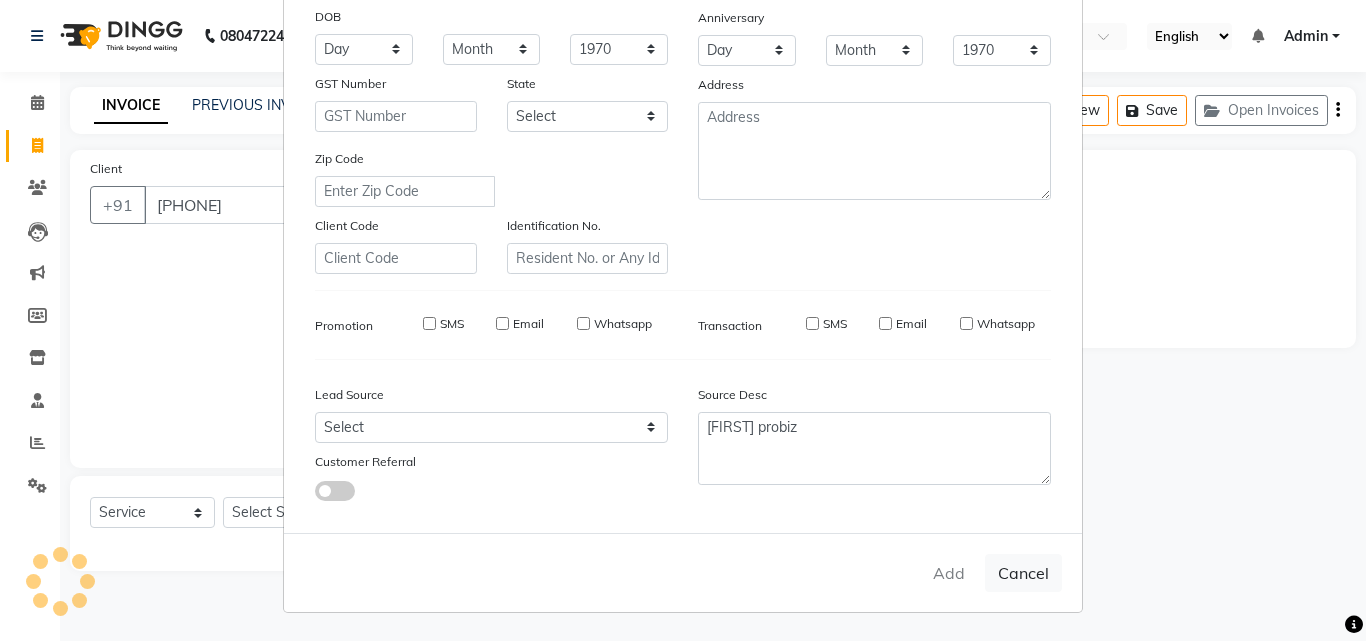 type 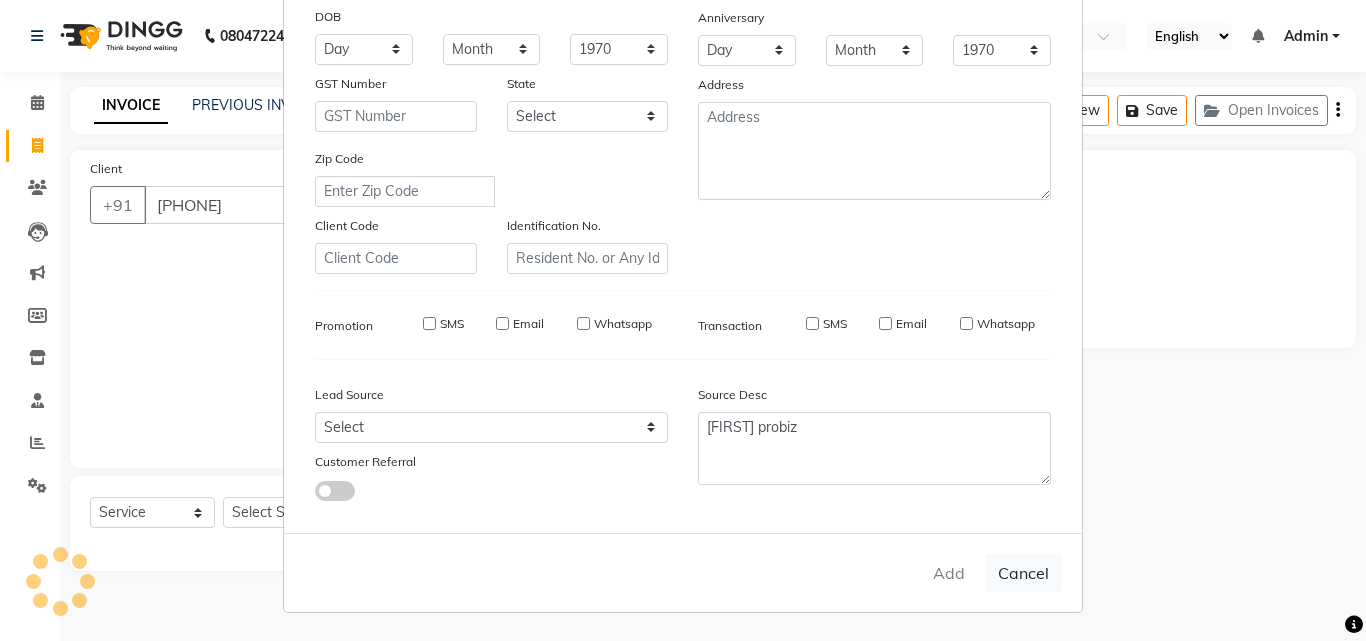 type 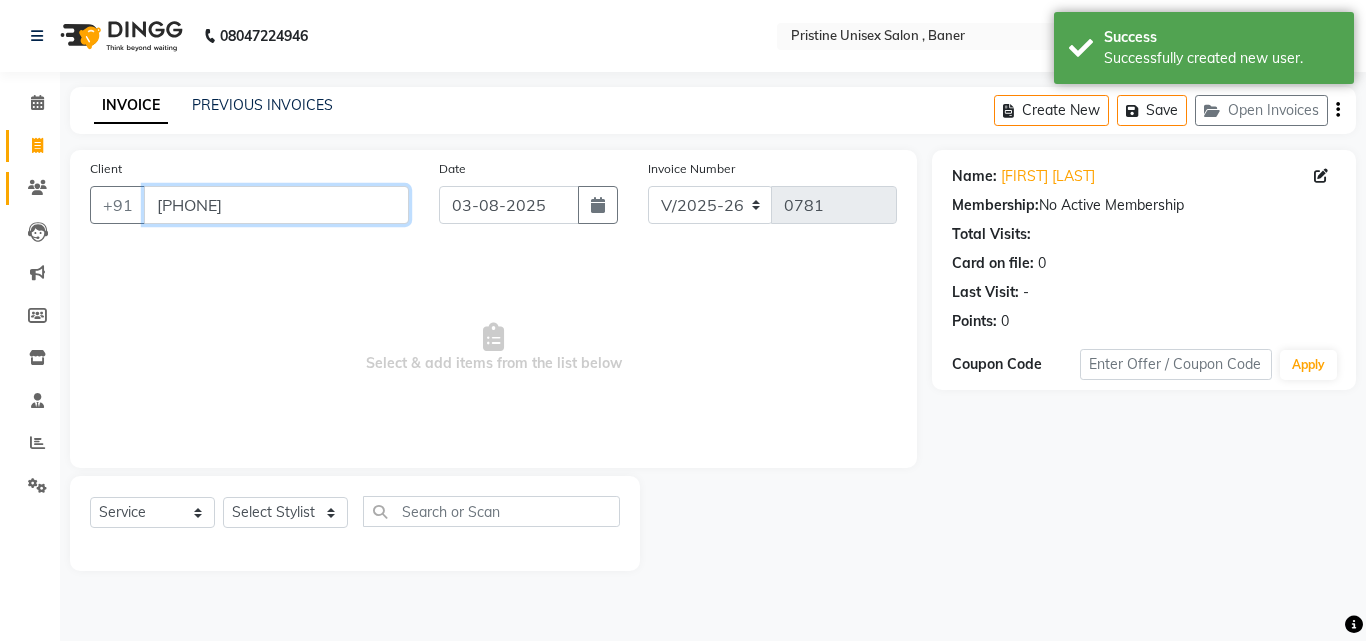 drag, startPoint x: 304, startPoint y: 215, endPoint x: 47, endPoint y: 186, distance: 258.631 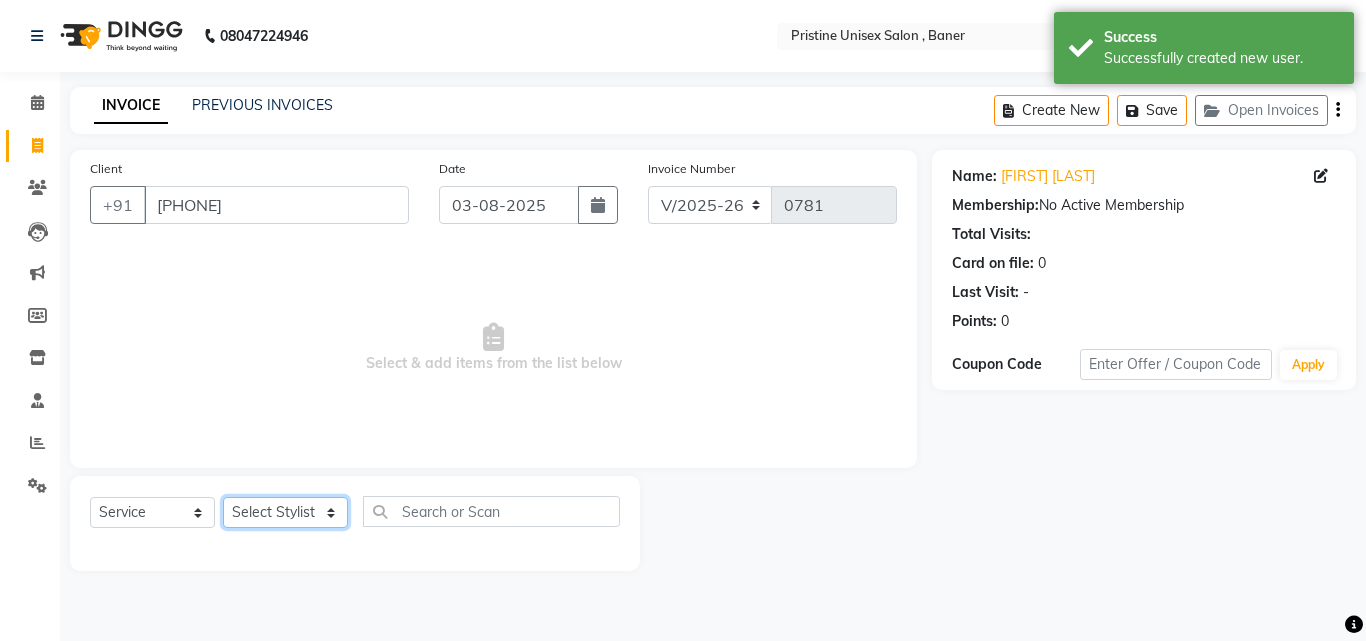 click on "Select Stylist ABHISHEKH Jaya Shinde Karan  Mahesh Rasal Mohd Monish Ahmed monika  NAAZ NIlesh pooja jaison Pooja Mam purva Sanket Sujata  Surekha Vandana  Chavan Vrsha jare" 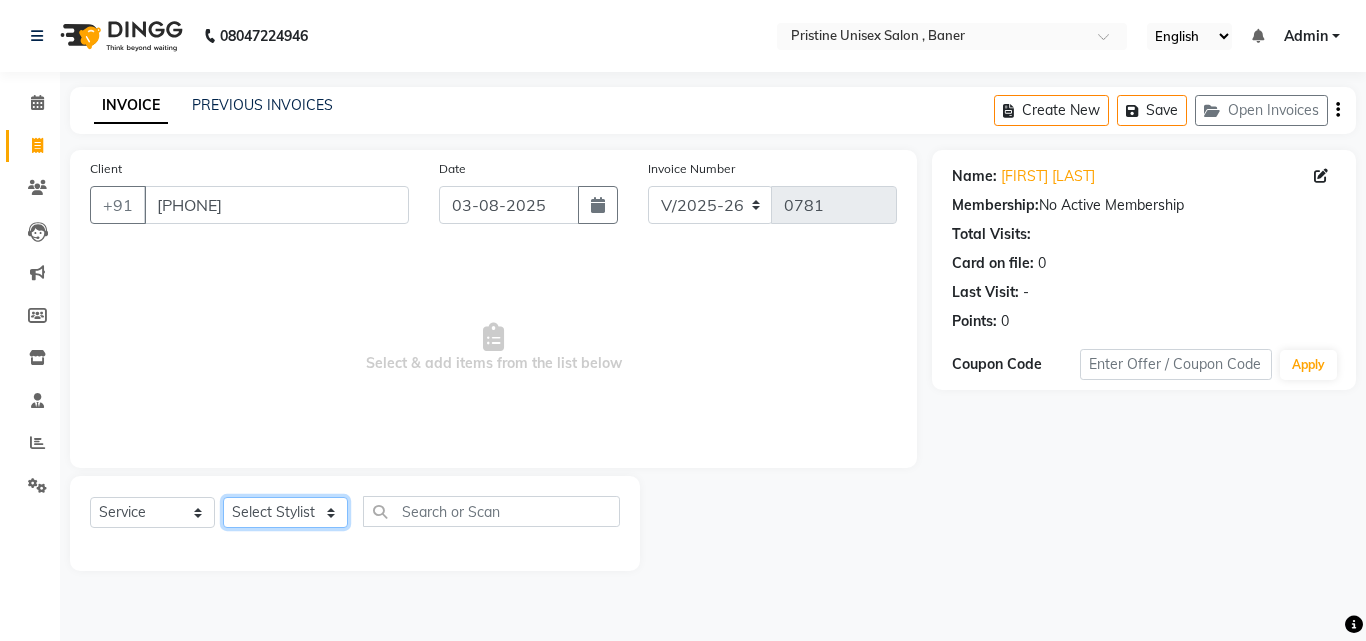 select on "83039" 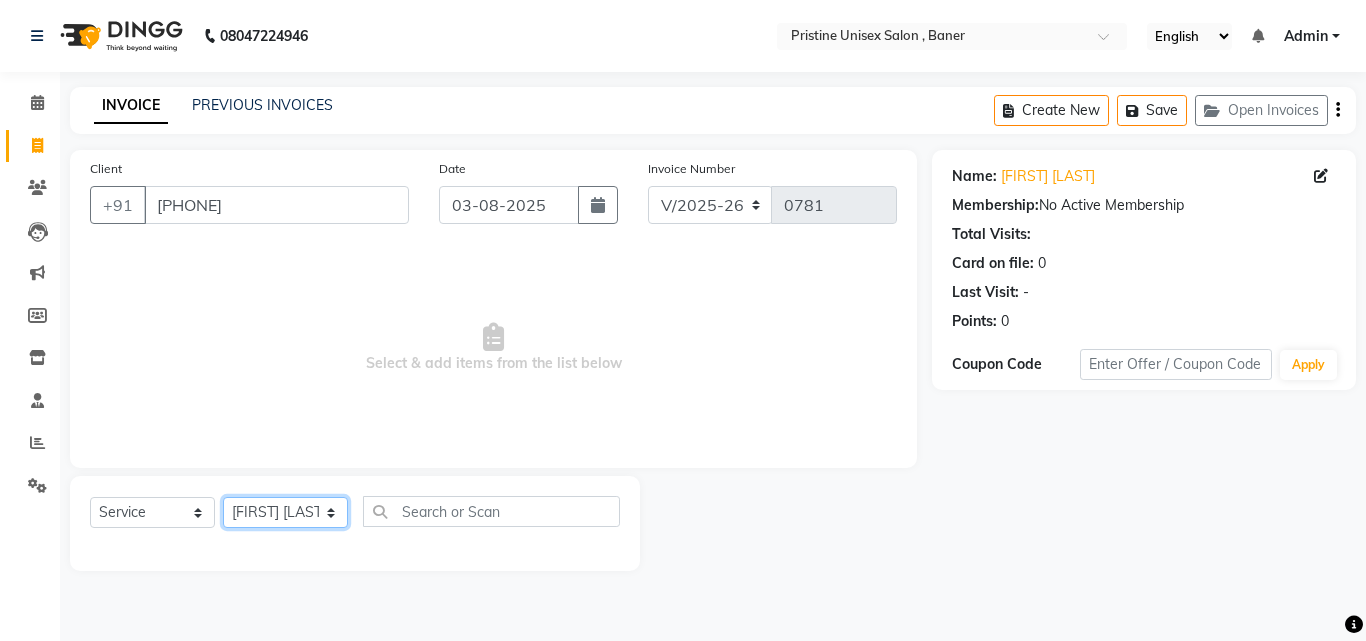 click on "Select Stylist ABHISHEKH Jaya Shinde Karan  Mahesh Rasal Mohd Monish Ahmed monika  NAAZ NIlesh pooja jaison Pooja Mam purva Sanket Sujata  Surekha Vandana  Chavan Vrsha jare" 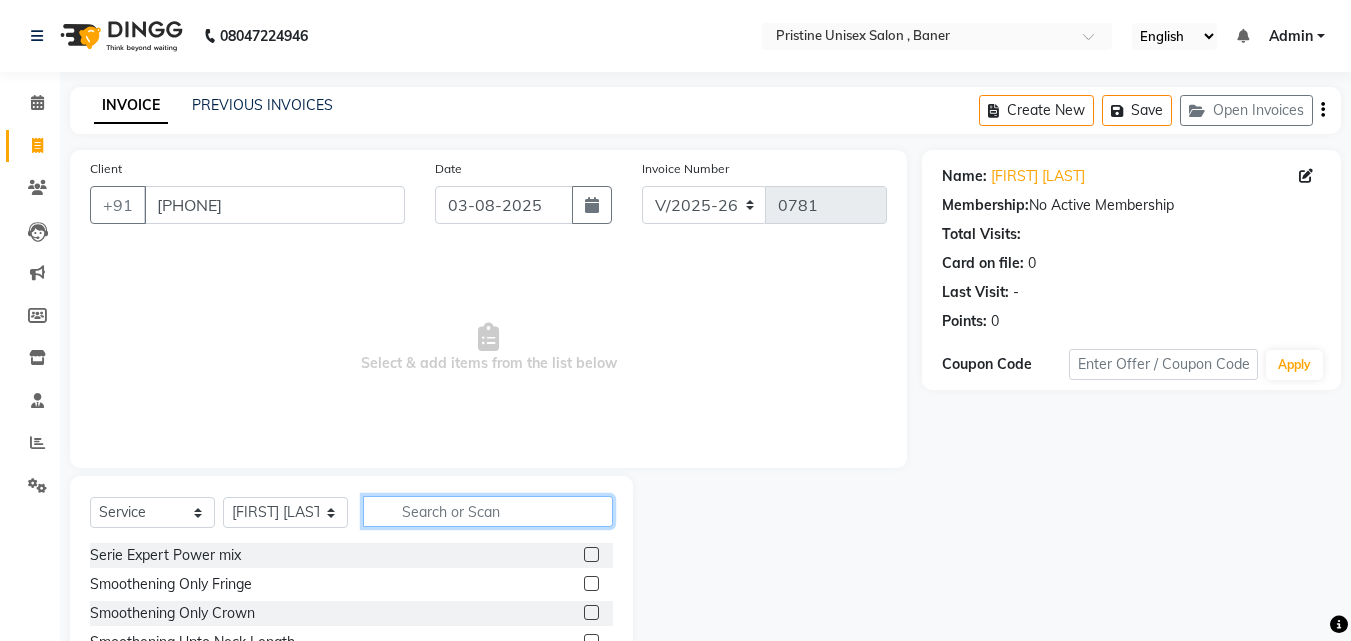 click 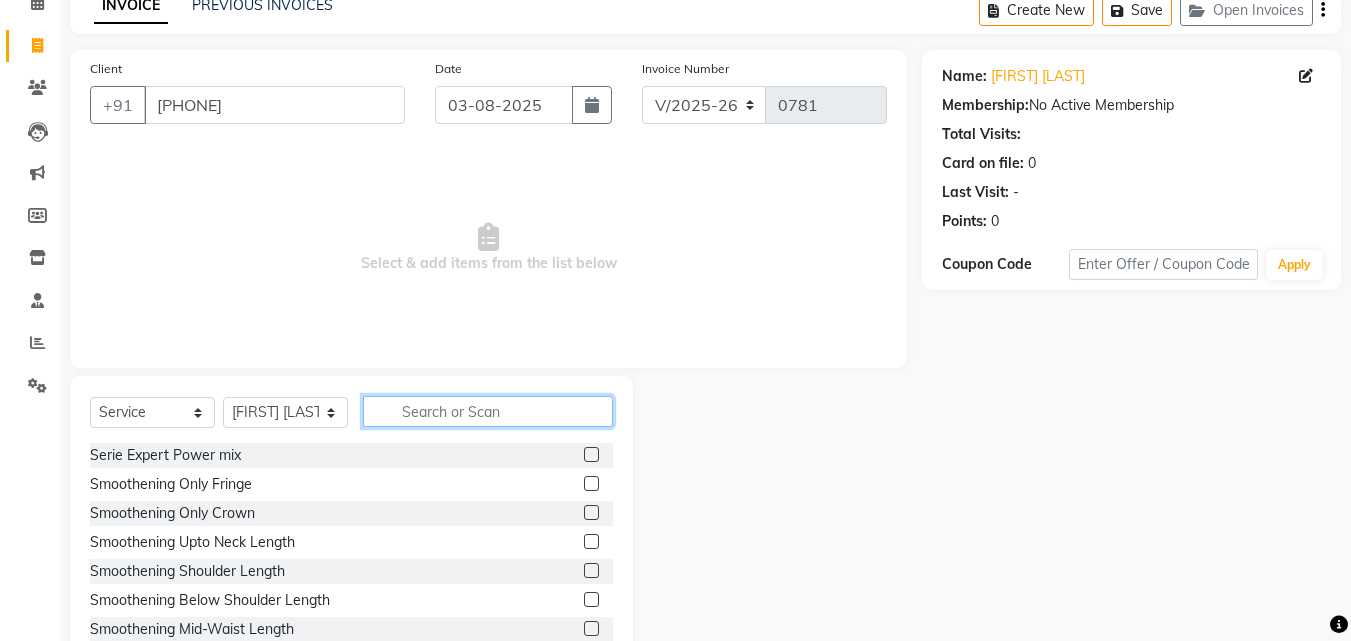 scroll, scrollTop: 0, scrollLeft: 0, axis: both 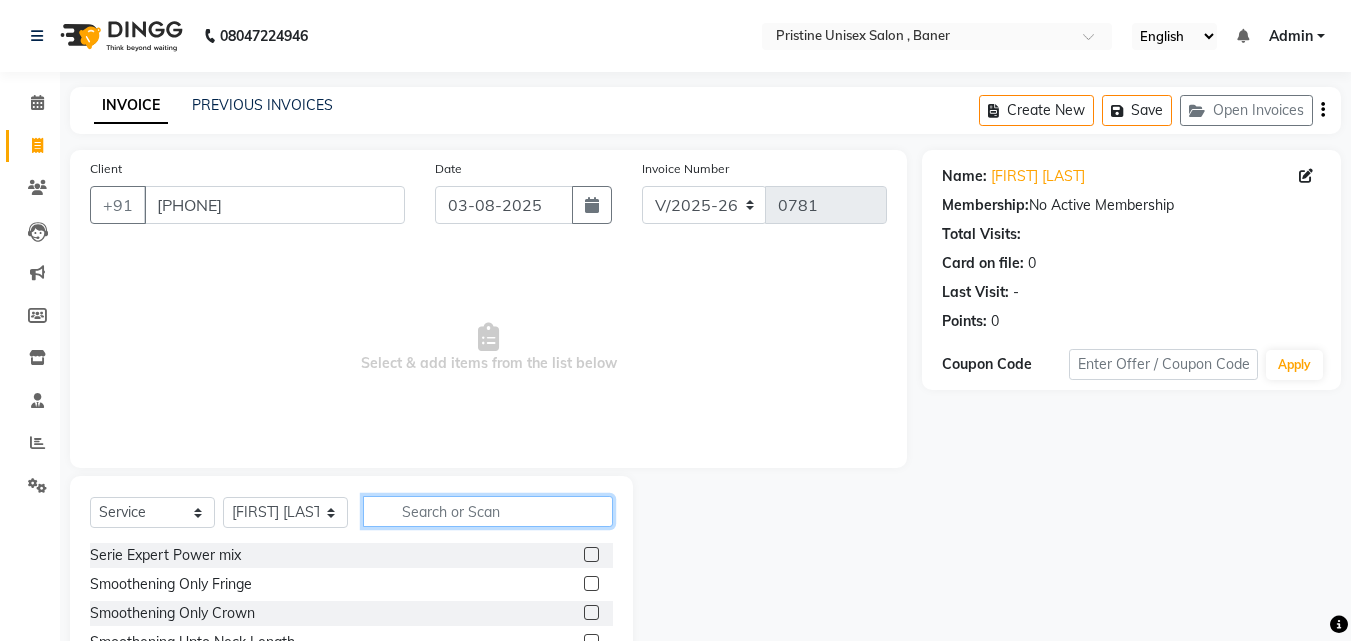 click 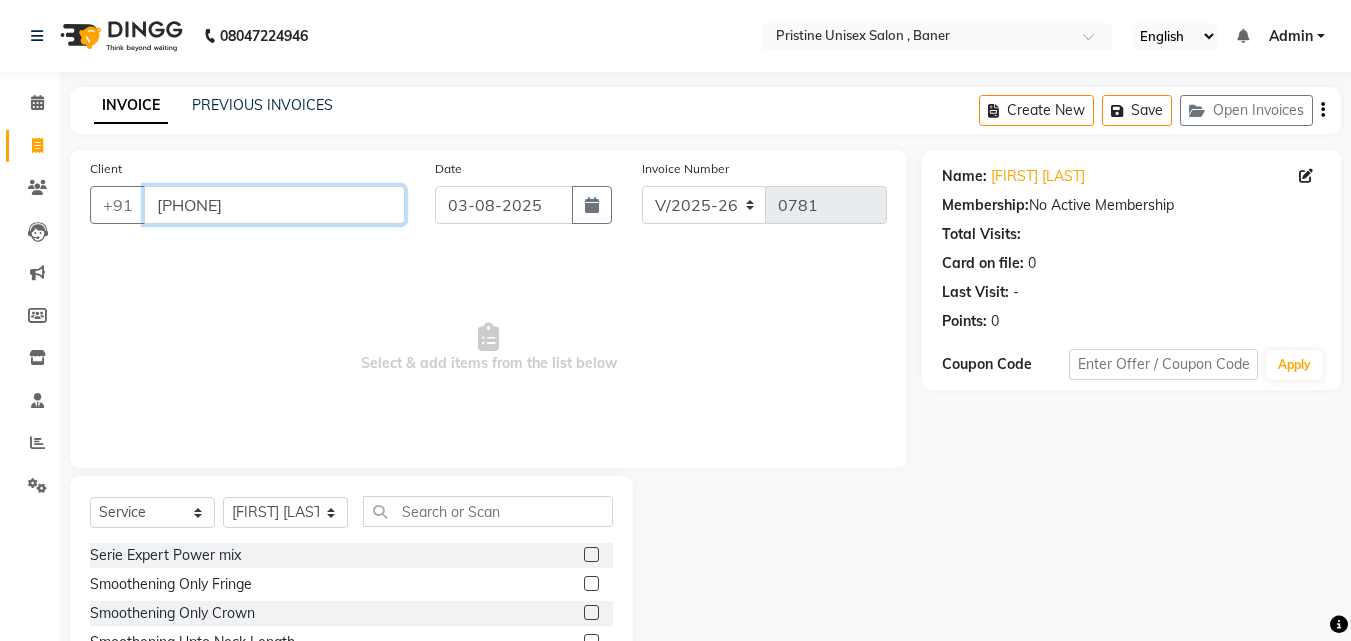 drag, startPoint x: 280, startPoint y: 212, endPoint x: 151, endPoint y: 206, distance: 129.13947 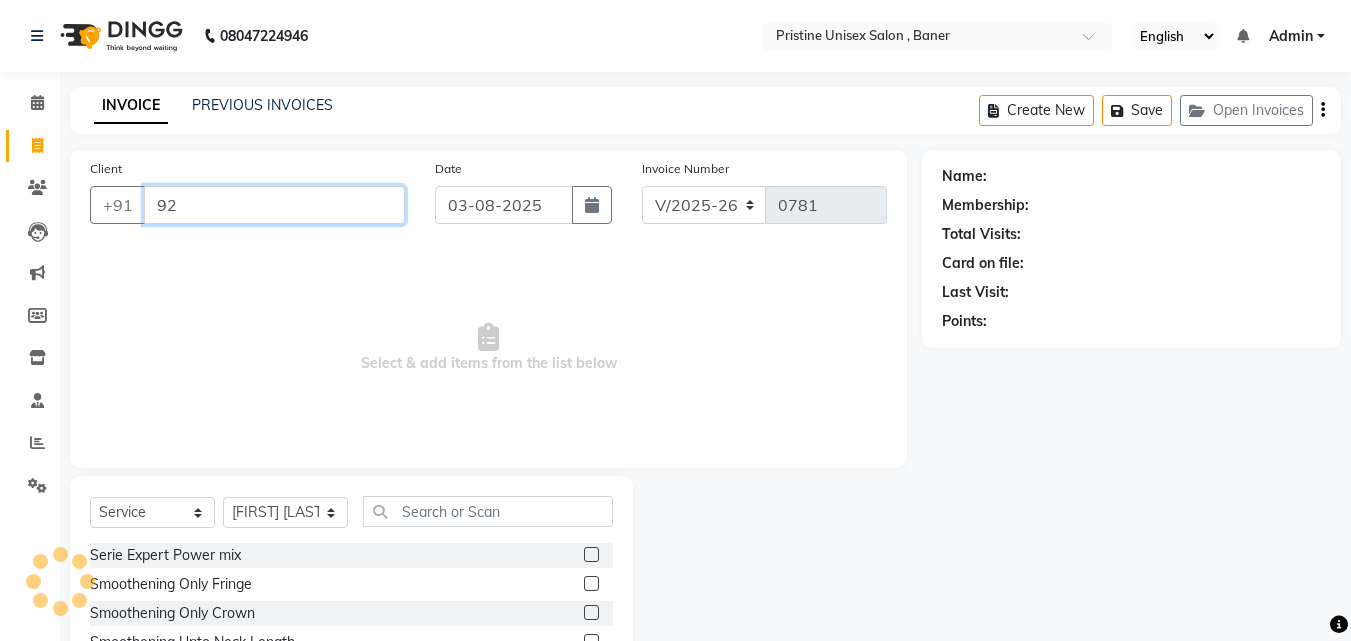type on "9" 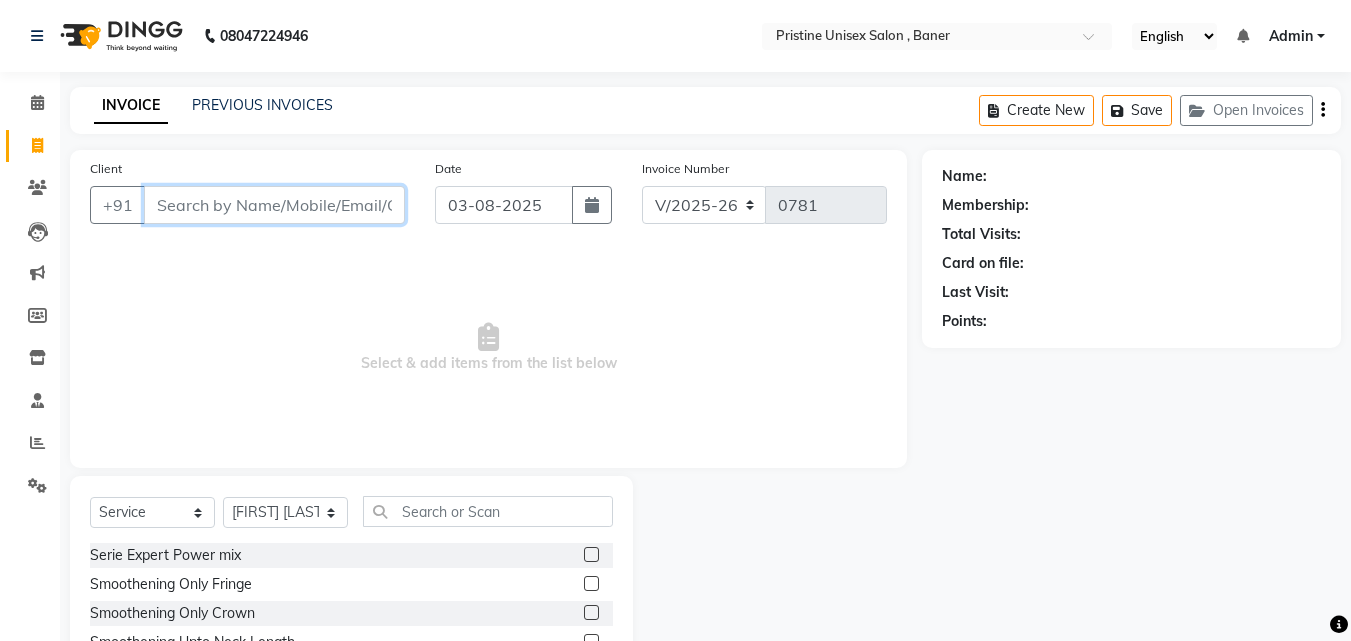 paste on "8956233495" 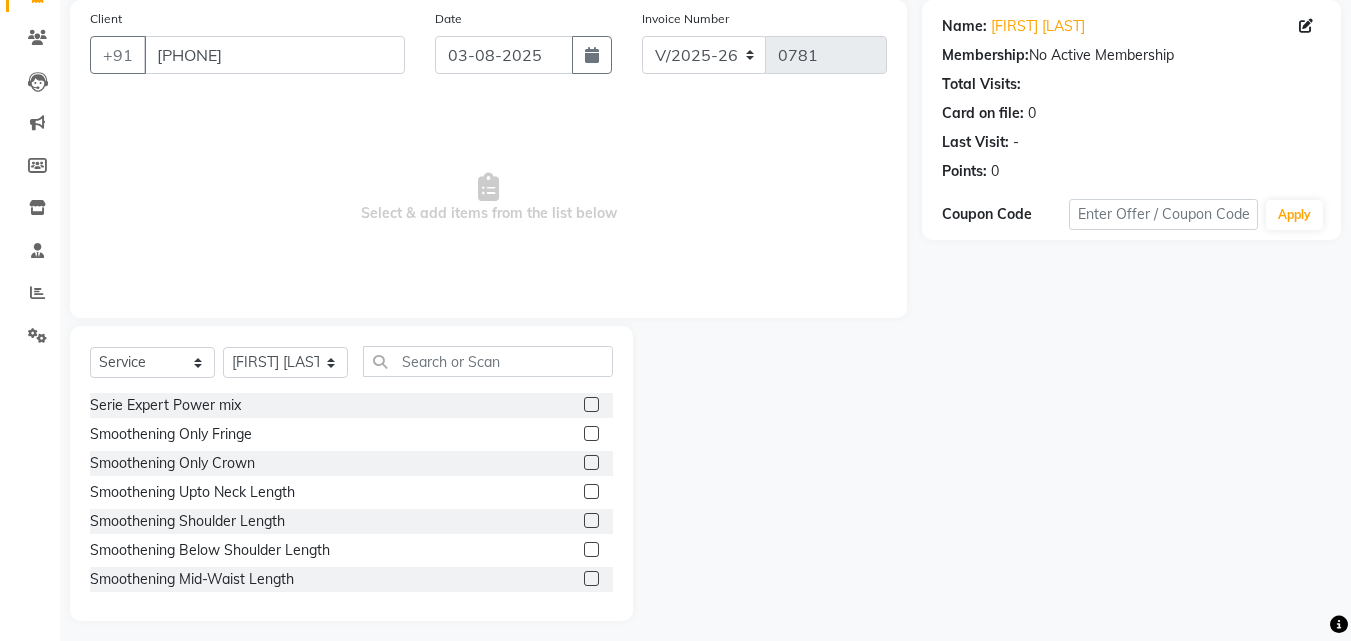 scroll, scrollTop: 160, scrollLeft: 0, axis: vertical 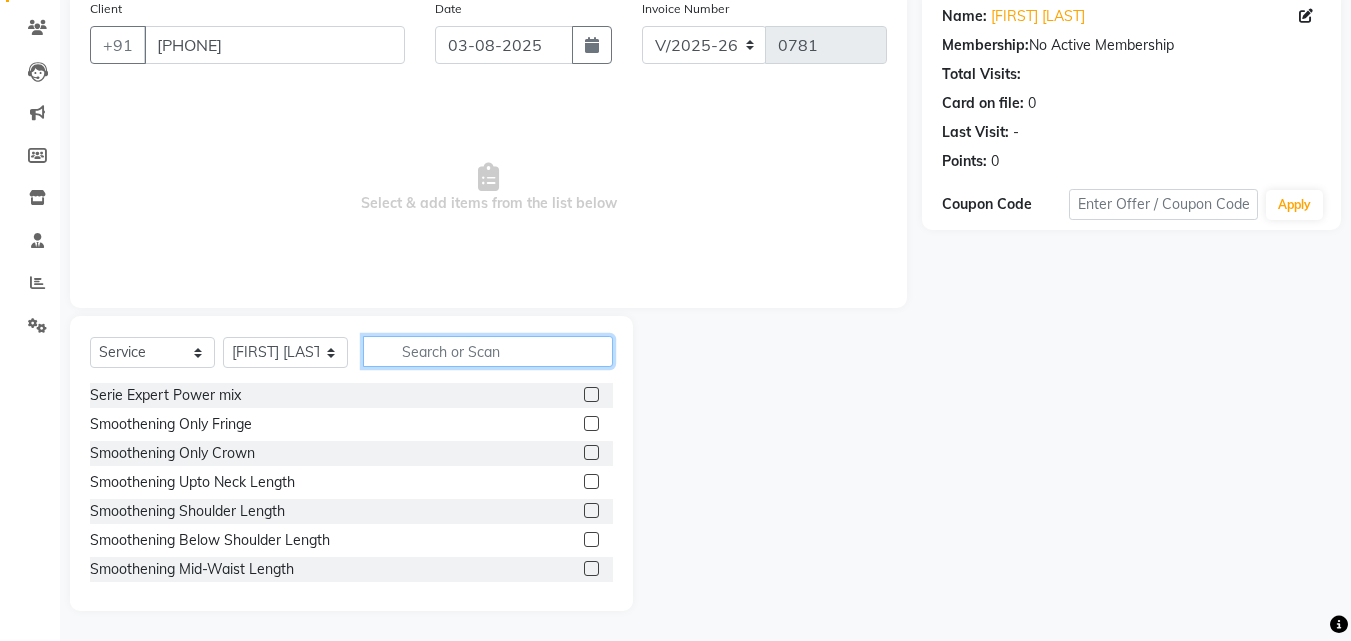 click 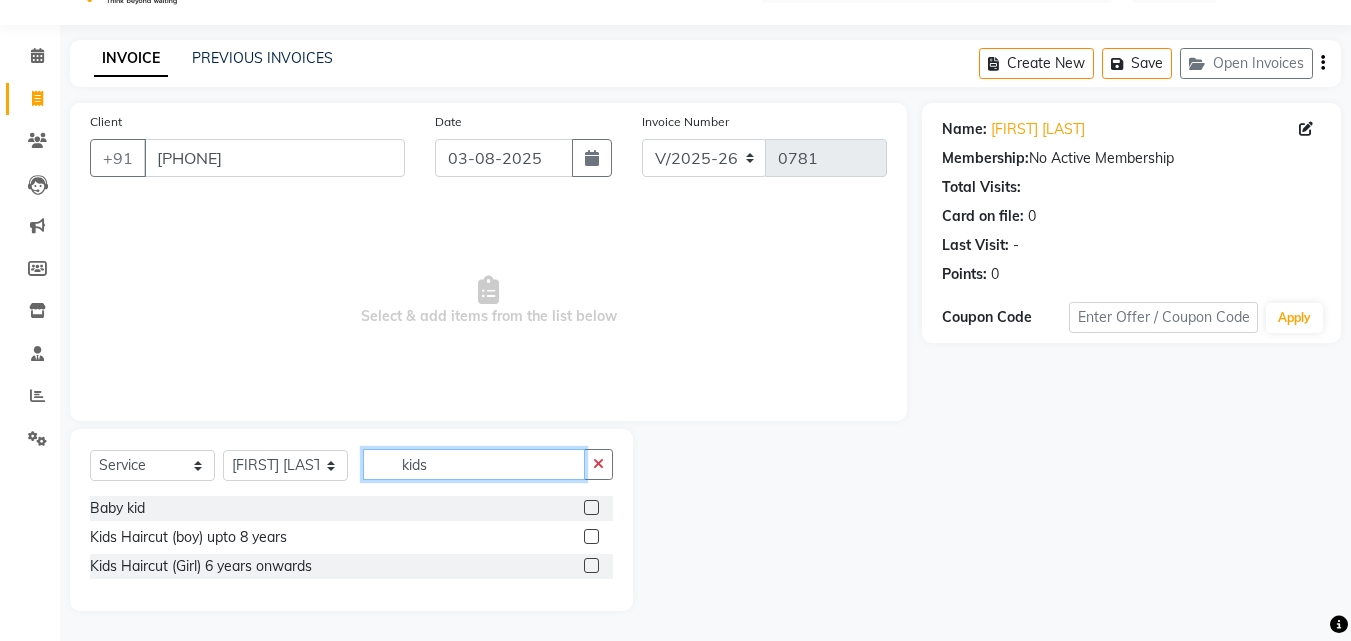 scroll, scrollTop: 18, scrollLeft: 0, axis: vertical 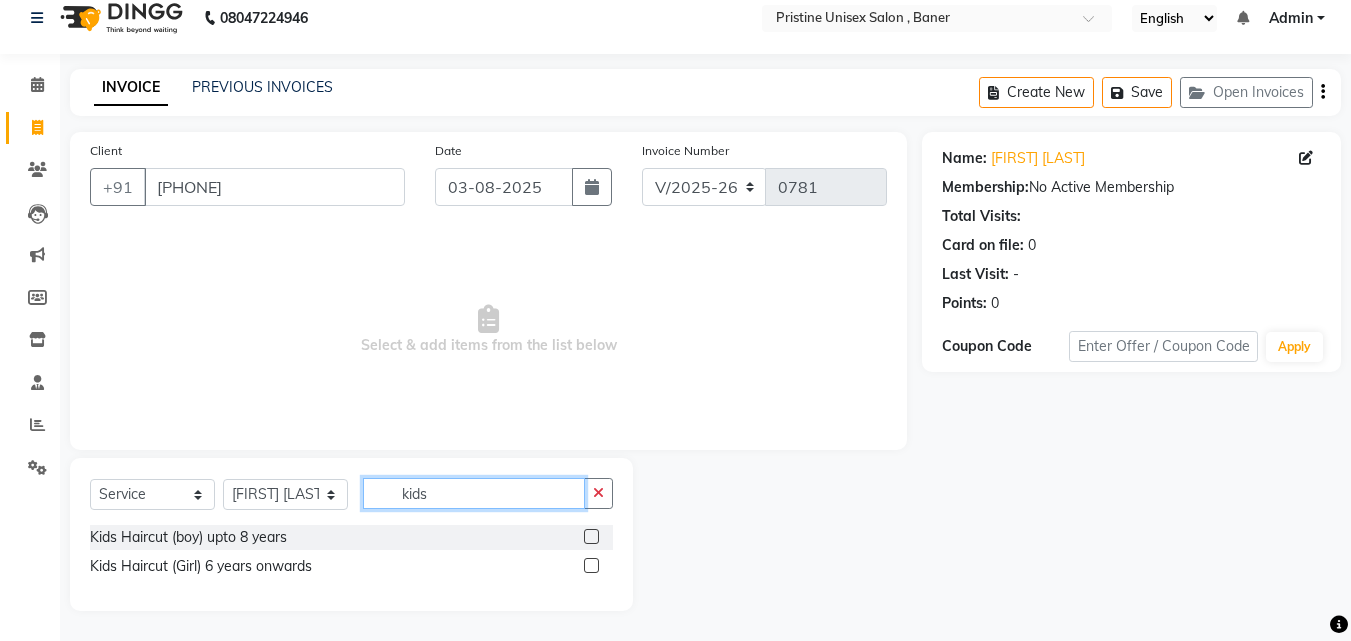 type on "kids" 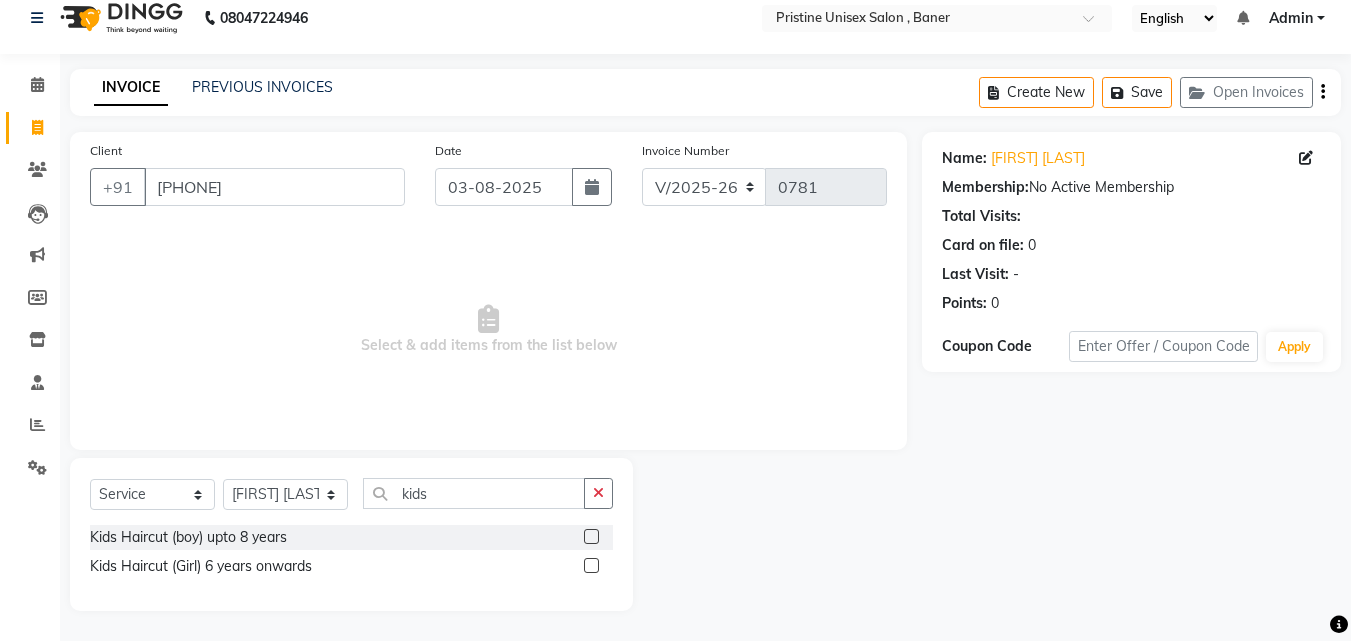 click 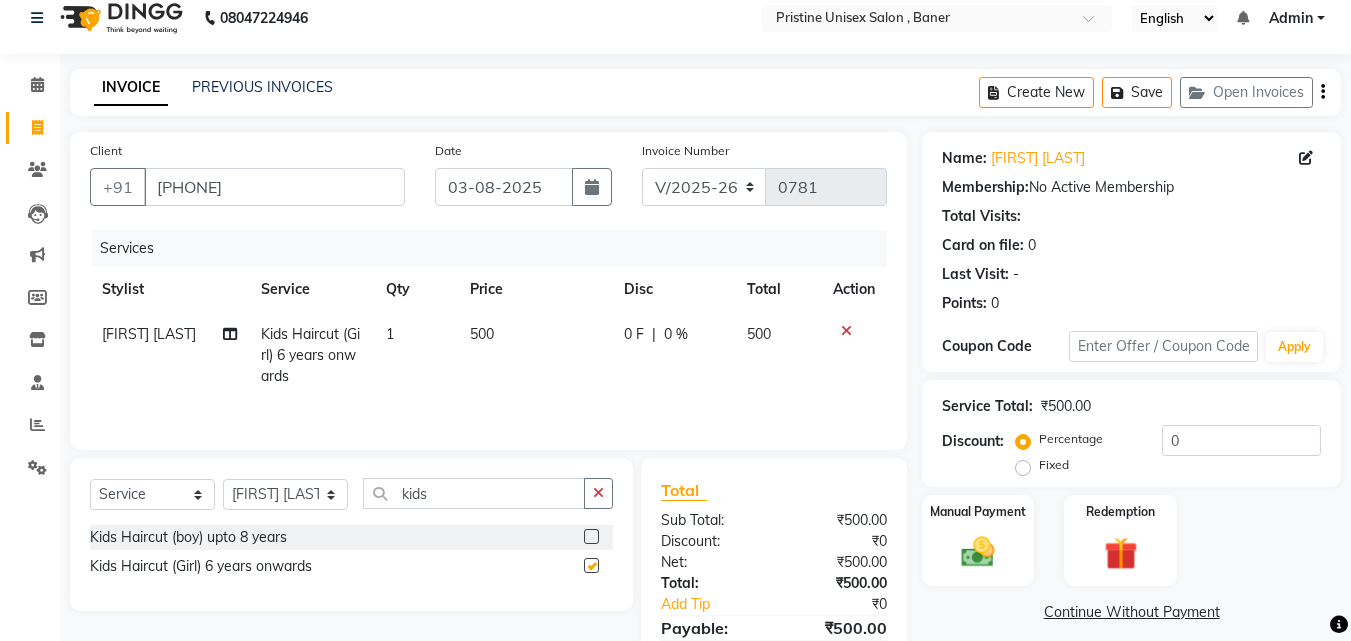checkbox on "false" 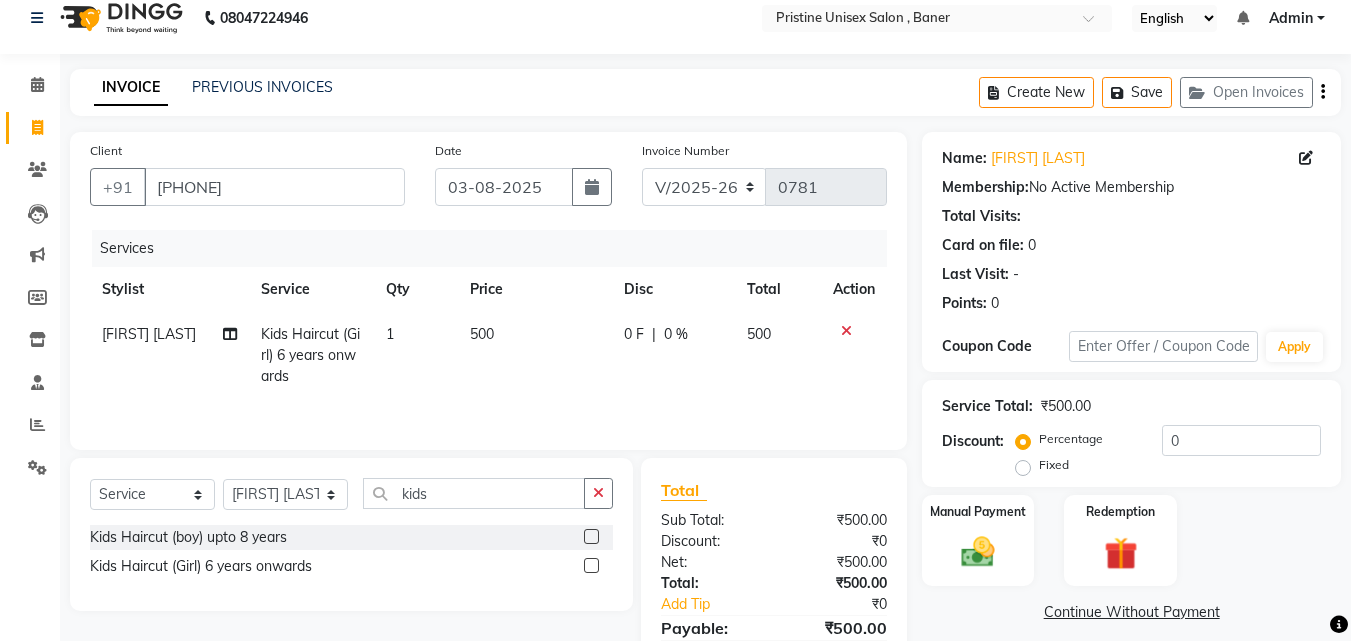 click 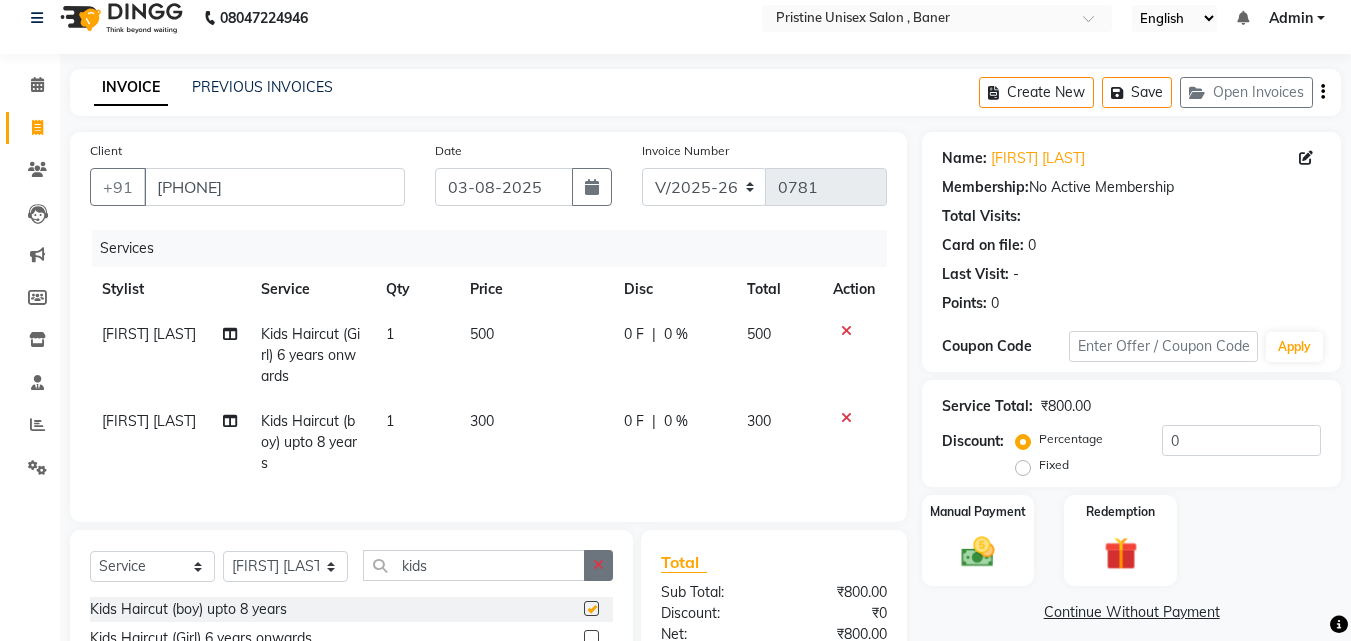 checkbox on "false" 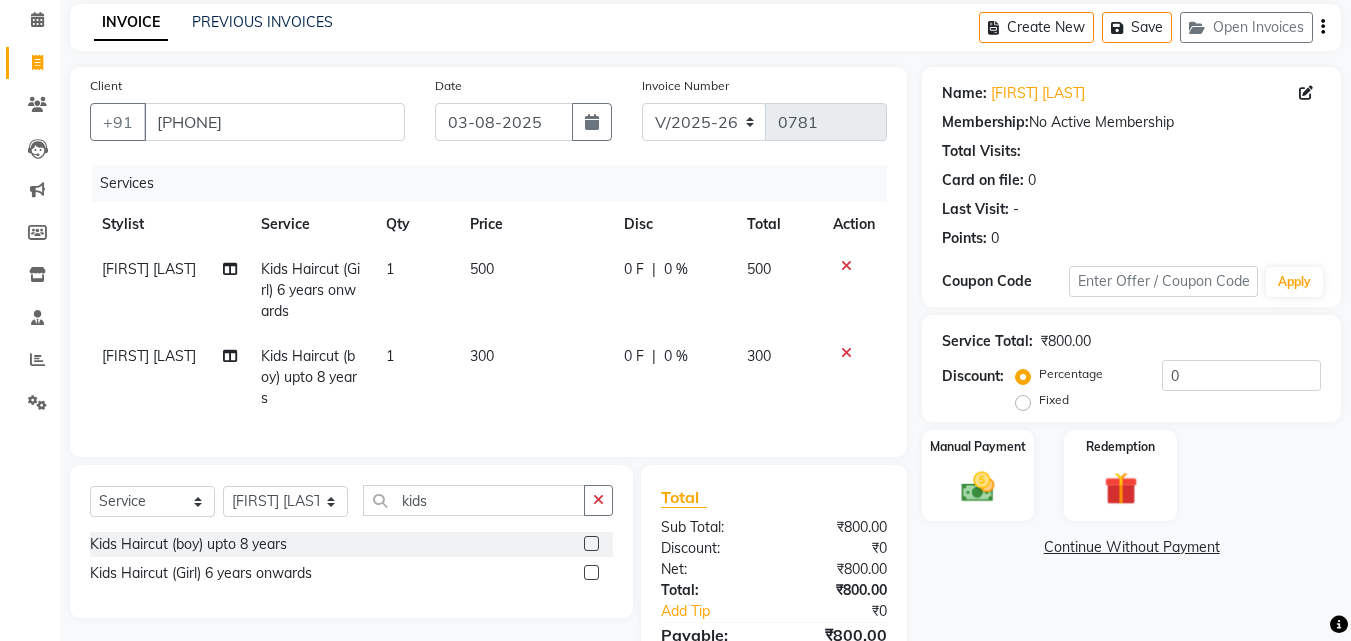 scroll, scrollTop: 118, scrollLeft: 0, axis: vertical 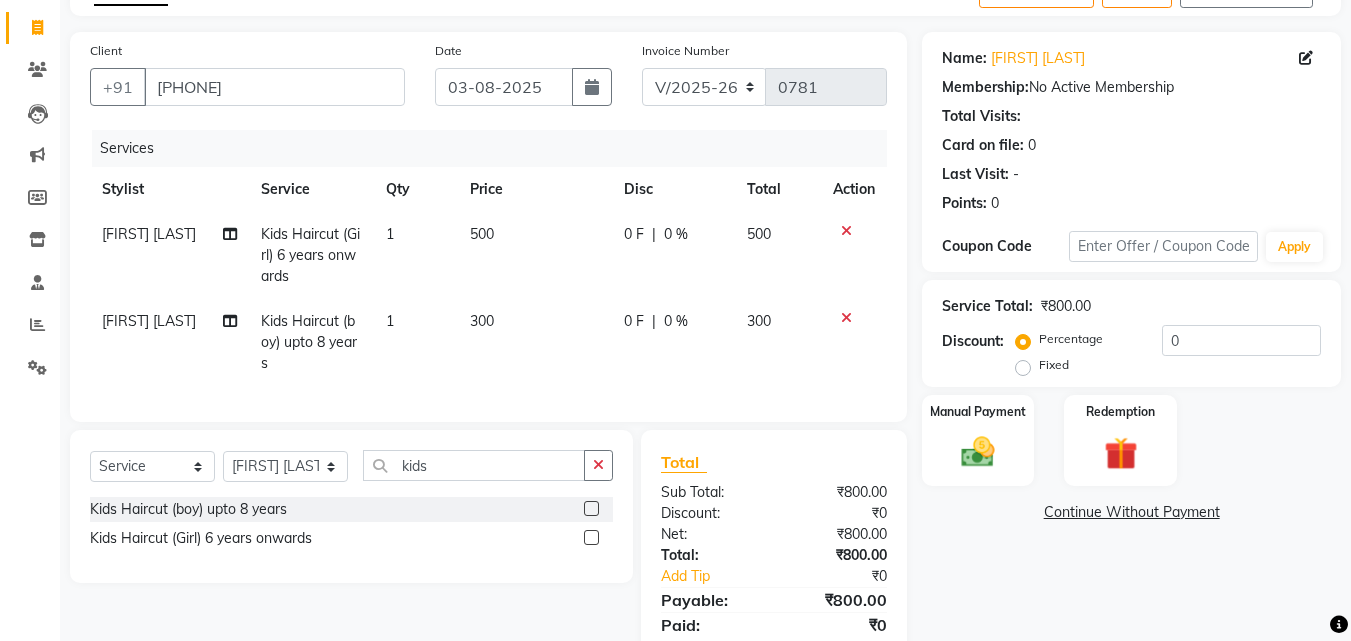 click 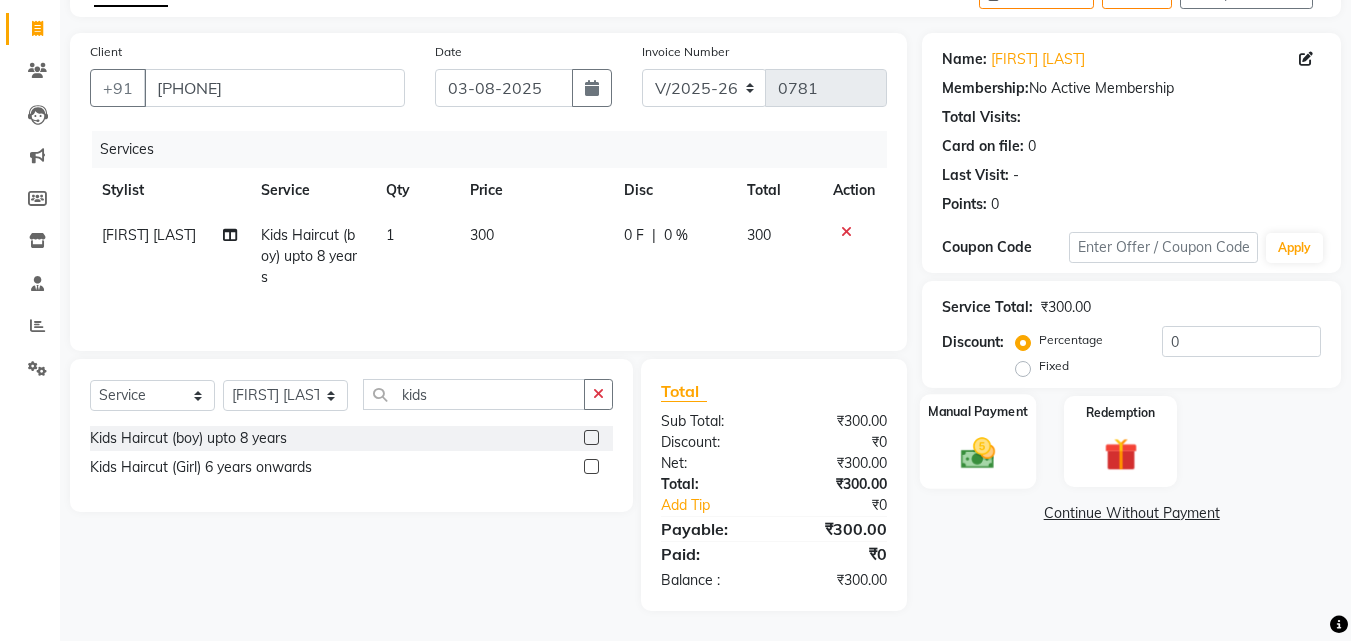 click 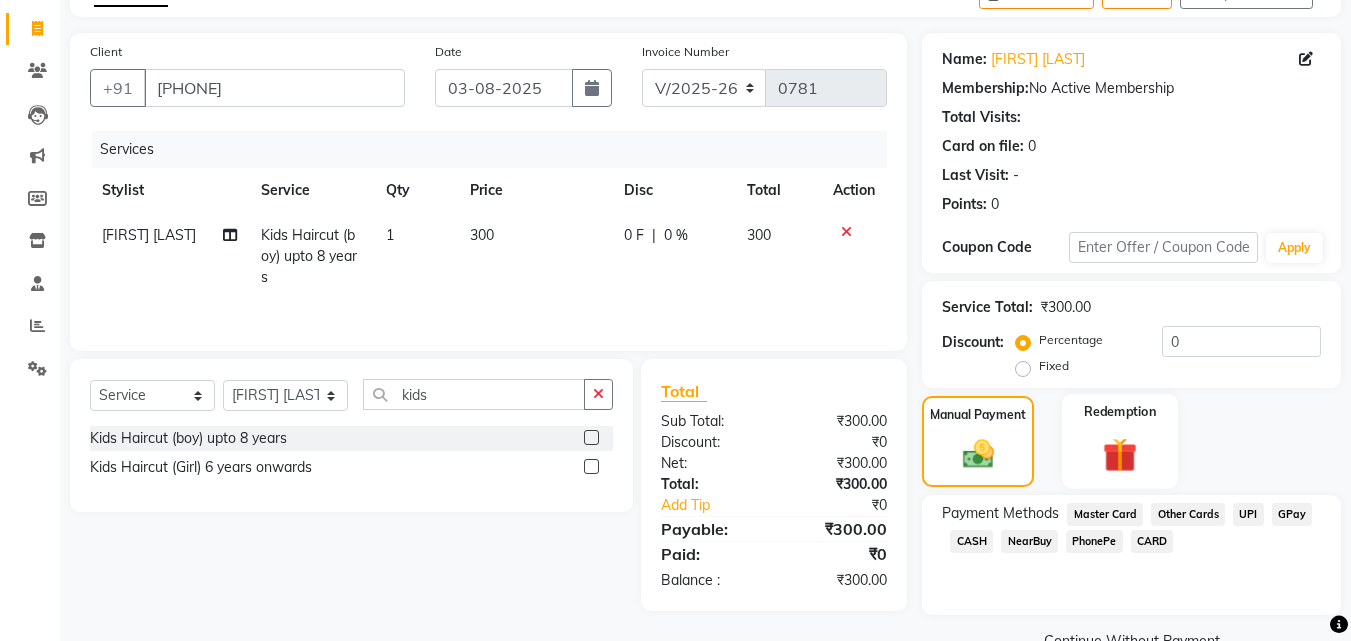 scroll, scrollTop: 118, scrollLeft: 0, axis: vertical 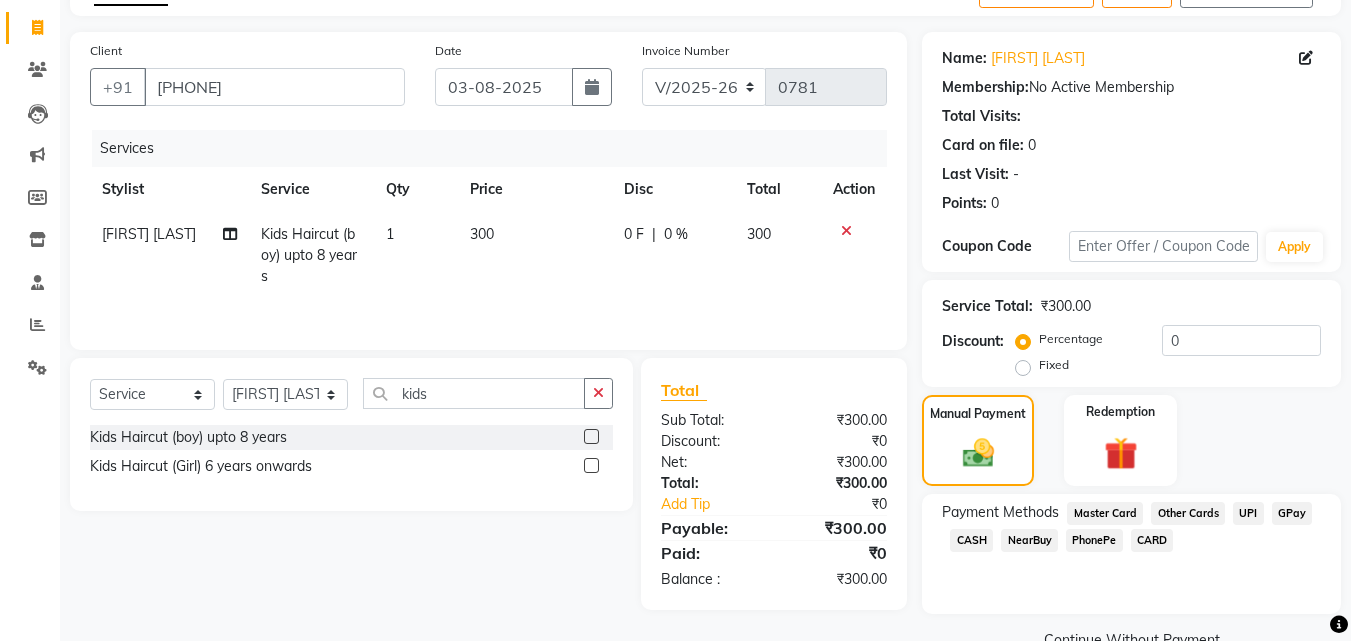 click on "GPay" 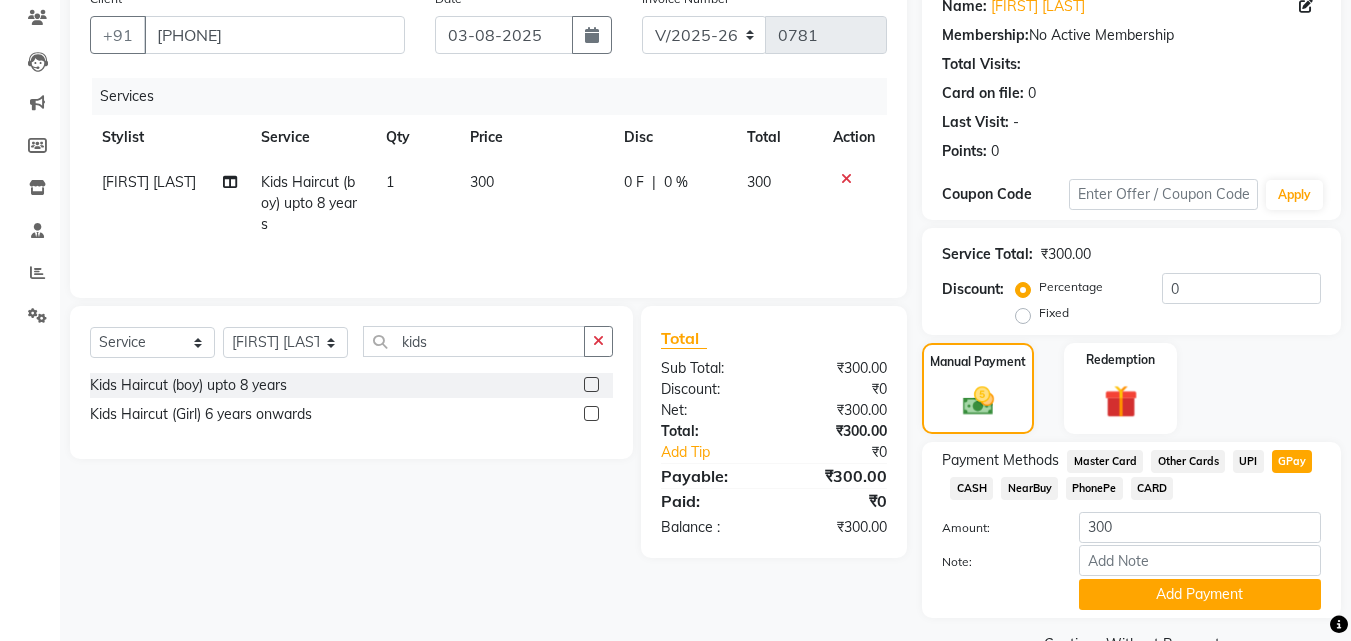 scroll, scrollTop: 218, scrollLeft: 0, axis: vertical 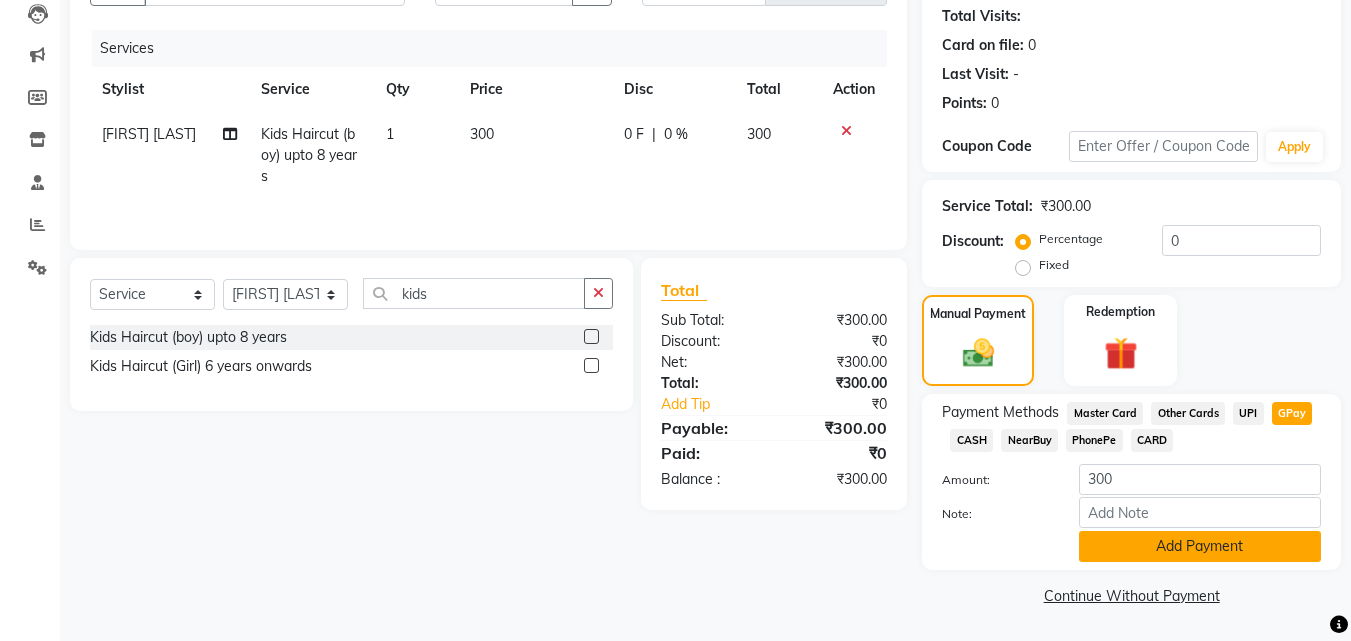 click on "Add Payment" 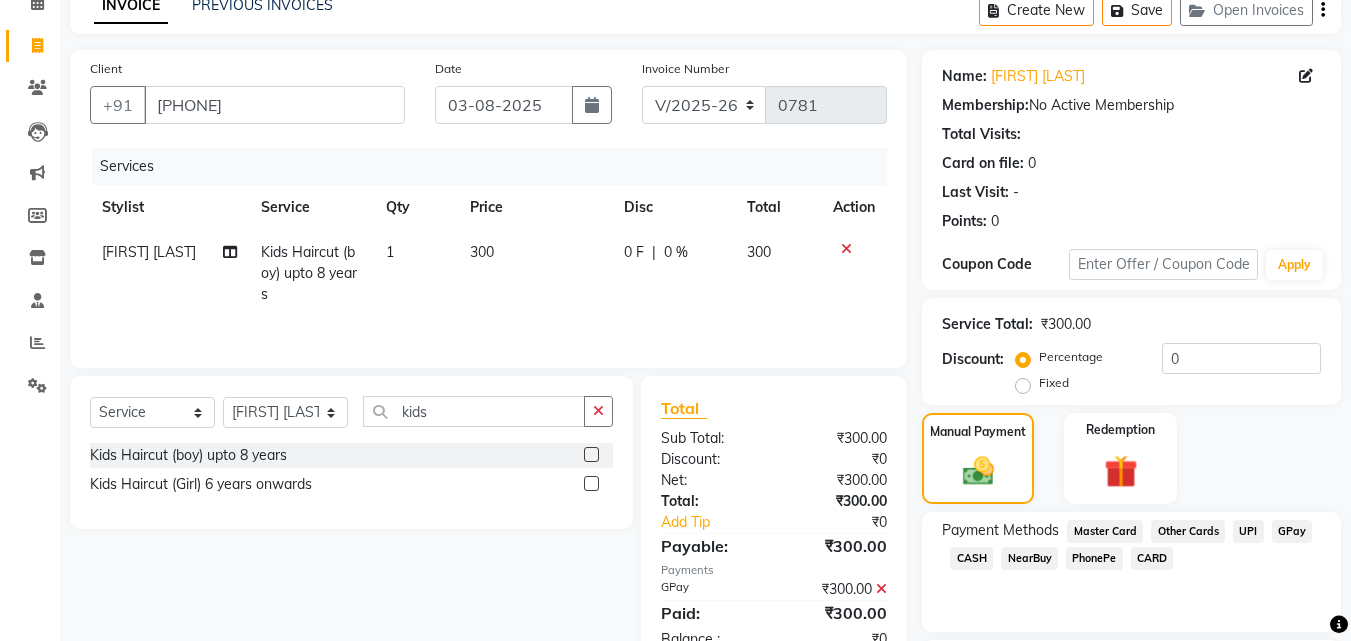 scroll, scrollTop: 275, scrollLeft: 0, axis: vertical 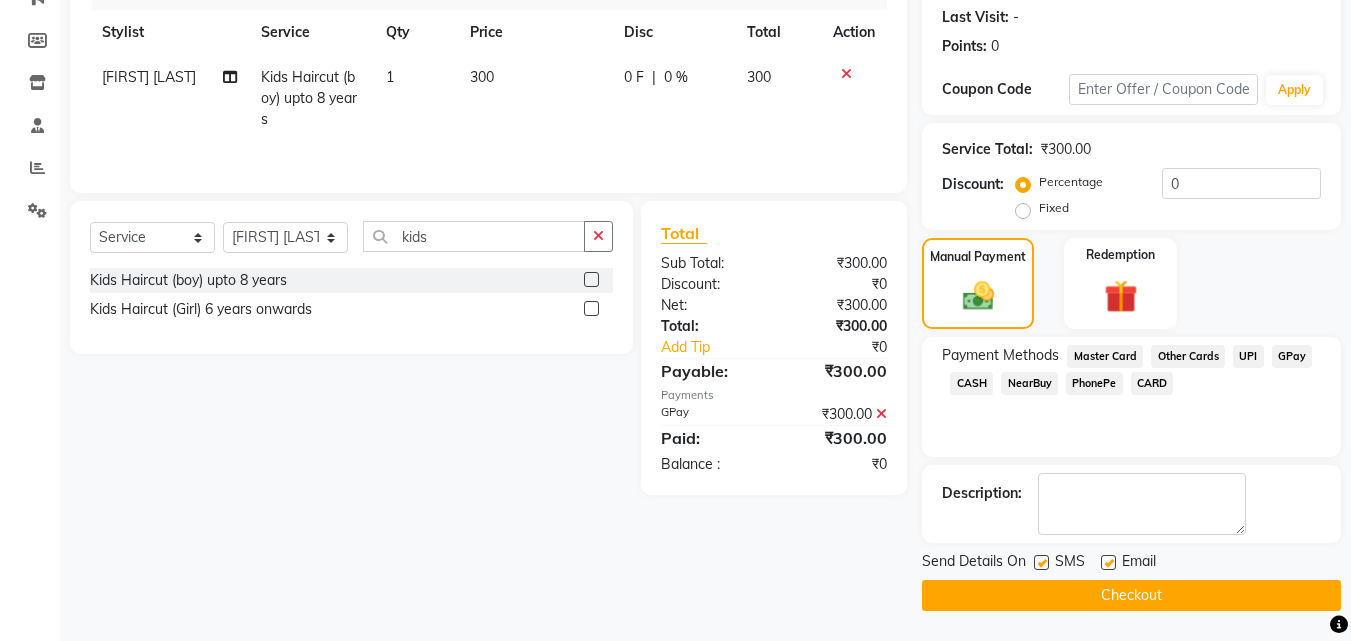 click on "Checkout" 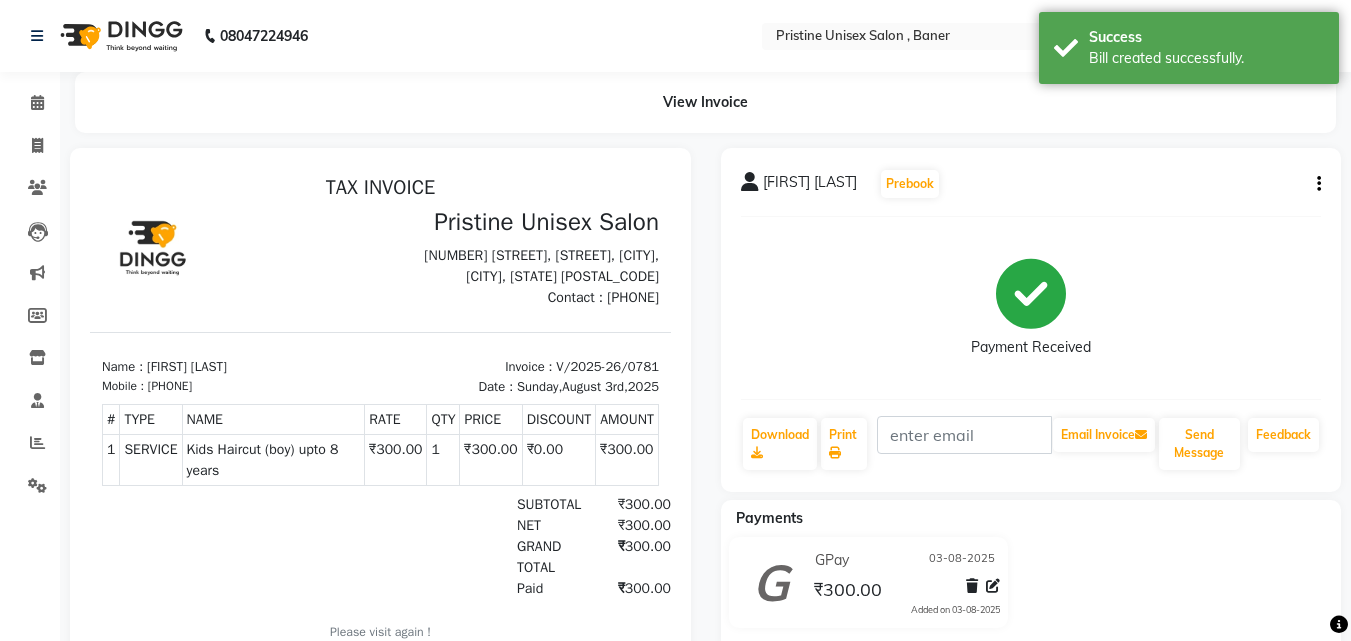 scroll, scrollTop: 0, scrollLeft: 0, axis: both 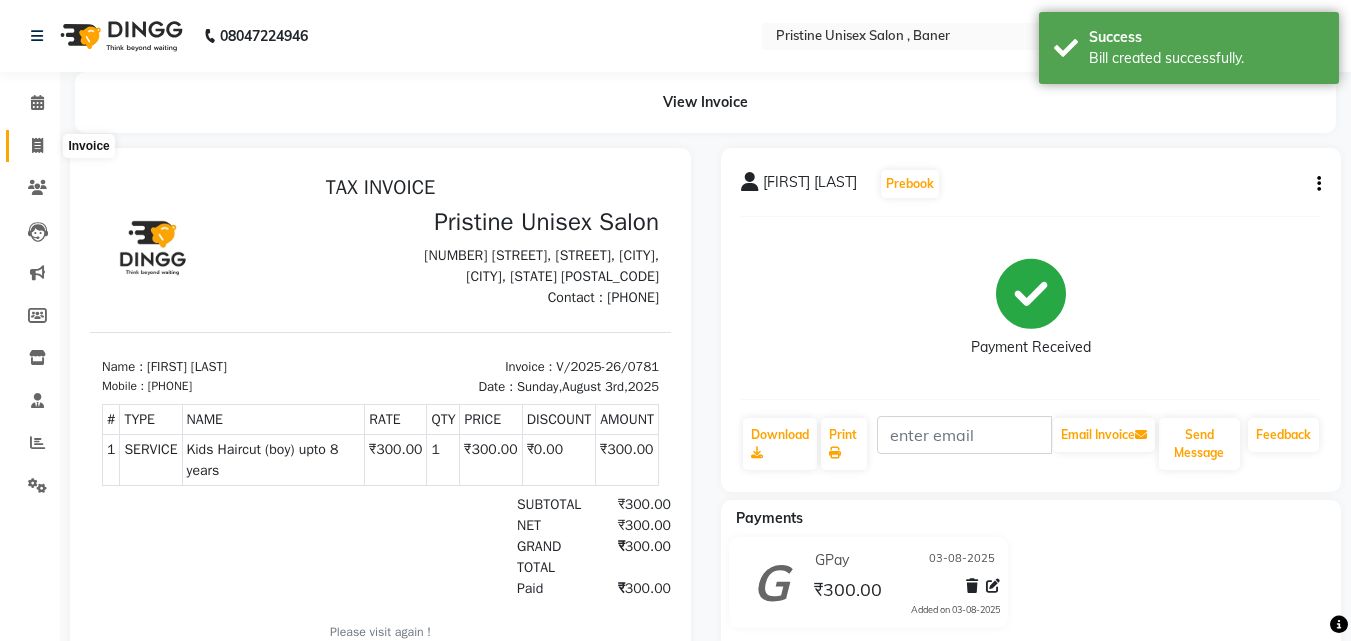 click 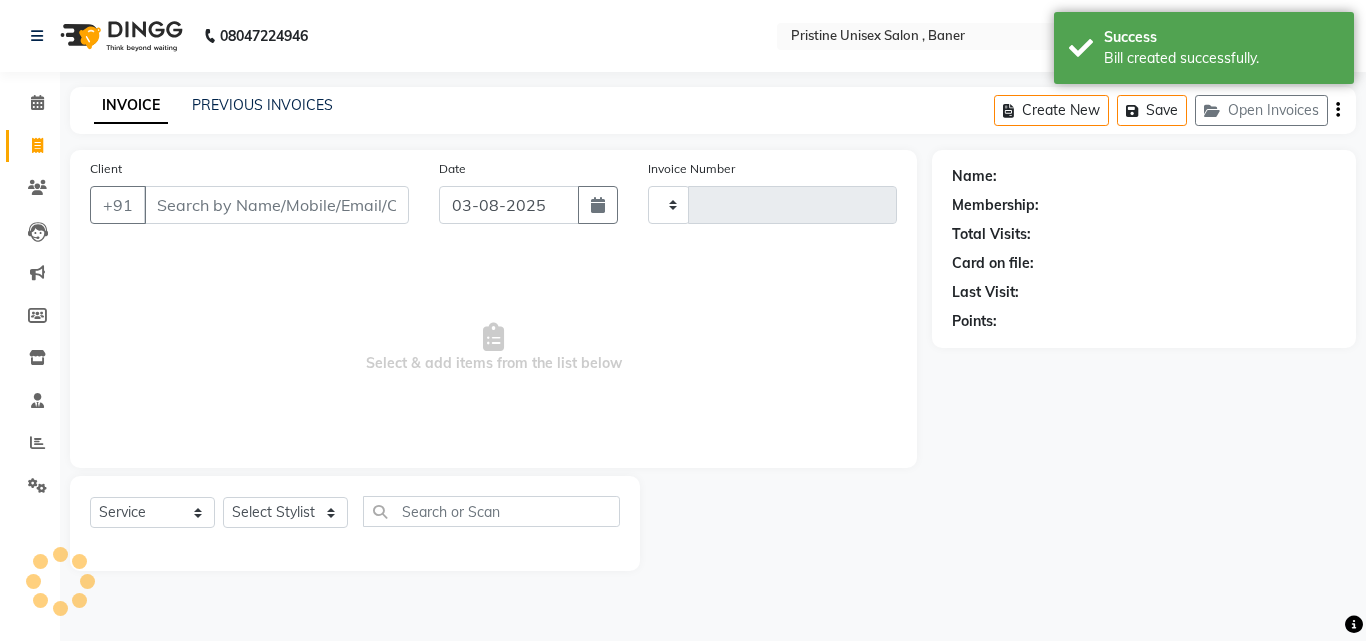 type on "0782" 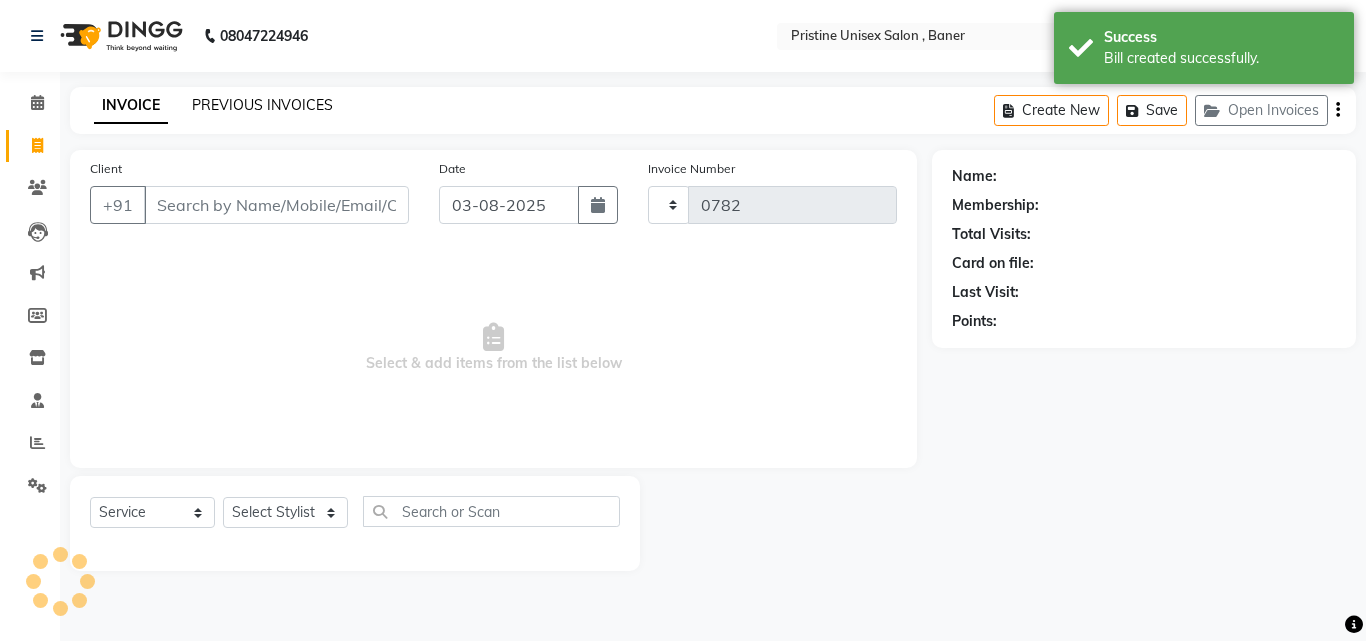 select on "6610" 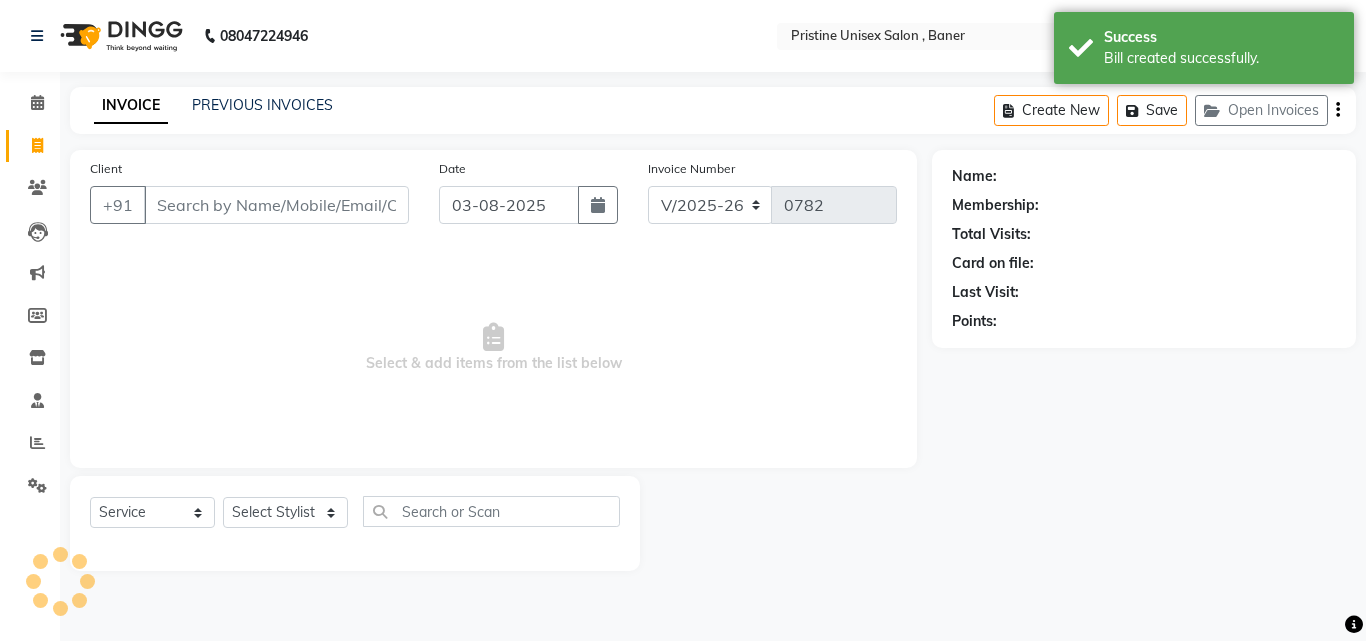 click on "PREVIOUS INVOICES" 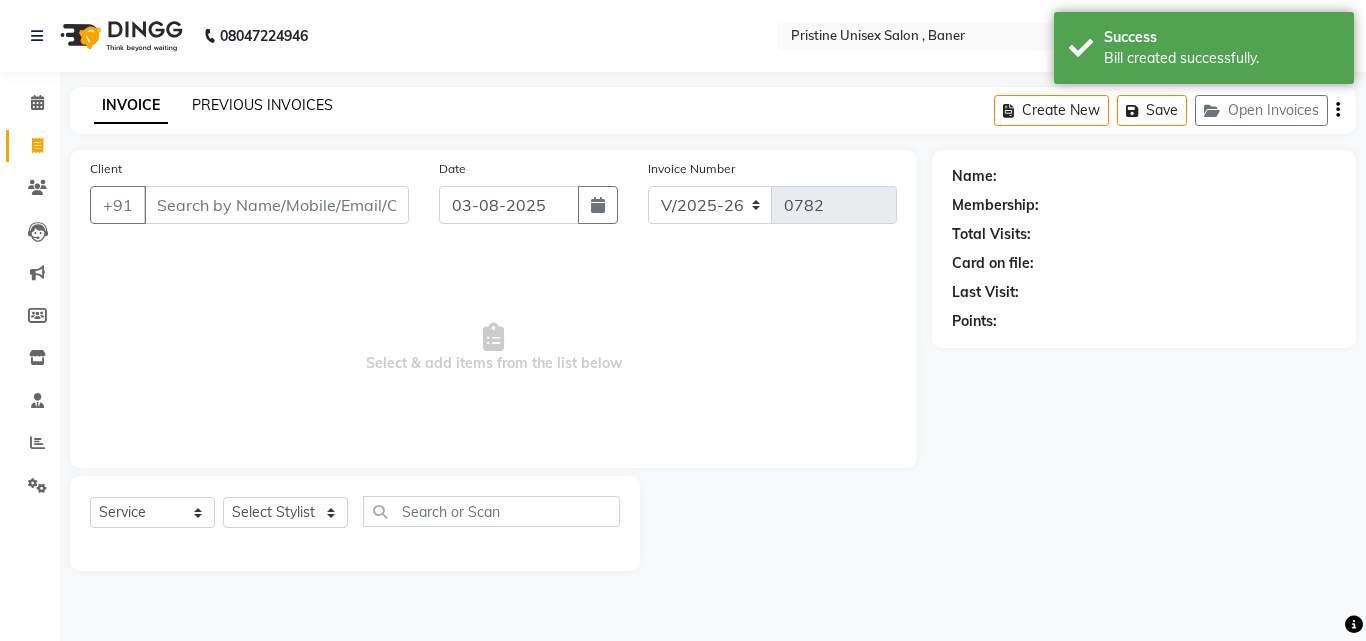click on "PREVIOUS INVOICES" 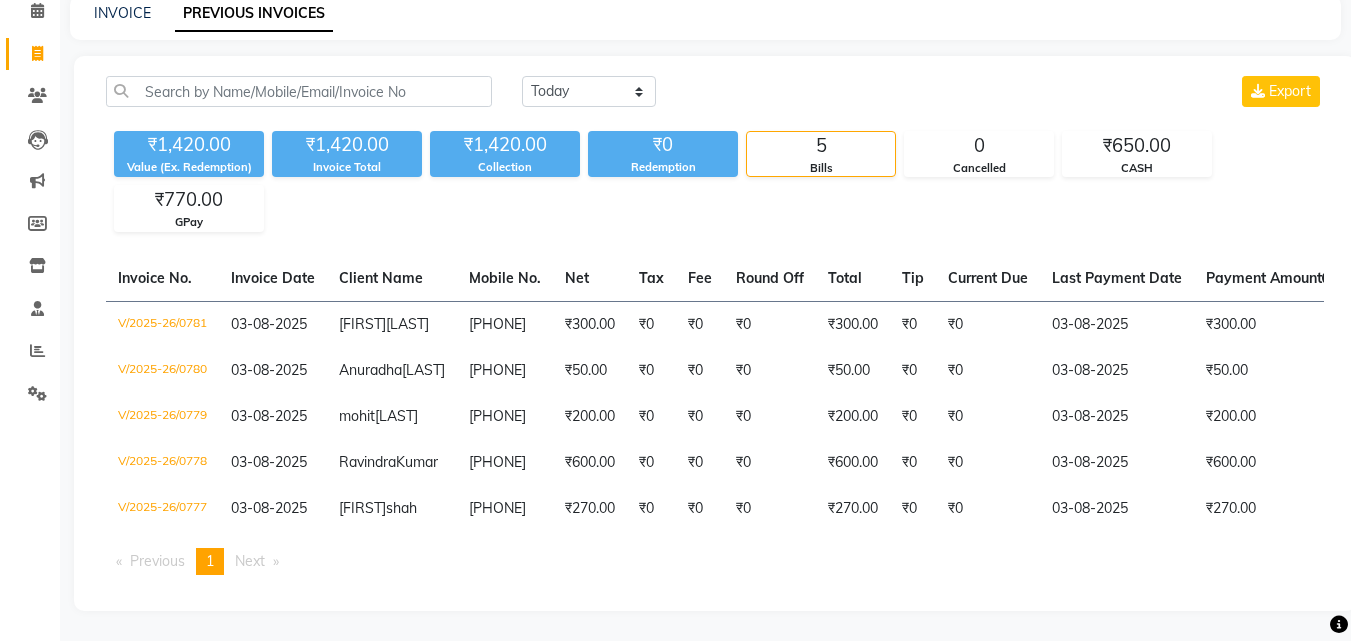 scroll, scrollTop: 87, scrollLeft: 0, axis: vertical 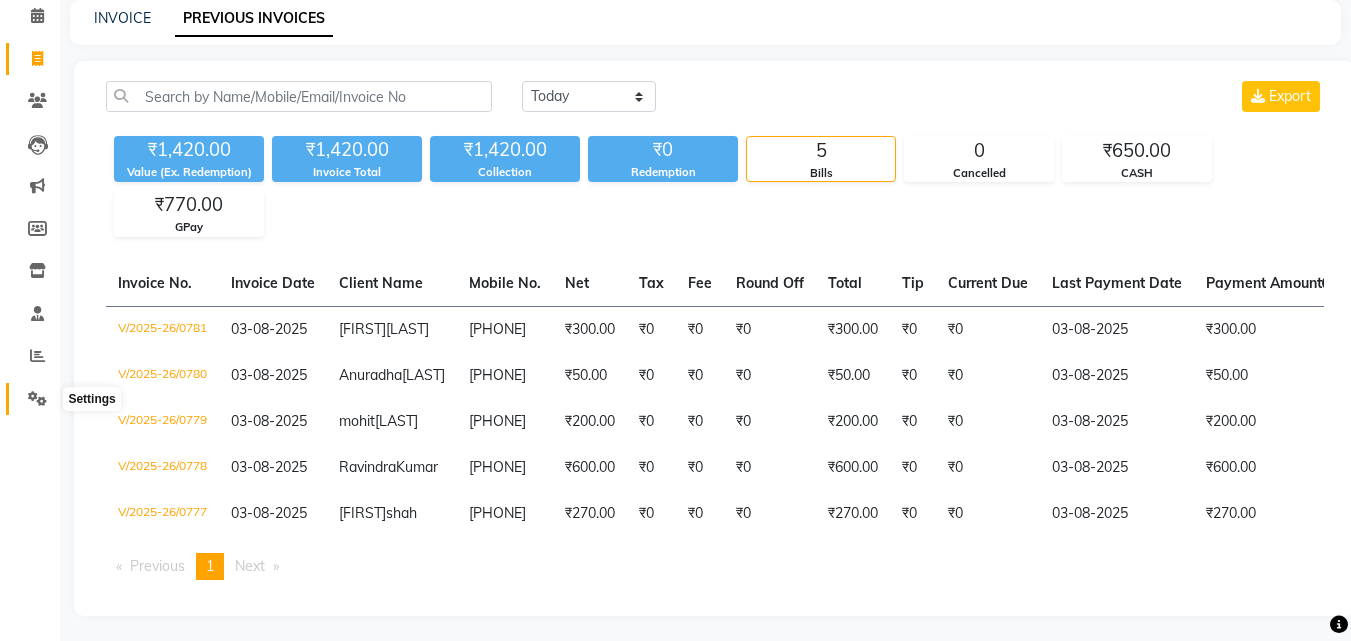 click 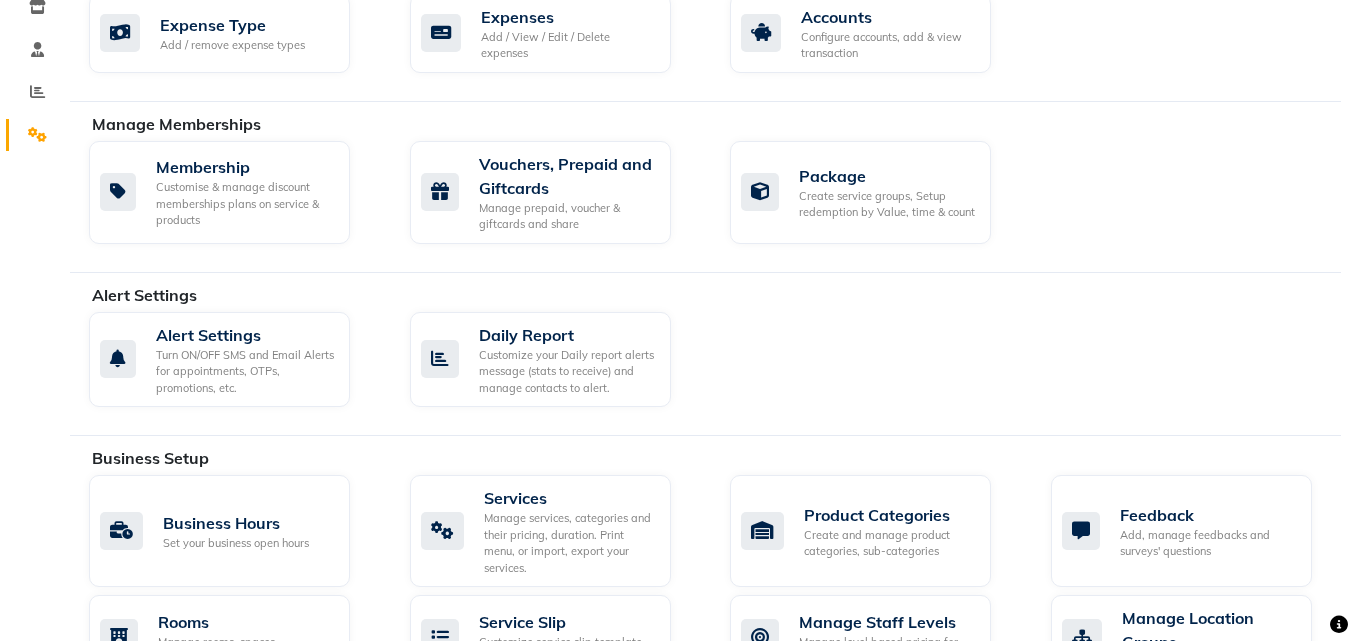 scroll, scrollTop: 651, scrollLeft: 0, axis: vertical 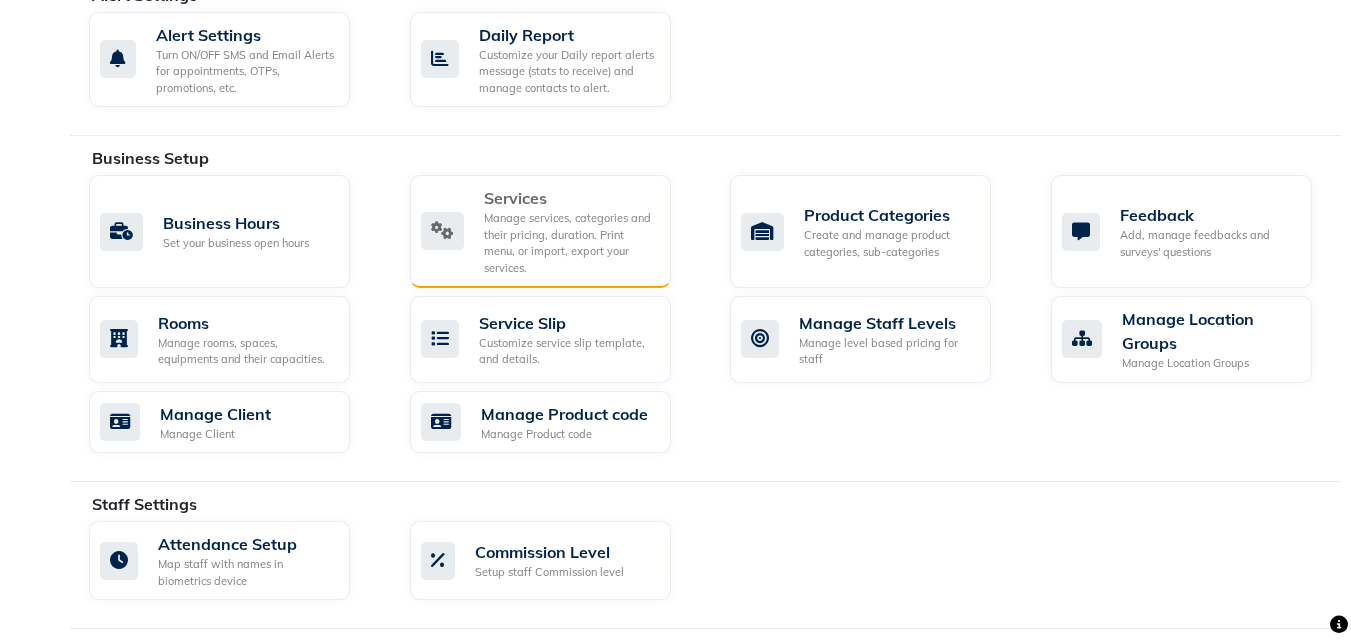 click on "Services" 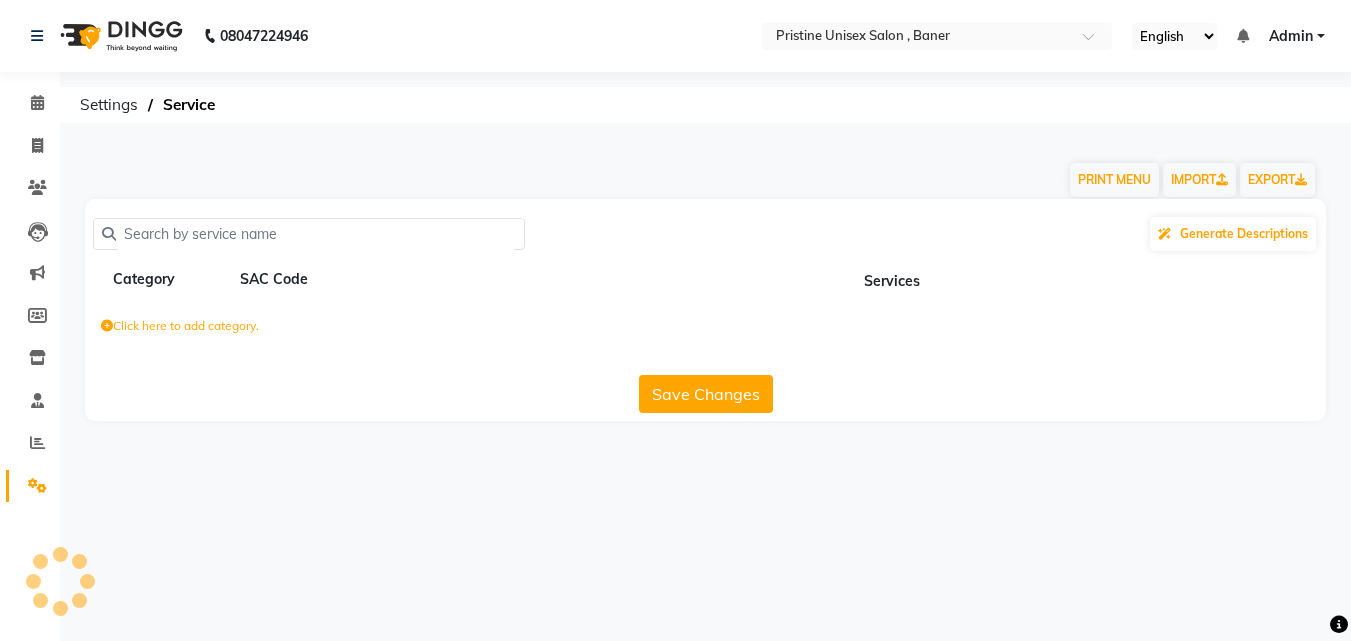 scroll, scrollTop: 0, scrollLeft: 0, axis: both 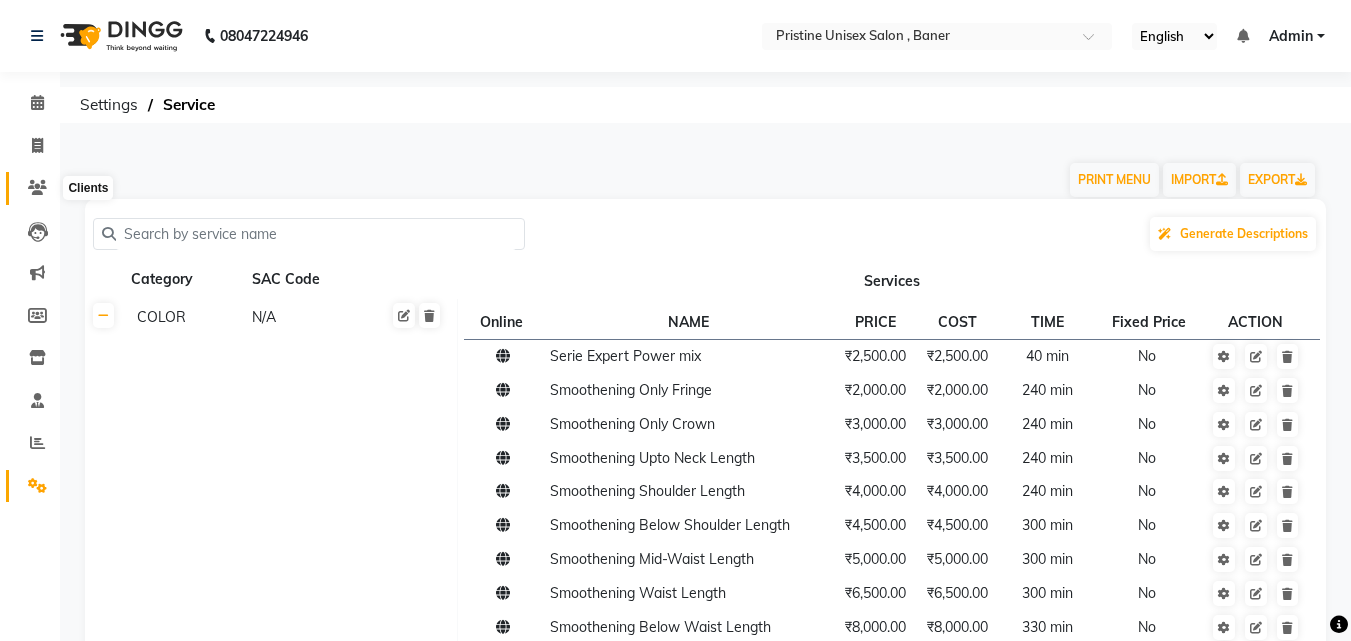 click 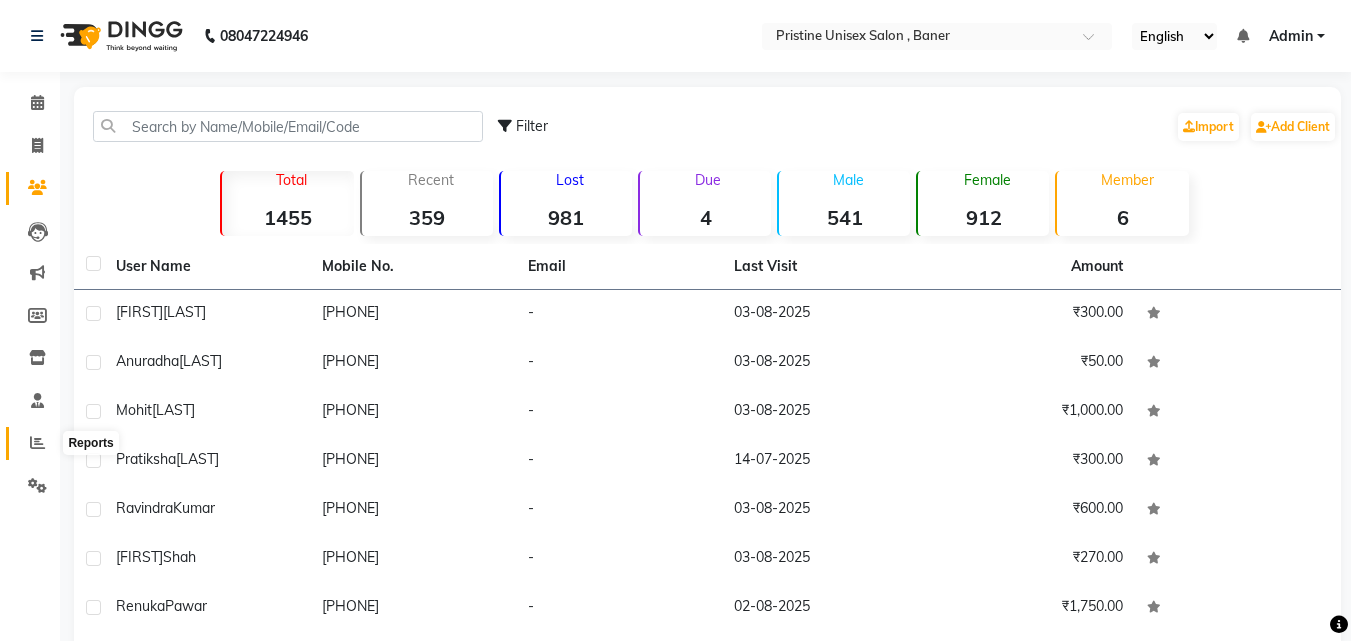 click 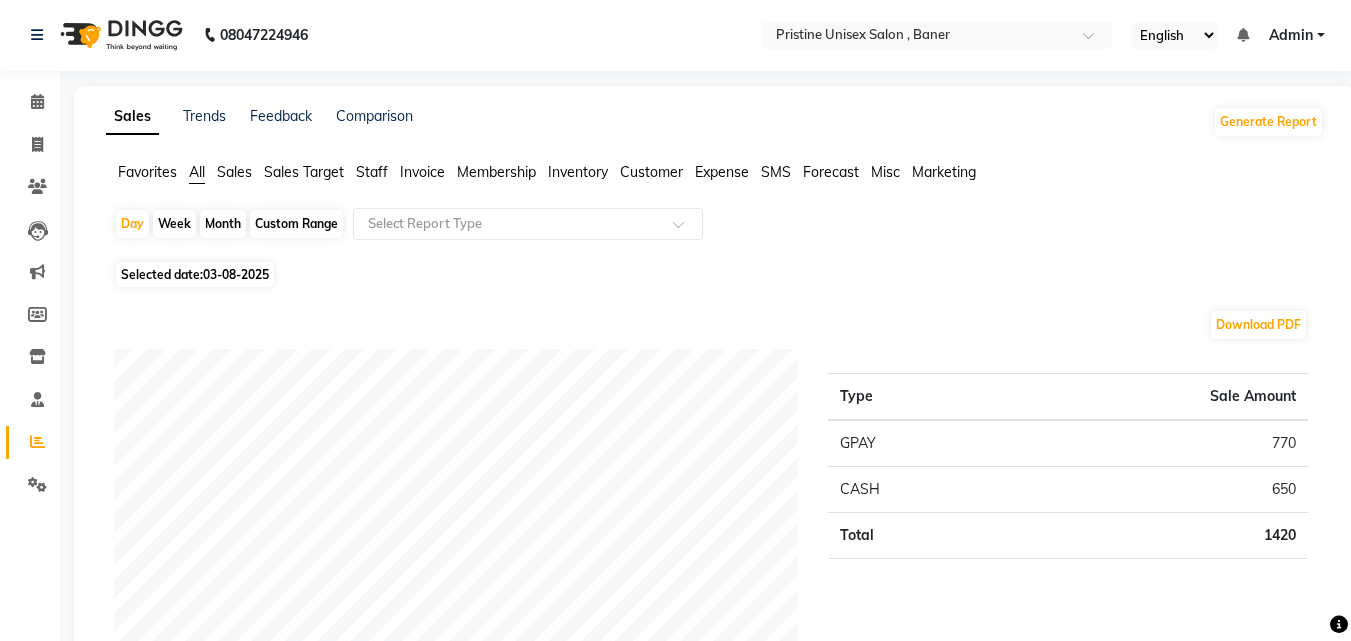 scroll, scrollTop: 0, scrollLeft: 0, axis: both 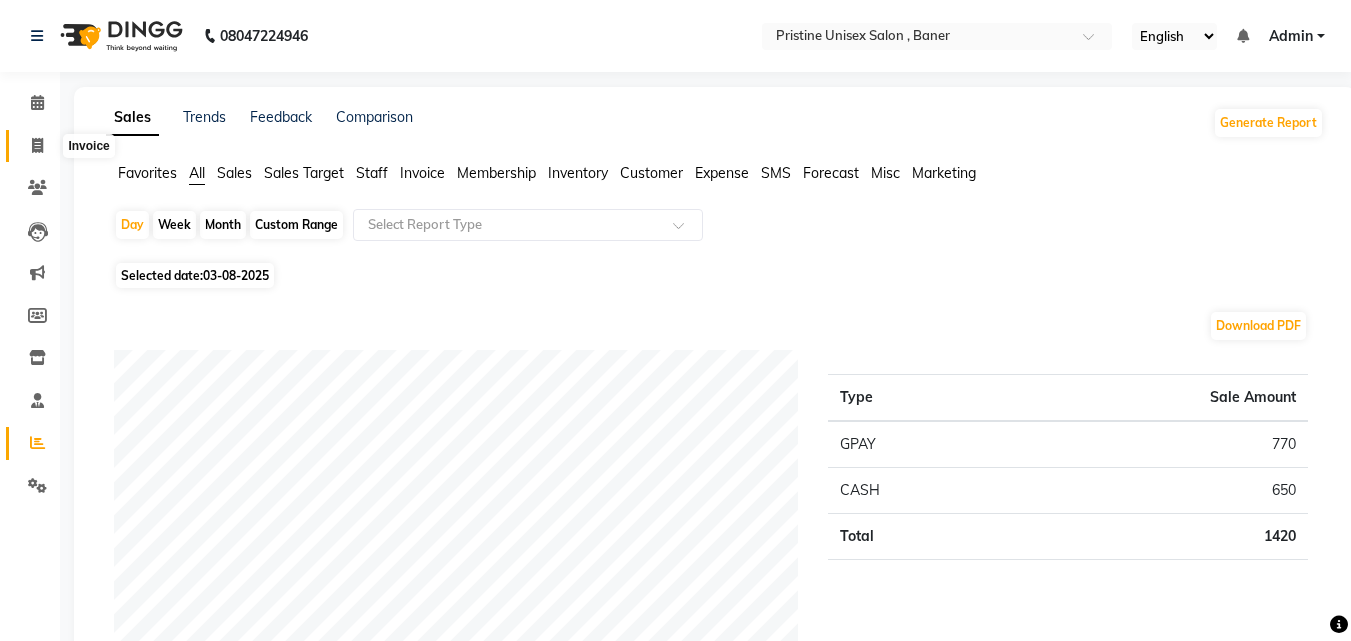 click 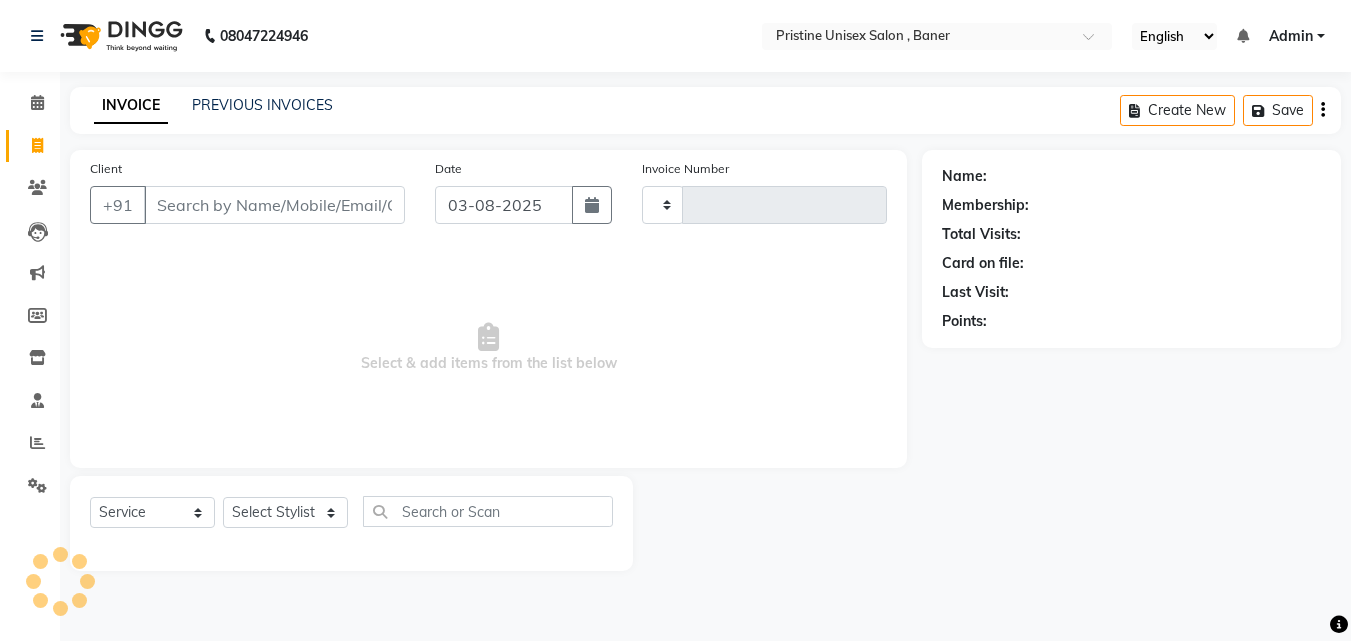 type on "0782" 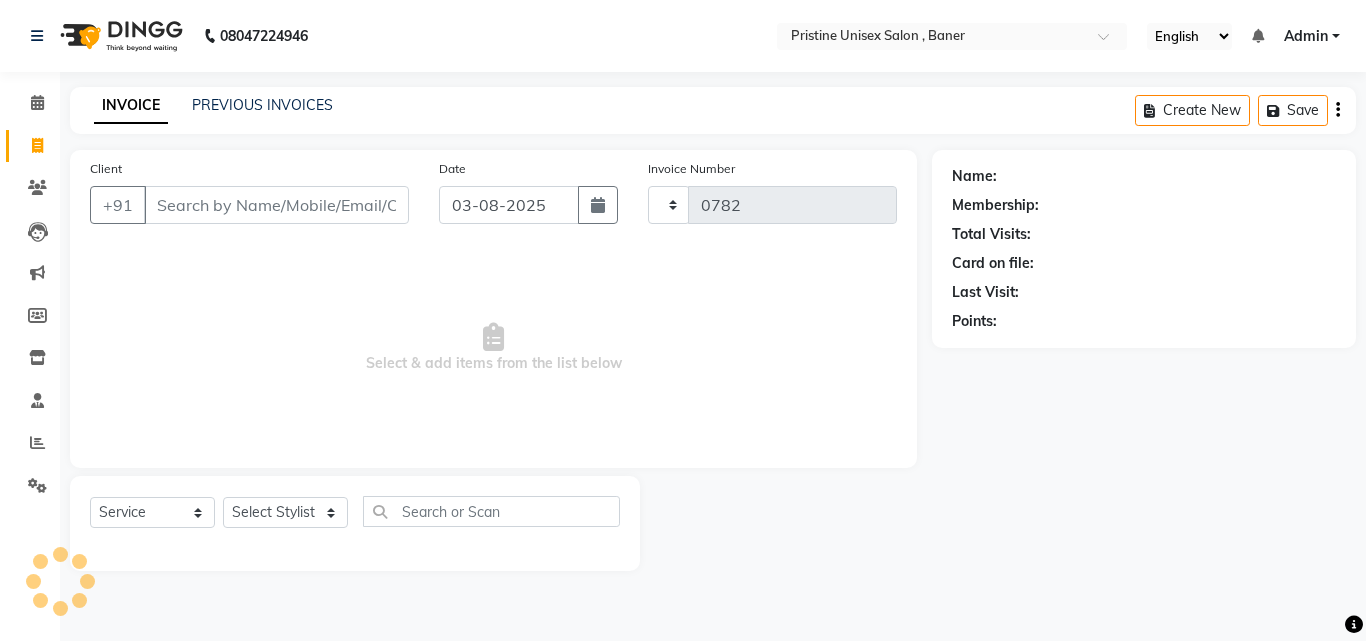 select on "6610" 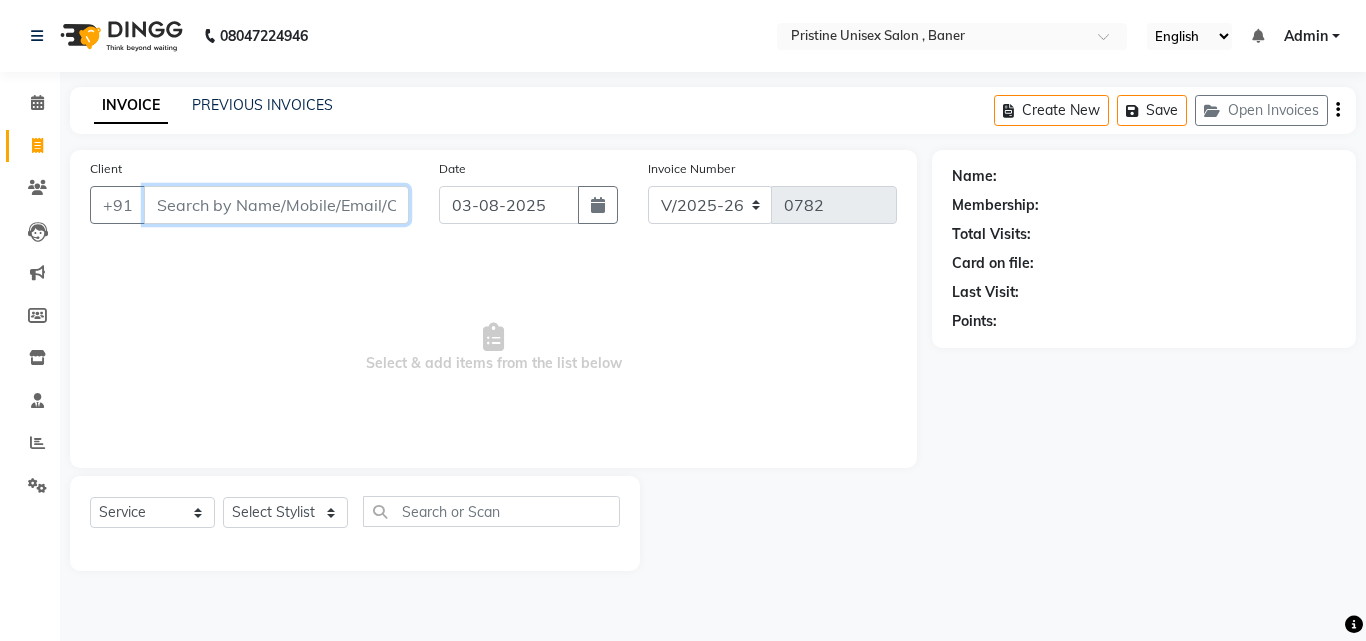 click on "Client" at bounding box center [276, 205] 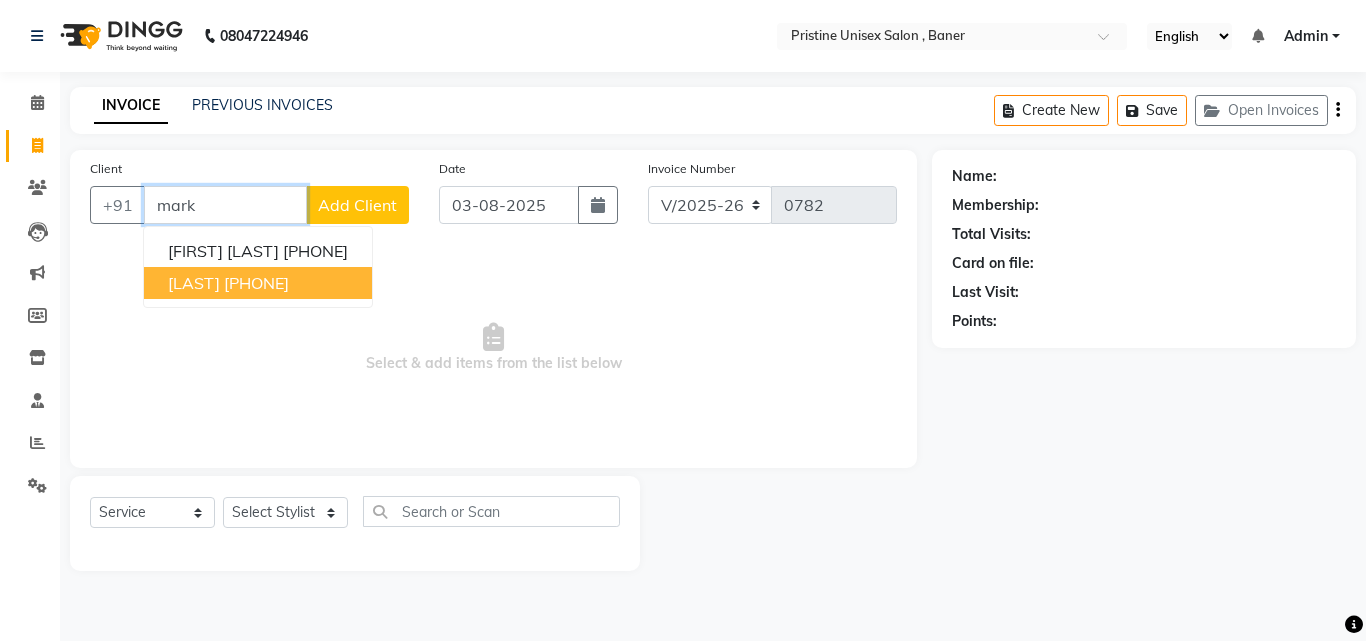 click on "markamdey ." at bounding box center (194, 283) 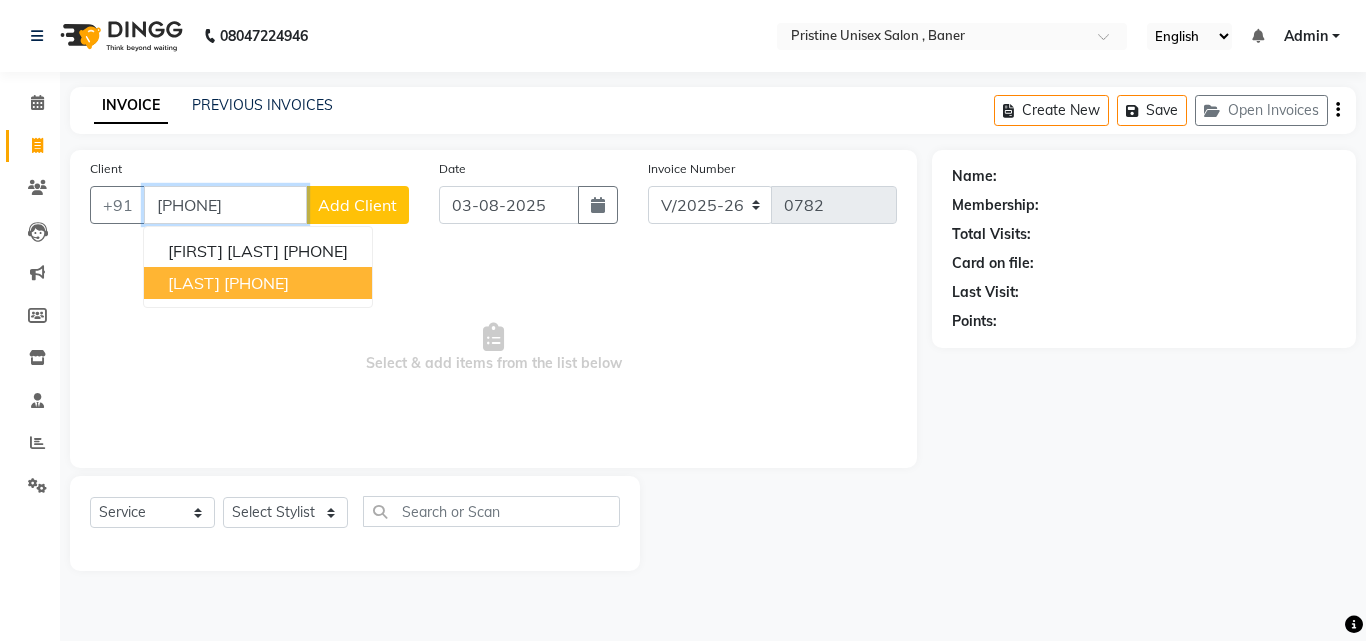 type on "7499494532" 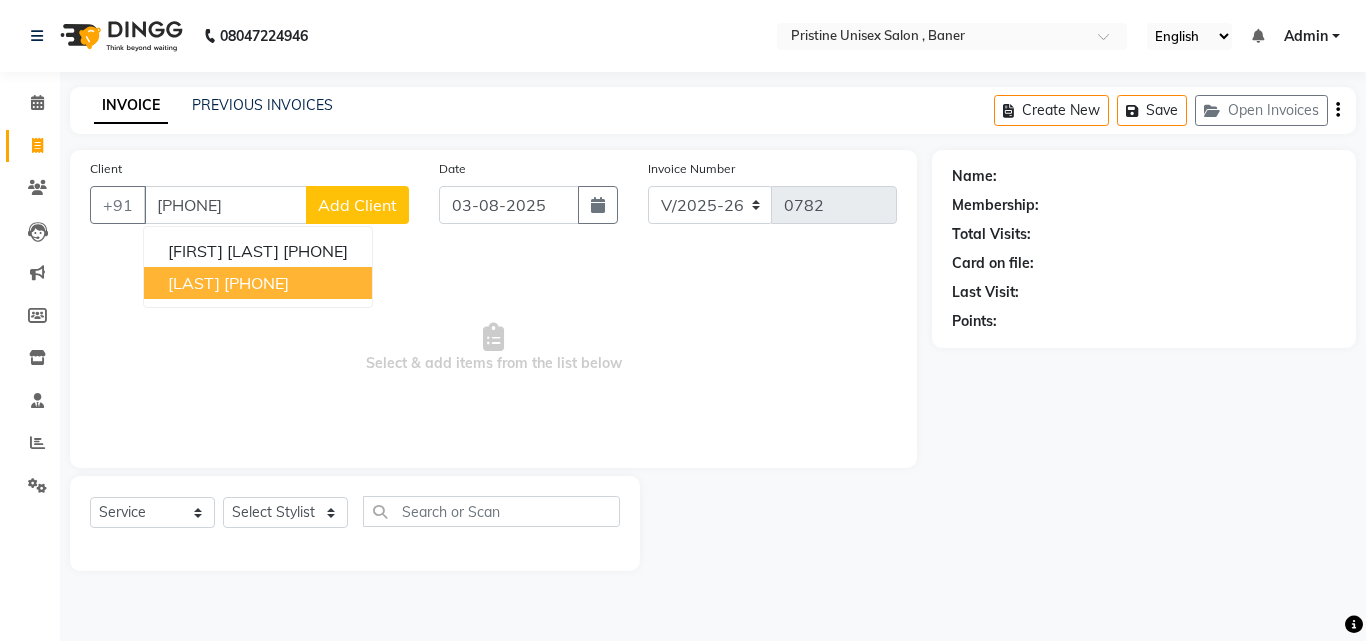 select on "1: Object" 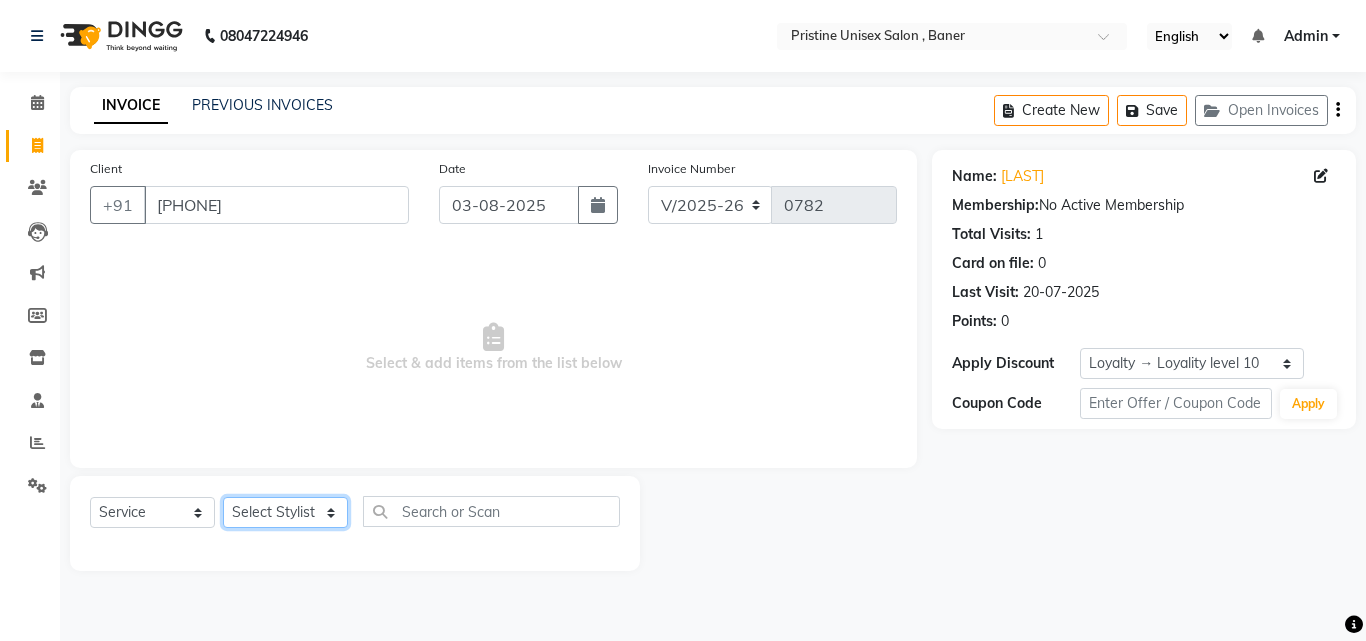 click on "Select Stylist ABHISHEKH Jaya Shinde Karan  Mahesh Rasal Mohd Monish Ahmed monika  NAAZ NIlesh pooja jaison Pooja Mam purva Sanket Sujata  Surekha Vandana  Chavan Vrsha jare" 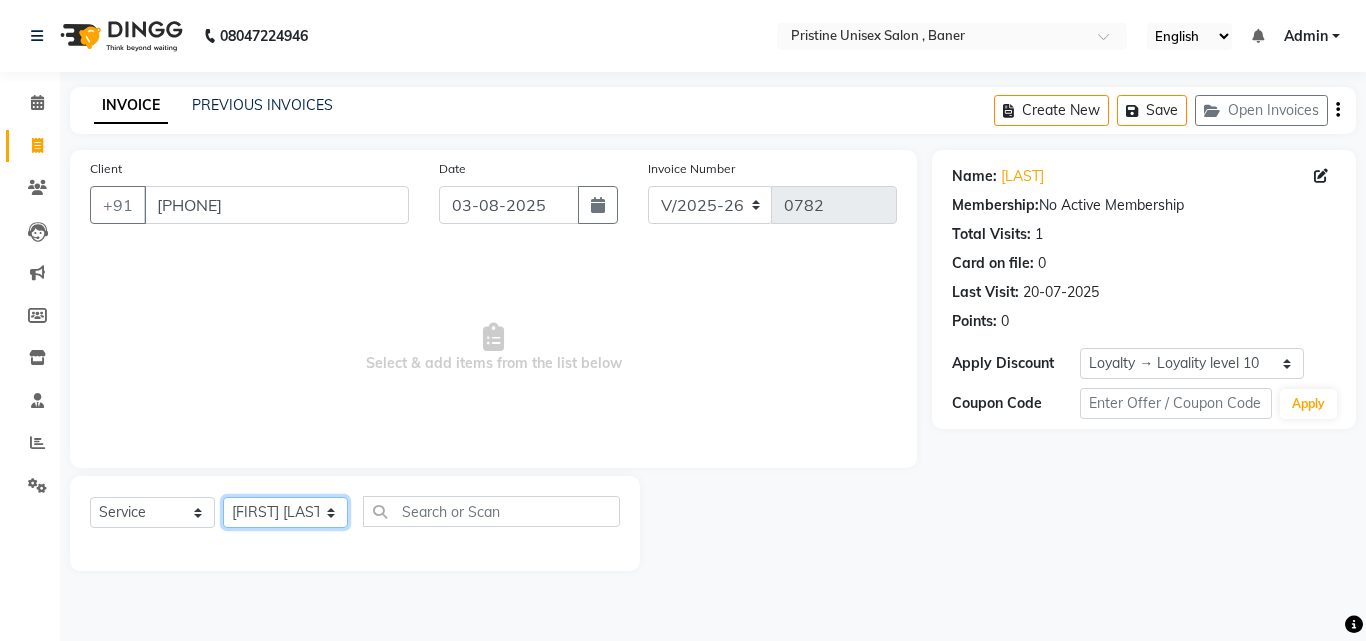 click on "Select Stylist ABHISHEKH Jaya Shinde Karan  Mahesh Rasal Mohd Monish Ahmed monika  NAAZ NIlesh pooja jaison Pooja Mam purva Sanket Sujata  Surekha Vandana  Chavan Vrsha jare" 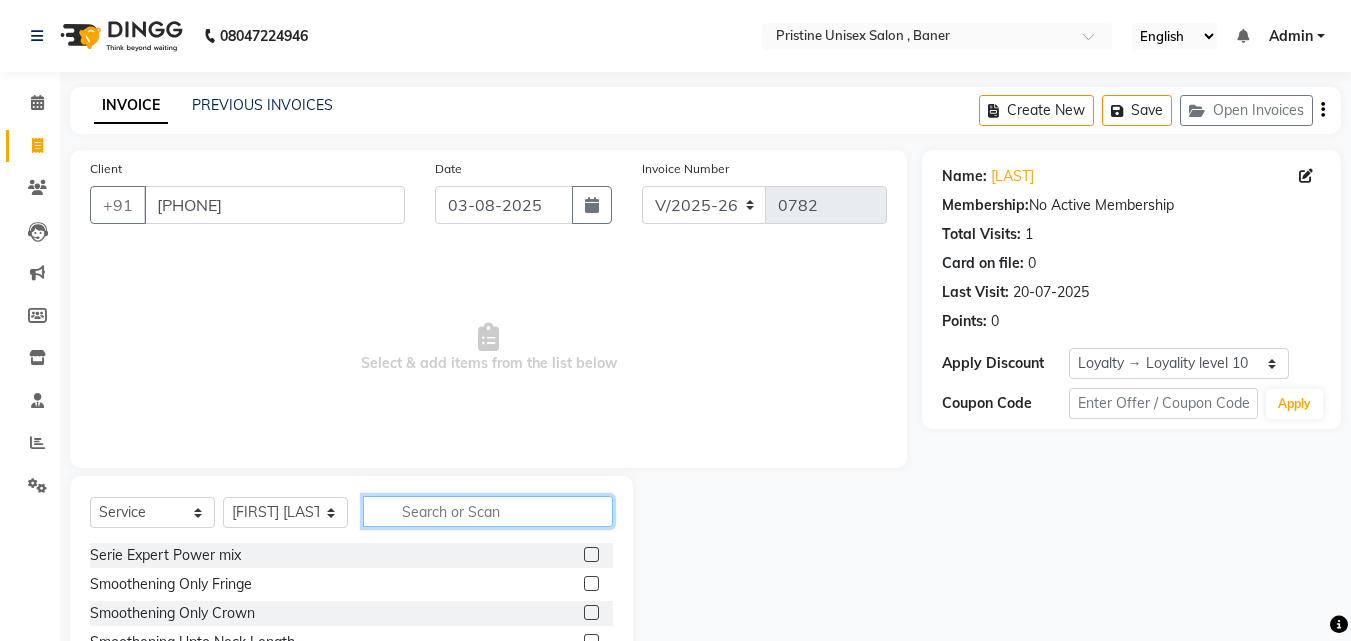 click 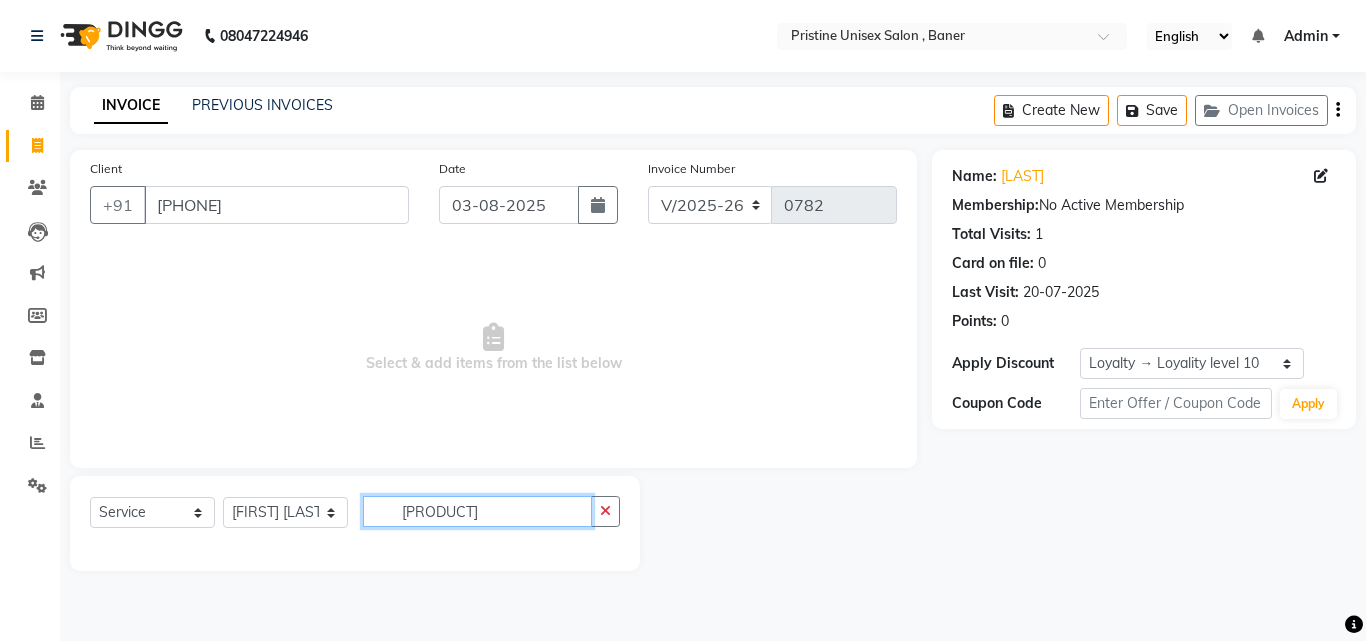 drag, startPoint x: 515, startPoint y: 522, endPoint x: 388, endPoint y: 495, distance: 129.83836 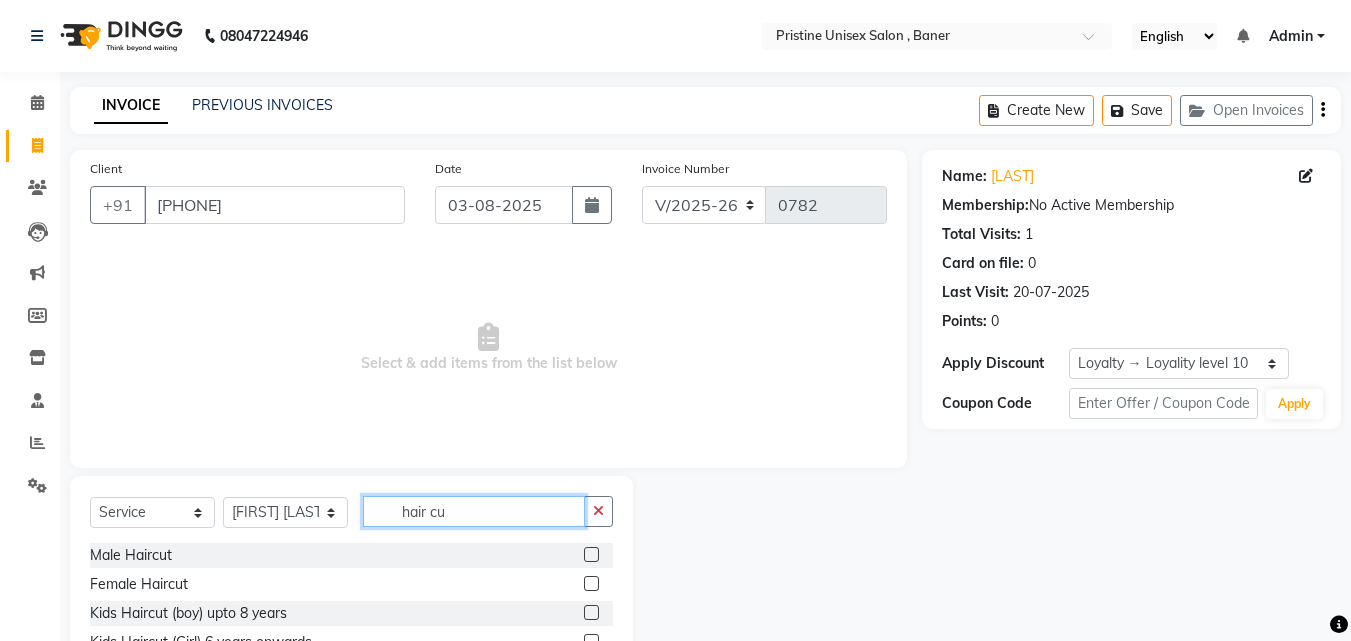 type on "hair cu" 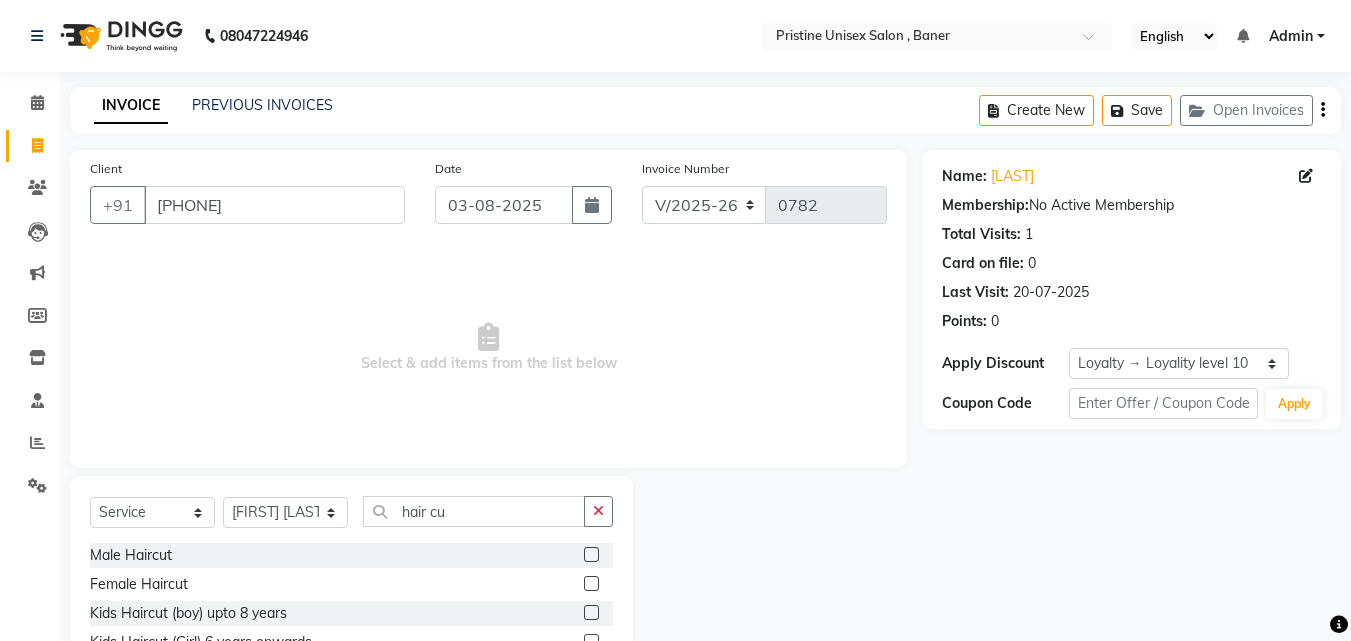click 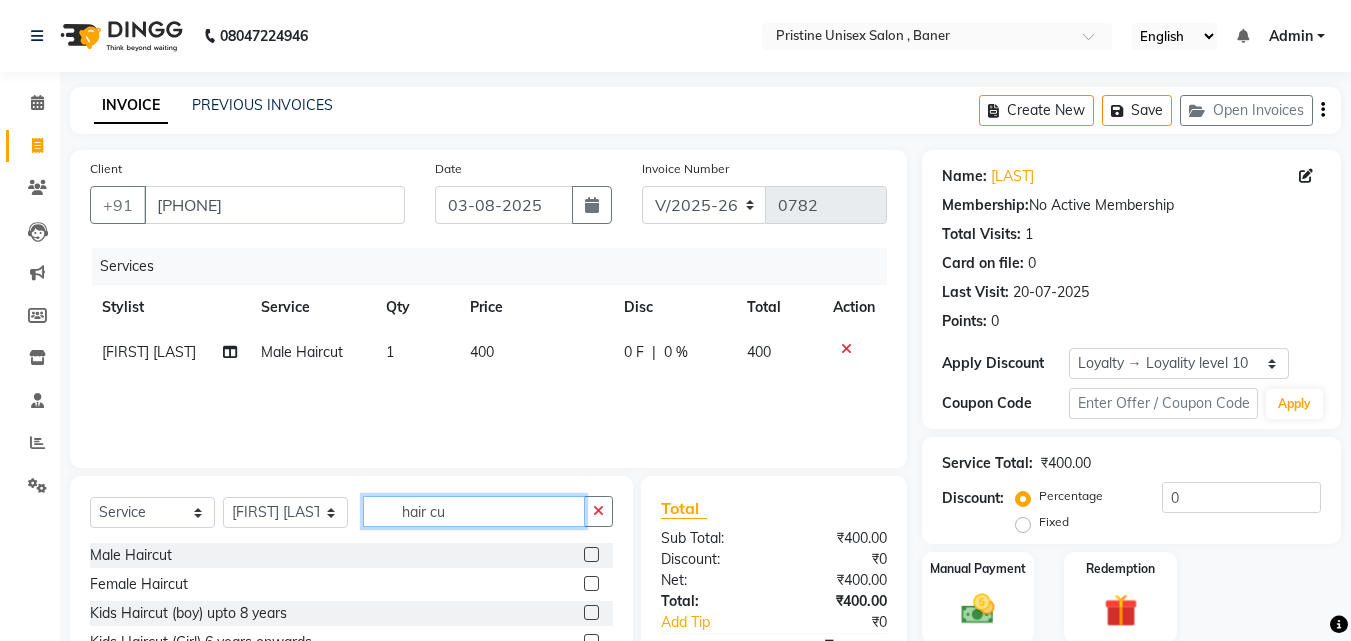 checkbox on "false" 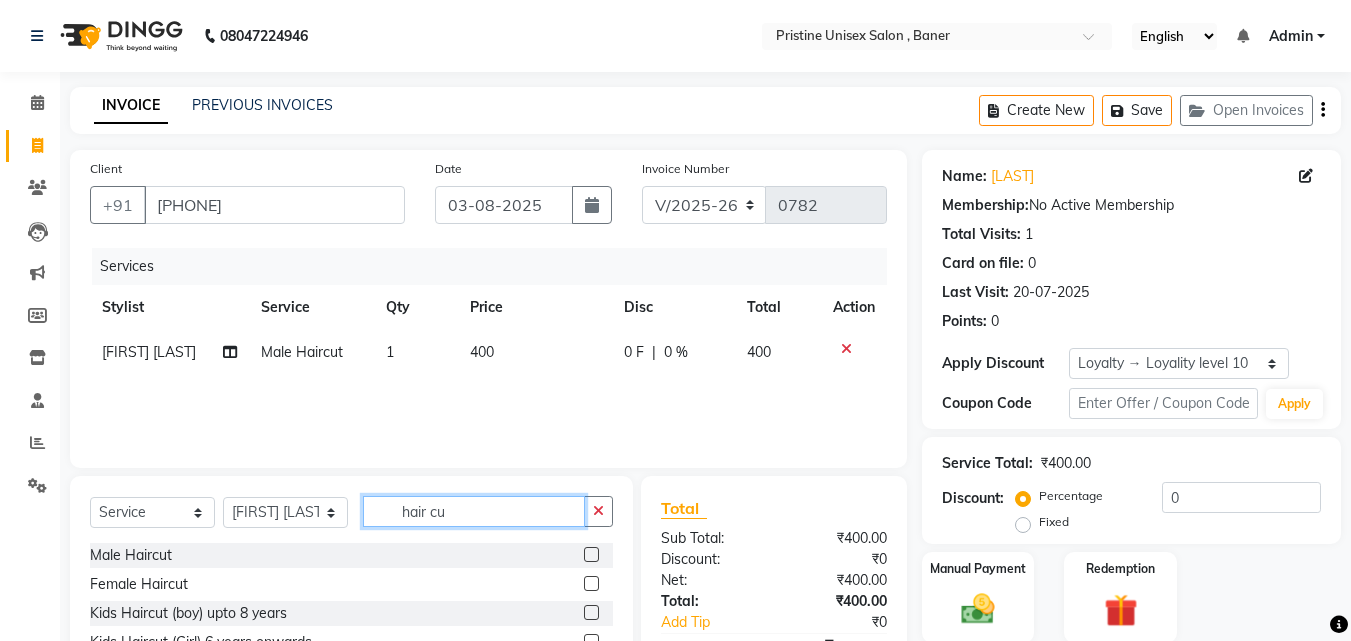drag, startPoint x: 512, startPoint y: 515, endPoint x: 325, endPoint y: 514, distance: 187.00267 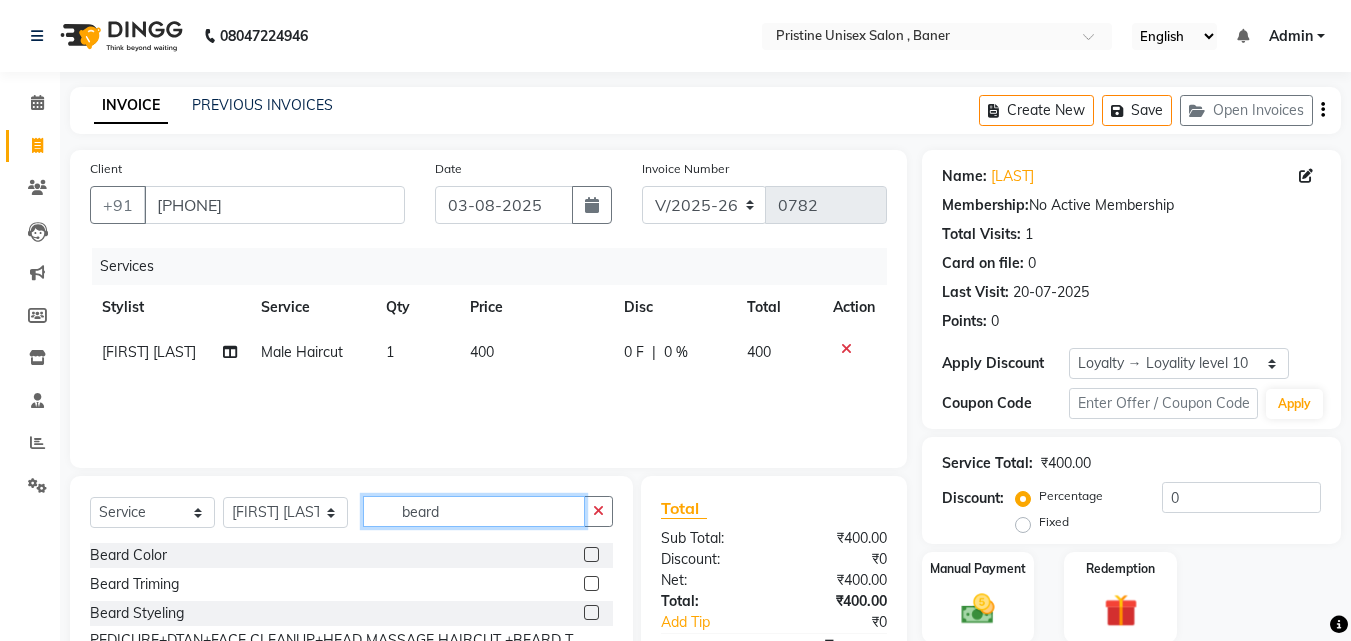 type on "beard" 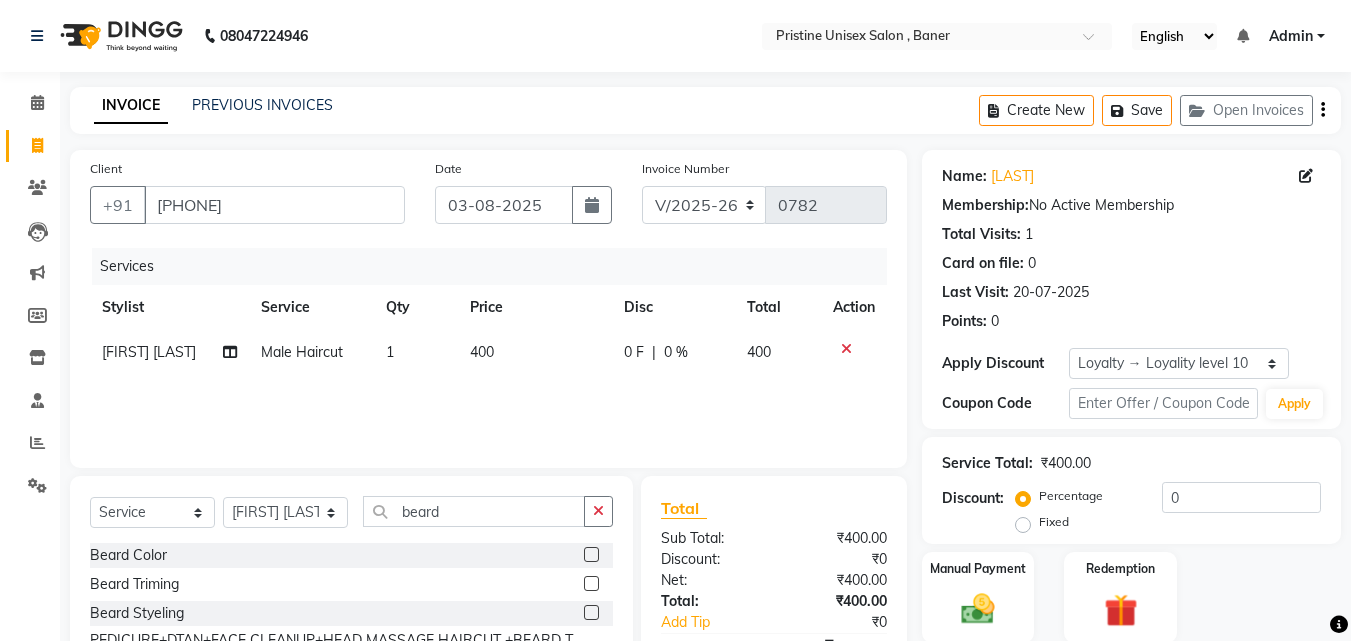 click 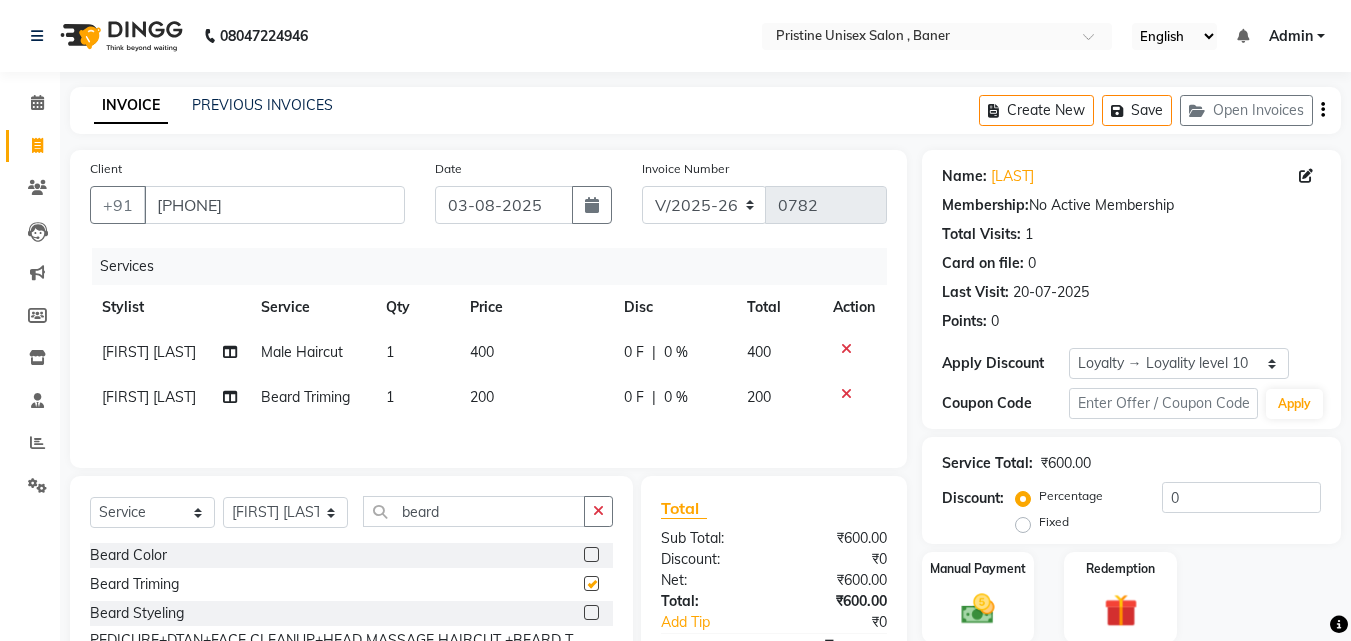 checkbox on "false" 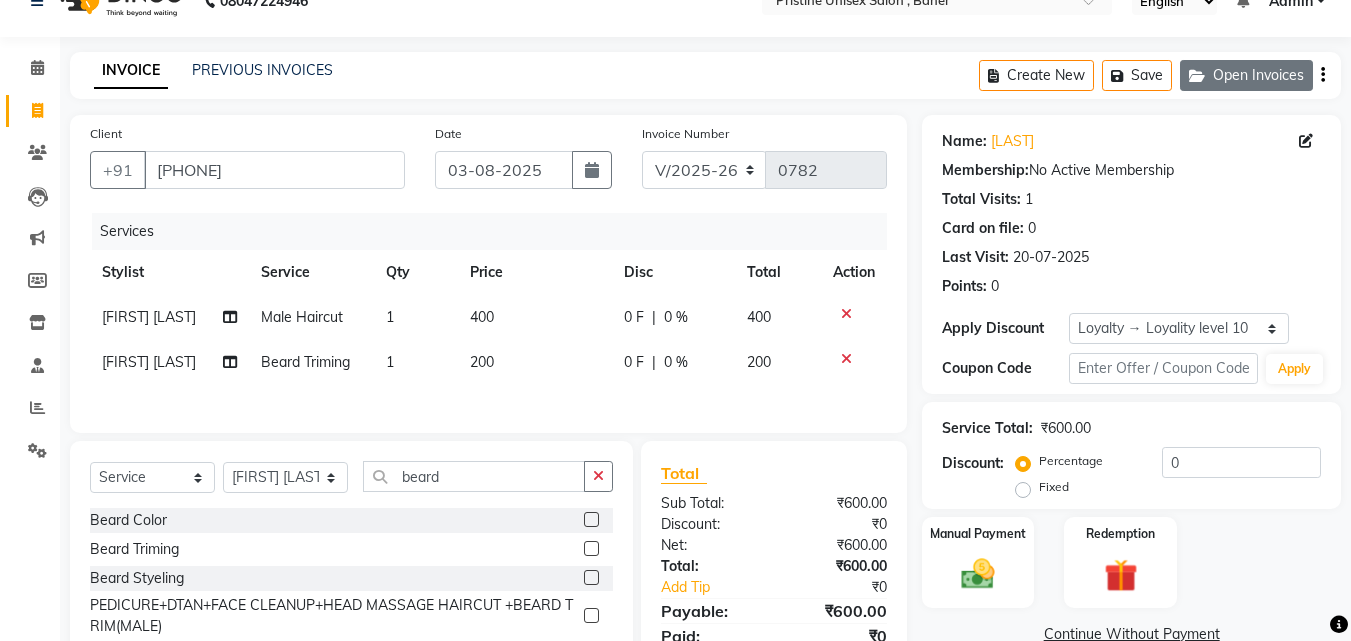 scroll, scrollTop: 0, scrollLeft: 0, axis: both 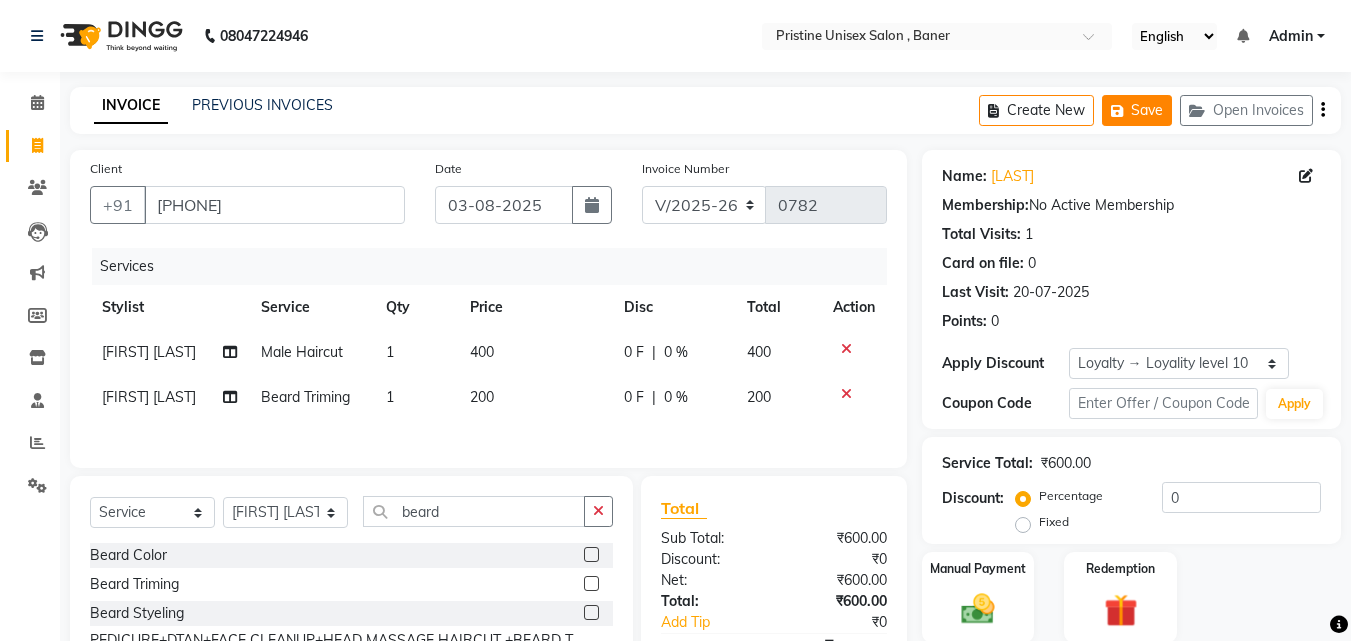 click on "Save" 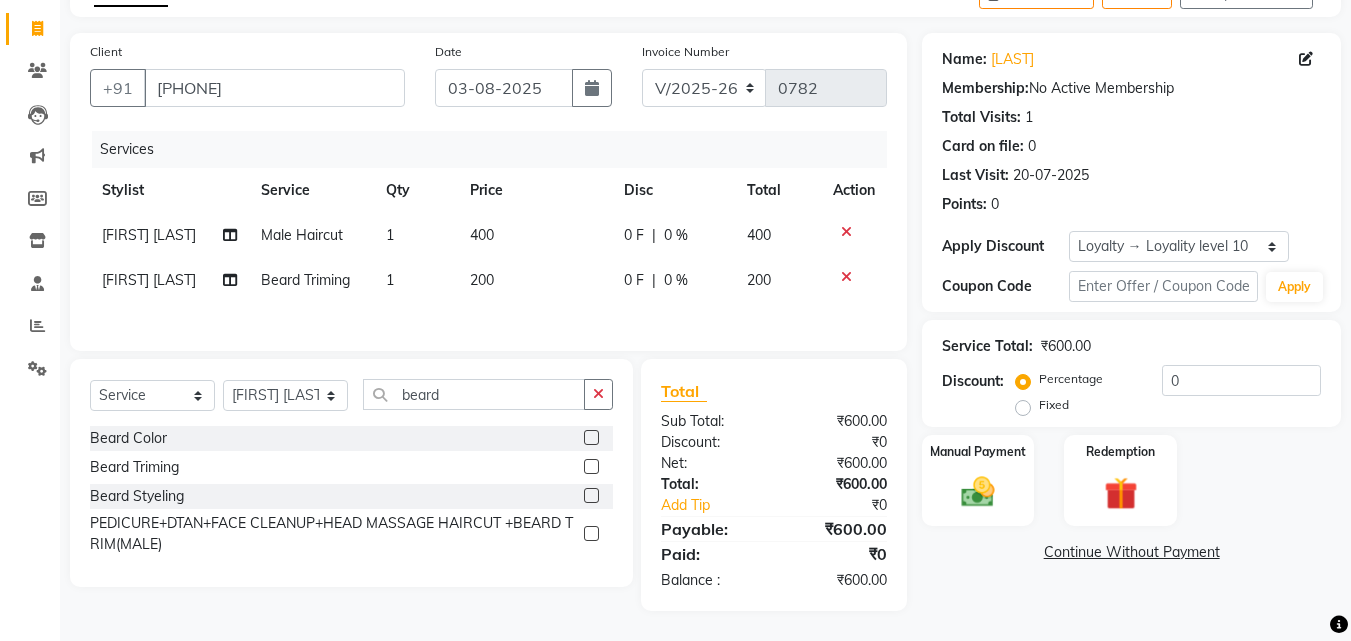 scroll, scrollTop: 162, scrollLeft: 0, axis: vertical 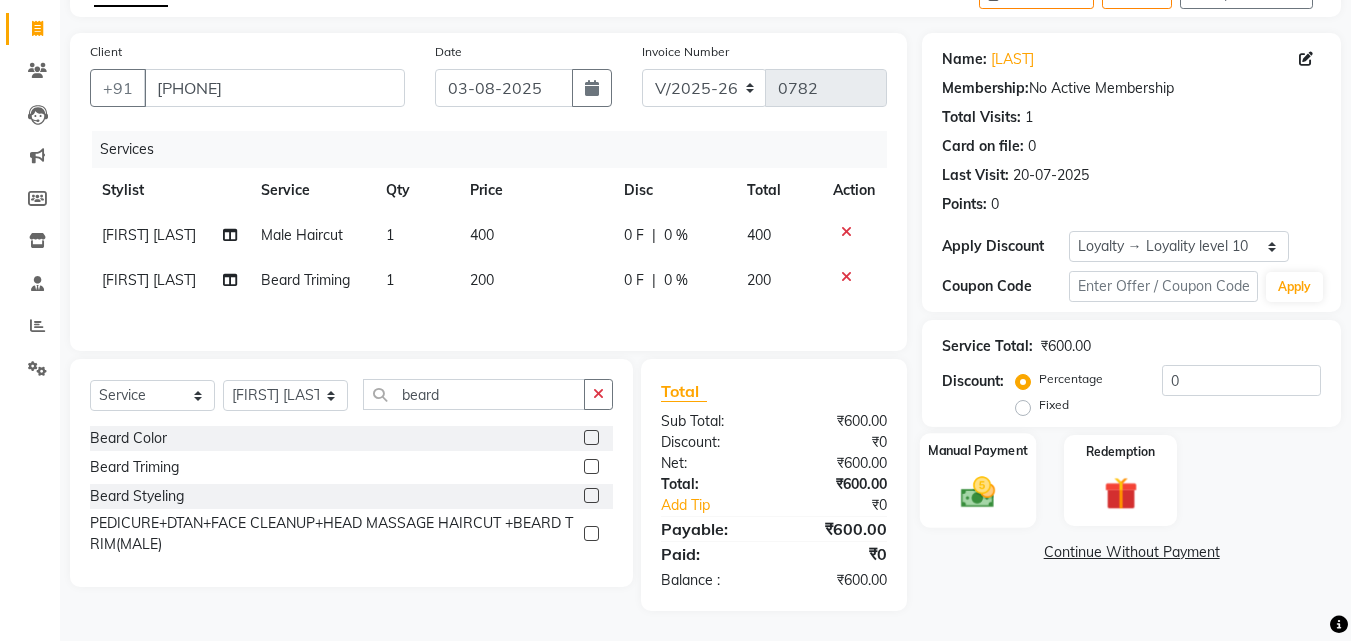 click 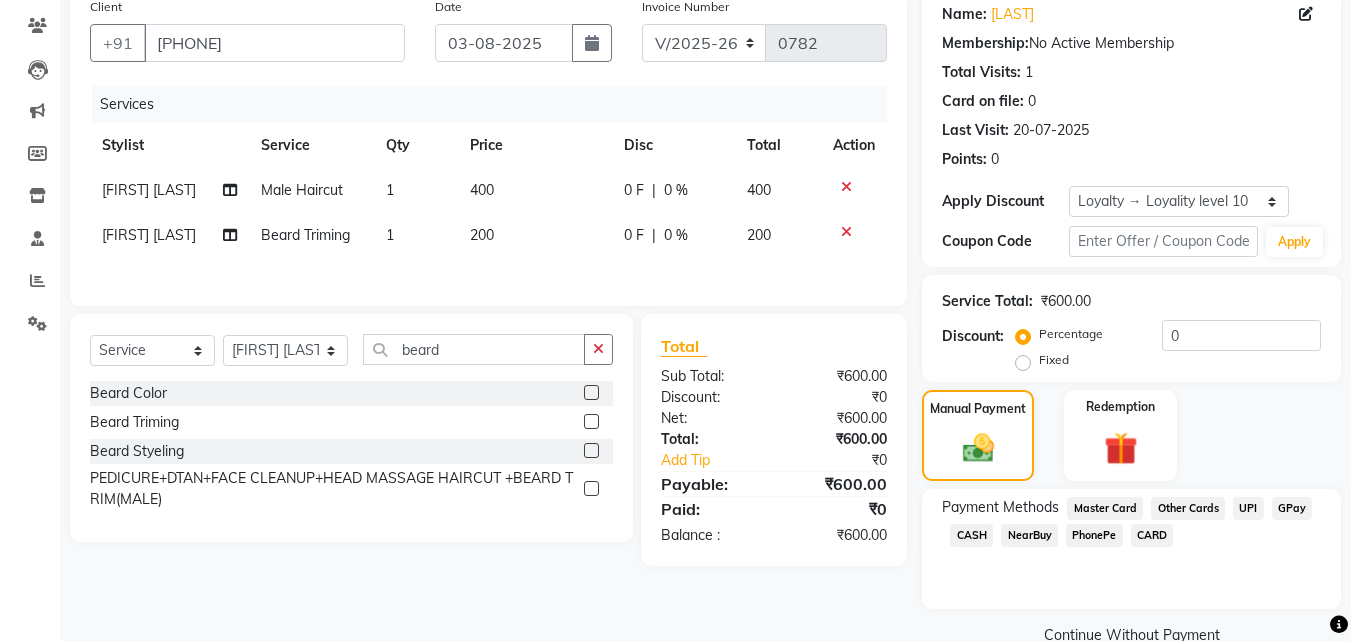 scroll, scrollTop: 201, scrollLeft: 0, axis: vertical 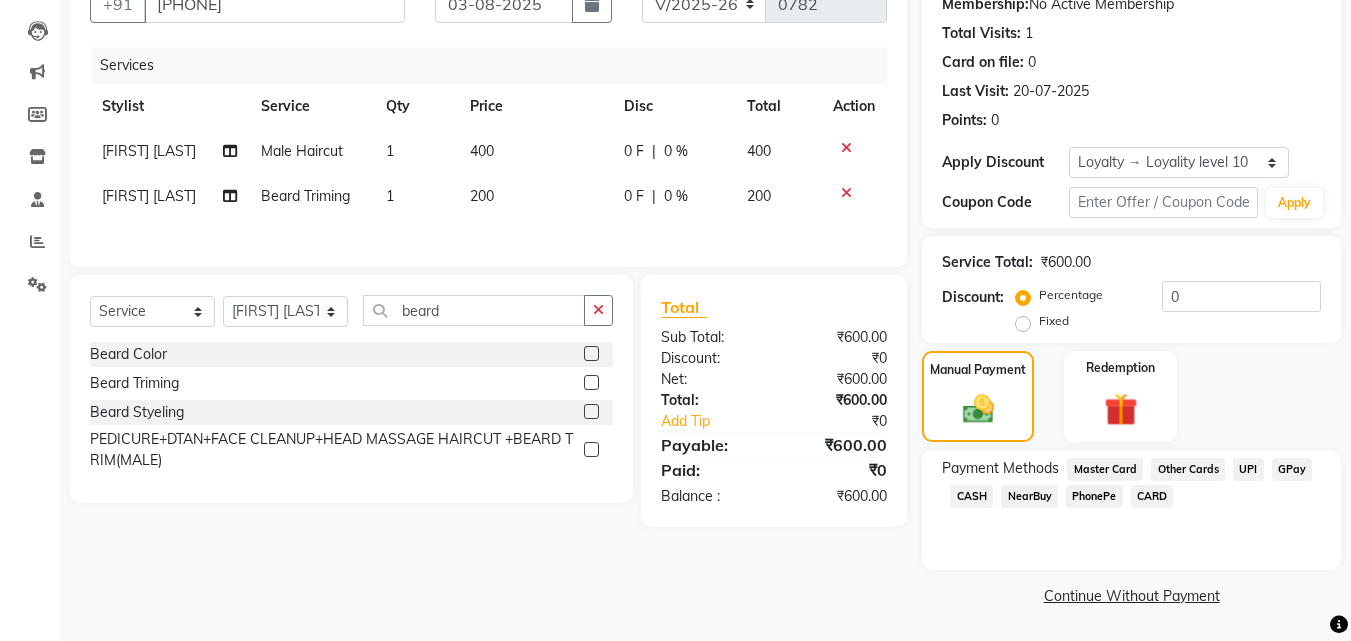 click on "GPay" 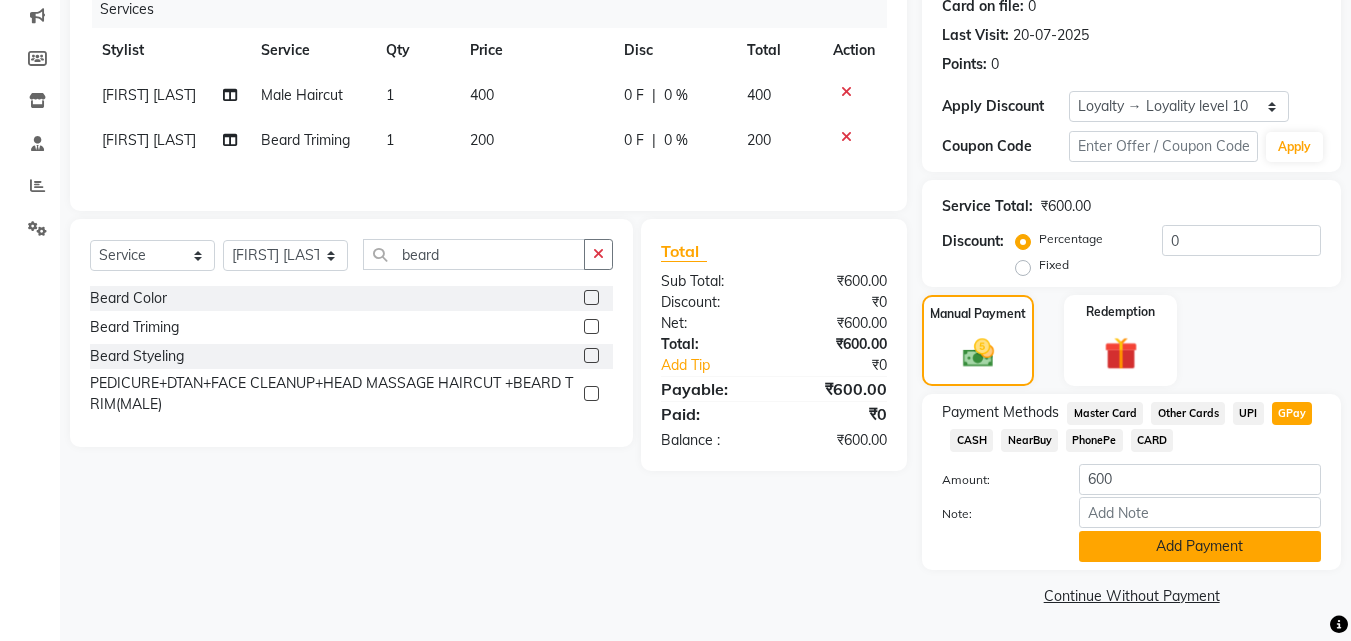 click on "Add Payment" 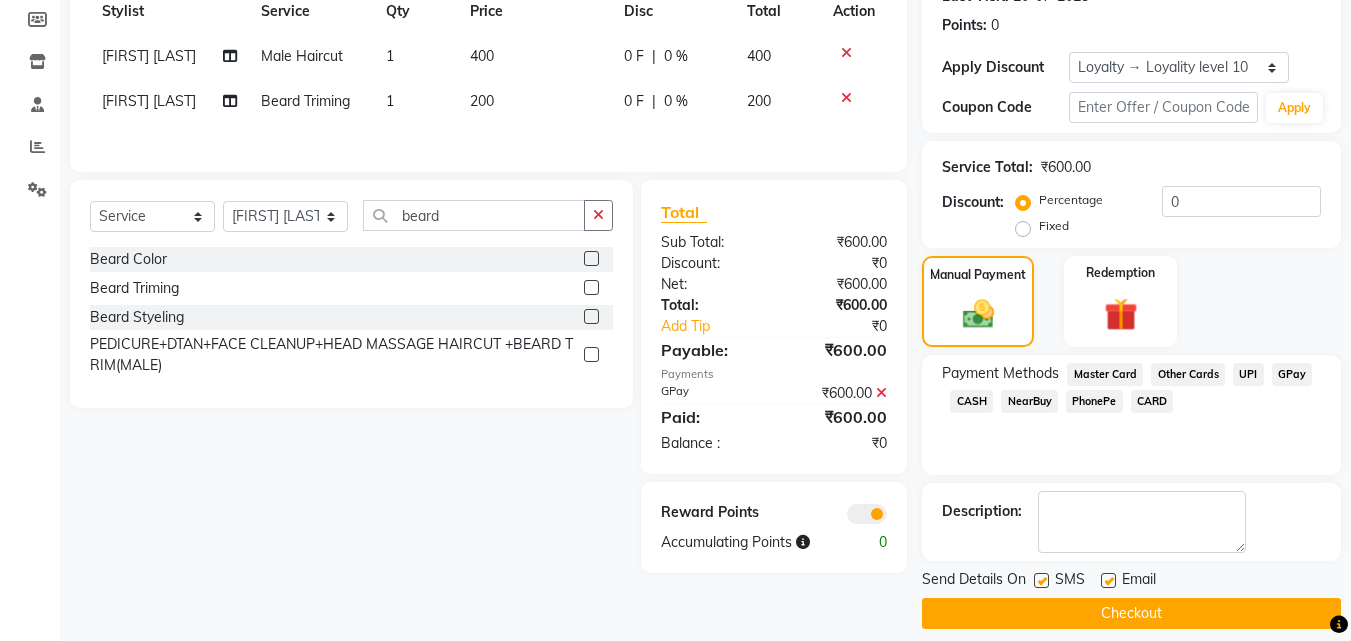 scroll, scrollTop: 314, scrollLeft: 0, axis: vertical 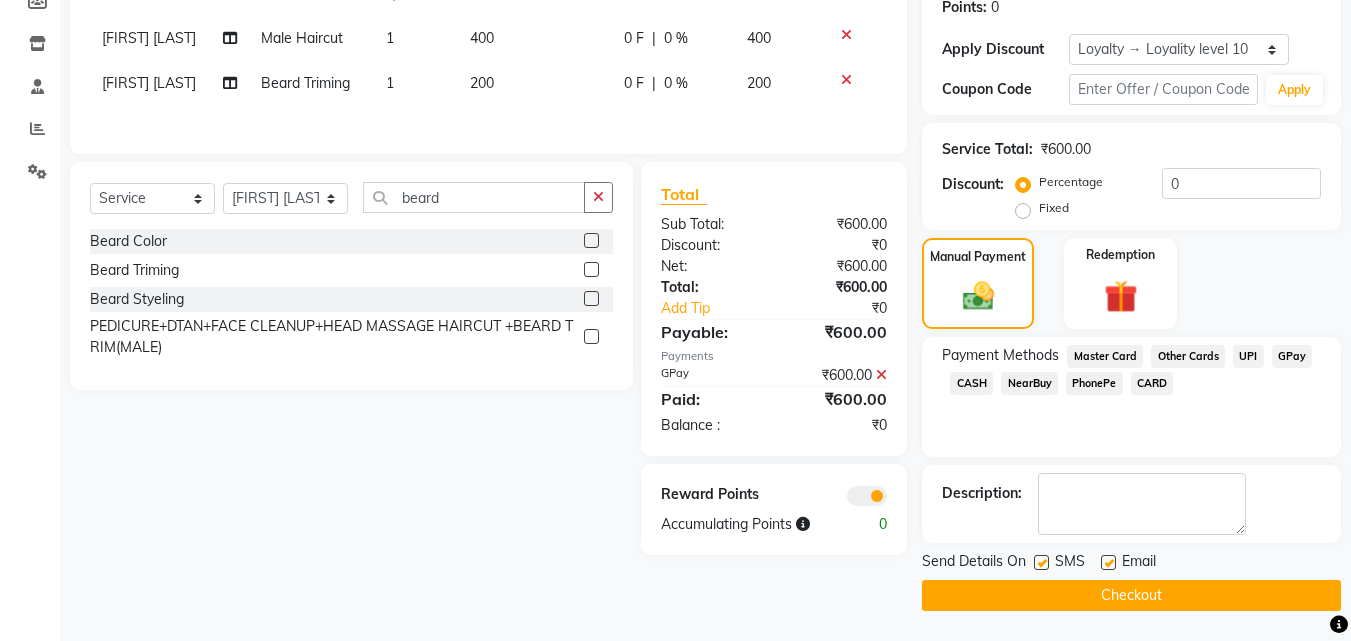 click on "Checkout" 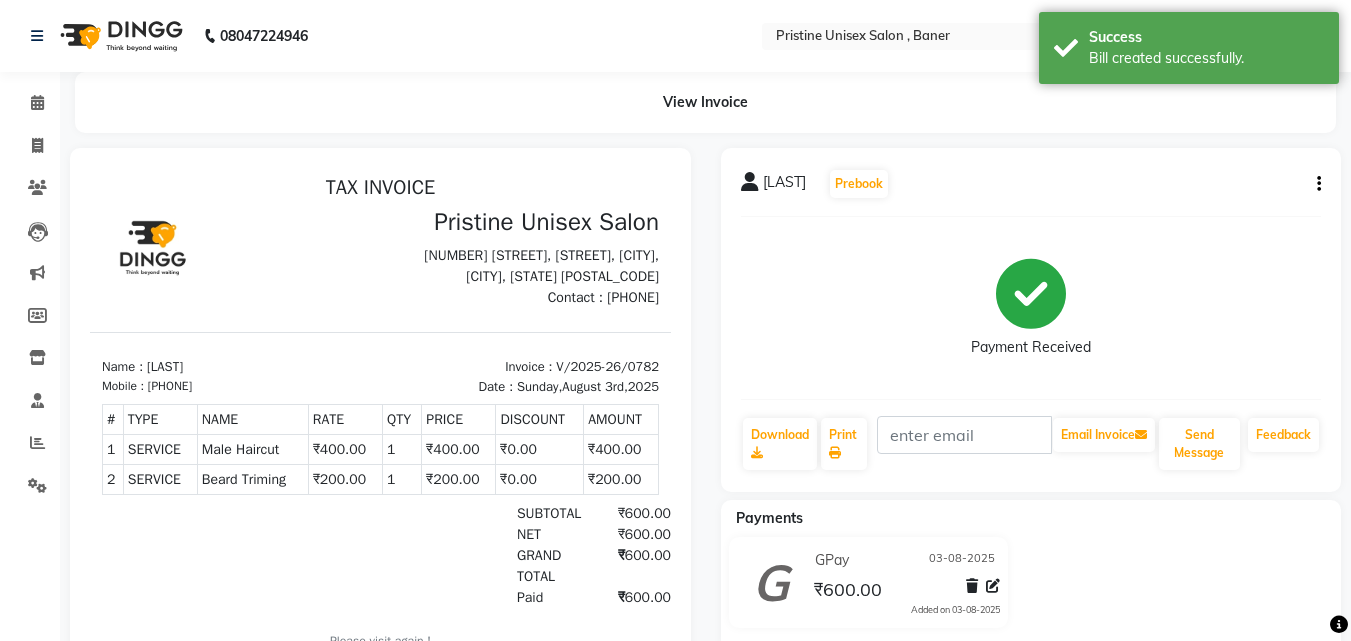 scroll, scrollTop: 0, scrollLeft: 0, axis: both 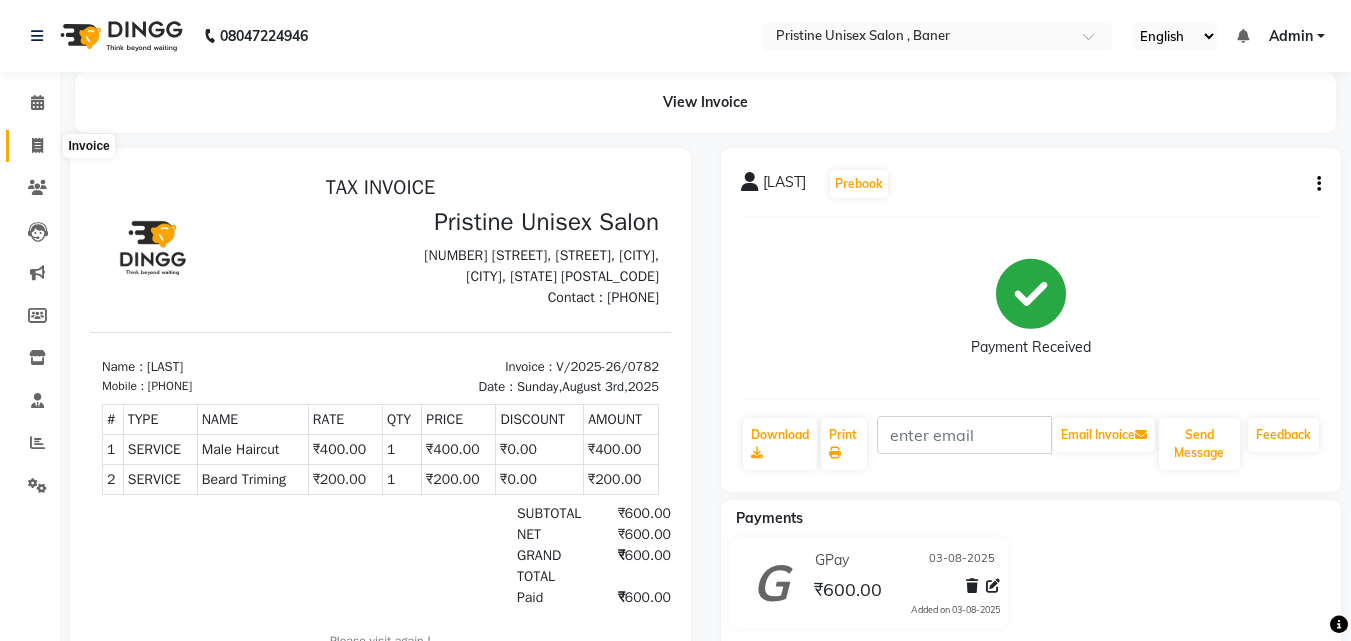 click 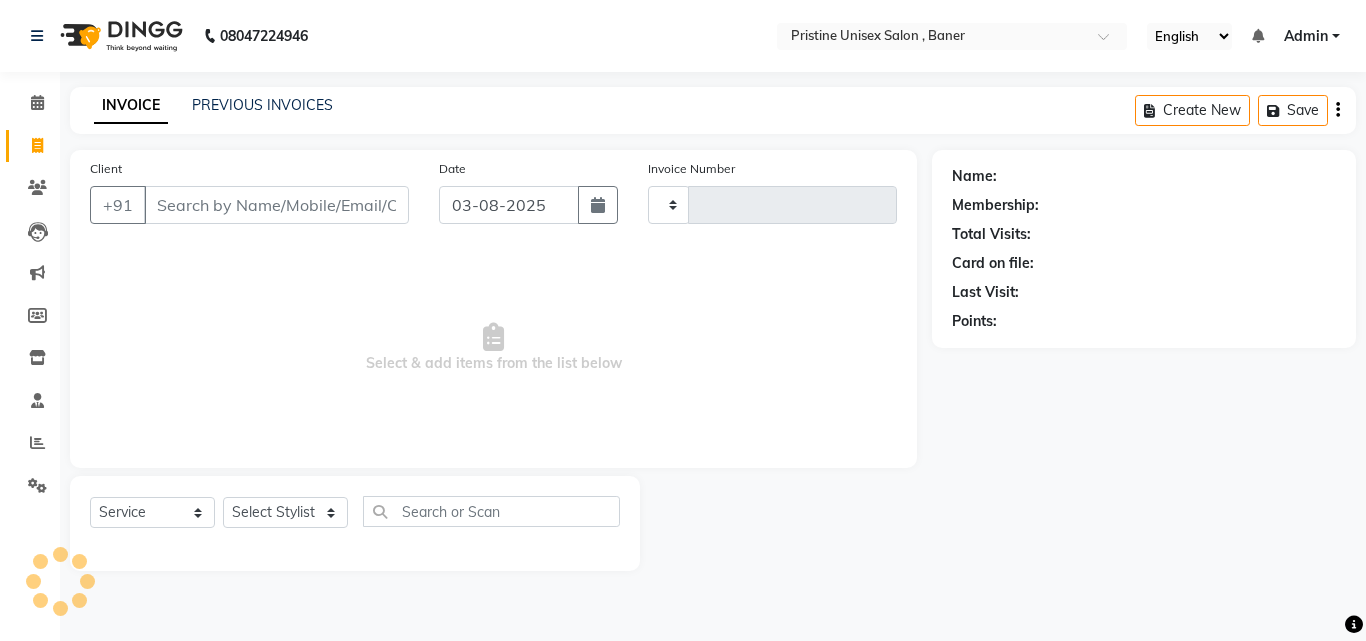 type on "0783" 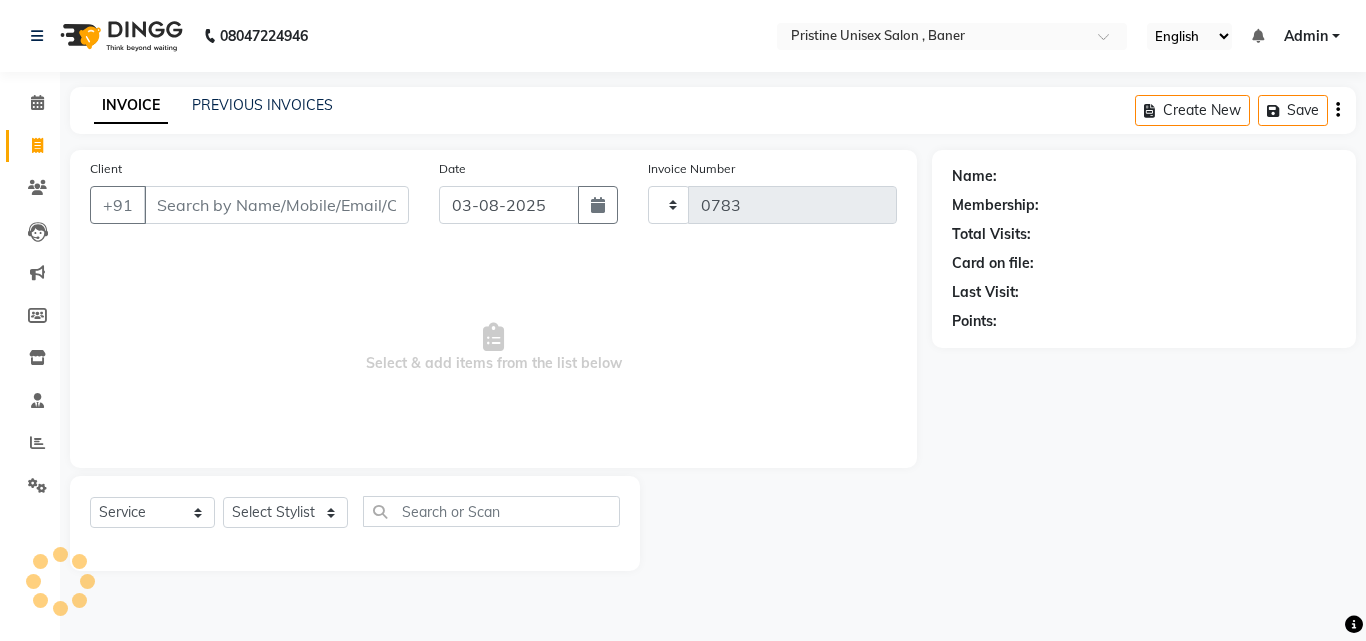 select on "6610" 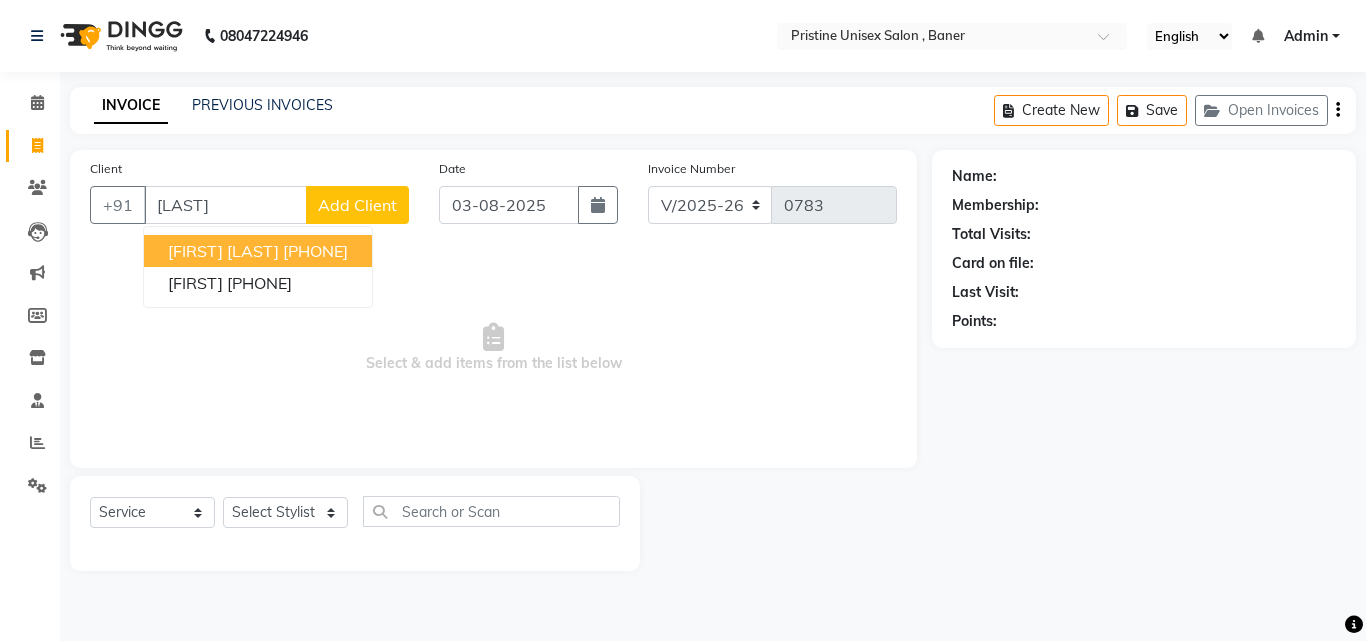 click on "Keyur Upasani" at bounding box center (223, 251) 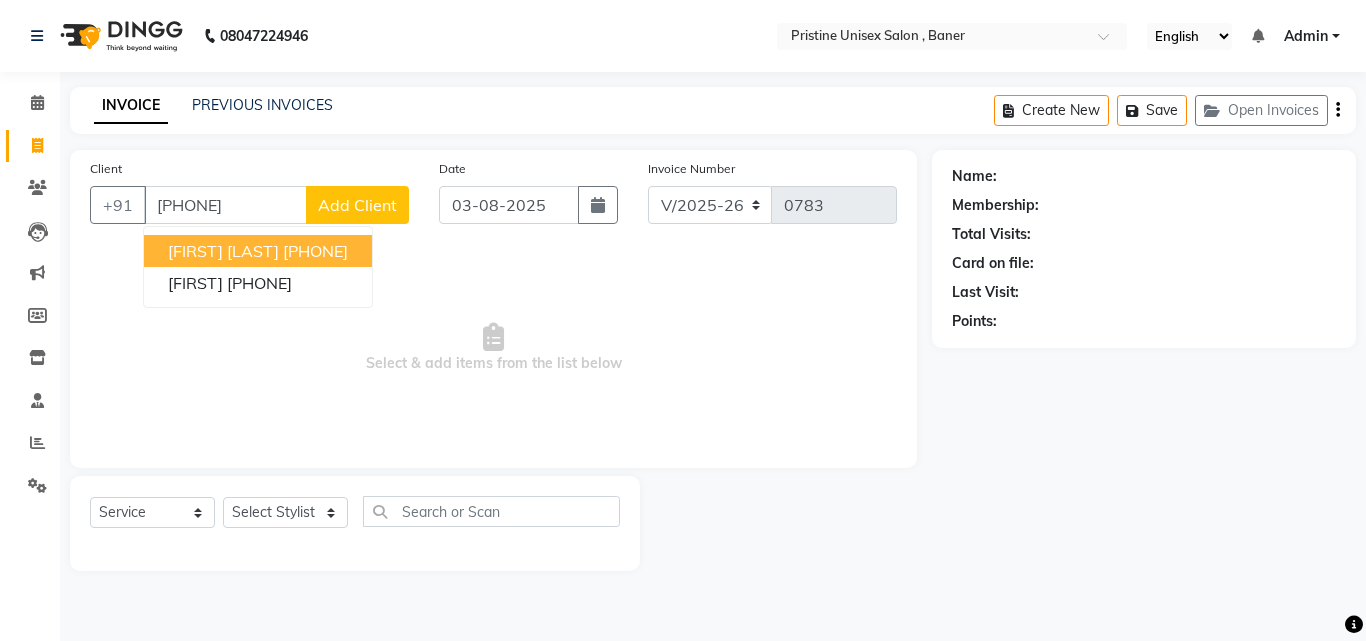 type on "9820020741" 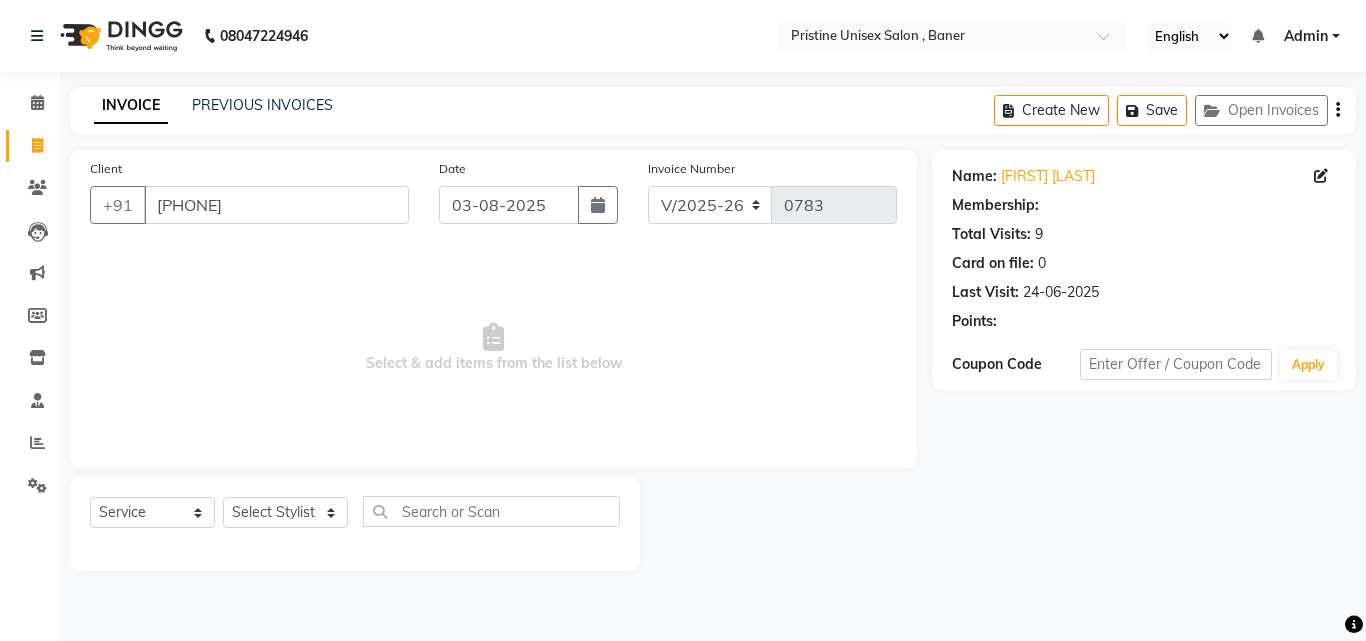 select on "1: Object" 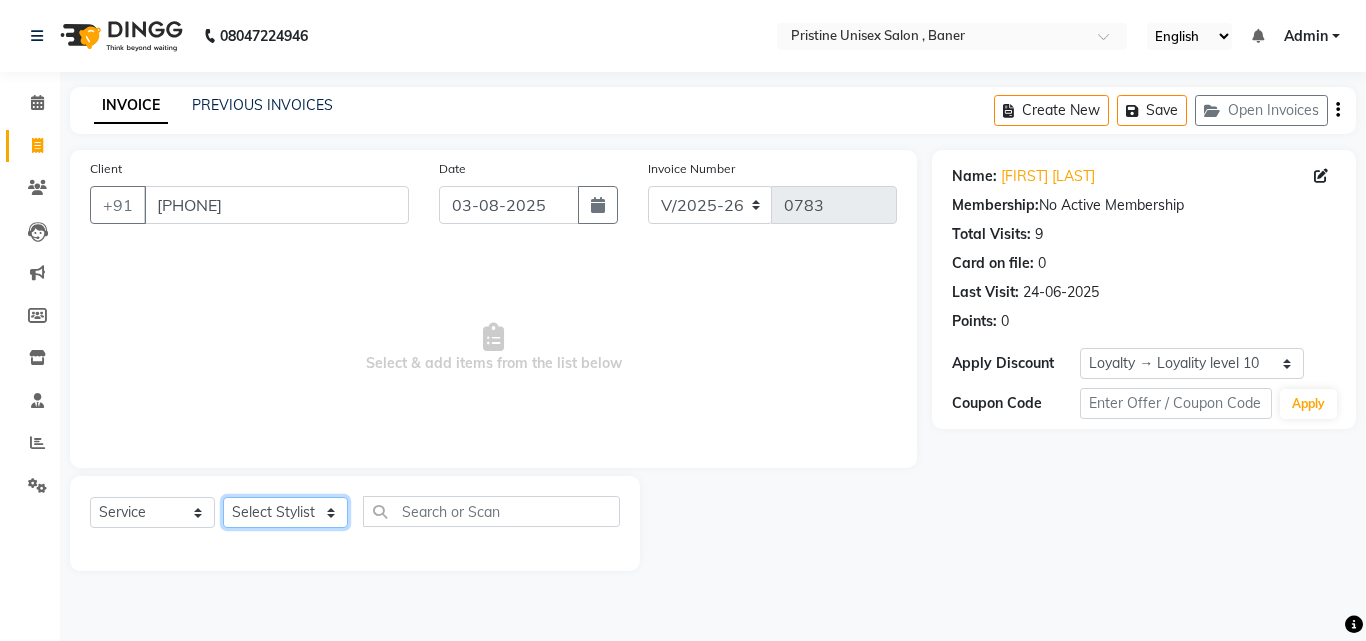 click on "Select Stylist ABHISHEKH Jaya Shinde Karan  Mahesh Rasal Mohd Monish Ahmed monika  NAAZ NIlesh pooja jaison Pooja Mam purva Sanket Sujata  Surekha Vandana  Chavan Vrsha jare" 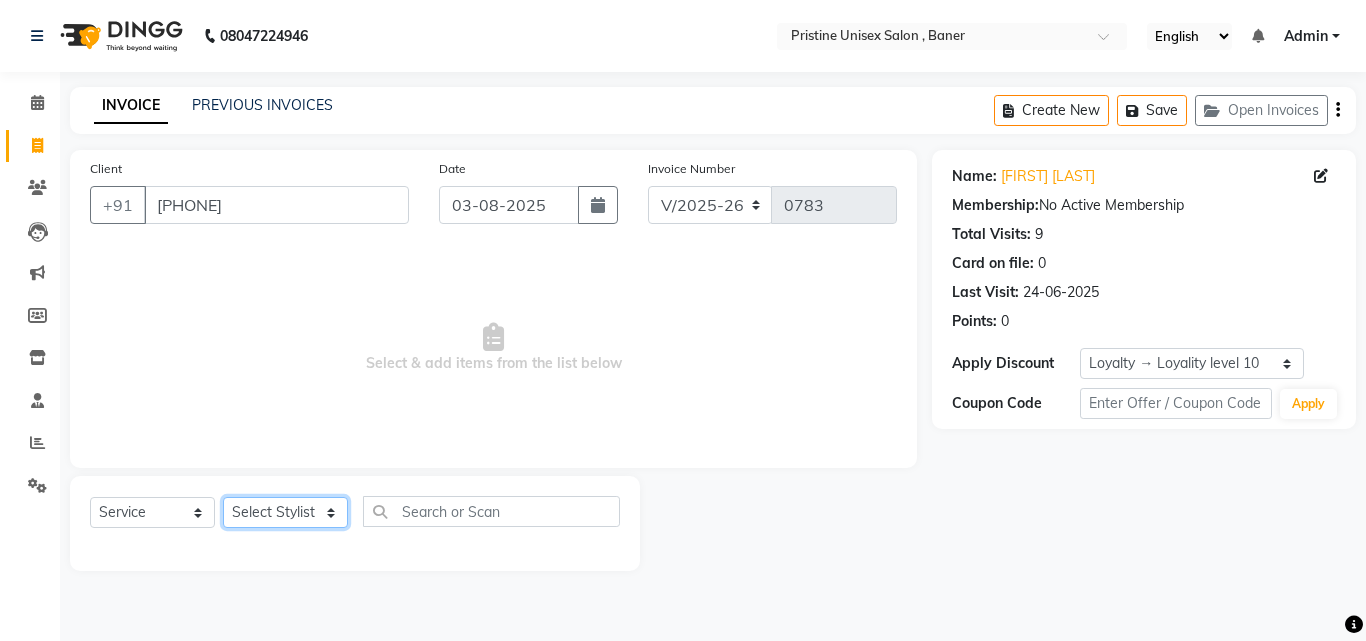 select on "83039" 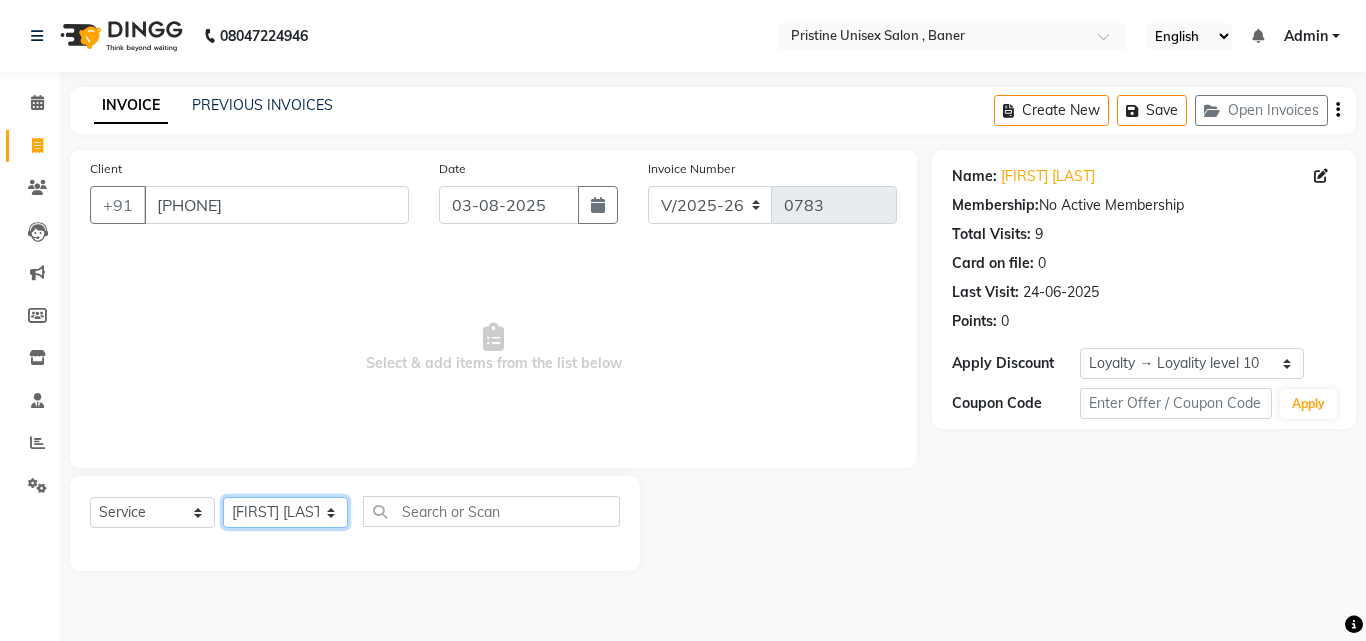 click on "Select Stylist ABHISHEKH Jaya Shinde Karan  Mahesh Rasal Mohd Monish Ahmed monika  NAAZ NIlesh pooja jaison Pooja Mam purva Sanket Sujata  Surekha Vandana  Chavan Vrsha jare" 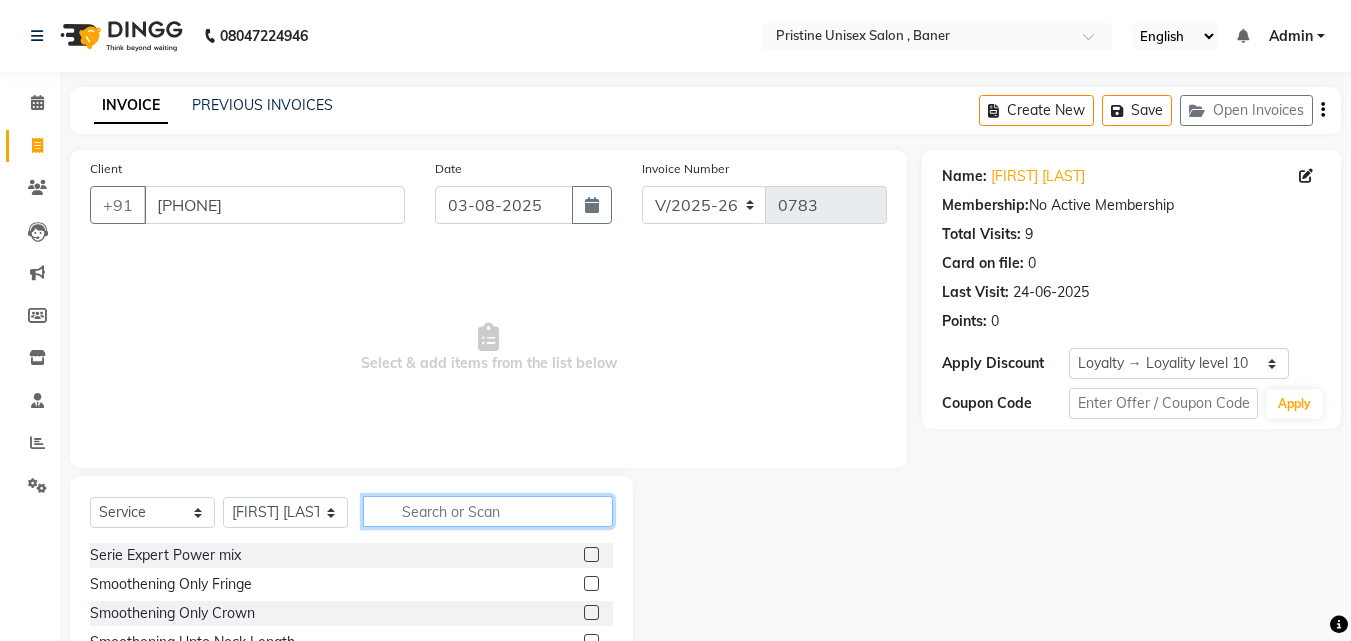 click 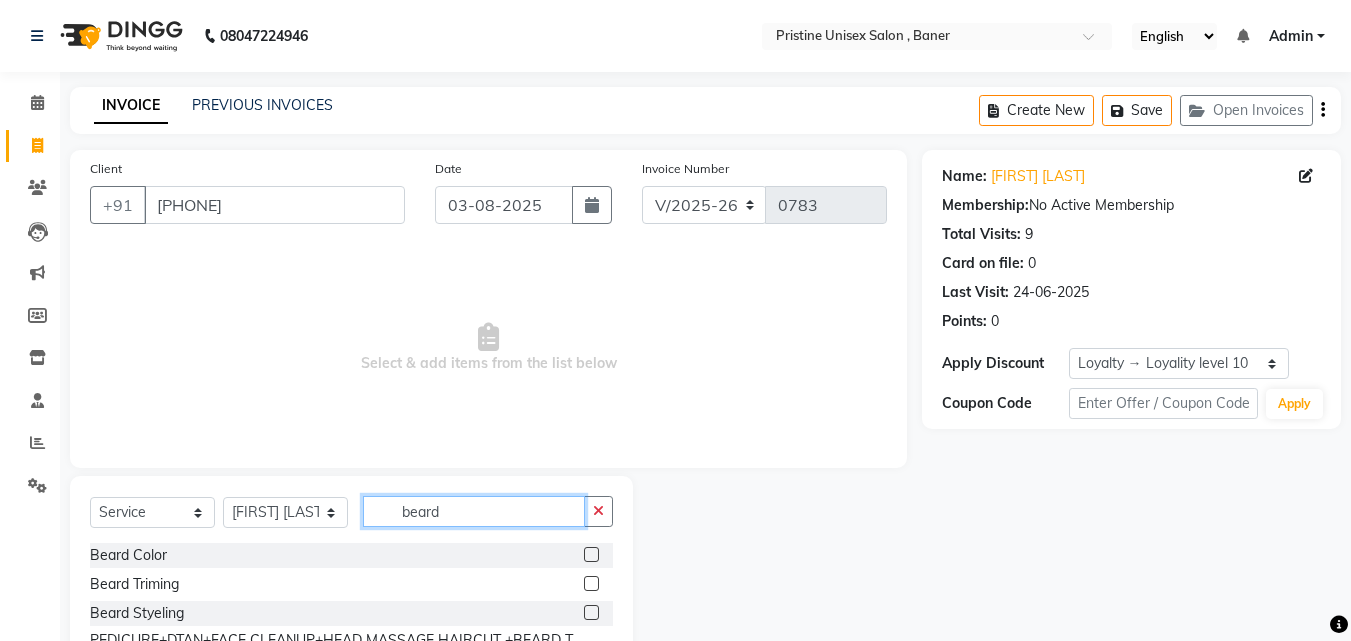 type on "beard" 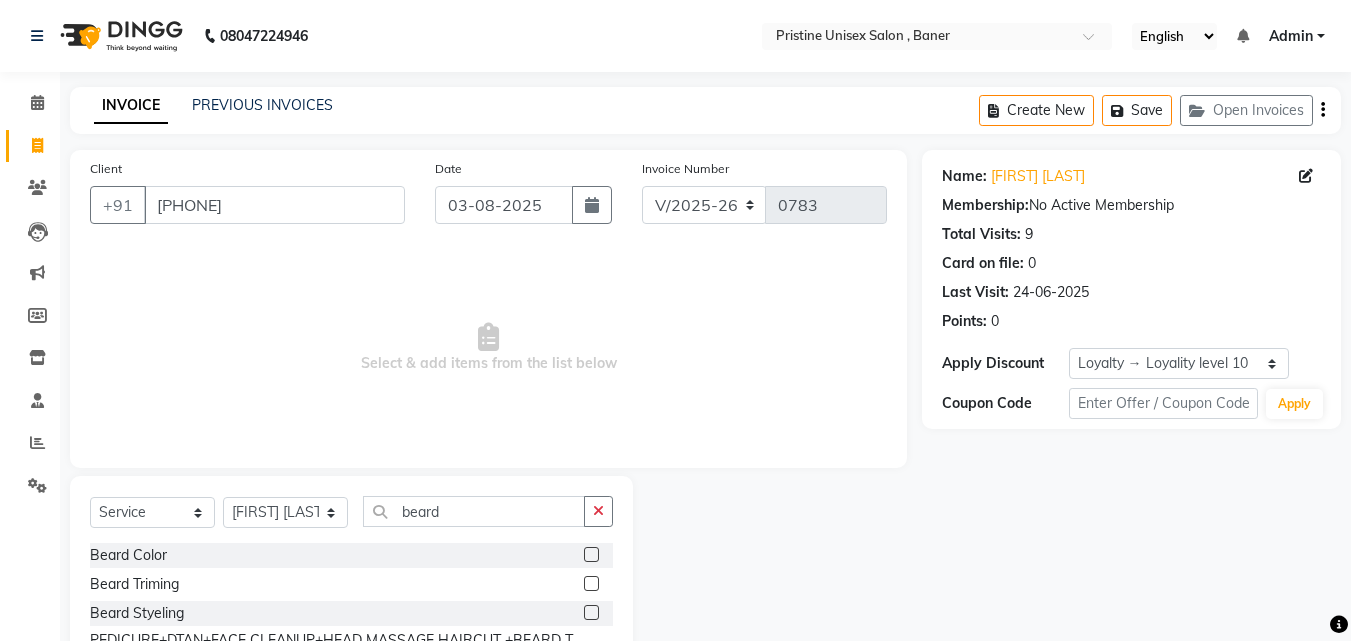 click 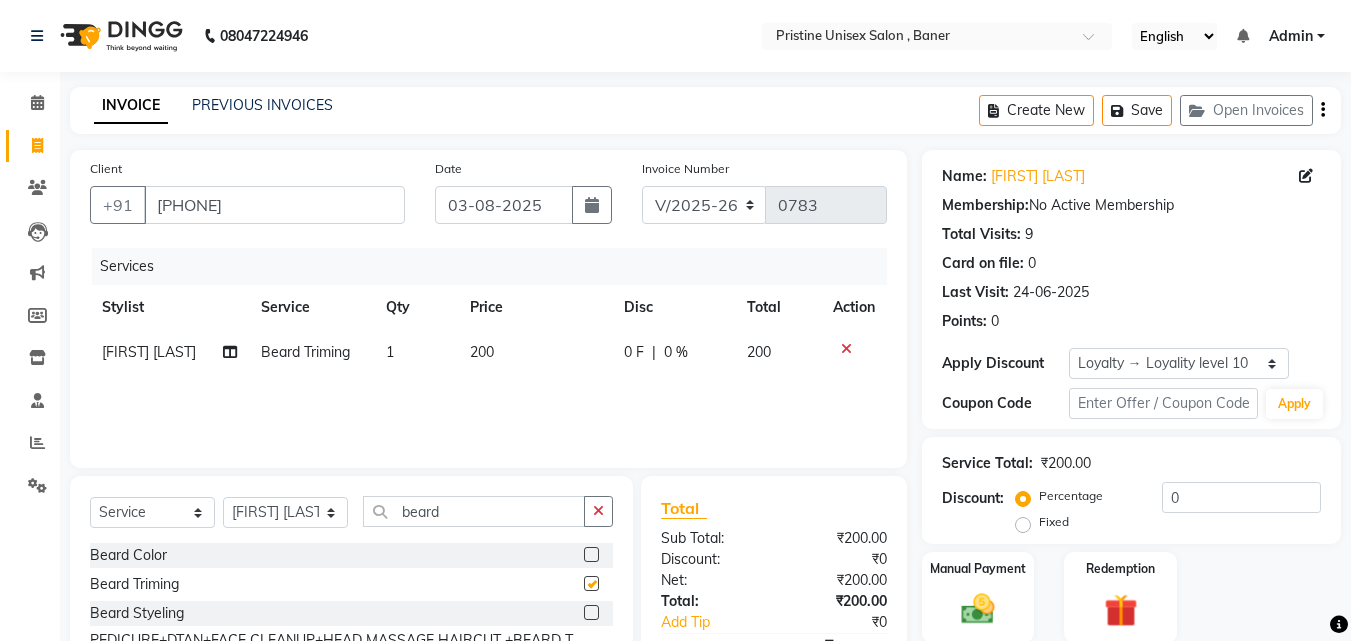 checkbox on "false" 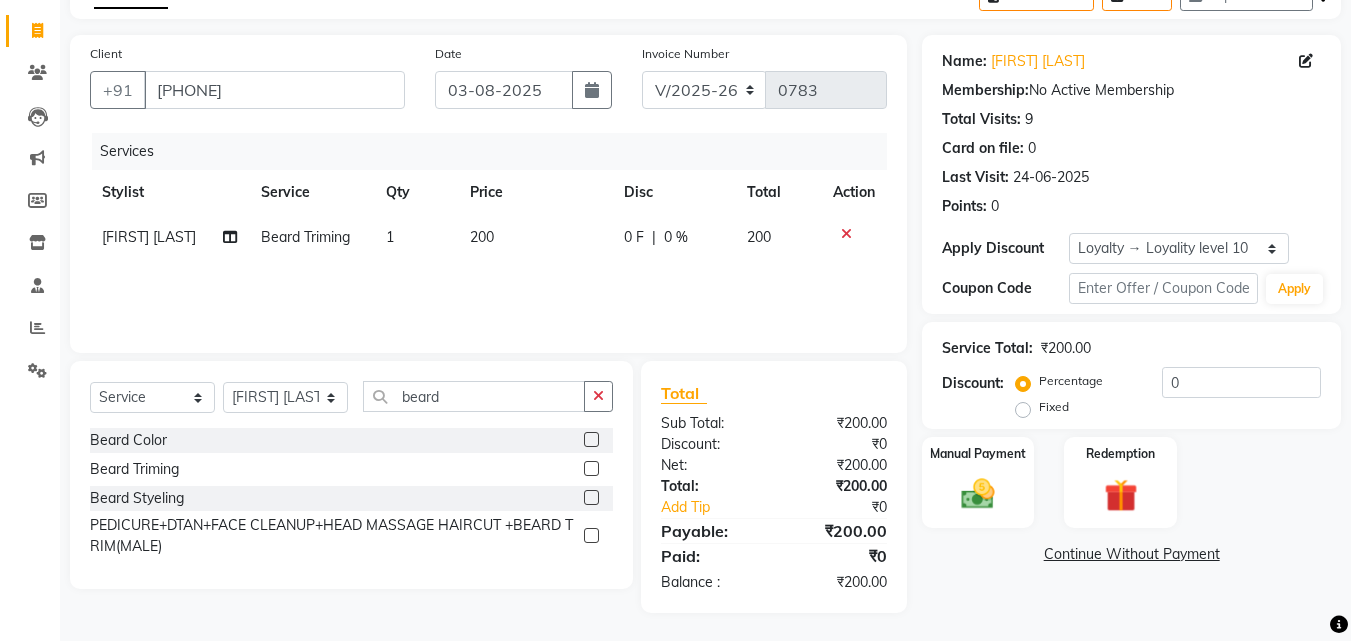 scroll, scrollTop: 117, scrollLeft: 0, axis: vertical 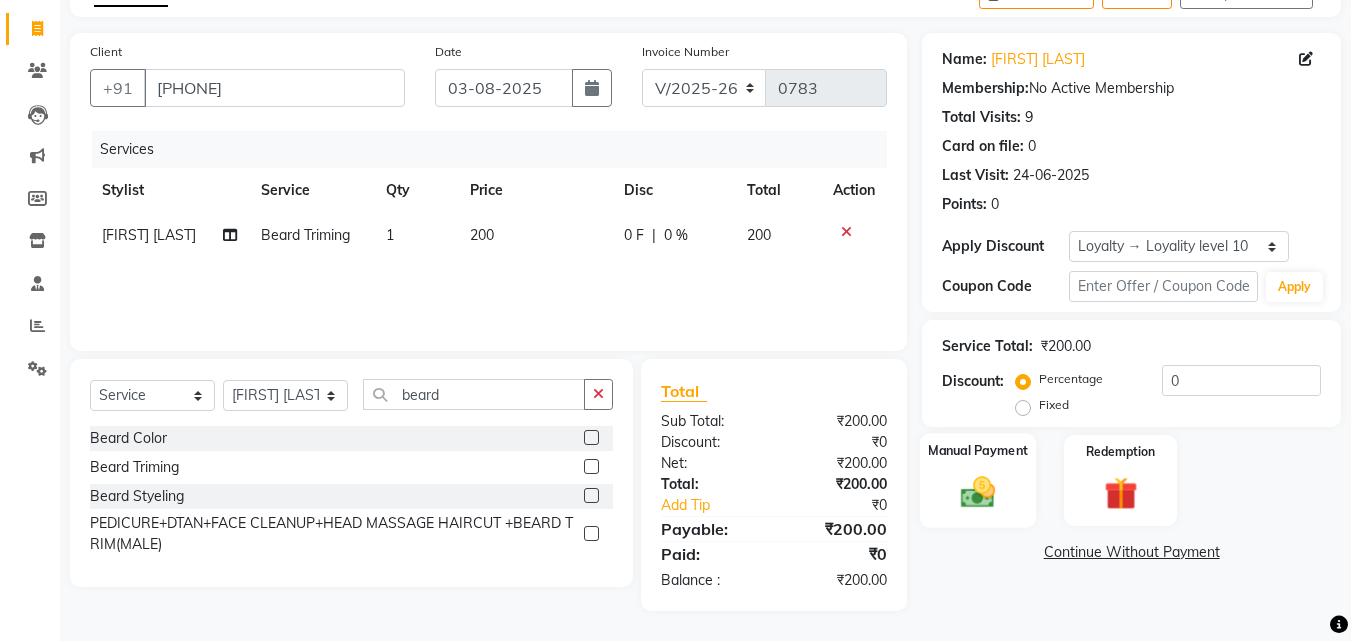 click 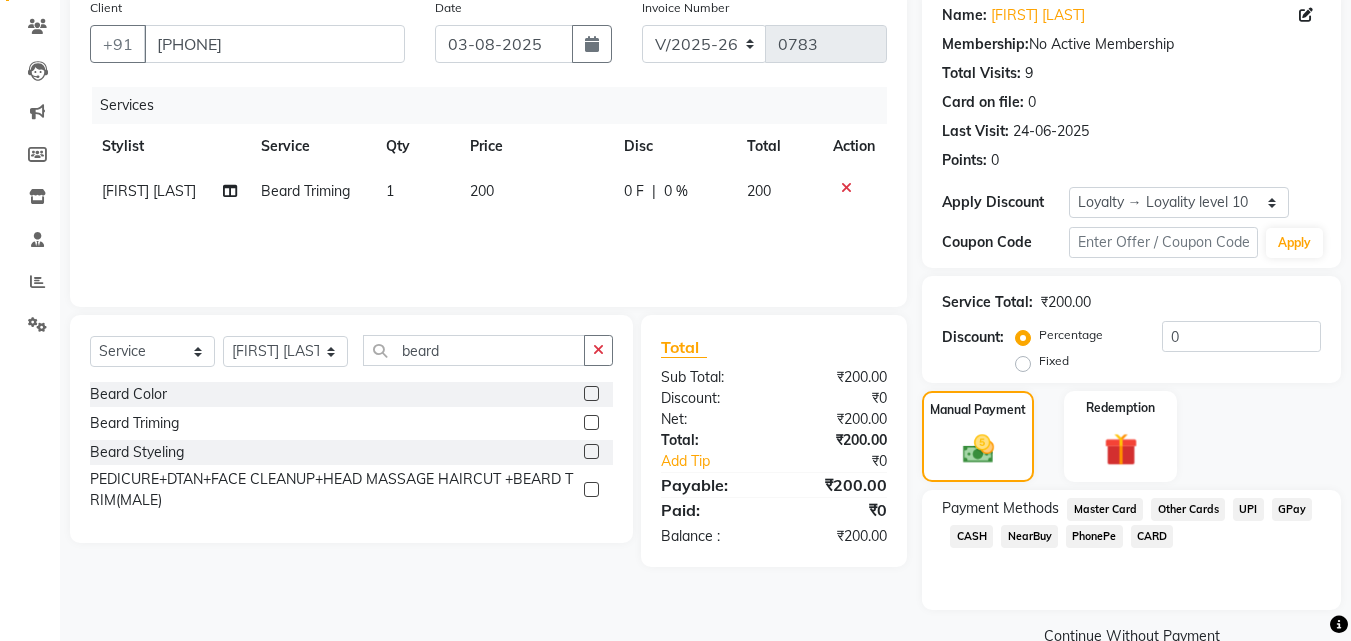 scroll, scrollTop: 201, scrollLeft: 0, axis: vertical 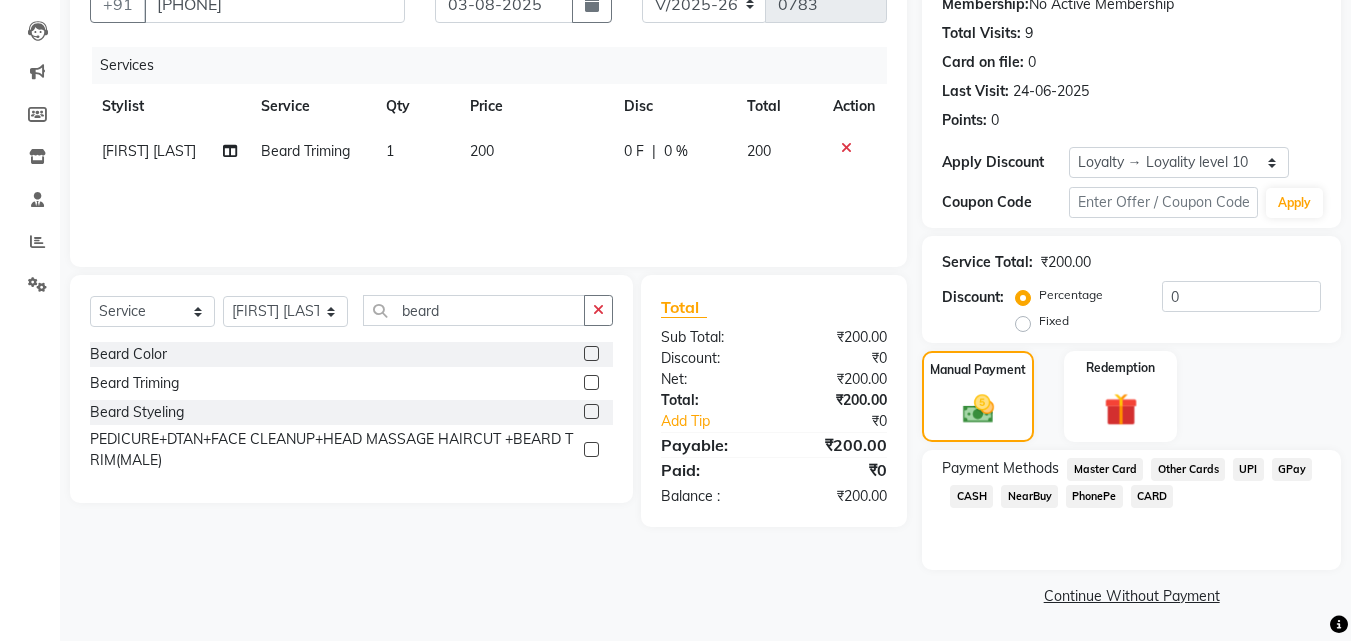 click on "GPay" 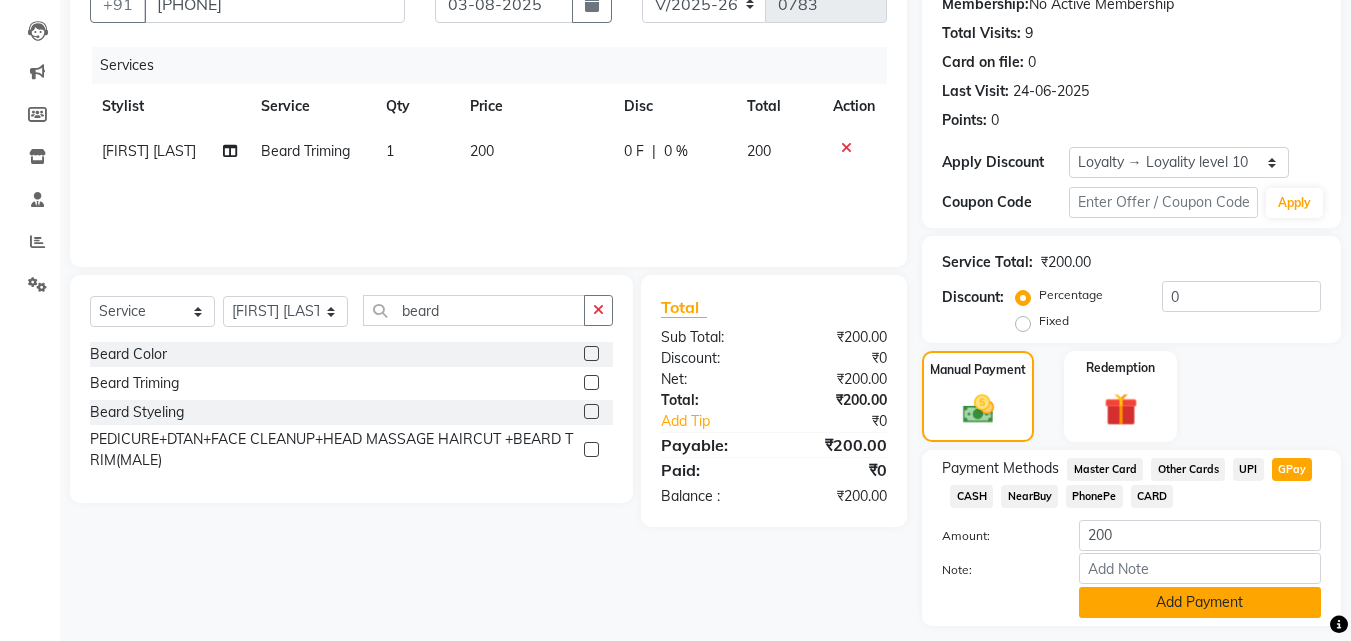 click on "Add Payment" 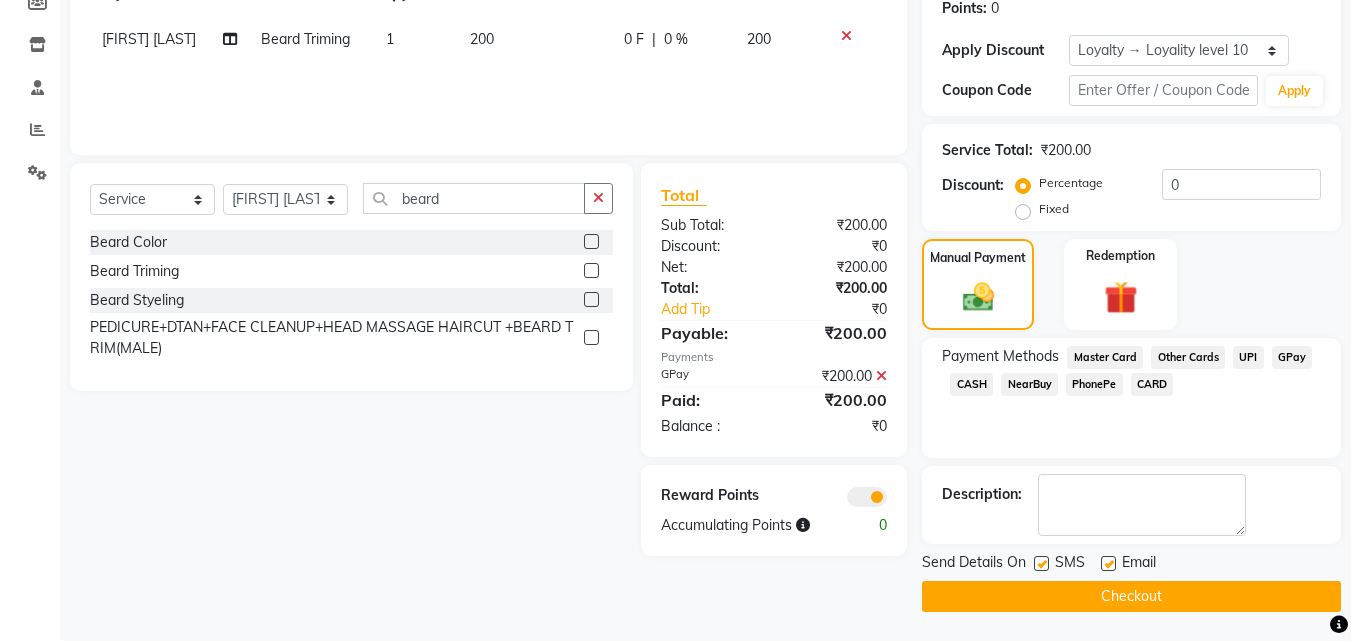 scroll, scrollTop: 314, scrollLeft: 0, axis: vertical 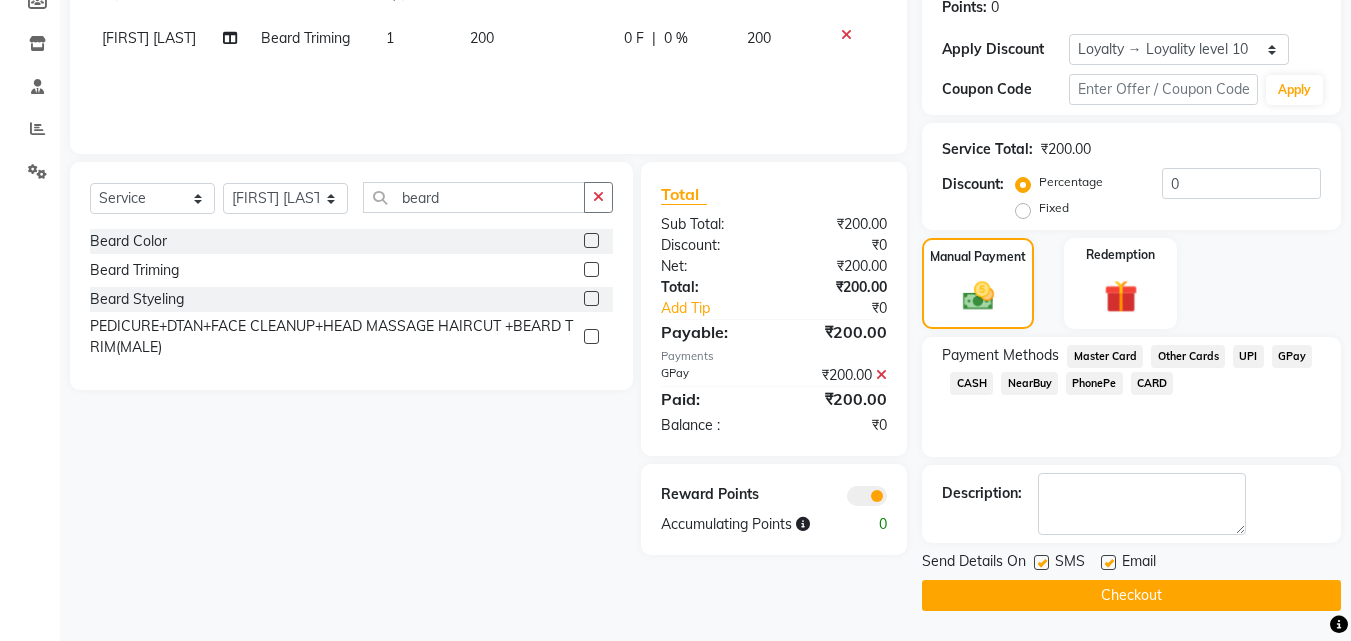 click on "Checkout" 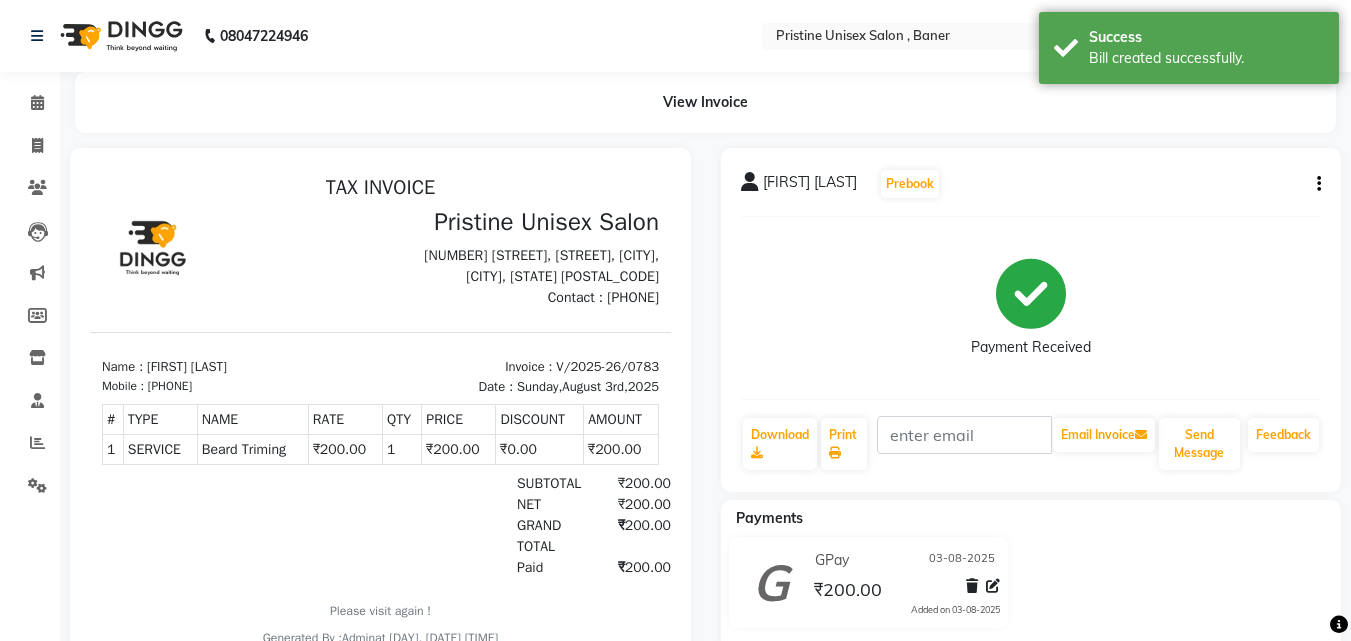 scroll, scrollTop: 0, scrollLeft: 0, axis: both 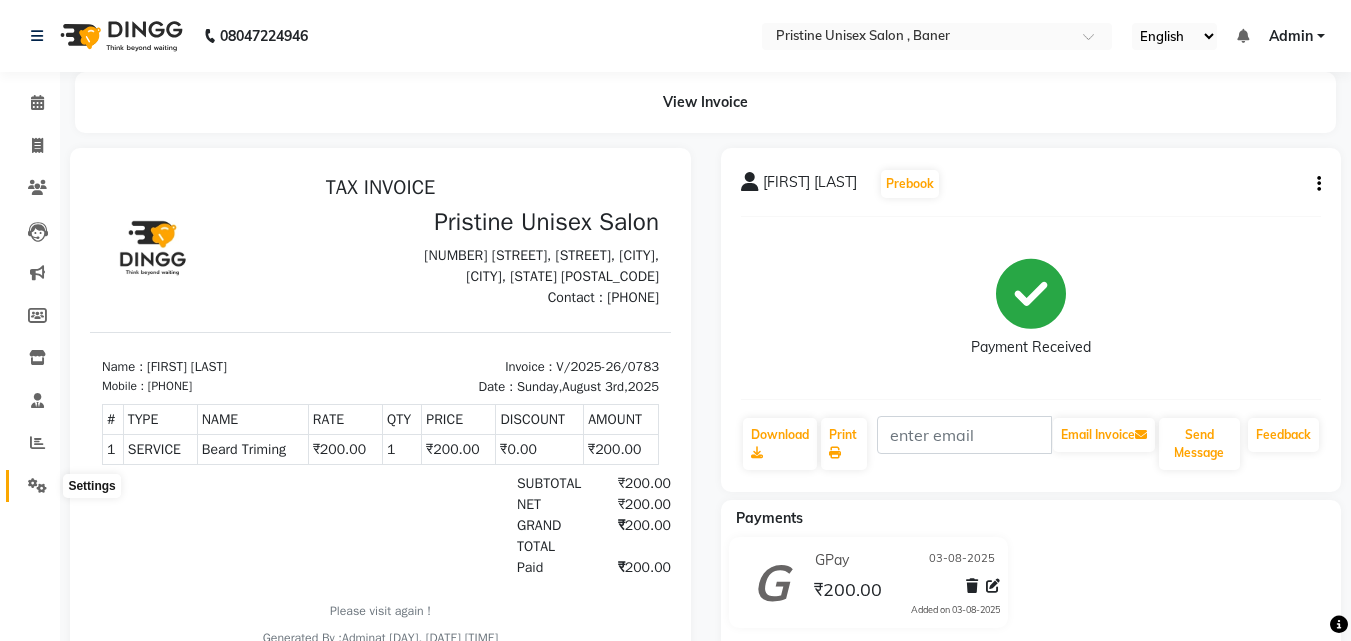 click 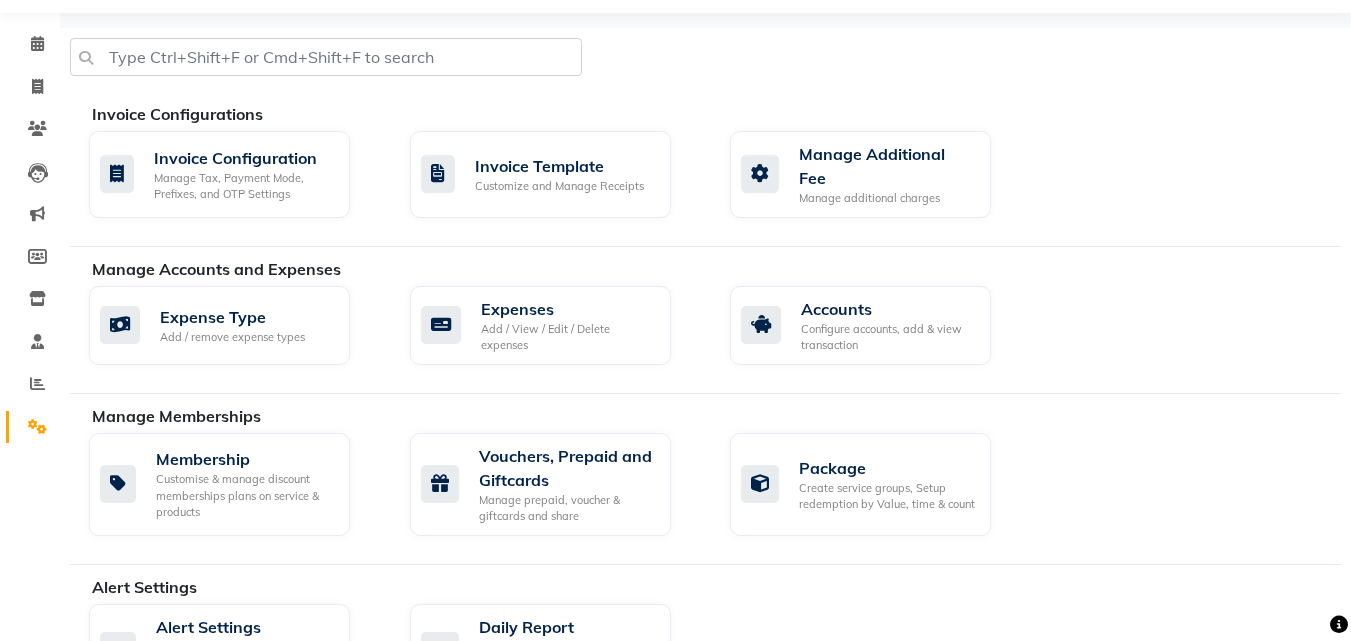 scroll, scrollTop: 0, scrollLeft: 0, axis: both 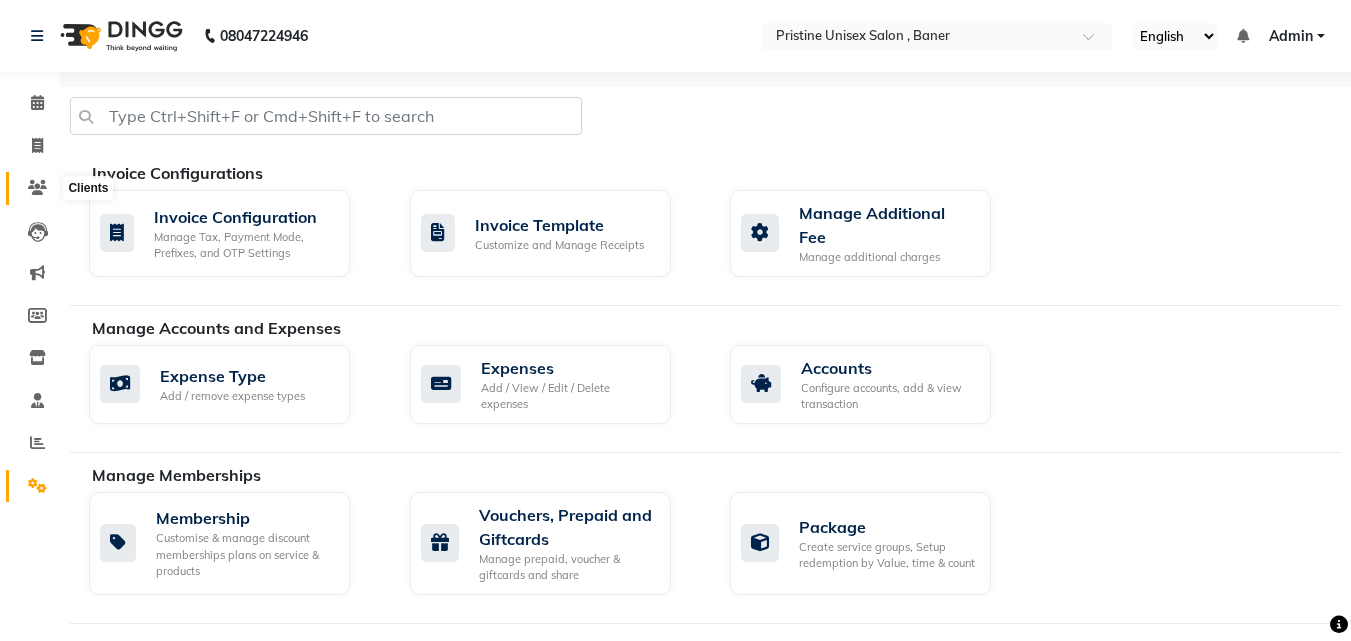 click 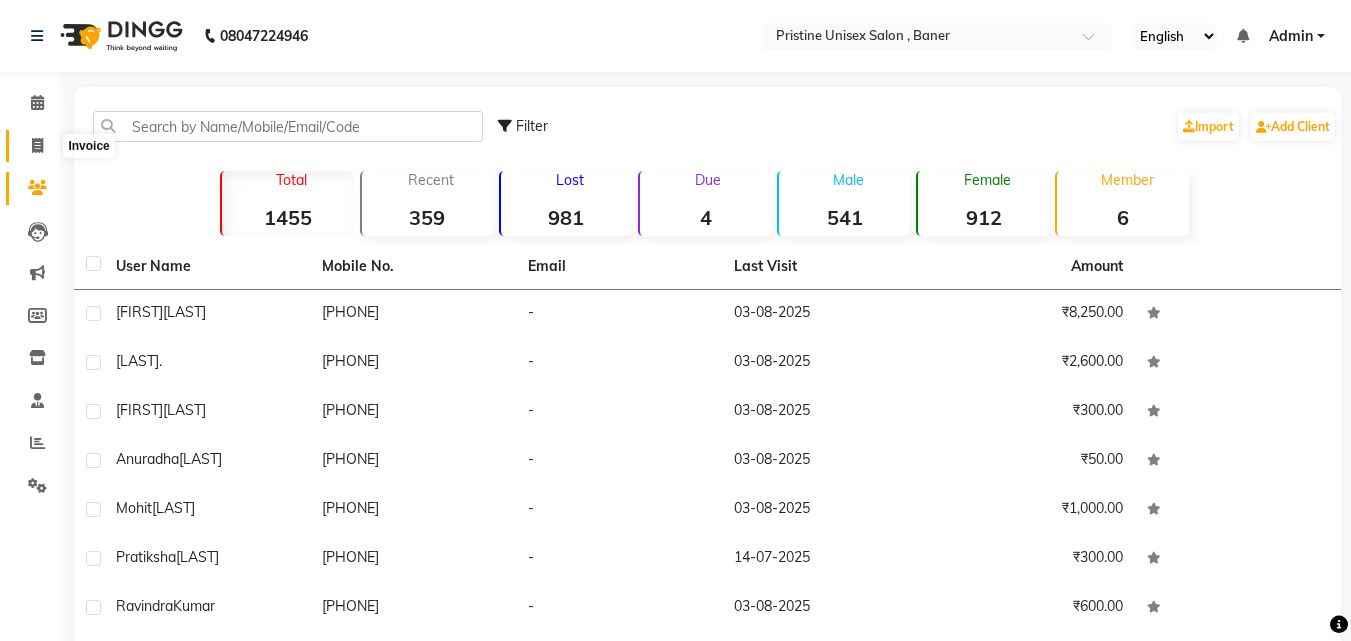 click 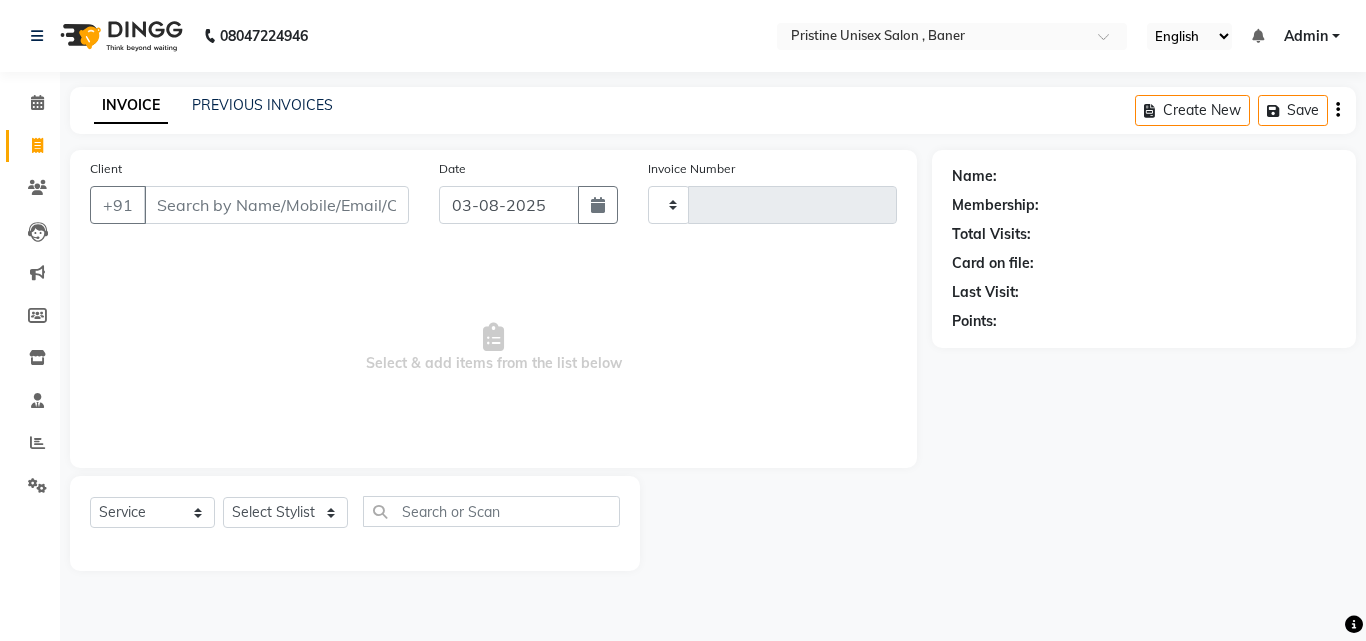 type on "0784" 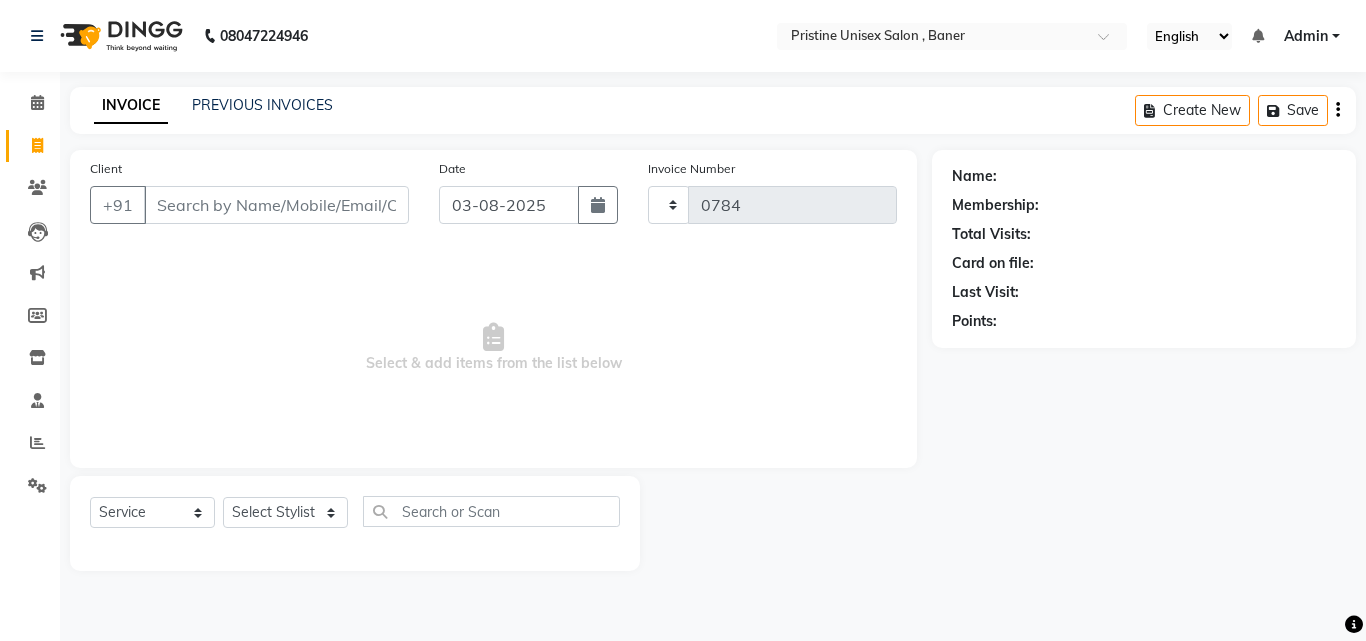 select on "6610" 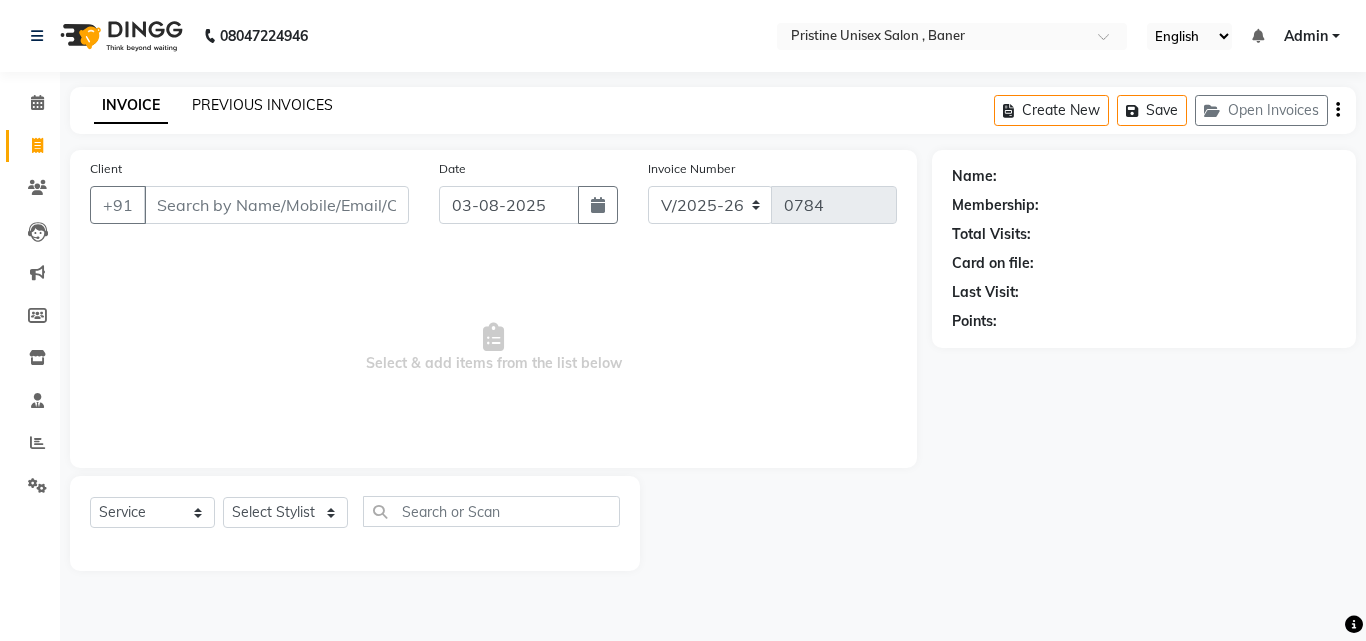 click on "PREVIOUS INVOICES" 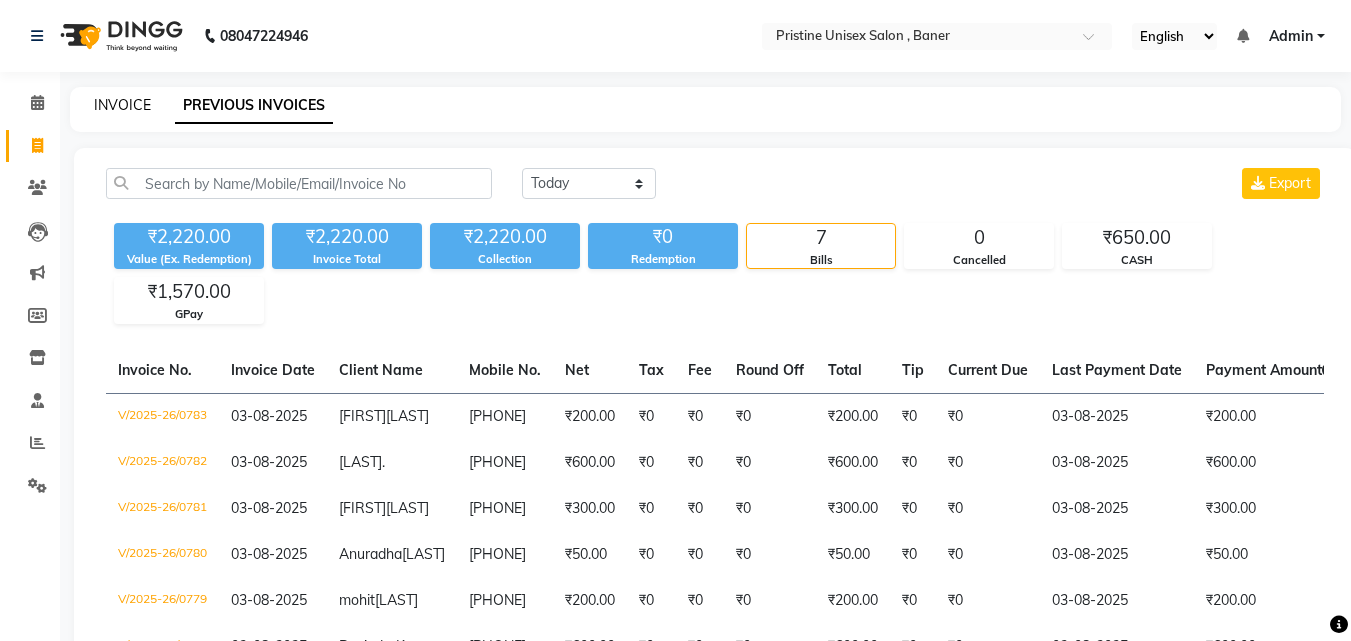 click on "INVOICE" 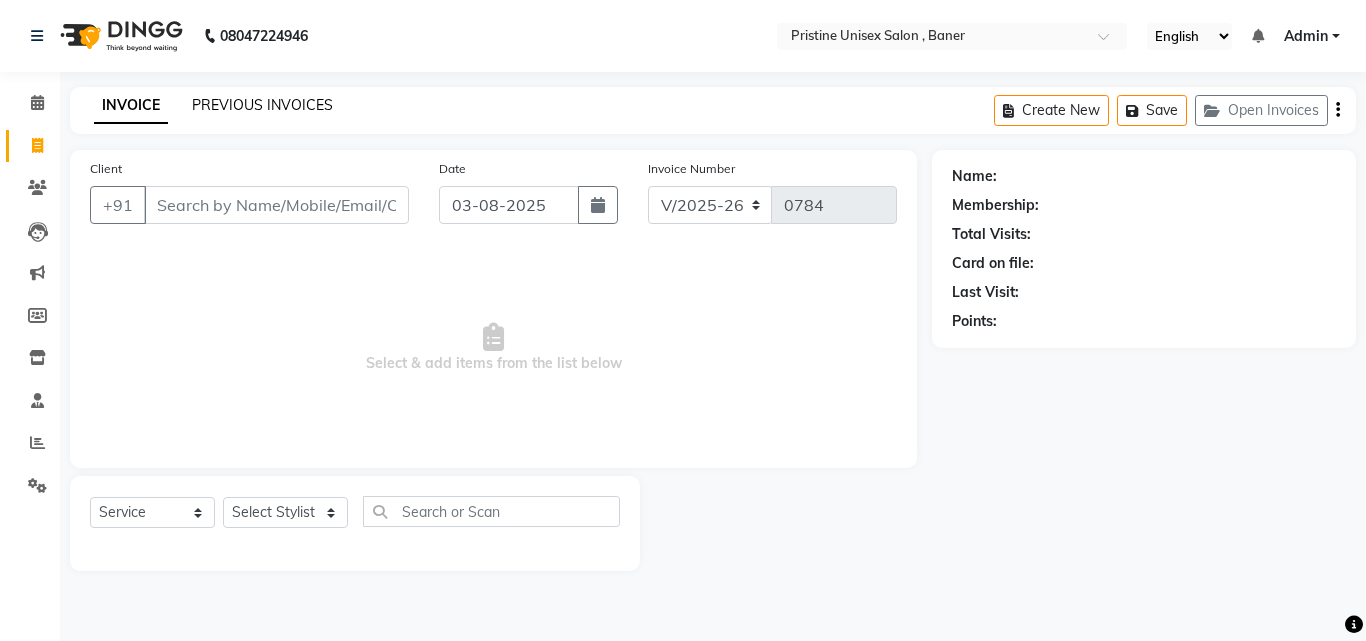 click on "PREVIOUS INVOICES" 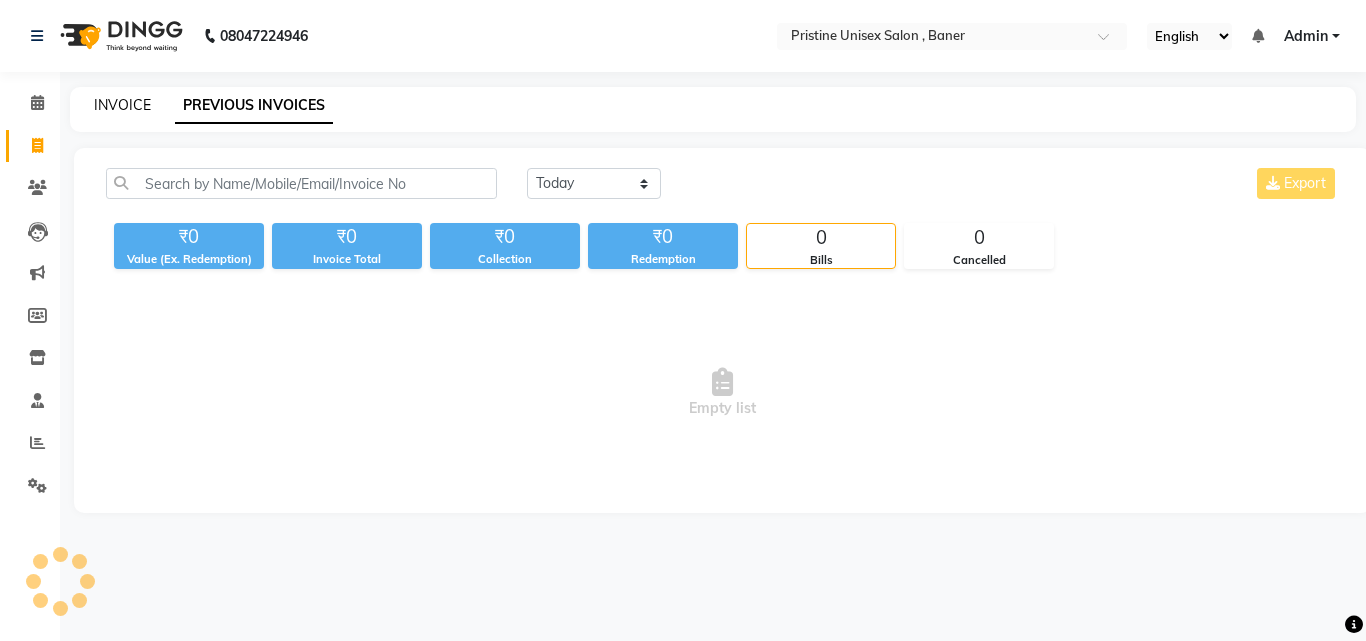 click on "INVOICE" 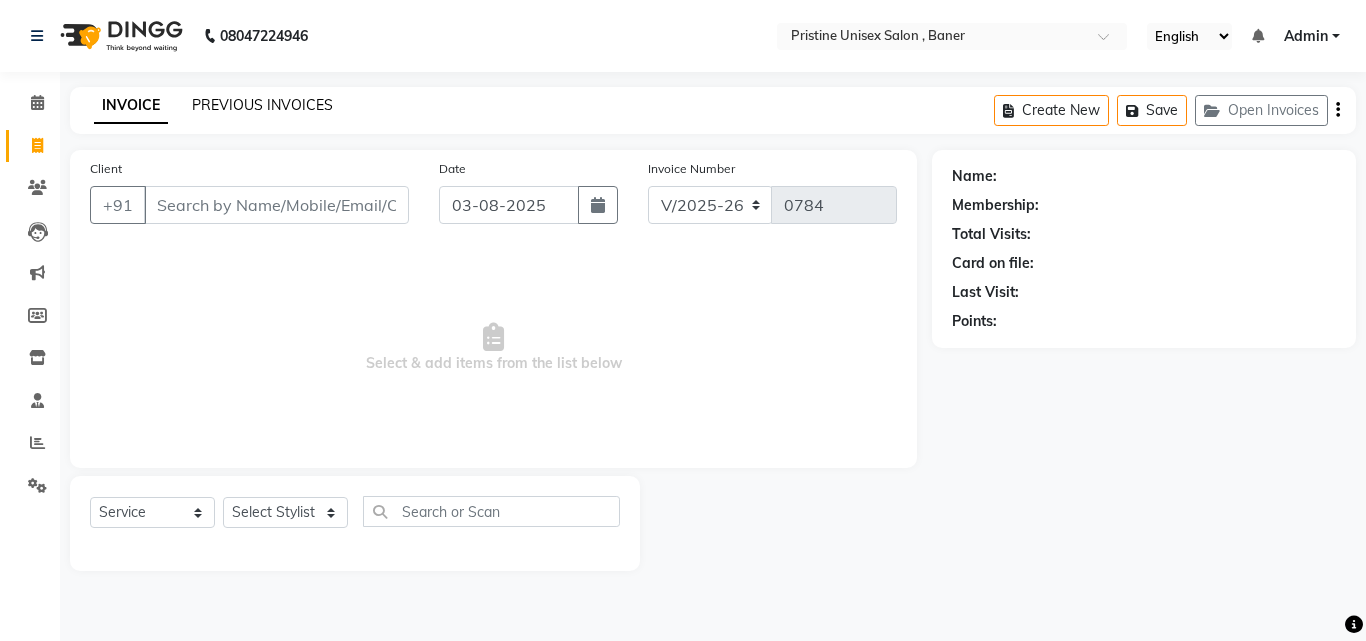 click on "PREVIOUS INVOICES" 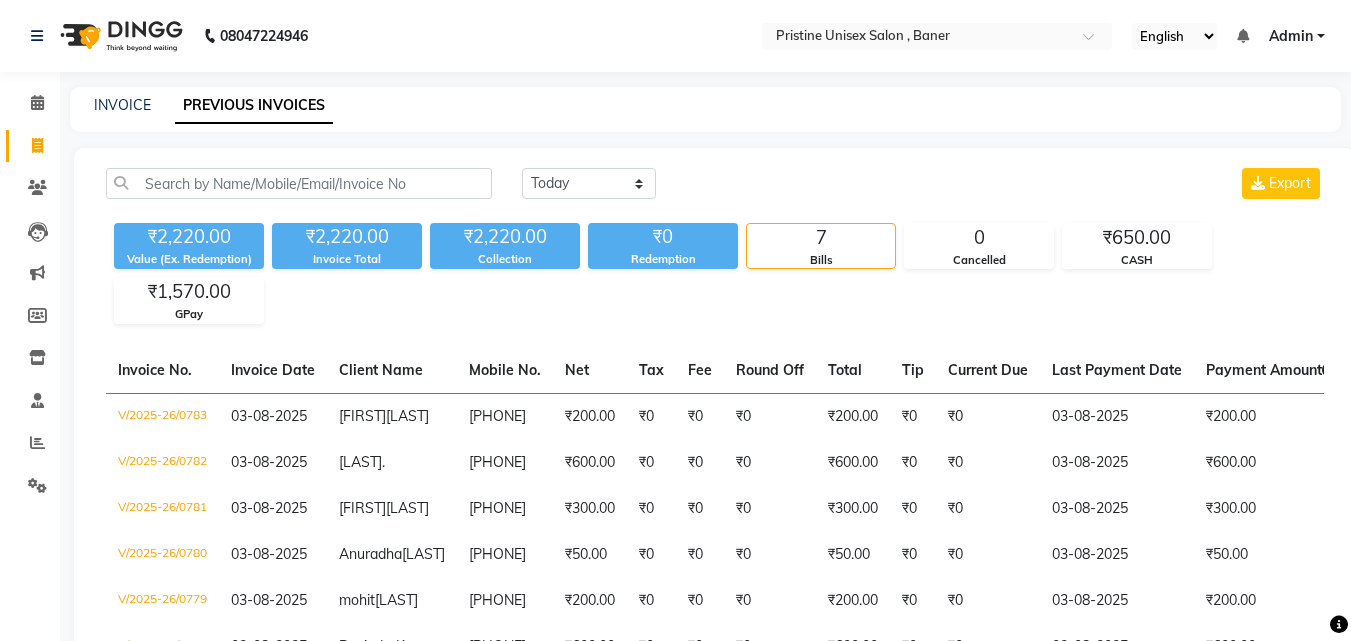 click on "INVOICE PREVIOUS INVOICES" 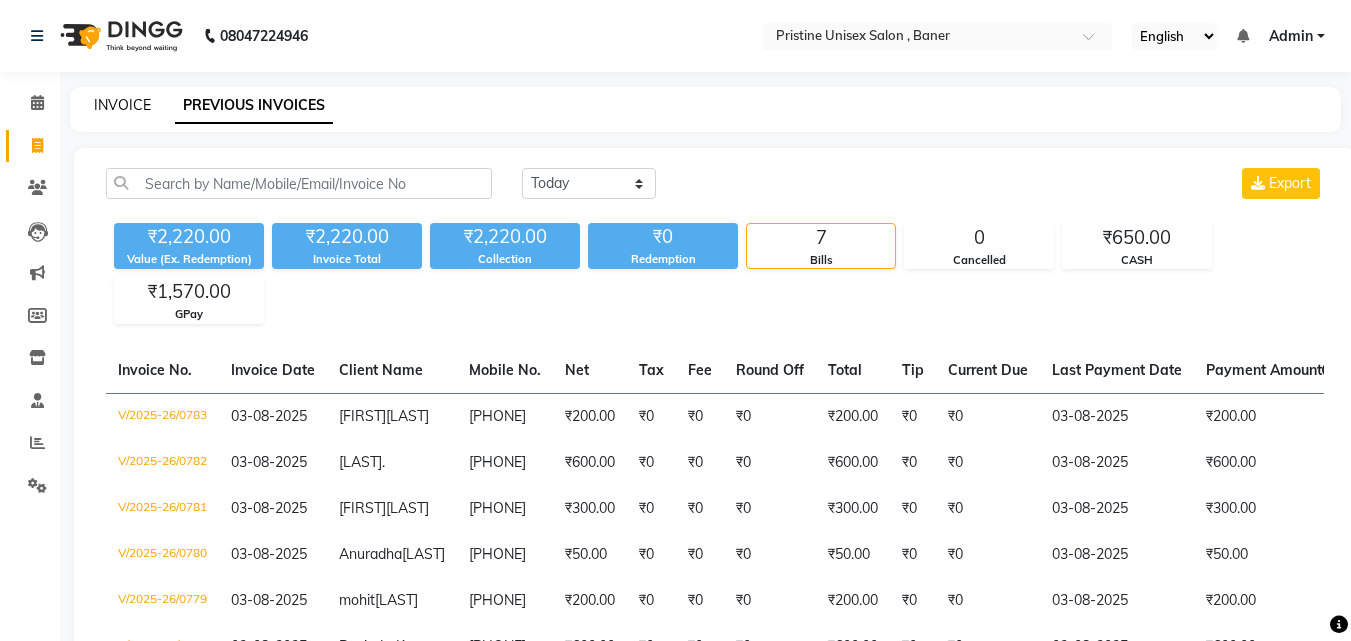 click on "INVOICE" 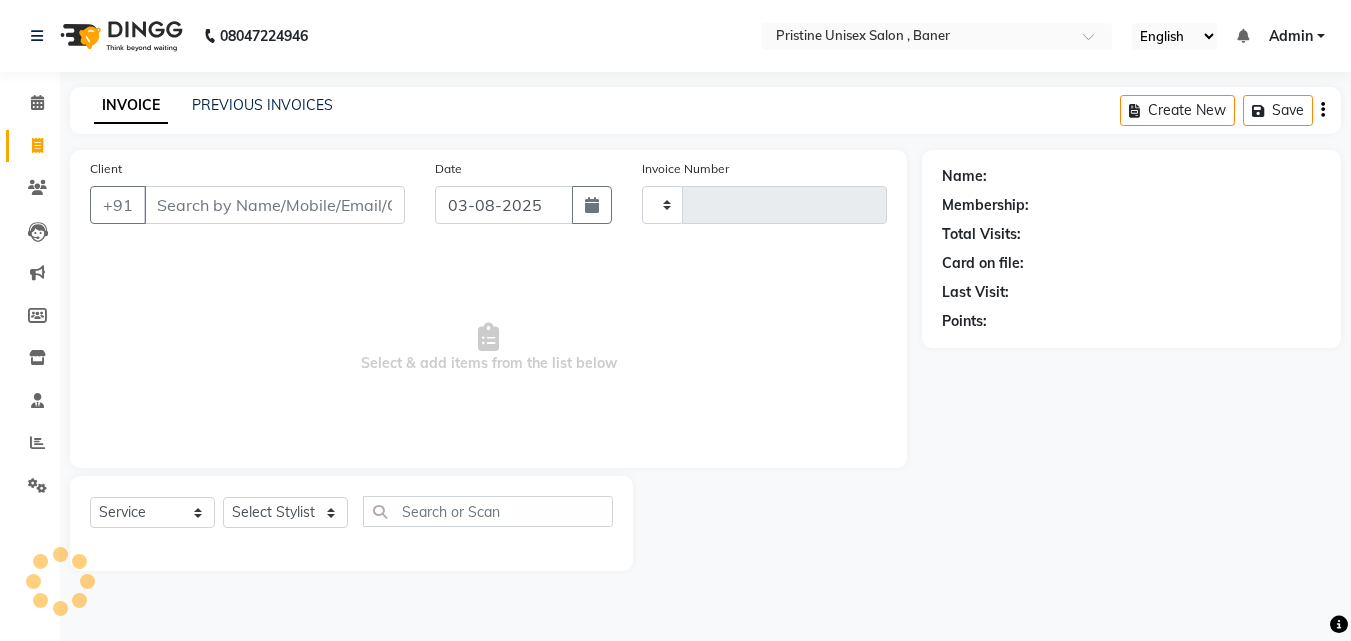 type on "0784" 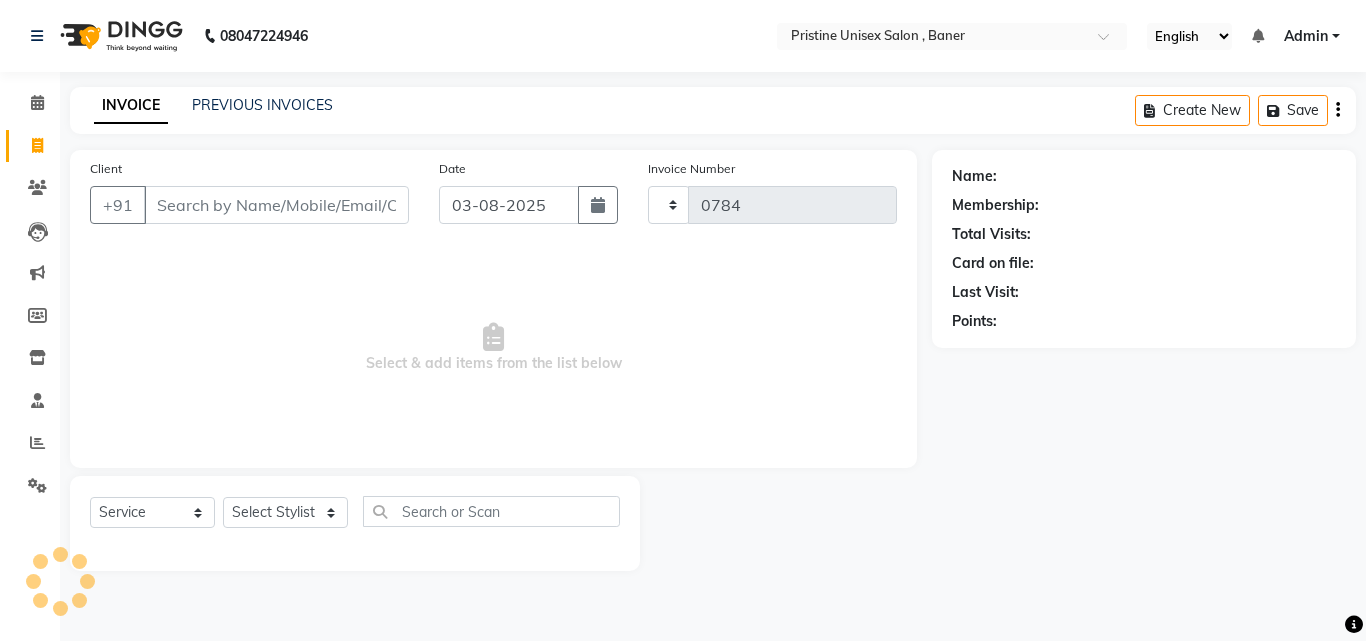 select on "6610" 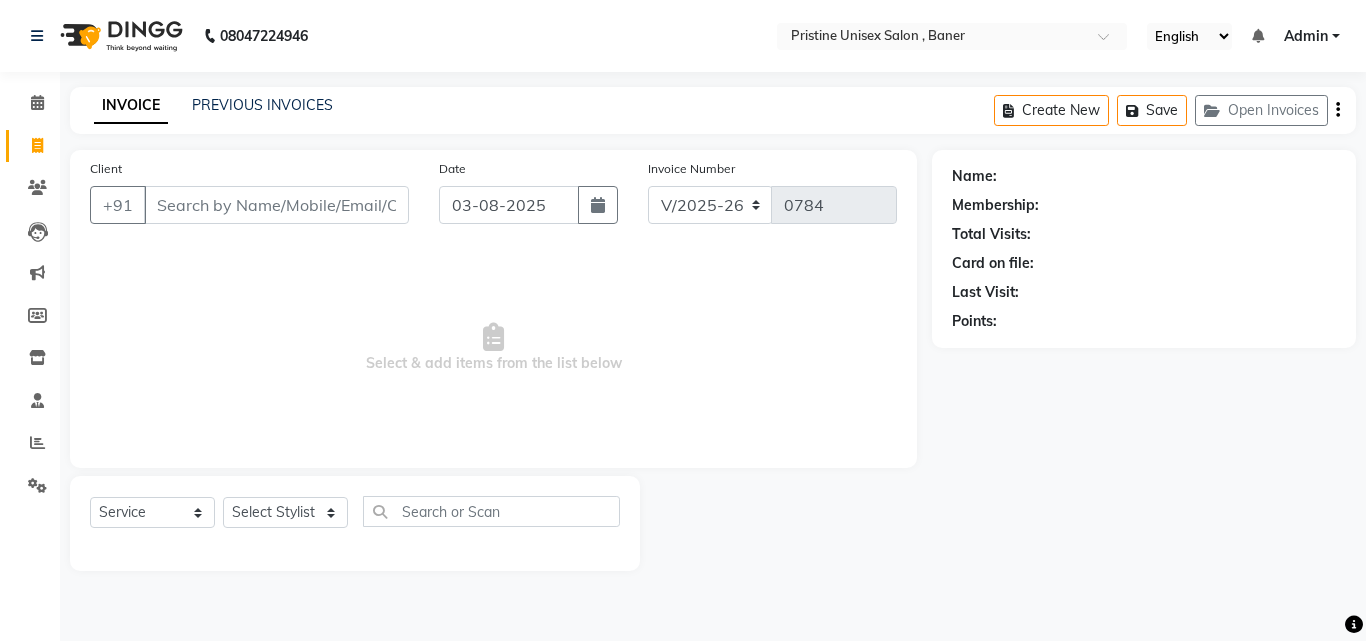 click on "Client" at bounding box center [276, 205] 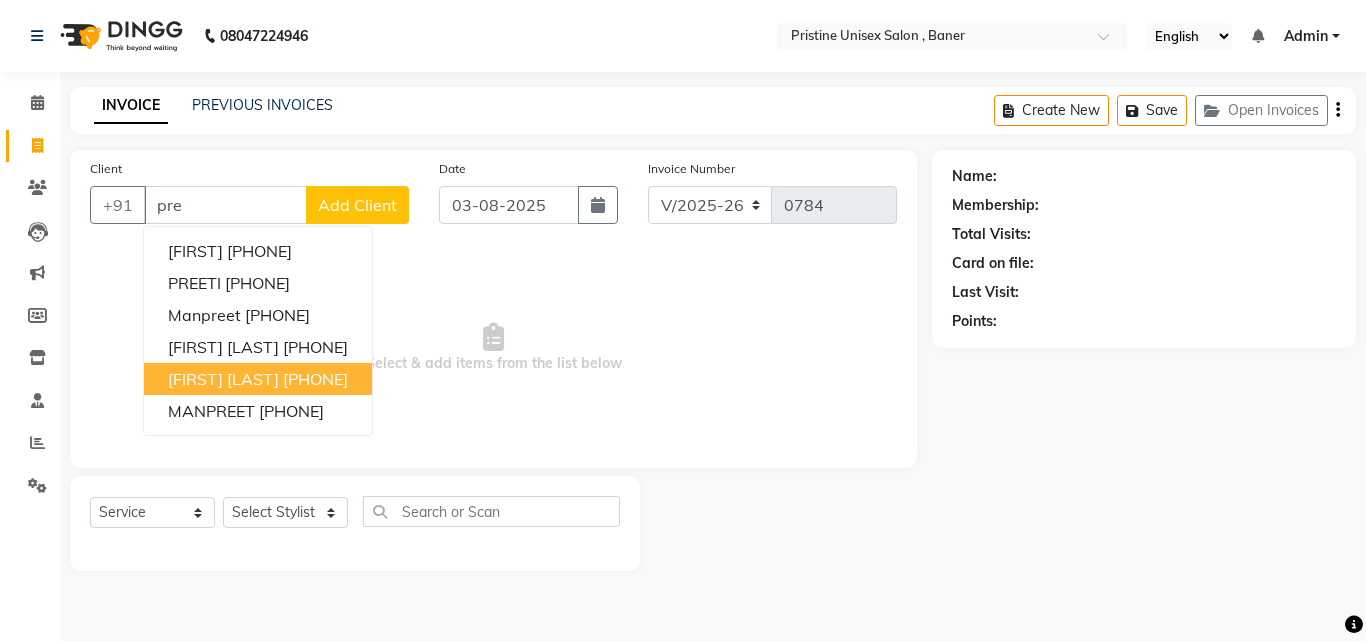 click on "[PHONE]" at bounding box center [315, 379] 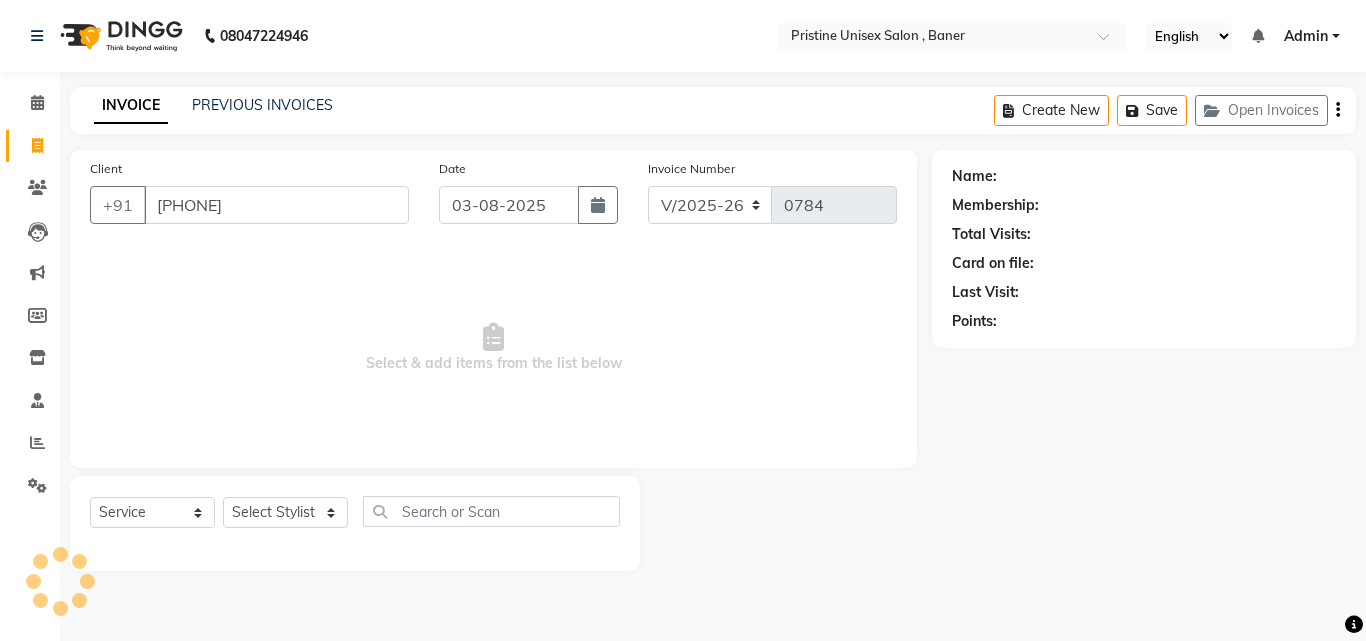 type on "[PHONE]" 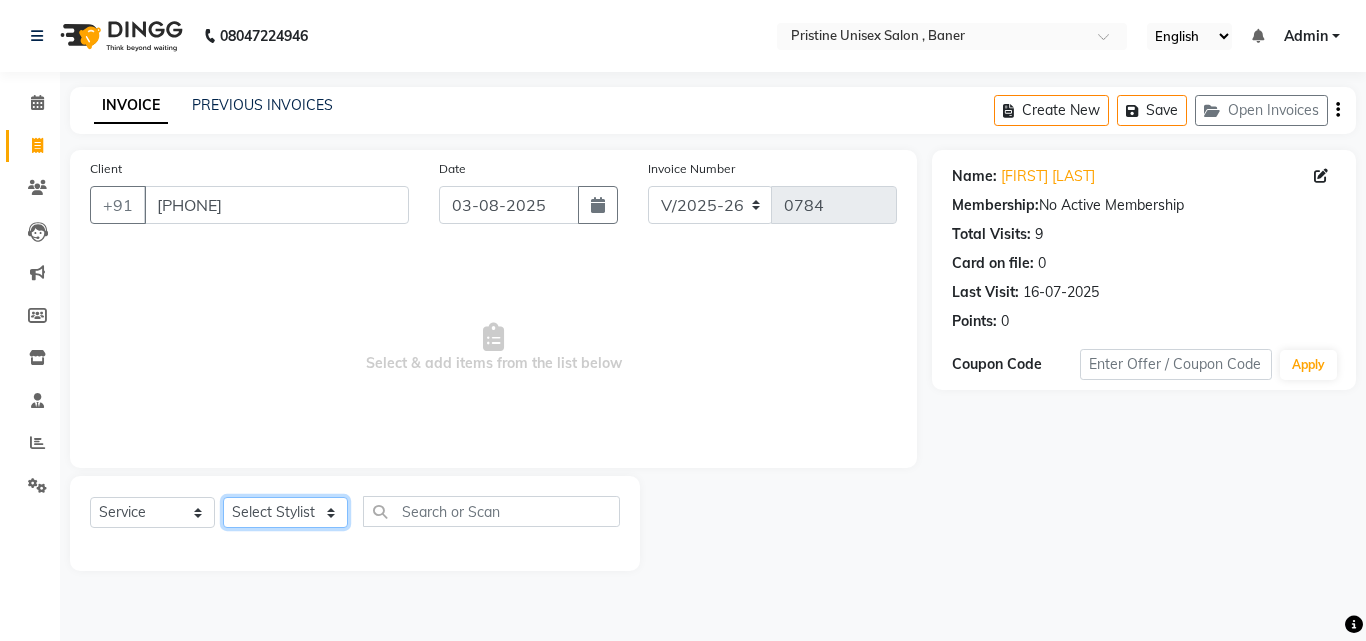 click on "Select Stylist ABHISHEKH Jaya Shinde Karan  Mahesh Rasal Mohd Monish Ahmed monika  NAAZ NIlesh pooja jaison Pooja Mam purva Sanket Sujata  Surekha Vandana  Chavan Vrsha jare" 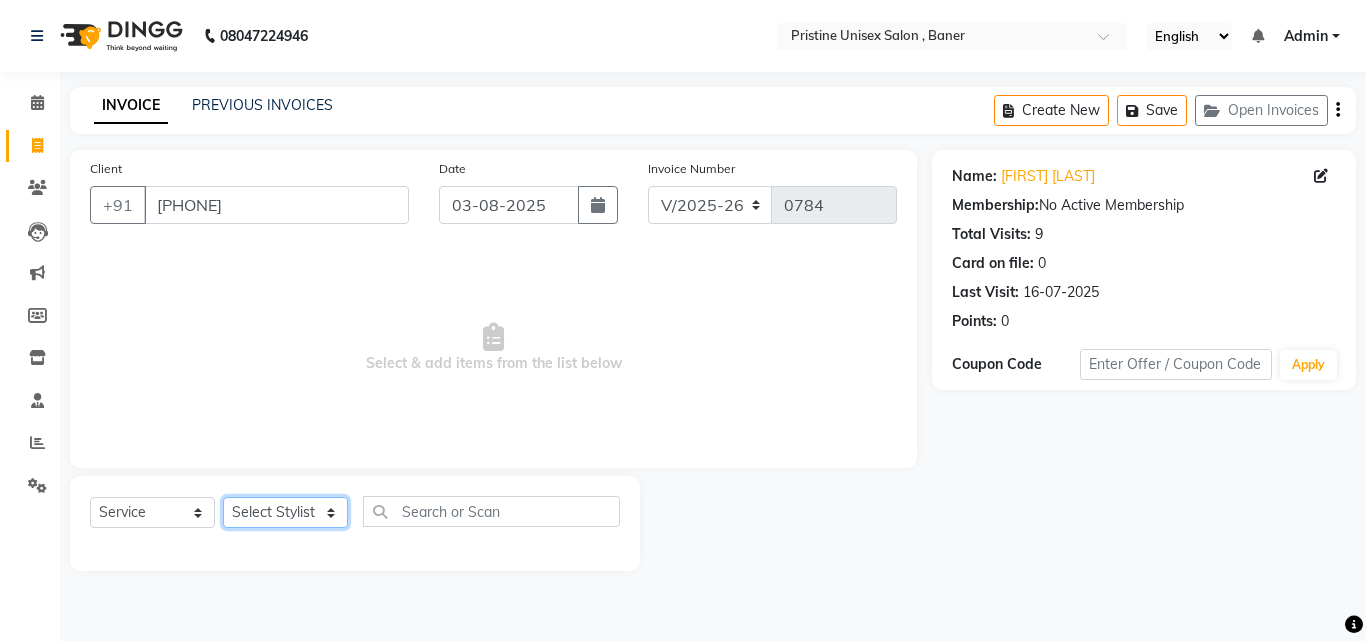 select on "50947" 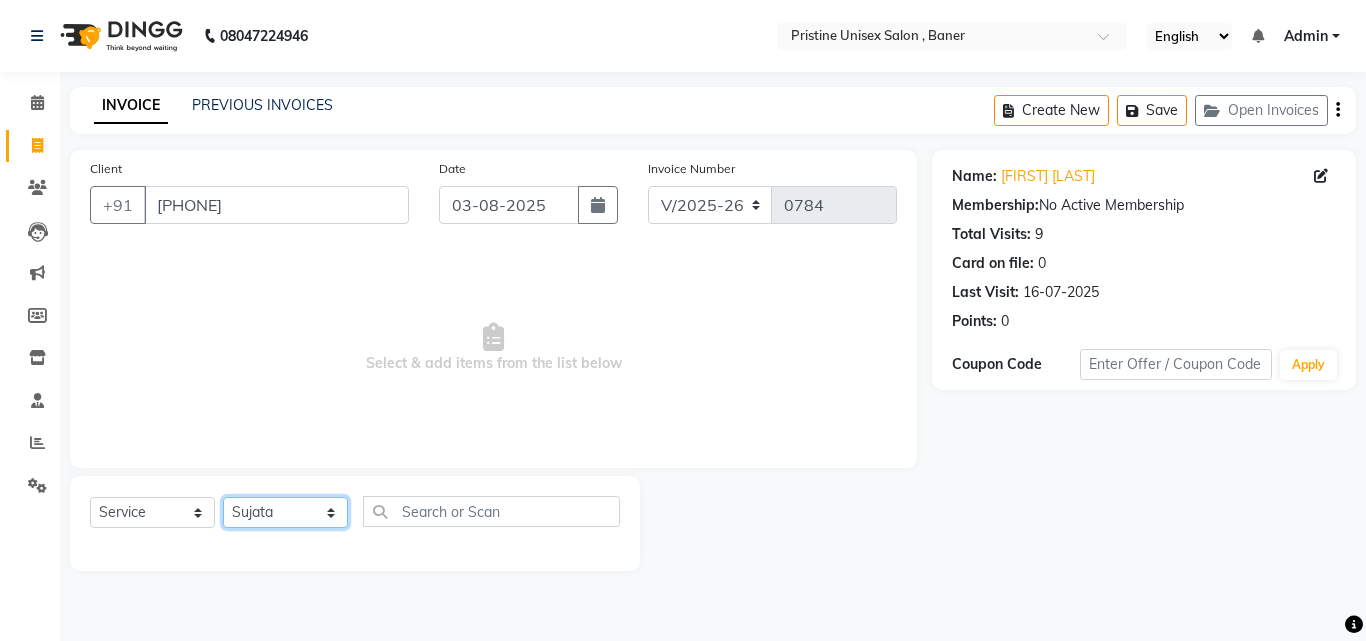 click on "Select Stylist ABHISHEKH Jaya Shinde Karan  Mahesh Rasal Mohd Monish Ahmed monika  NAAZ NIlesh pooja jaison Pooja Mam purva Sanket Sujata  Surekha Vandana  Chavan Vrsha jare" 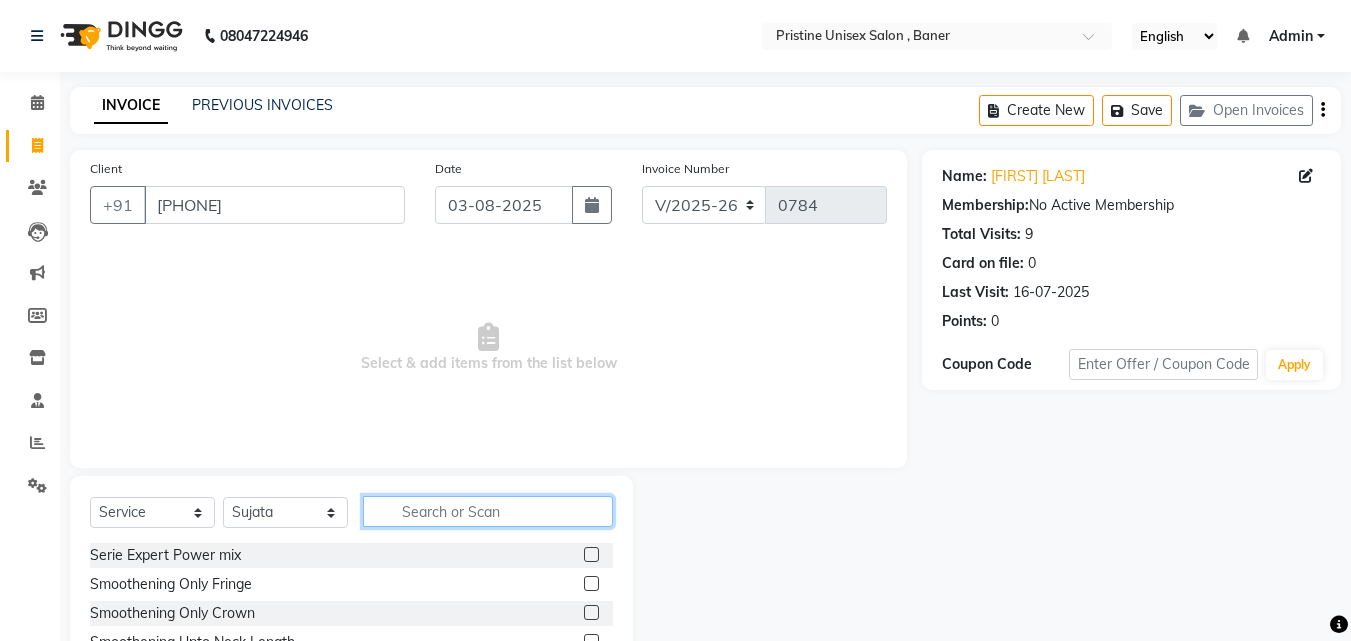 click 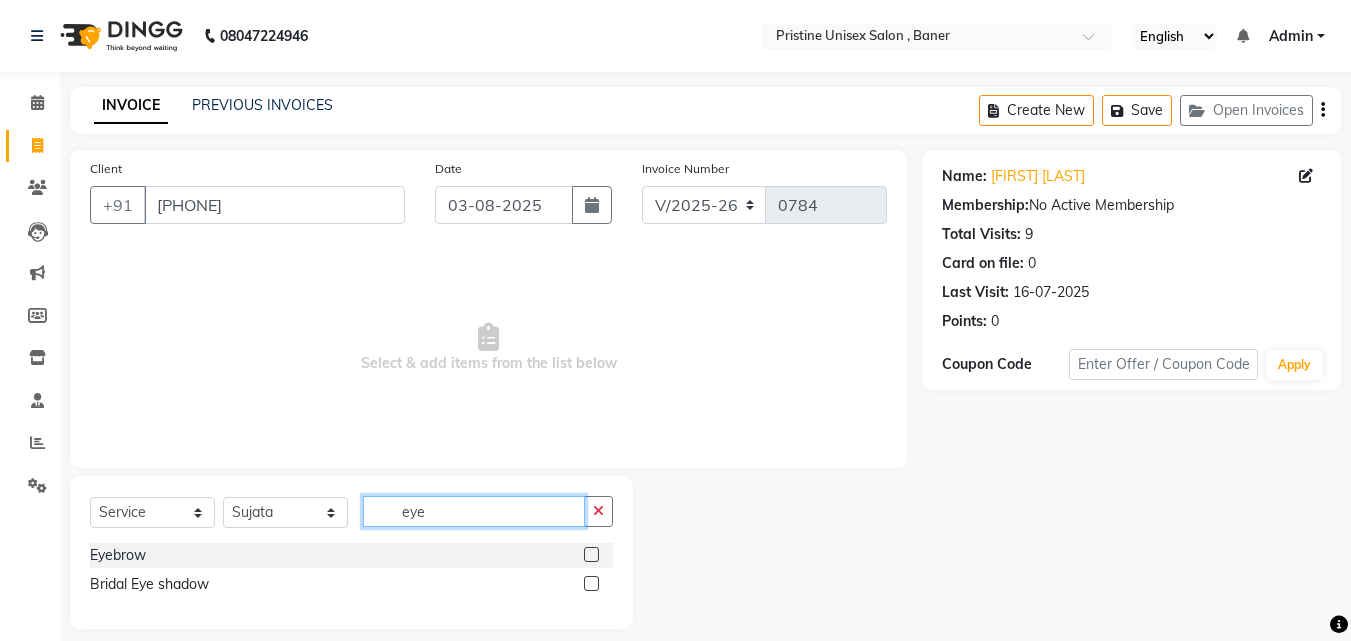 type on "eye" 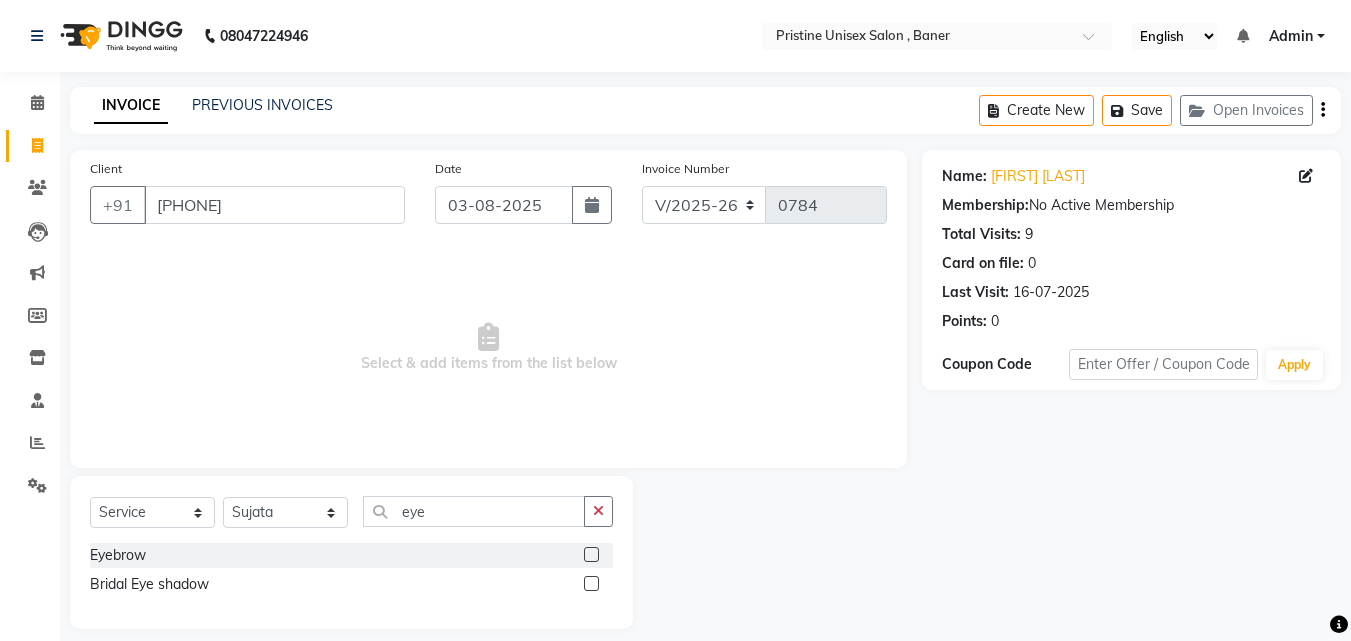 click 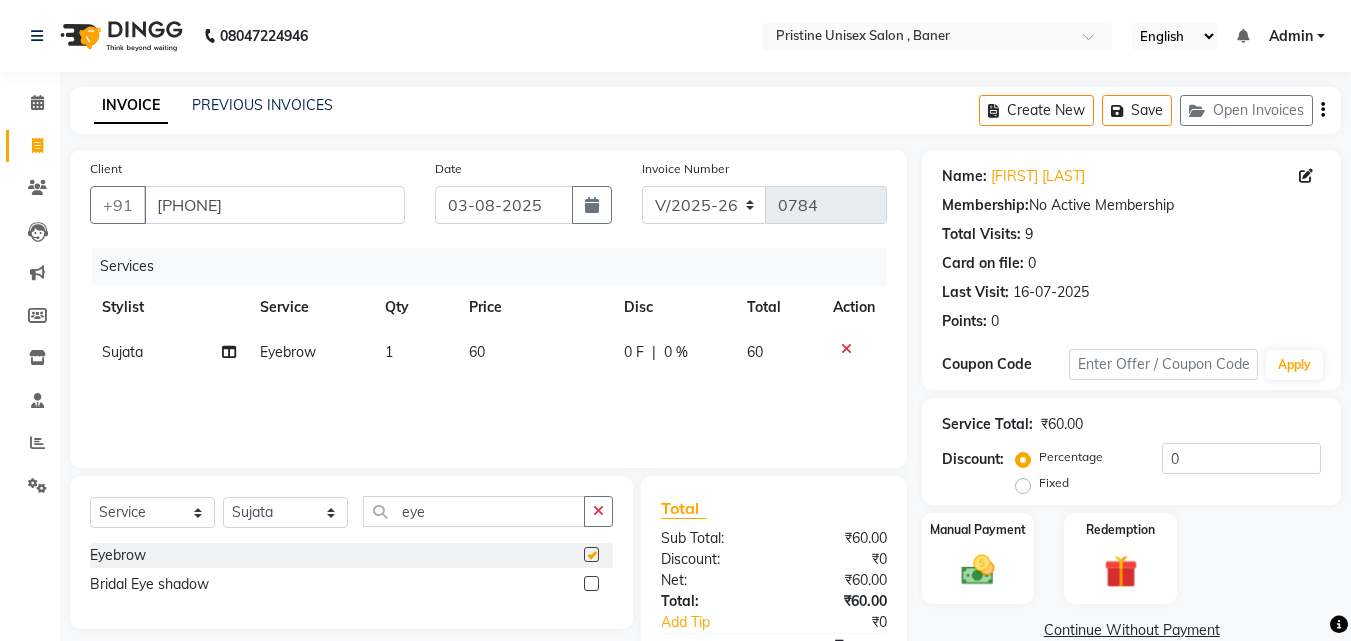 checkbox on "false" 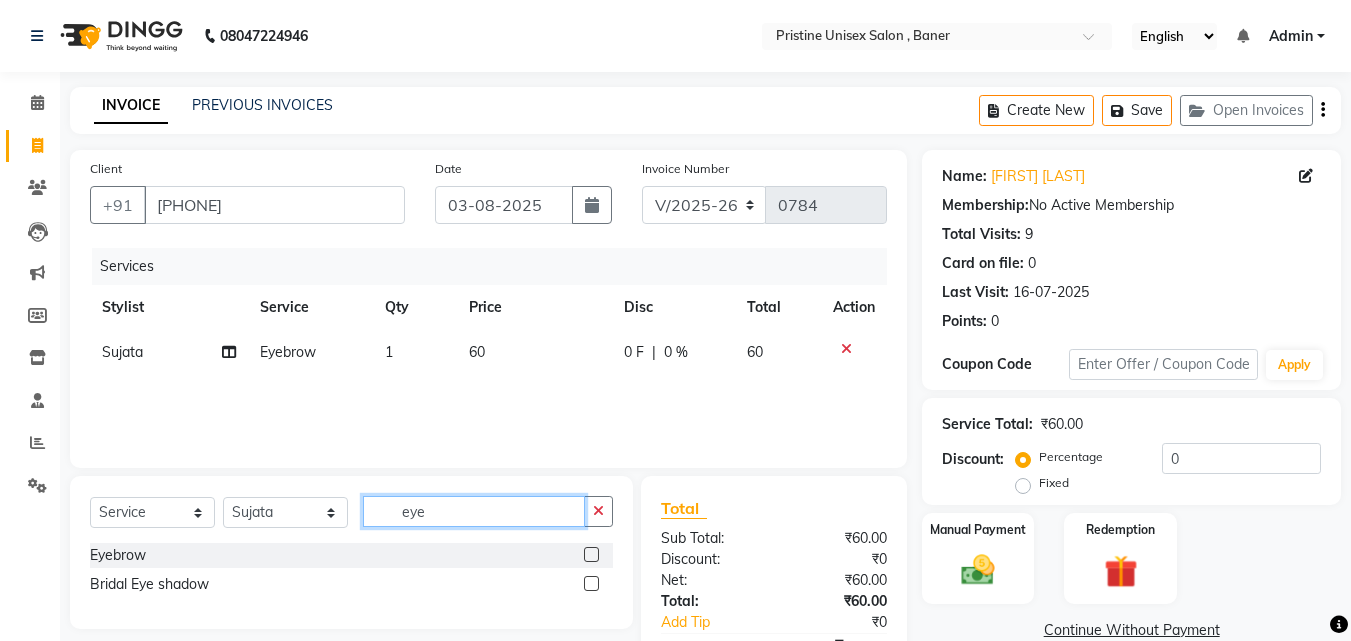 drag, startPoint x: 524, startPoint y: 510, endPoint x: 375, endPoint y: 522, distance: 149.48244 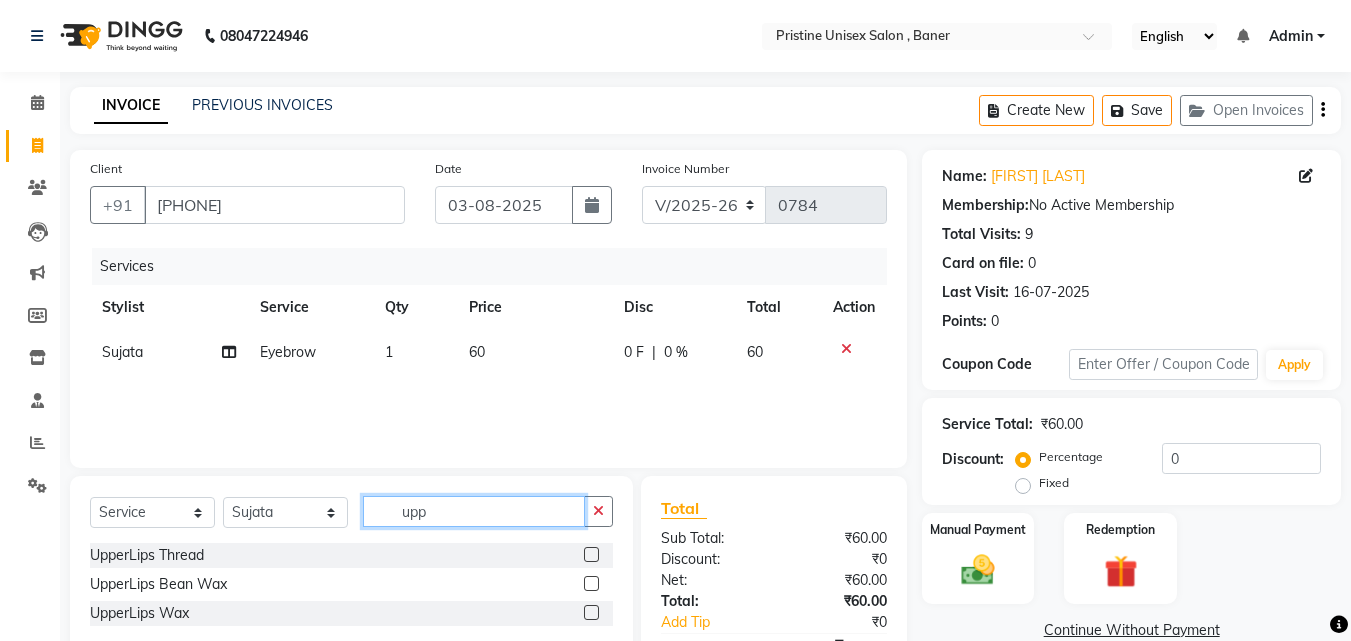 type on "upp" 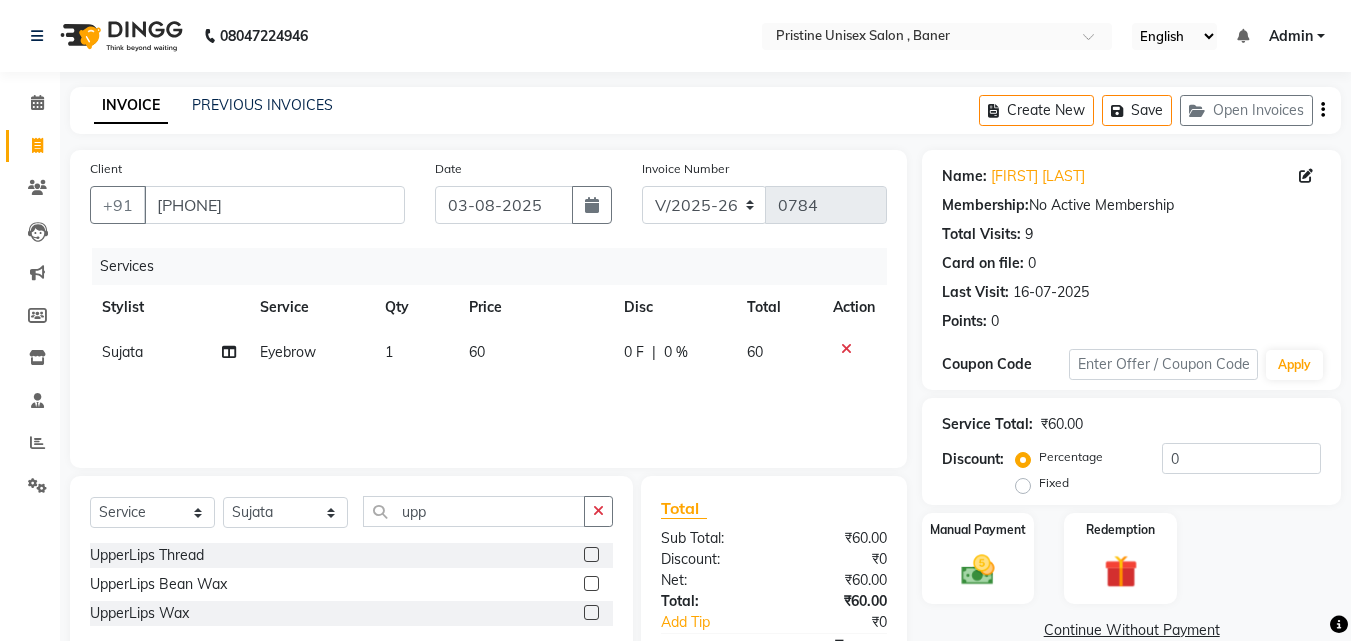 click 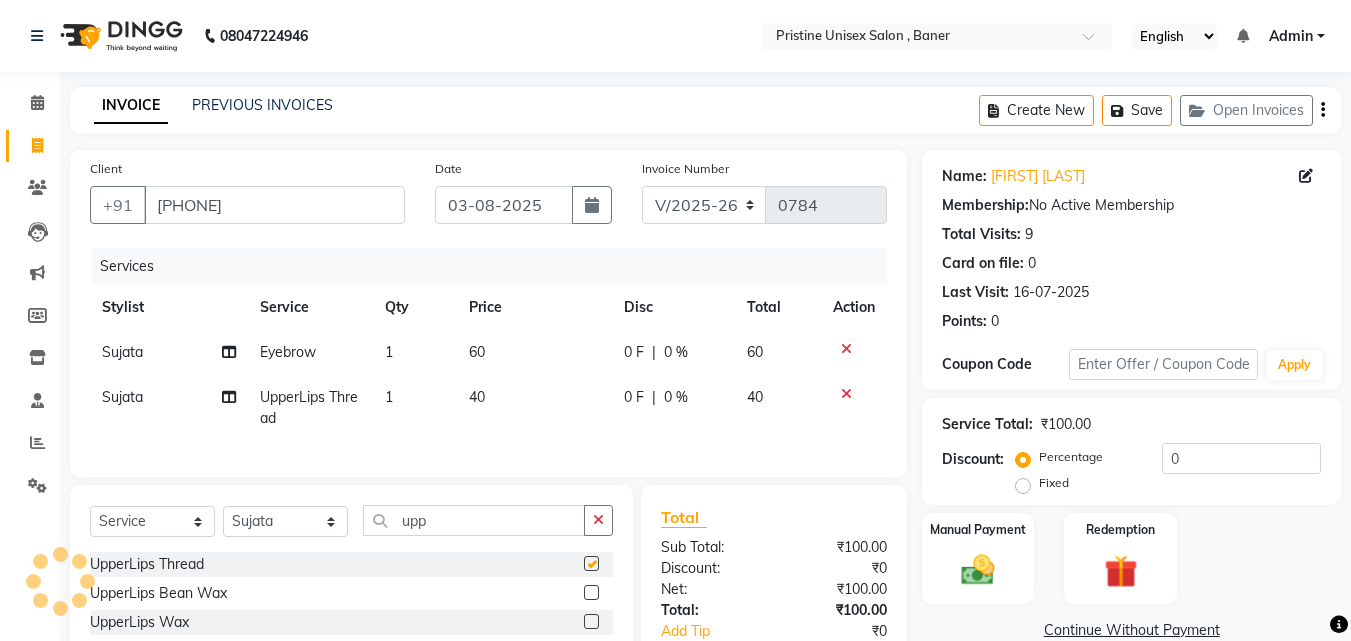 checkbox on "false" 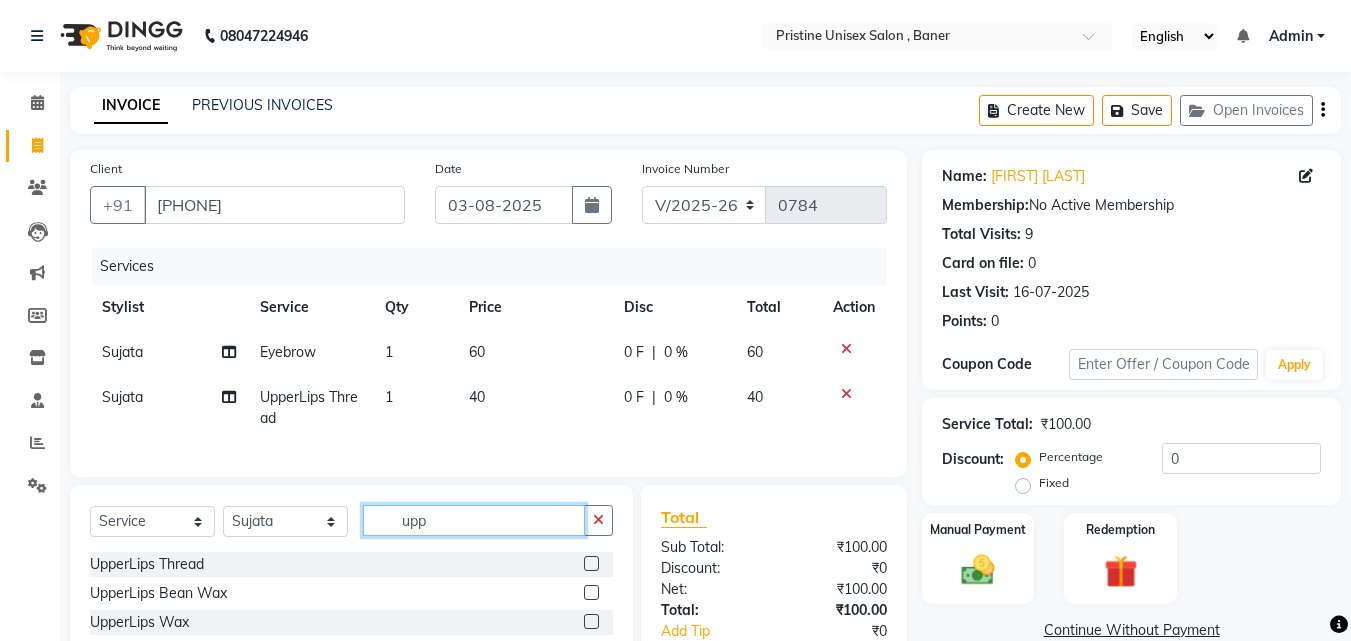 drag, startPoint x: 467, startPoint y: 537, endPoint x: 382, endPoint y: 538, distance: 85.00588 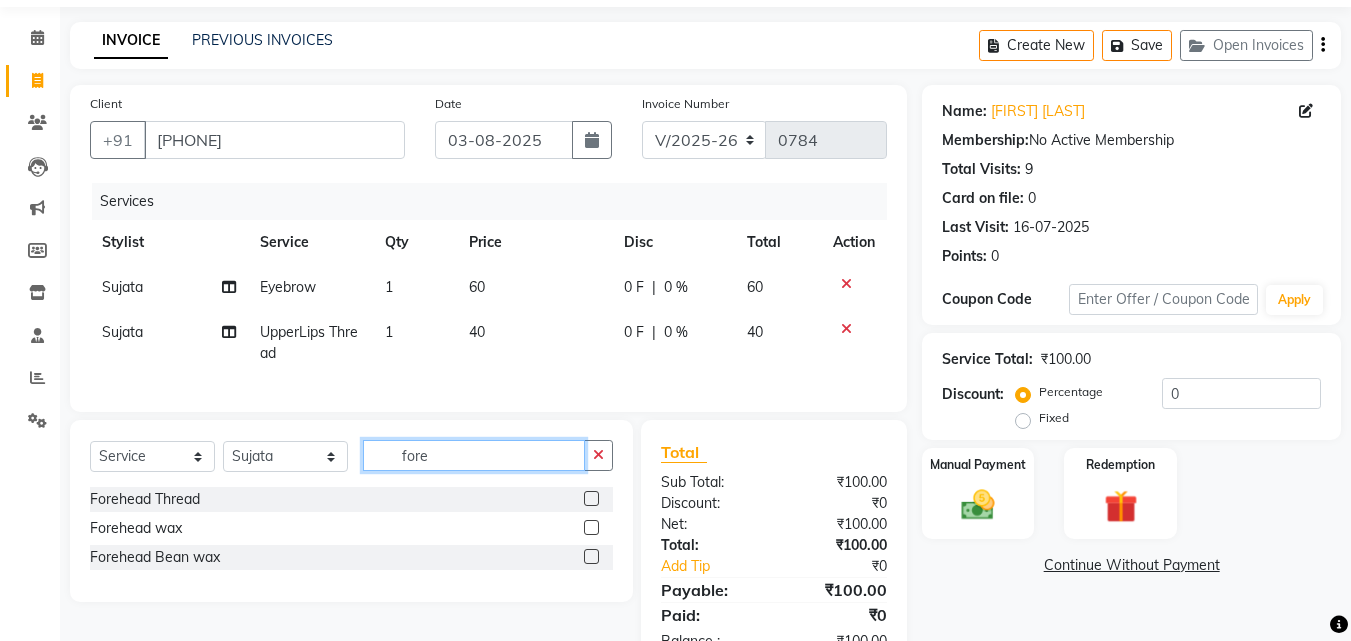 scroll, scrollTop: 100, scrollLeft: 0, axis: vertical 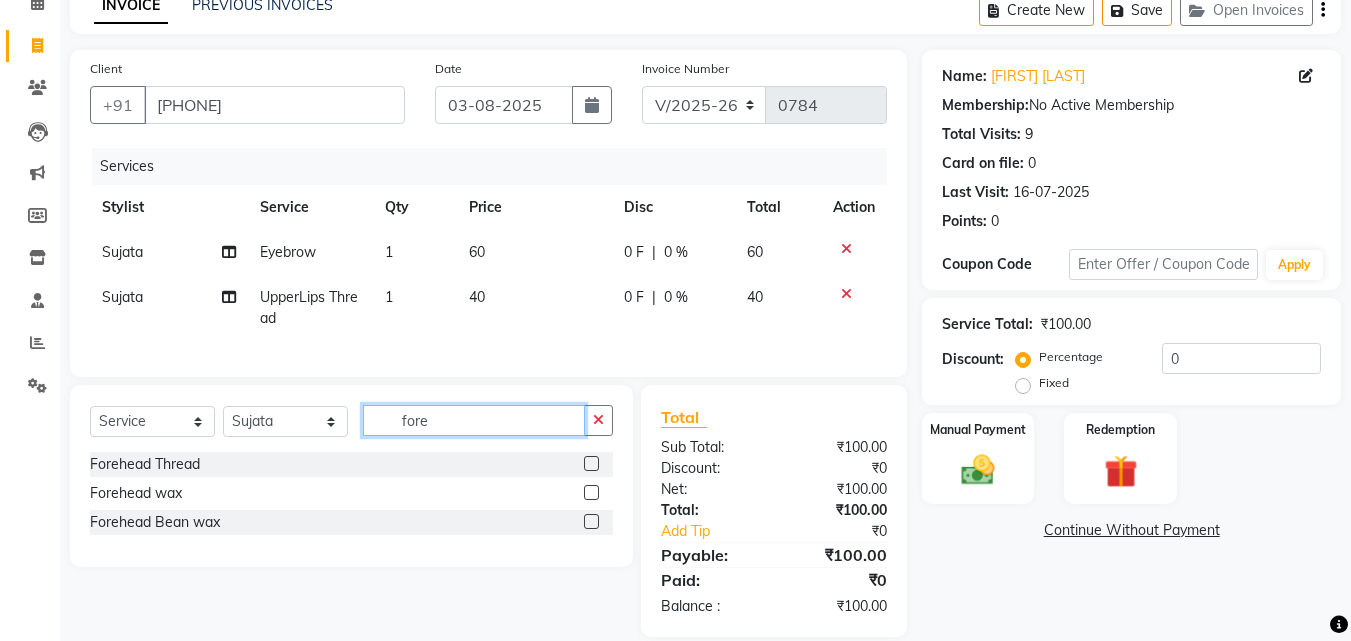 type on "fore" 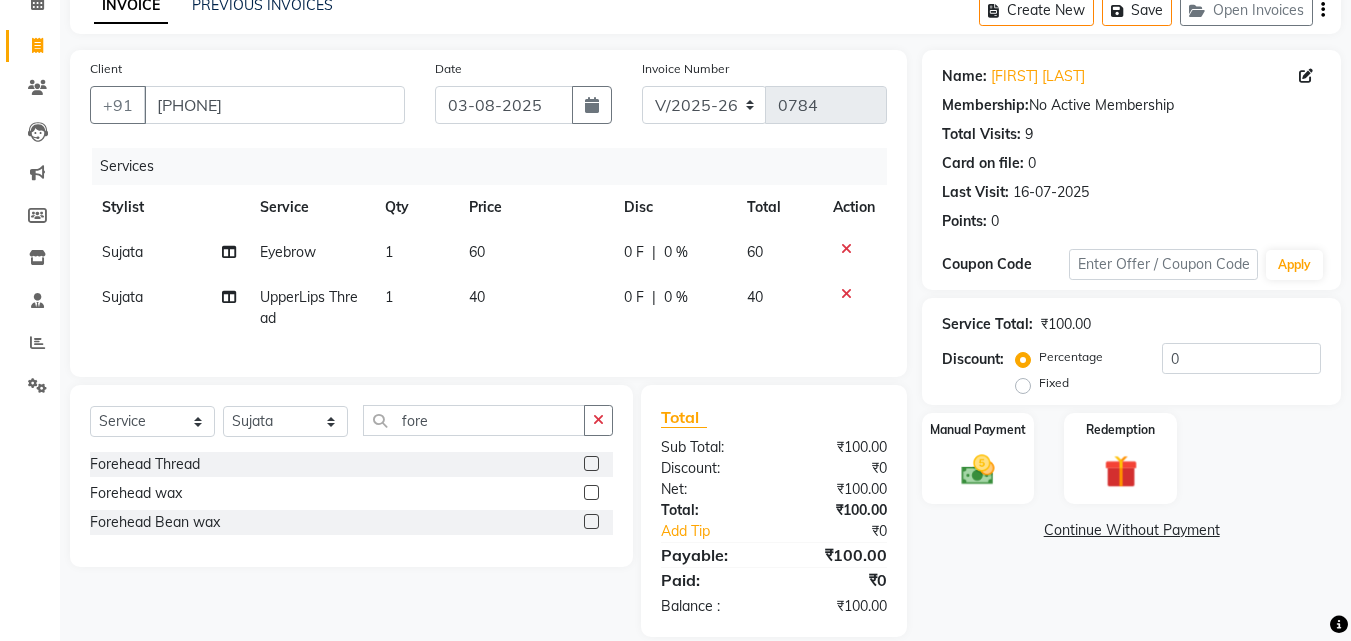 click 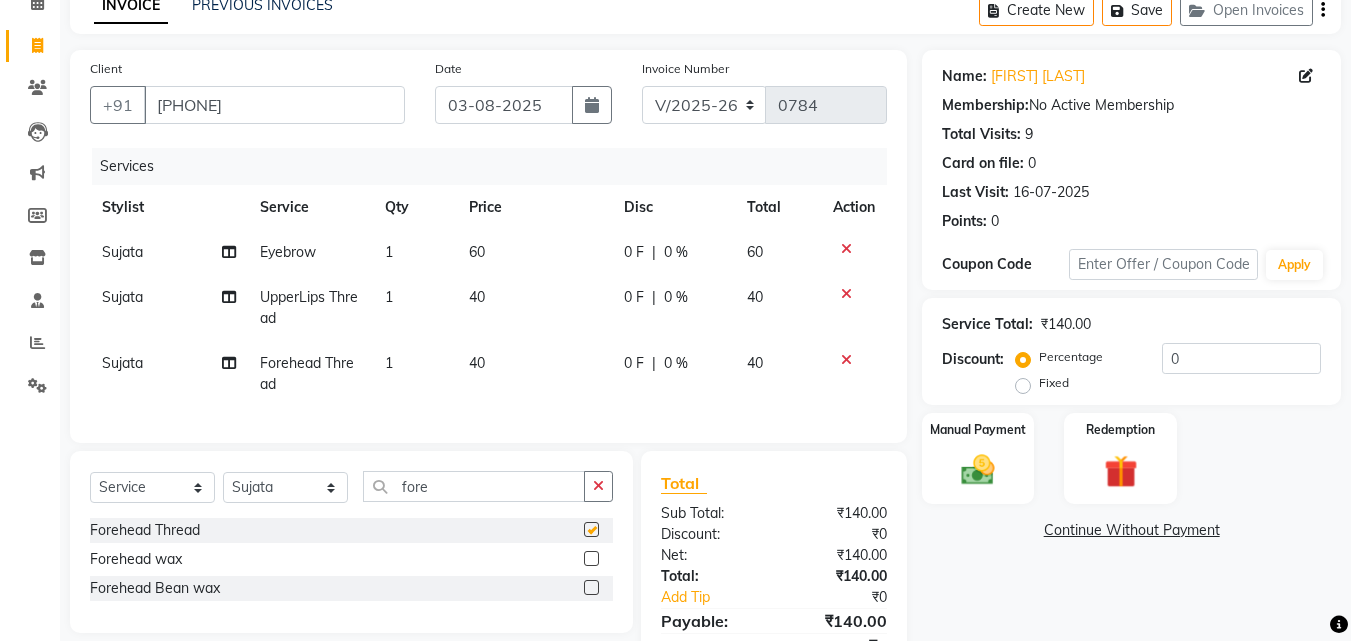checkbox on "false" 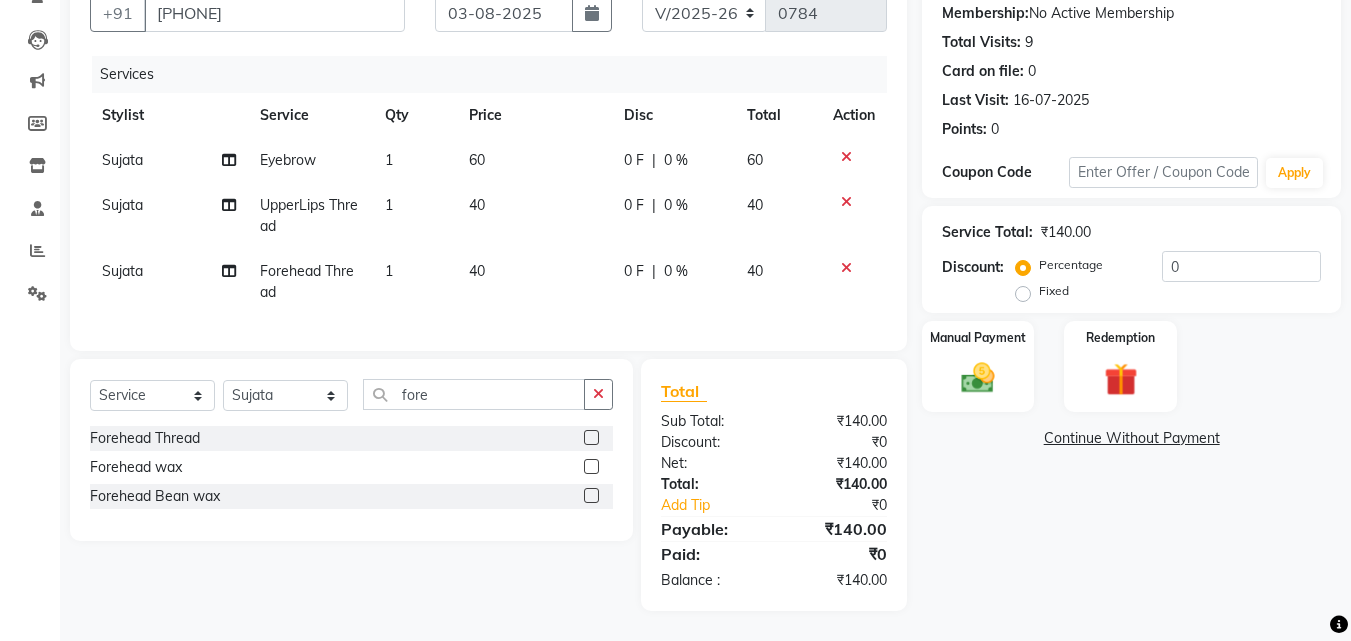 scroll, scrollTop: 207, scrollLeft: 0, axis: vertical 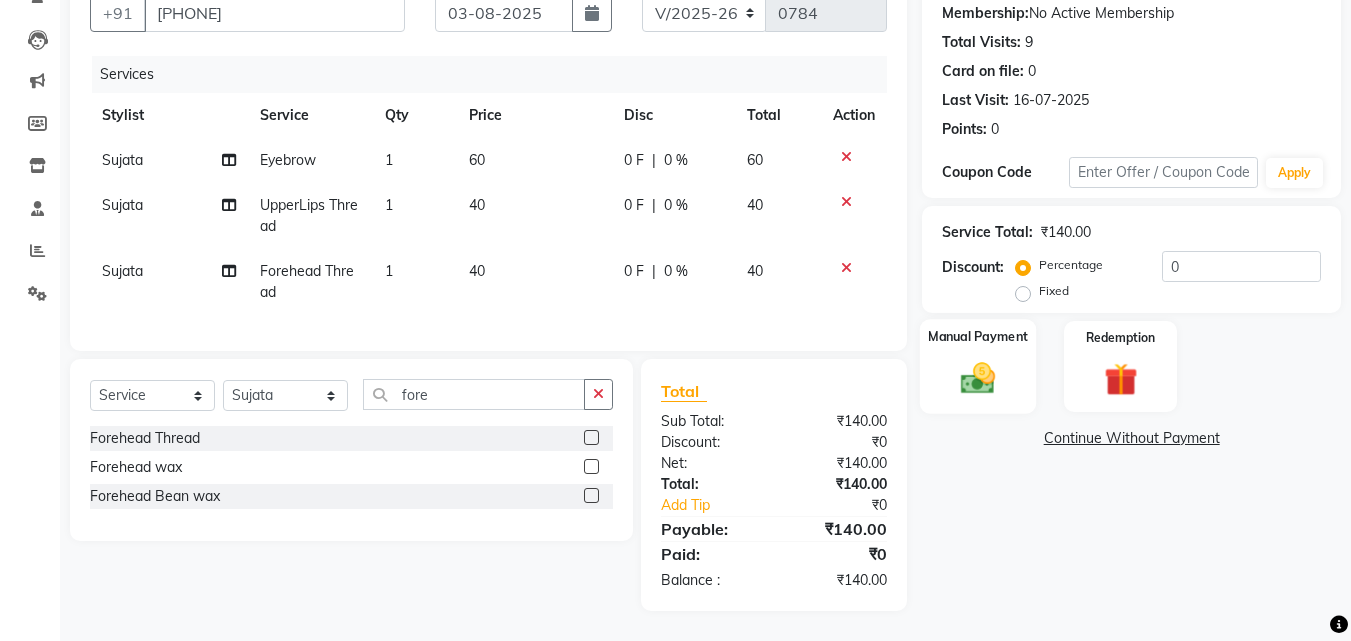 click 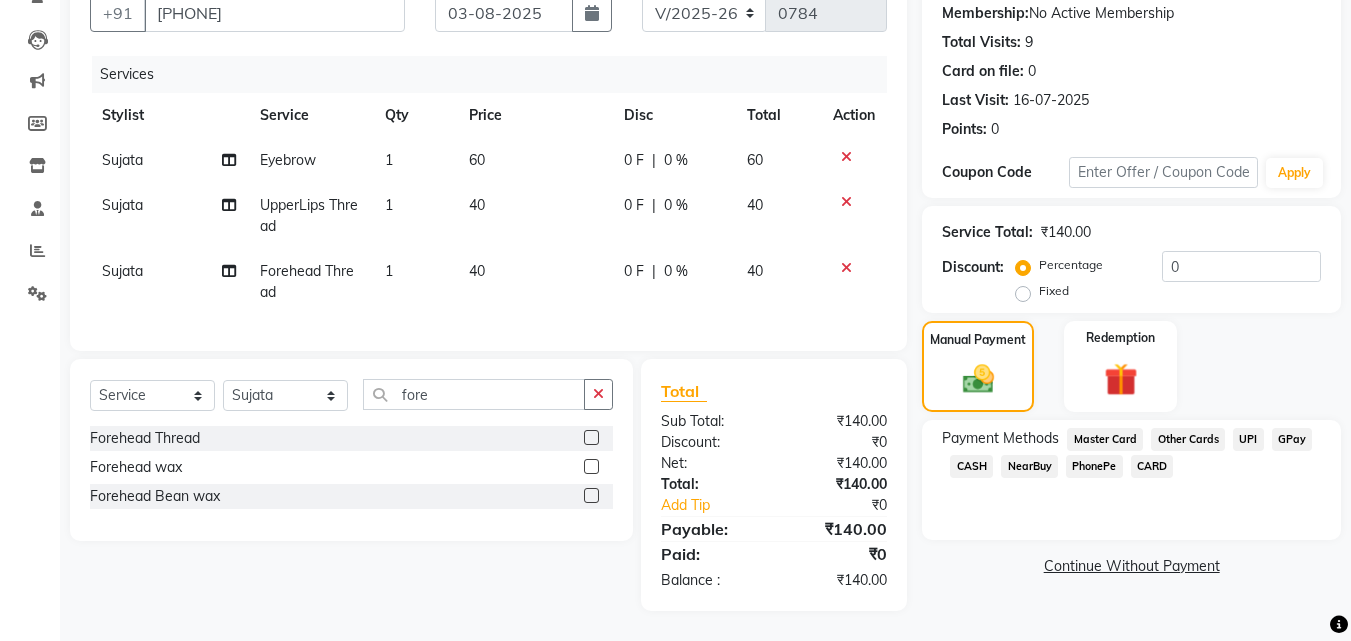click on "GPay" 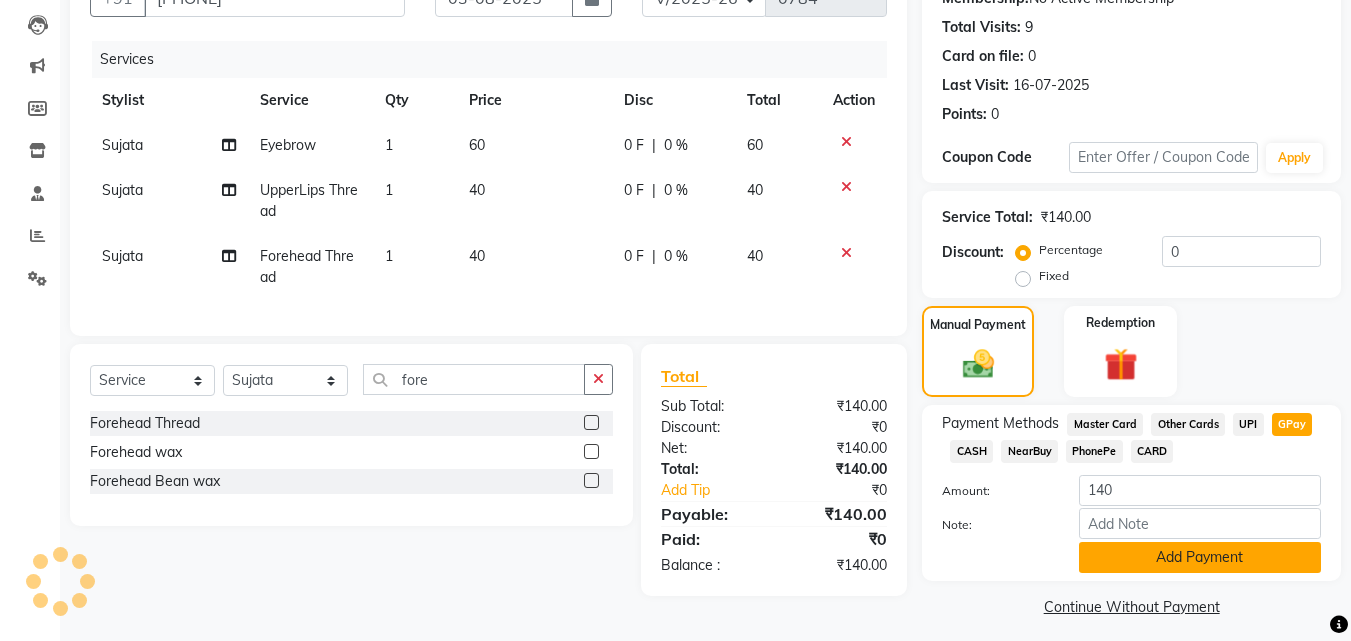 click on "Add Payment" 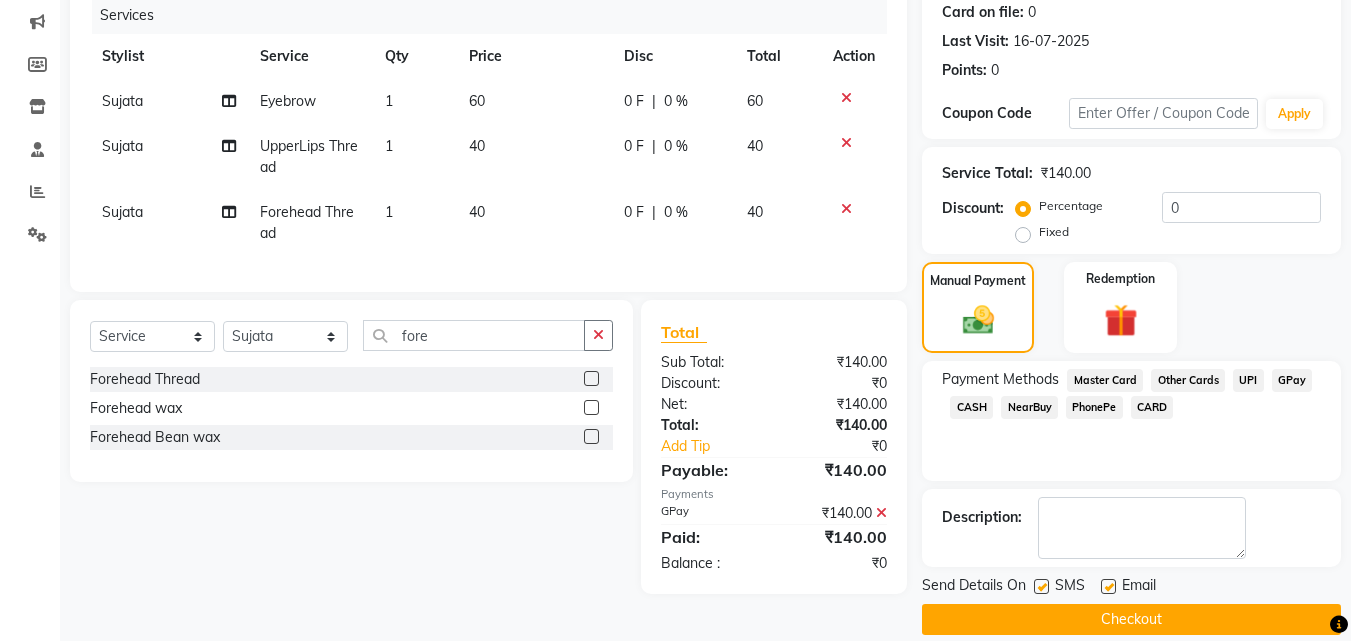 scroll, scrollTop: 275, scrollLeft: 0, axis: vertical 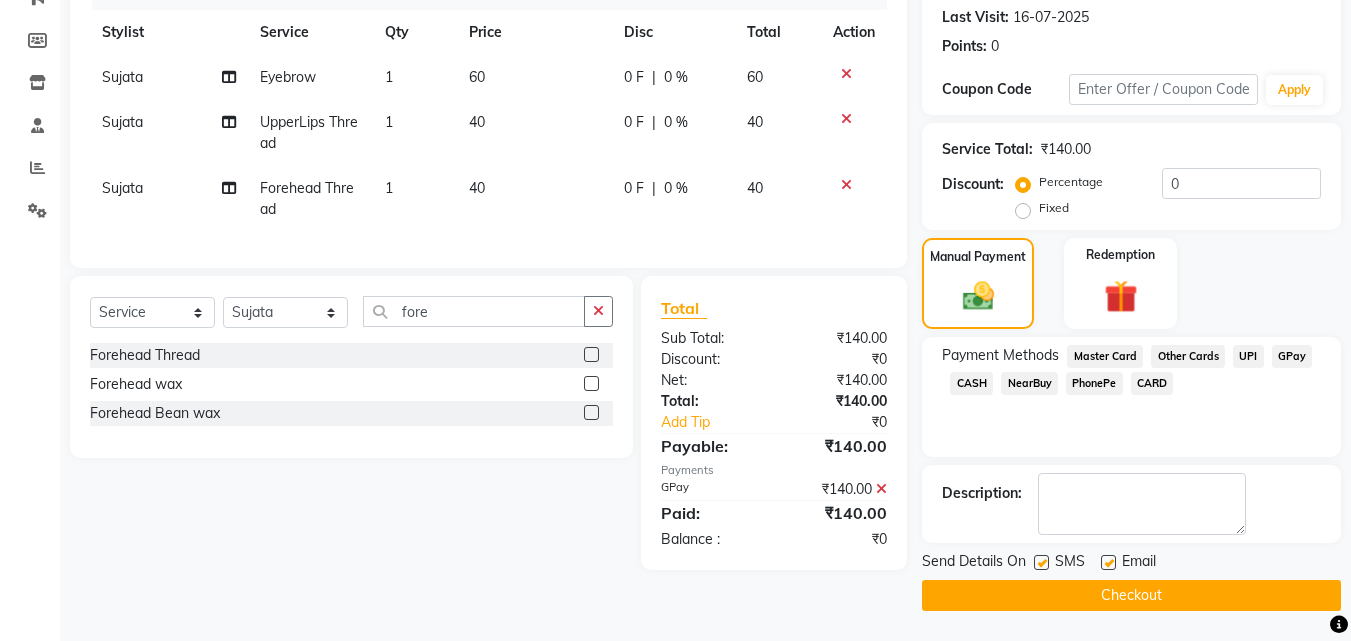 click on "Checkout" 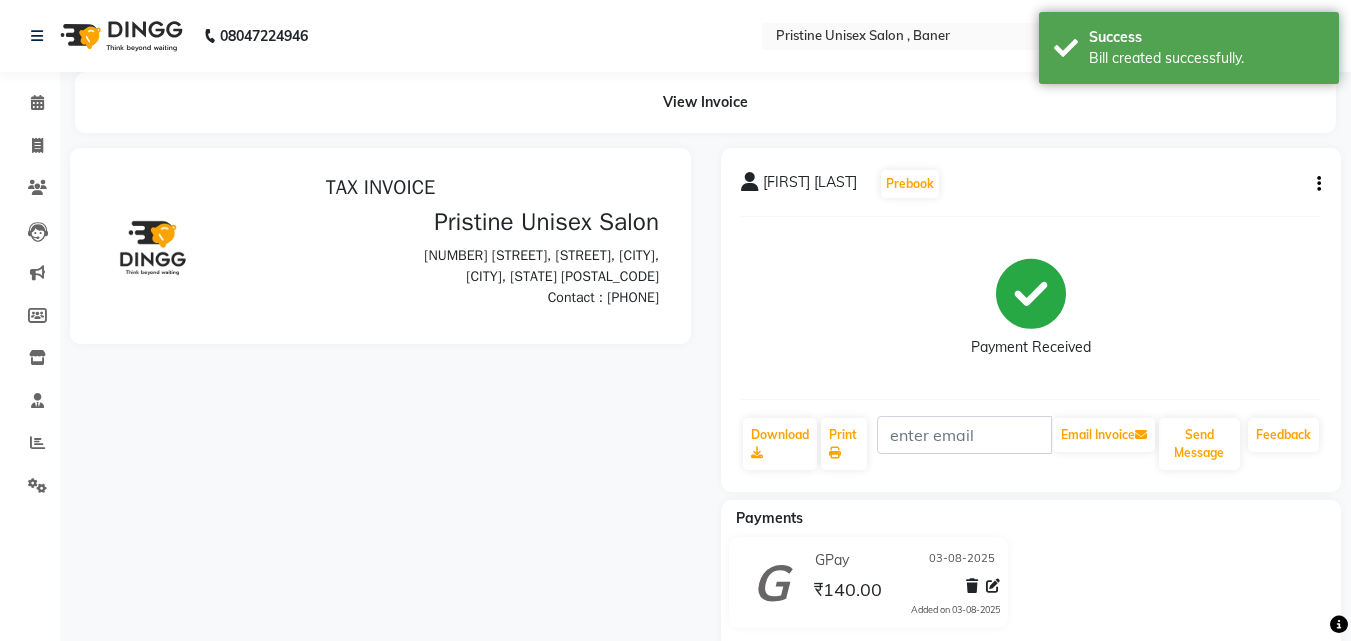 scroll, scrollTop: 0, scrollLeft: 0, axis: both 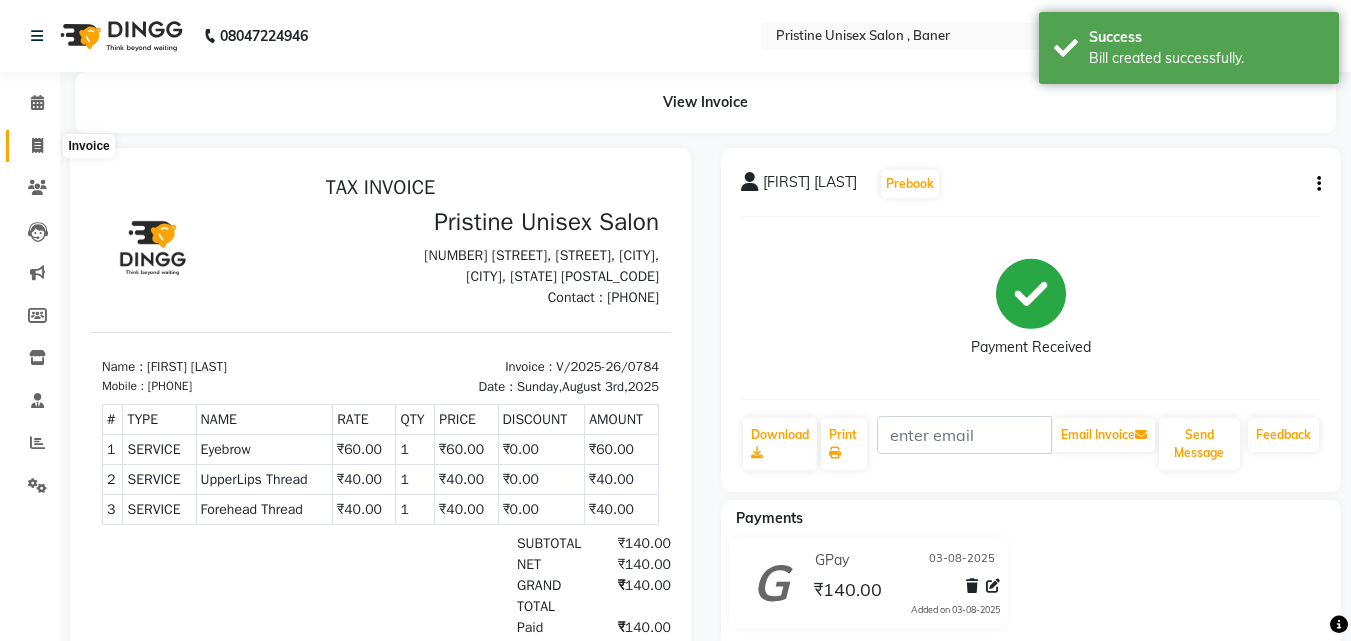 click 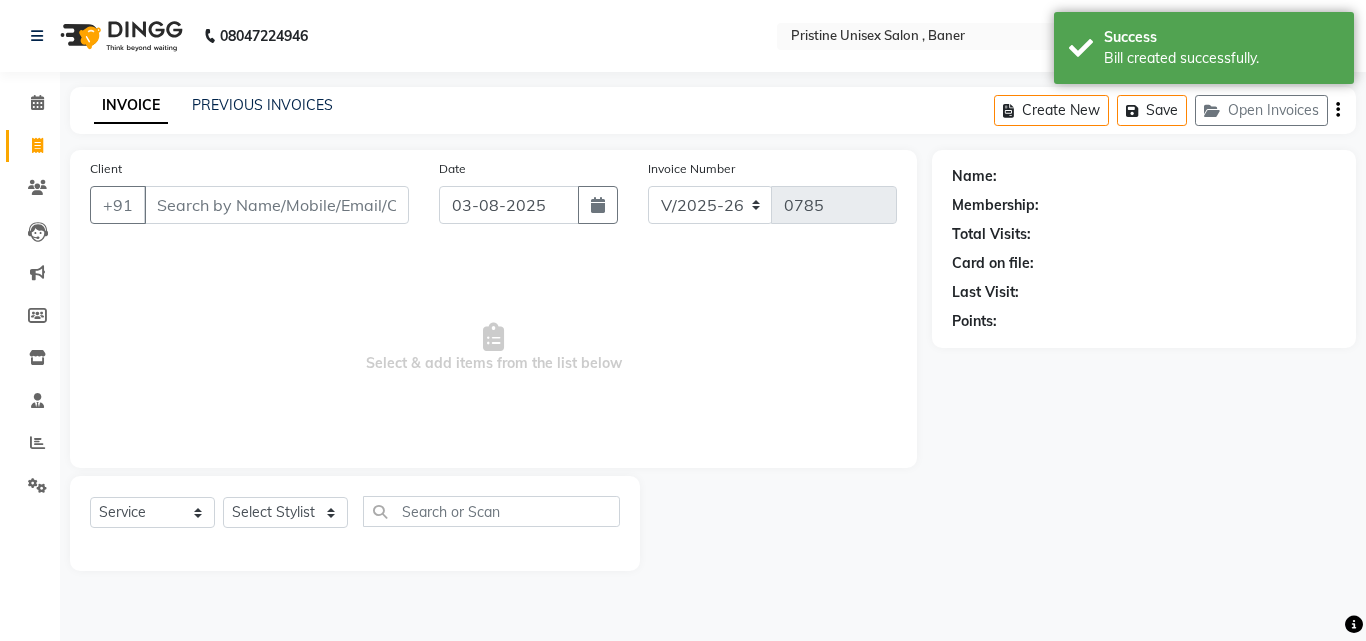 click on "Client" at bounding box center [276, 205] 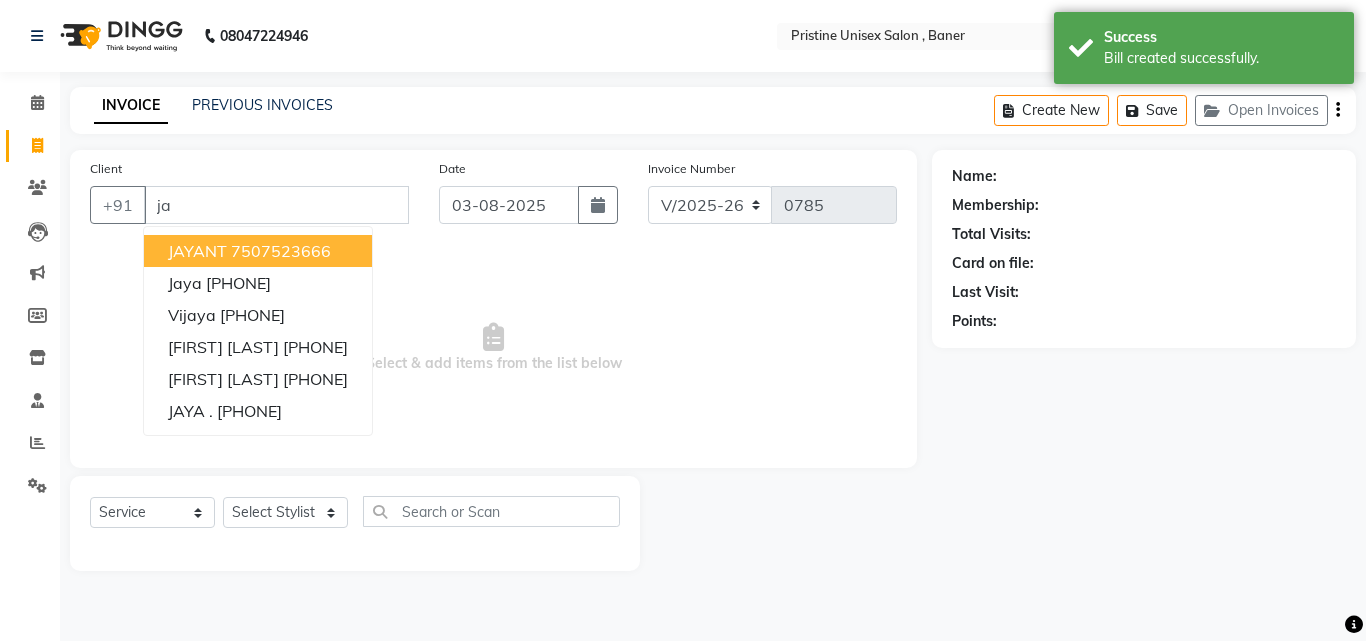 type on "j" 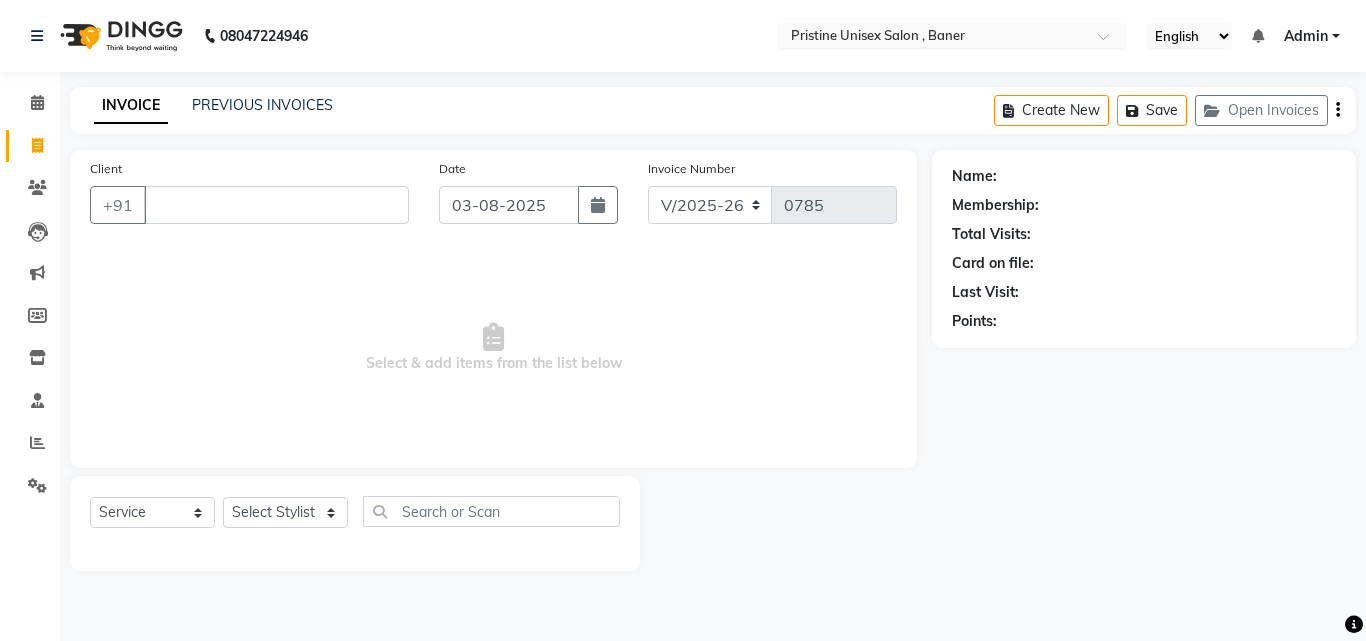click on "Client" at bounding box center (276, 205) 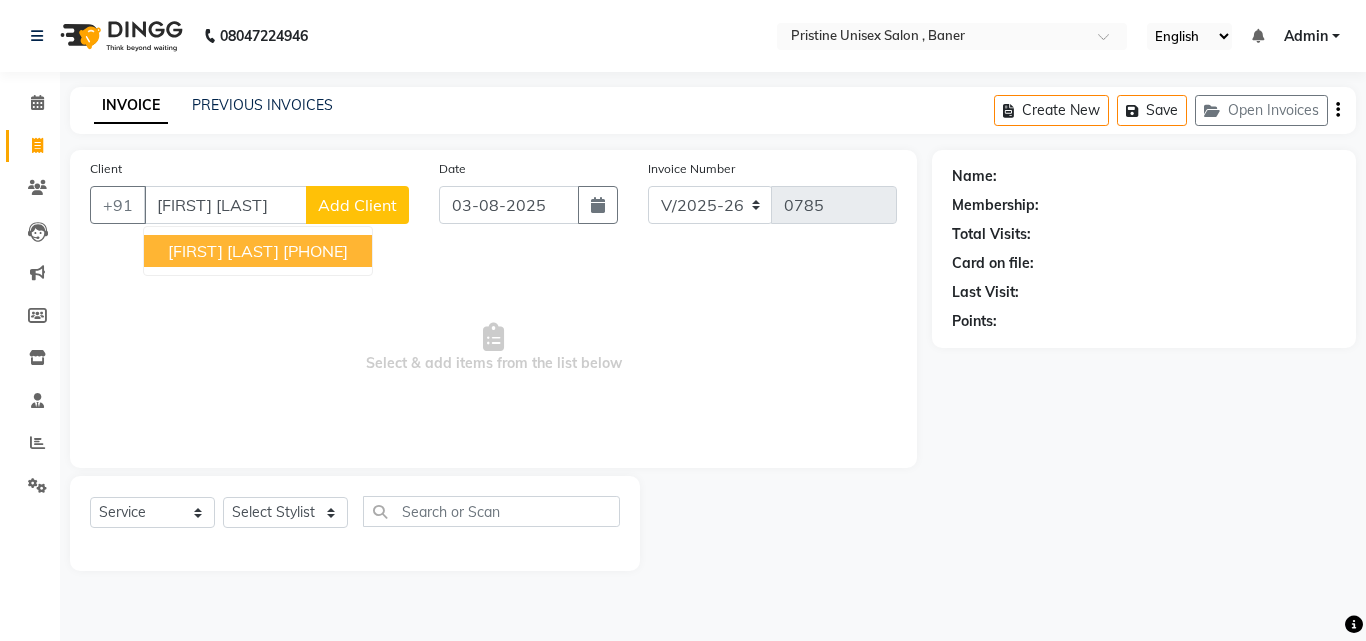 click on "Priya Rathore  98349360052" at bounding box center (258, 251) 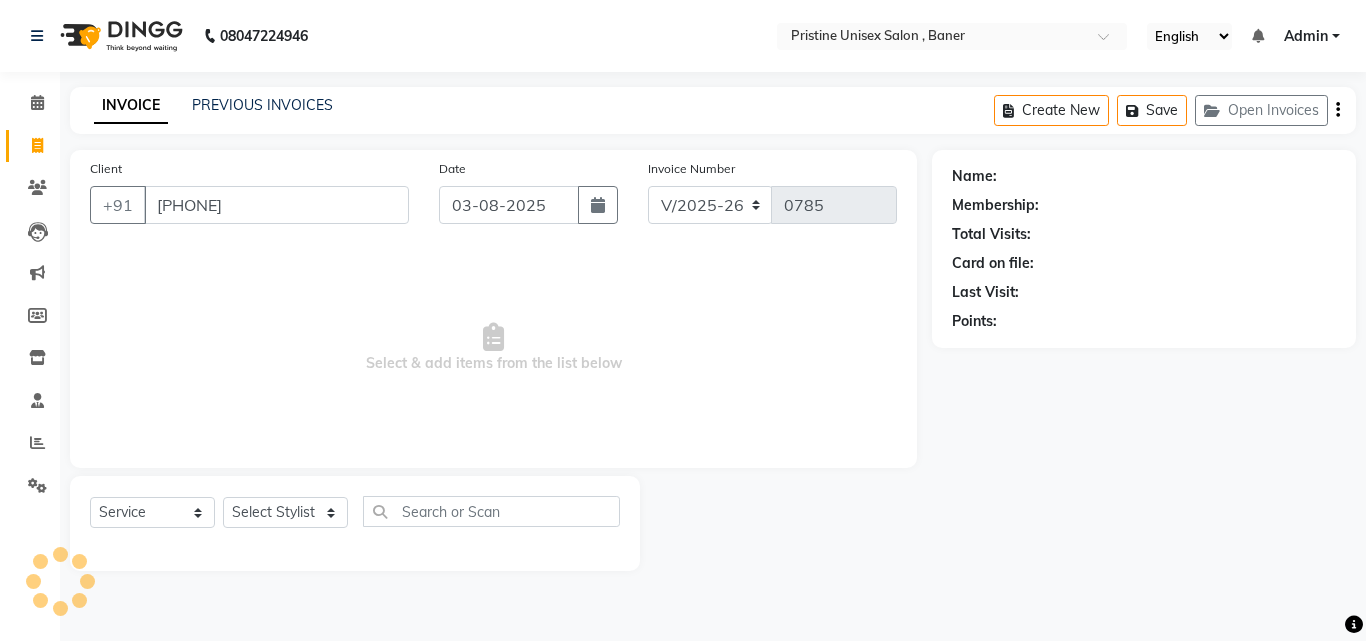 type on "[PHONE]" 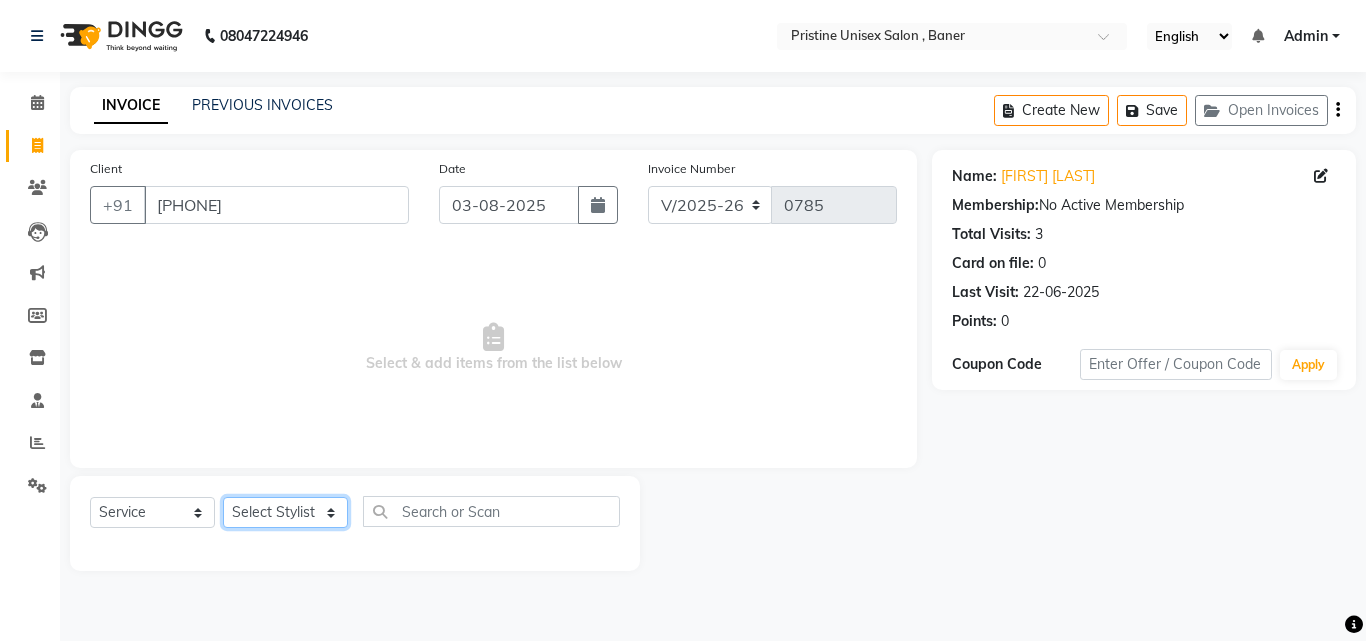 click on "Select Stylist ABHISHEKH Jaya Shinde Karan  Mahesh Rasal Mohd Monish Ahmed monika  NAAZ NIlesh pooja jaison Pooja Mam purva Sanket Sujata  Surekha Vandana  Chavan Vrsha jare" 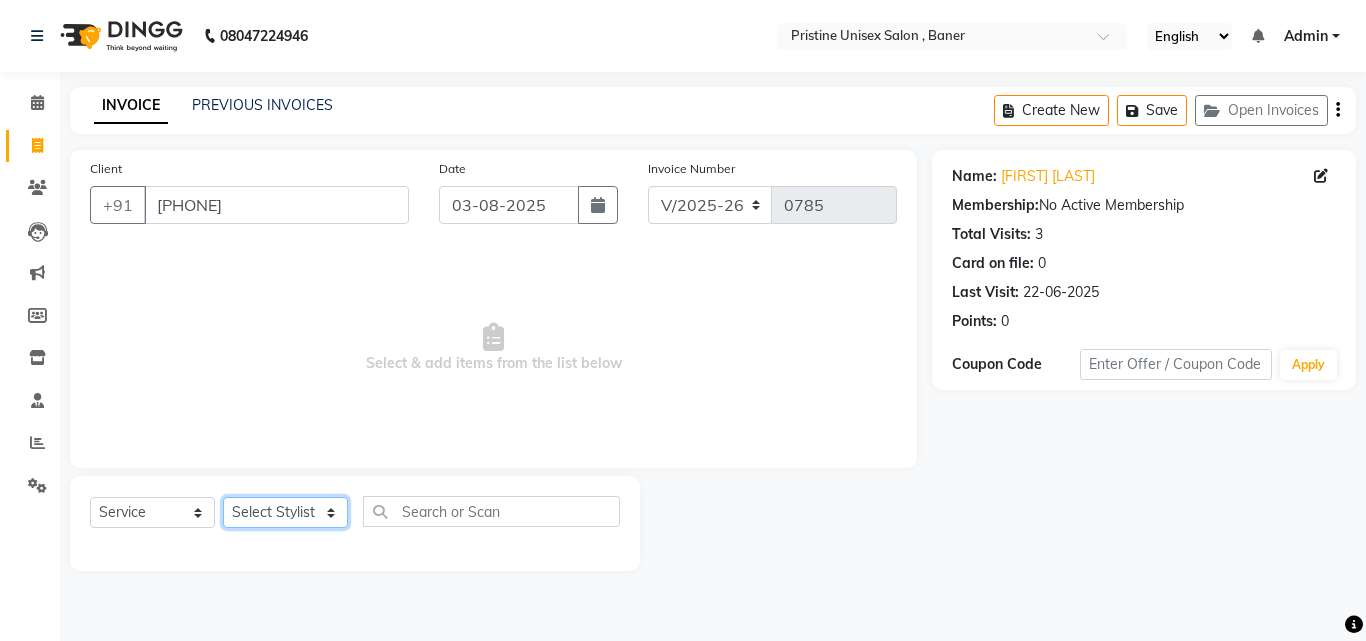 select on "50947" 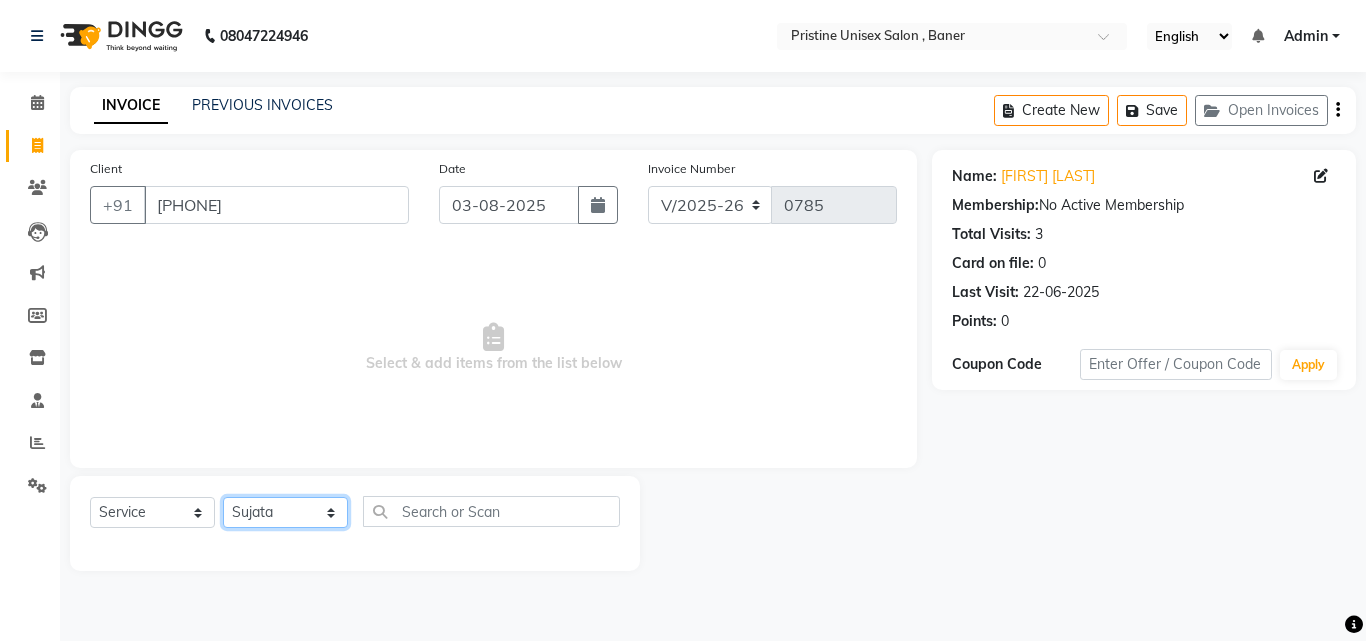 click on "Select Stylist ABHISHEKH Jaya Shinde Karan  Mahesh Rasal Mohd Monish Ahmed monika  NAAZ NIlesh pooja jaison Pooja Mam purva Sanket Sujata  Surekha Vandana  Chavan Vrsha jare" 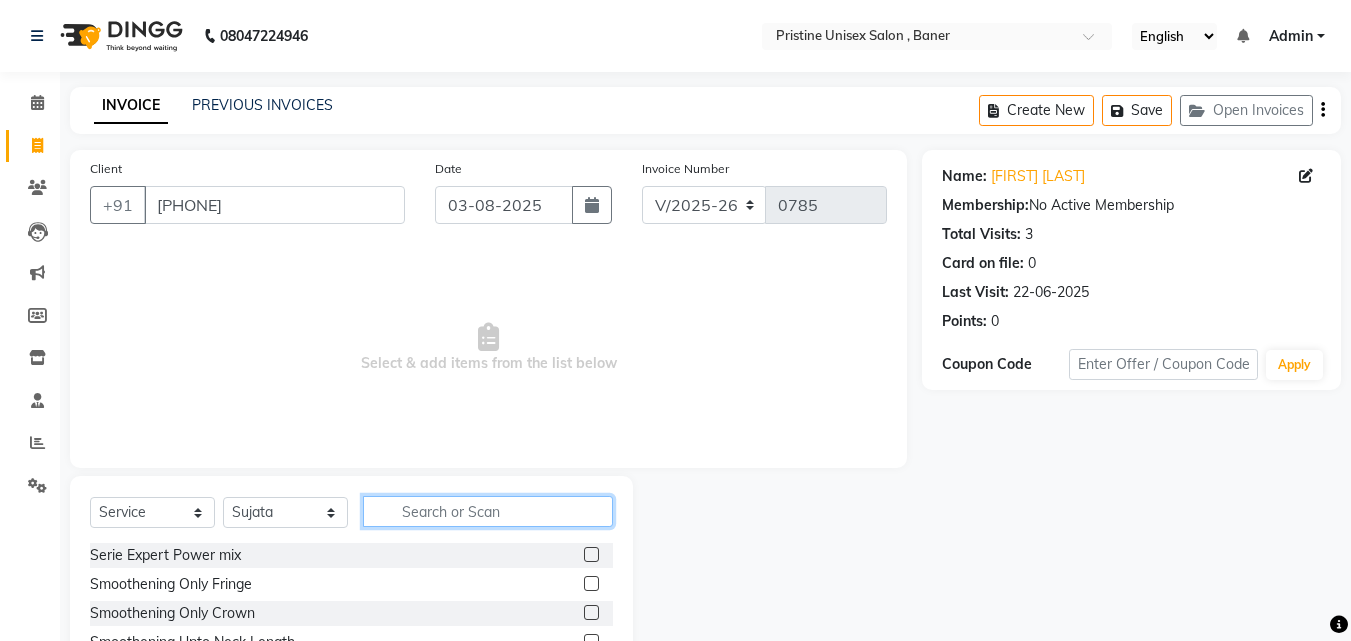 click 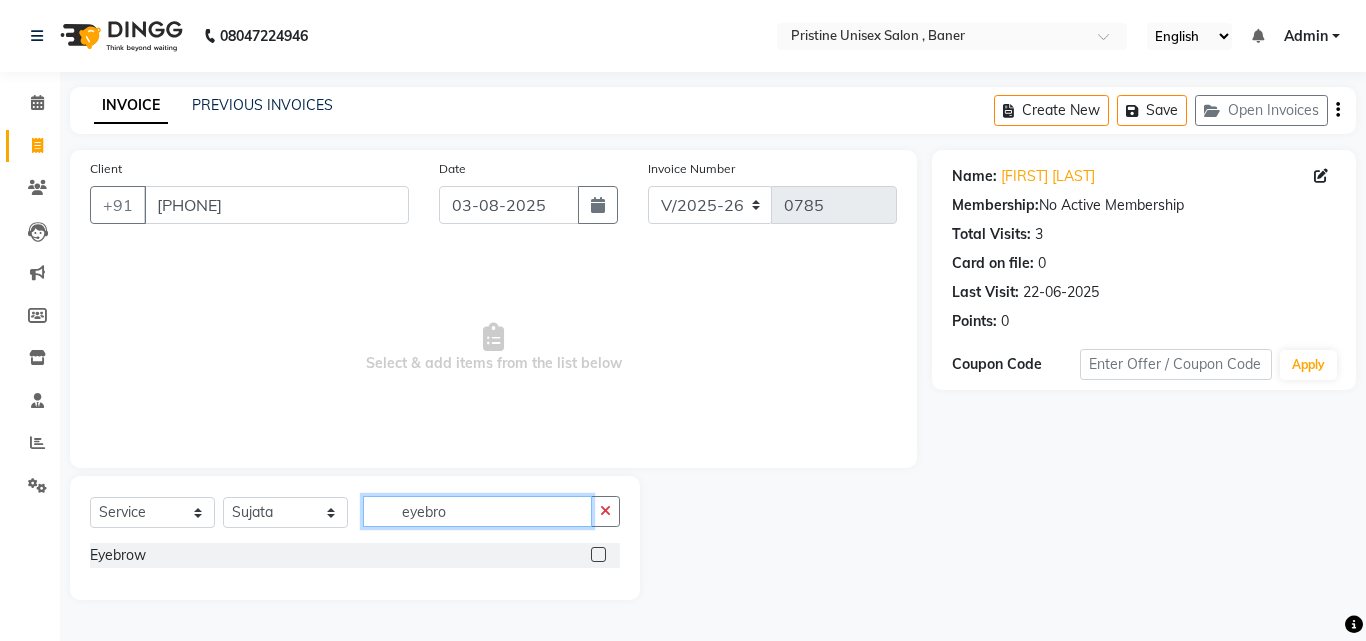 type on "eyebro" 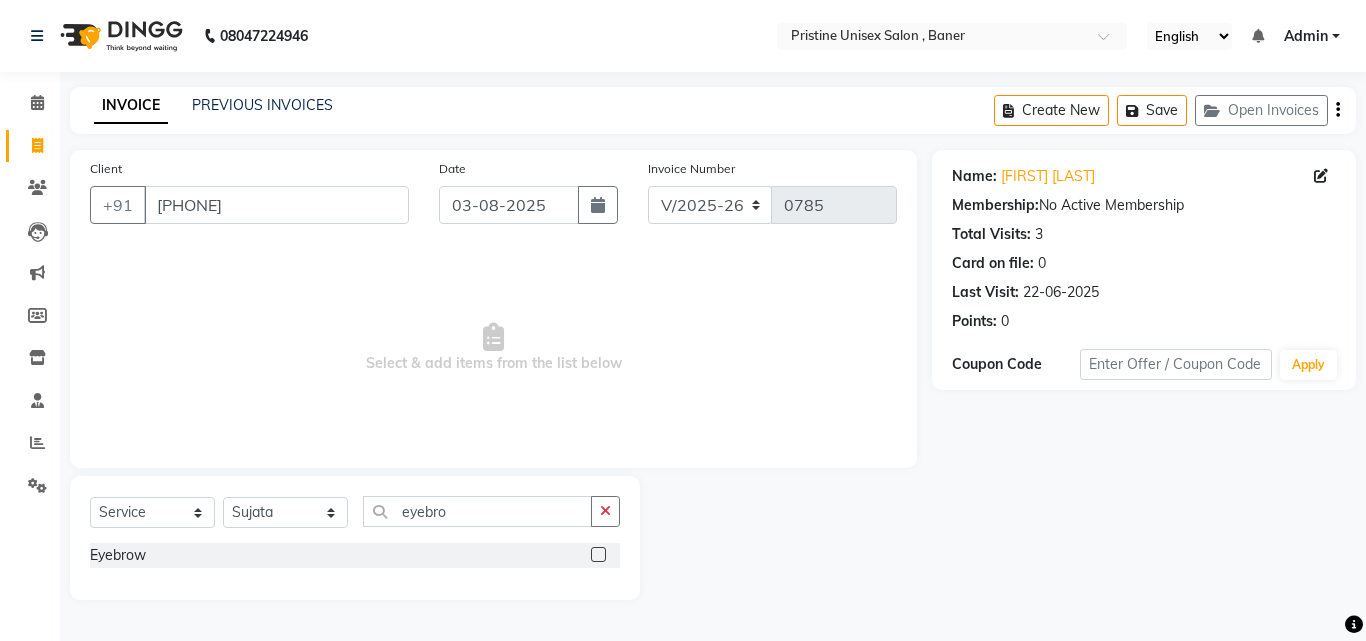 click 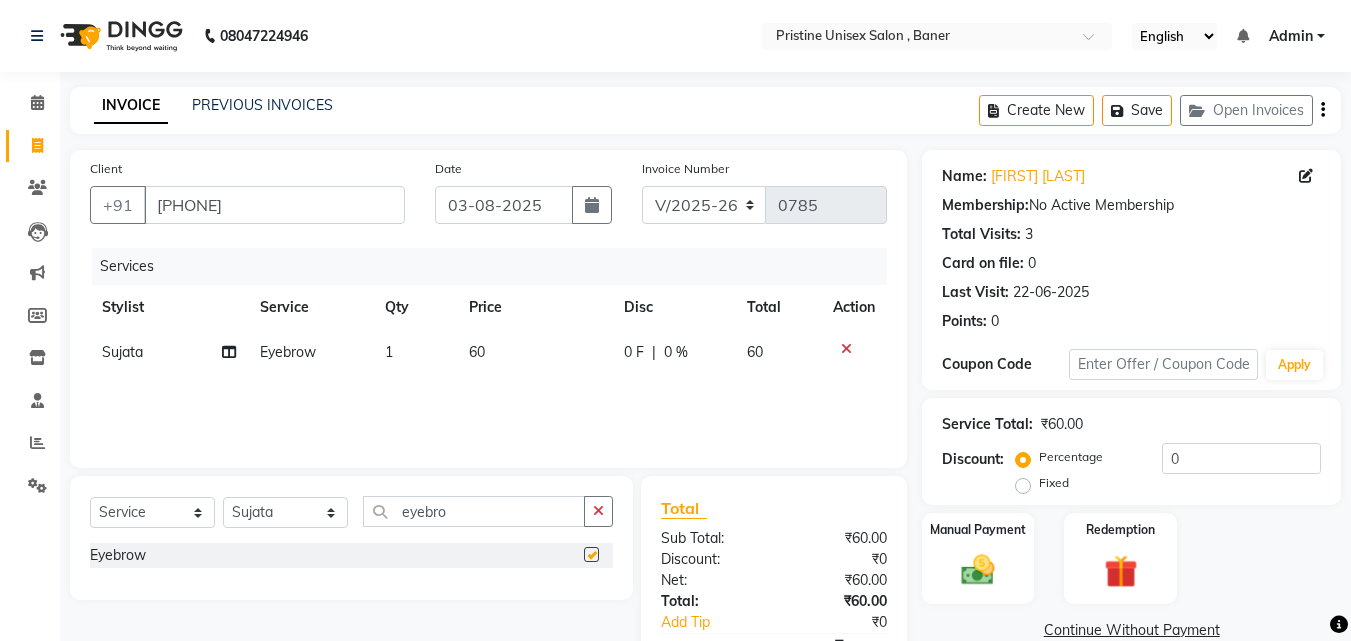checkbox on "false" 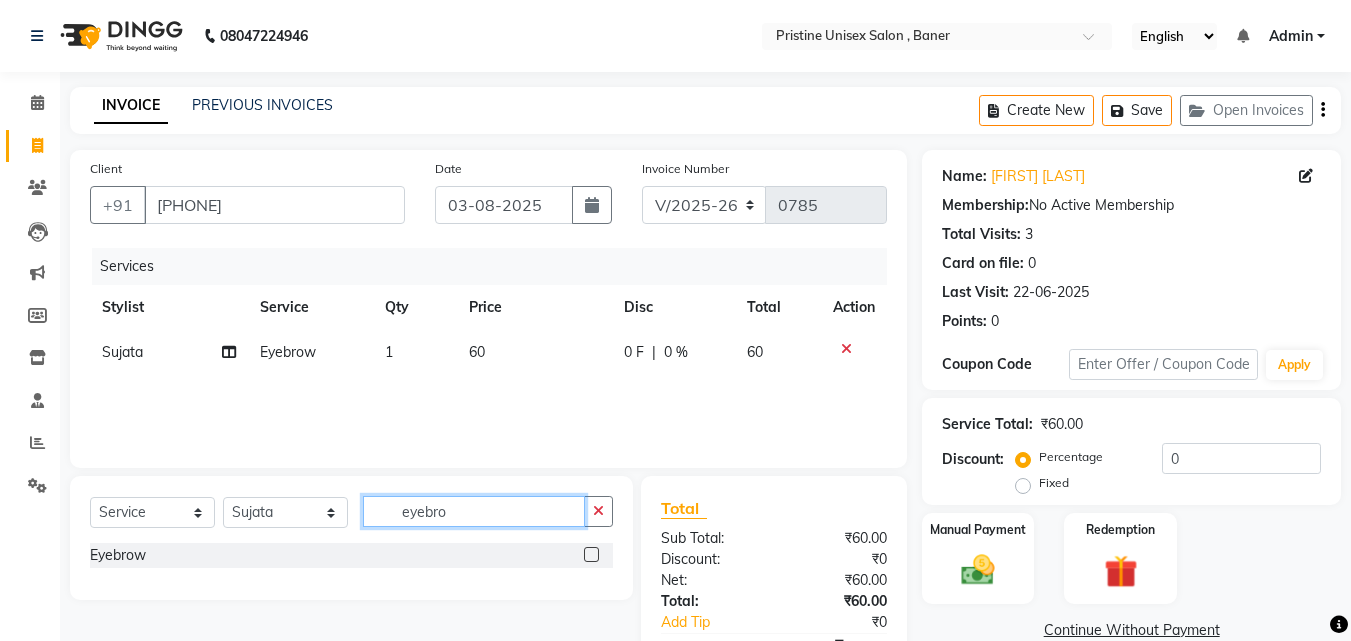 drag, startPoint x: 511, startPoint y: 519, endPoint x: 365, endPoint y: 512, distance: 146.16771 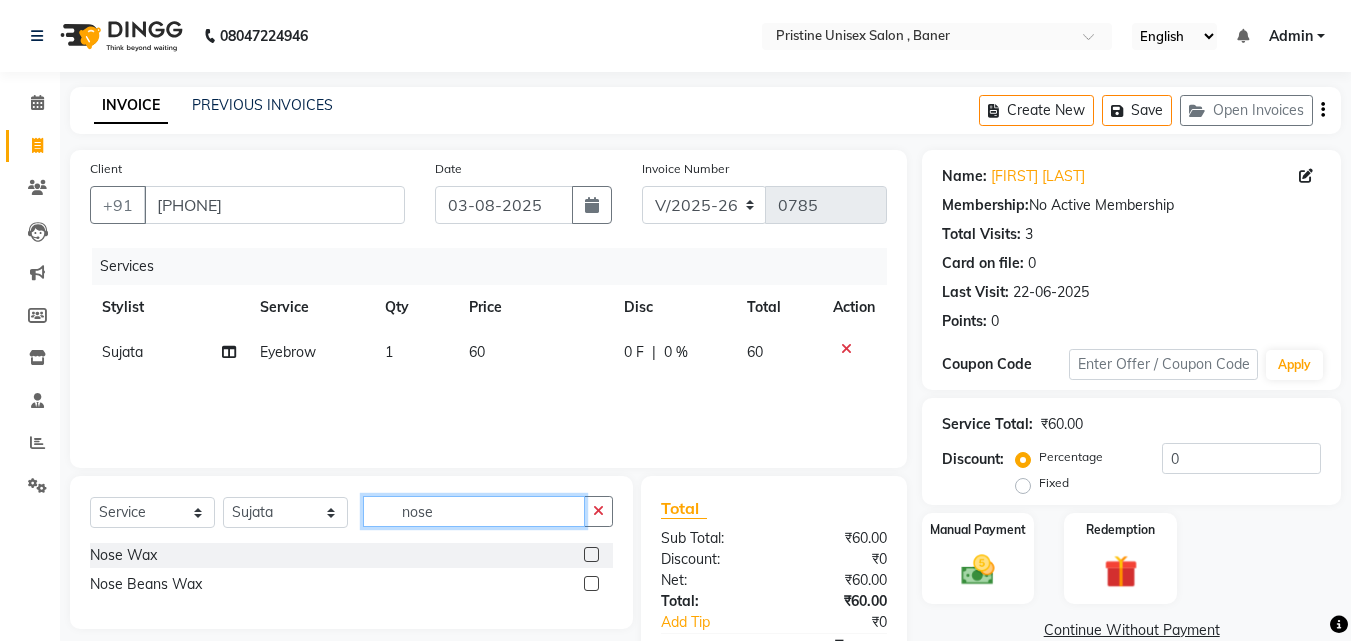type on "nose" 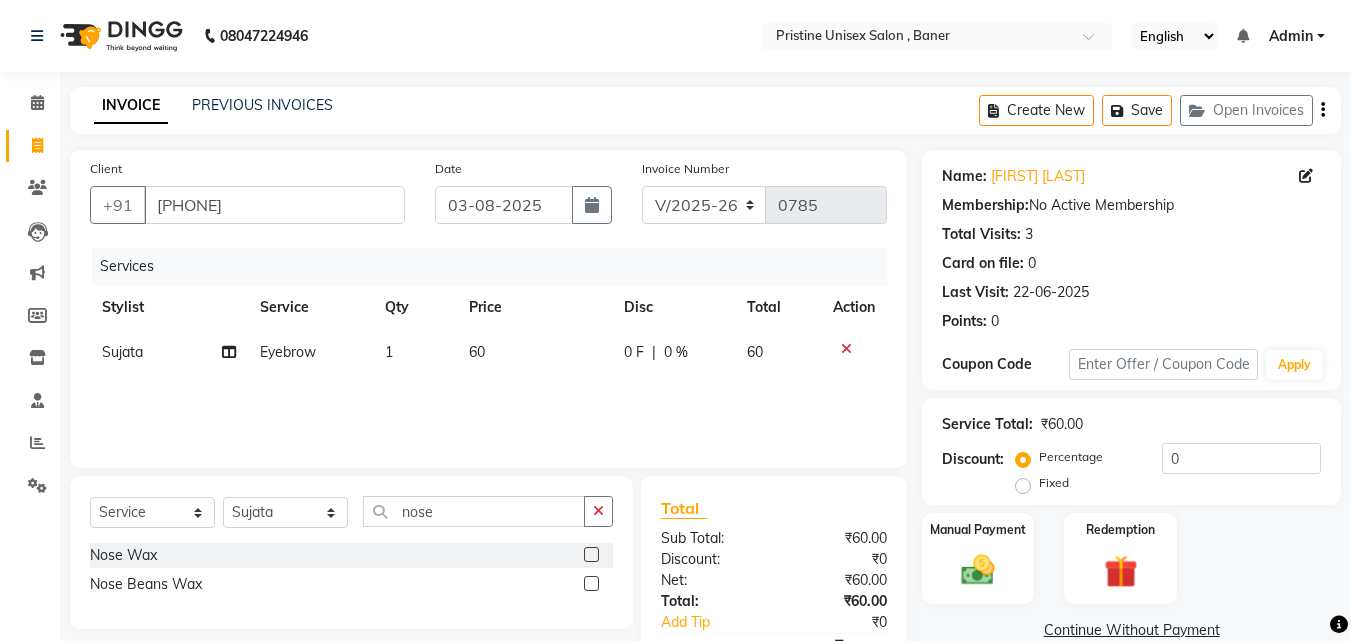 click 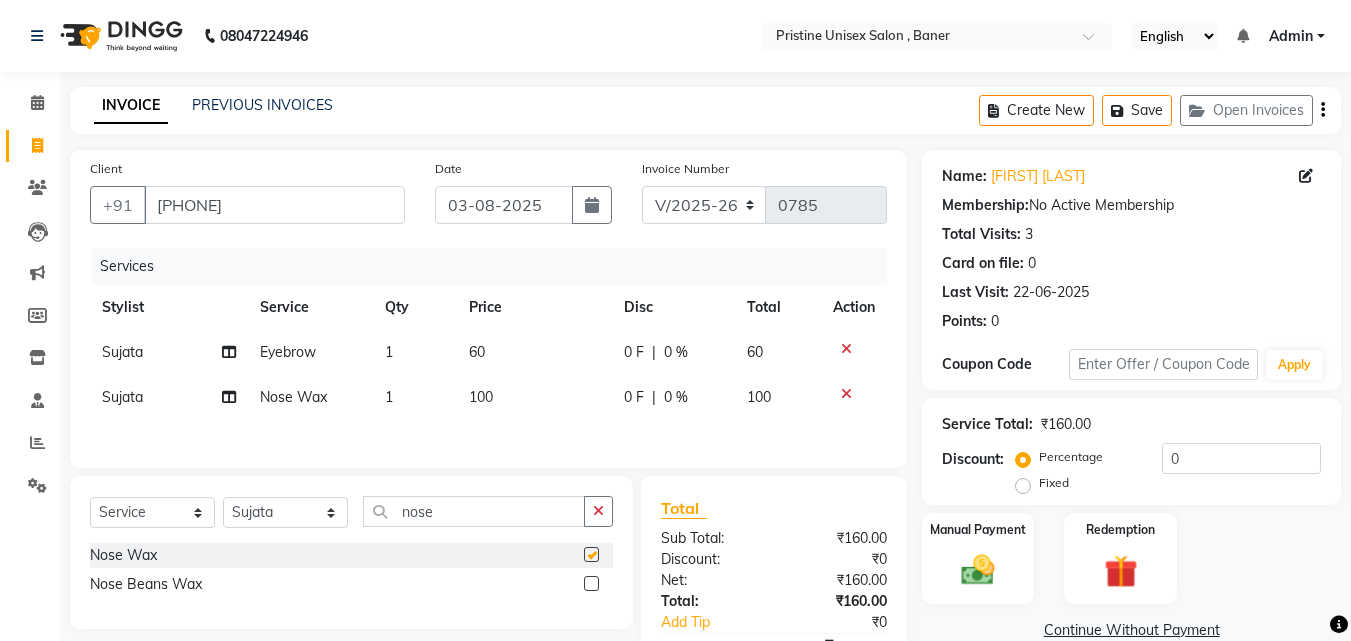checkbox on "false" 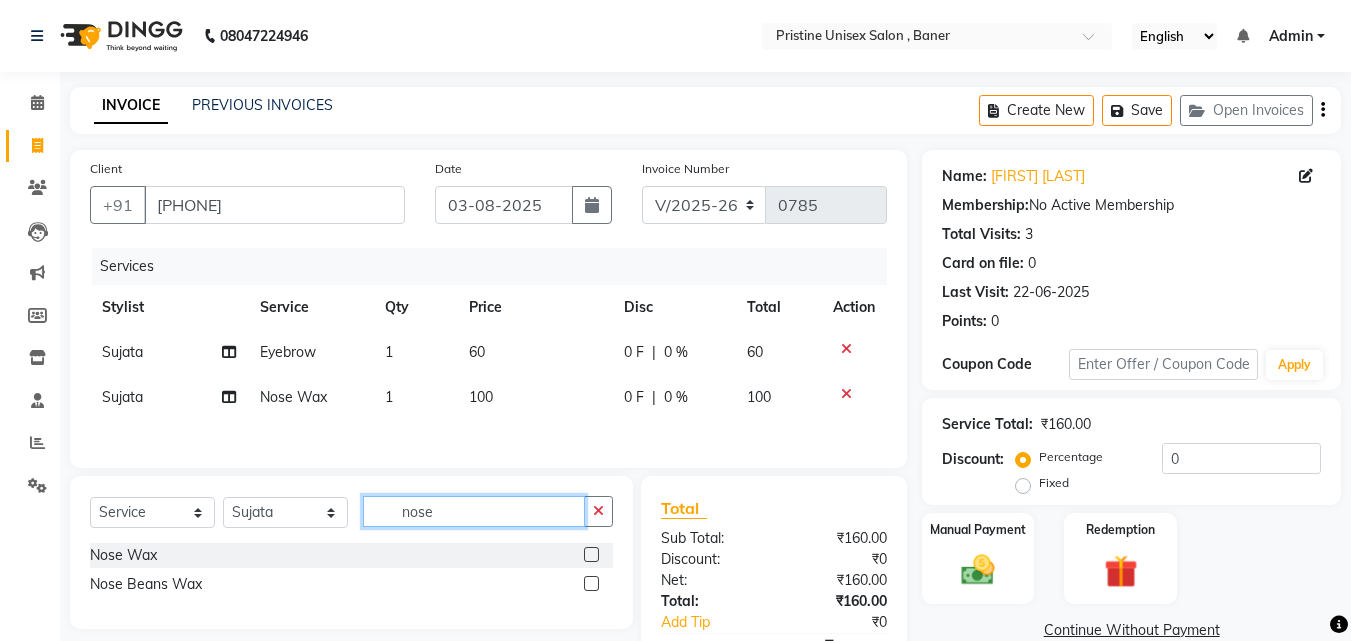 drag, startPoint x: 464, startPoint y: 517, endPoint x: 335, endPoint y: 505, distance: 129.55693 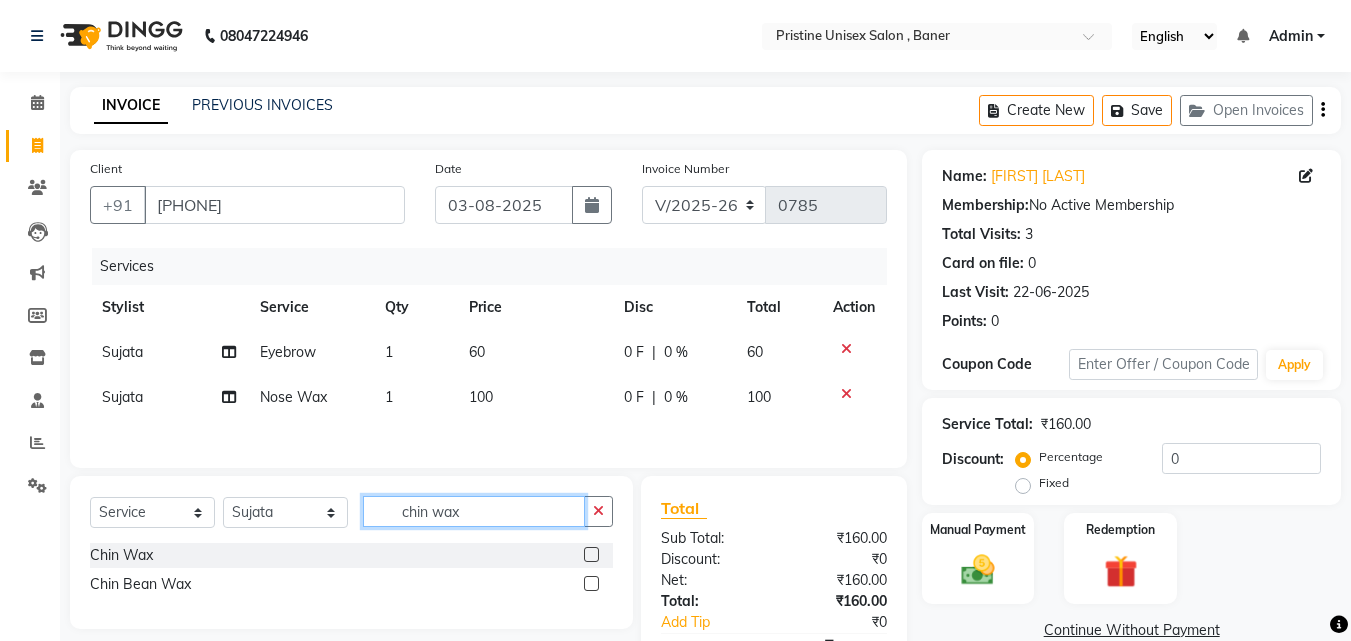 type on "chin wax" 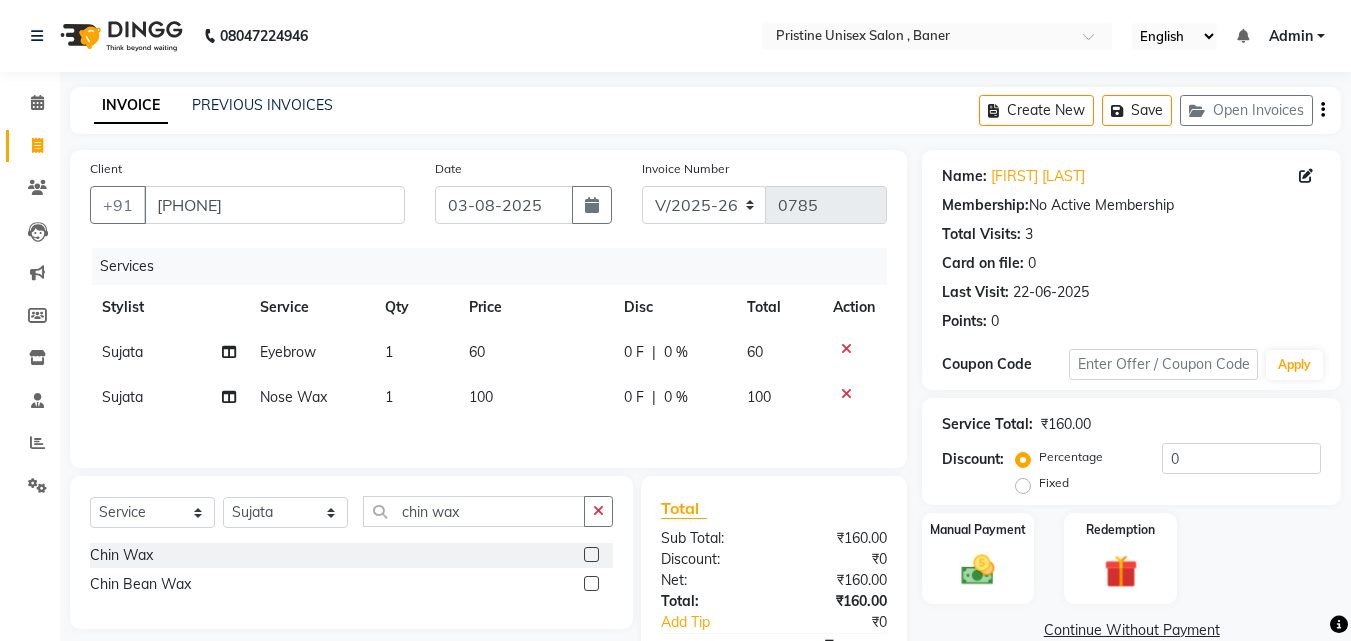 click 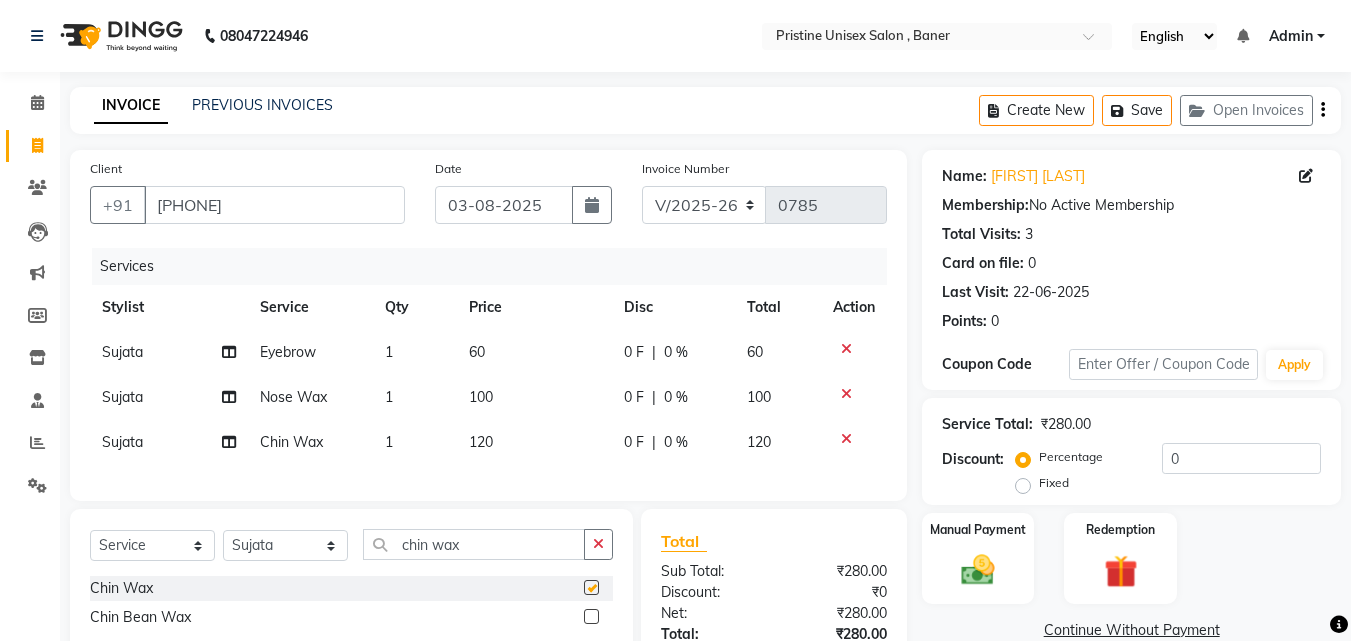 checkbox on "false" 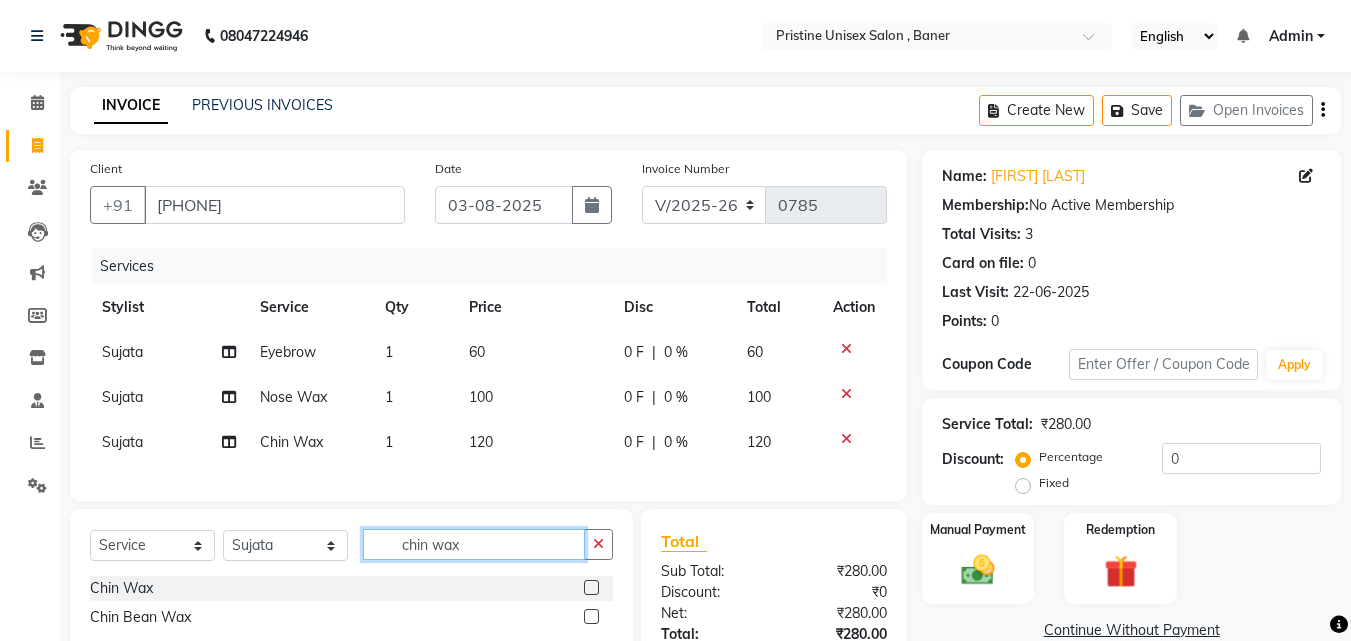 drag, startPoint x: 499, startPoint y: 567, endPoint x: 346, endPoint y: 547, distance: 154.30165 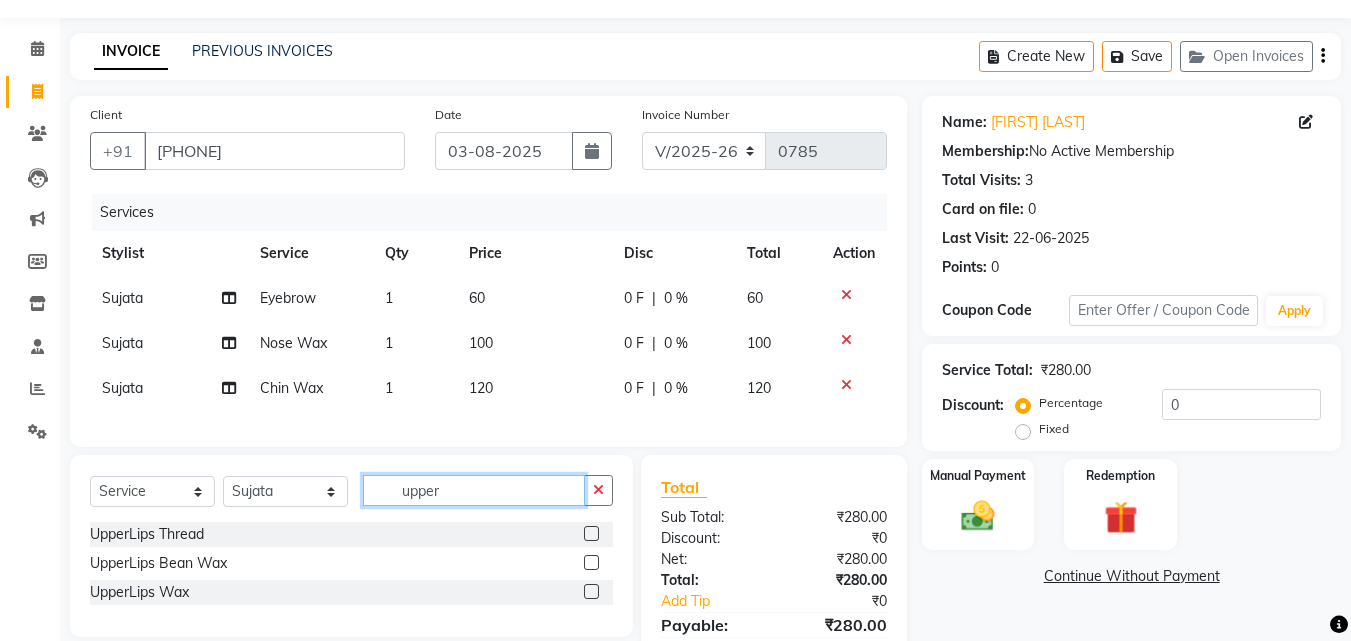 scroll, scrollTop: 100, scrollLeft: 0, axis: vertical 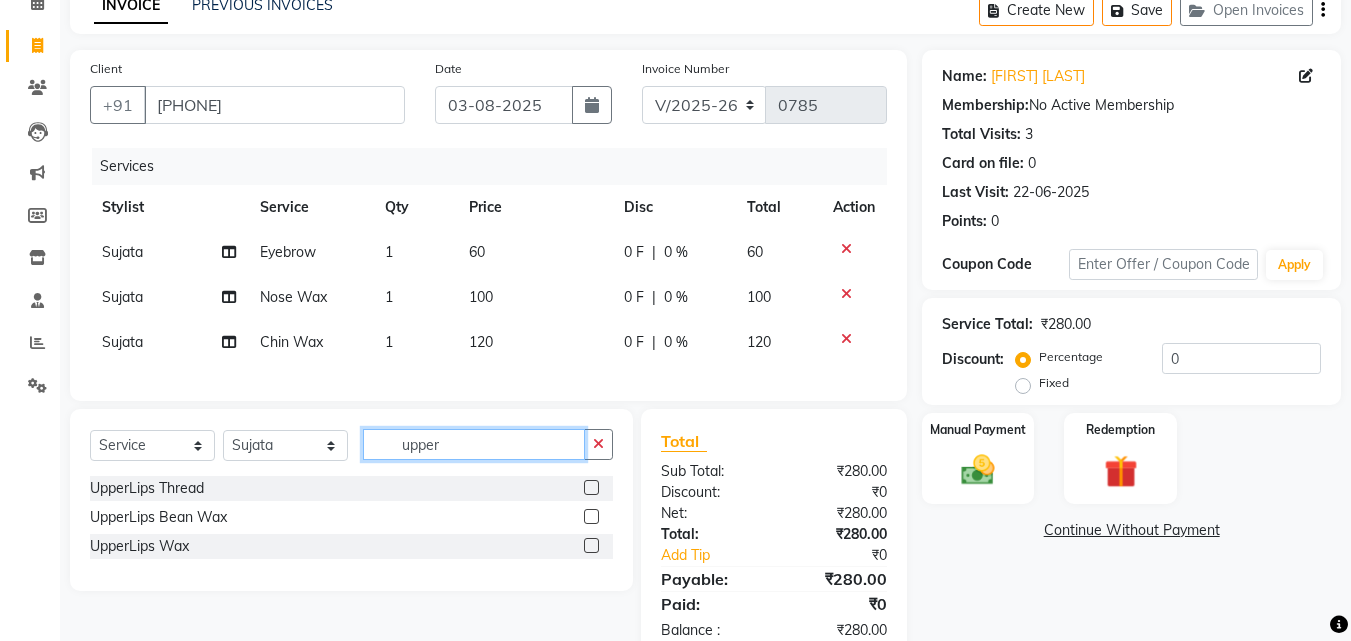 type on "upper" 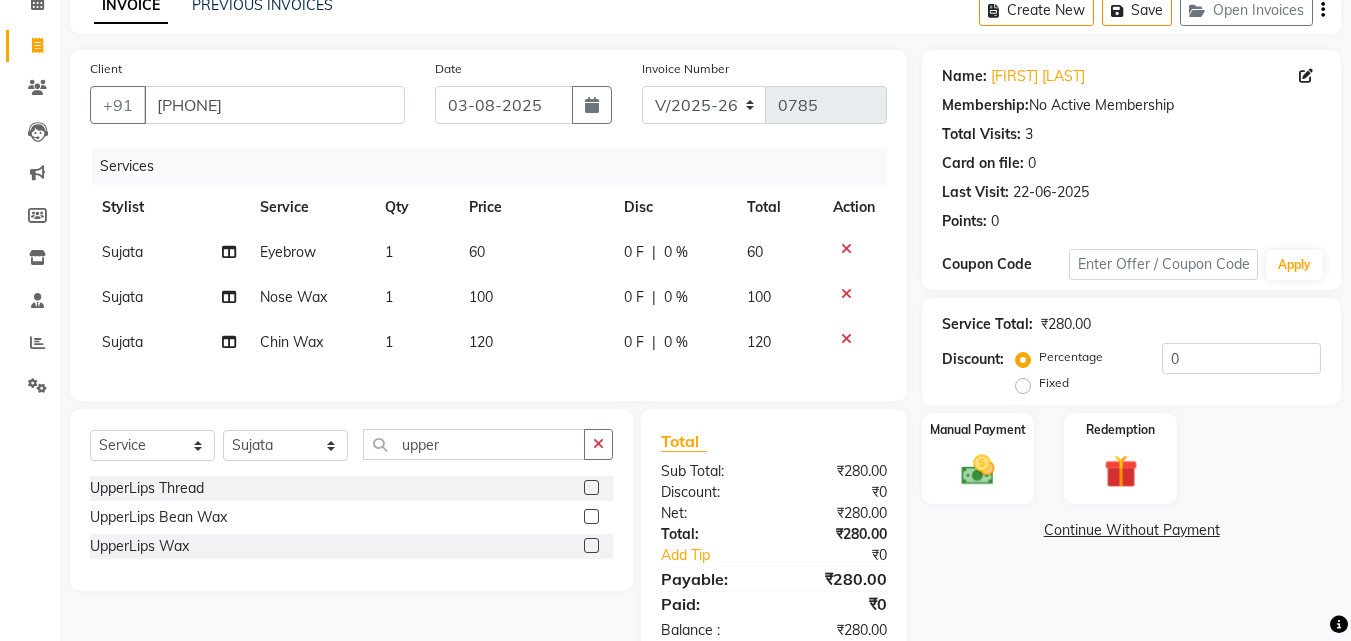 click 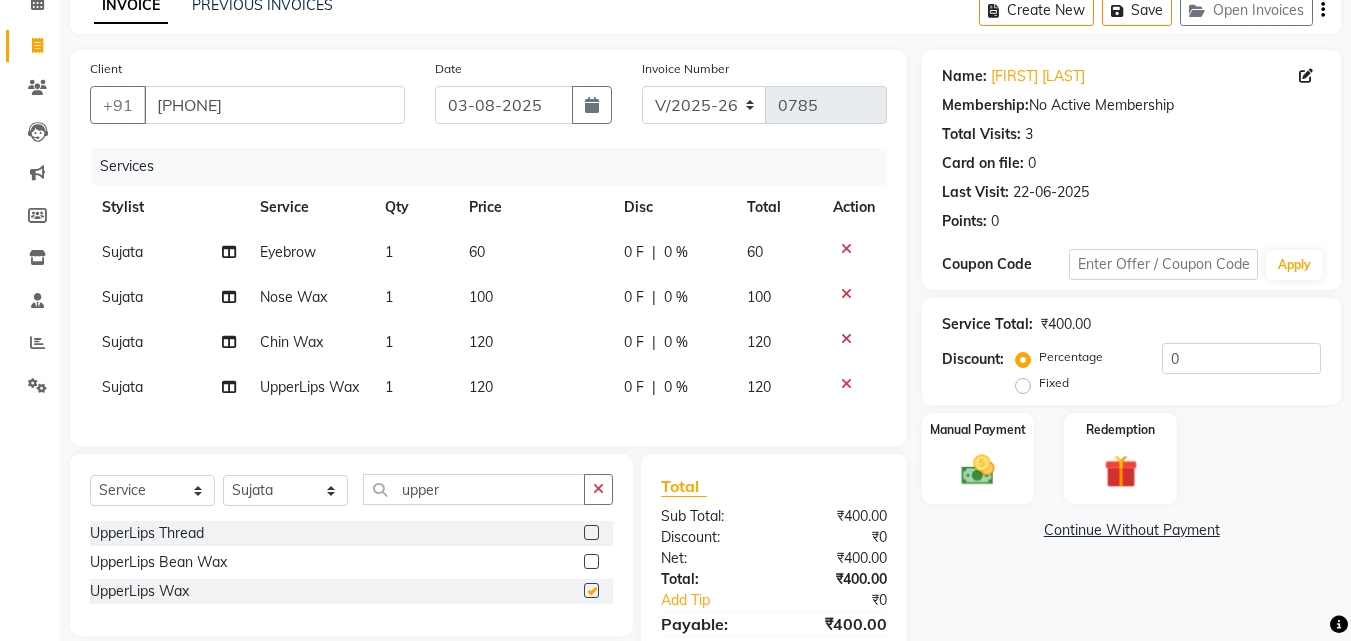 checkbox on "false" 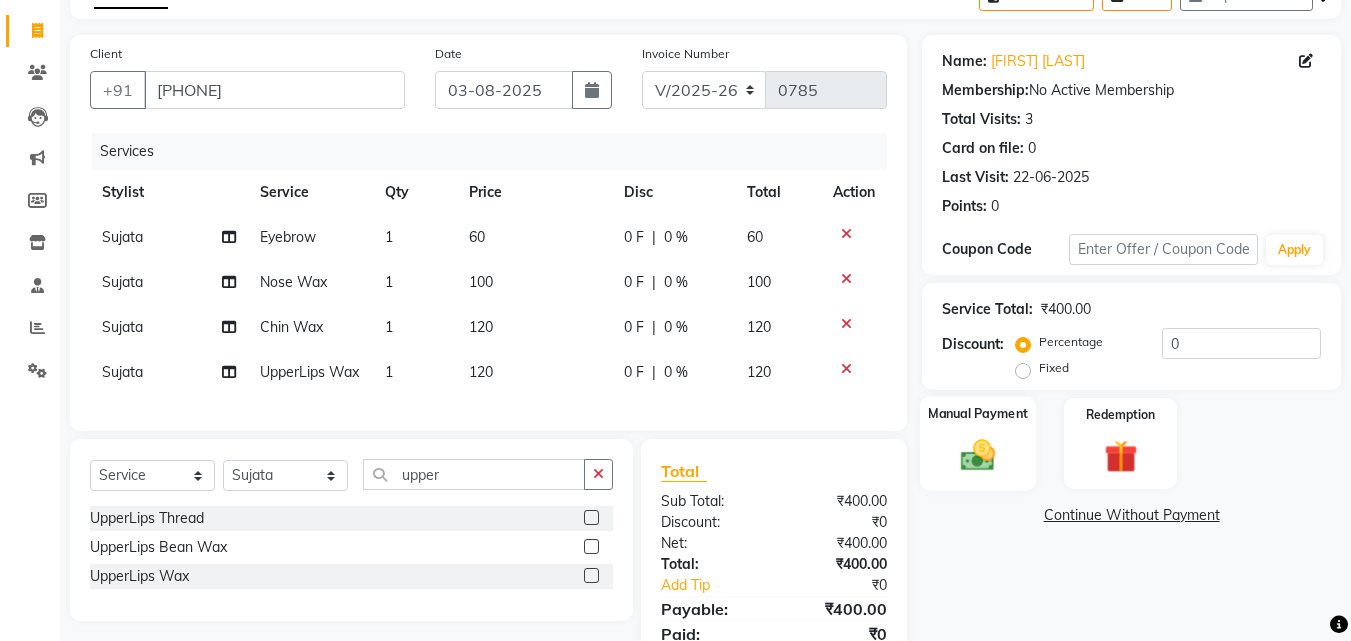 scroll, scrollTop: 210, scrollLeft: 0, axis: vertical 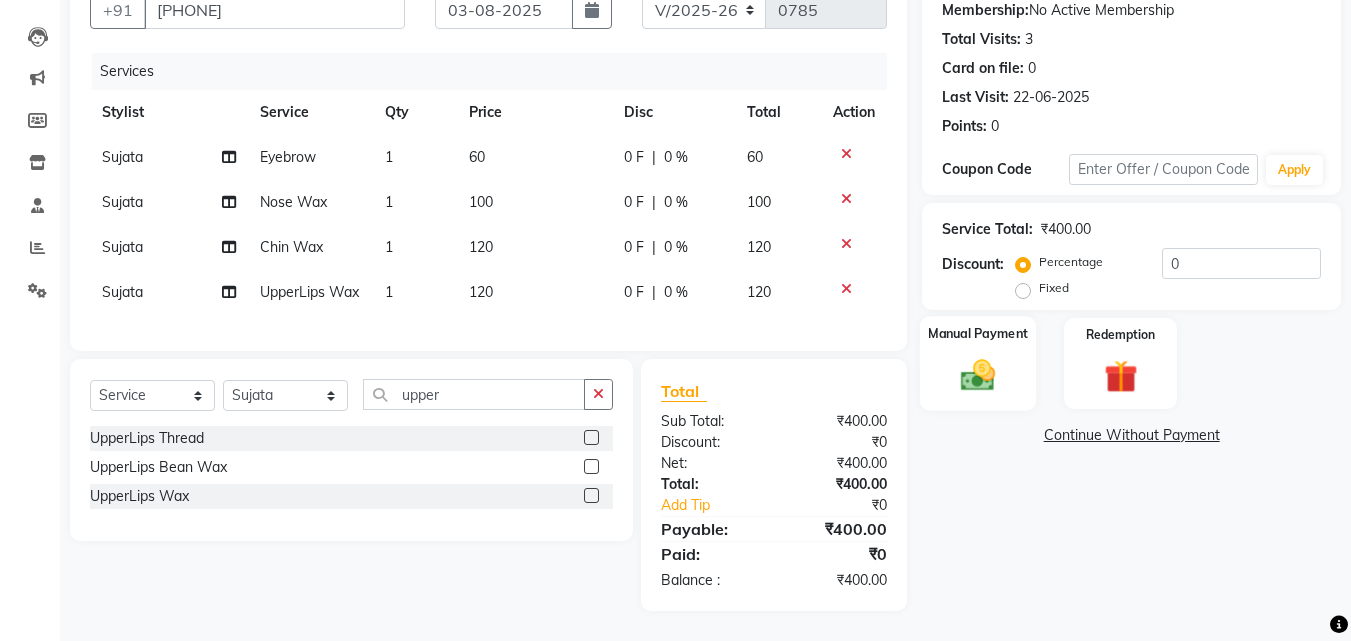 click 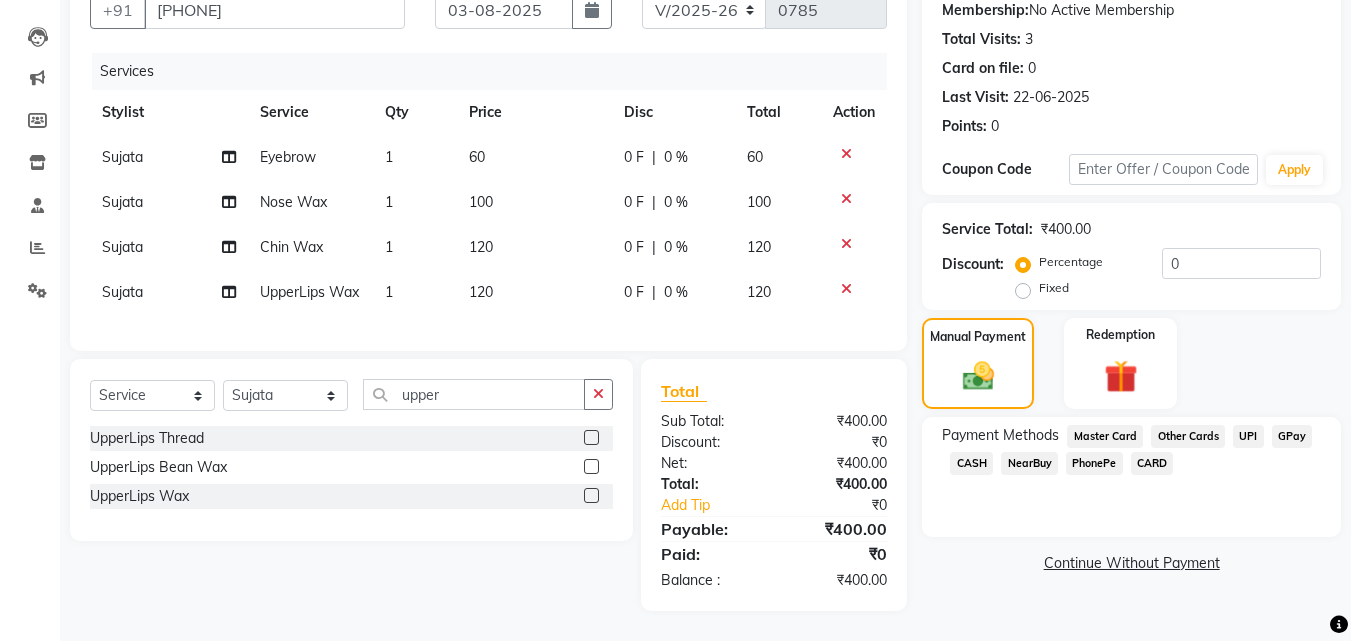 click on "GPay" 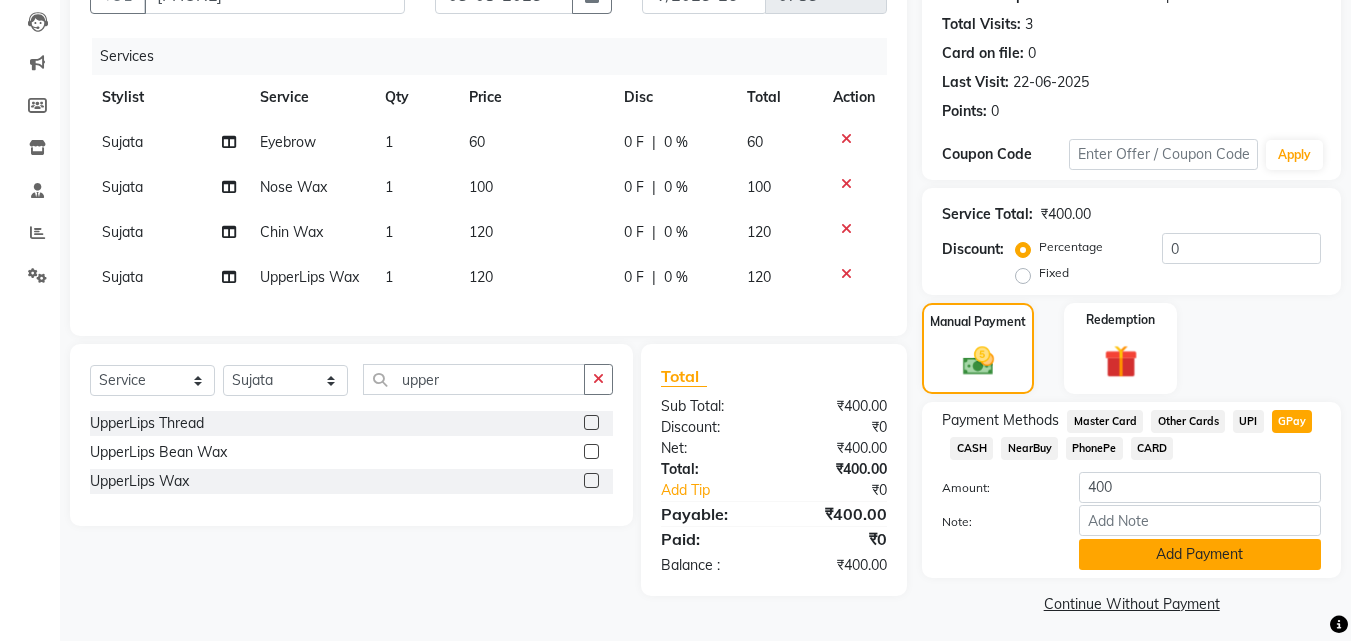 click on "Add Payment" 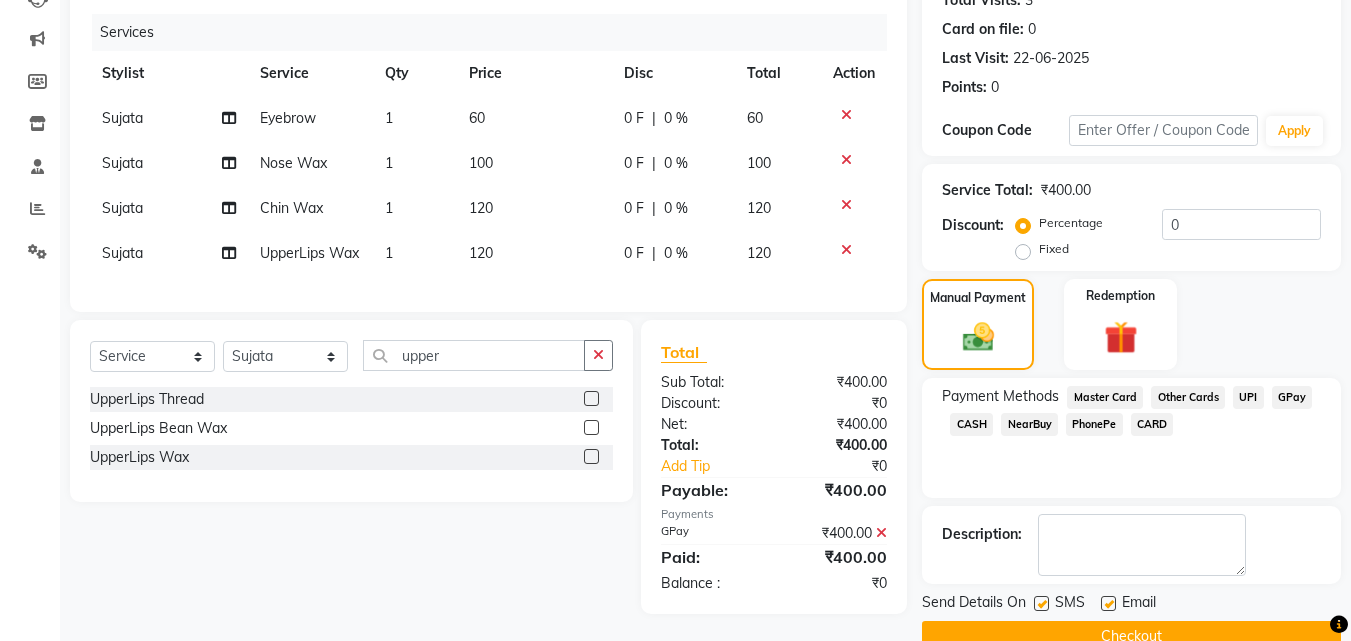 scroll, scrollTop: 275, scrollLeft: 0, axis: vertical 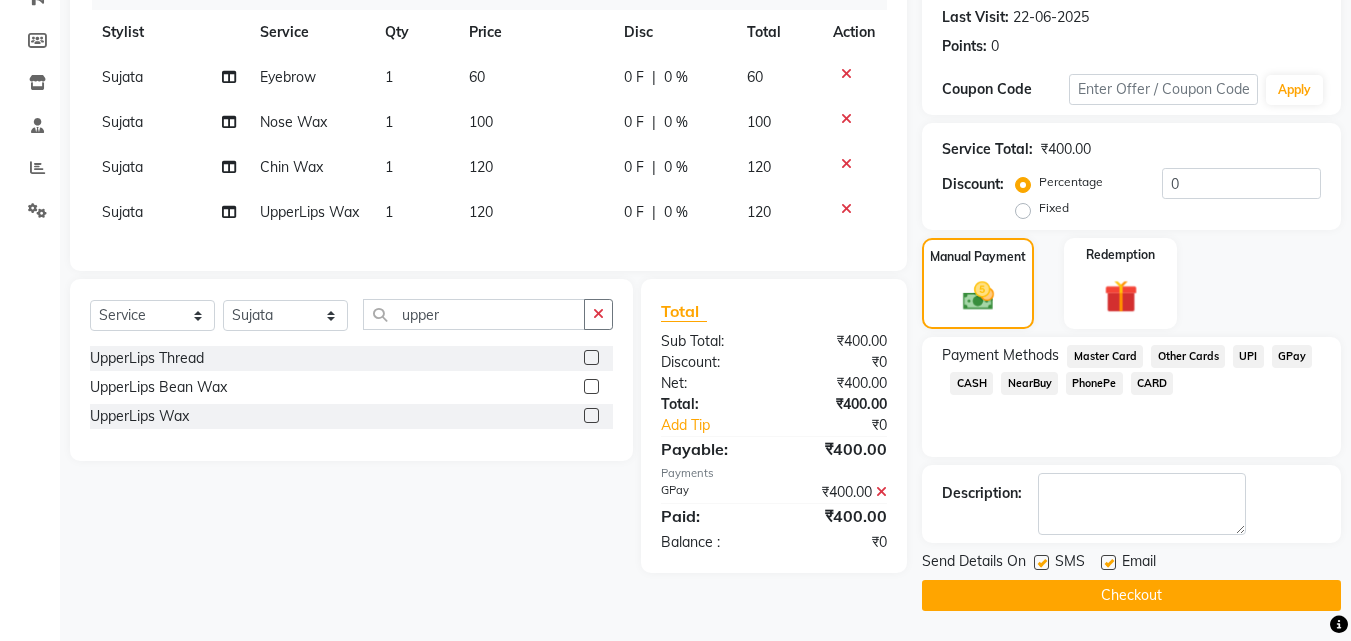 click on "Checkout" 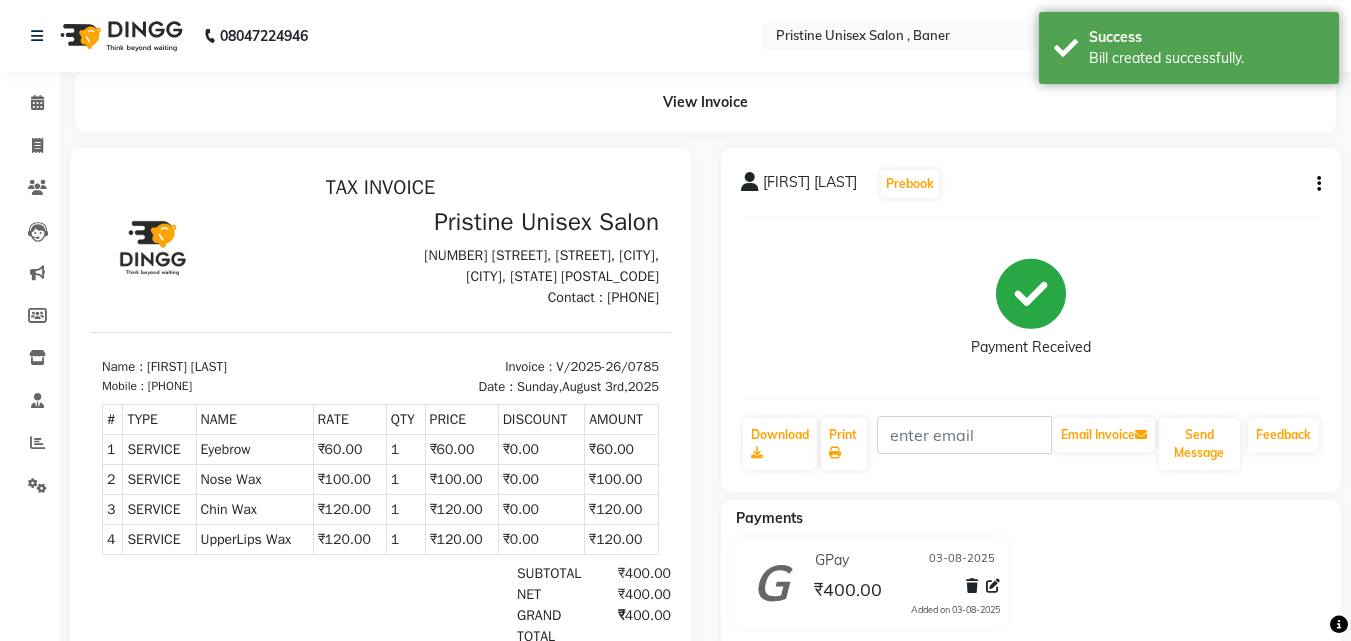 scroll, scrollTop: 0, scrollLeft: 0, axis: both 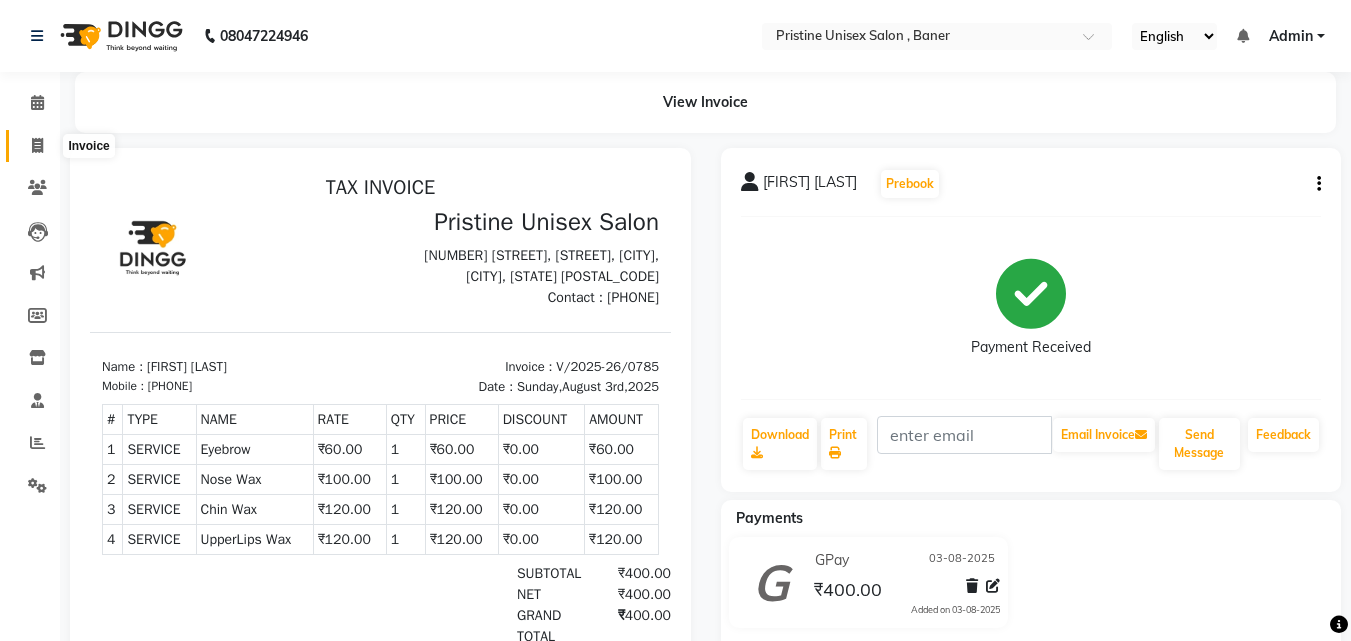 click 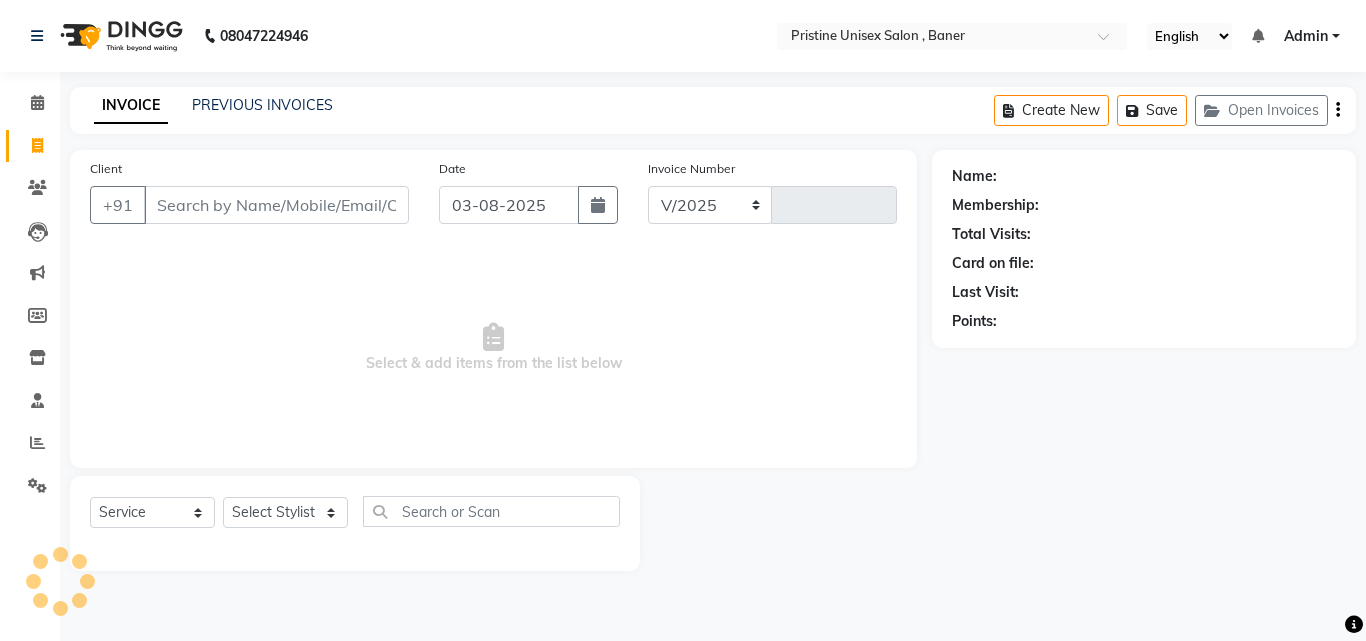 select on "6610" 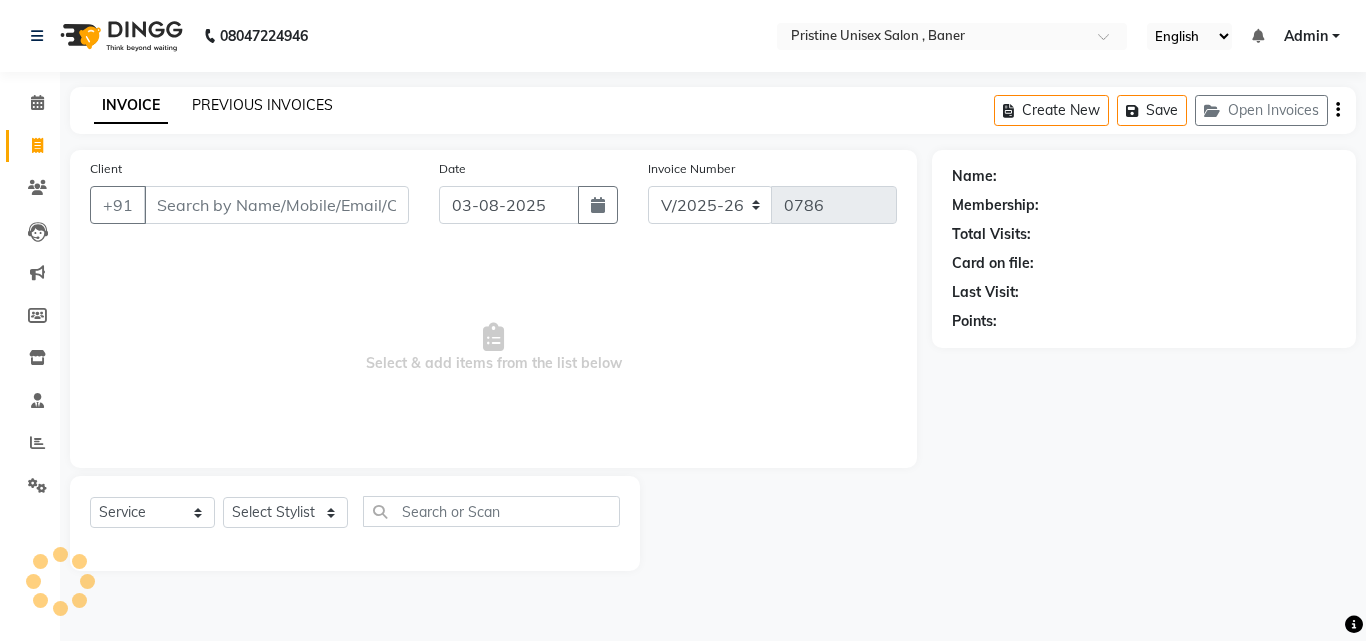click on "PREVIOUS INVOICES" 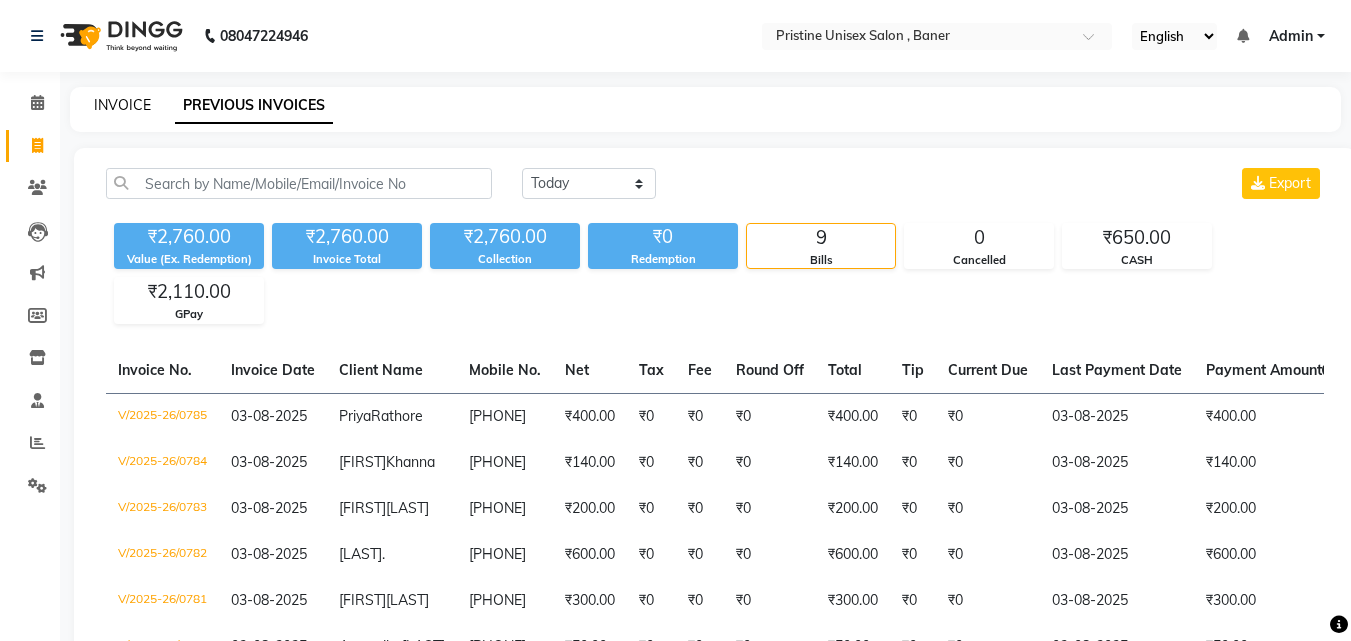 click on "INVOICE" 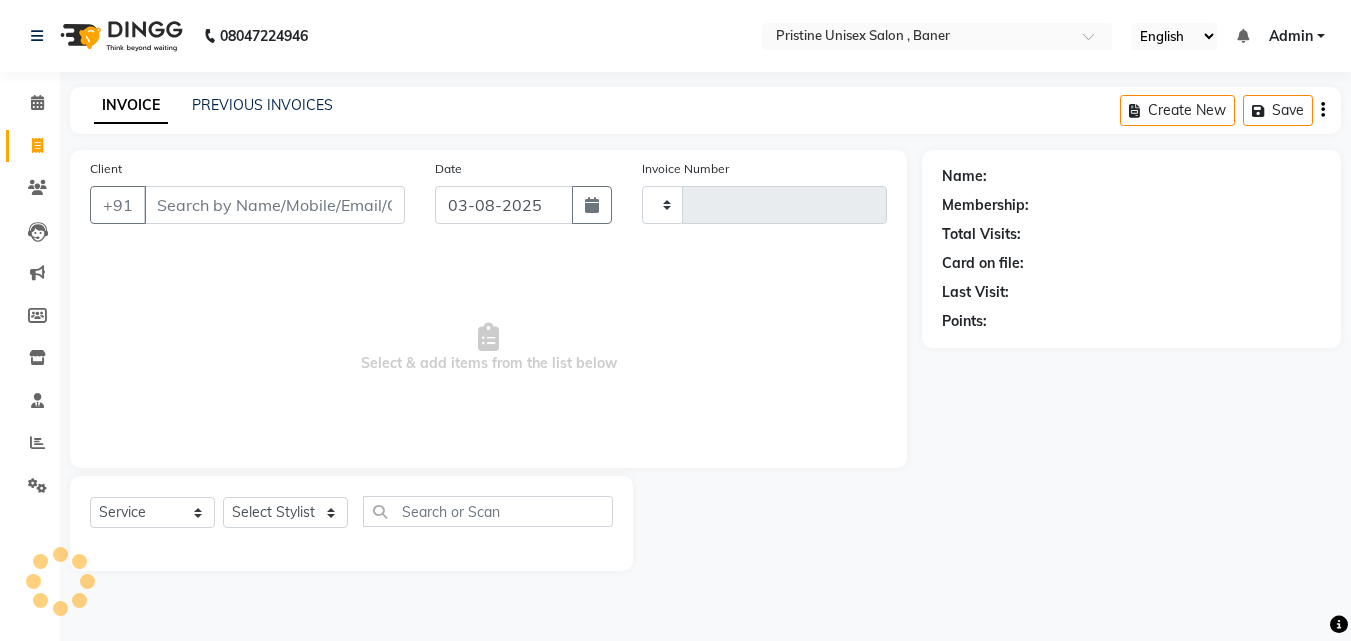 type on "0786" 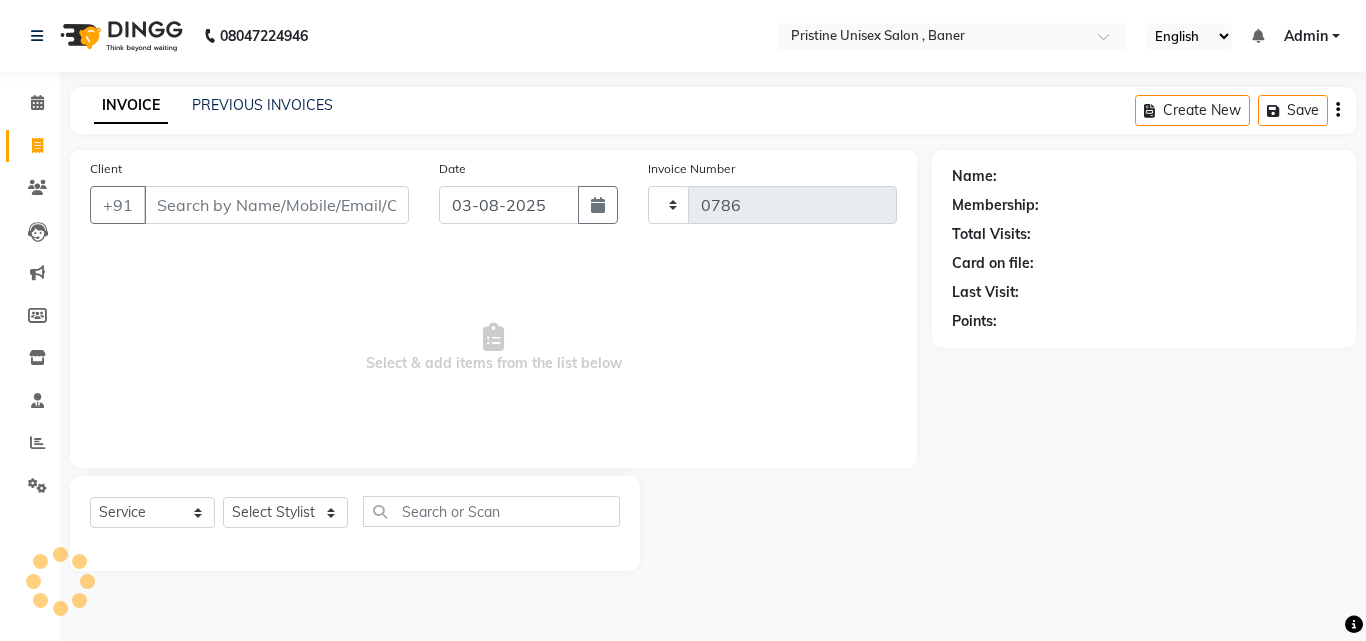 select on "6610" 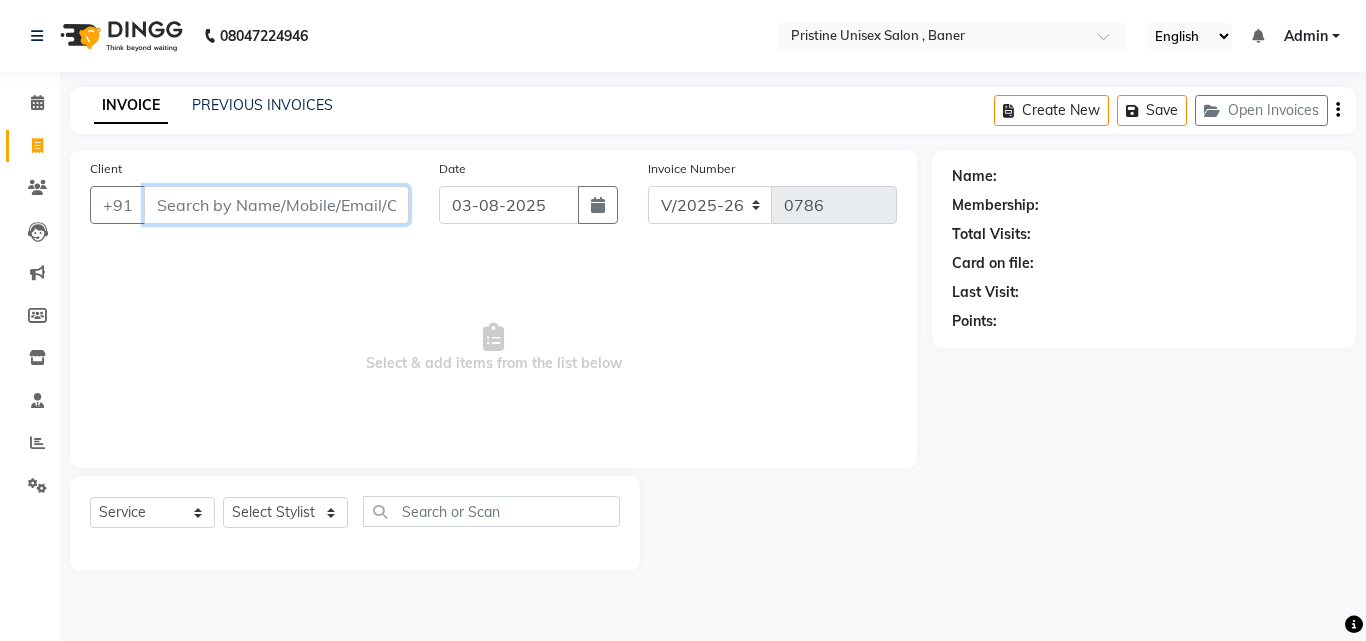 click on "Client" at bounding box center (276, 205) 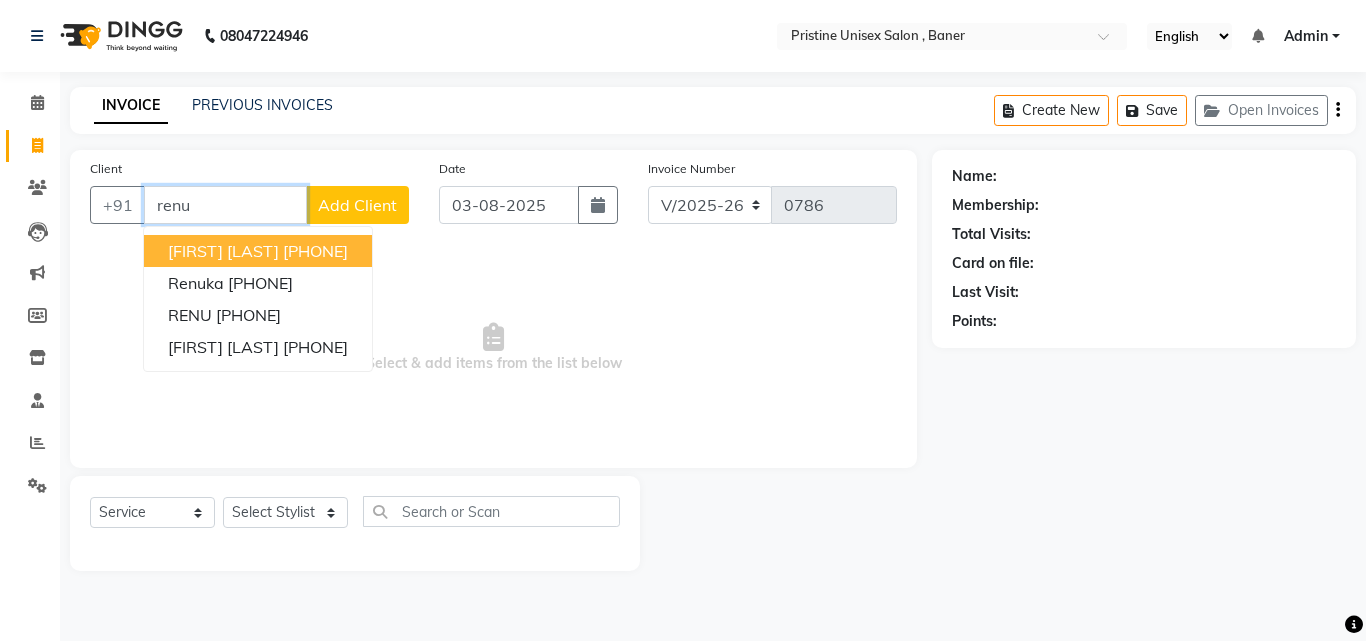 click on "[PHONE]" at bounding box center [315, 251] 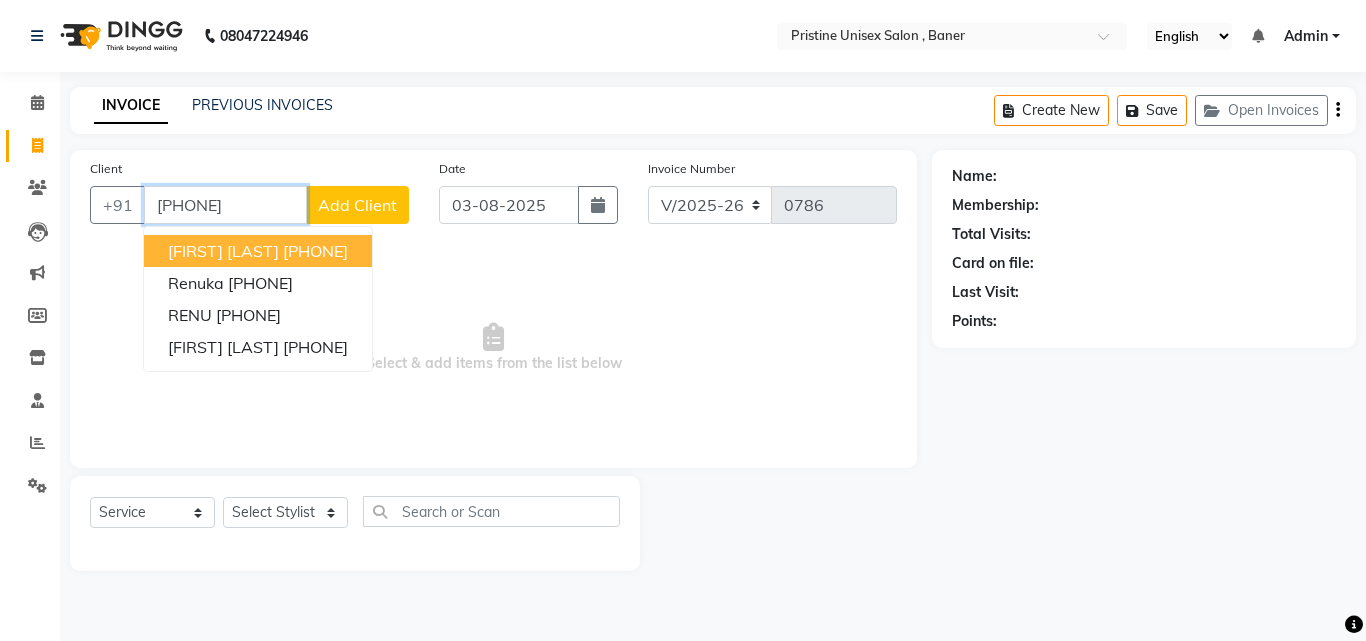 type on "[PHONE]" 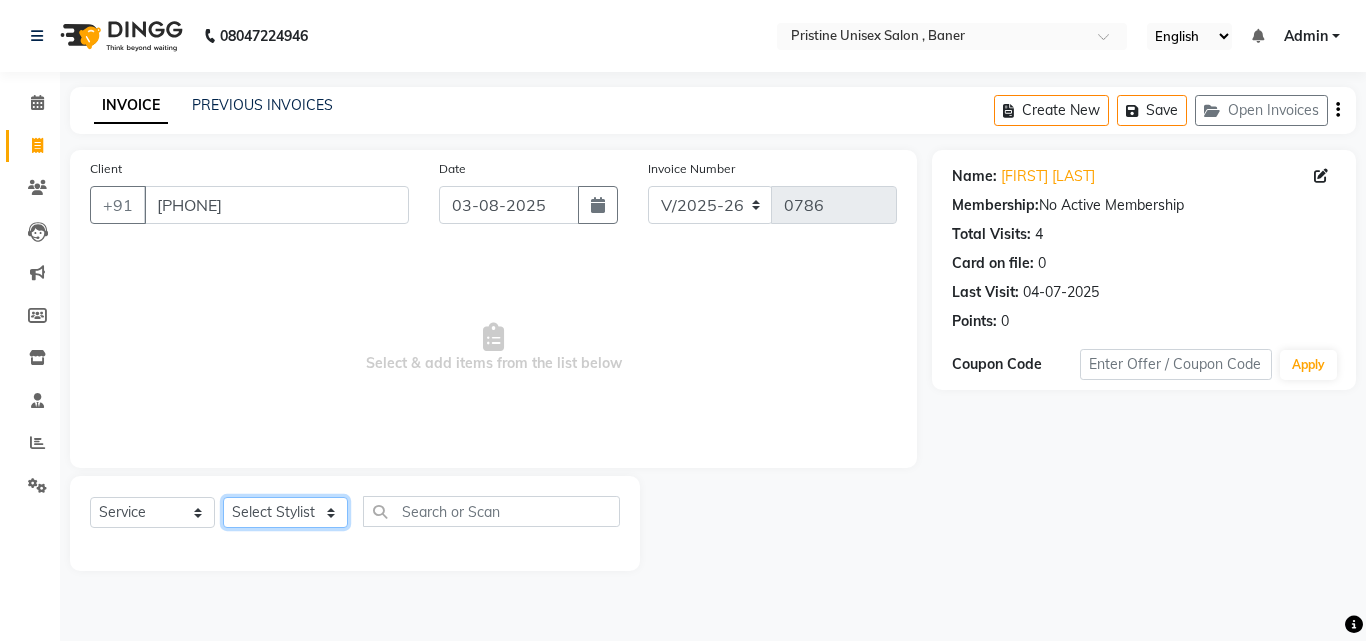 click on "Select Stylist ABHISHEKH Jaya Shinde Karan  Mahesh Rasal Mohd Monish Ahmed monika  NAAZ NIlesh pooja jaison Pooja Mam purva Sanket Sujata  Surekha Vandana  Chavan Vrsha jare" 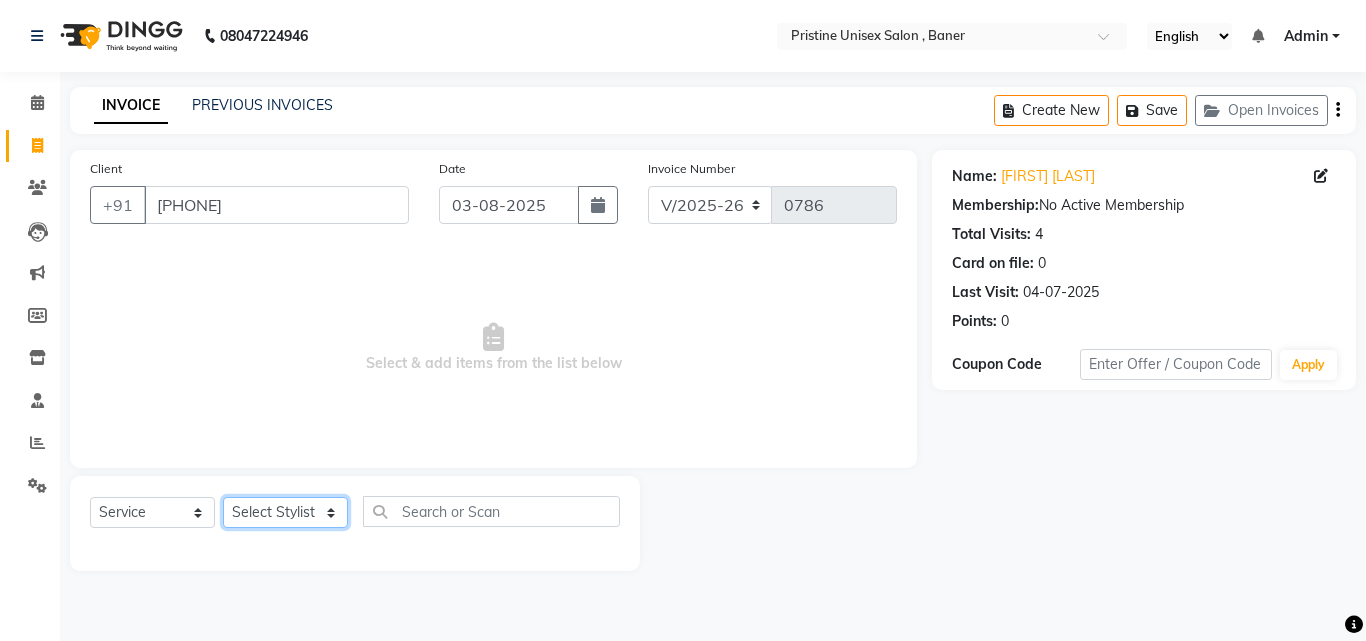 select on "50947" 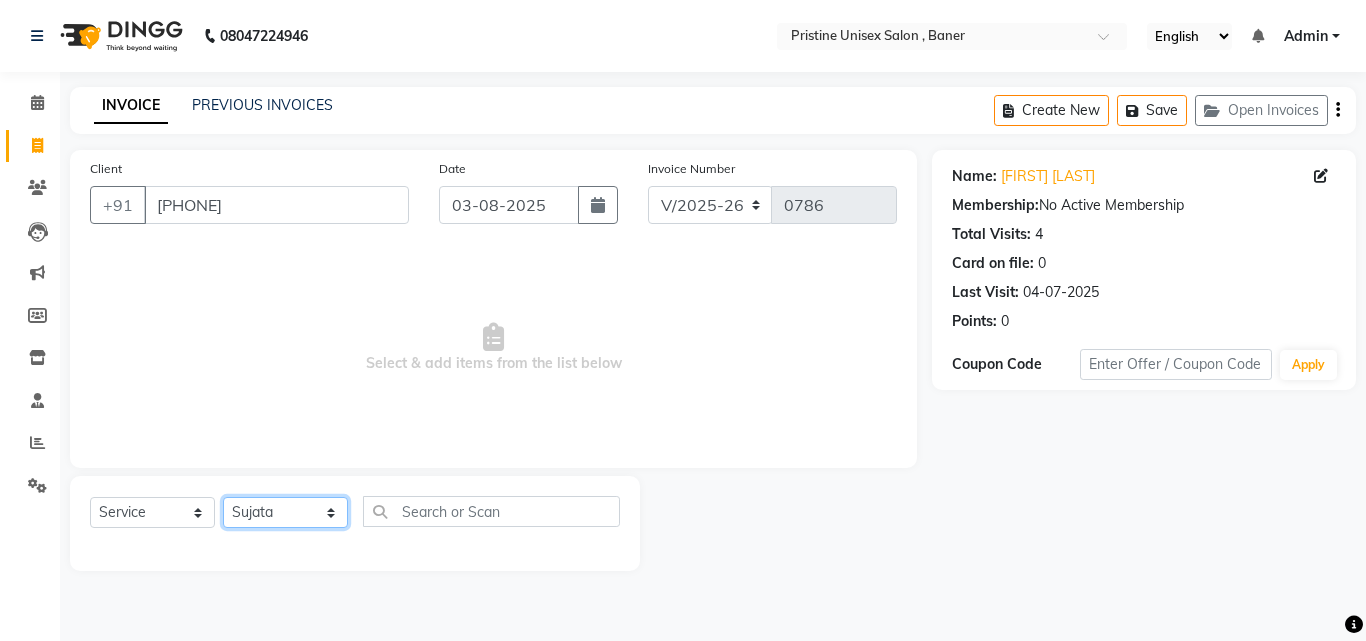 click on "Select Stylist ABHISHEKH Jaya Shinde Karan  Mahesh Rasal Mohd Monish Ahmed monika  NAAZ NIlesh pooja jaison Pooja Mam purva Sanket Sujata  Surekha Vandana  Chavan Vrsha jare" 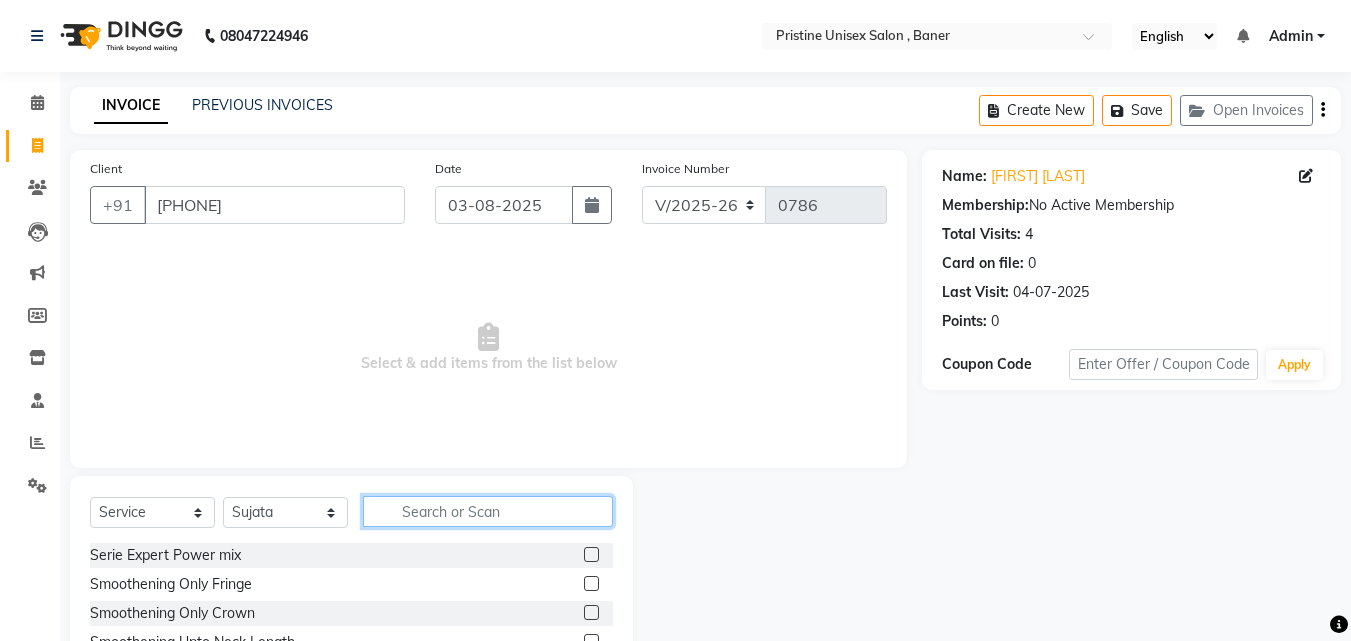 click 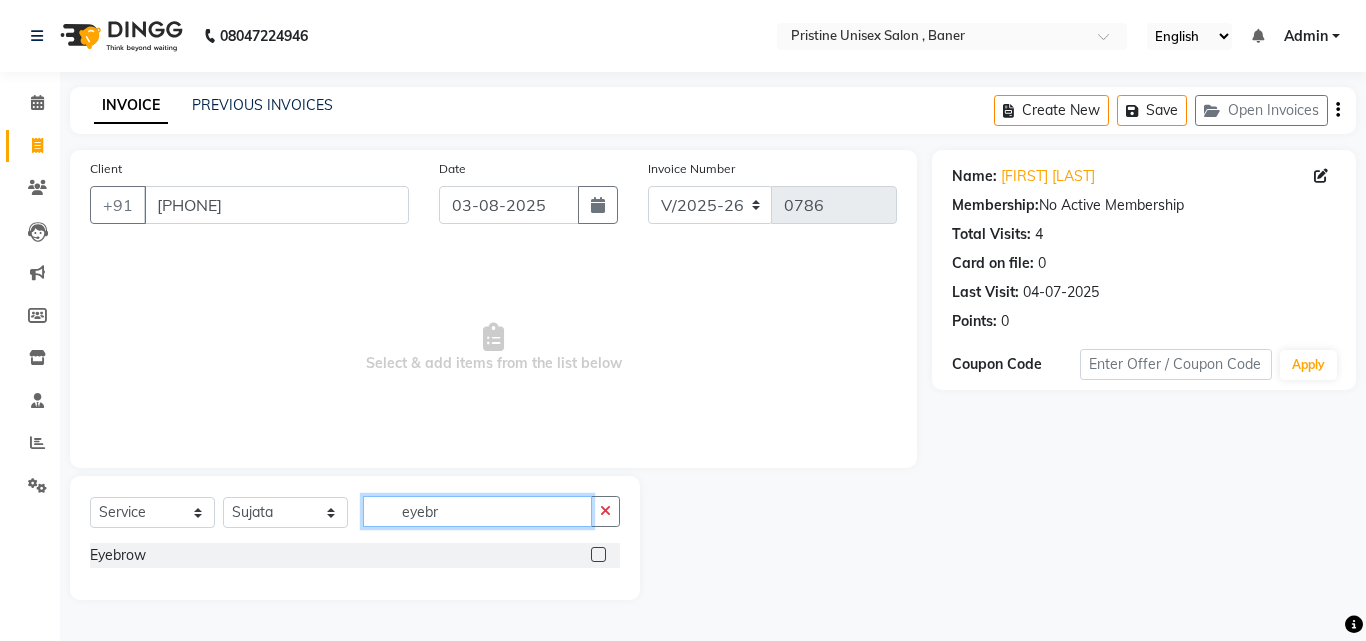 type on "eyebr" 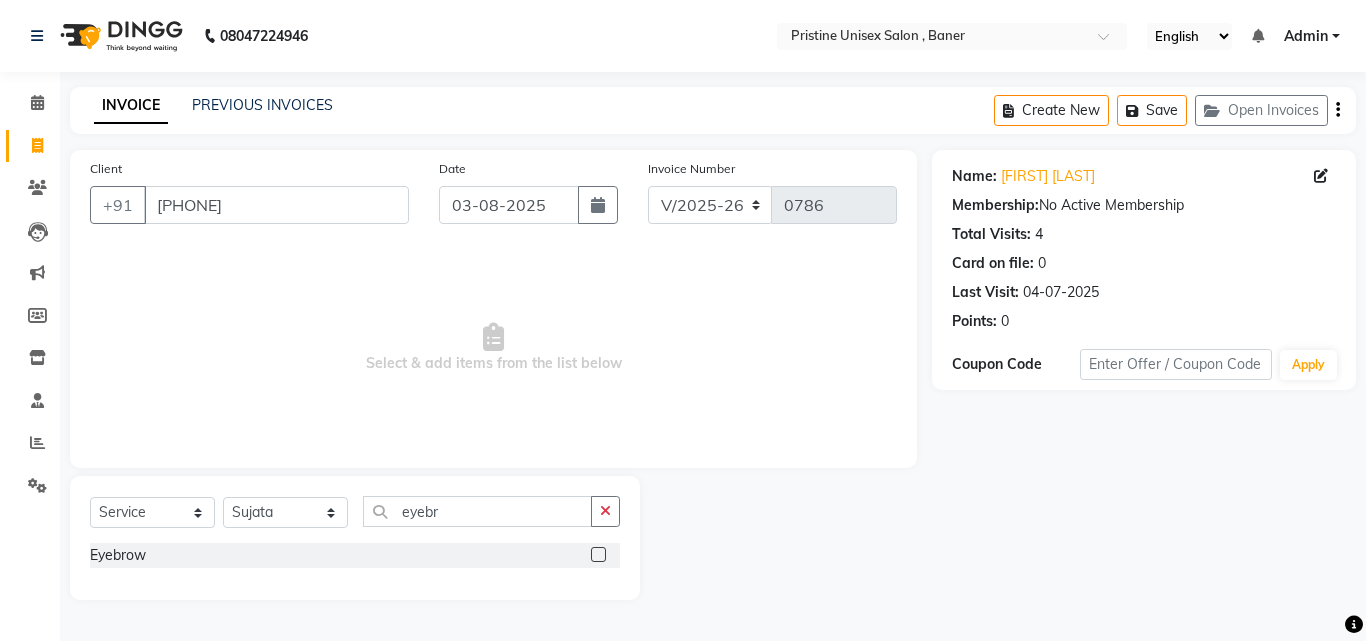 click 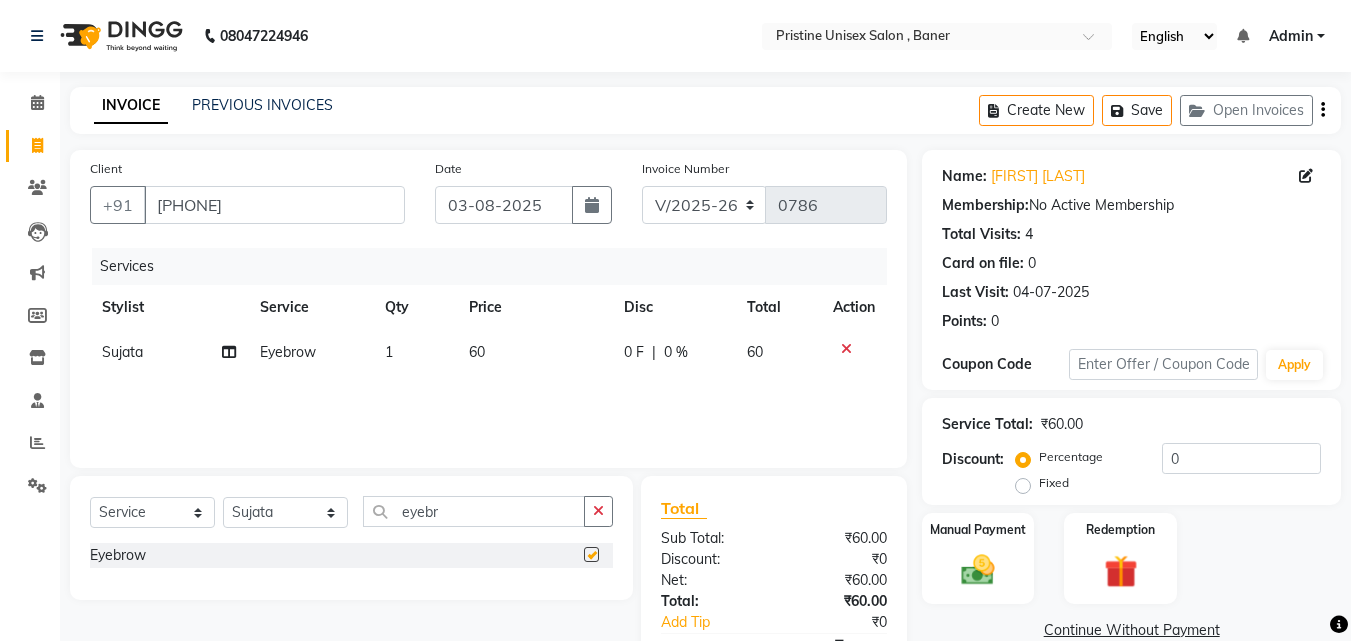 checkbox on "false" 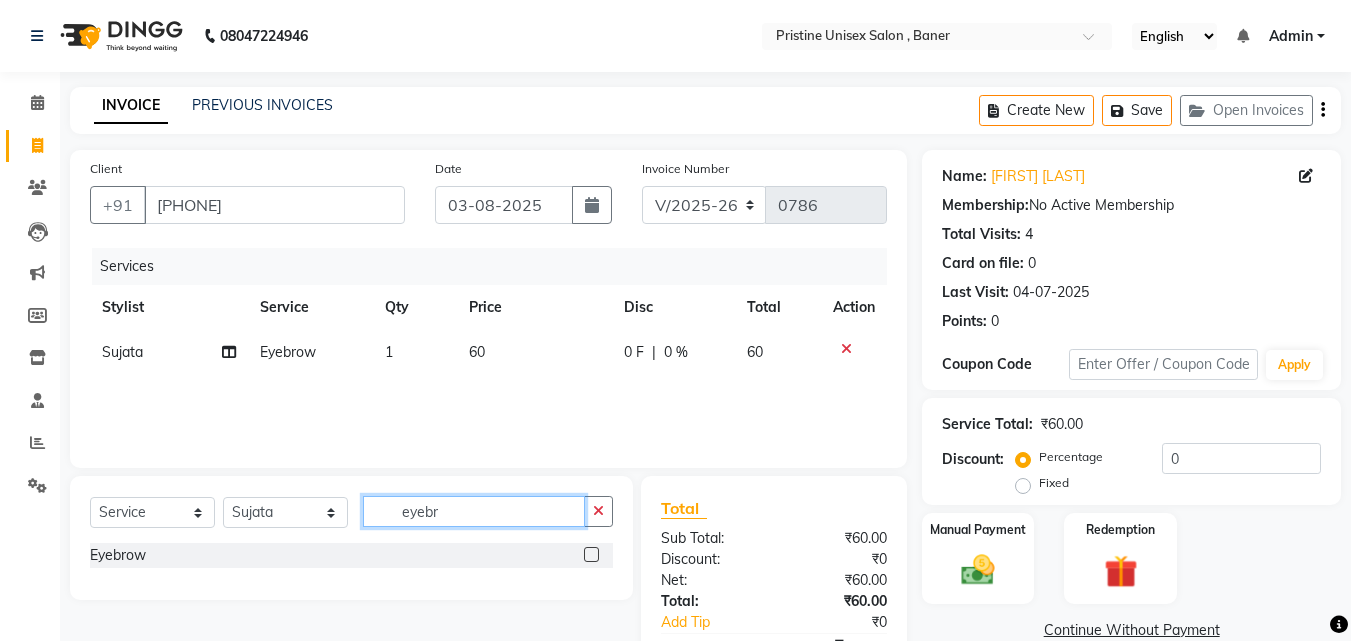 drag, startPoint x: 462, startPoint y: 519, endPoint x: 384, endPoint y: 518, distance: 78.00641 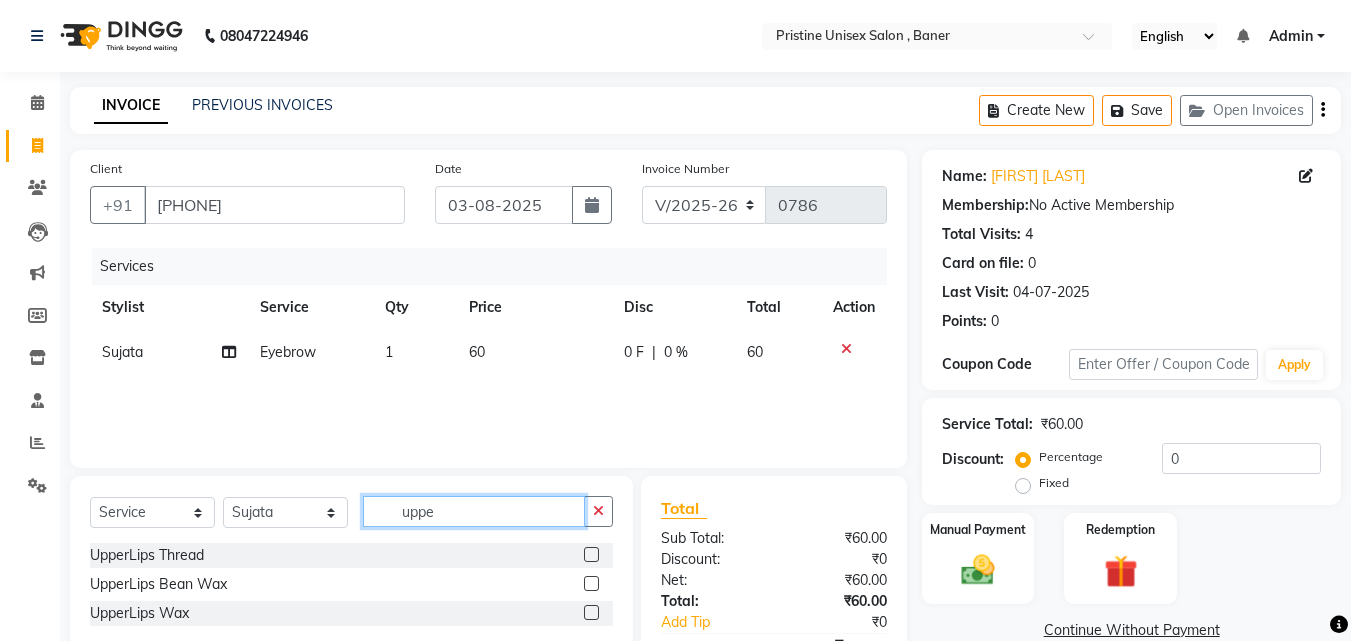 type on "uppe" 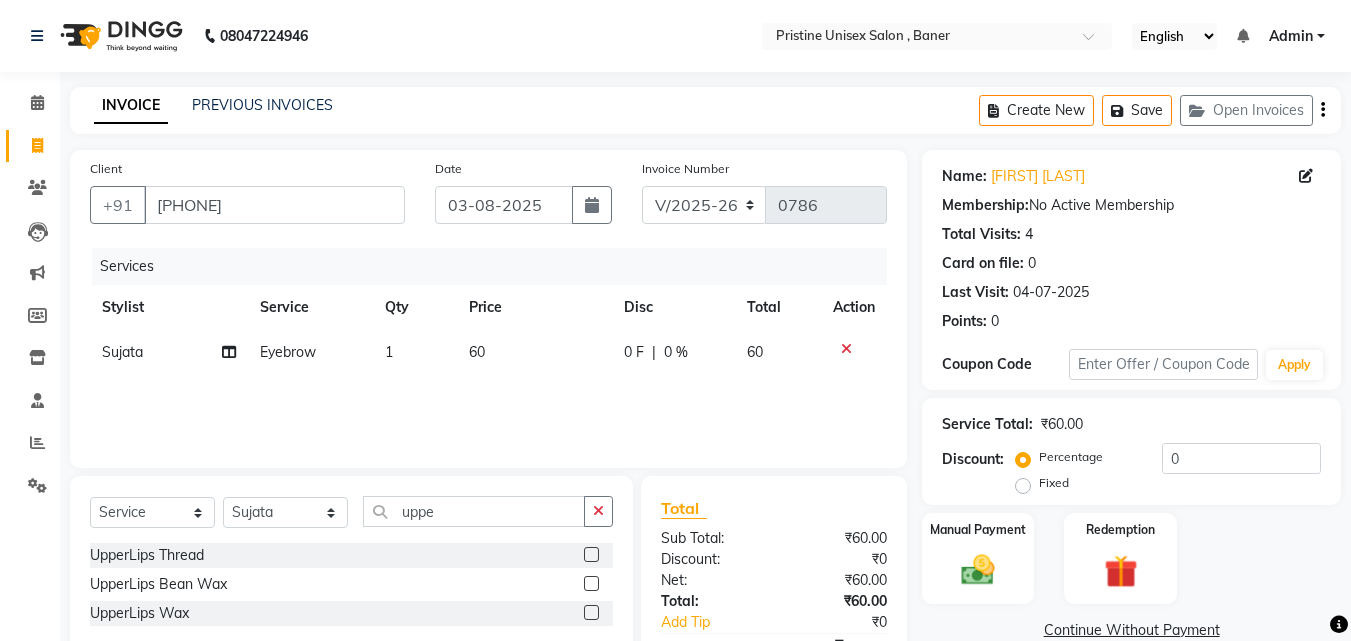 click 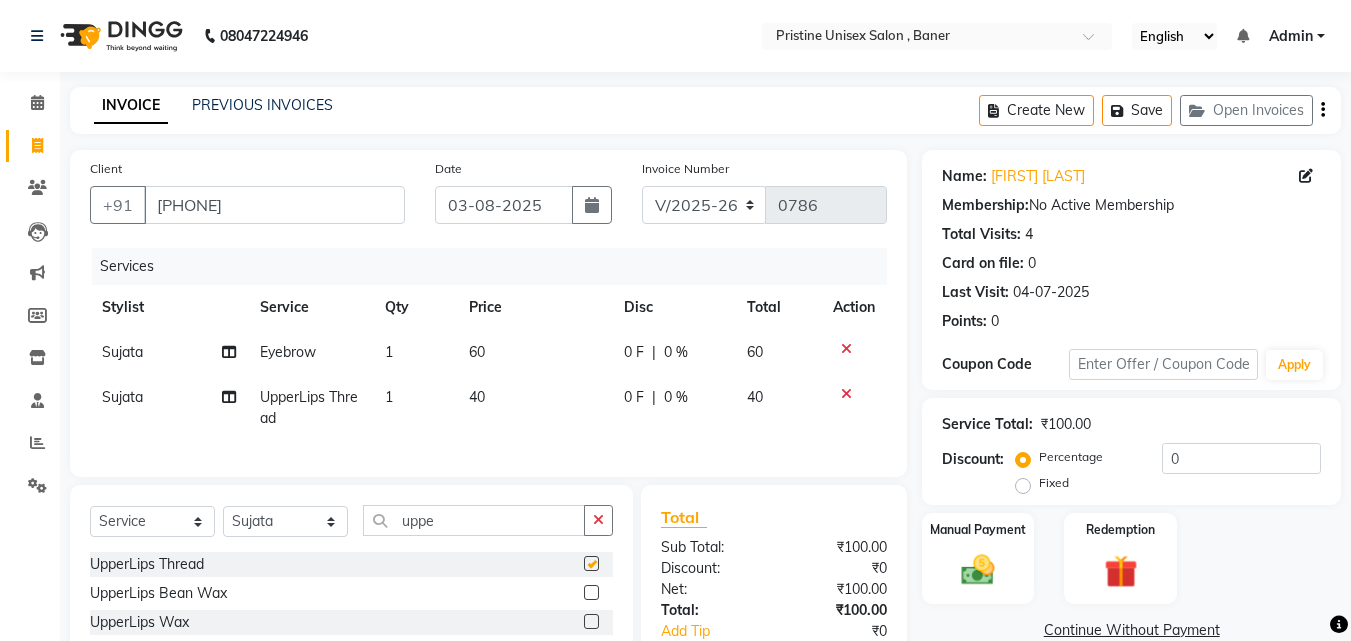 checkbox on "false" 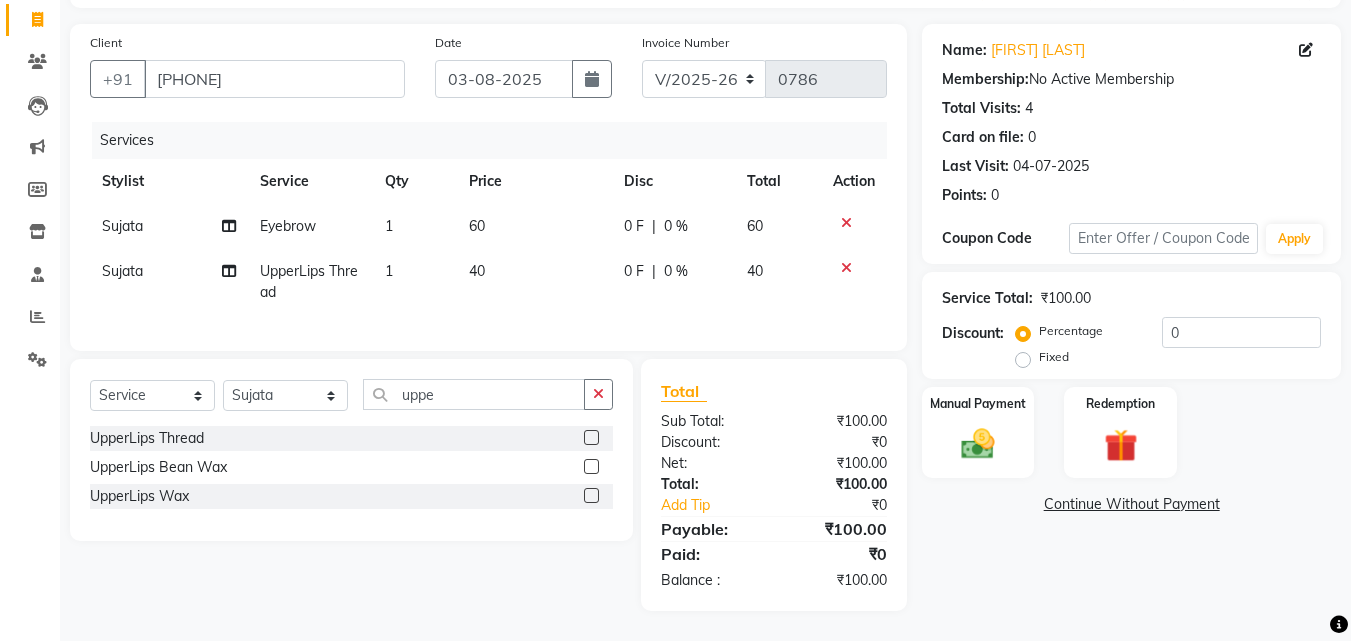 scroll, scrollTop: 141, scrollLeft: 0, axis: vertical 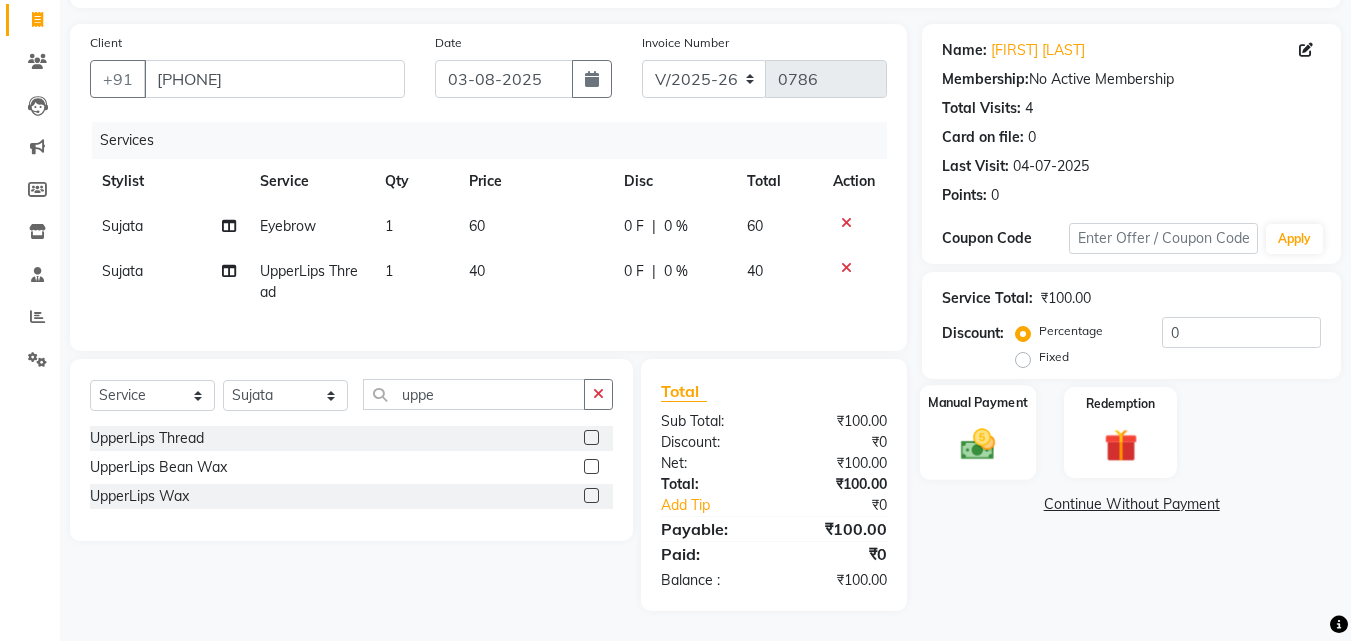 click 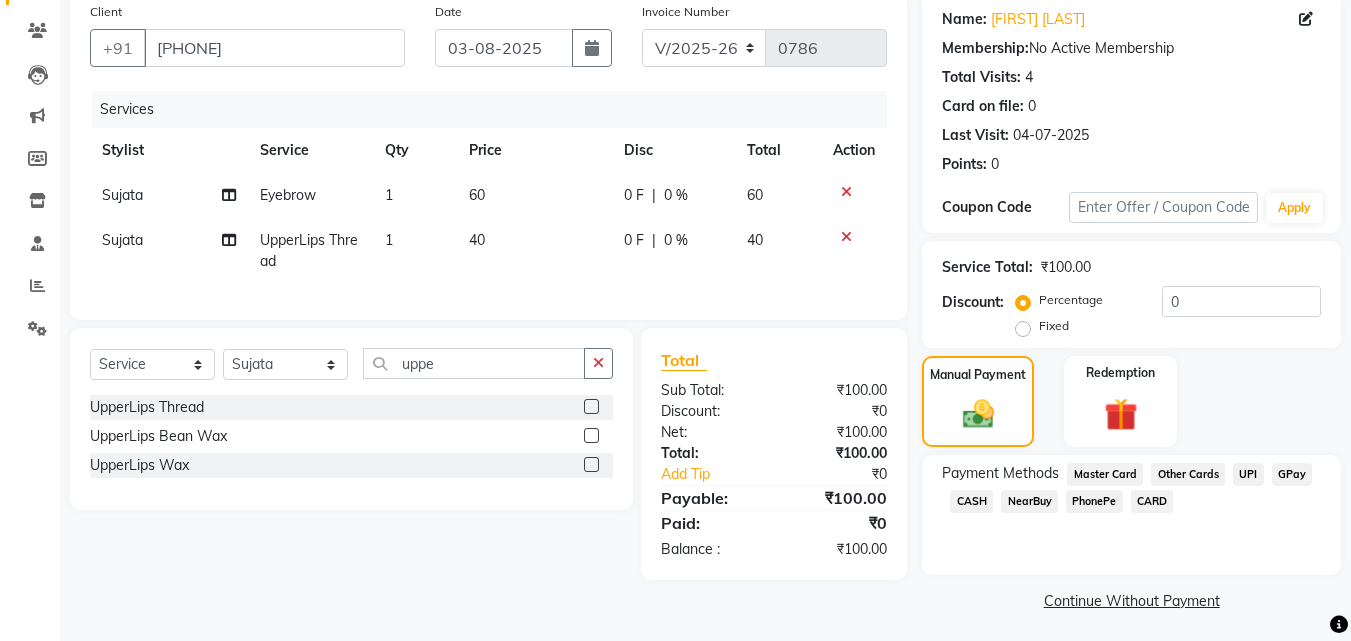 scroll, scrollTop: 162, scrollLeft: 0, axis: vertical 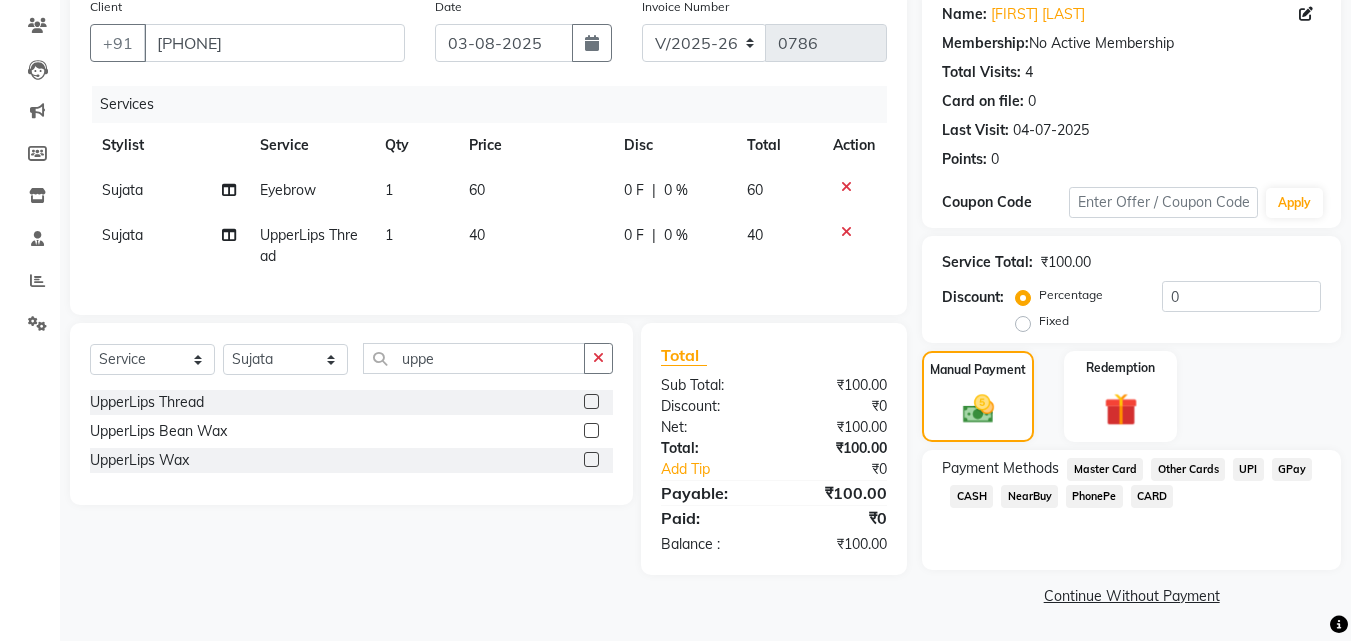 click on "GPay" 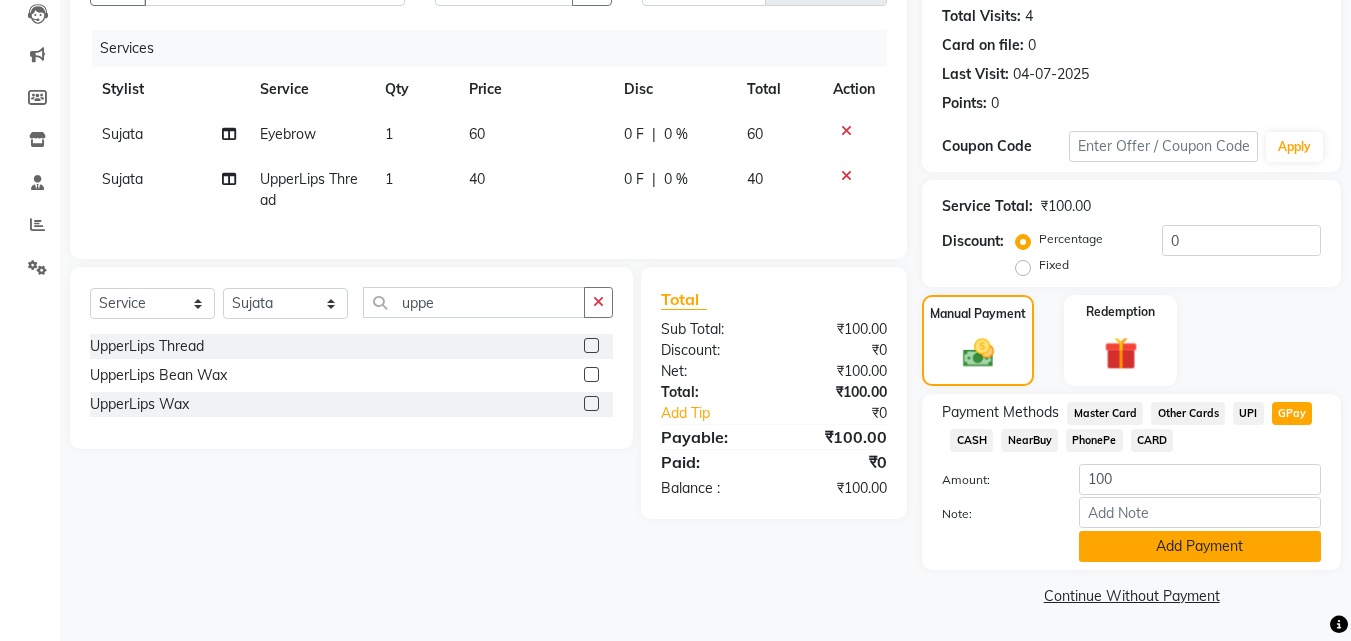 click on "Add Payment" 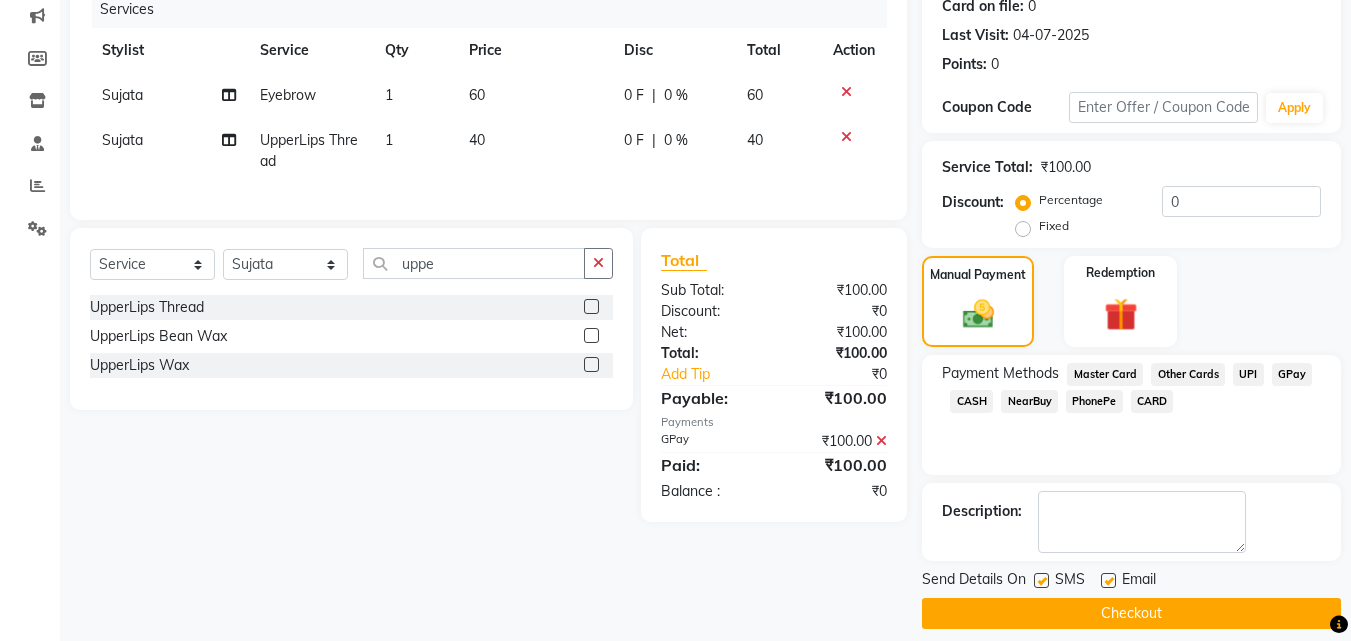 scroll, scrollTop: 275, scrollLeft: 0, axis: vertical 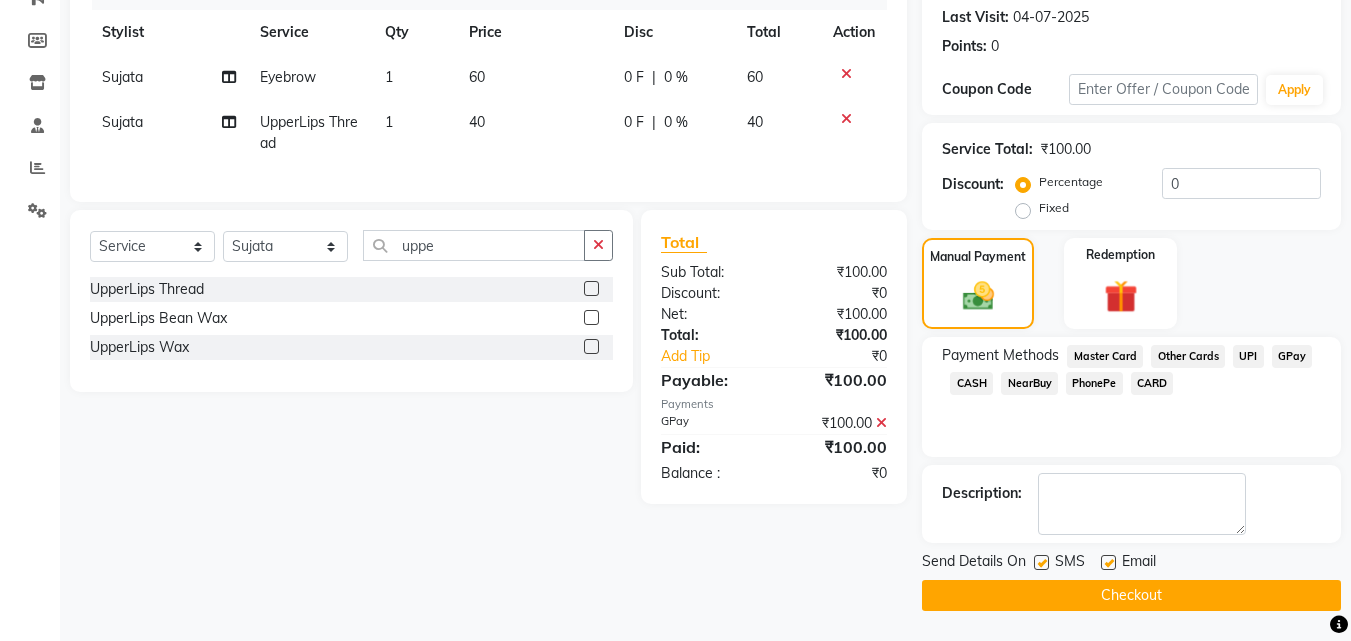 click on "Checkout" 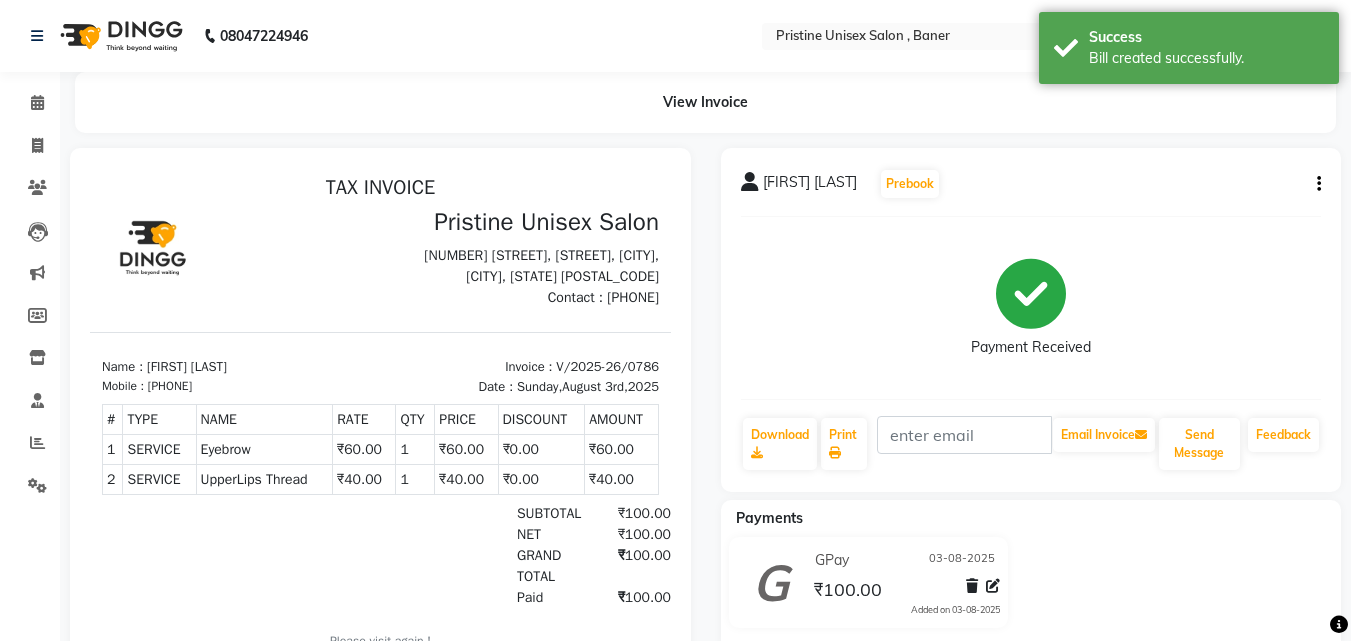 scroll, scrollTop: 0, scrollLeft: 0, axis: both 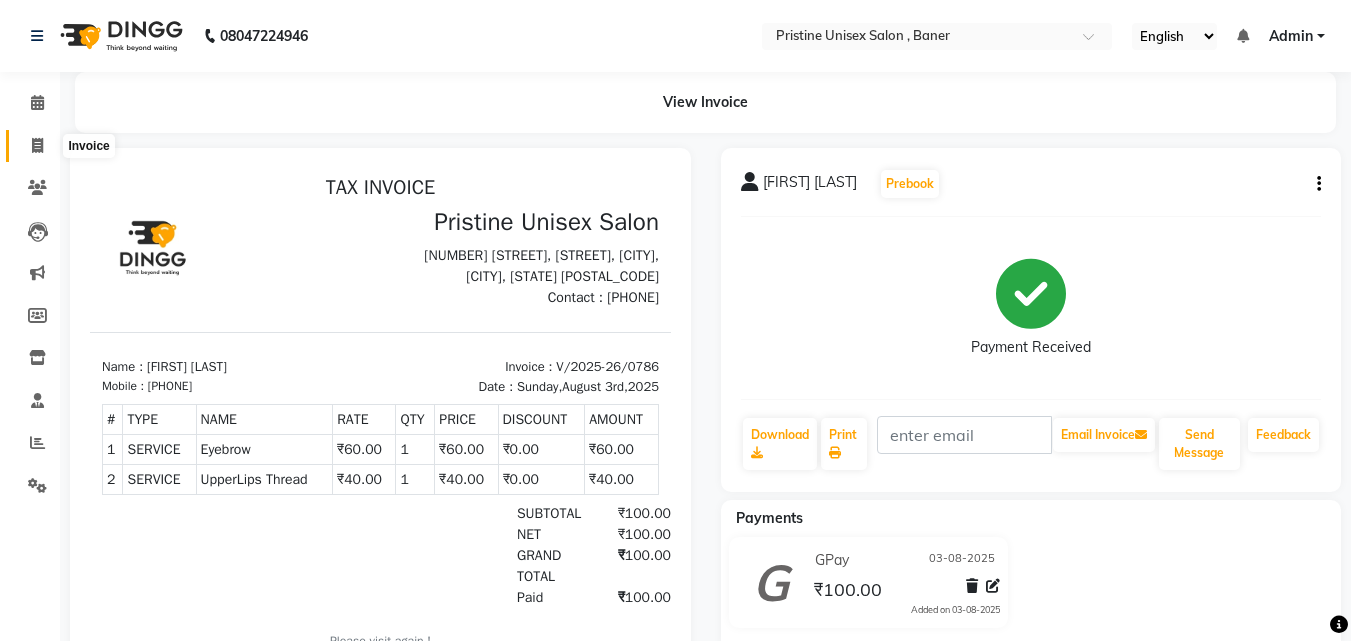 click 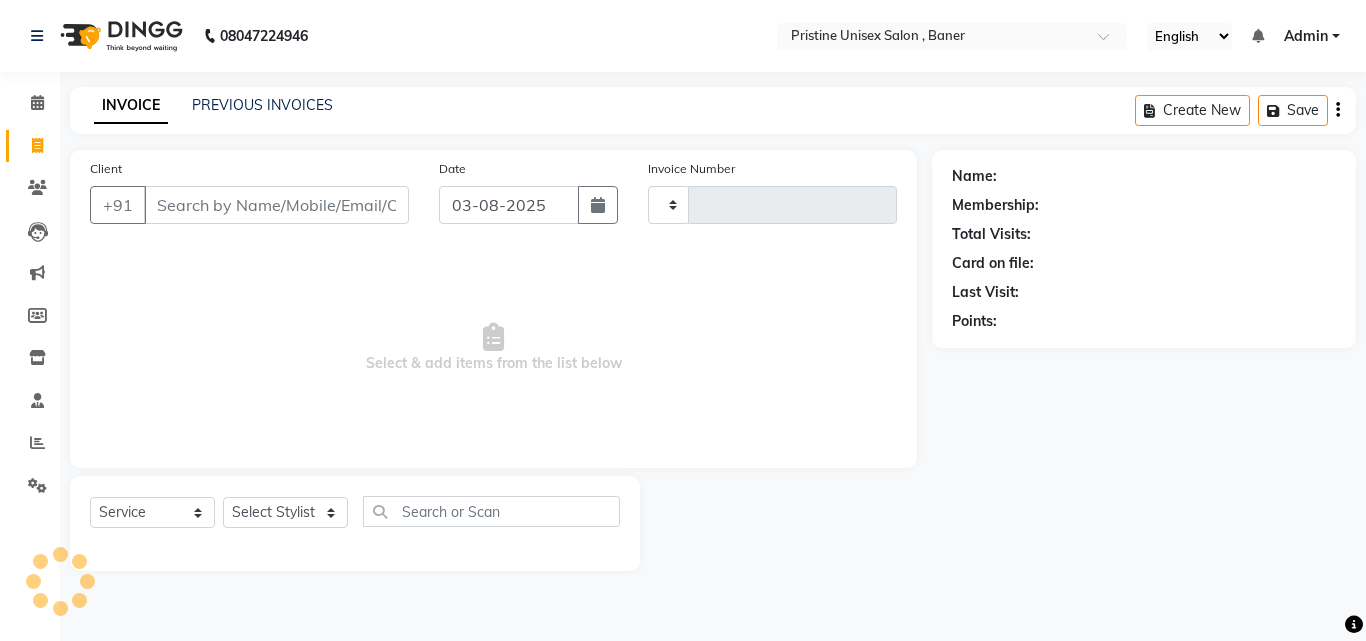 type on "0787" 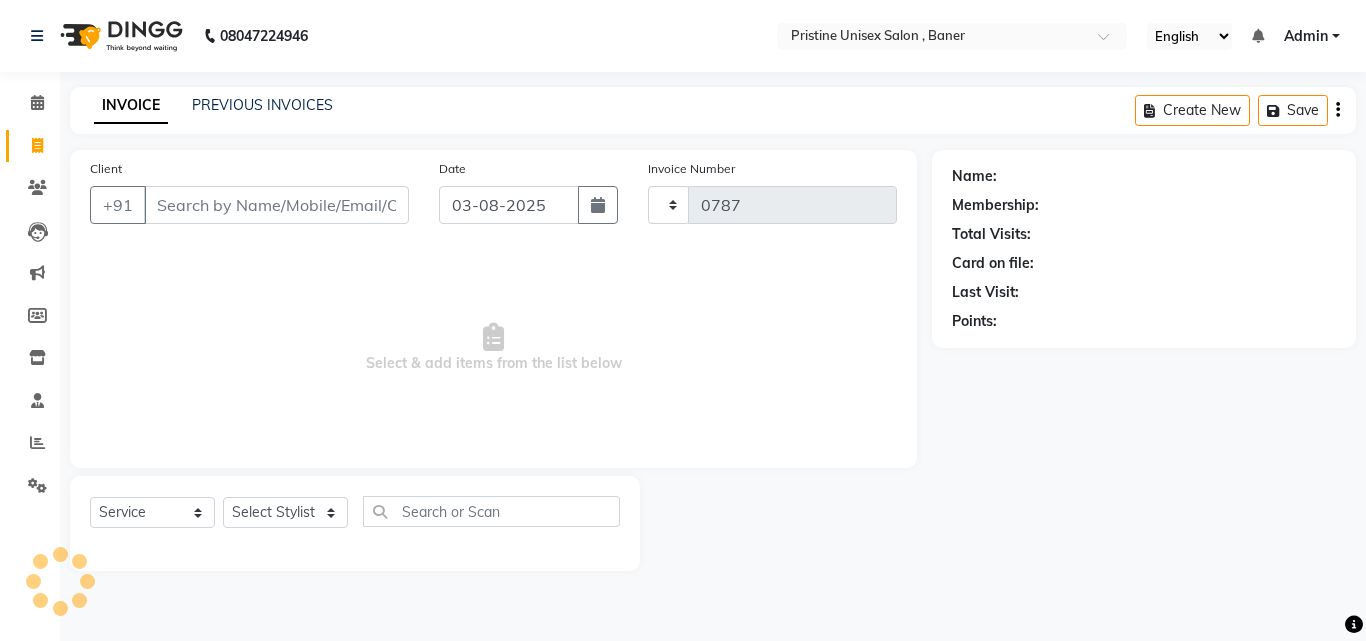 select on "6610" 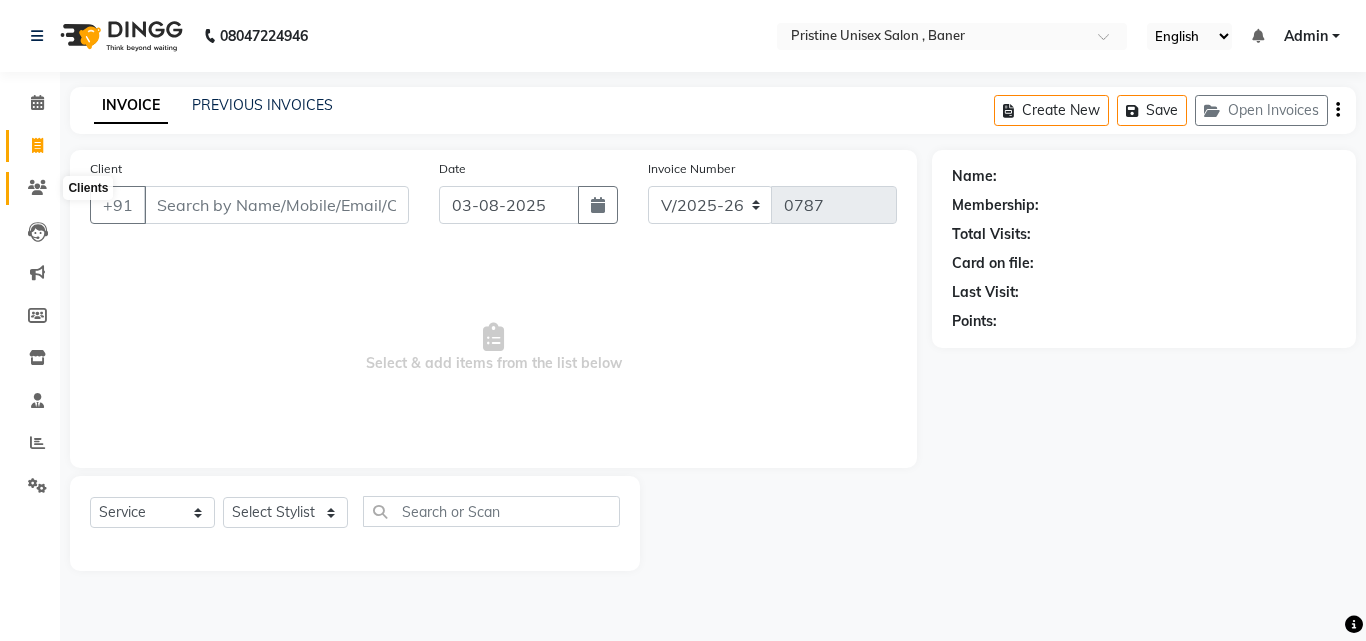 click 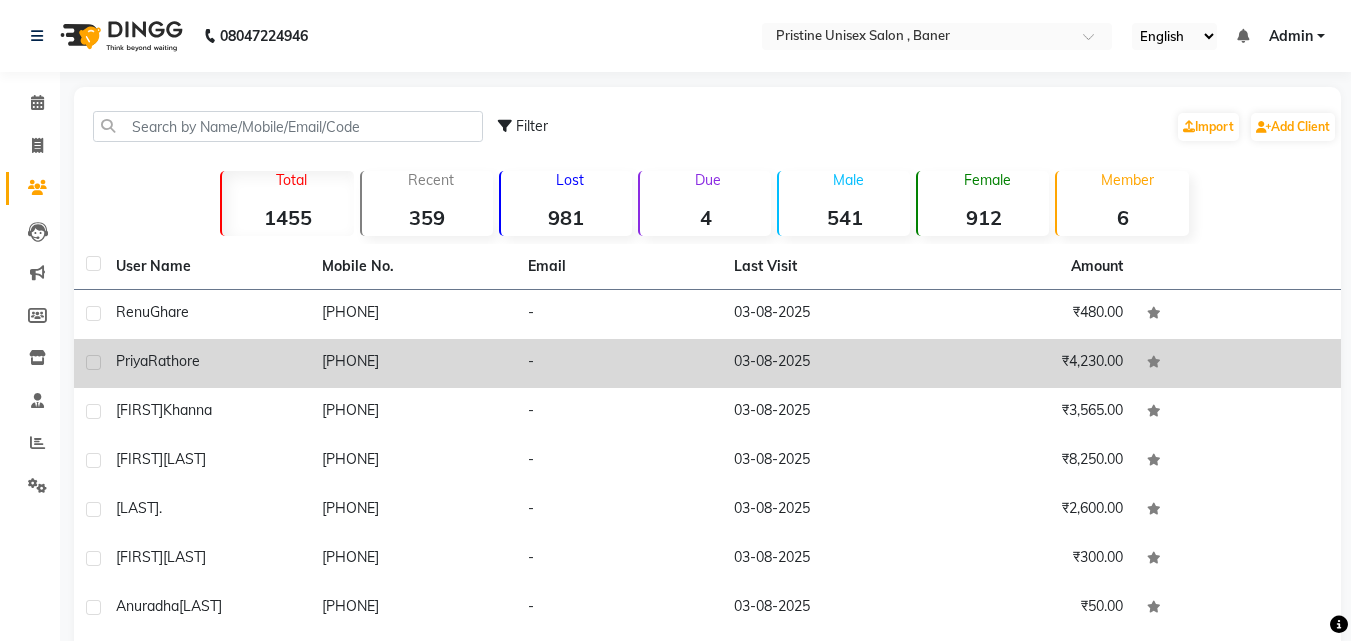 click on "[PHONE]" 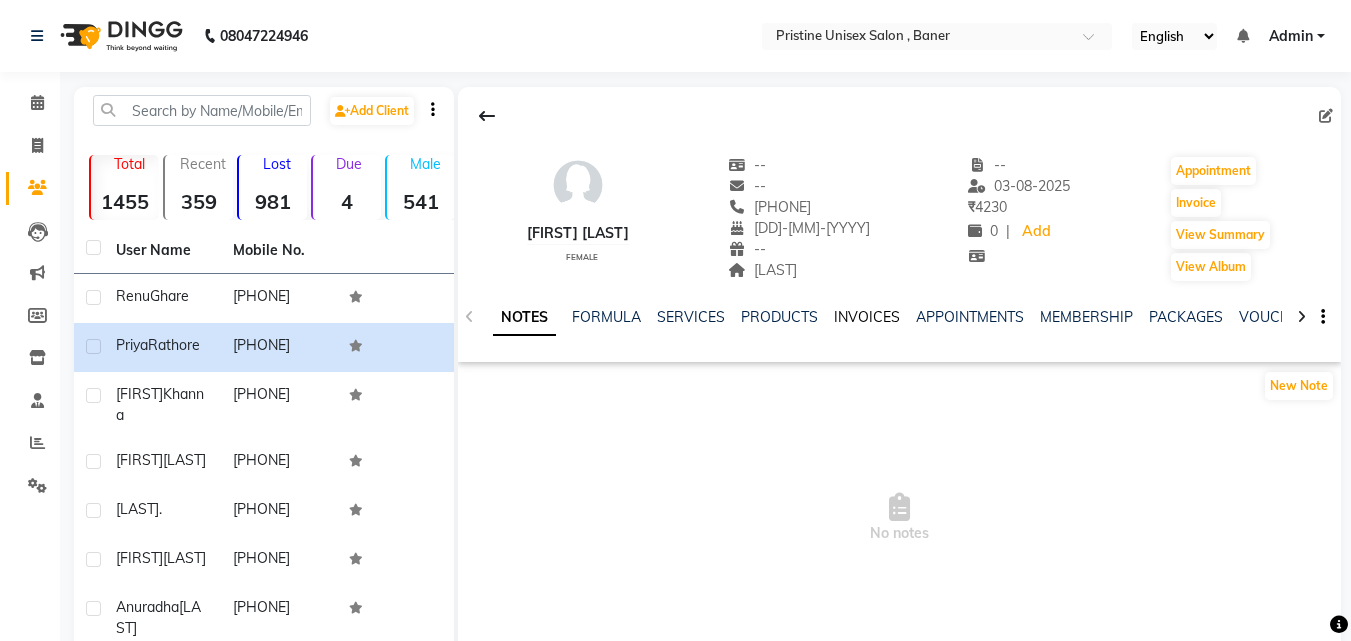 click on "INVOICES" 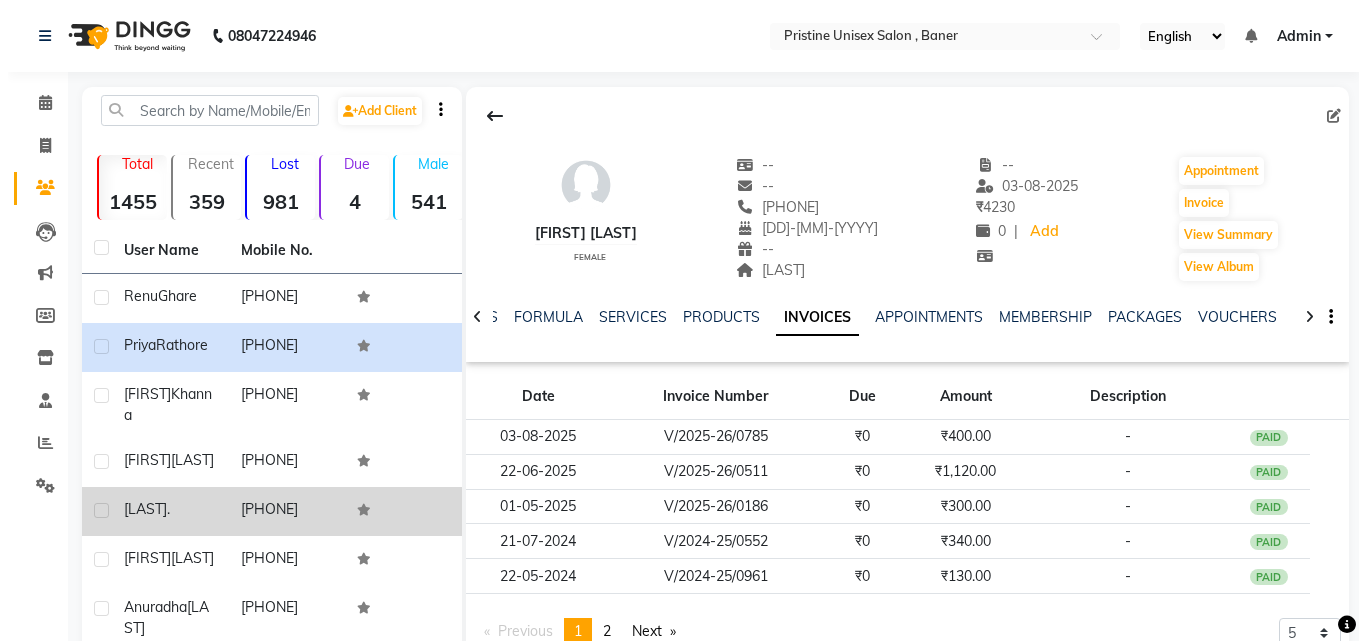 scroll, scrollTop: 100, scrollLeft: 0, axis: vertical 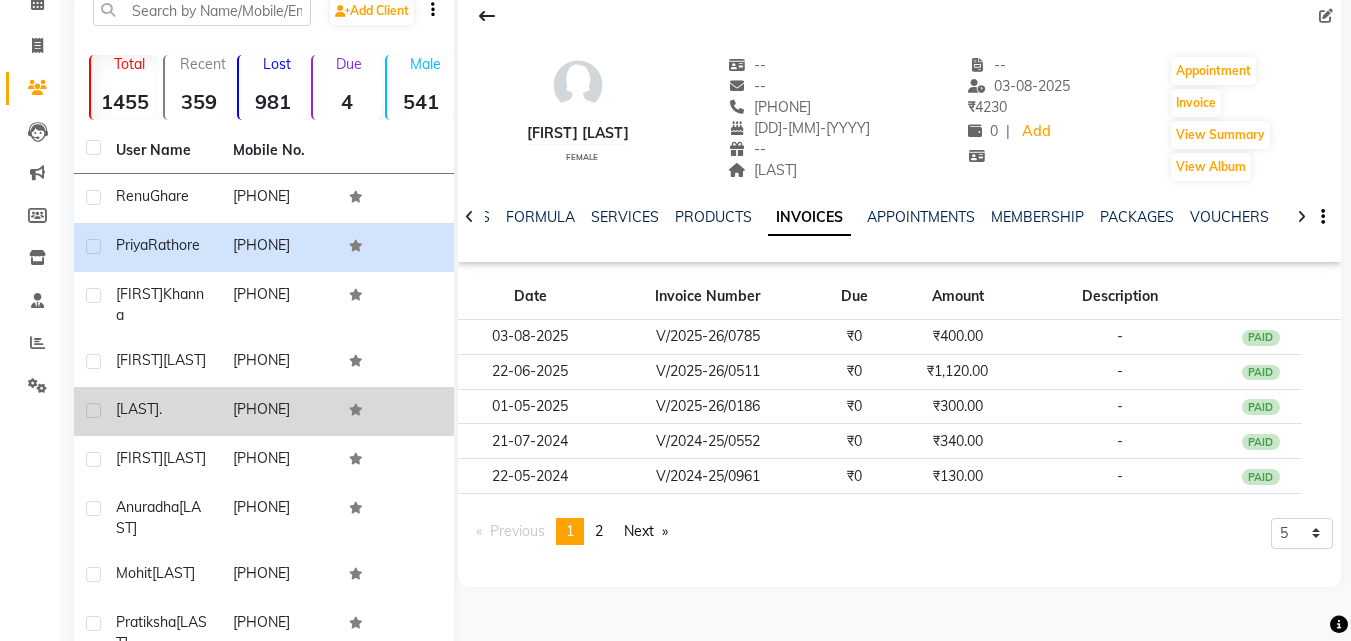 click on "markamdey  ." 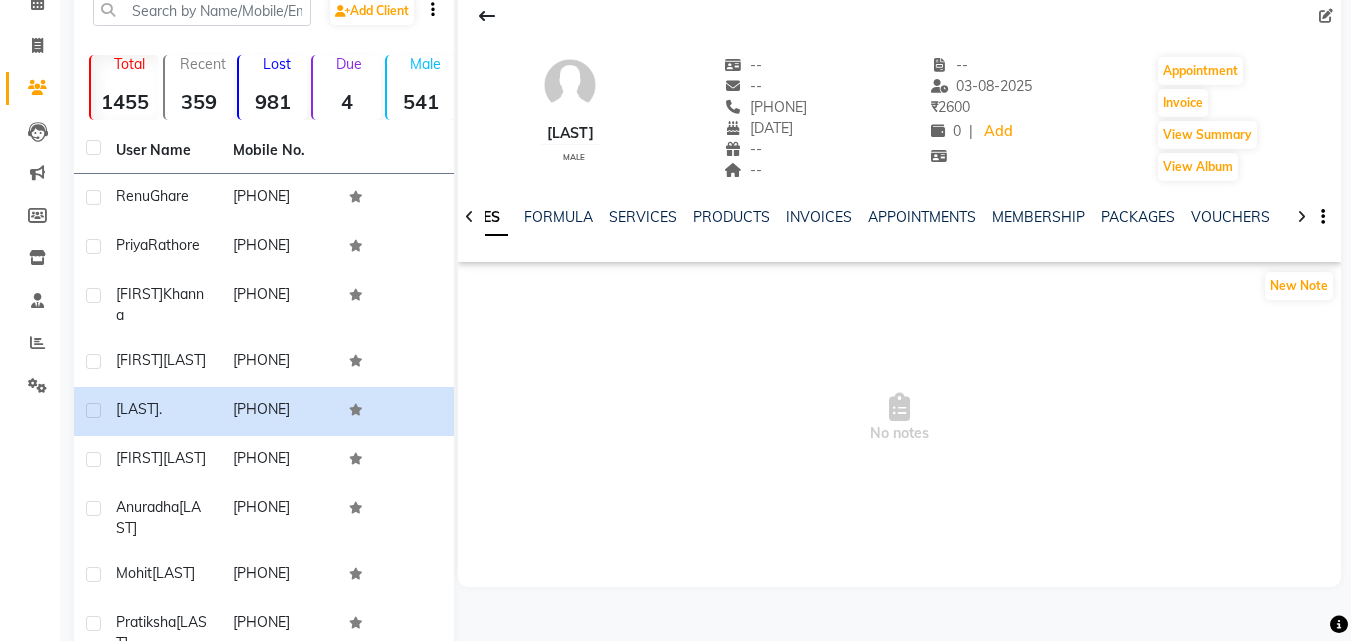 click on "INVOICES" 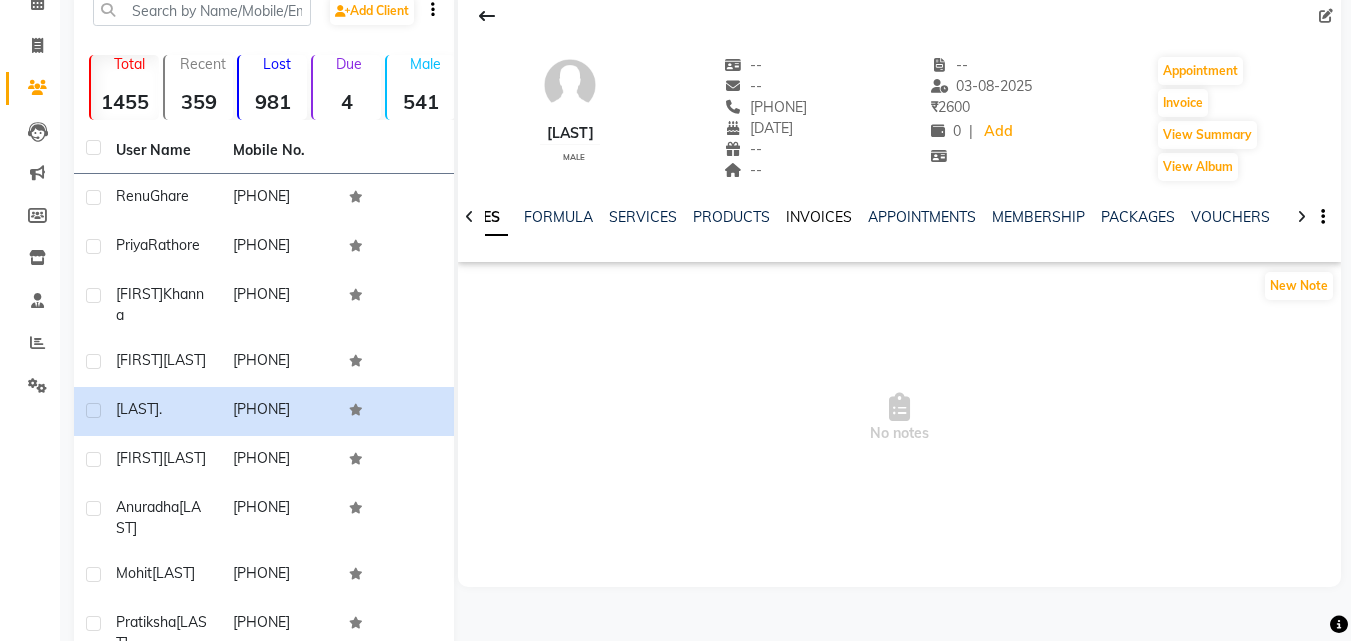click on "INVOICES" 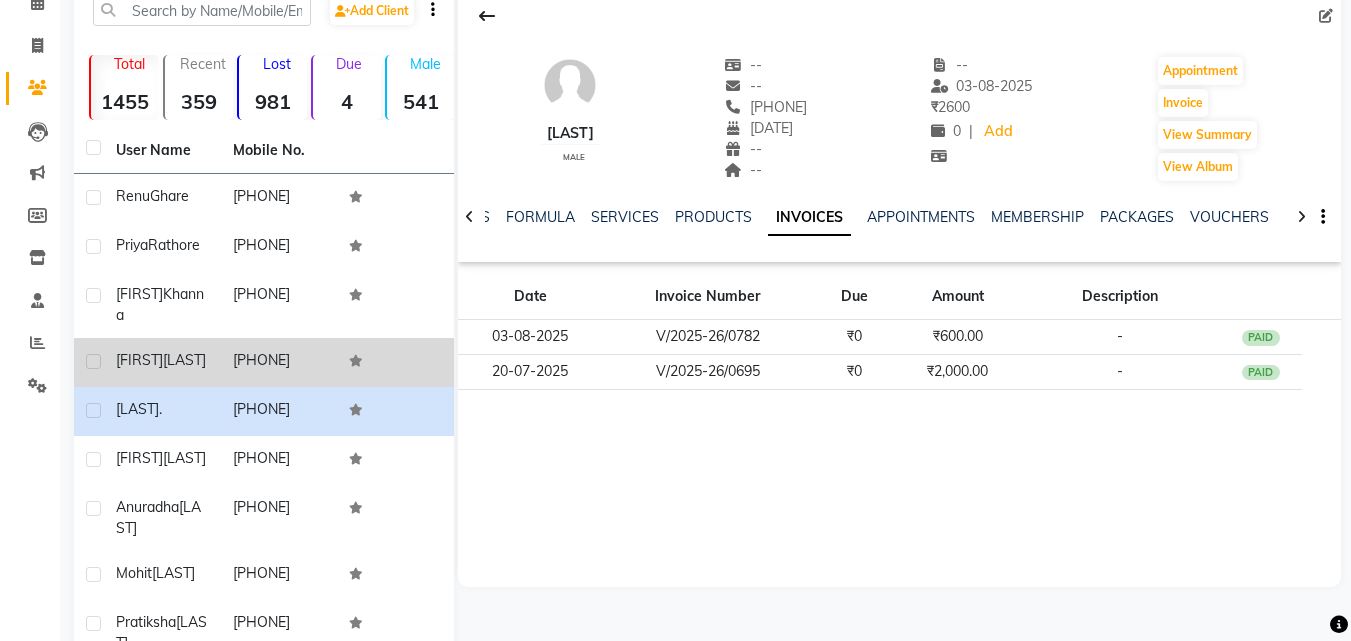 click on "Keyur  Upasani" 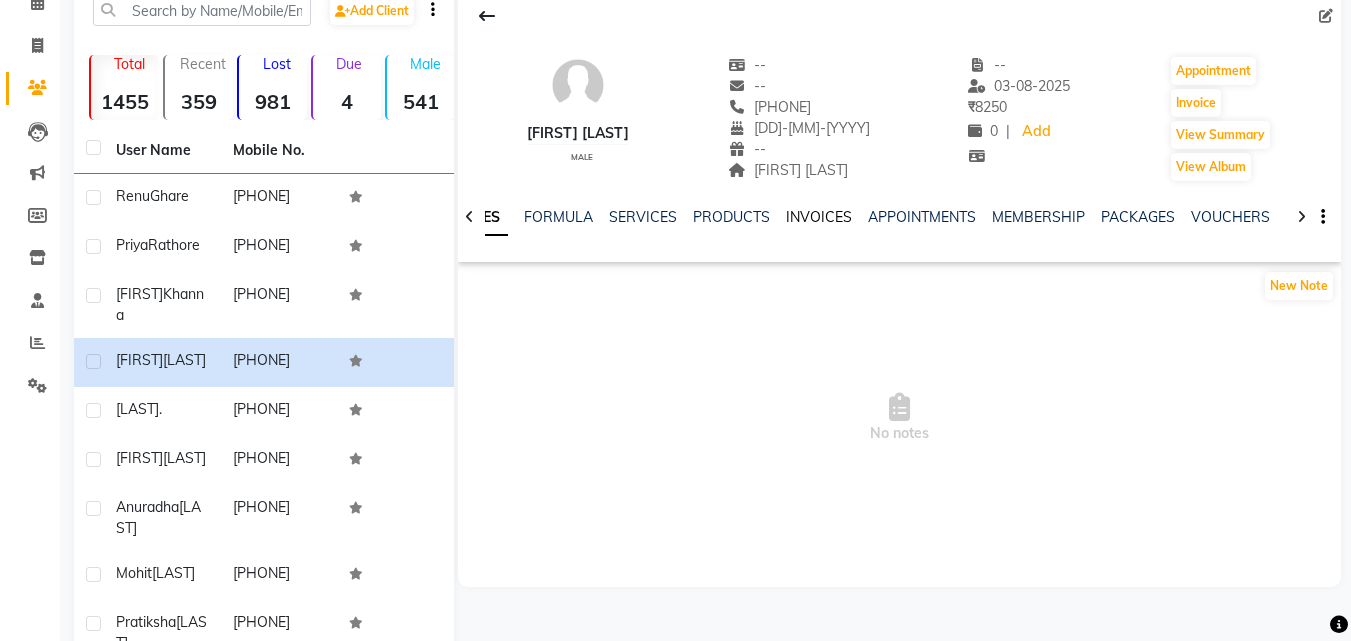 click on "INVOICES" 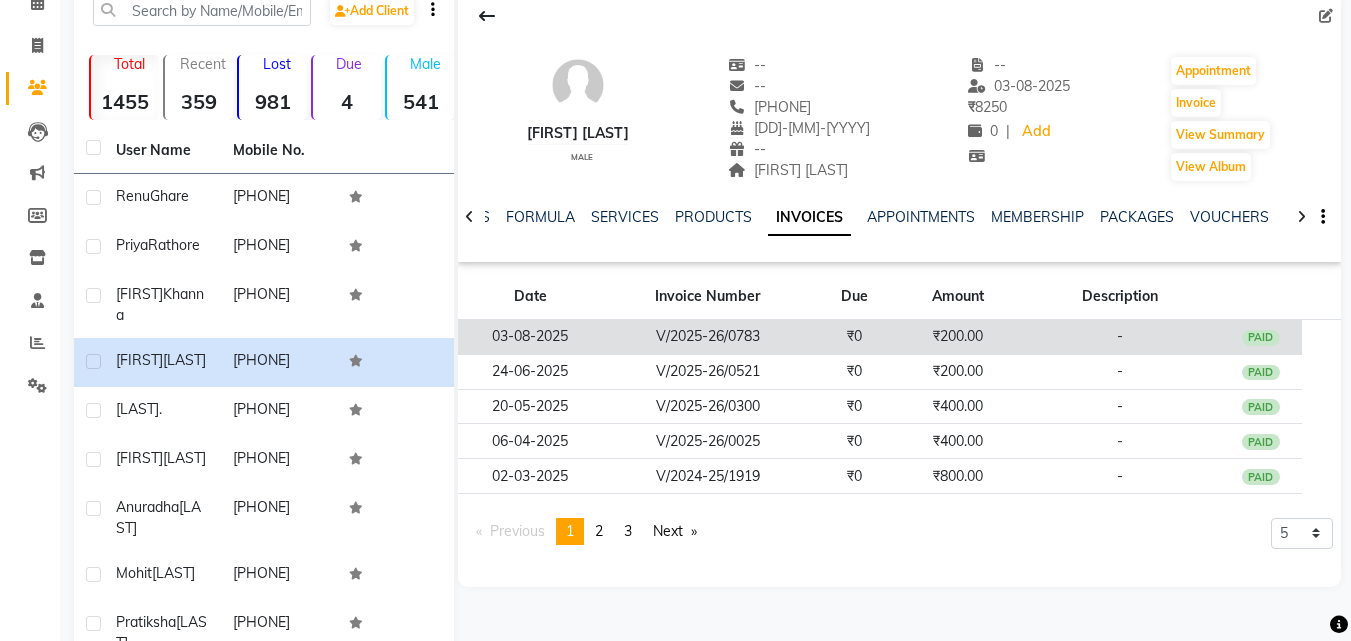 click on "V/2025-26/0783" 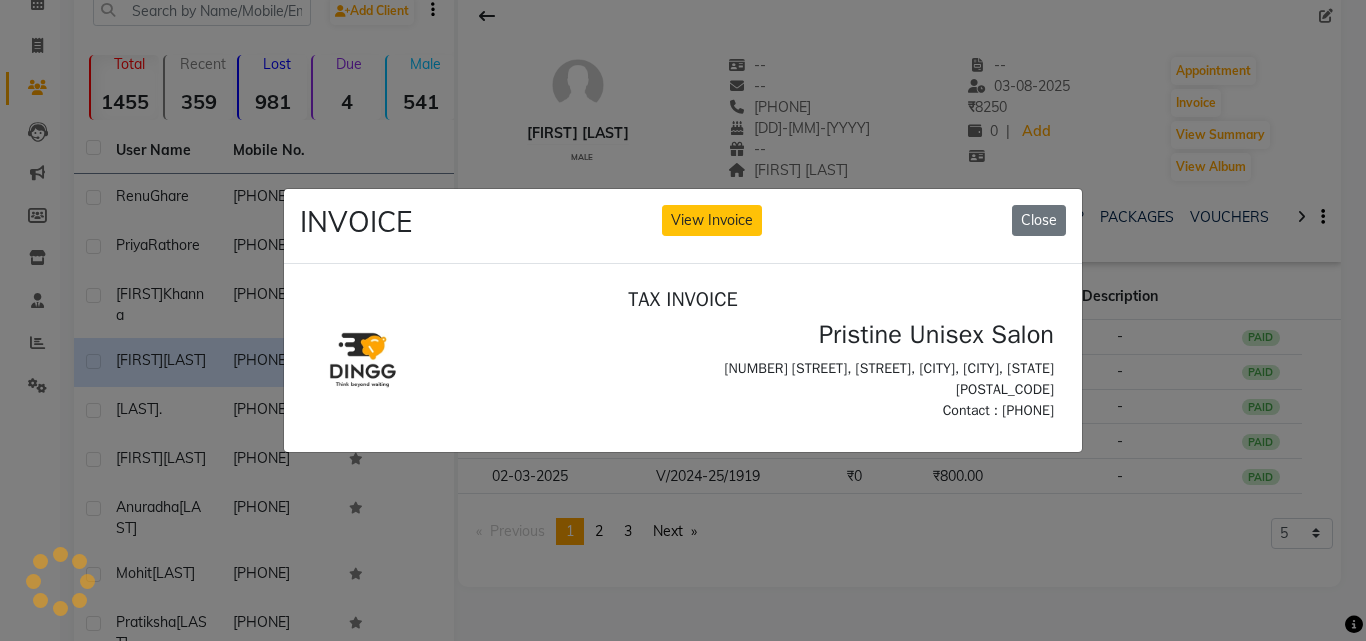 scroll, scrollTop: 0, scrollLeft: 0, axis: both 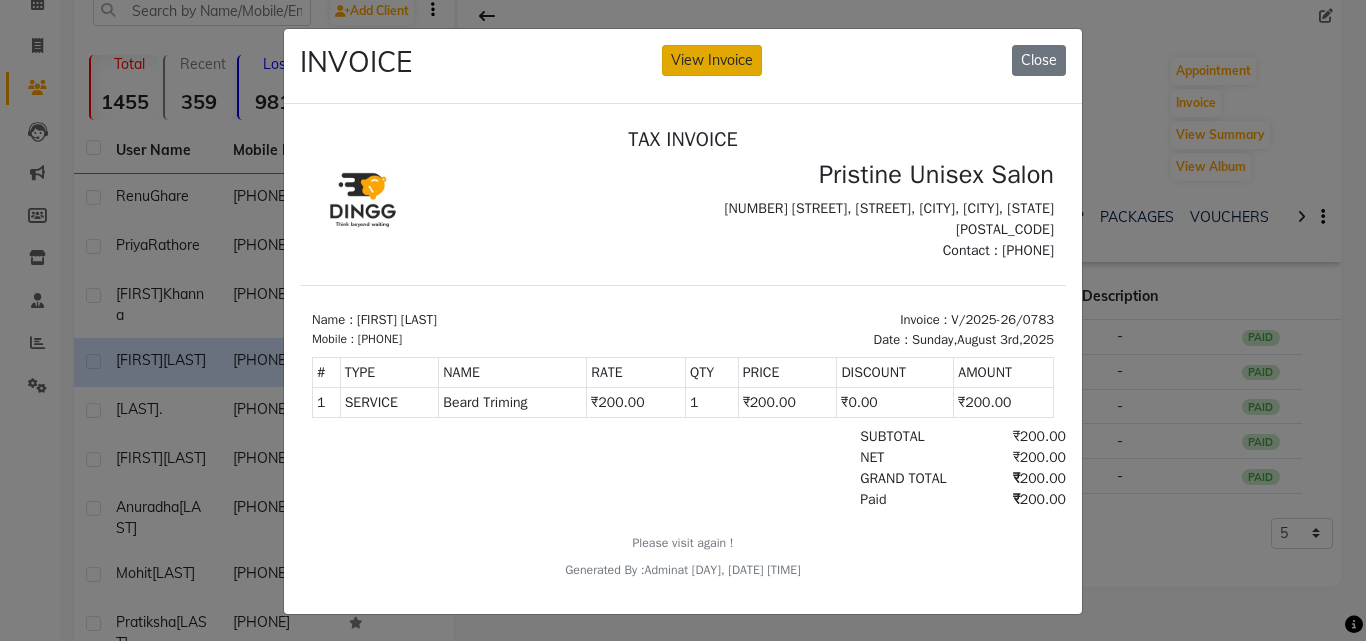 click on "View Invoice" 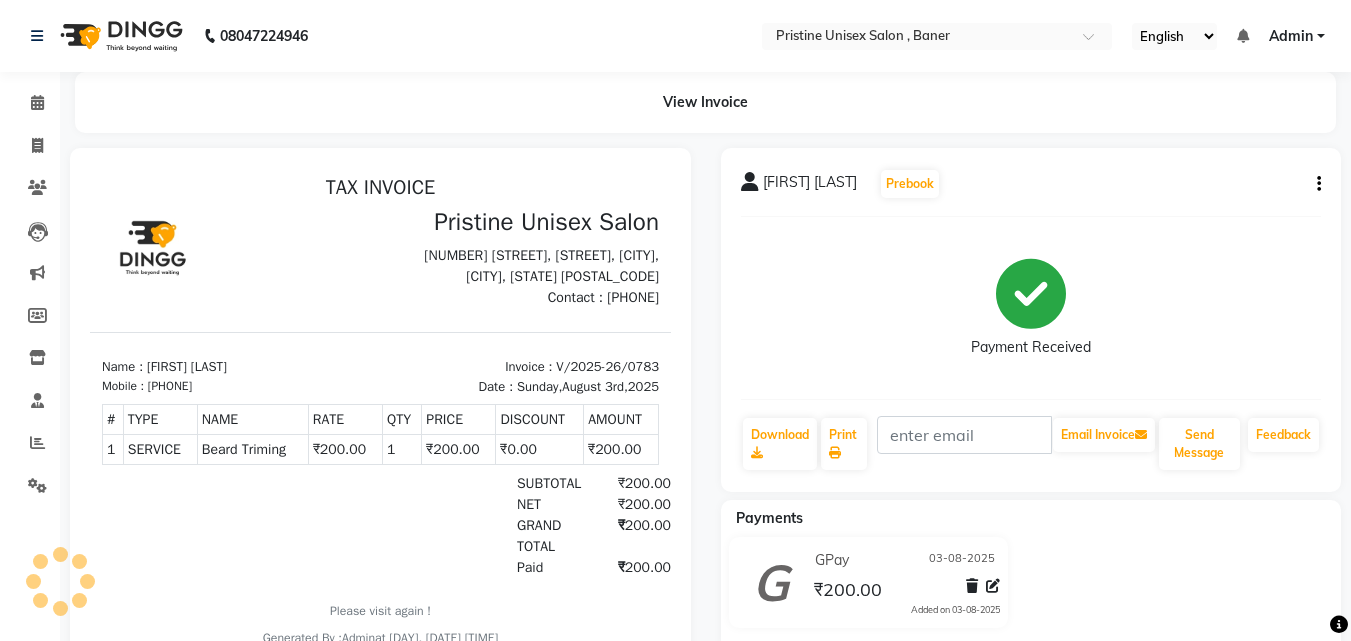 scroll, scrollTop: 0, scrollLeft: 0, axis: both 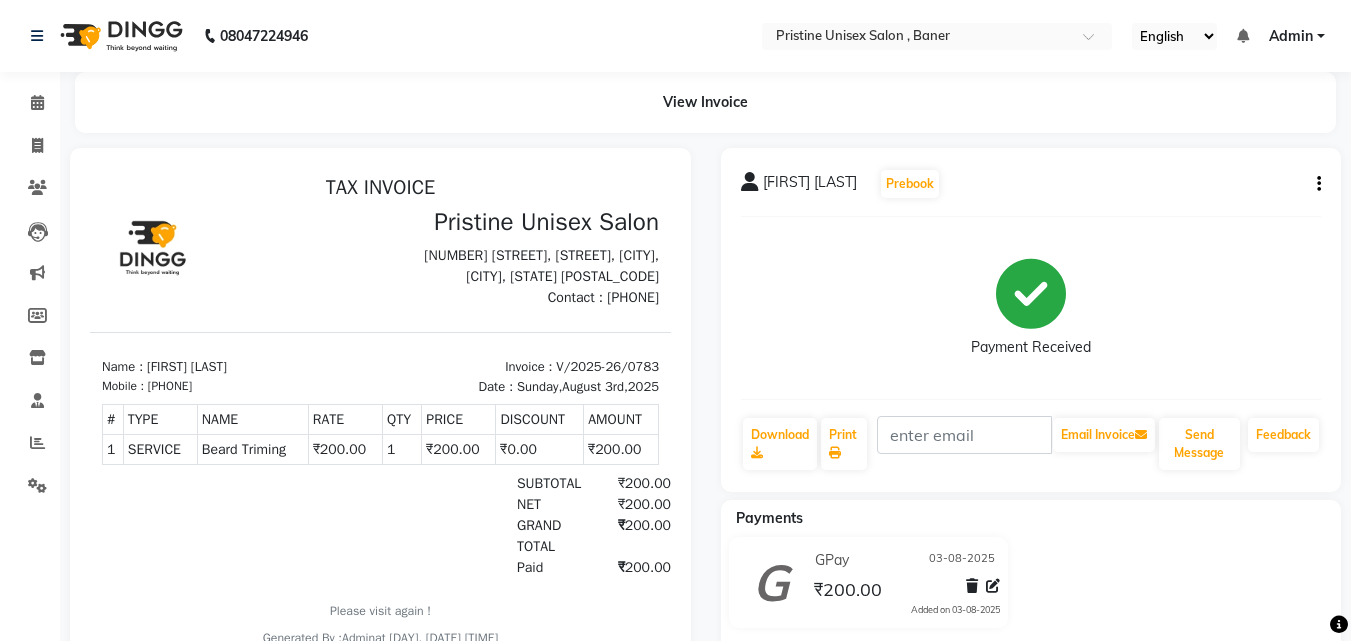 click 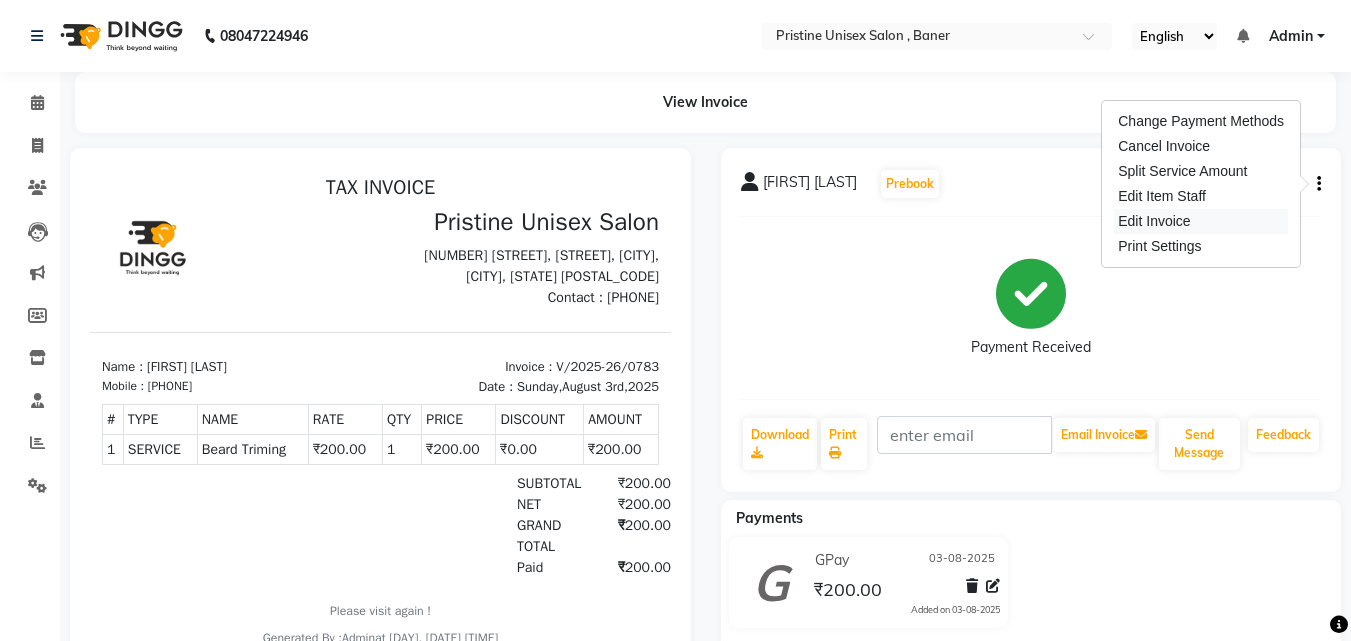 click on "Edit Invoice" at bounding box center [1201, 221] 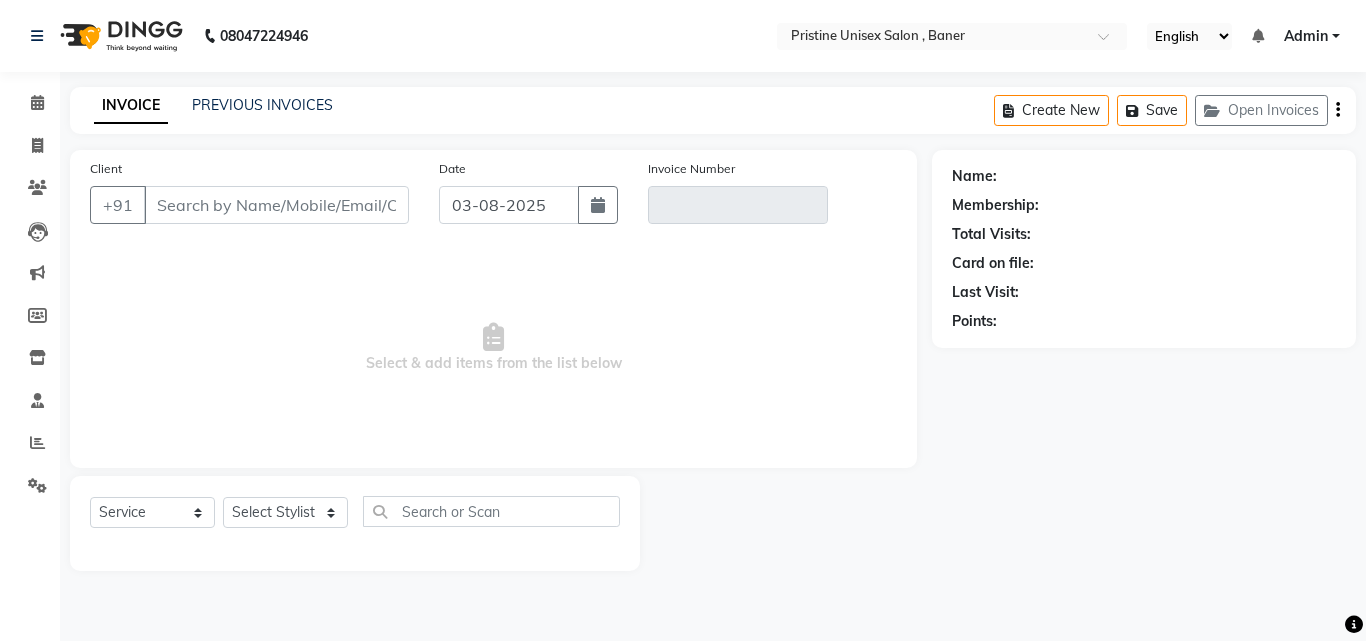type on "[PHONE]" 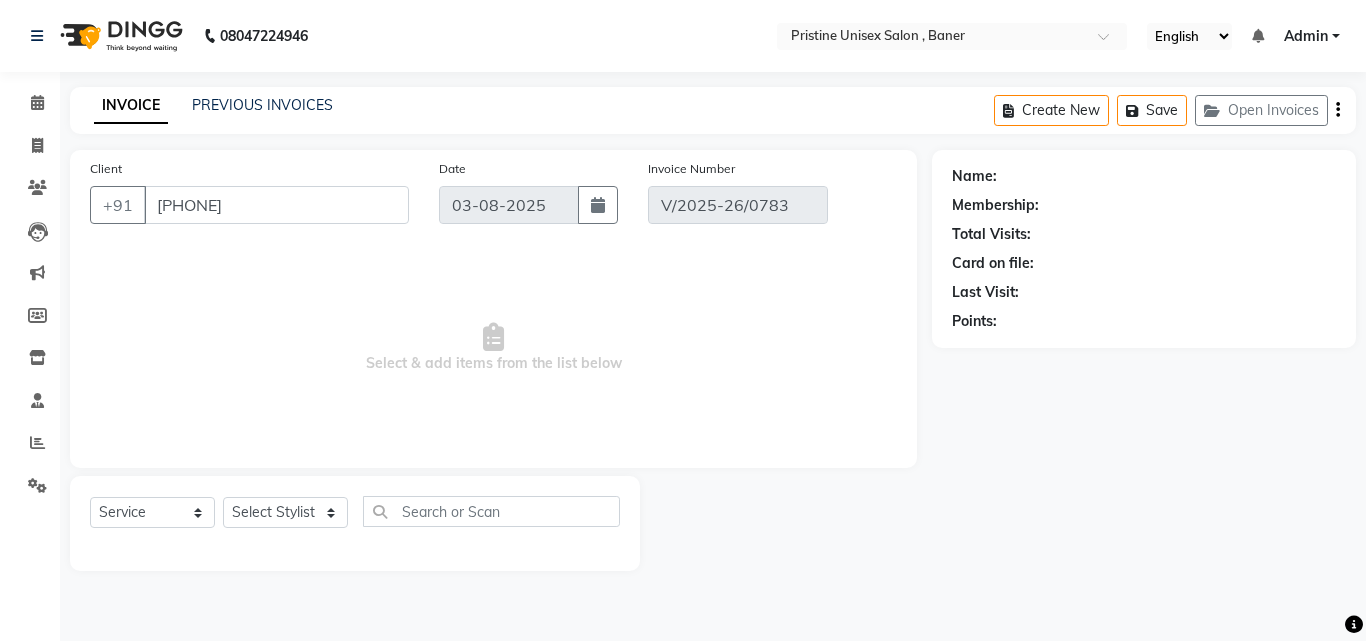 select on "select" 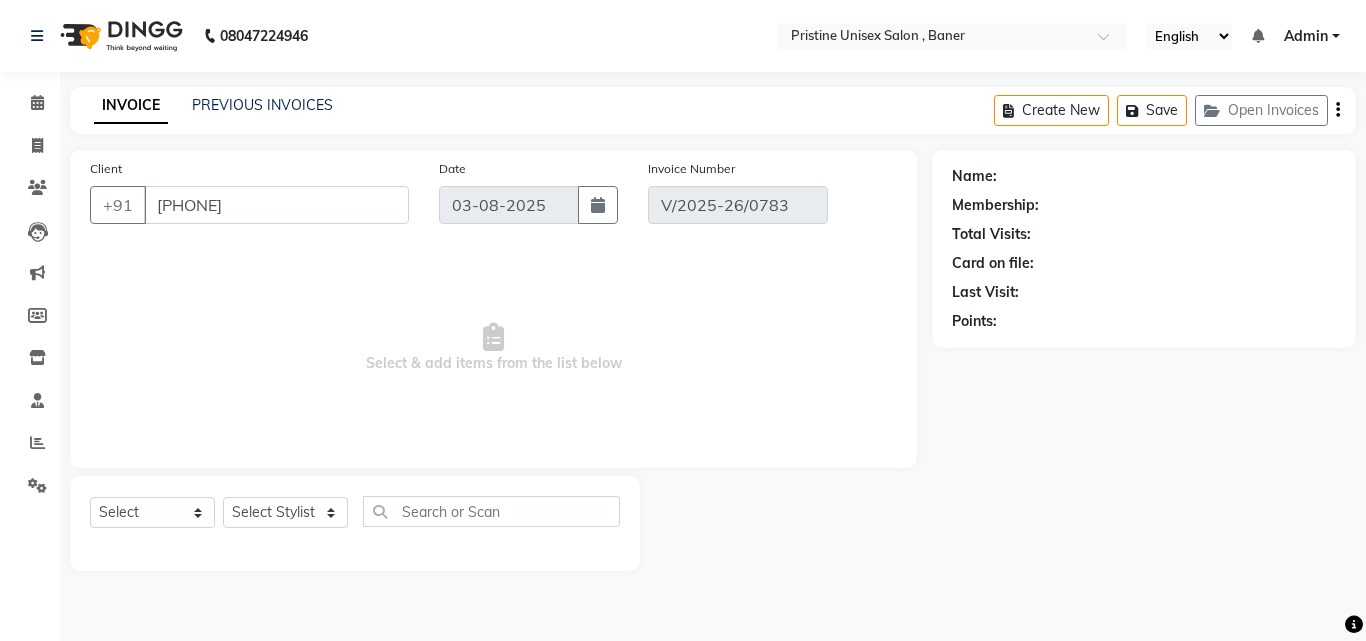 select on "1: Object" 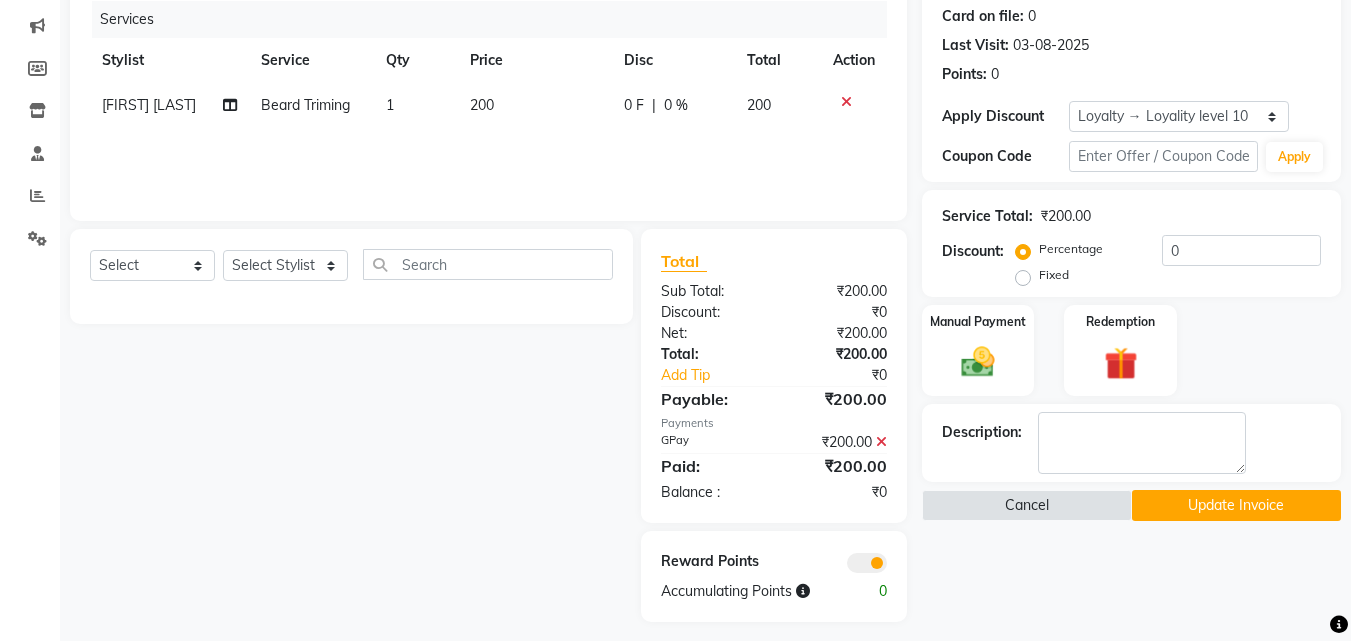 scroll, scrollTop: 258, scrollLeft: 0, axis: vertical 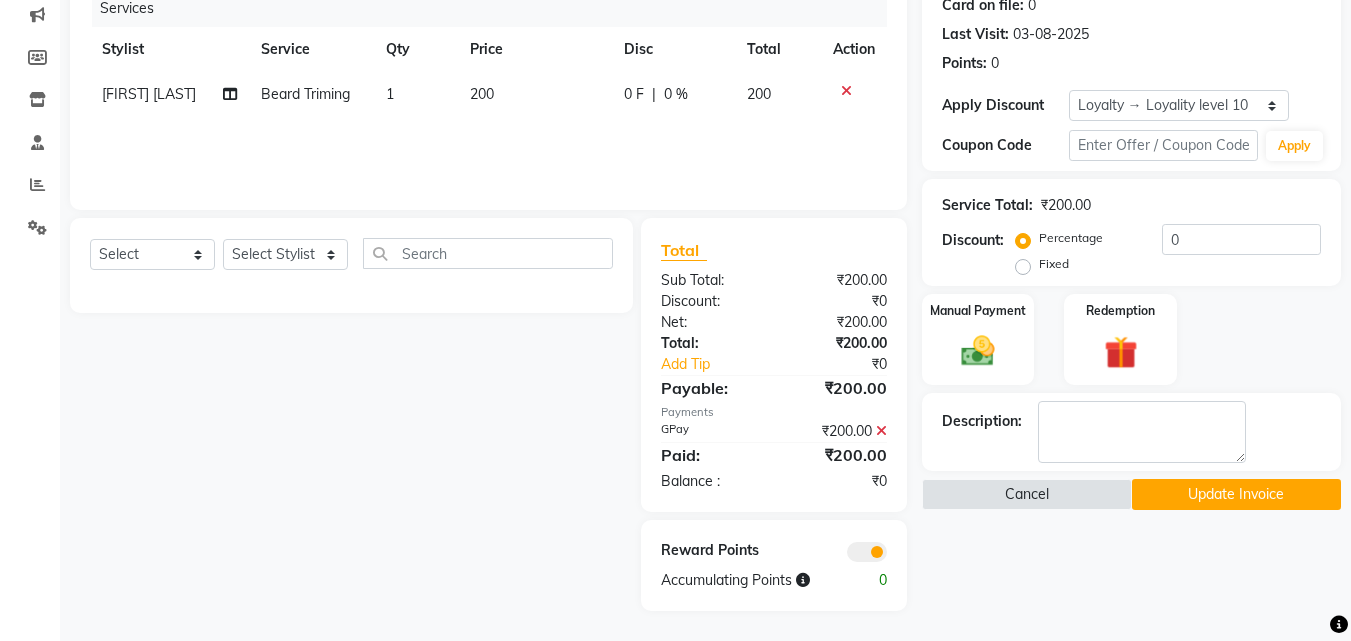 click on "Update Invoice" 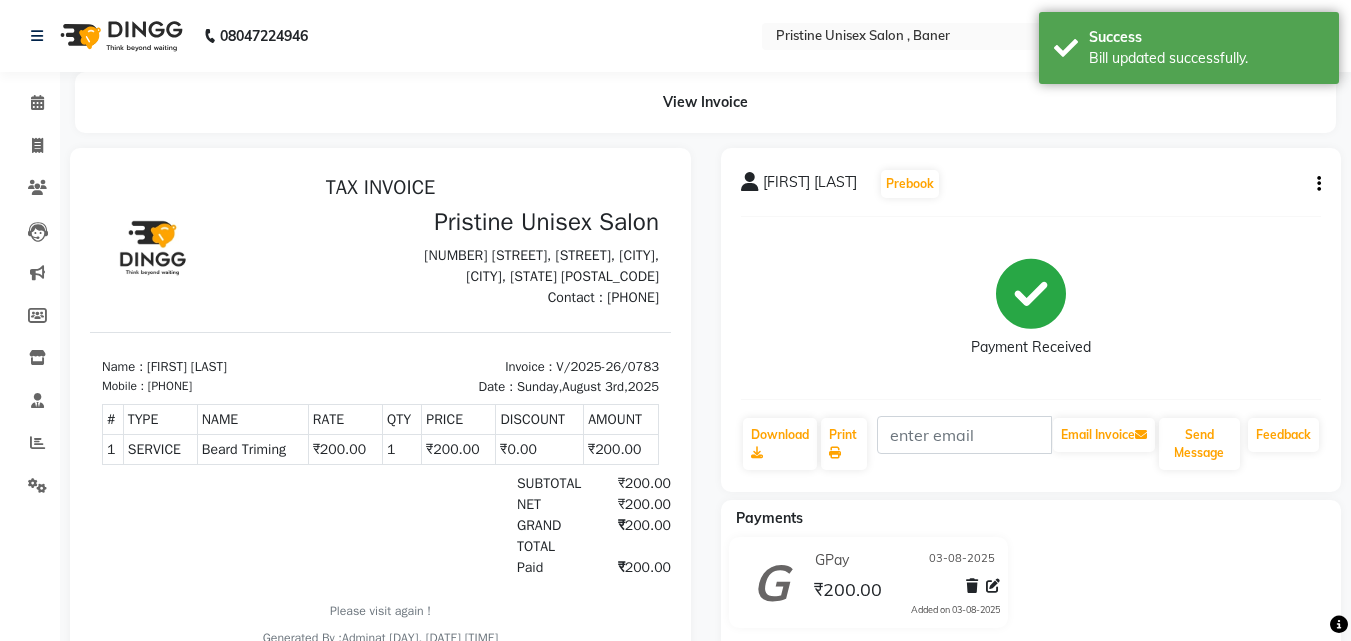 scroll, scrollTop: 0, scrollLeft: 0, axis: both 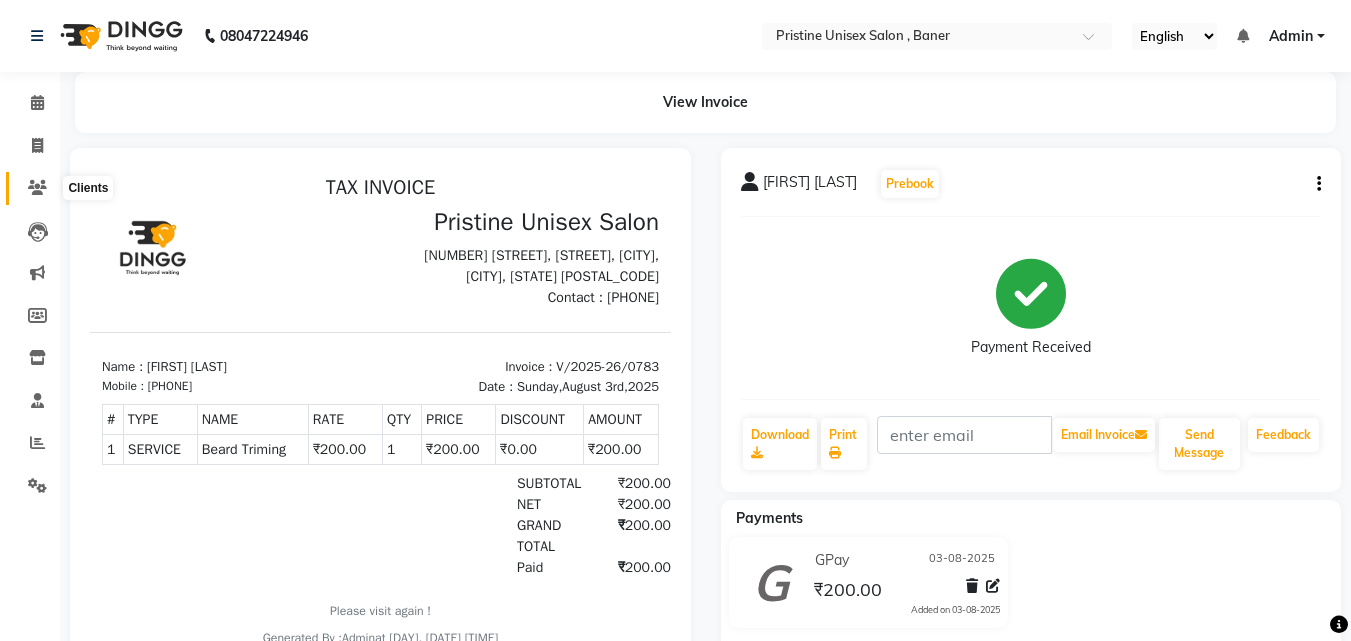 click 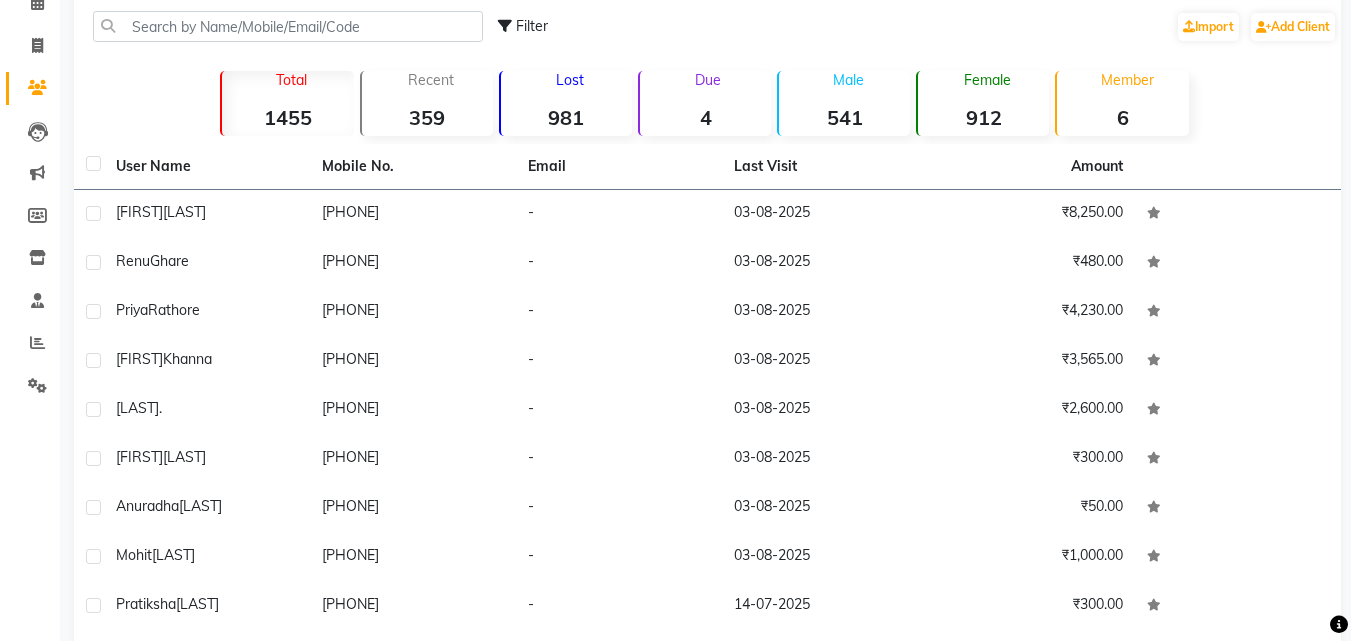 scroll, scrollTop: 0, scrollLeft: 0, axis: both 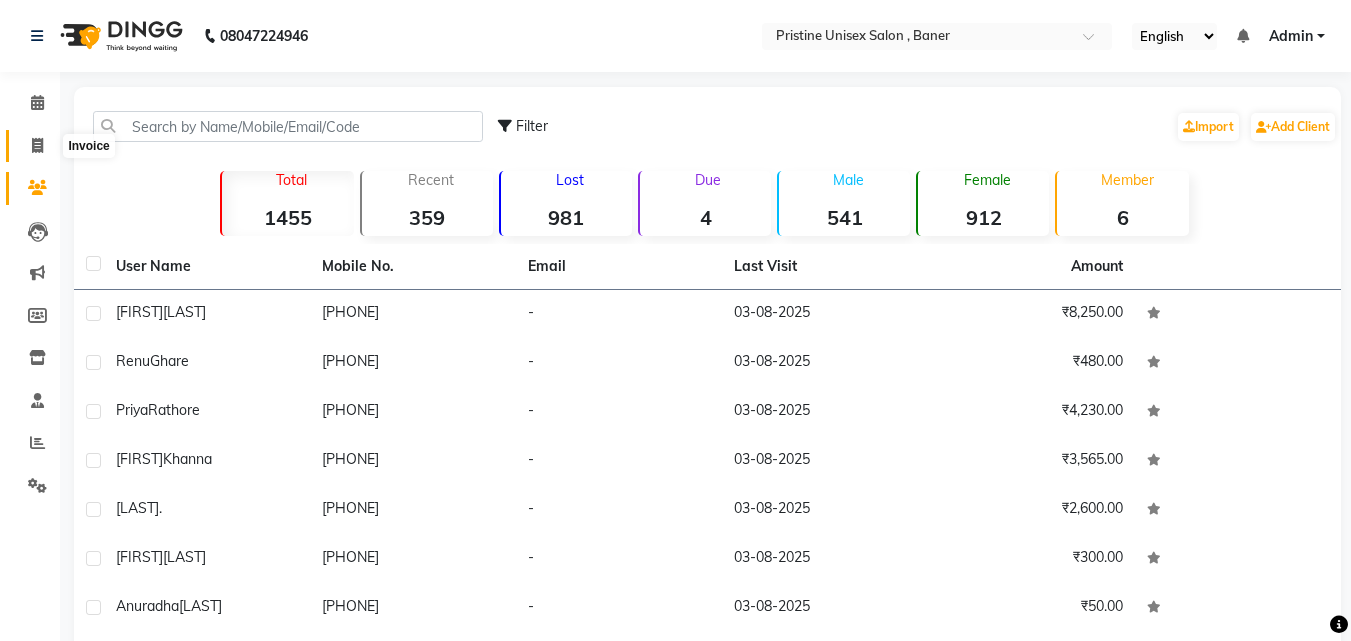 click 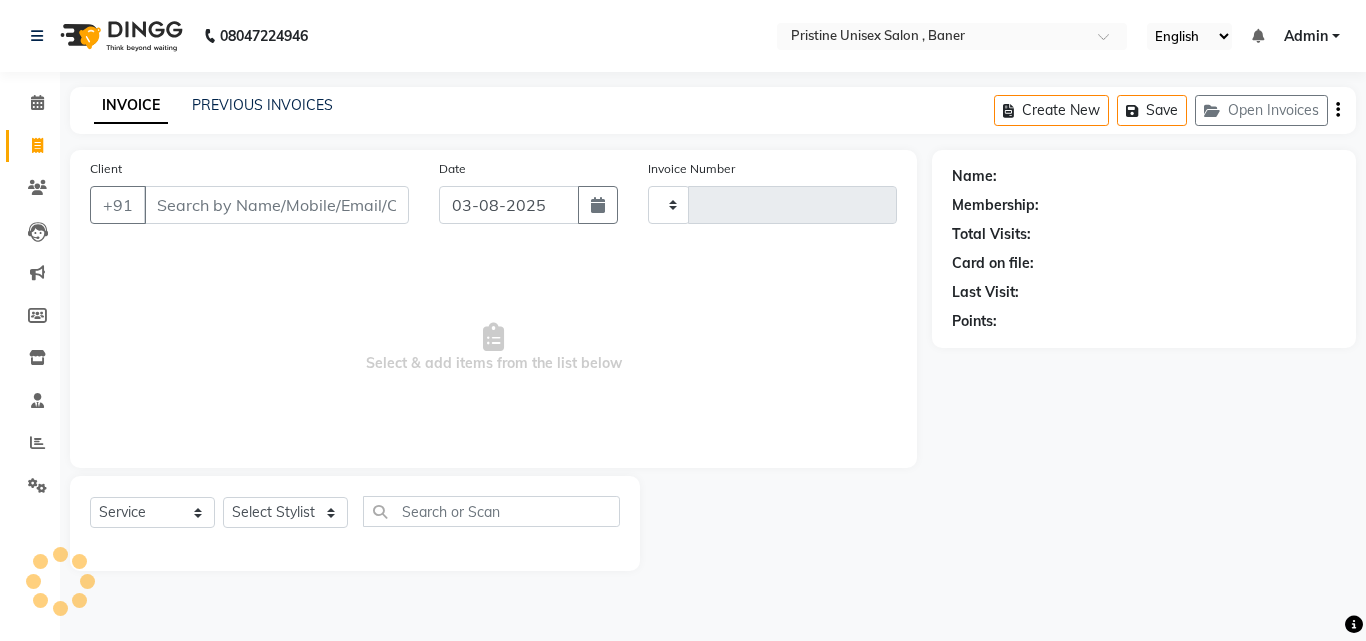 type on "0787" 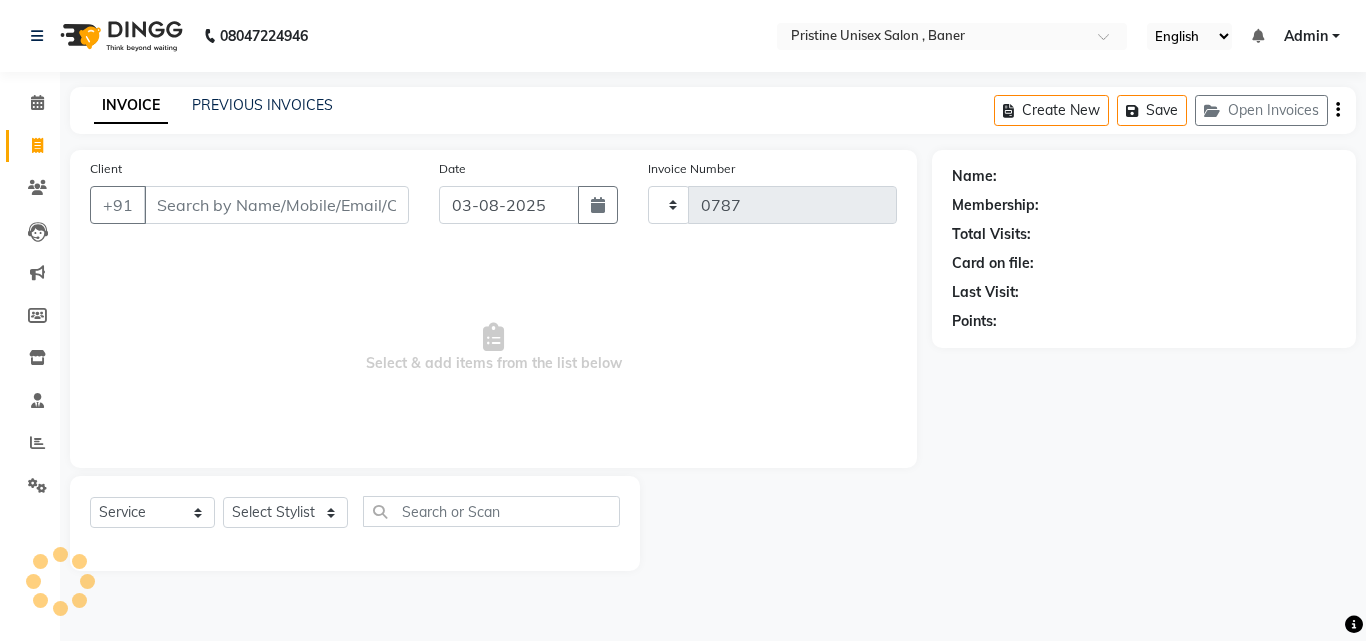 click on "Select & add items from the list below" at bounding box center [493, 348] 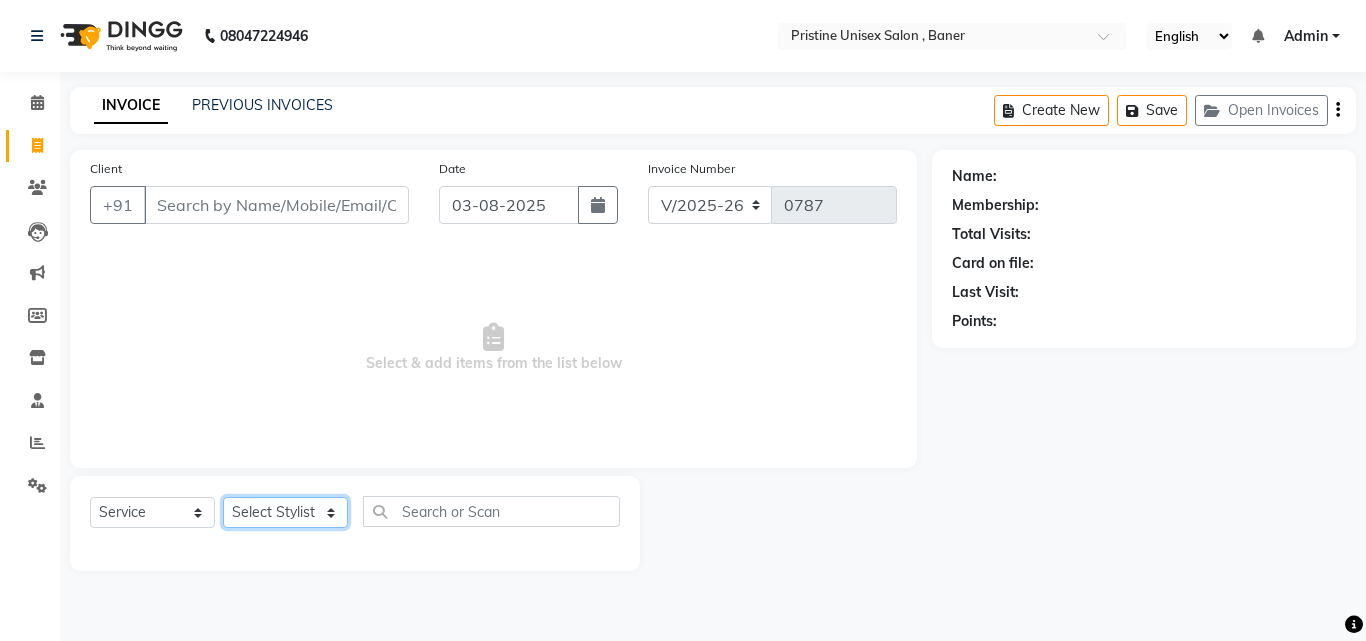 click on "Select Stylist ABHISHEKH Jaya Shinde Karan  Mahesh Rasal Mohd Monish Ahmed monika  NAAZ NIlesh pooja jaison Pooja Mam purva Sanket Sujata  Surekha Vandana  Chavan Vrsha jare" 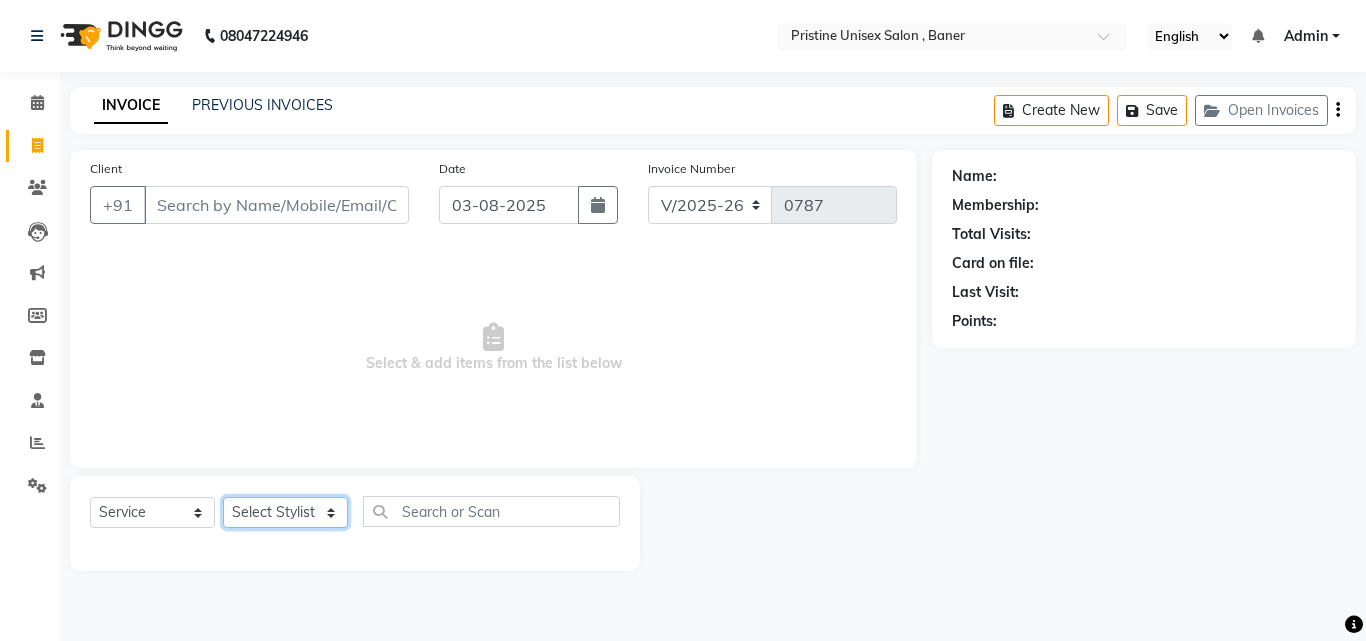 select on "51203" 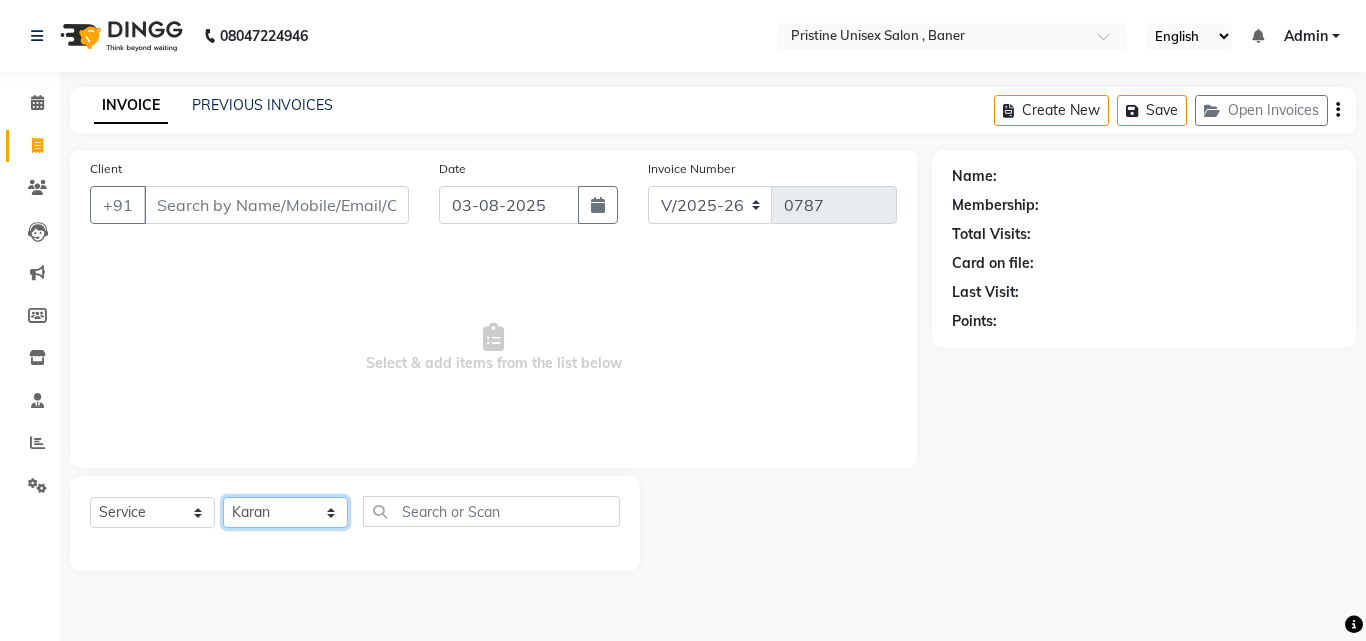 click on "Select Stylist ABHISHEKH Jaya Shinde Karan  Mahesh Rasal Mohd Monish Ahmed monika  NAAZ NIlesh pooja jaison Pooja Mam purva Sanket Sujata  Surekha Vandana  Chavan Vrsha jare" 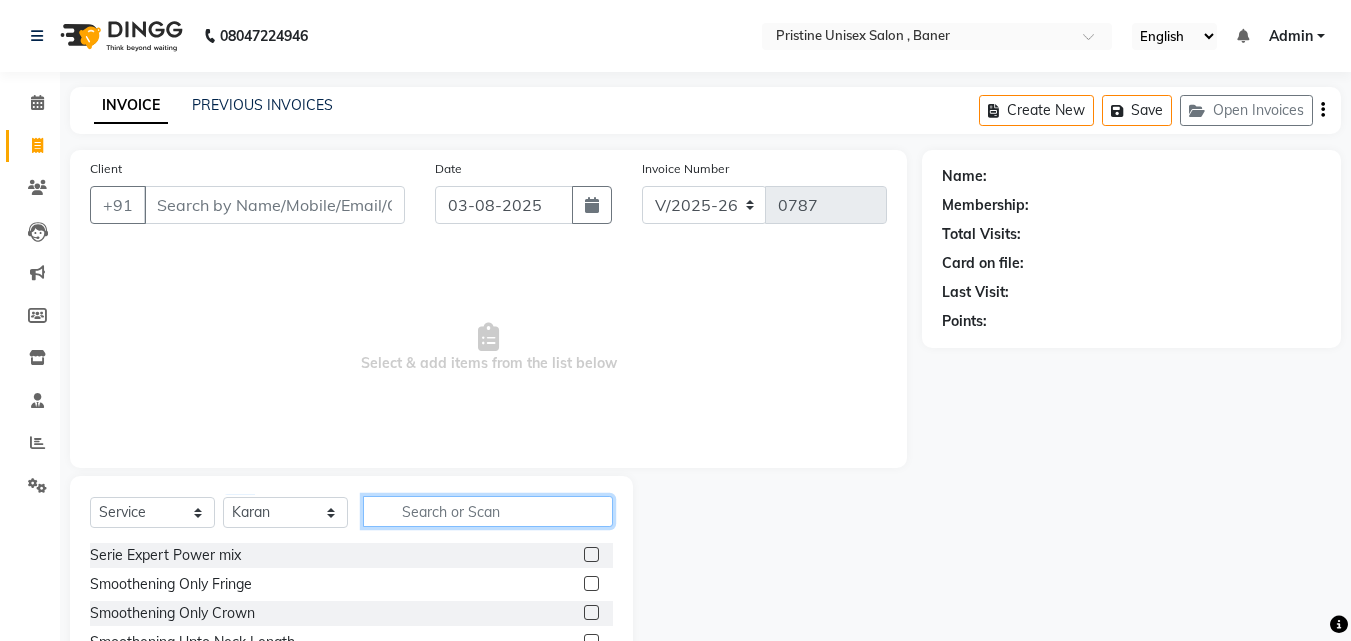 click 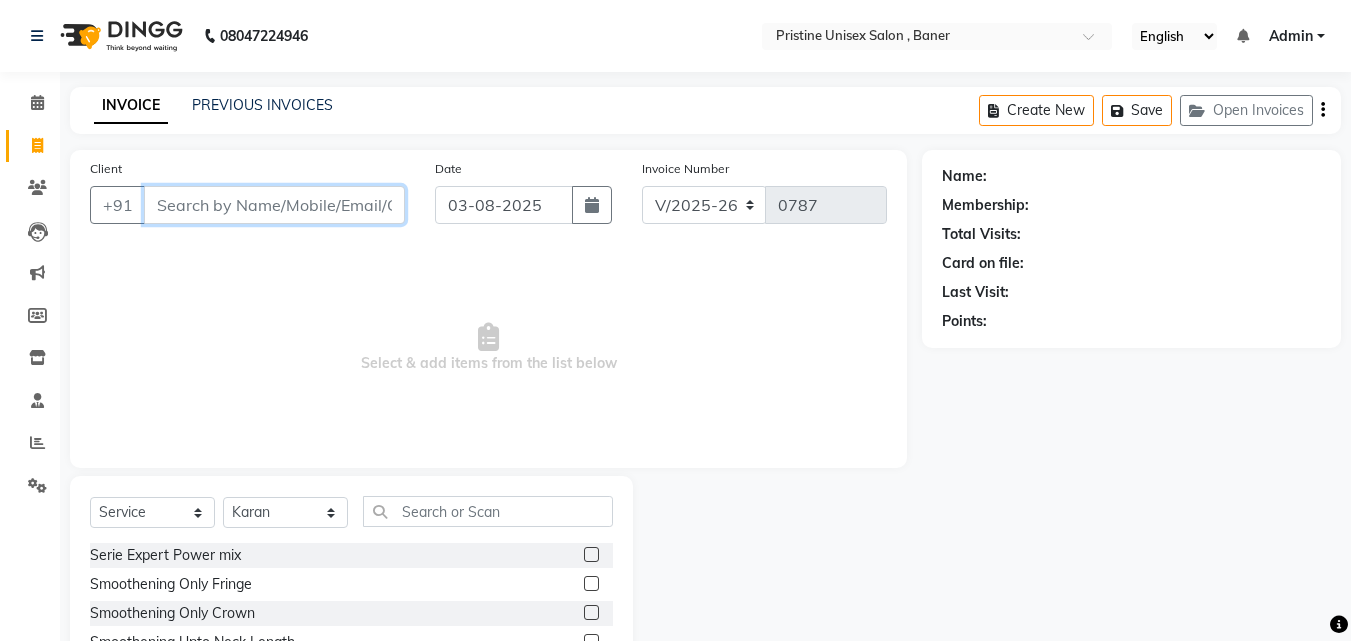click on "Client" at bounding box center [274, 205] 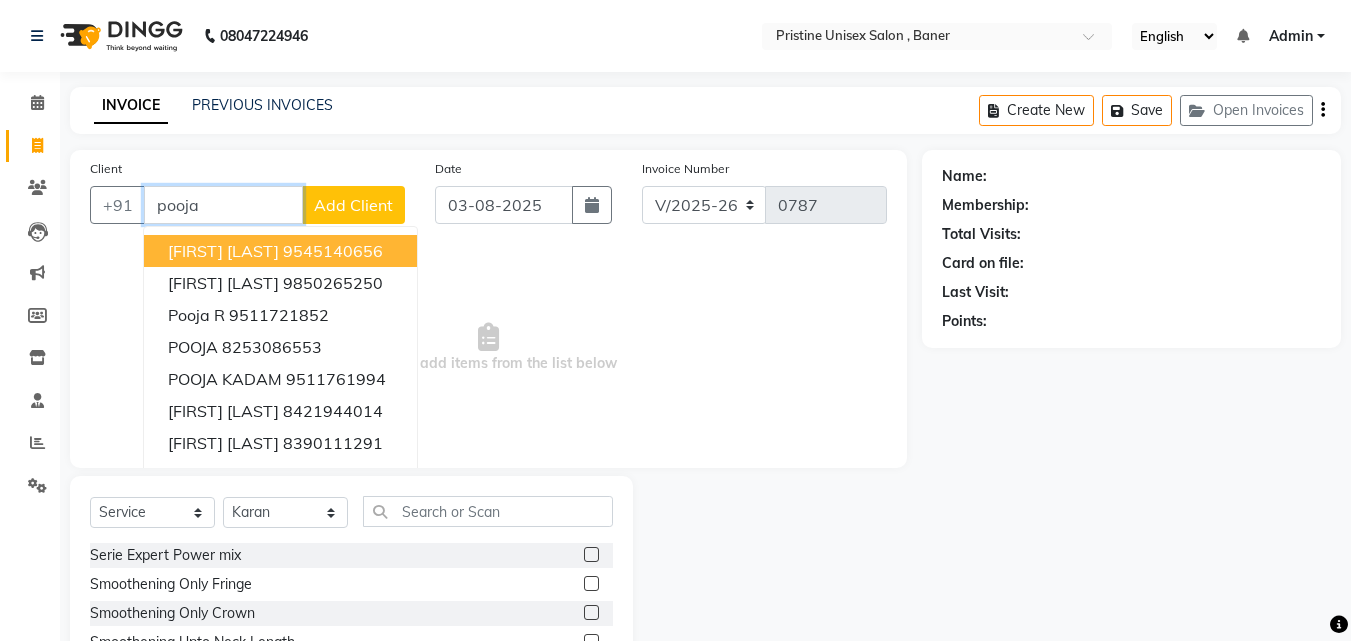 click on "pooja" at bounding box center (223, 205) 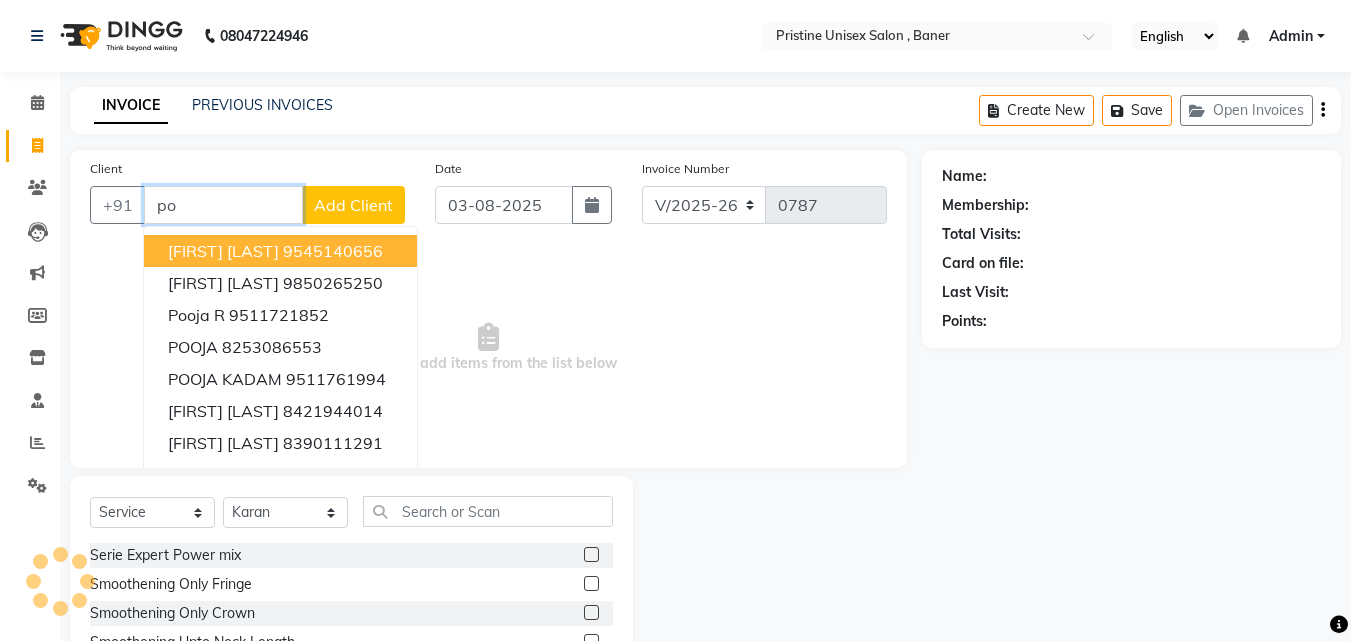 type on "p" 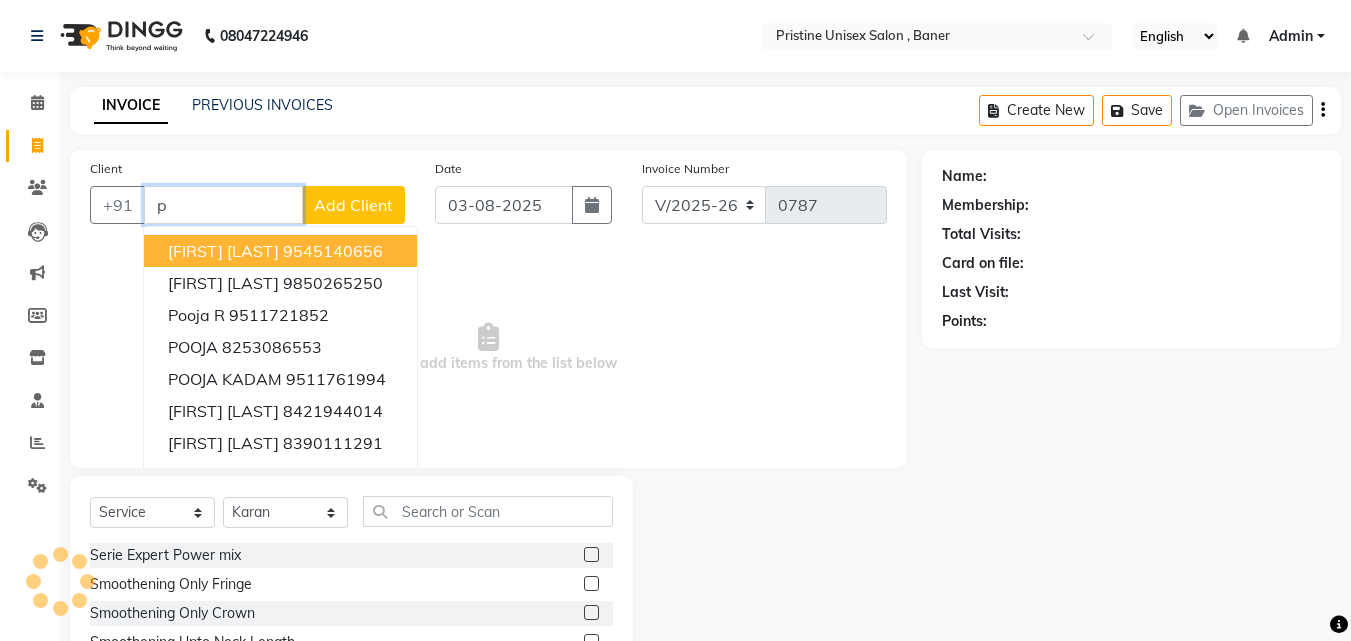 type 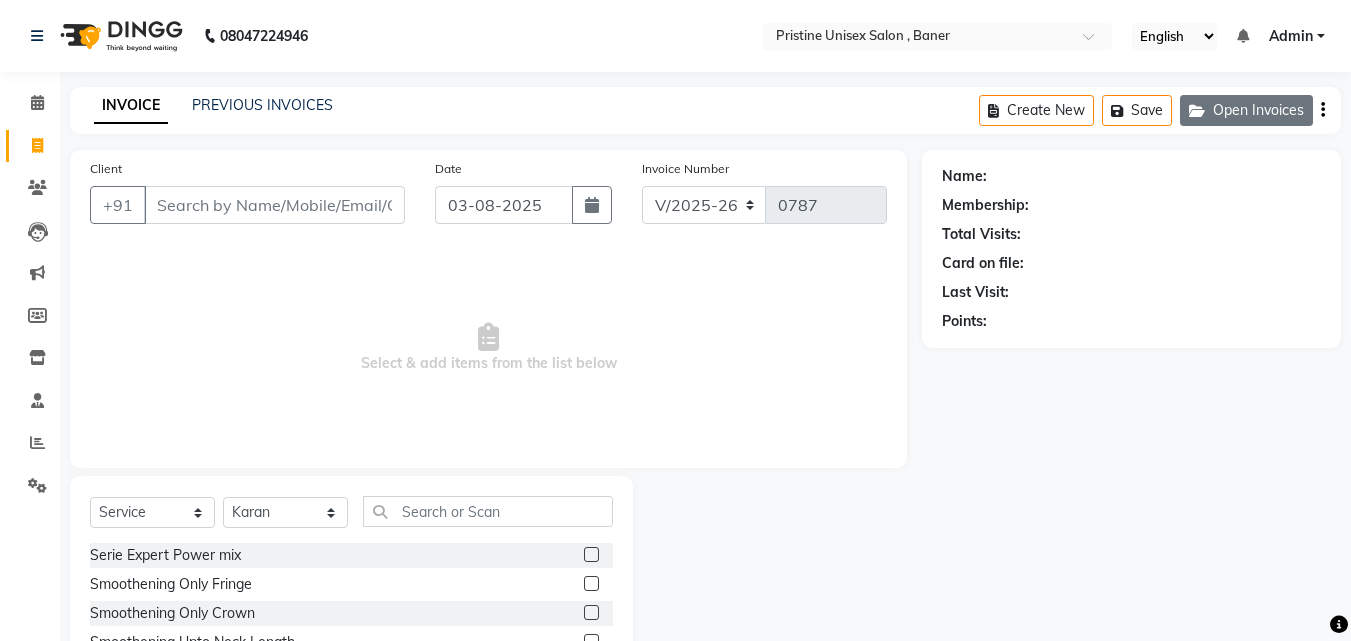 click on "Open Invoices" 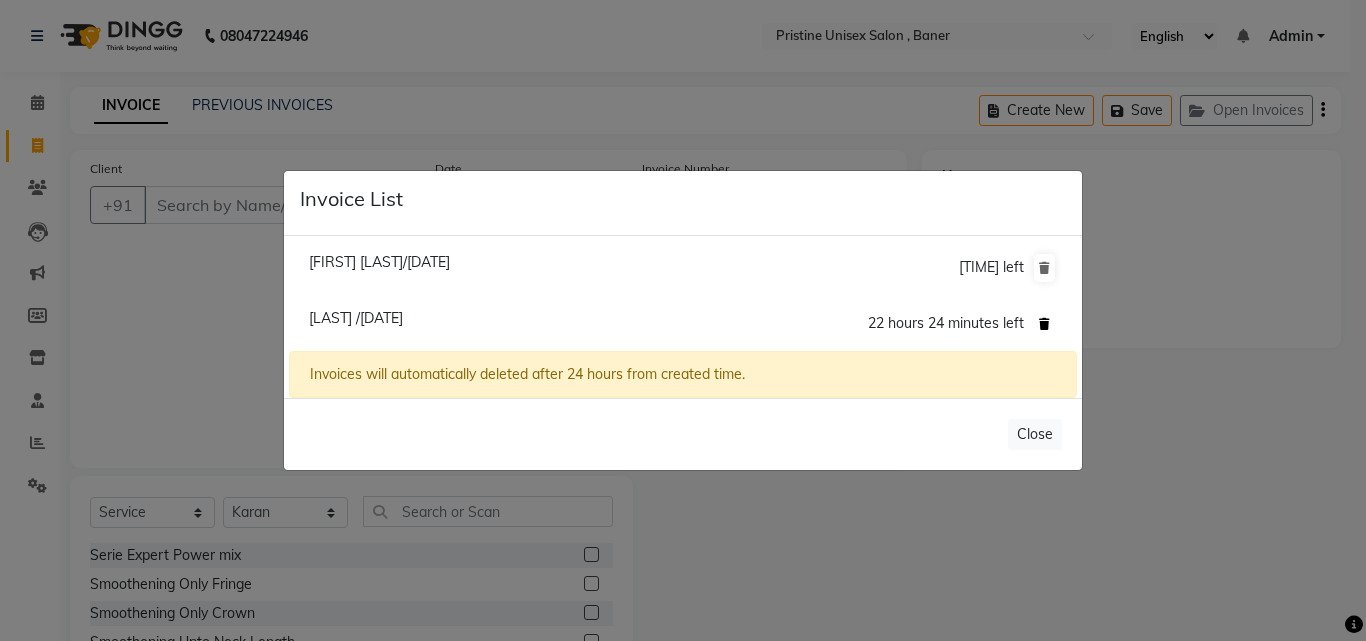 click 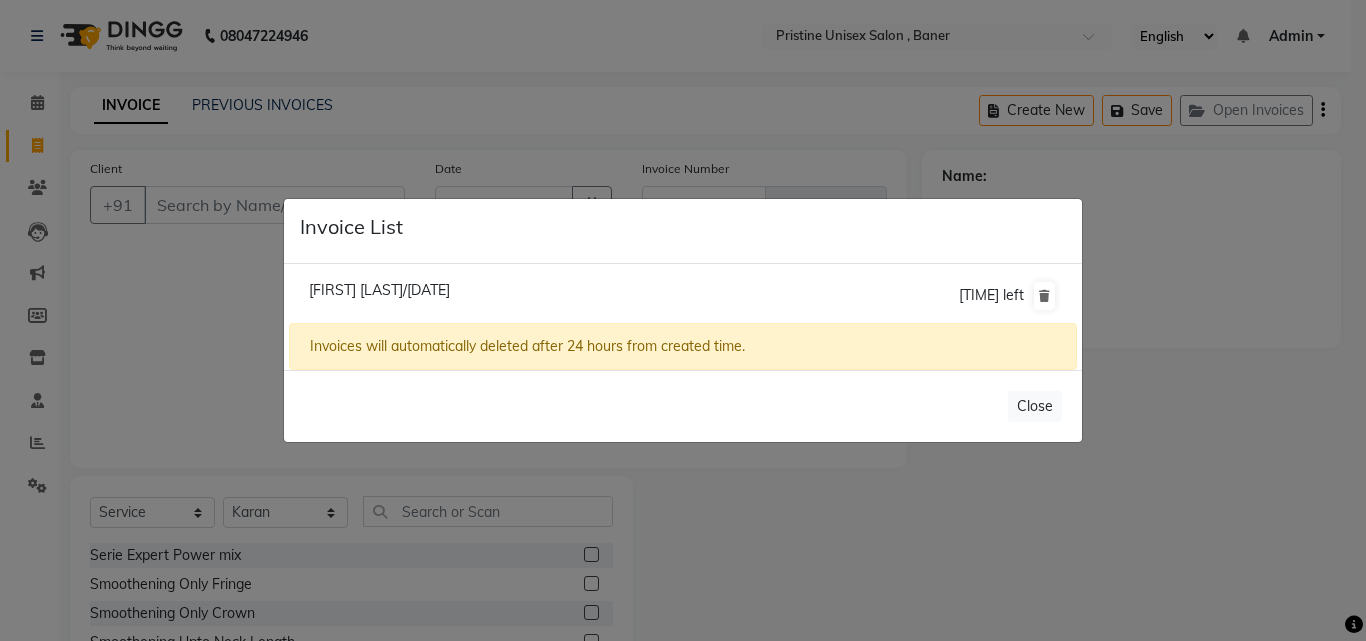 click on "Invoice List  Janvi Patil/03 August 2025  18 hours 41 minutes left  Invoices will automatically deleted after 24 hours from created time.   Close" 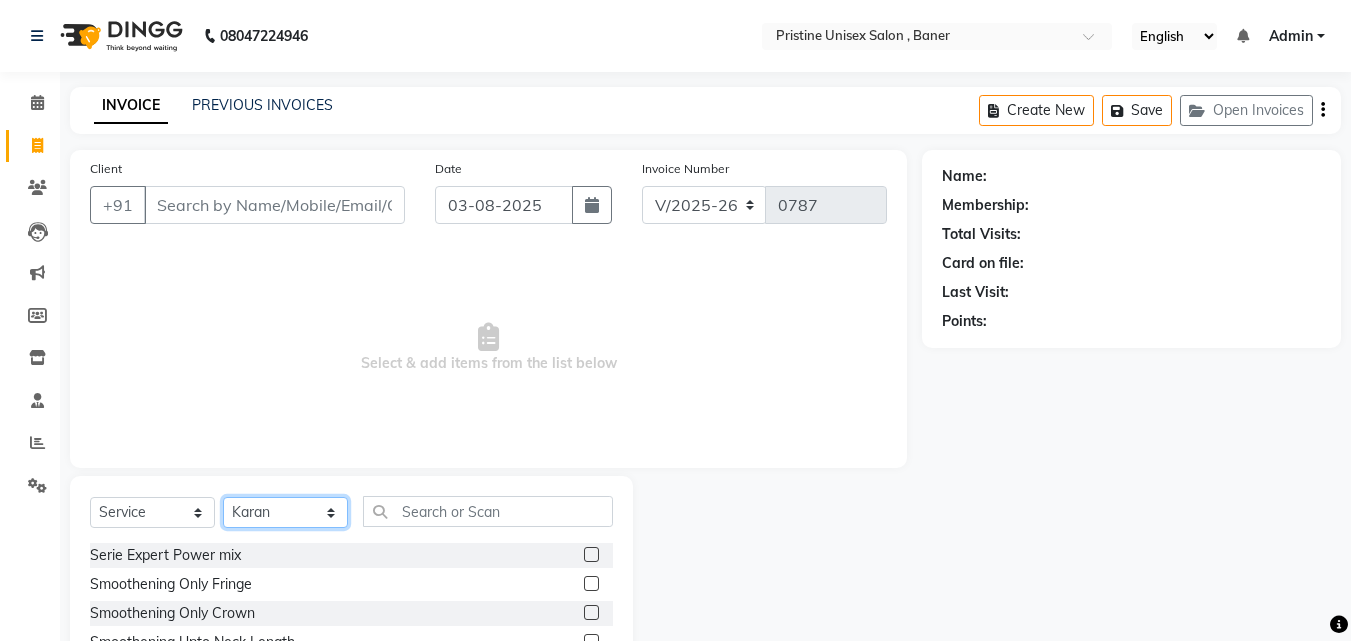 click on "Select Stylist ABHISHEKH Jaya Shinde Karan  Mahesh Rasal Mohd Monish Ahmed monika  NAAZ NIlesh pooja jaison Pooja Mam purva Sanket Sujata  Surekha Vandana  Chavan Vrsha jare" 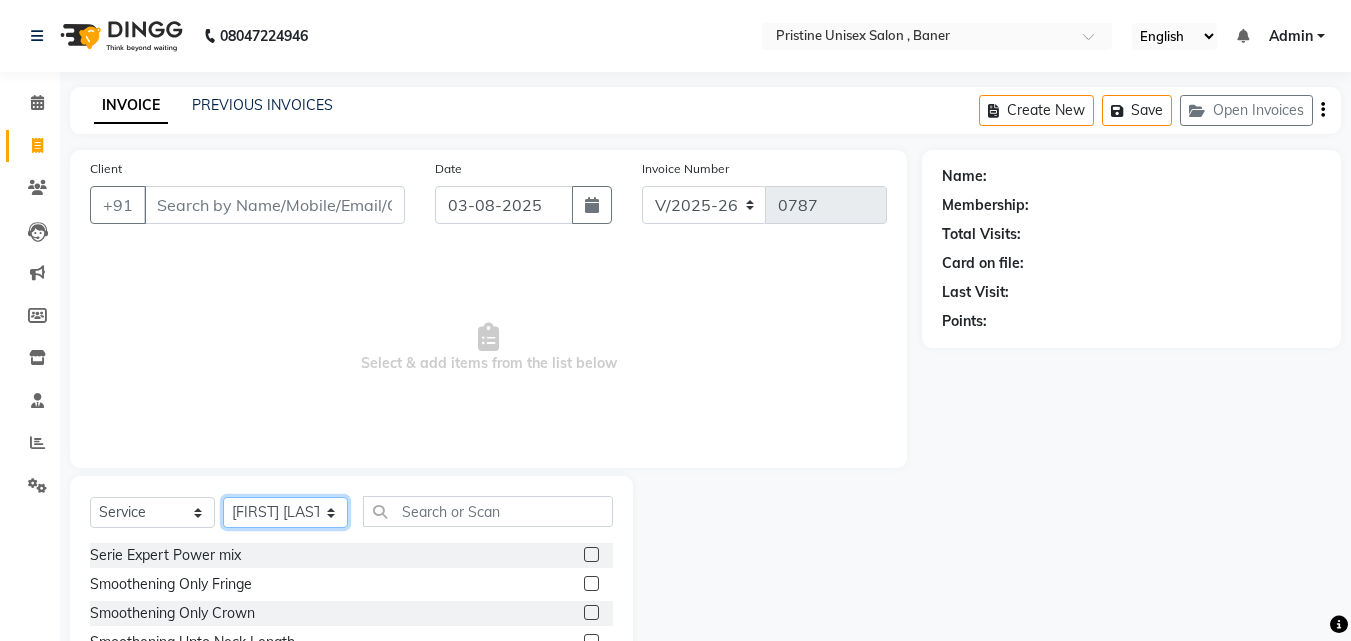 click on "Select Stylist ABHISHEKH Jaya Shinde Karan  Mahesh Rasal Mohd Monish Ahmed monika  NAAZ NIlesh pooja jaison Pooja Mam purva Sanket Sujata  Surekha Vandana  Chavan Vrsha jare" 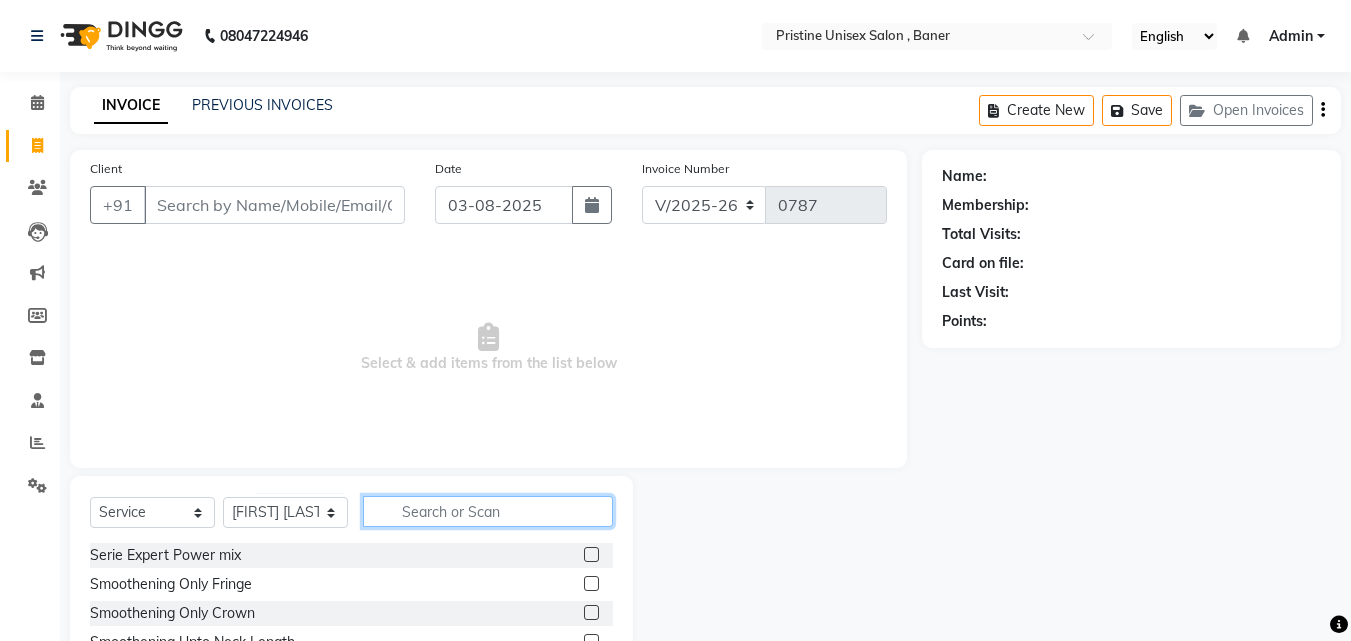 click 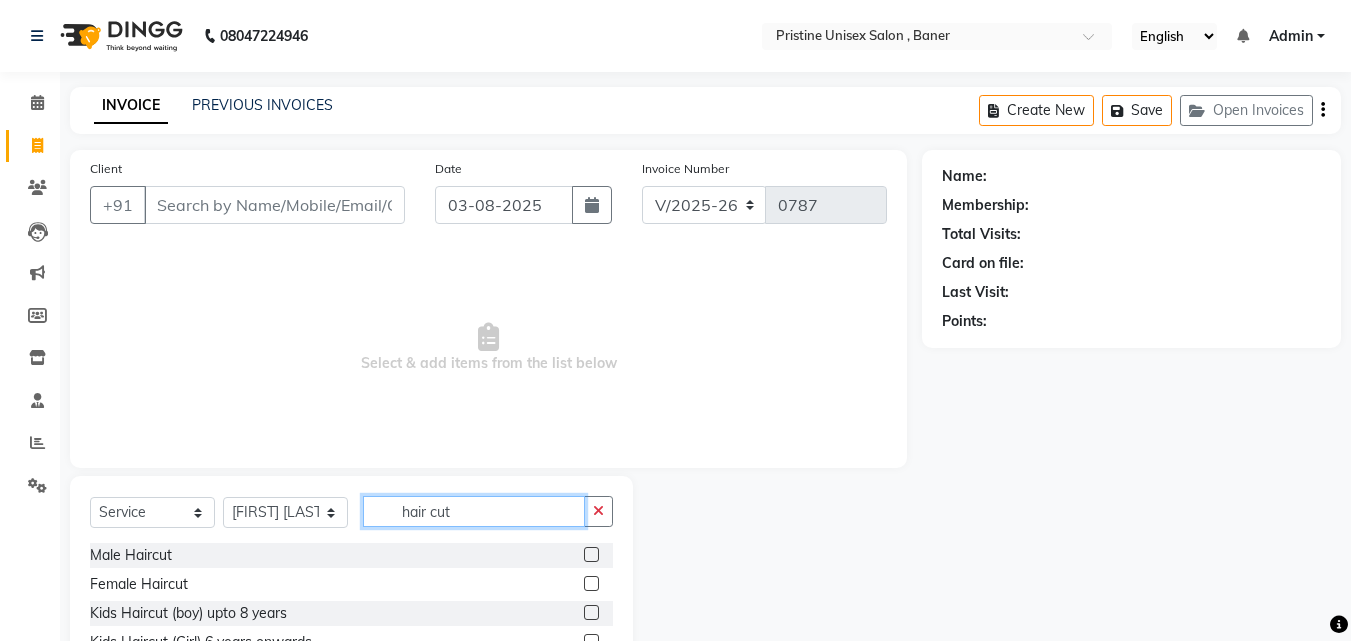 type on "hair cut" 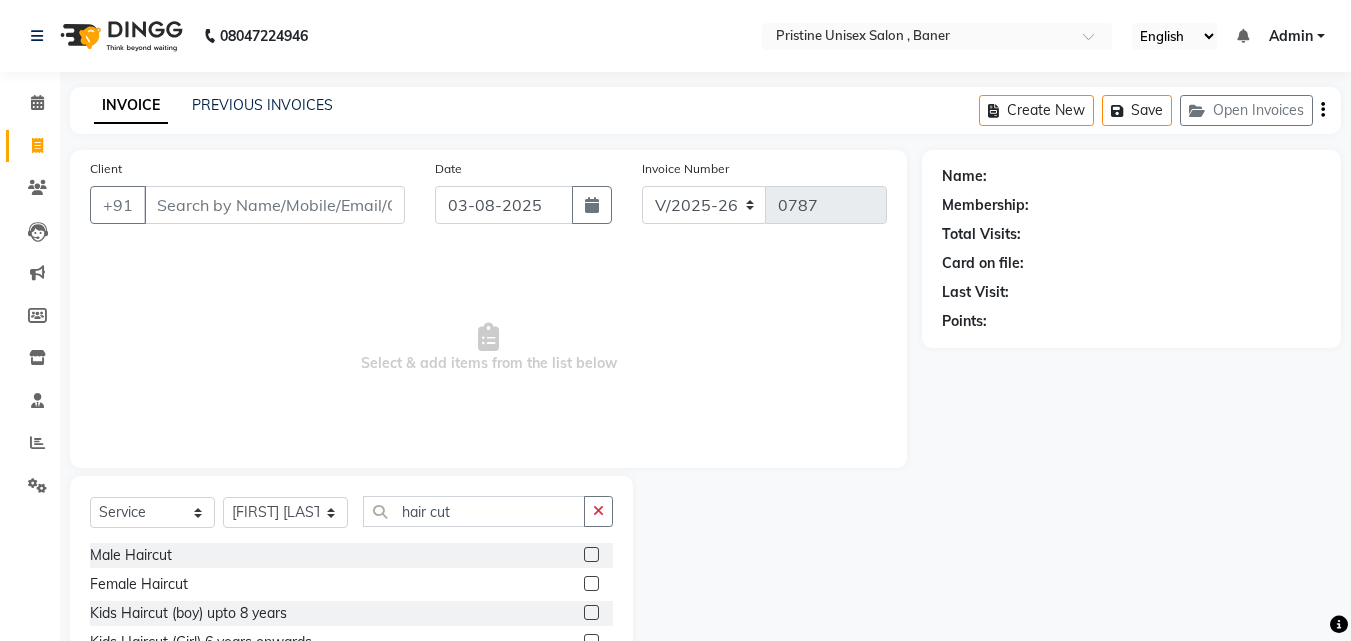 click 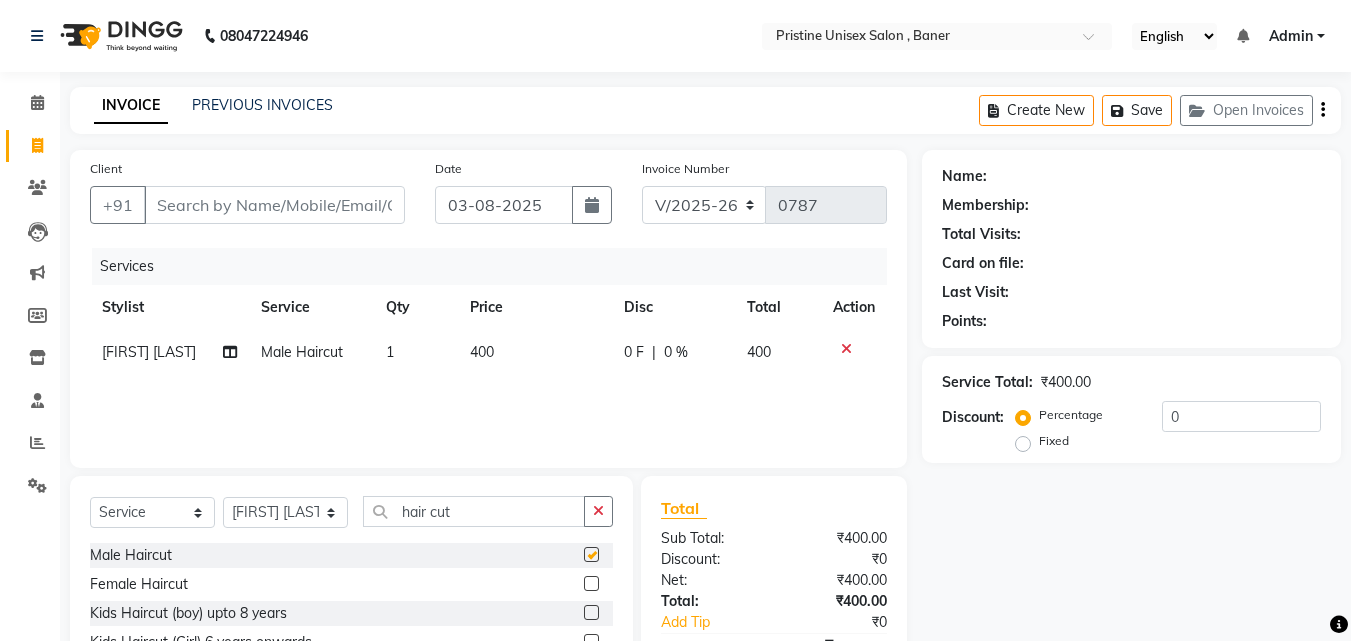 checkbox on "false" 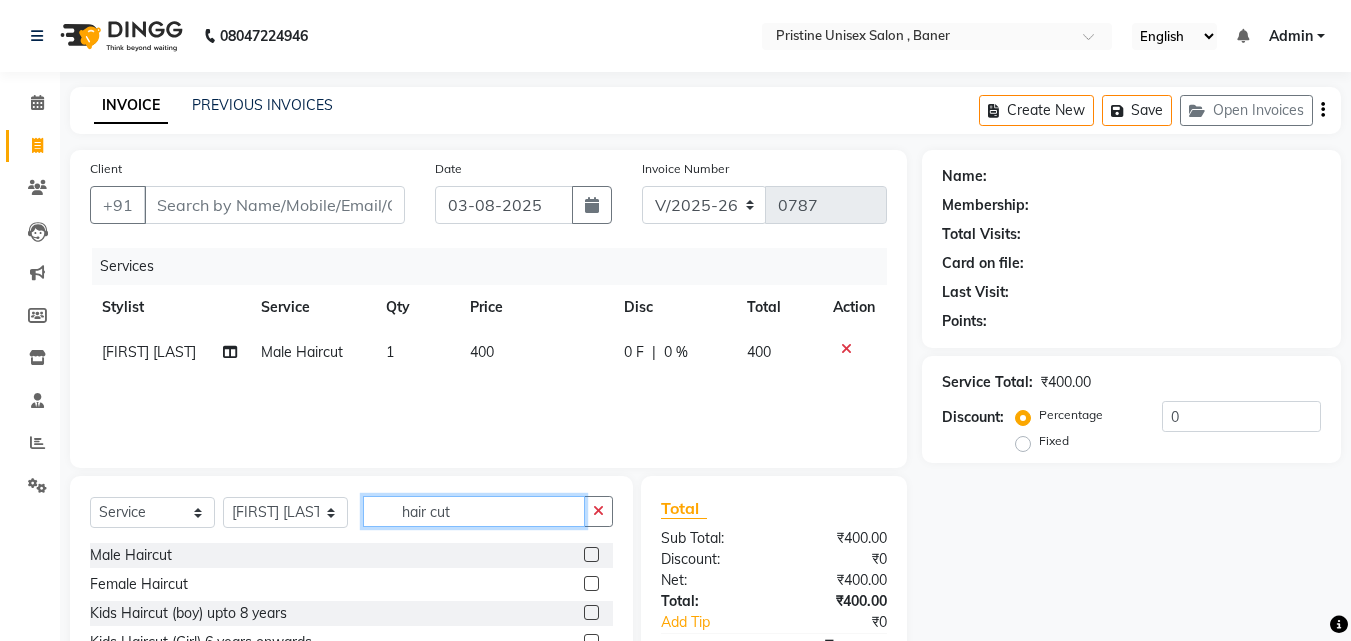 click on "hair cut" 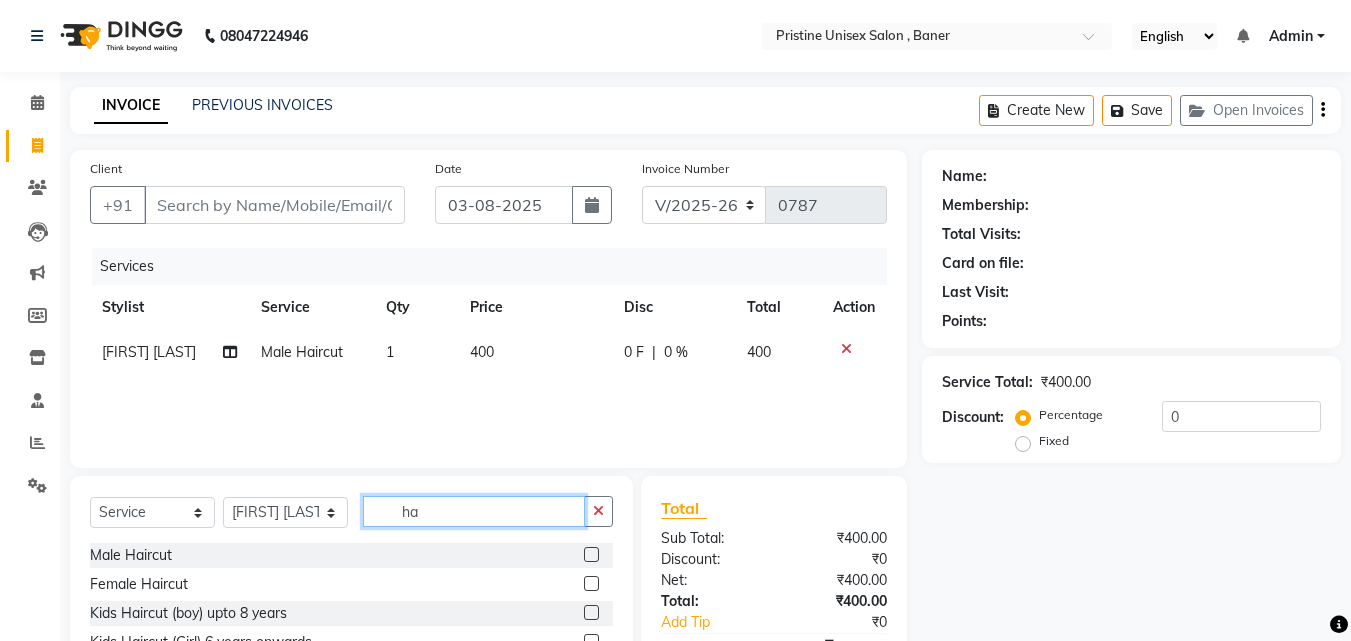 type on "h" 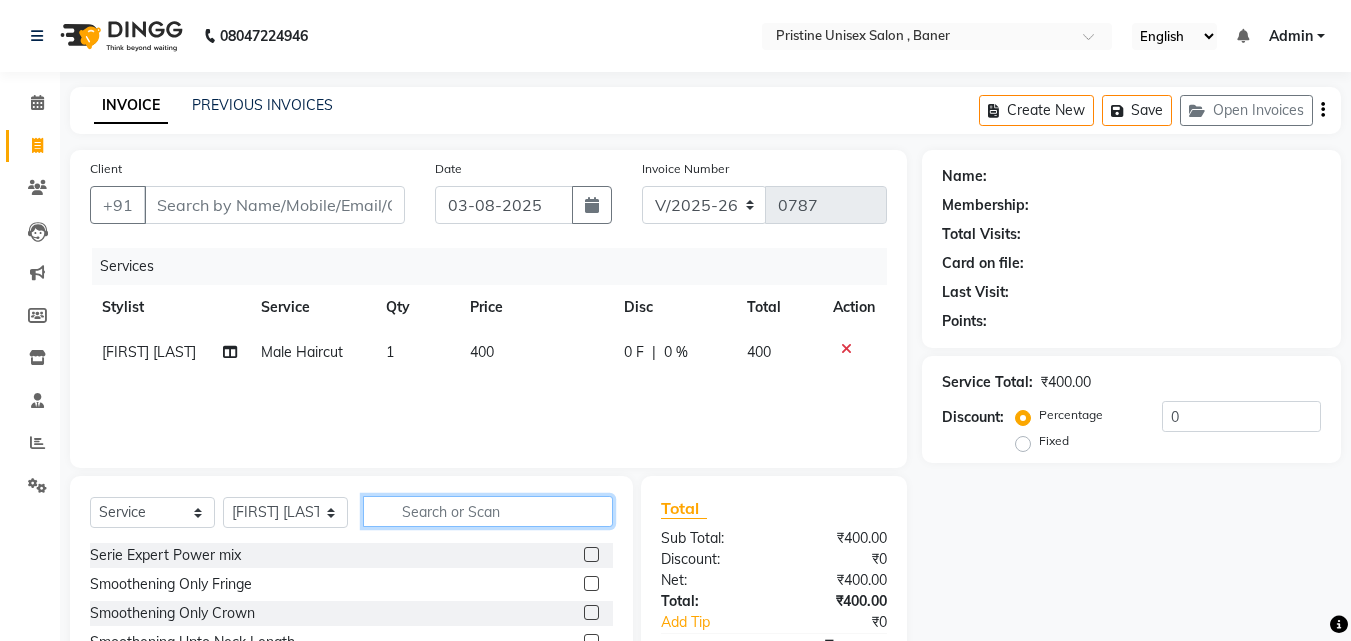 click 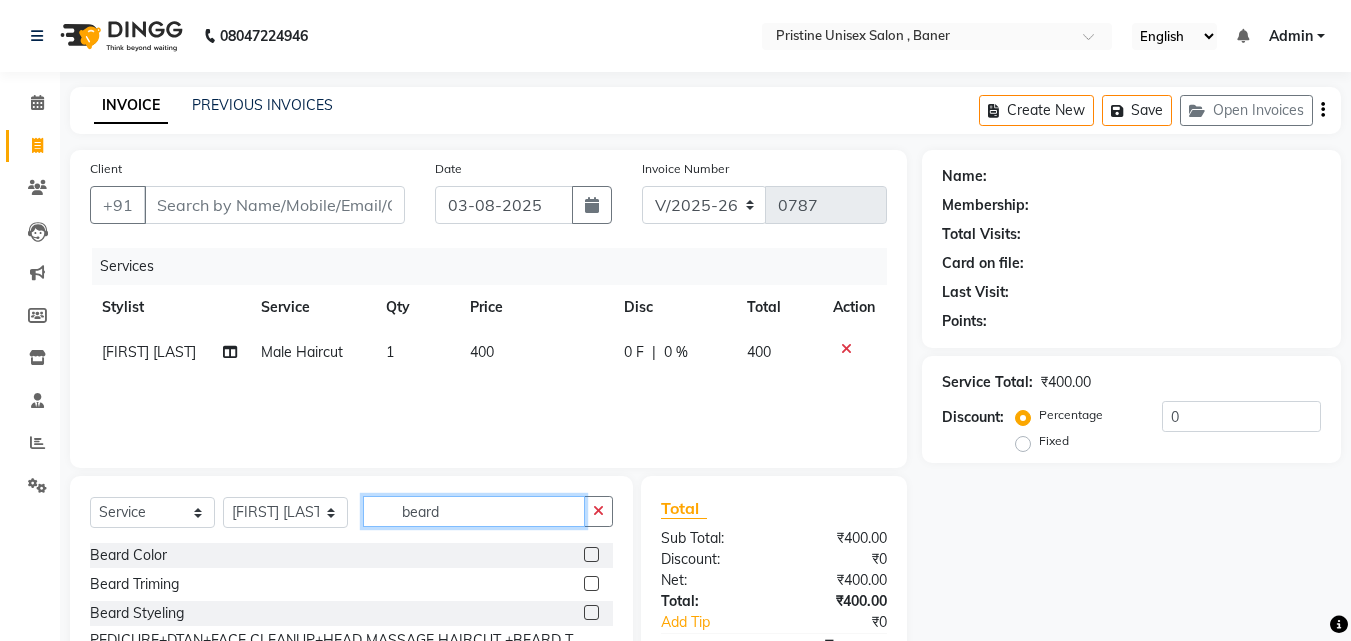 type on "beard" 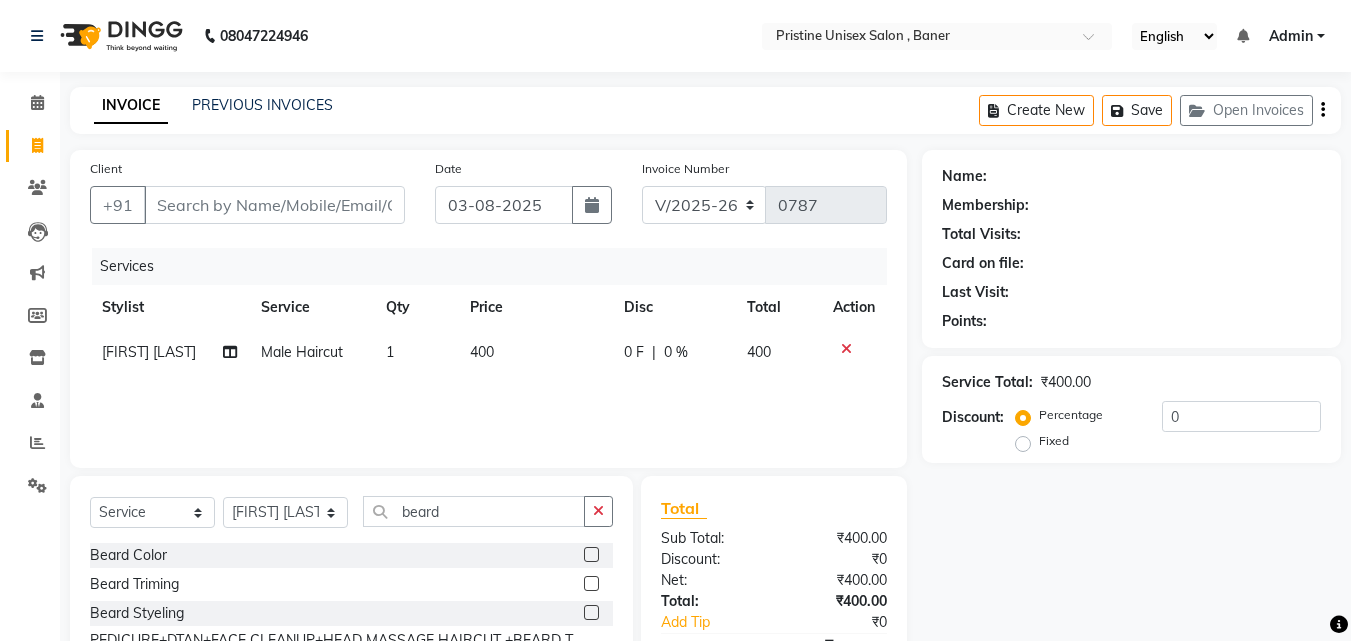 drag, startPoint x: 590, startPoint y: 609, endPoint x: 600, endPoint y: 614, distance: 11.18034 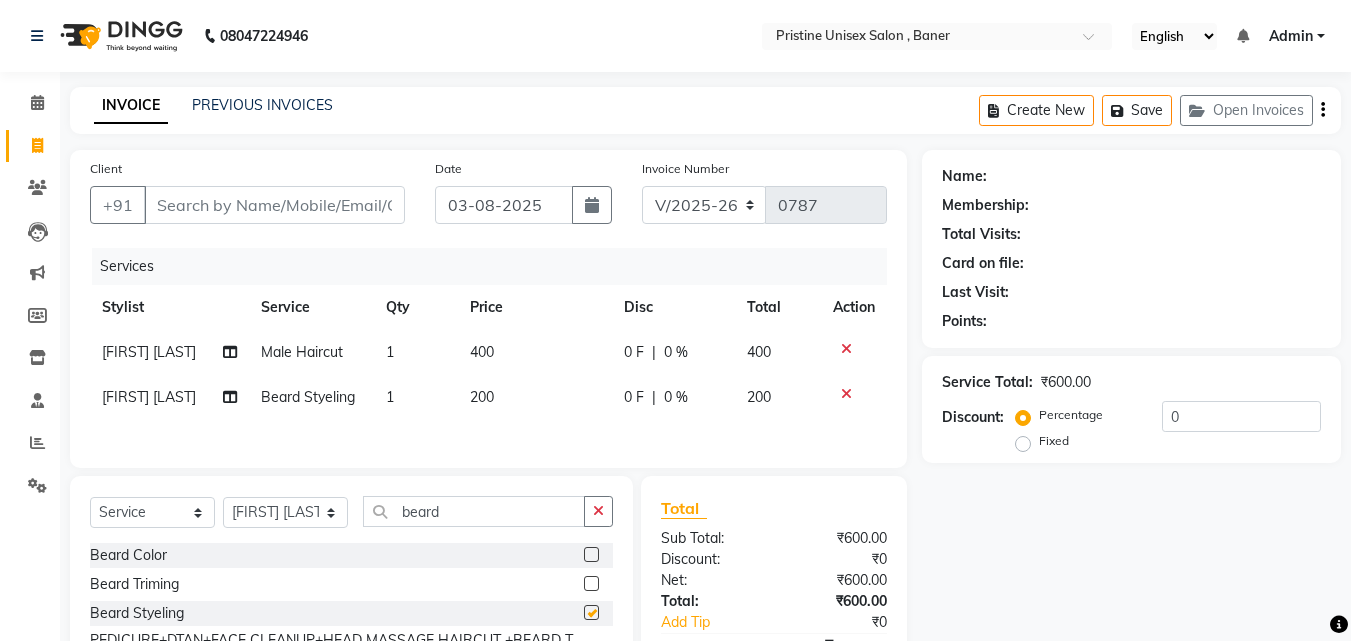 checkbox on "false" 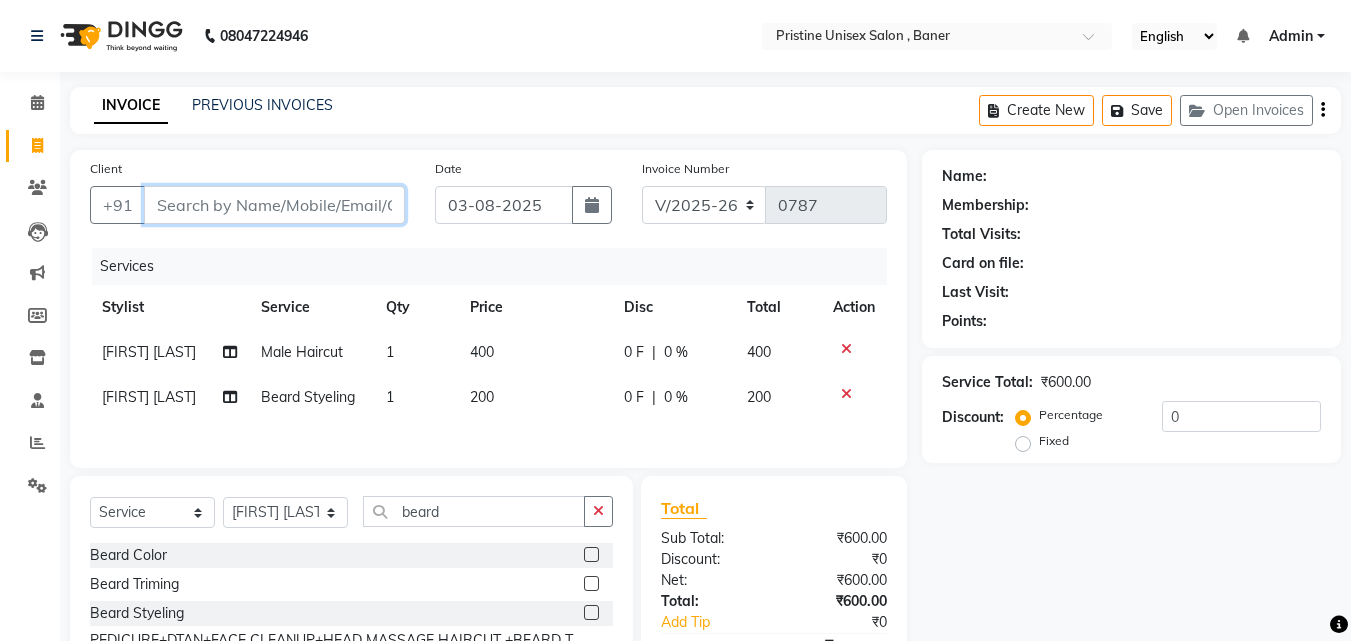 click on "Client" at bounding box center (274, 205) 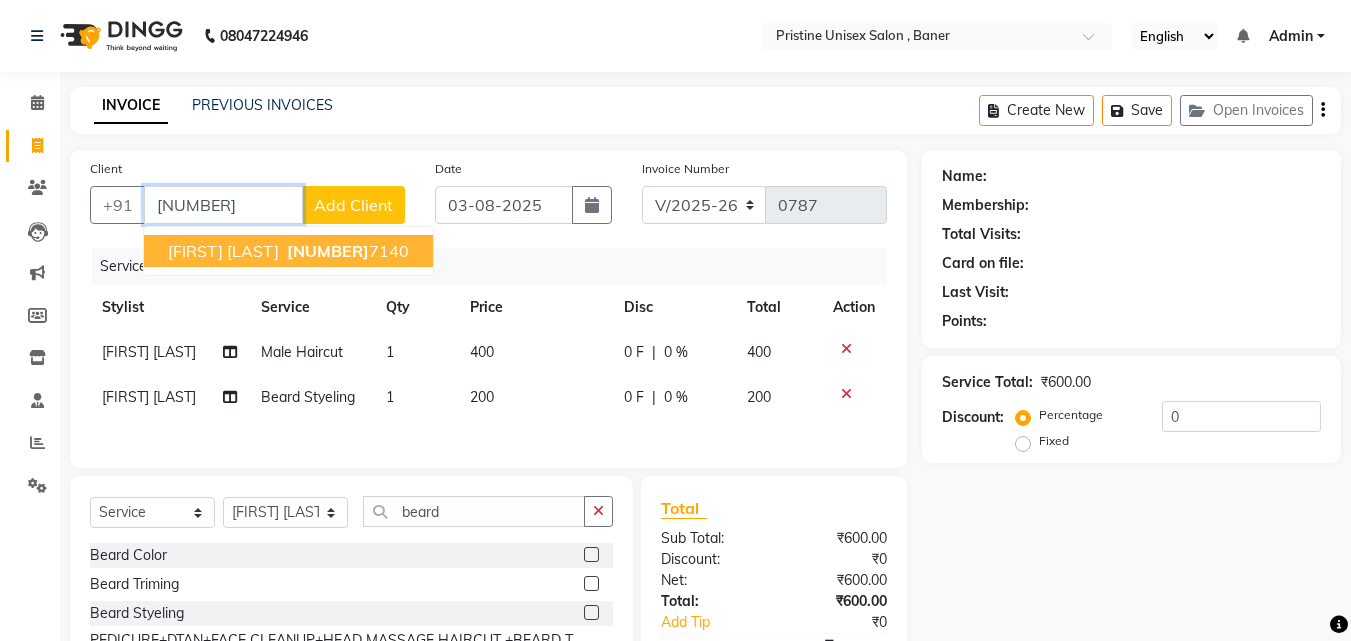 click on "Amar kumar" at bounding box center (223, 251) 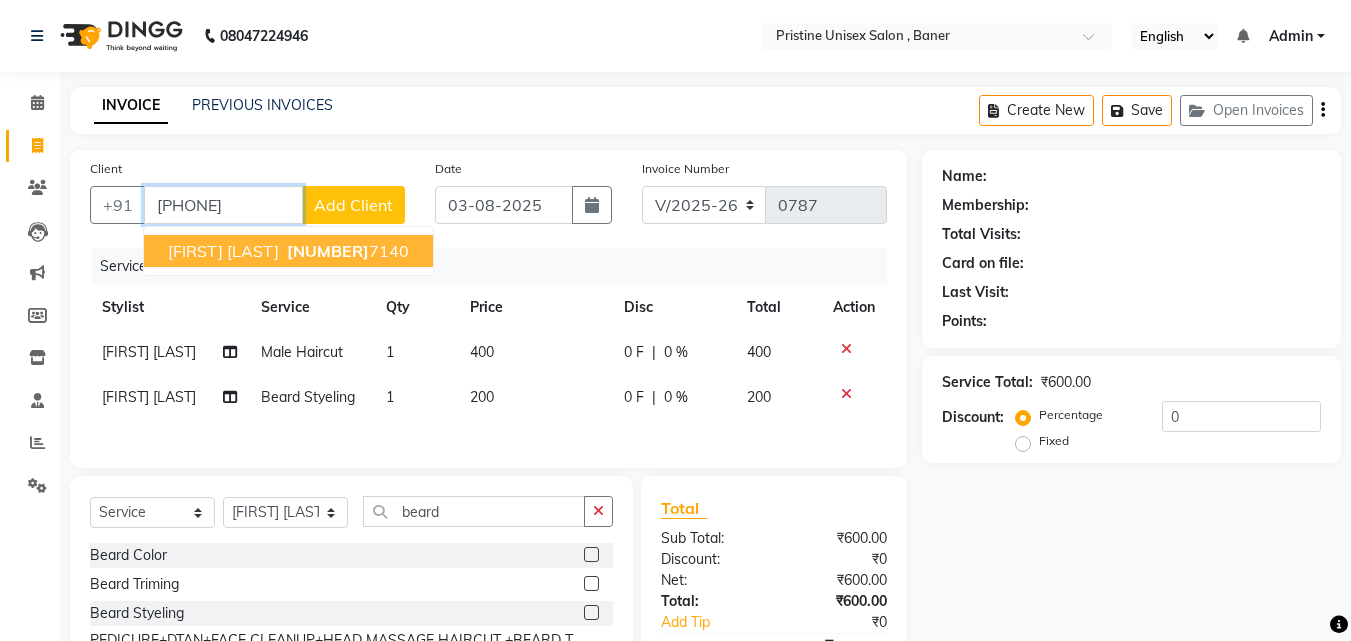 type on "[PHONE]" 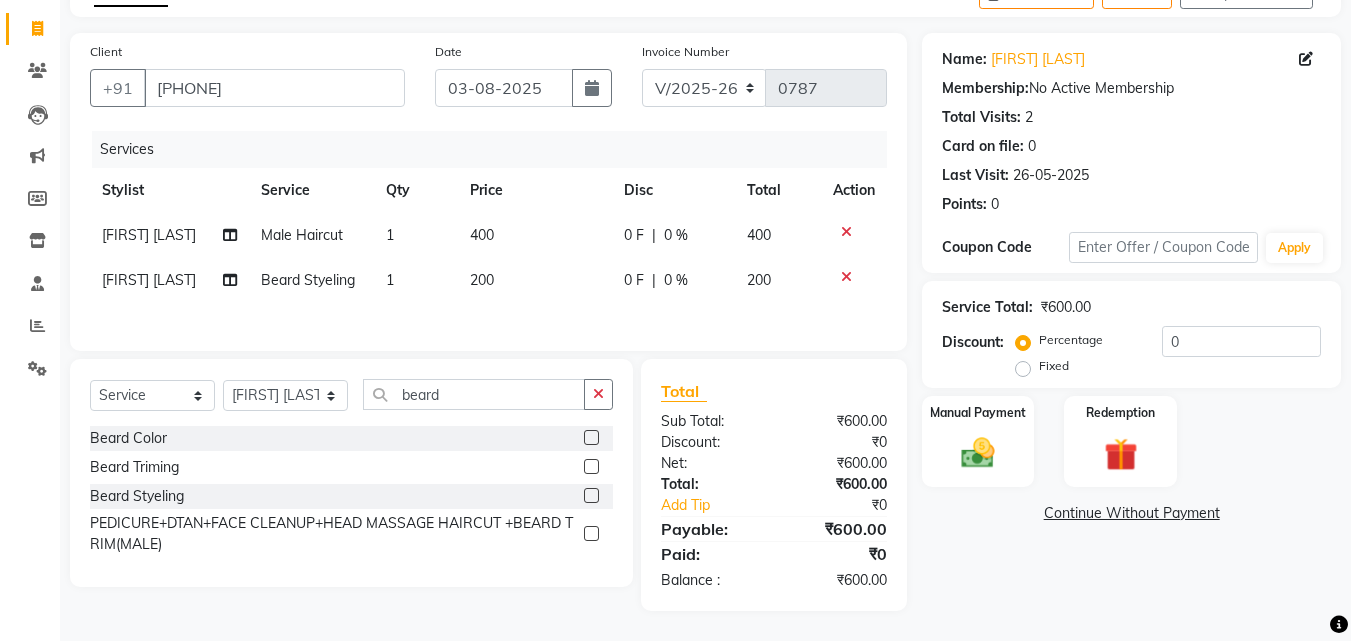 scroll, scrollTop: 162, scrollLeft: 0, axis: vertical 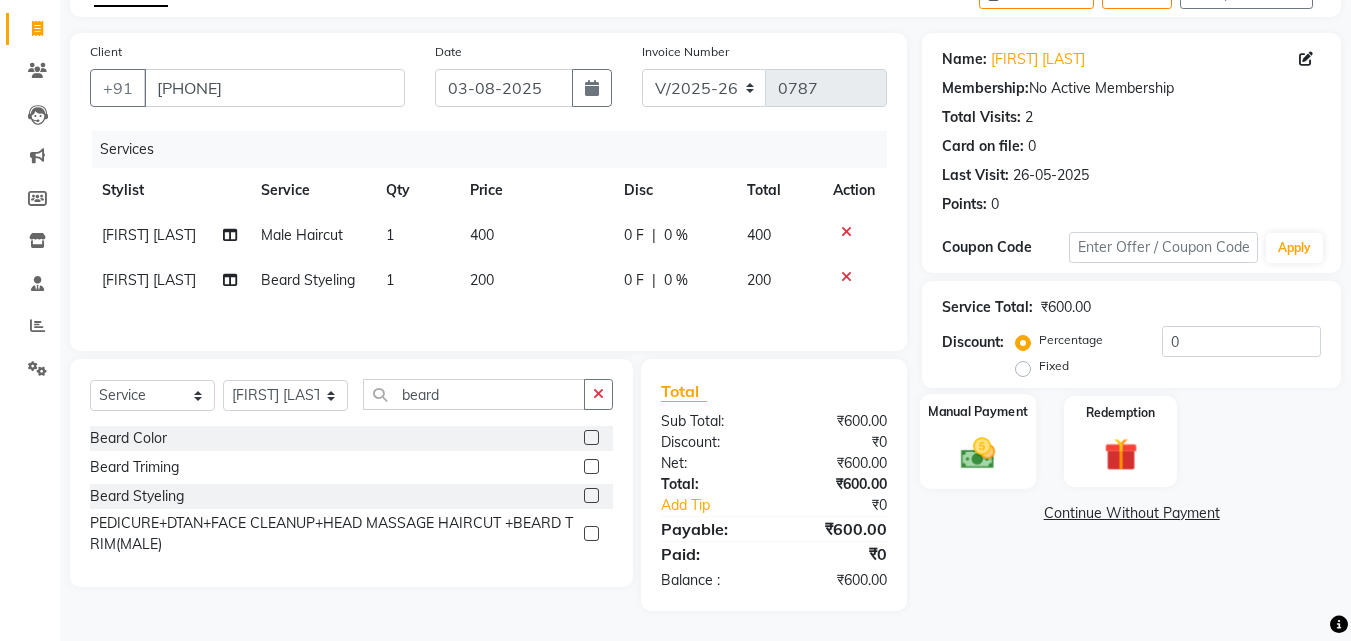 click on "Manual Payment" 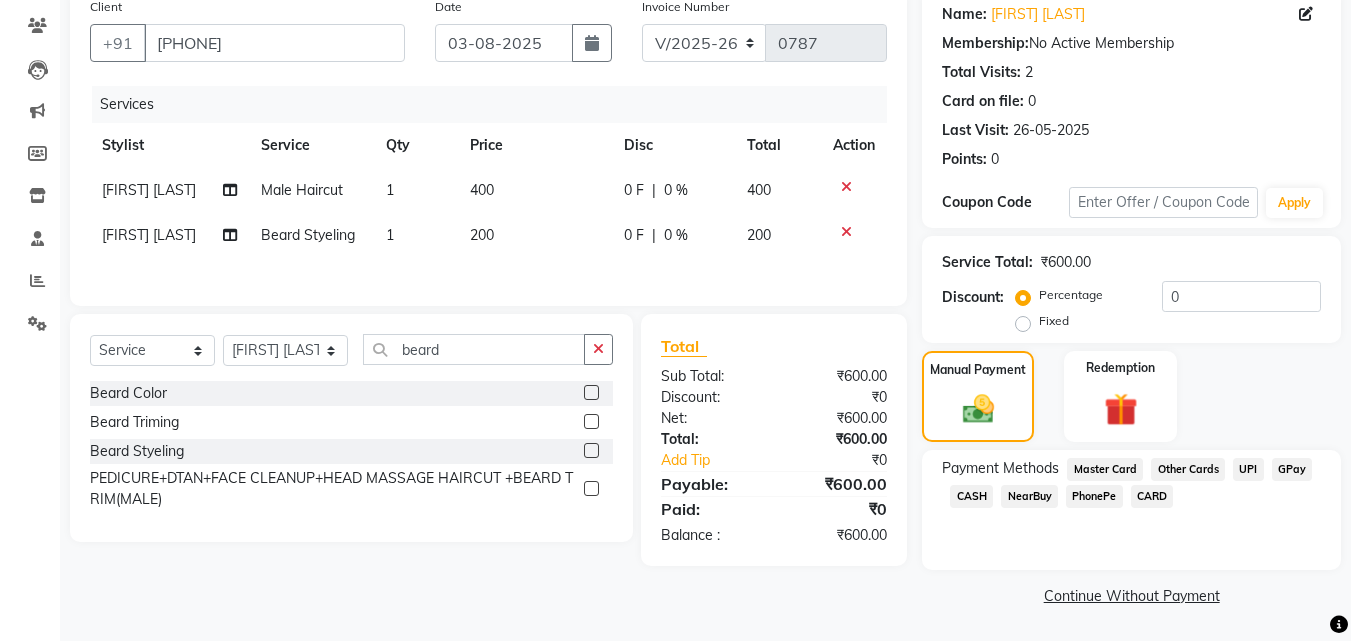 click on "GPay" 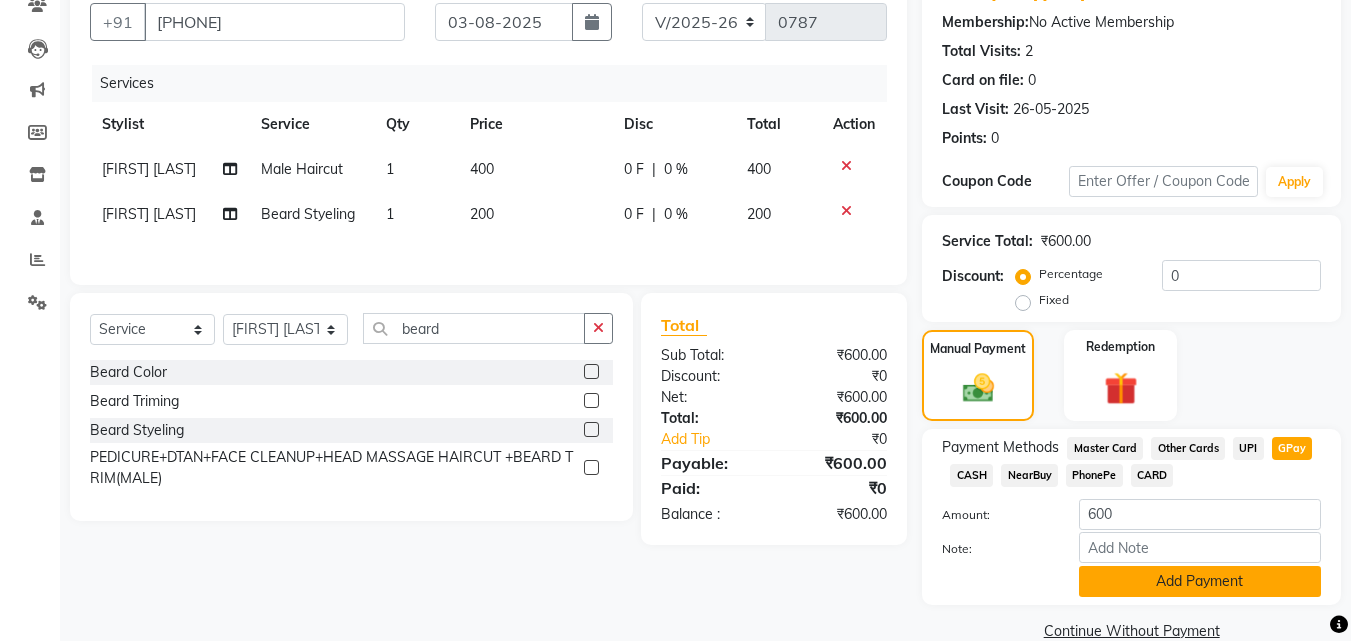 scroll, scrollTop: 218, scrollLeft: 0, axis: vertical 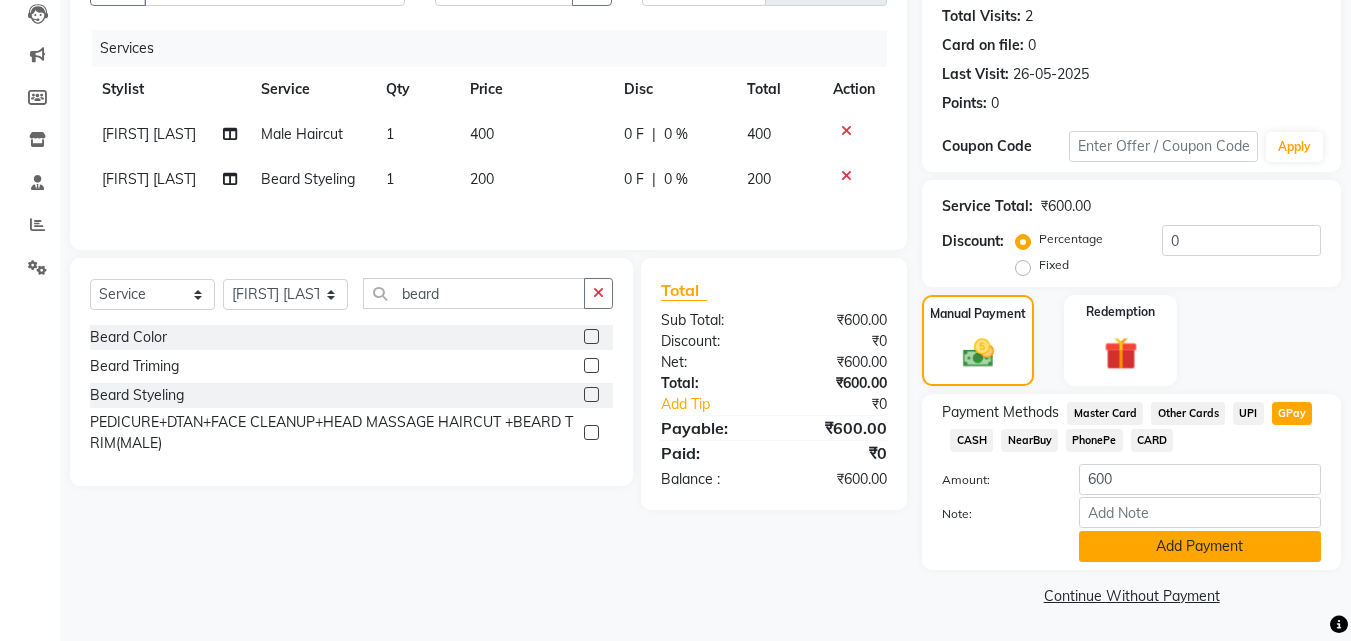 click on "Add Payment" 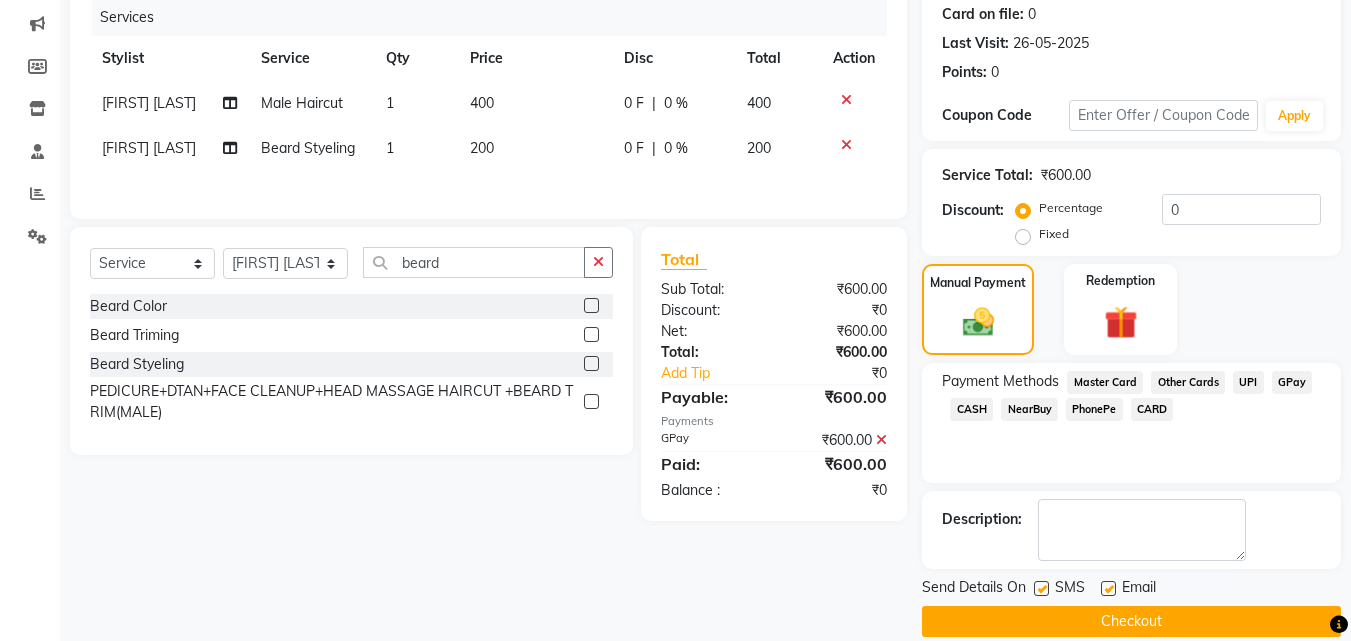 scroll, scrollTop: 275, scrollLeft: 0, axis: vertical 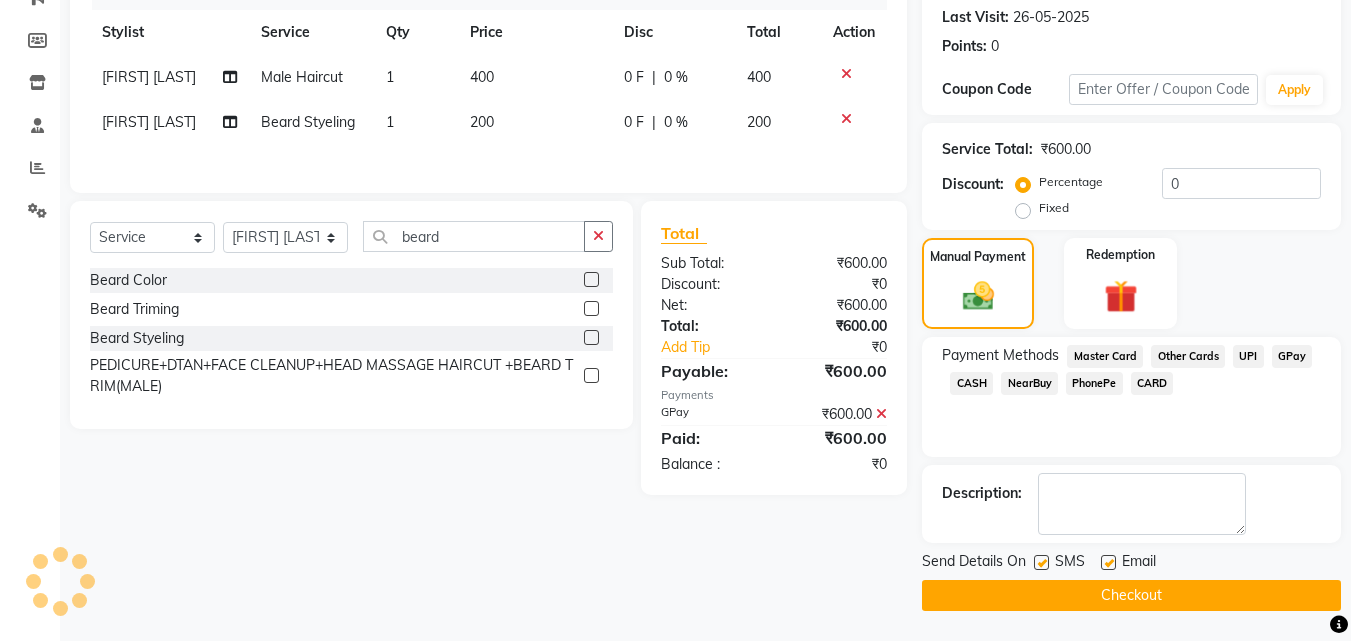 click on "Checkout" 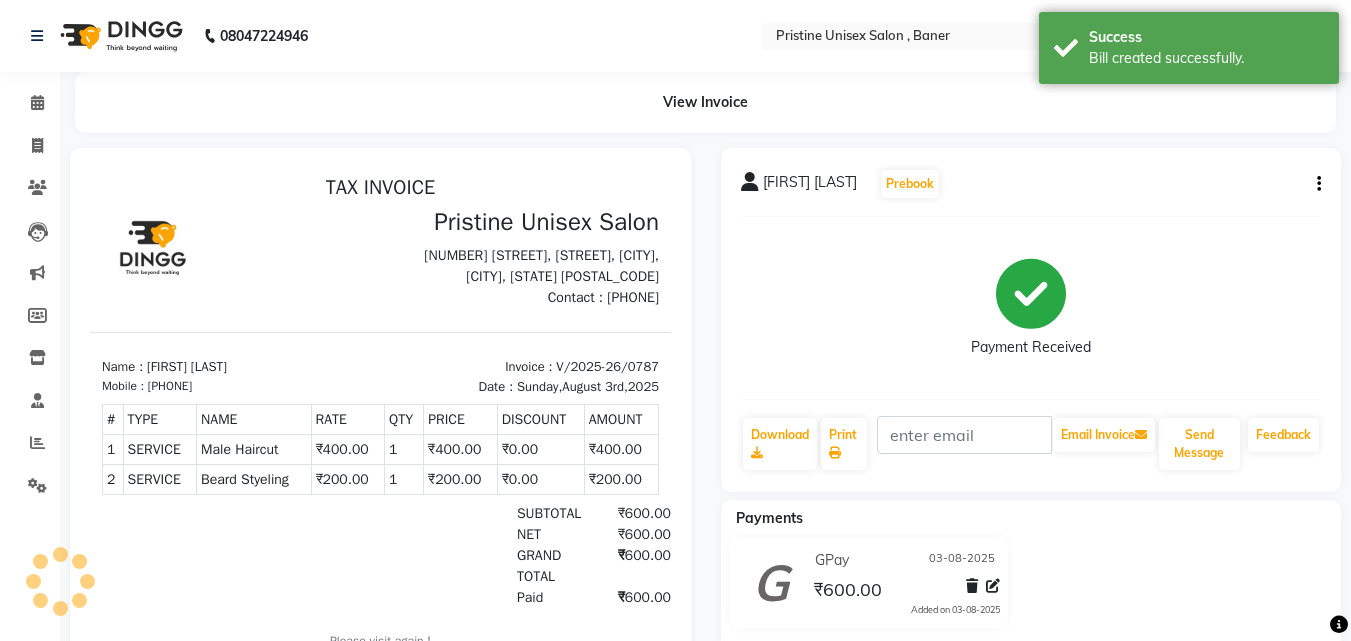 scroll, scrollTop: 0, scrollLeft: 0, axis: both 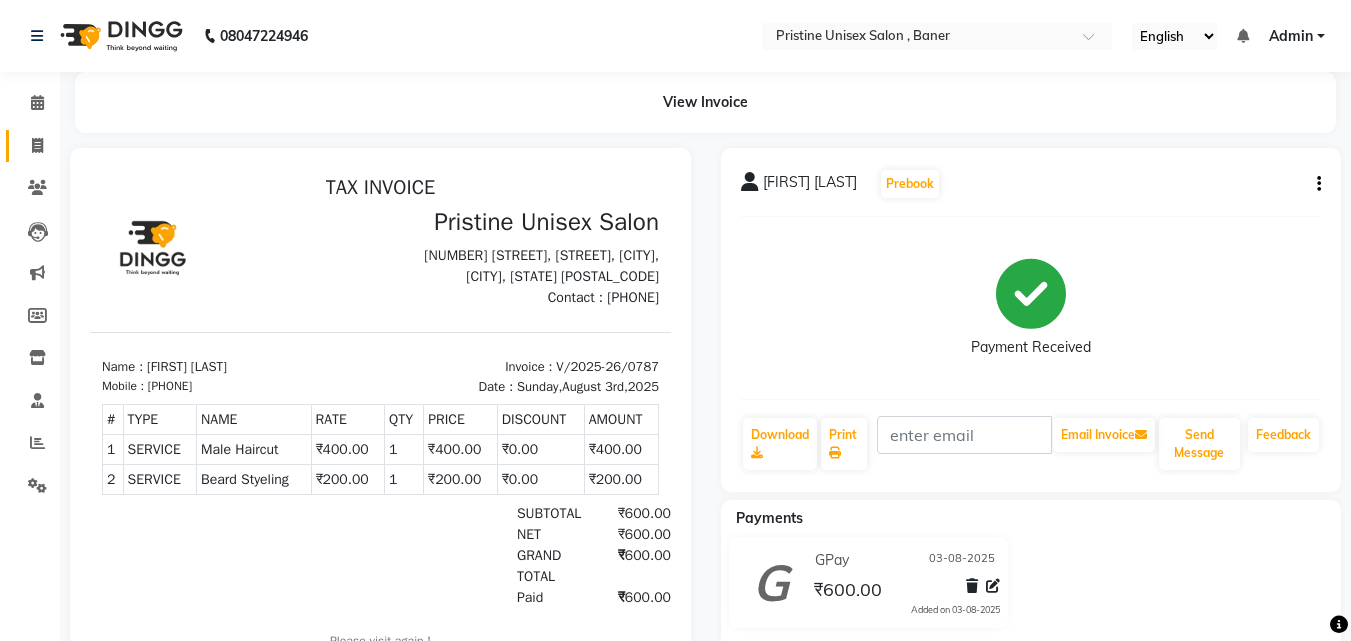 click 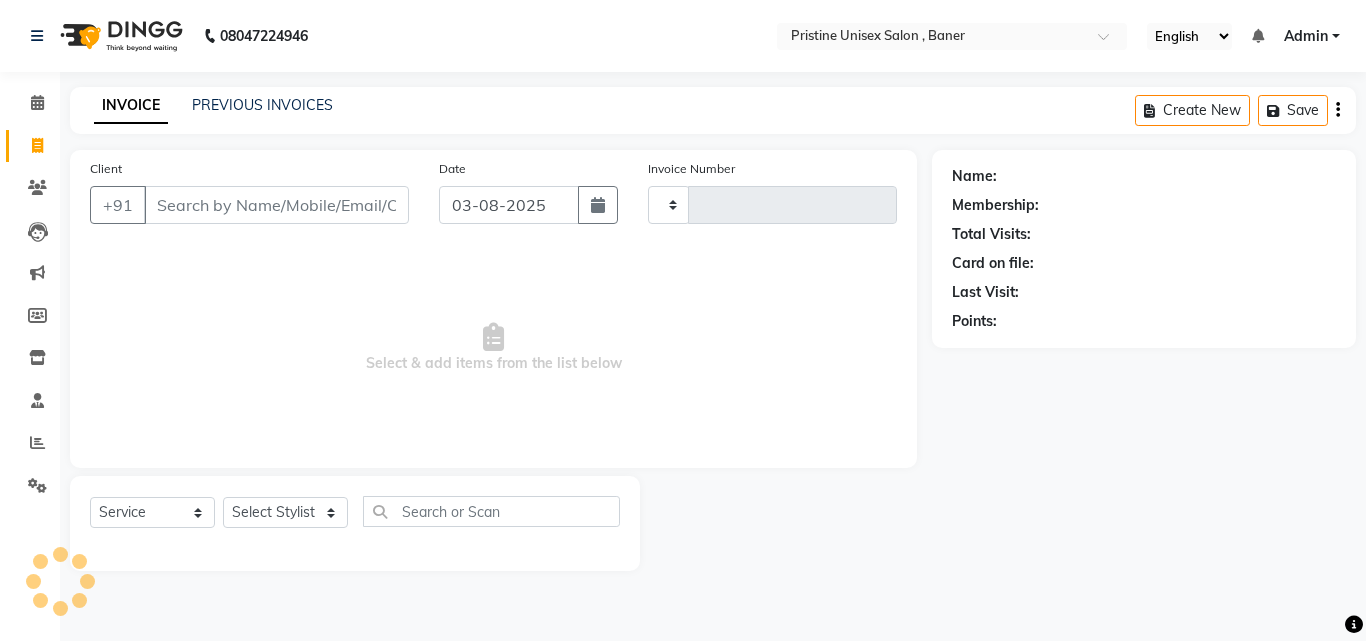 type on "0788" 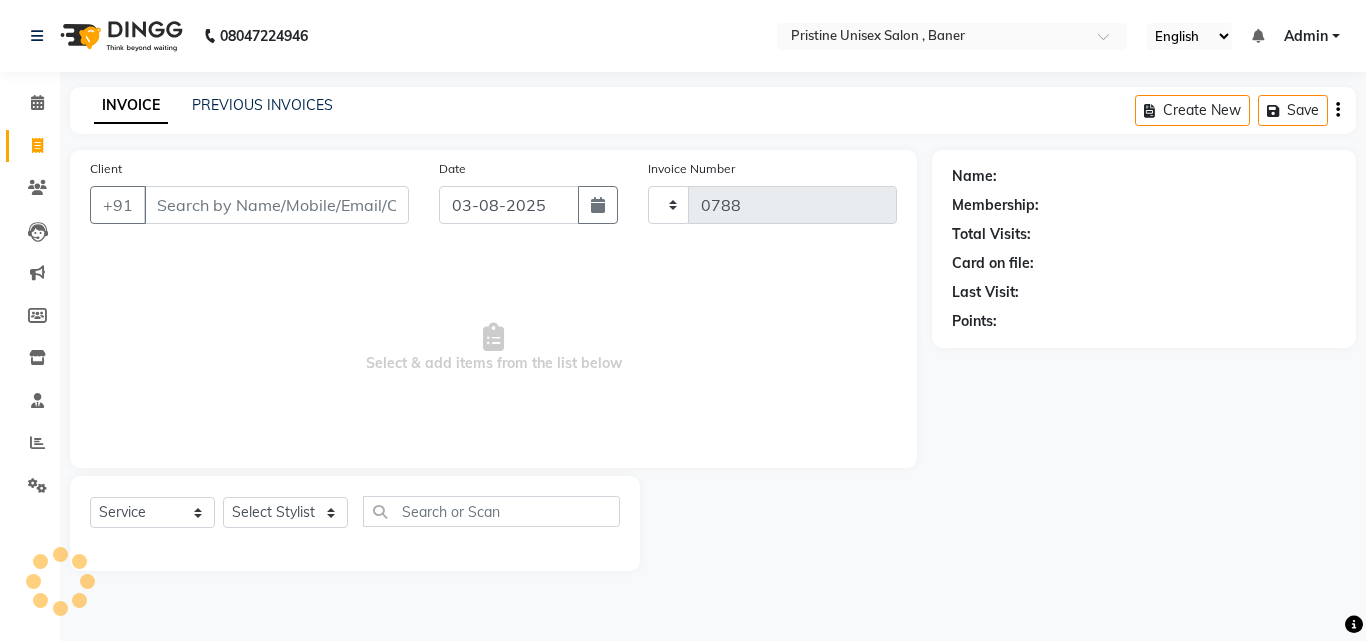 select on "6610" 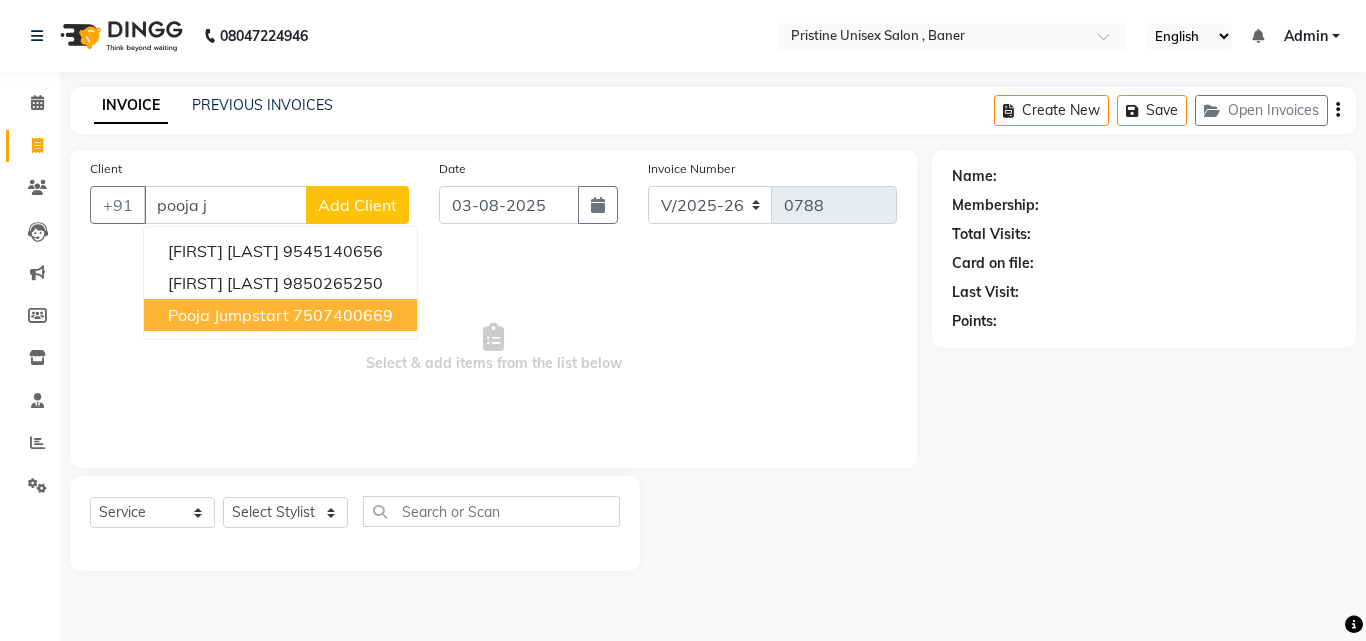 click on "Pooja Jumpstart" at bounding box center (228, 315) 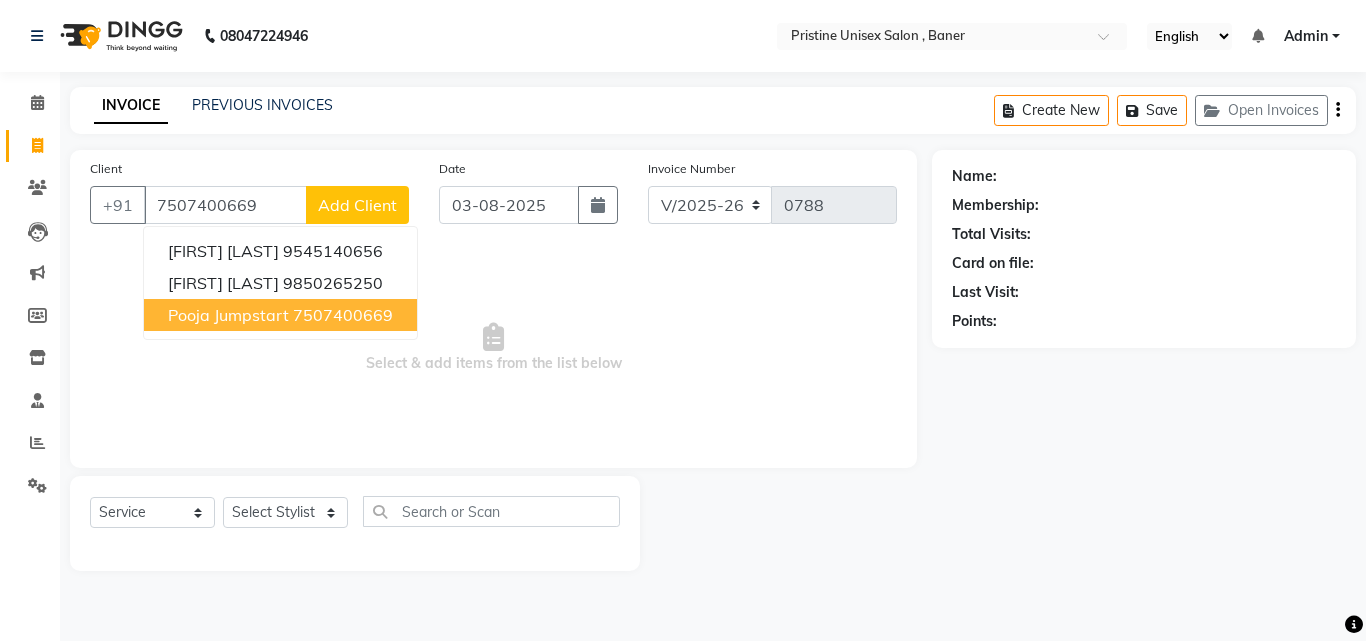 type on "7507400669" 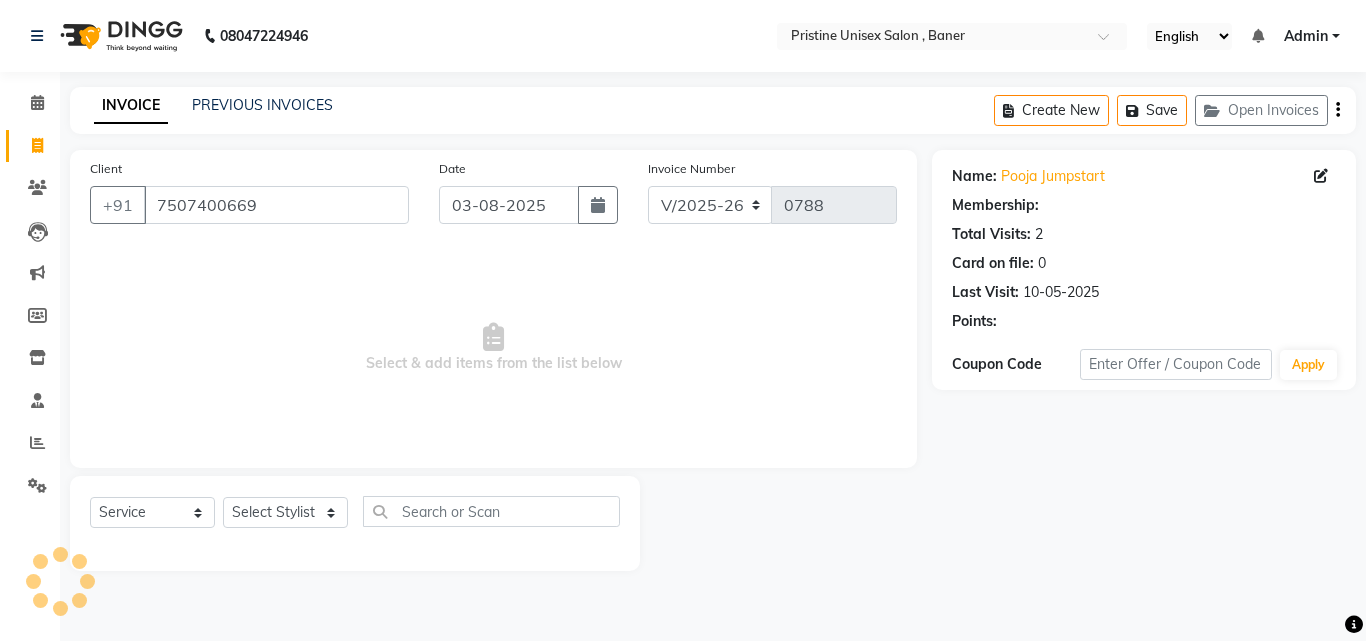select on "1: Object" 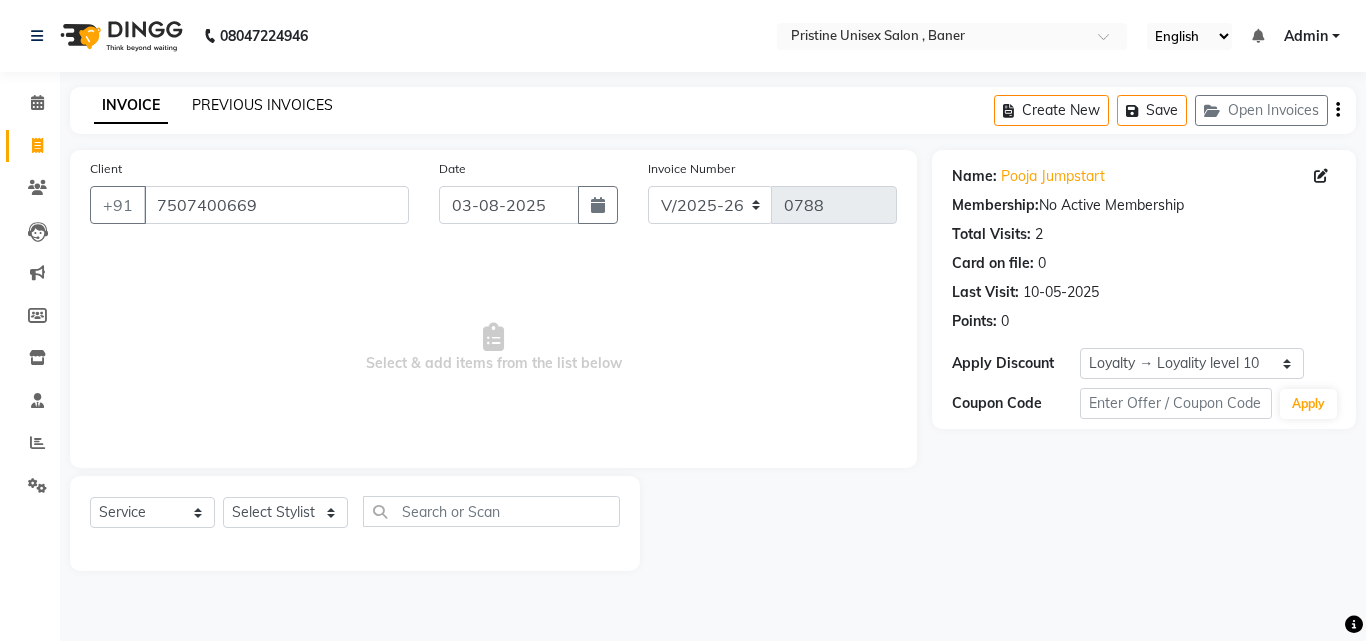 click on "PREVIOUS INVOICES" 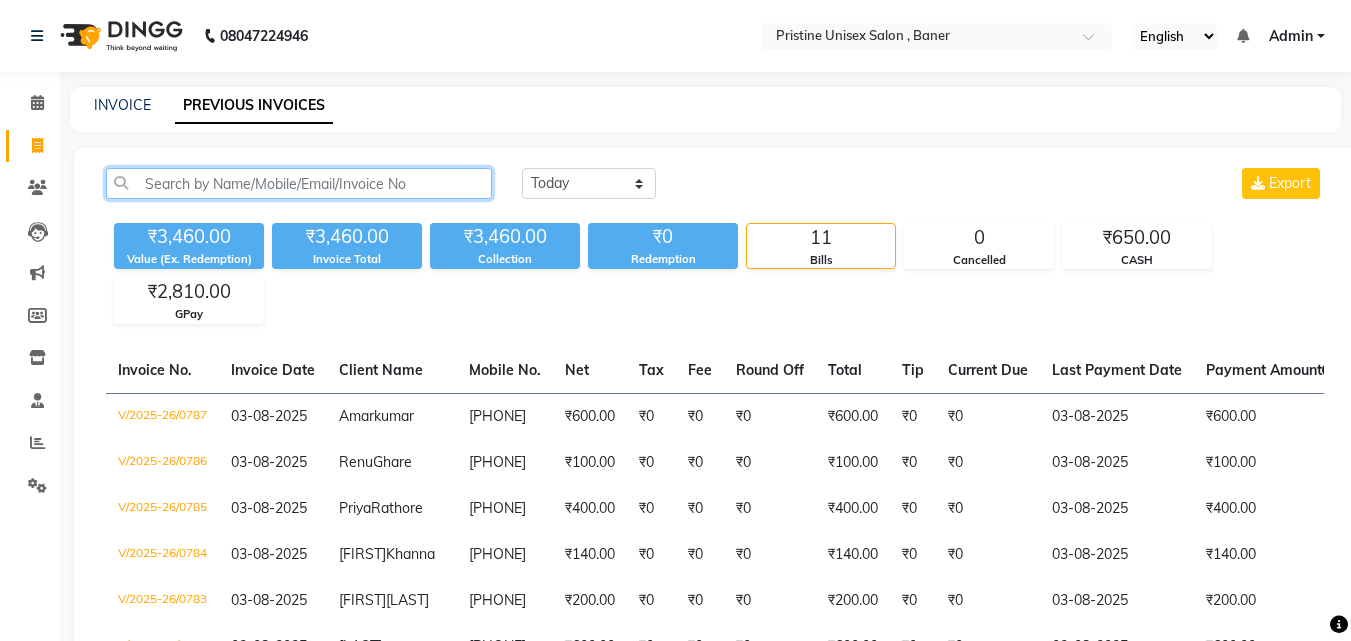 click 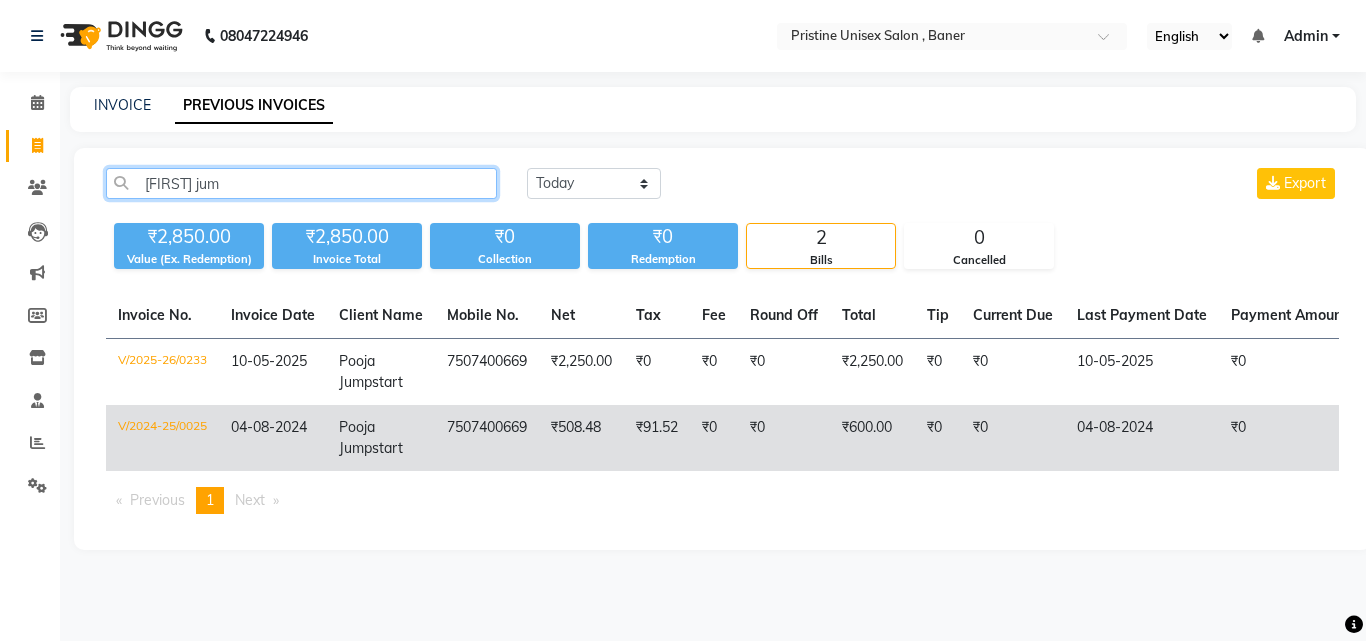 type on "pooja jum" 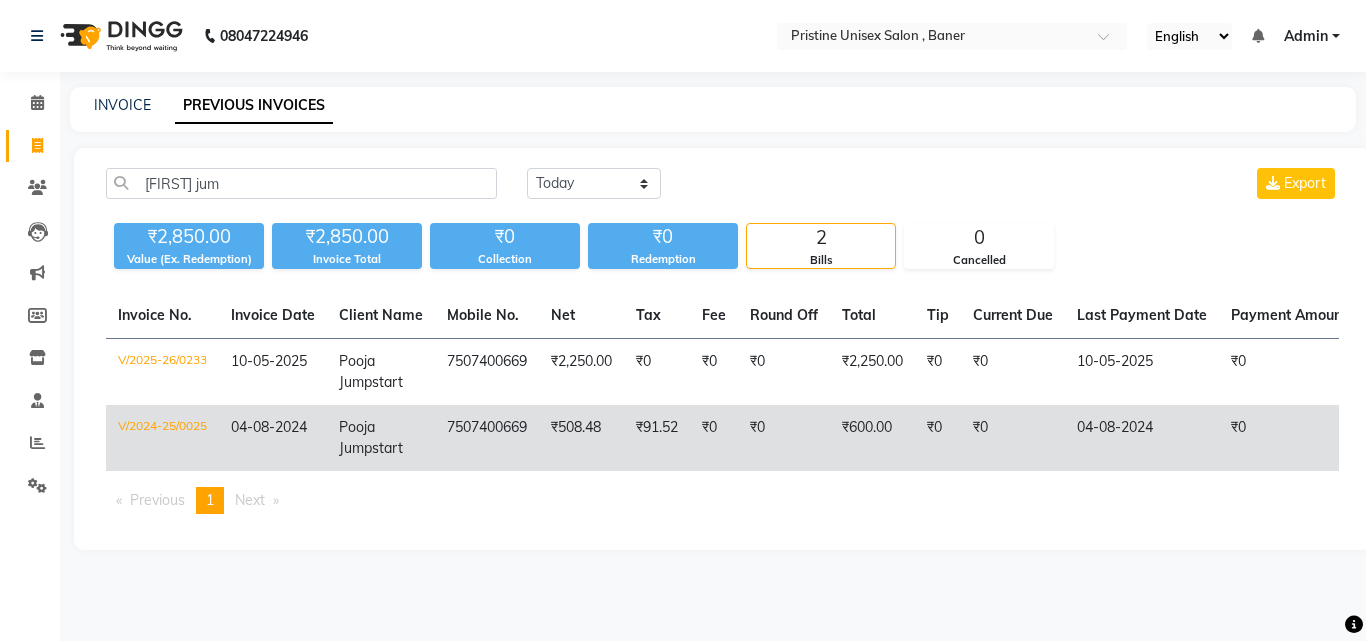click on "₹600.00" 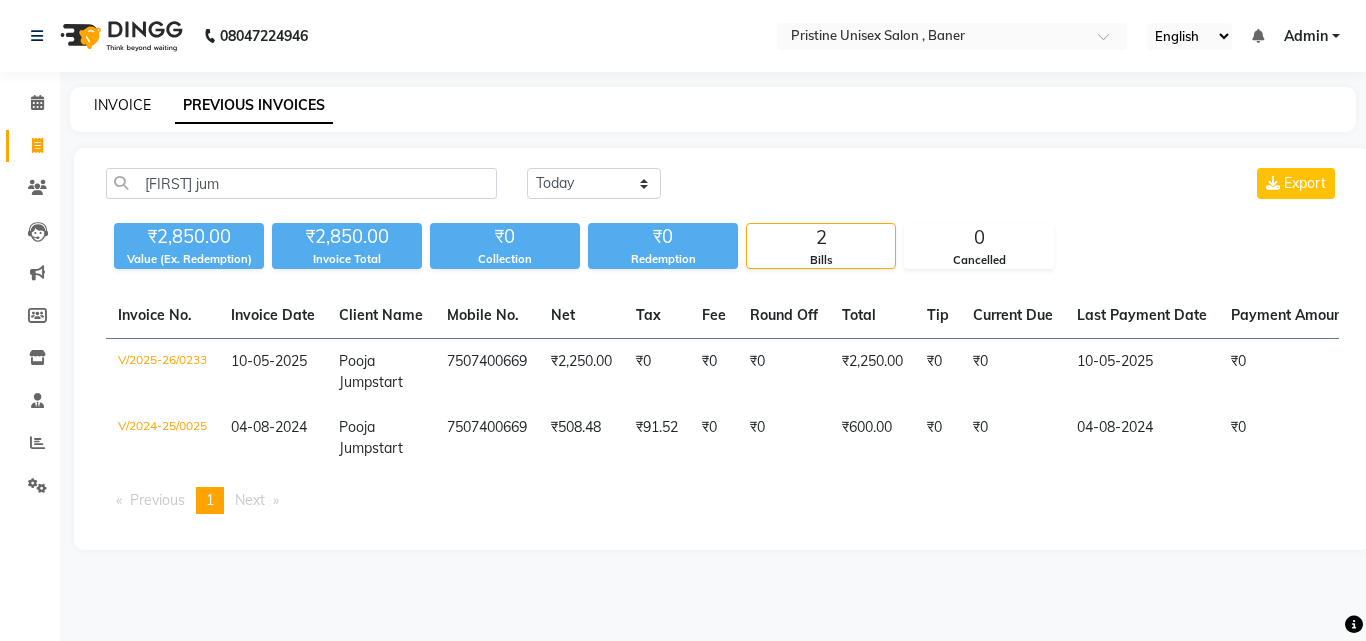 click on "INVOICE" 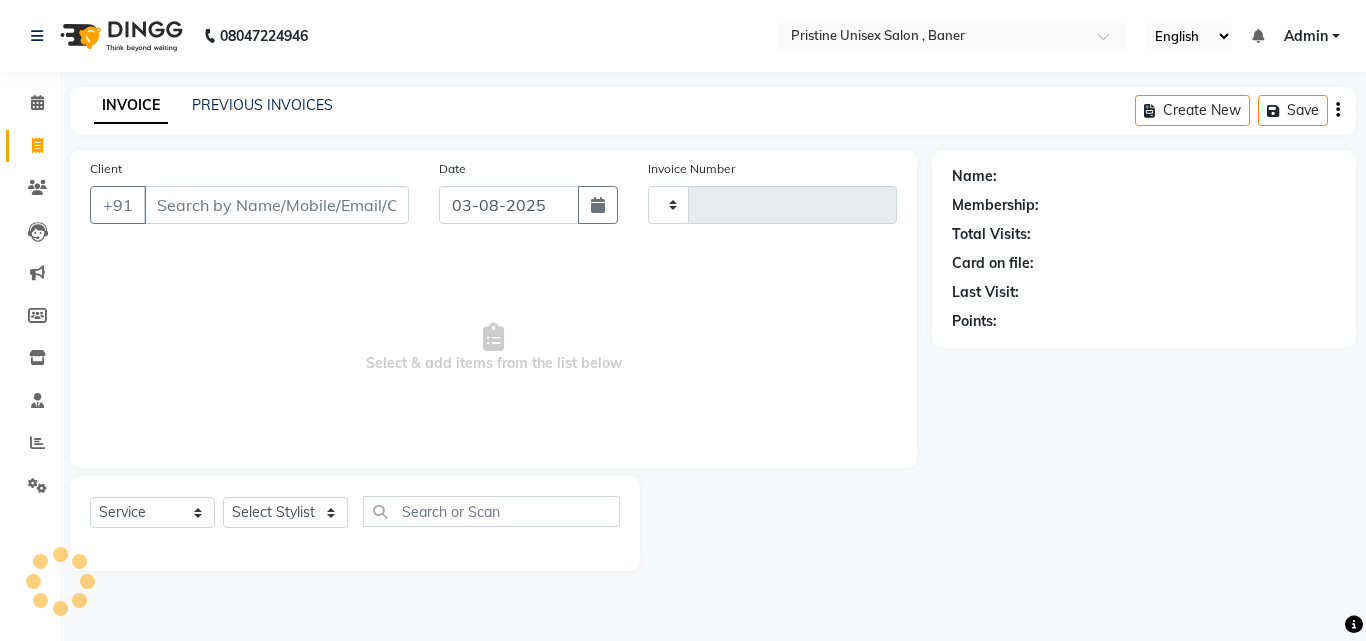 type on "0788" 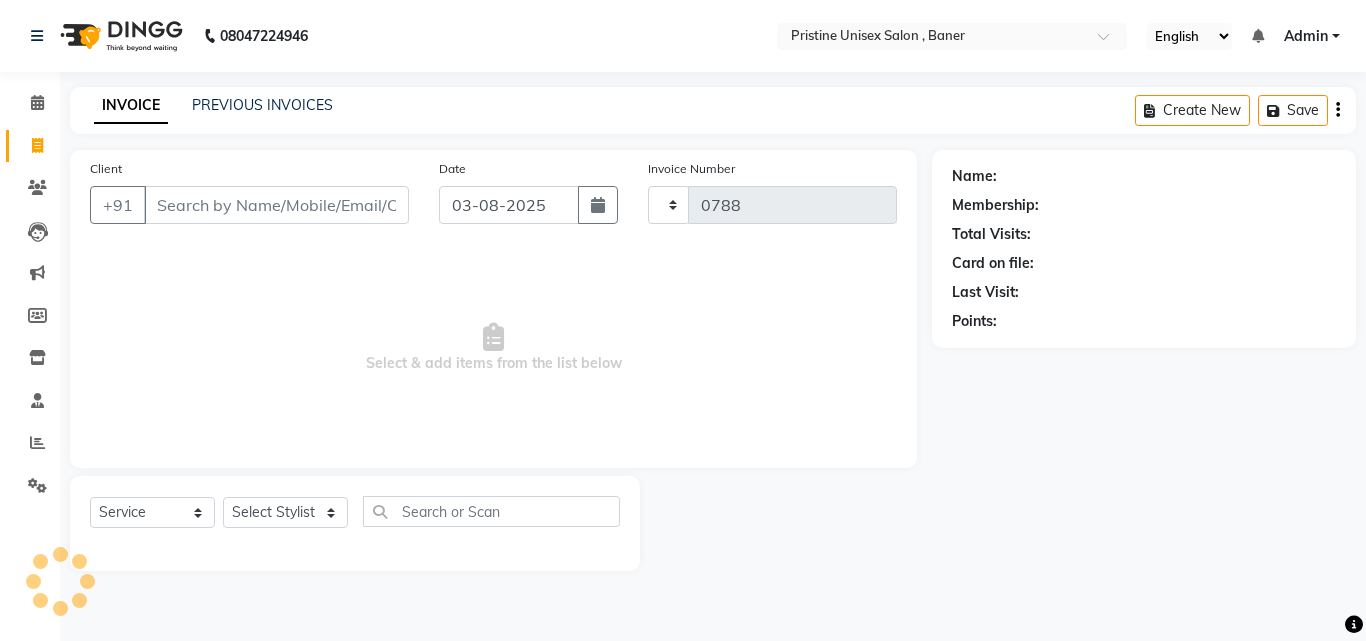 select on "6610" 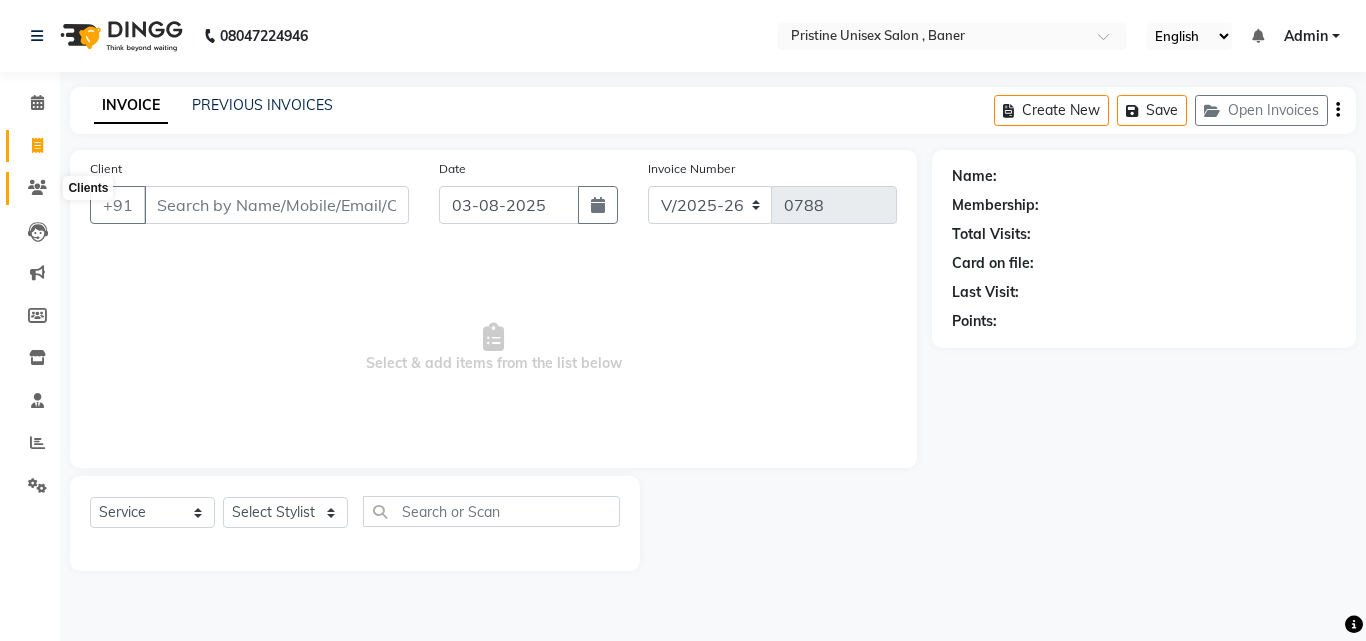 click 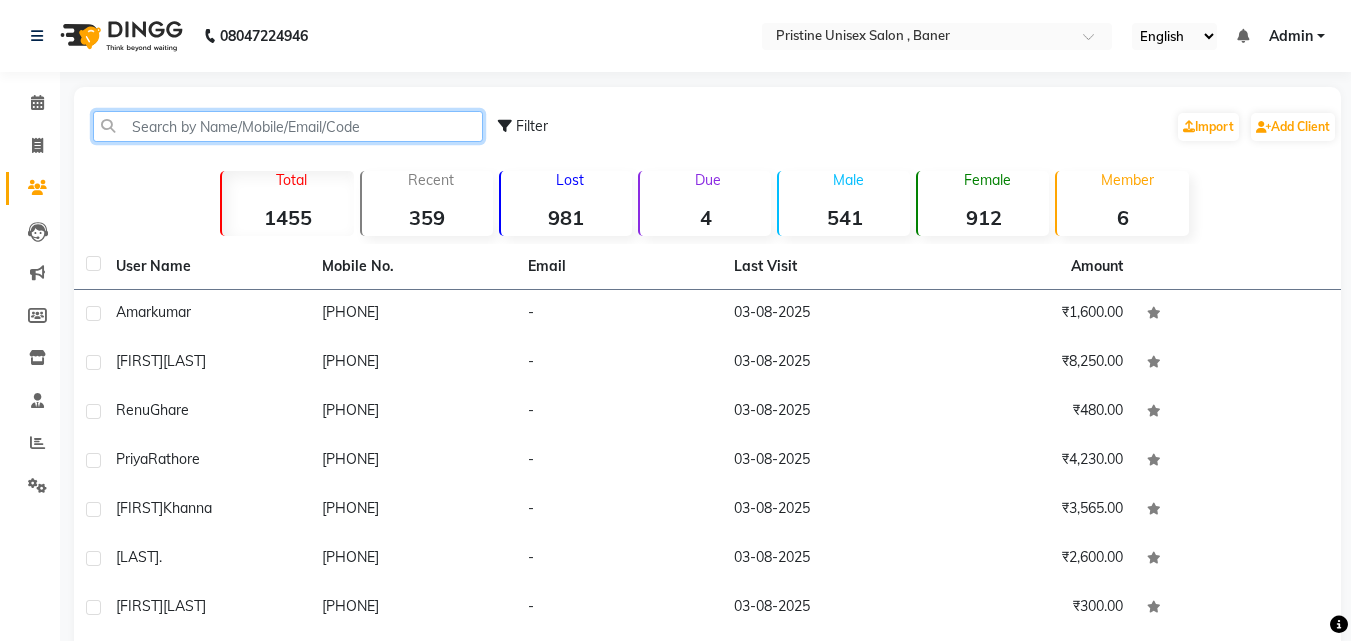 click 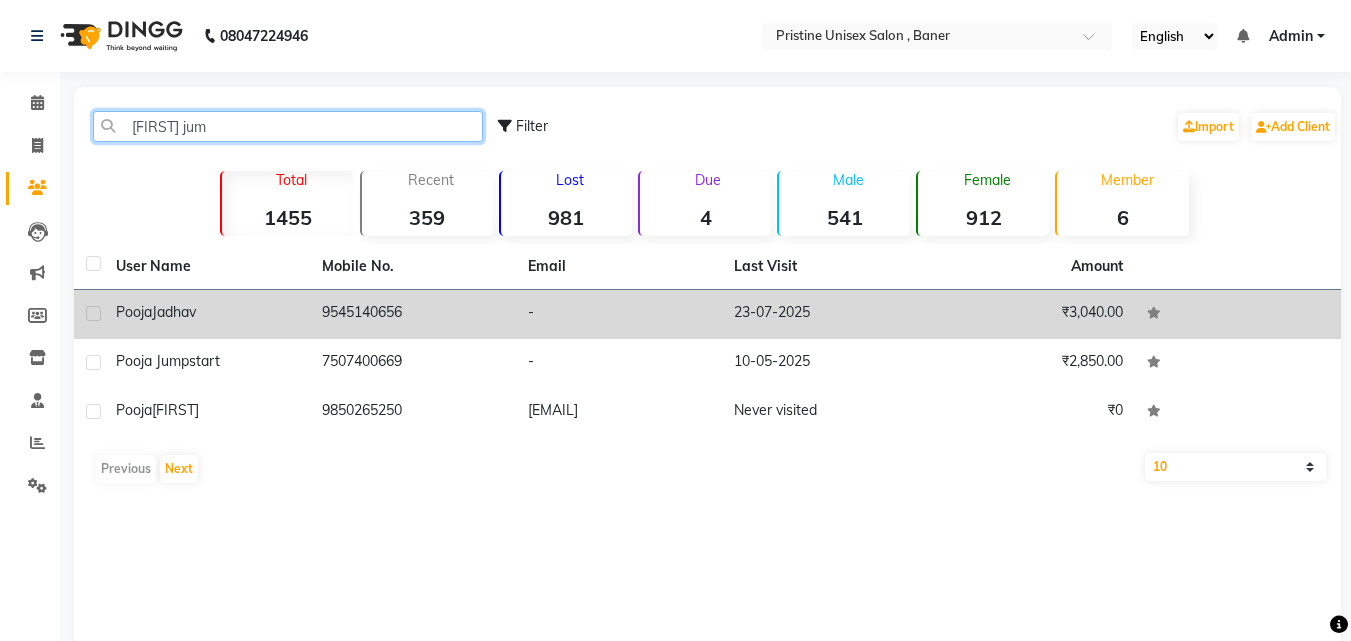 type on "pooja jum" 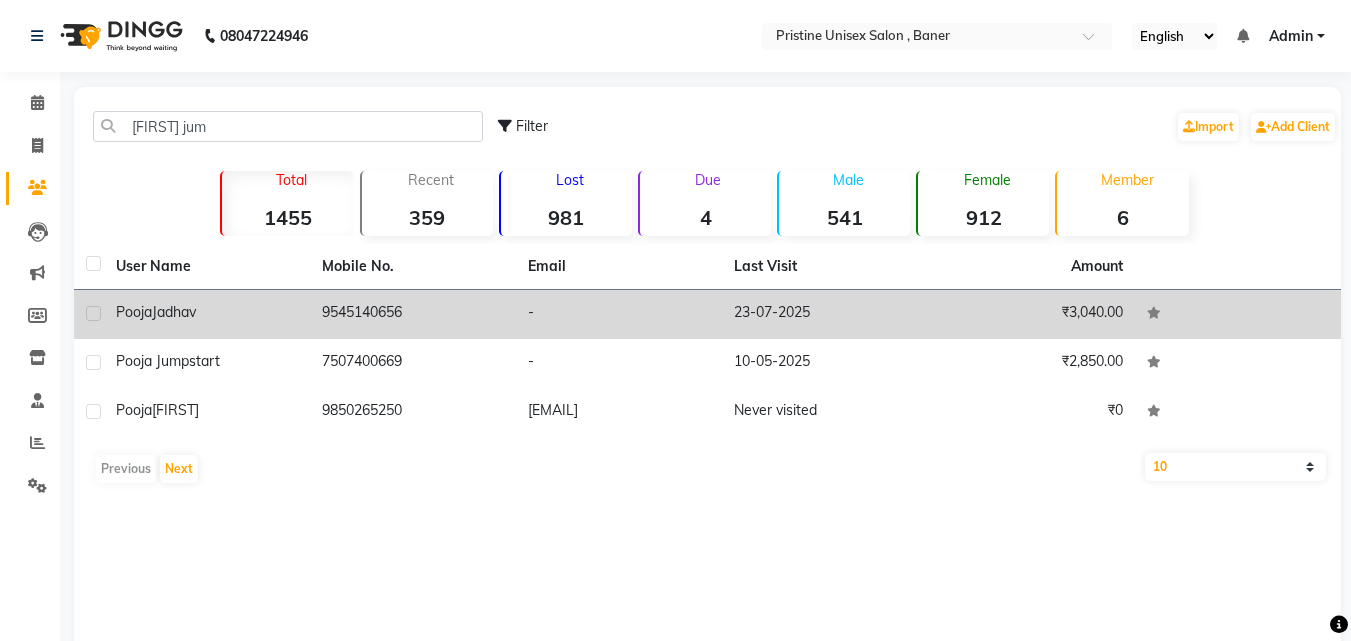 click on "9545140656" 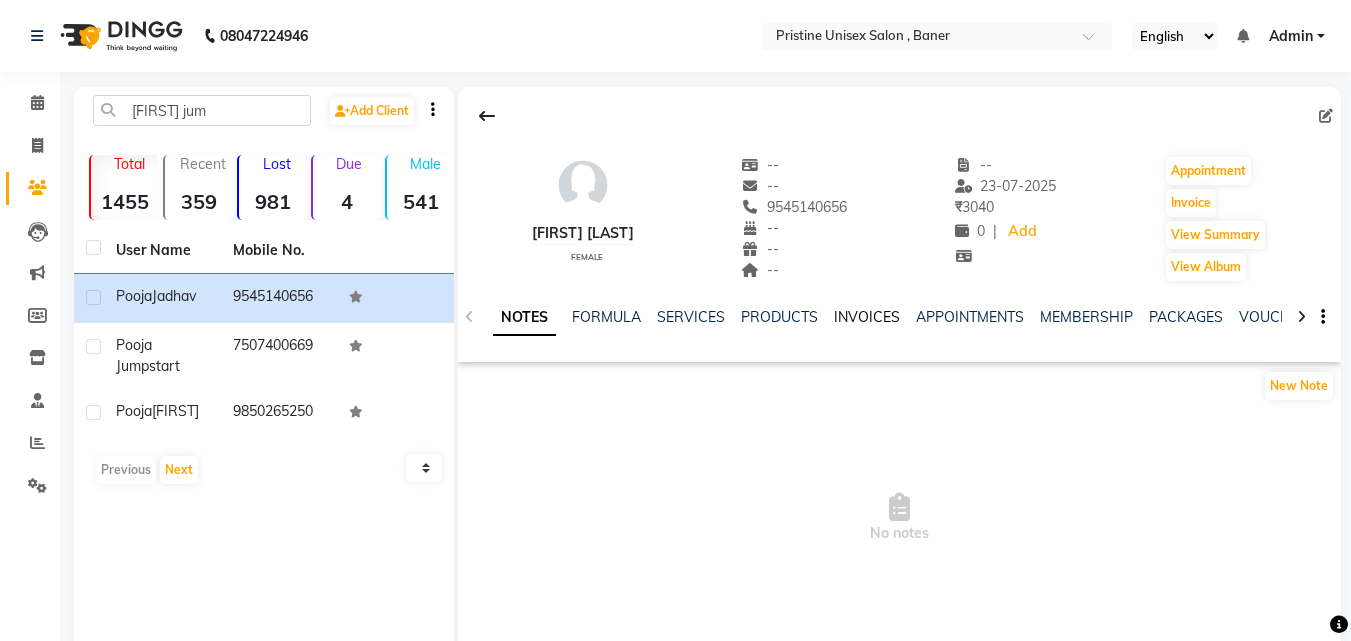 click on "INVOICES" 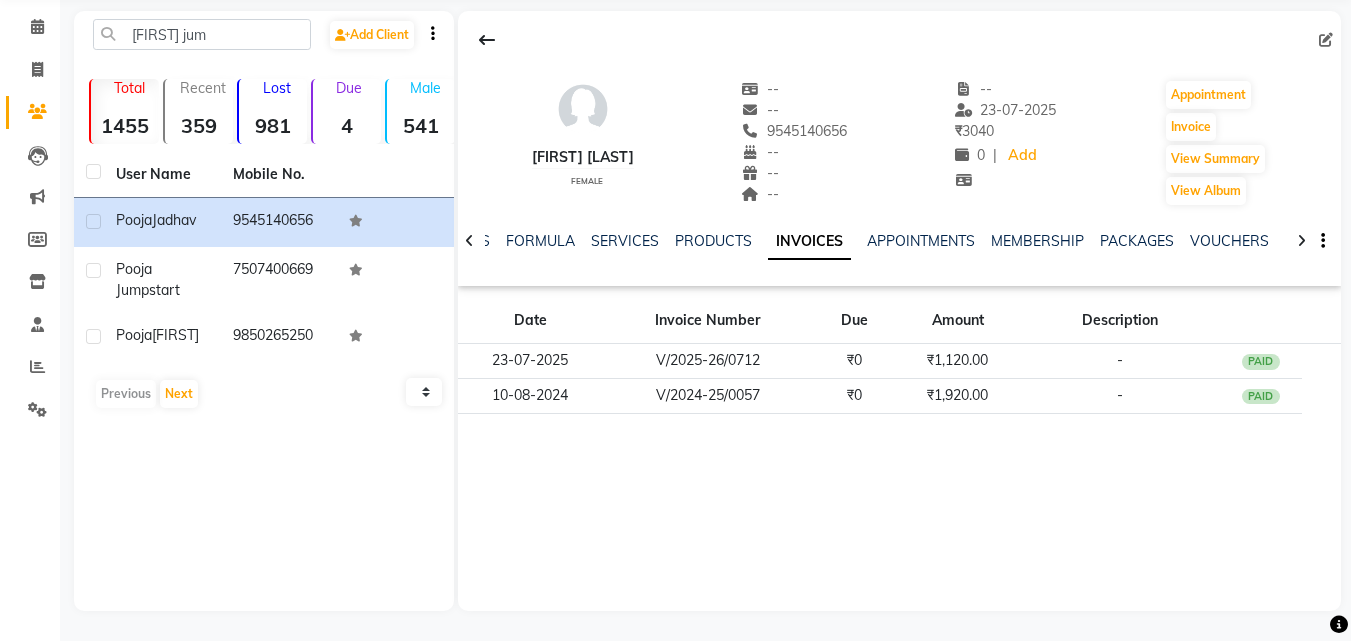 scroll, scrollTop: 0, scrollLeft: 0, axis: both 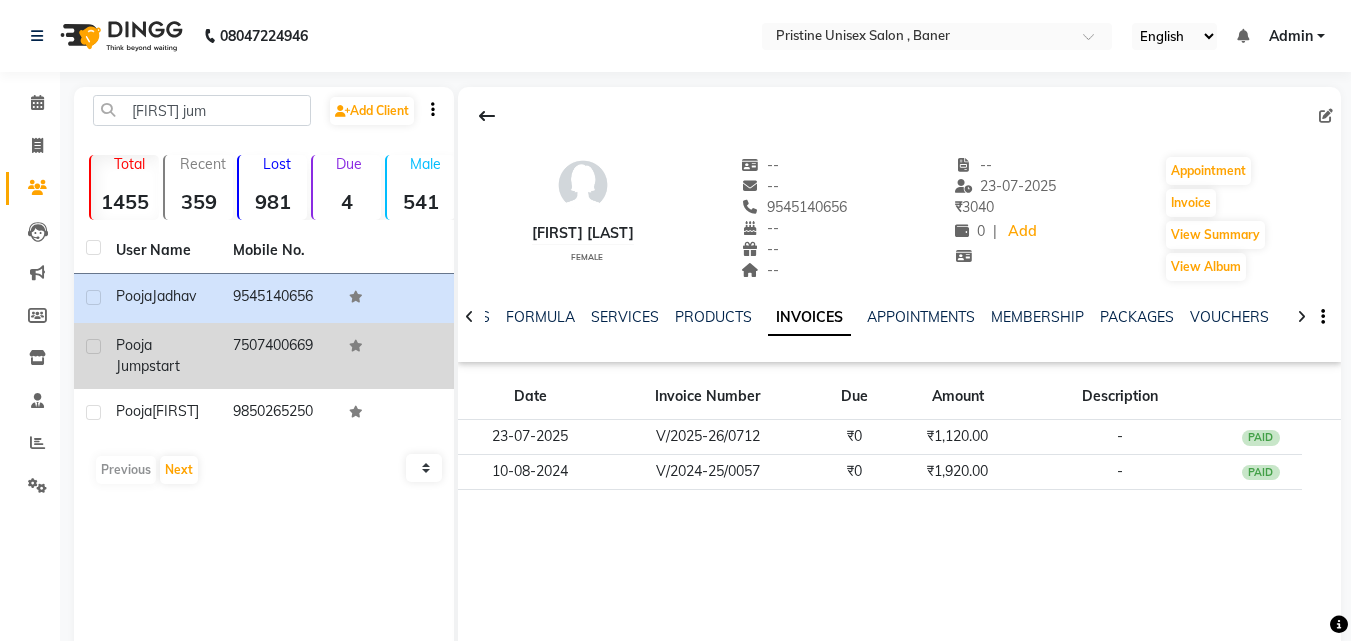 click on "7507400669" 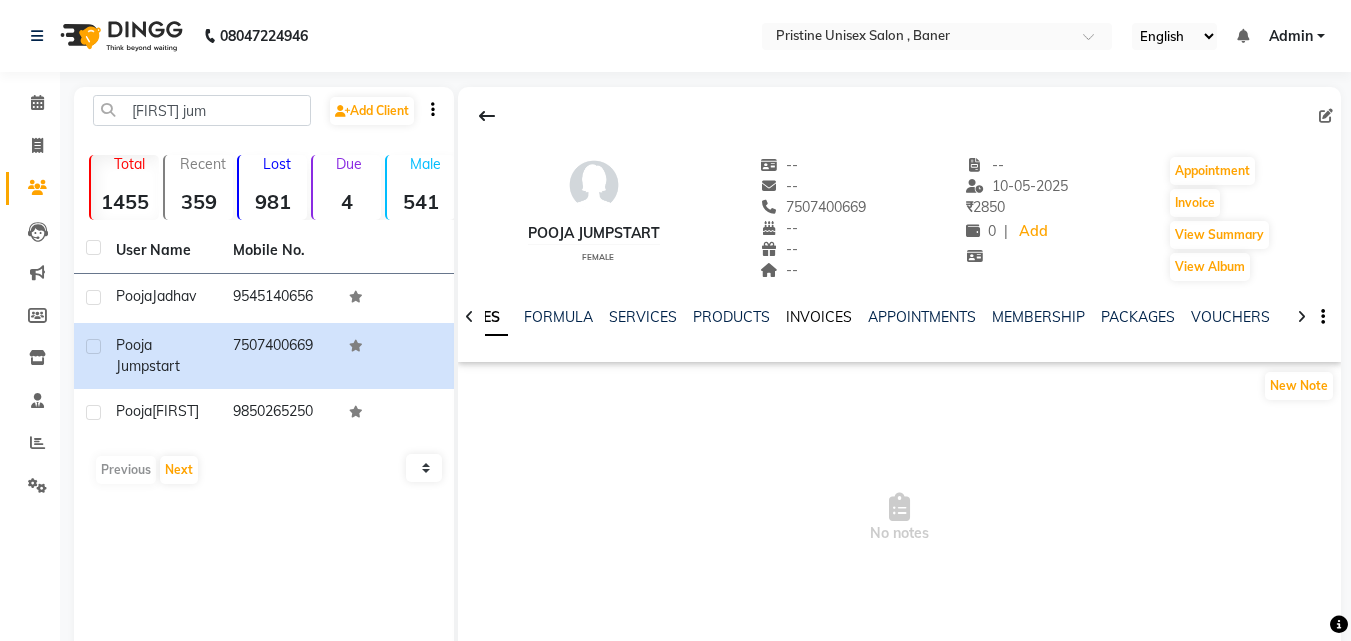 click on "INVOICES" 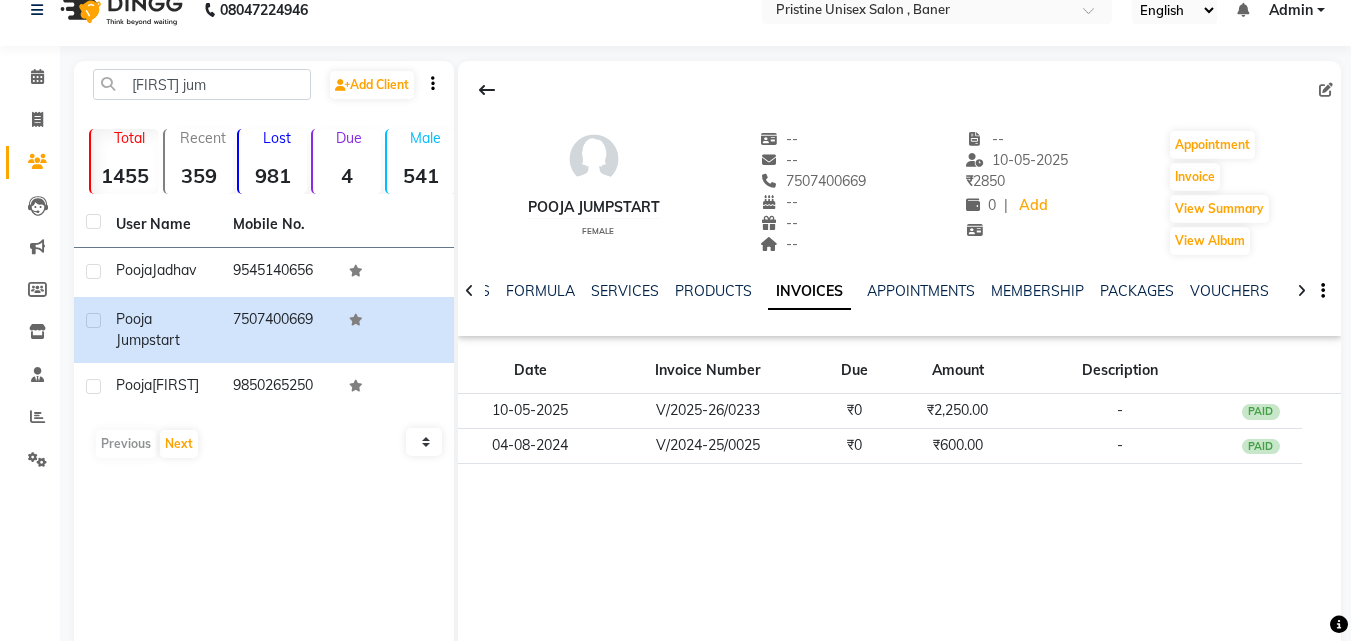 scroll, scrollTop: 0, scrollLeft: 0, axis: both 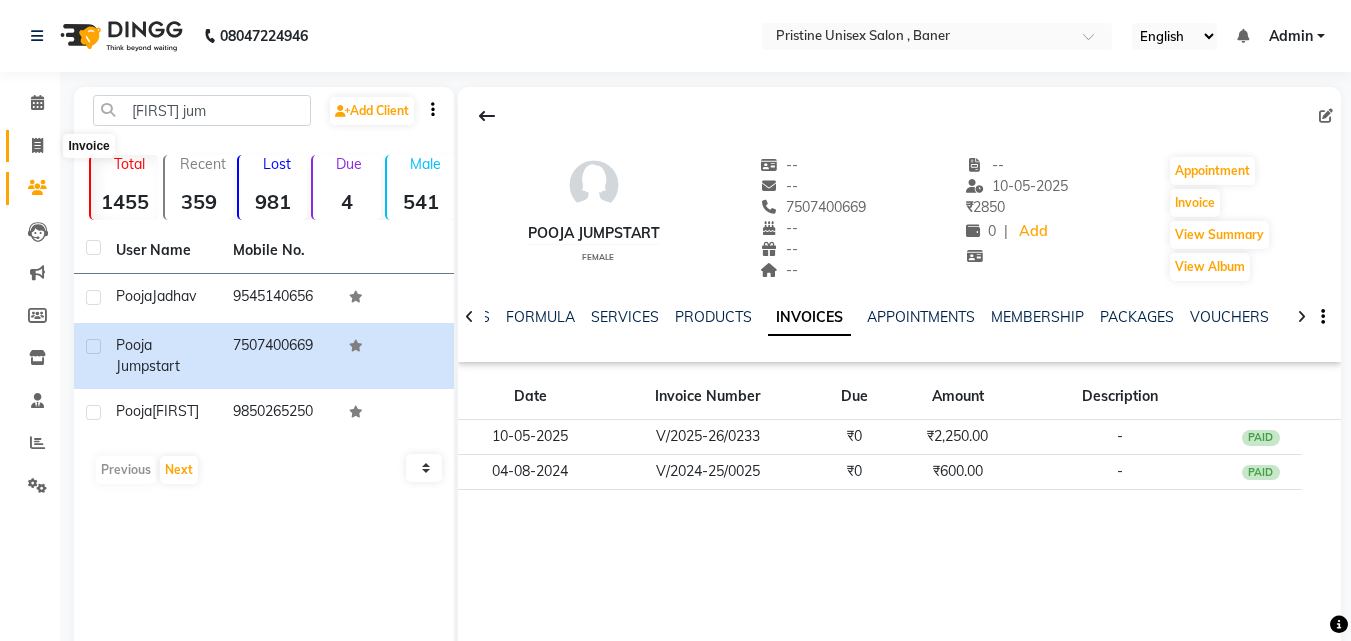 click 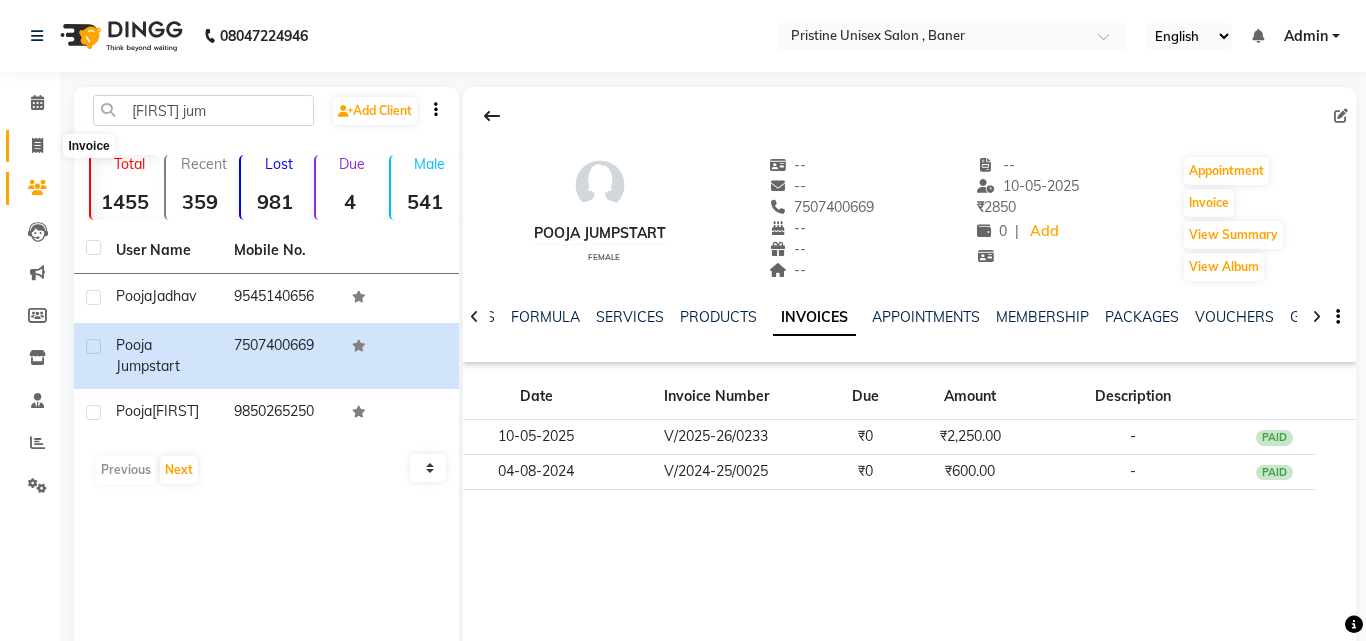 select on "service" 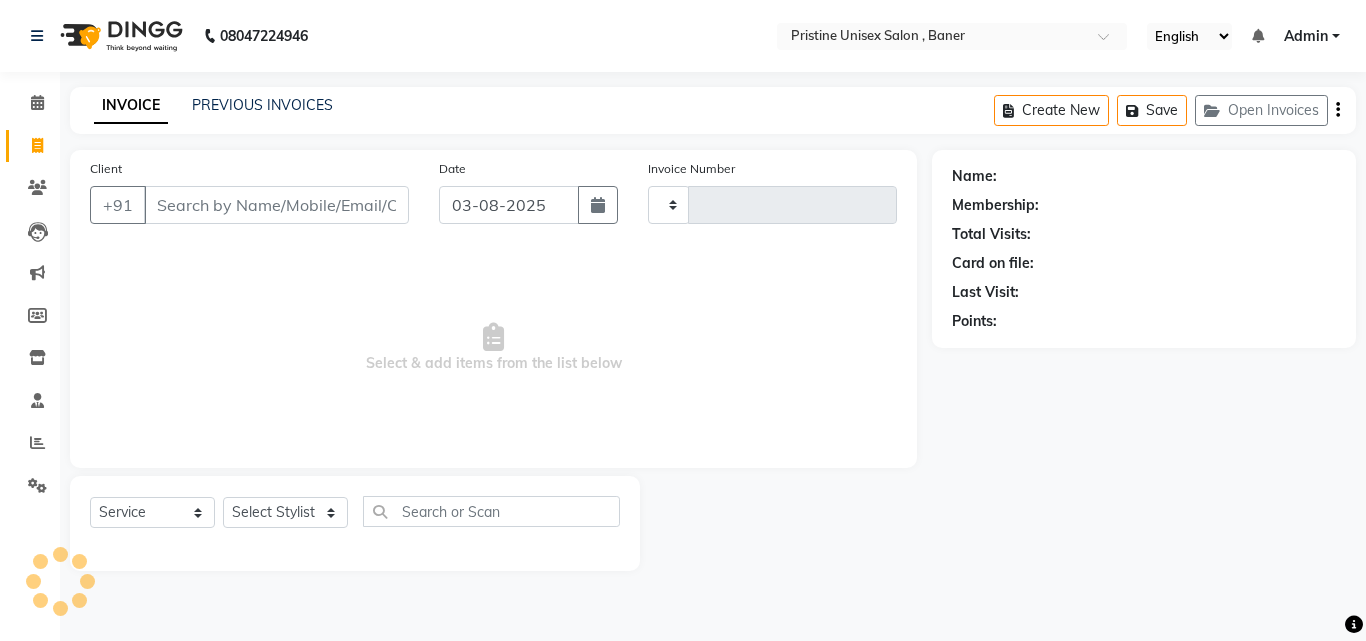 type on "0788" 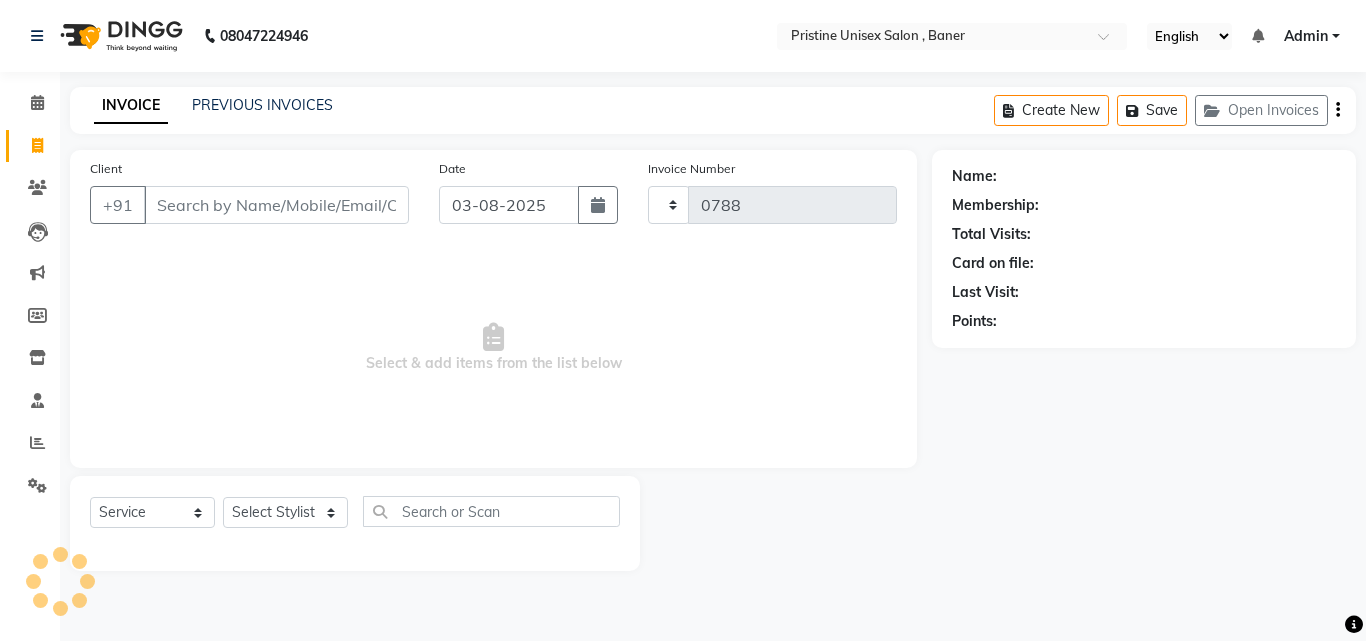 select on "6610" 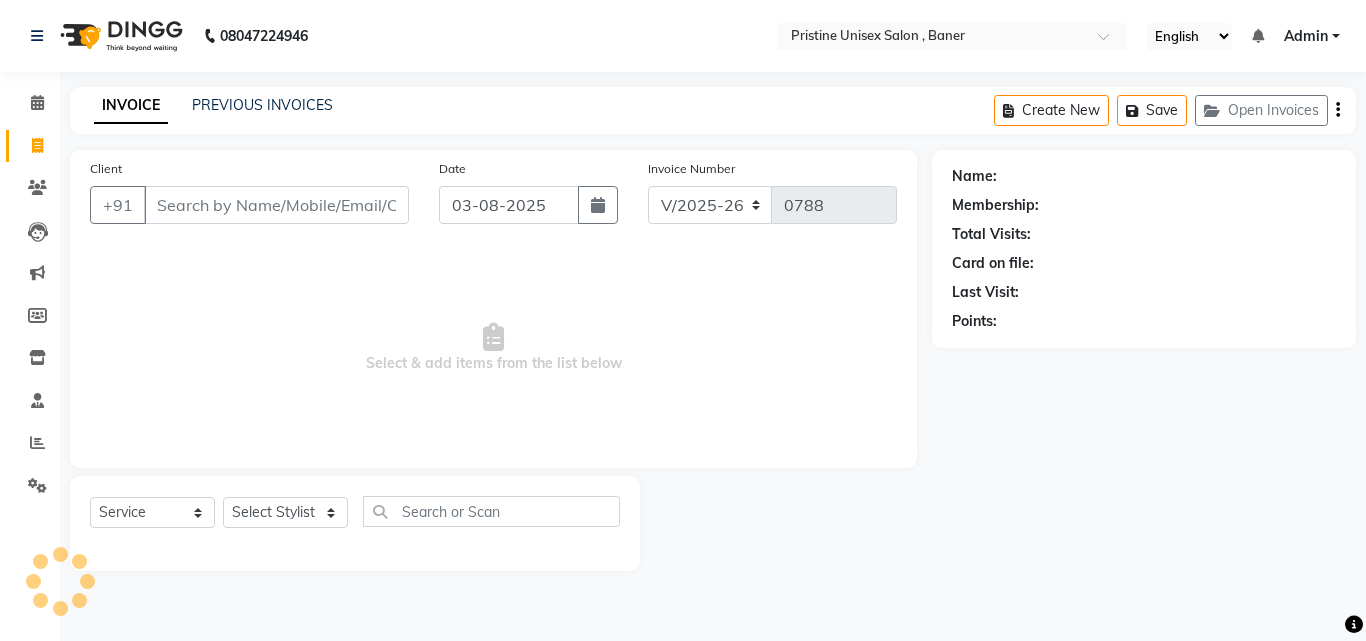 click on "Client" at bounding box center (276, 205) 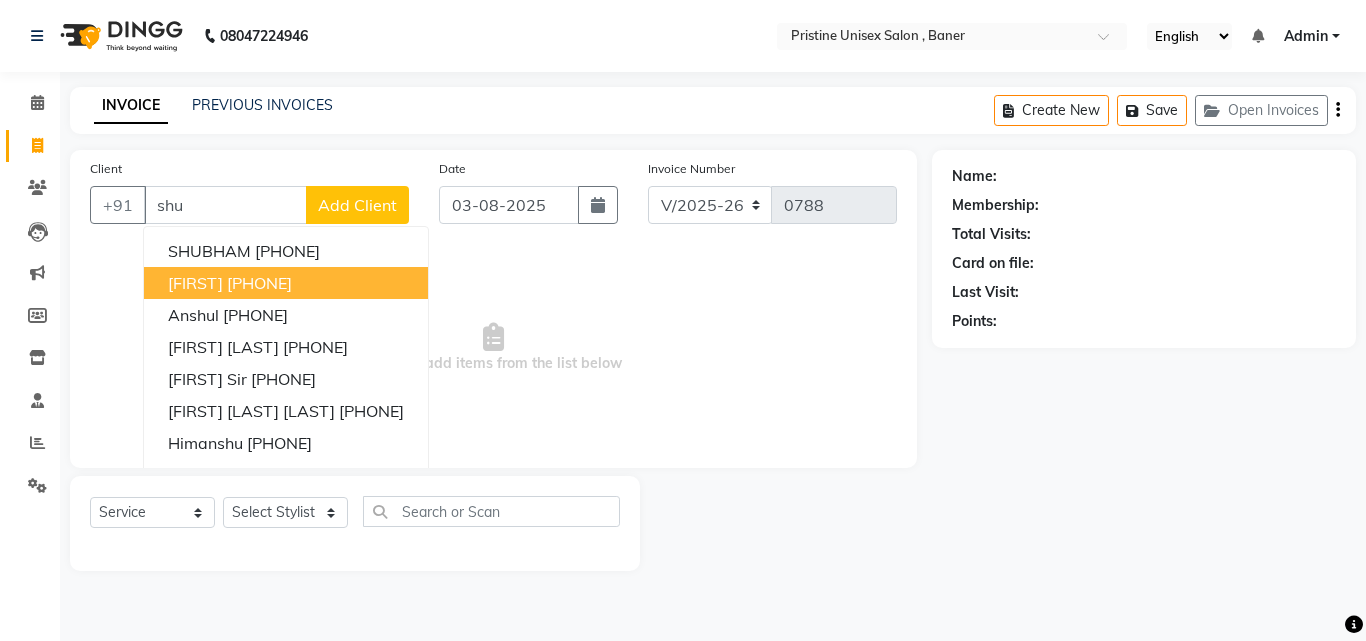 click on "7507300669" at bounding box center [259, 283] 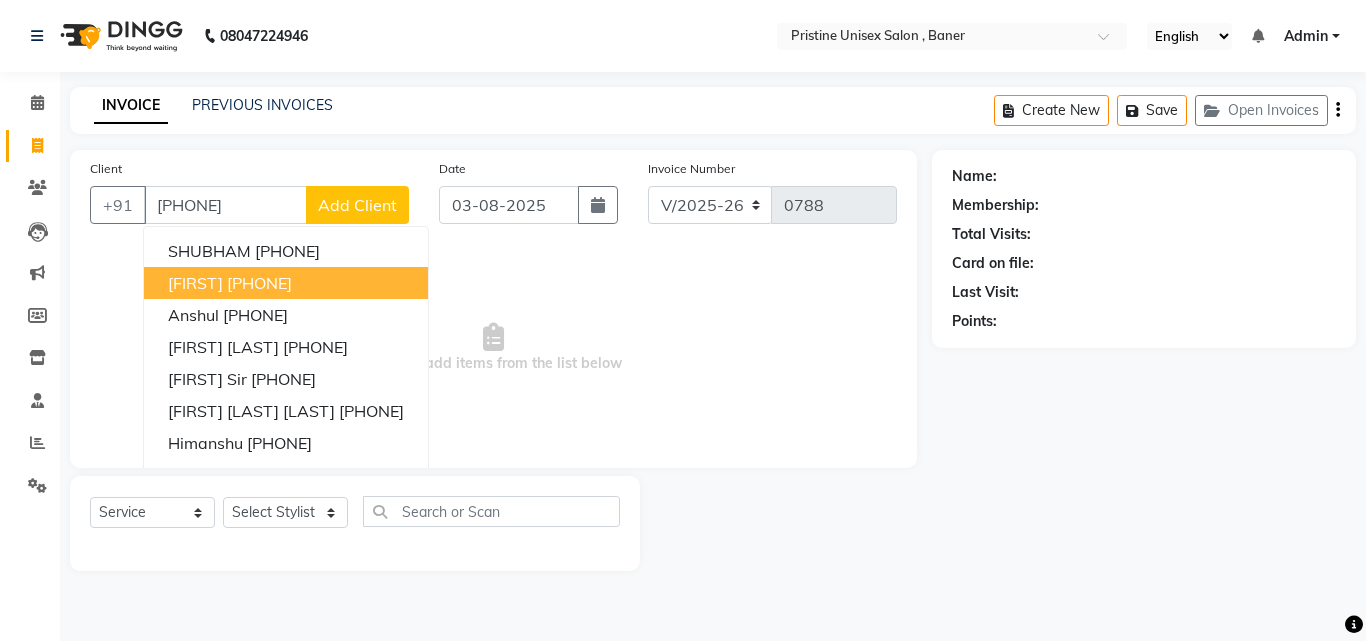 type on "7507300669" 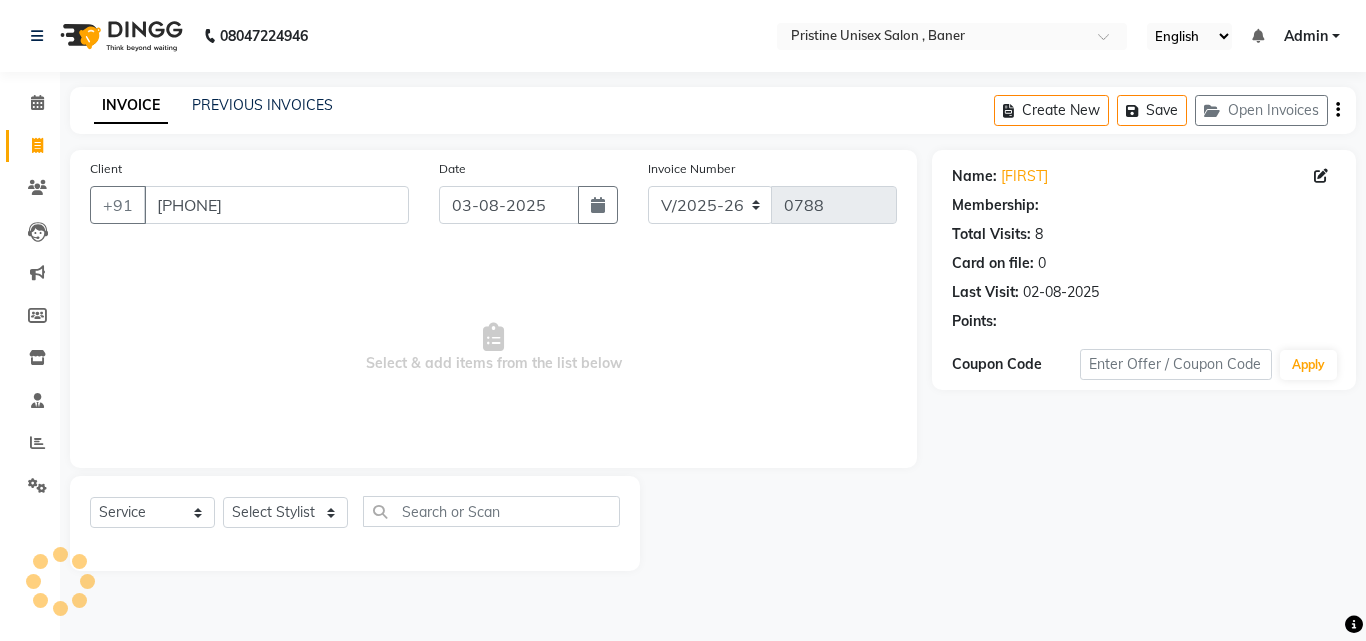 select on "1: Object" 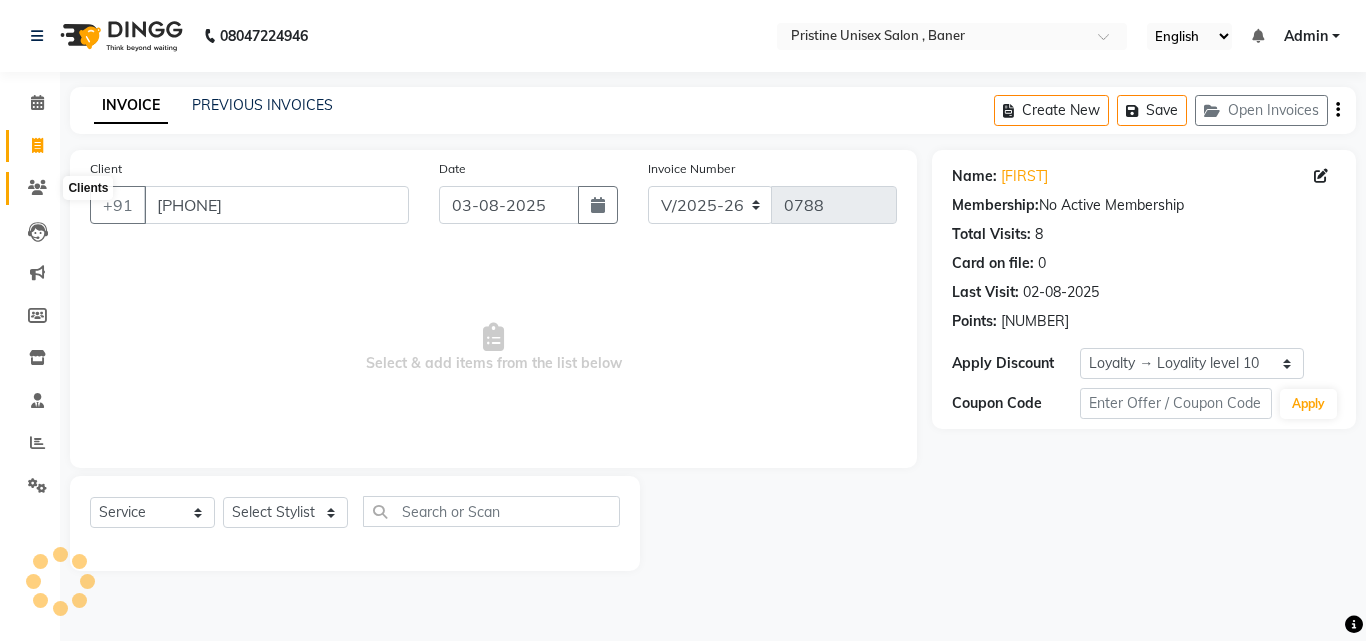 click 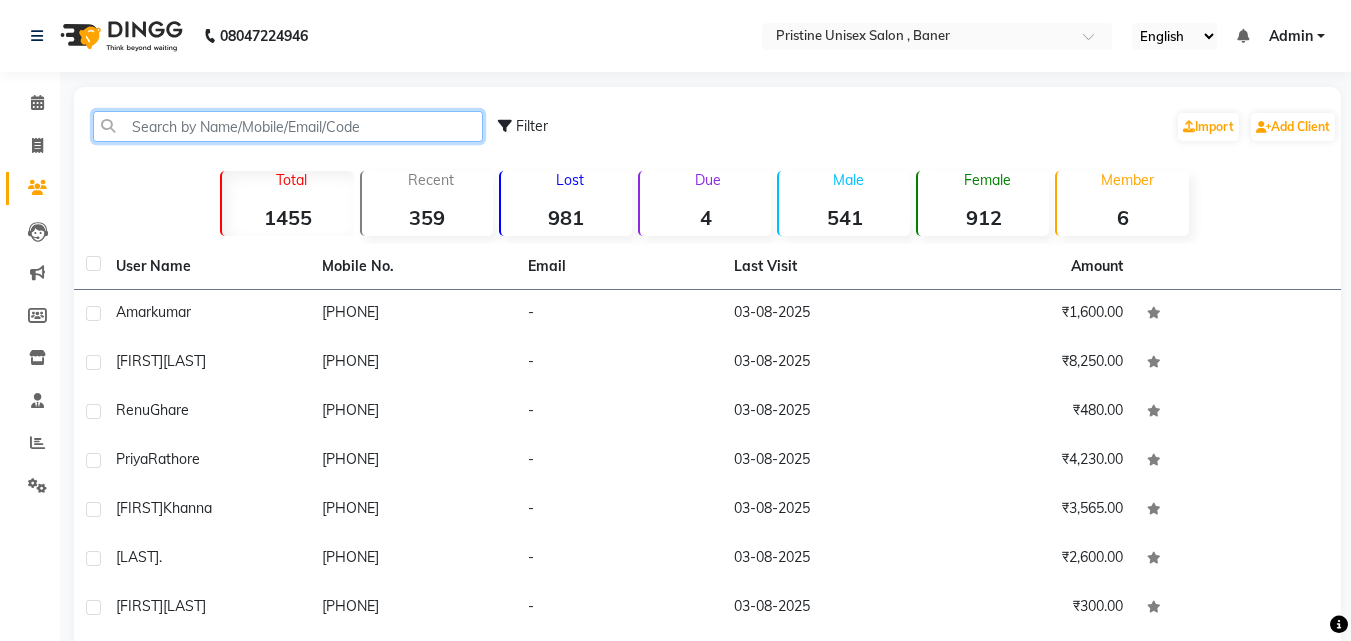 click 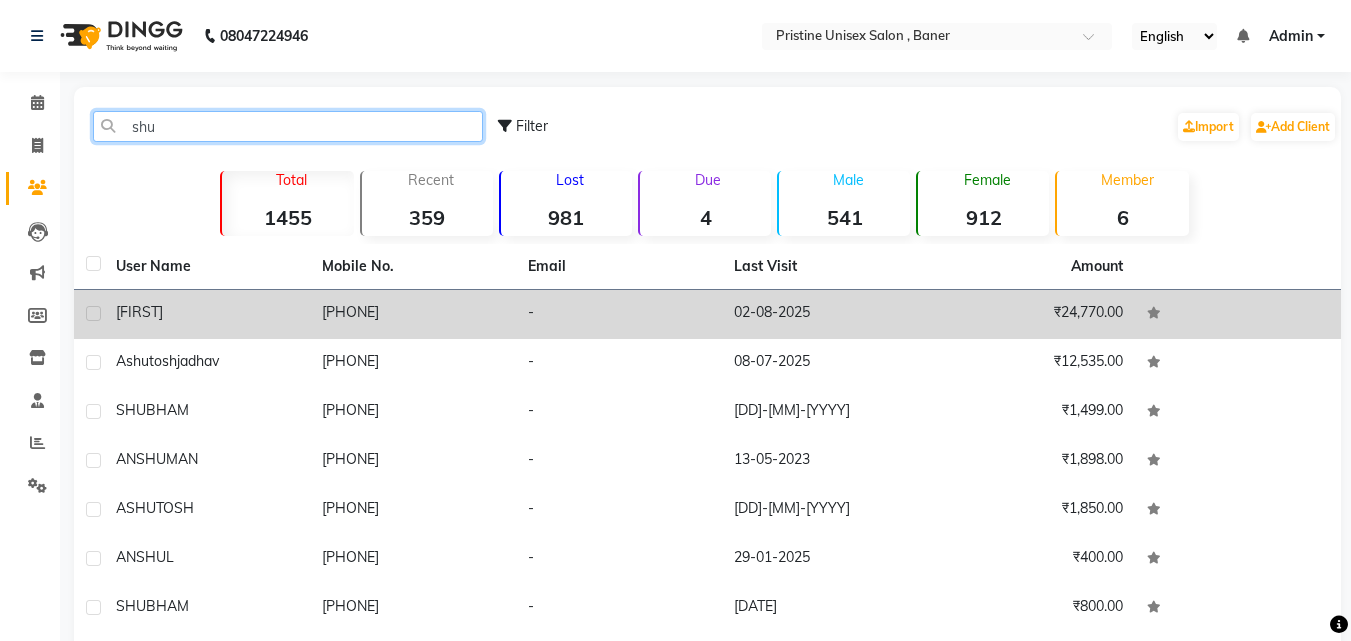 type on "shu" 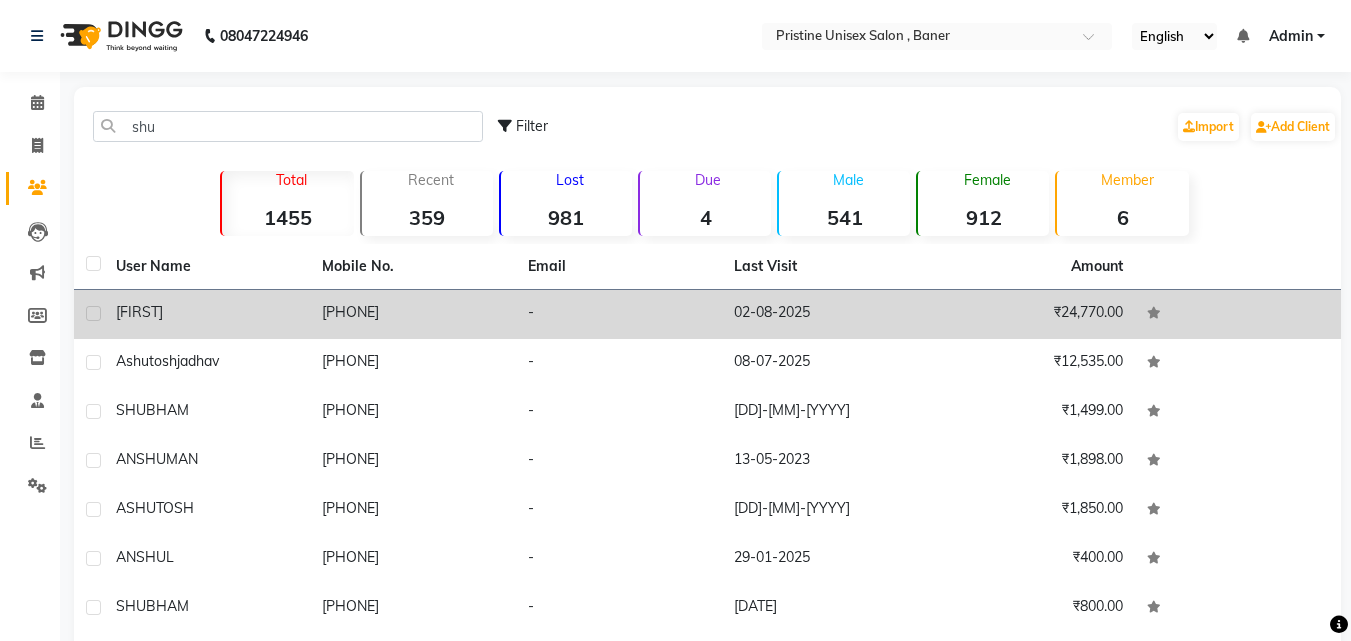 click on "7507300669" 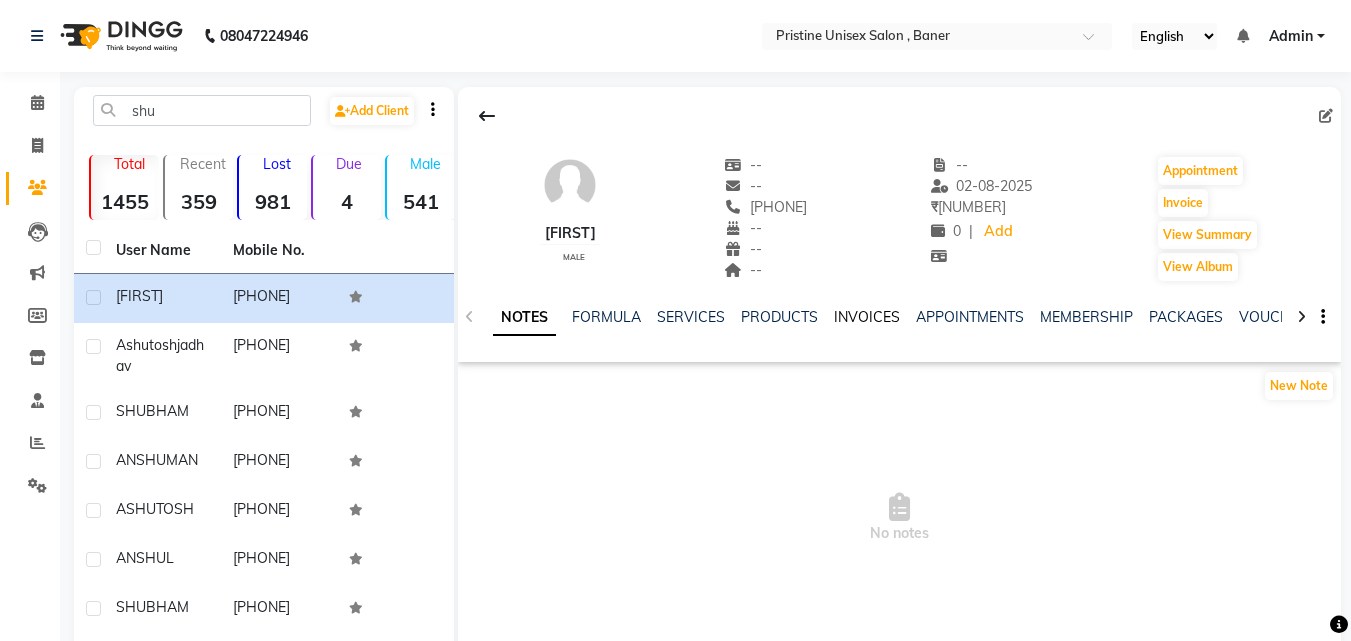 click on "INVOICES" 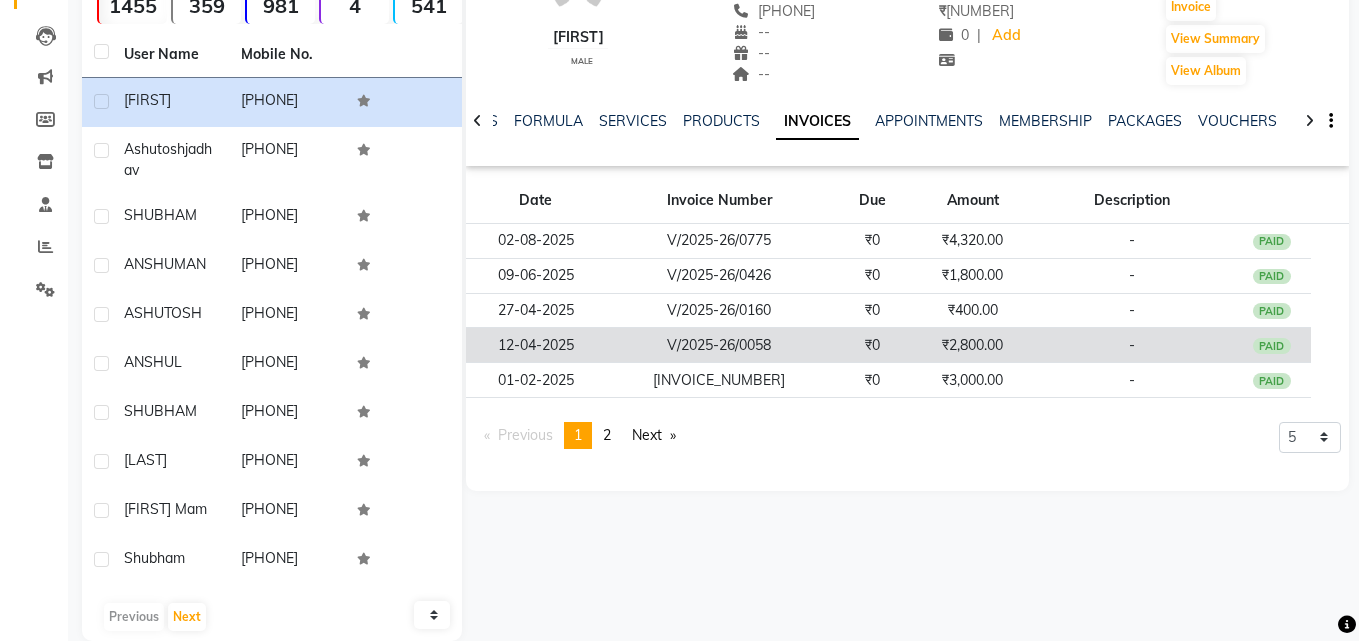 scroll, scrollTop: 200, scrollLeft: 0, axis: vertical 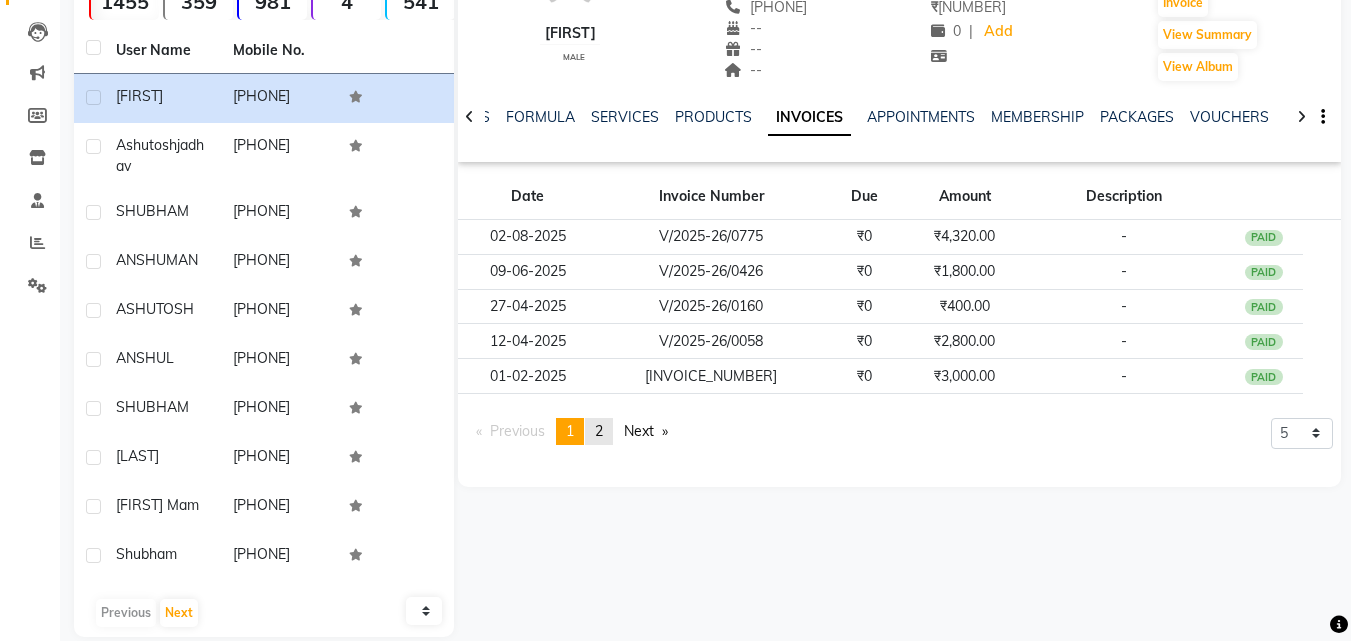 click on "2" 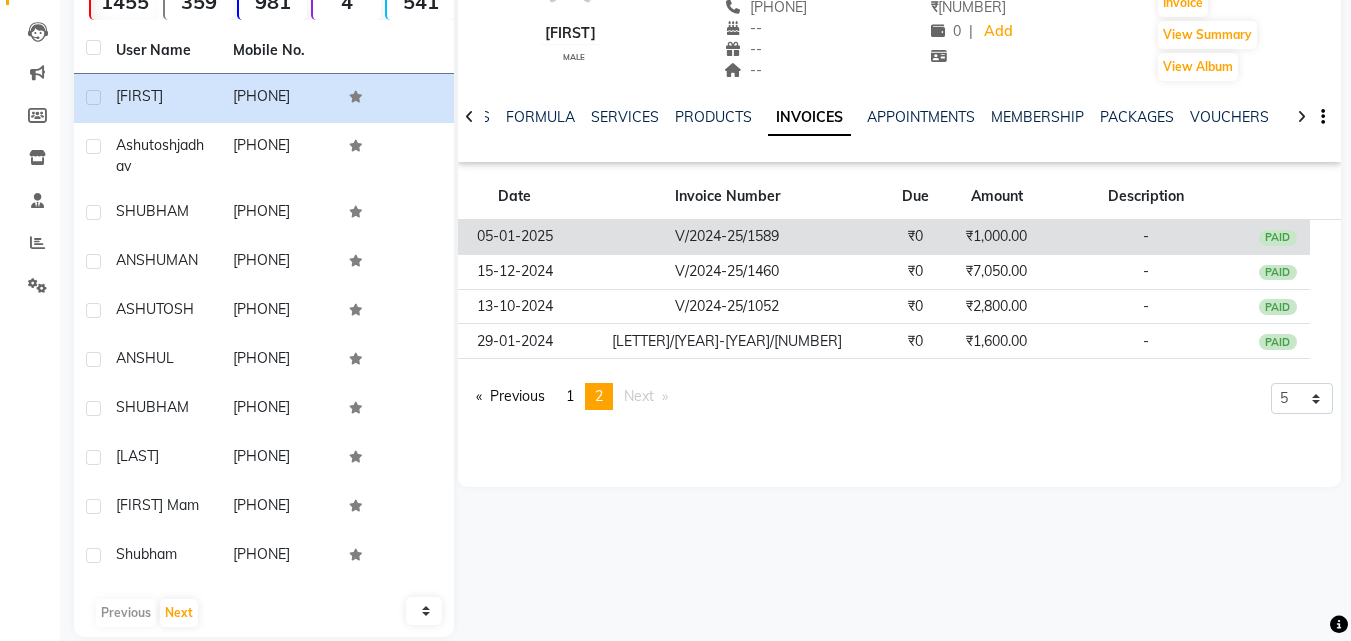 click on "V/2024-25/1589" 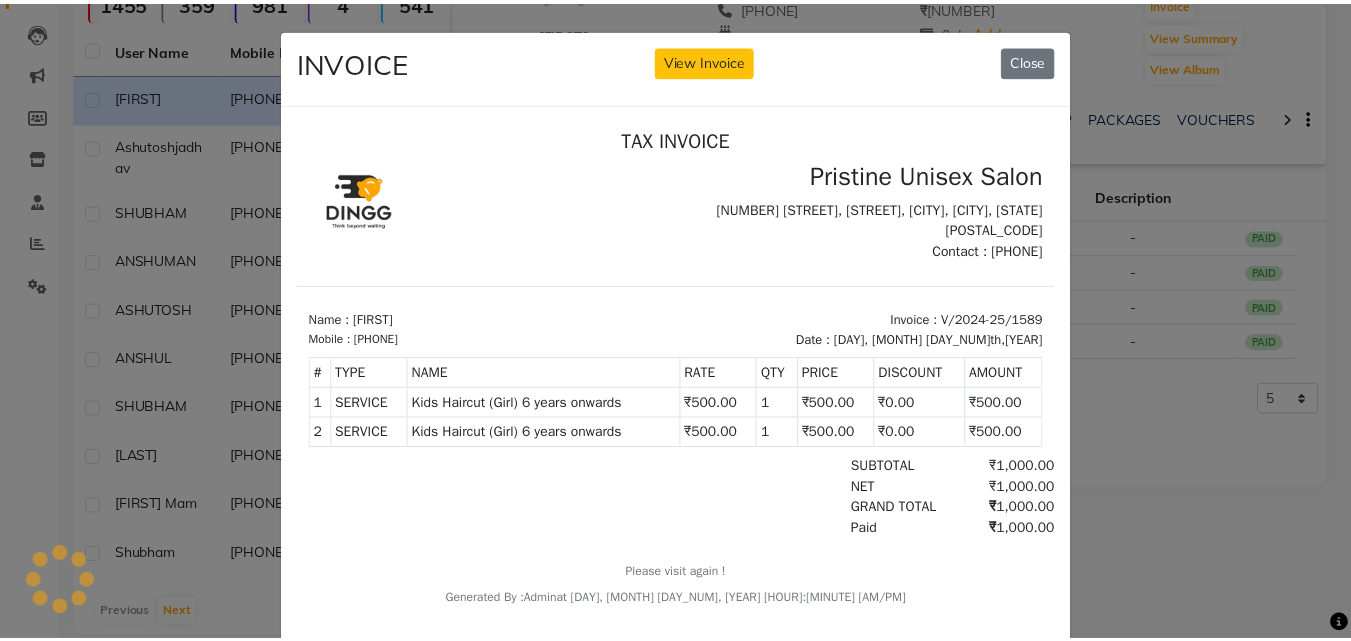 scroll, scrollTop: 0, scrollLeft: 0, axis: both 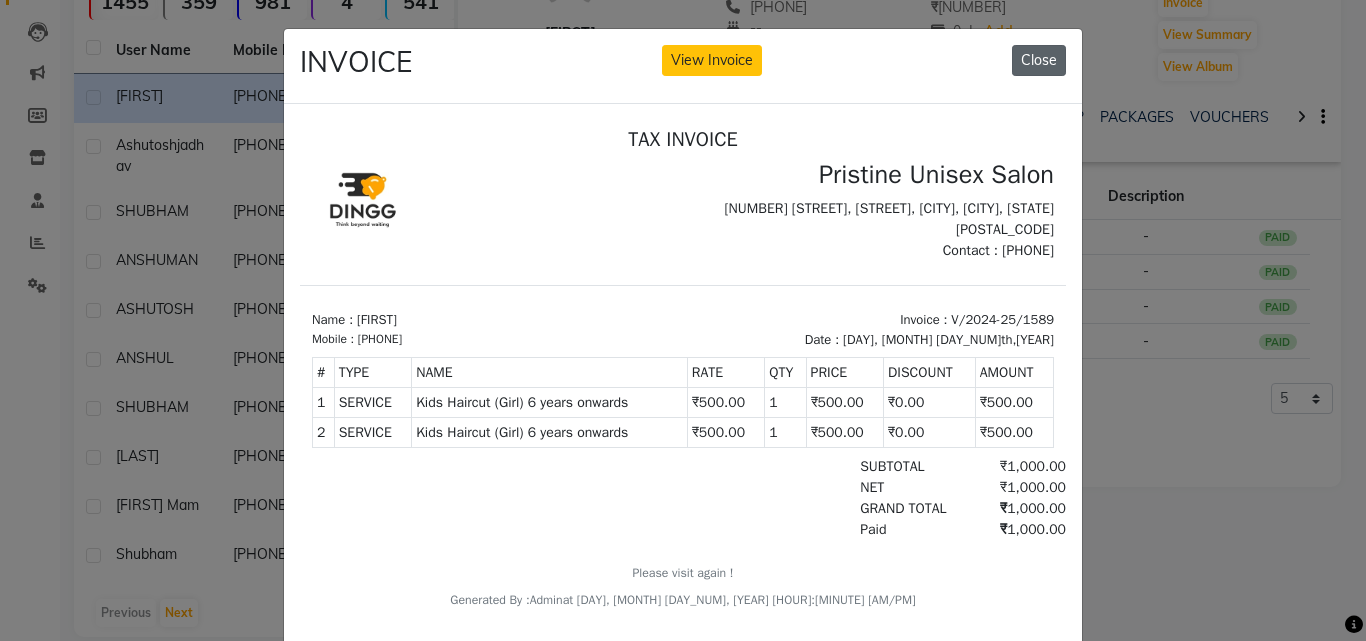 click on "Close" 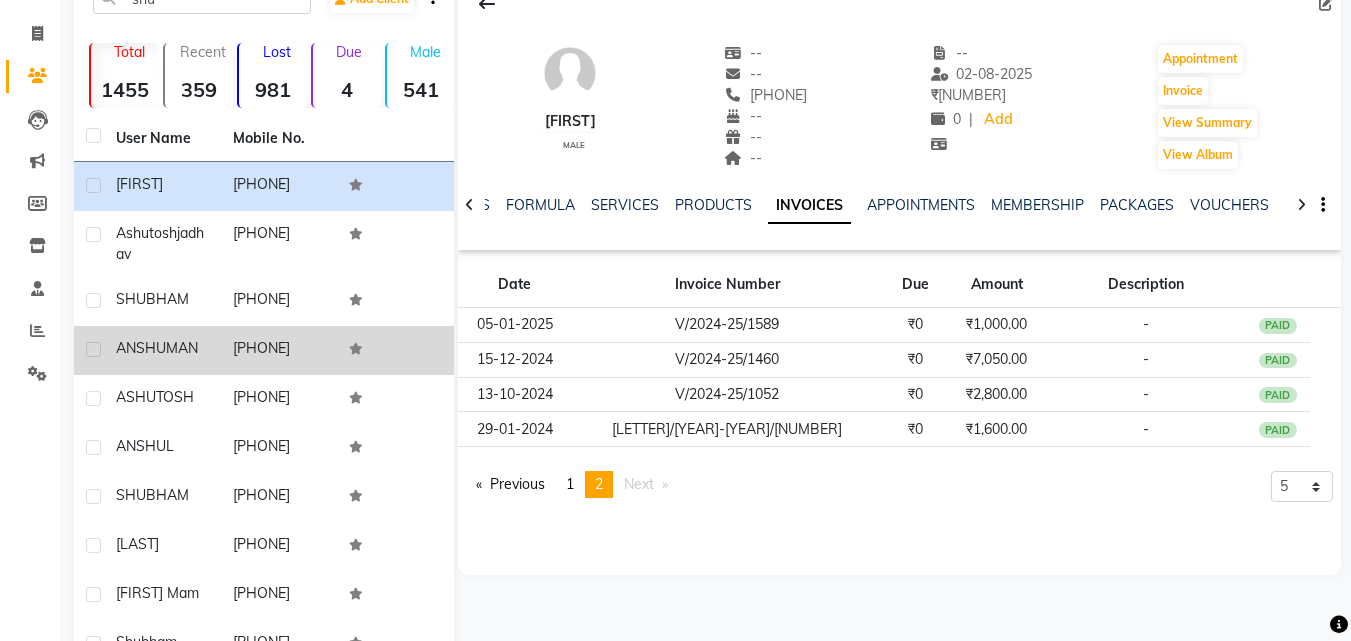 scroll, scrollTop: 0, scrollLeft: 0, axis: both 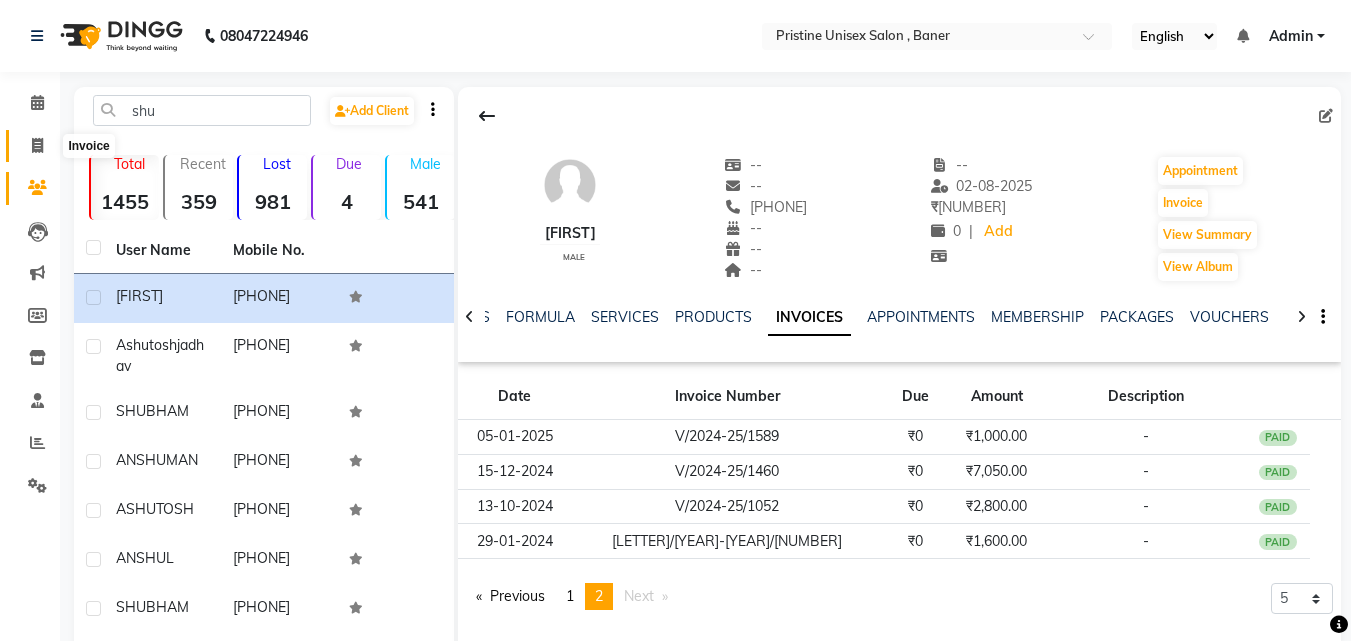 click 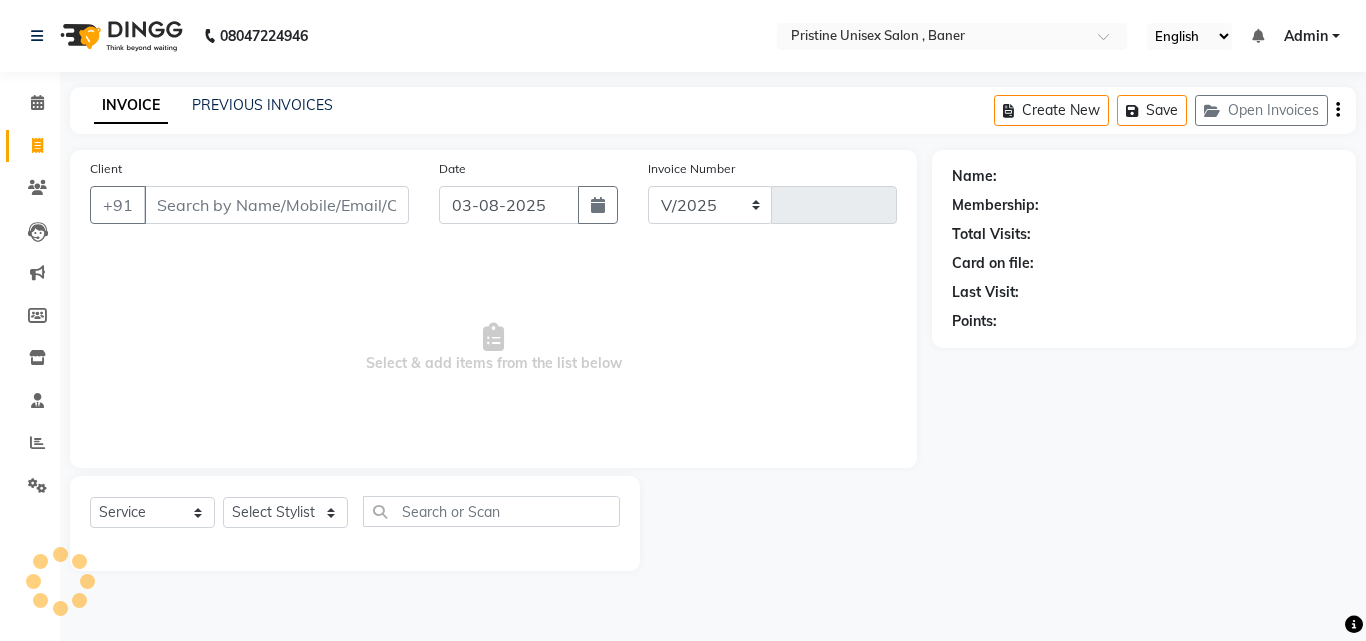 select on "6610" 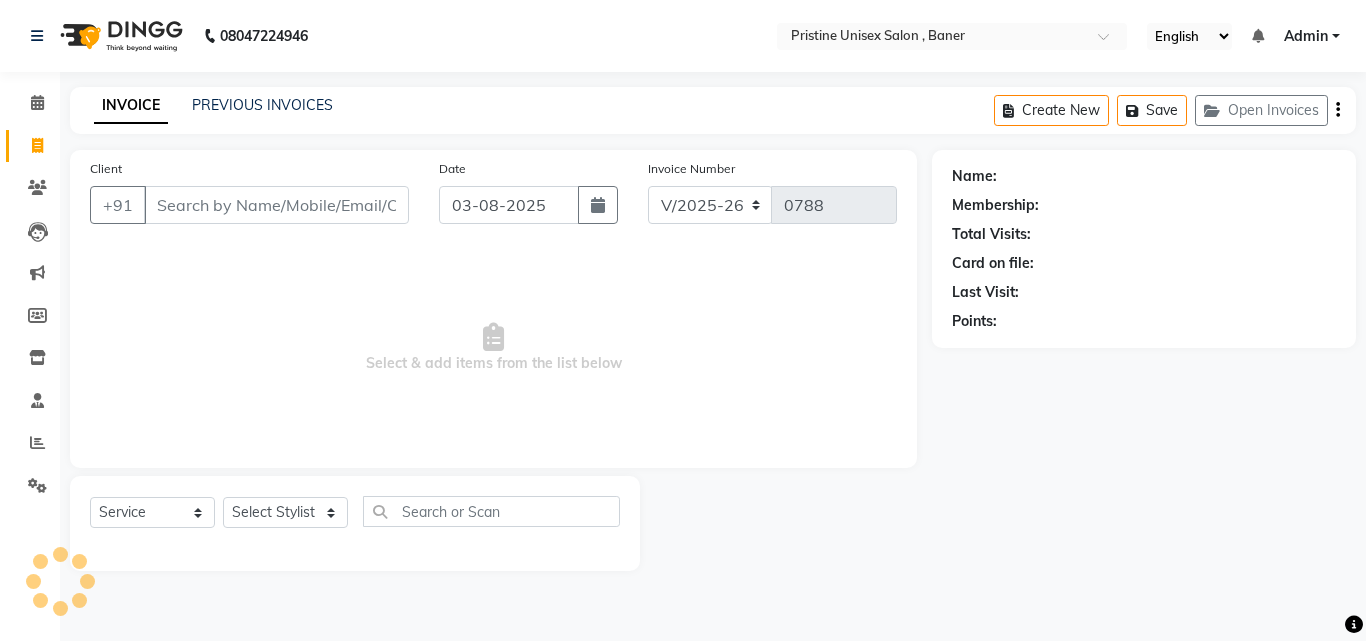 click on "Select & add items from the list below" at bounding box center [493, 348] 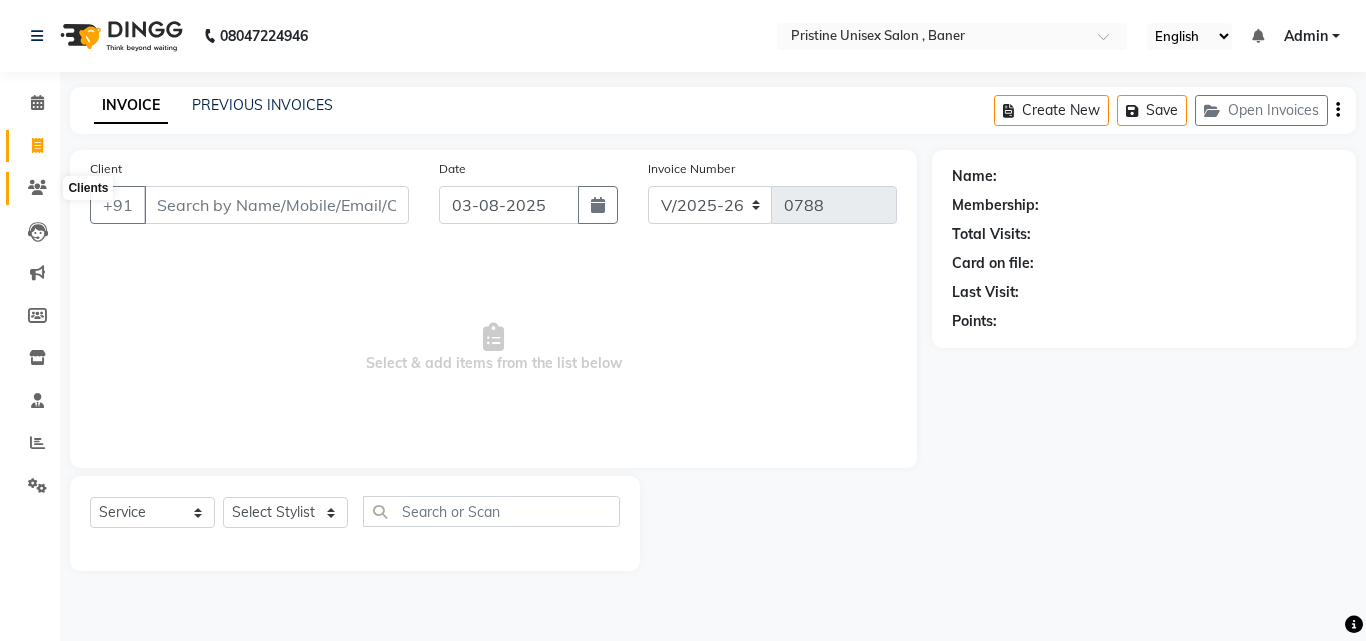 click 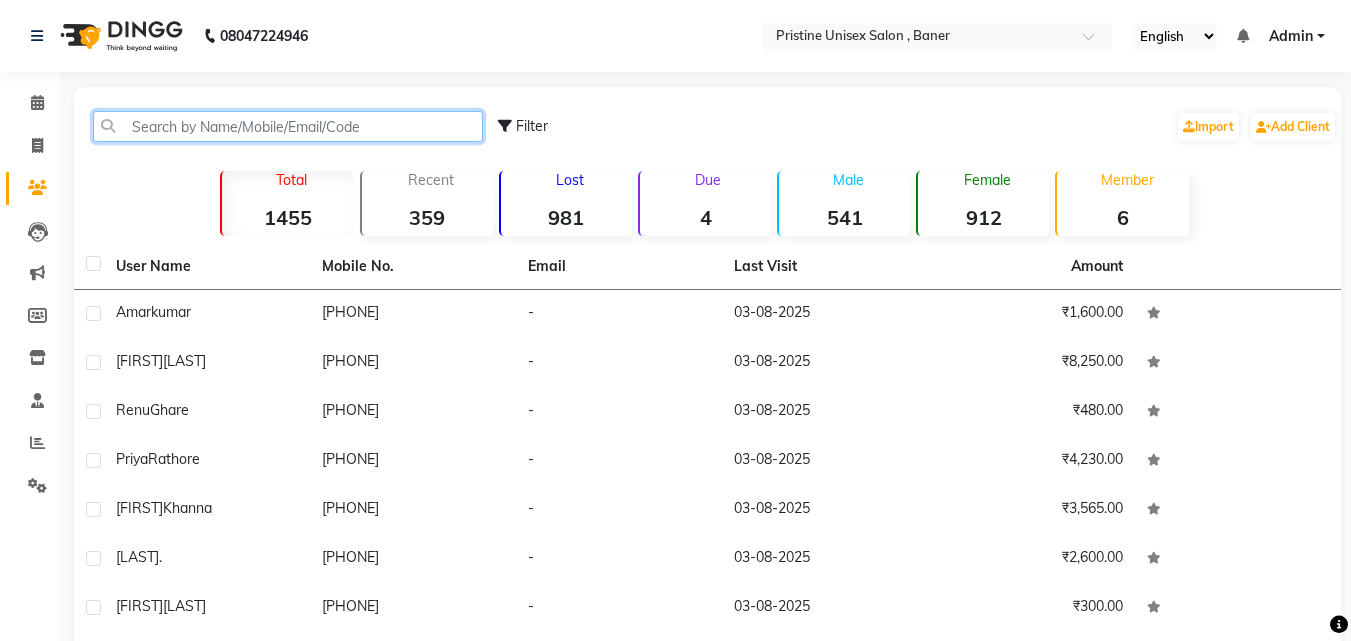 click 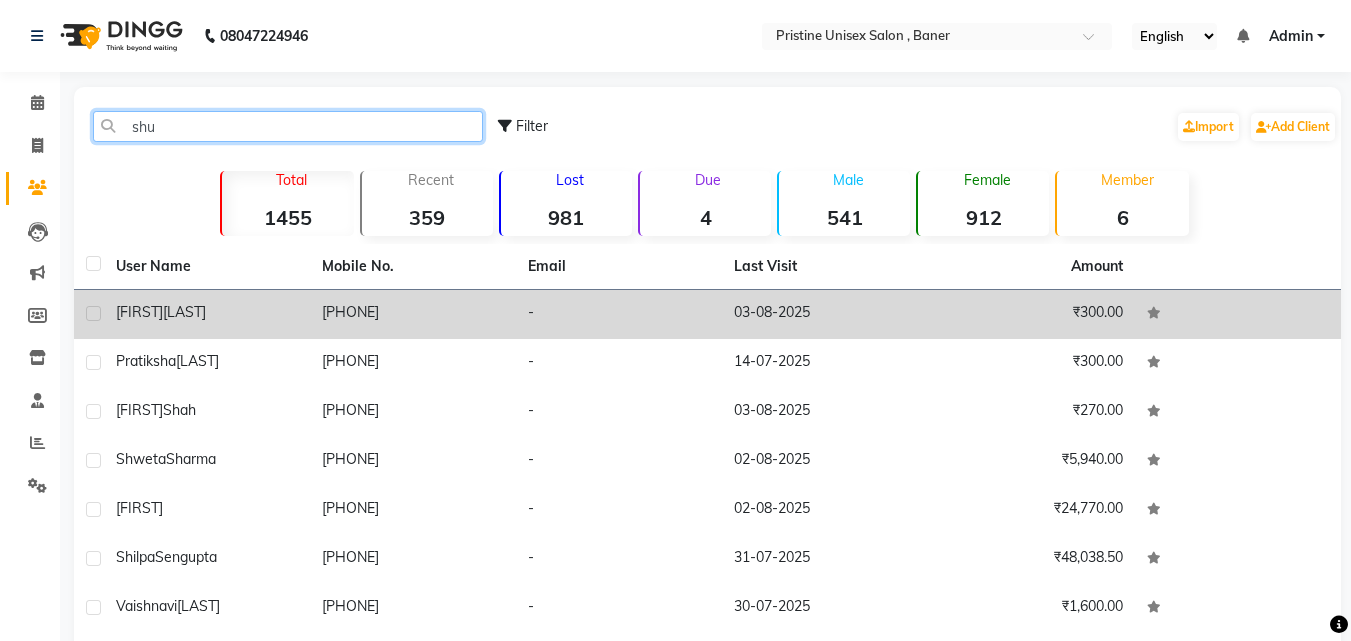 type on "shu" 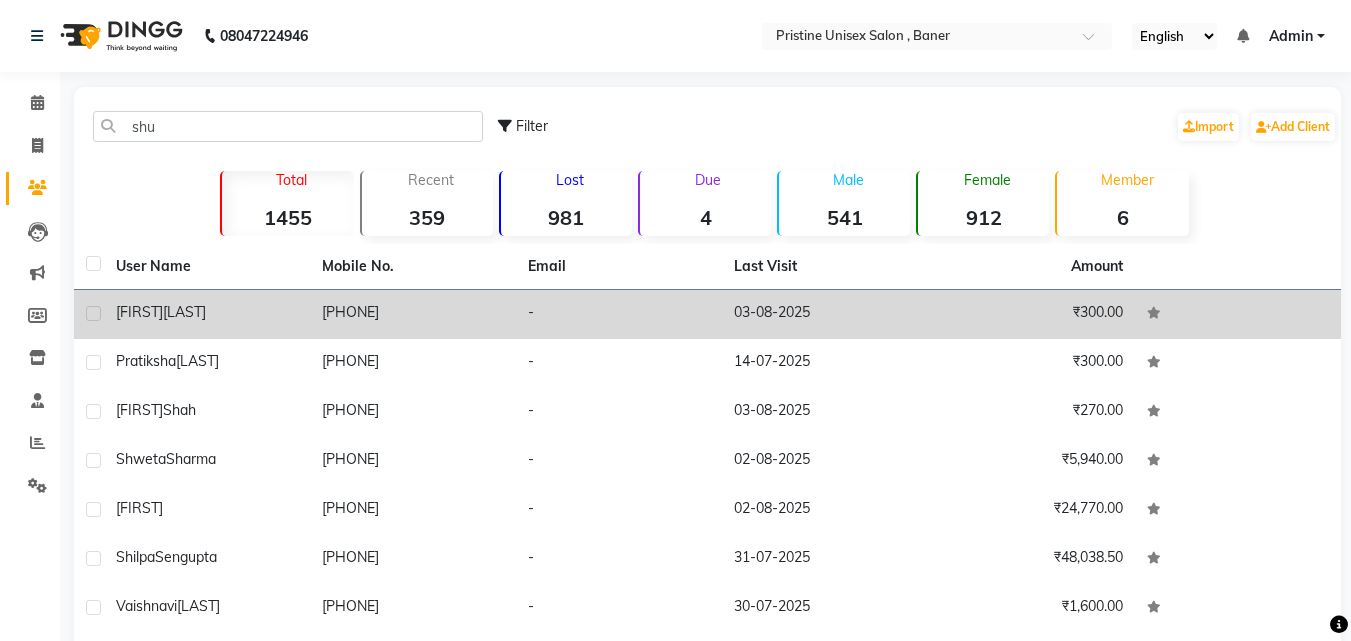 click on "[PHONE]" 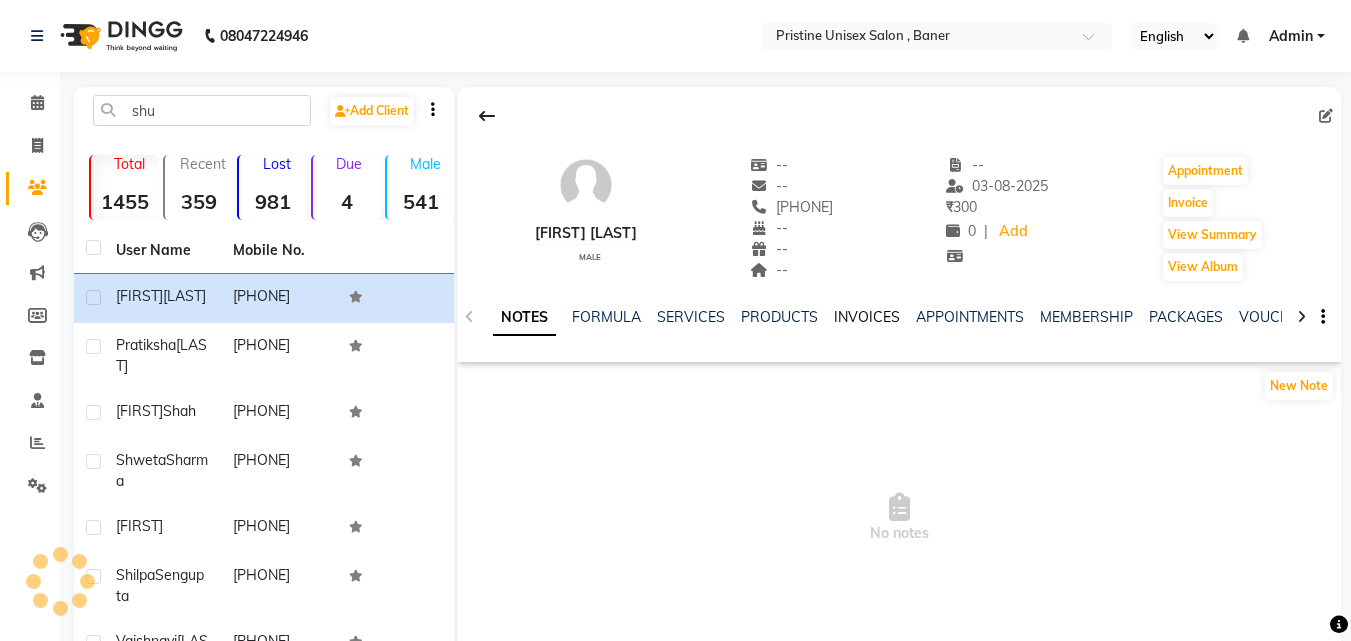 click on "INVOICES" 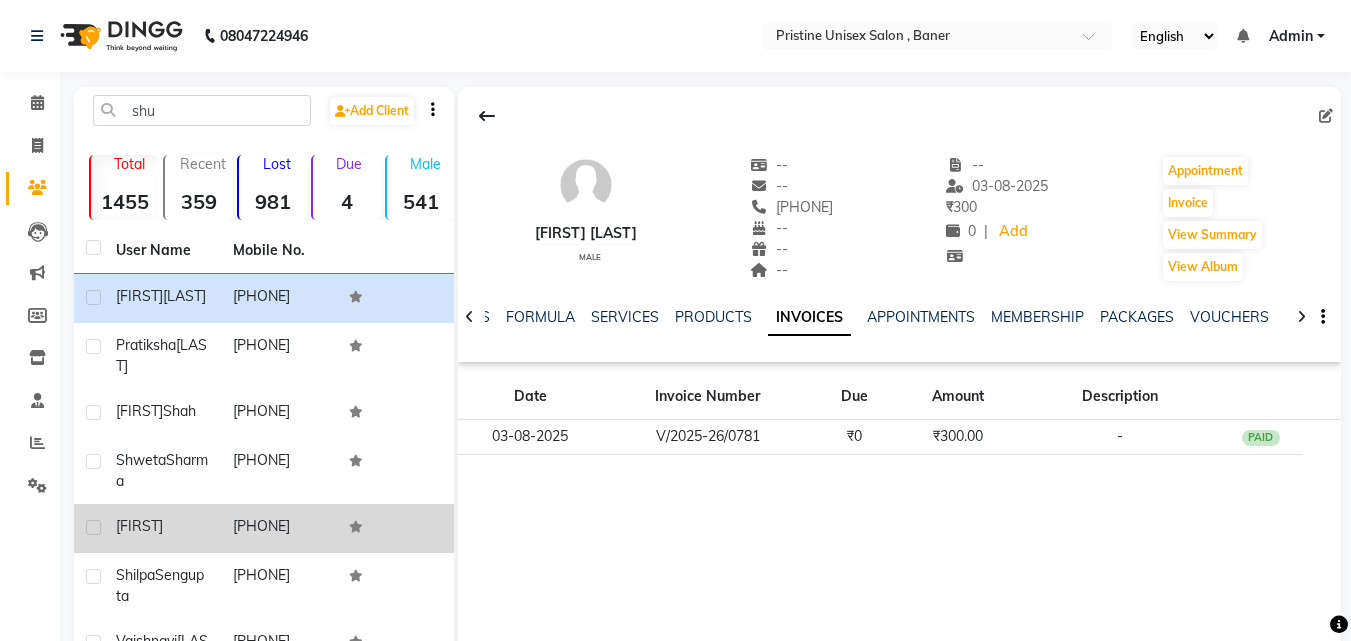 click on "7507300669" 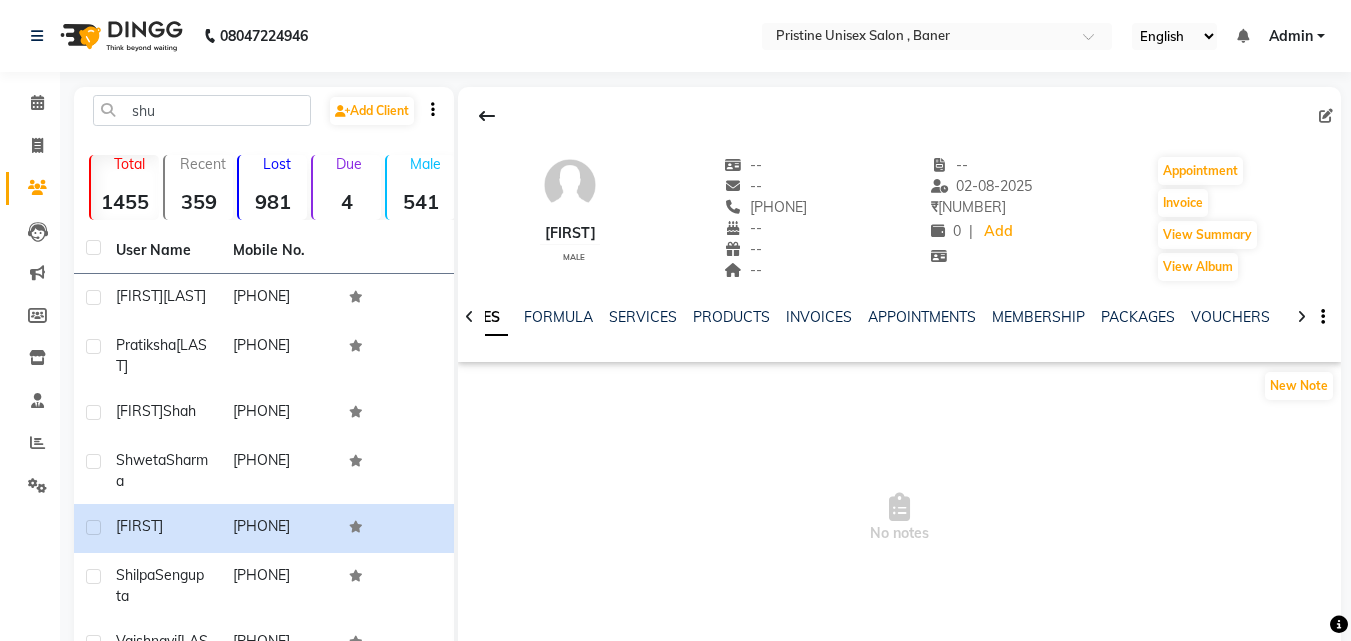 click on "NOTES FORMULA SERVICES PRODUCTS INVOICES APPOINTMENTS MEMBERSHIP PACKAGES VOUCHERS GIFTCARDS POINTS FORMS FAMILY CARDS WALLET" 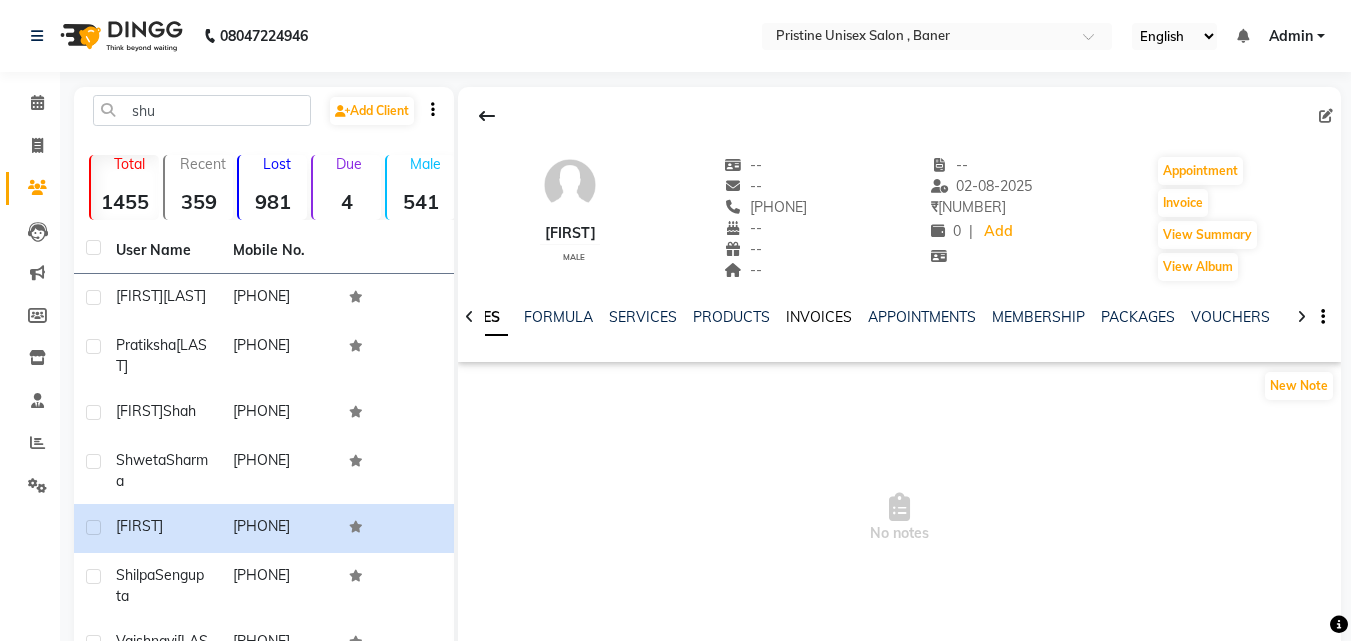 click on "INVOICES" 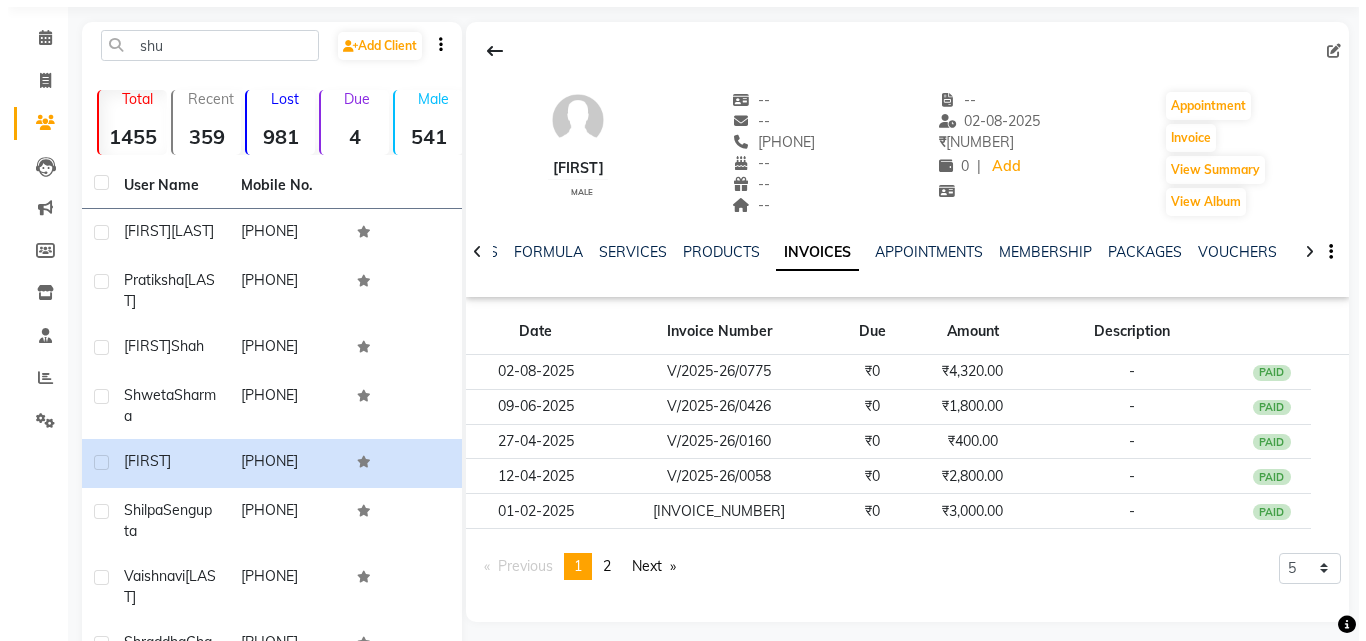 scroll, scrollTop: 100, scrollLeft: 0, axis: vertical 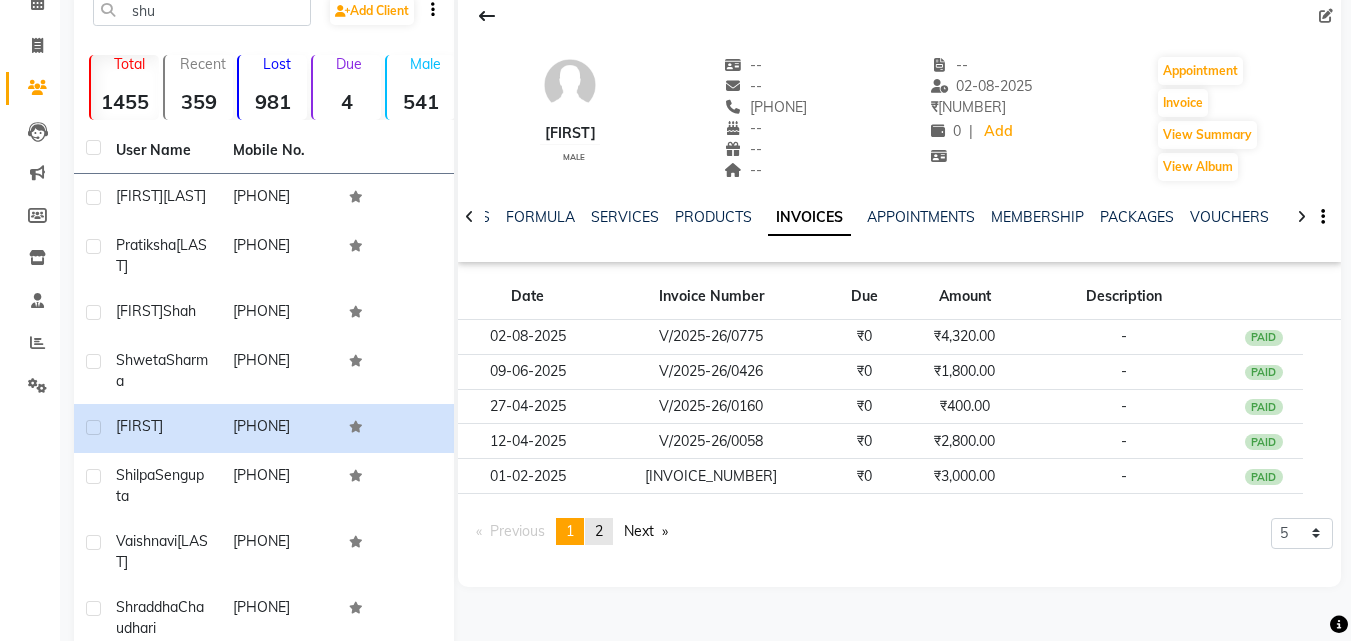 click on "page  2" 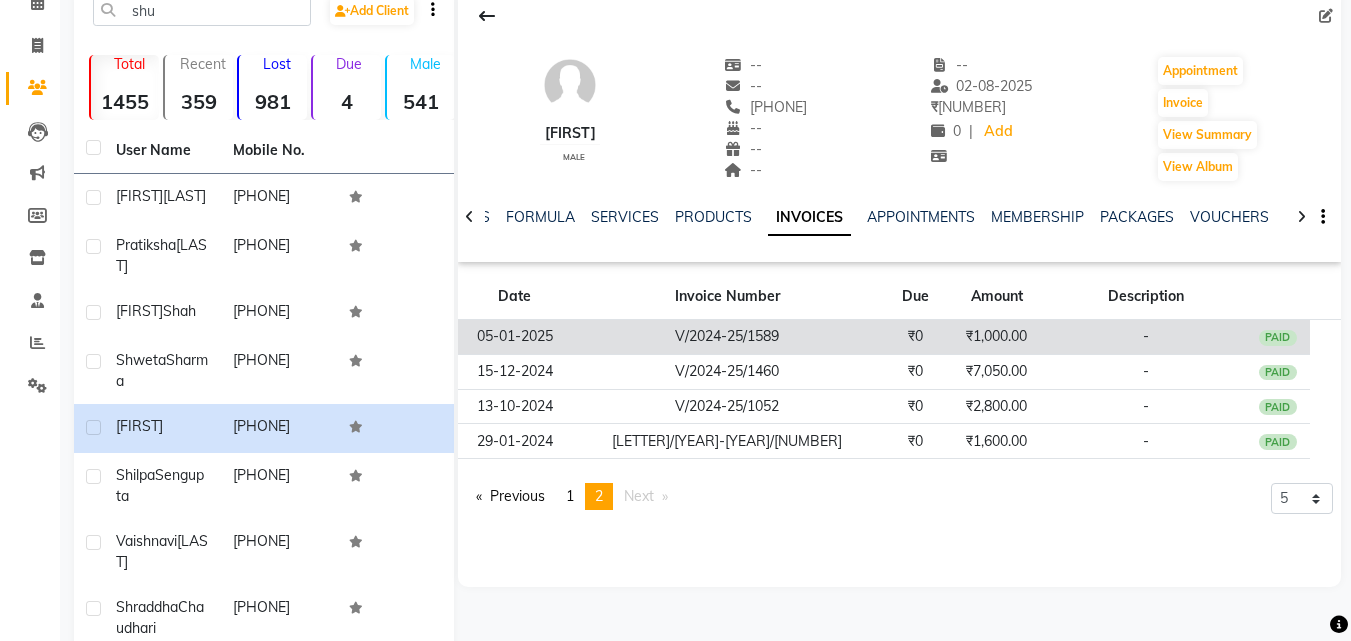 click on "V/2024-25/1589" 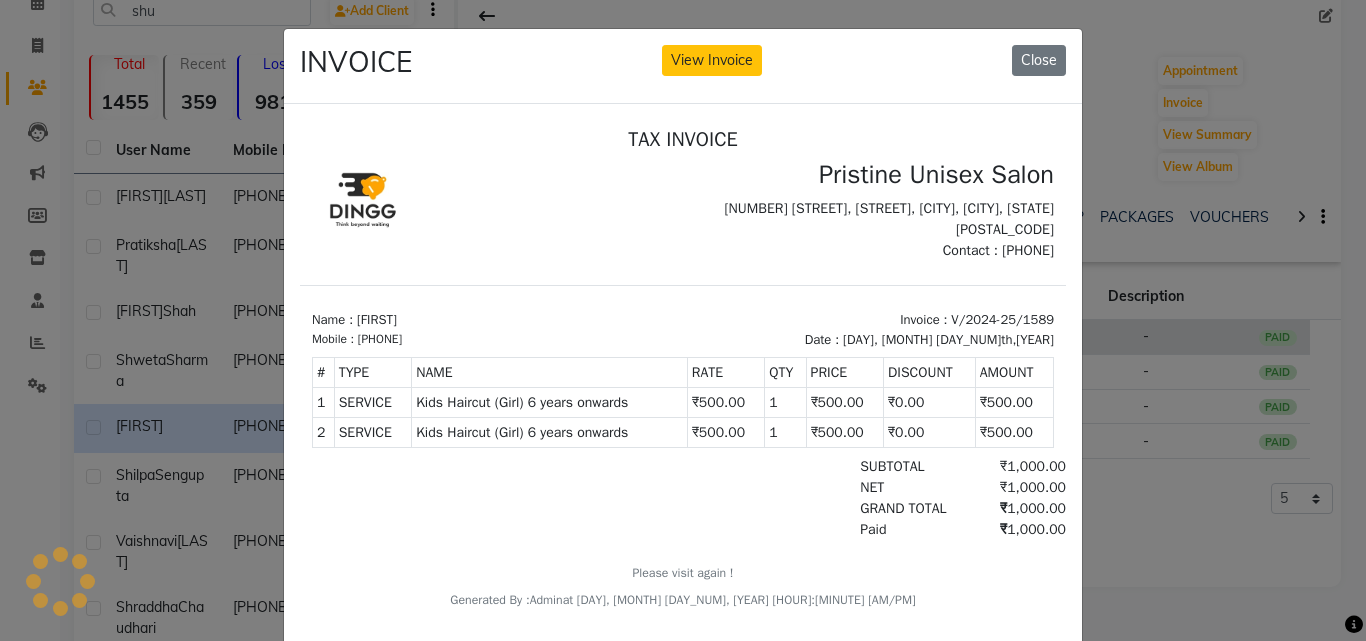 scroll, scrollTop: 0, scrollLeft: 0, axis: both 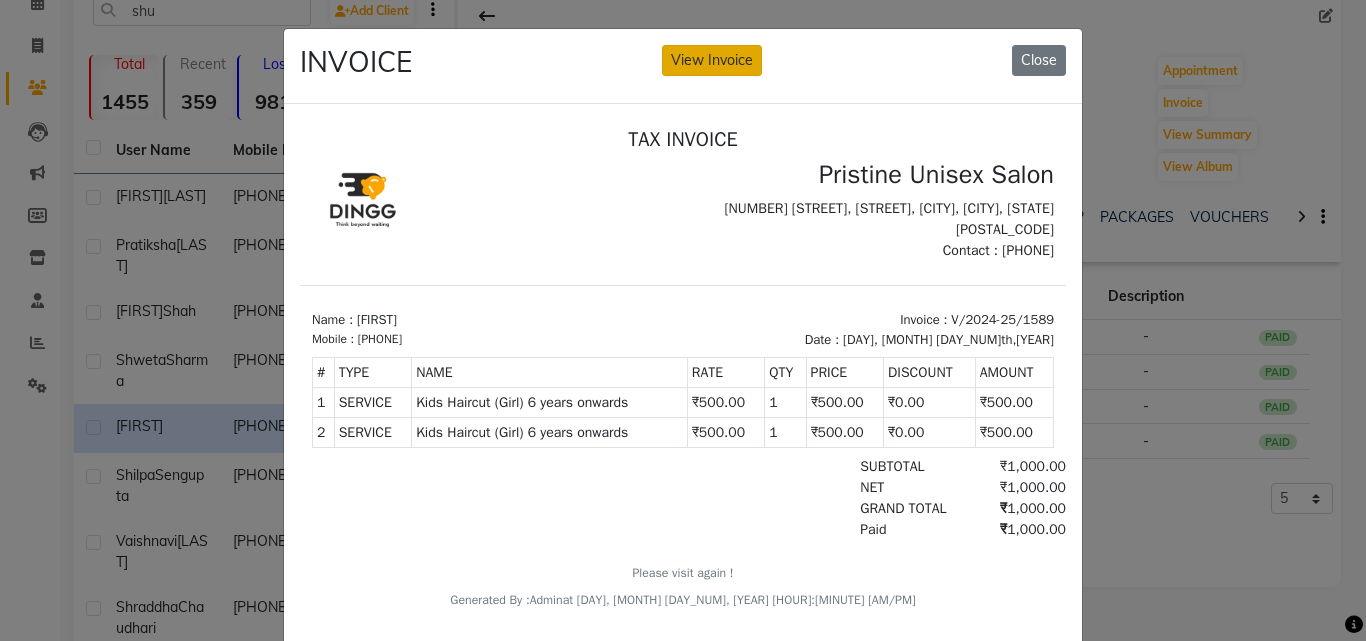 click on "View Invoice" 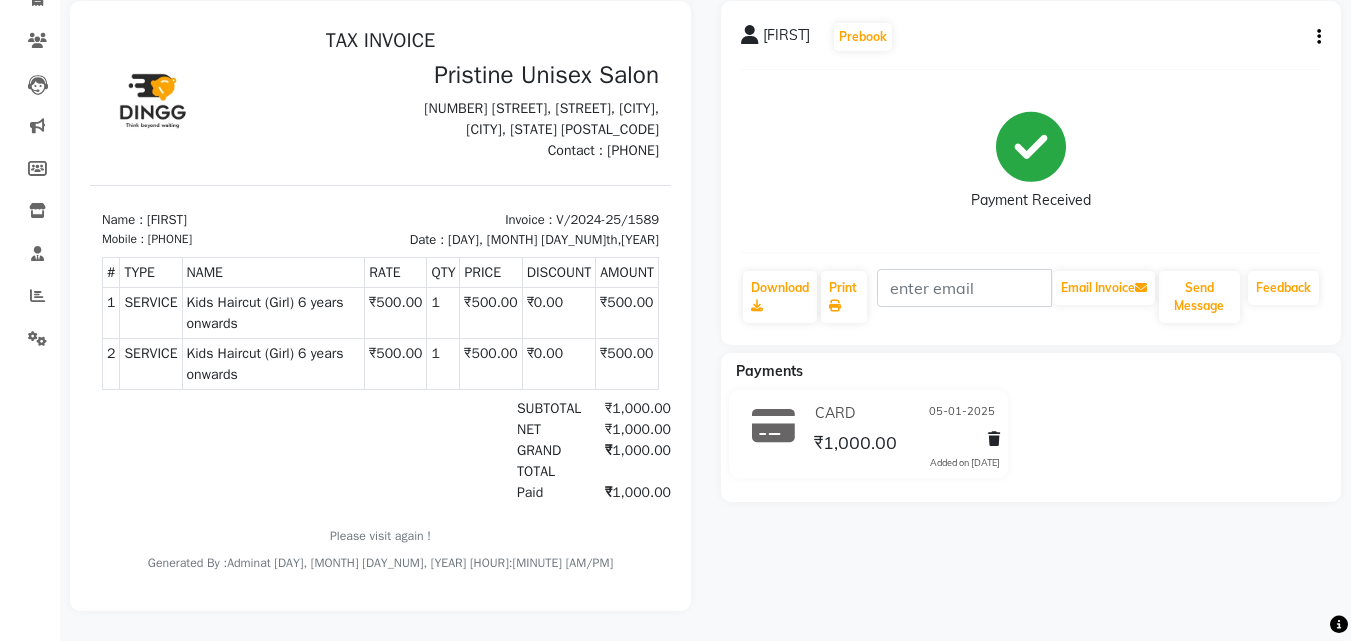 scroll, scrollTop: 0, scrollLeft: 0, axis: both 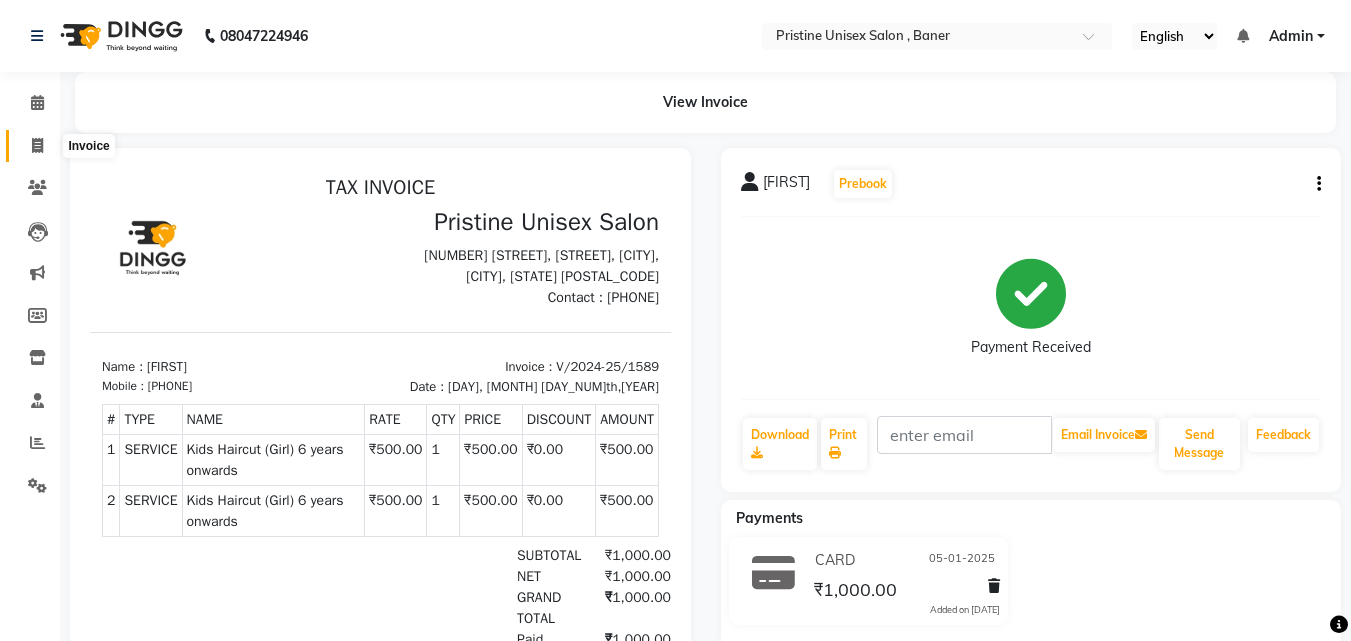 click 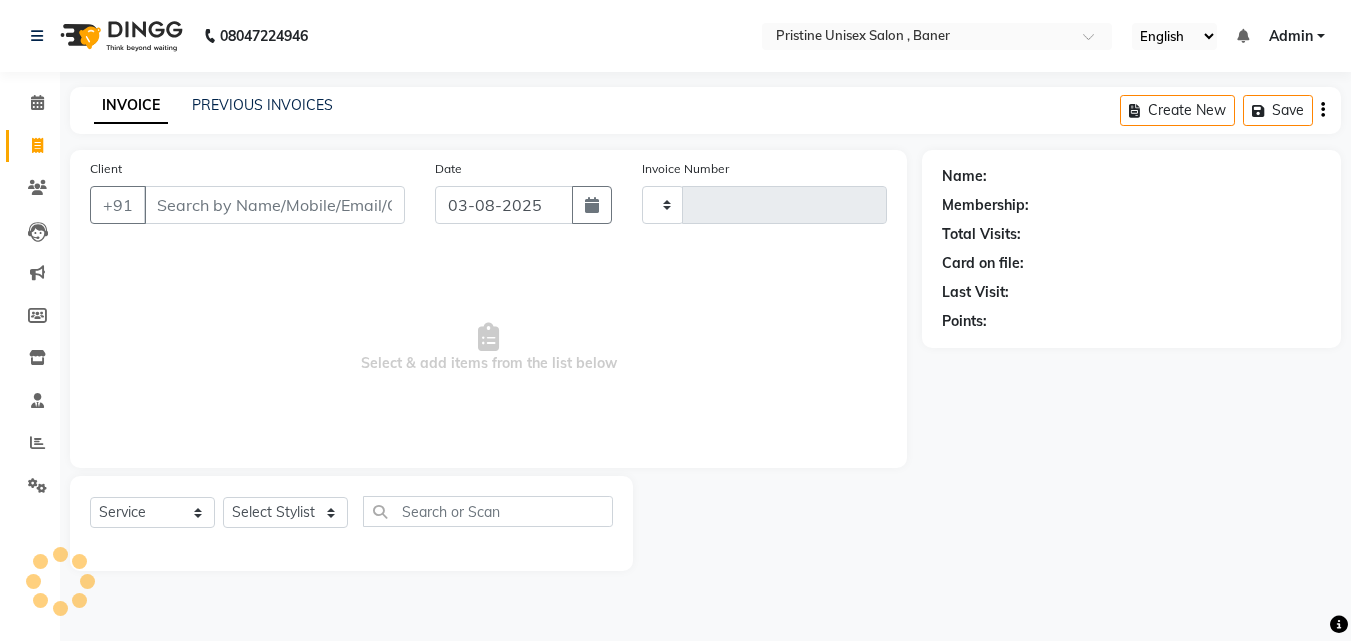 type on "0788" 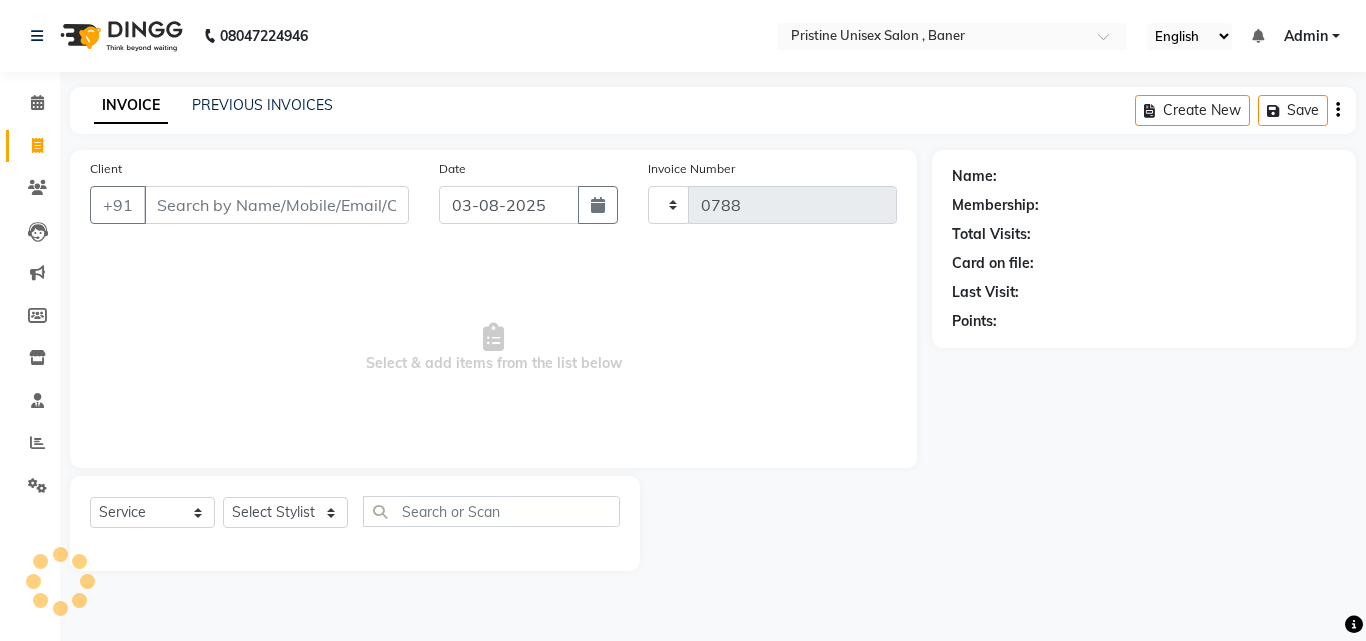 select on "6610" 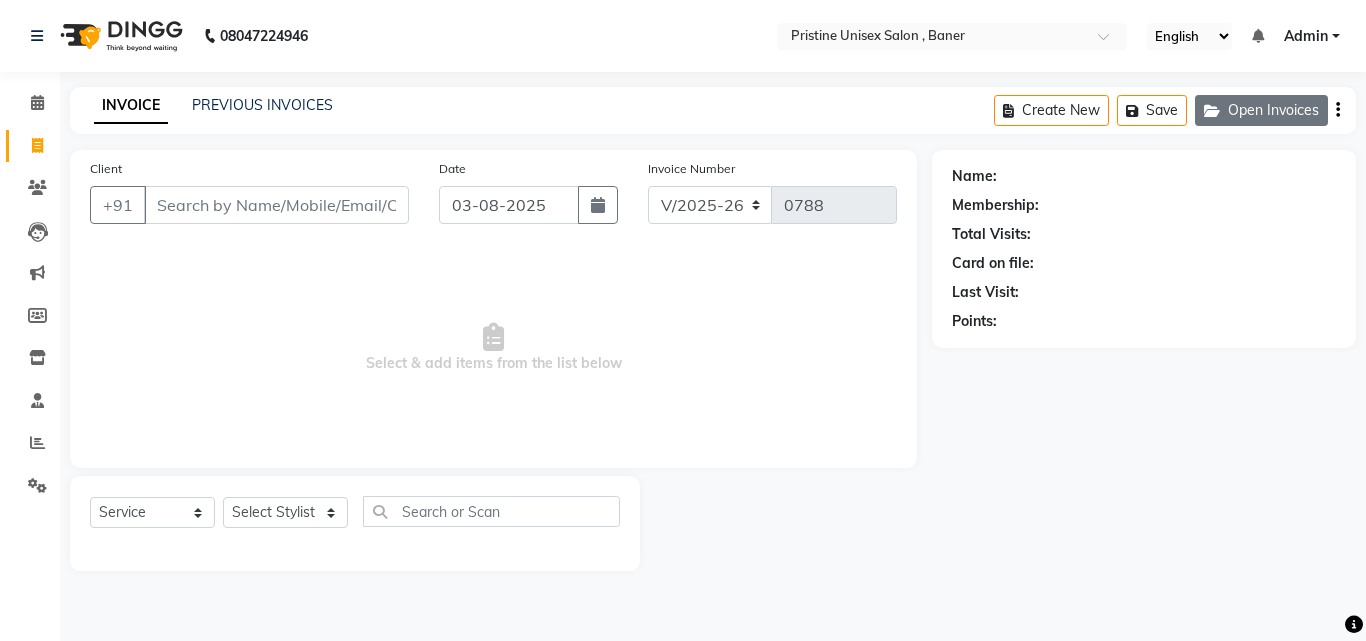 click on "Open Invoices" 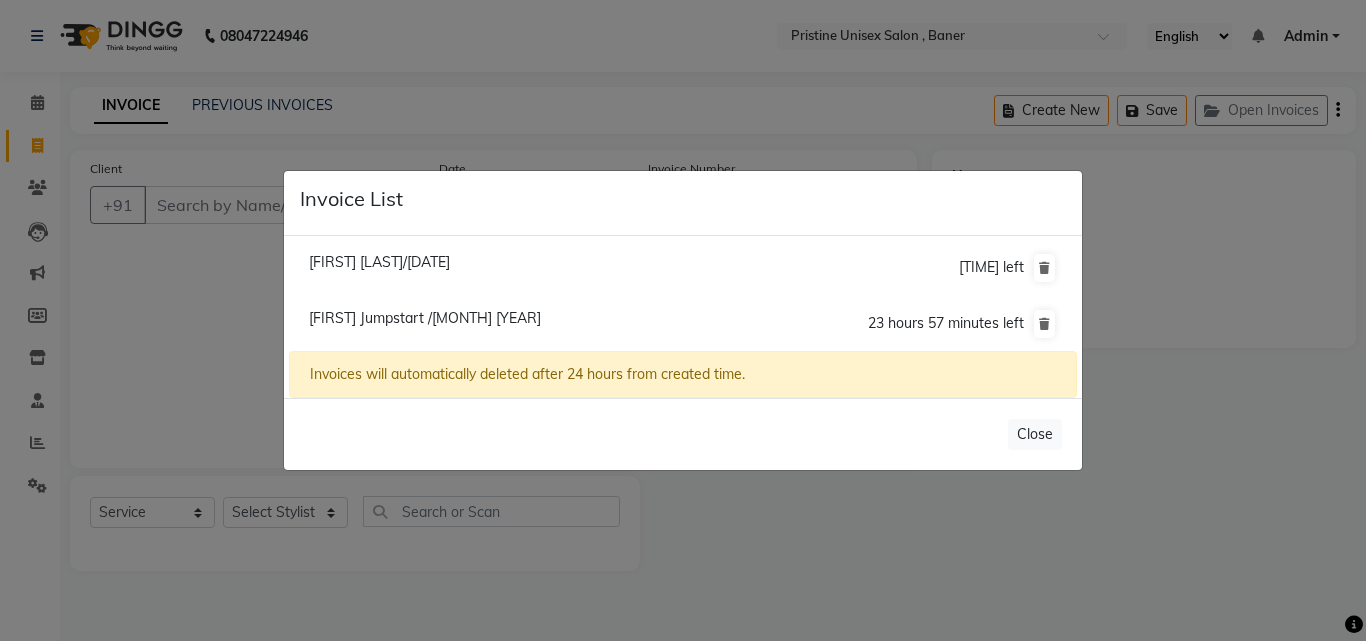 click on "Invoice List  Janvi Patil/03 August 2025  18 hours 29 minutes left  Pooja Jumpstart /03 August 2025  23 hours 57 minutes left  Invoices will automatically deleted after 24 hours from created time.   Close" 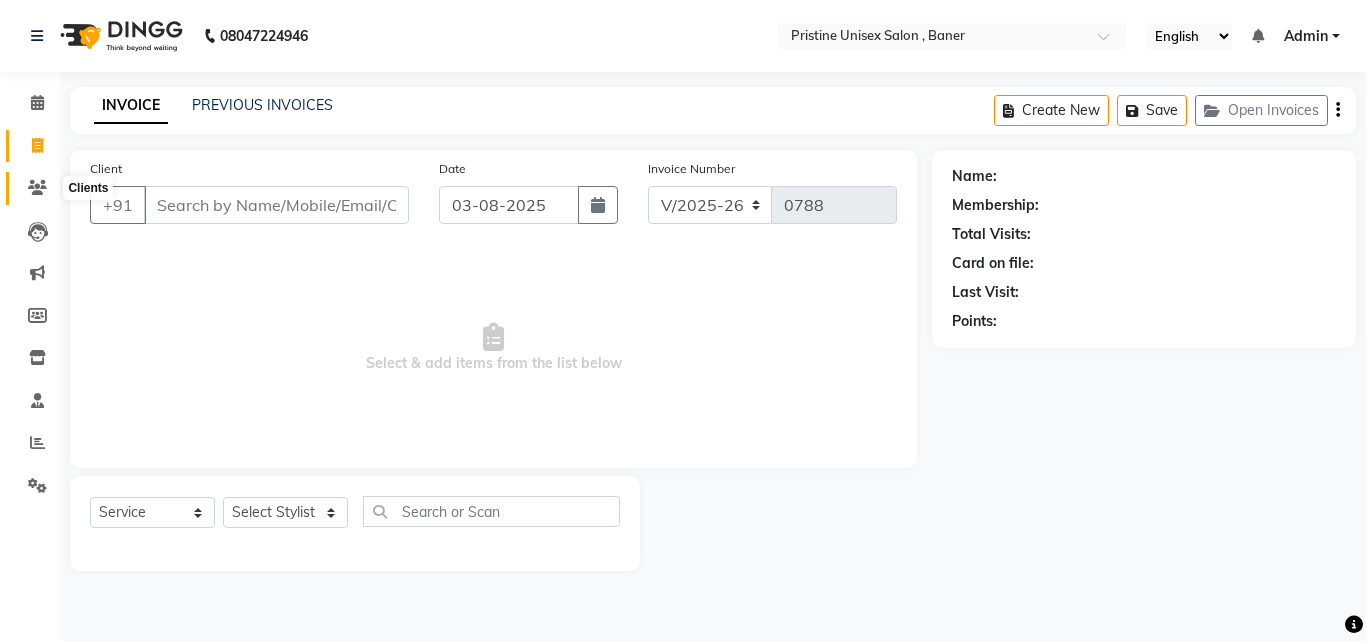 click 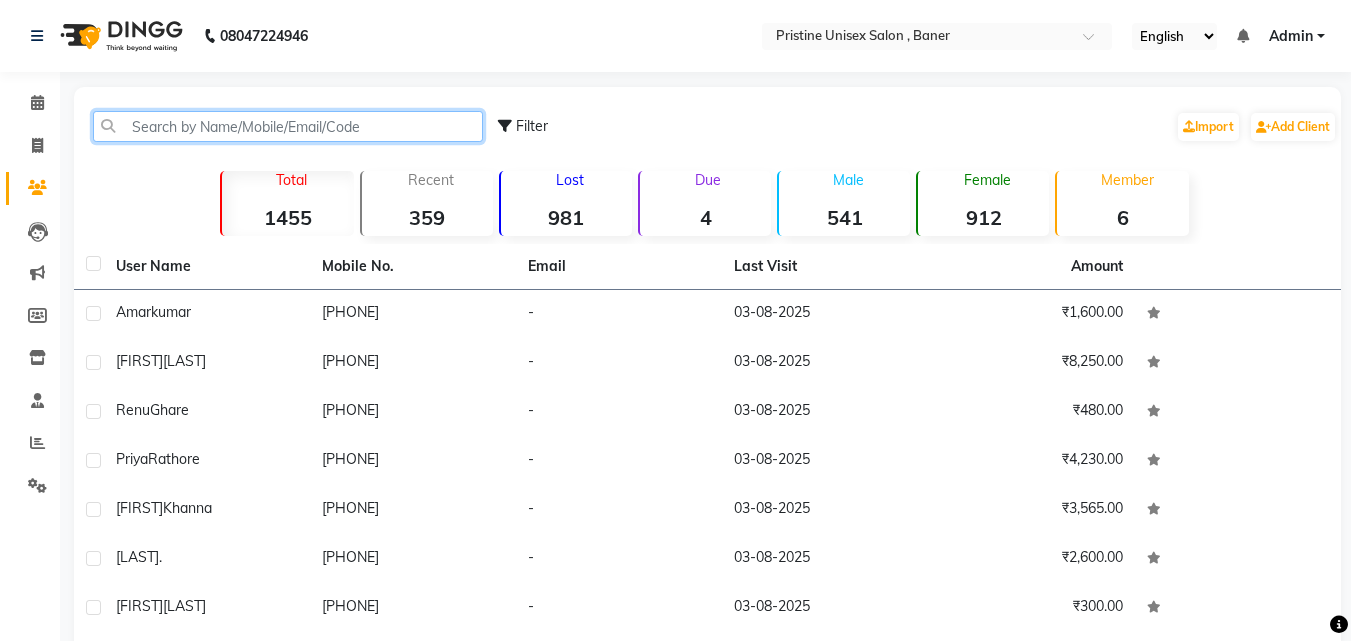 click 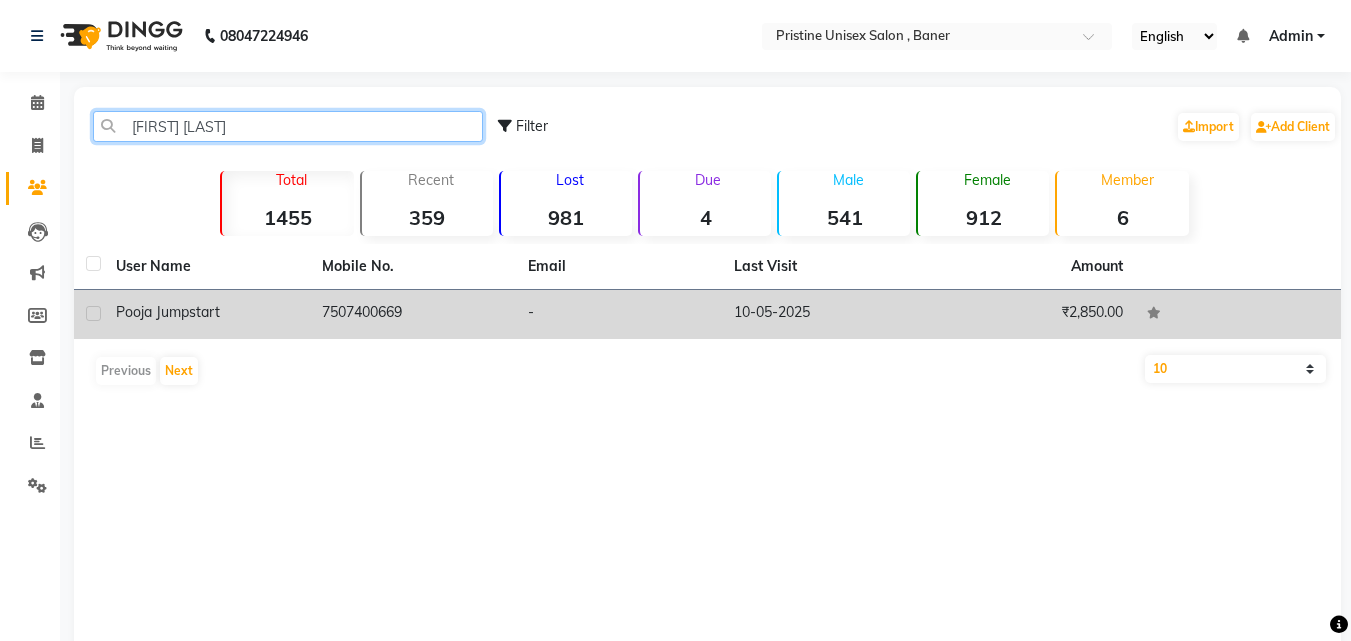 type on "pooja ju" 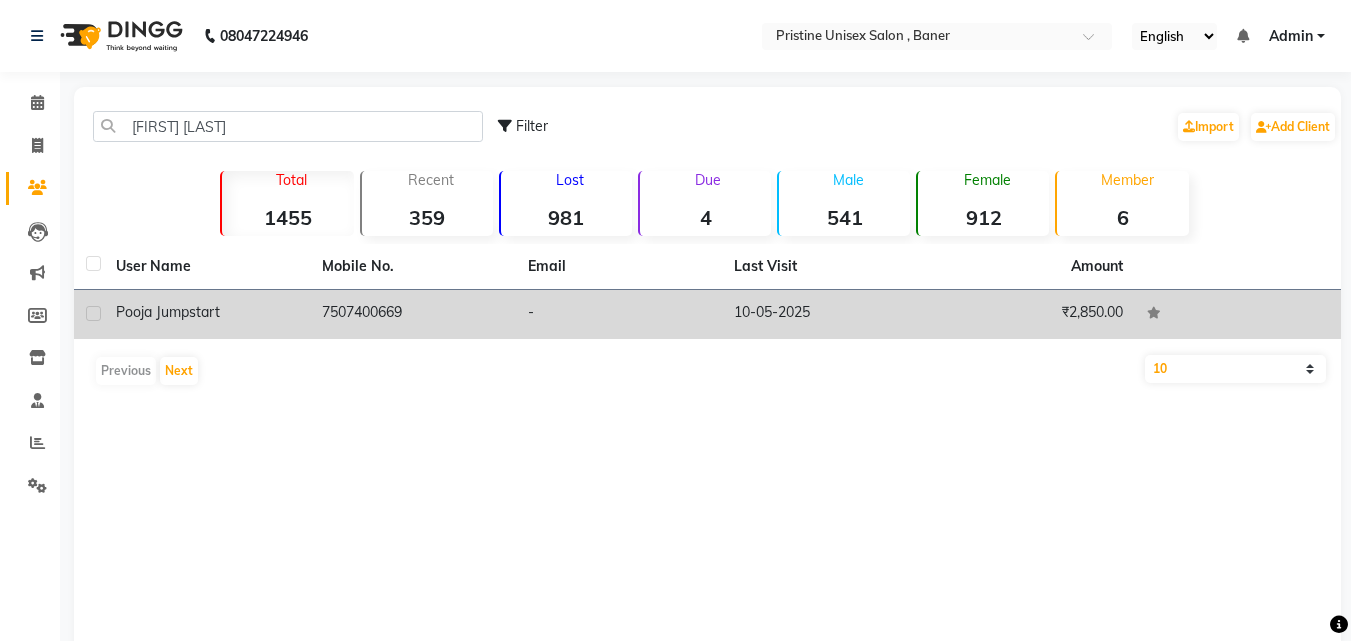 click on "10-05-2025" 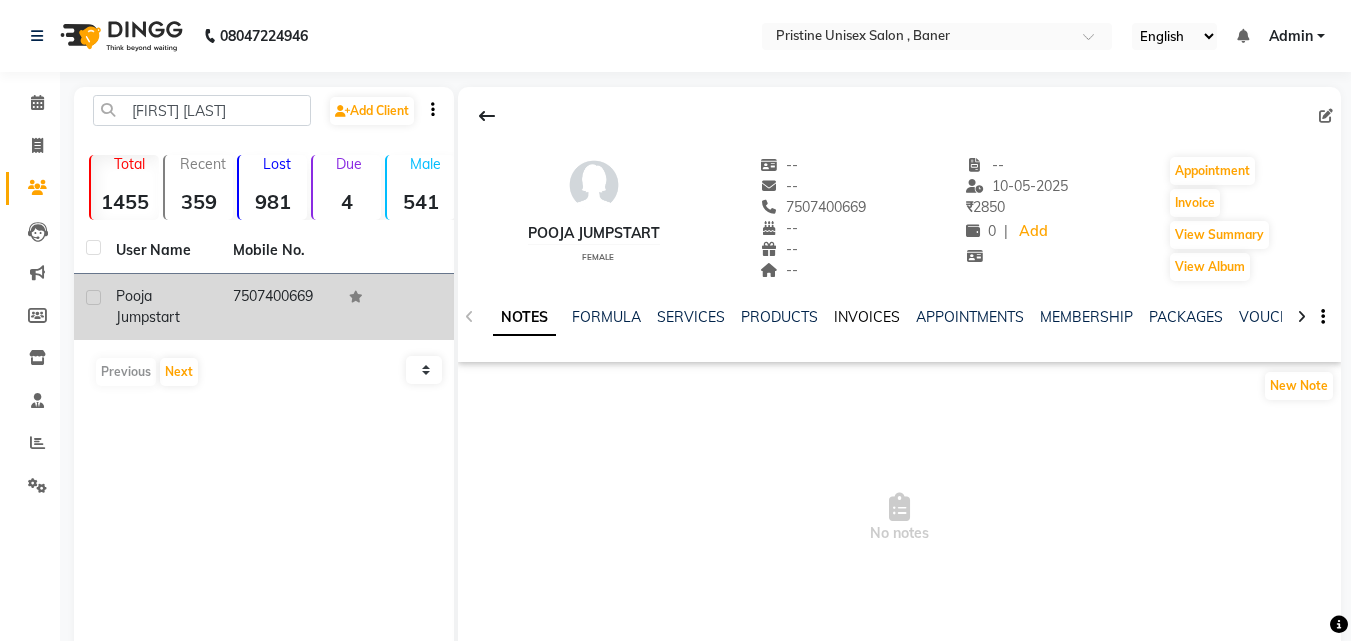 click on "INVOICES" 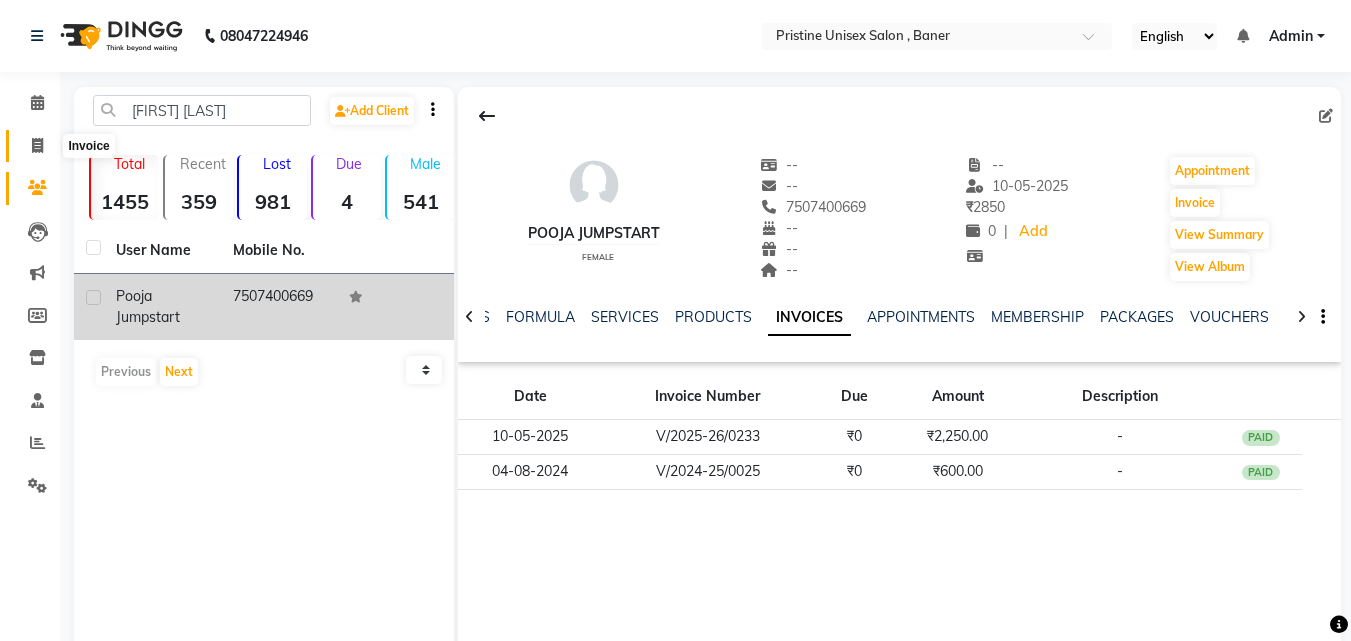 click 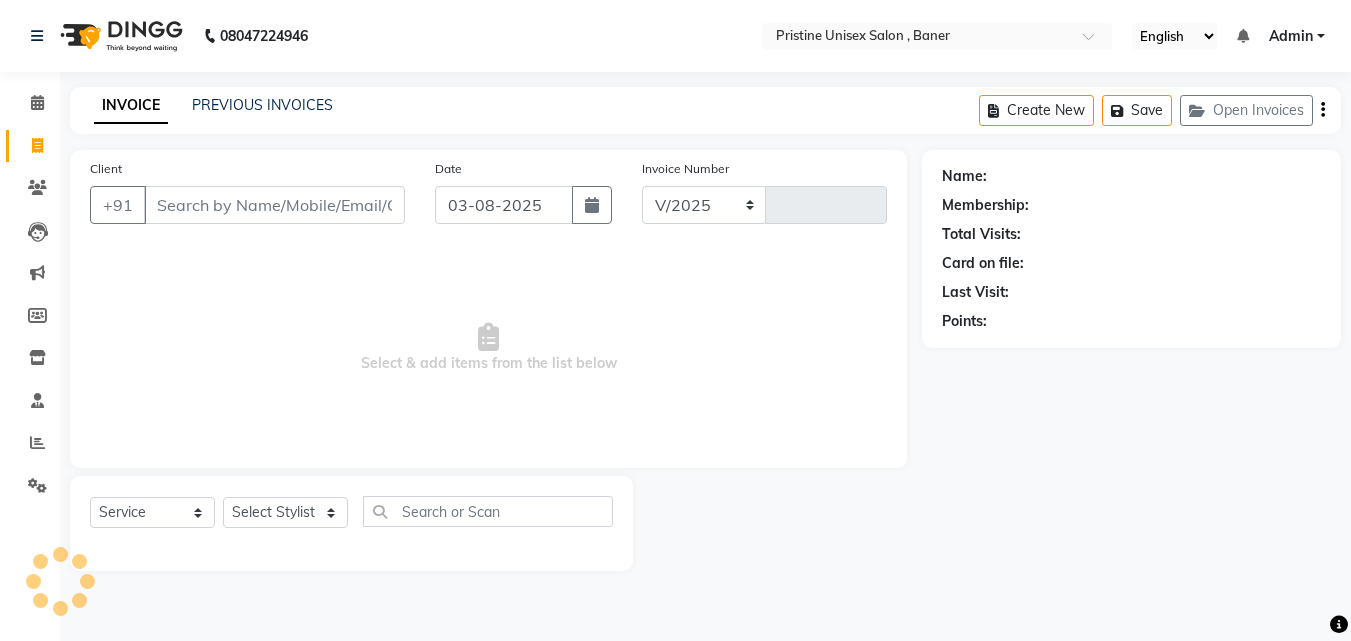 select on "6610" 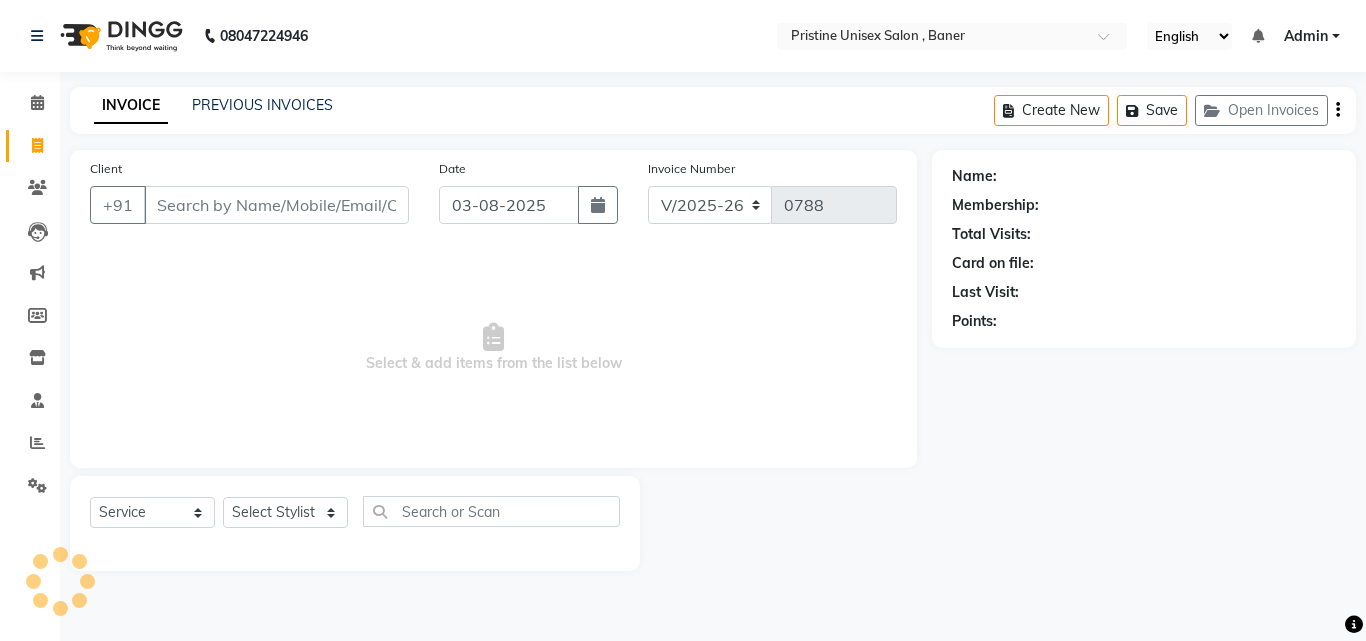 click on "Select & add items from the list below" at bounding box center (493, 348) 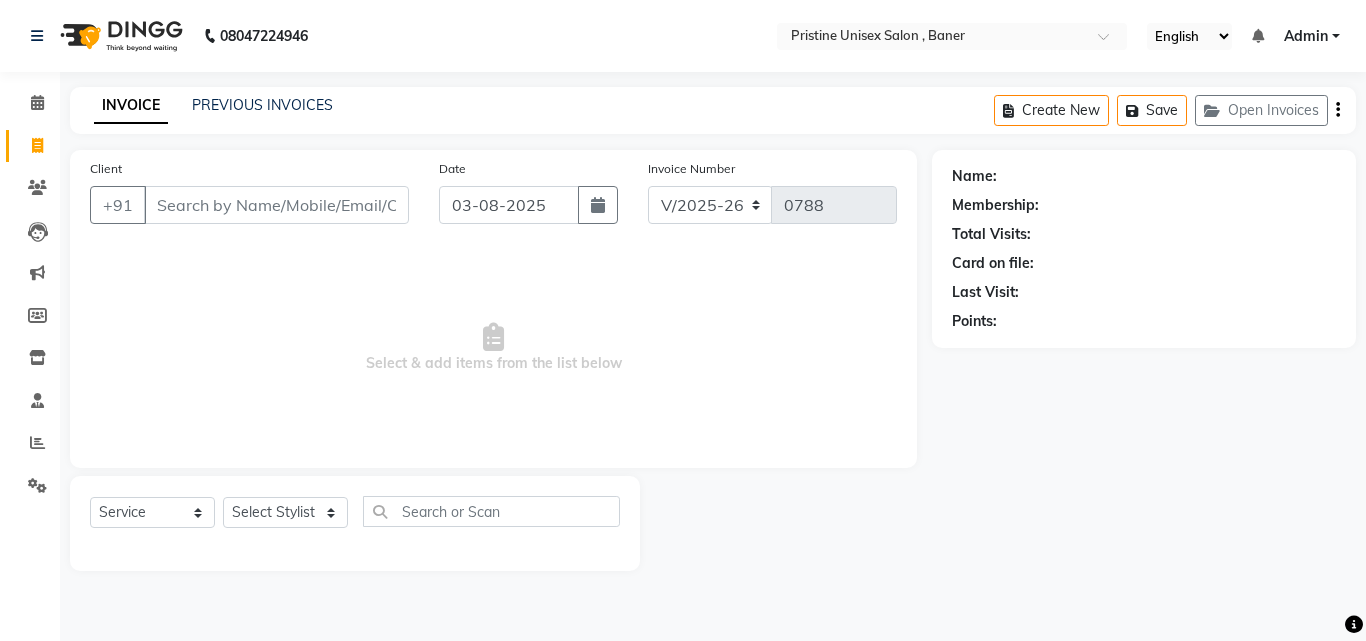 click on "Select & add items from the list below" at bounding box center (493, 348) 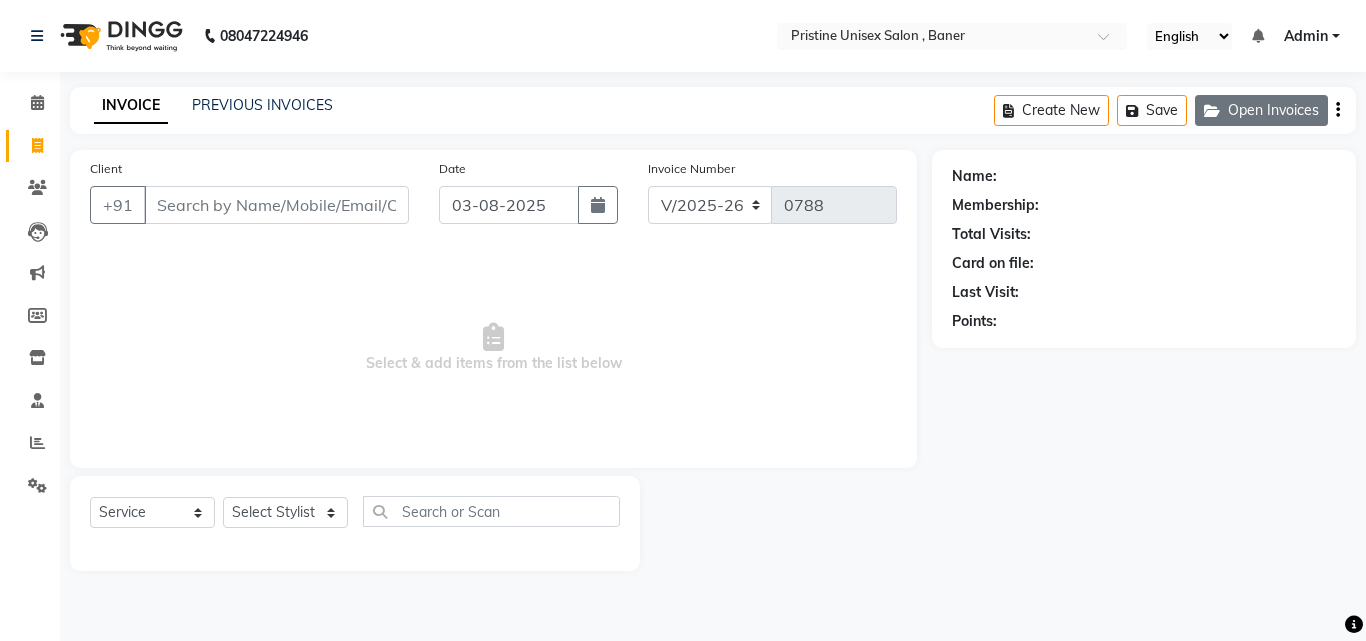 click on "Open Invoices" 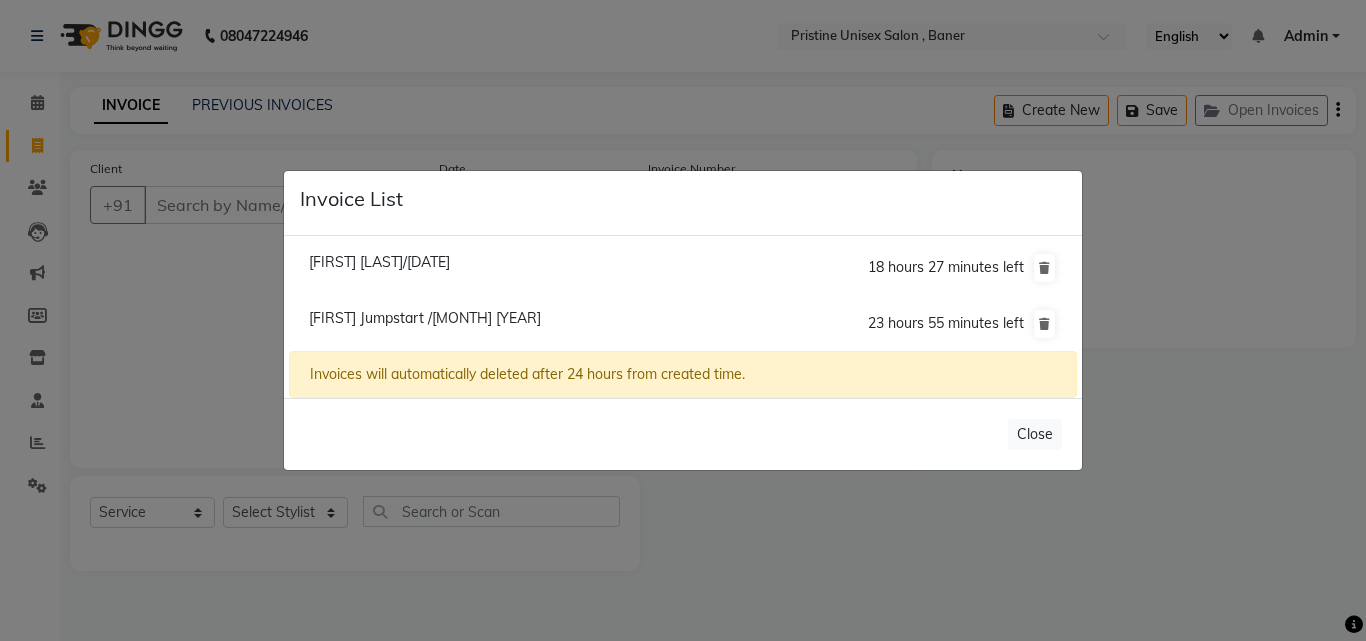 click on "Janvi Patil/03 August 2025" 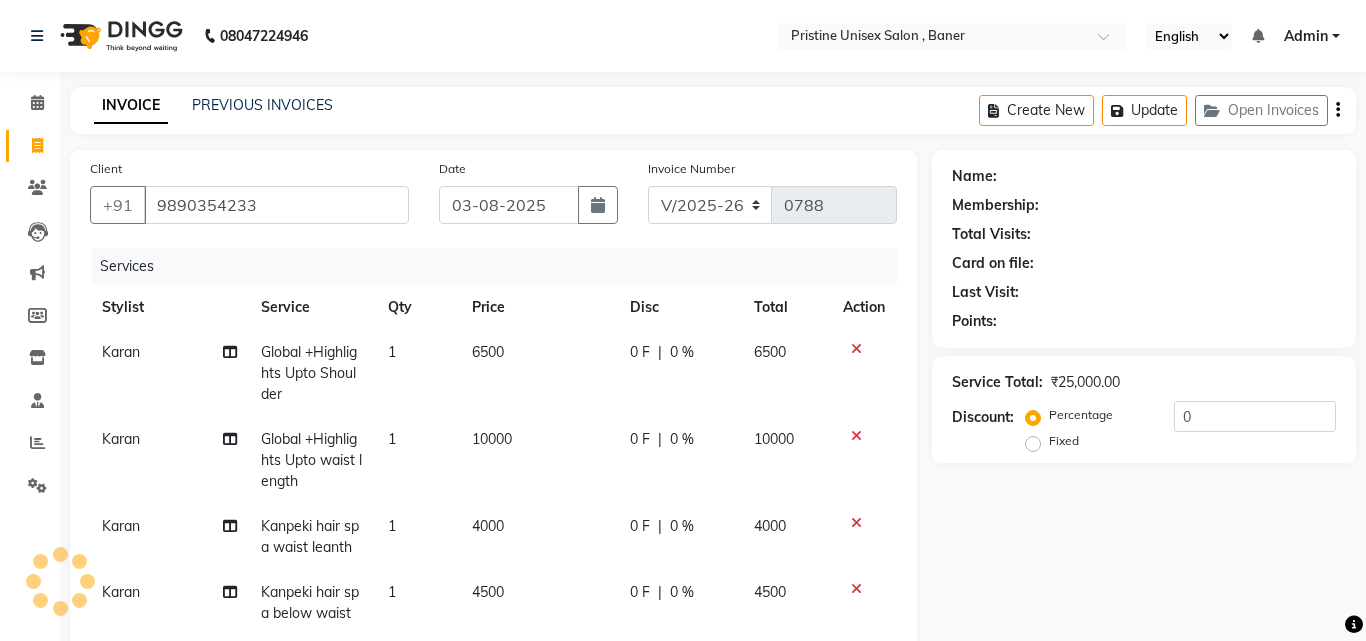 select on "1: Object" 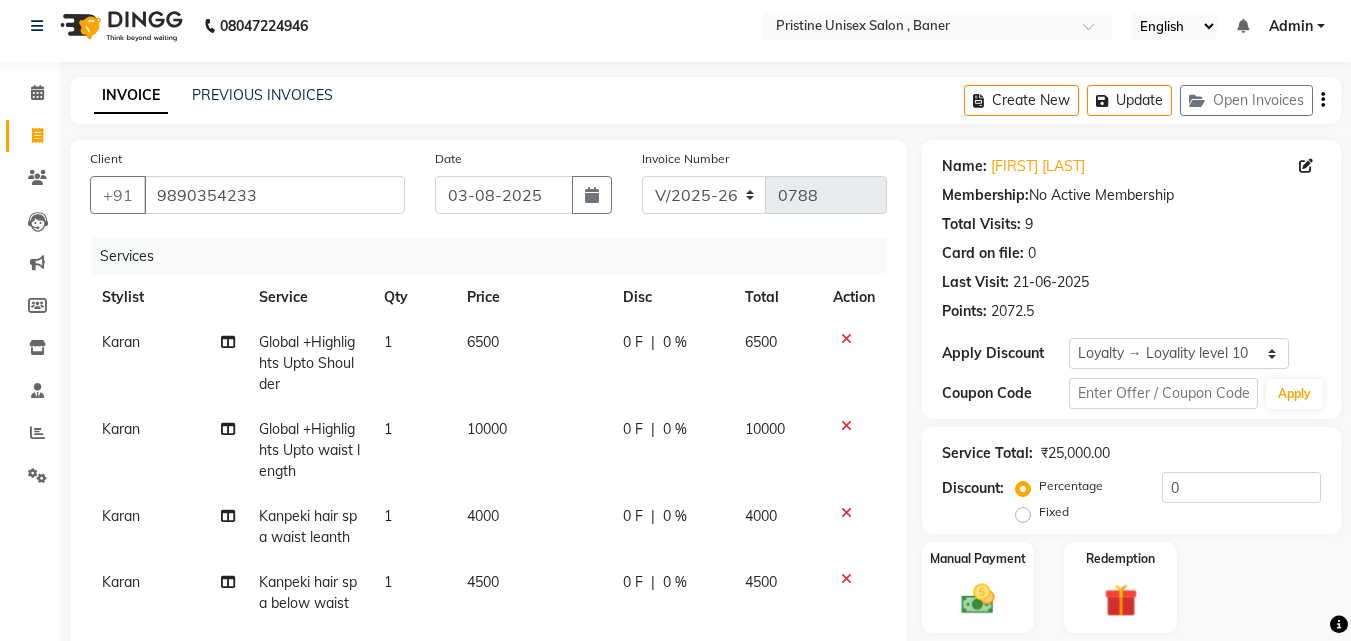 scroll, scrollTop: 0, scrollLeft: 0, axis: both 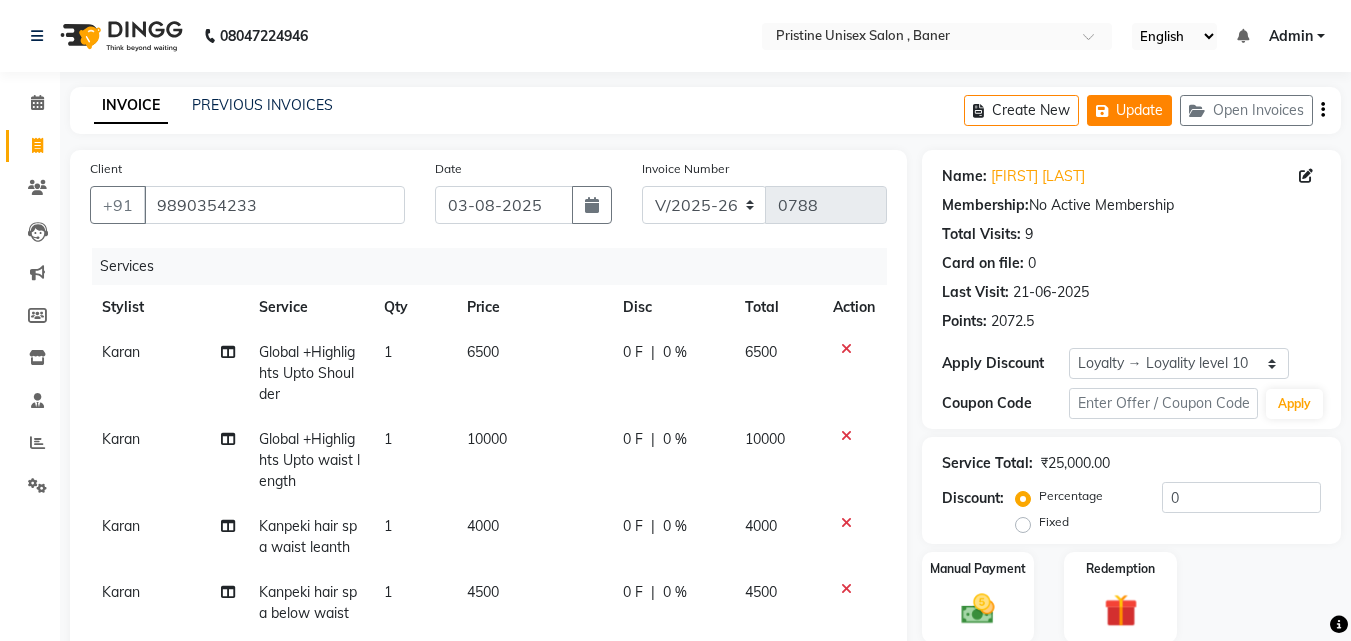 click on "Update" 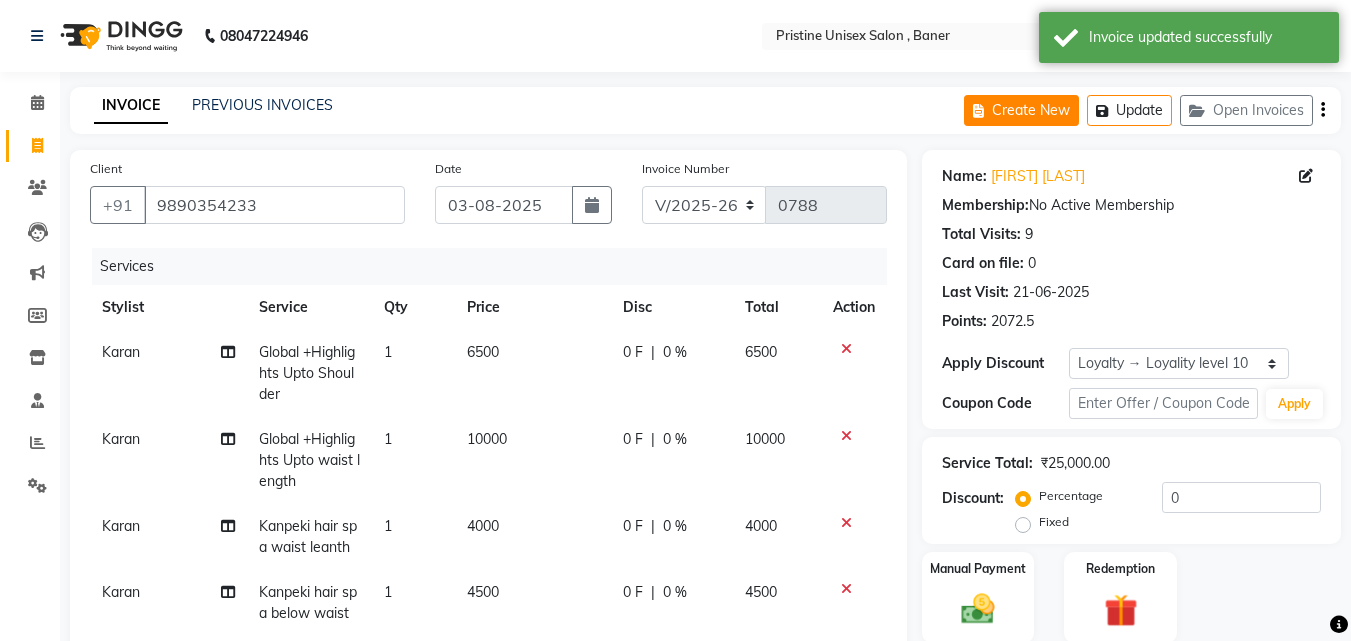 click on "Create New" 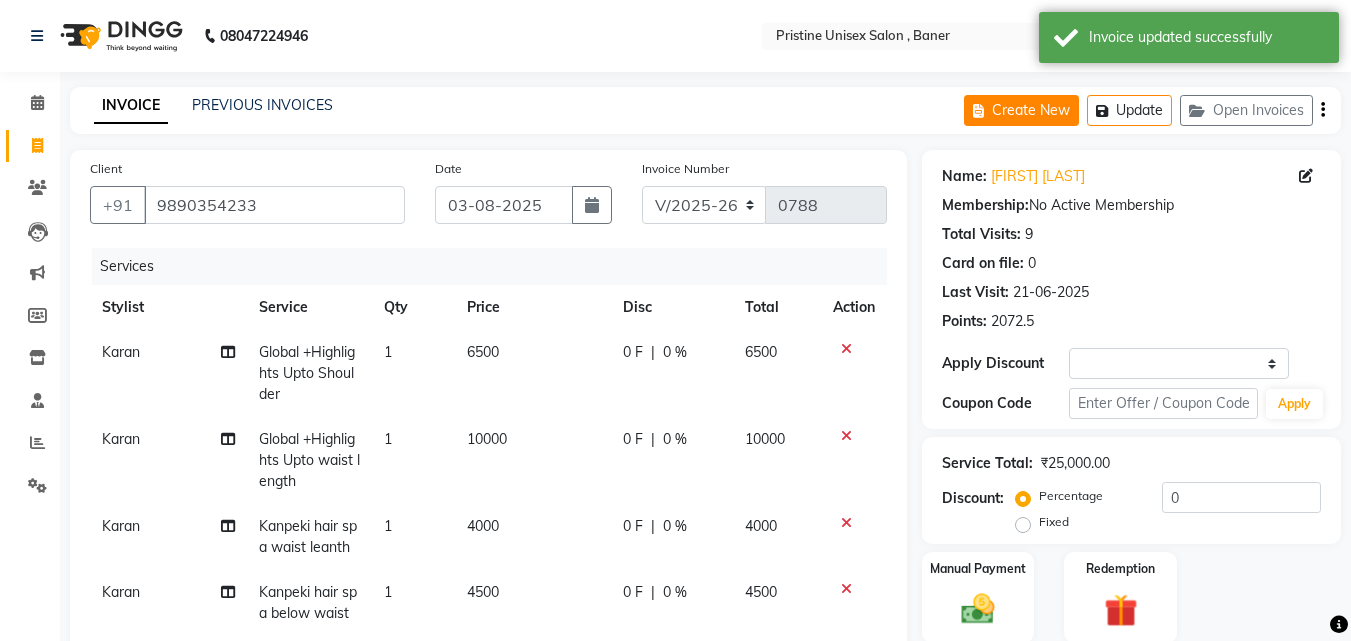 select on "service" 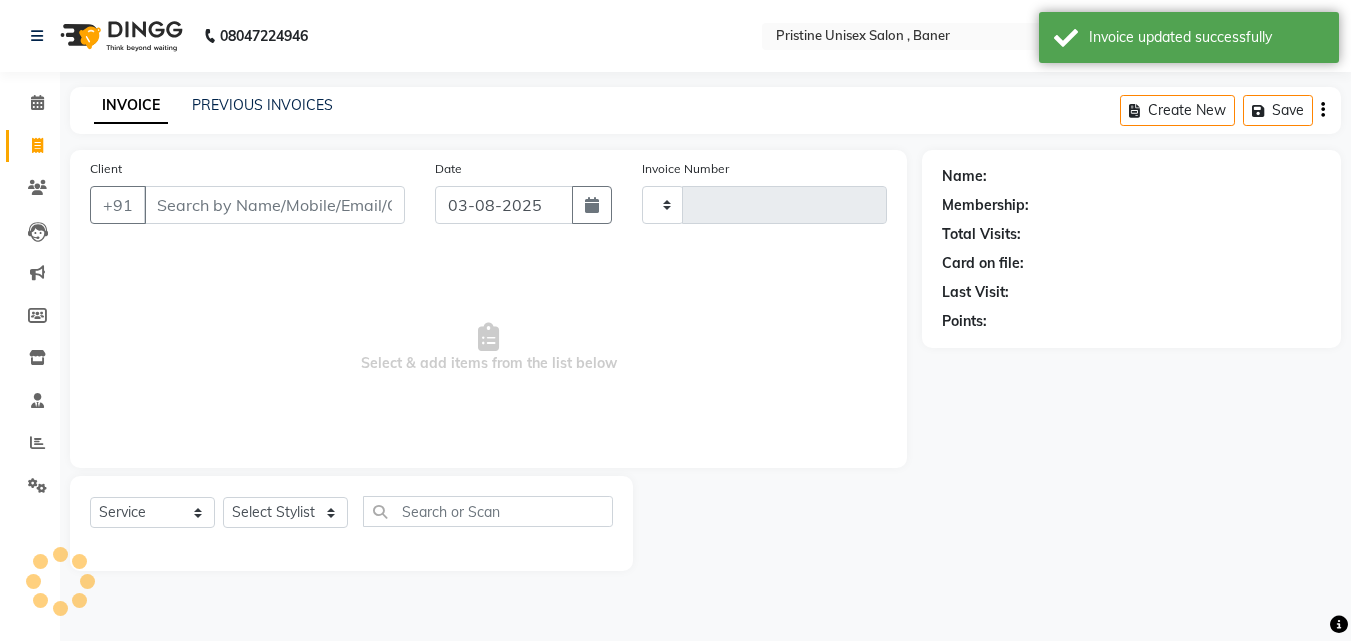 type on "0788" 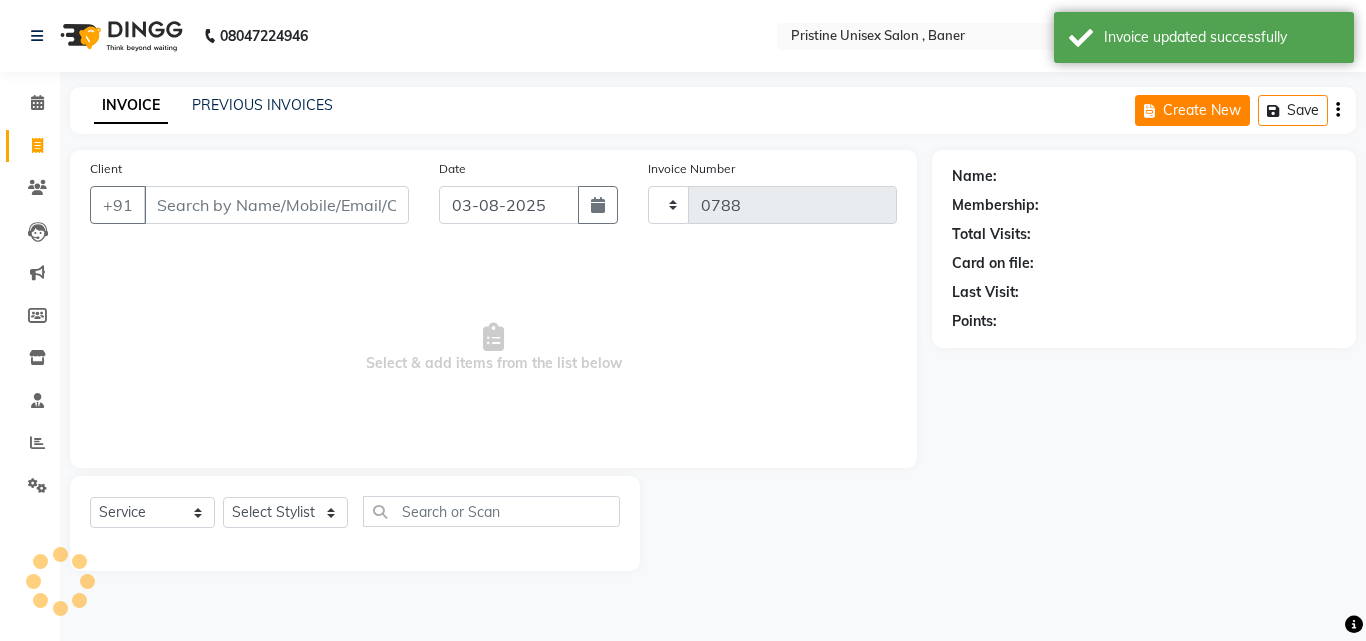 select on "6610" 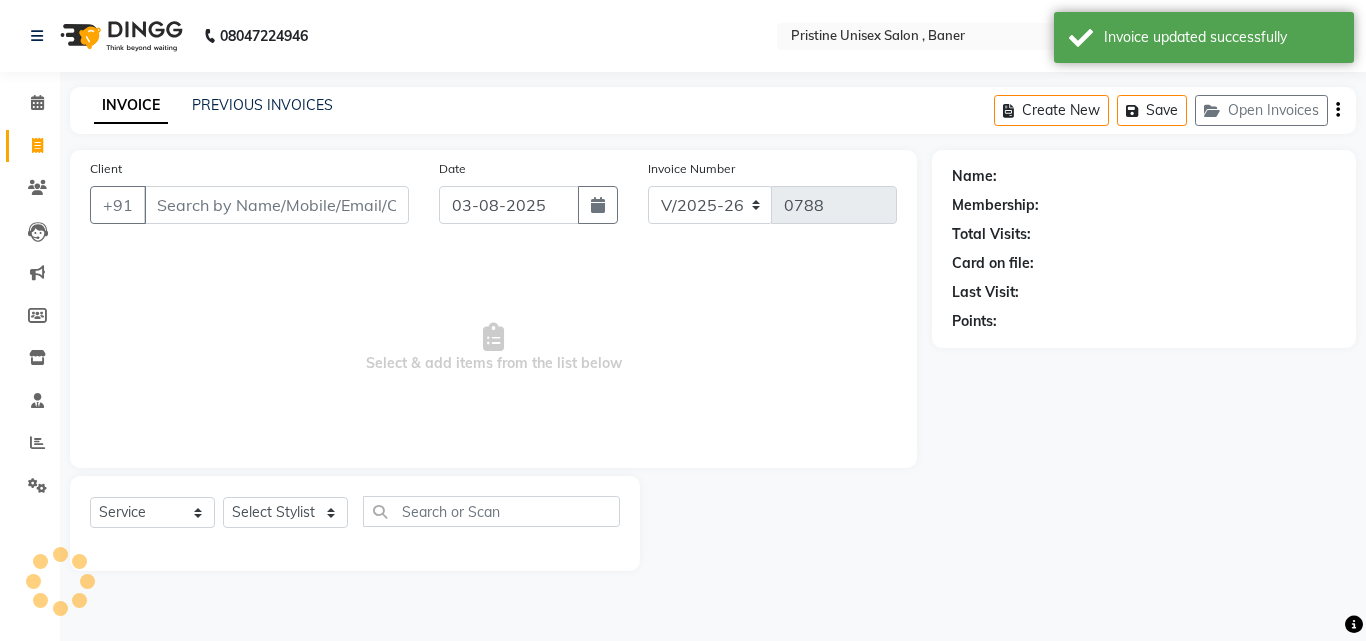 click on "Select & add items from the list below" at bounding box center [493, 348] 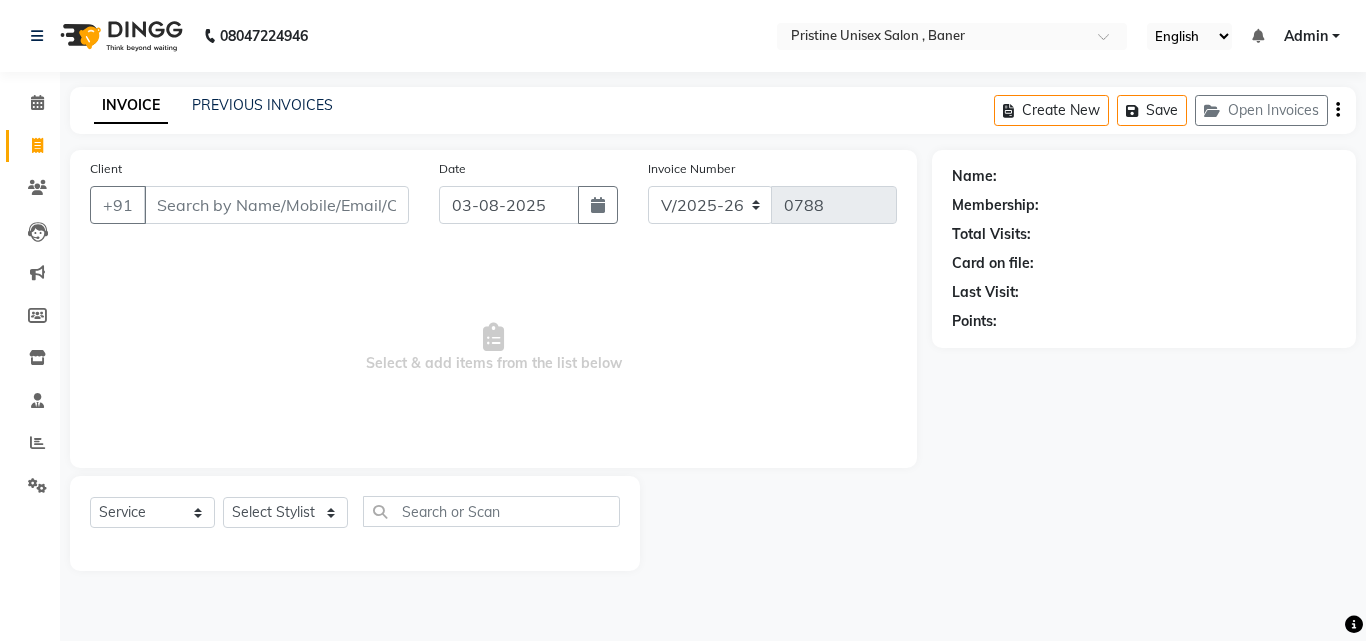 click on "Select & add items from the list below" at bounding box center (493, 348) 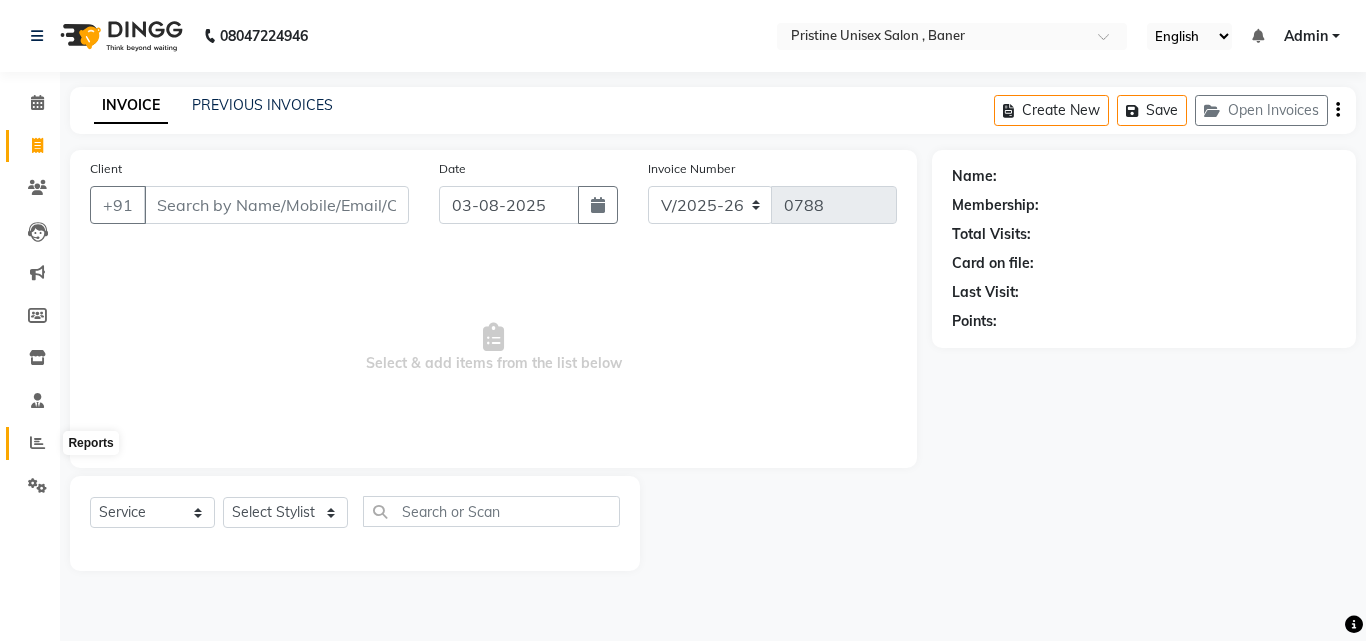click 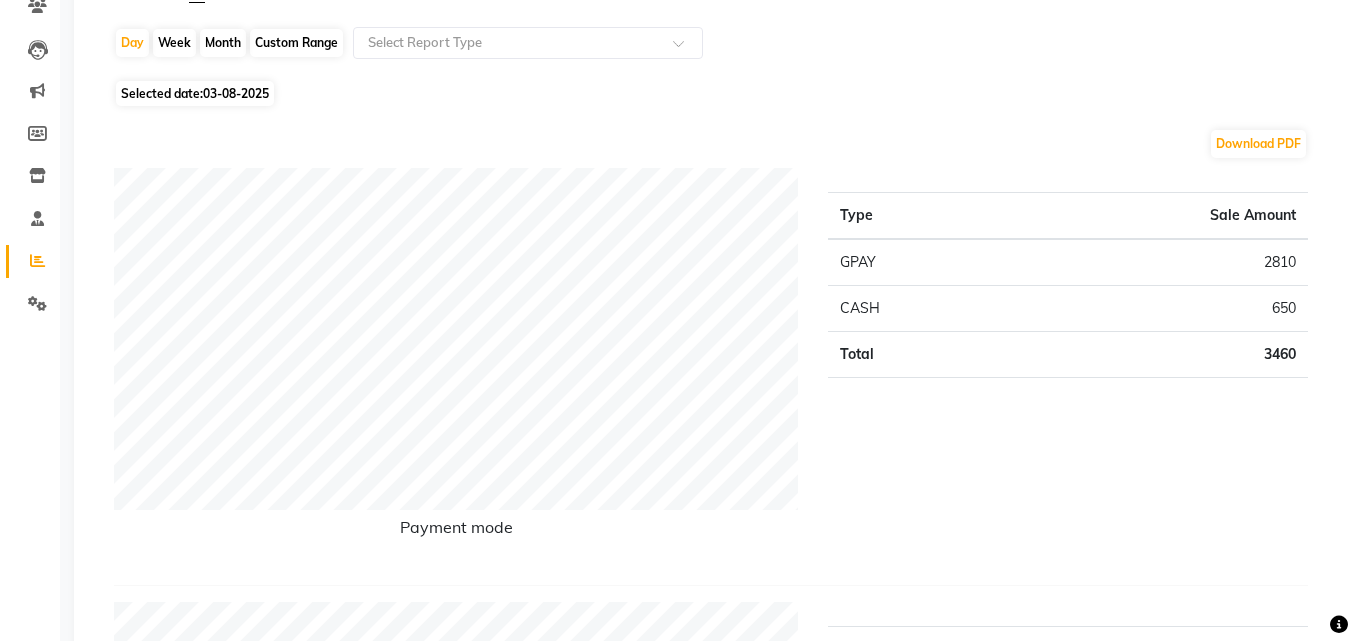 scroll, scrollTop: 0, scrollLeft: 0, axis: both 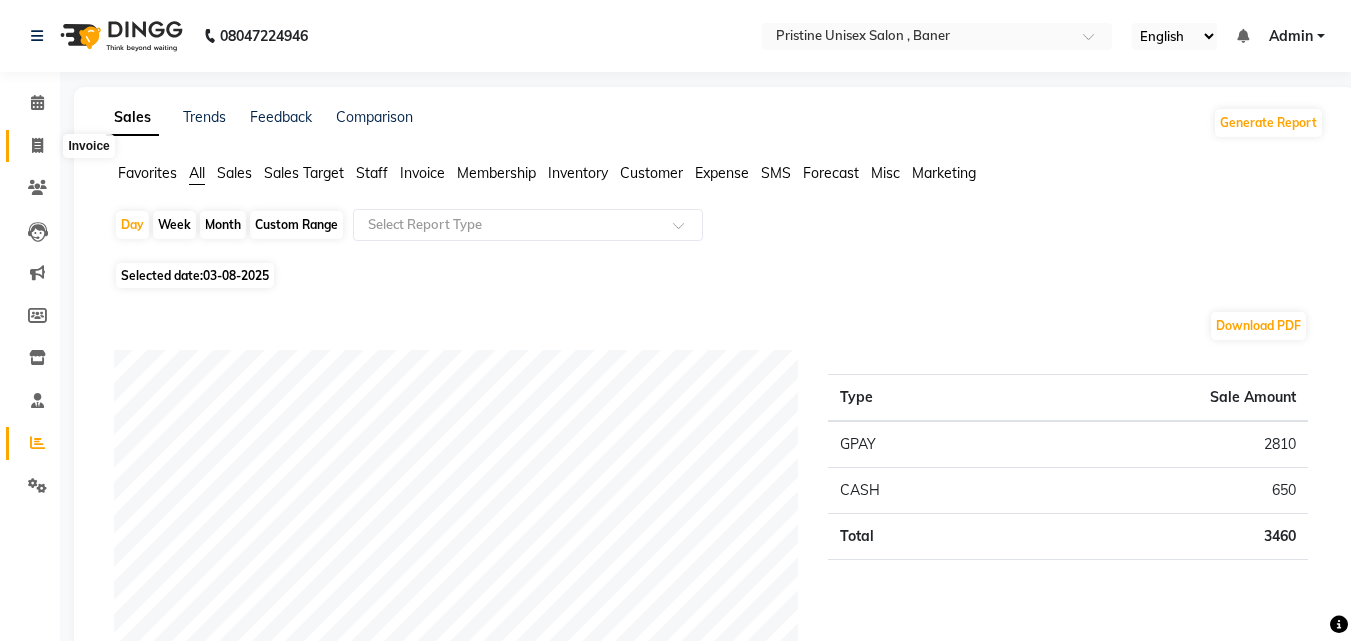 click 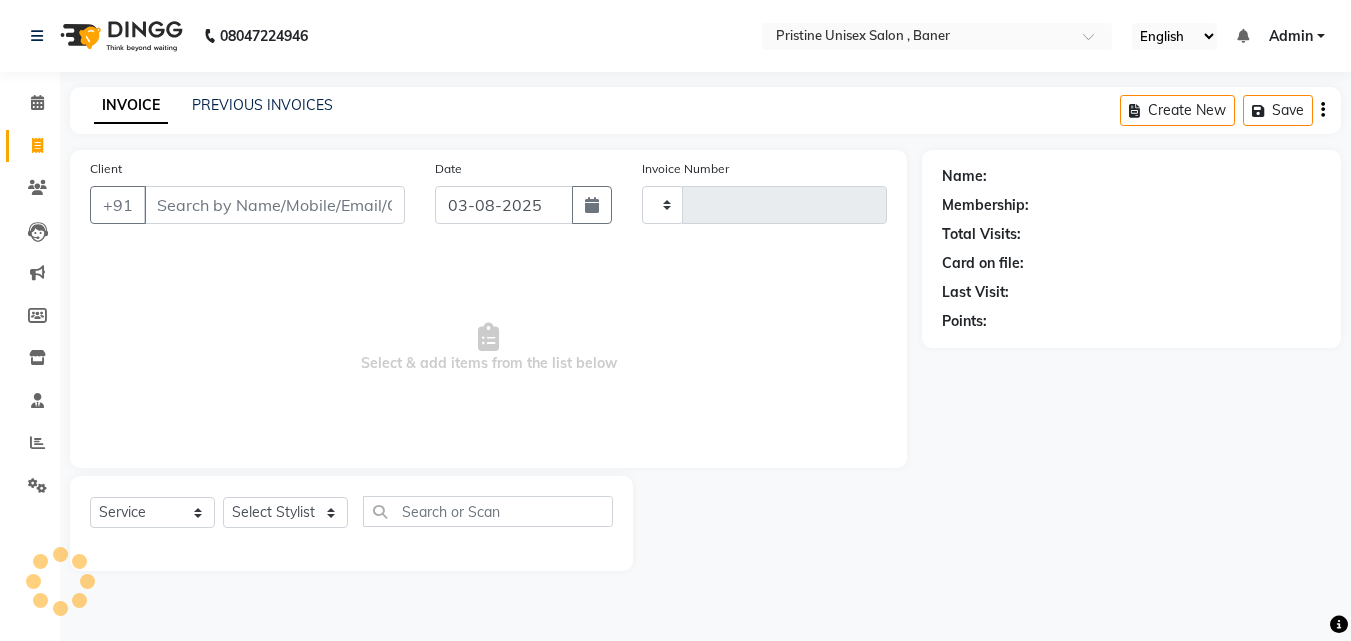 type on "0788" 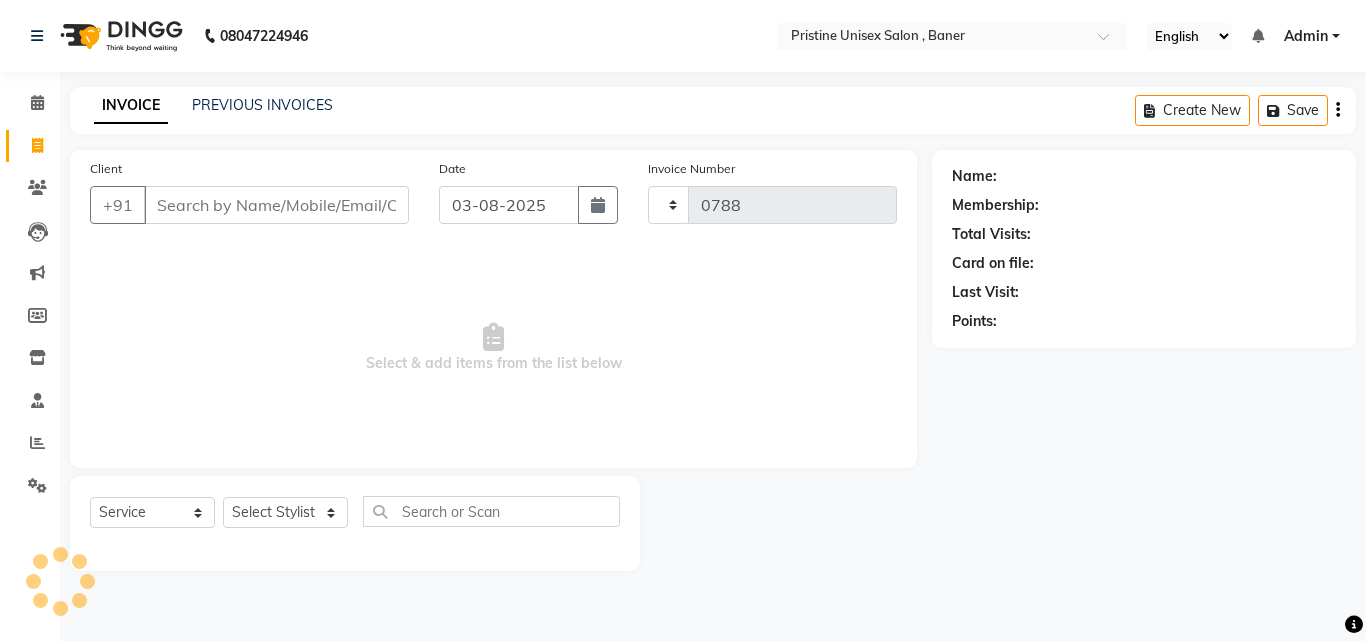 select on "6610" 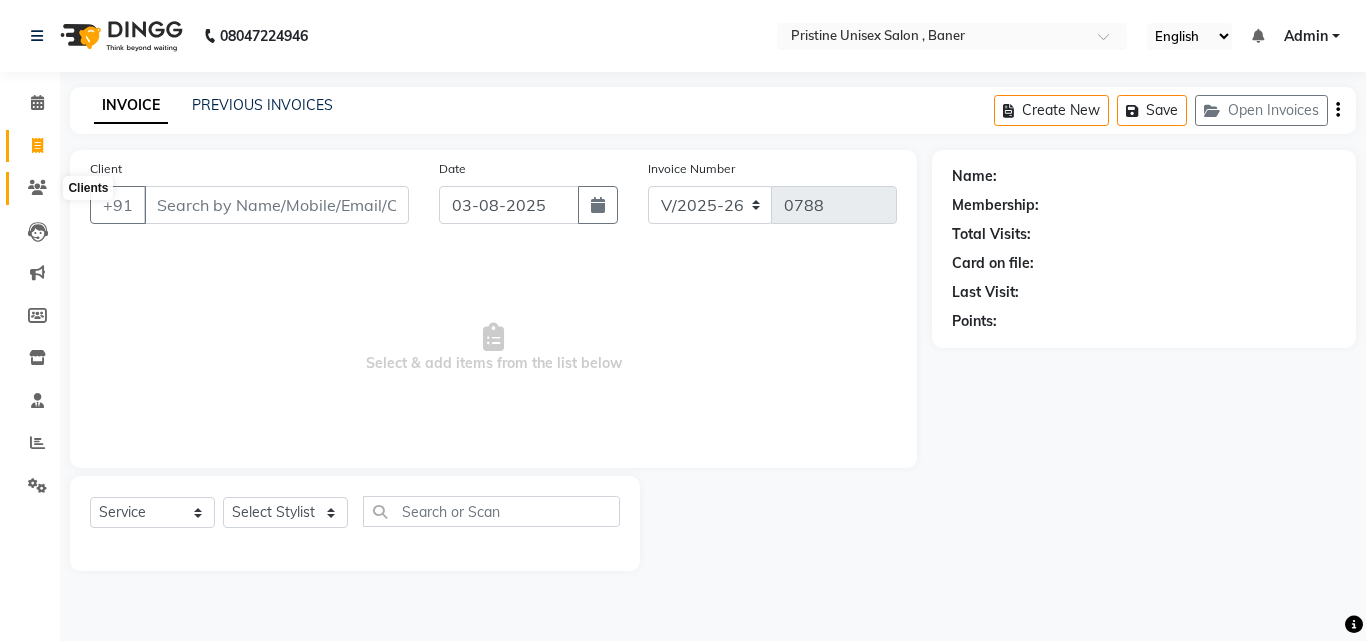 click 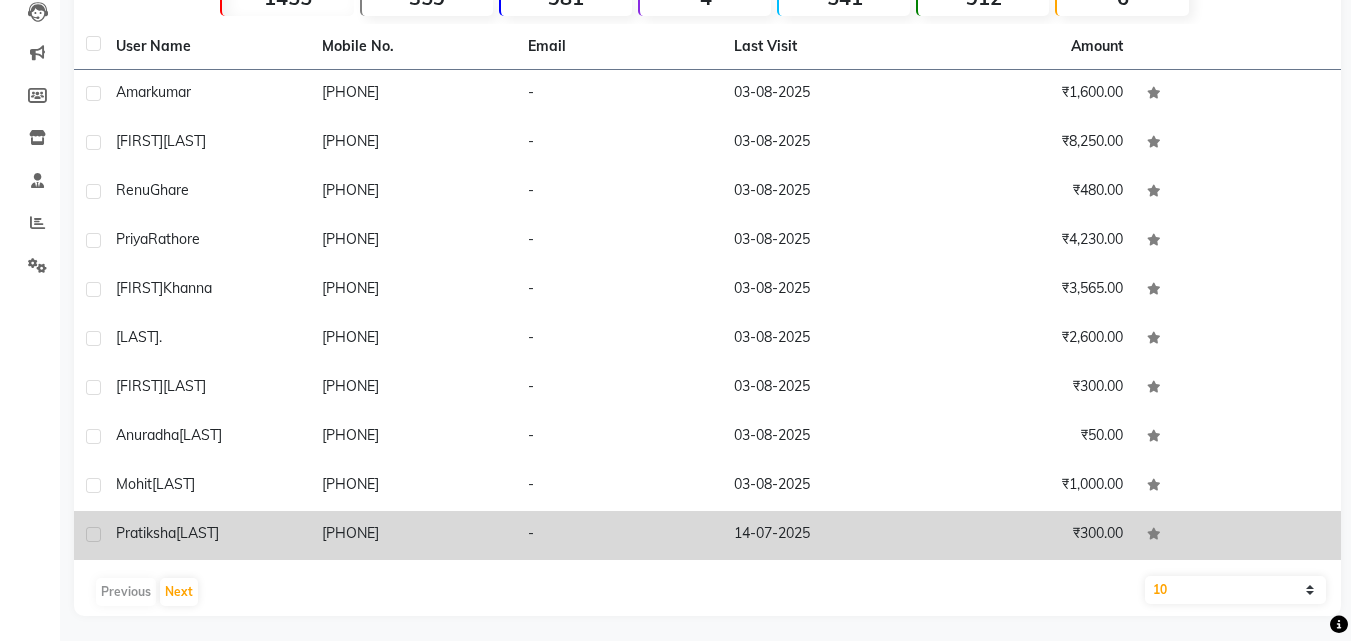 scroll, scrollTop: 225, scrollLeft: 0, axis: vertical 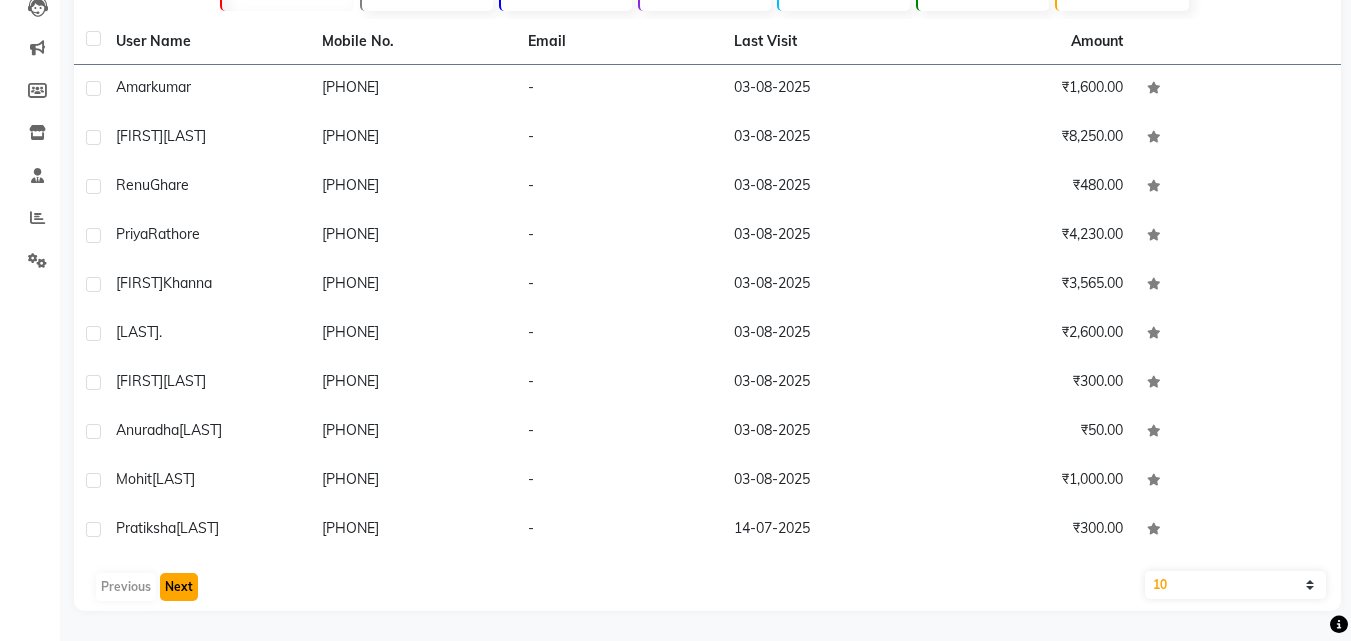 click on "Next" 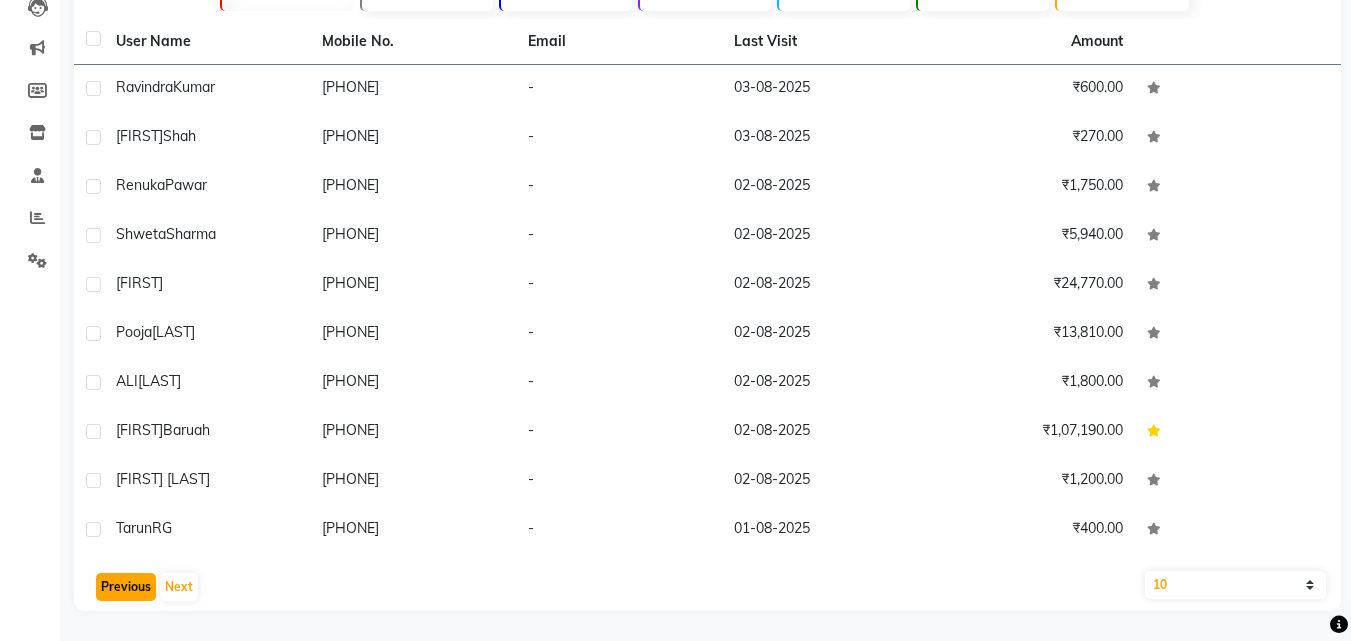 click on "Previous" 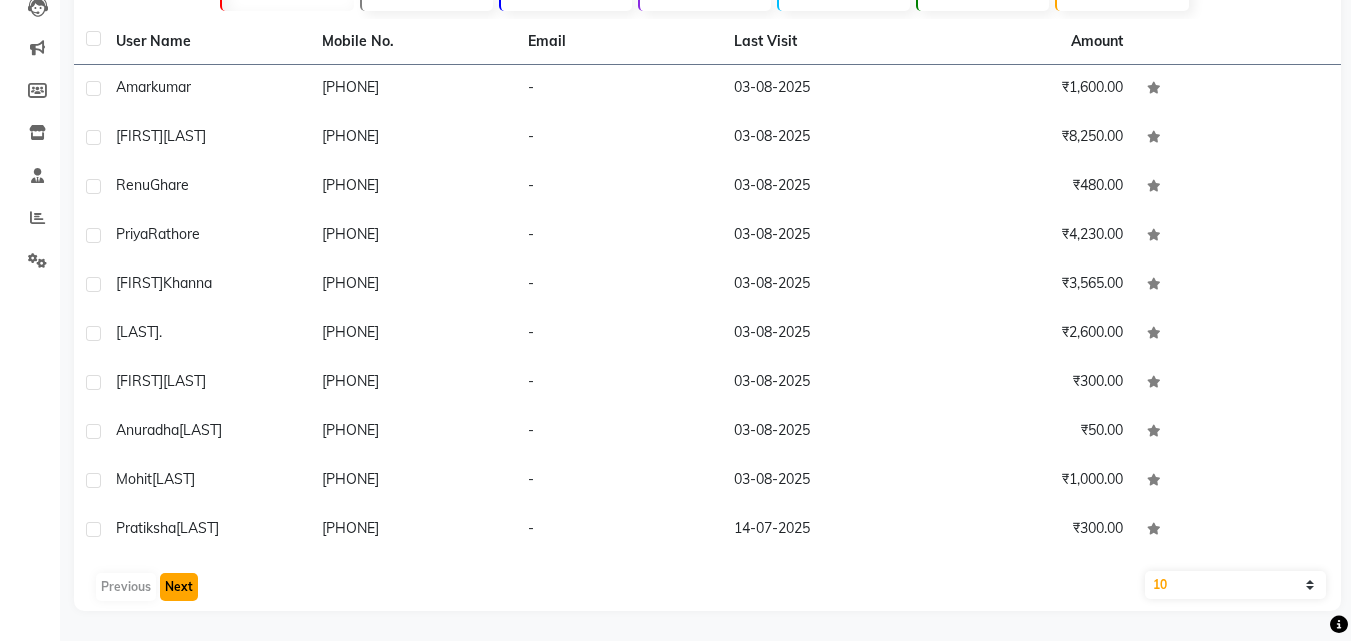 click on "Next" 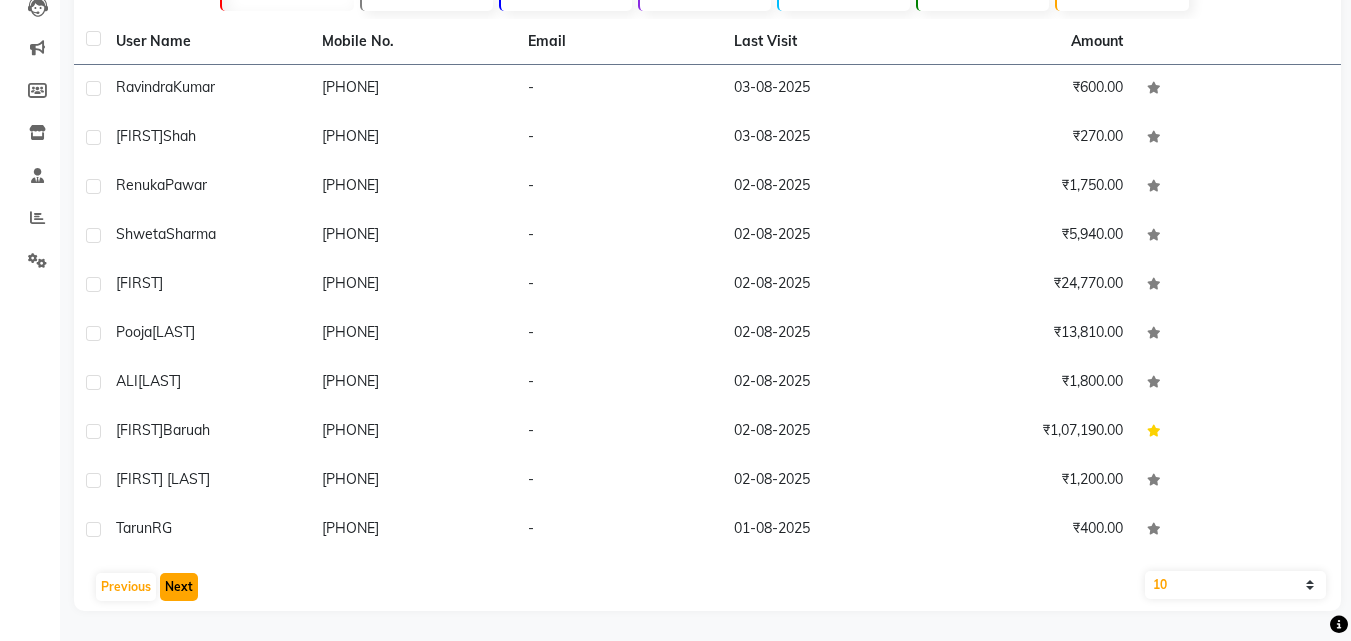 click on "Next" 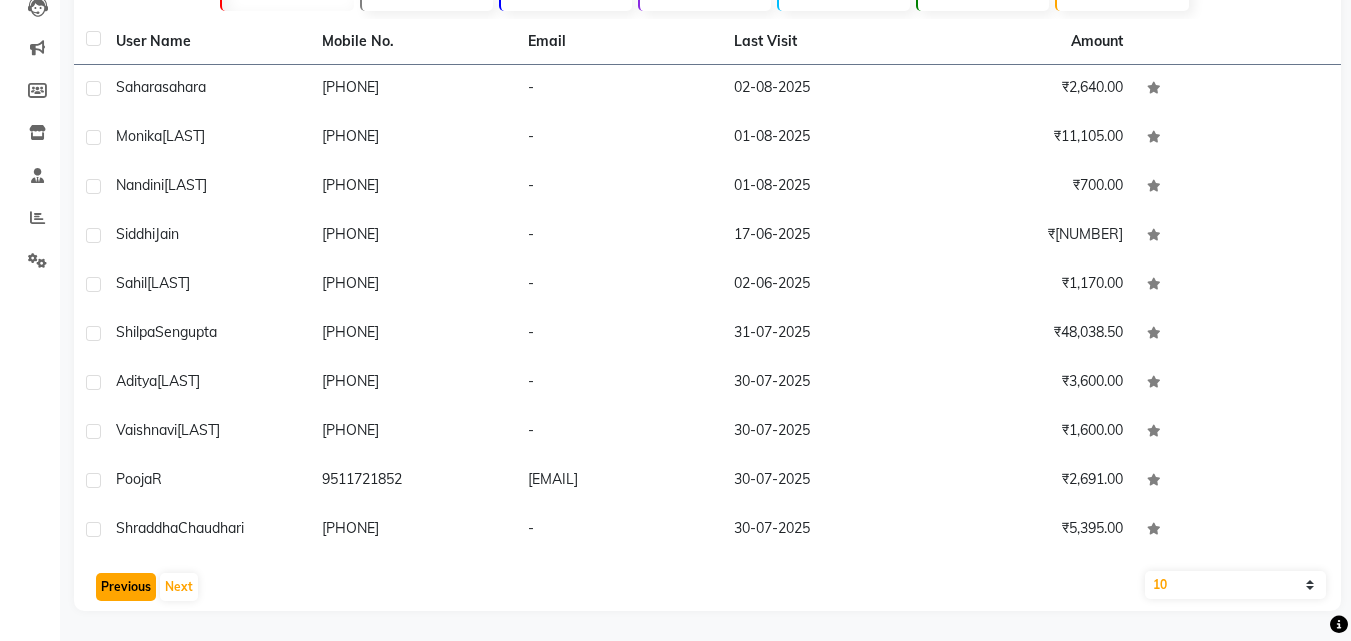 click on "Previous" 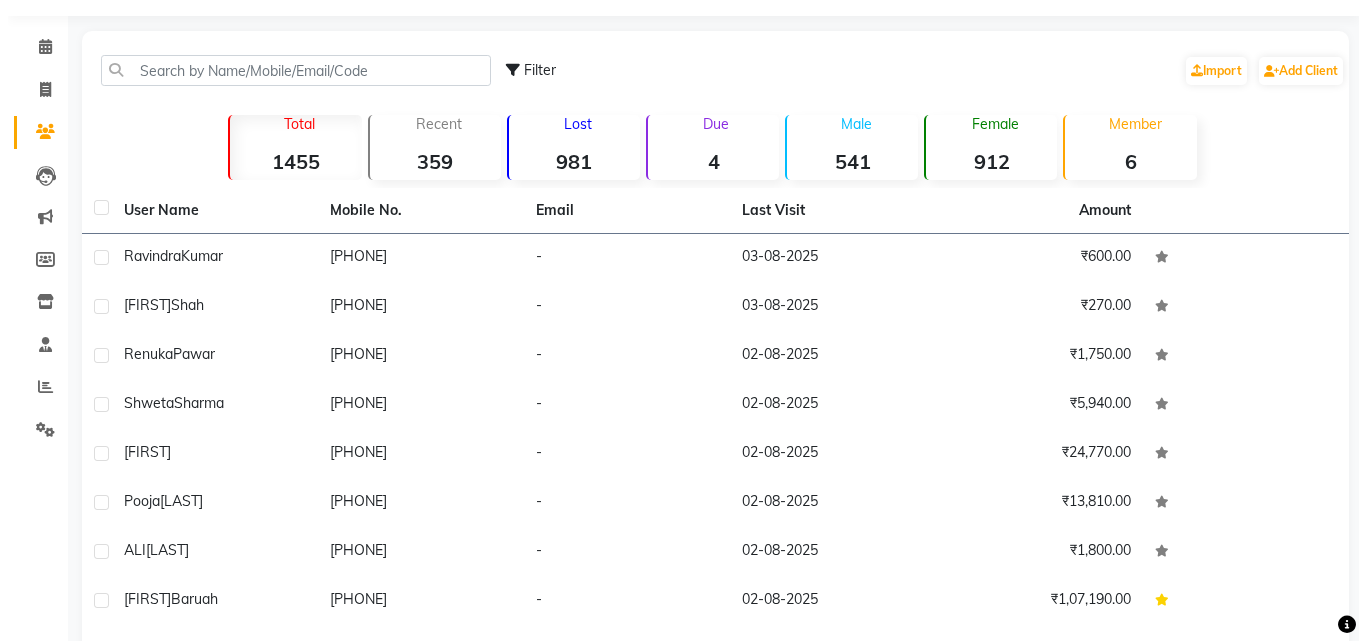scroll, scrollTop: 0, scrollLeft: 0, axis: both 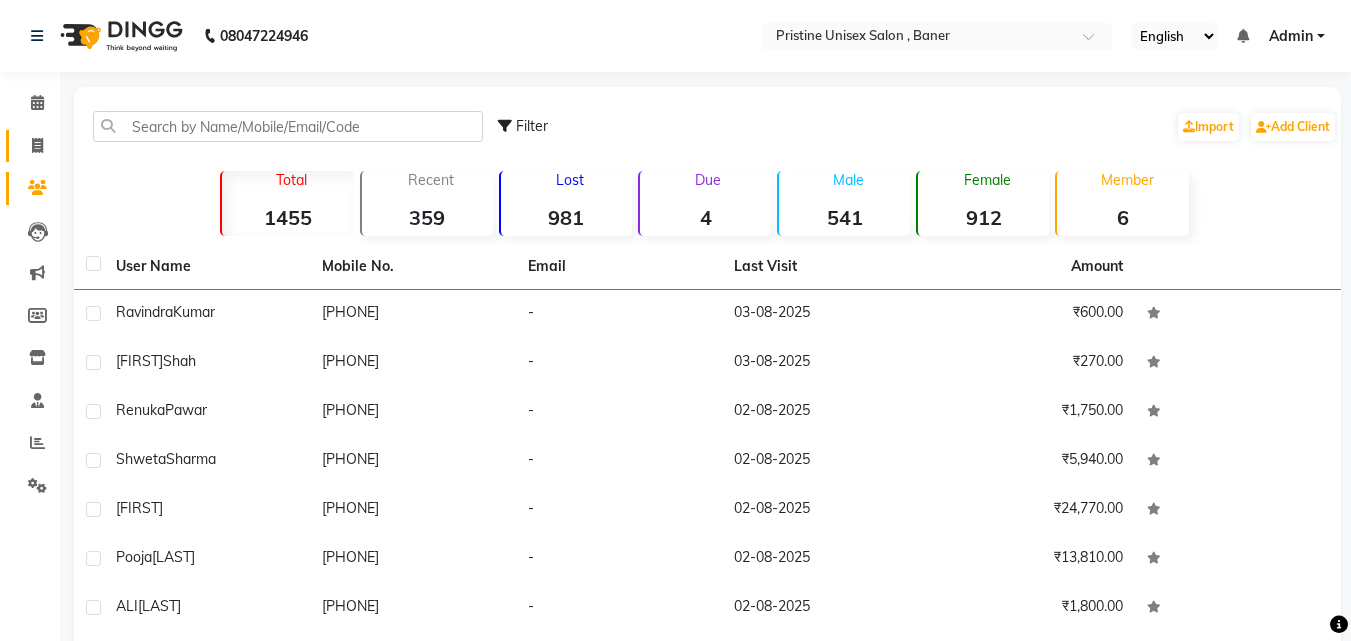 click on "Invoice" 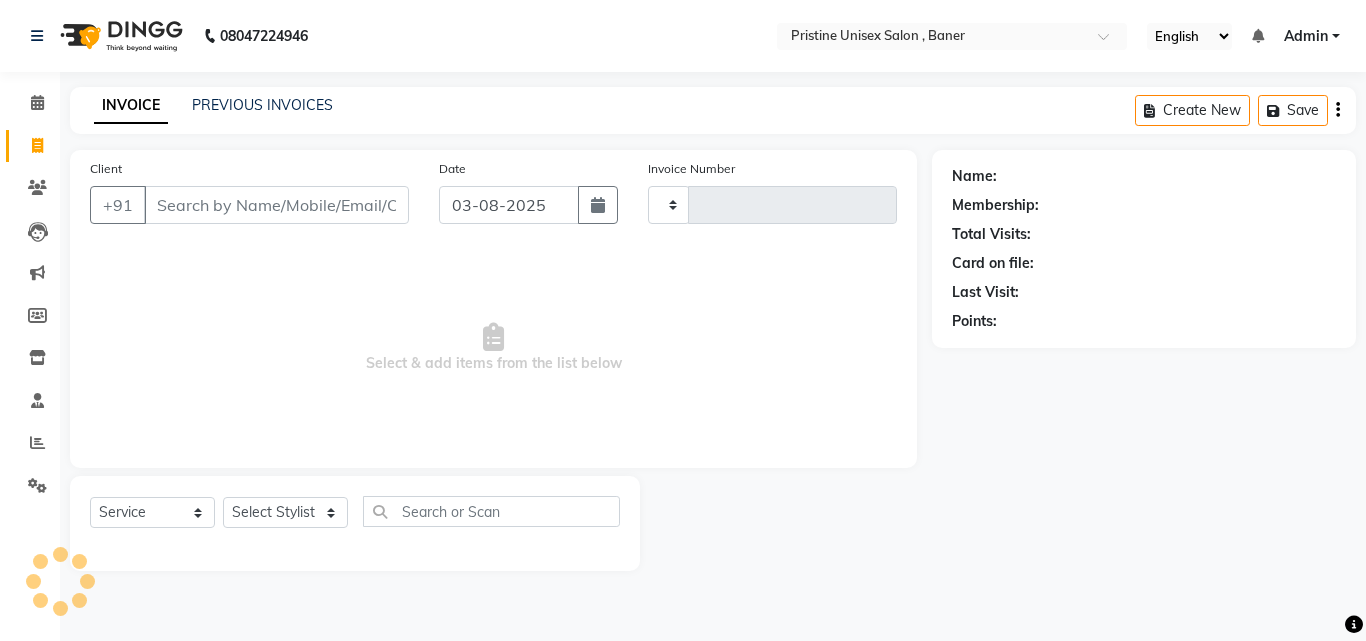 type on "0788" 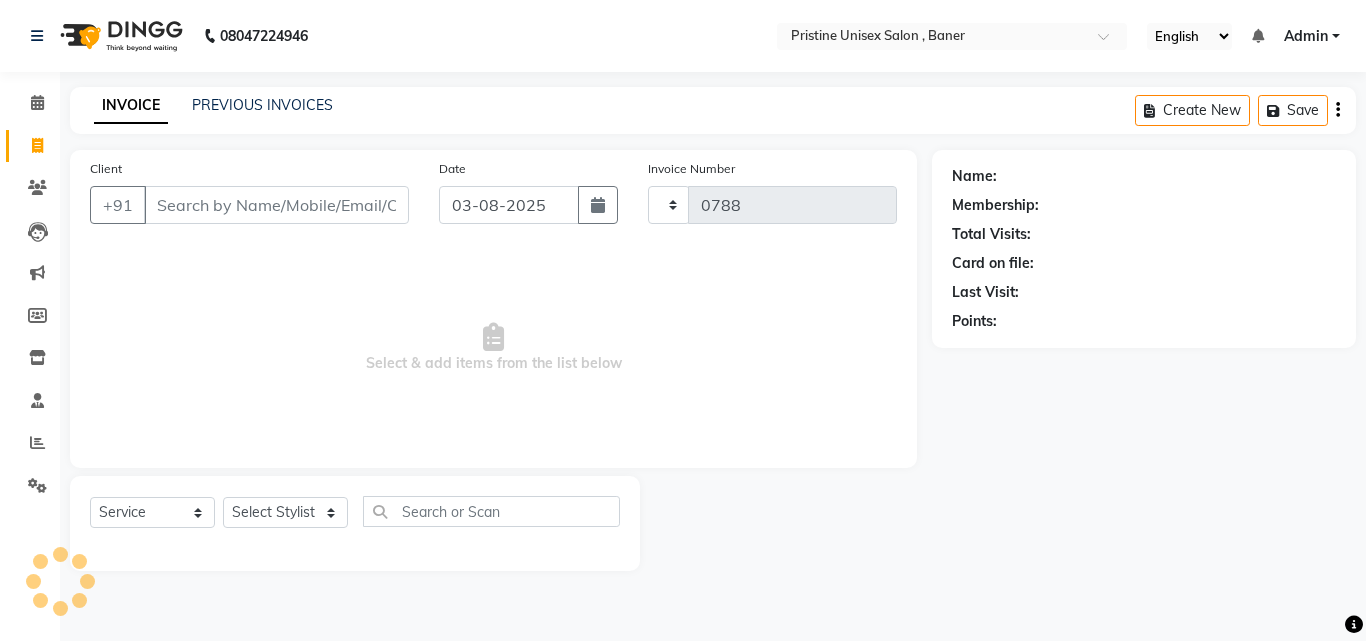 select on "6610" 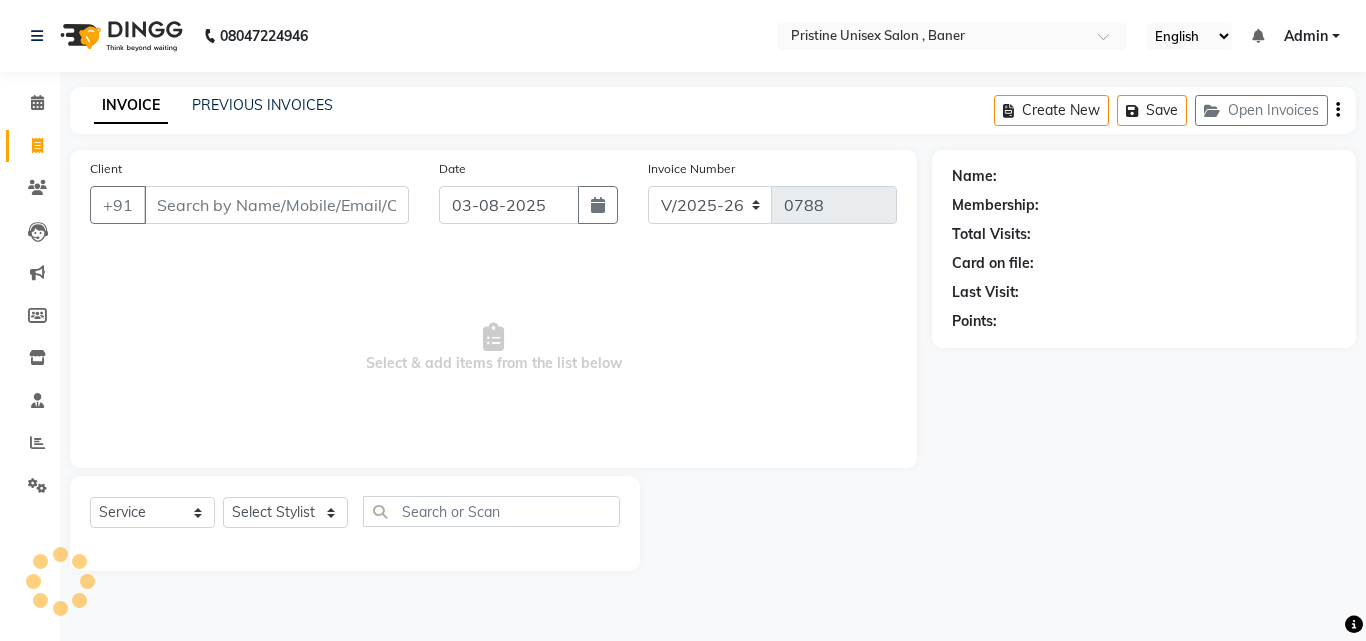 click on "Client" at bounding box center [276, 205] 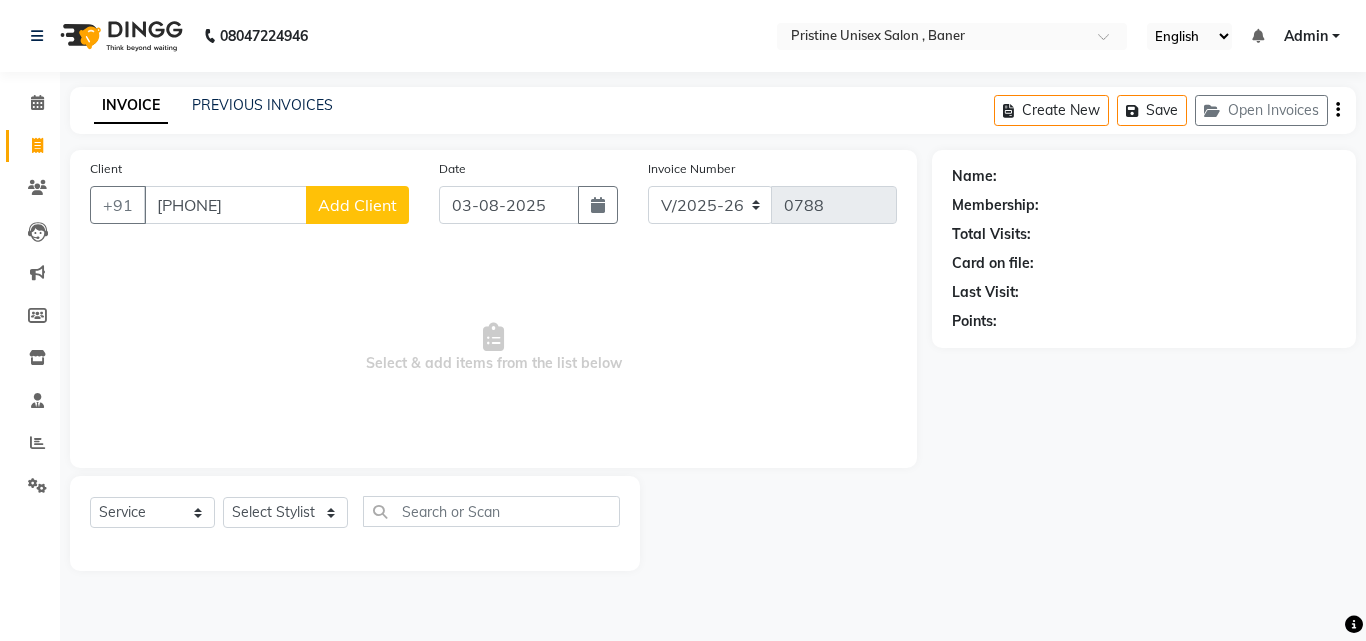 type on "[PHONE]" 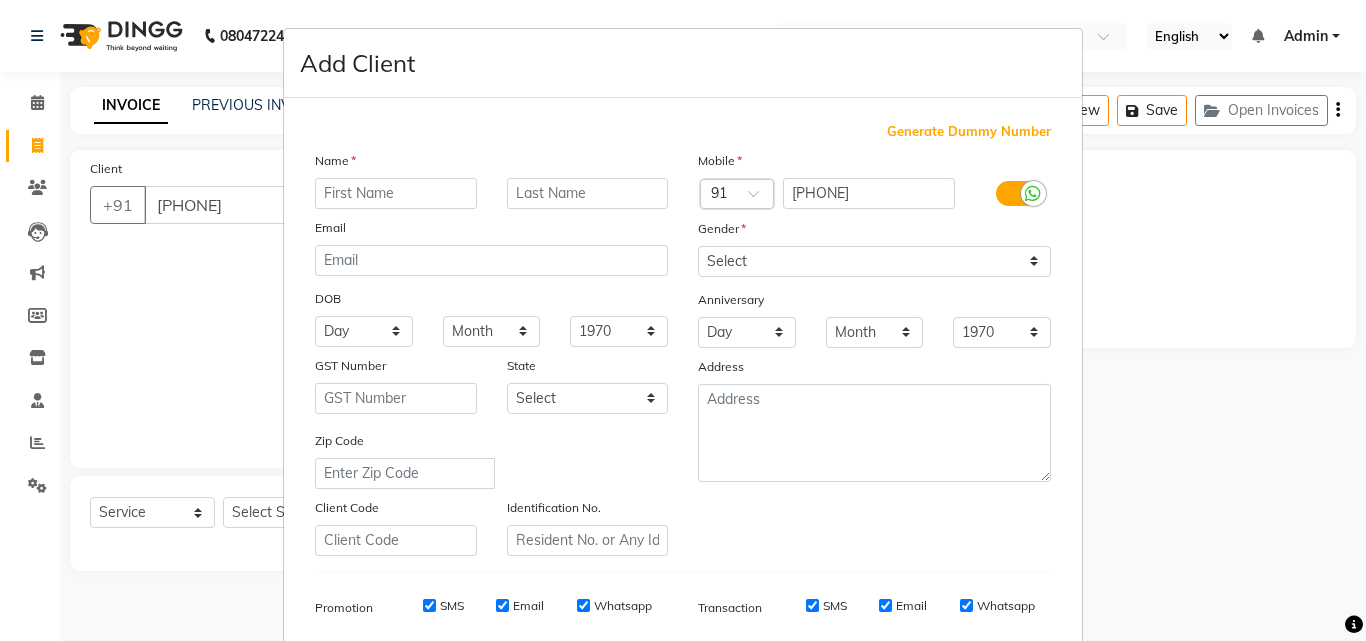 drag, startPoint x: 381, startPoint y: 187, endPoint x: 384, endPoint y: 199, distance: 12.369317 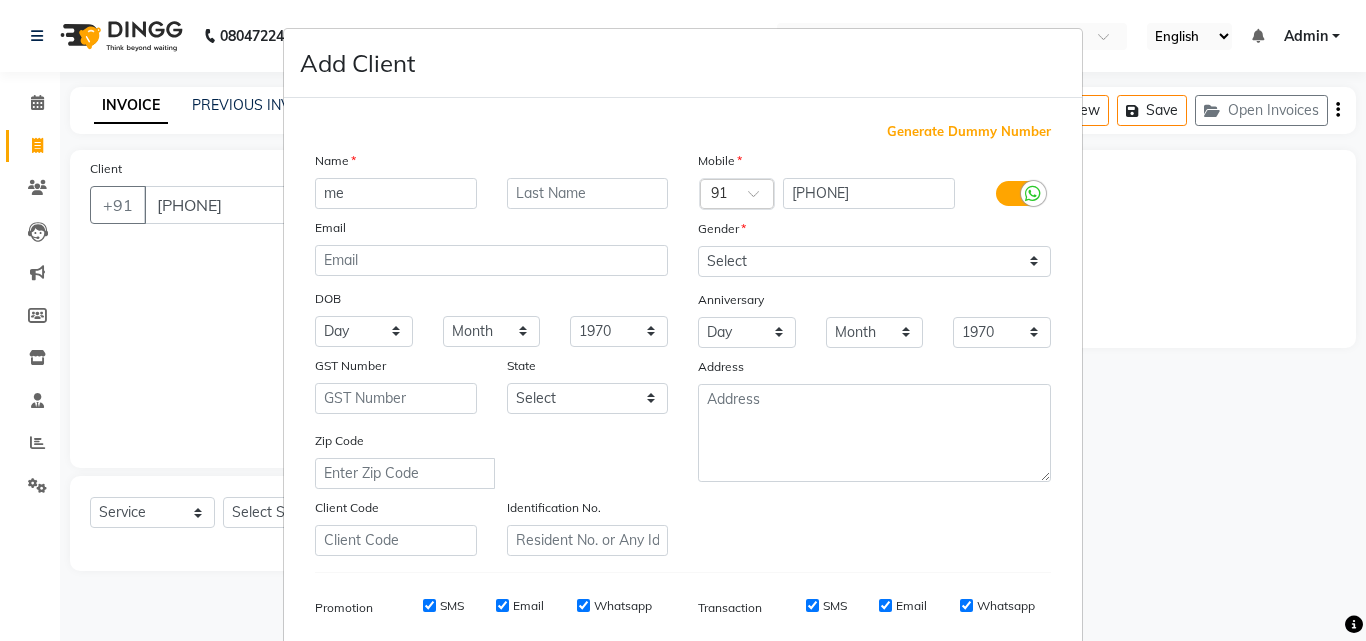 type on "m" 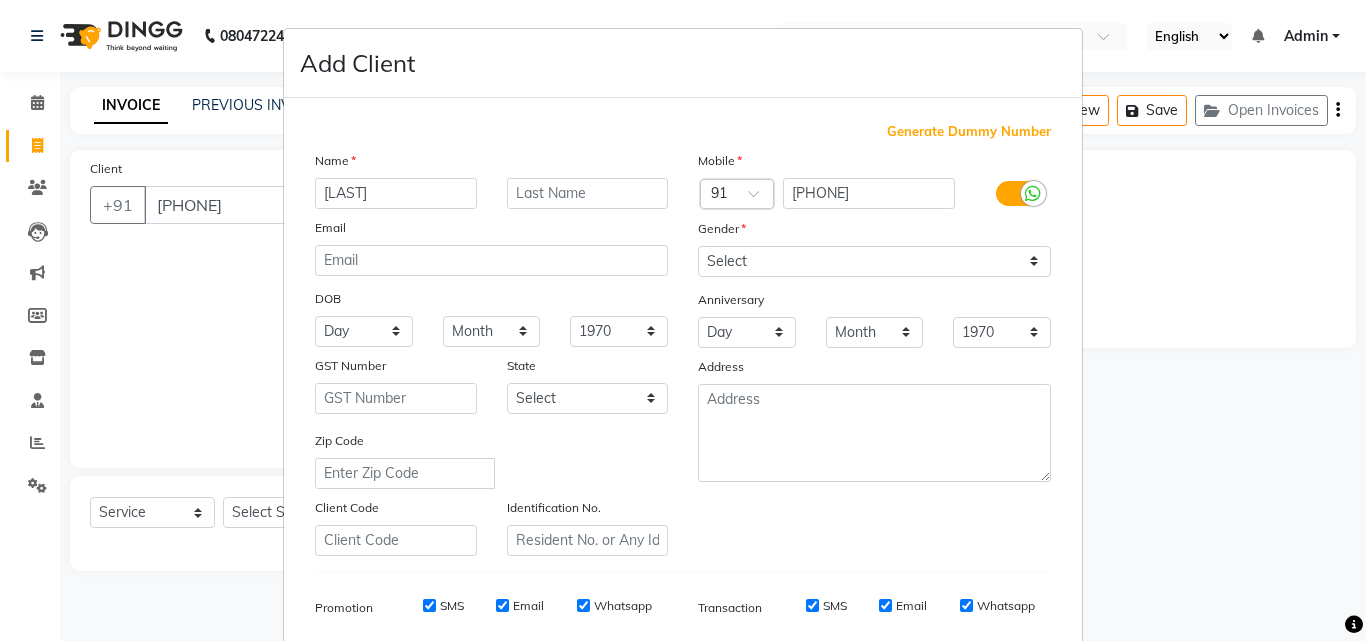 type on "[LAST]" 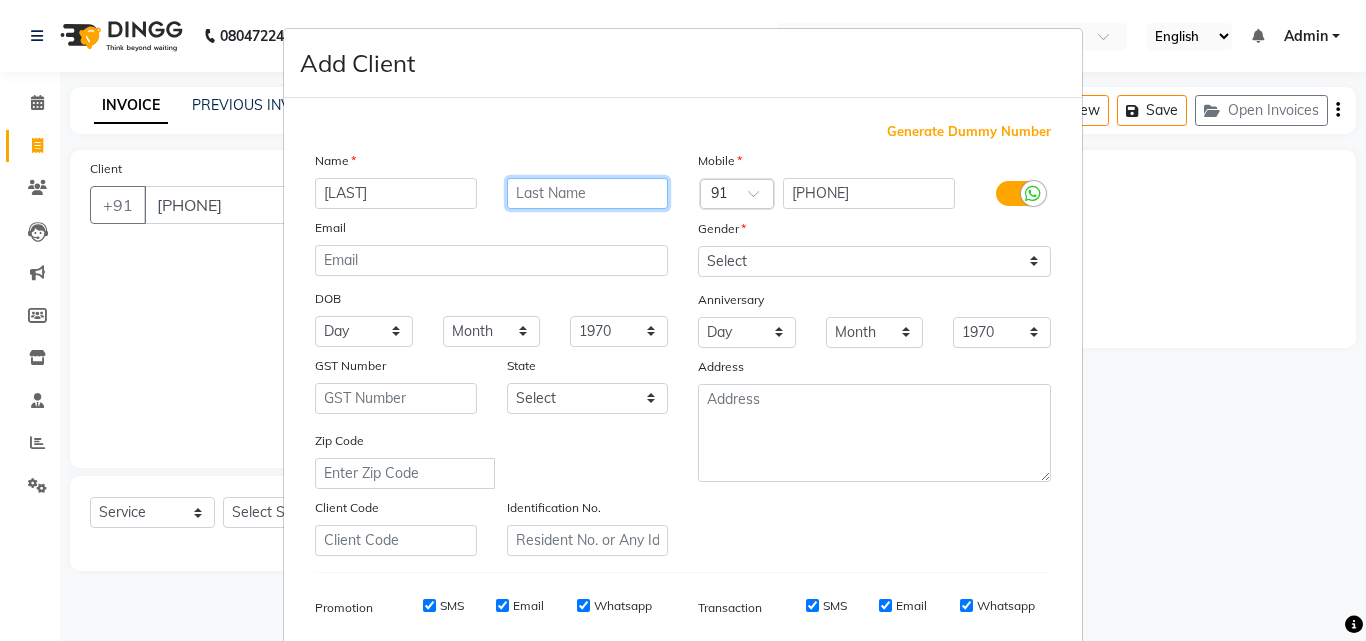 click at bounding box center [588, 193] 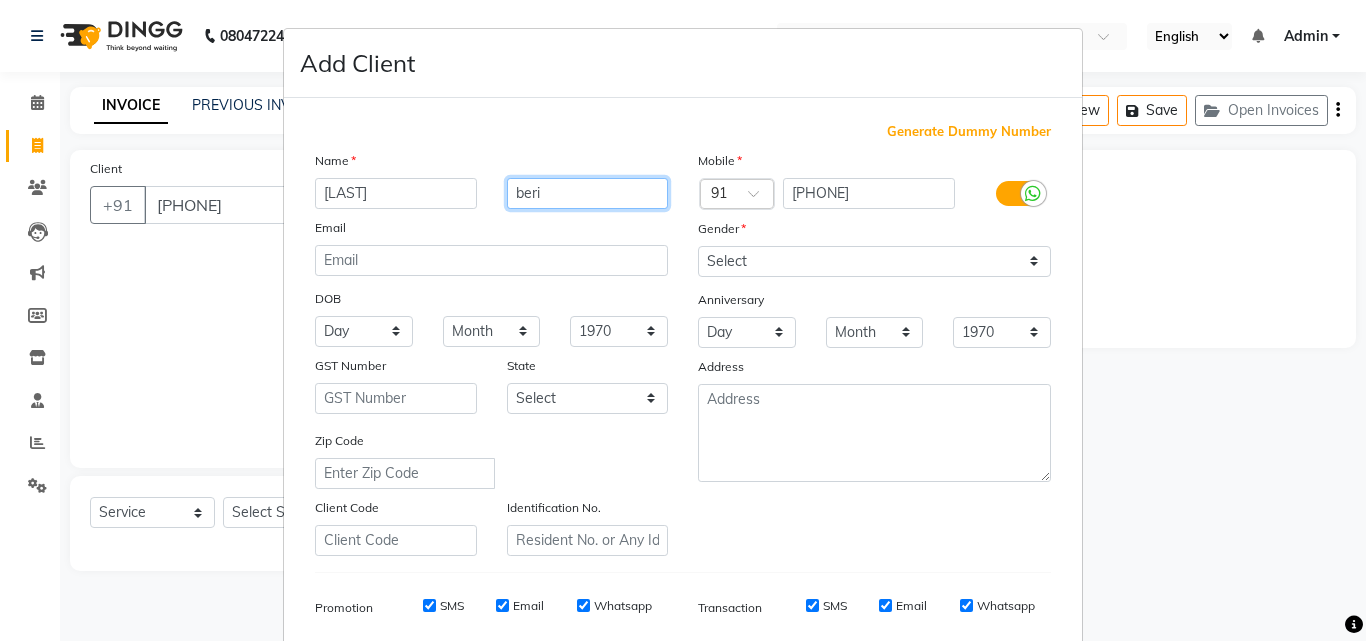 click on "beri" at bounding box center (588, 193) 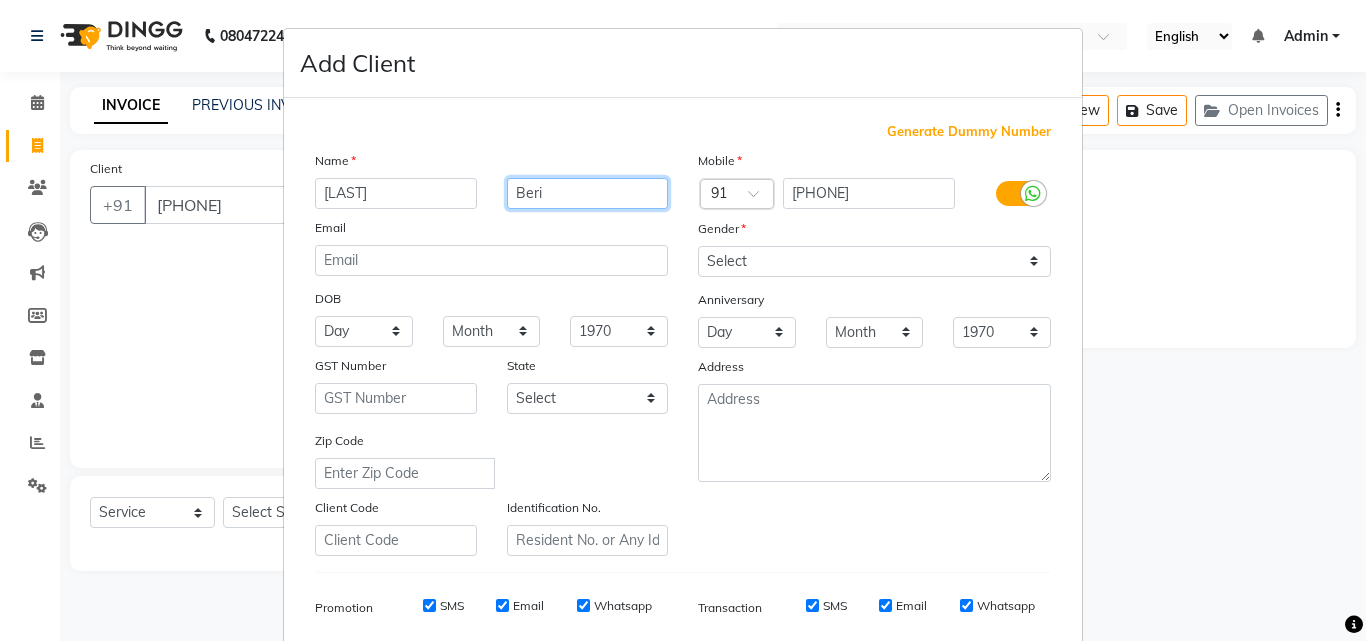 type on "[LAST]" 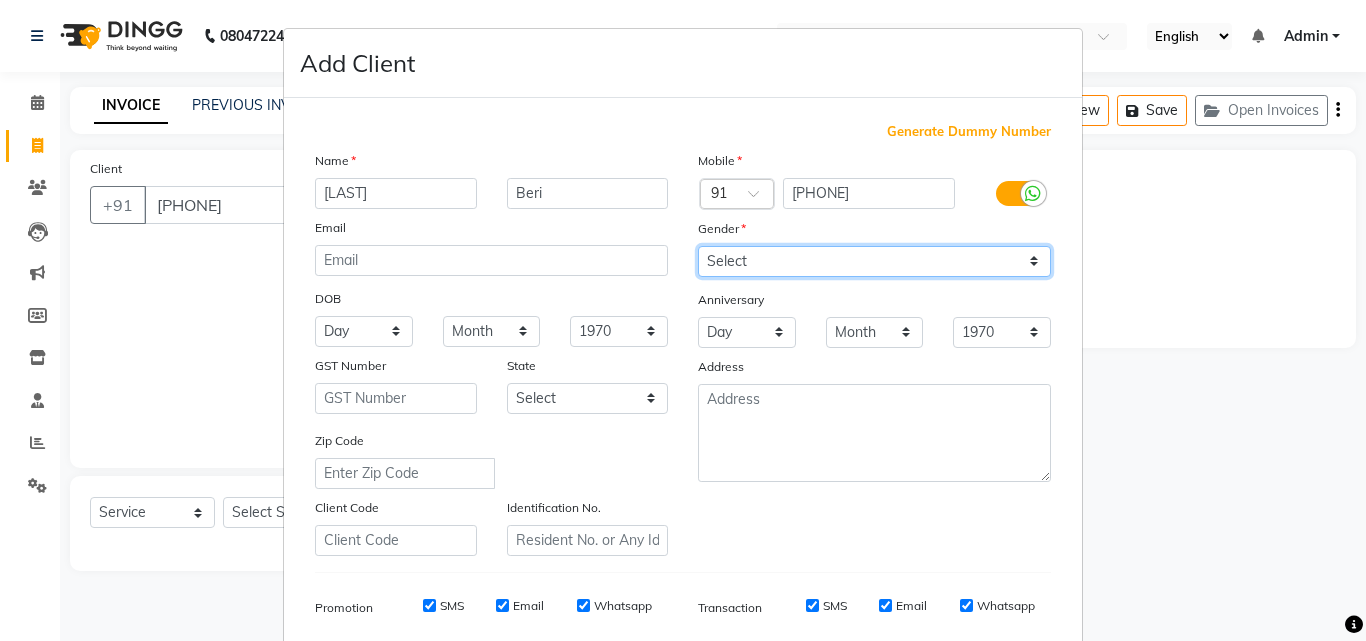 click on "Select Male Female Other Prefer Not To Say" at bounding box center (874, 261) 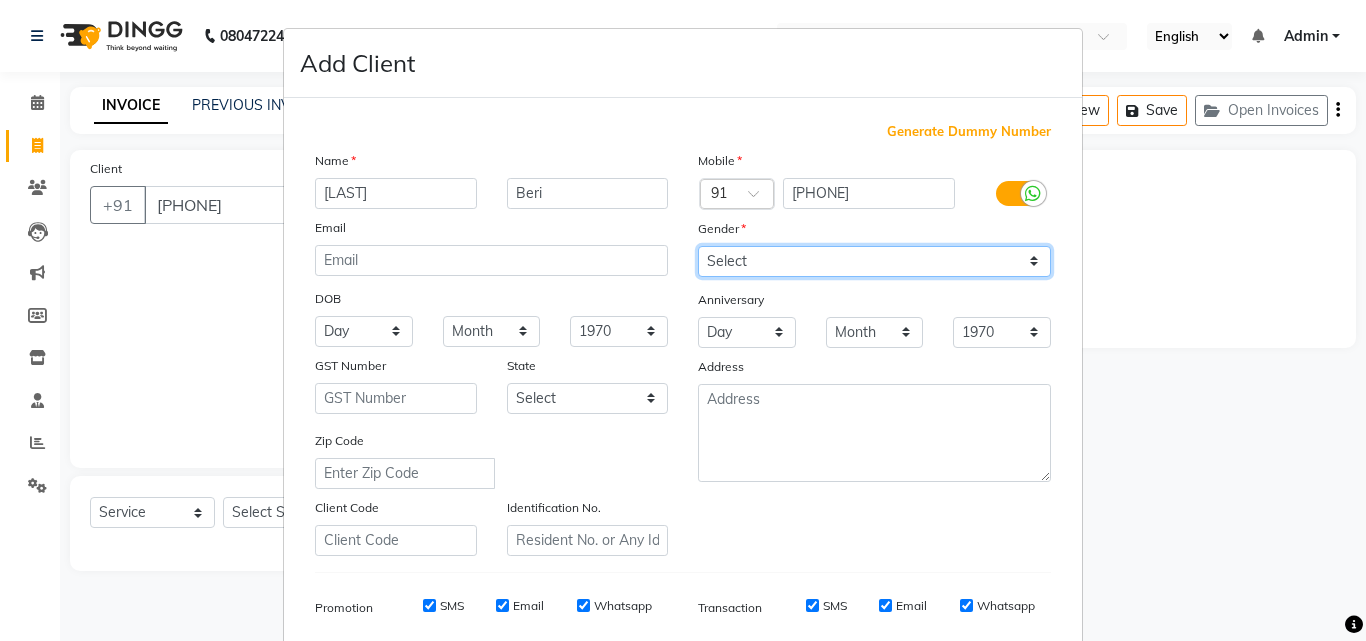 select on "female" 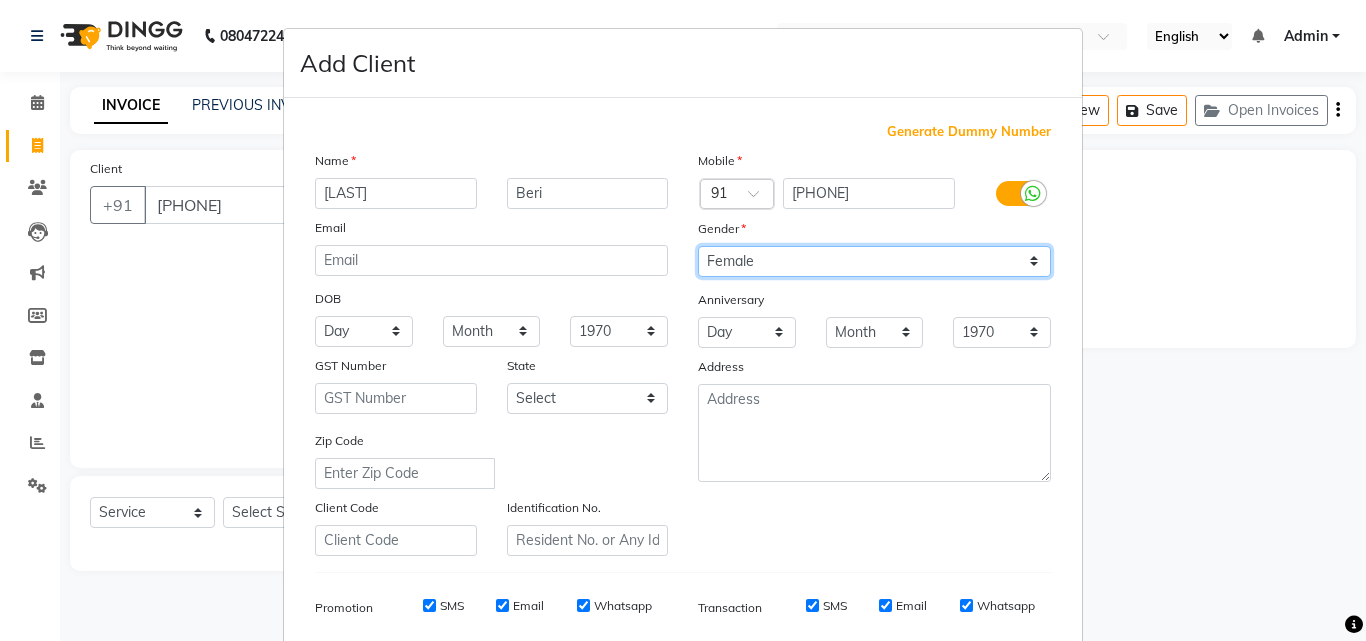 click on "Select Male Female Other Prefer Not To Say" at bounding box center [874, 261] 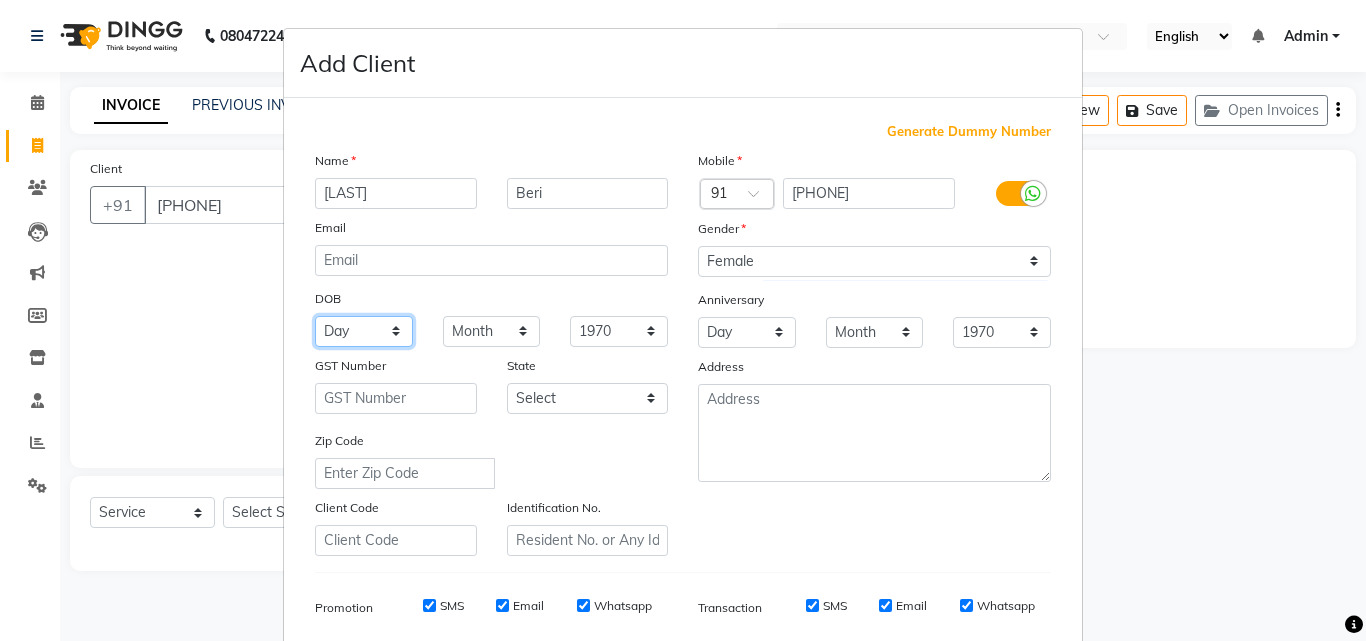 click on "Day 01 02 03 04 05 06 07 08 09 10 11 12 13 14 15 16 17 18 19 20 21 22 23 24 25 26 27 28 29 30 31" at bounding box center (364, 331) 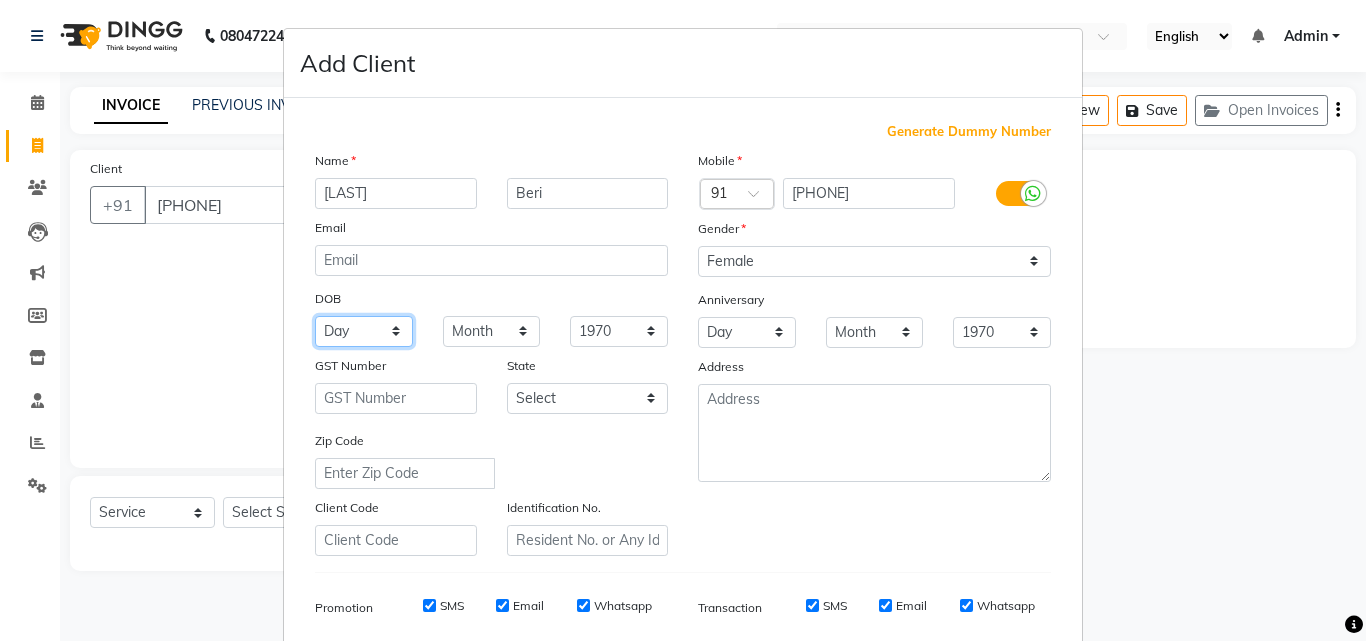 select on "06" 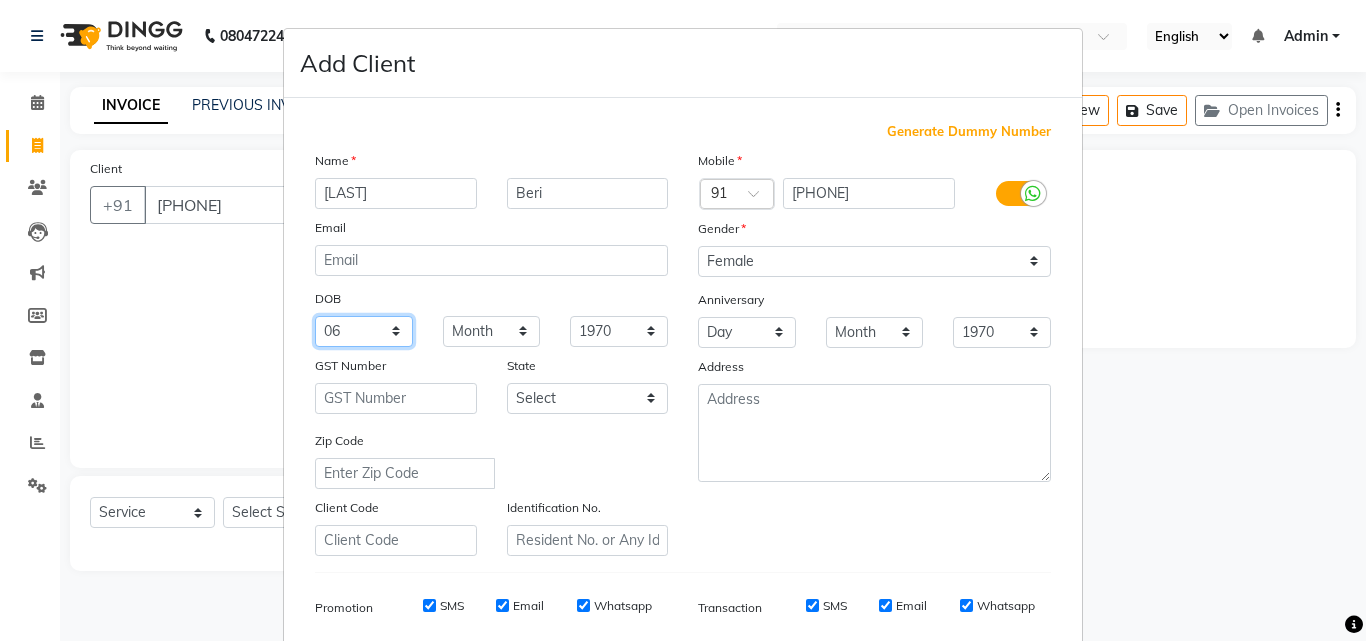 click on "Day 01 02 03 04 05 06 07 08 09 10 11 12 13 14 15 16 17 18 19 20 21 22 23 24 25 26 27 28 29 30 31" at bounding box center (364, 331) 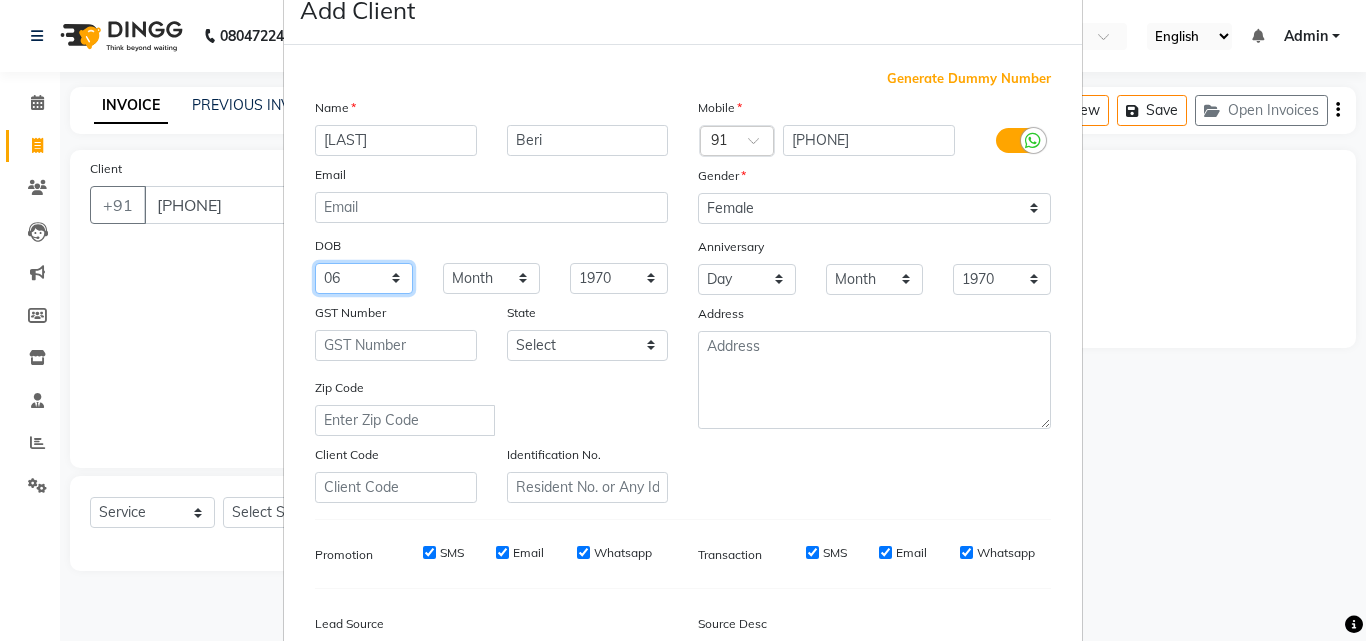 scroll, scrollTop: 100, scrollLeft: 0, axis: vertical 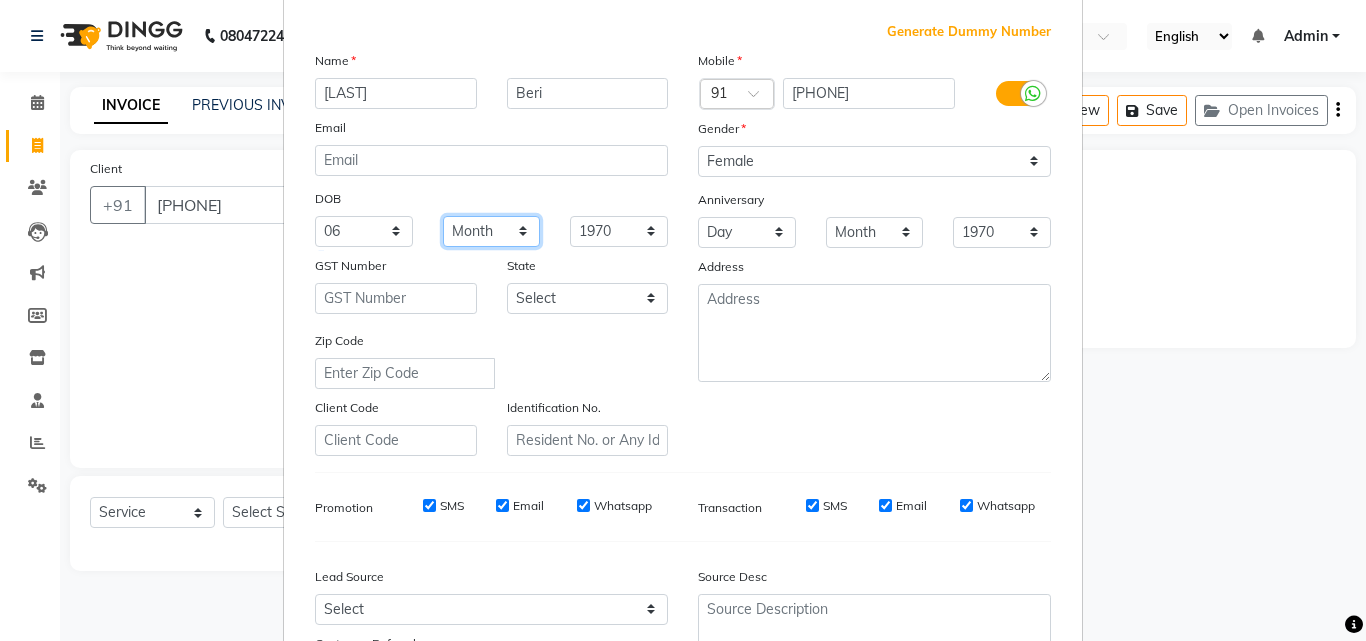 click on "Month January February March April May June July August September October November December" at bounding box center (492, 231) 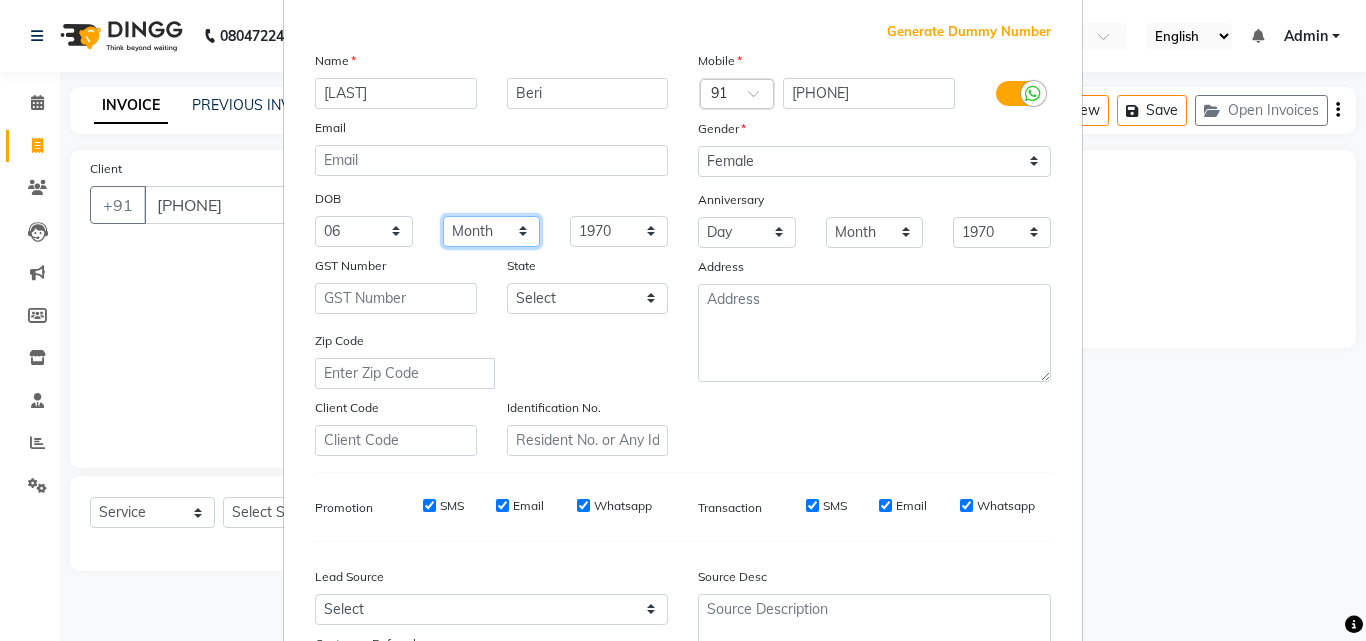 select on "01" 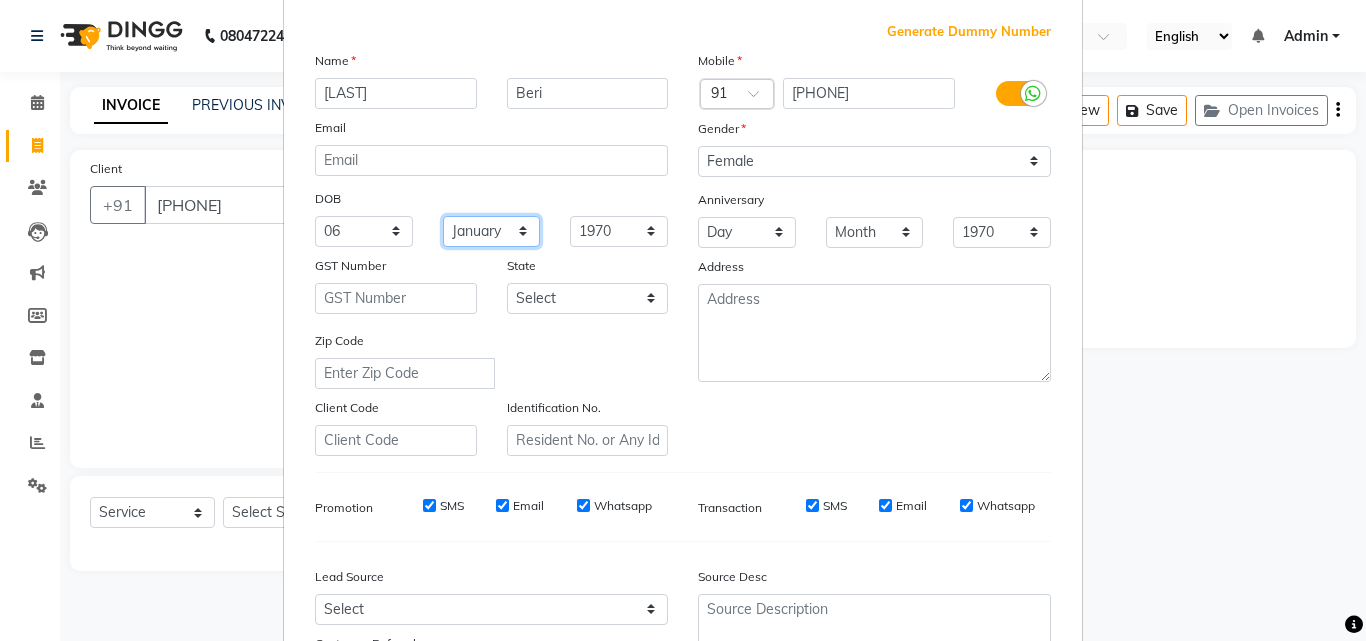 click on "Month January February March April May June July August September October November December" at bounding box center [492, 231] 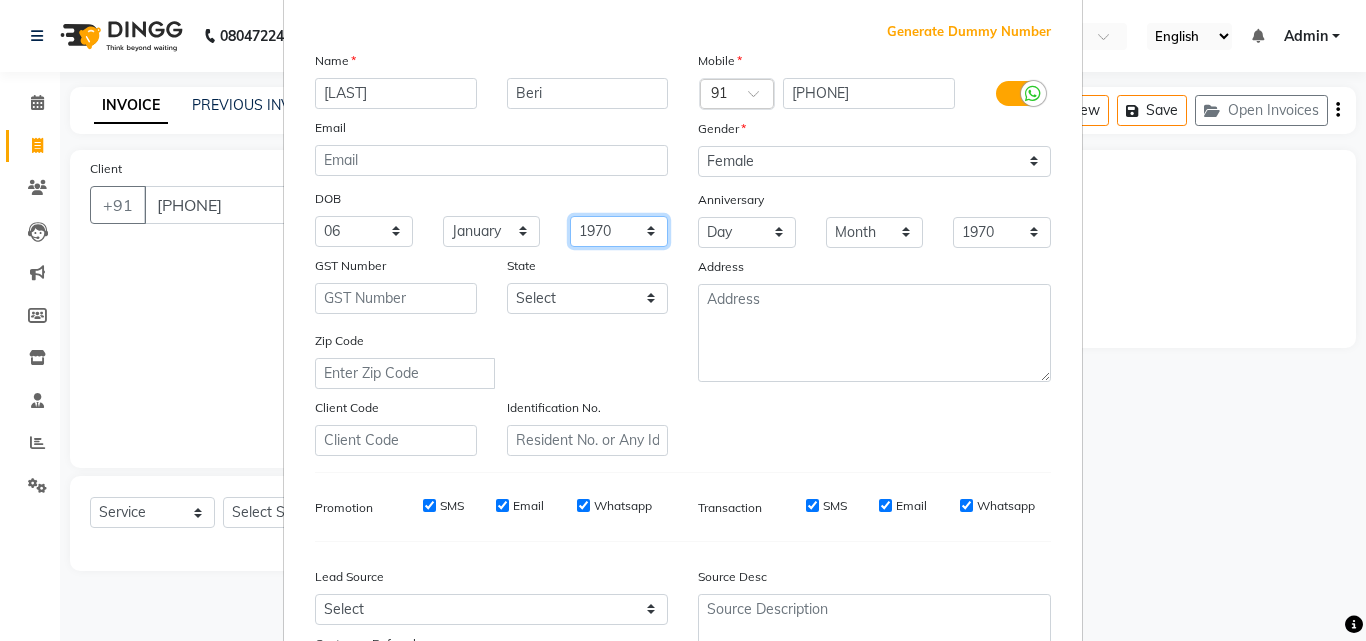 click on "1940 1941 1942 1943 1944 1945 1946 1947 1948 1949 1950 1951 1952 1953 1954 1955 1956 1957 1958 1959 1960 1961 1962 1963 1964 1965 1966 1967 1968 1969 1970 1971 1972 1973 1974 1975 1976 1977 1978 1979 1980 1981 1982 1983 1984 1985 1986 1987 1988 1989 1990 1991 1992 1993 1994 1995 1996 1997 1998 1999 2000 2001 2002 2003 2004 2005 2006 2007 2008 2009 2010 2011 2012 2013 2014 2015 2016 2017 2018 2019 2020 2021 2022 2023 2024" at bounding box center [619, 231] 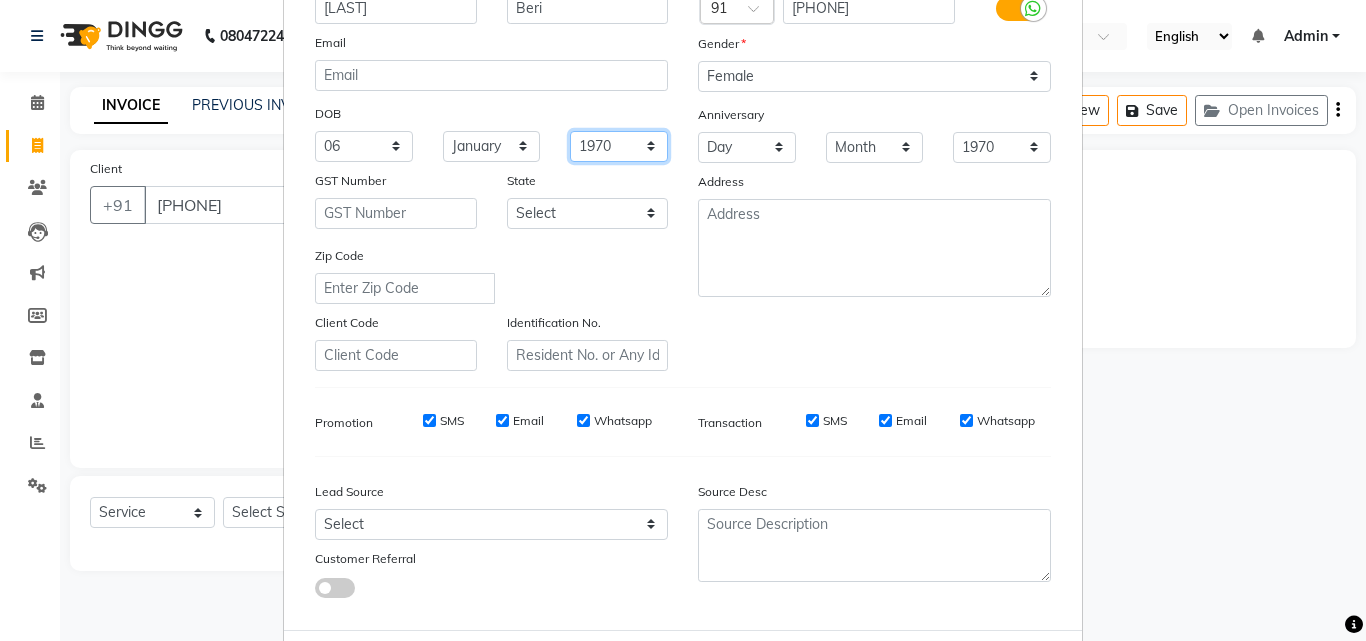 scroll, scrollTop: 282, scrollLeft: 0, axis: vertical 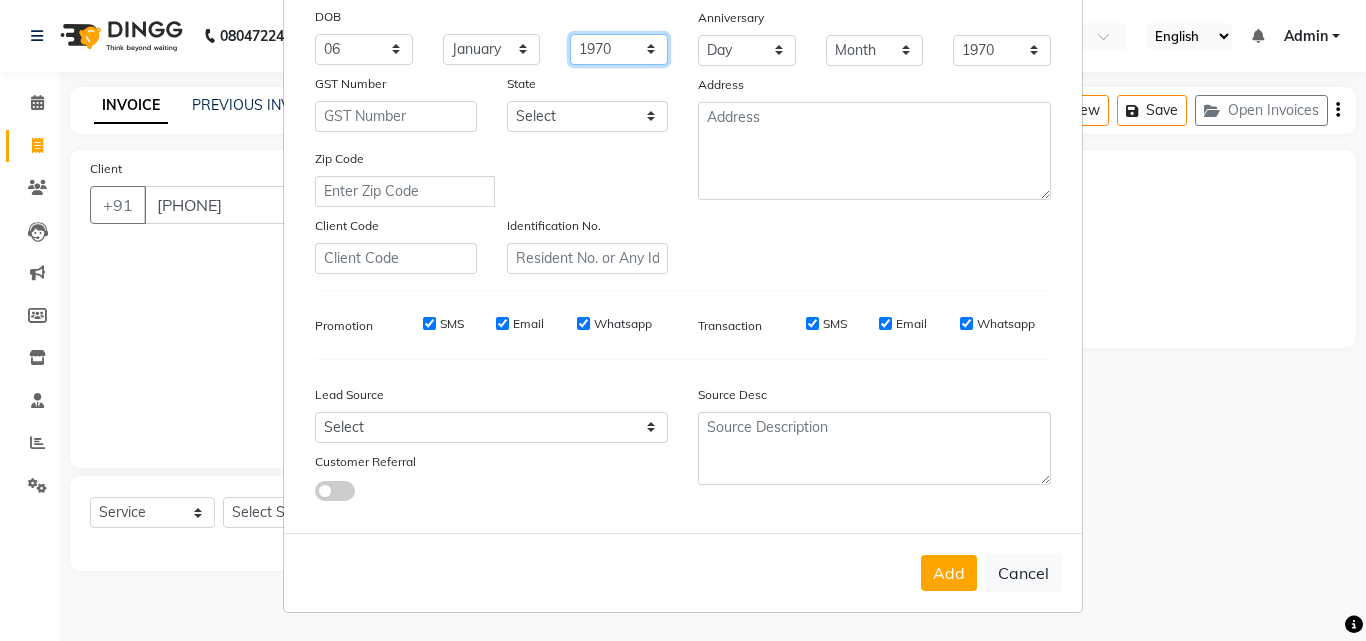 click on "1940 1941 1942 1943 1944 1945 1946 1947 1948 1949 1950 1951 1952 1953 1954 1955 1956 1957 1958 1959 1960 1961 1962 1963 1964 1965 1966 1967 1968 1969 1970 1971 1972 1973 1974 1975 1976 1977 1978 1979 1980 1981 1982 1983 1984 1985 1986 1987 1988 1989 1990 1991 1992 1993 1994 1995 1996 1997 1998 1999 2000 2001 2002 2003 2004 2005 2006 2007 2008 2009 2010 2011 2012 2013 2014 2015 2016 2017 2018 2019 2020 2021 2022 2023 2024" at bounding box center [619, 49] 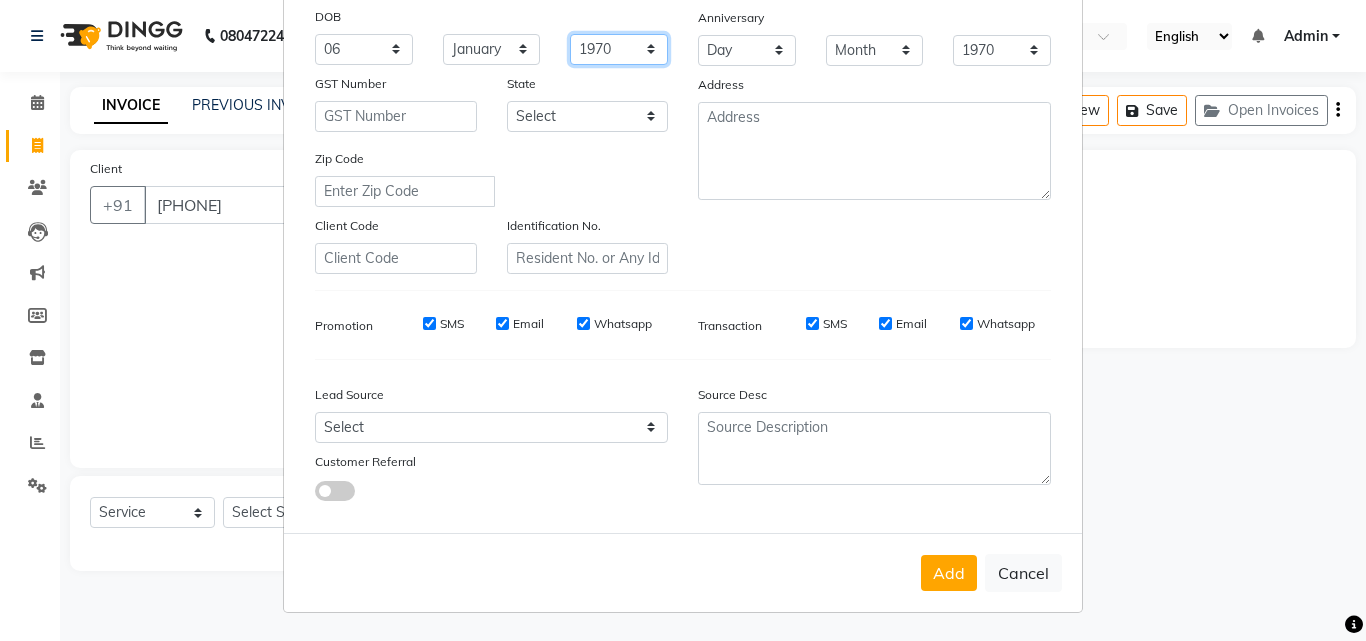 select on "1986" 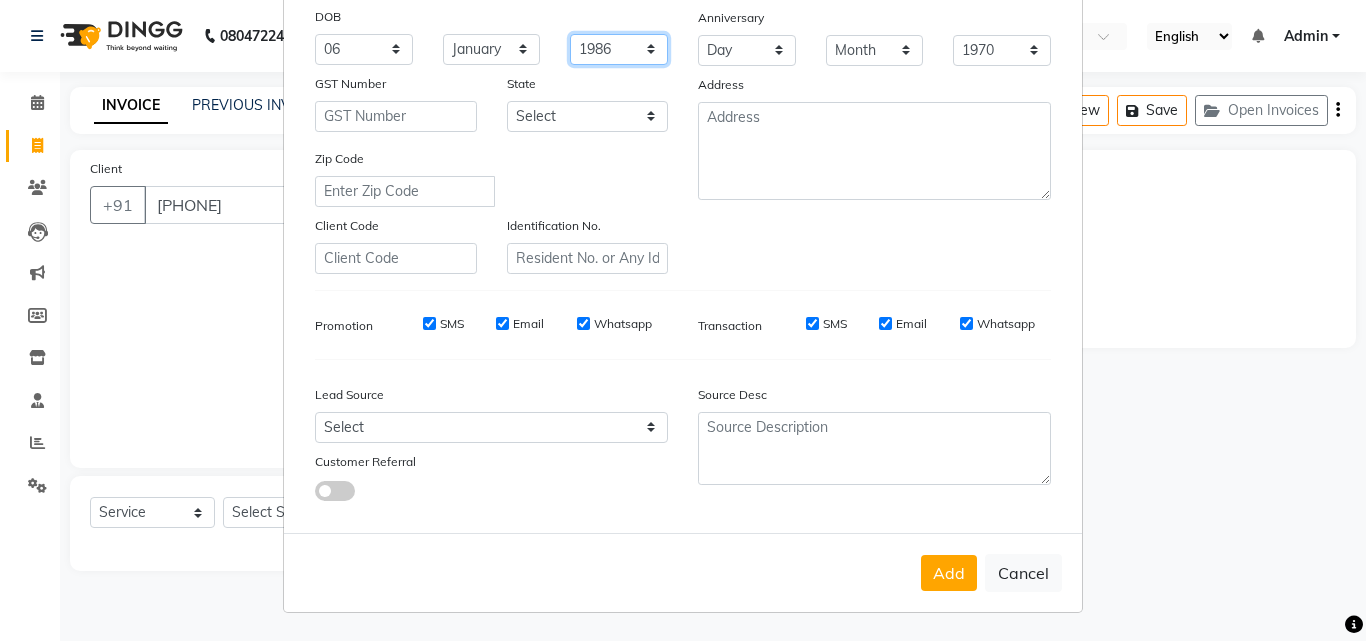 click on "1940 1941 1942 1943 1944 1945 1946 1947 1948 1949 1950 1951 1952 1953 1954 1955 1956 1957 1958 1959 1960 1961 1962 1963 1964 1965 1966 1967 1968 1969 1970 1971 1972 1973 1974 1975 1976 1977 1978 1979 1980 1981 1982 1983 1984 1985 1986 1987 1988 1989 1990 1991 1992 1993 1994 1995 1996 1997 1998 1999 2000 2001 2002 2003 2004 2005 2006 2007 2008 2009 2010 2011 2012 2013 2014 2015 2016 2017 2018 2019 2020 2021 2022 2023 2024" at bounding box center [619, 49] 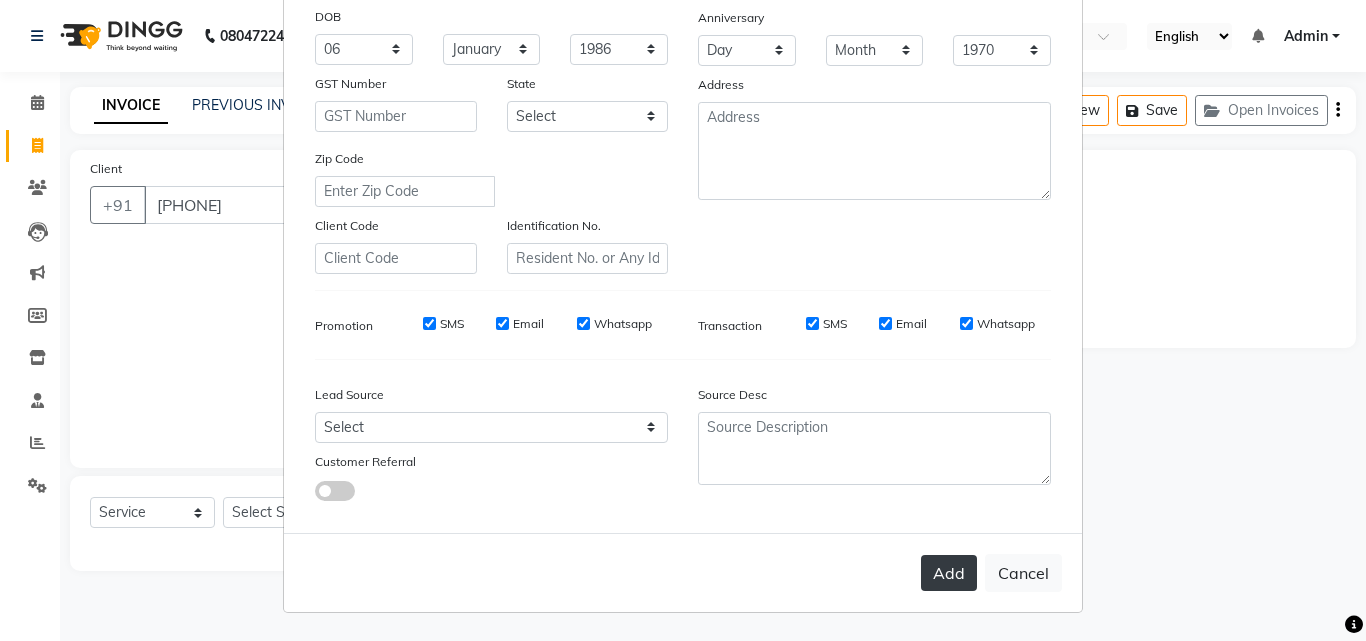 click on "Add" at bounding box center (949, 573) 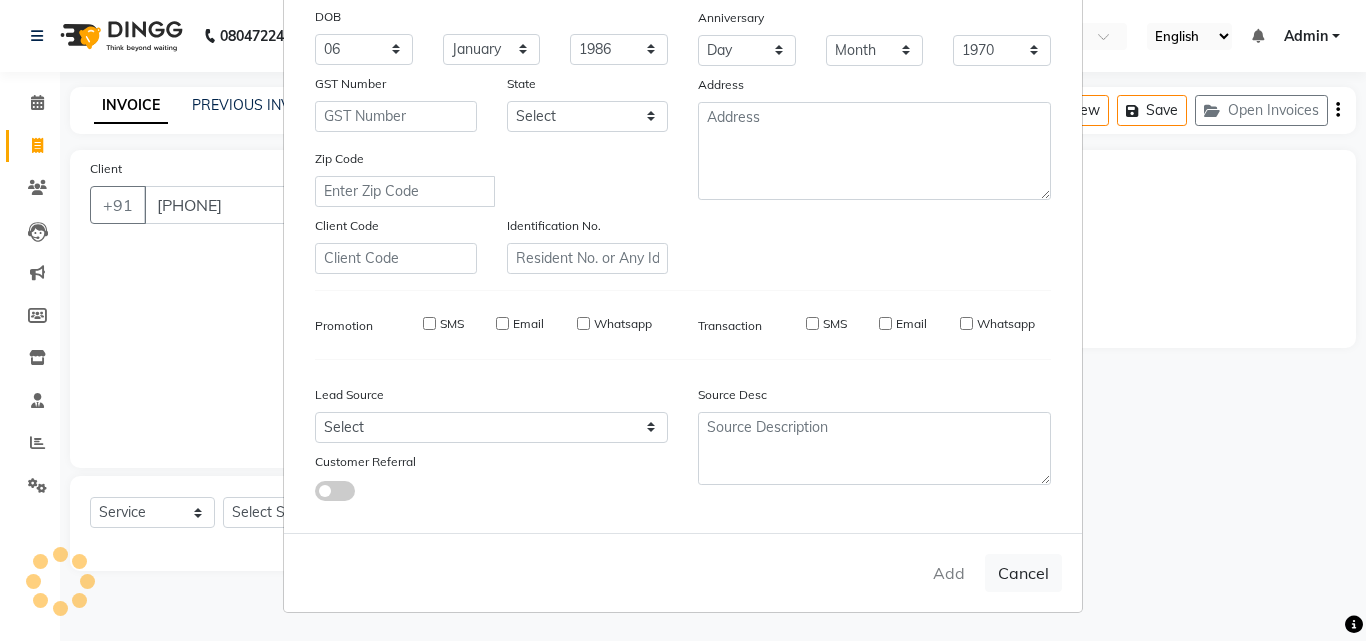 type 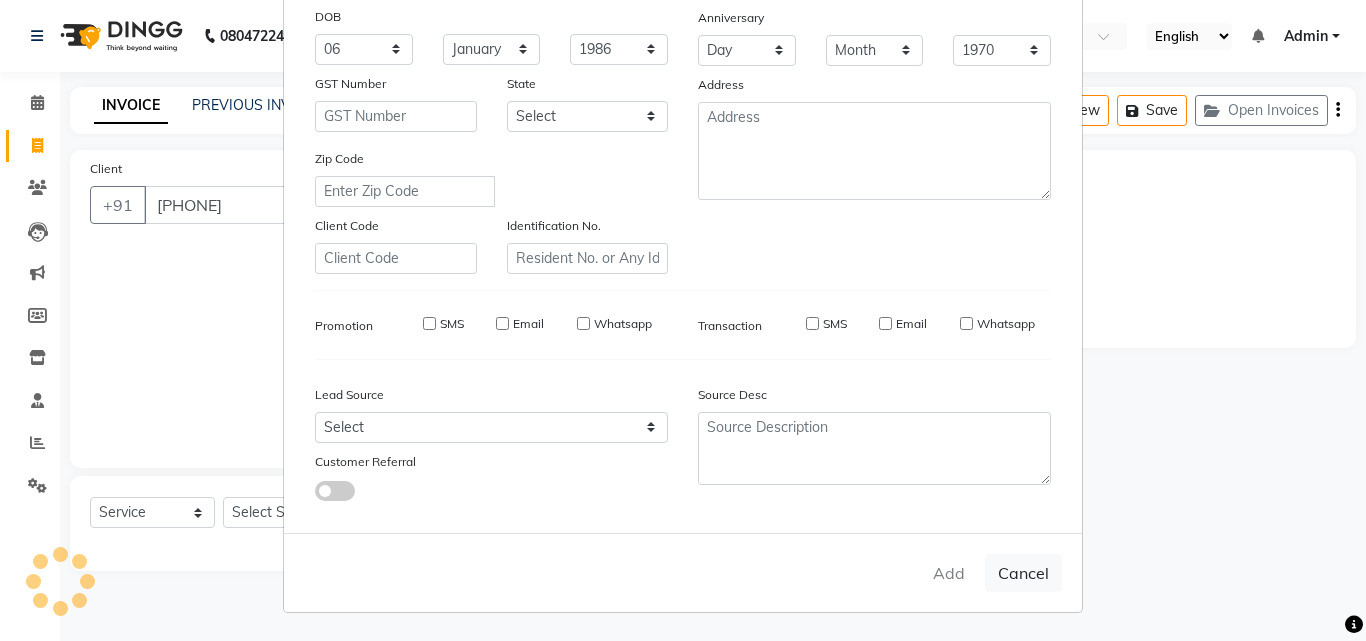 type 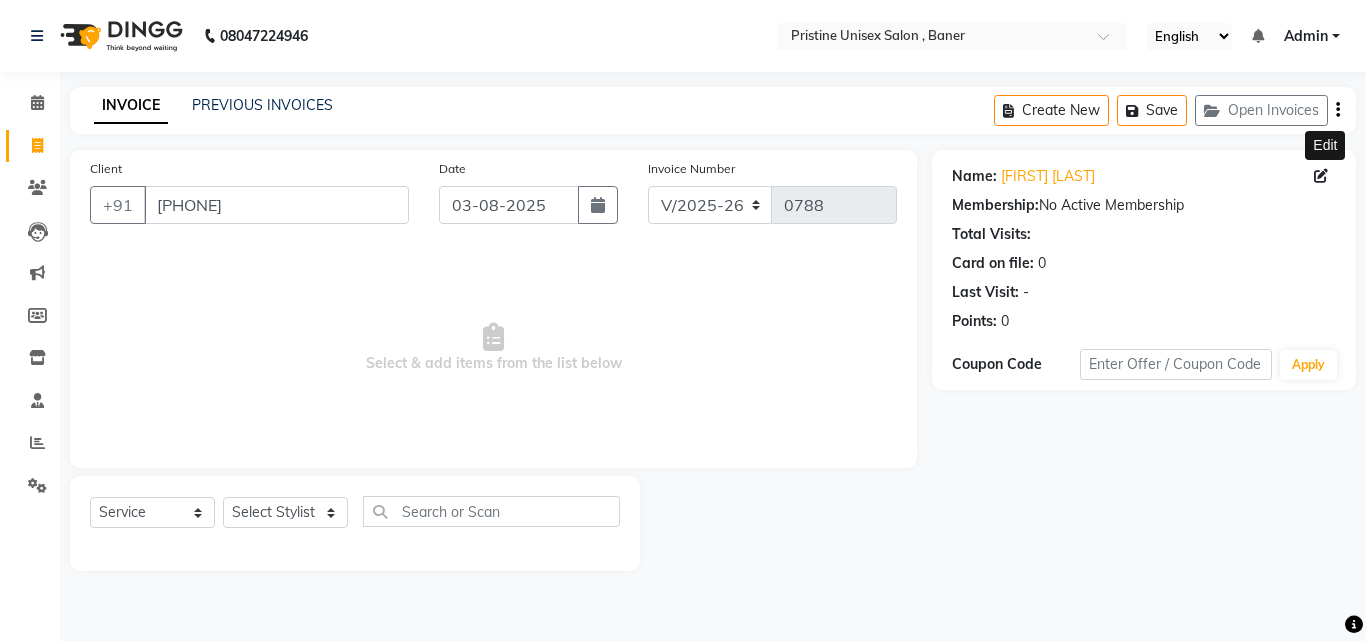 click 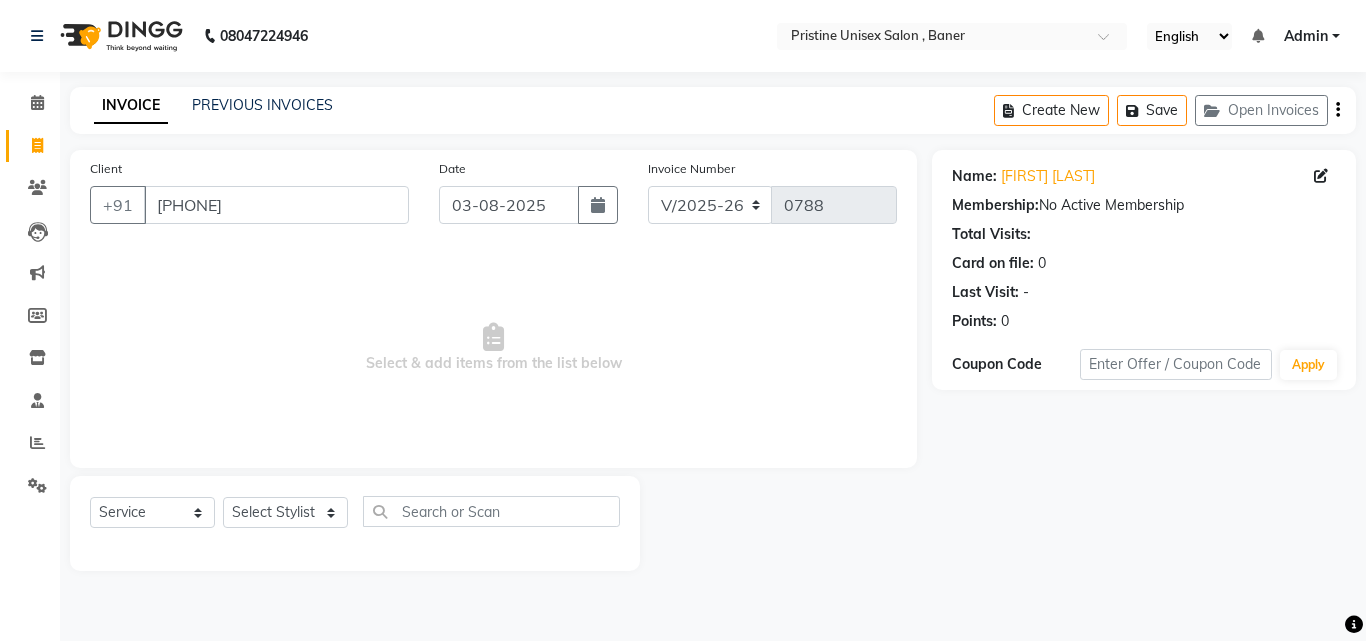 select on "06" 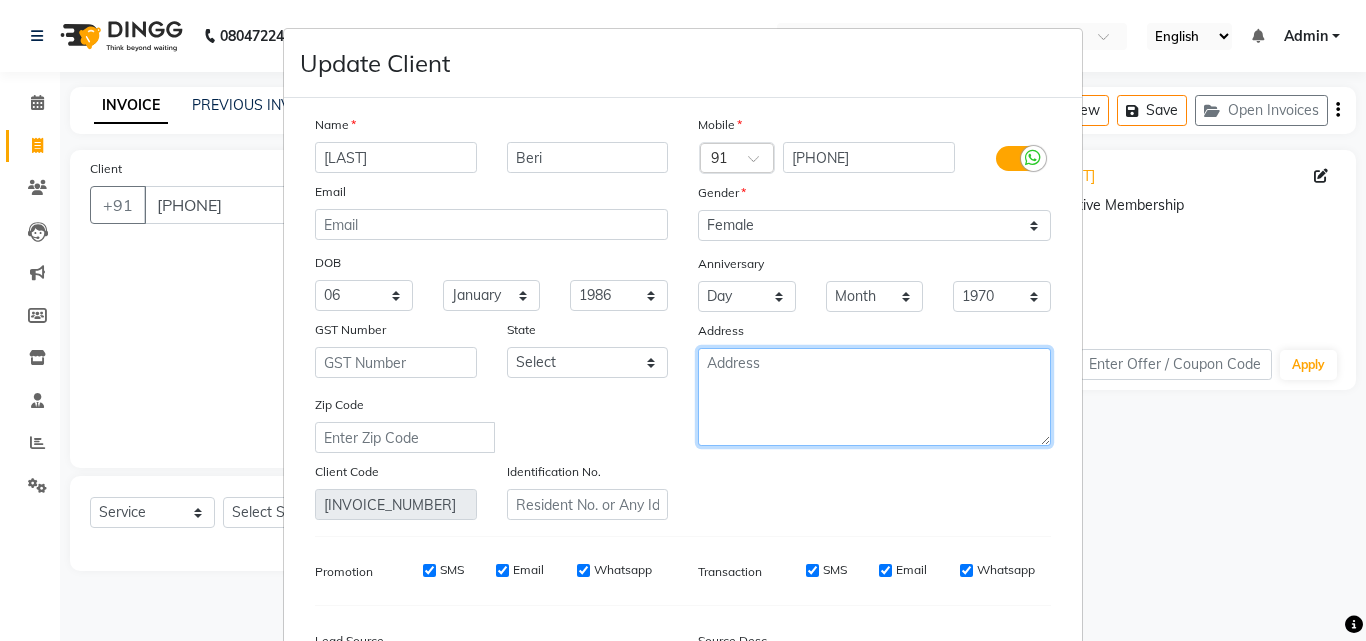 click at bounding box center [874, 397] 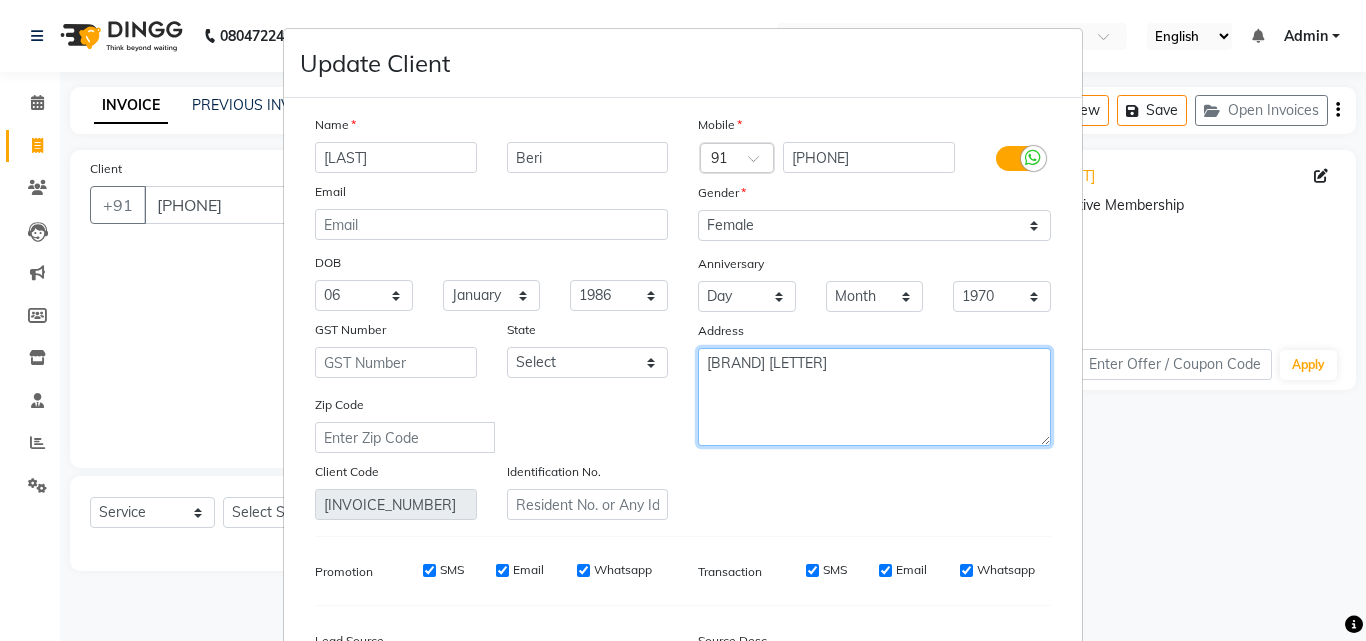type on "Pranics ldia" 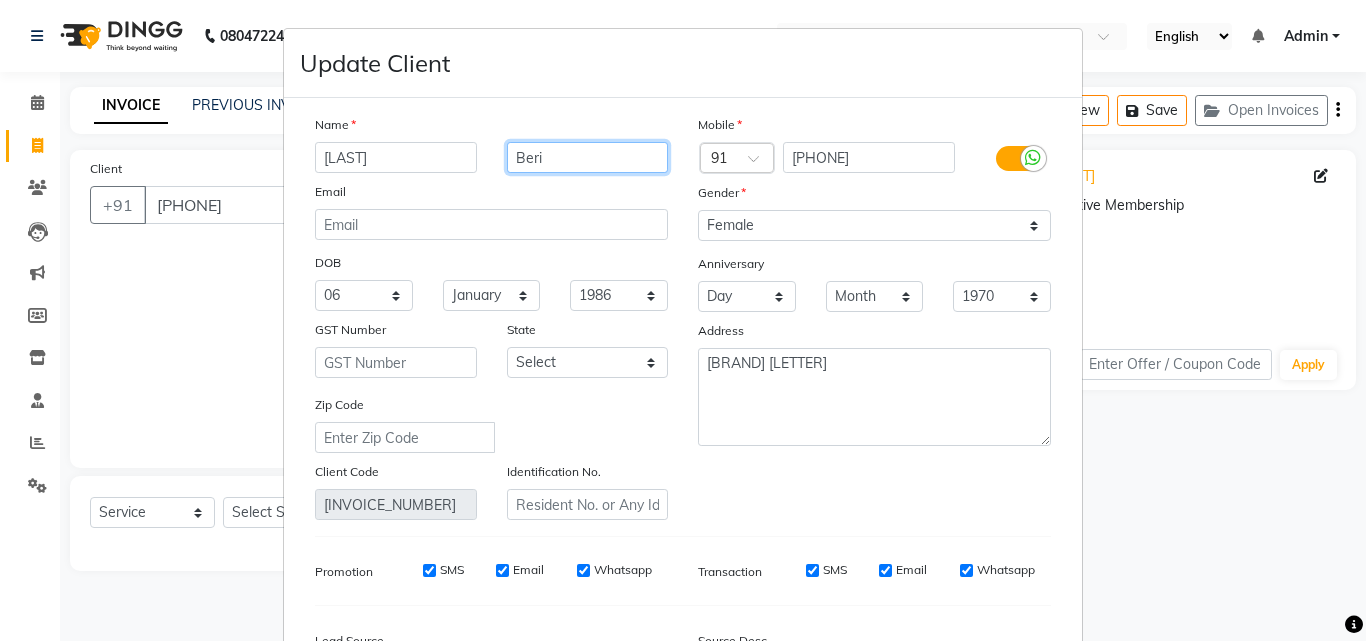 click on "[LAST]" at bounding box center [588, 157] 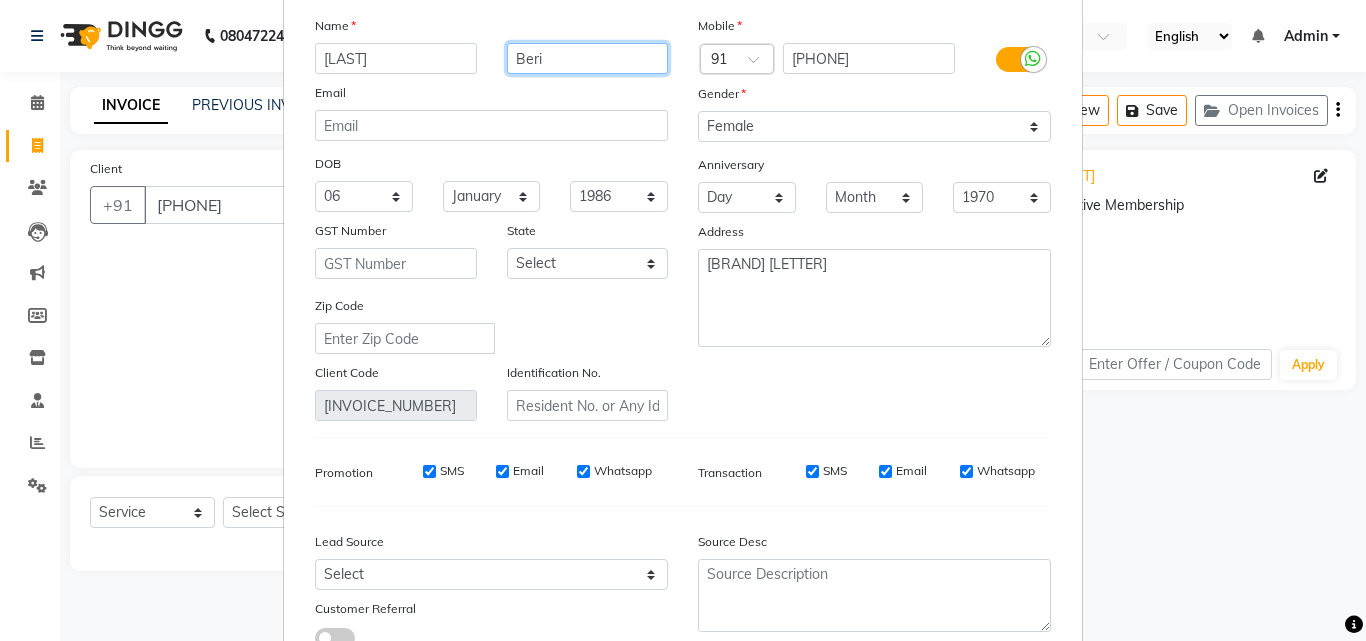 scroll, scrollTop: 100, scrollLeft: 0, axis: vertical 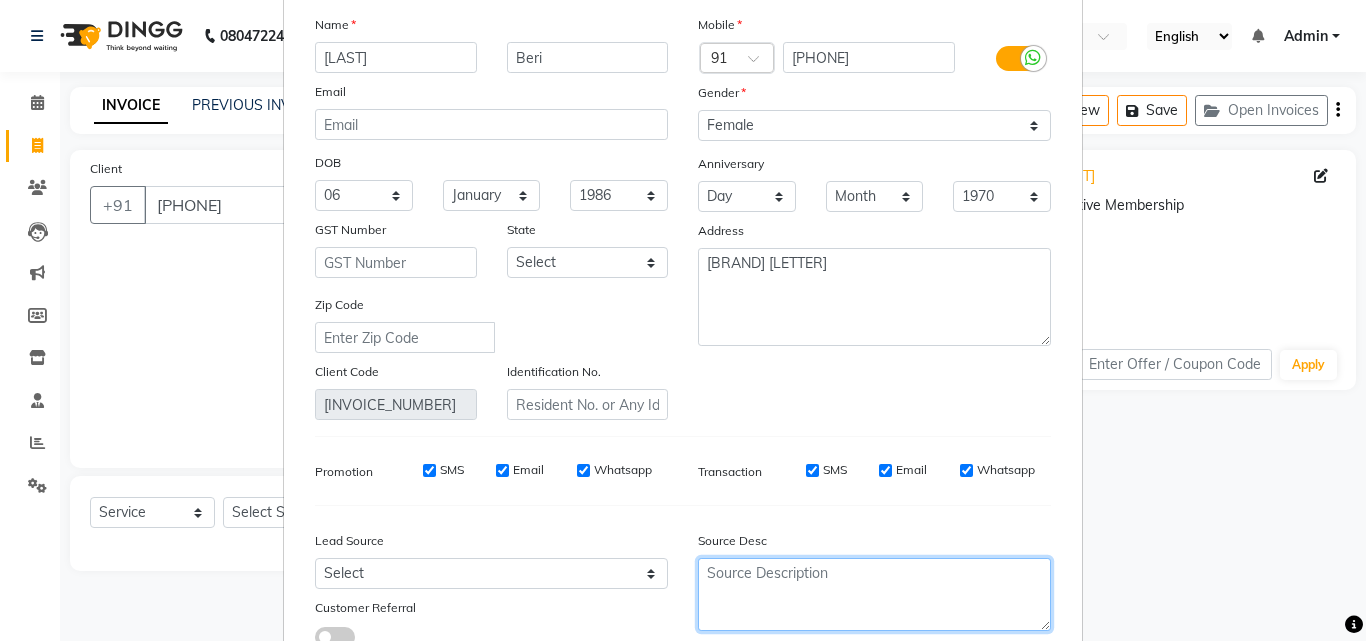 click at bounding box center [874, 594] 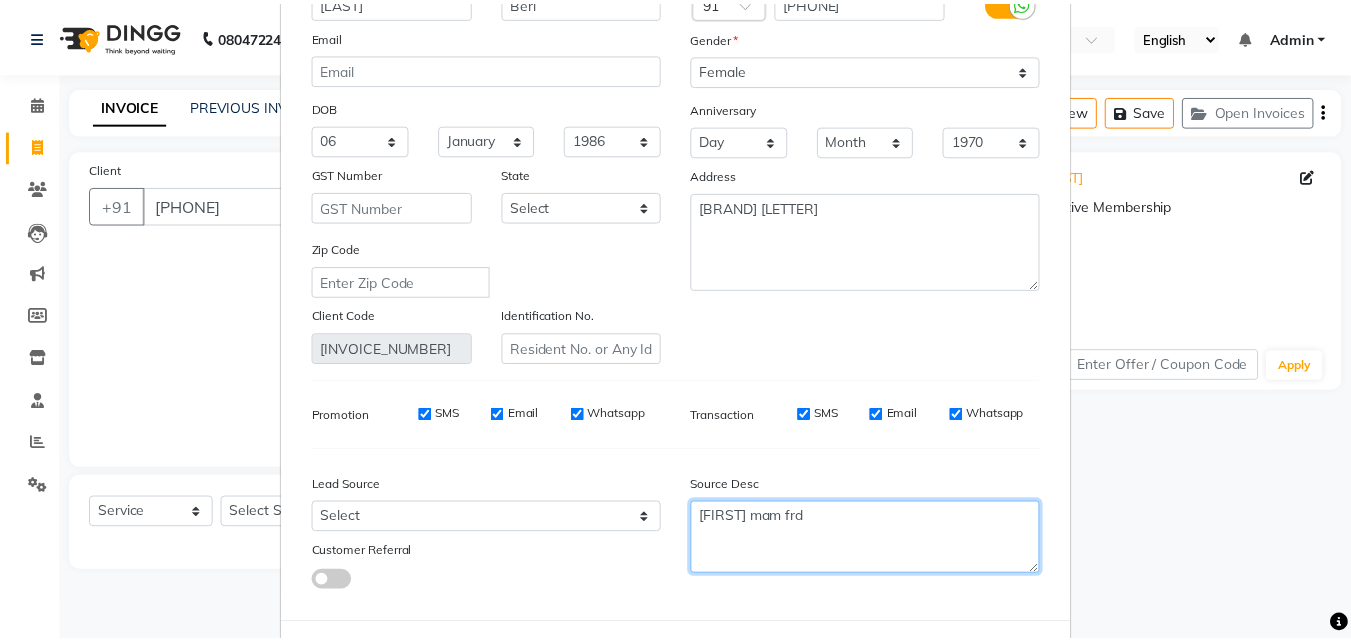 scroll, scrollTop: 246, scrollLeft: 0, axis: vertical 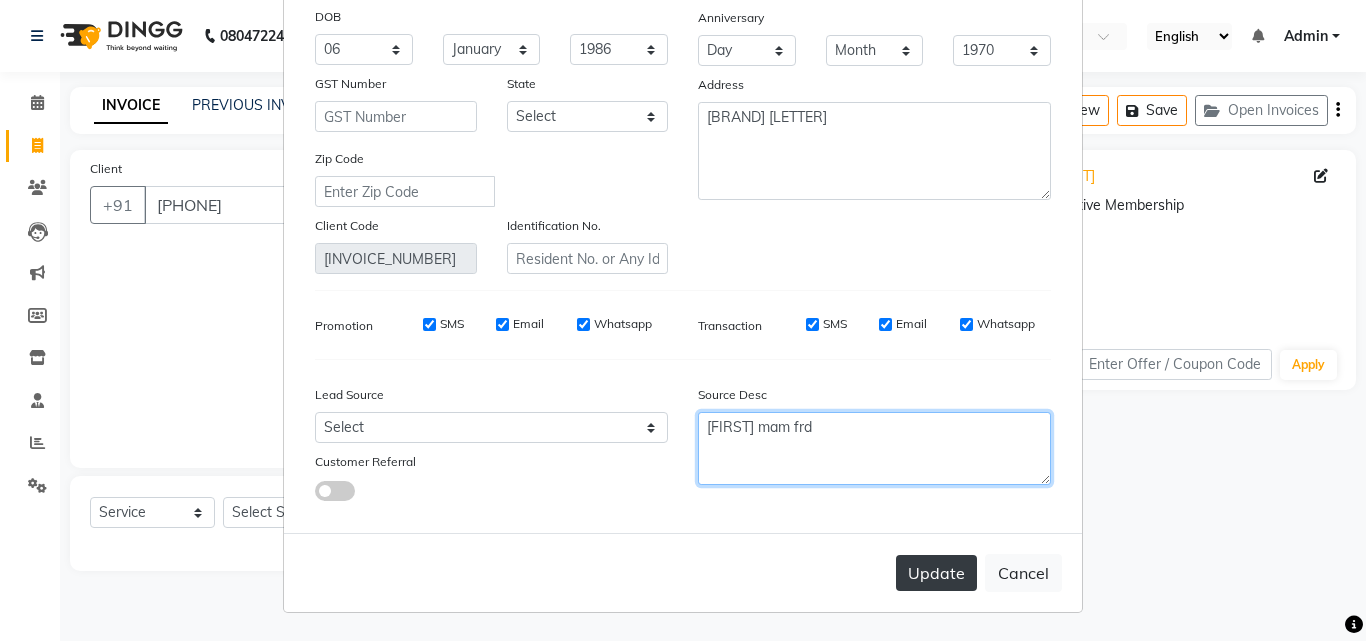 type on "Pooja mam frd" 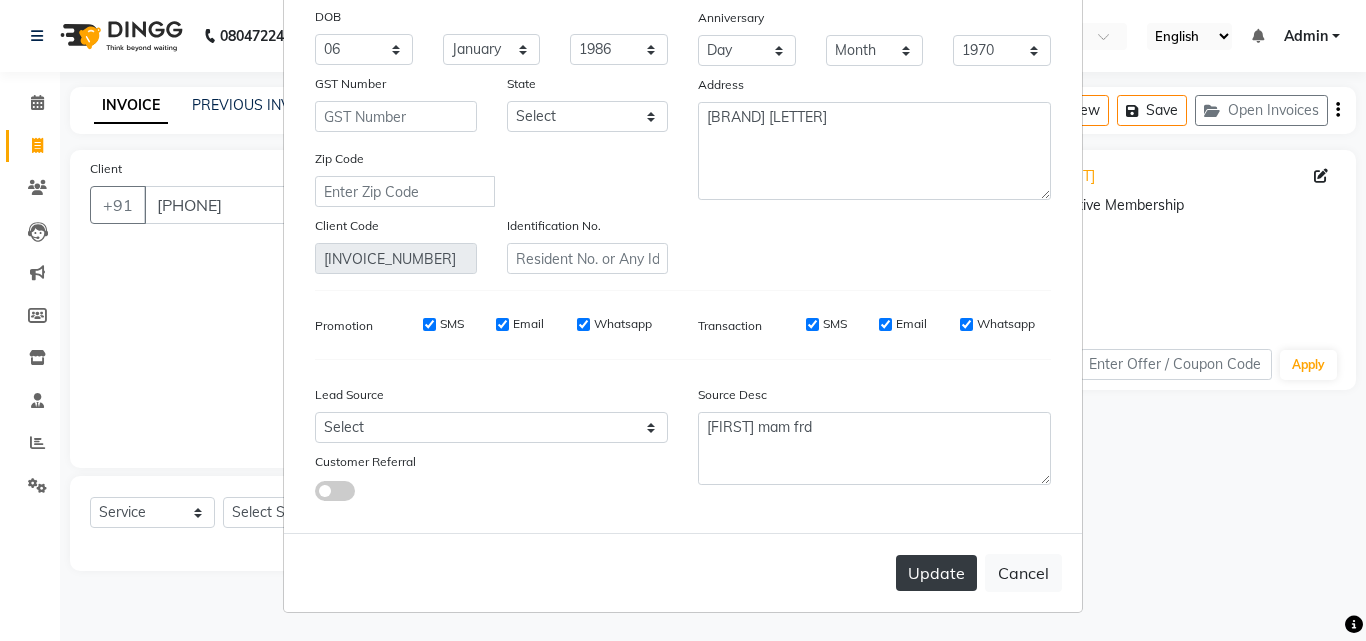 click on "Update" at bounding box center (936, 573) 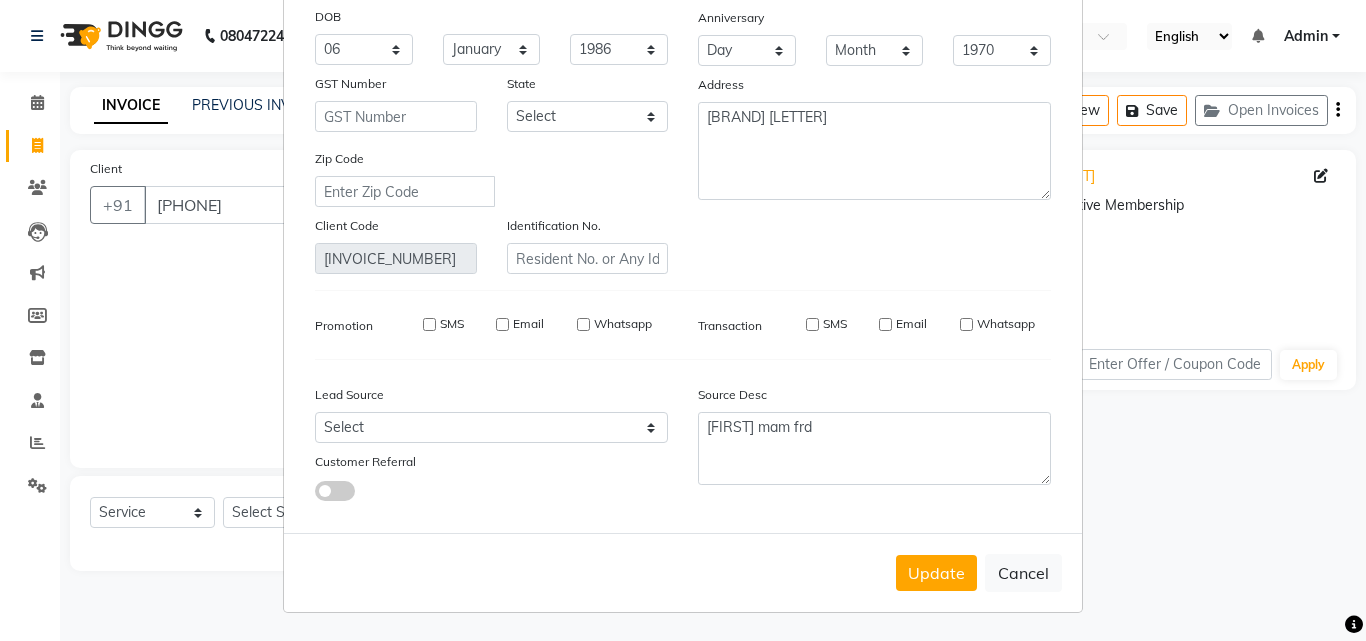 type 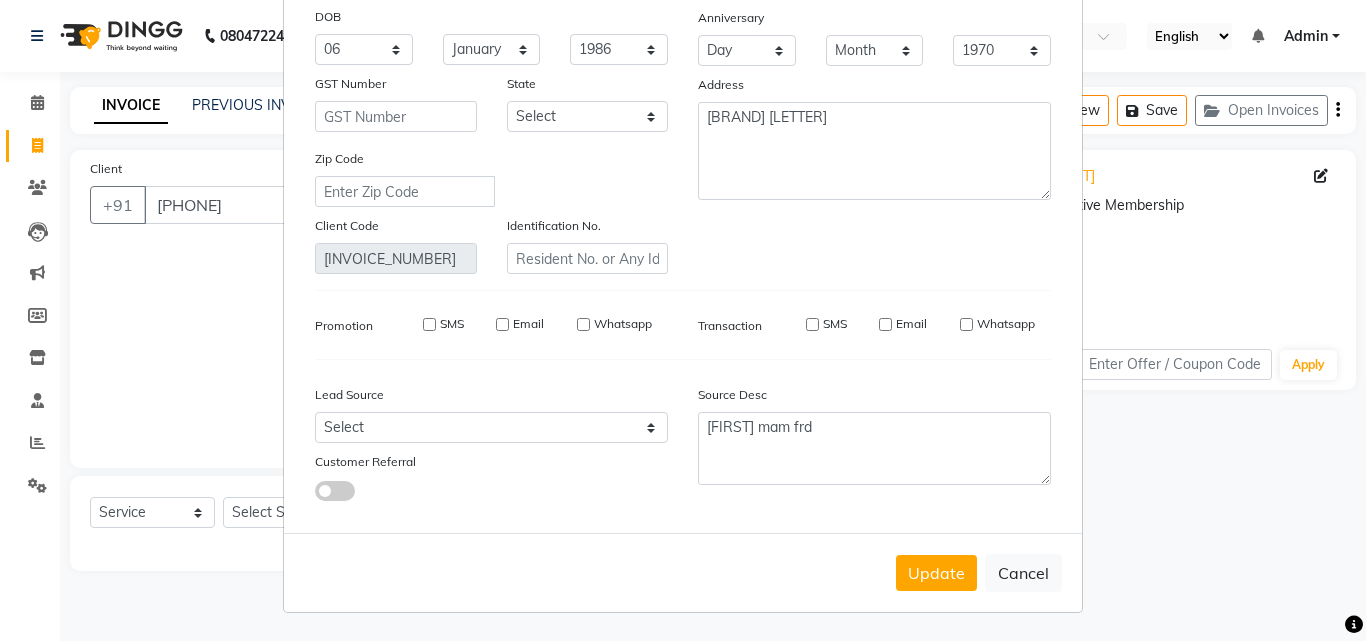 type 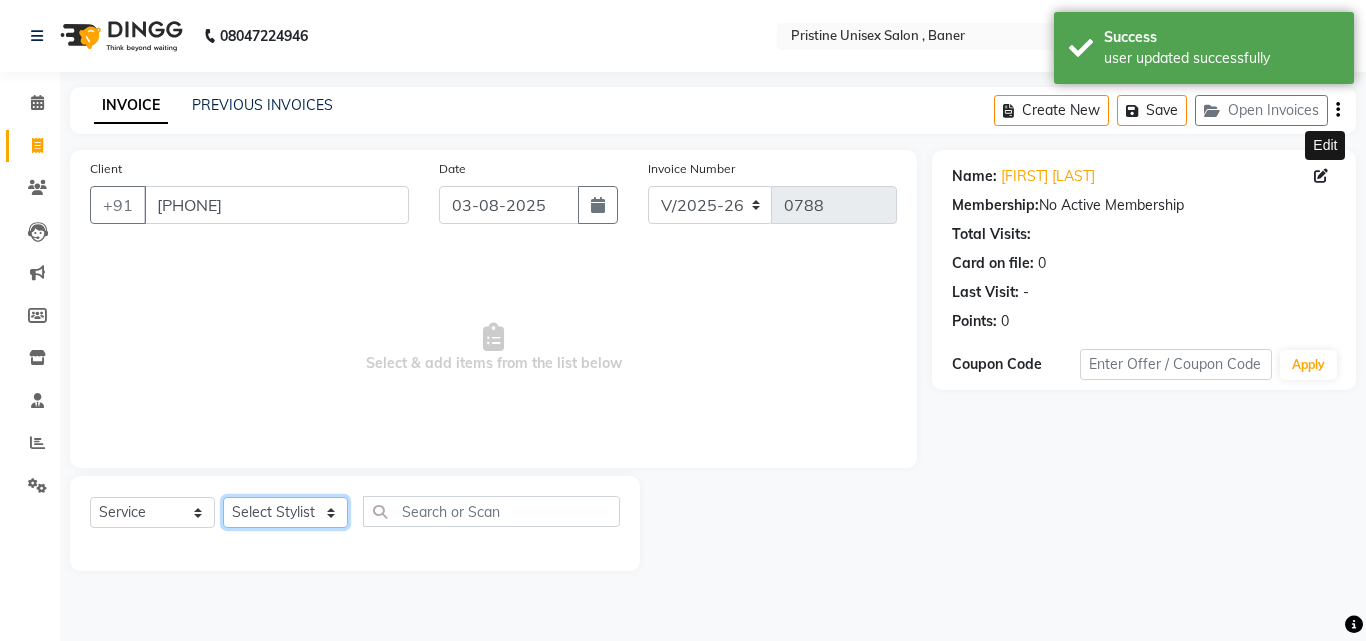 click on "Select Stylist ABHISHEKH Jaya Shinde Karan  Mahesh Rasal Mohd Monish Ahmed monika  NAAZ NIlesh pooja jaison Pooja Mam purva Sanket Sujata  Surekha Vandana  Chavan Vrsha jare" 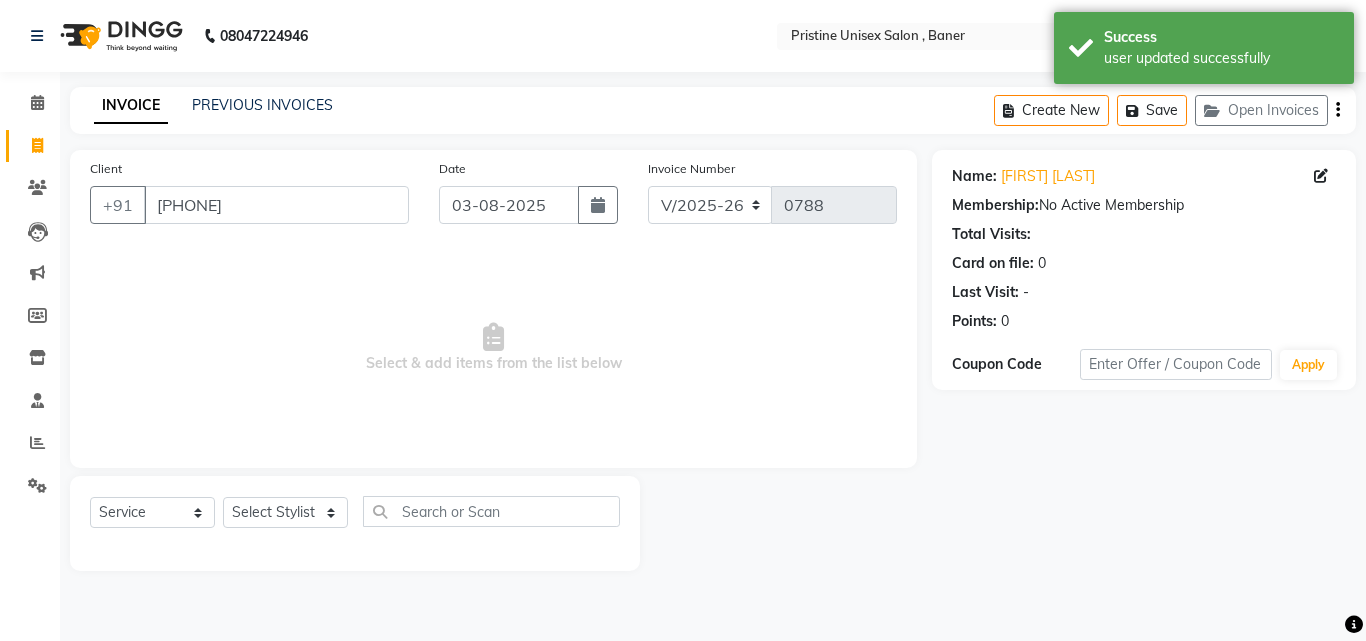 click on "Select & add items from the list below" at bounding box center [493, 348] 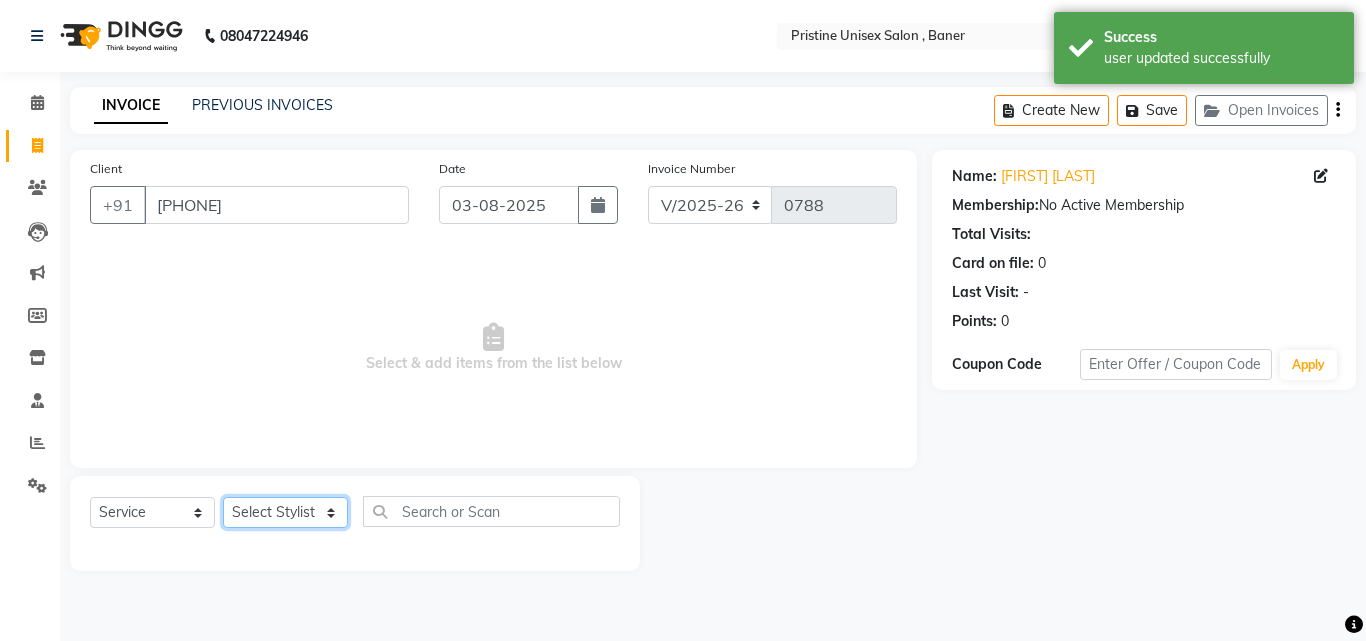 click on "Select Stylist ABHISHEKH Jaya Shinde Karan  Mahesh Rasal Mohd Monish Ahmed monika  NAAZ NIlesh pooja jaison Pooja Mam purva Sanket Sujata  Surekha Vandana  Chavan Vrsha jare" 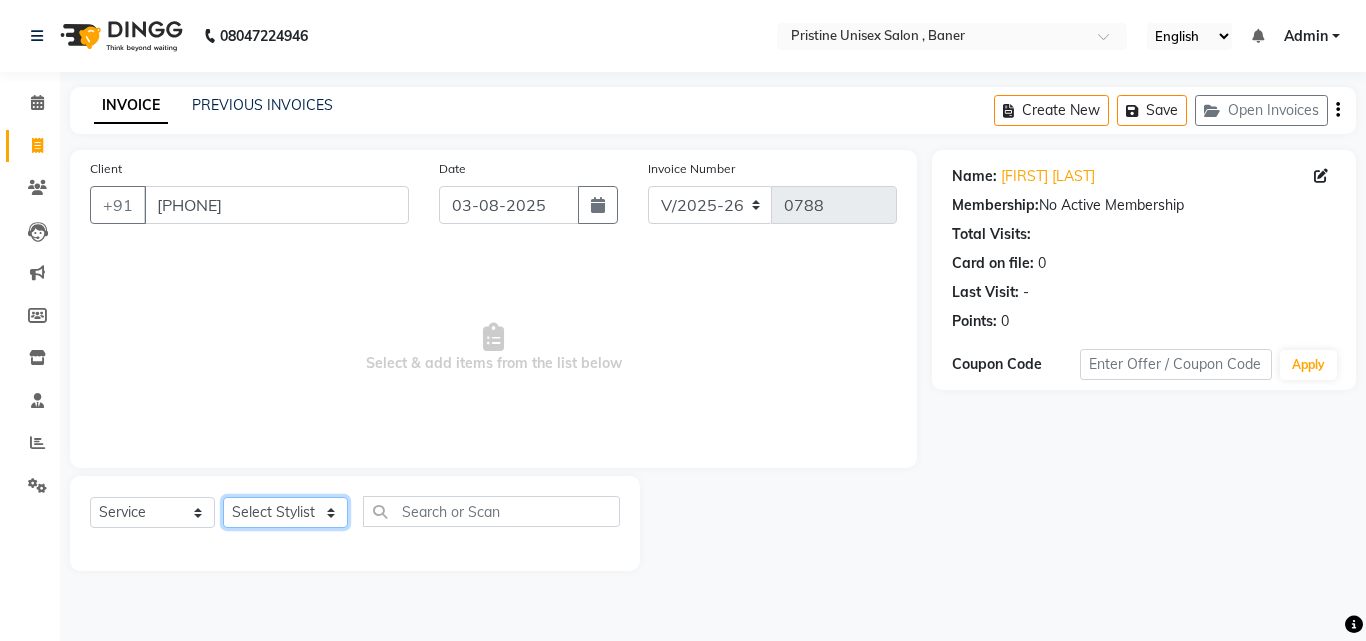 select on "83039" 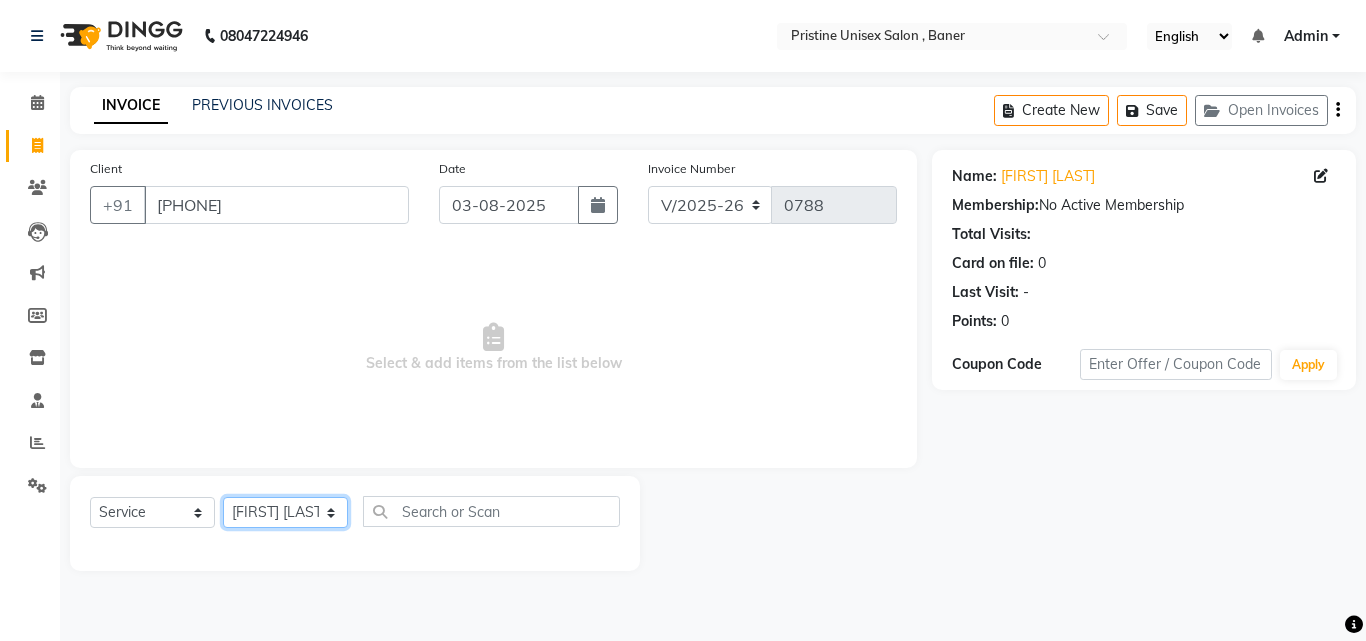 click on "Select Stylist ABHISHEKH Jaya Shinde Karan  Mahesh Rasal Mohd Monish Ahmed monika  NAAZ NIlesh pooja jaison Pooja Mam purva Sanket Sujata  Surekha Vandana  Chavan Vrsha jare" 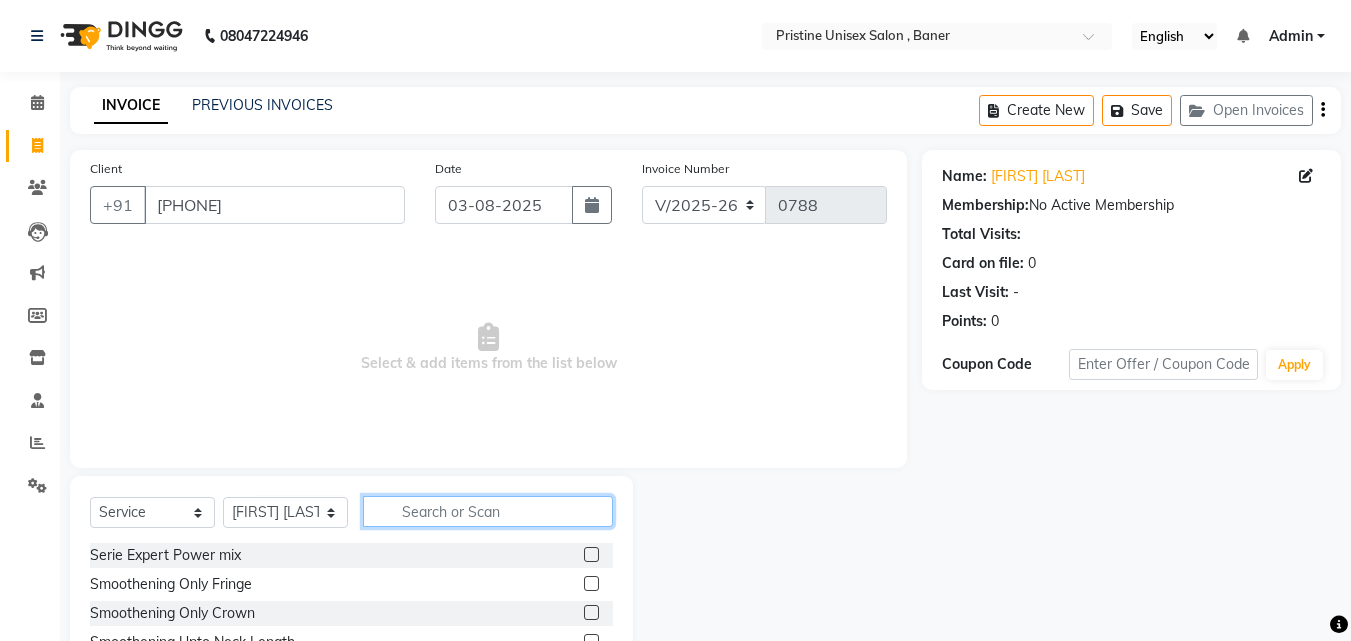click 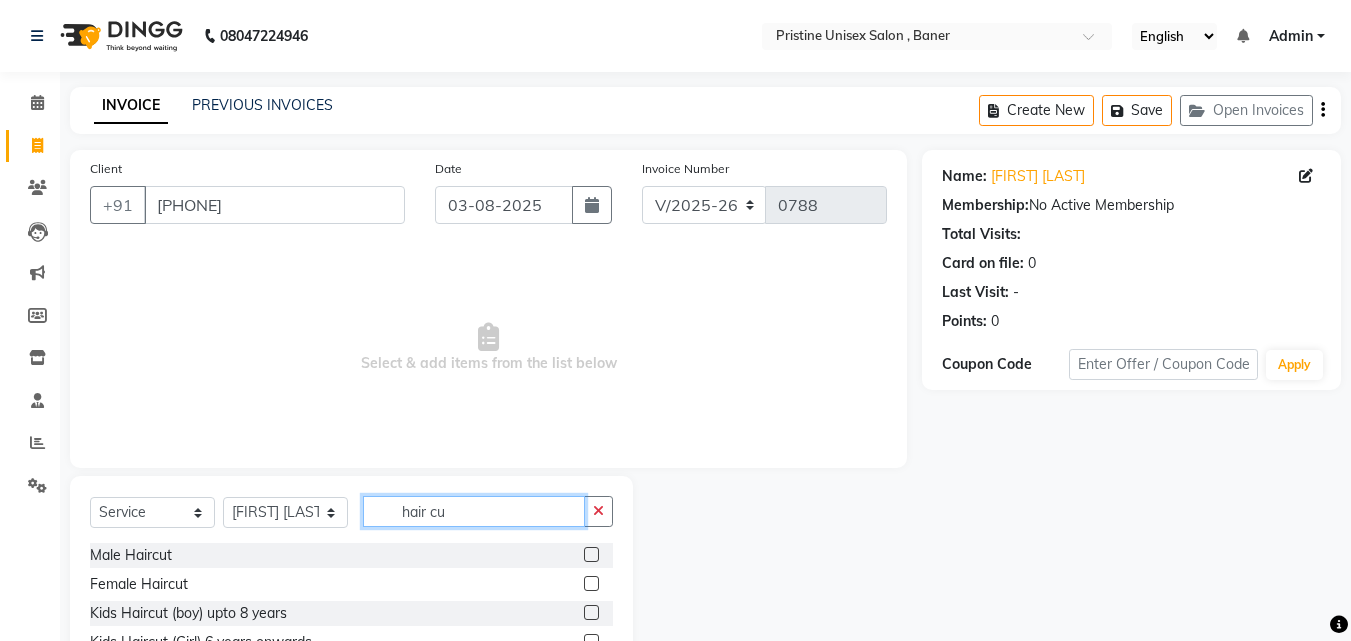 type on "hair cu" 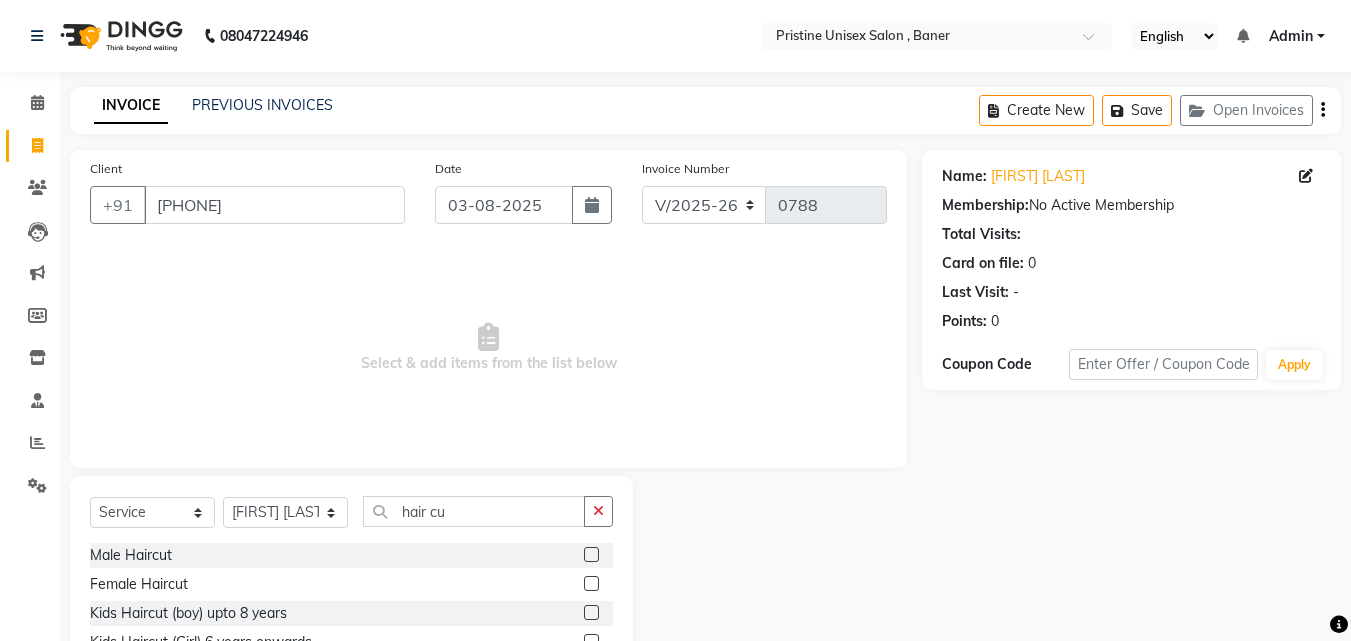click 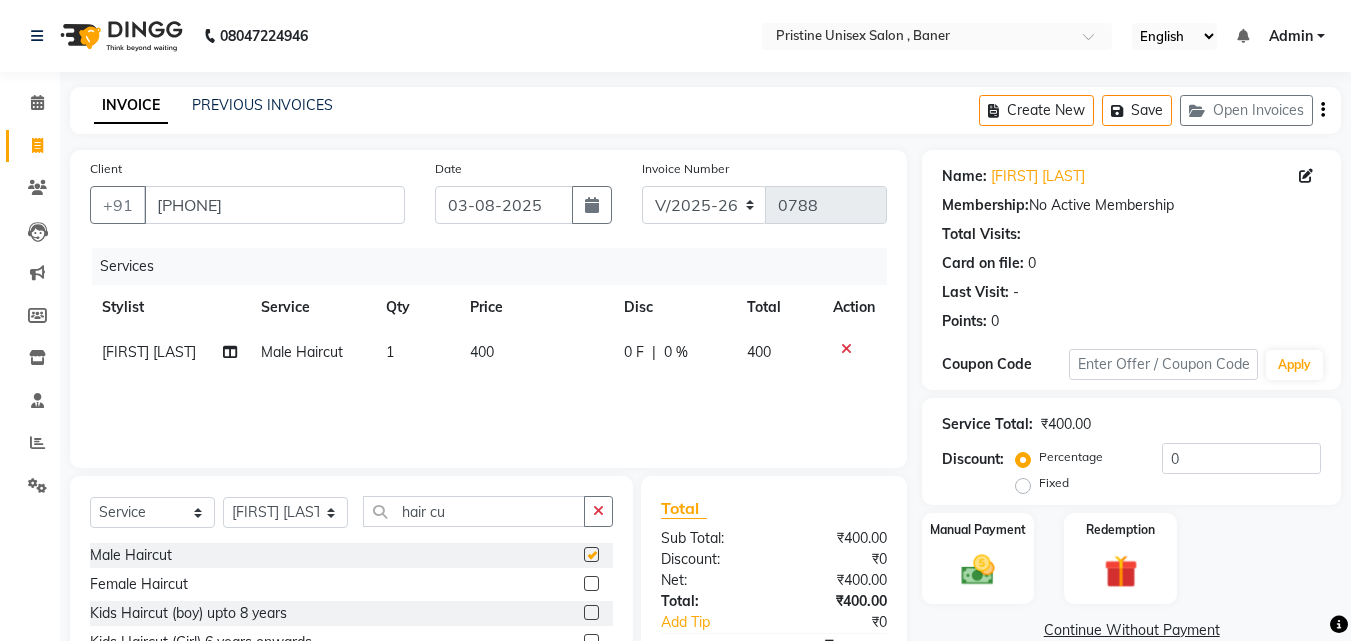 checkbox on "false" 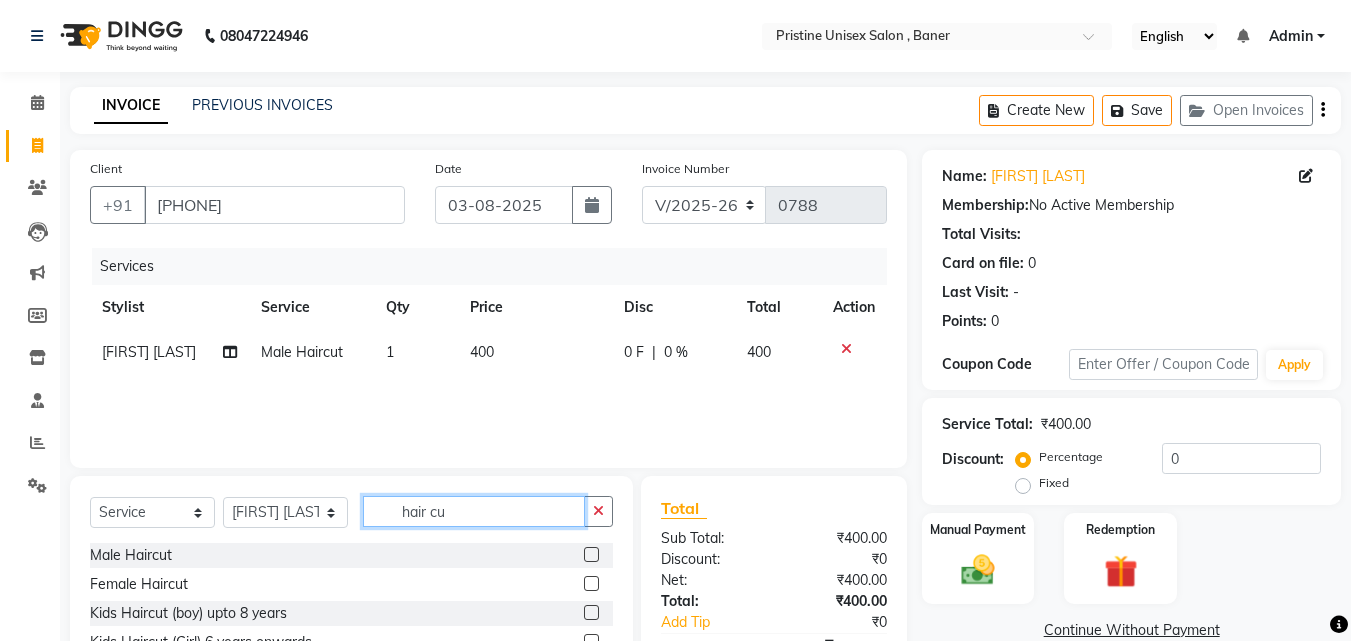 drag, startPoint x: 517, startPoint y: 521, endPoint x: 363, endPoint y: 498, distance: 155.70805 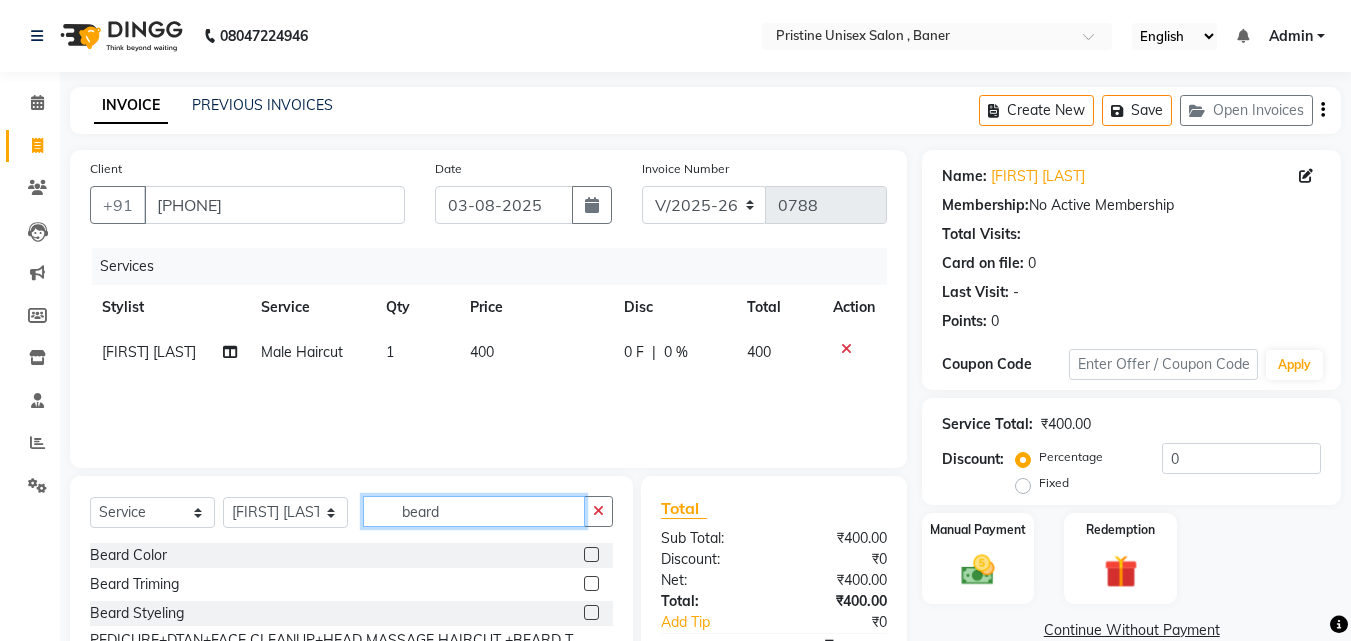 type 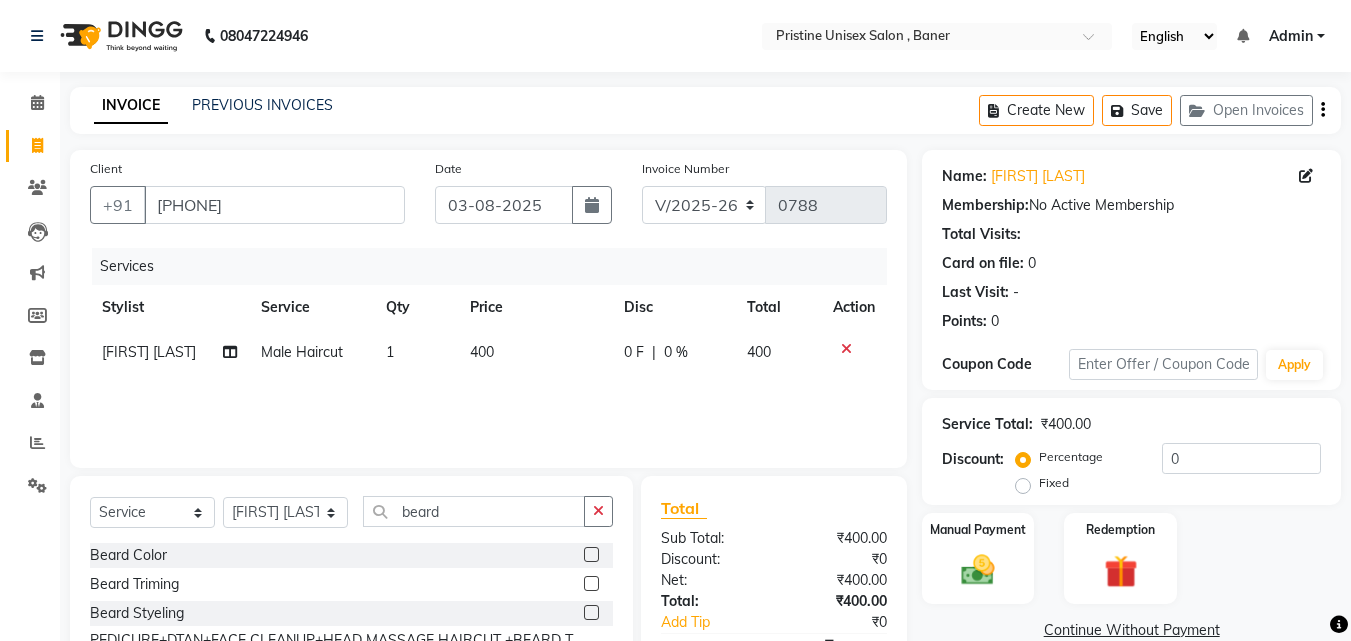 click 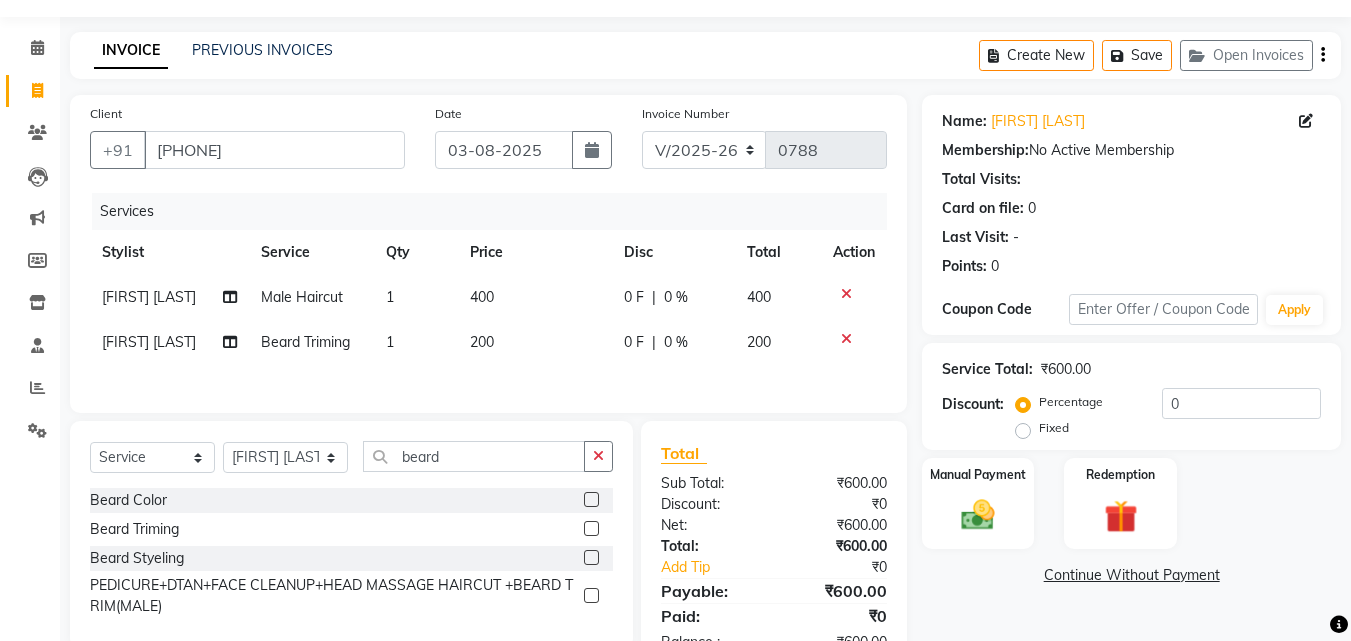 scroll, scrollTop: 100, scrollLeft: 0, axis: vertical 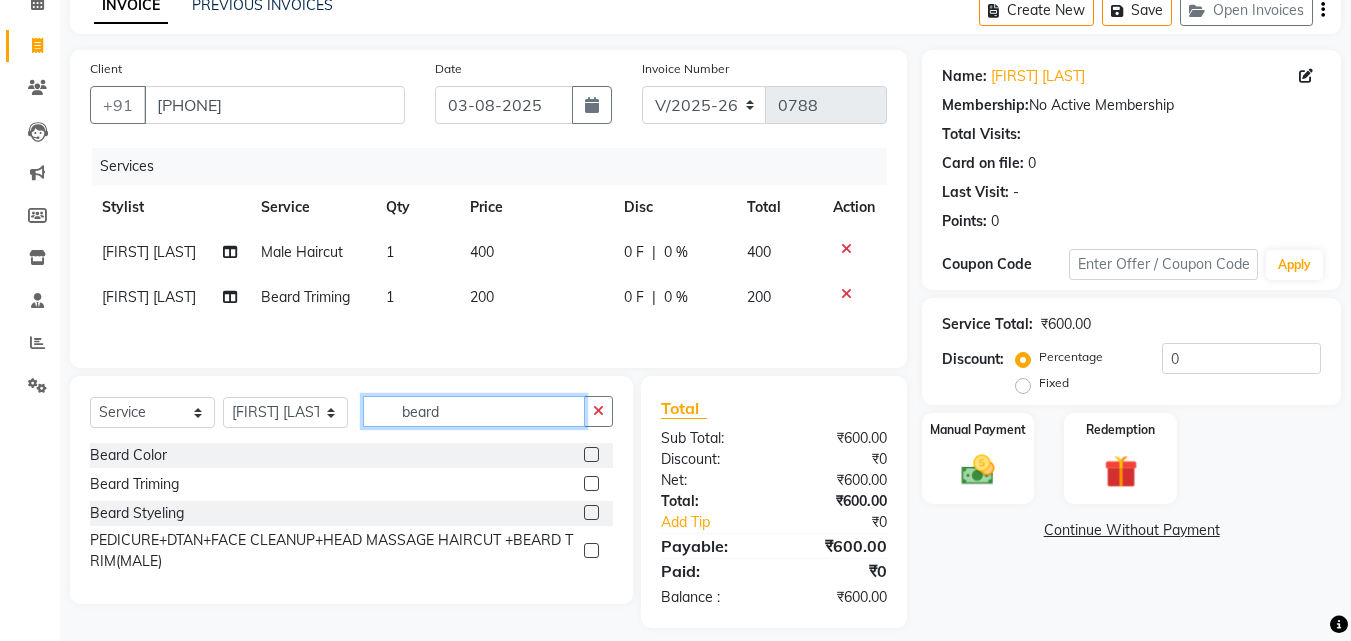 drag, startPoint x: 524, startPoint y: 457, endPoint x: 389, endPoint y: 452, distance: 135.09256 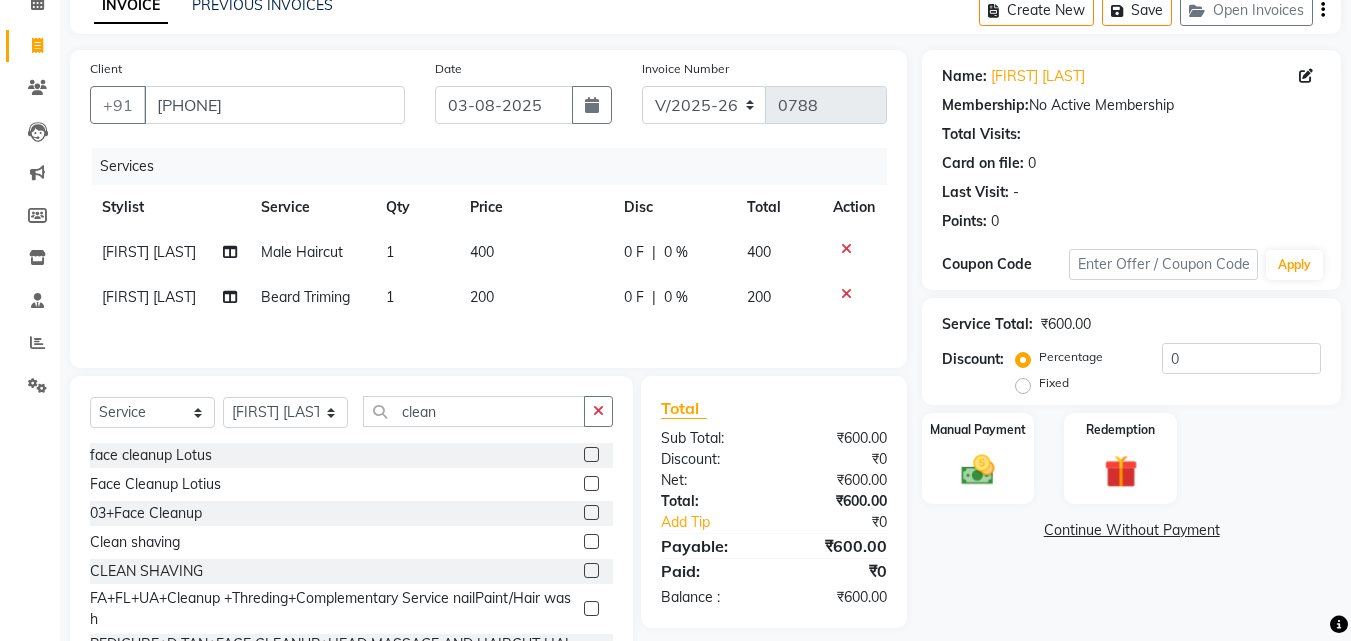 click 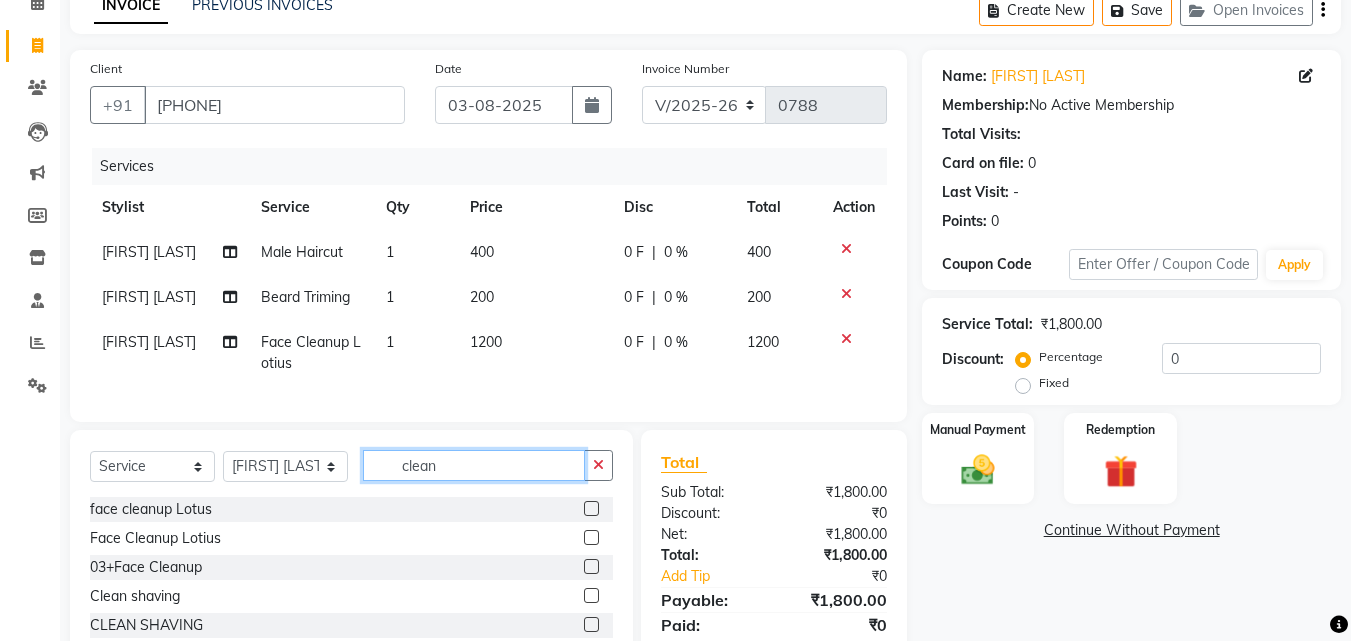 drag, startPoint x: 452, startPoint y: 516, endPoint x: 403, endPoint y: 515, distance: 49.010204 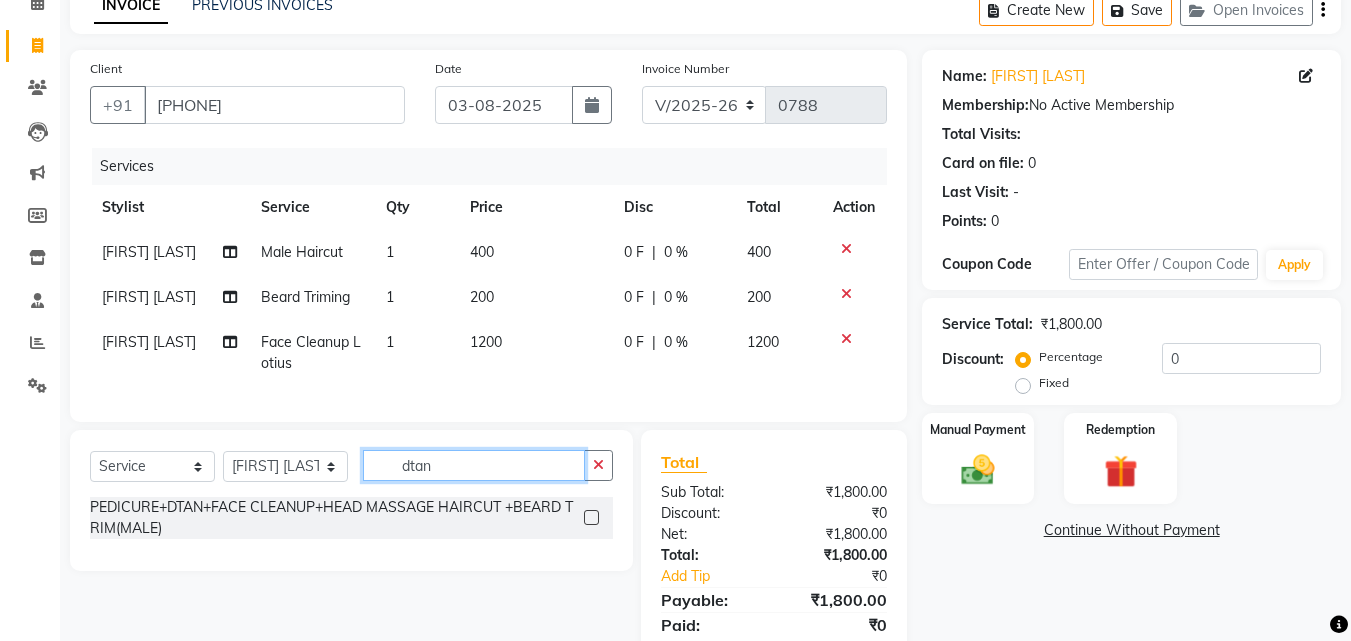 drag, startPoint x: 435, startPoint y: 530, endPoint x: 391, endPoint y: 530, distance: 44 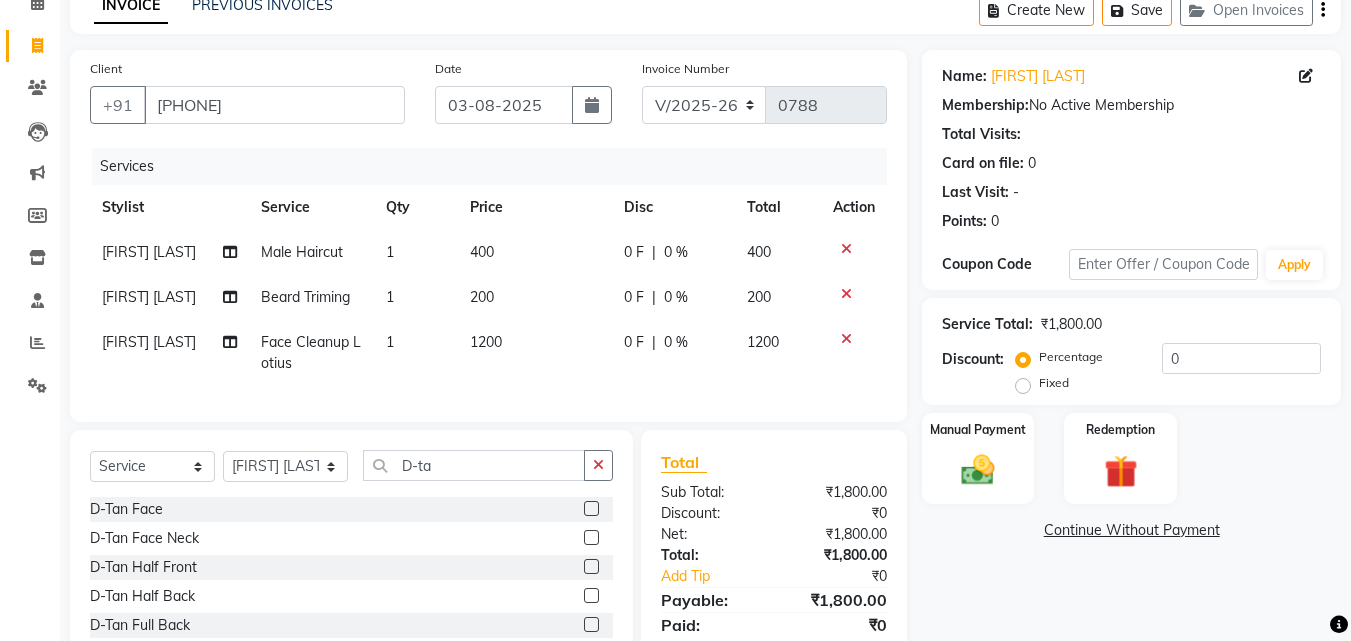 click 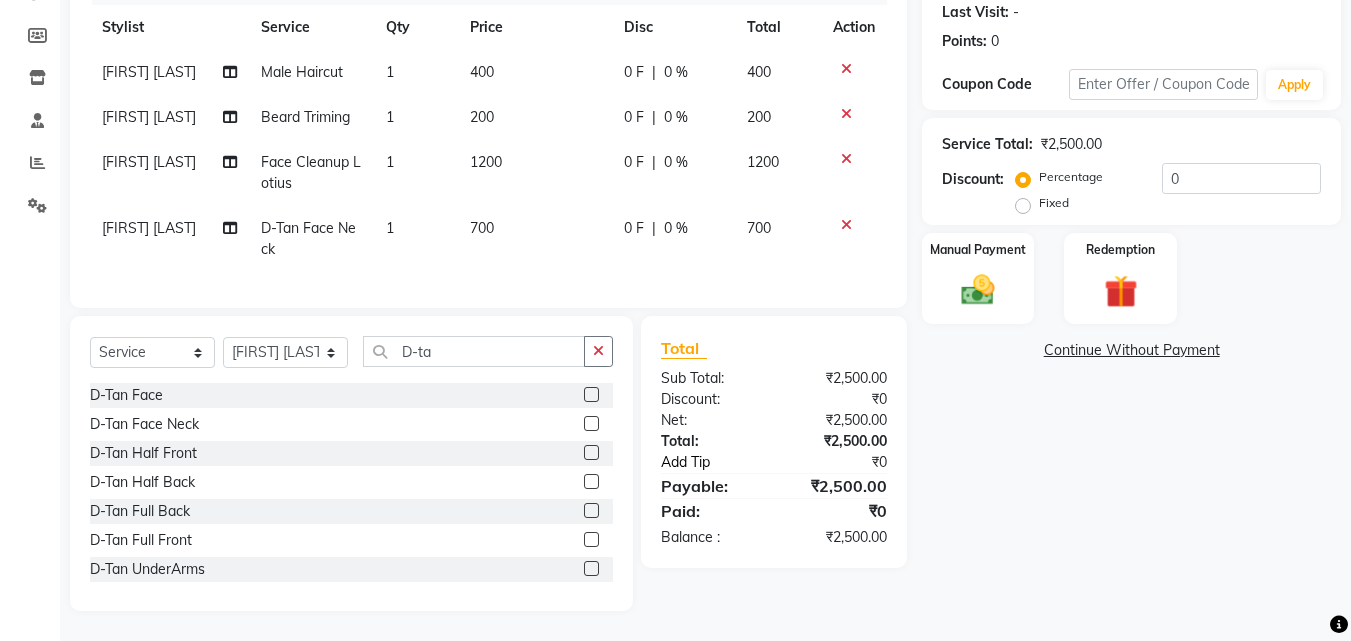 scroll, scrollTop: 337, scrollLeft: 0, axis: vertical 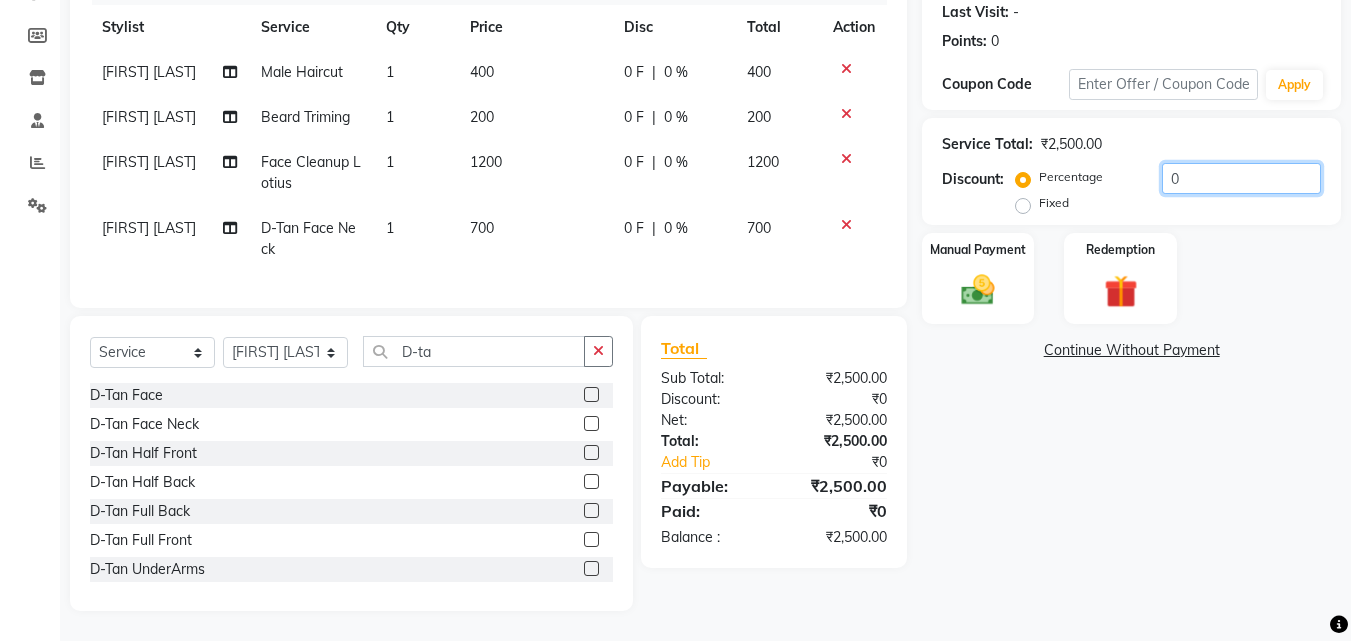 drag, startPoint x: 1210, startPoint y: 129, endPoint x: 1146, endPoint y: 127, distance: 64.03124 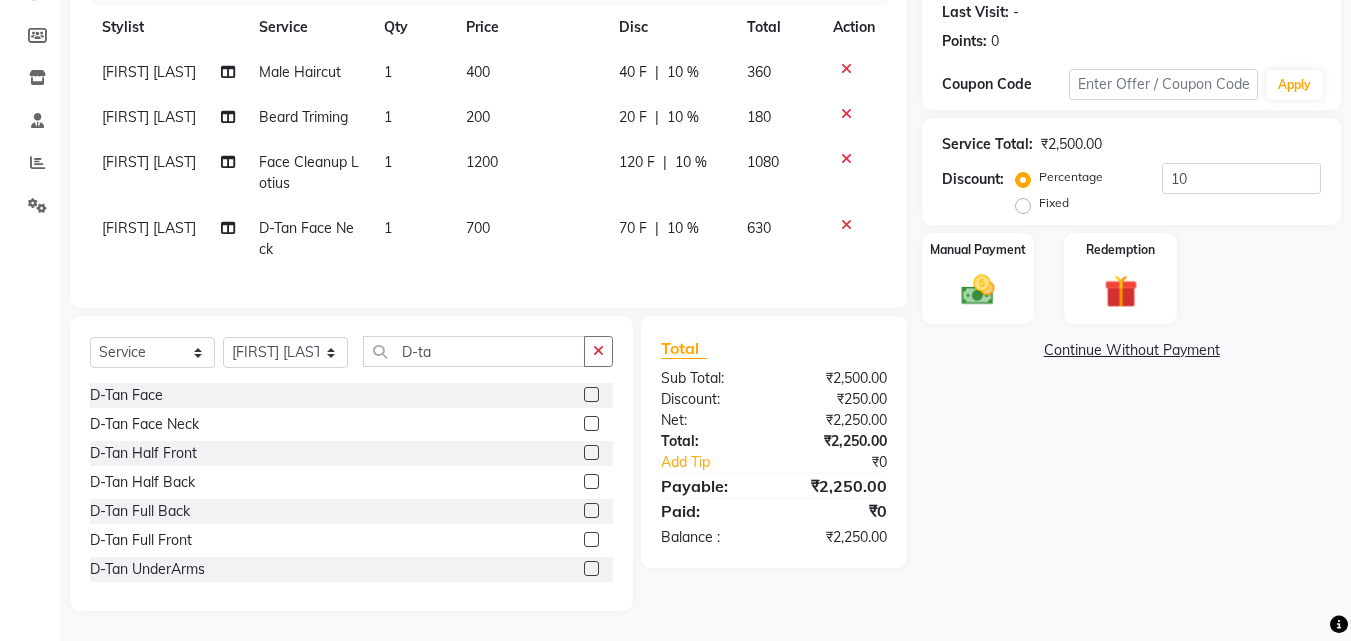 click on "10 %" 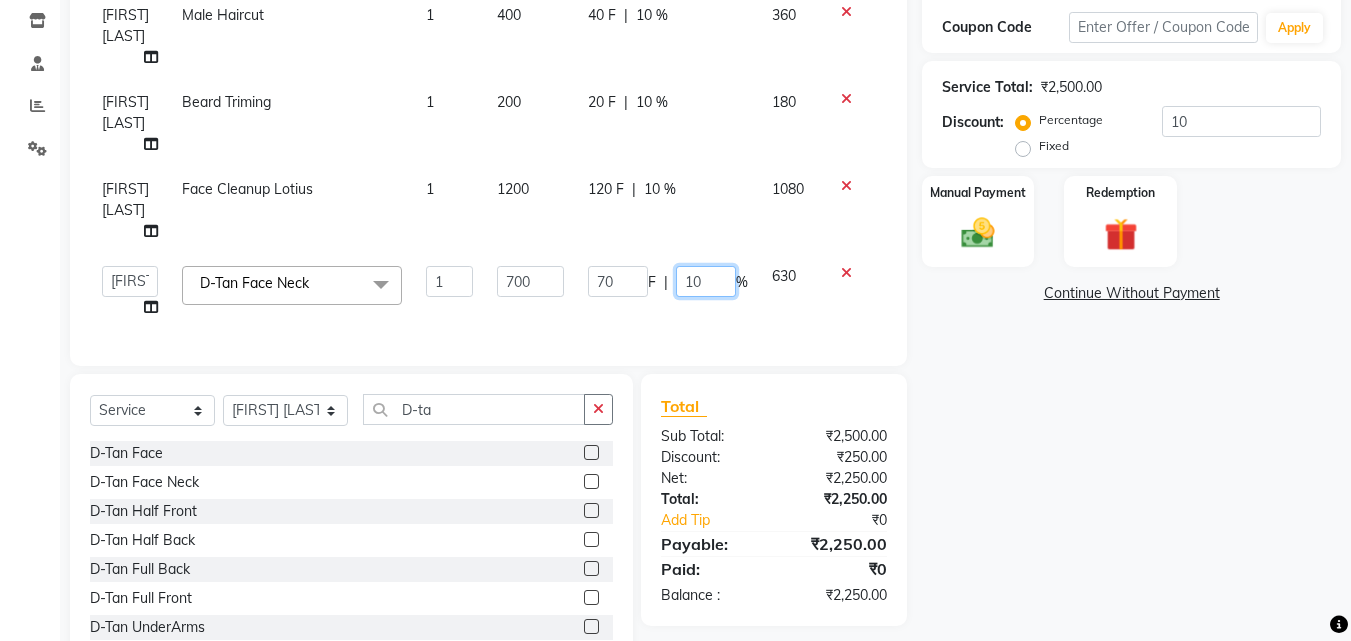 click on "10" 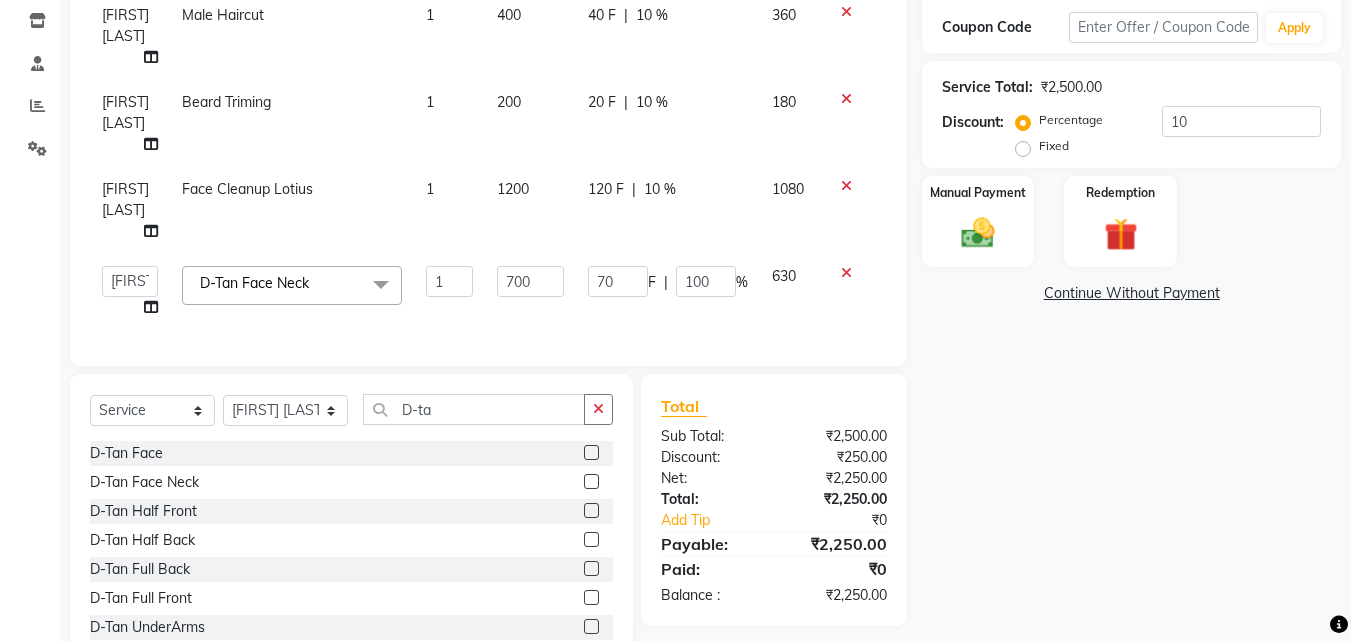 click on "Name: Meher Beri Membership:  No Active Membership  Total Visits:   Card on file:  0 Last Visit:   - Points:   0  Coupon Code Apply Service Total:  ₹2,500.00  Discount:  Percentage   Fixed  10 Manual Payment Redemption  Continue Without Payment" 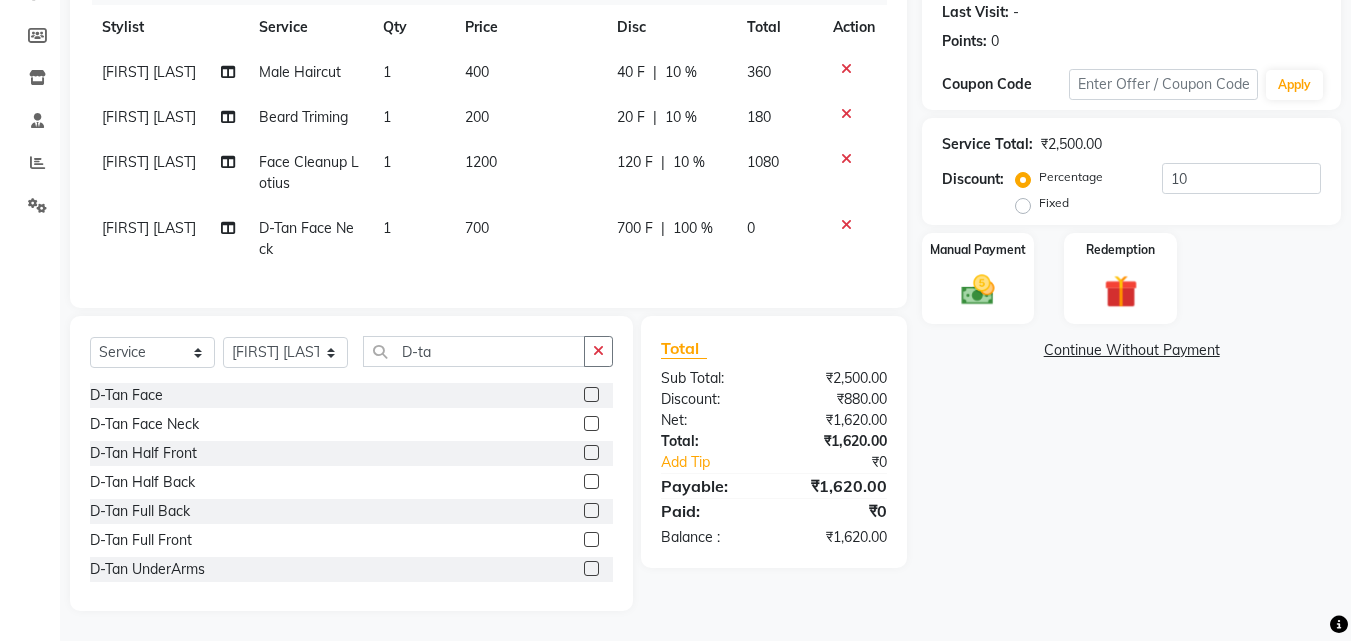 scroll, scrollTop: 337, scrollLeft: 0, axis: vertical 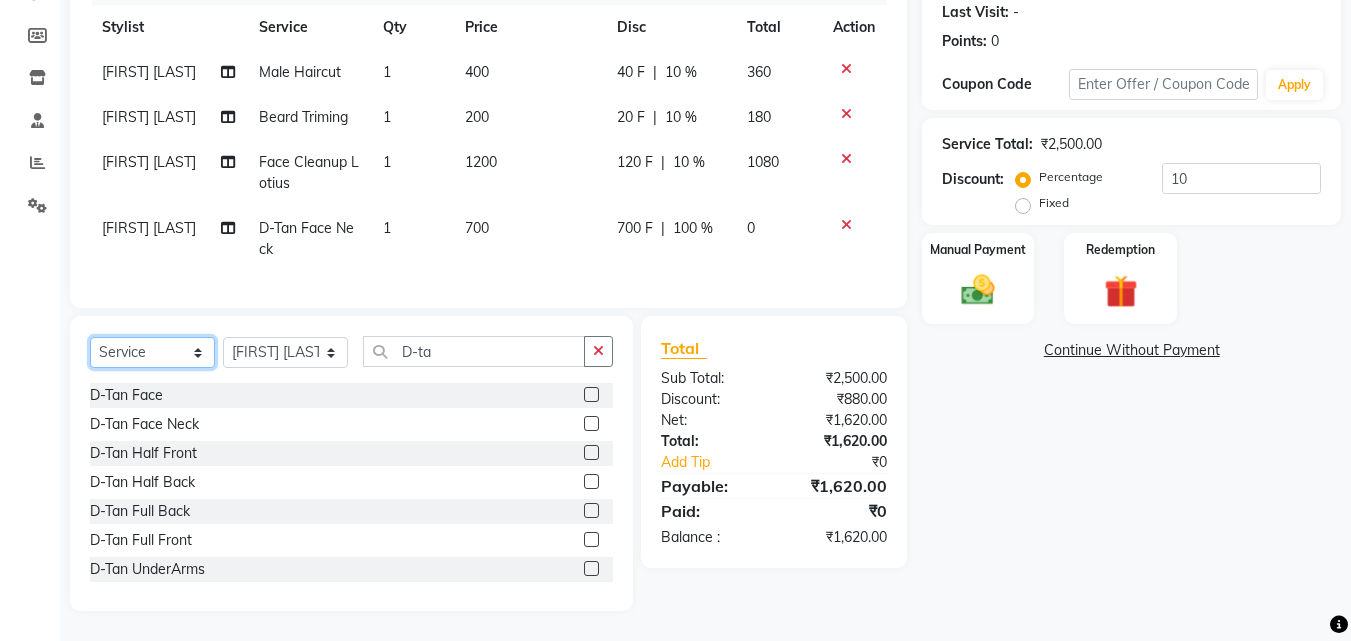 click on "Select  Service  Product  Membership  Package Voucher Prepaid Gift Card" 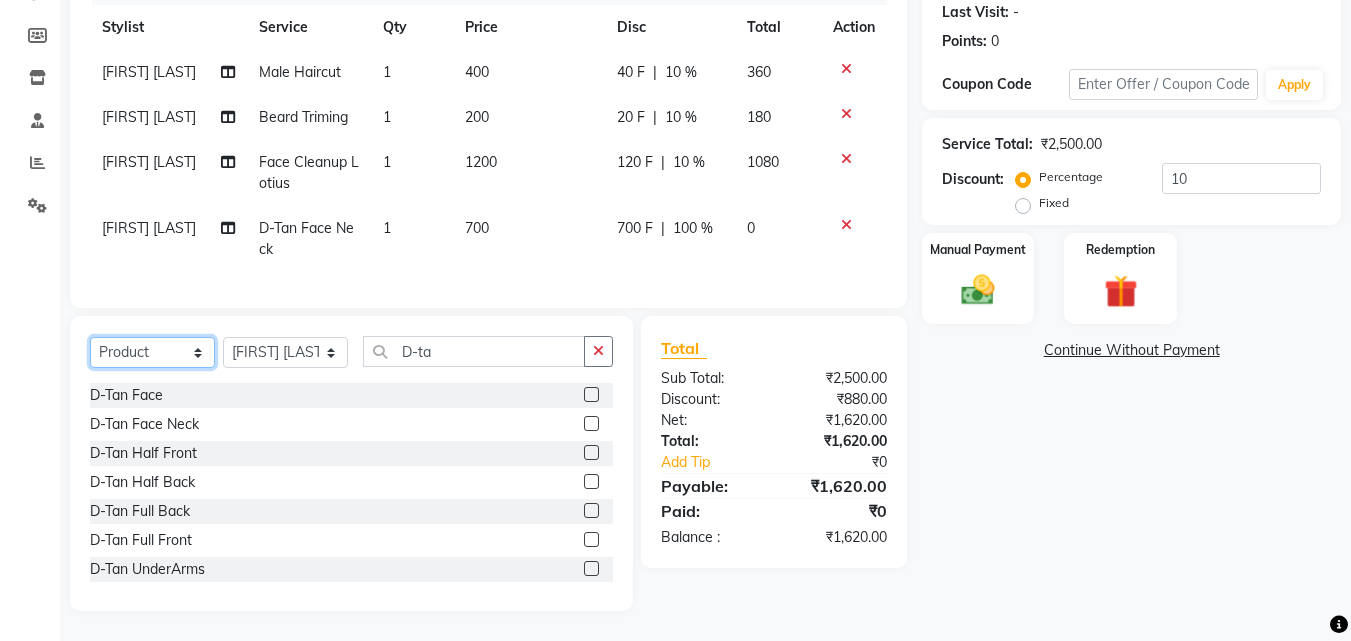 click on "Select  Service  Product  Membership  Package Voucher Prepaid Gift Card" 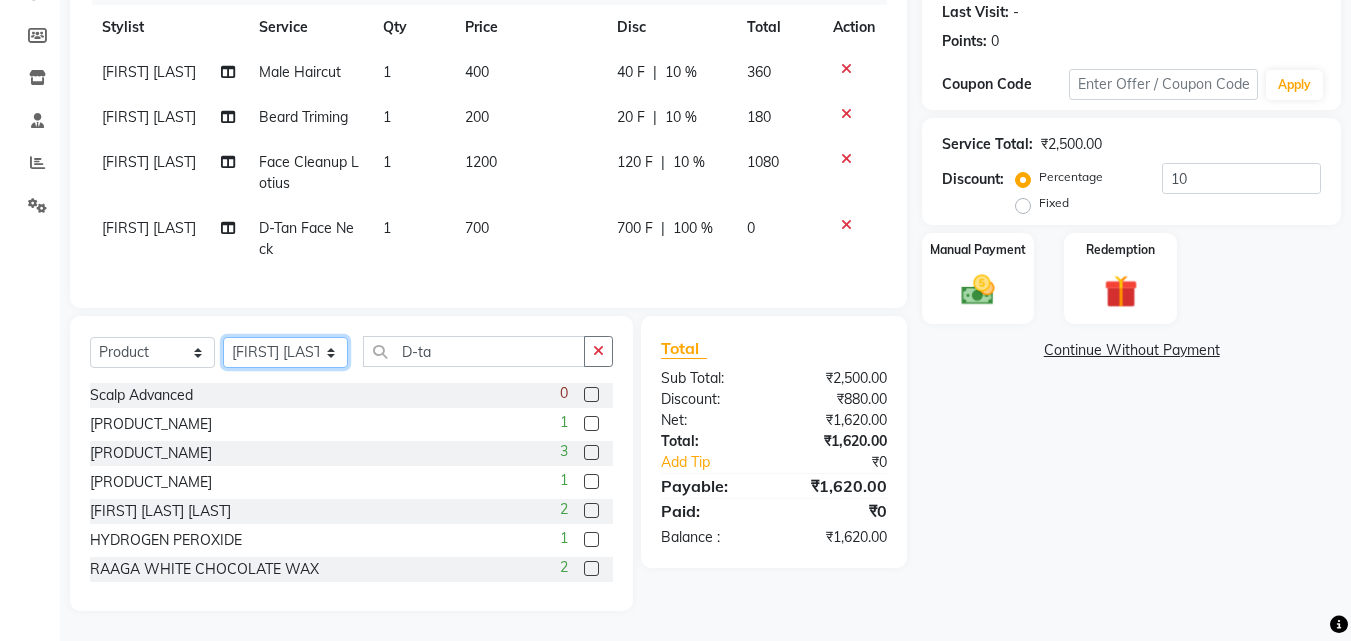 click on "Select Stylist ABHISHEKH Jaya Shinde Karan  Mahesh Rasal Mohd Monish Ahmed monika  NAAZ NIlesh pooja jaison Pooja Mam purva Sanket Sujata  Surekha Vandana  Chavan Vrsha jare" 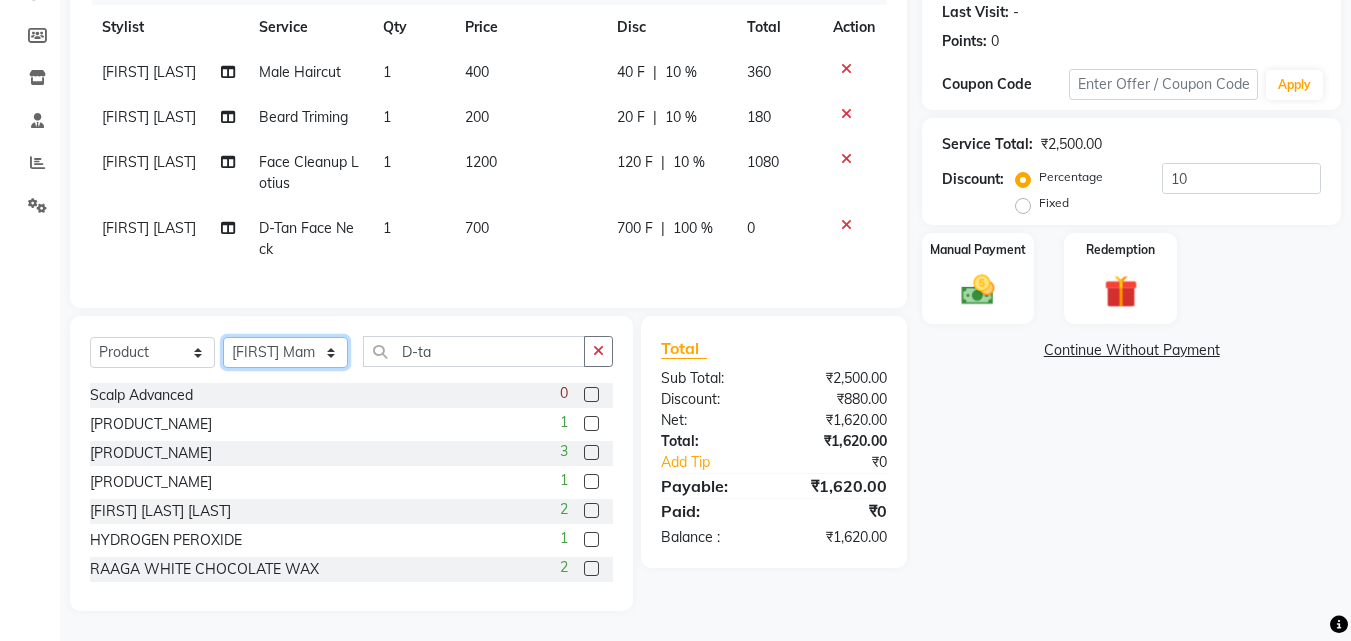 click on "Select Stylist ABHISHEKH Jaya Shinde Karan  Mahesh Rasal Mohd Monish Ahmed monika  NAAZ NIlesh pooja jaison Pooja Mam purva Sanket Sujata  Surekha Vandana  Chavan Vrsha jare" 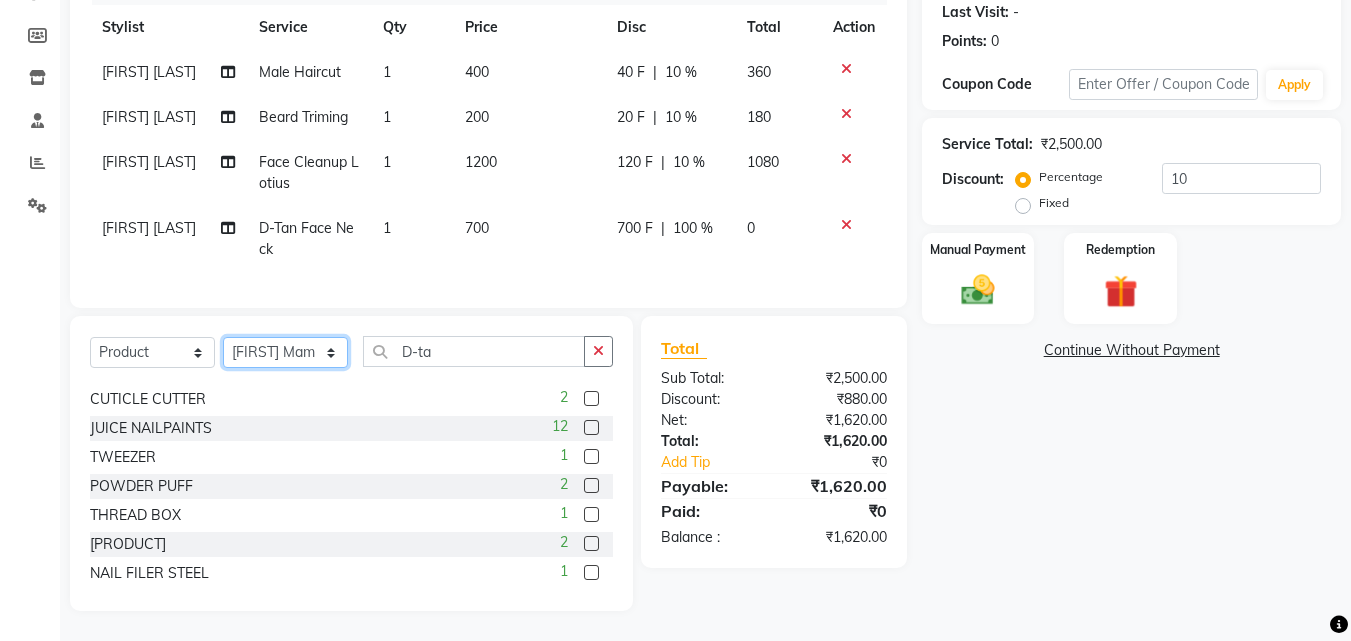 scroll, scrollTop: 200, scrollLeft: 0, axis: vertical 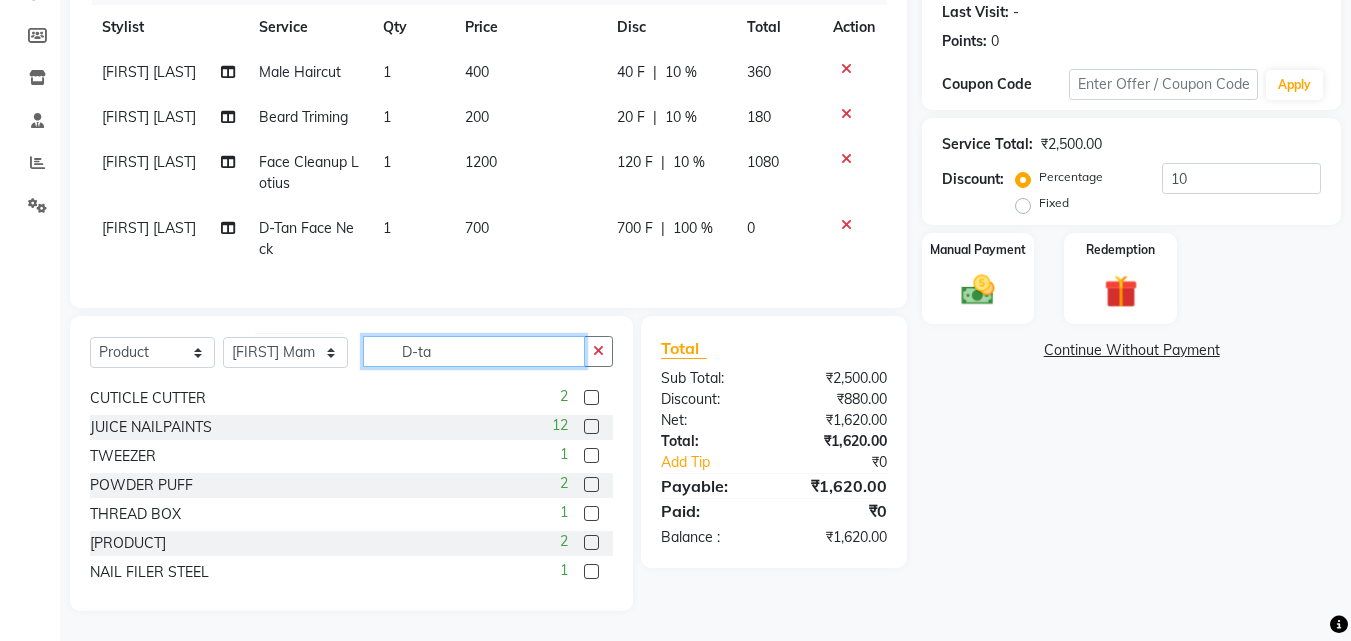 drag, startPoint x: 468, startPoint y: 347, endPoint x: 395, endPoint y: 344, distance: 73.061615 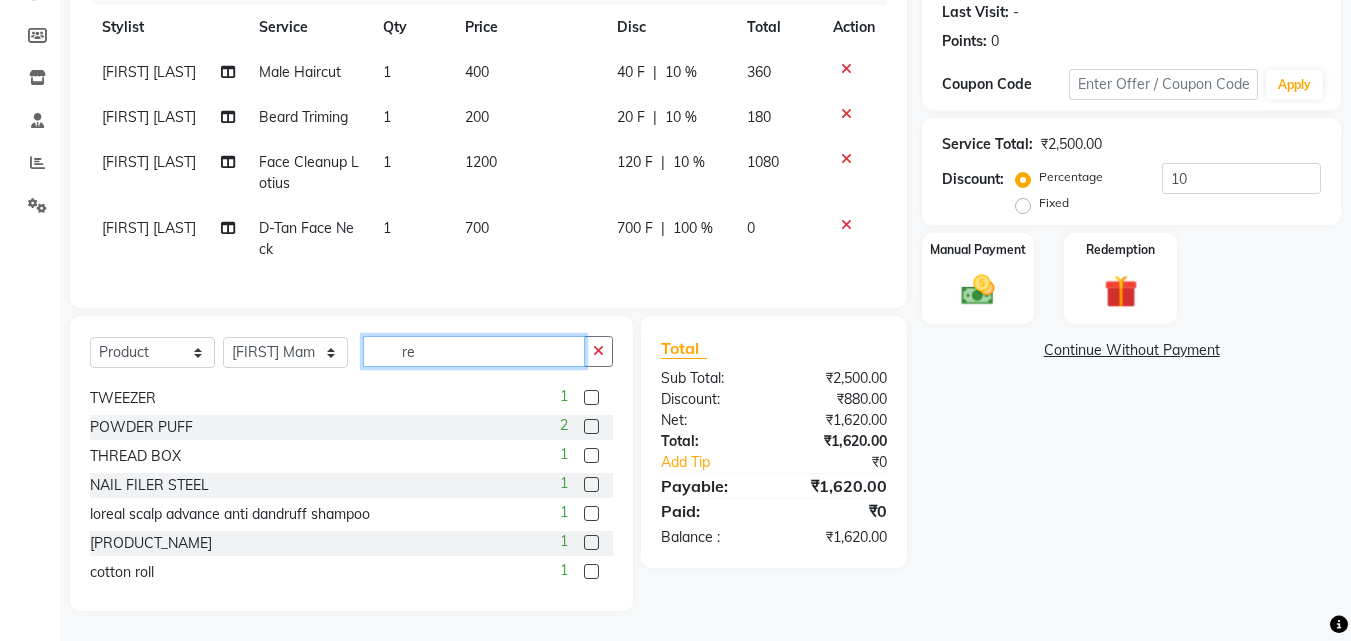 scroll, scrollTop: 0, scrollLeft: 0, axis: both 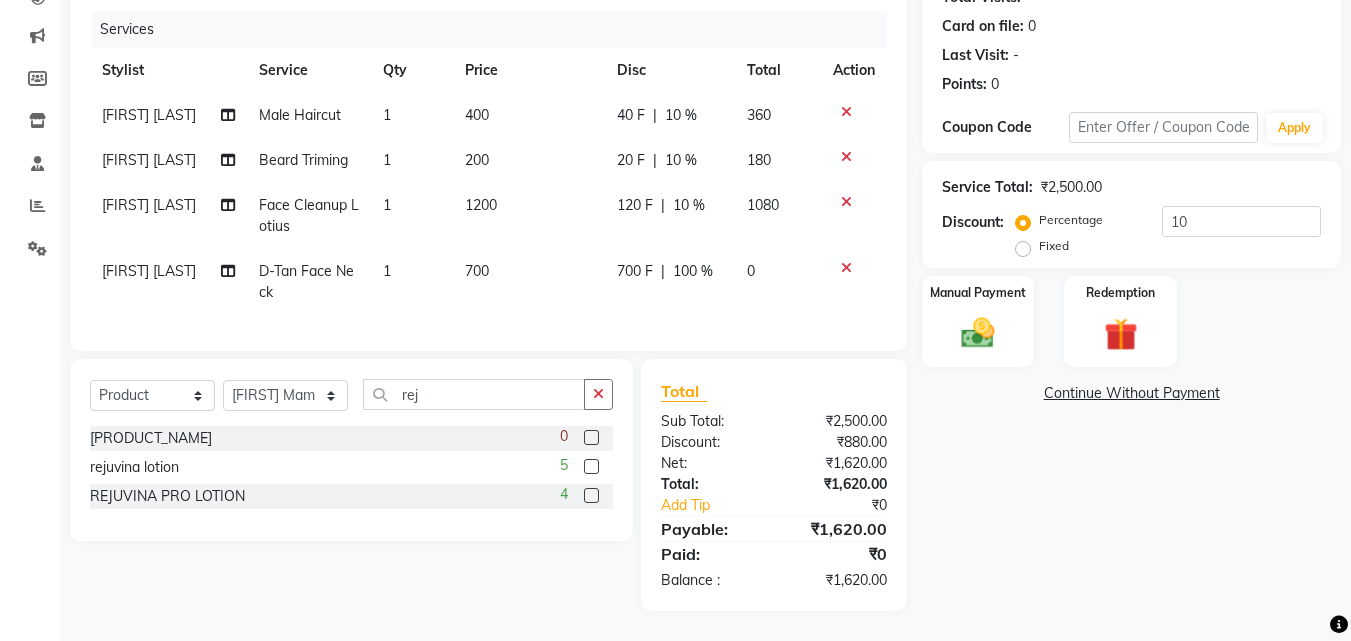 click 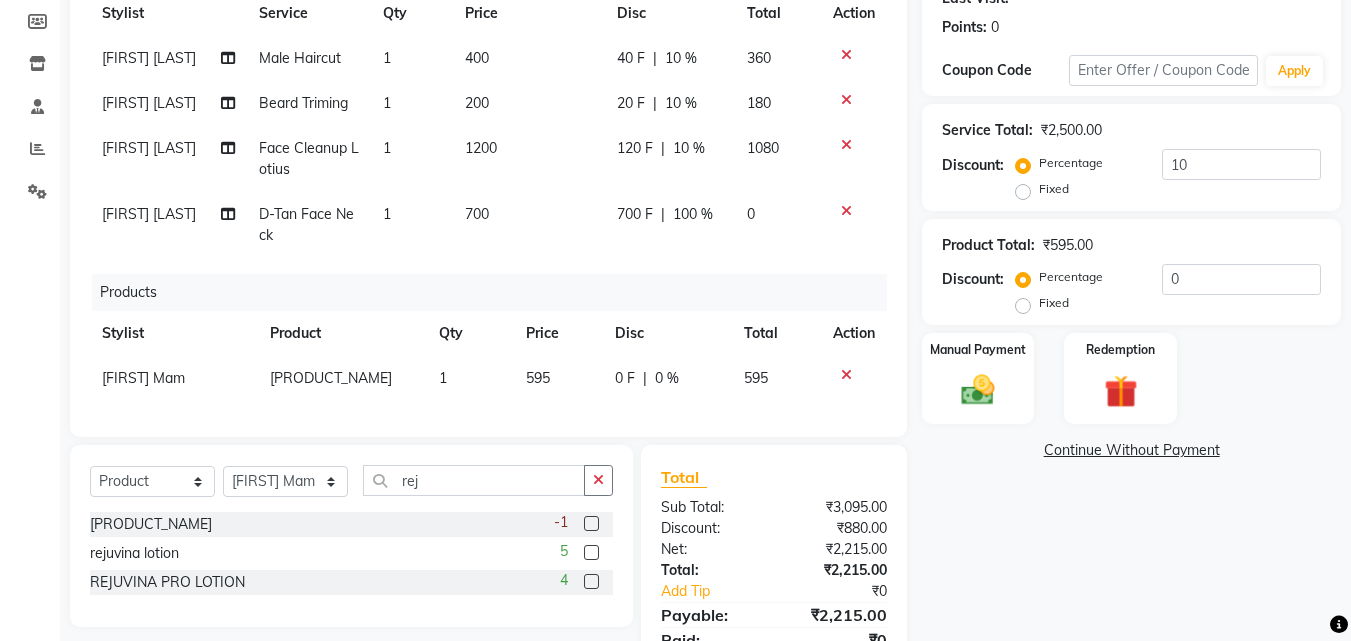 scroll, scrollTop: 20, scrollLeft: 0, axis: vertical 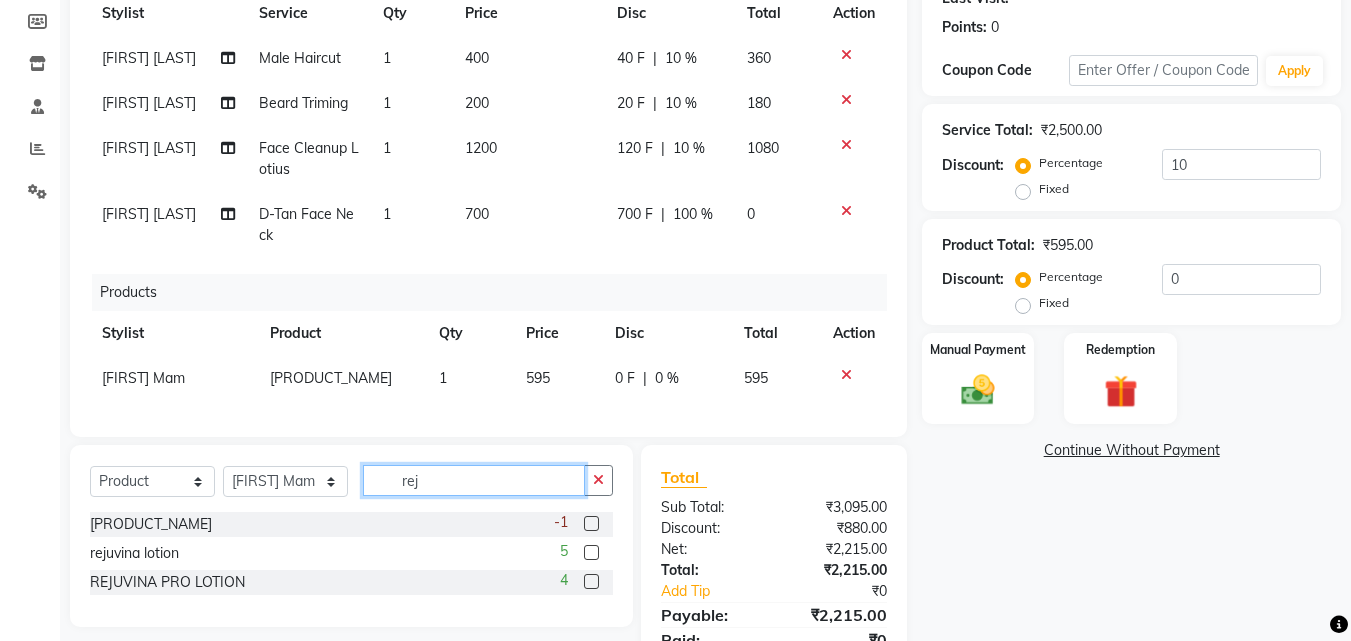 drag, startPoint x: 468, startPoint y: 516, endPoint x: 391, endPoint y: 519, distance: 77.05842 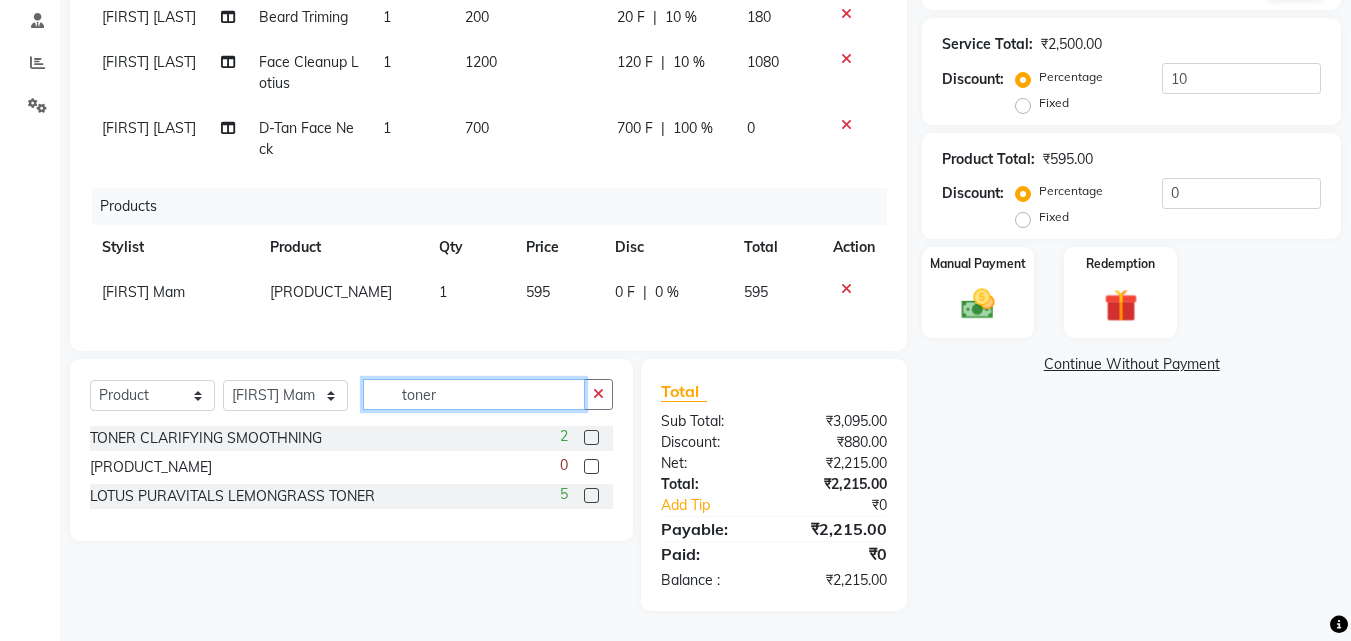 scroll, scrollTop: 417, scrollLeft: 0, axis: vertical 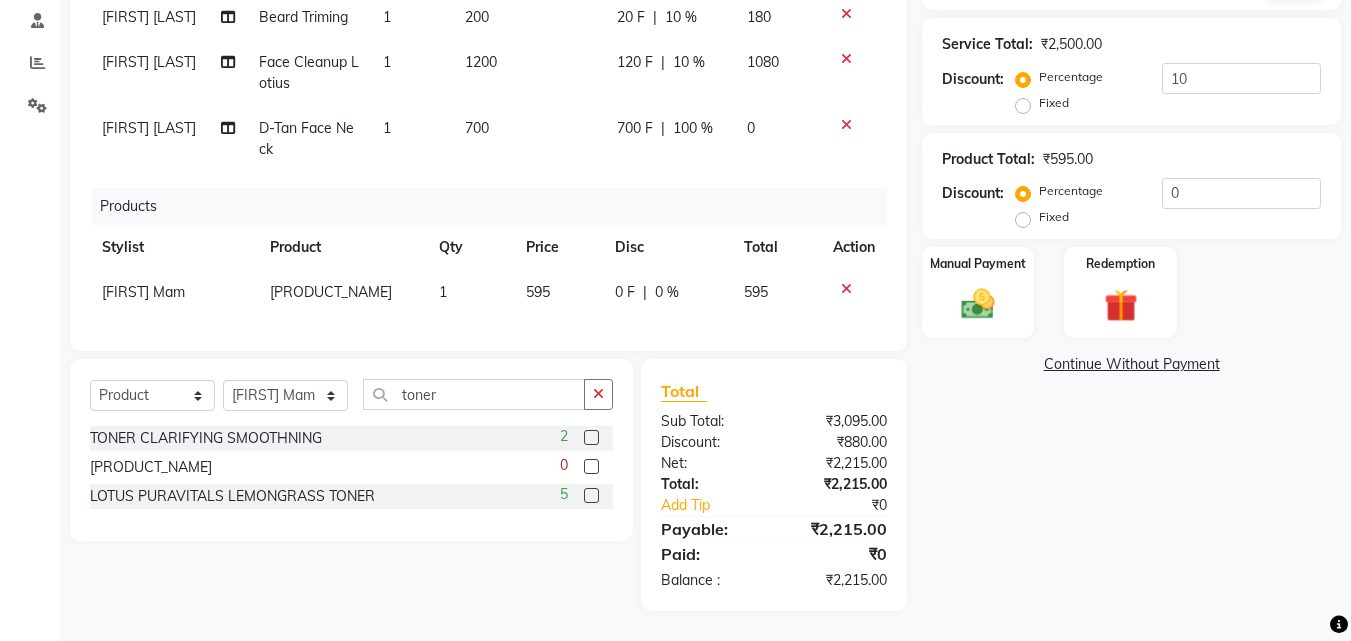 click 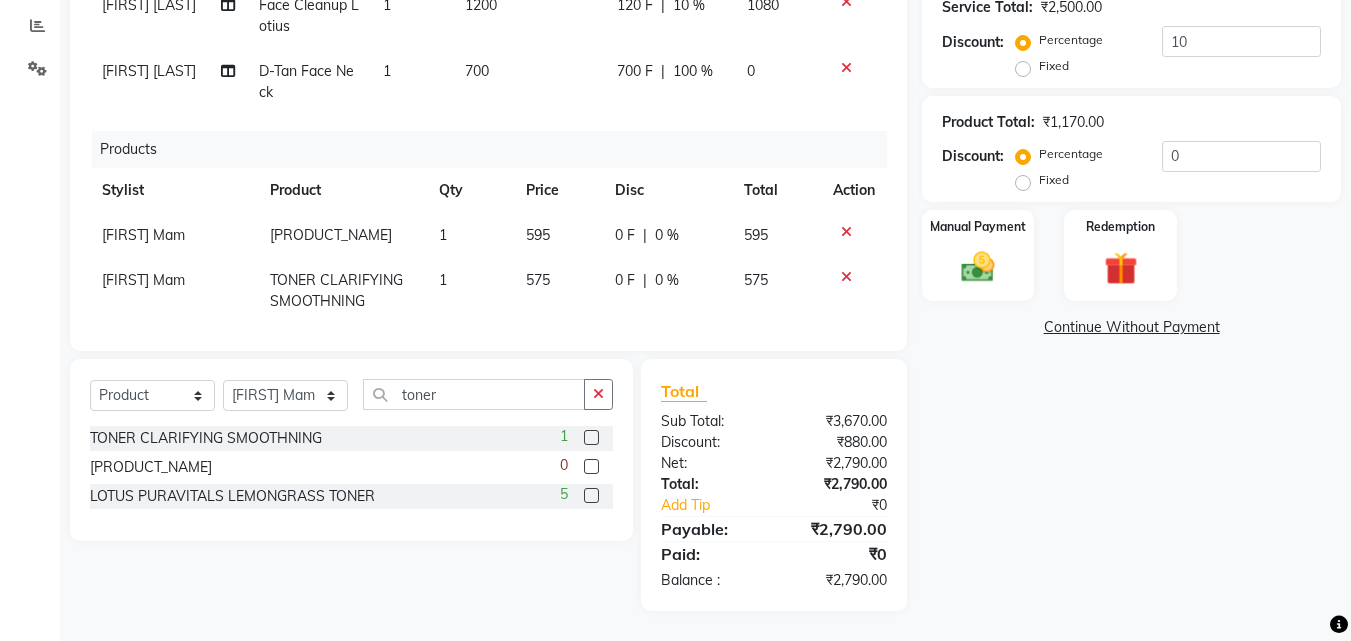 click 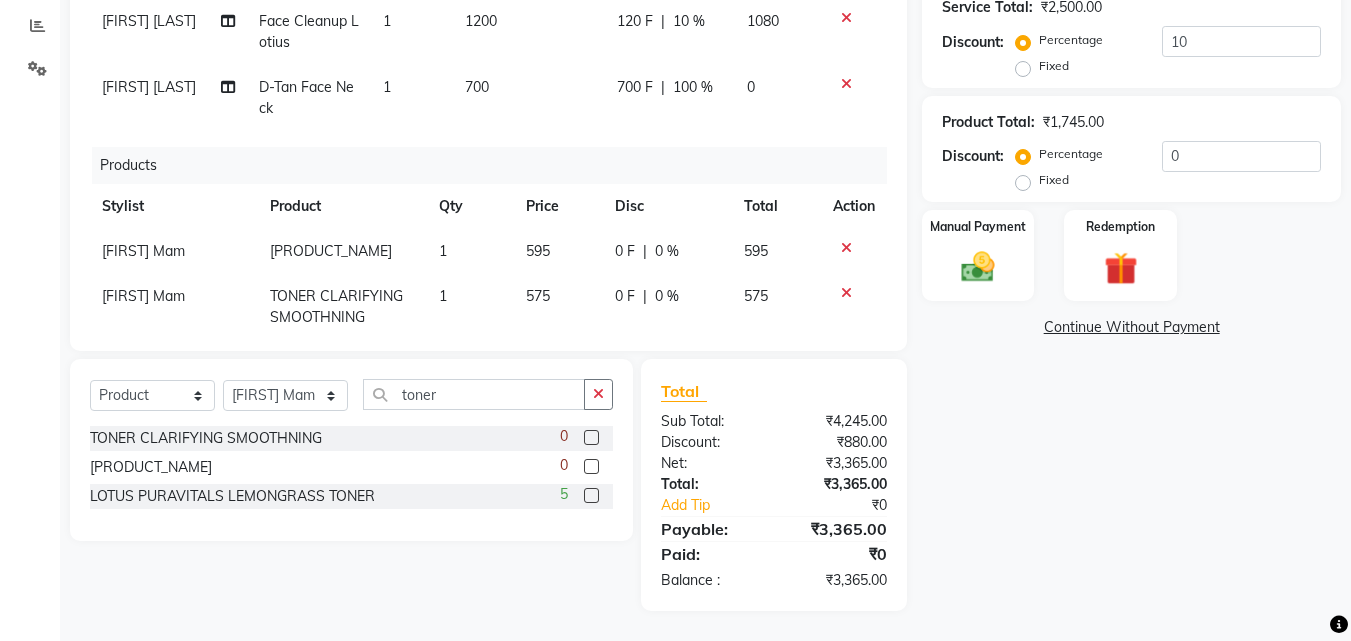 scroll, scrollTop: 0, scrollLeft: 0, axis: both 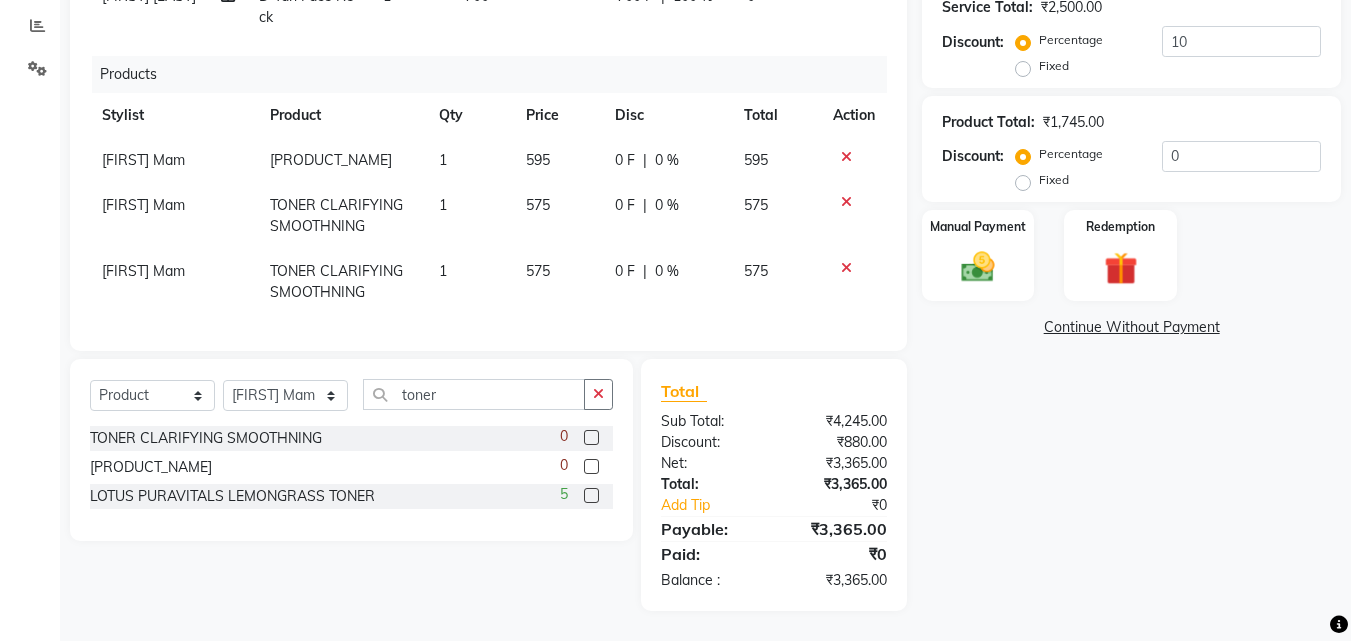 click 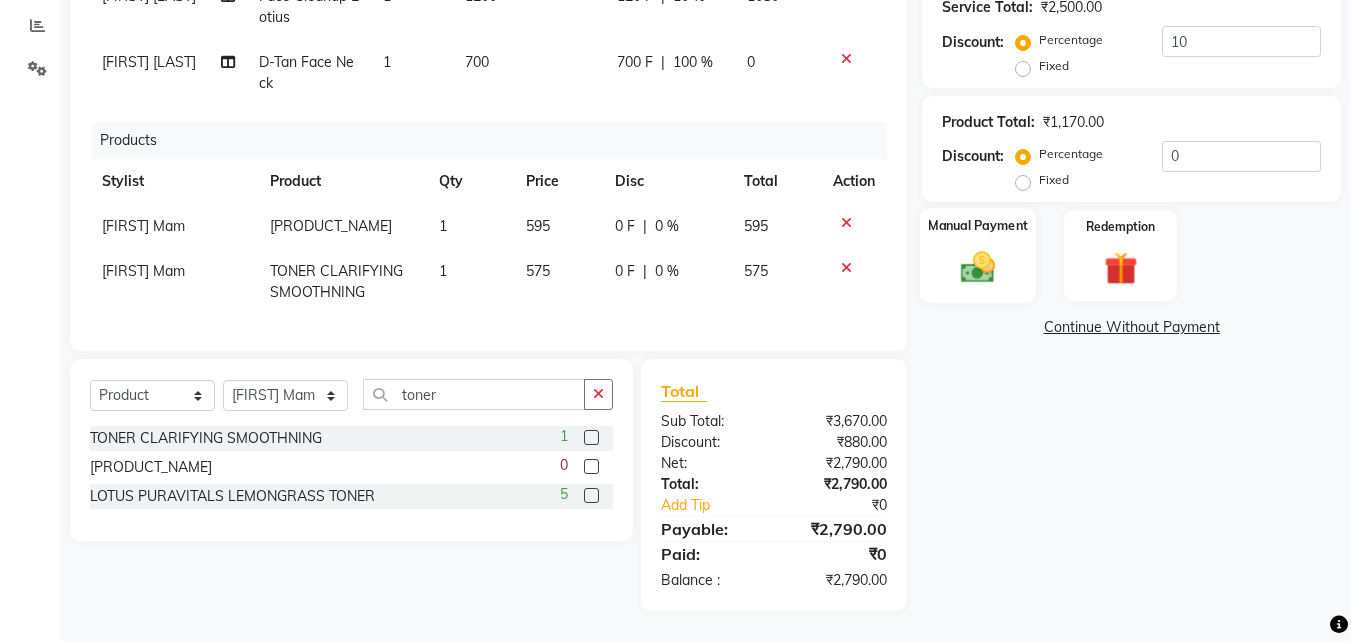 click 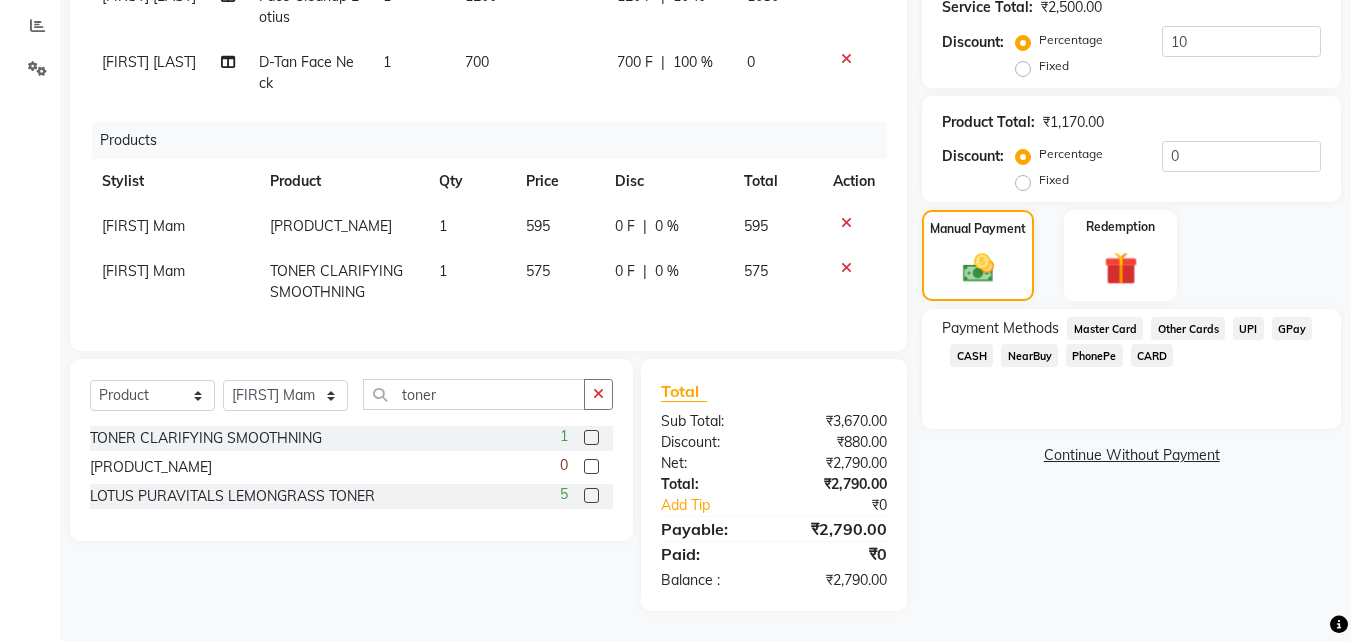 click on "GPay" 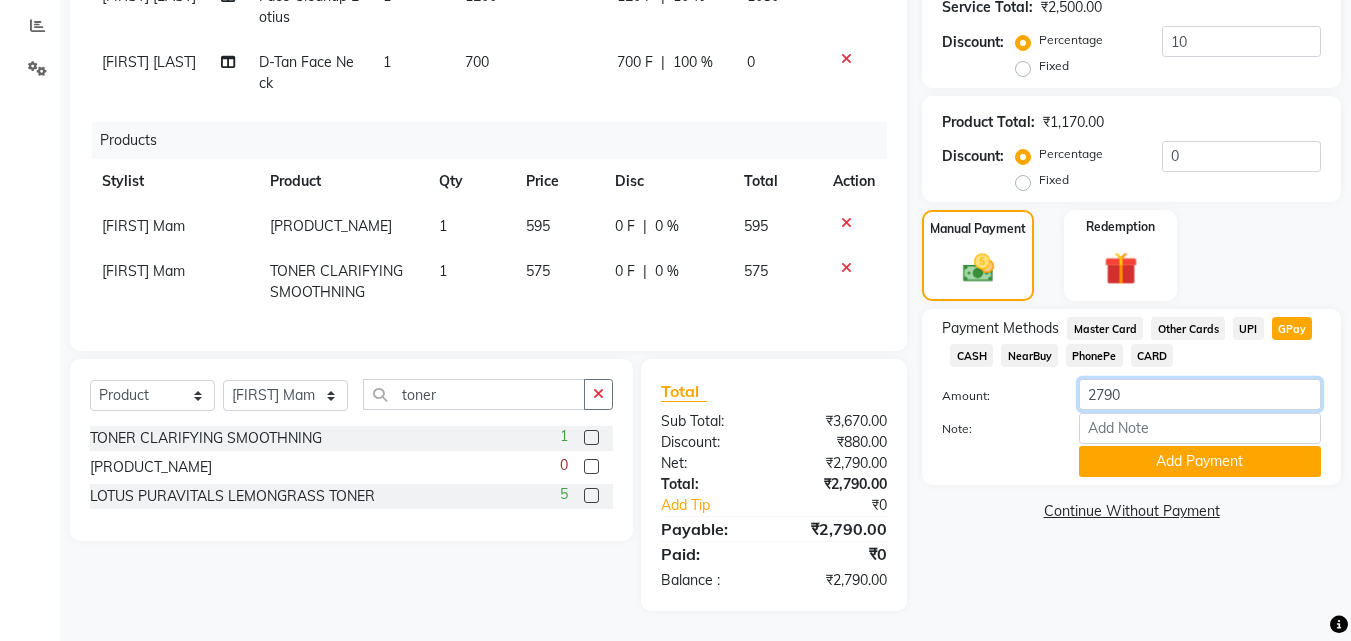 drag, startPoint x: 1151, startPoint y: 399, endPoint x: 1067, endPoint y: 393, distance: 84.21401 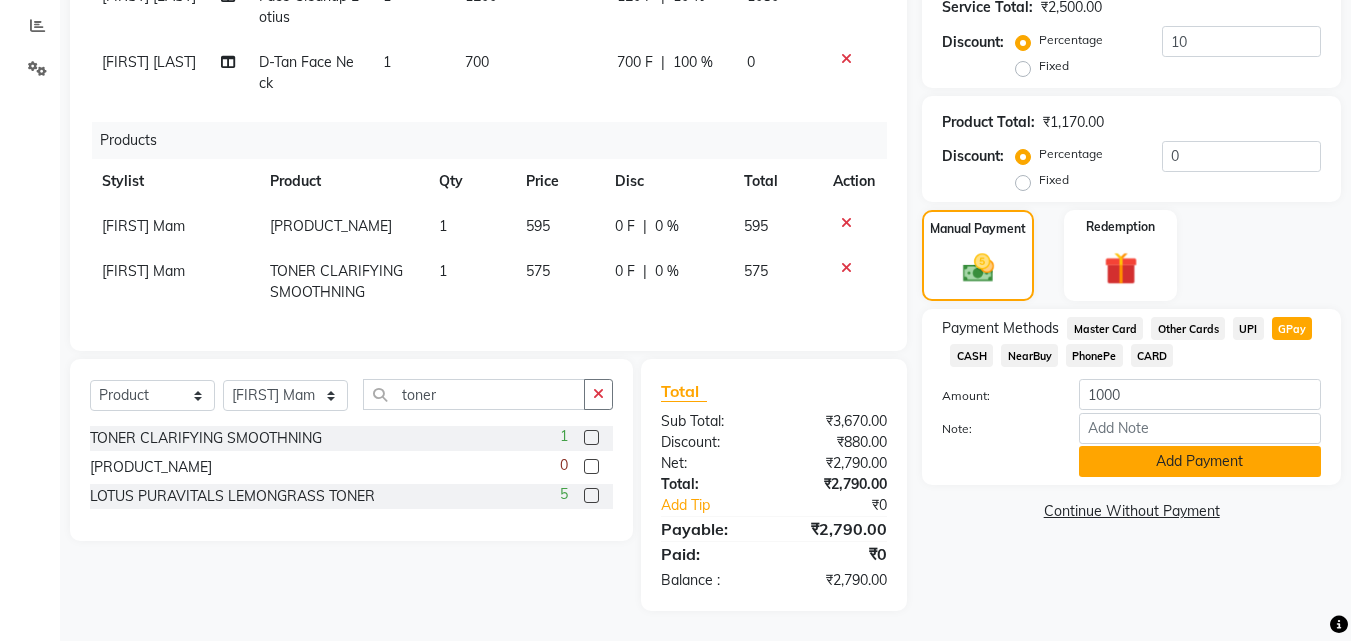 click on "Add Payment" 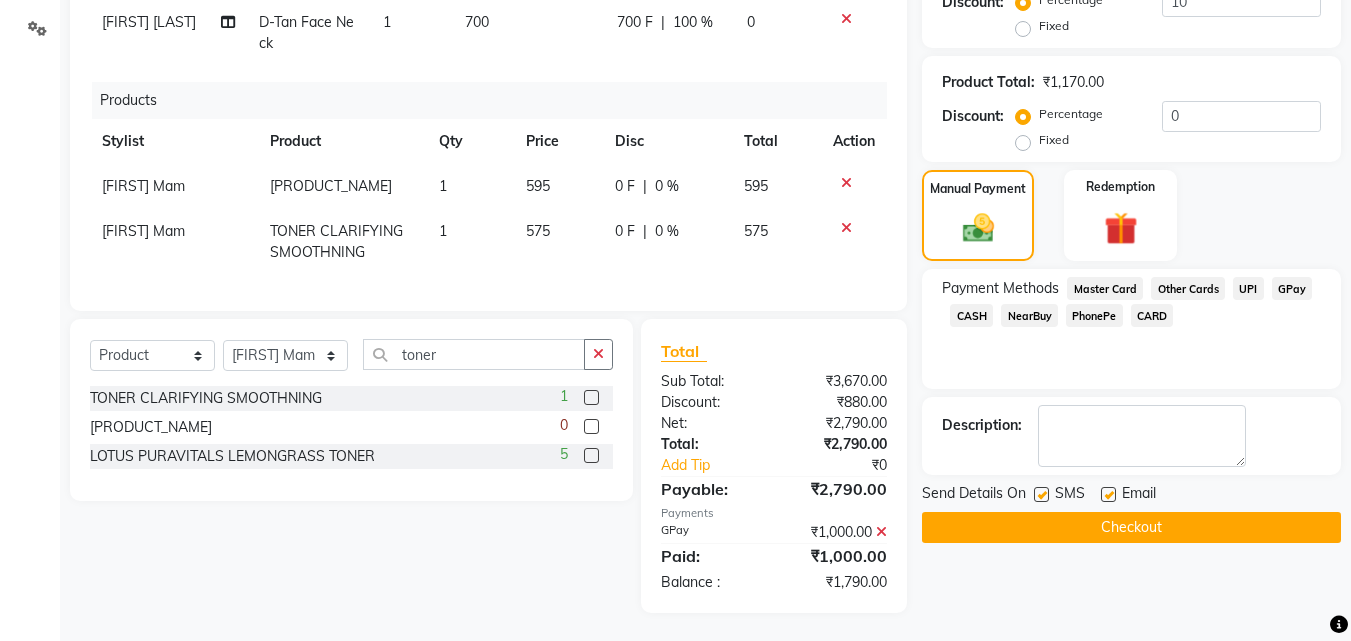 scroll, scrollTop: 459, scrollLeft: 0, axis: vertical 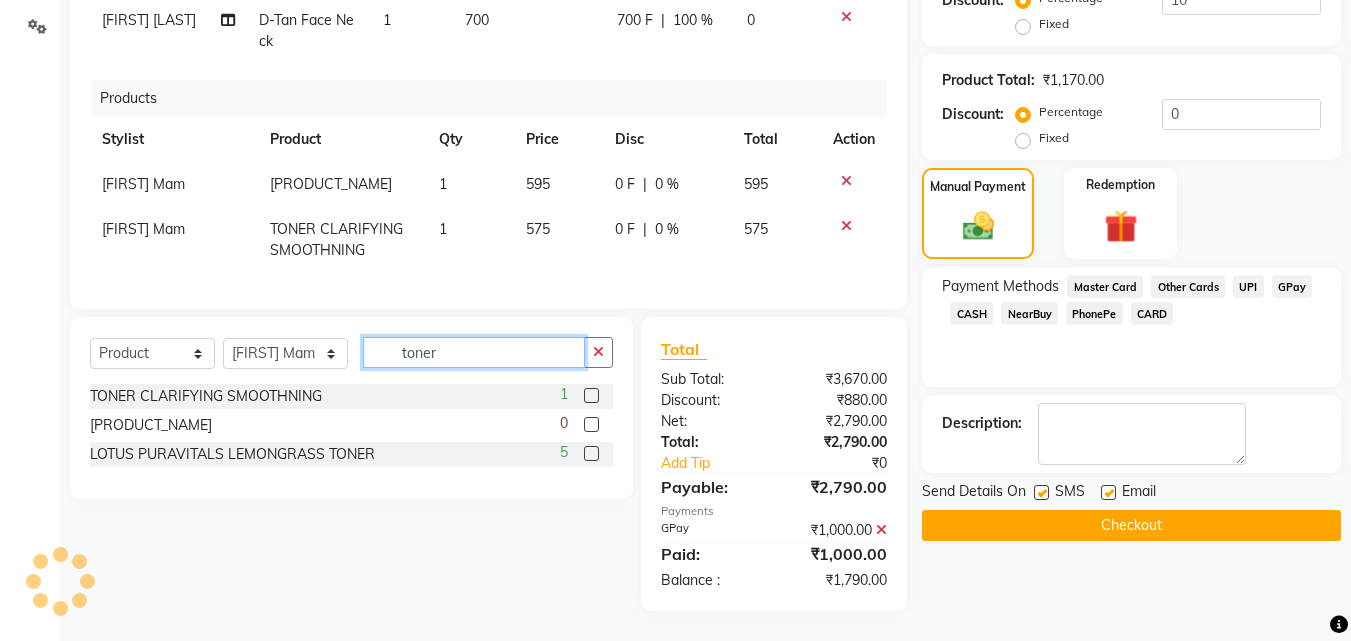 drag, startPoint x: 447, startPoint y: 351, endPoint x: 387, endPoint y: 346, distance: 60.207973 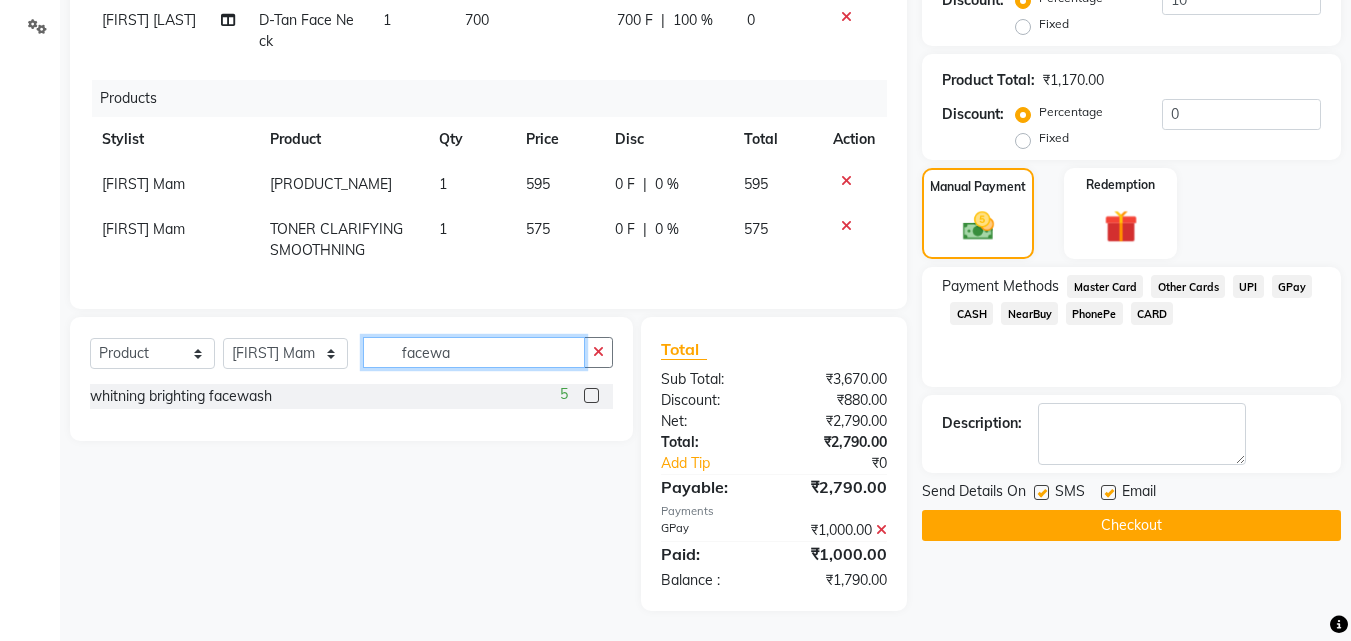 drag, startPoint x: 502, startPoint y: 359, endPoint x: 384, endPoint y: 349, distance: 118.42297 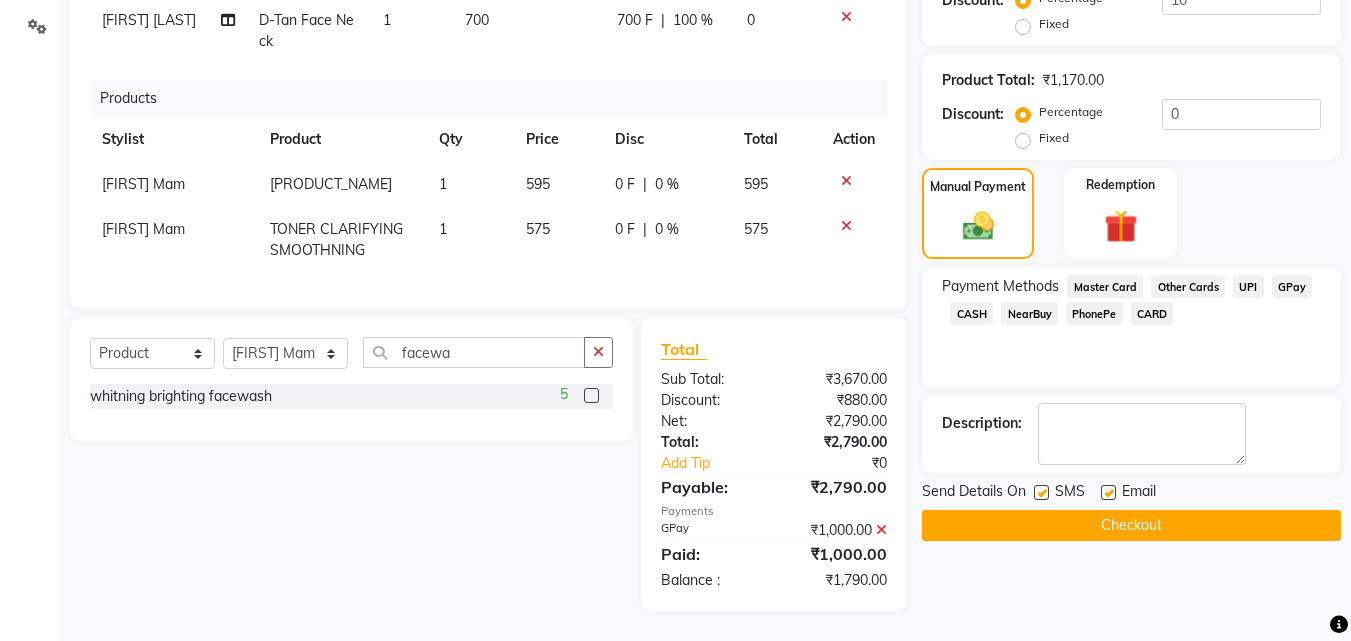 click 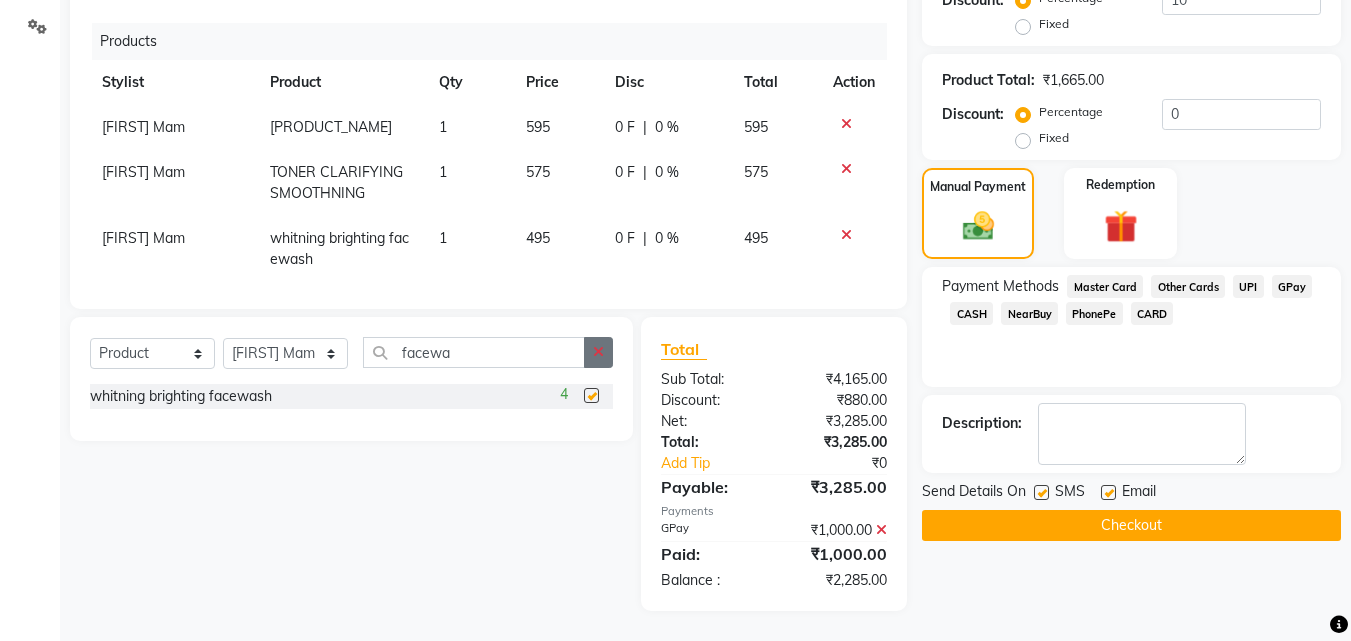 scroll, scrollTop: 152, scrollLeft: 0, axis: vertical 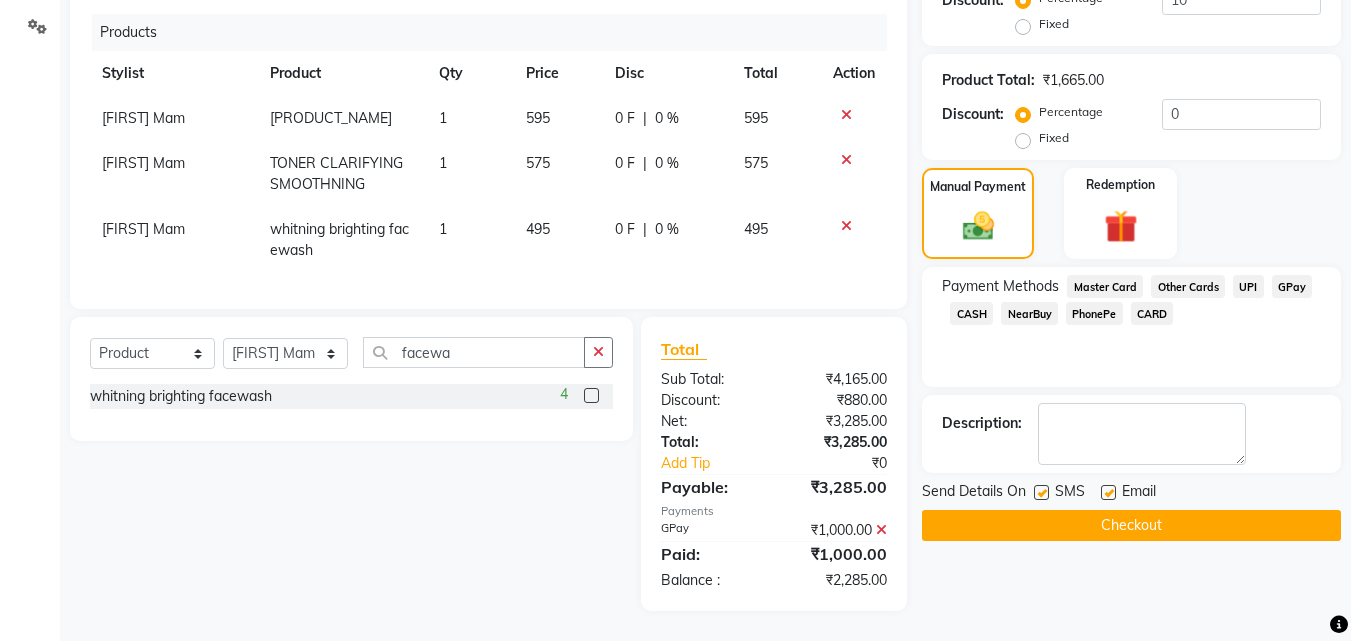 click on "495" 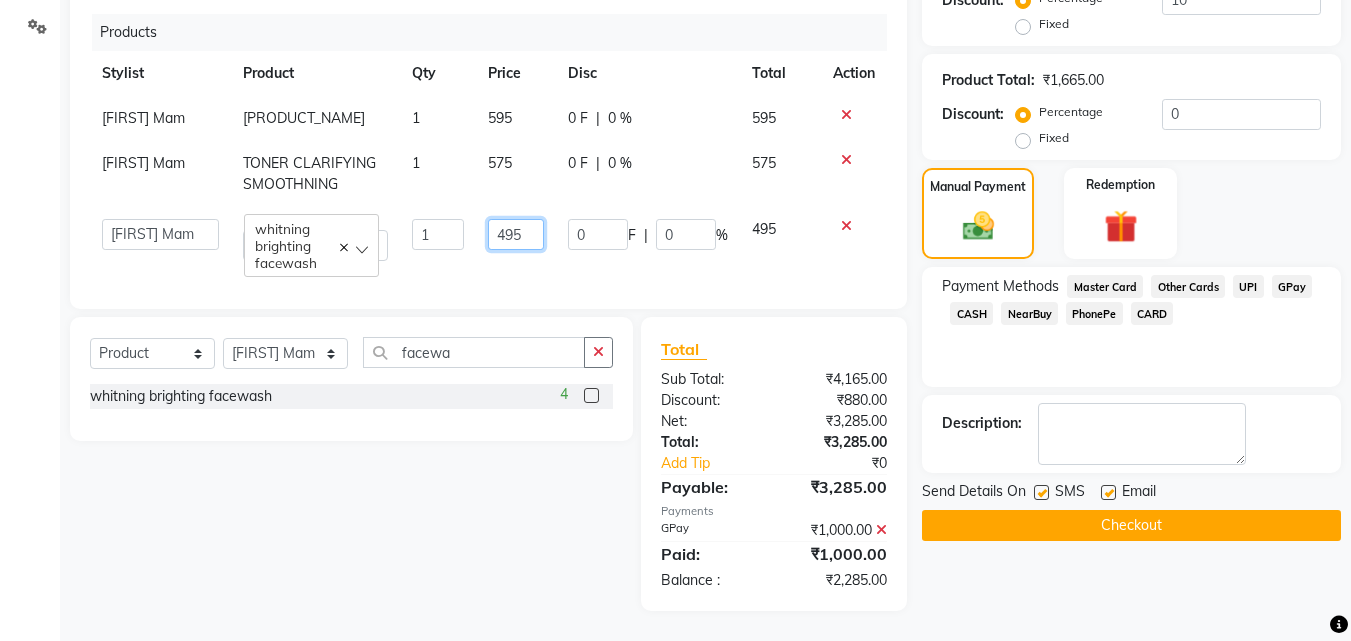 click on "495" 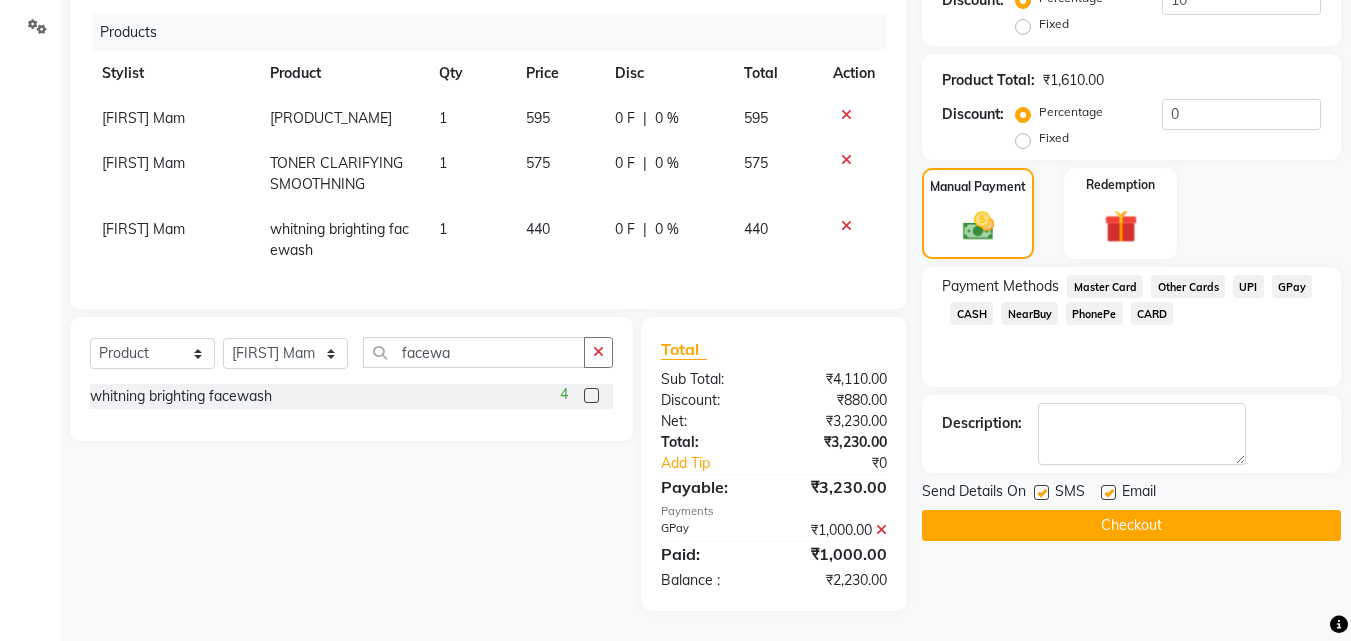 click on "Calendar  Invoice  Clients  Leads   Marketing  Members  Inventory  Staff  Reports  Settings Completed InProgress Upcoming Dropped Tentative Check-In Confirm Bookings Generate Report Segments Page Builder" 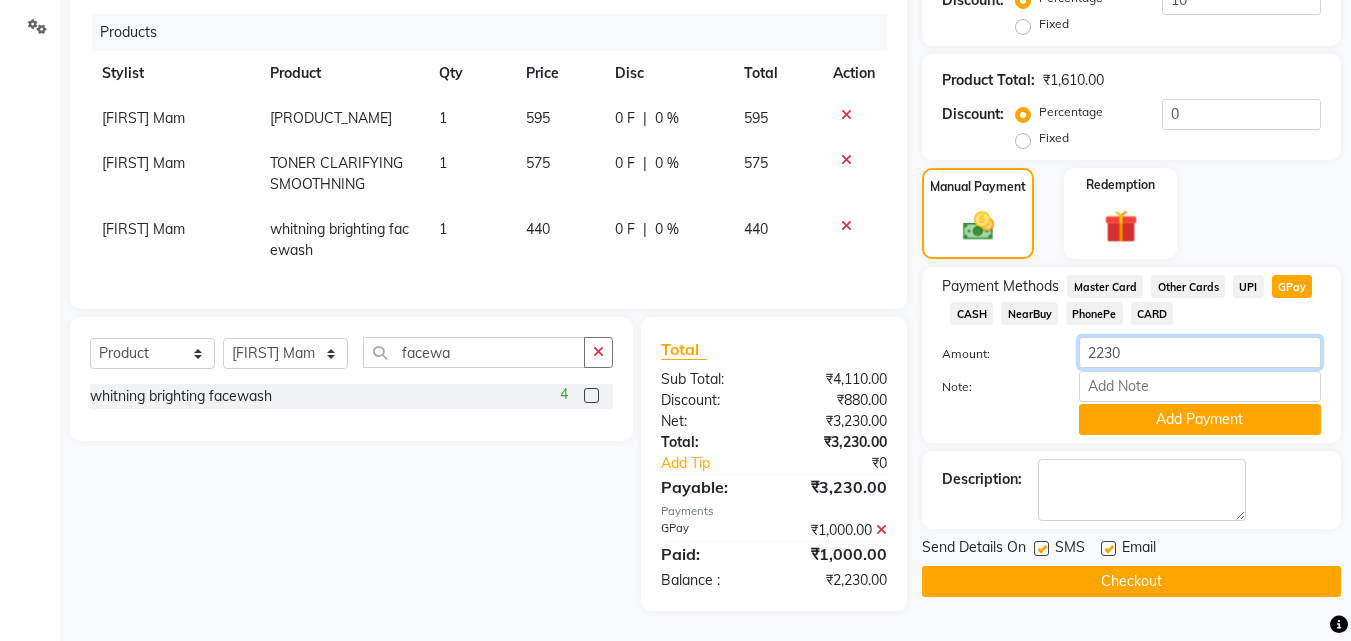 click on "2230" 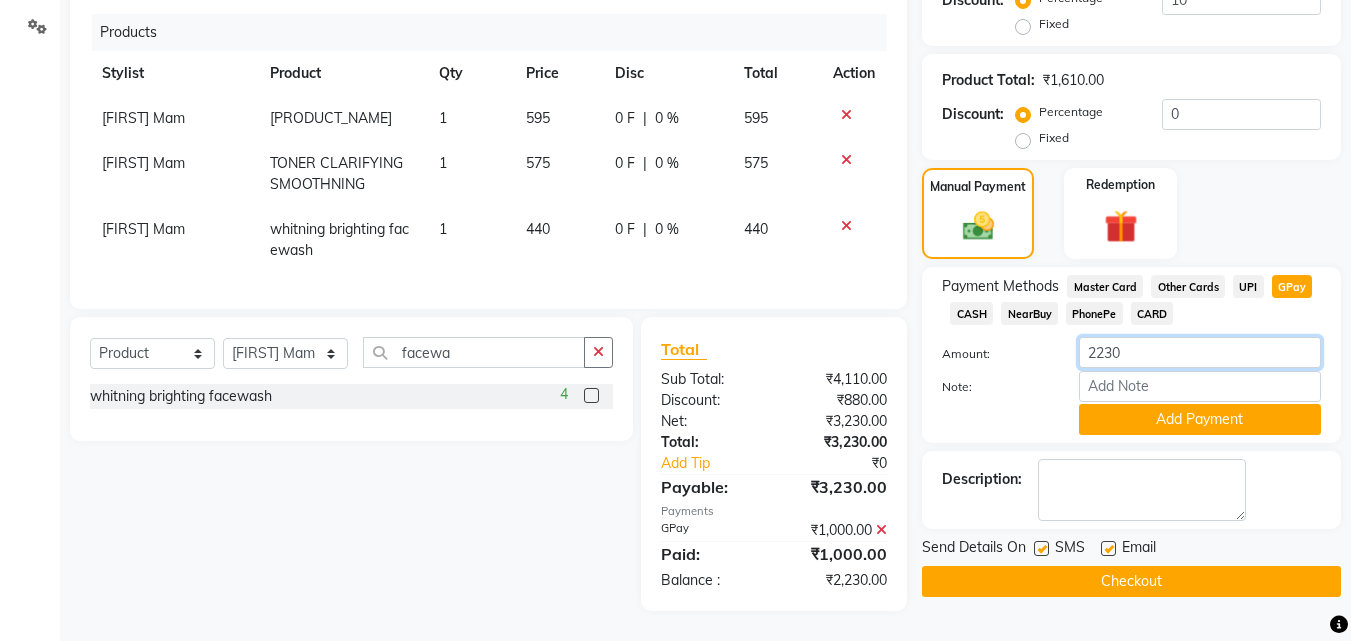 drag, startPoint x: 1093, startPoint y: 356, endPoint x: 1061, endPoint y: 358, distance: 32.06244 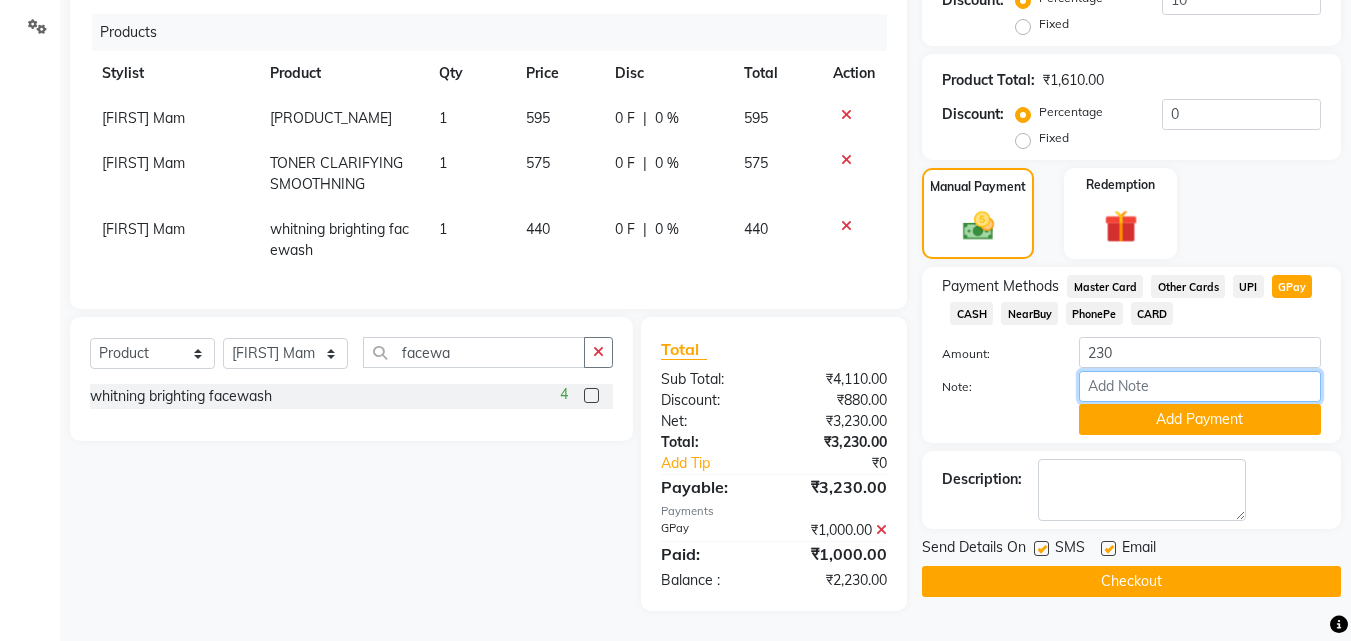 click on "Note:" at bounding box center [1200, 386] 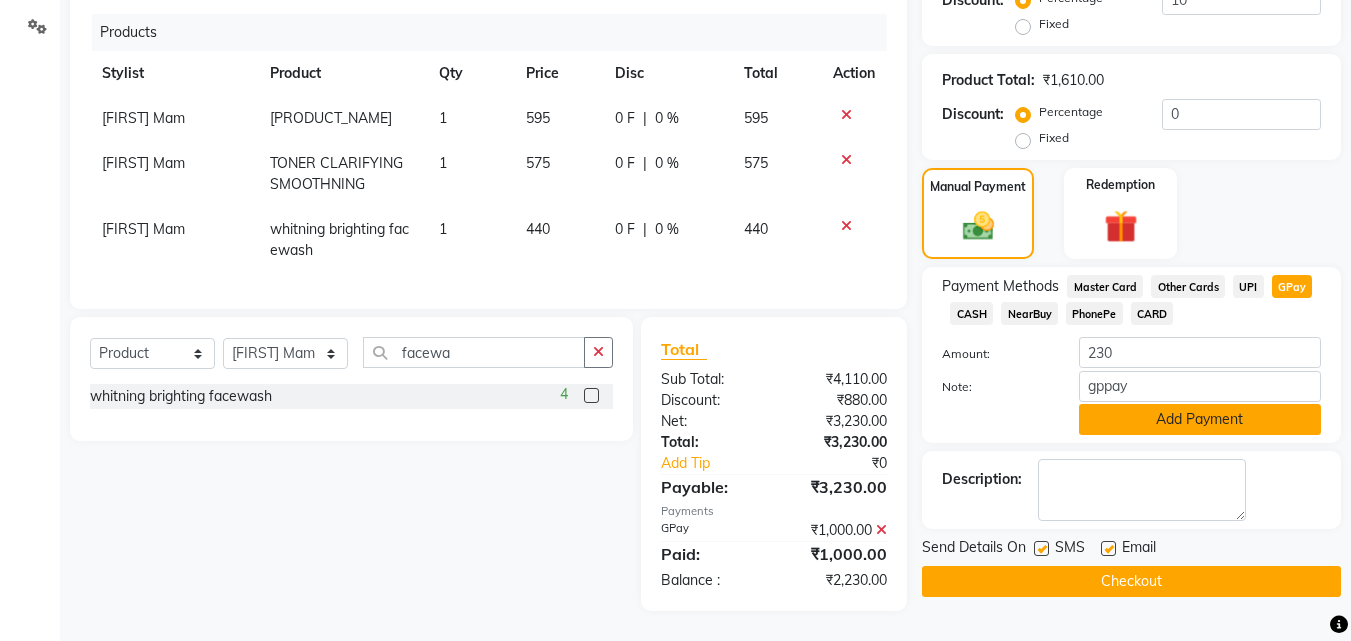 click on "Add Payment" 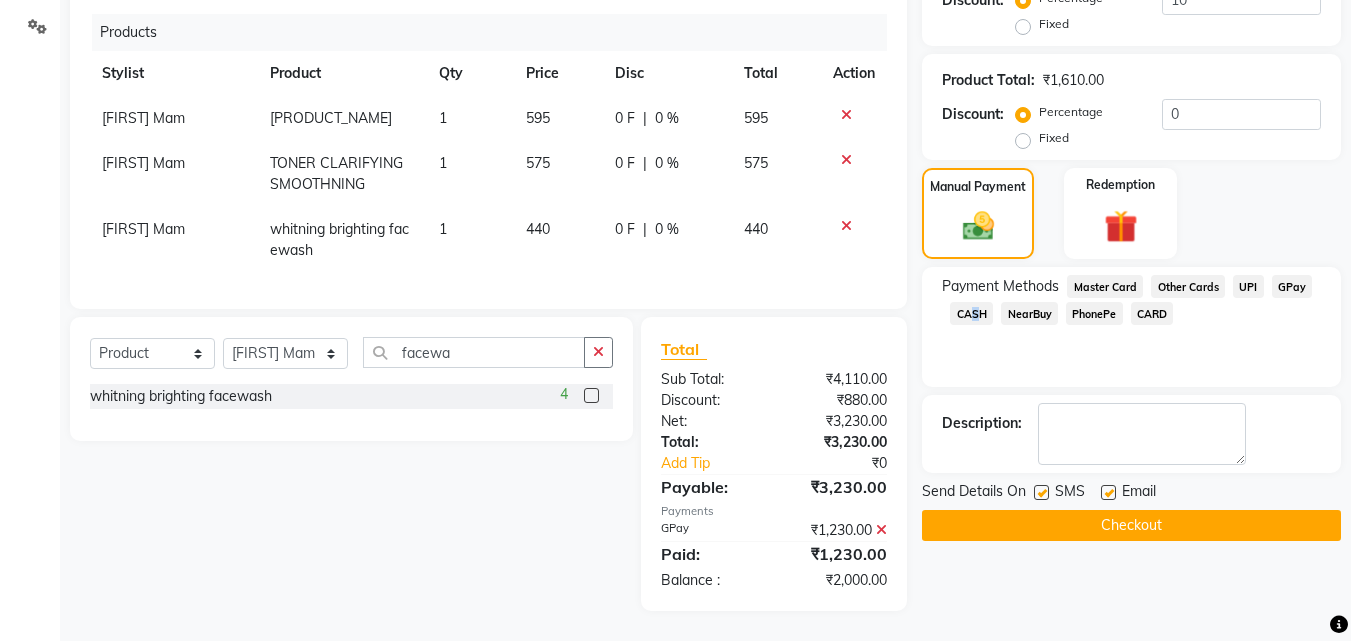 click on "CASH" 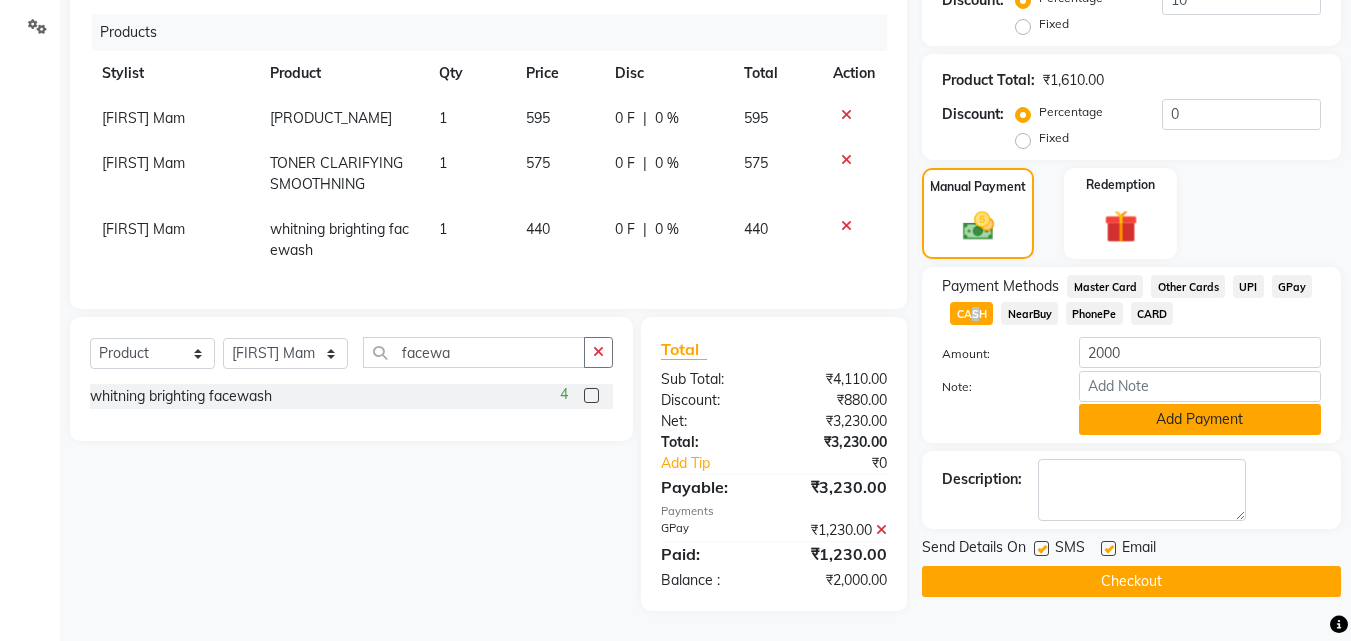 click on "Add Payment" 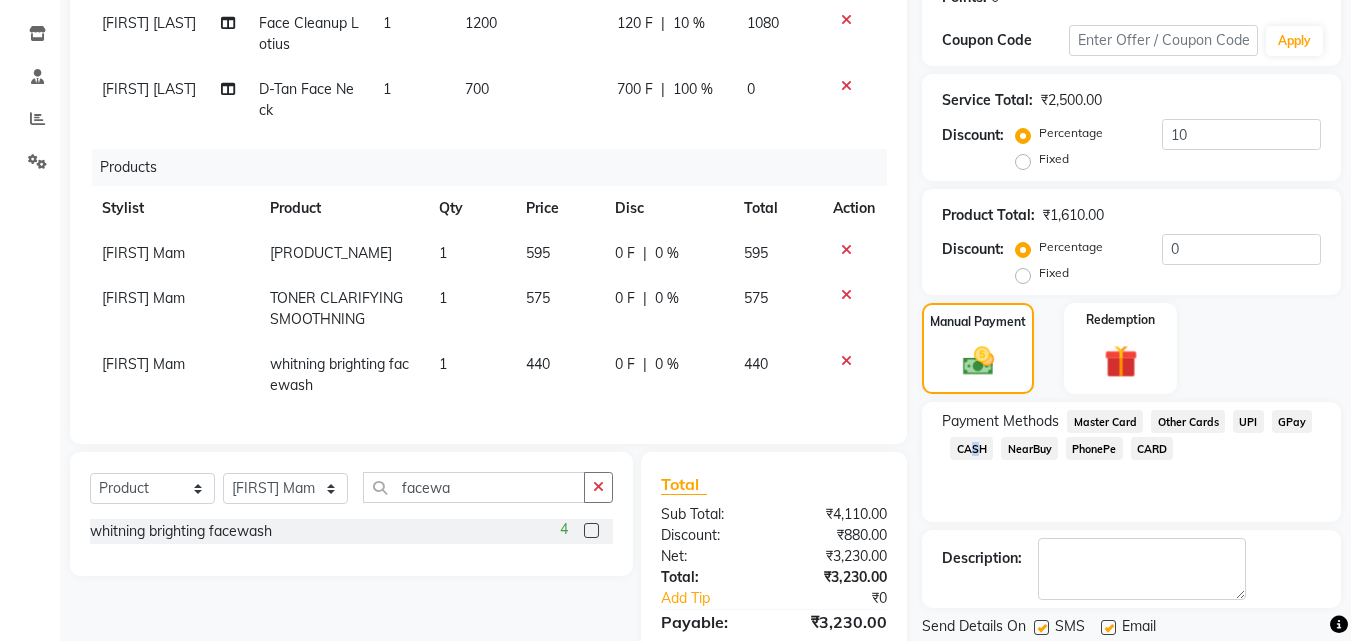 scroll, scrollTop: 309, scrollLeft: 0, axis: vertical 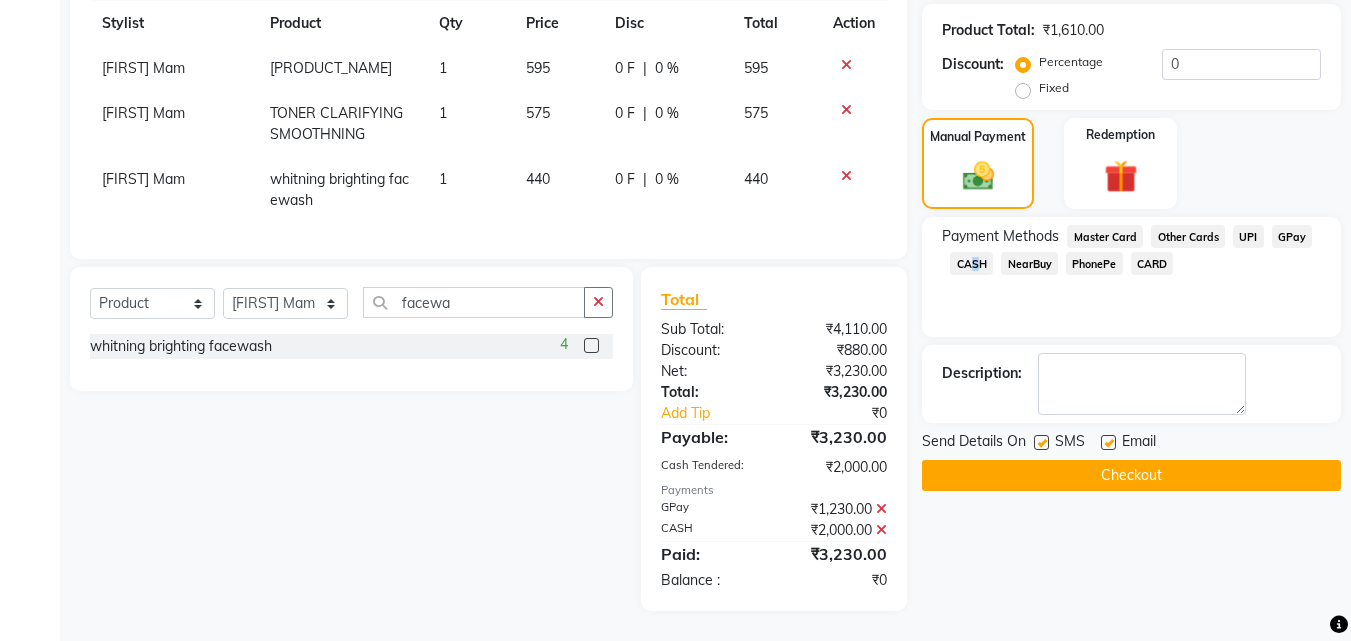 click on "Checkout" 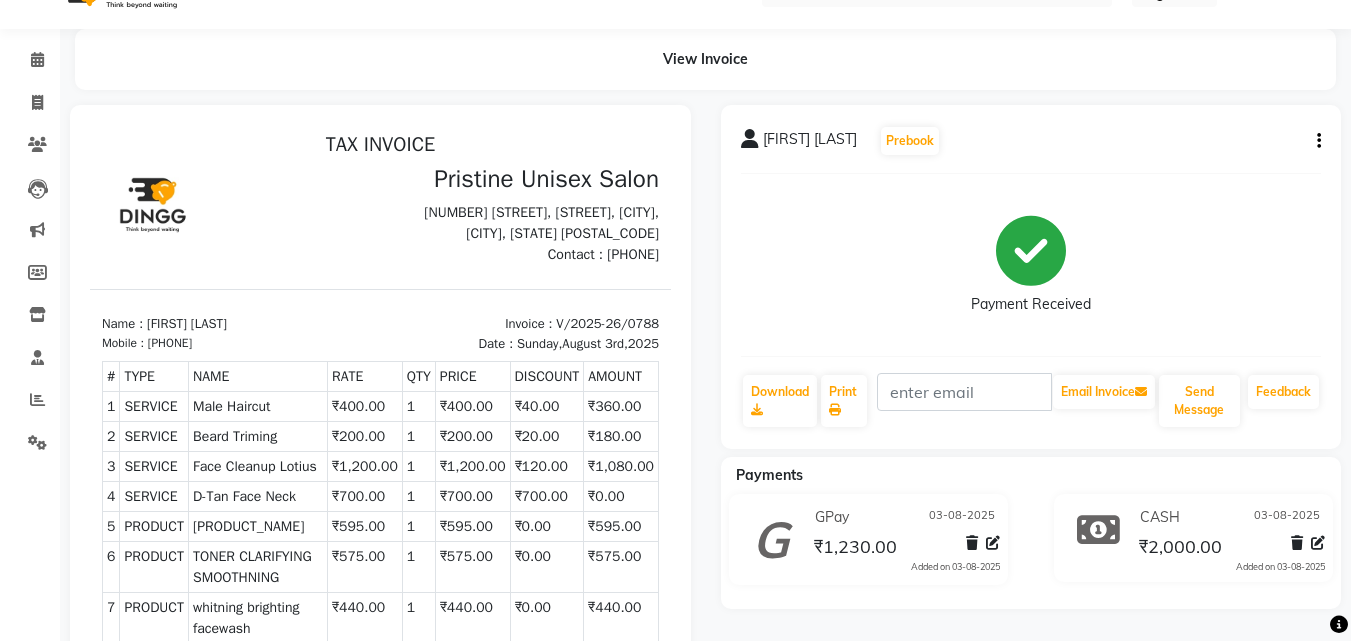 scroll, scrollTop: 0, scrollLeft: 0, axis: both 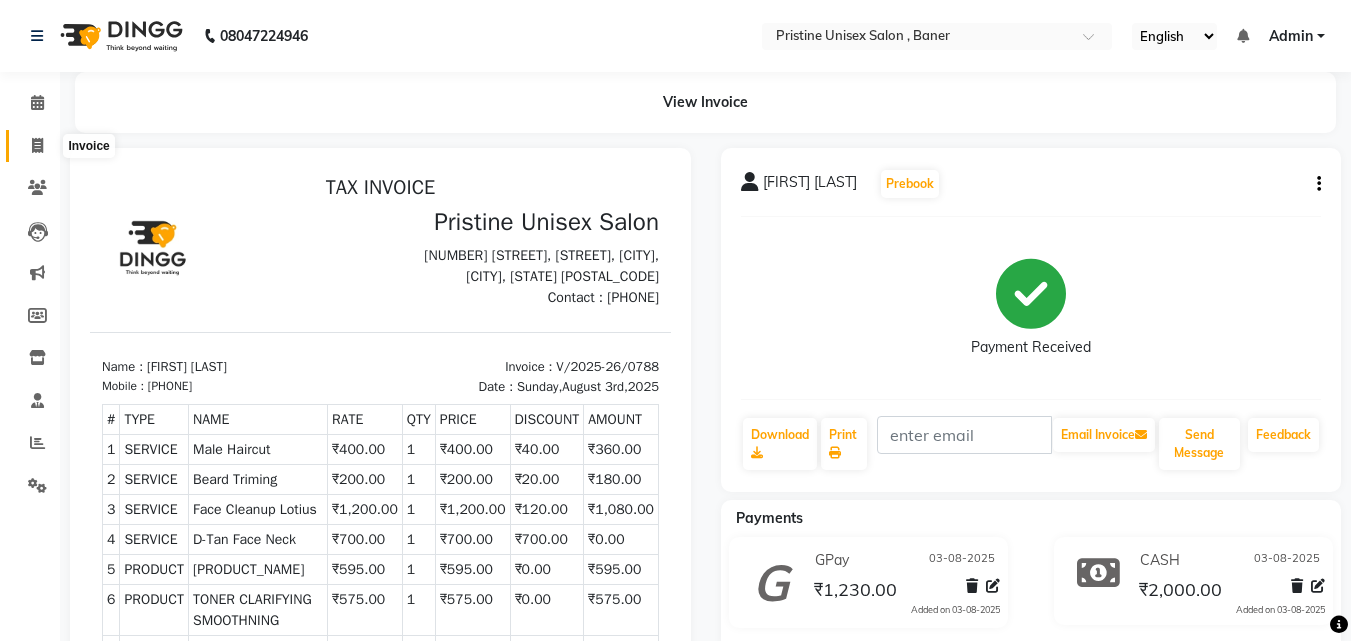 click 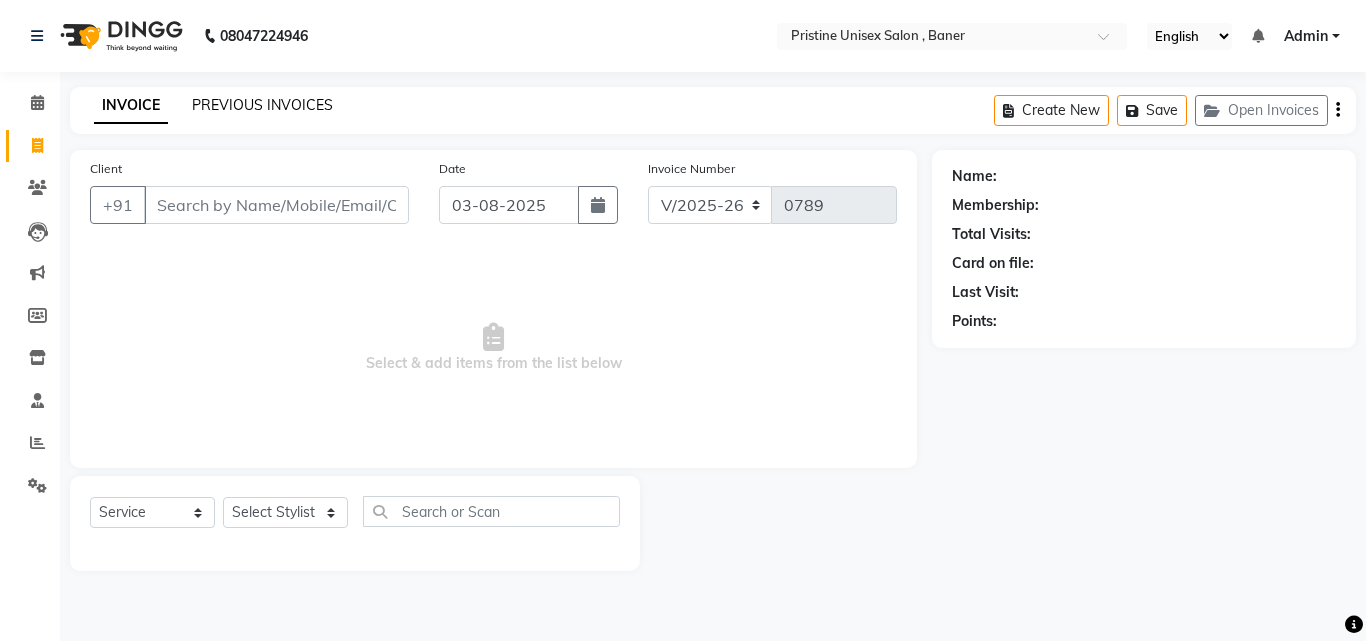 click on "PREVIOUS INVOICES" 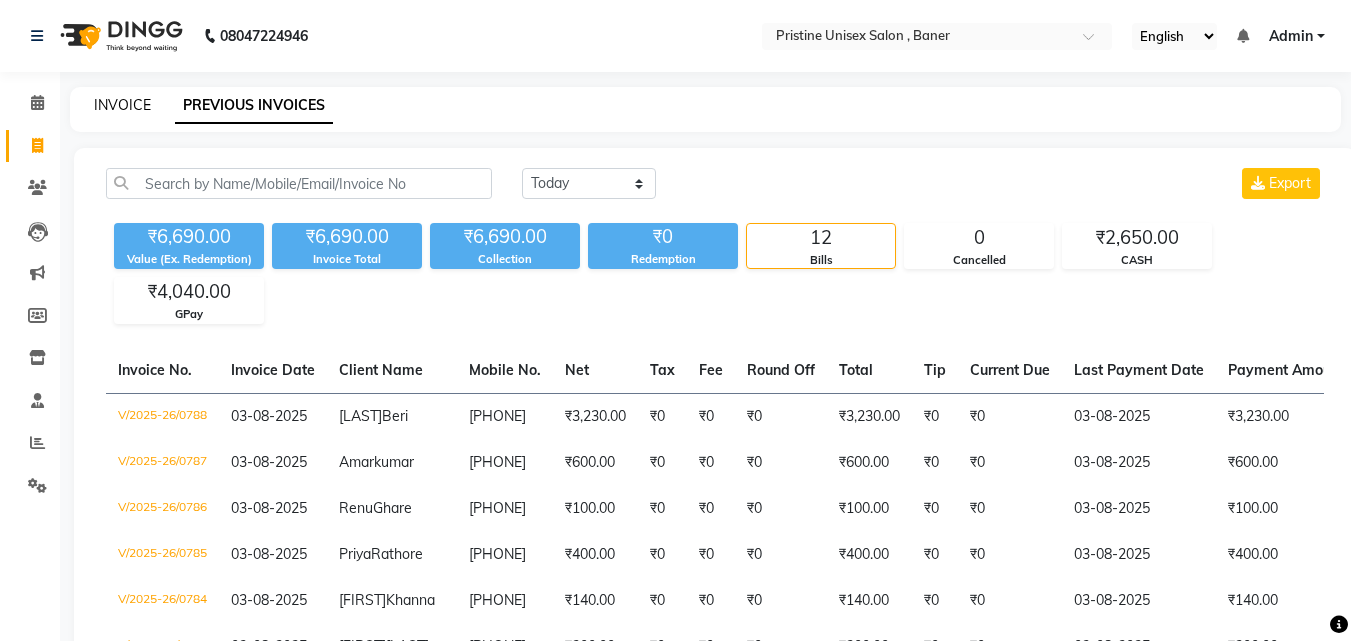 click on "INVOICE" 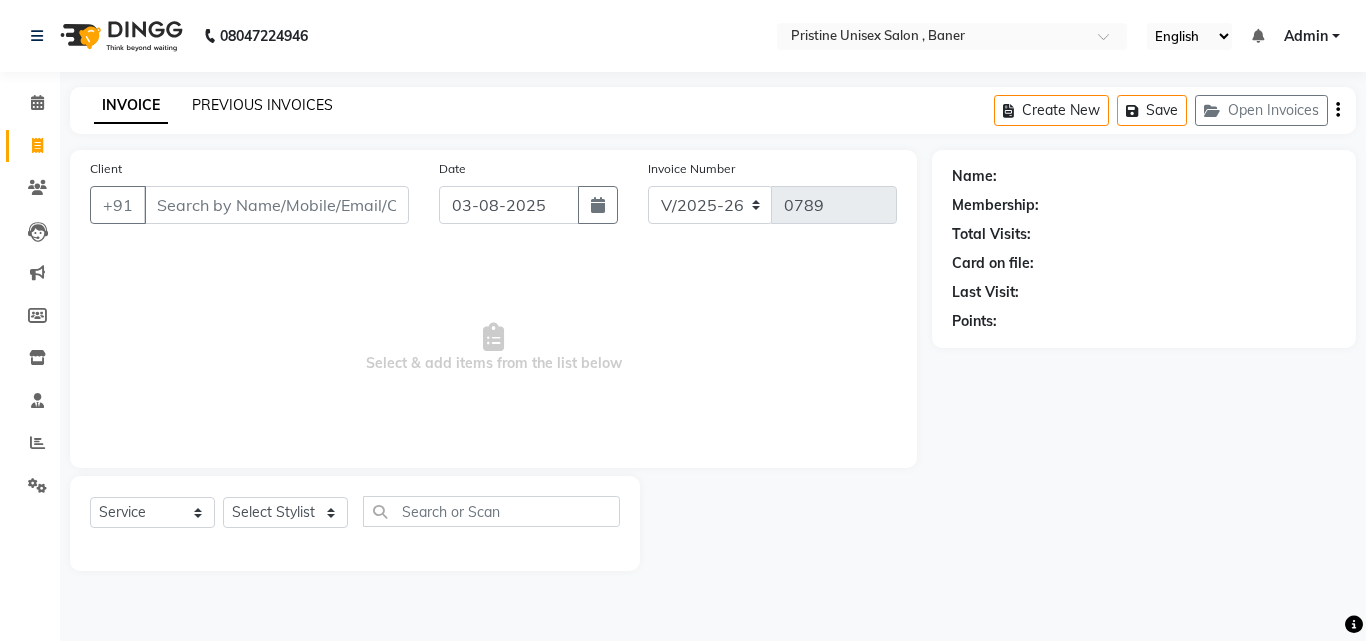 click on "PREVIOUS INVOICES" 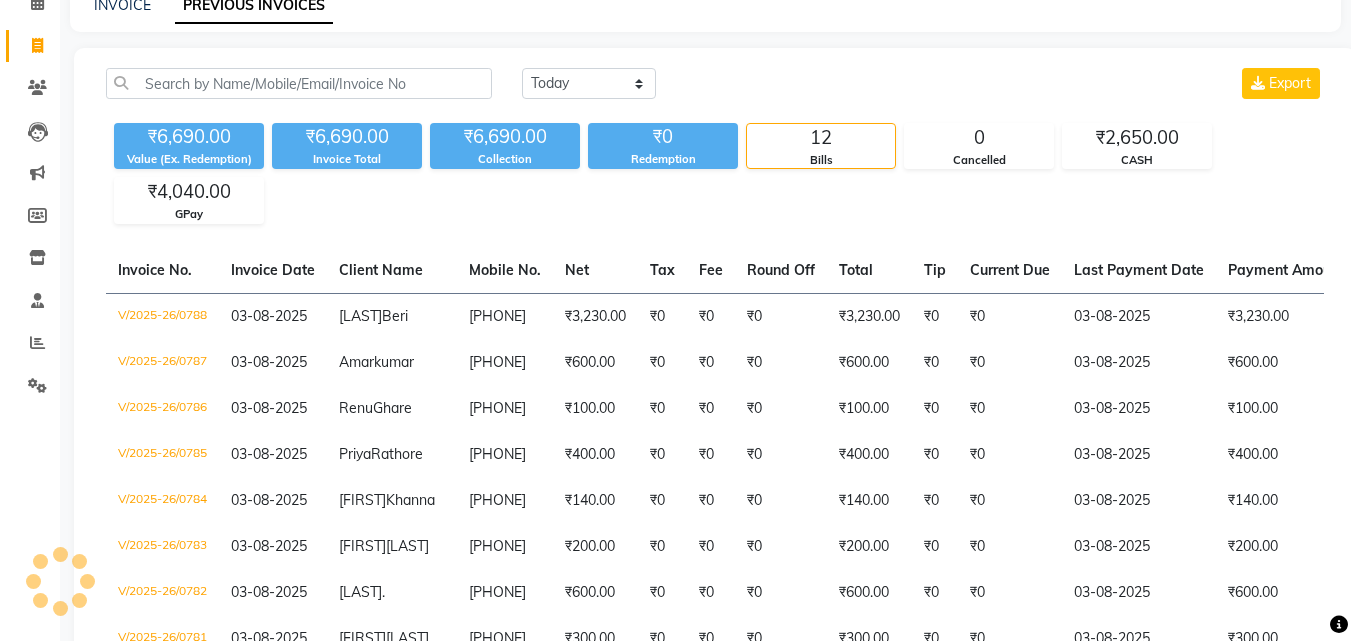 scroll, scrollTop: 0, scrollLeft: 0, axis: both 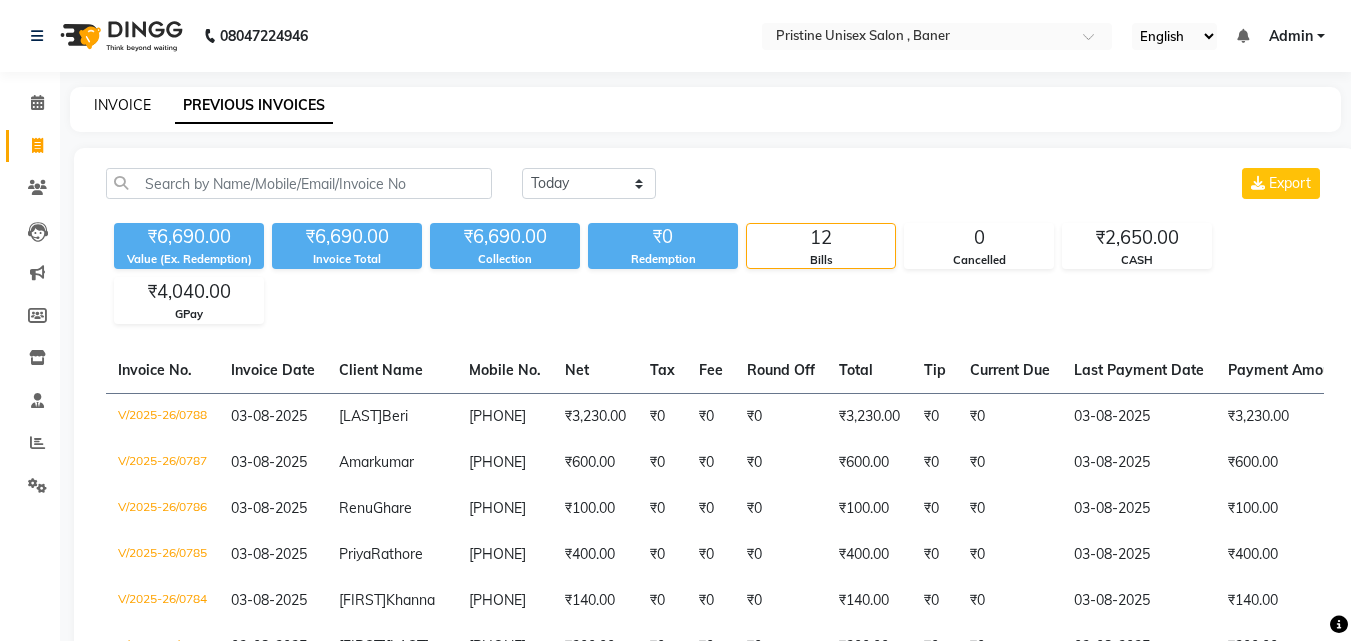 click on "INVOICE" 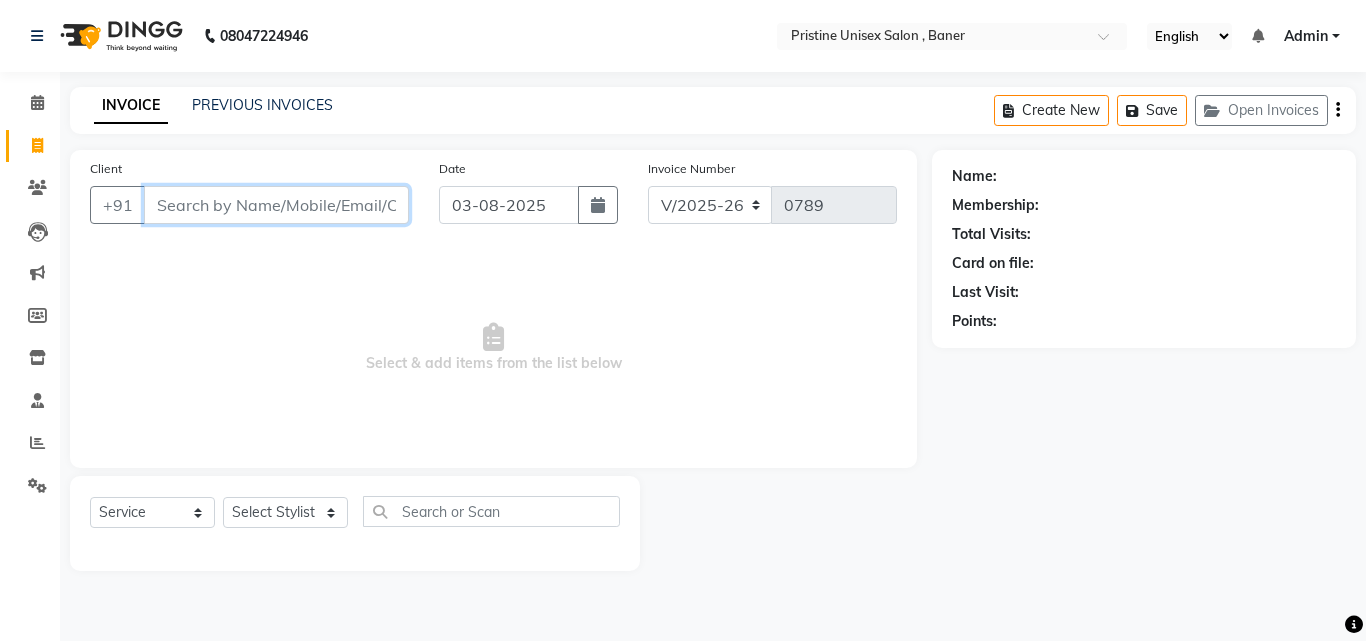 click on "Client" at bounding box center (276, 205) 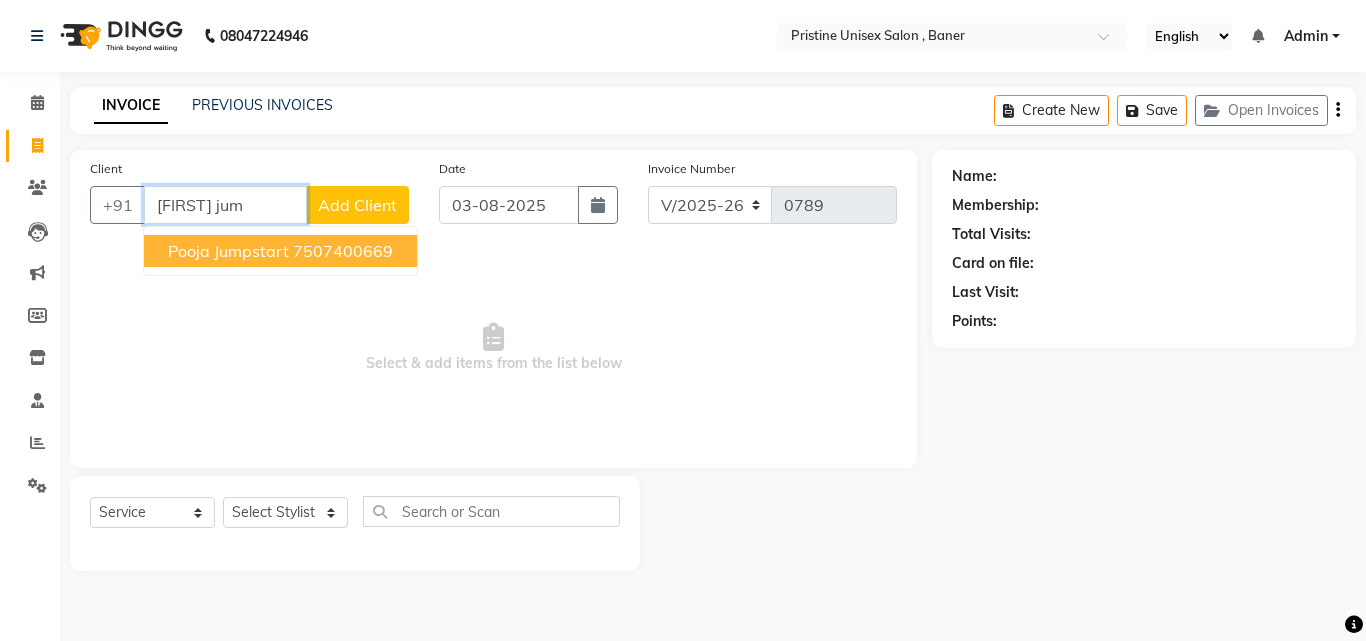 click on "7507400669" at bounding box center (343, 251) 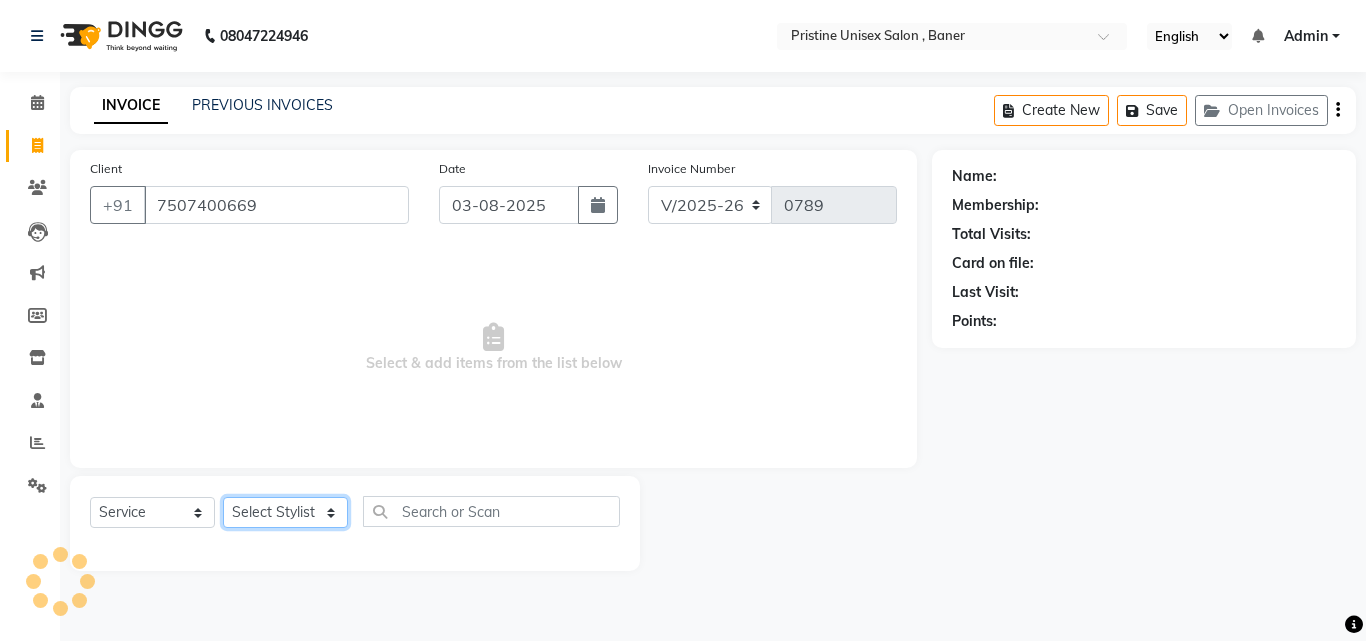 click on "Select Stylist ABHISHEKH Jaya Shinde Karan  Mahesh Rasal Mohd Monish Ahmed monika  NAAZ NIlesh pooja jaison Pooja Mam purva Sanket Sujata  Surekha Vandana  Chavan Vrsha jare" 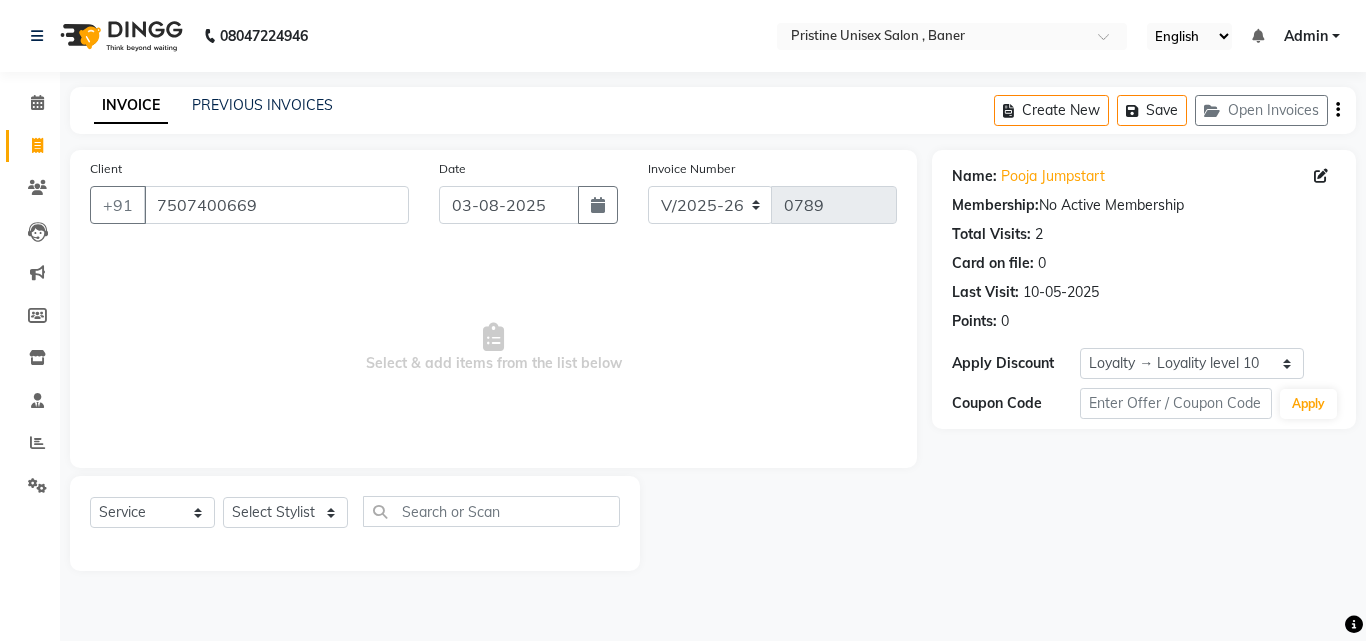 click on "Select & add items from the list below" at bounding box center (493, 348) 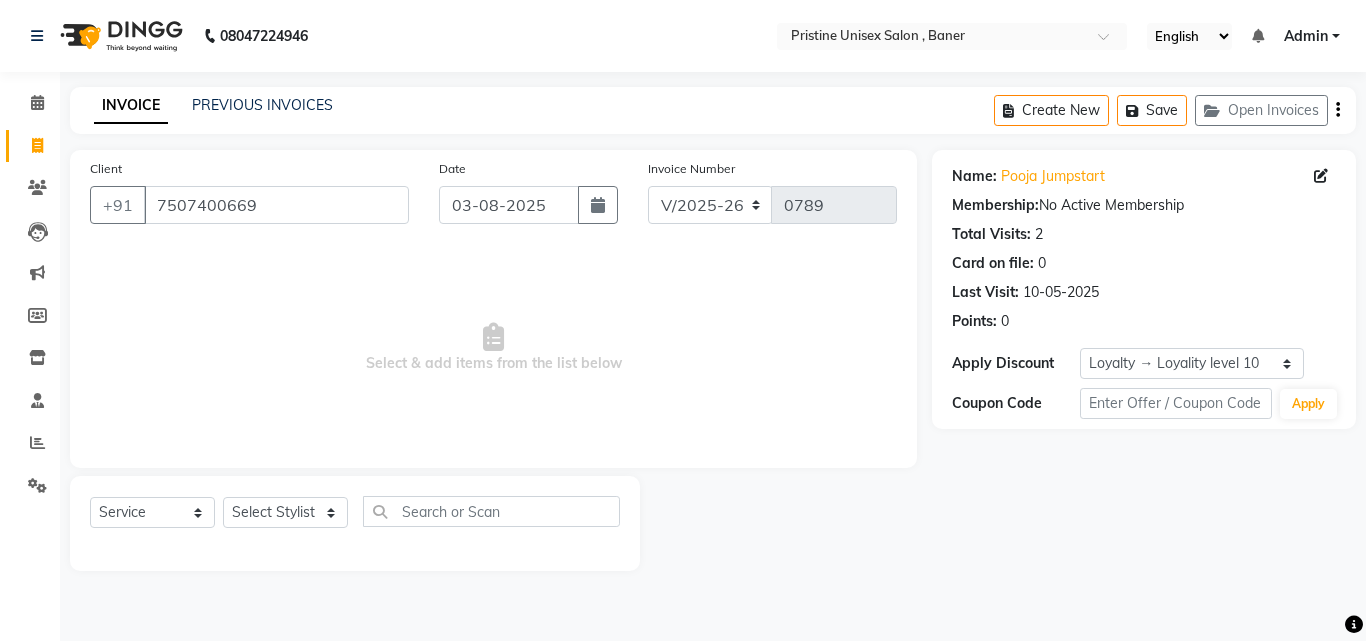 click on "Select & add items from the list below" at bounding box center [493, 348] 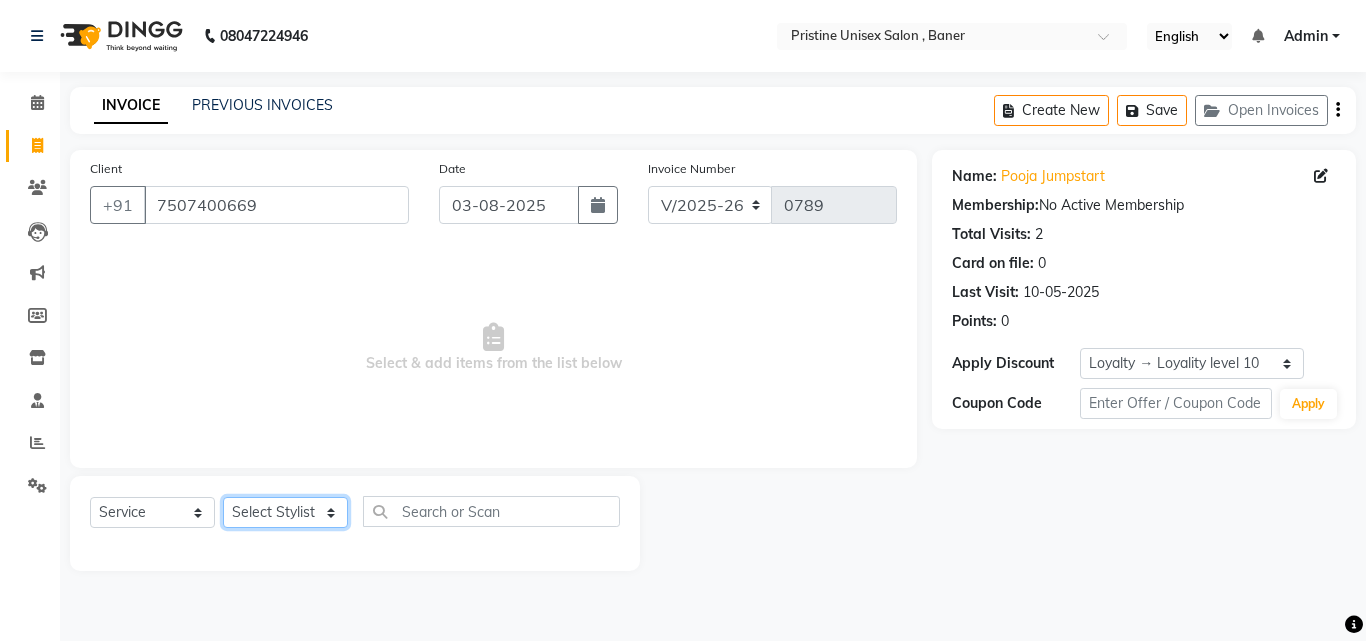 click on "Select Stylist ABHISHEKH Jaya Shinde Karan  Mahesh Rasal Mohd Monish Ahmed monika  NAAZ NIlesh pooja jaison Pooja Mam purva Sanket Sujata  Surekha Vandana  Chavan Vrsha jare" 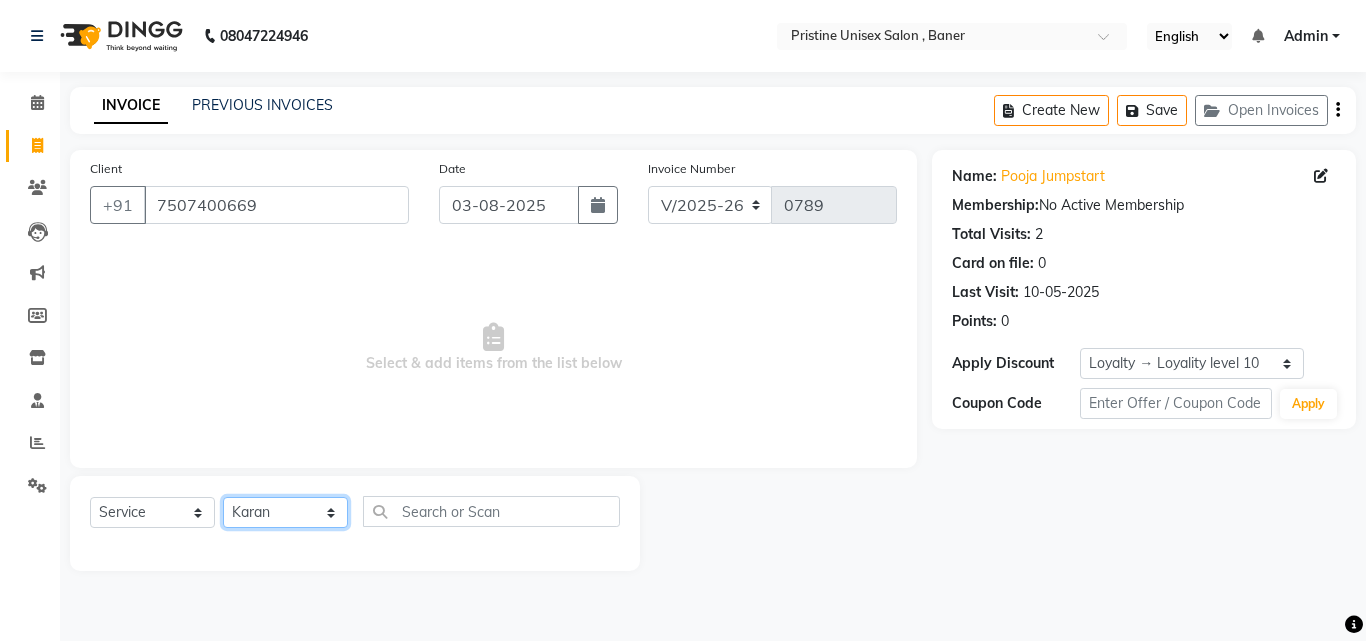 click on "Select Stylist ABHISHEKH Jaya Shinde Karan  Mahesh Rasal Mohd Monish Ahmed monika  NAAZ NIlesh pooja jaison Pooja Mam purva Sanket Sujata  Surekha Vandana  Chavan Vrsha jare" 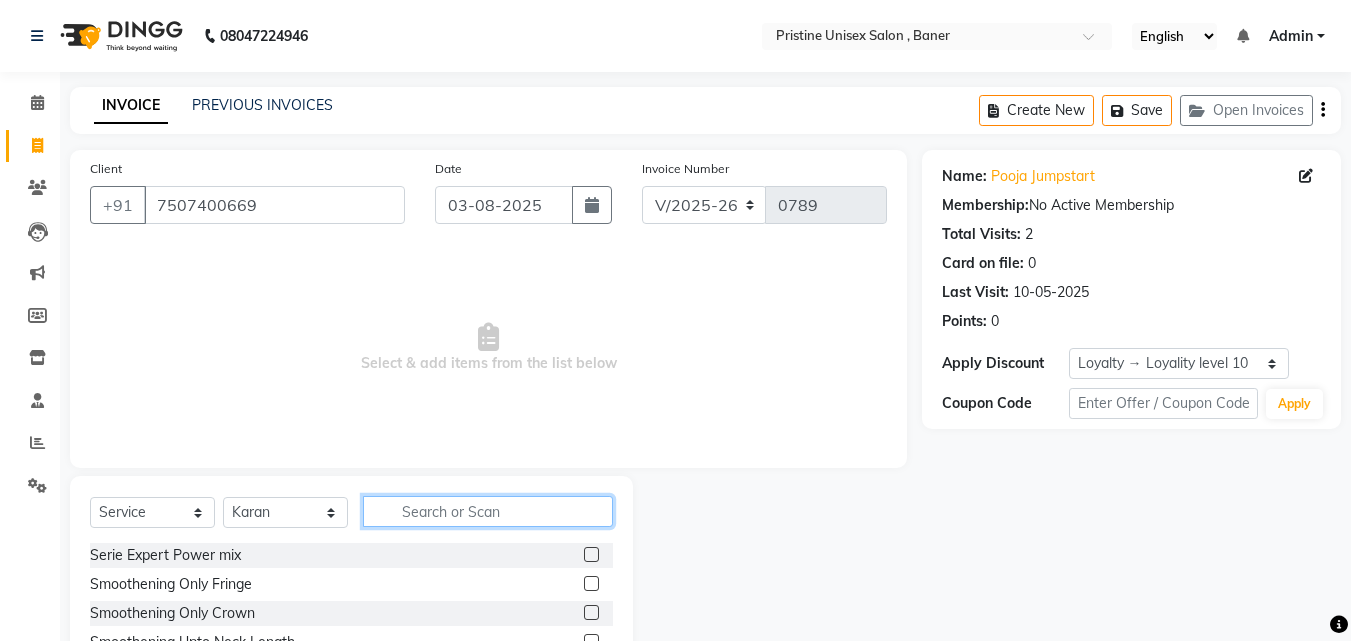 click 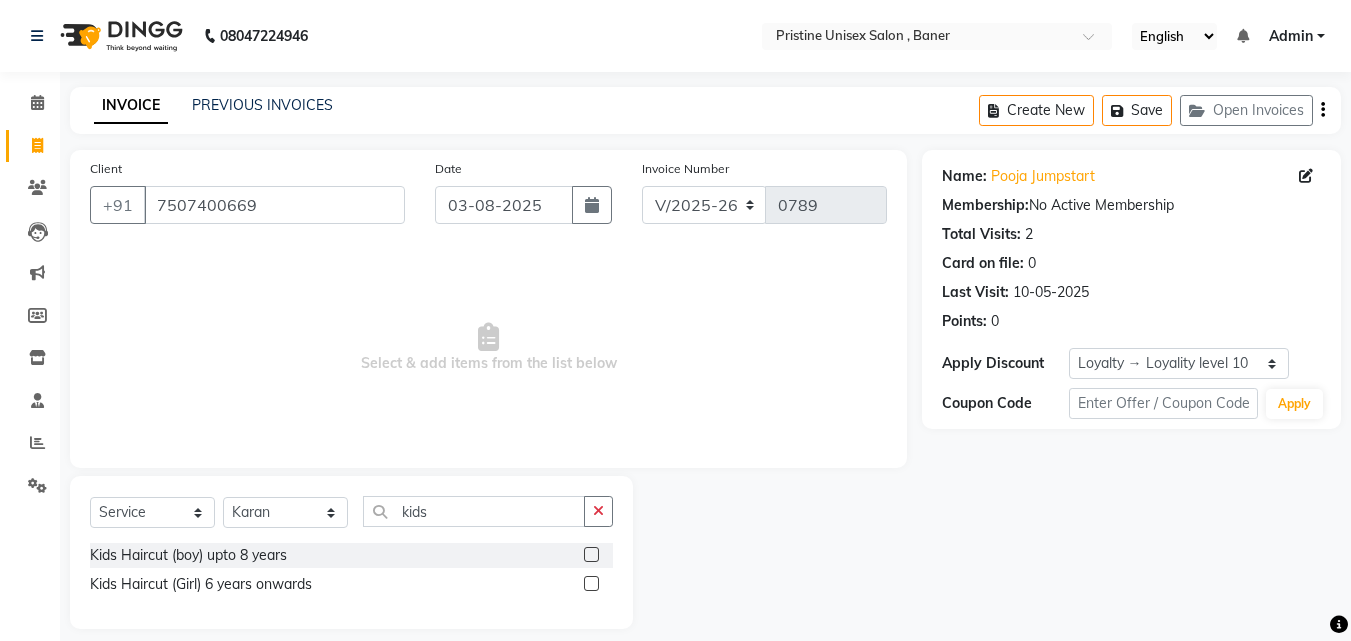 click 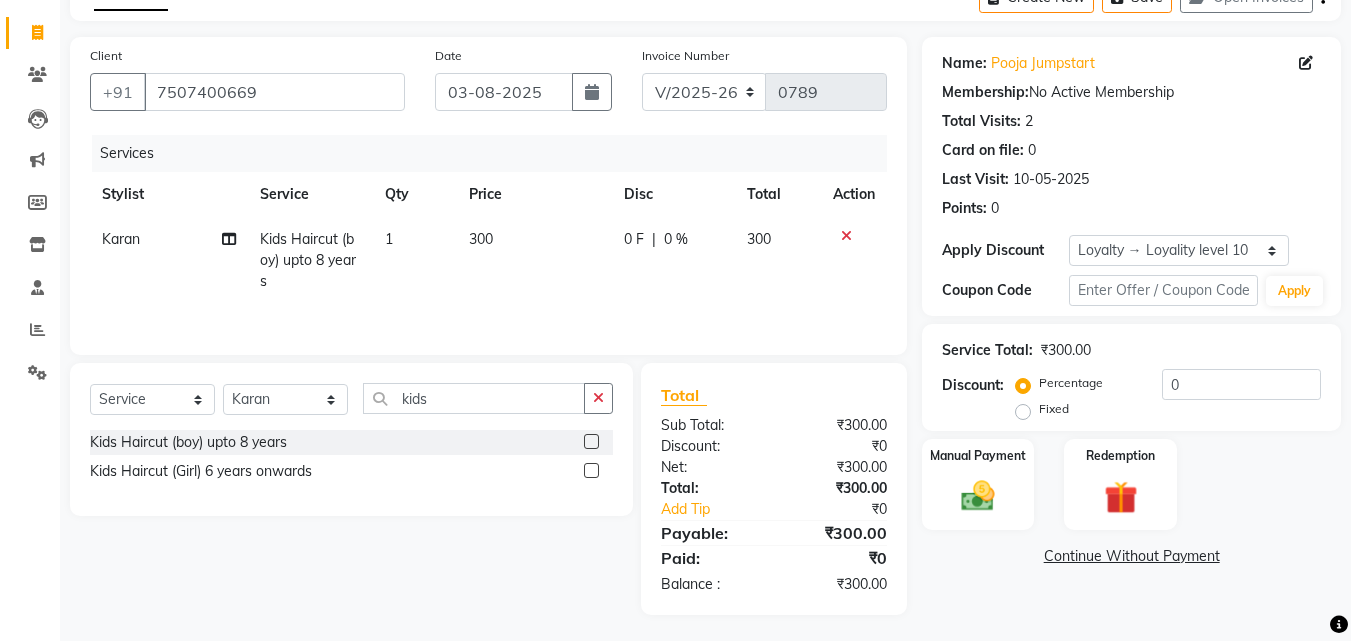 scroll, scrollTop: 117, scrollLeft: 0, axis: vertical 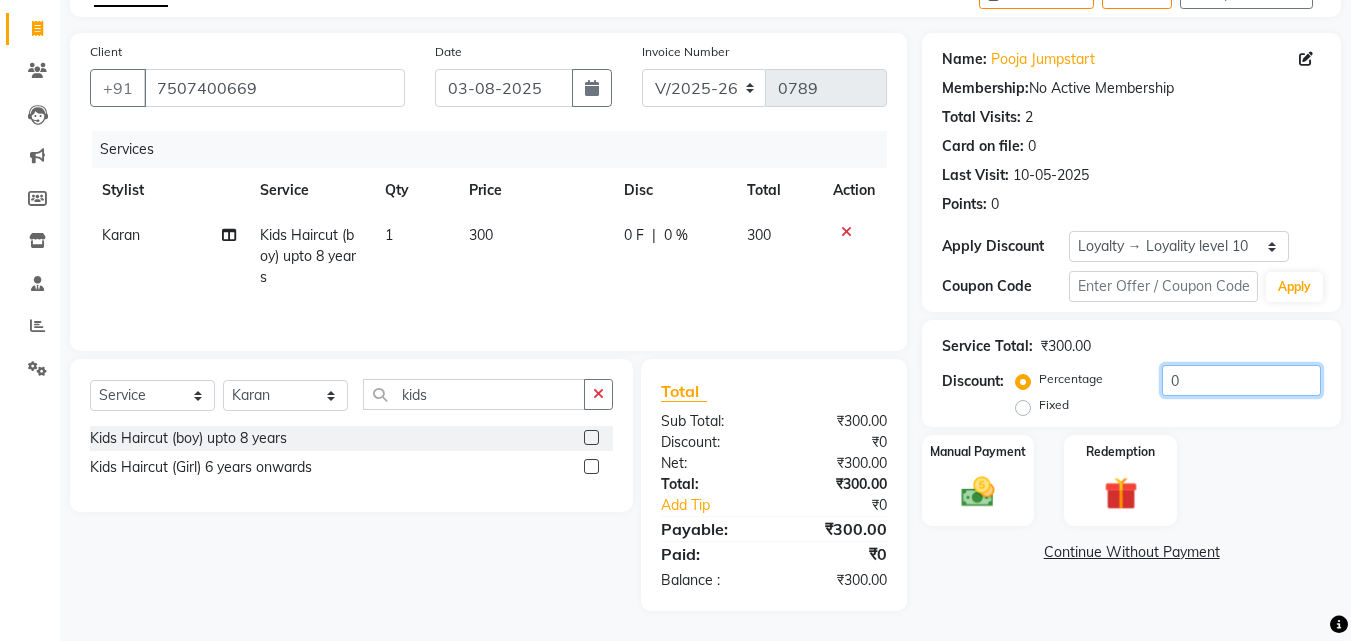 drag, startPoint x: 1222, startPoint y: 391, endPoint x: 1154, endPoint y: 392, distance: 68.007355 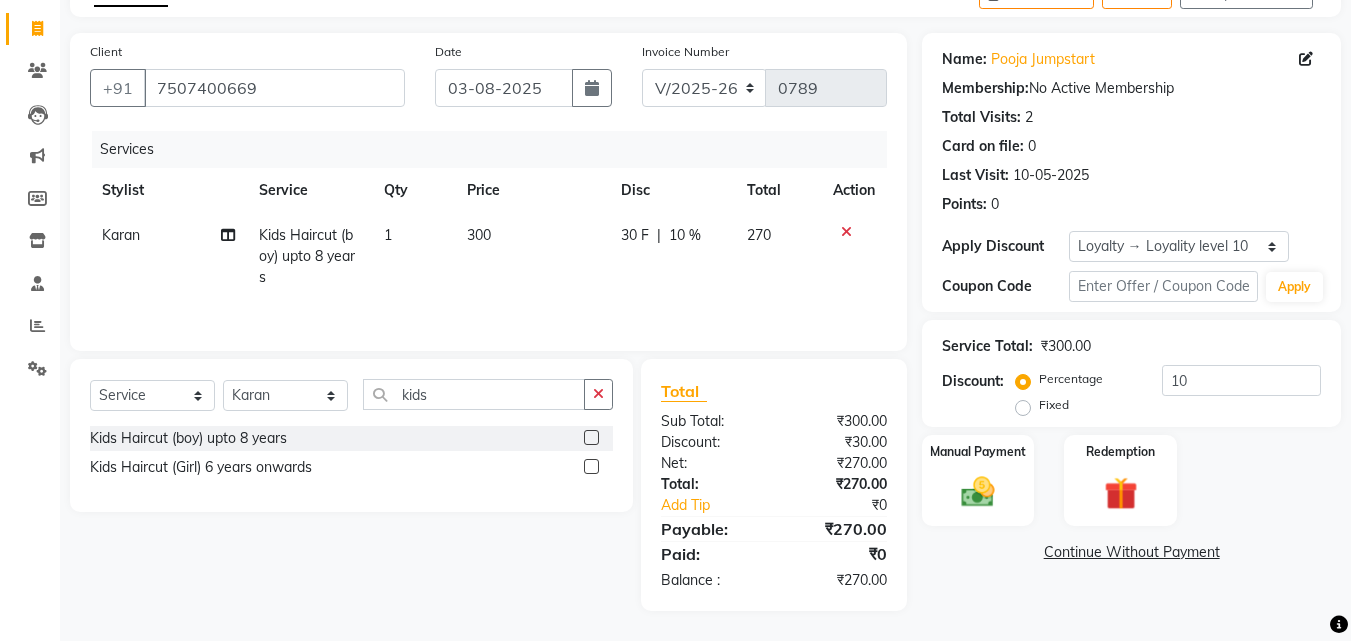 click 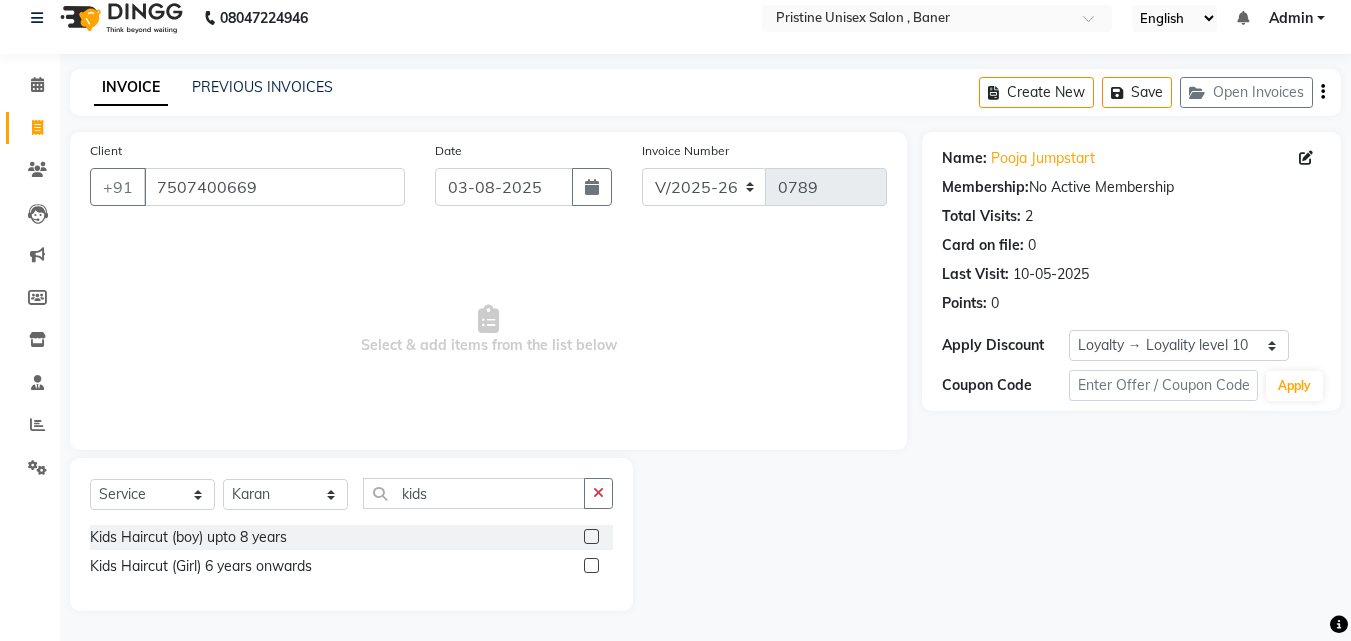 scroll, scrollTop: 18, scrollLeft: 0, axis: vertical 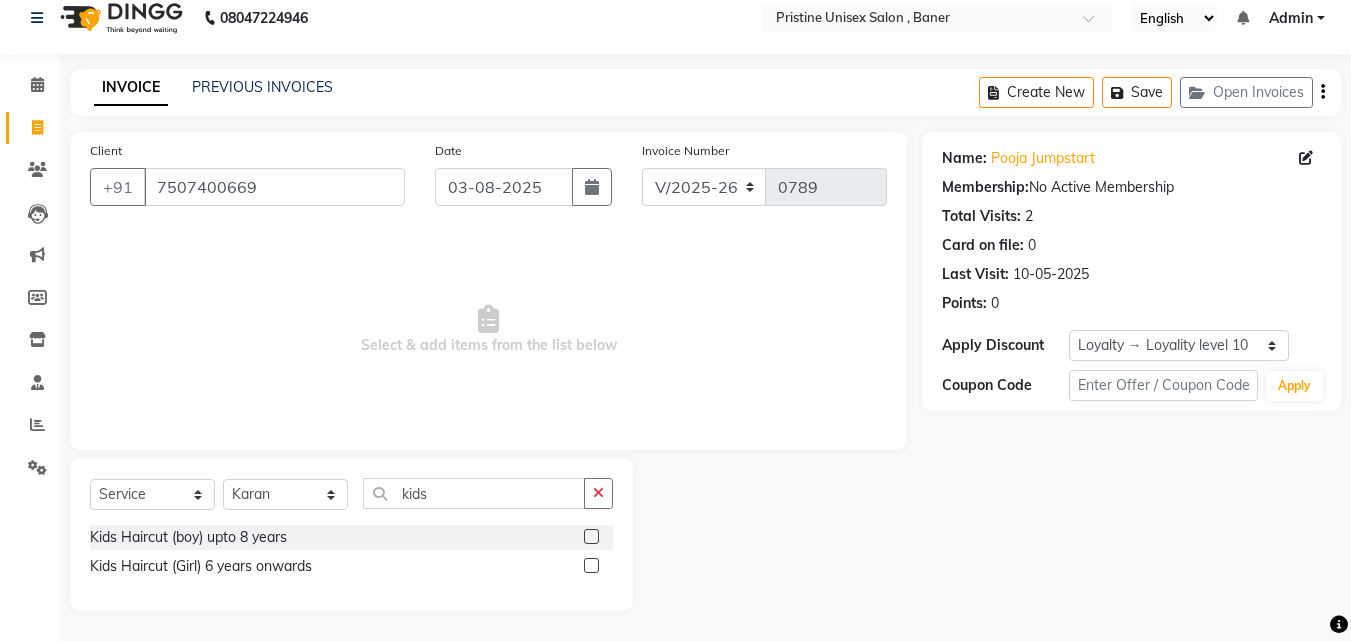 click 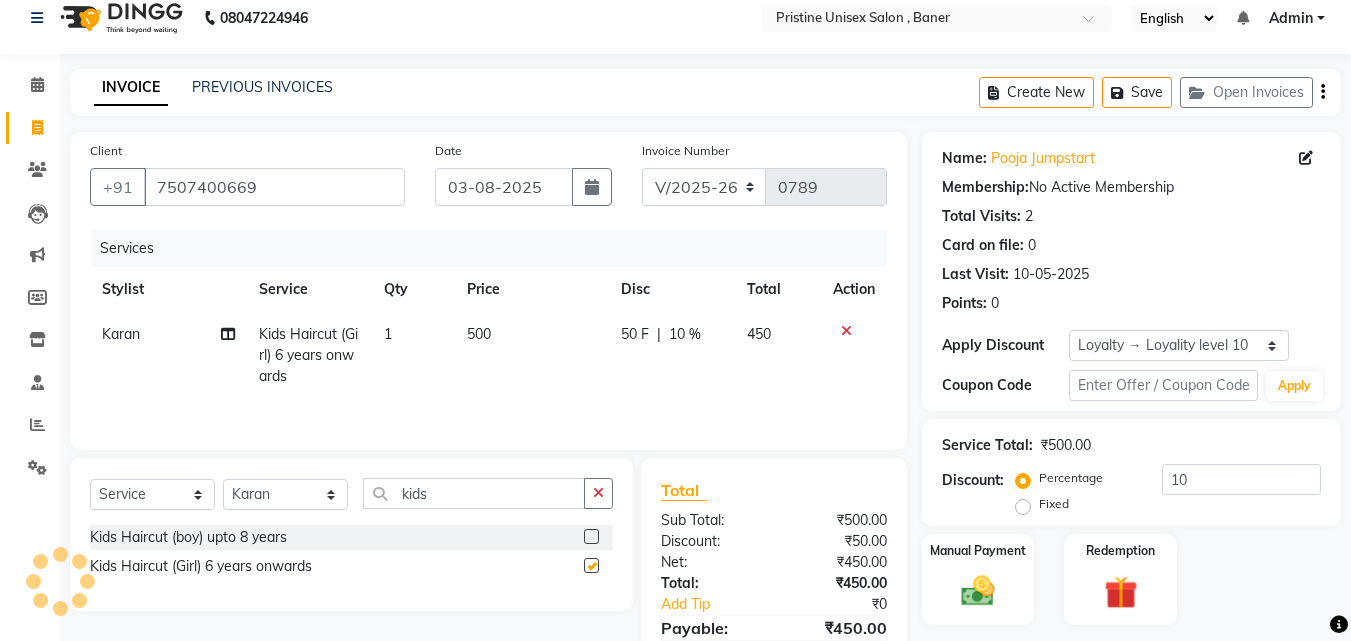 scroll, scrollTop: 117, scrollLeft: 0, axis: vertical 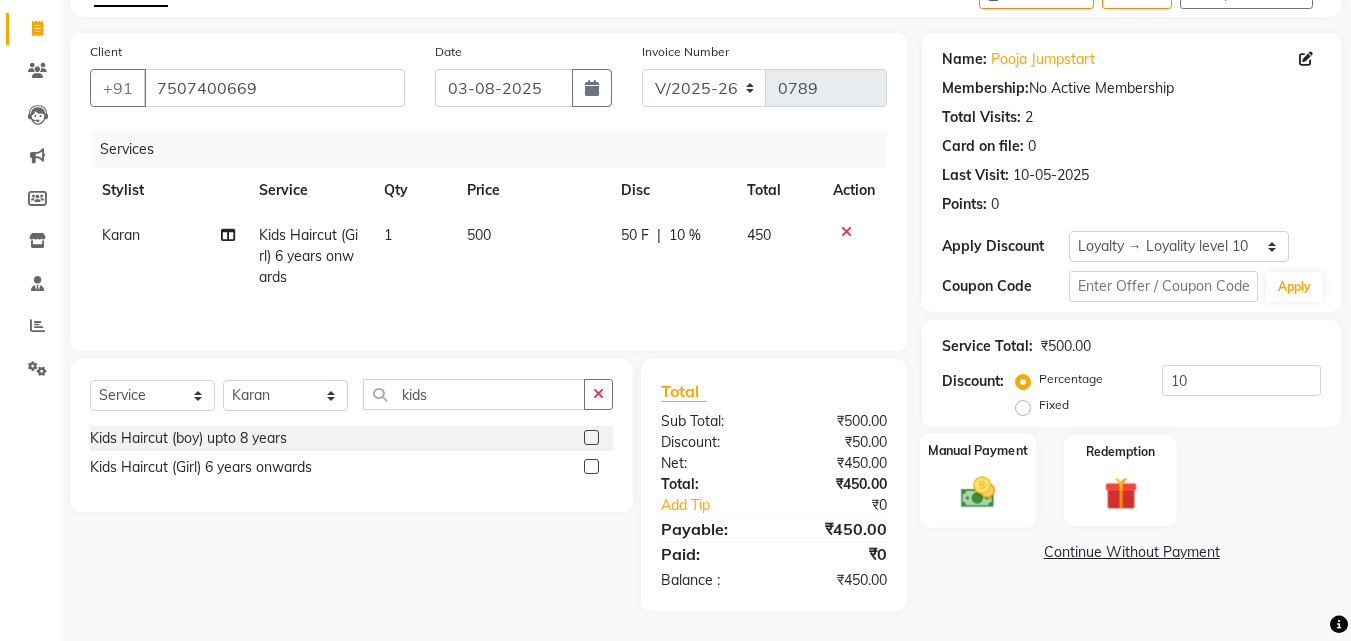 click 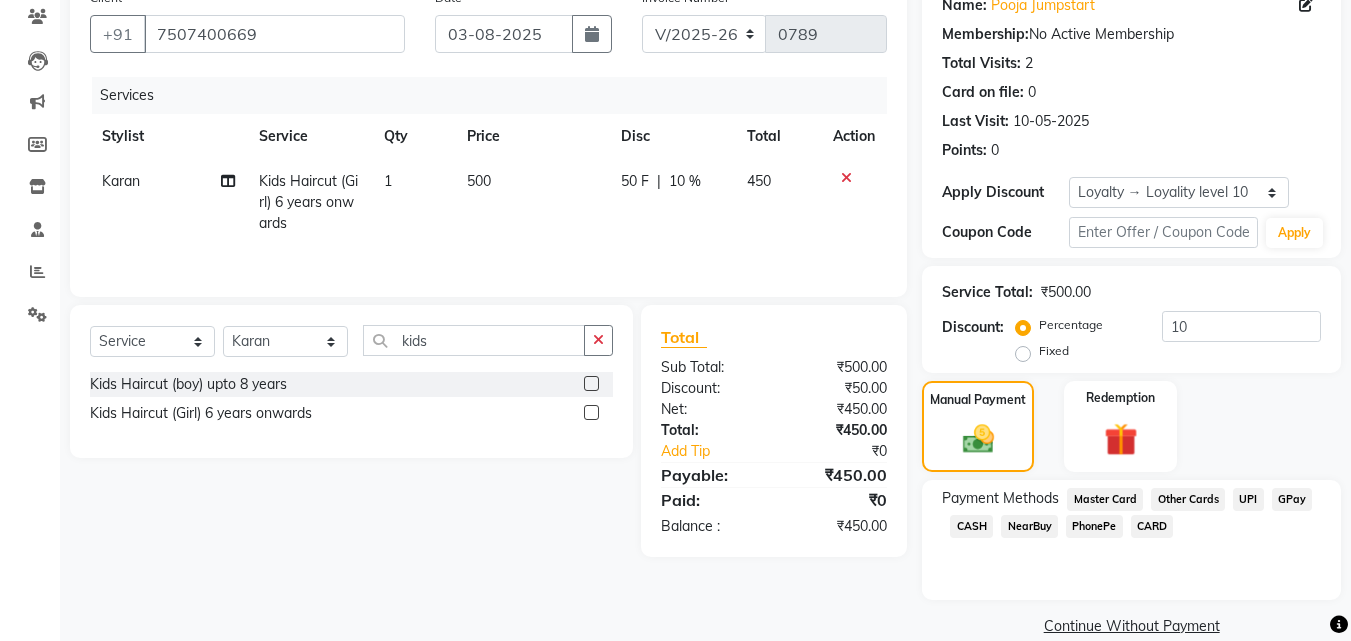 scroll, scrollTop: 201, scrollLeft: 0, axis: vertical 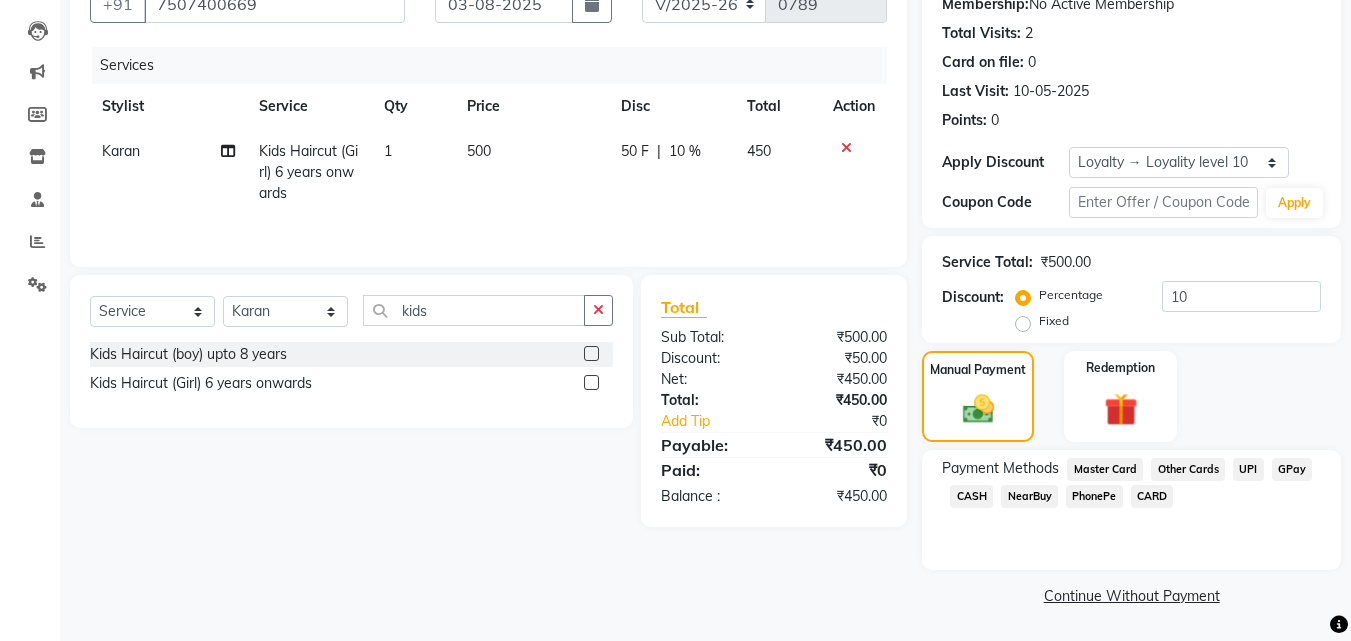 click on "GPay" 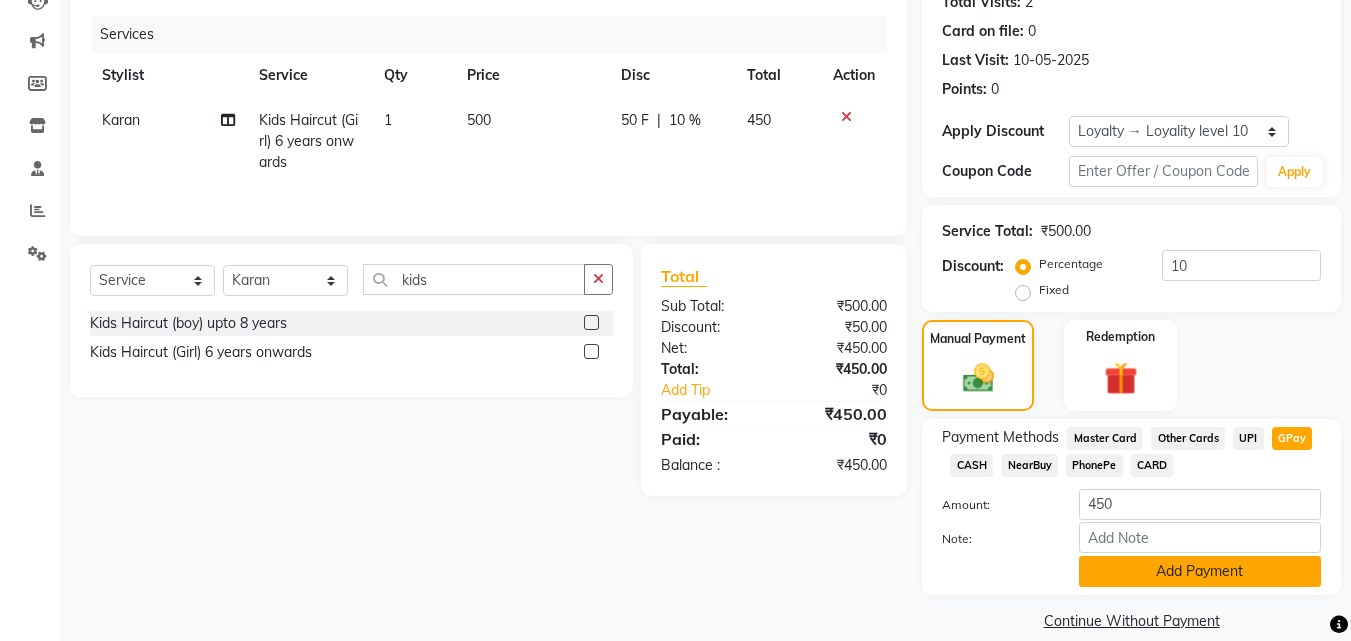 scroll, scrollTop: 257, scrollLeft: 0, axis: vertical 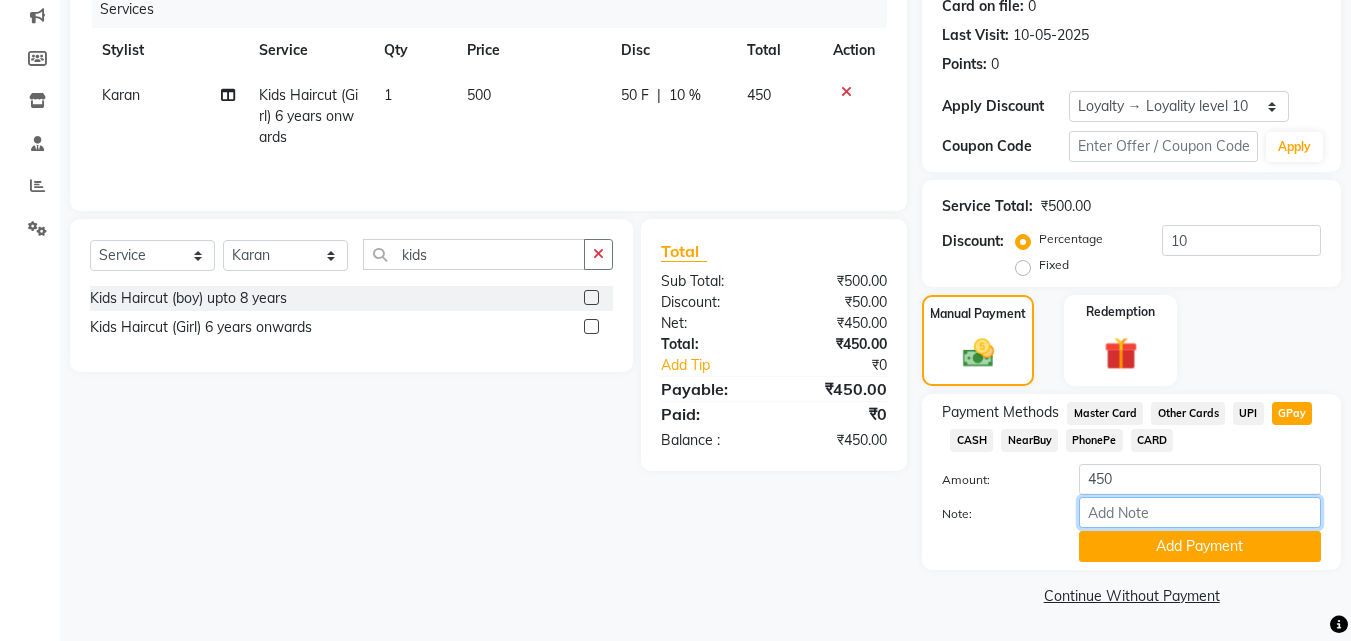 click on "Note:" at bounding box center [1200, 512] 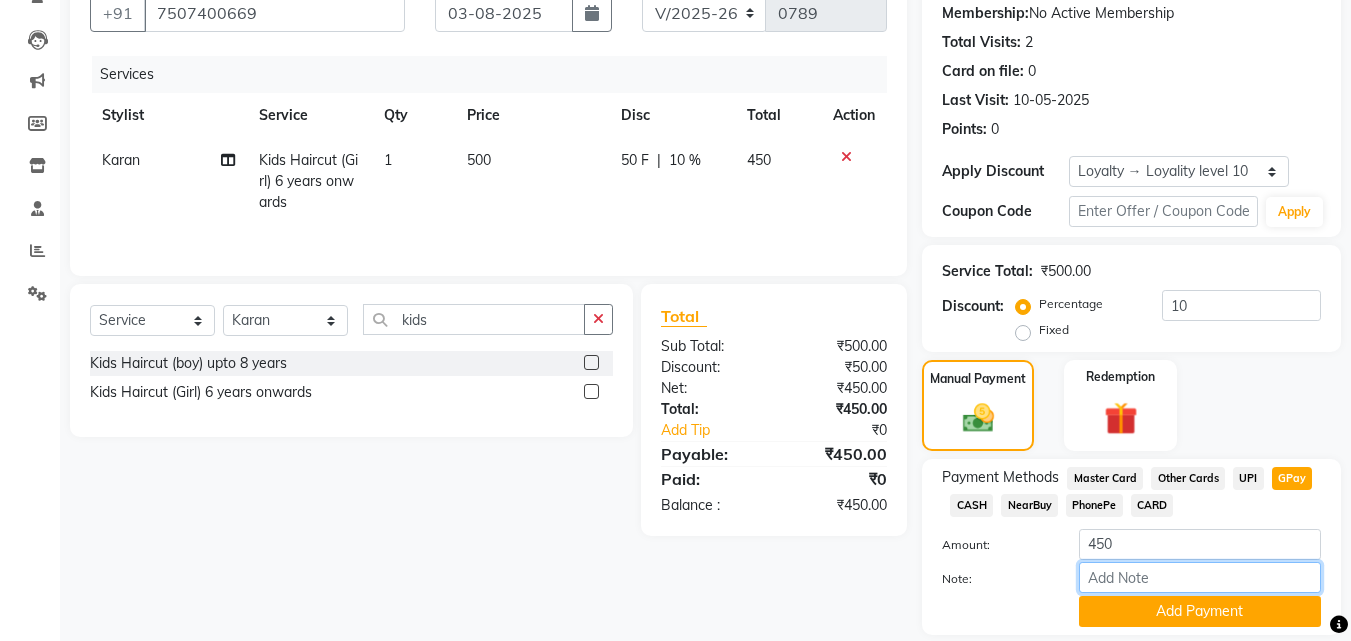 scroll, scrollTop: 157, scrollLeft: 0, axis: vertical 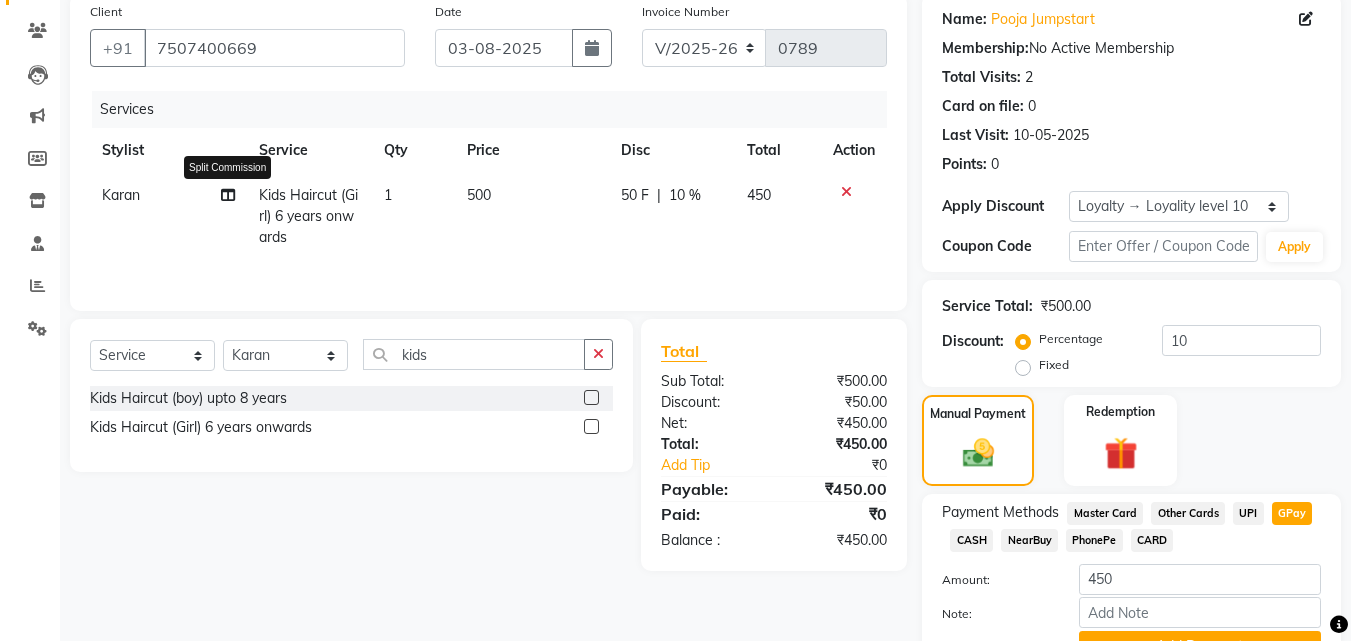 click 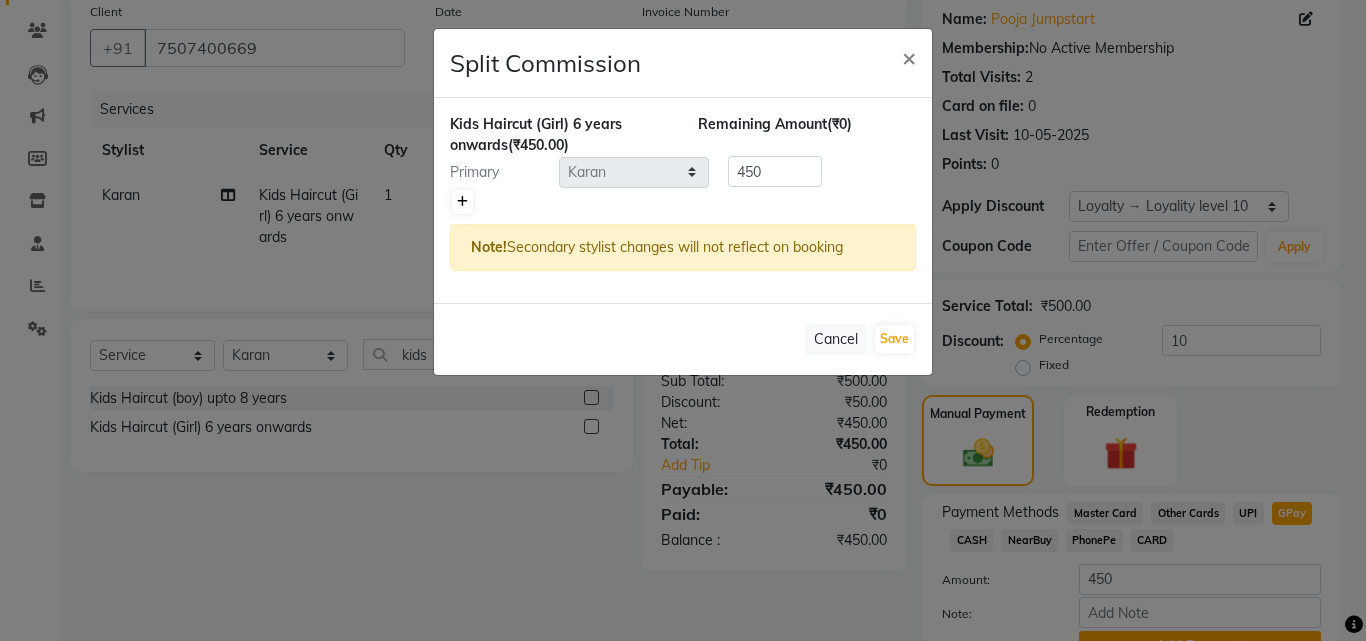 click 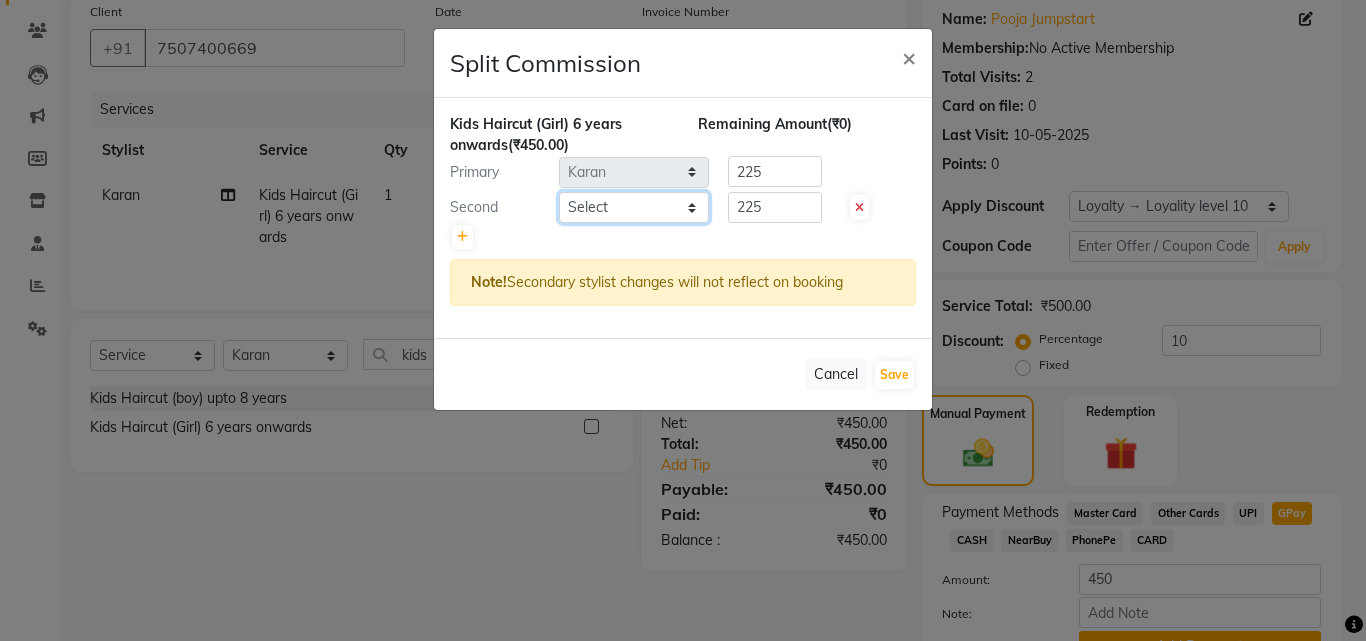 click on "Select  ABHISHEKH   Jaya Shinde   Karan    Mahesh Rasal   Mohd Monish Ahmed   monika    NAAZ   NIlesh   pooja jaison   Pooja Mam   purva   Sanket   Sujata    Surekha   Vandana  Chavan   Vrsha jare" 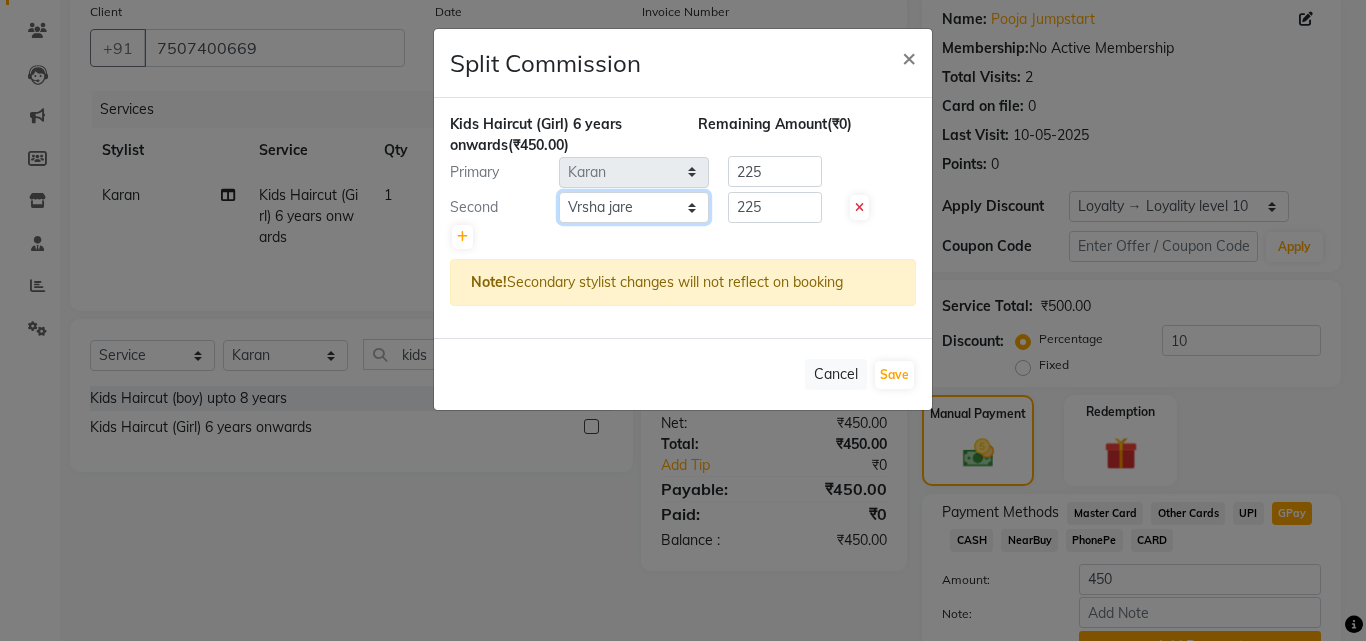 click on "Select  ABHISHEKH   Jaya Shinde   Karan    Mahesh Rasal   Mohd Monish Ahmed   monika    NAAZ   NIlesh   pooja jaison   Pooja Mam   purva   Sanket   Sujata    Surekha   Vandana  Chavan   Vrsha jare" 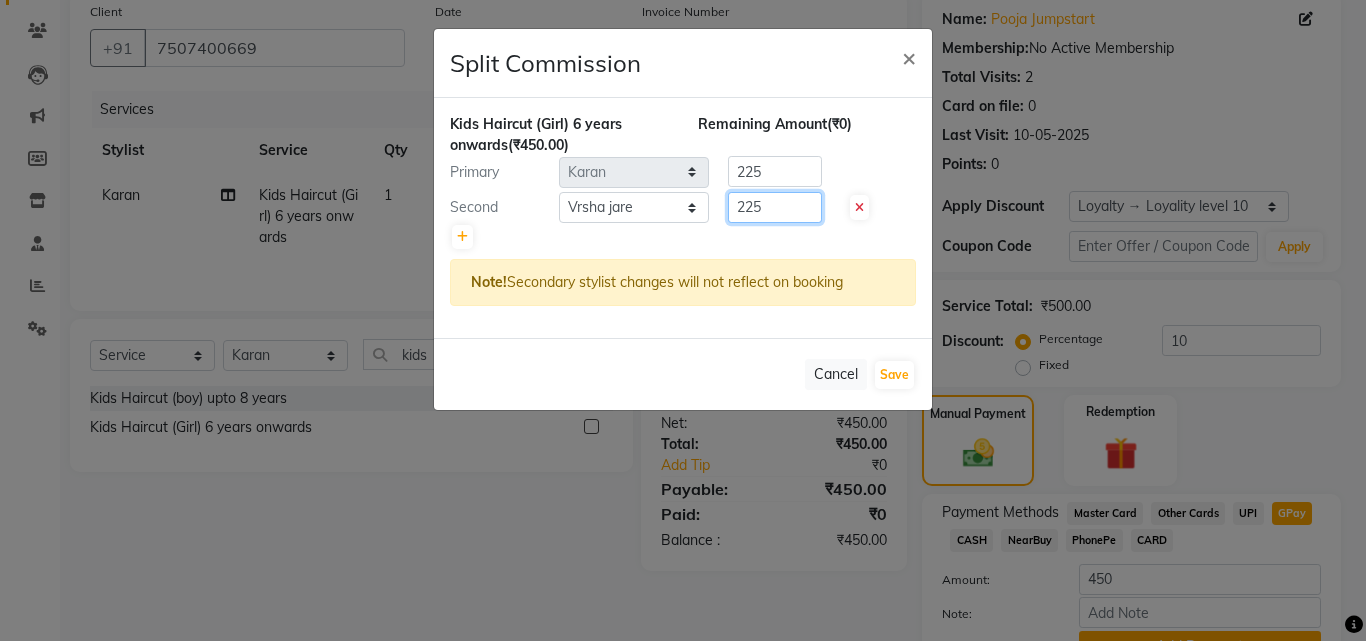 drag, startPoint x: 797, startPoint y: 206, endPoint x: 695, endPoint y: 215, distance: 102.396286 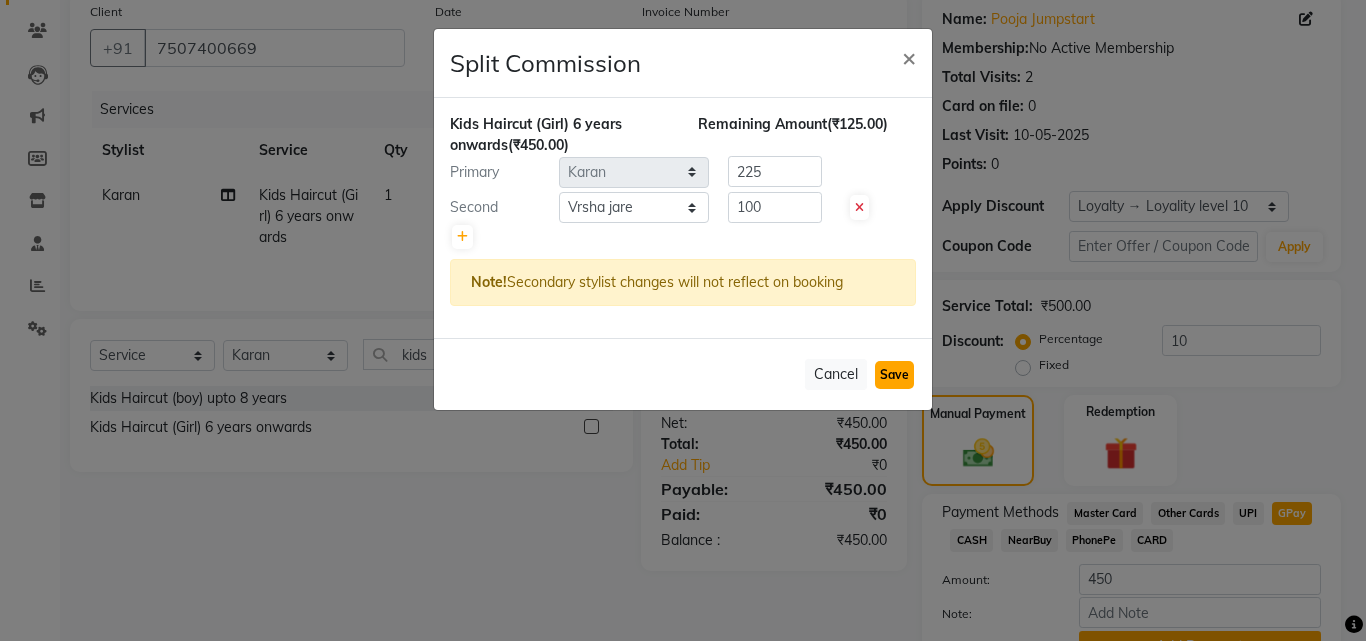 click on "Save" 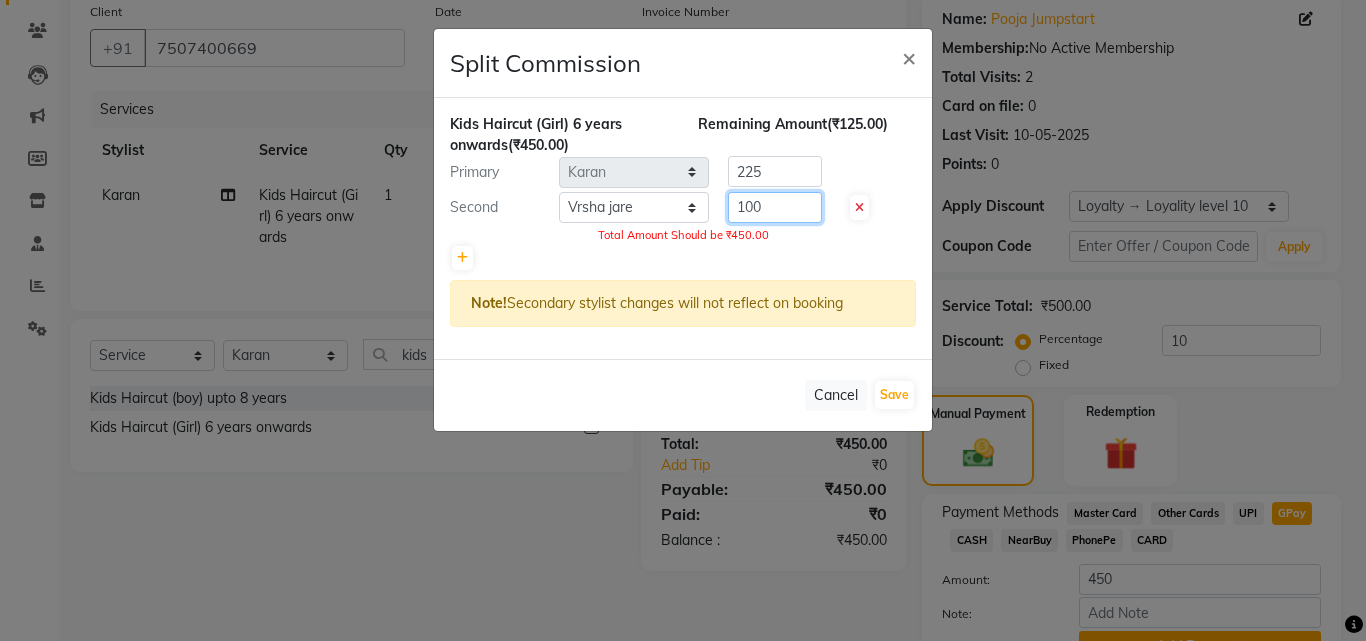 click on "100" 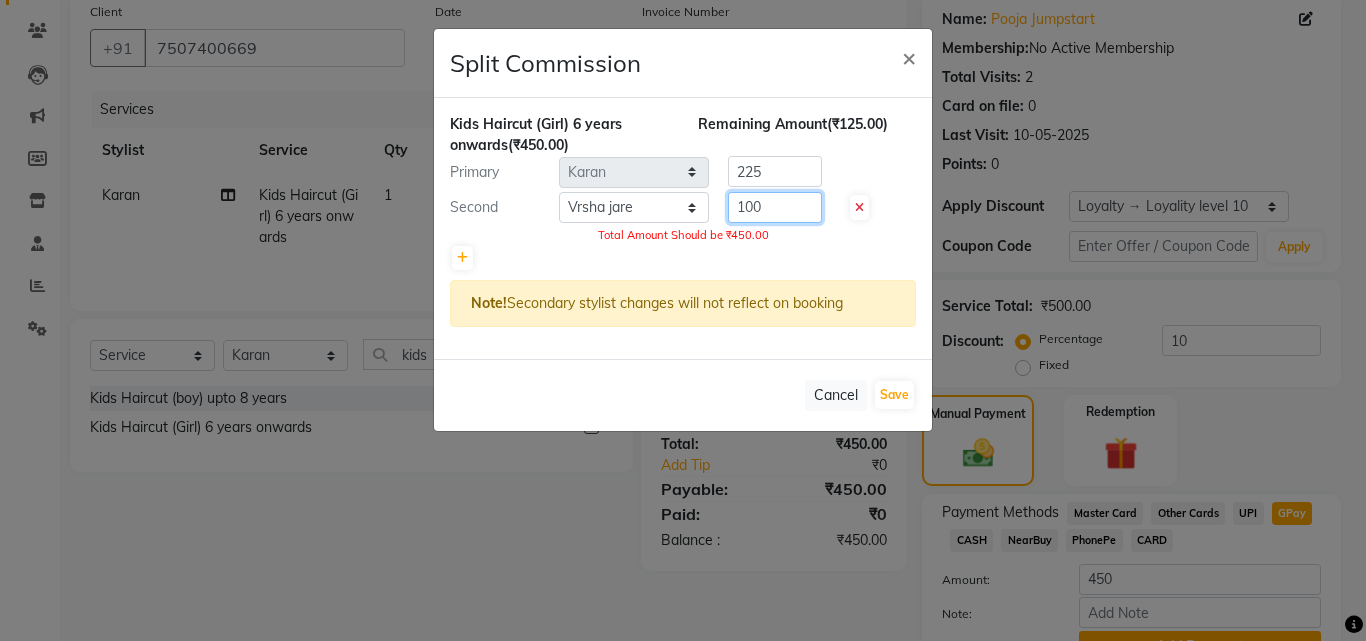 drag, startPoint x: 744, startPoint y: 208, endPoint x: 763, endPoint y: 207, distance: 19.026299 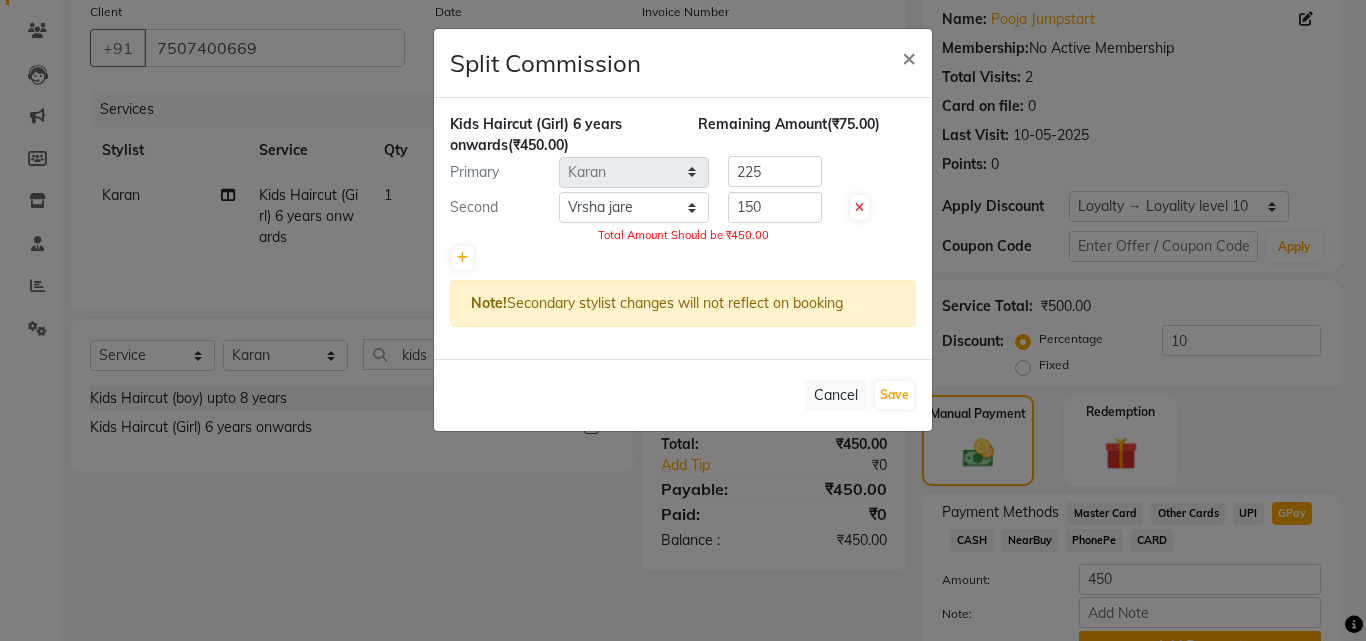 click 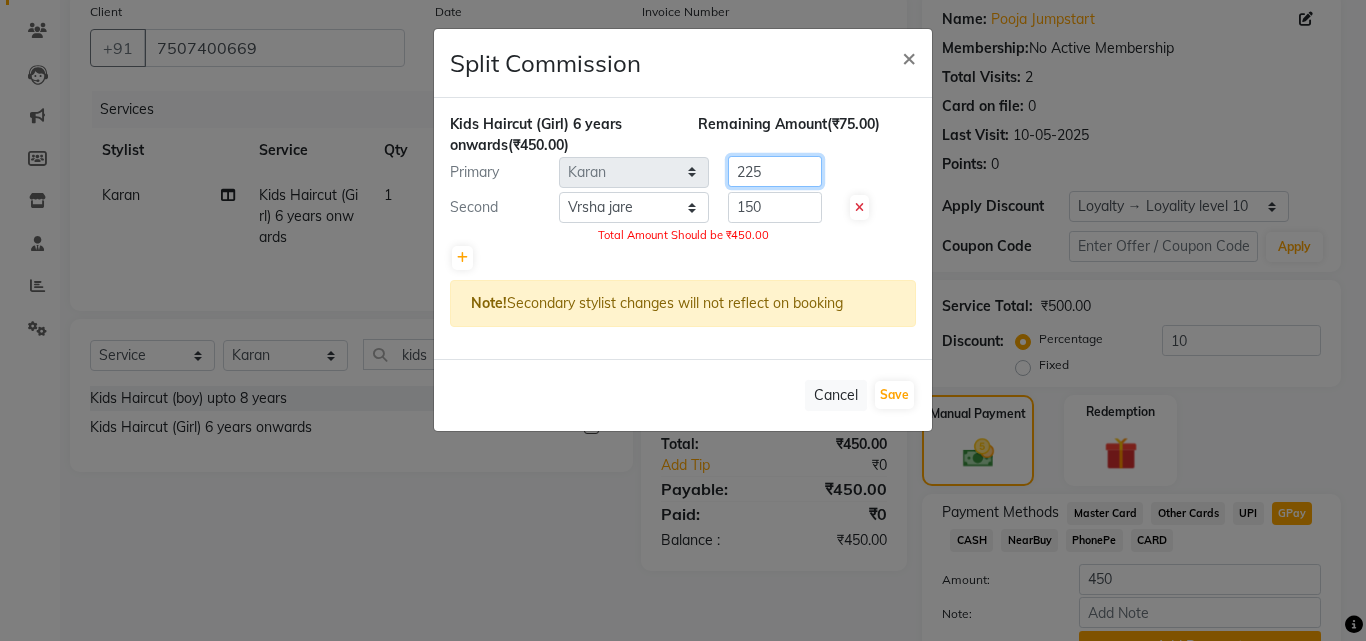 drag, startPoint x: 743, startPoint y: 170, endPoint x: 772, endPoint y: 171, distance: 29.017237 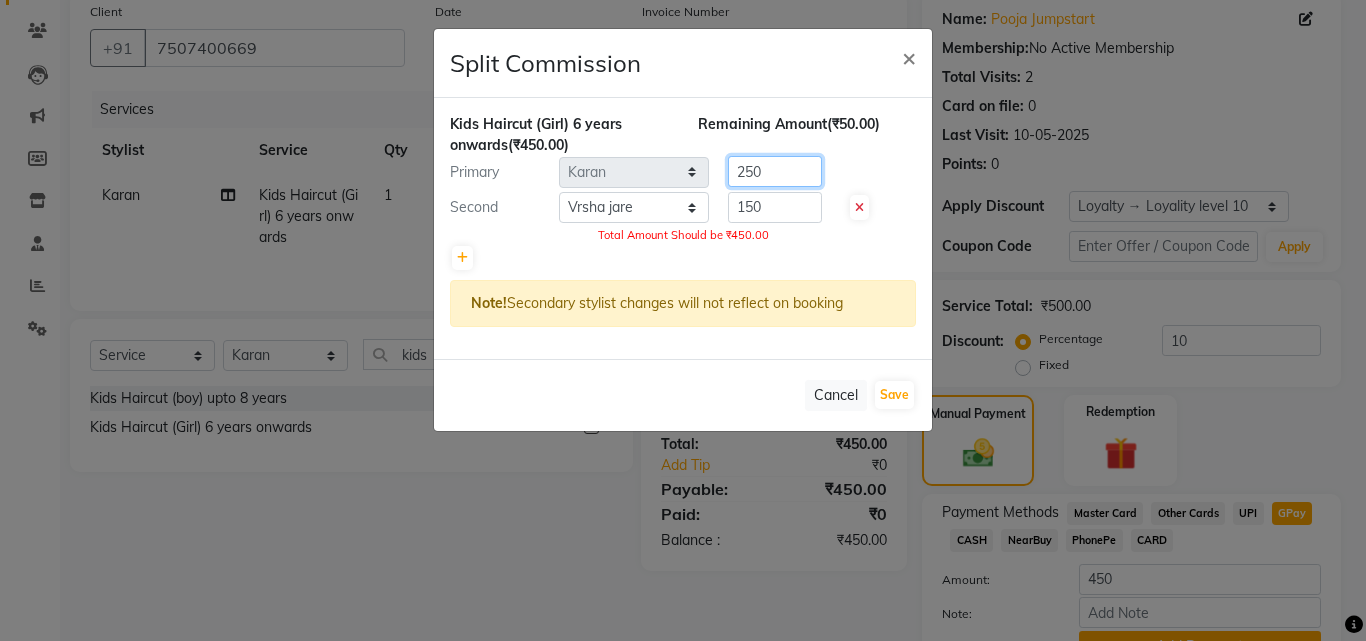 drag, startPoint x: 779, startPoint y: 175, endPoint x: 730, endPoint y: 173, distance: 49.0408 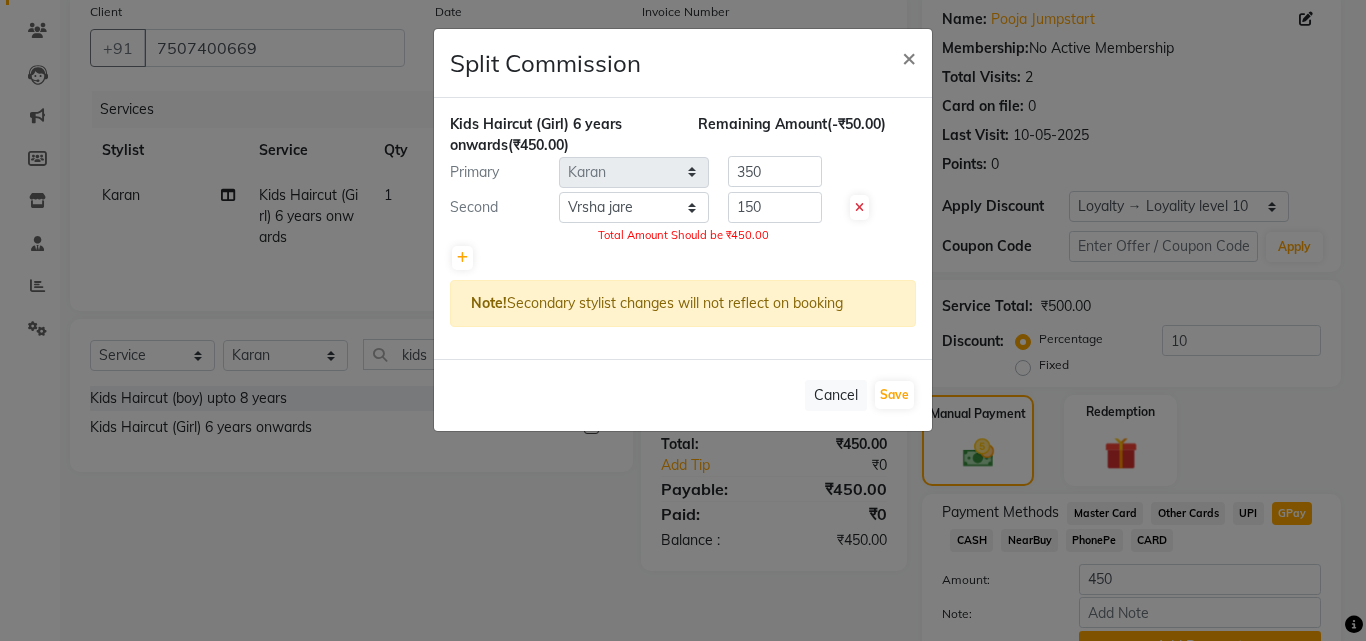 click 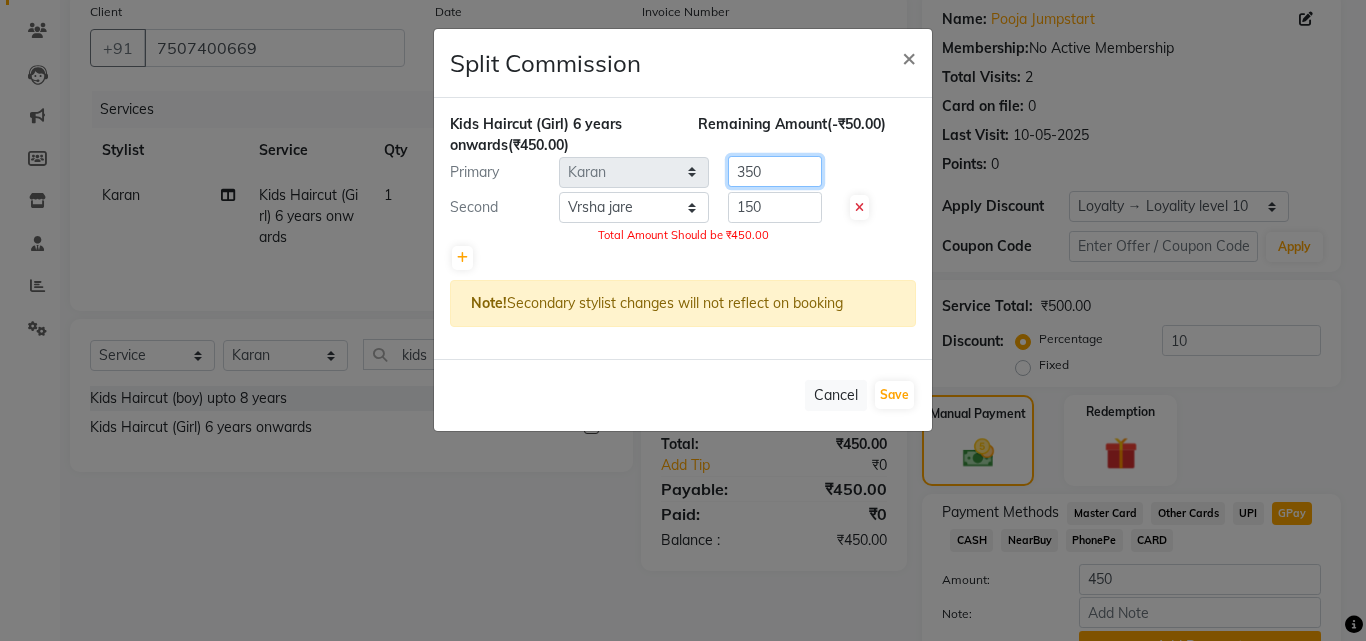 drag, startPoint x: 746, startPoint y: 178, endPoint x: 774, endPoint y: 171, distance: 28.86174 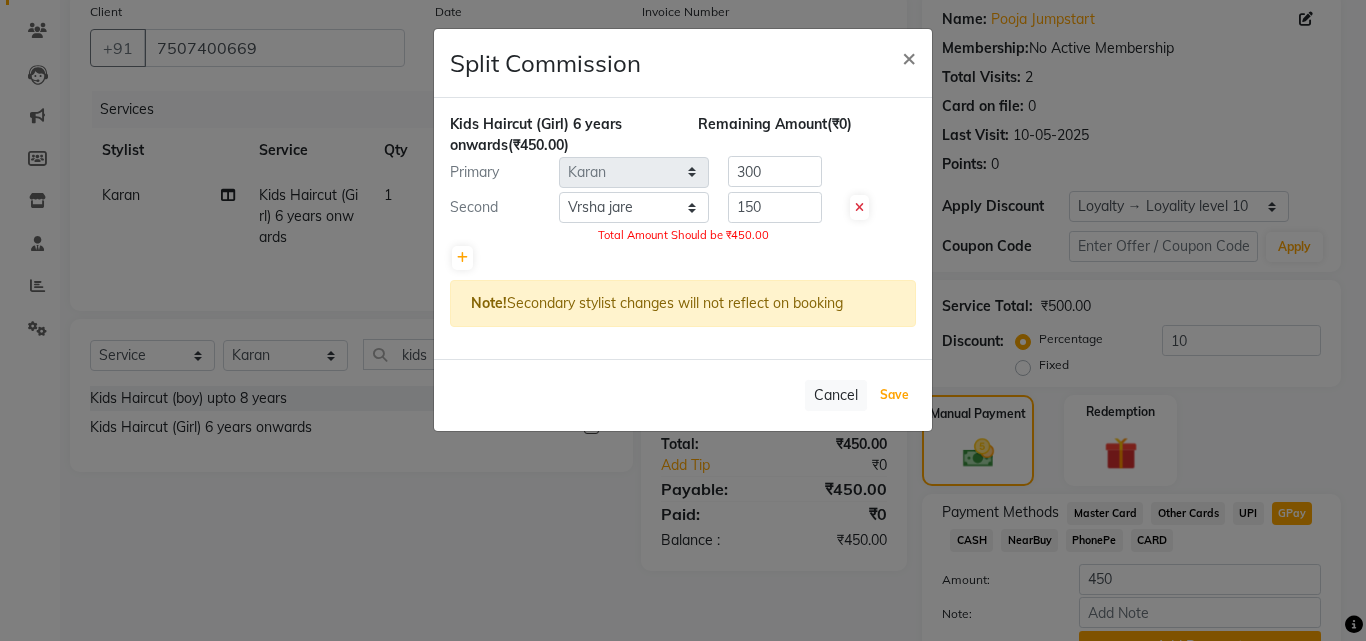 click on "Save" 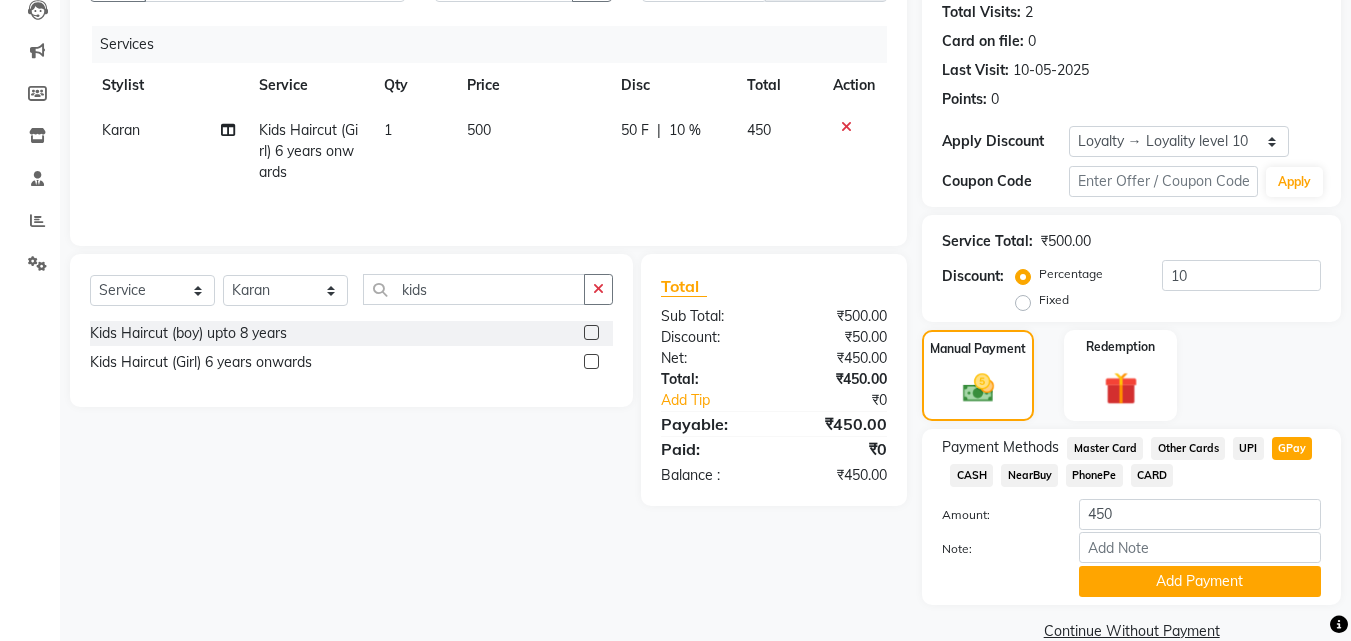 scroll, scrollTop: 257, scrollLeft: 0, axis: vertical 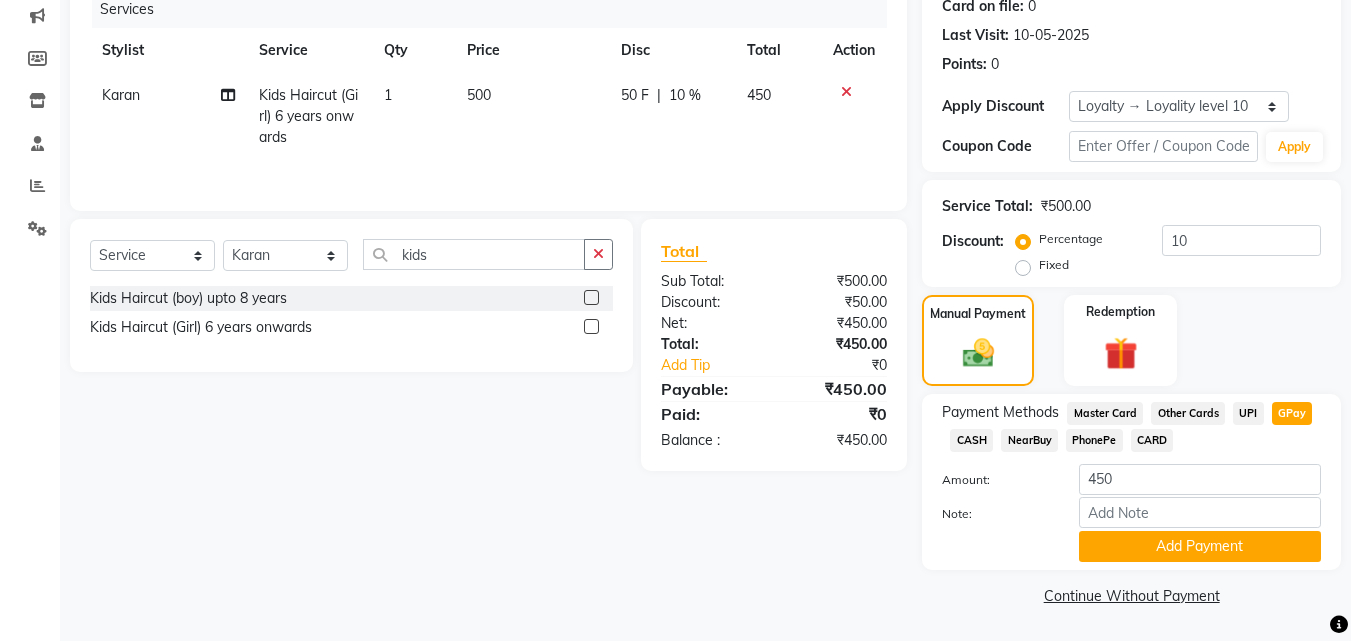 click 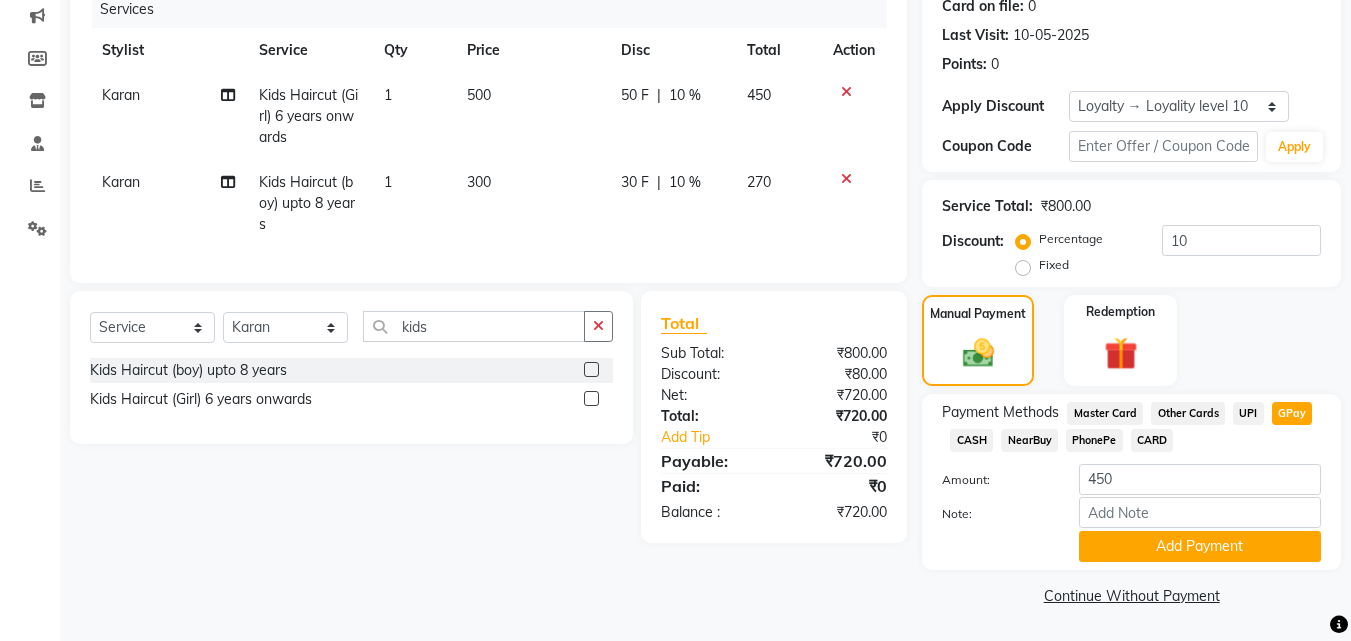 click 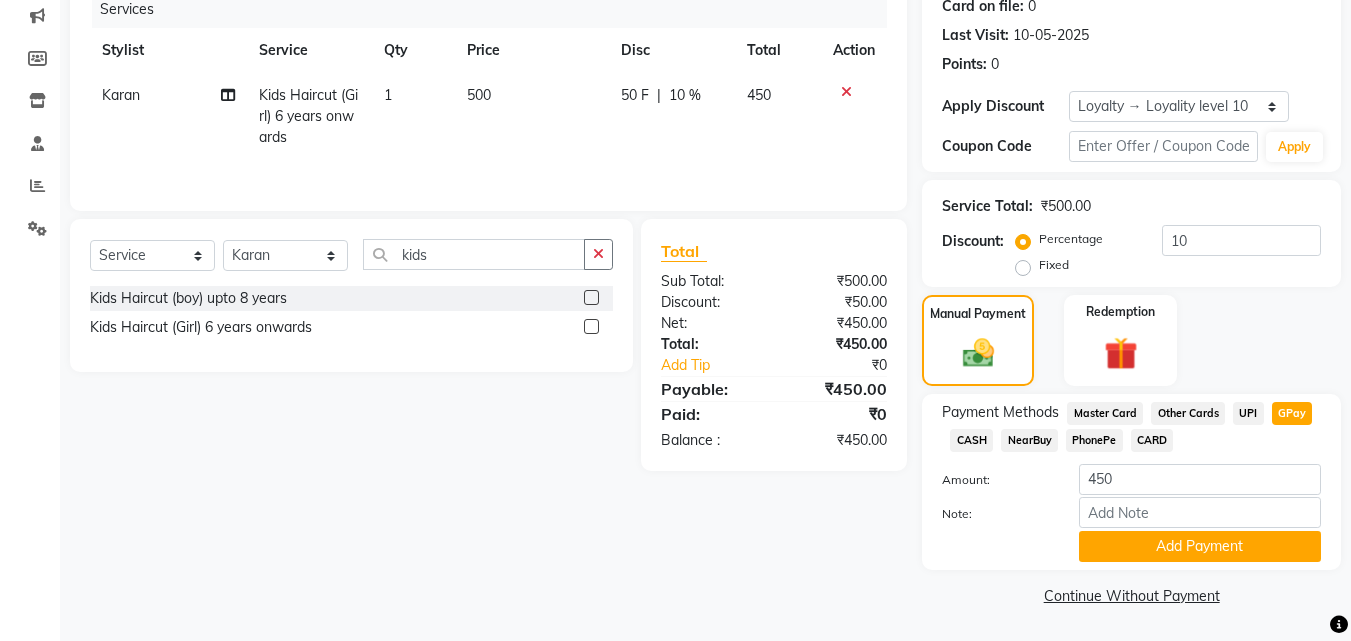 click 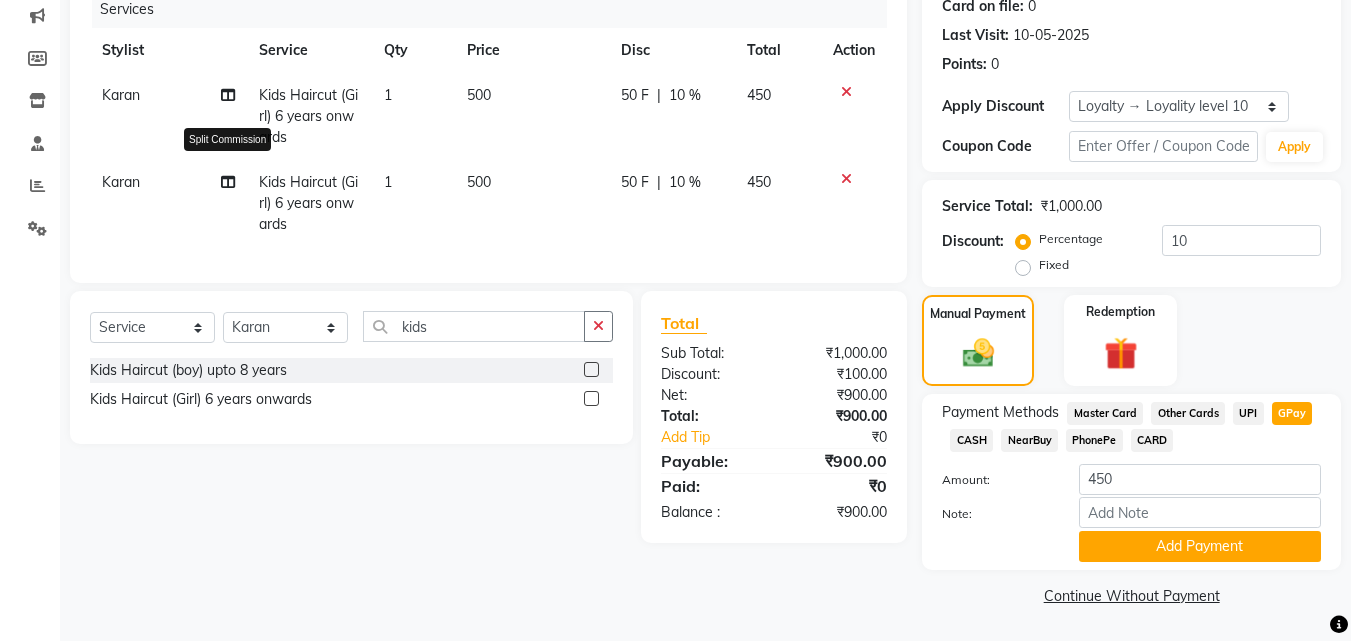 click 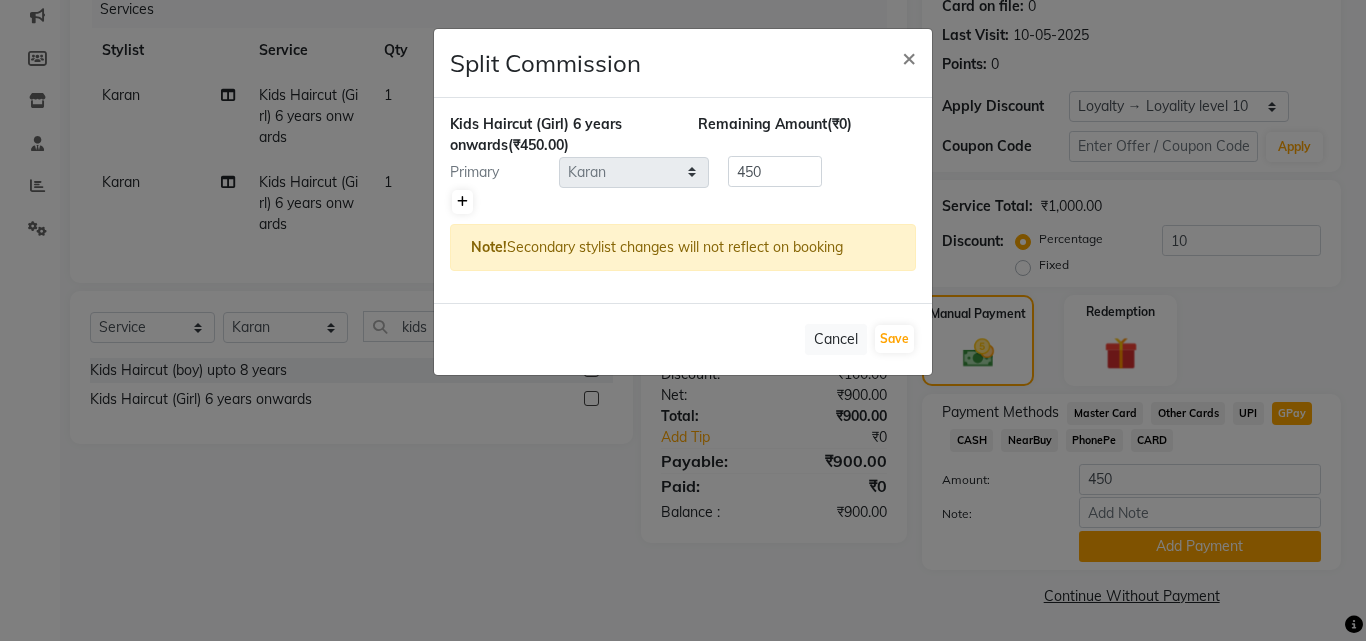 click 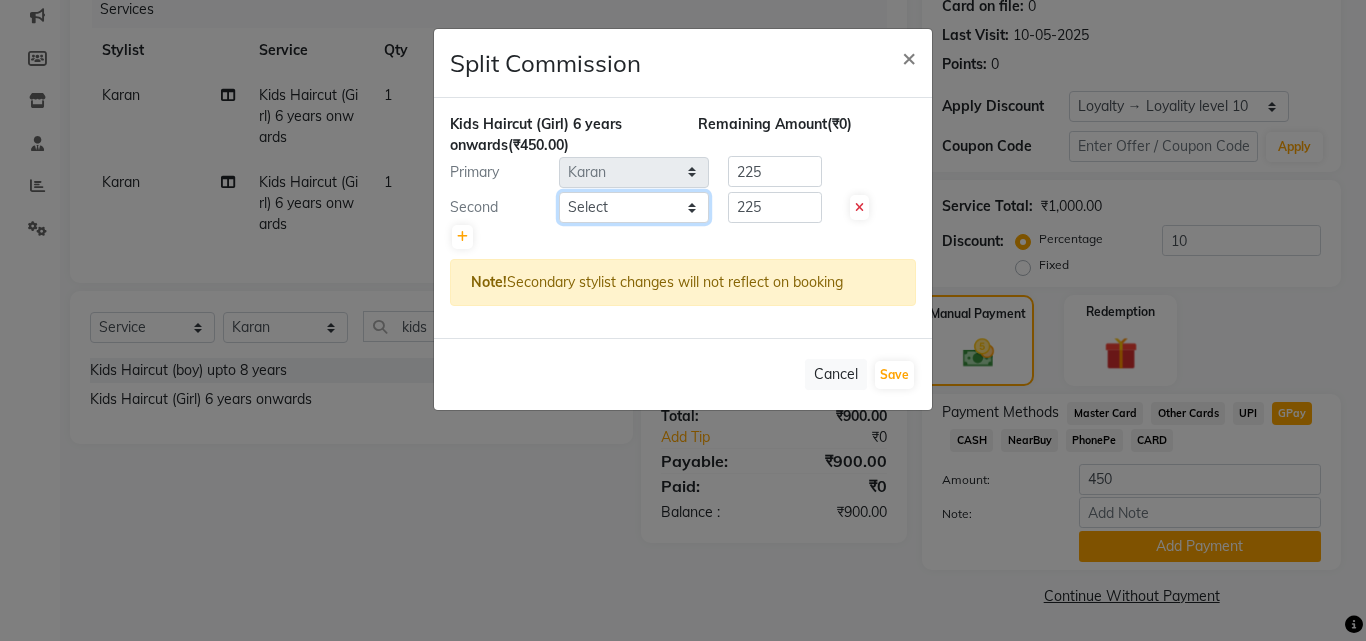 click on "Select  ABHISHEKH   Jaya Shinde   Karan    Mahesh Rasal   Mohd Monish Ahmed   monika    NAAZ   NIlesh   pooja jaison   Pooja Mam   purva   Sanket   Sujata    Surekha   Vandana  Chavan   Vrsha jare" 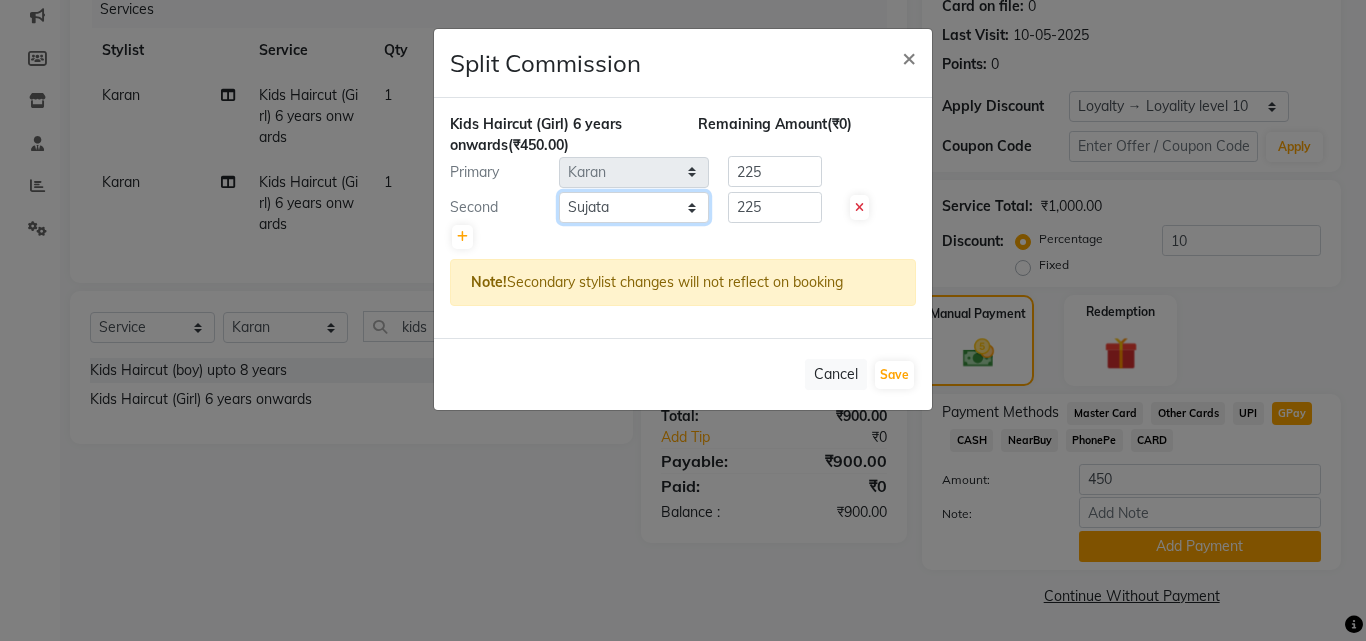 click on "Select  ABHISHEKH   Jaya Shinde   Karan    Mahesh Rasal   Mohd Monish Ahmed   monika    NAAZ   NIlesh   pooja jaison   Pooja Mam   purva   Sanket   Sujata    Surekha   Vandana  Chavan   Vrsha jare" 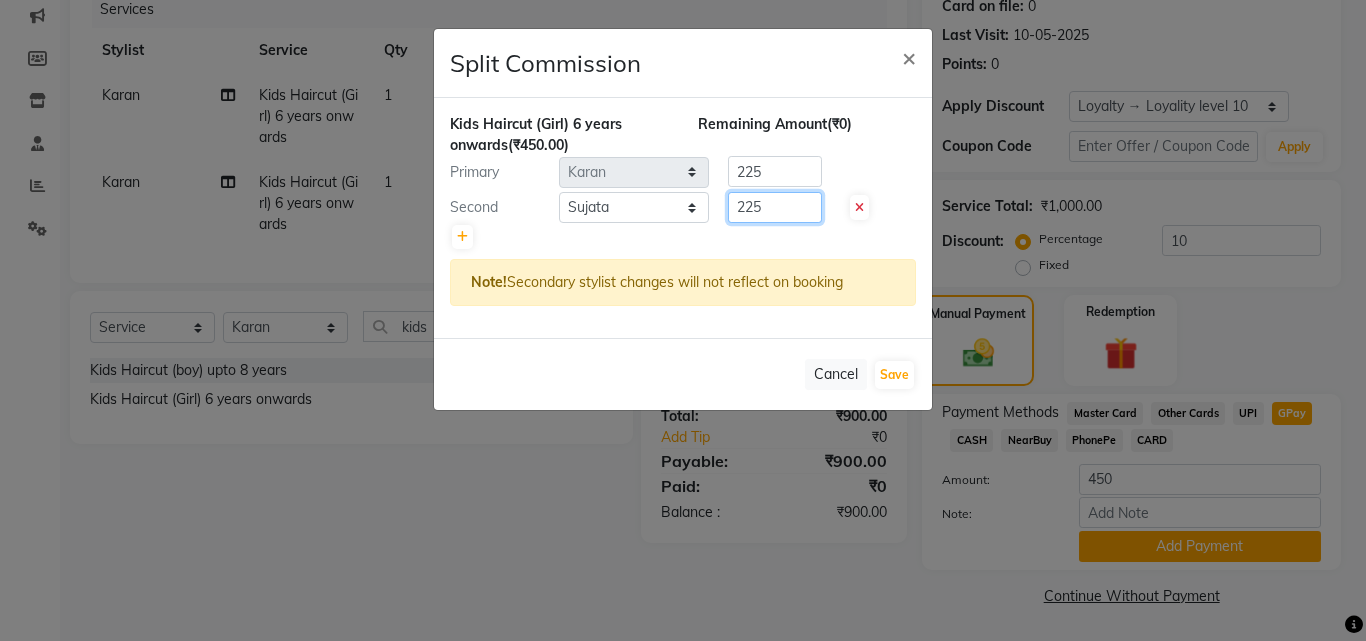 drag, startPoint x: 785, startPoint y: 206, endPoint x: 718, endPoint y: 209, distance: 67.06713 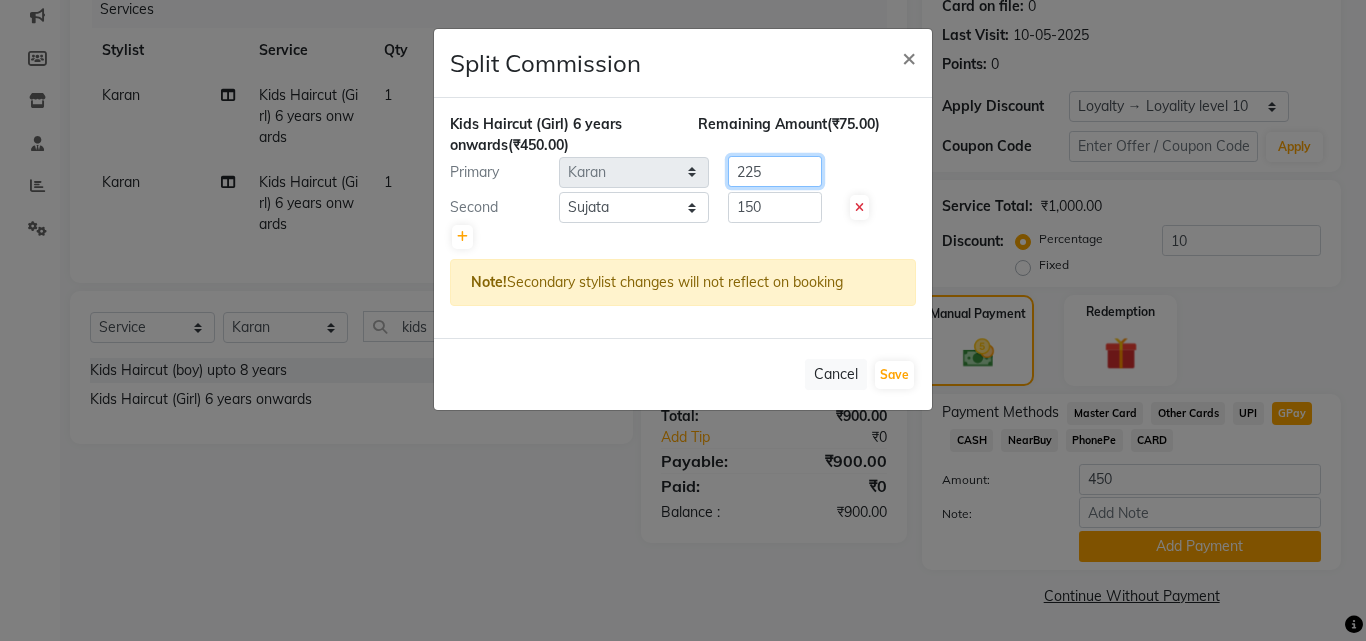 drag, startPoint x: 798, startPoint y: 175, endPoint x: 725, endPoint y: 175, distance: 73 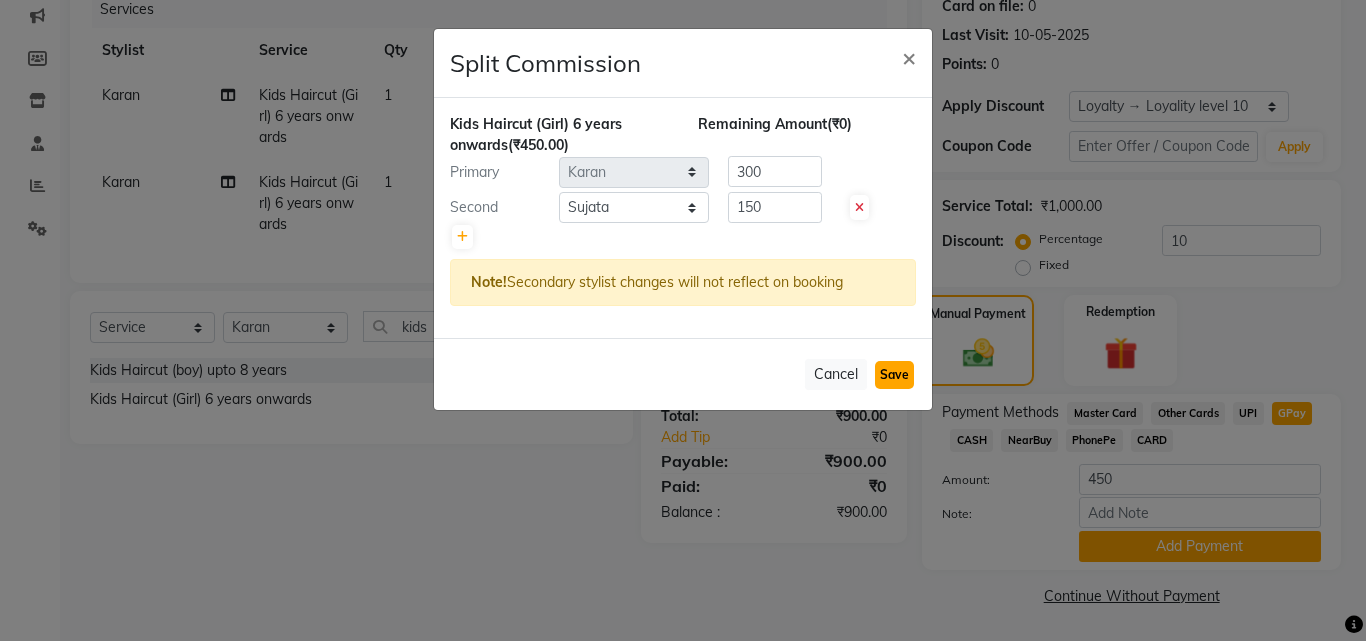 click on "Save" 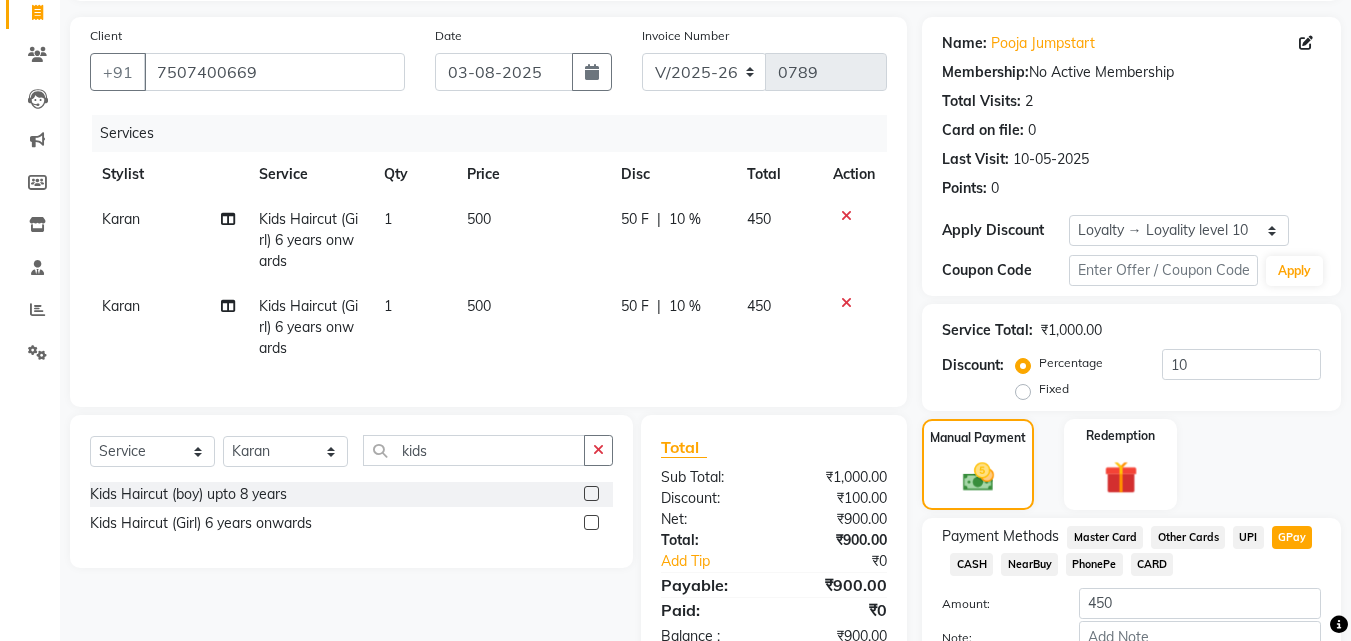 scroll, scrollTop: 257, scrollLeft: 0, axis: vertical 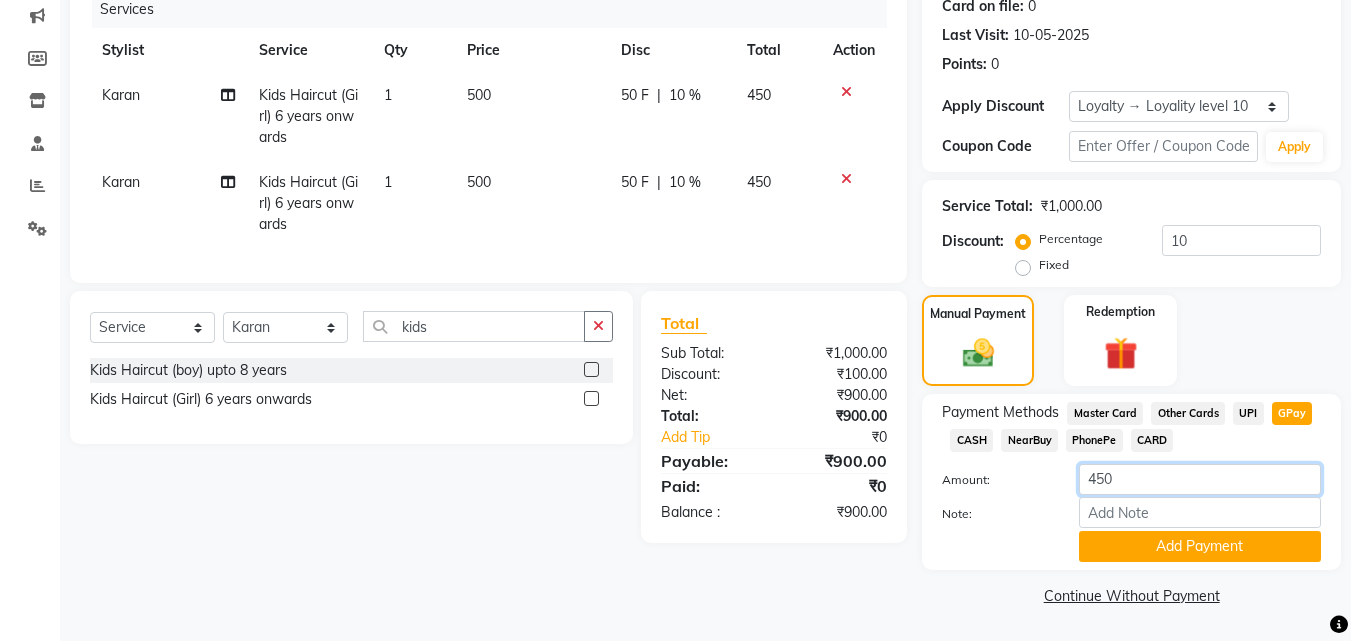 drag, startPoint x: 1185, startPoint y: 478, endPoint x: 1049, endPoint y: 487, distance: 136.29747 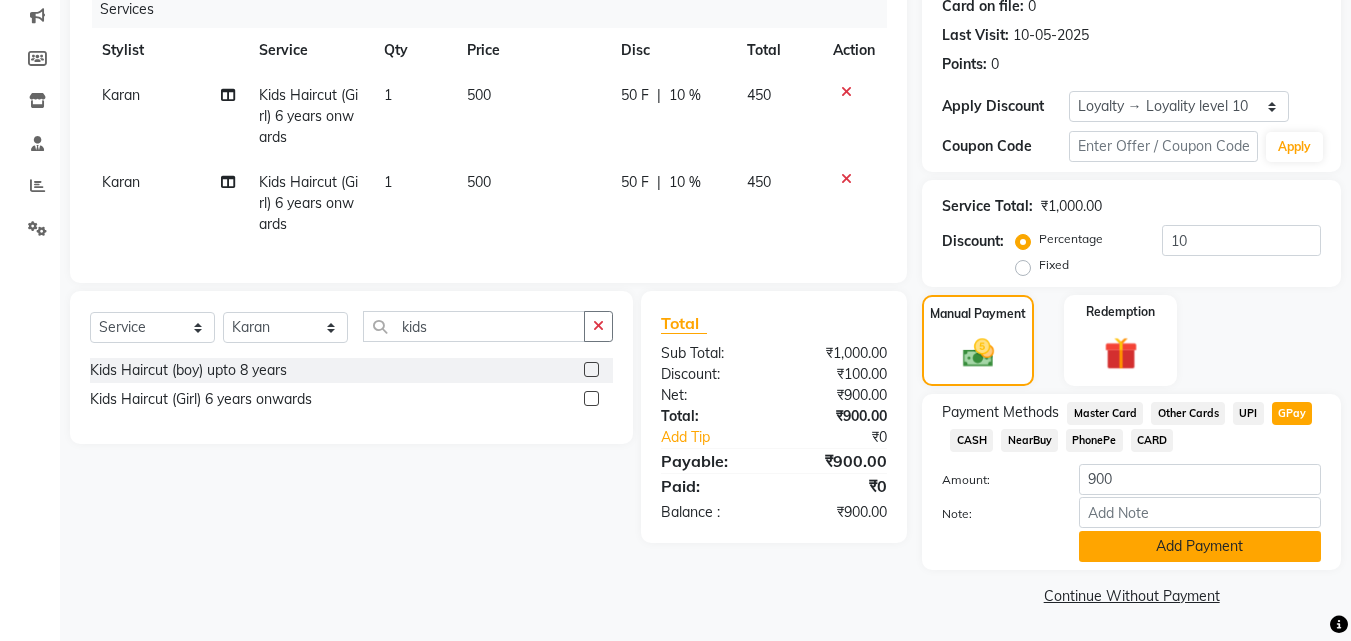 click on "Add Payment" 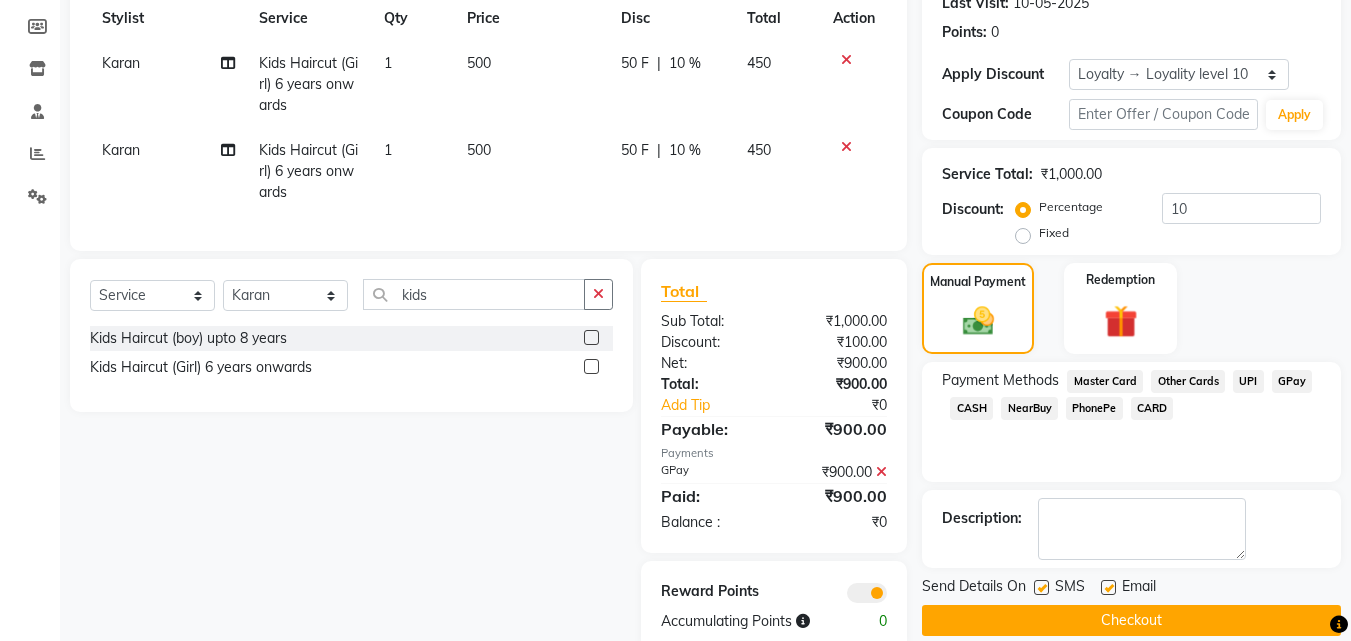 scroll, scrollTop: 345, scrollLeft: 0, axis: vertical 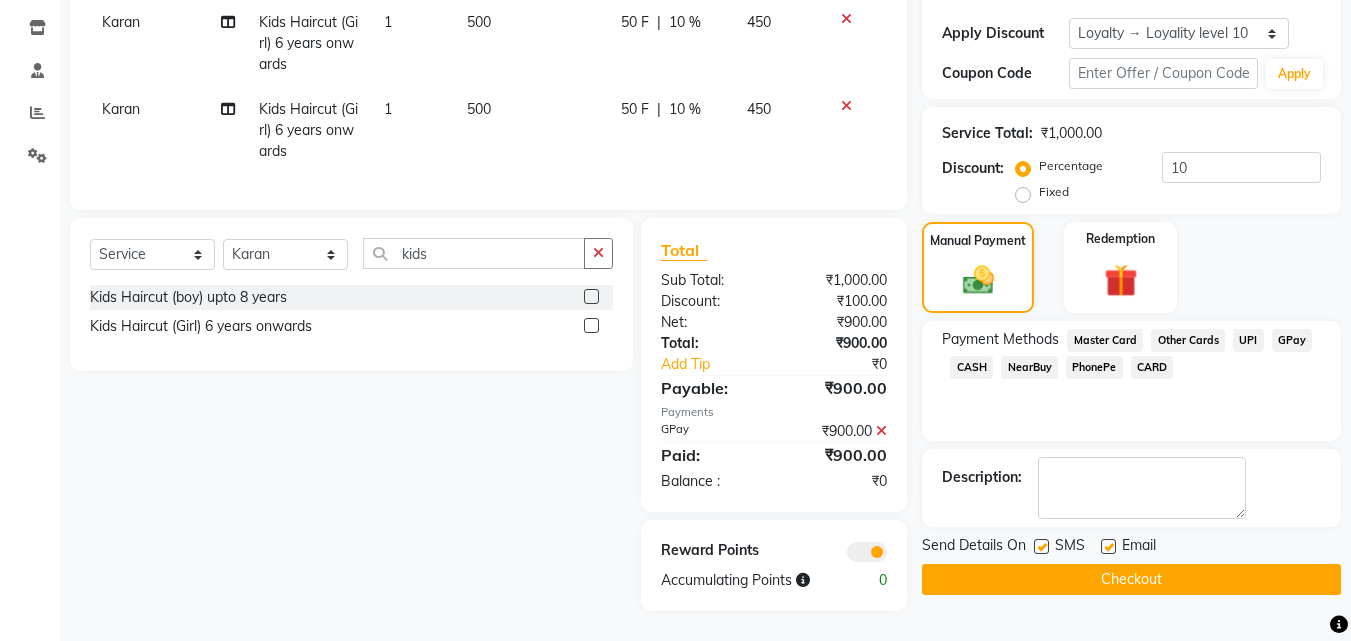 click on "Checkout" 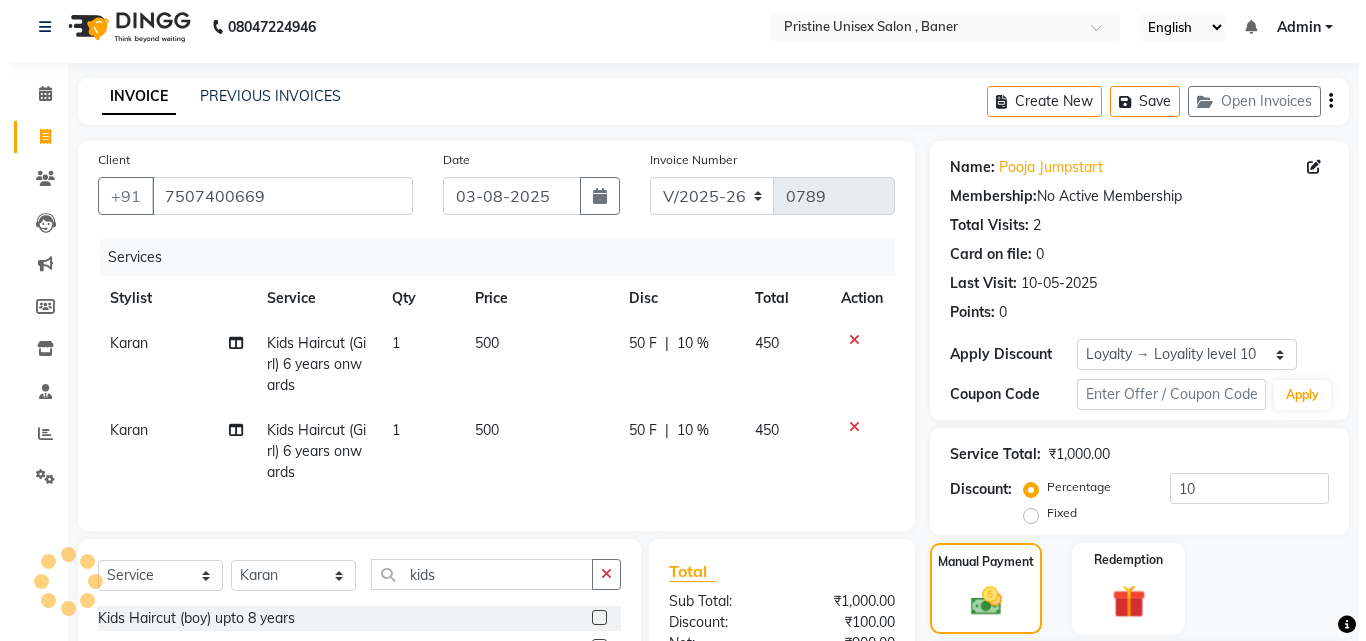 scroll, scrollTop: 0, scrollLeft: 0, axis: both 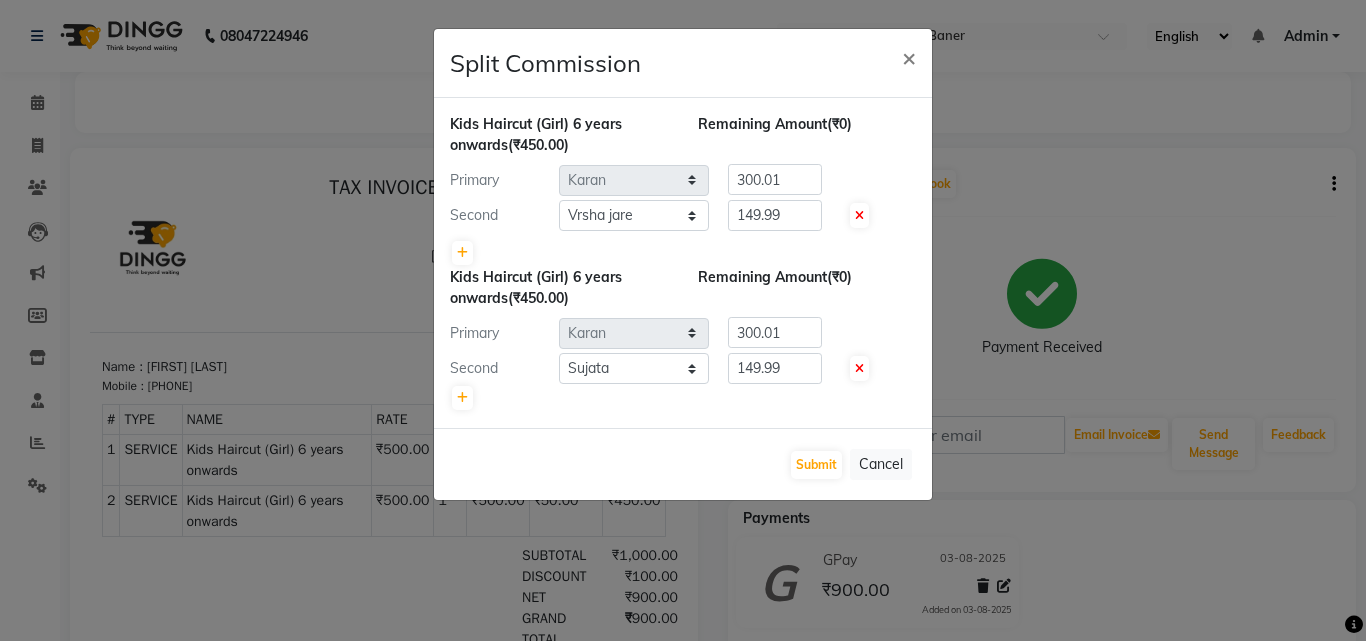 click on "Kids Haircut (Girl) 6 years onwards  (₹450.00) Remaining Amount  (₹0) Primary Select  ABHISHEKH   Jaya Shinde   Karan    Mahesh Rasal   Mohd Monish Ahmed   monika    NAAZ   NIlesh   pooja jaison   Pooja Mam   purva   Sanket   Sujata    Surekha   Vandana  Chavan   Vrsha jare  300.01 Second Select  ABHISHEKH   Jaya Shinde   Karan    Mahesh Rasal   Mohd Monish Ahmed   monika    NAAZ   NIlesh   pooja jaison   Pooja Mam   purva   Sanket   Sujata    Surekha   Vandana  Chavan   Vrsha jare  149.99" 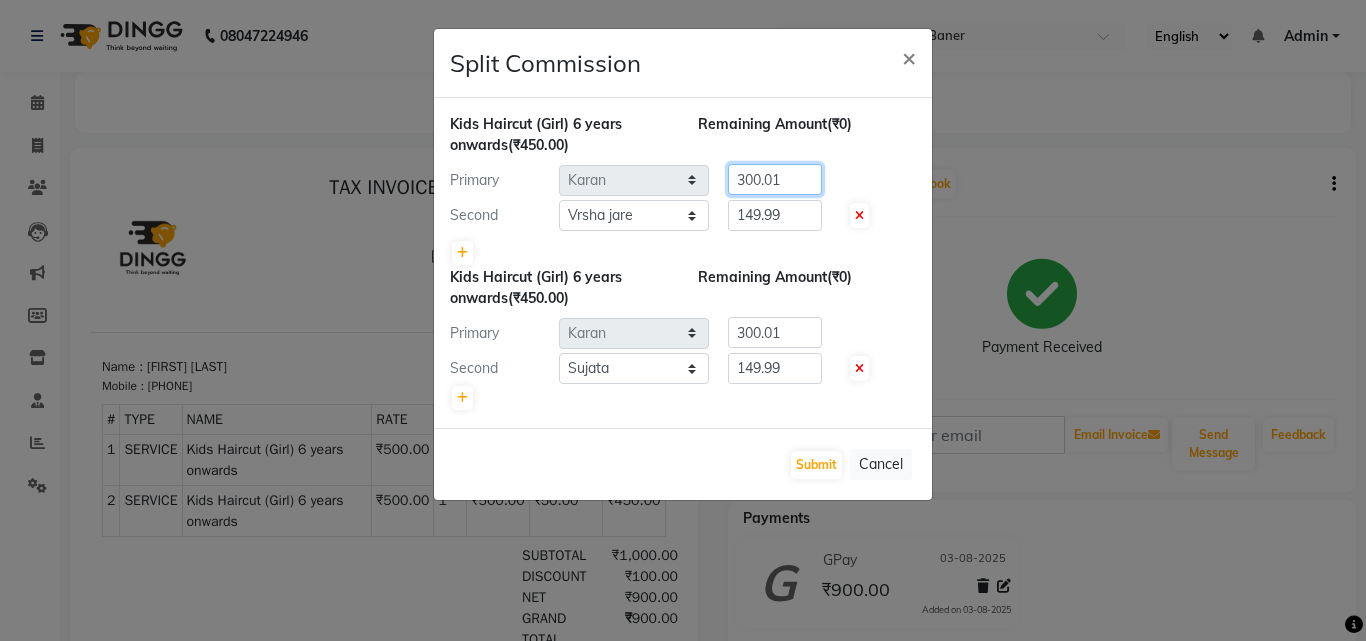 click on "300.01" 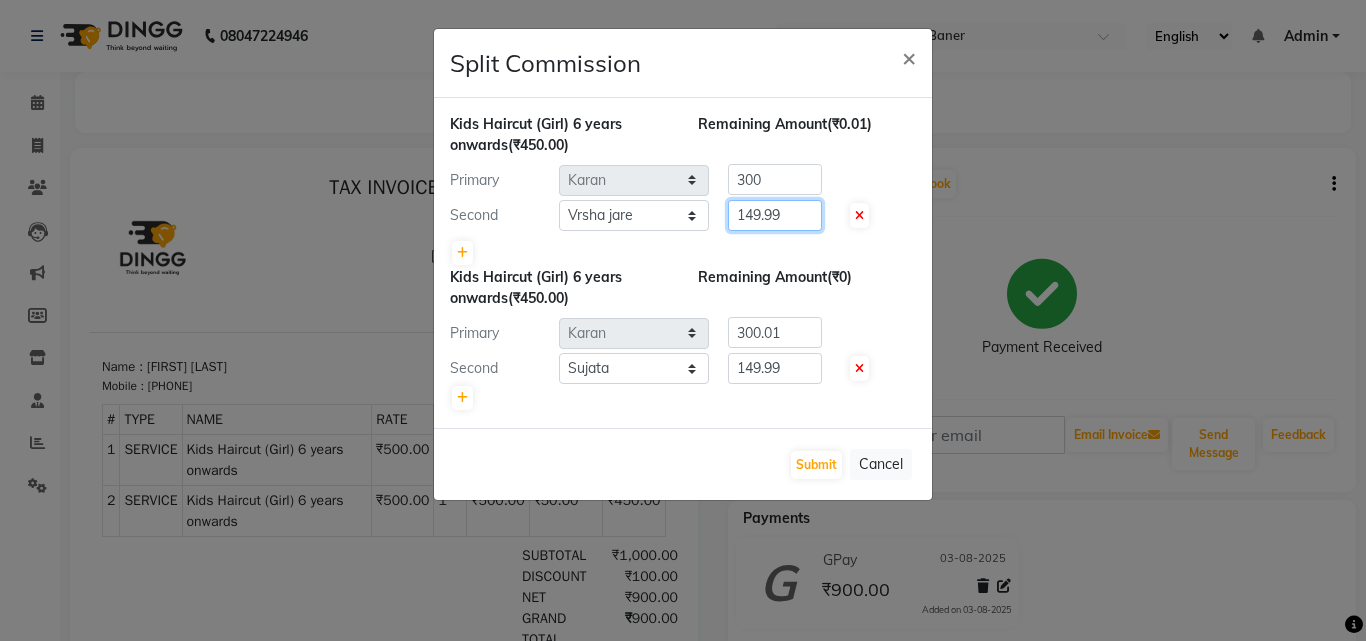drag, startPoint x: 802, startPoint y: 212, endPoint x: 748, endPoint y: 222, distance: 54.91812 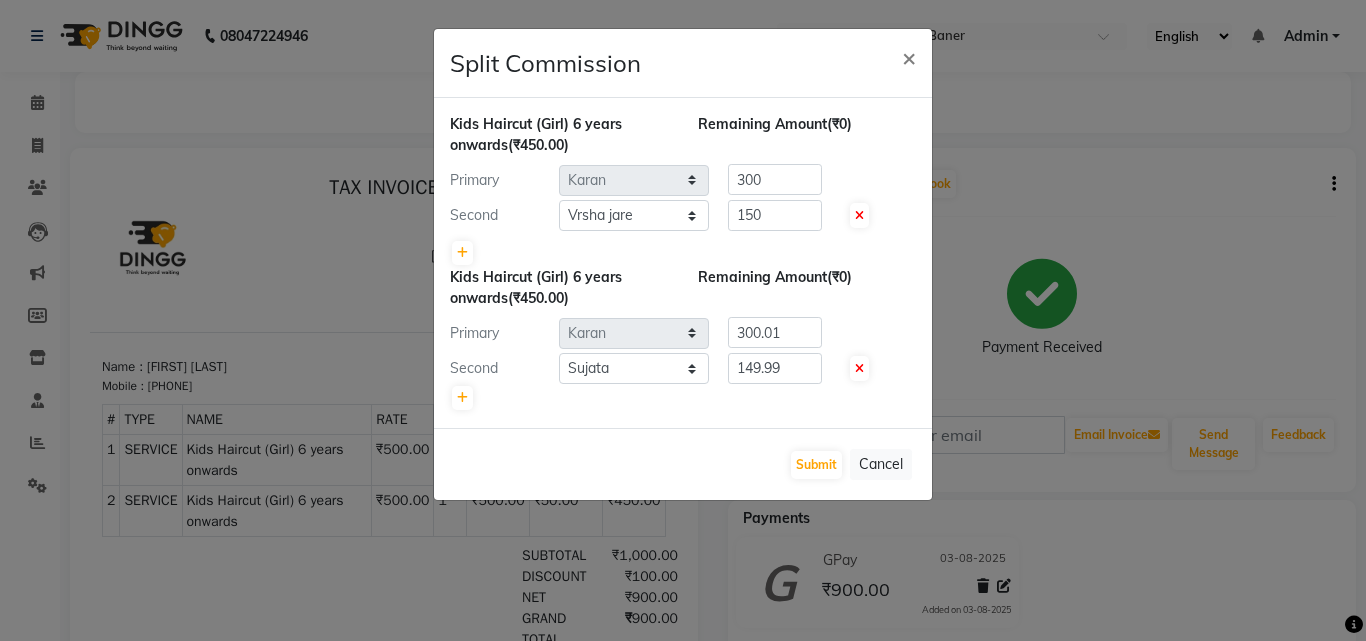 click on "Remaining Amount" 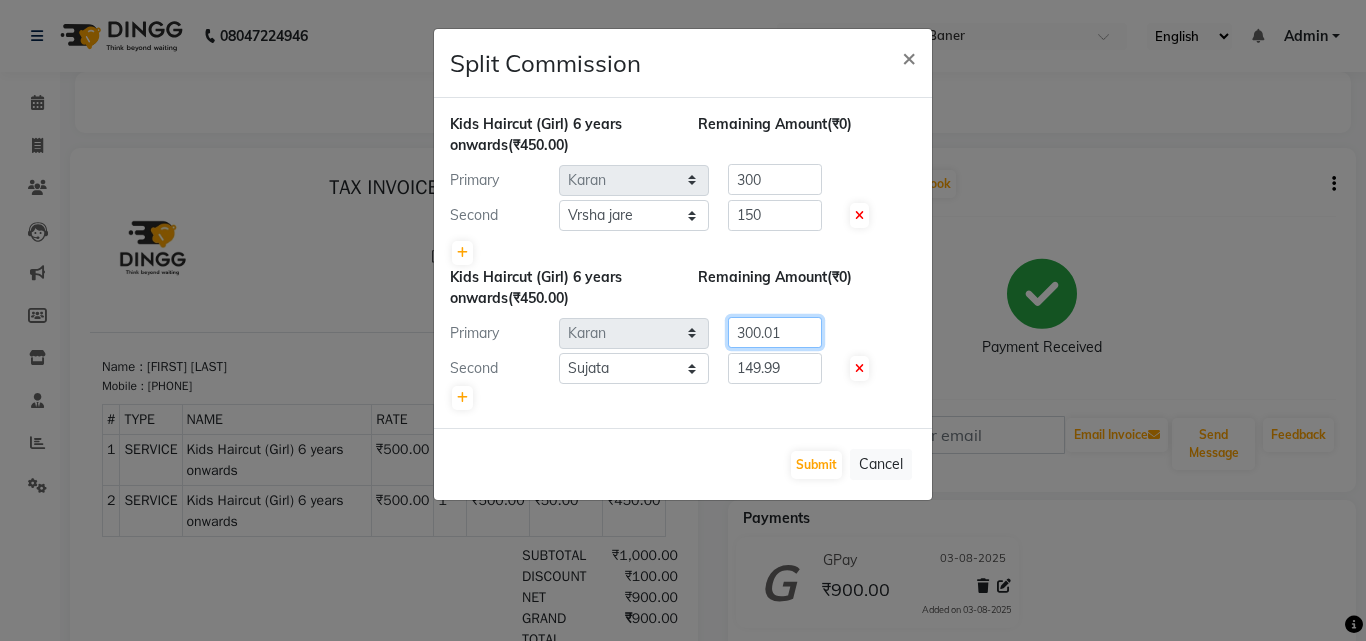 drag, startPoint x: 791, startPoint y: 331, endPoint x: 761, endPoint y: 331, distance: 30 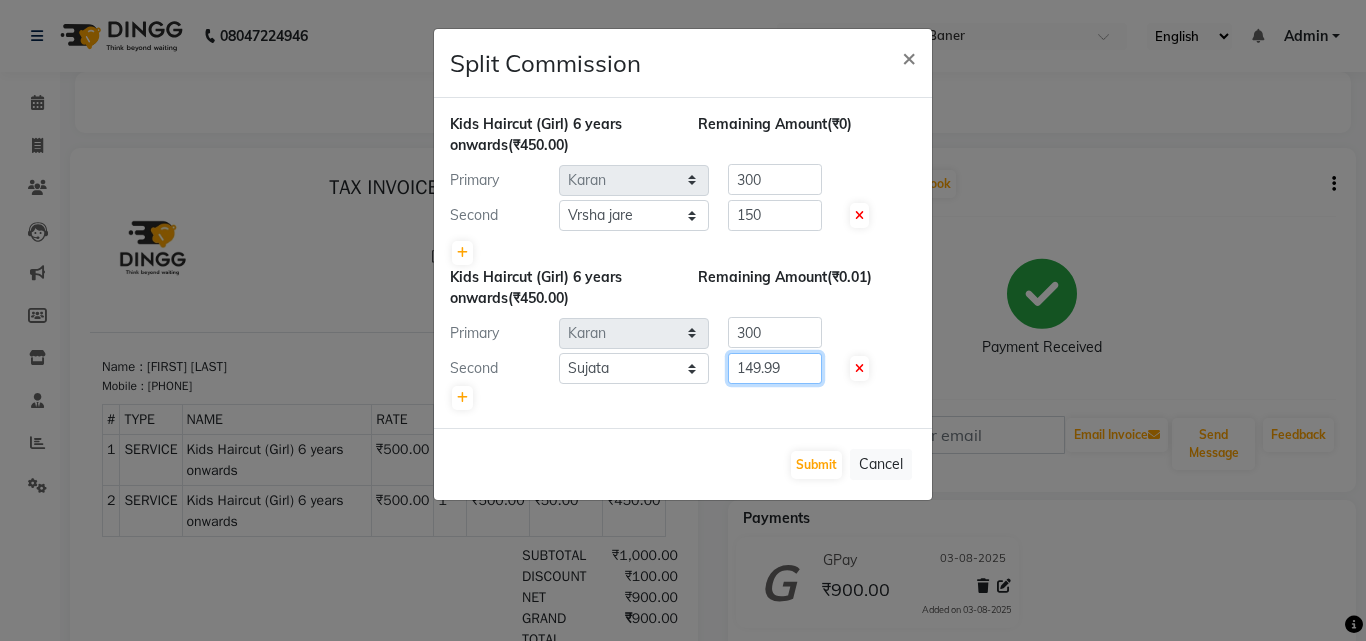 drag, startPoint x: 788, startPoint y: 371, endPoint x: 724, endPoint y: 372, distance: 64.00781 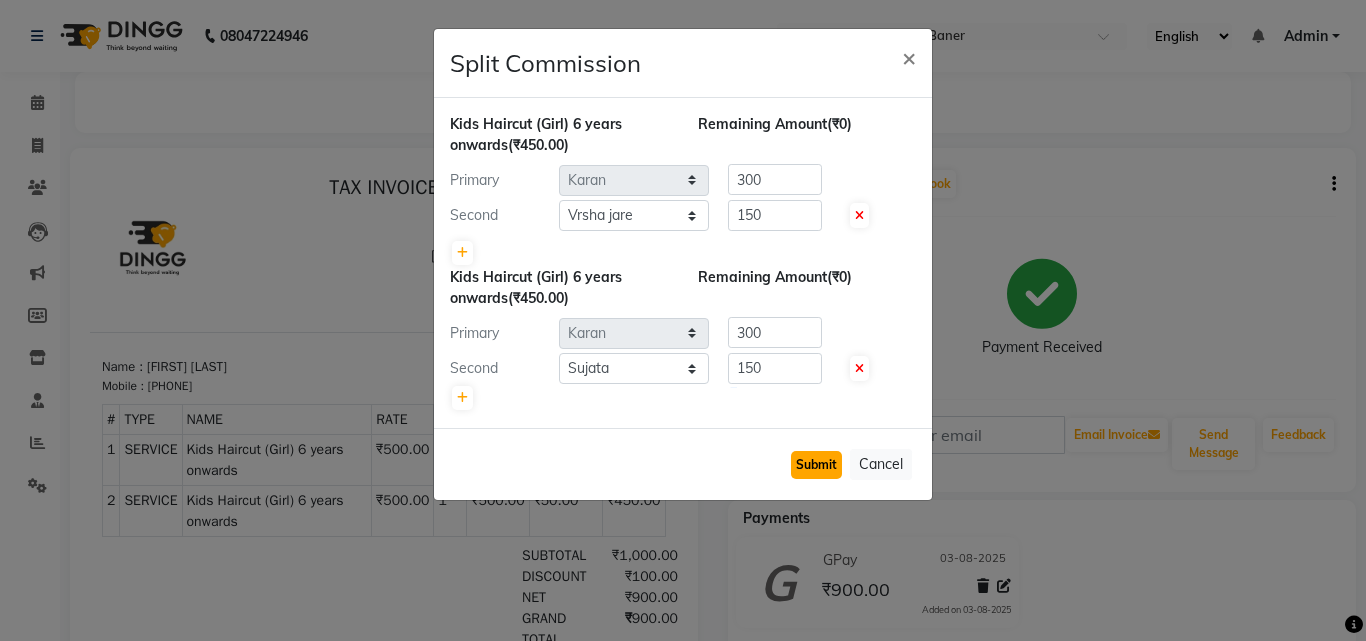 click on "Submit" 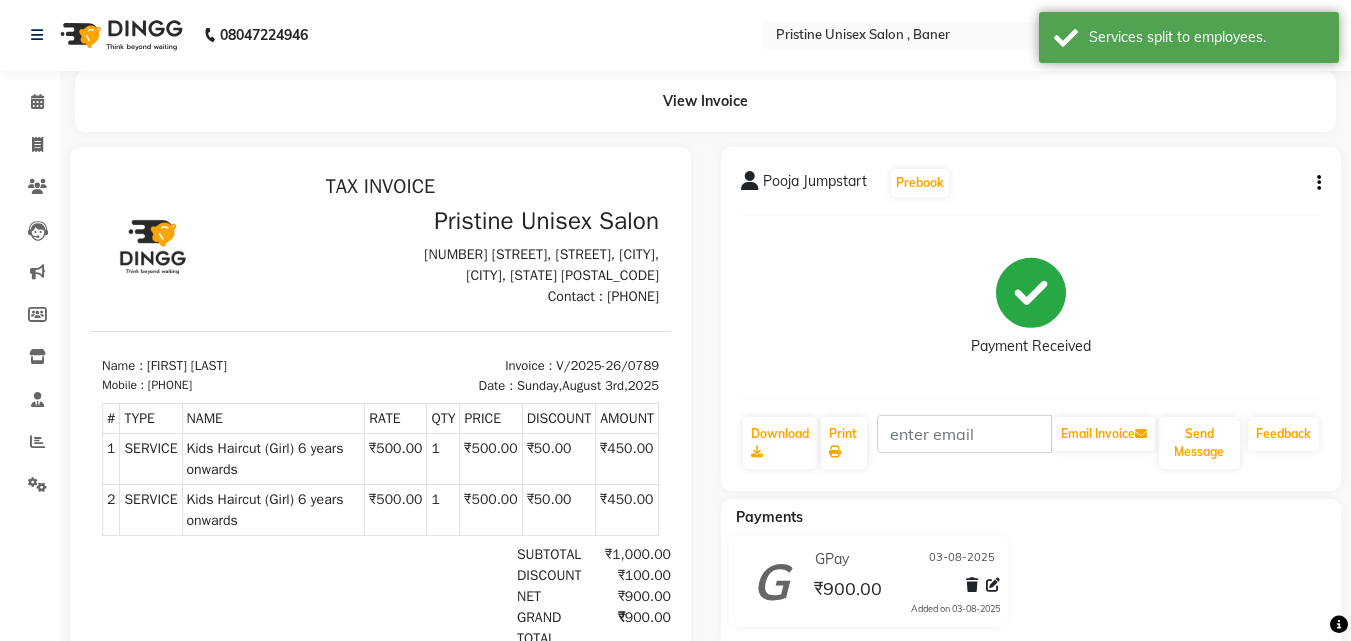 scroll, scrollTop: 0, scrollLeft: 0, axis: both 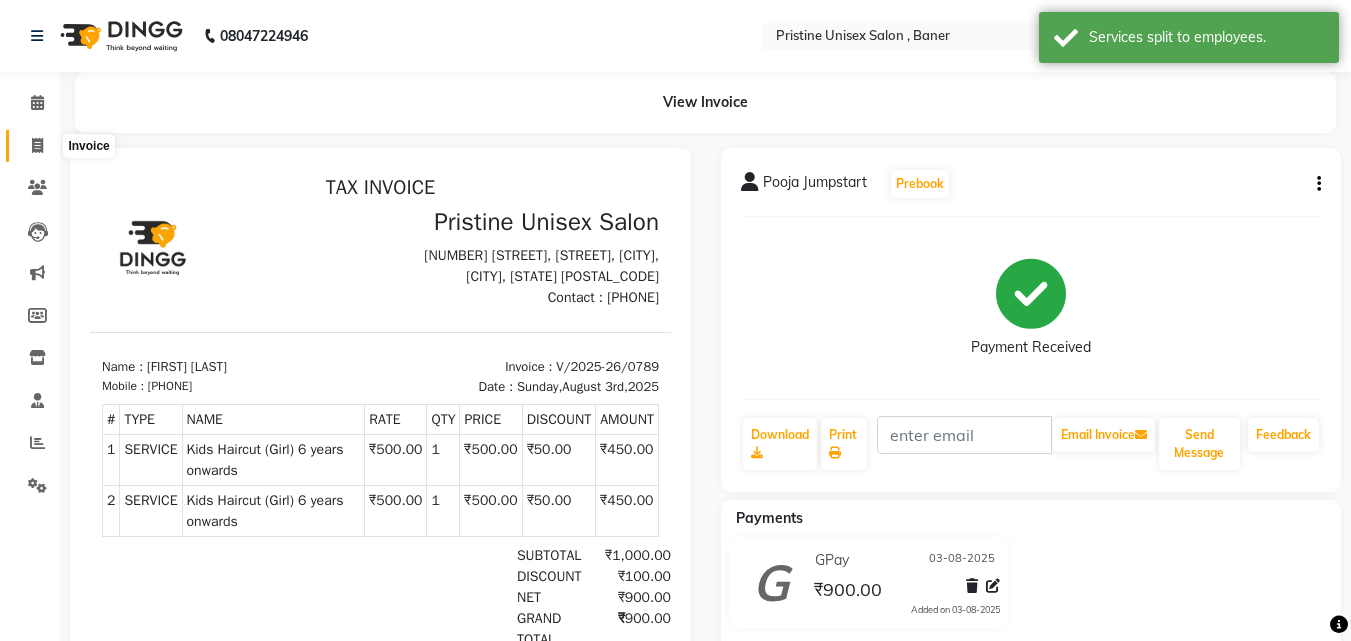 click 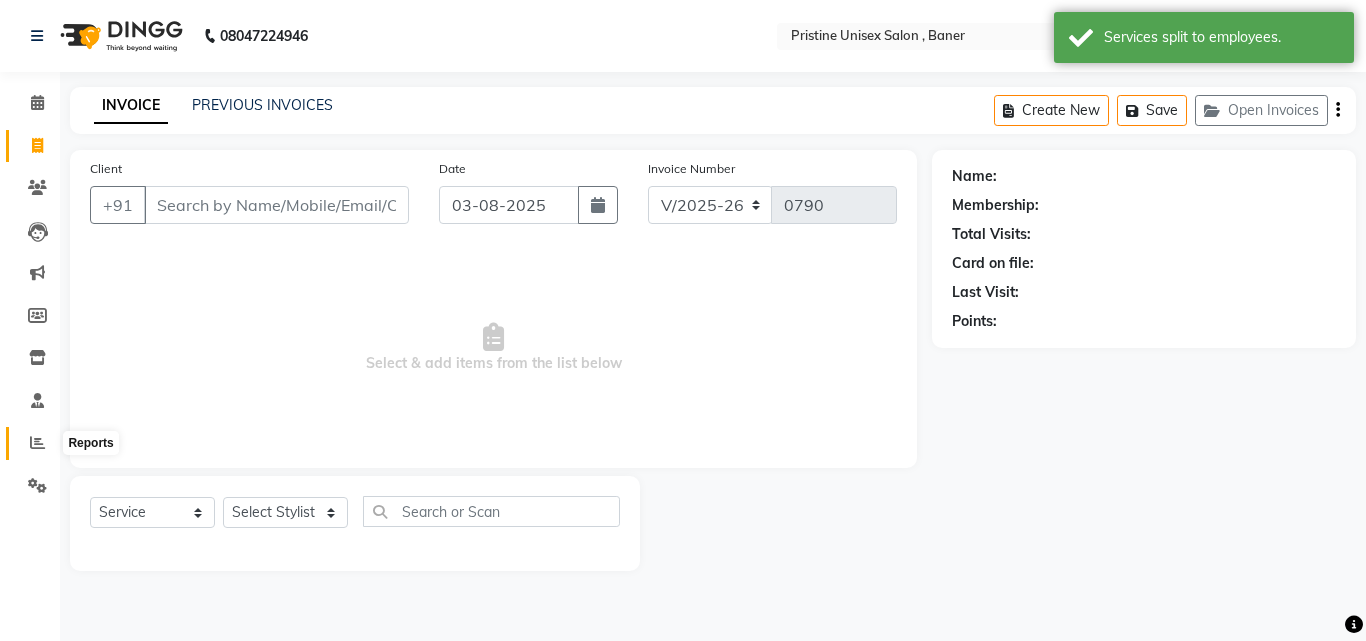 click 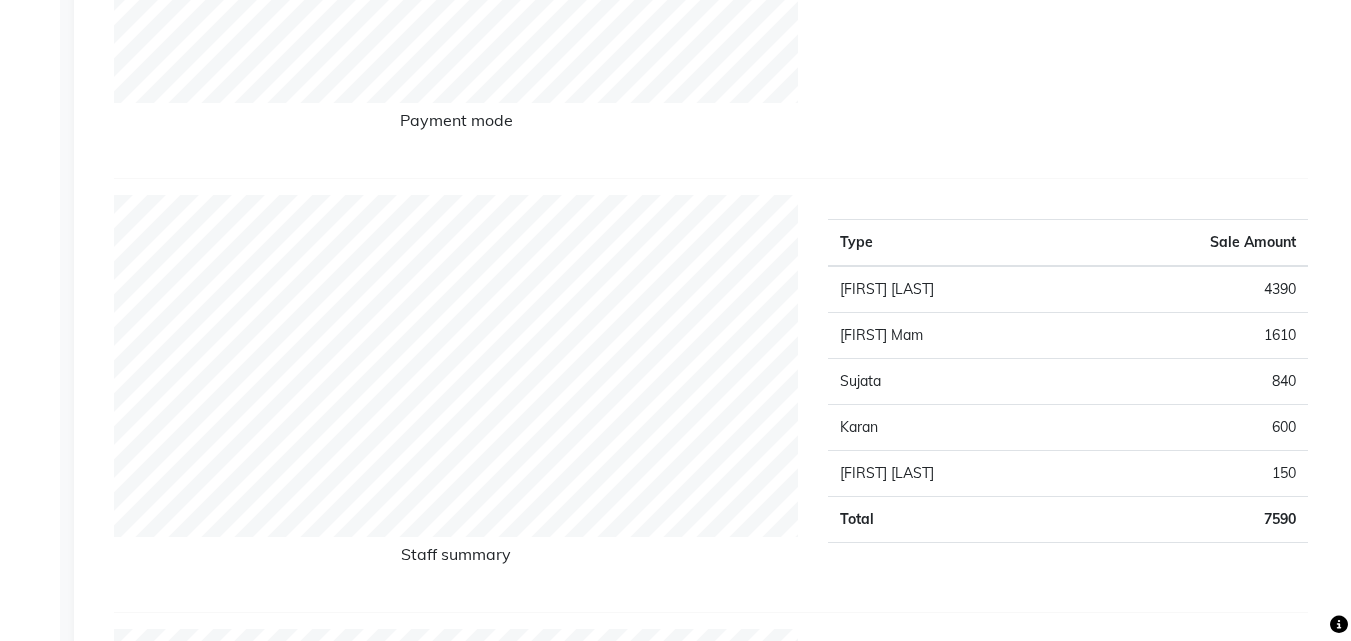 scroll, scrollTop: 600, scrollLeft: 0, axis: vertical 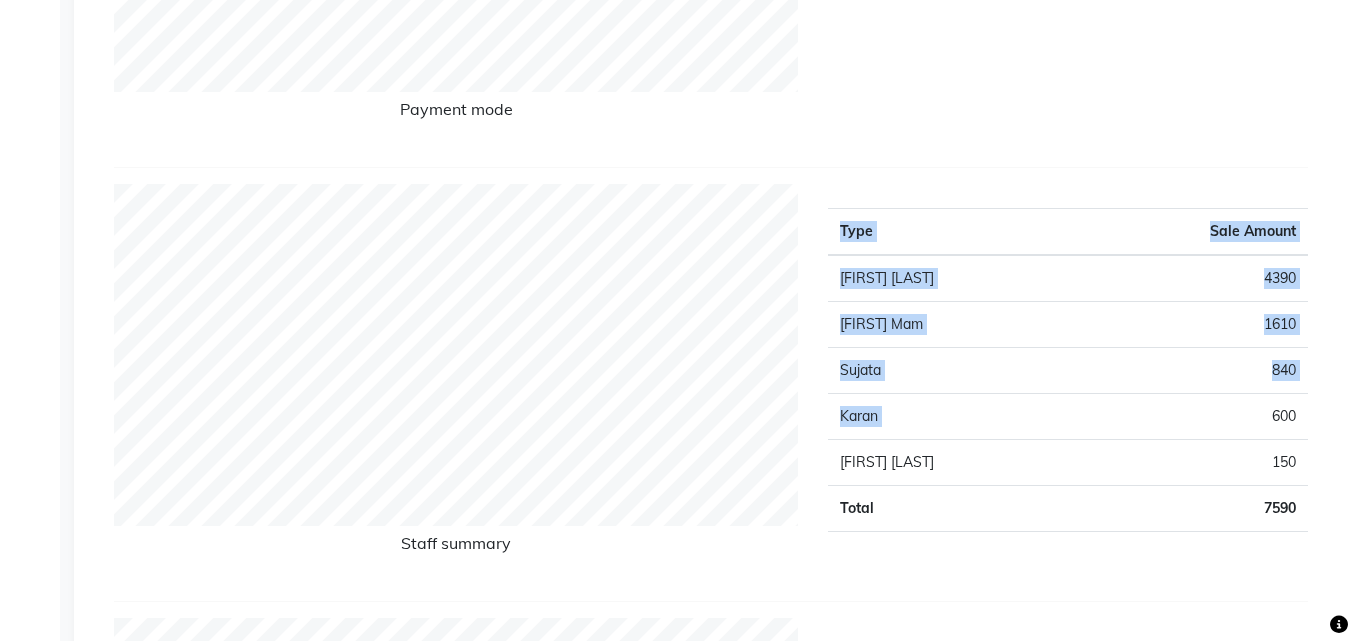 drag, startPoint x: 1312, startPoint y: 418, endPoint x: 1242, endPoint y: 419, distance: 70.00714 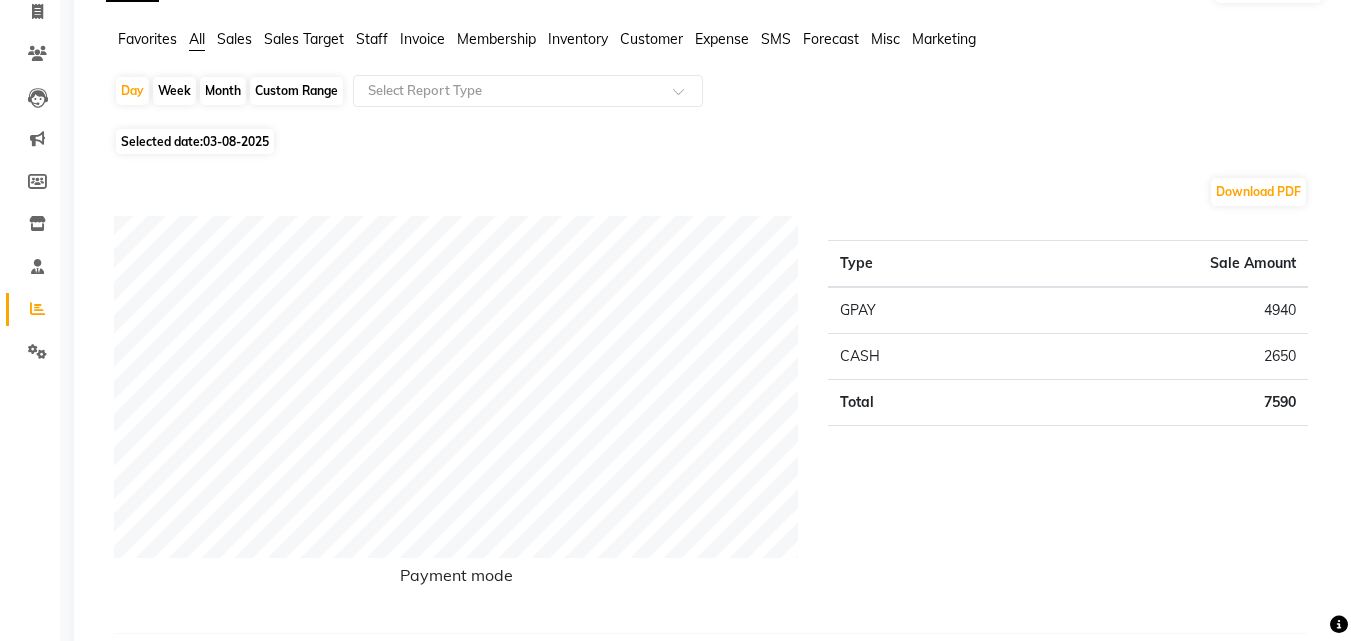 scroll, scrollTop: 0, scrollLeft: 0, axis: both 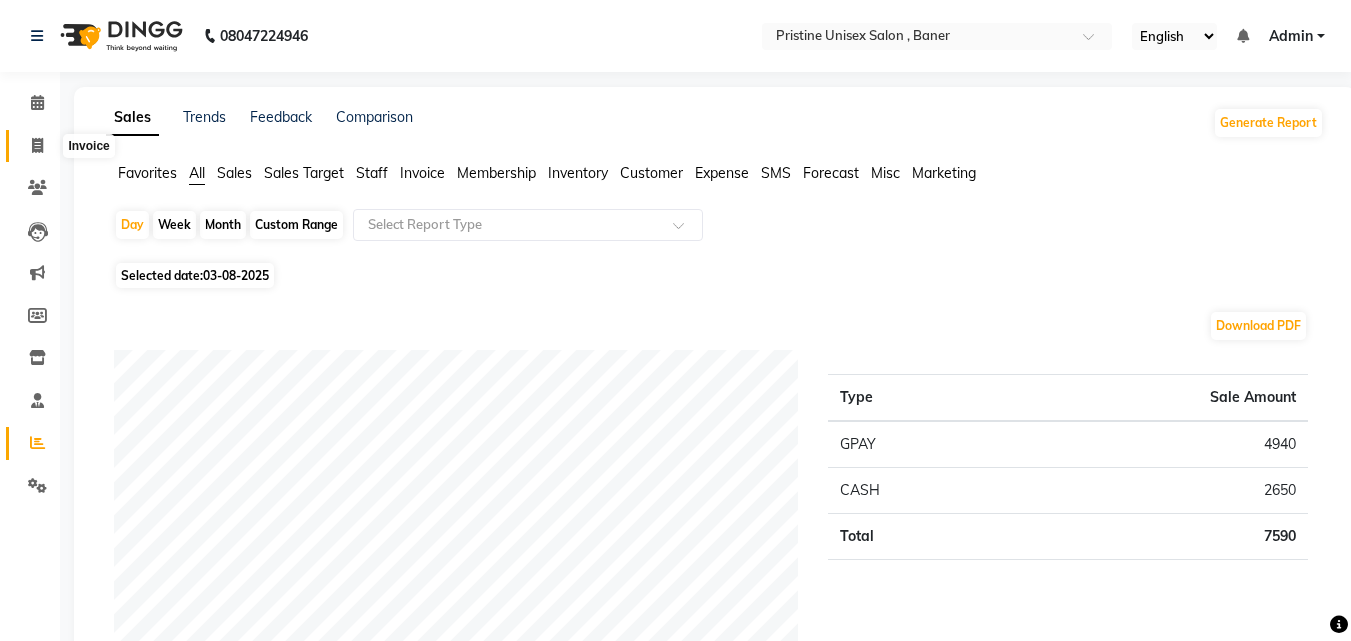 click 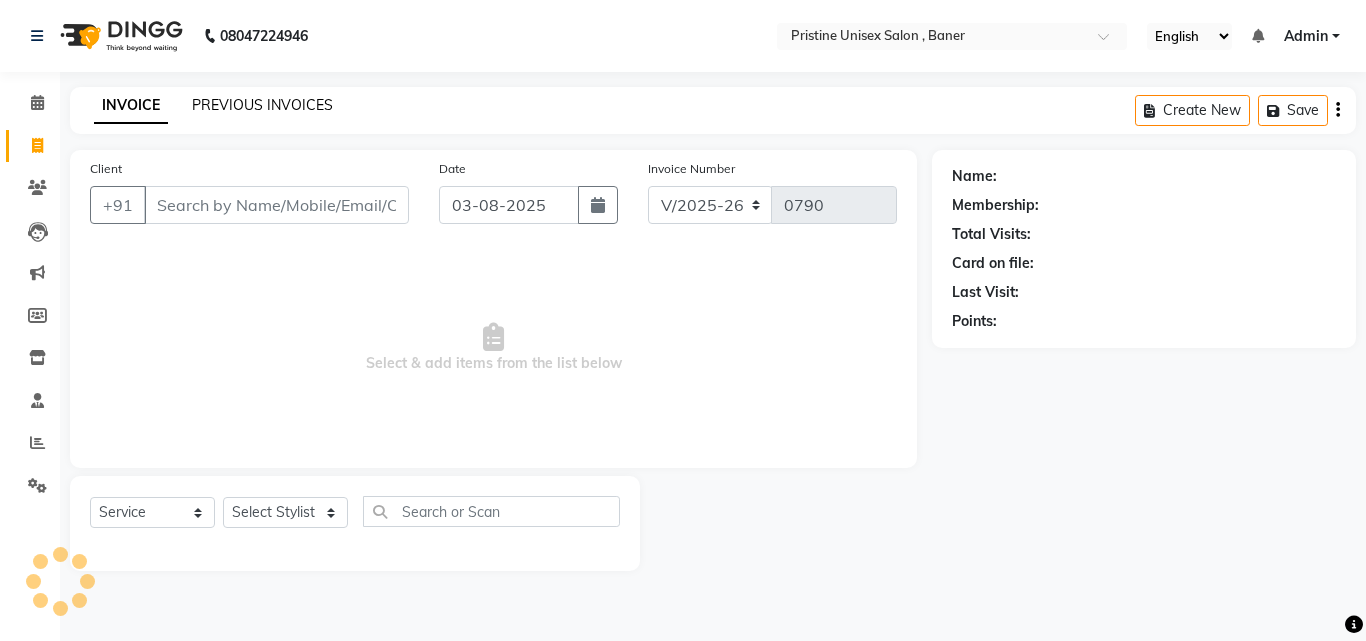 click on "PREVIOUS INVOICES" 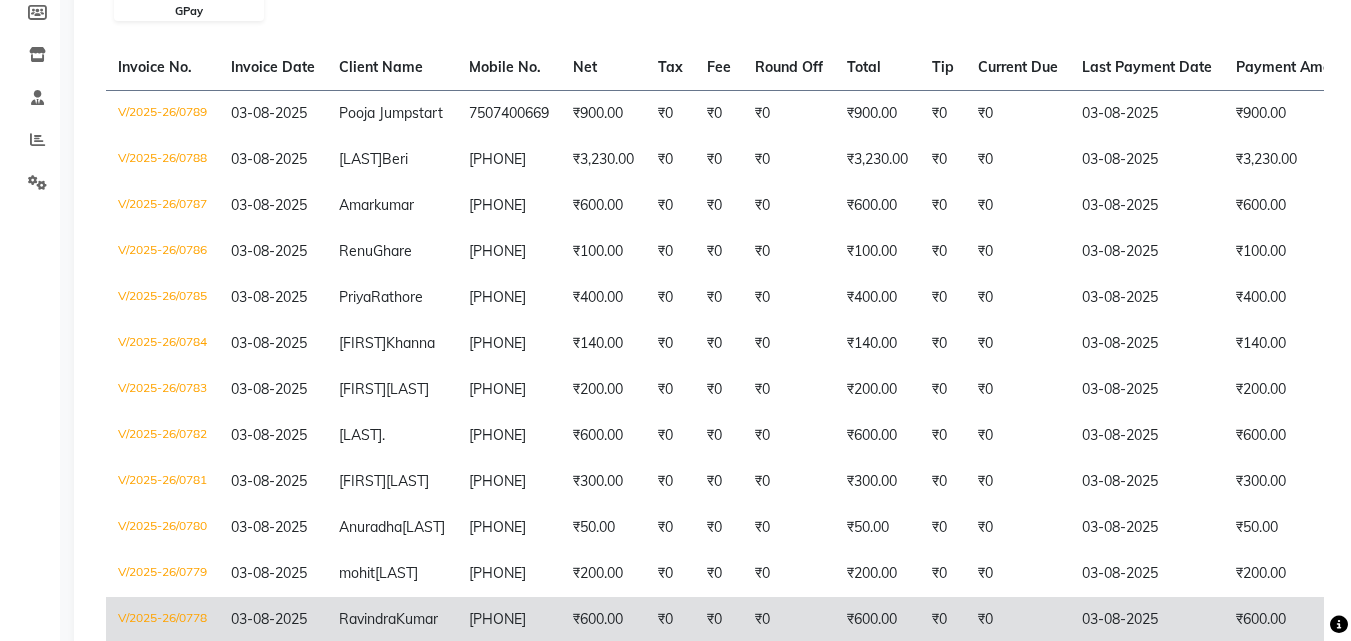 scroll, scrollTop: 255, scrollLeft: 0, axis: vertical 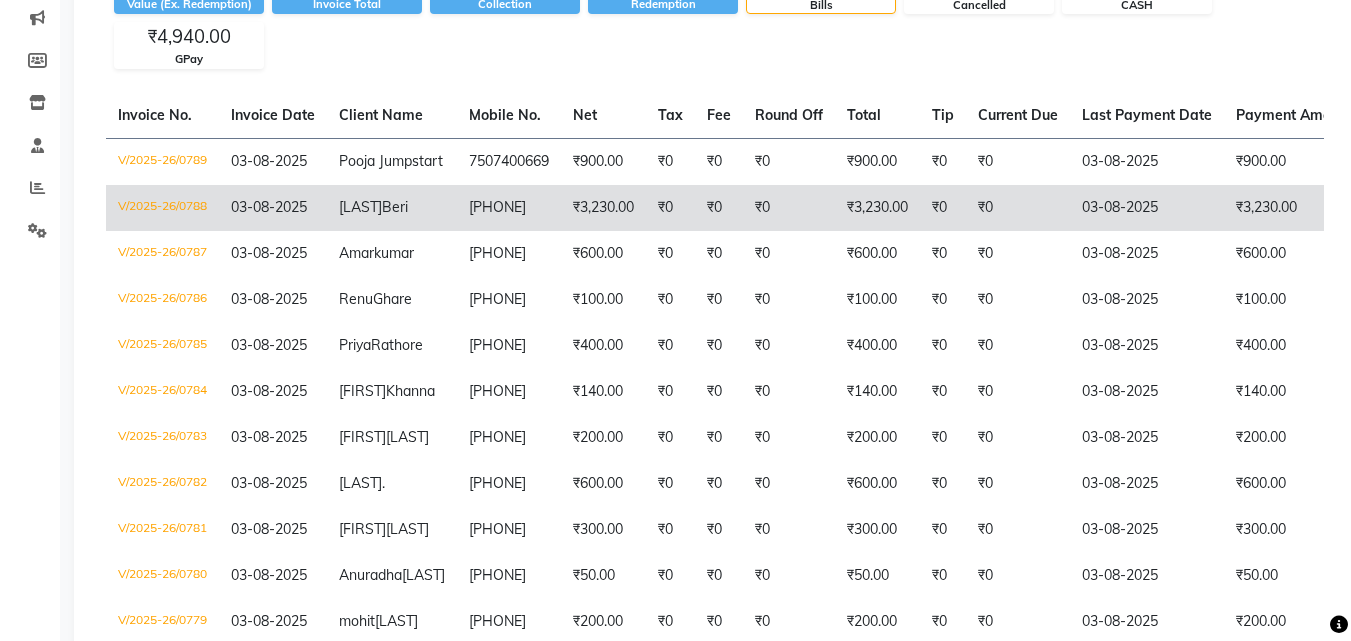 click on "[PHONE]" 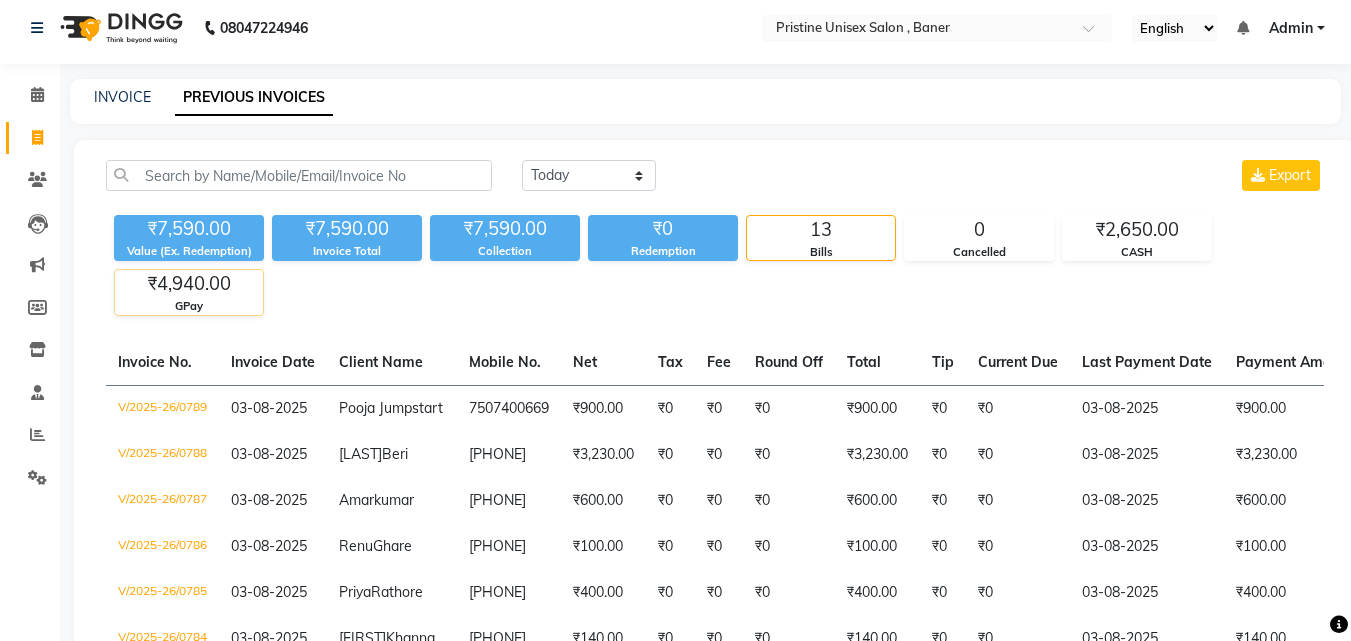 scroll, scrollTop: 0, scrollLeft: 0, axis: both 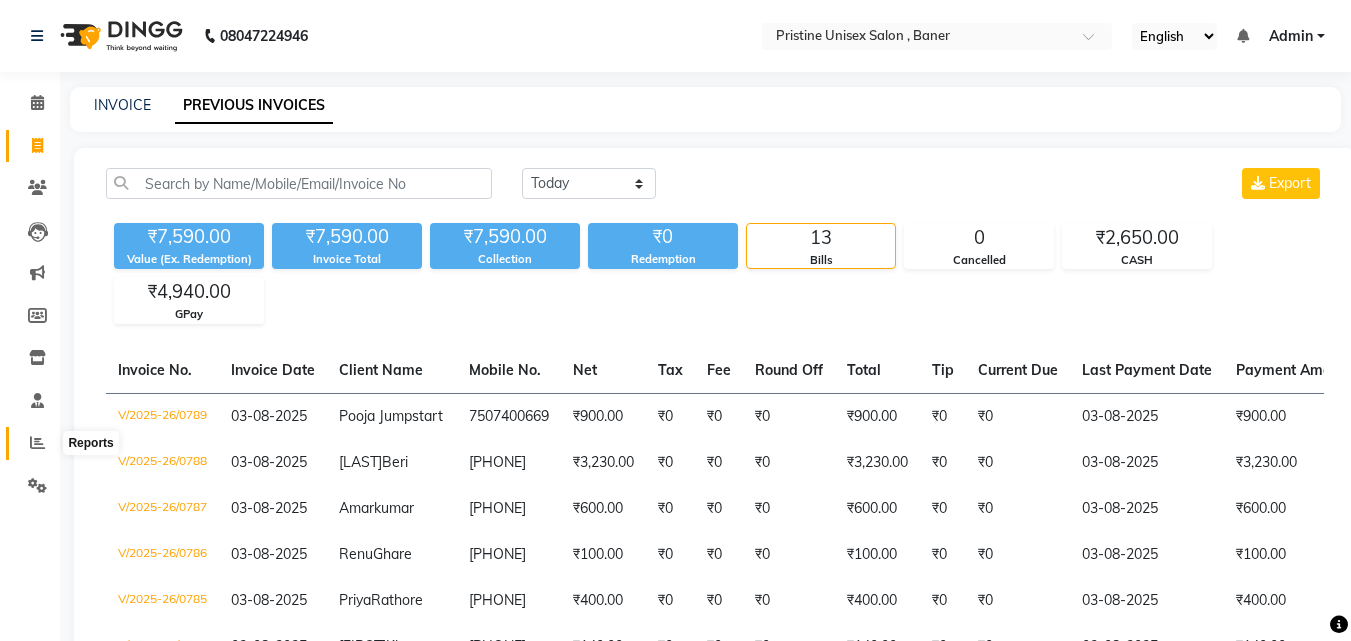 click 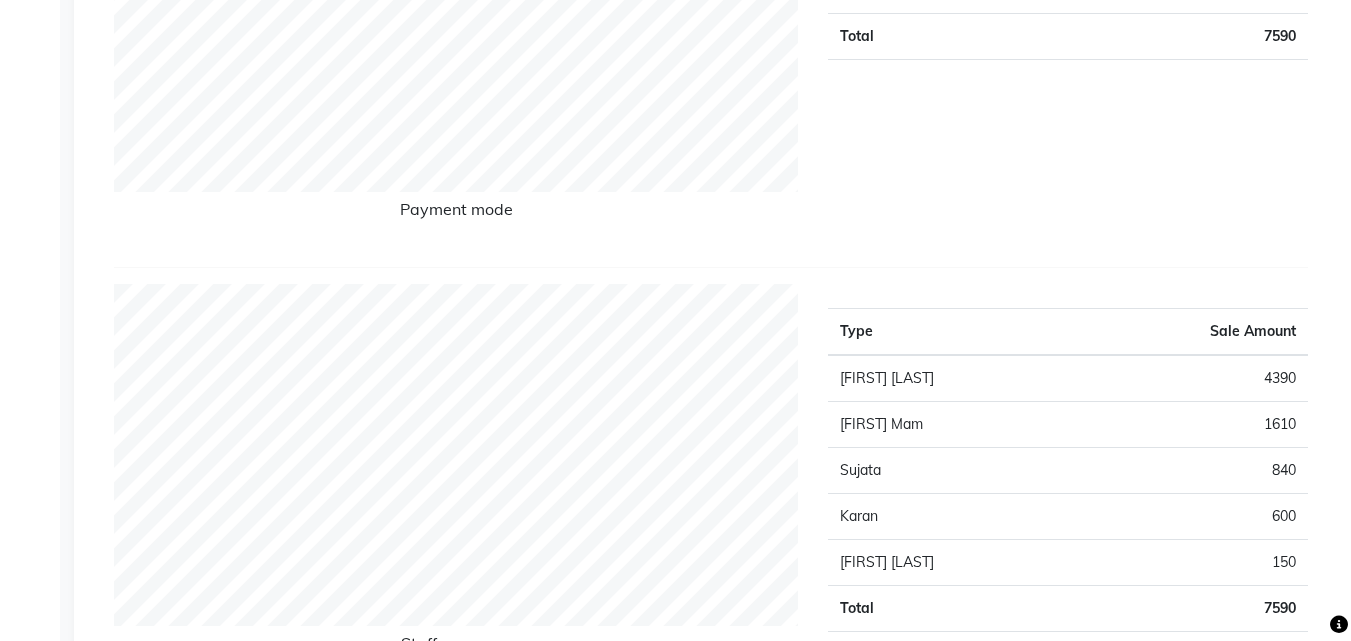 scroll, scrollTop: 800, scrollLeft: 0, axis: vertical 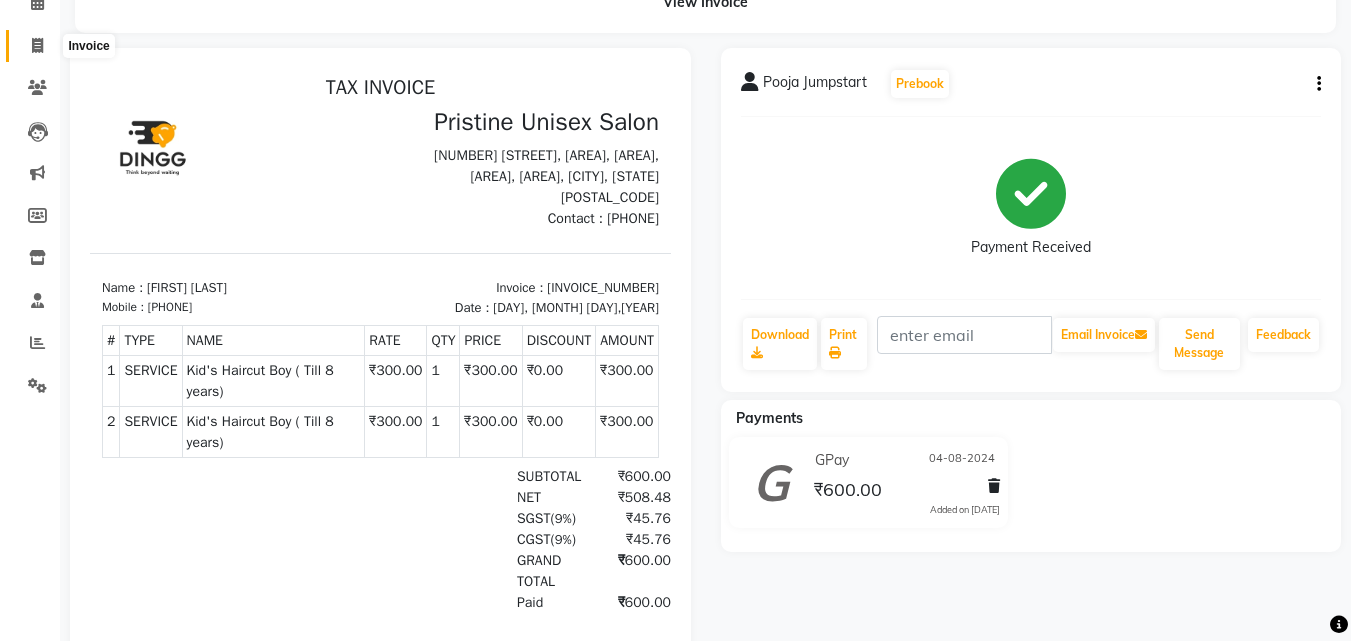 click 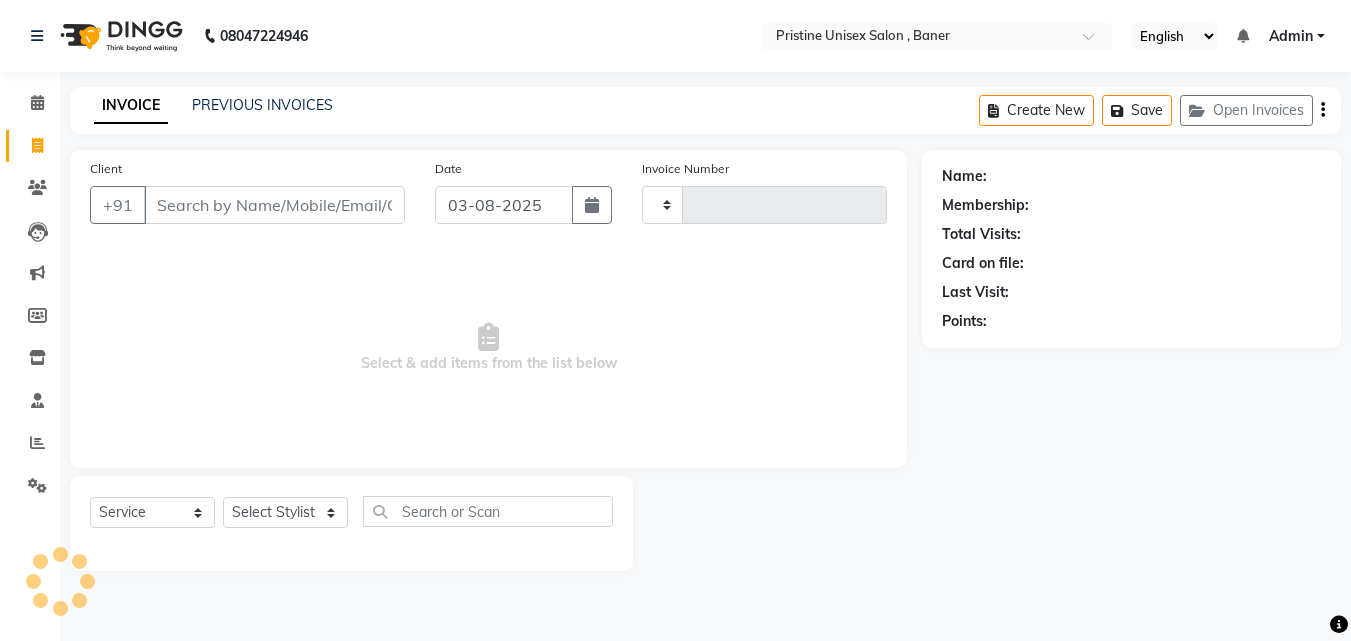 scroll, scrollTop: 0, scrollLeft: 0, axis: both 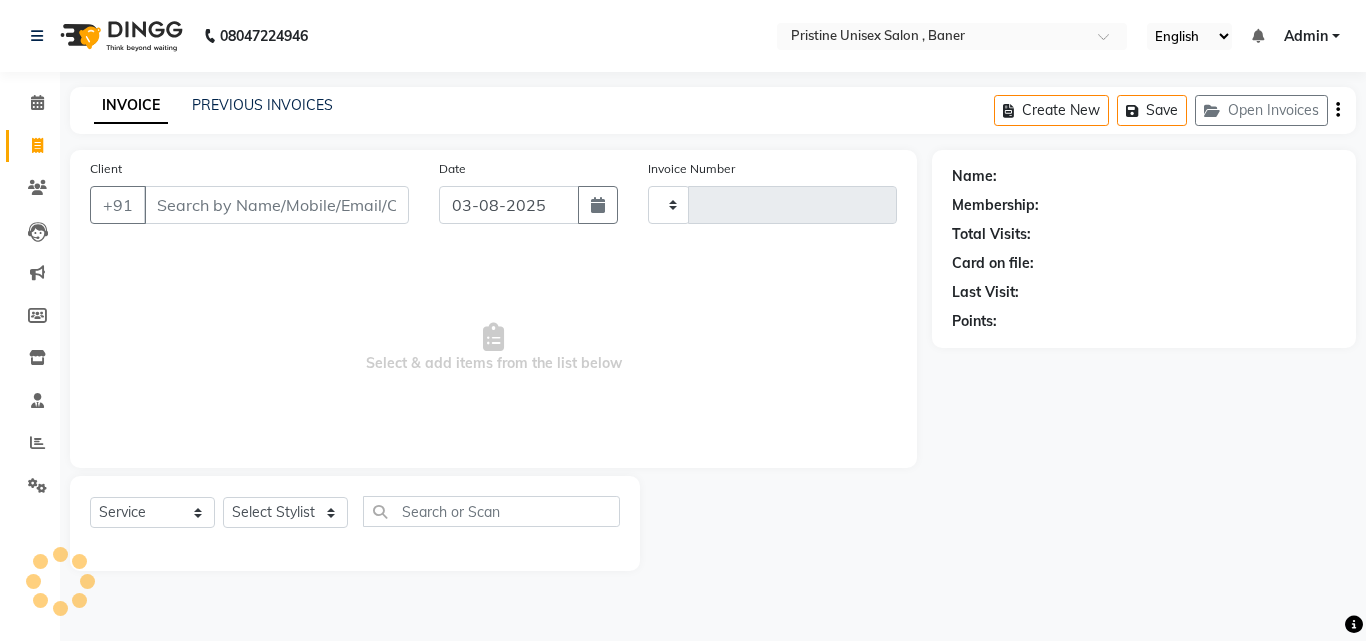 type on "0788" 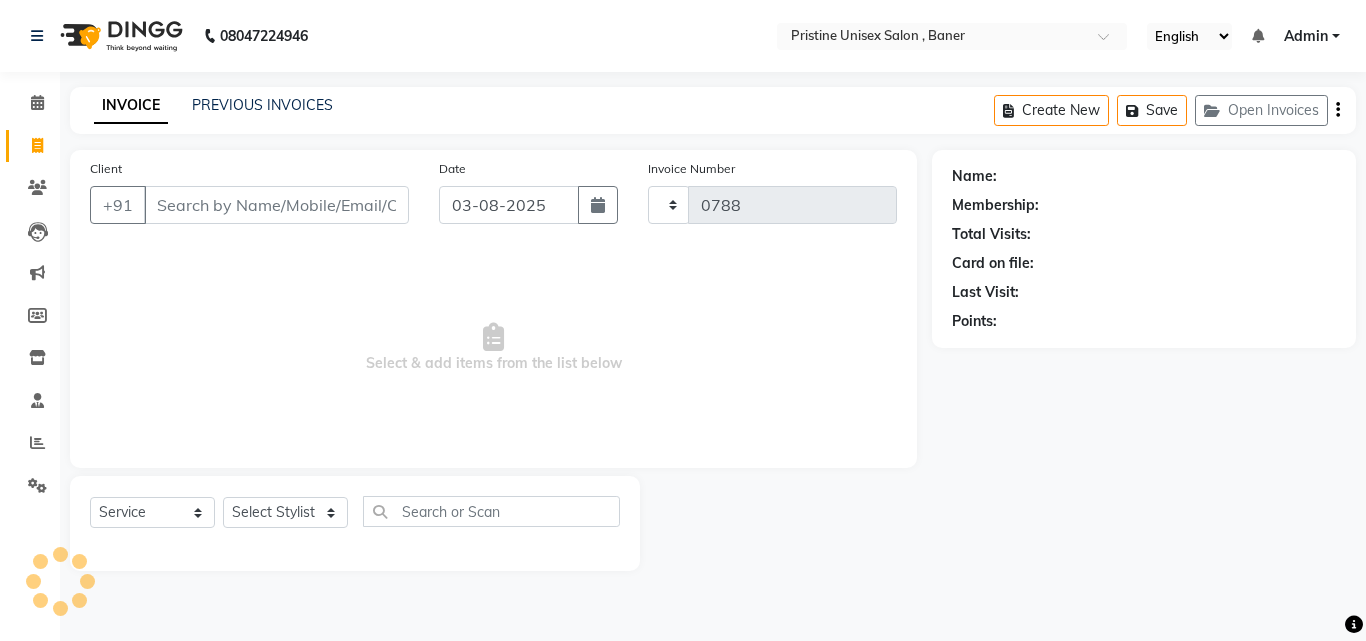 select on "6610" 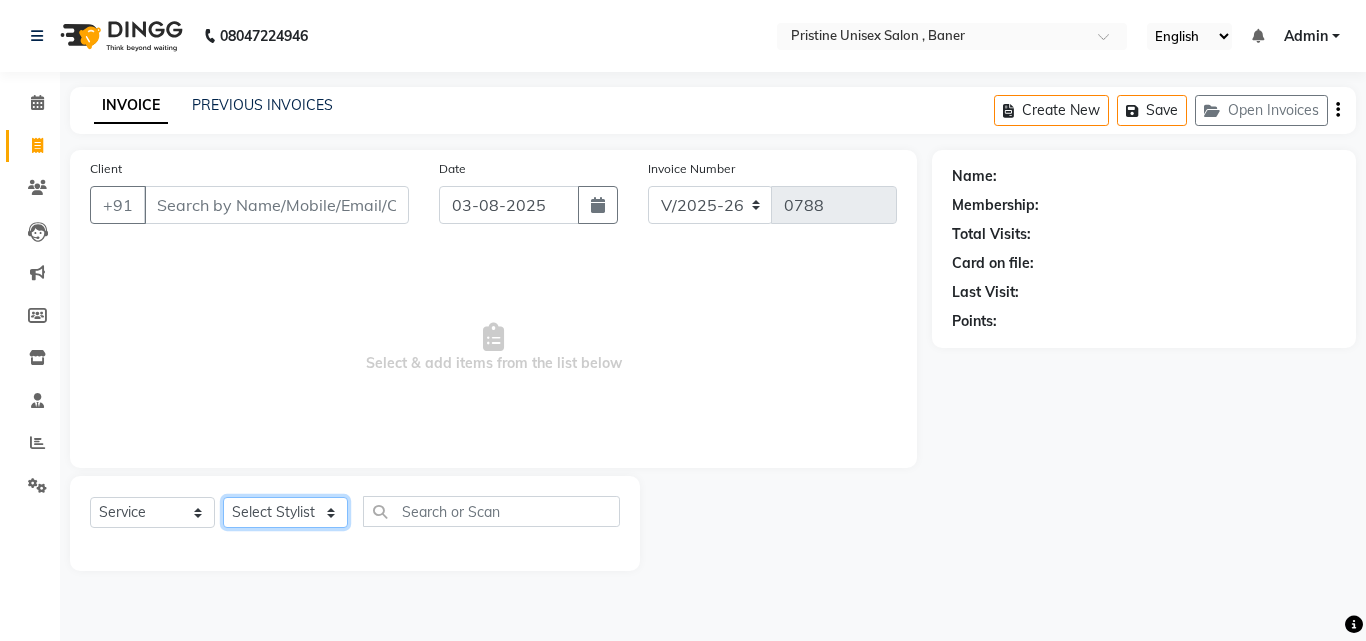 click on "Select Stylist ABHISHEKH Jaya Shinde Karan  Mahesh Rasal Mohd Monish Ahmed monika  NAAZ NIlesh pooja jaison Pooja Mam purva Sanket Sujata  Surekha Vandana  Chavan Vrsha jare" 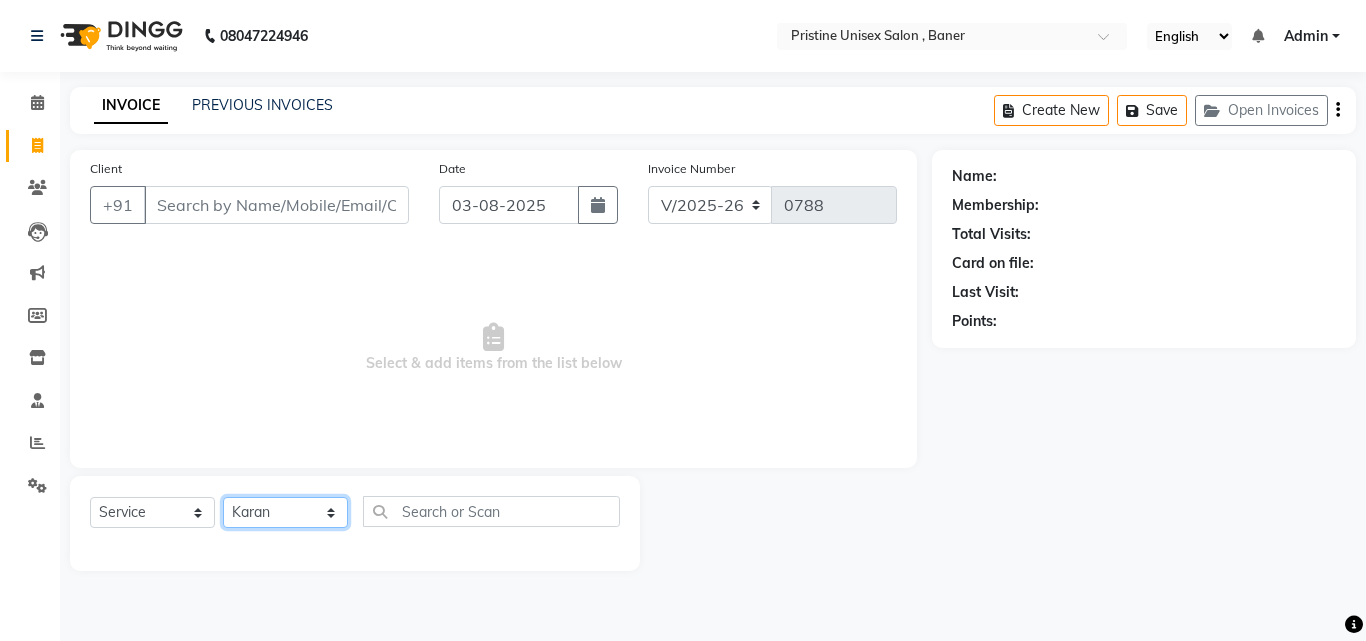 click on "Select Stylist ABHISHEKH Jaya Shinde Karan  Mahesh Rasal Mohd Monish Ahmed monika  NAAZ NIlesh pooja jaison Pooja Mam purva Sanket Sujata  Surekha Vandana  Chavan Vrsha jare" 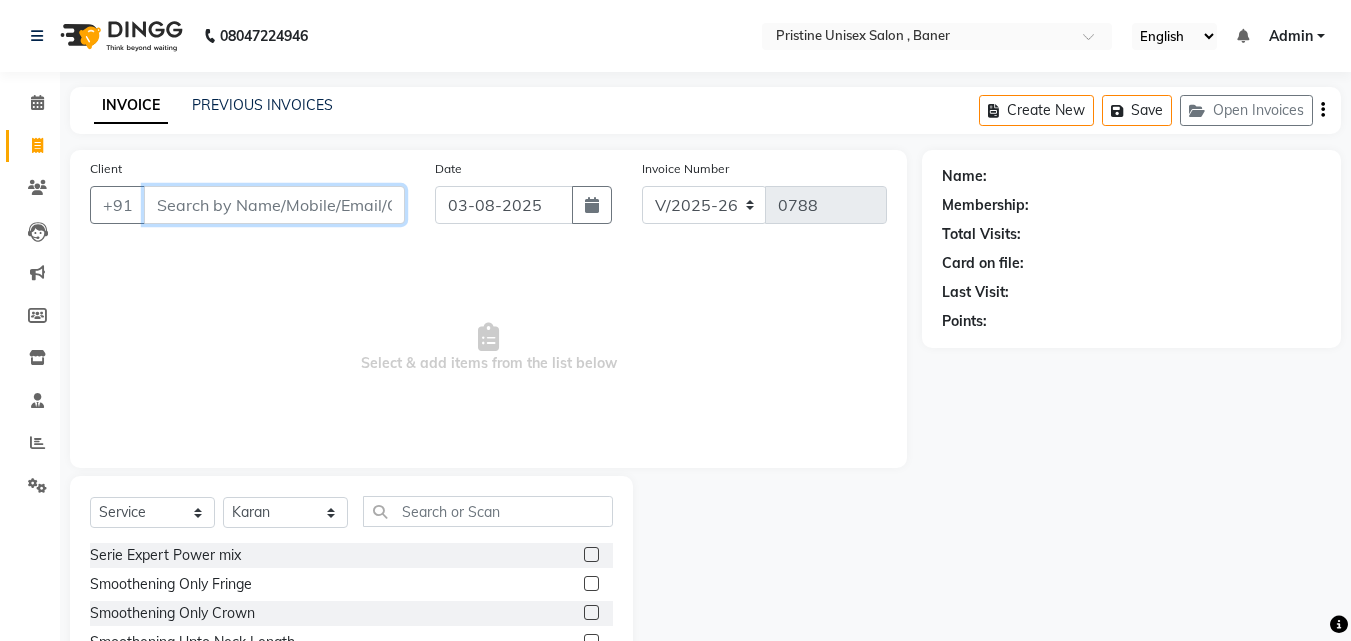 click on "Client" at bounding box center [274, 205] 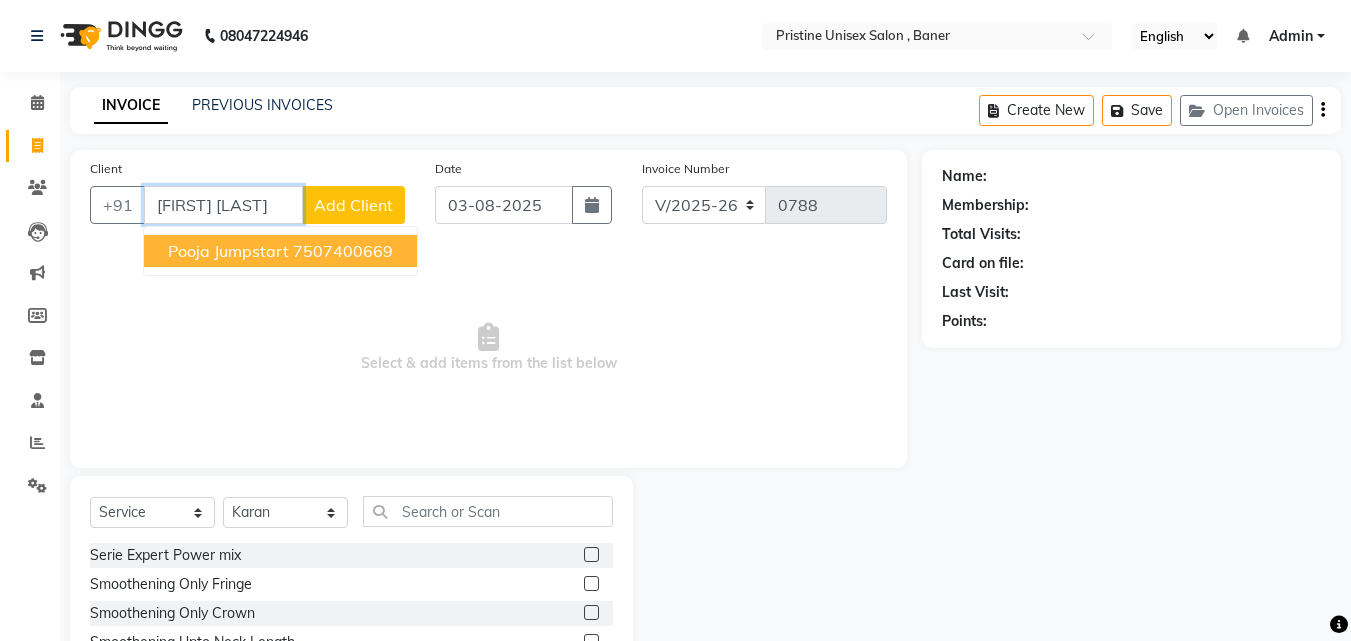 click on "7507400669" at bounding box center (343, 251) 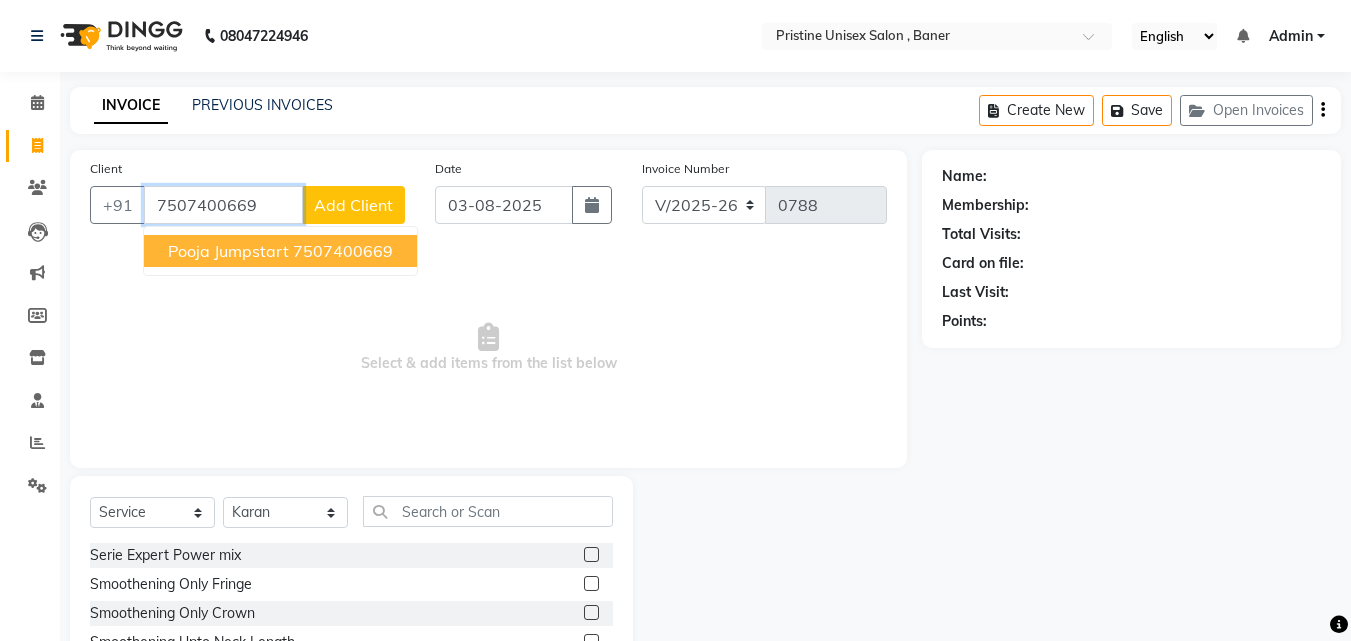 type on "7507400669" 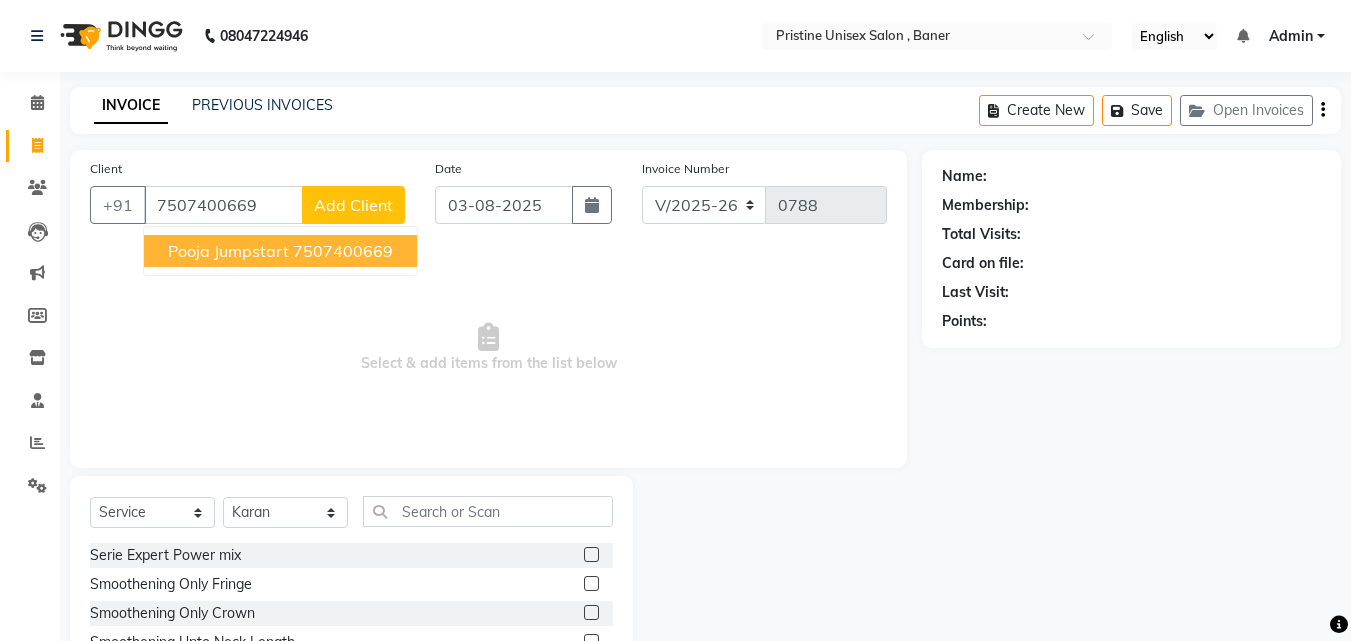 select on "1: Object" 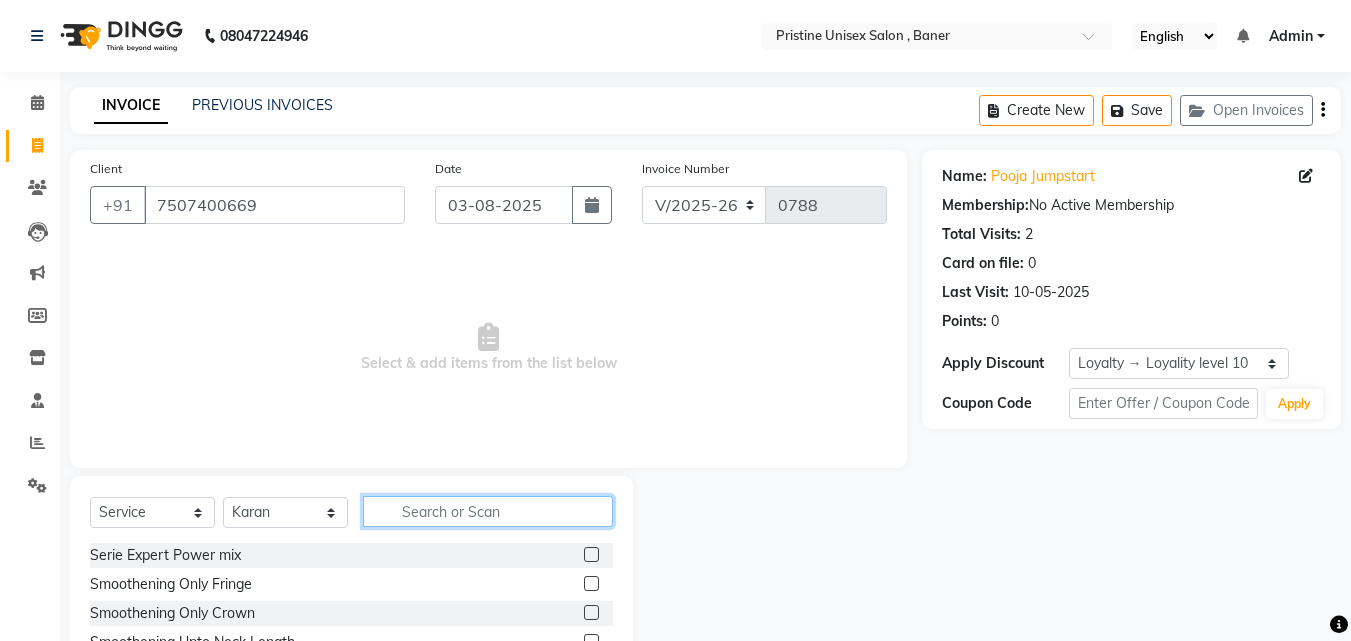 click 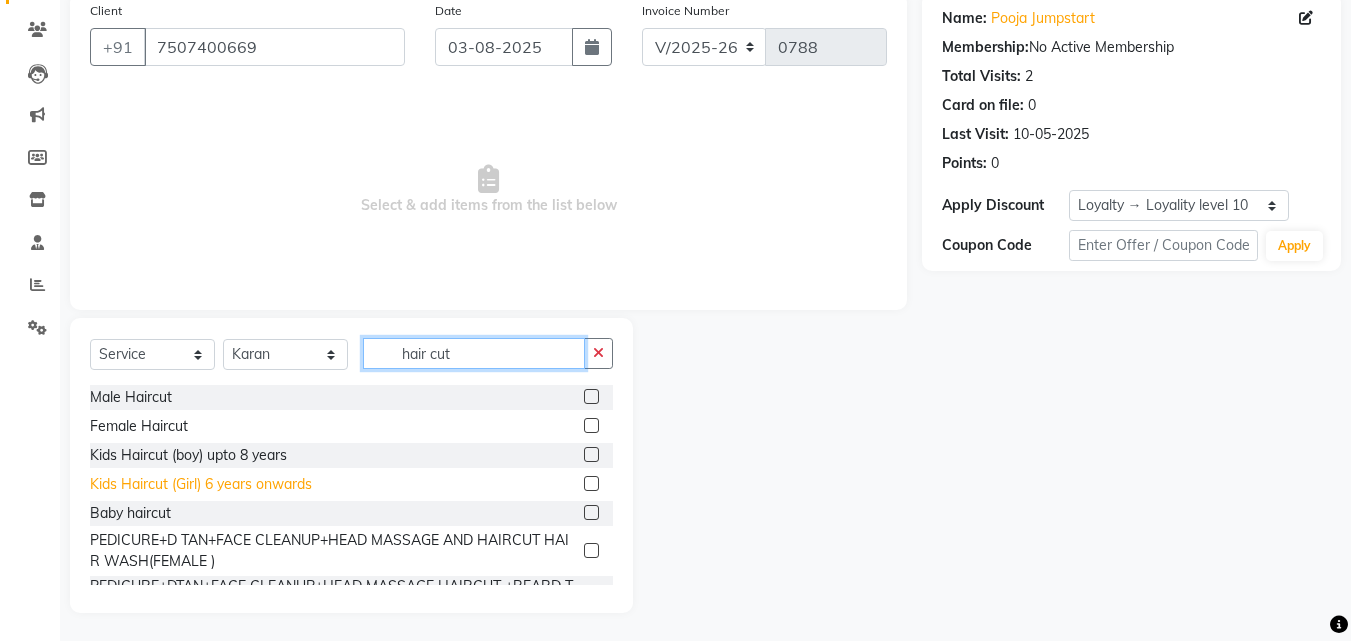 scroll, scrollTop: 160, scrollLeft: 0, axis: vertical 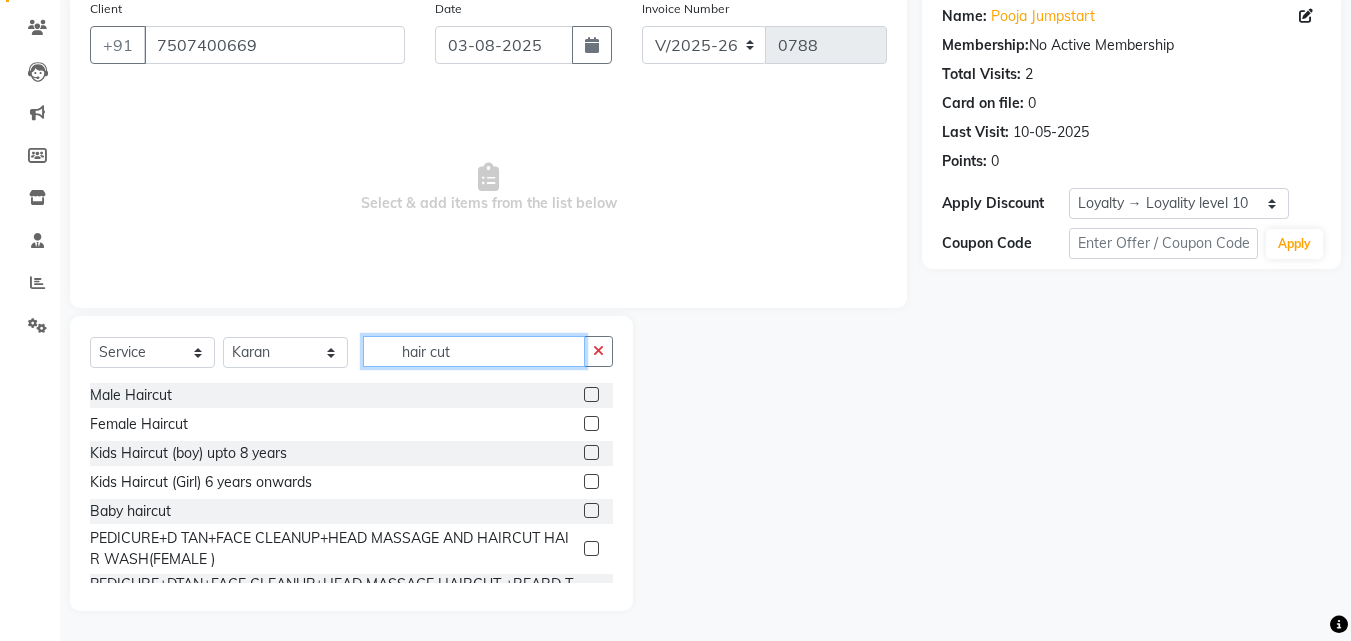 type on "hair cut" 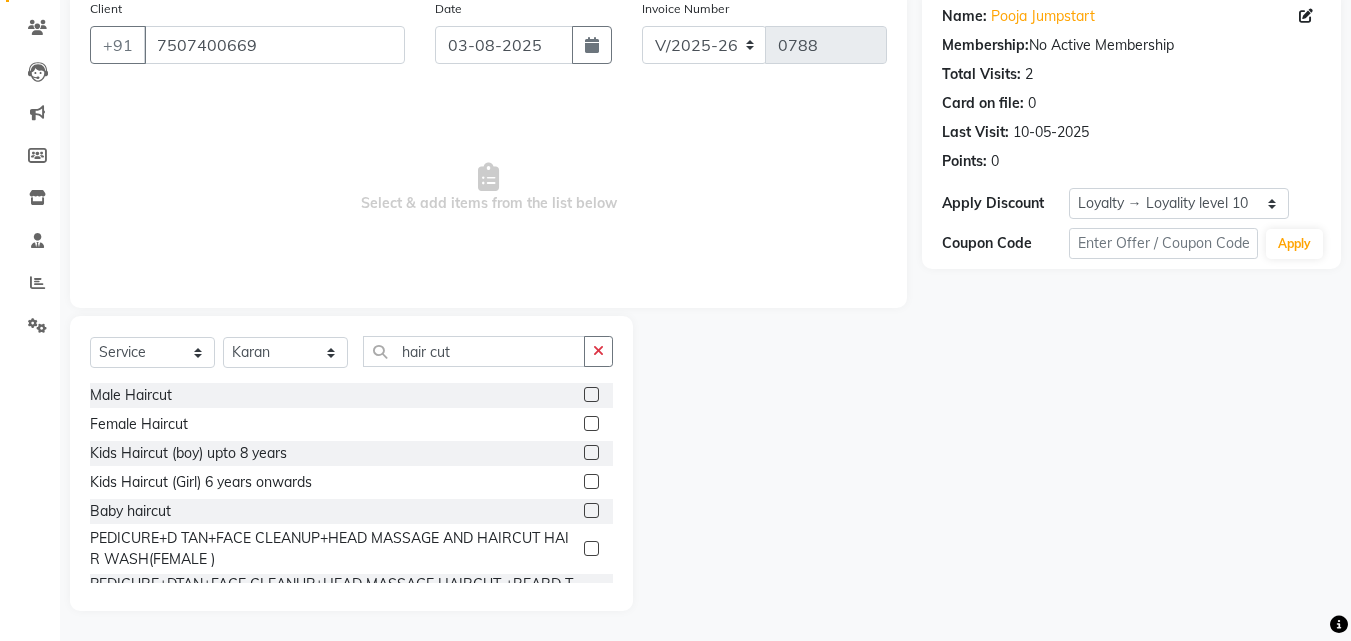 click 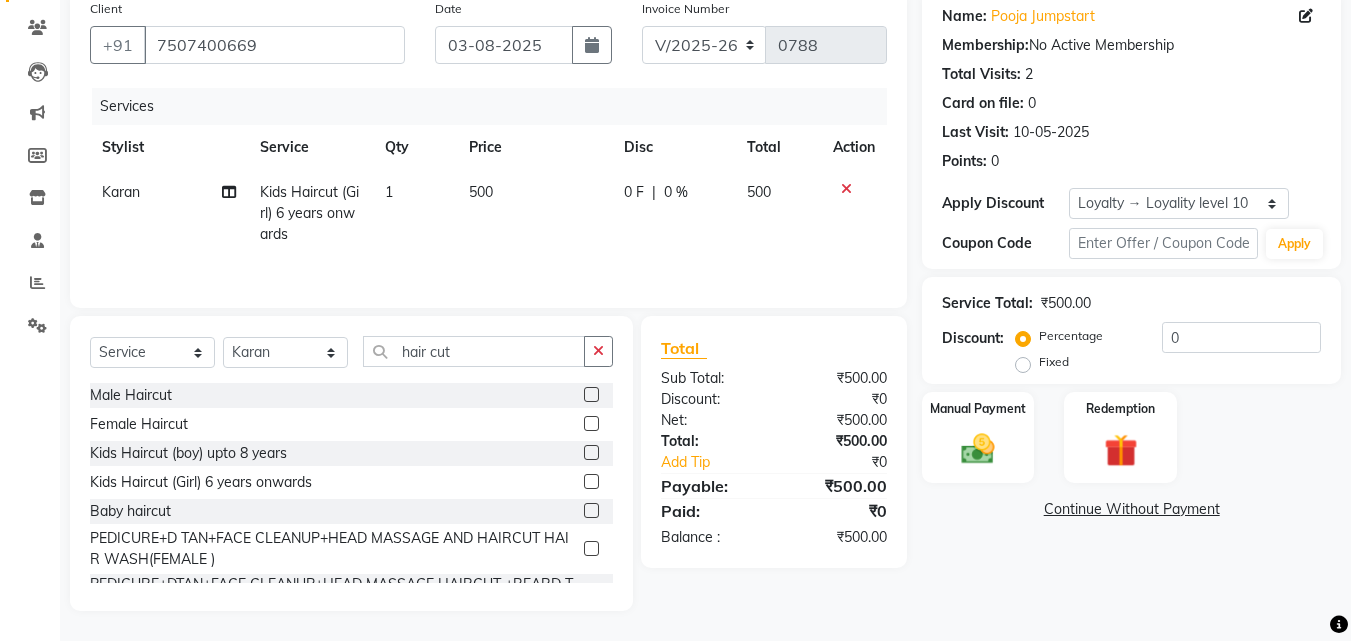 click 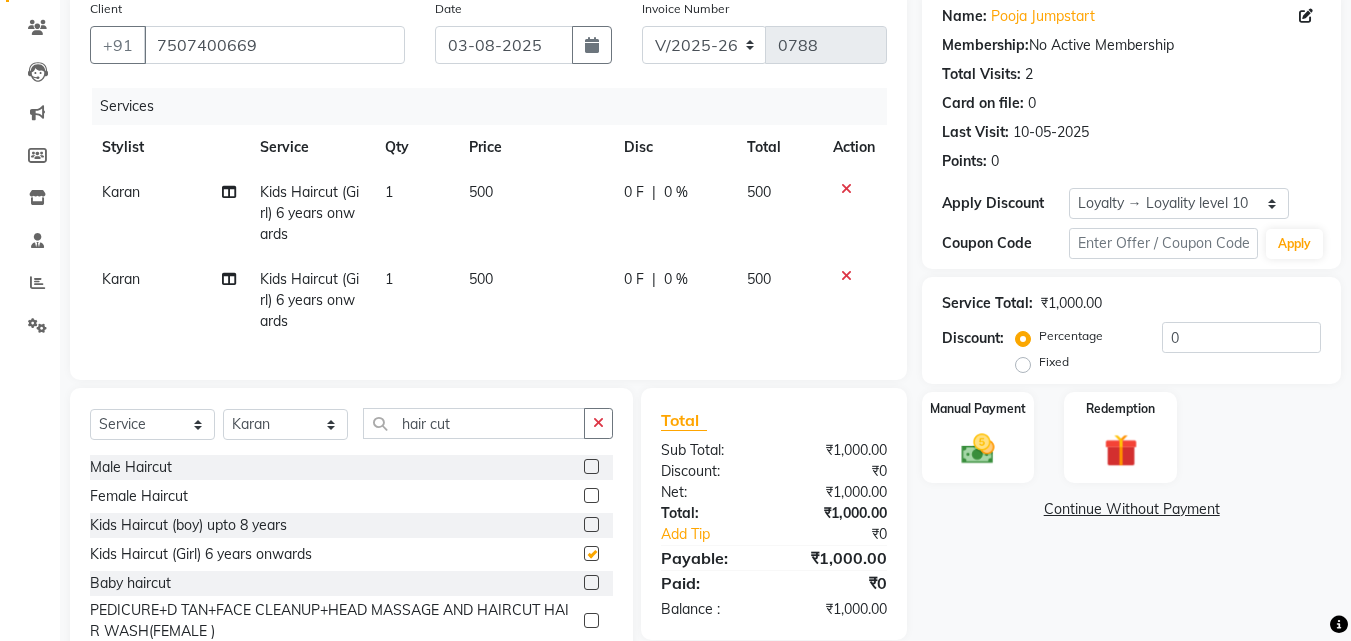 checkbox on "false" 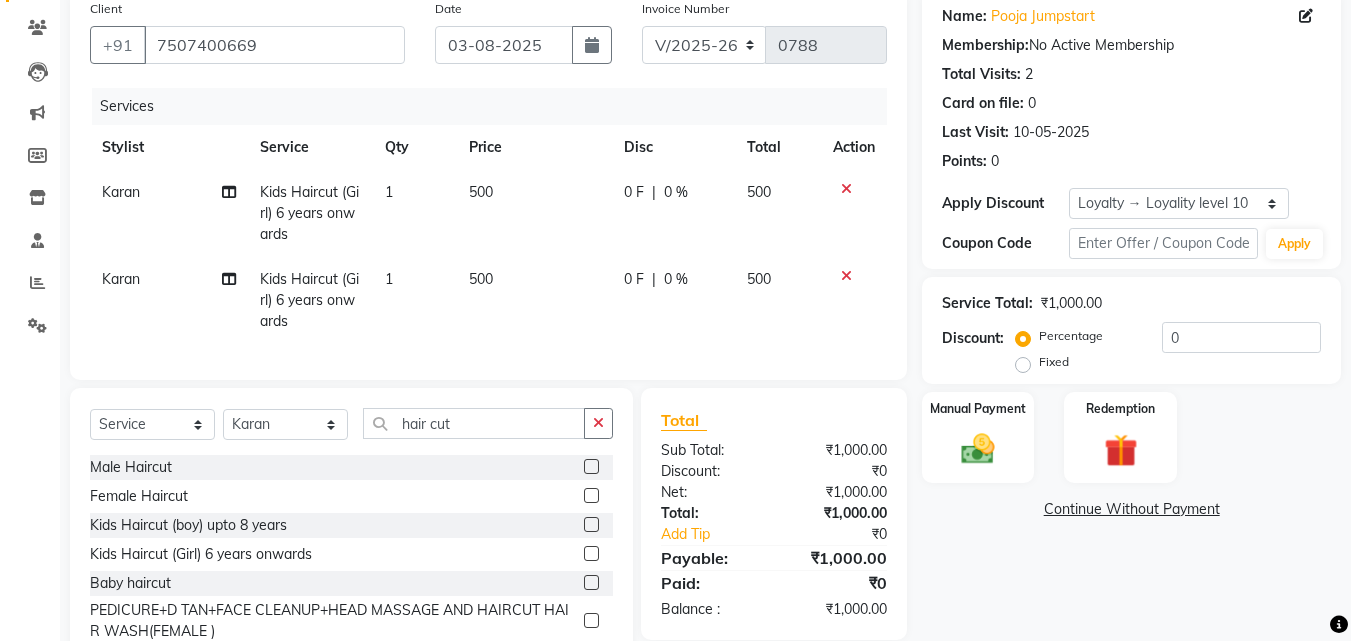 click on "500" 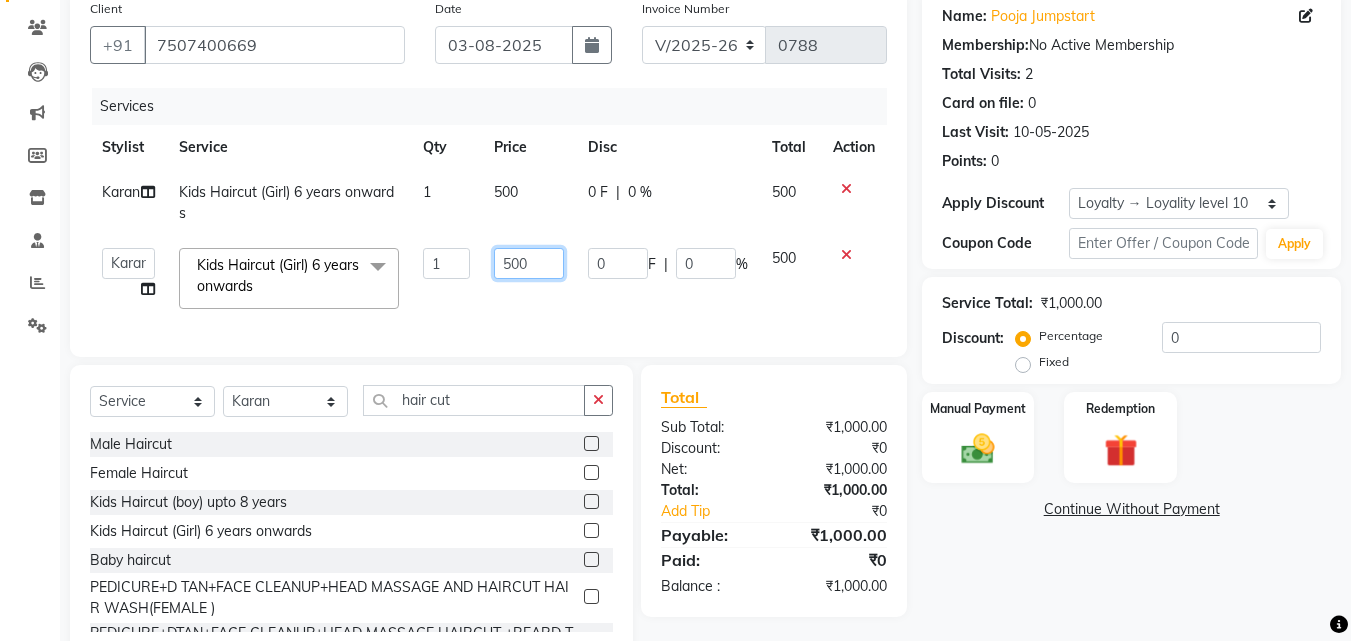 click on "500" 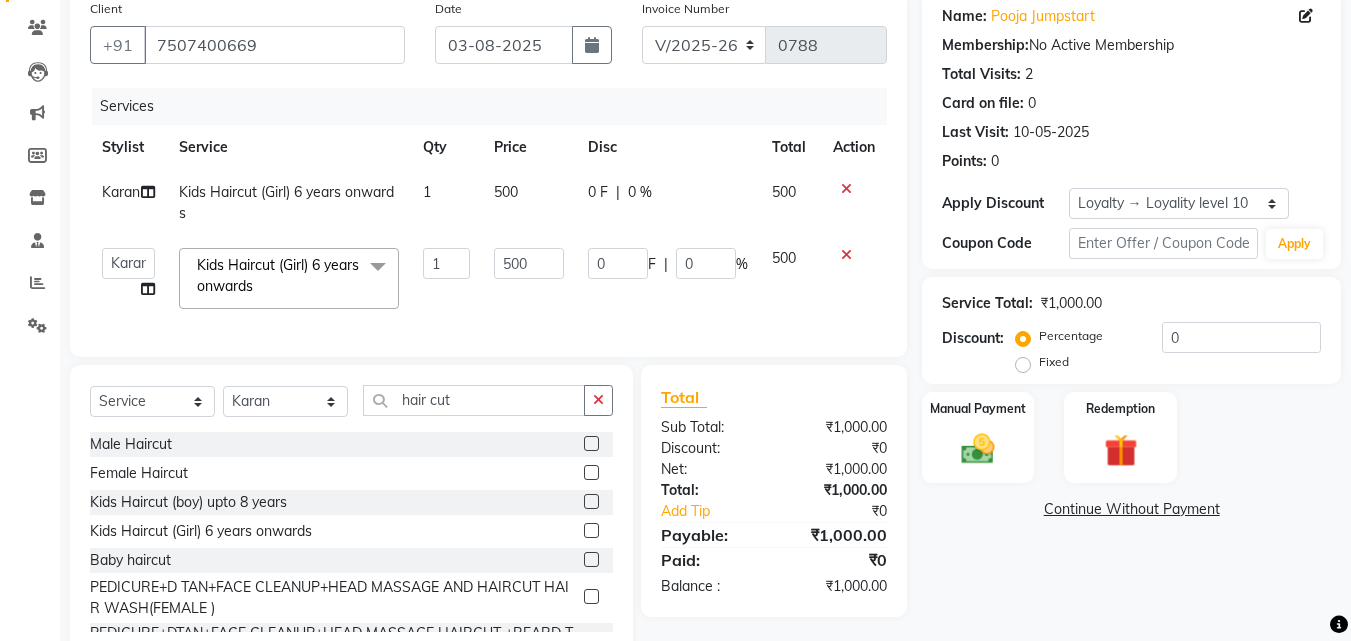 click on "Name: Pooja Jumpstart  Membership:  No Active Membership  Total Visits:  2 Card on file:  0 Last Visit:   10-05-2025 Points:   0  Apply Discount Select  Loyalty → Loyality level 10  Coupon Code Apply Service Total:  ₹1,000.00  Discount:  Percentage   Fixed  0 Manual Payment Redemption  Continue Without Payment" 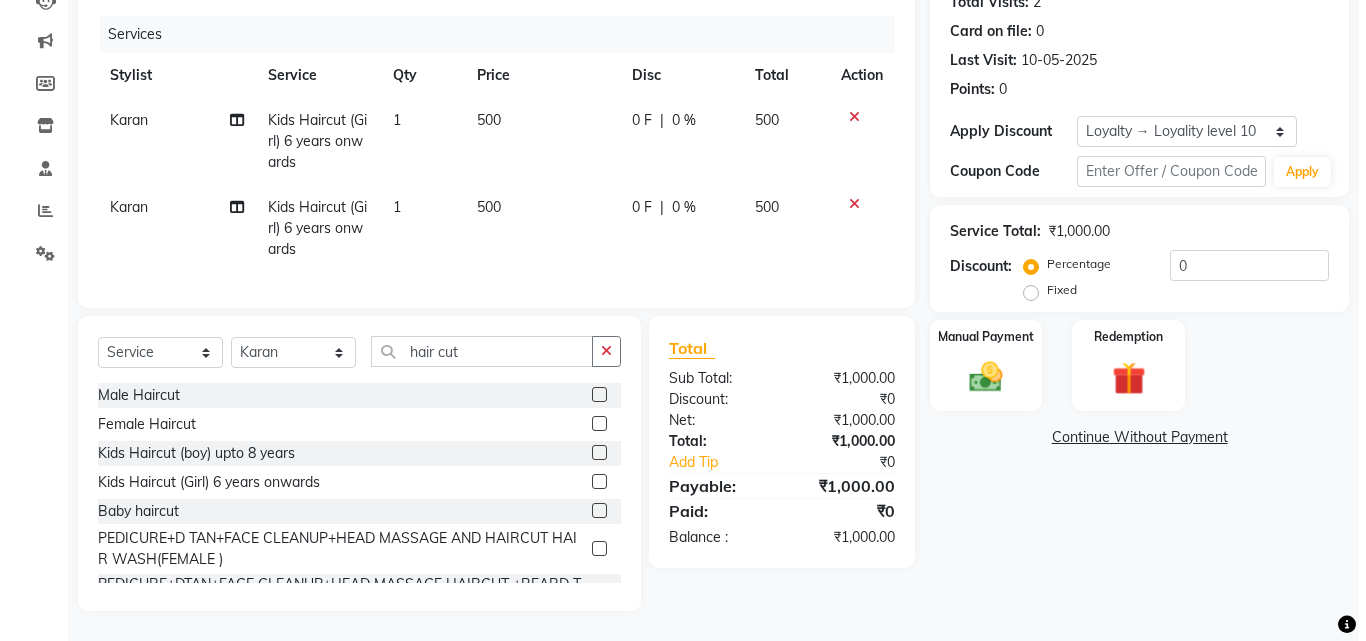 scroll, scrollTop: 0, scrollLeft: 0, axis: both 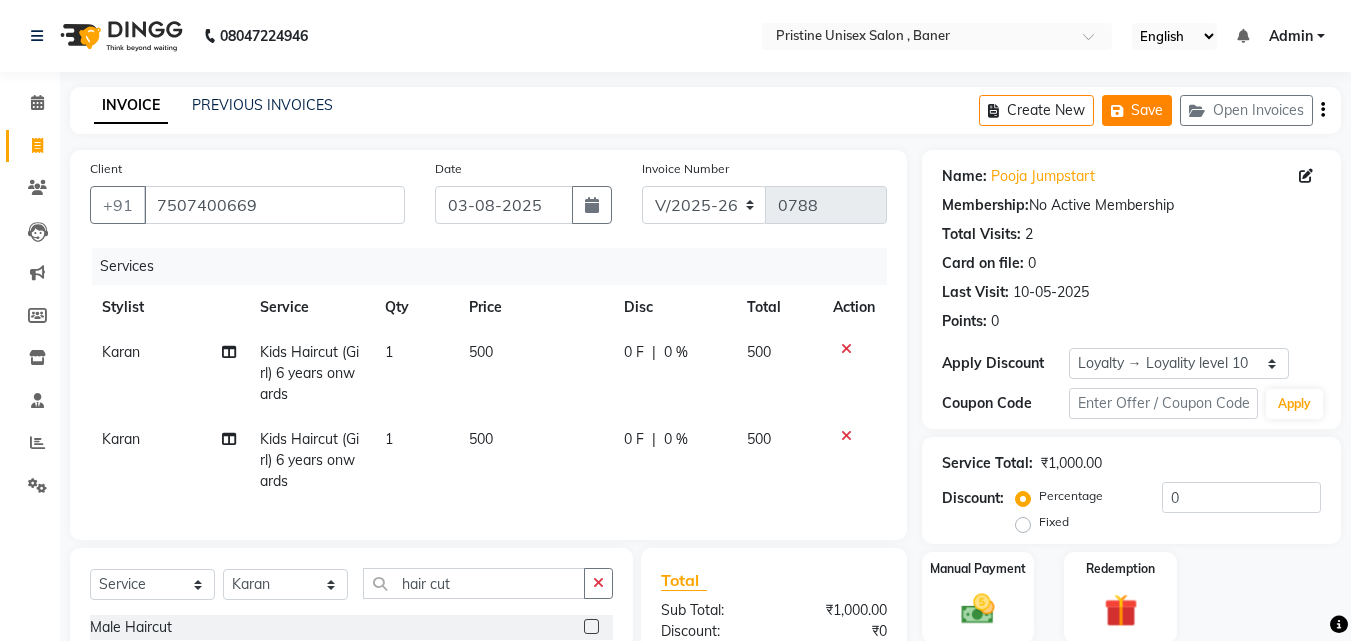 click on "Save" 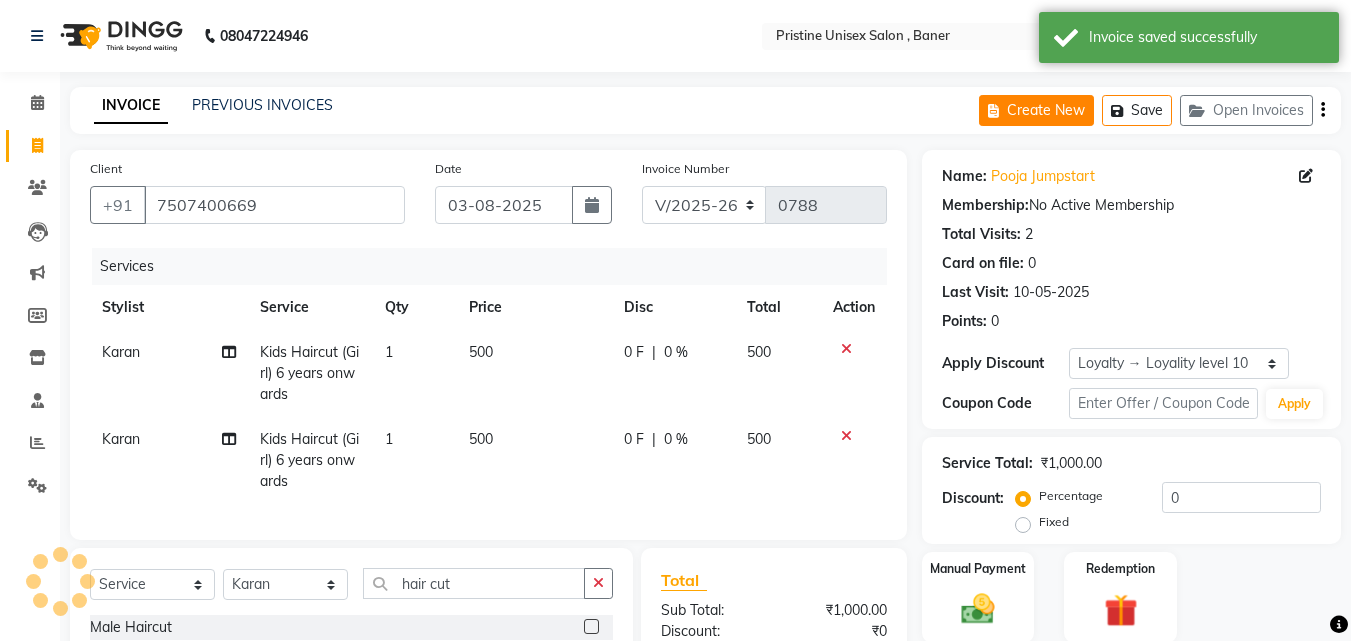 click on "Create New" 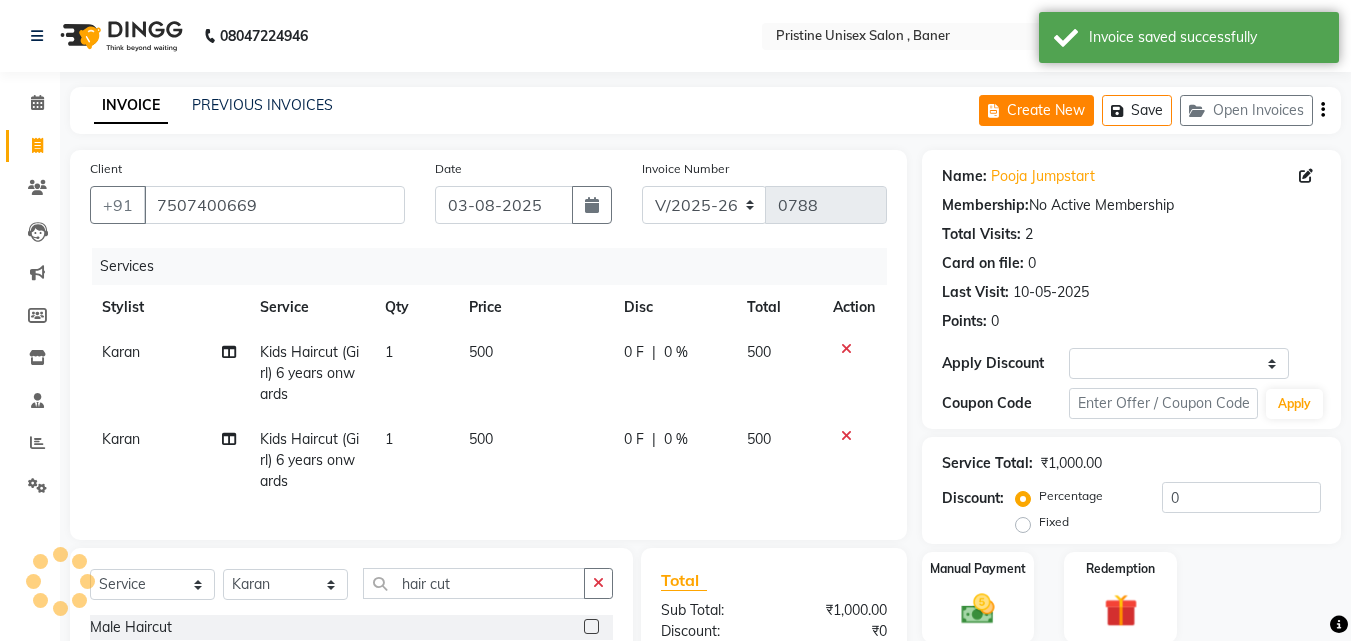 select on "service" 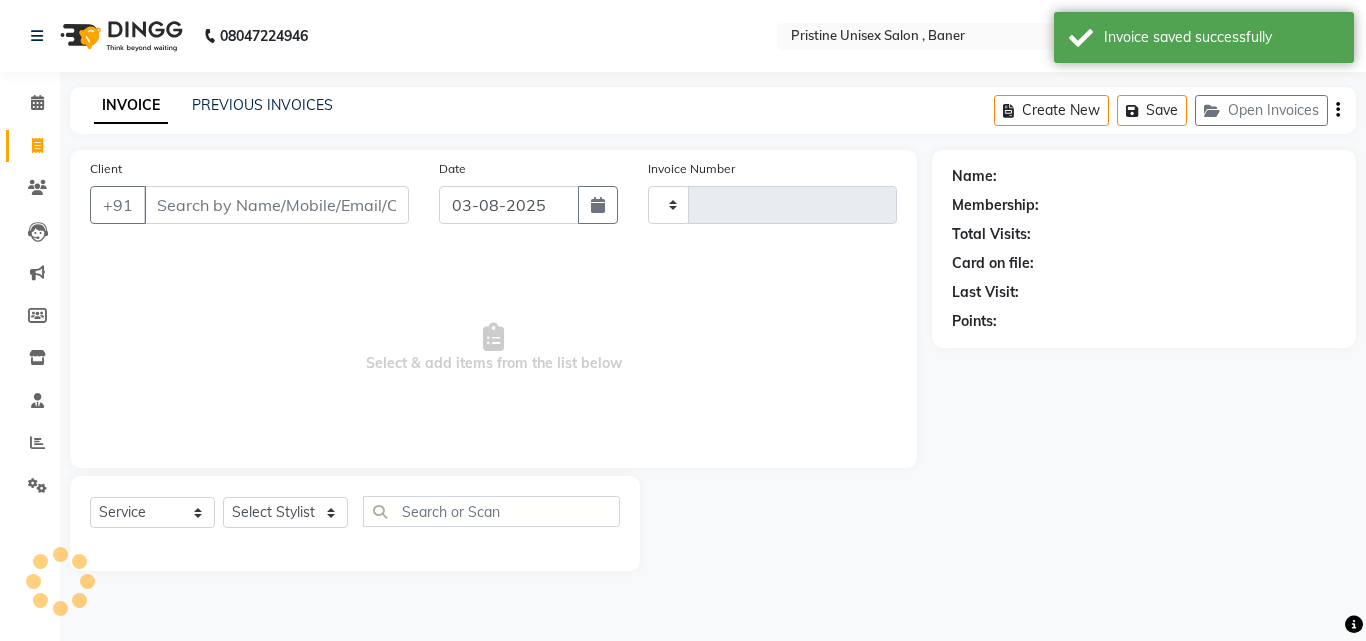 type on "0788" 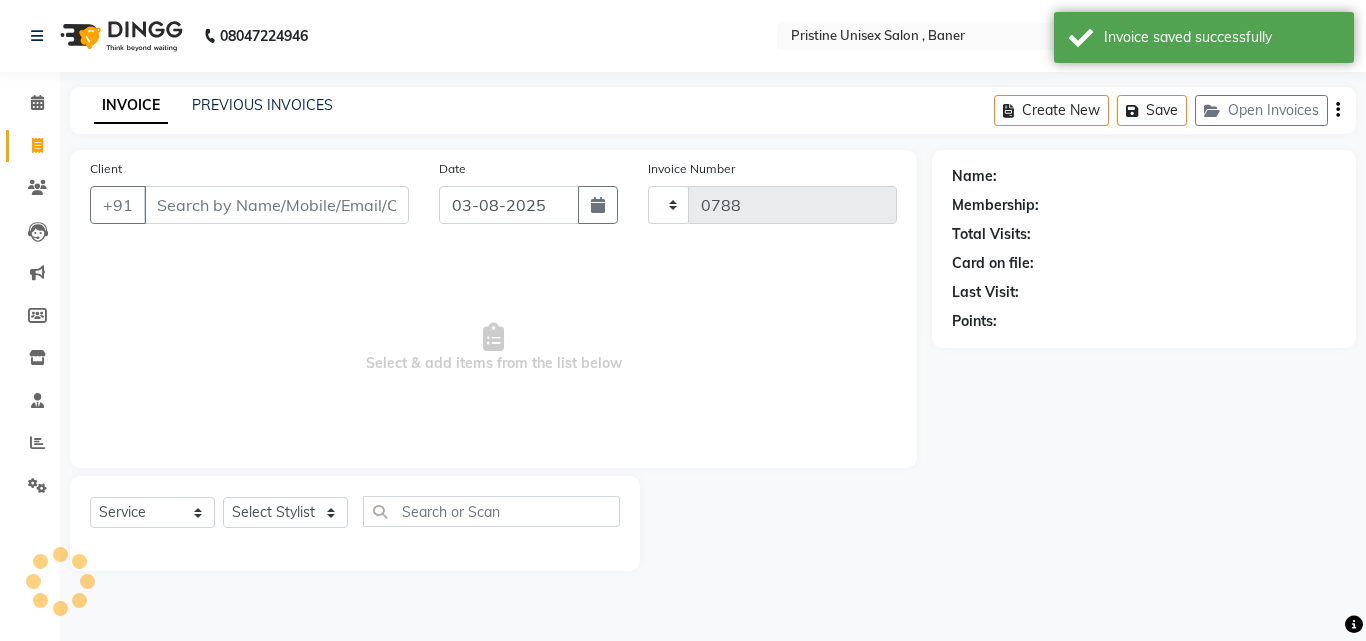 select on "6610" 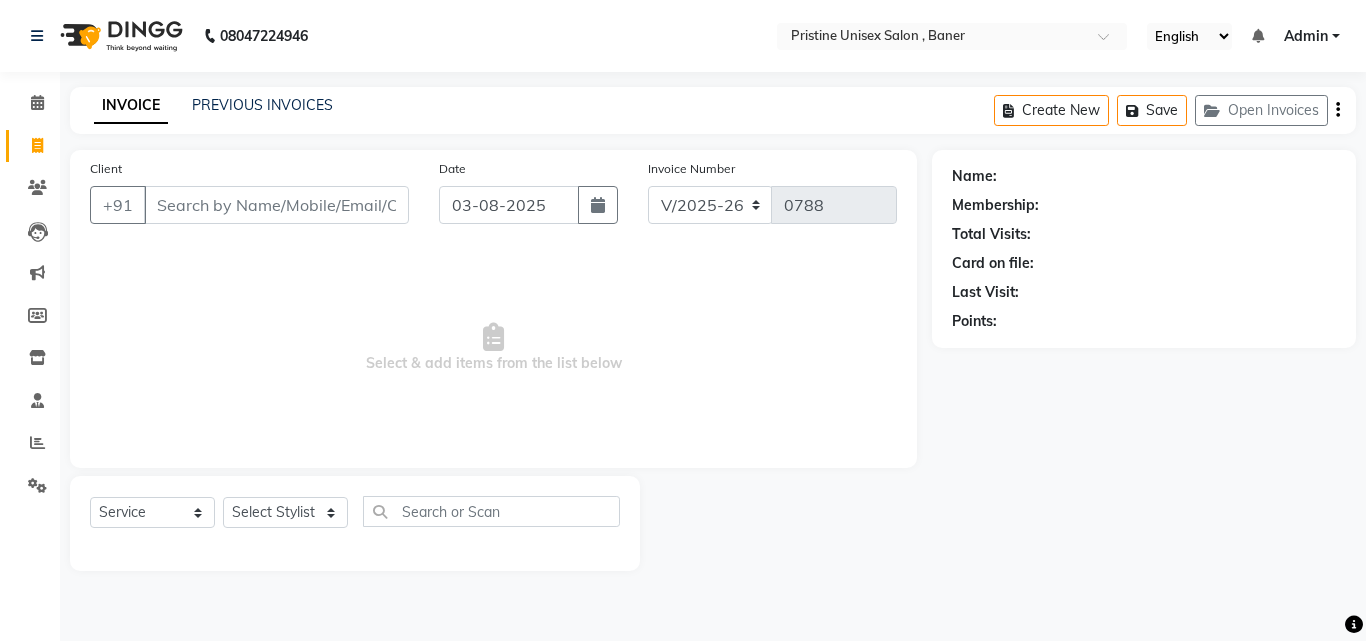 select on "6610" 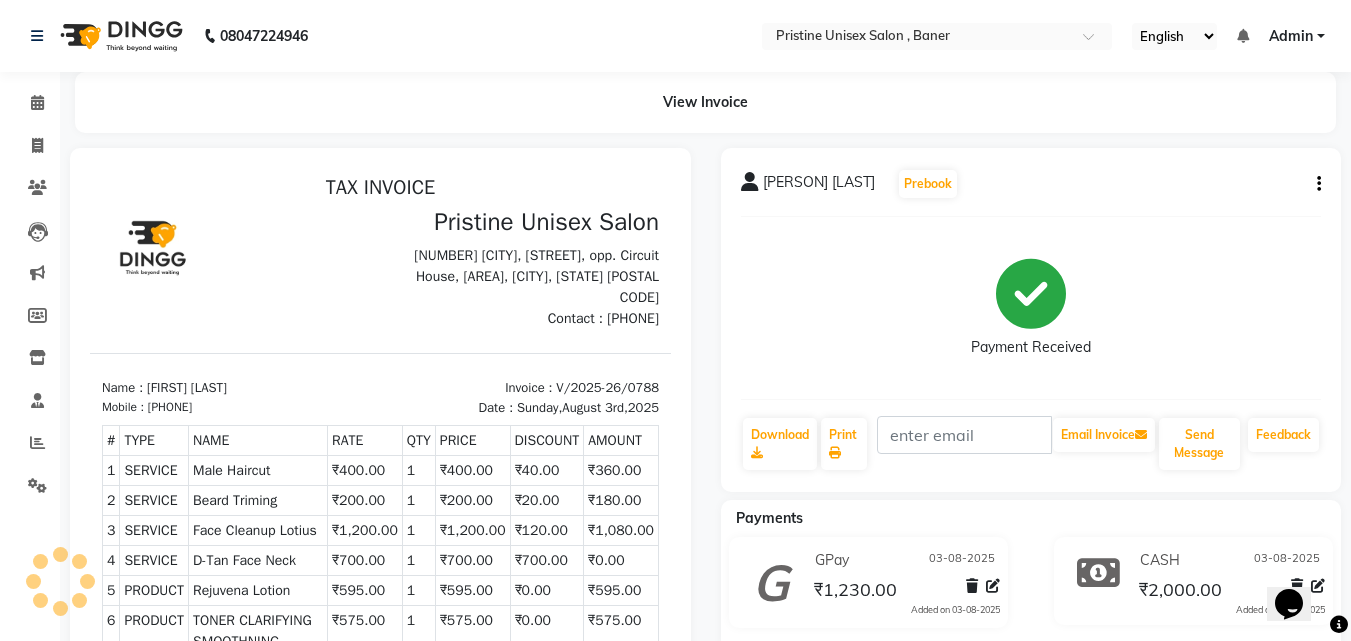 scroll, scrollTop: 0, scrollLeft: 0, axis: both 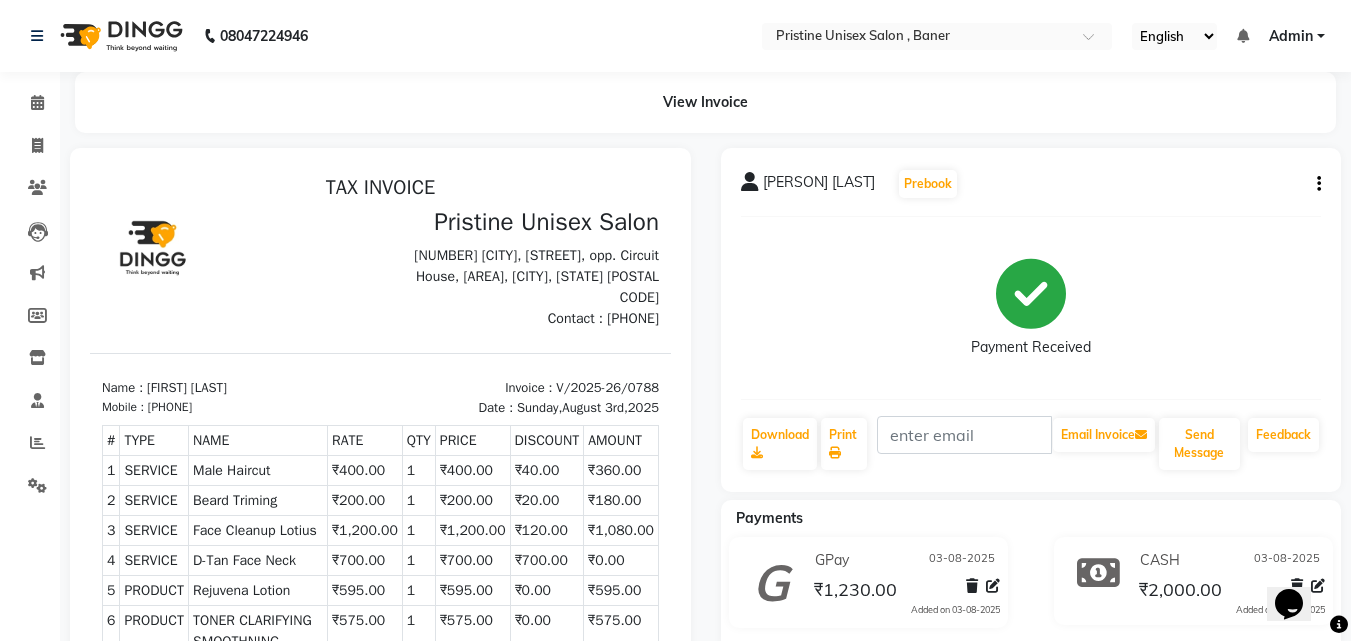 click 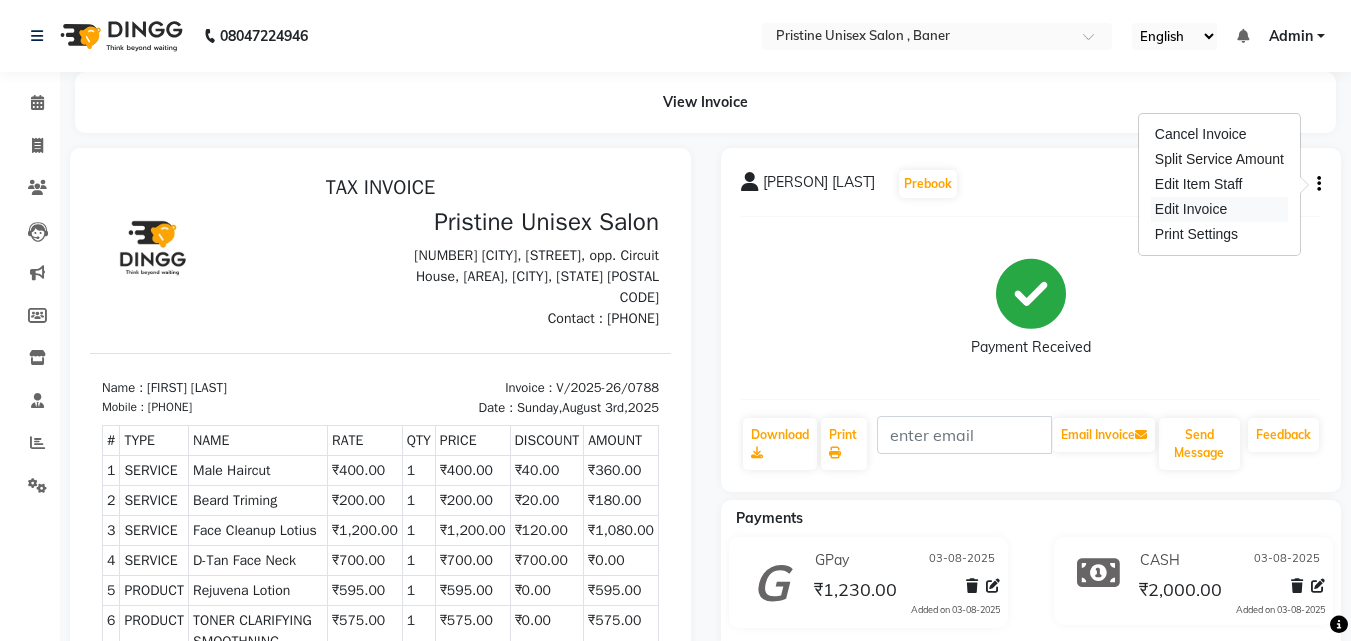 click on "Edit Invoice" at bounding box center (1219, 209) 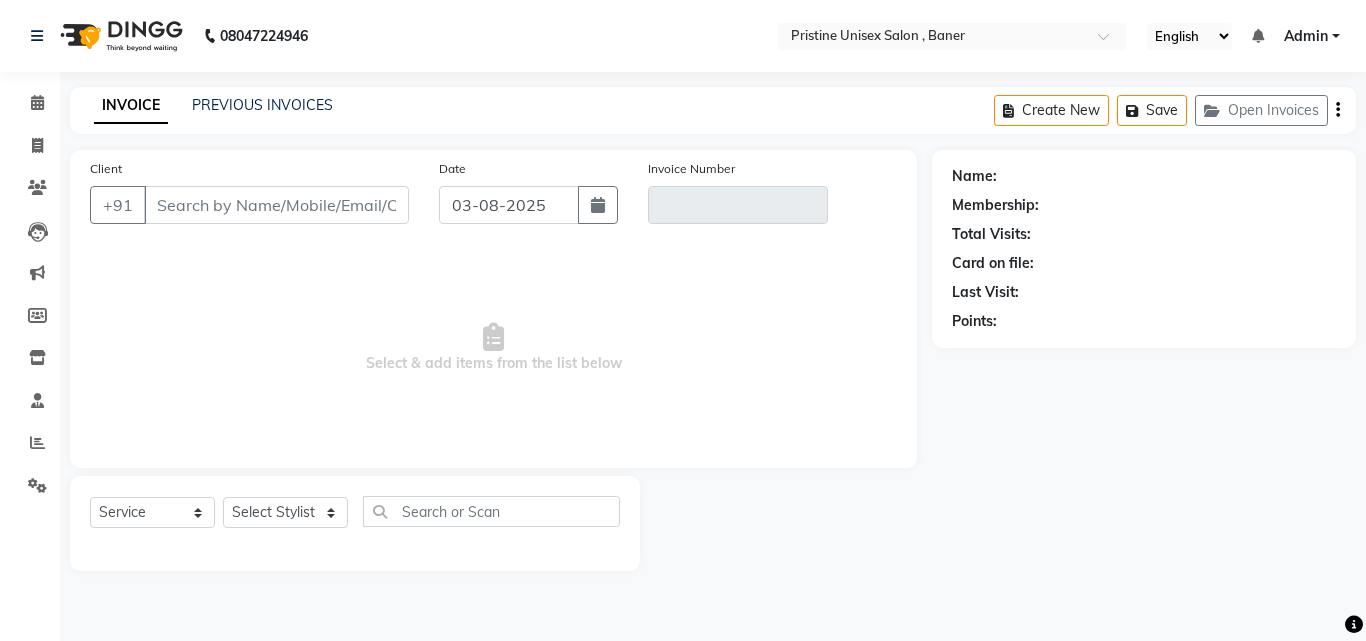 type on "[PHONE]" 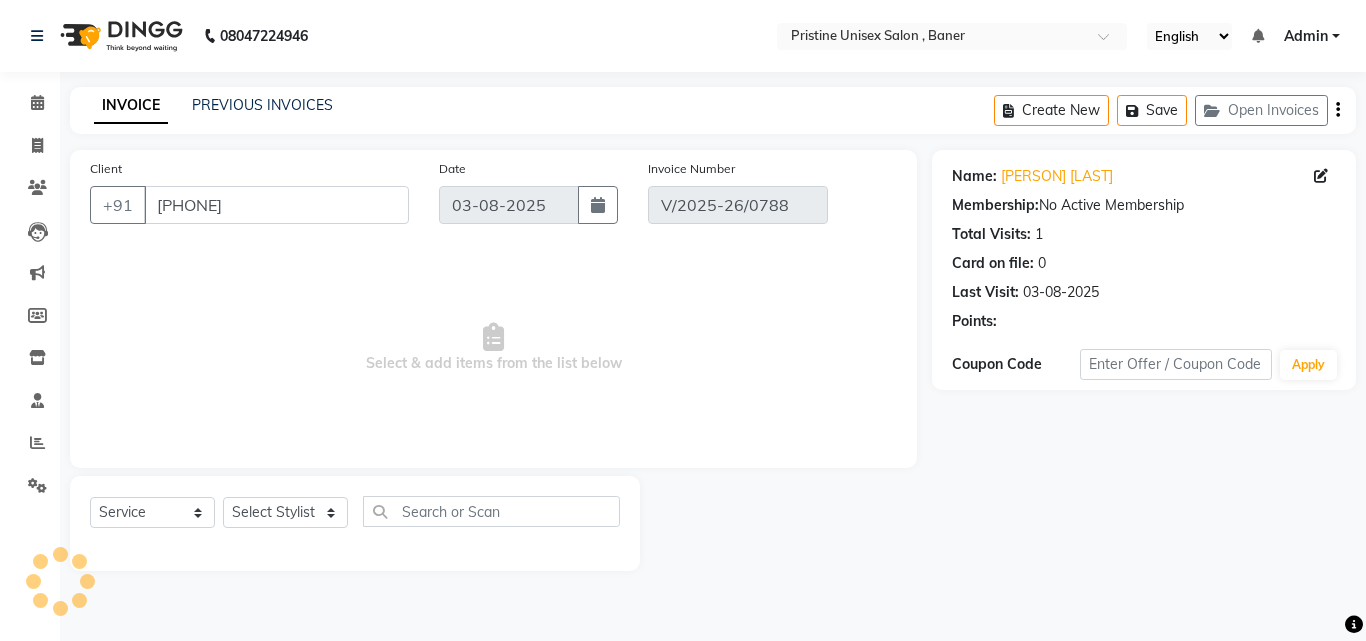 select on "select" 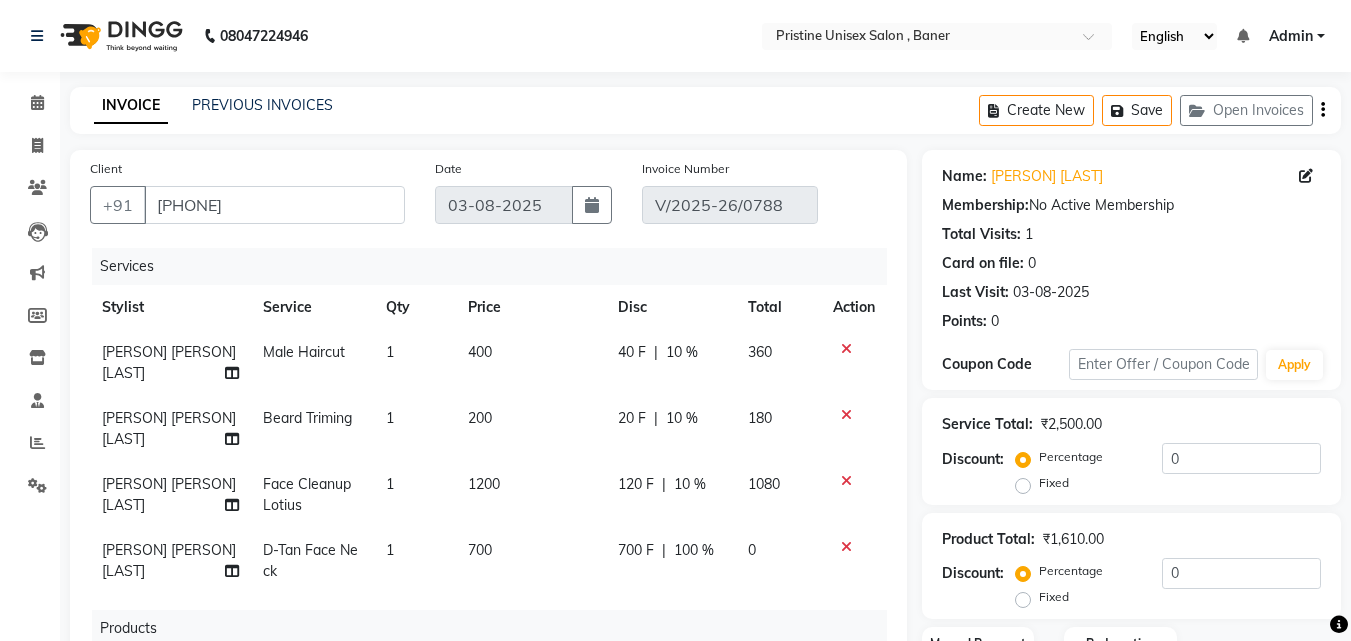 click on "[FIRST] [LAST]" 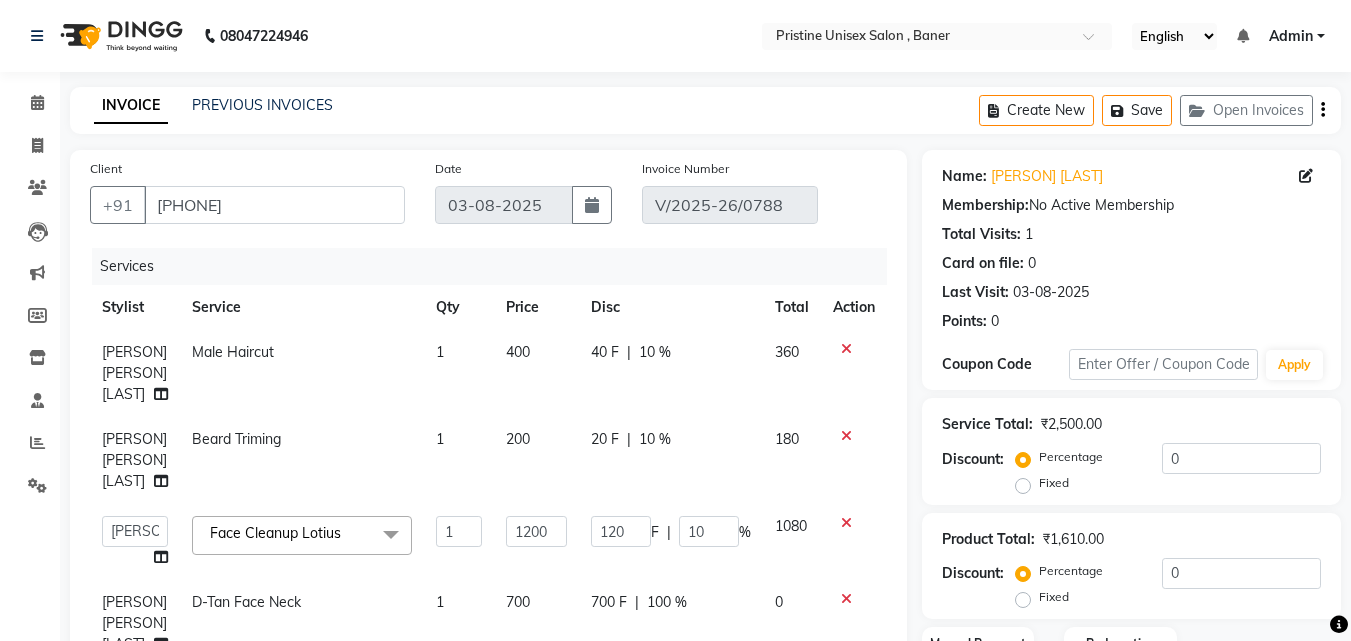 scroll, scrollTop: 200, scrollLeft: 0, axis: vertical 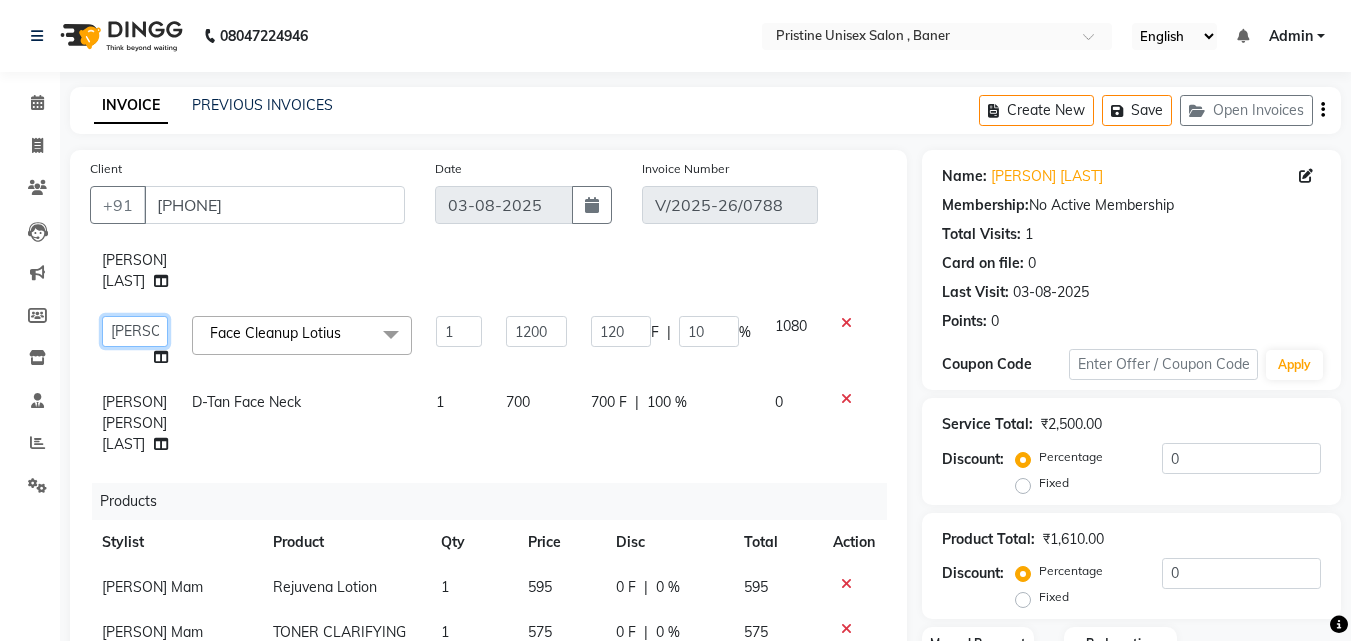click on "ABHISHEKH   Jaya Shinde   Karan    Mahesh Rasal   Mohd Monish Ahmed   monika    NAAZ   NIlesh   pooja jaison   Pooja Mam   purva   Sanket   Sujata    Surekha   Vandana  Chavan   Vrsha jare" 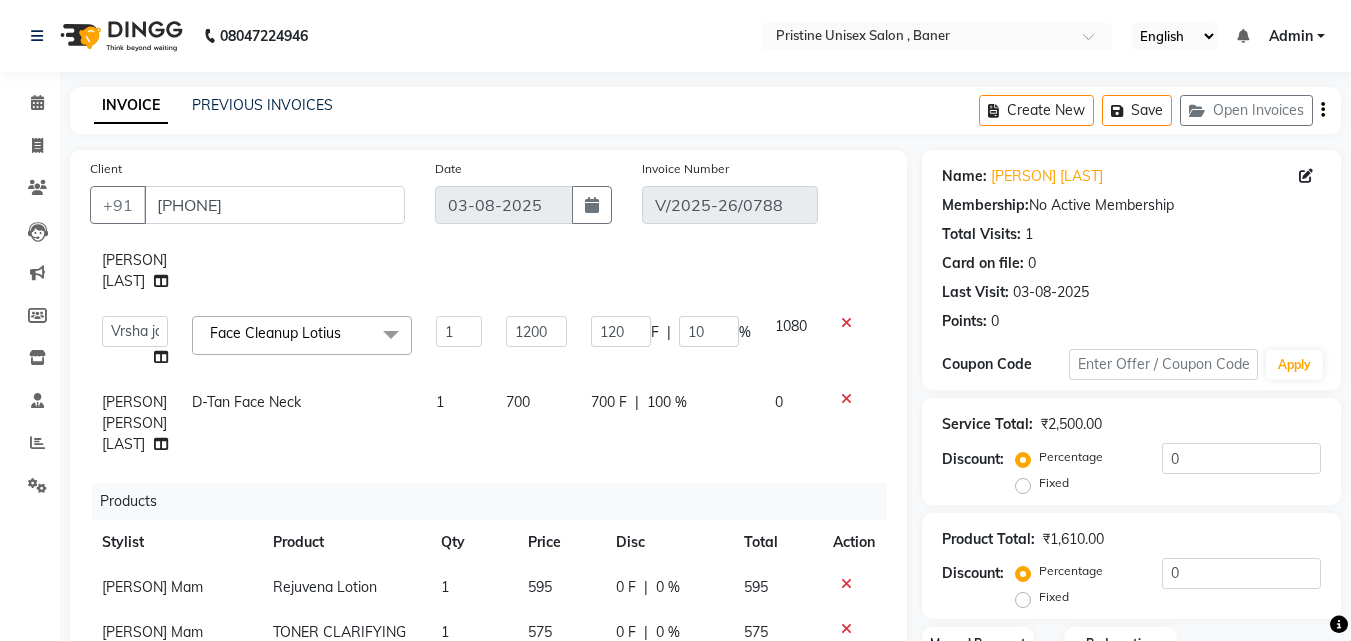 select on "86105" 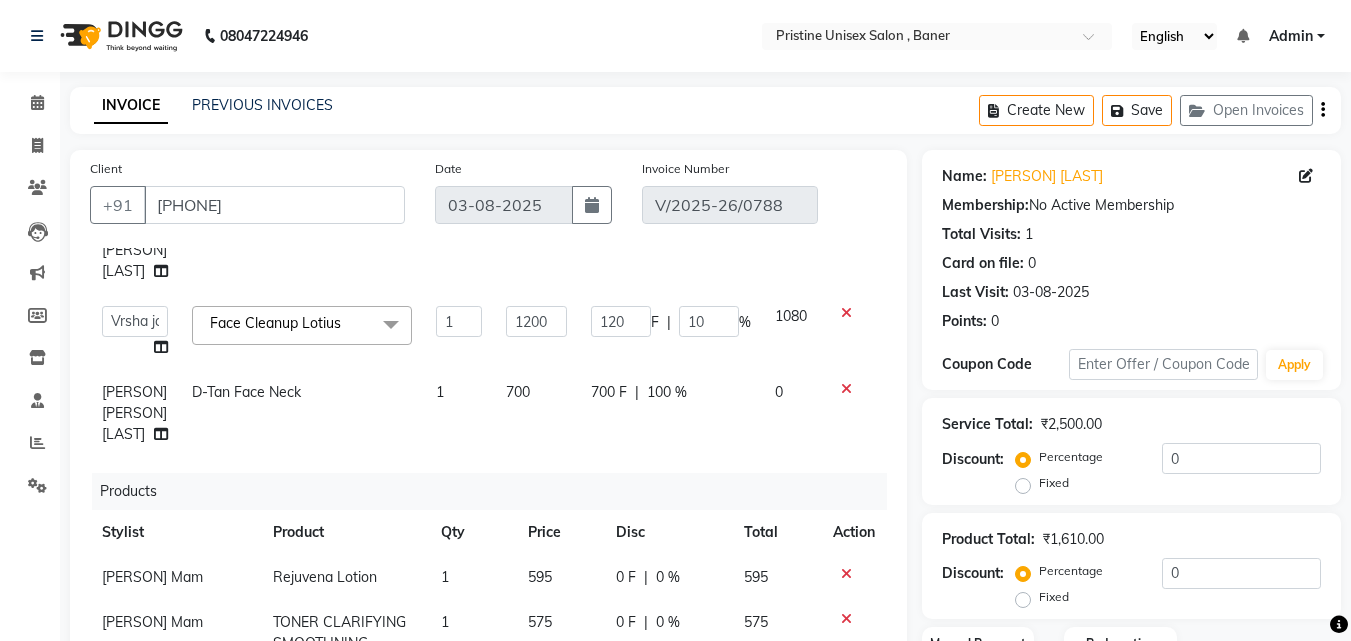 scroll, scrollTop: 288, scrollLeft: 0, axis: vertical 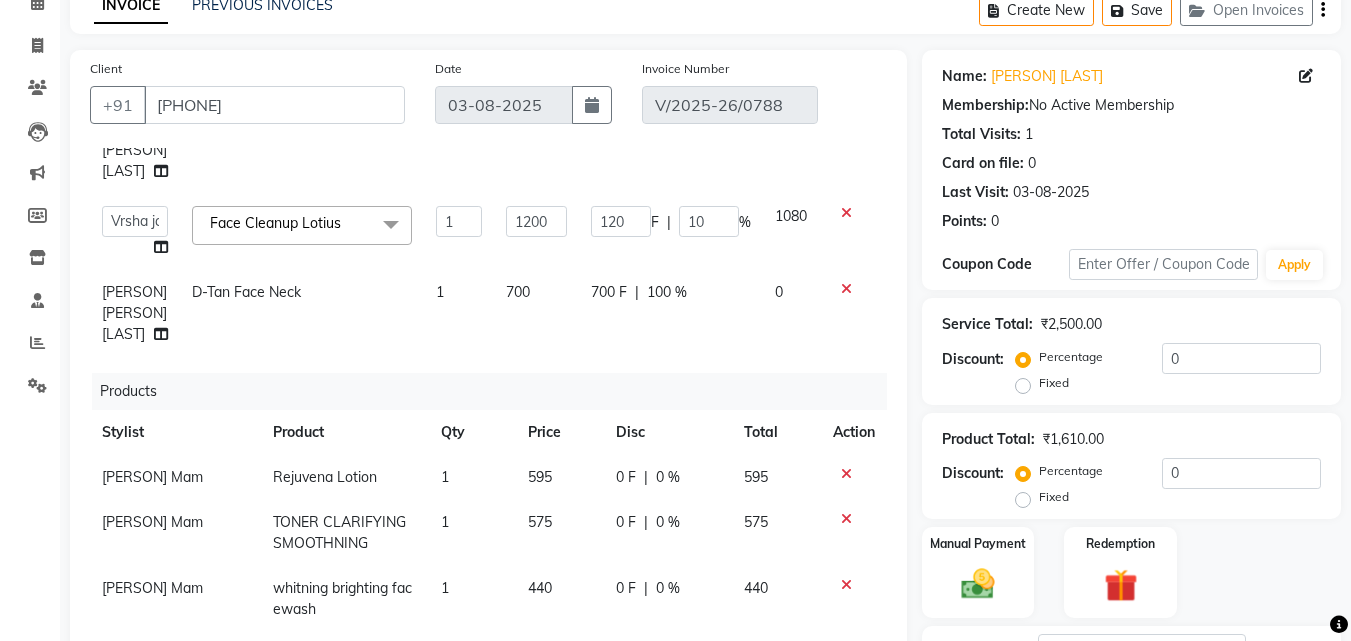 click on "[FIRST] [MIDDLE] [LAST]" 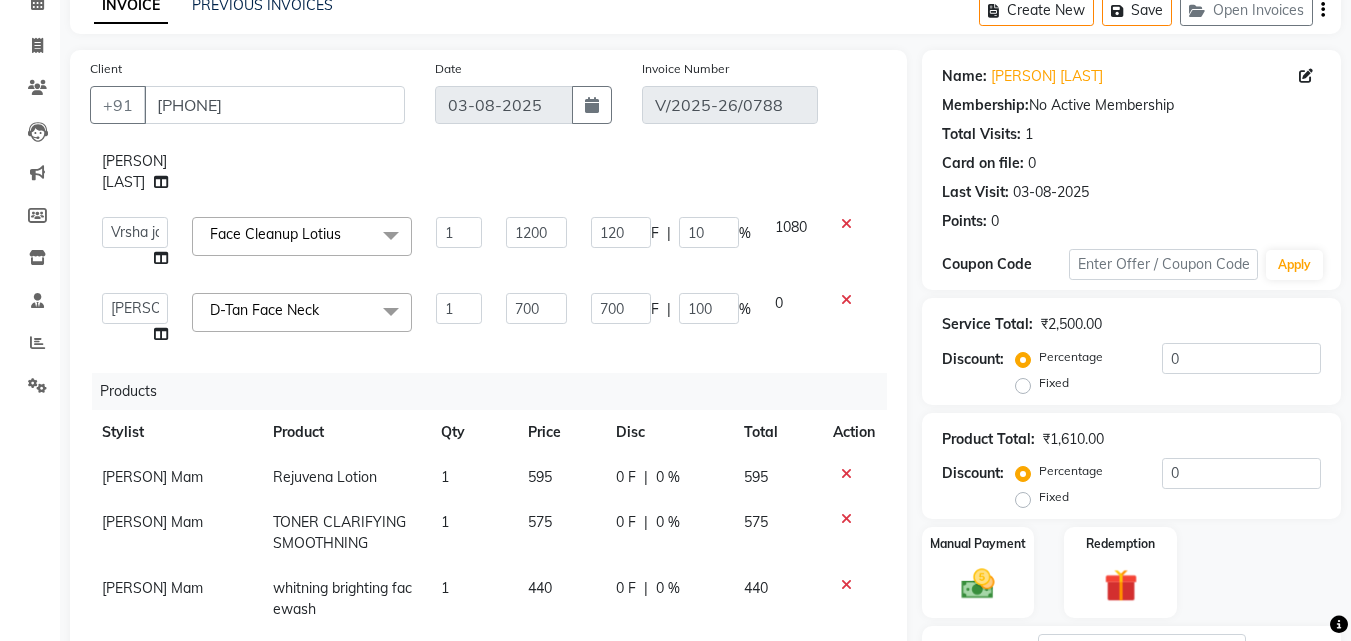 scroll, scrollTop: 256, scrollLeft: 0, axis: vertical 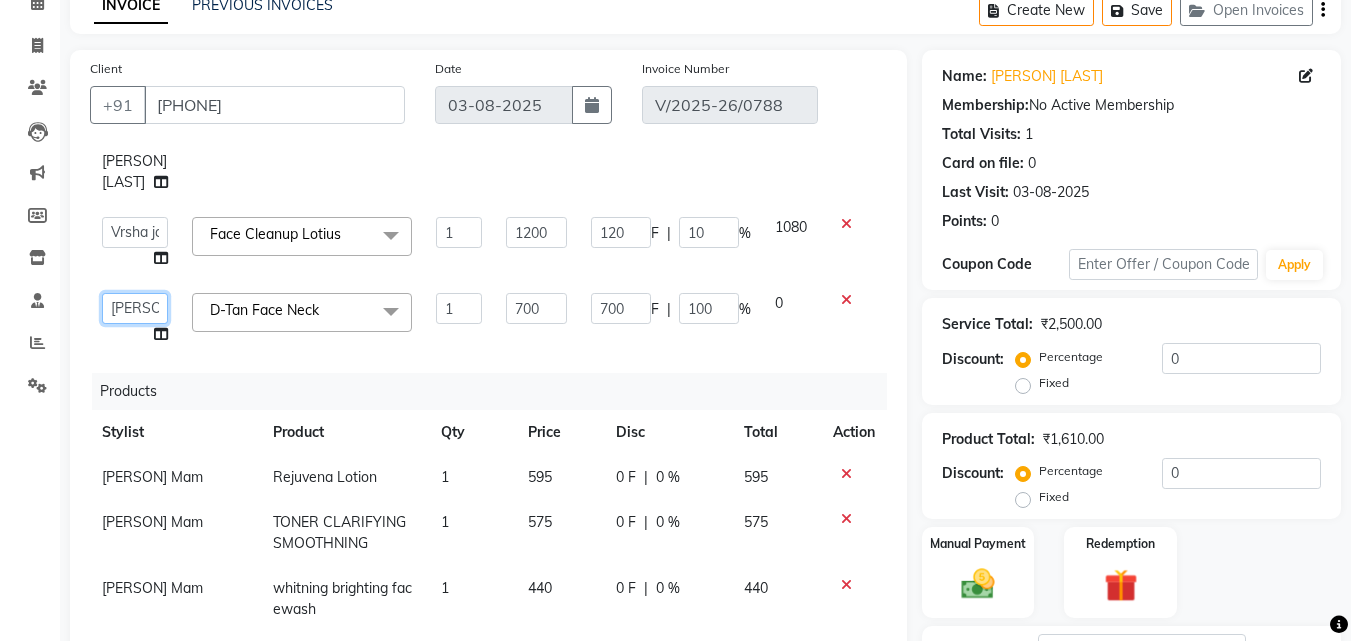 click on "ABHISHEKH   Jaya Shinde   Karan    Mahesh Rasal   Mohd Monish Ahmed   monika    NAAZ   NIlesh   pooja jaison   Pooja Mam   purva   Sanket   Sujata    Surekha   Vandana  Chavan   Vrsha jare" 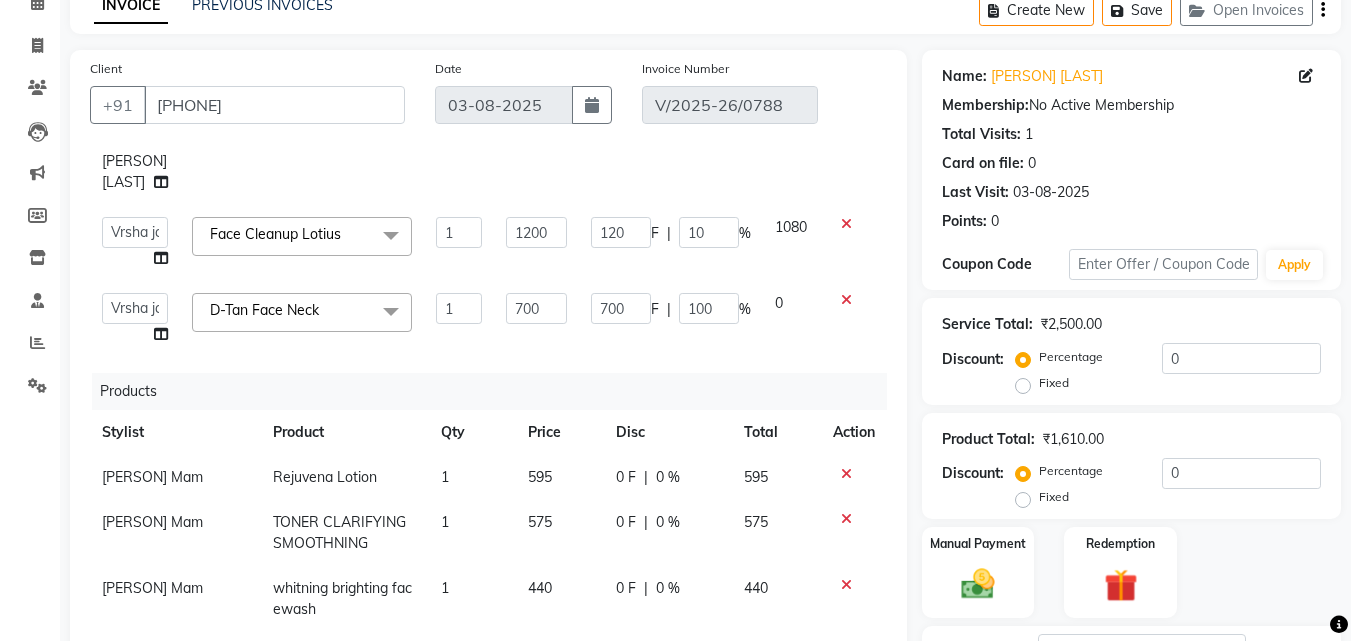 select on "86105" 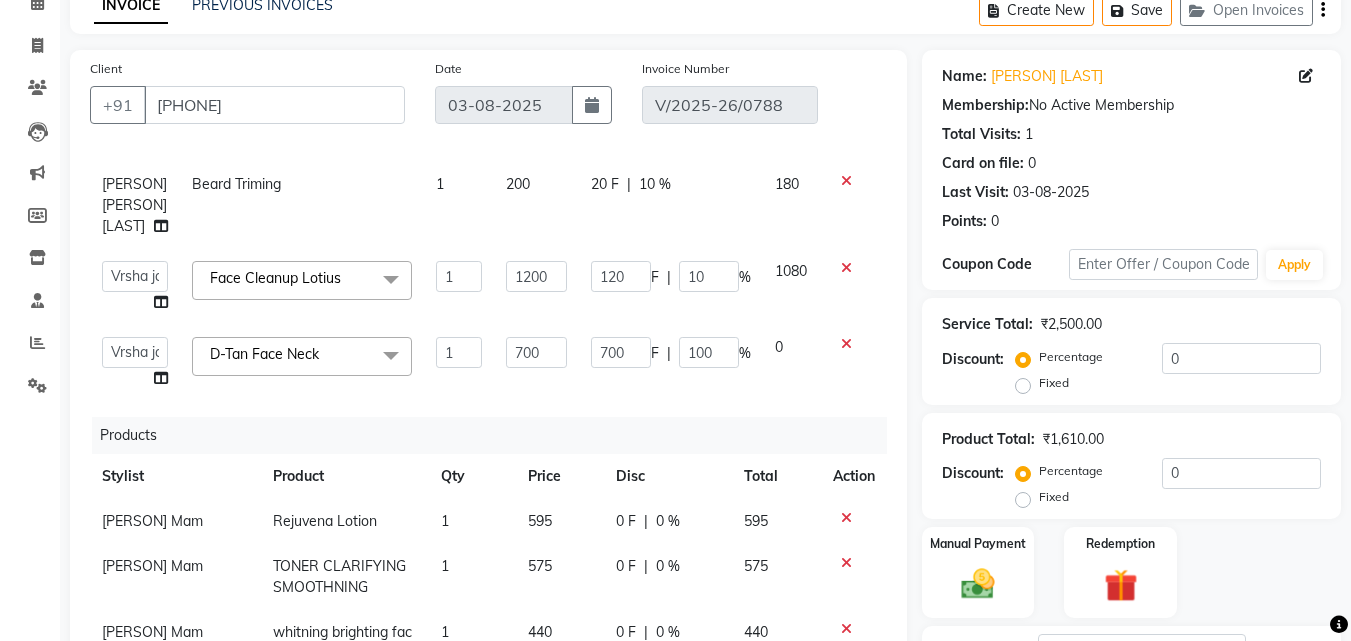 scroll, scrollTop: 56, scrollLeft: 0, axis: vertical 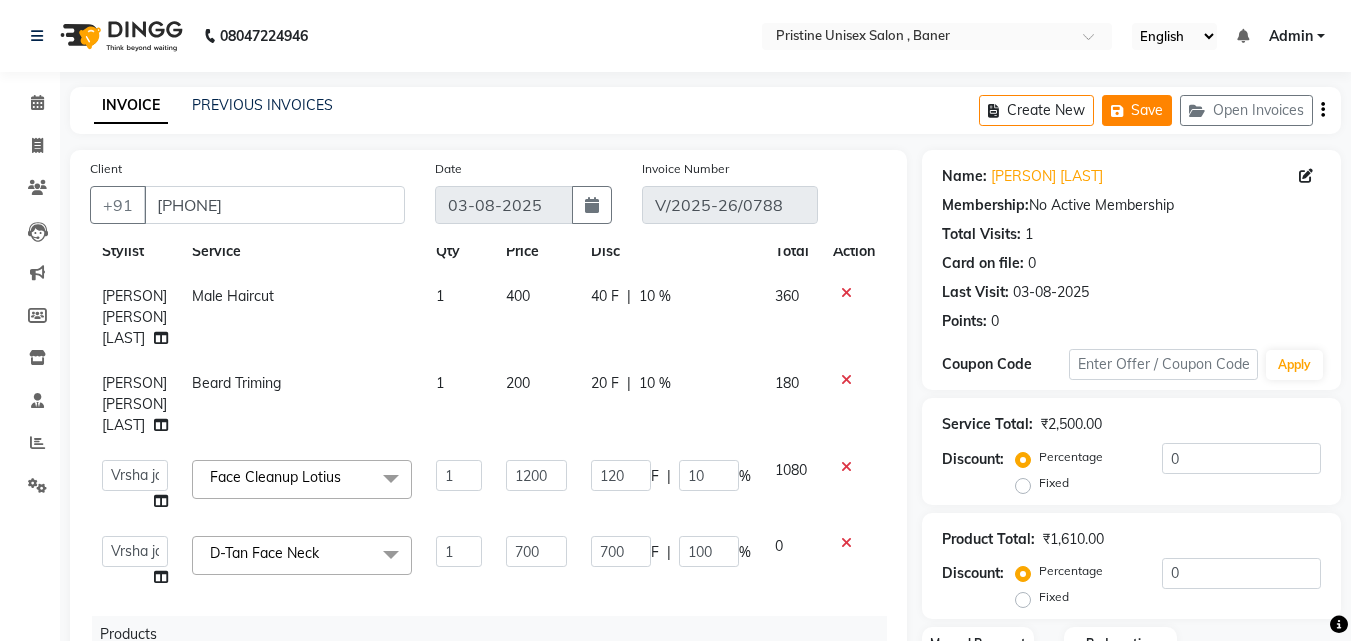 click on "Save" 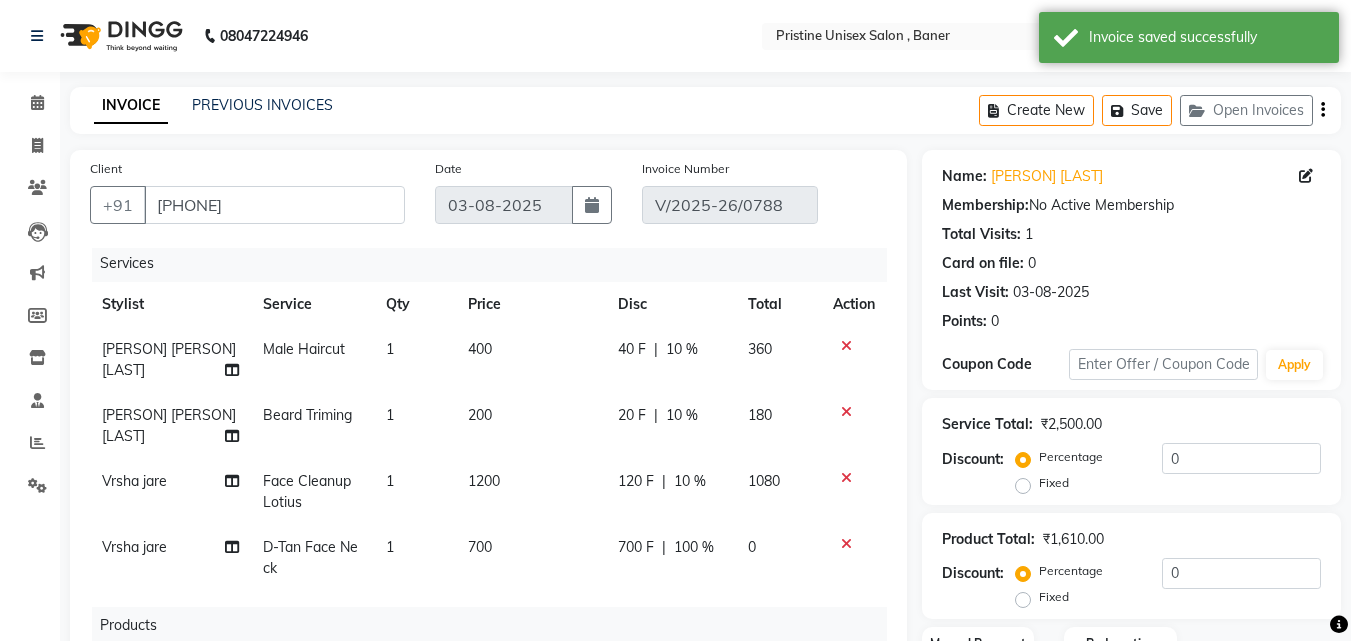 scroll, scrollTop: 0, scrollLeft: 0, axis: both 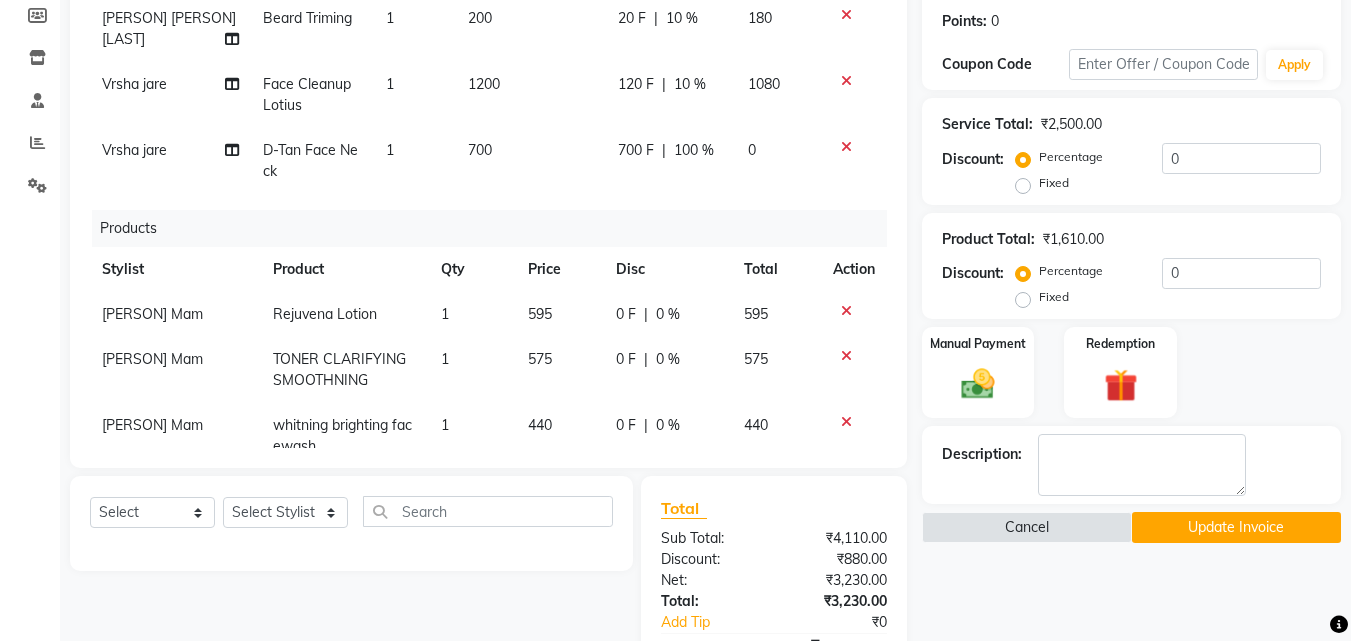 click on "Update Invoice" 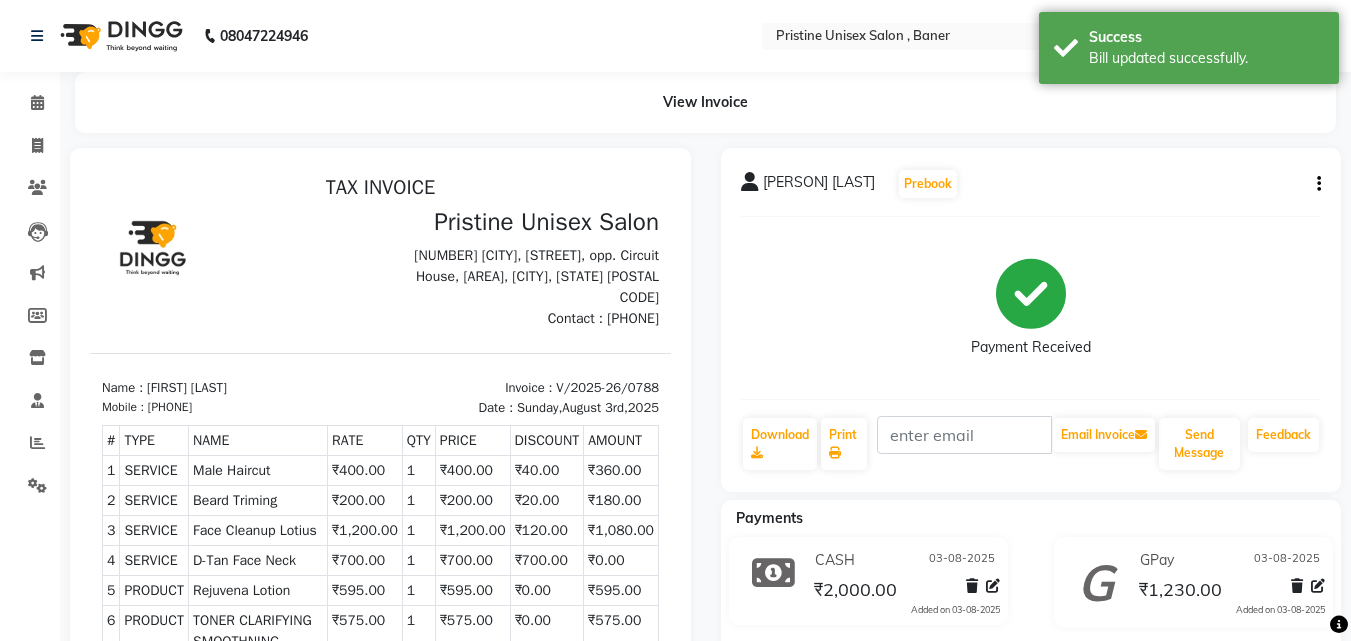 scroll, scrollTop: 0, scrollLeft: 0, axis: both 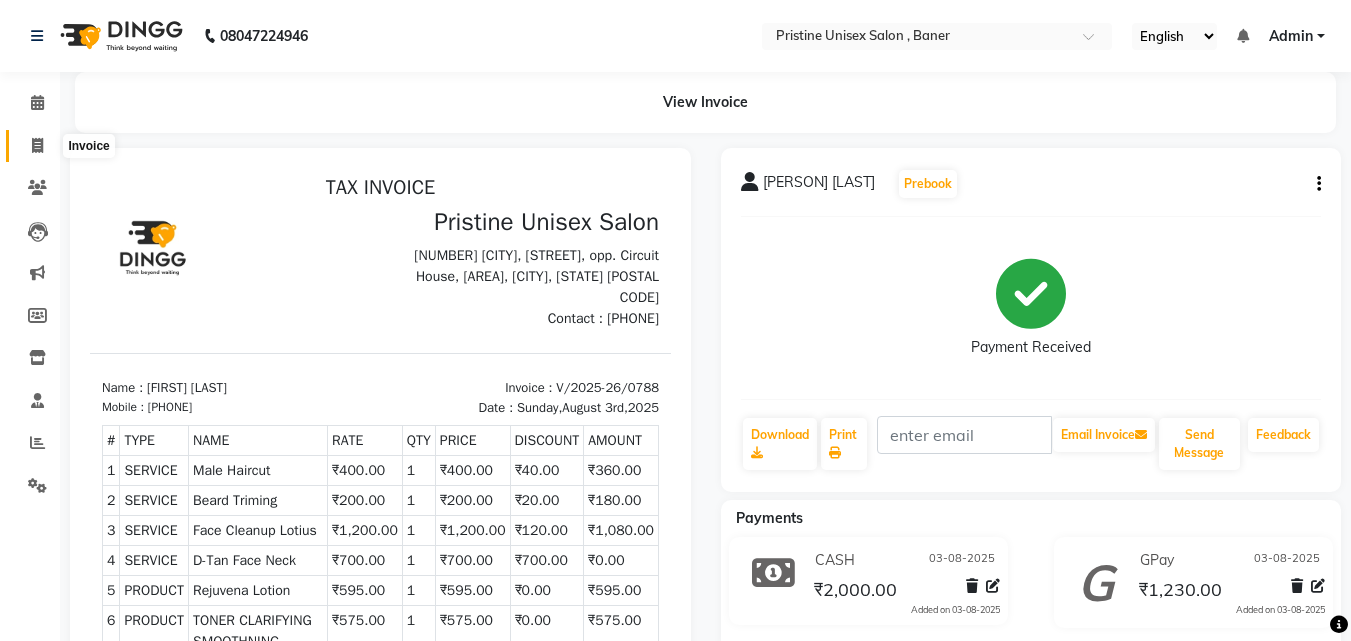 click 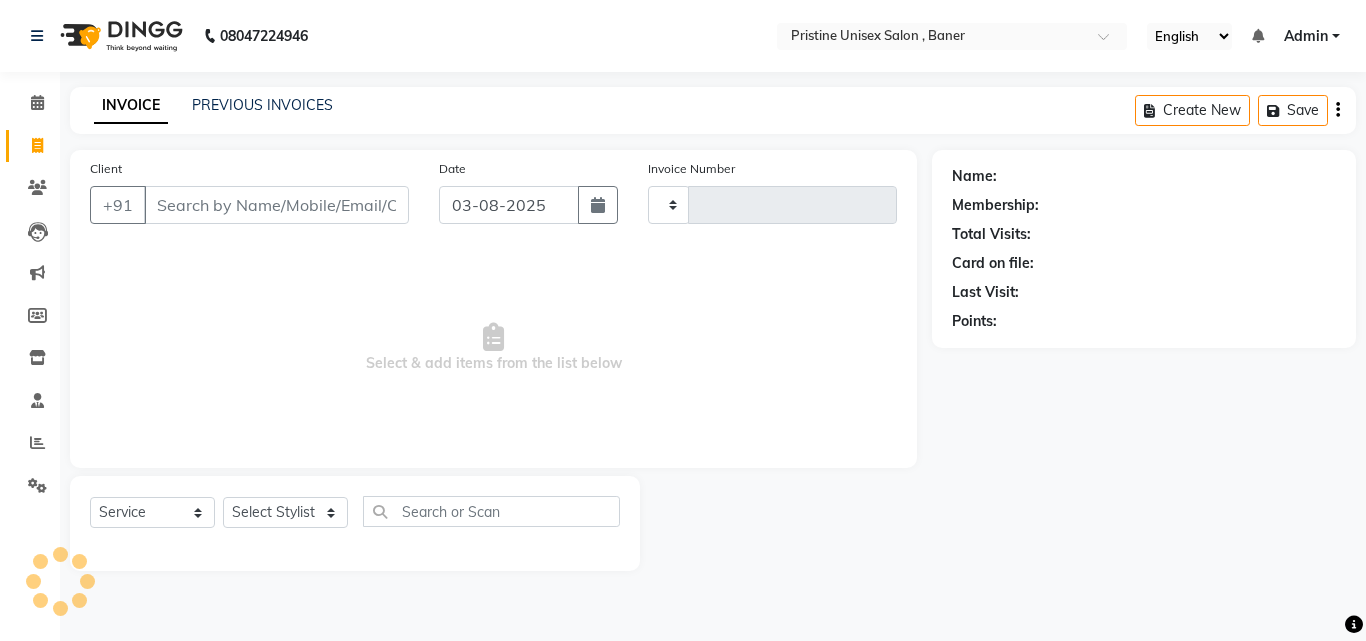 type on "0790" 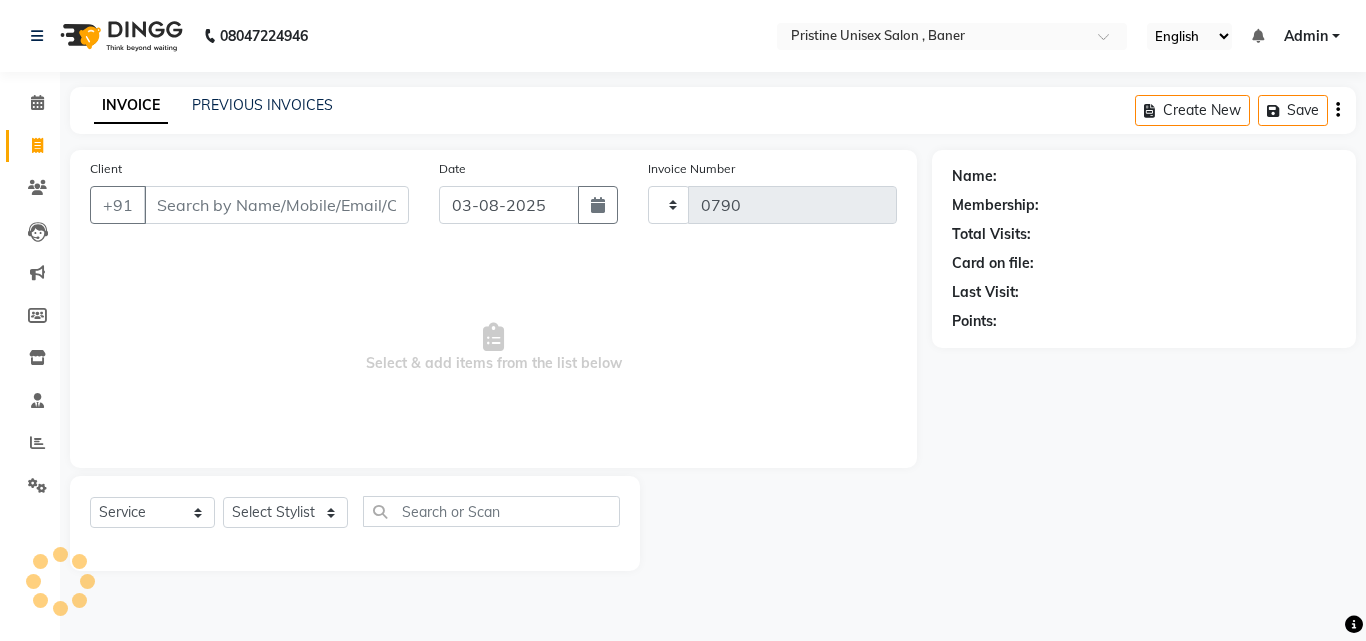 select on "6610" 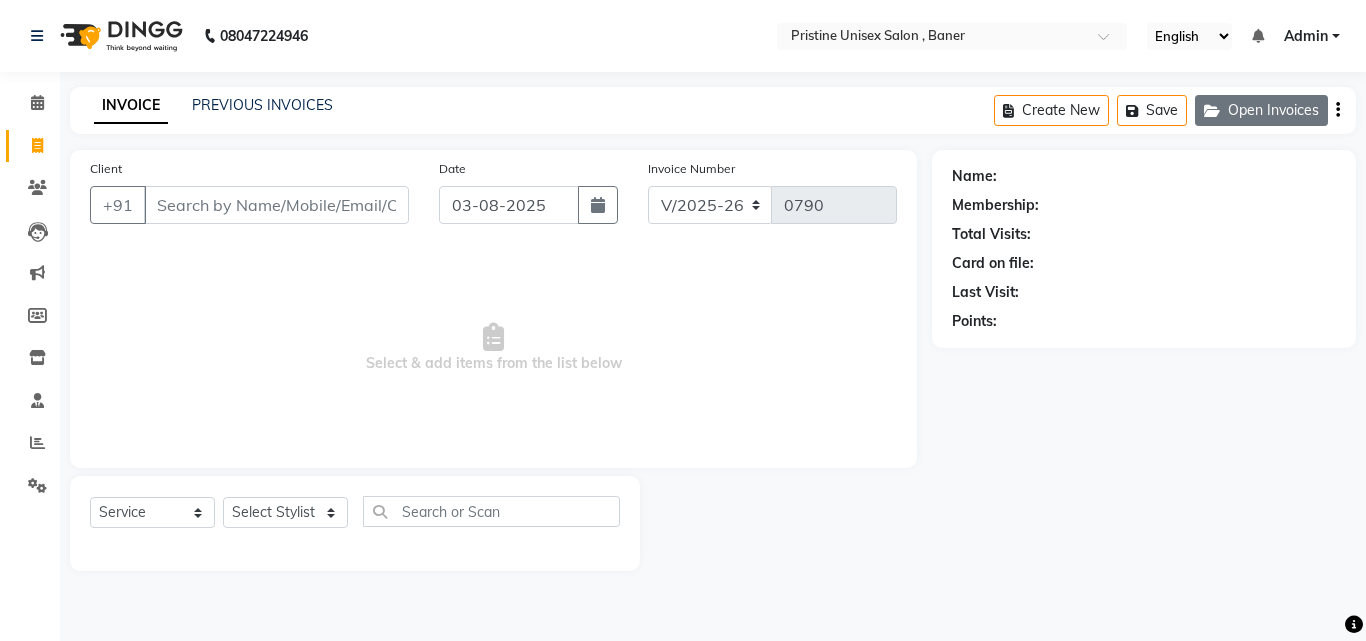 click on "Open Invoices" 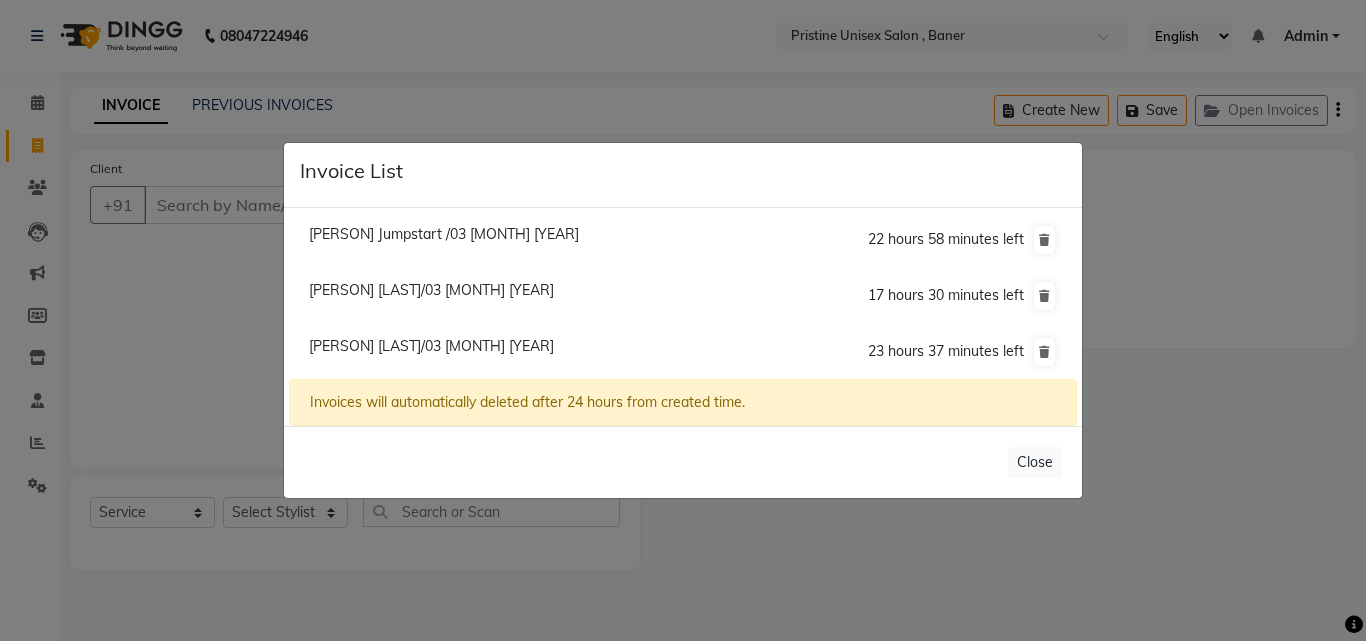click on "Janvi Patil/03 August 2025" 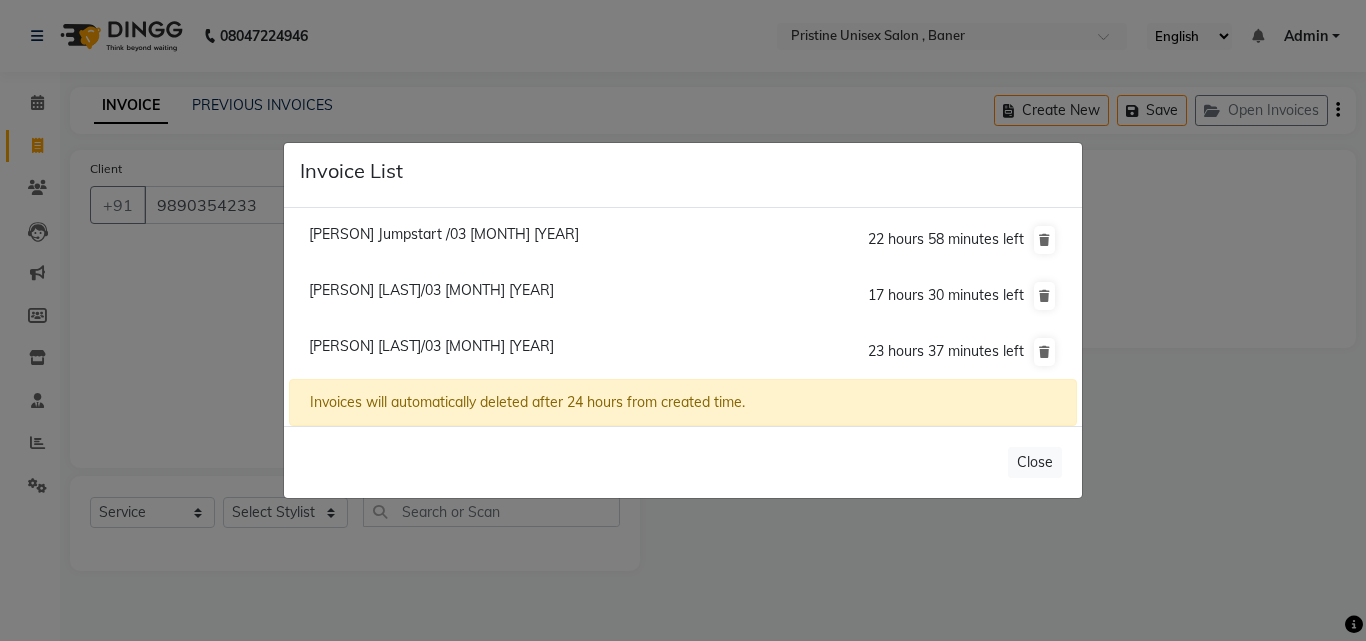 select on "1: Object" 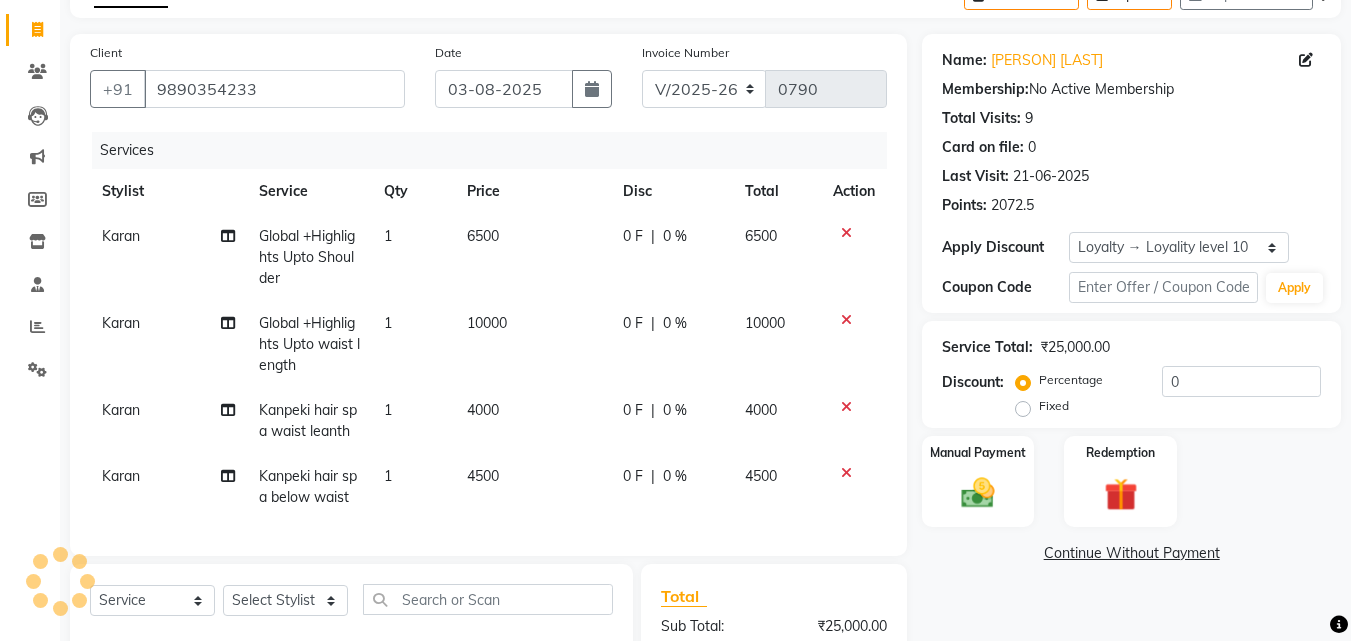 scroll, scrollTop: 300, scrollLeft: 0, axis: vertical 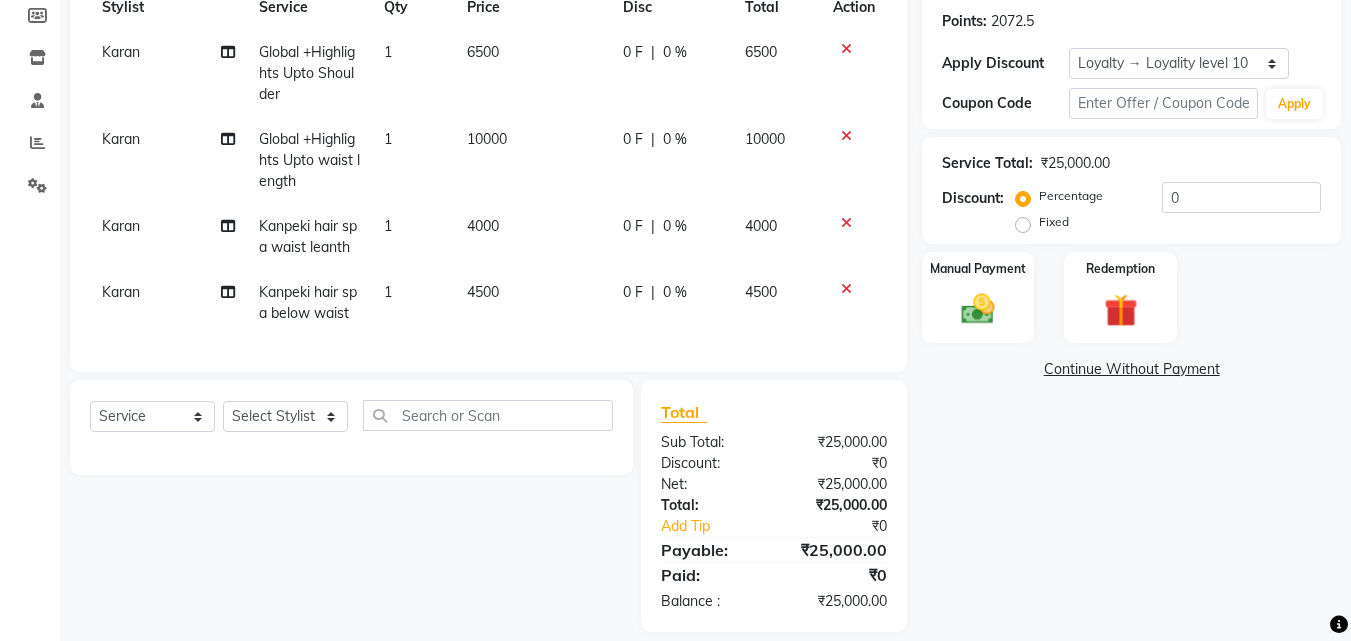 click 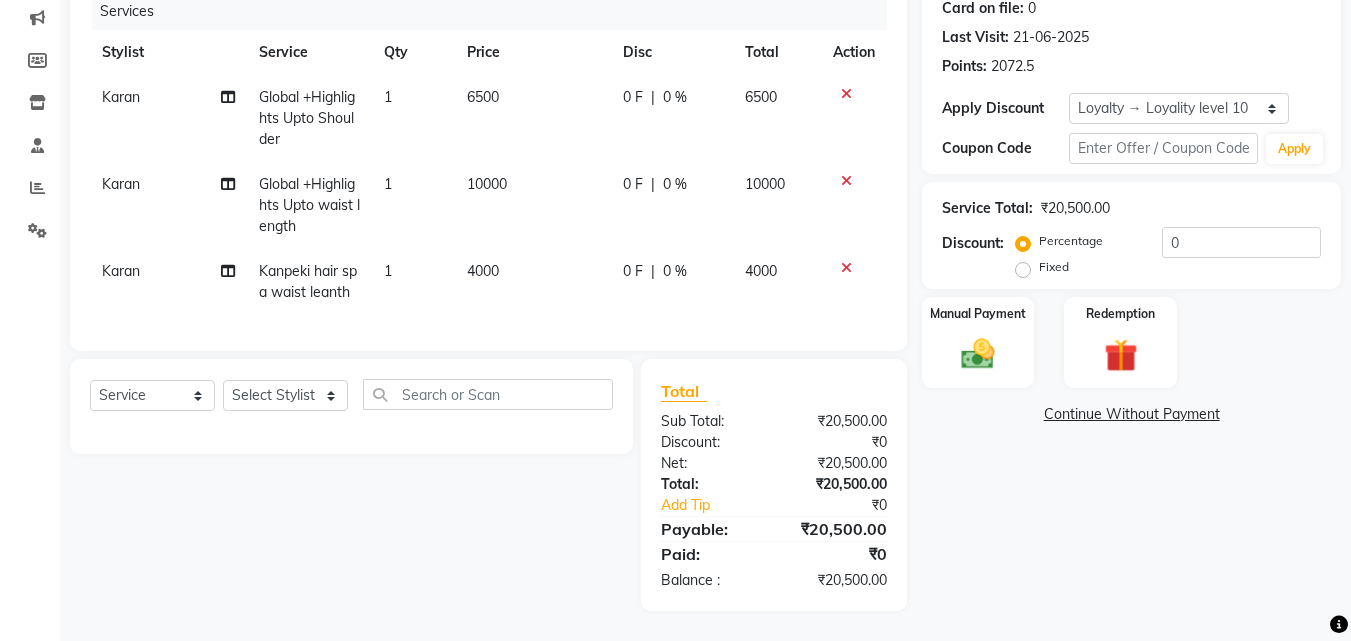 scroll, scrollTop: 270, scrollLeft: 0, axis: vertical 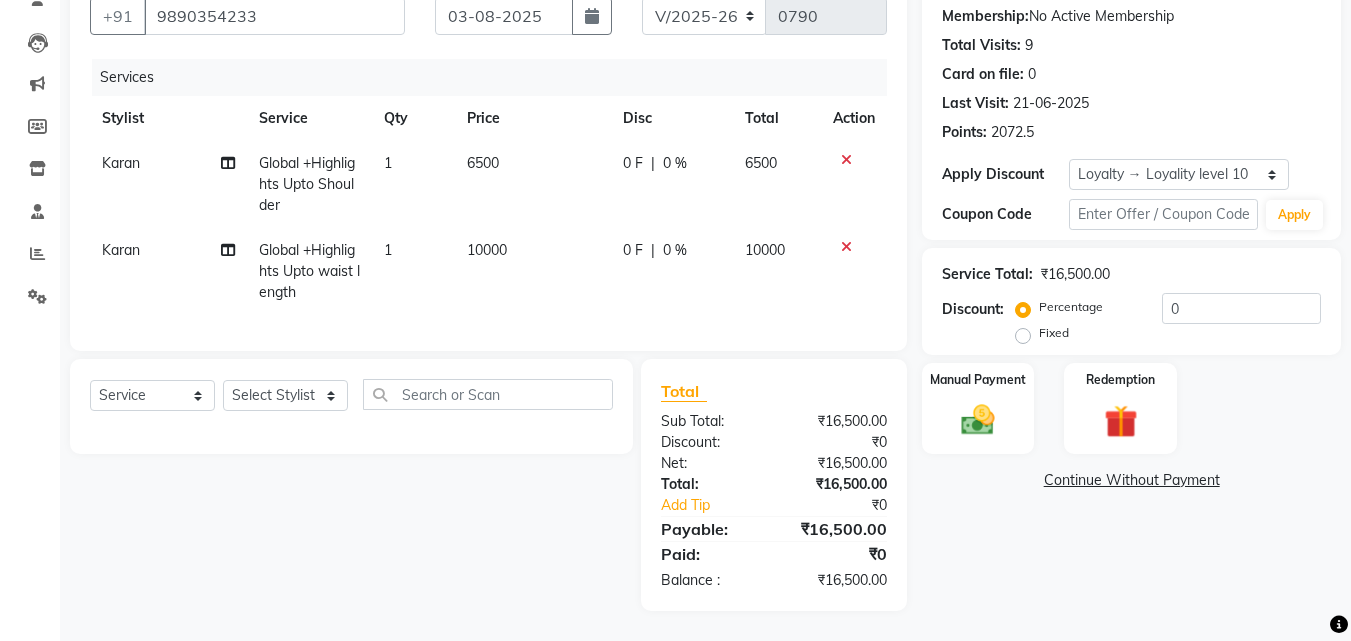 click 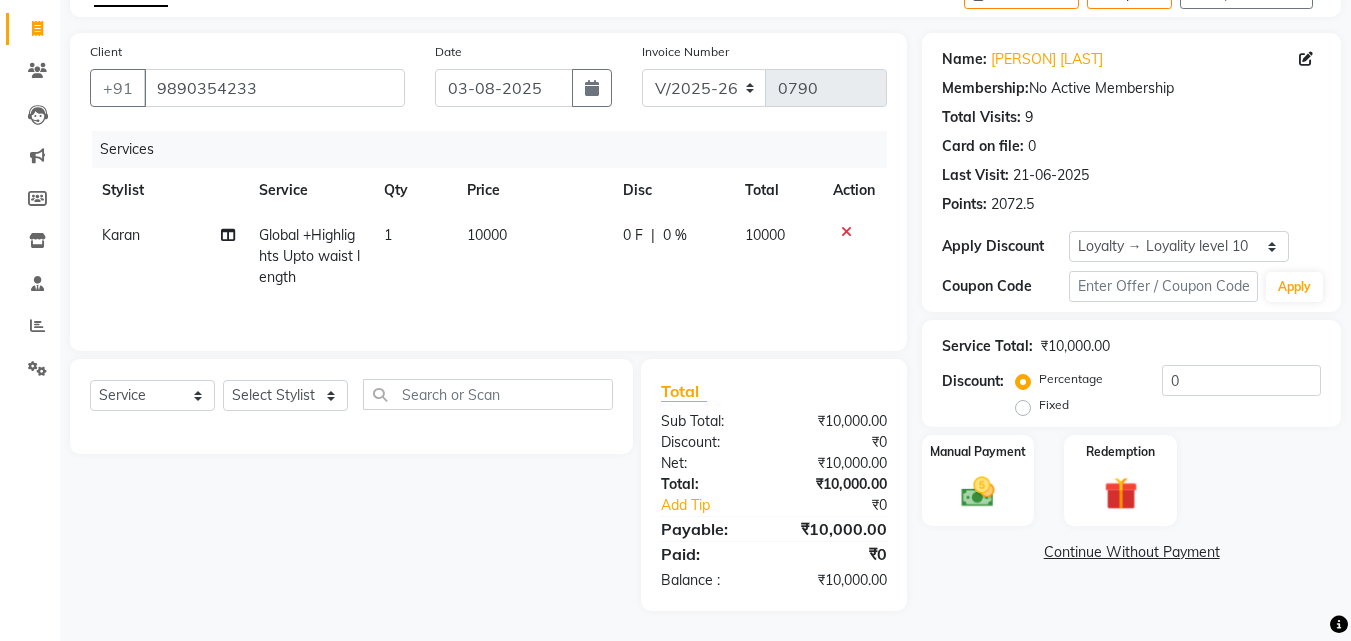 scroll, scrollTop: 117, scrollLeft: 0, axis: vertical 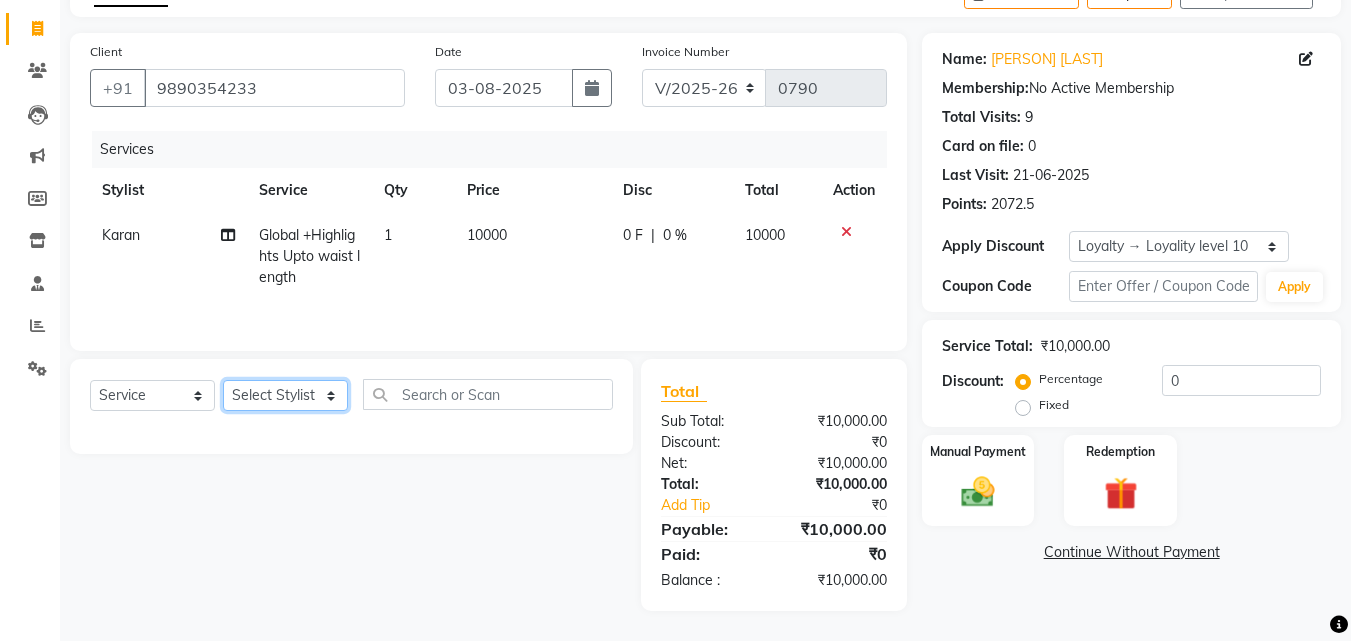 click on "Select Stylist ABHISHEKH Jaya Shinde Karan  Mahesh Rasal Mohd Monish Ahmed monika  NAAZ NIlesh pooja jaison Pooja Mam purva Sanket Sujata  Surekha Vandana  Chavan Vrsha jare" 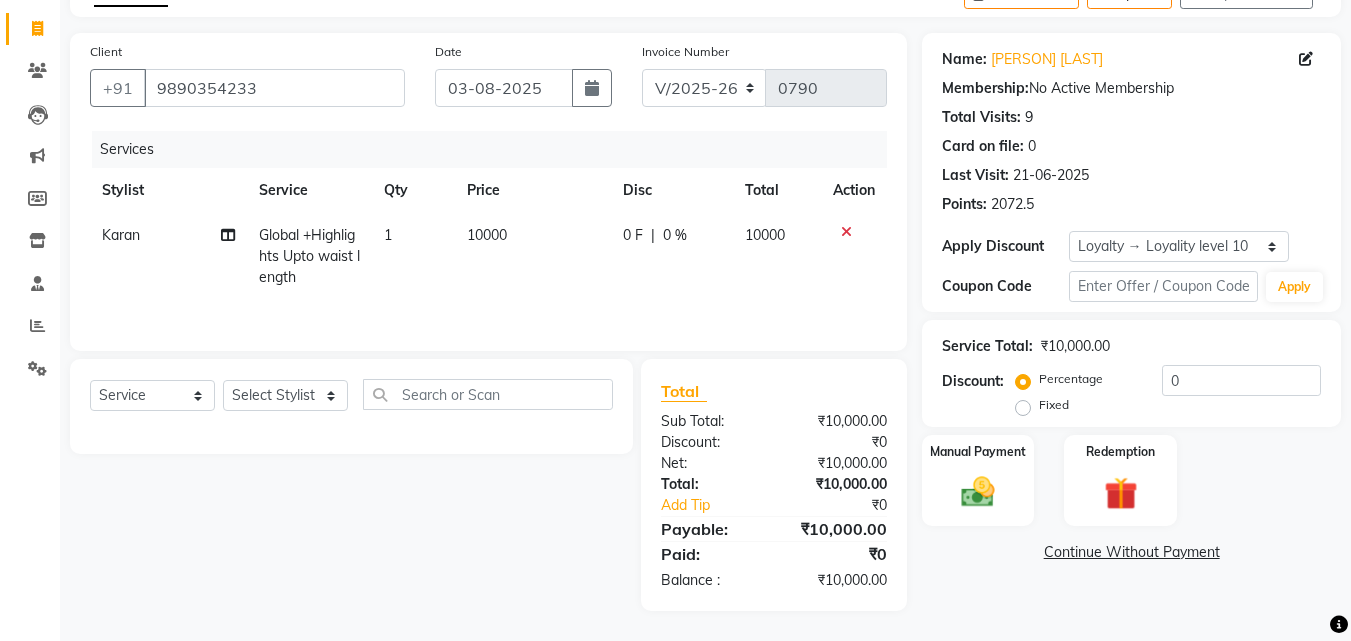 click on "Select  Service  Product  Membership  Package Voucher Prepaid Gift Card  Select Stylist ABHISHEKH Jaya Shinde Karan  Mahesh Rasal Mohd Monish Ahmed monika  NAAZ NIlesh pooja jaison Pooja Mam purva Sanket Sujata  Surekha Vandana  Chavan Vrsha jare" 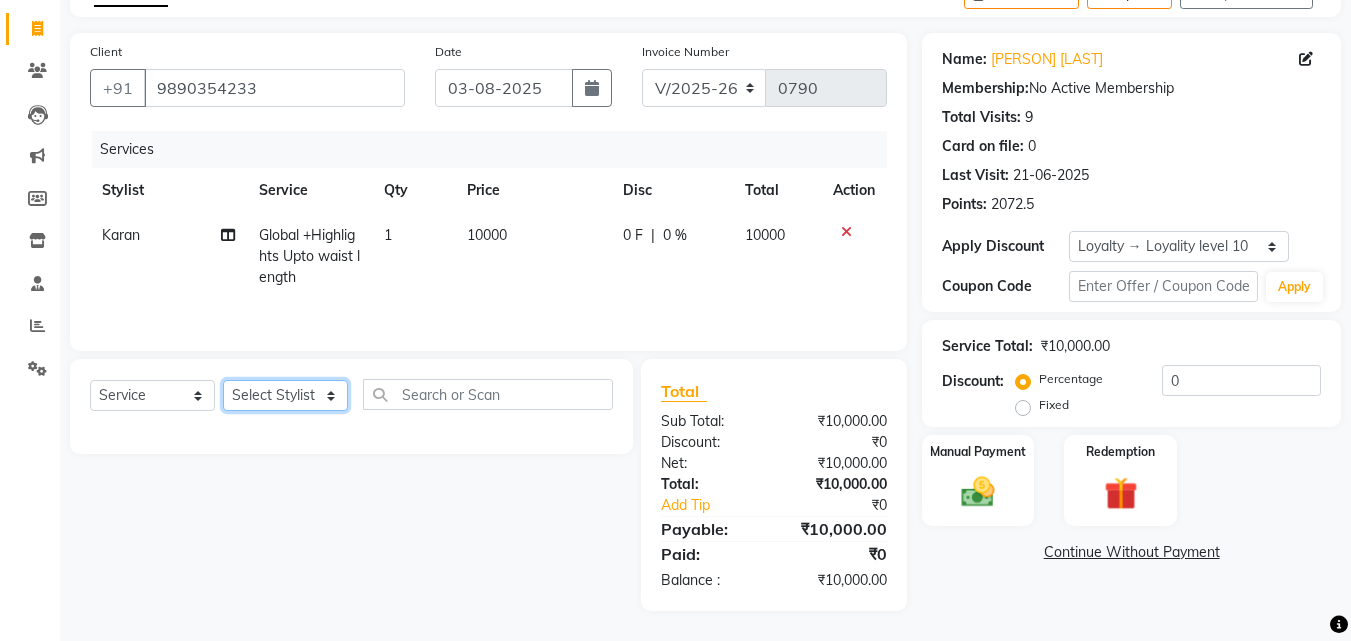 click on "Select Stylist ABHISHEKH Jaya Shinde Karan  Mahesh Rasal Mohd Monish Ahmed monika  NAAZ NIlesh pooja jaison Pooja Mam purva Sanket Sujata  Surekha Vandana  Chavan Vrsha jare" 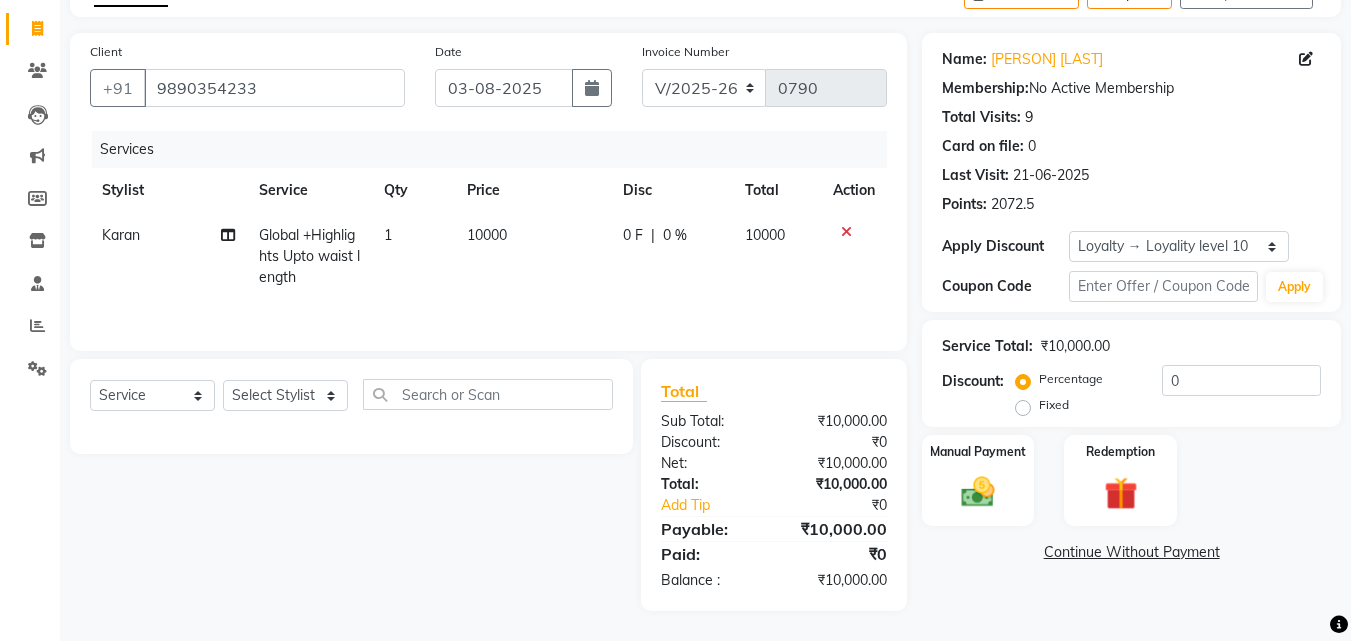 click on "Select  Service  Product  Membership  Package Voucher Prepaid Gift Card  Select Stylist ABHISHEKH Jaya Shinde Karan  Mahesh Rasal Mohd Monish Ahmed monika  NAAZ NIlesh pooja jaison Pooja Mam purva Sanket Sujata  Surekha Vandana  Chavan Vrsha jare" 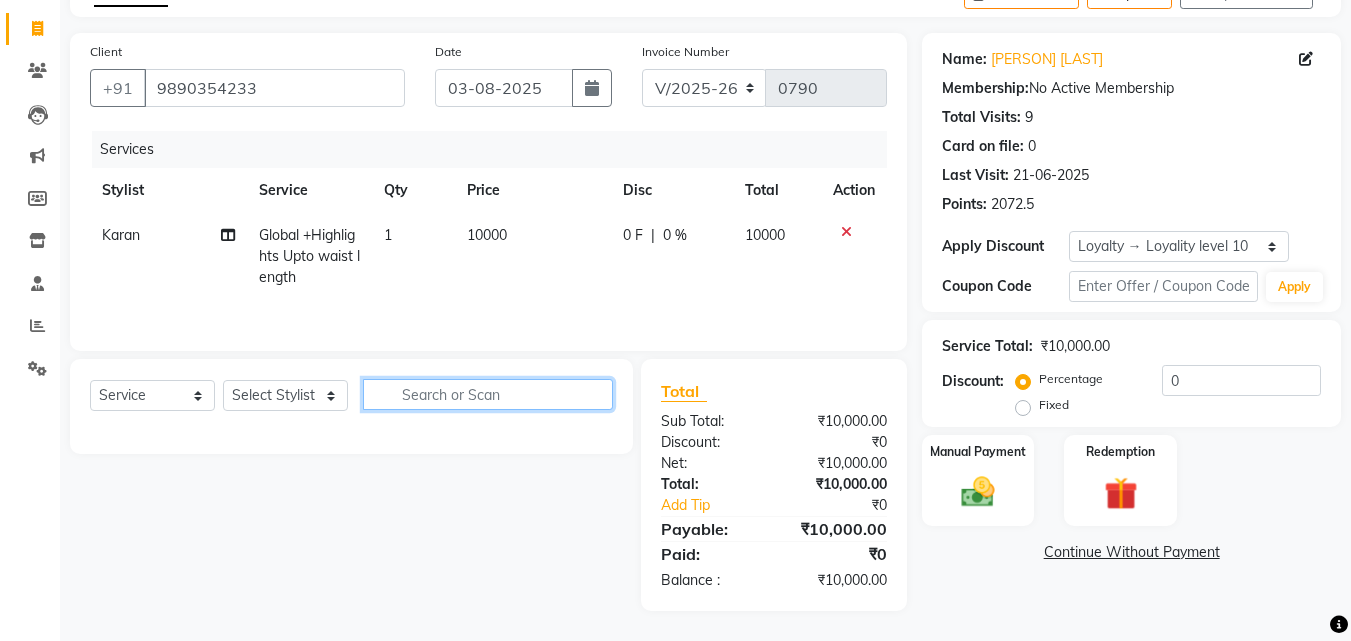 click 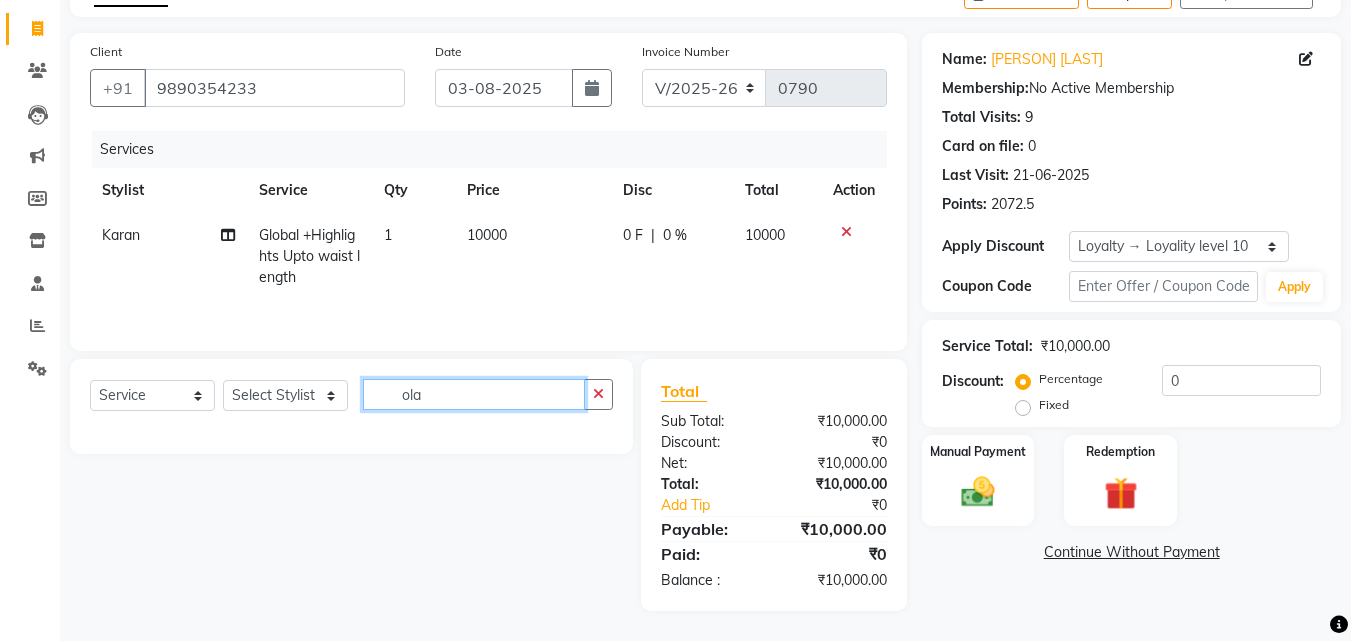 type on "ola" 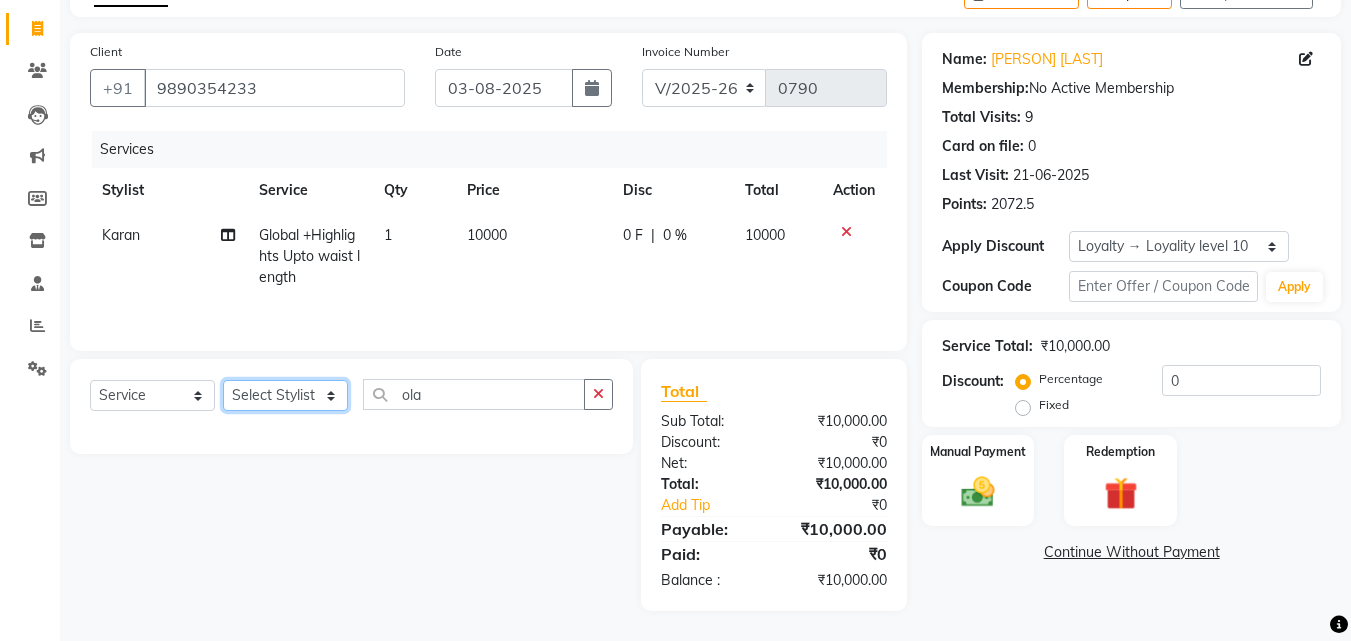 click on "Select Stylist ABHISHEKH Jaya Shinde Karan  Mahesh Rasal Mohd Monish Ahmed monika  NAAZ NIlesh pooja jaison Pooja Mam purva Sanket Sujata  Surekha Vandana  Chavan Vrsha jare" 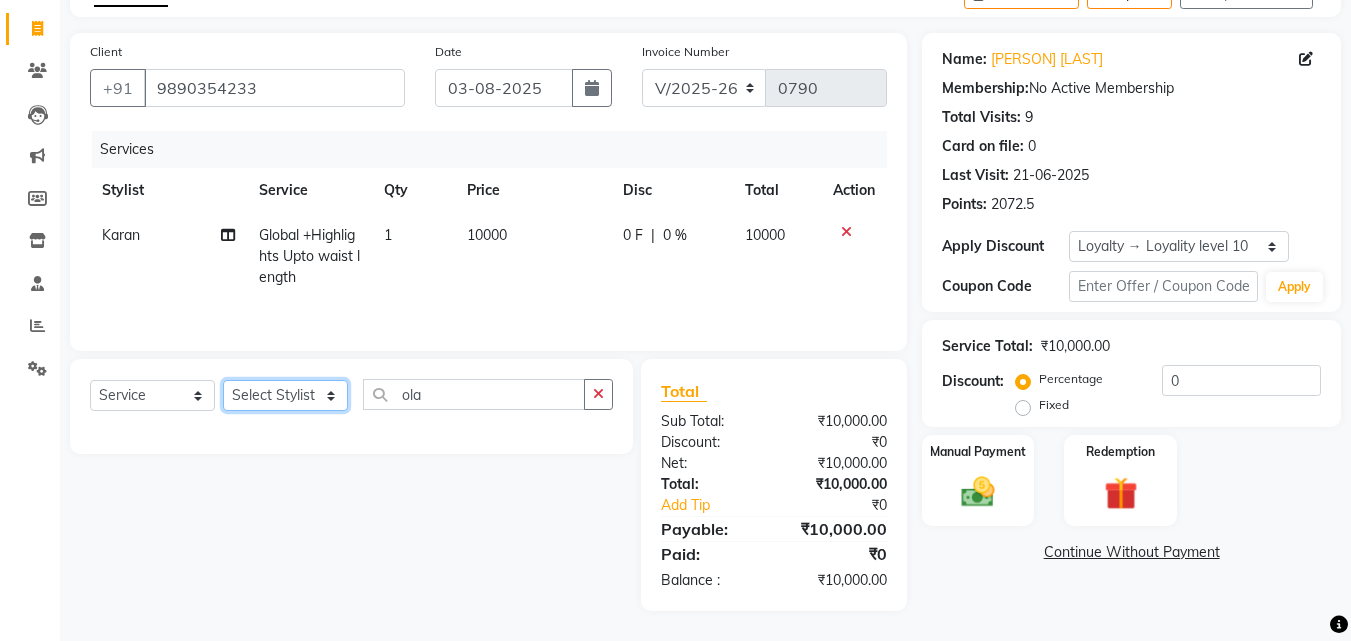 select on "51203" 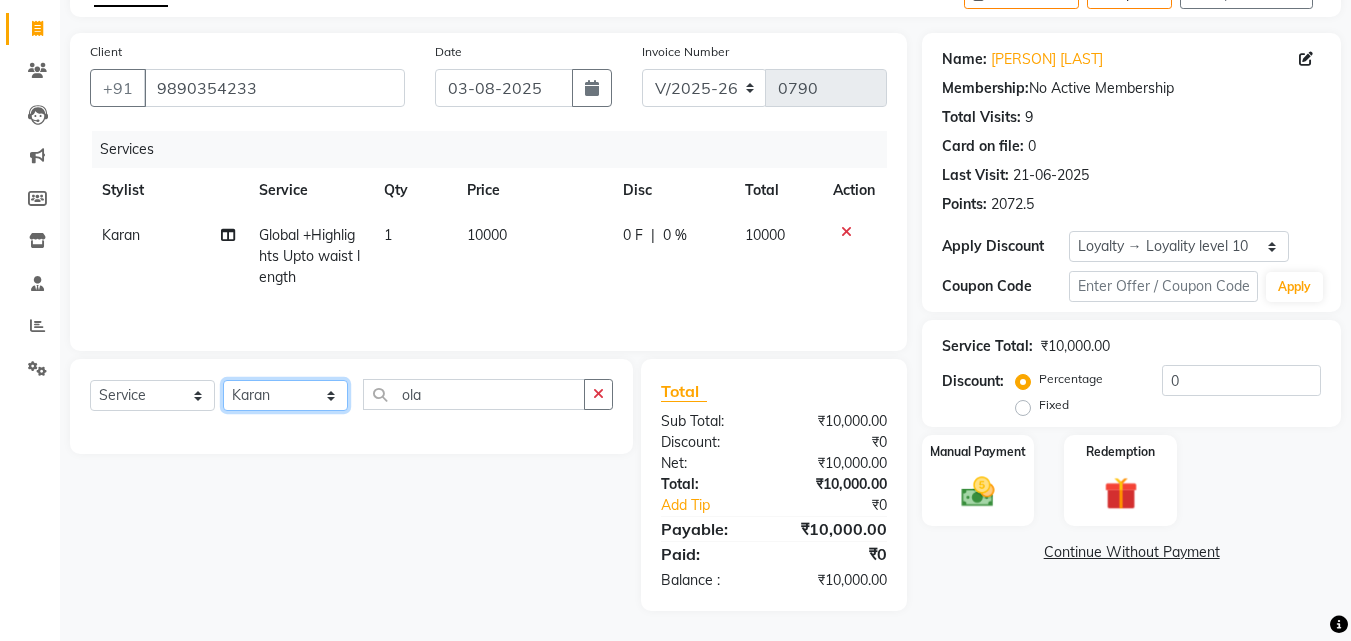 click on "Select Stylist ABHISHEKH Jaya Shinde Karan  Mahesh Rasal Mohd Monish Ahmed monika  NAAZ NIlesh pooja jaison Pooja Mam purva Sanket Sujata  Surekha Vandana  Chavan Vrsha jare" 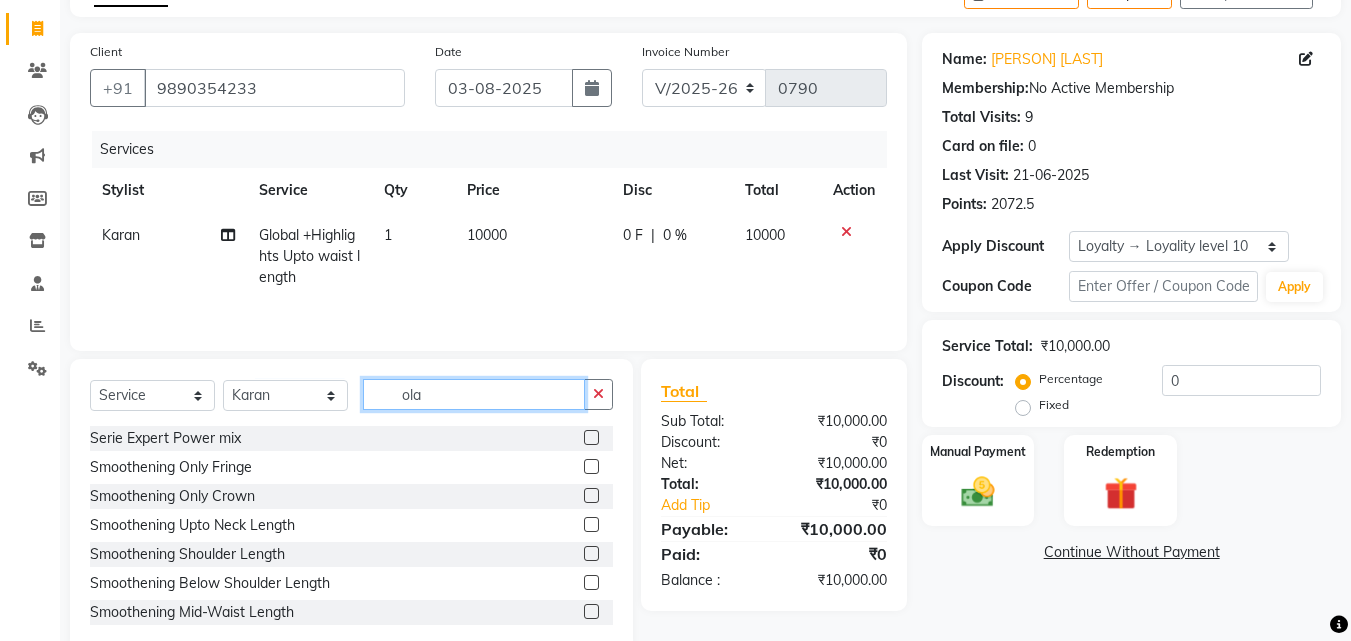 click on "ola" 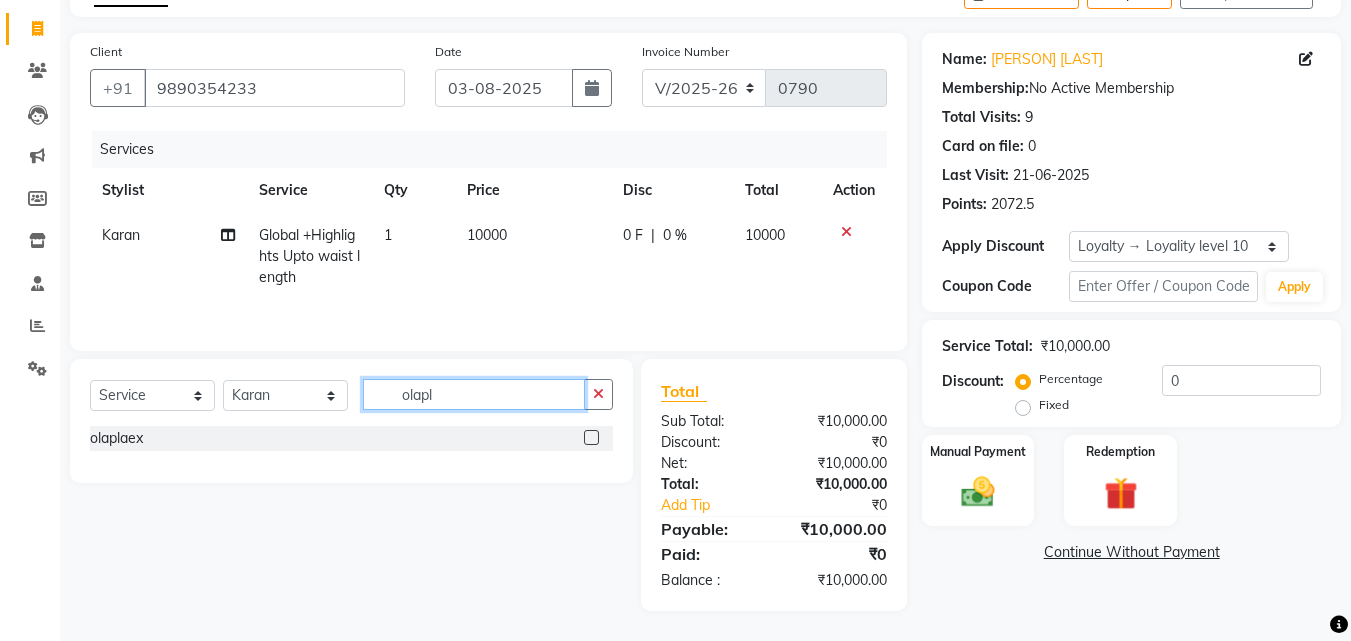 type on "olapl" 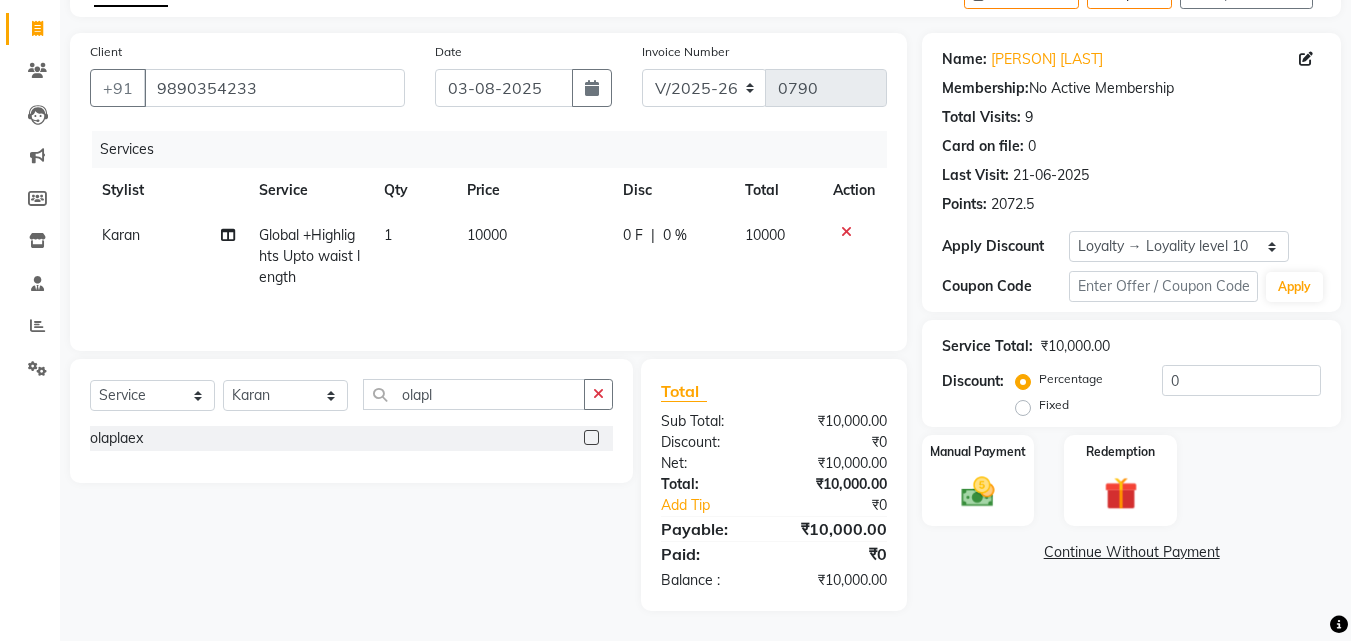 click 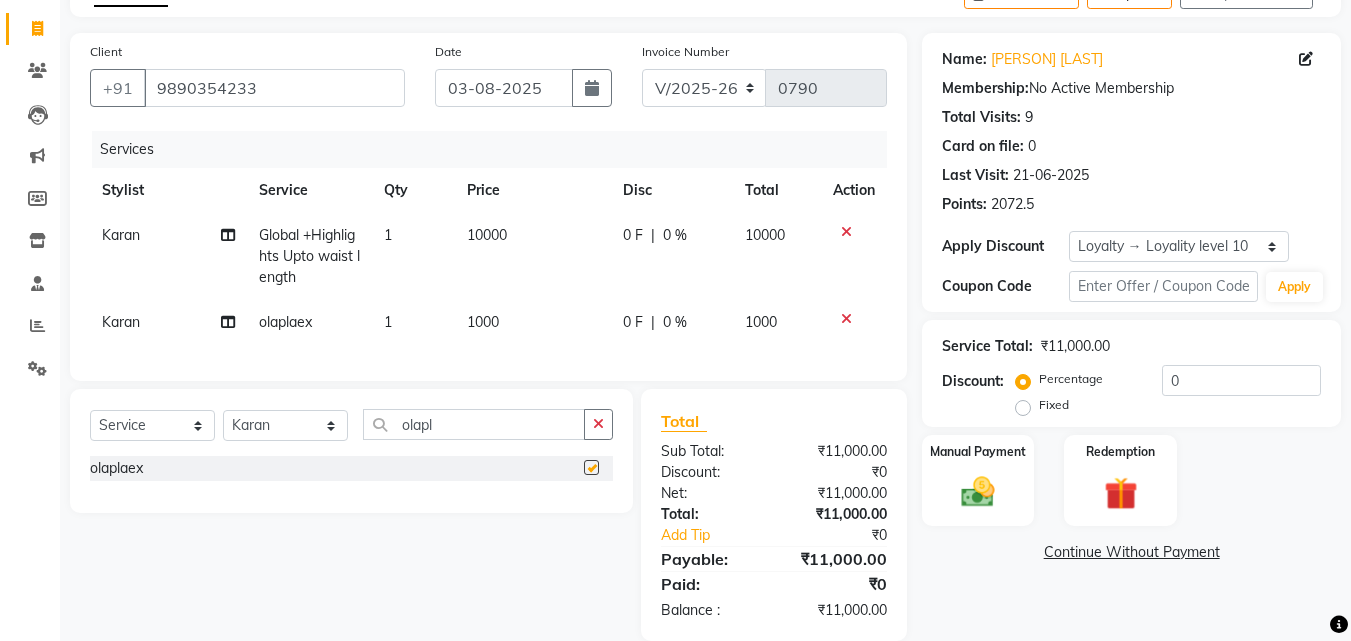 checkbox on "false" 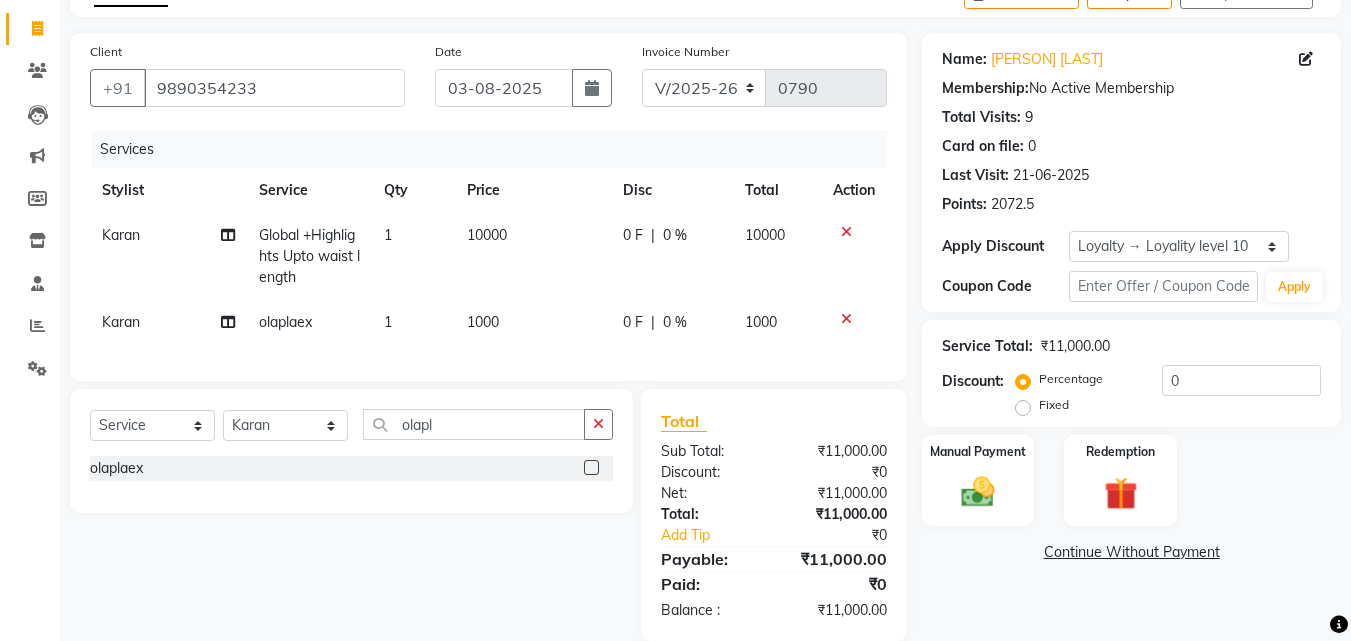 click on "1000" 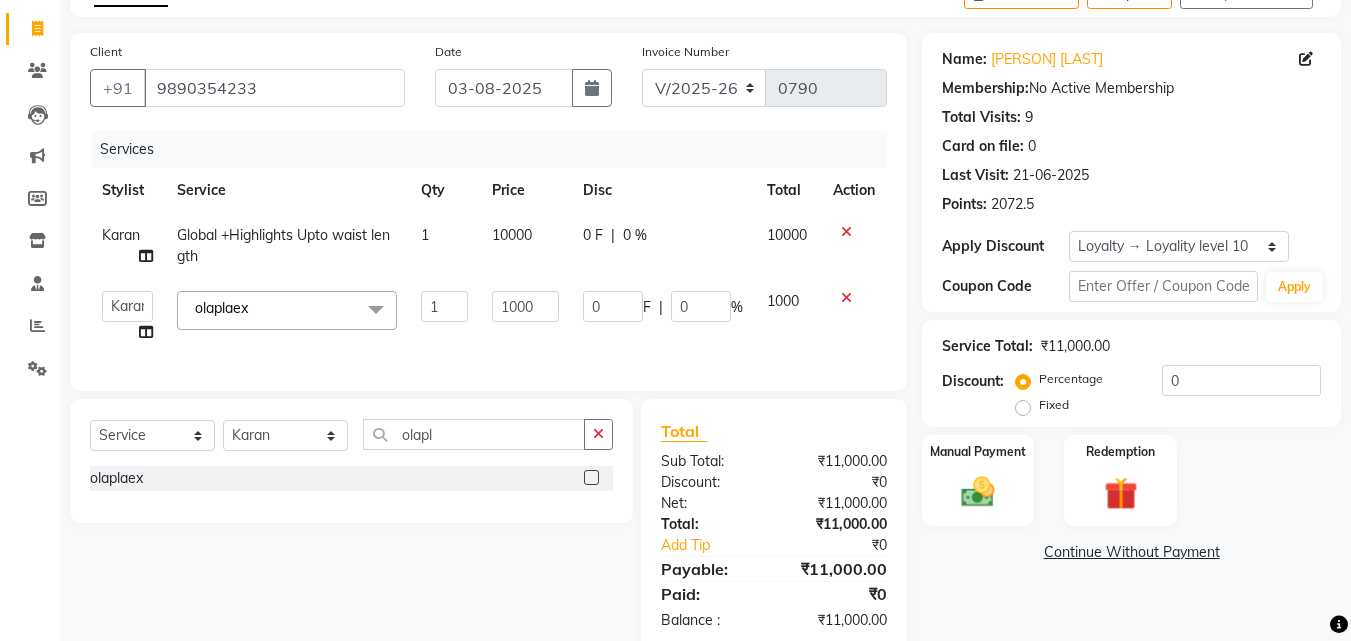 click on "1000" 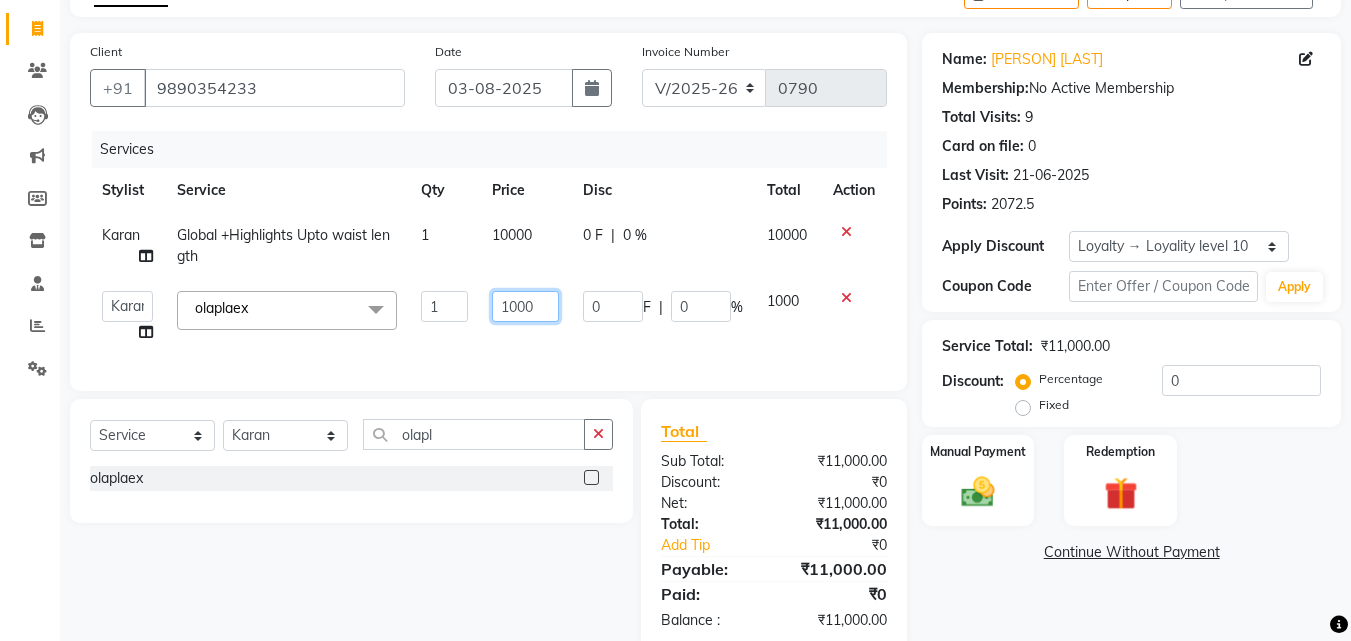 click on "1000" 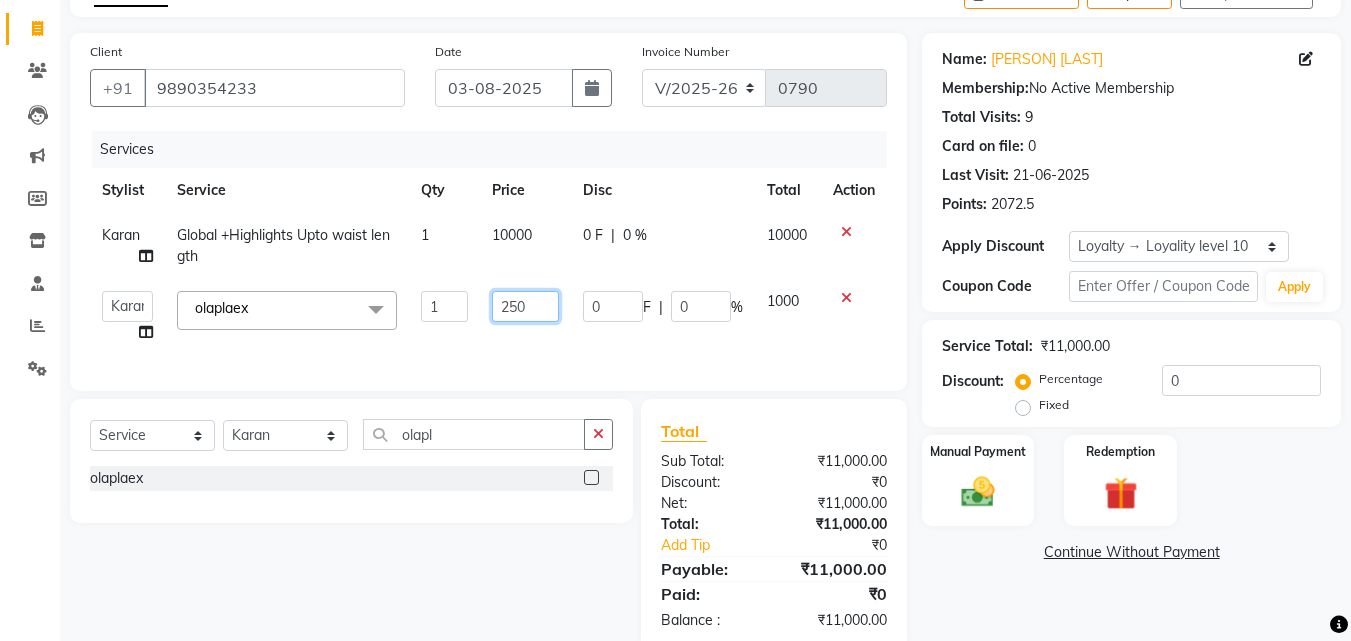 type on "2500" 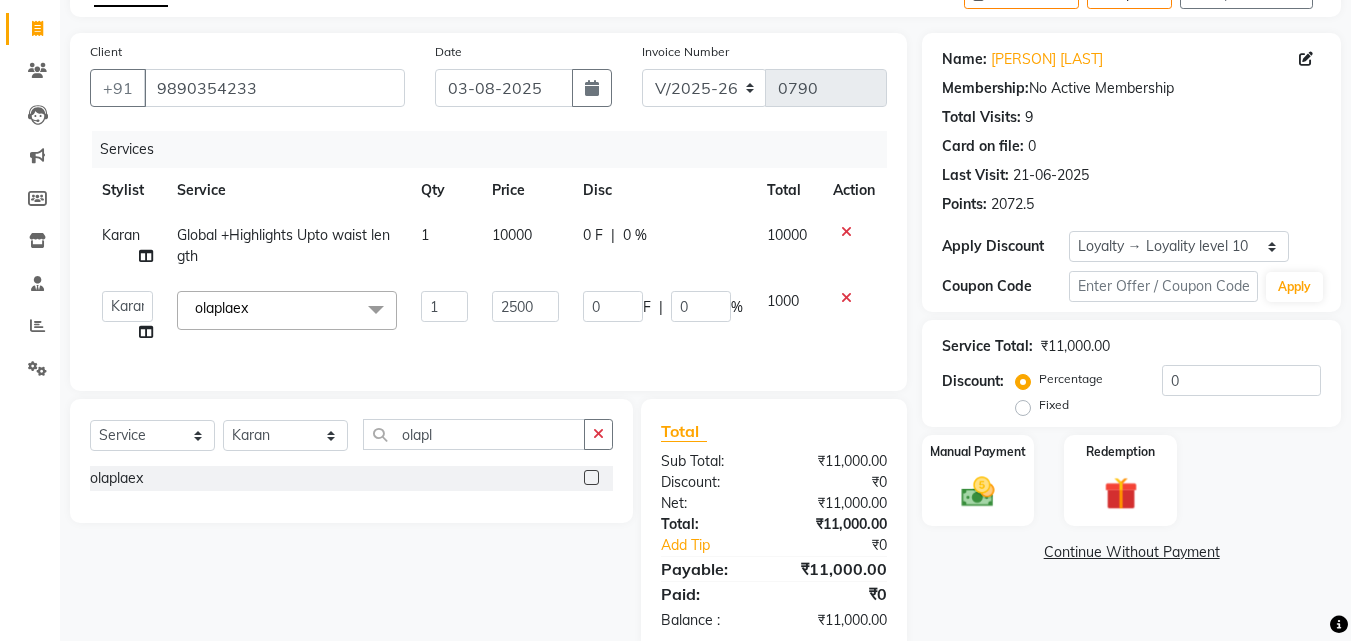 click on "Select  Service  Product  Membership  Package Voucher Prepaid Gift Card  Select Stylist ABHISHEKH Jaya Shinde Karan  Mahesh Rasal Mohd Monish Ahmed monika  NAAZ NIlesh pooja jaison Pooja Mam purva Sanket Sujata  Surekha Vandana  Chavan Vrsha jare olapl olaplaex" 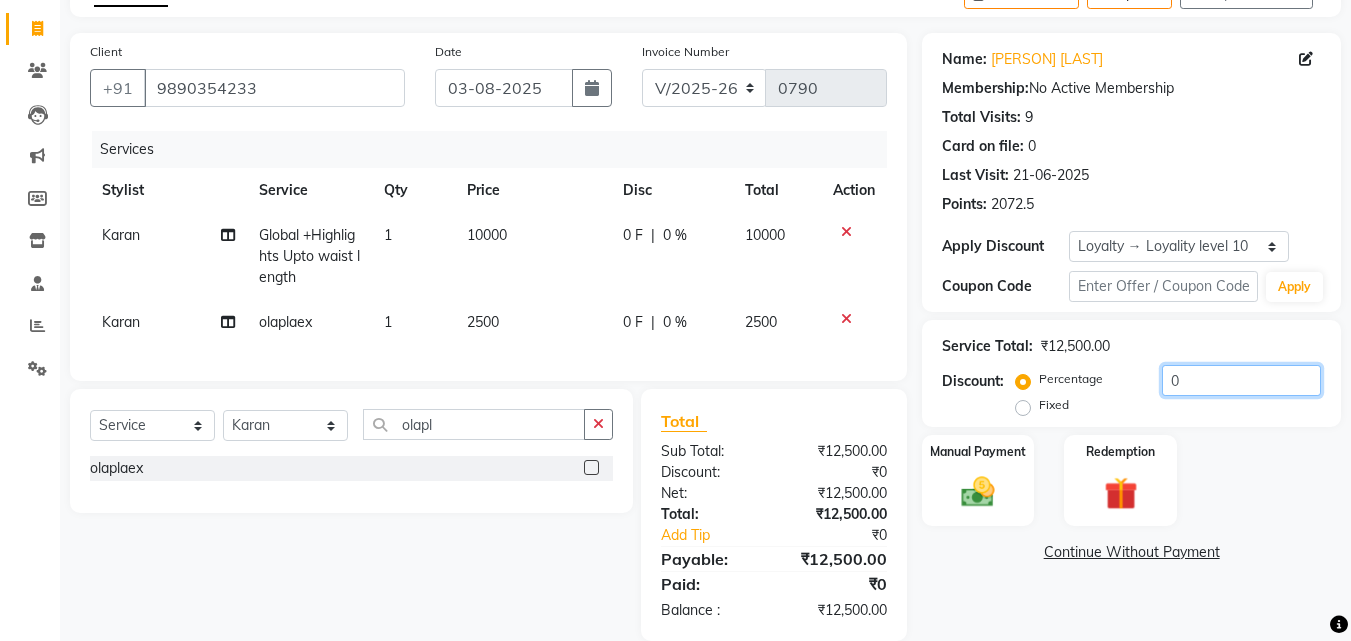 drag, startPoint x: 1239, startPoint y: 375, endPoint x: 1142, endPoint y: 375, distance: 97 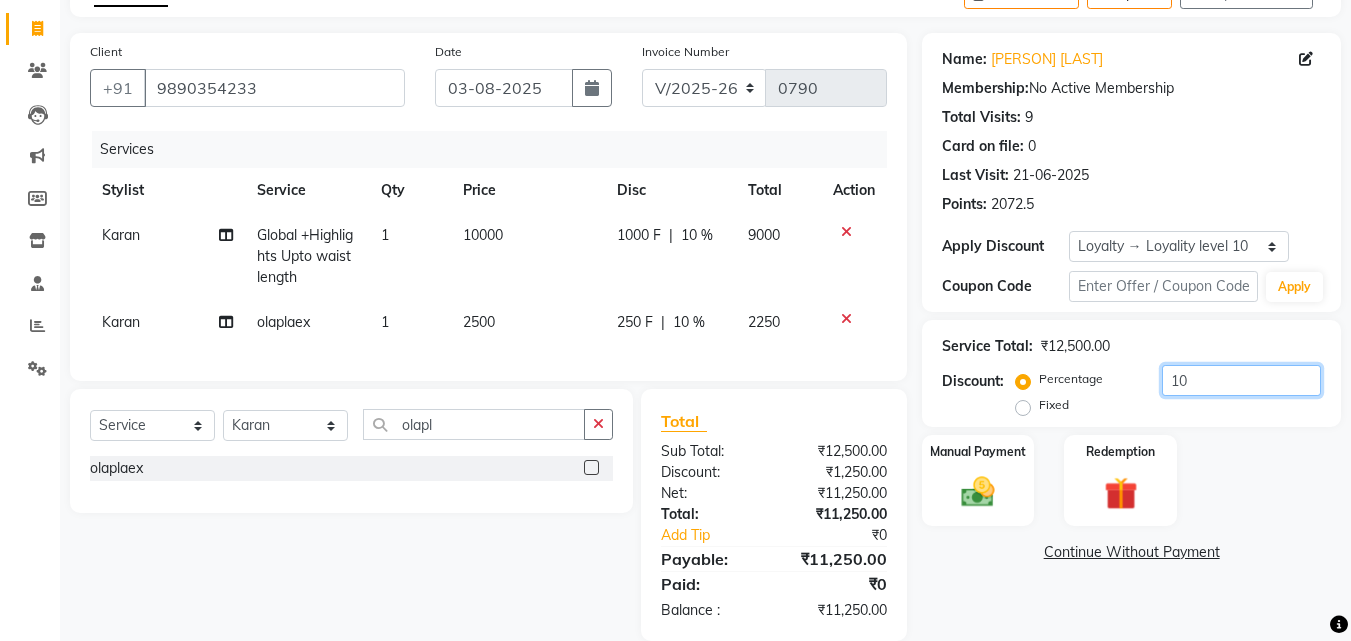 scroll, scrollTop: 162, scrollLeft: 0, axis: vertical 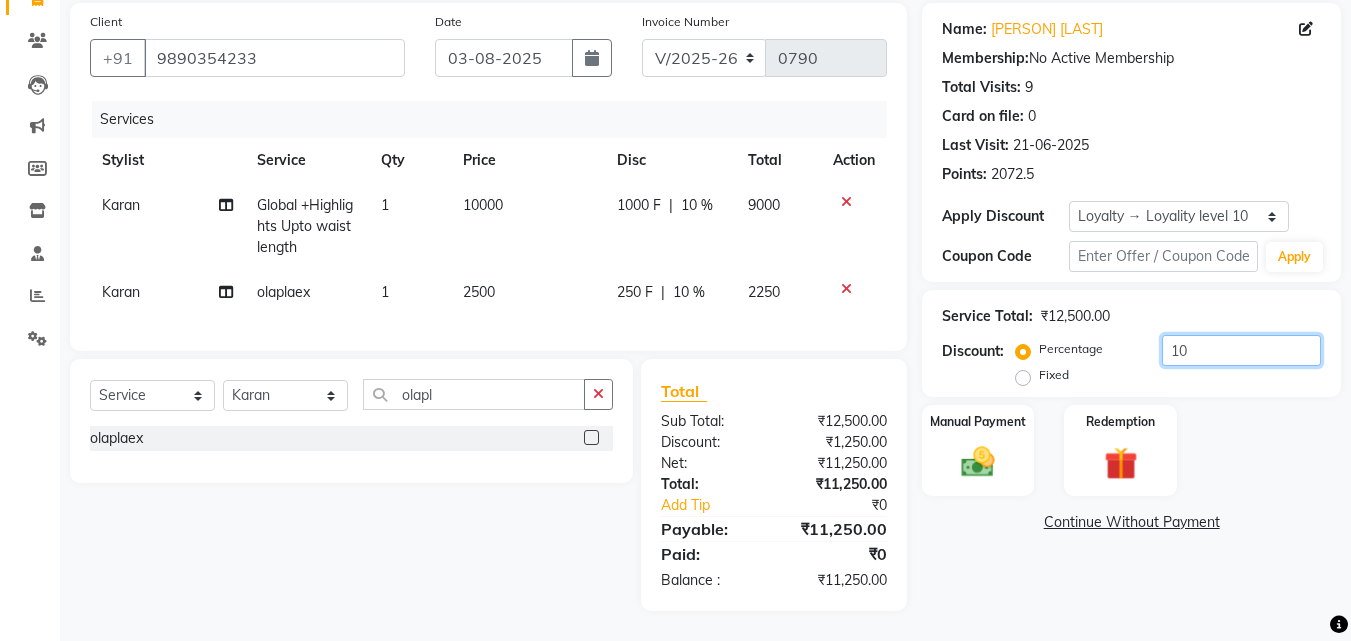 type on "10" 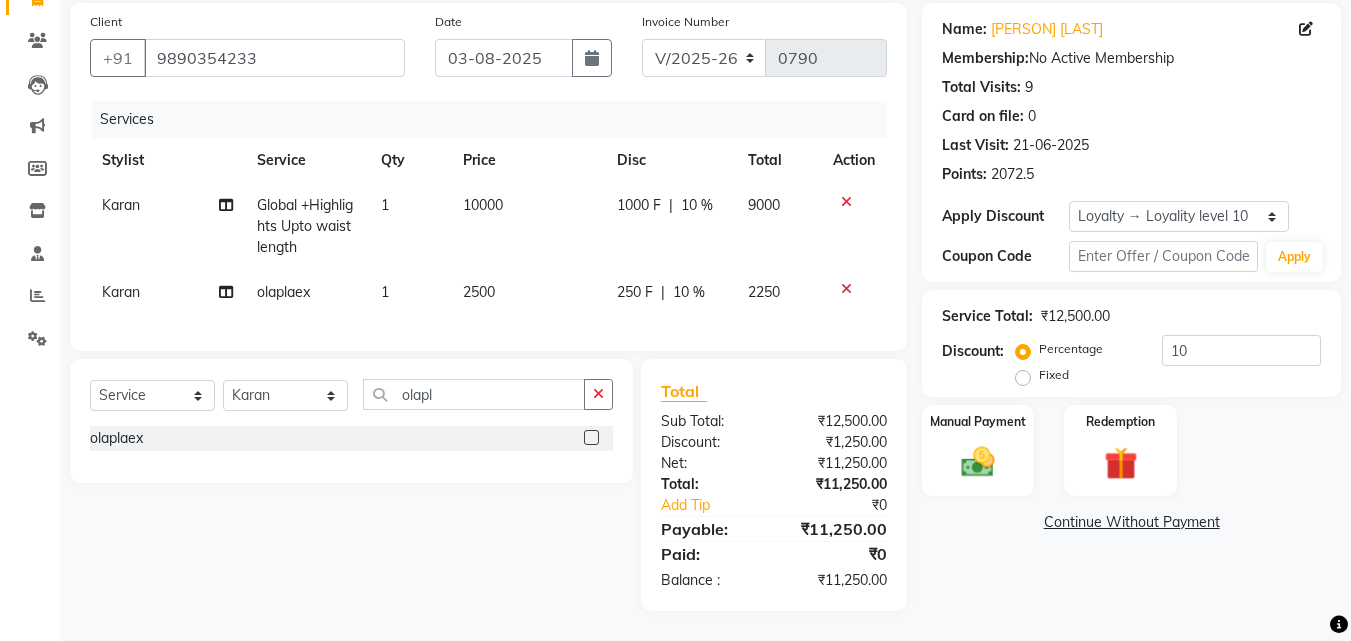 click on "Continue Without Payment" 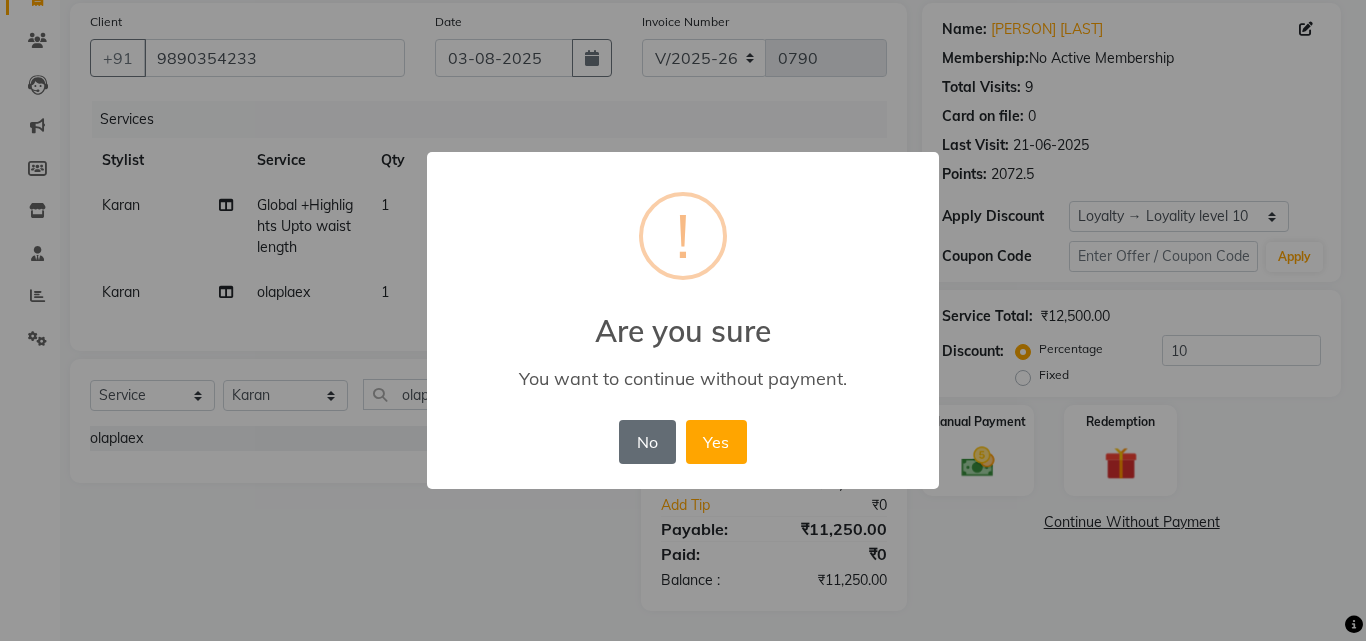 click on "No" at bounding box center (647, 442) 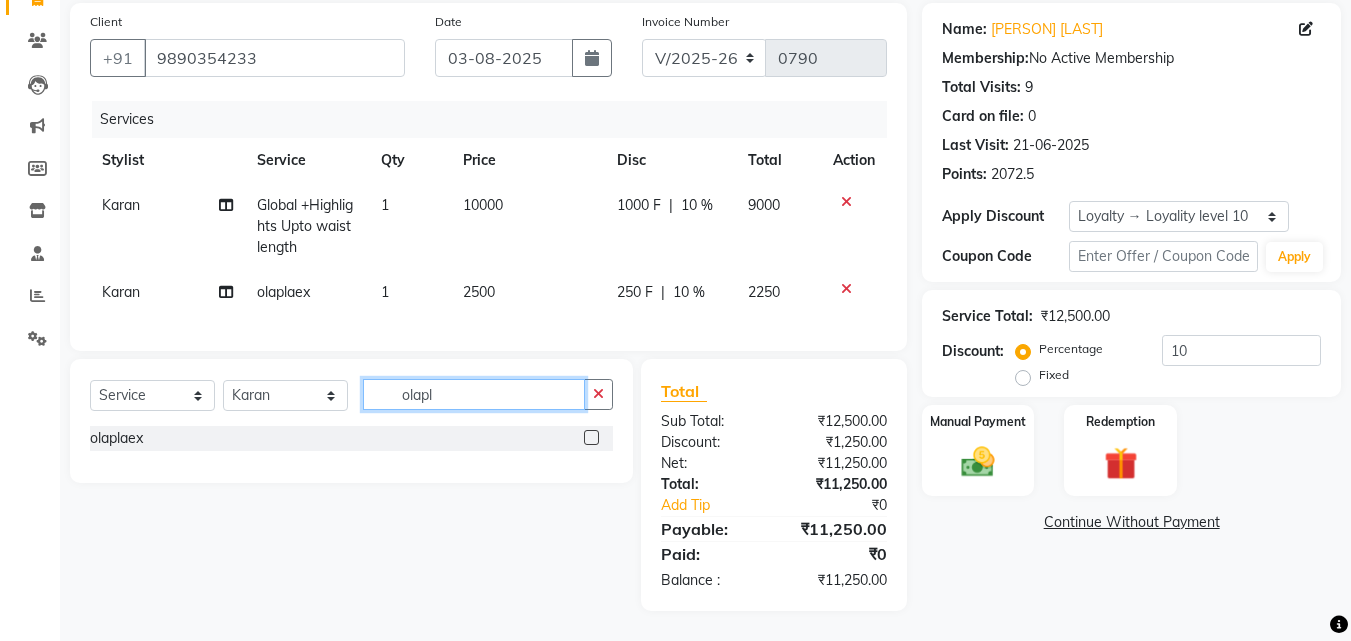 drag, startPoint x: 466, startPoint y: 395, endPoint x: 411, endPoint y: 395, distance: 55 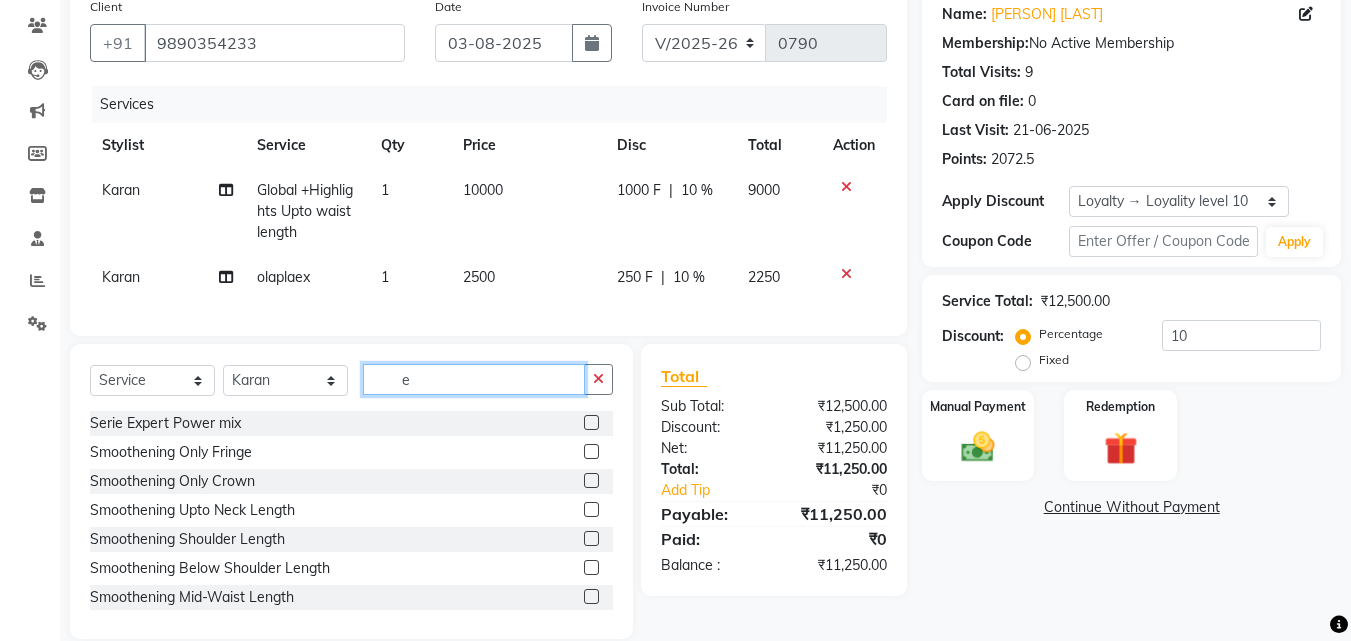 type on "e" 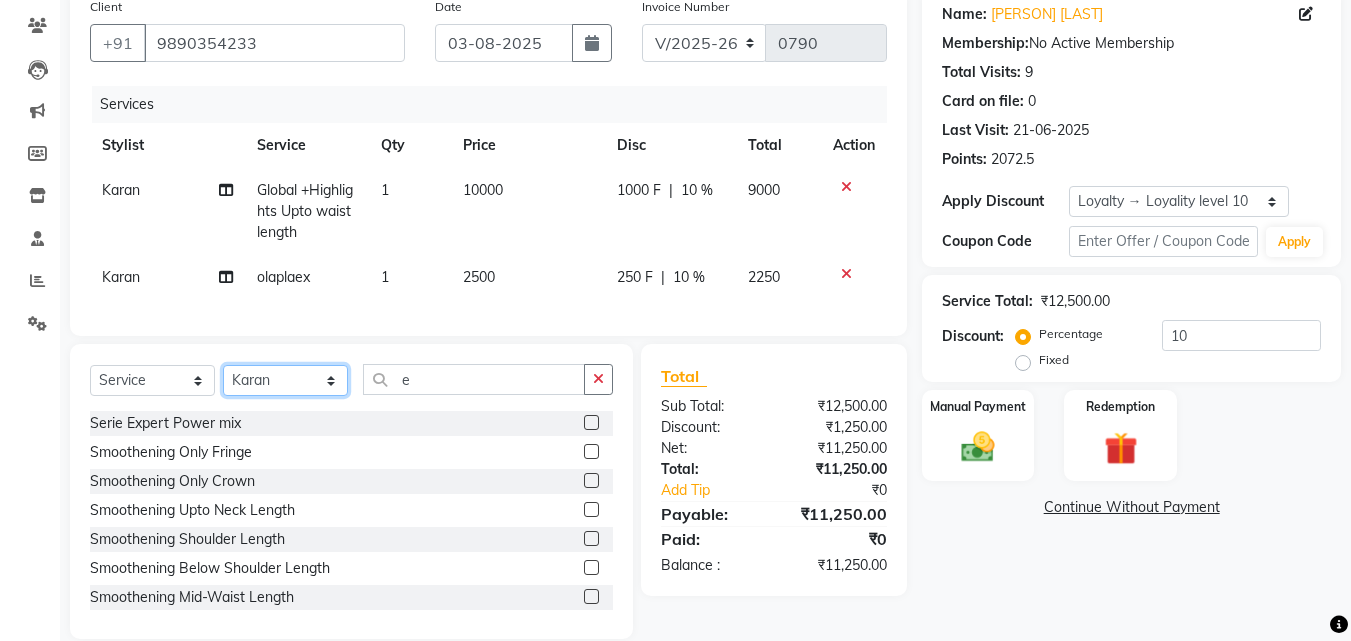 click on "Select Stylist ABHISHEKH Jaya Shinde Karan  Mahesh Rasal Mohd Monish Ahmed monika  NAAZ NIlesh pooja jaison Pooja Mam purva Sanket Sujata  Surekha Vandana  Chavan Vrsha jare" 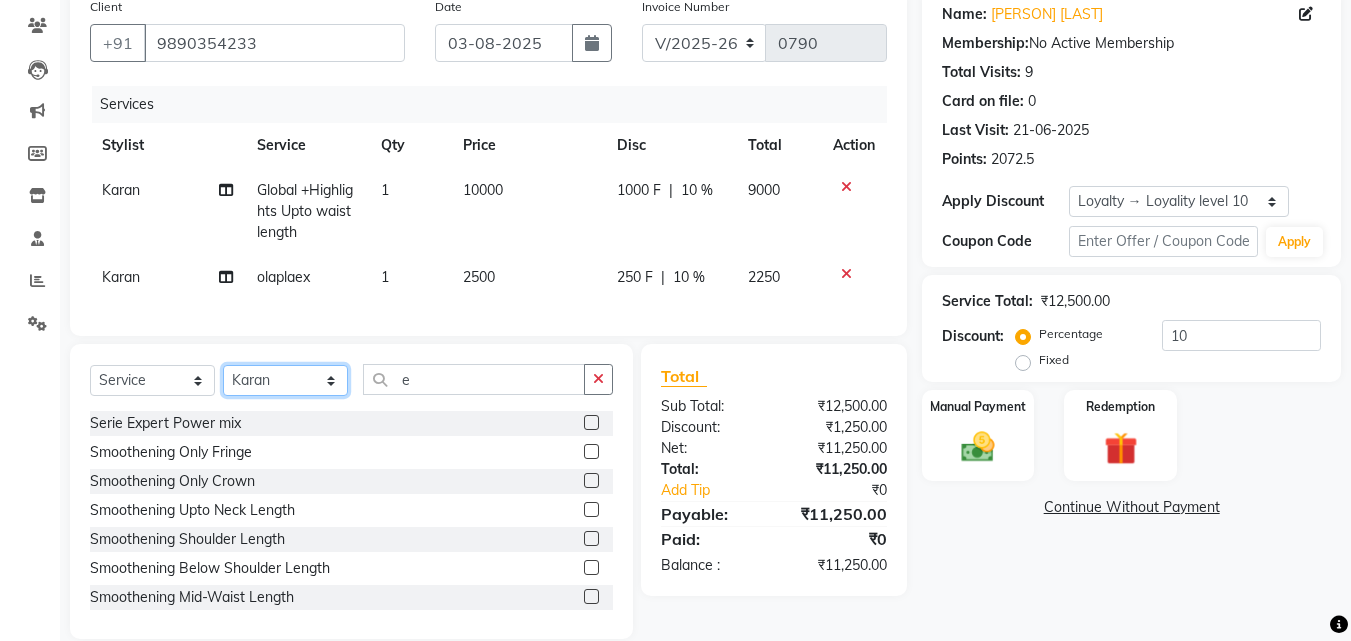 select on "50947" 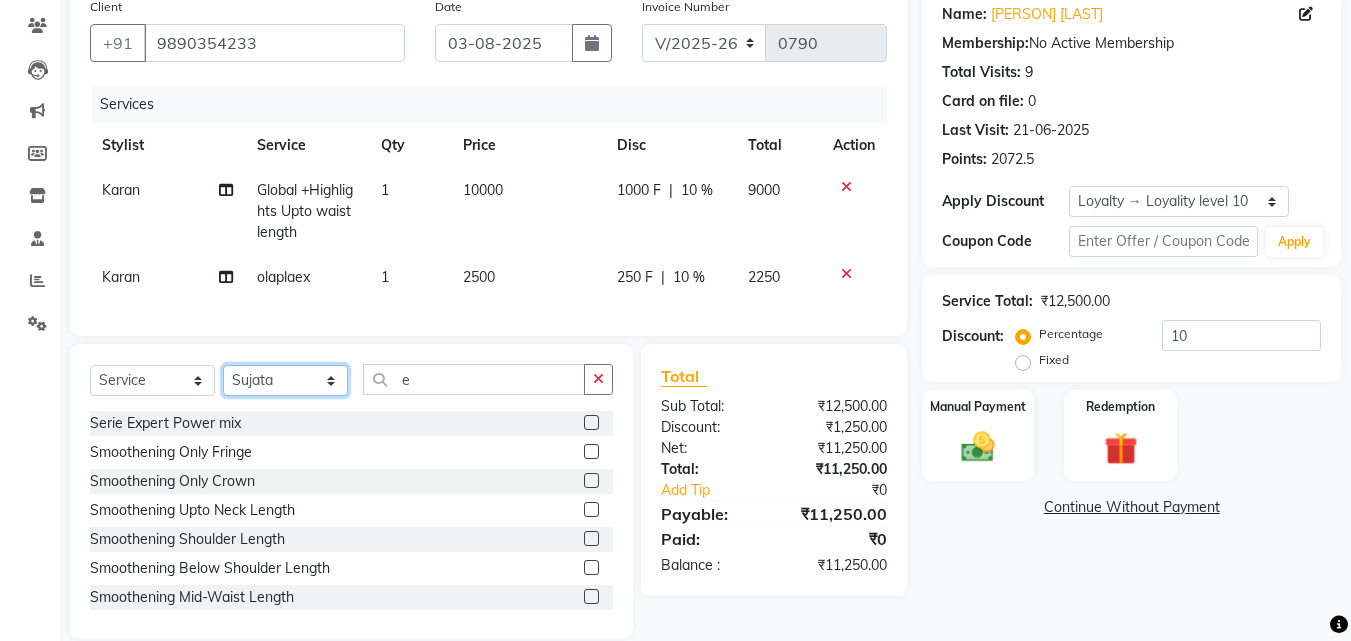 click on "Select Stylist ABHISHEKH Jaya Shinde Karan  Mahesh Rasal Mohd Monish Ahmed monika  NAAZ NIlesh pooja jaison Pooja Mam purva Sanket Sujata  Surekha Vandana  Chavan Vrsha jare" 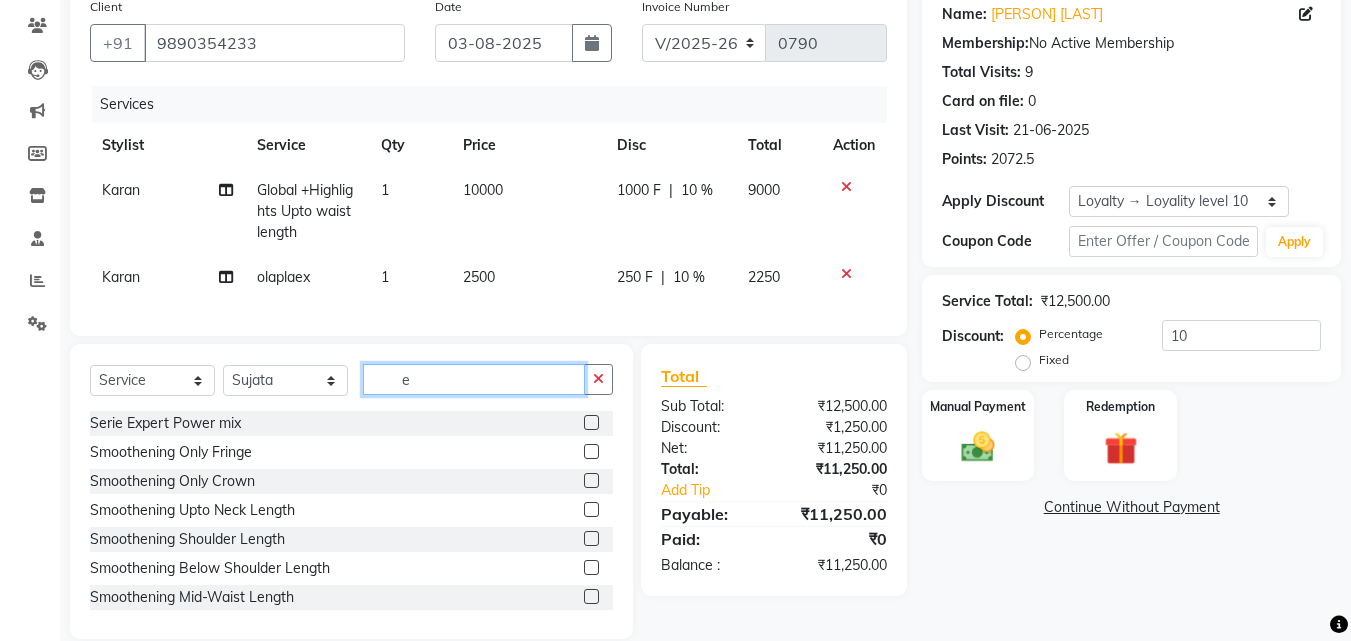 click on "e" 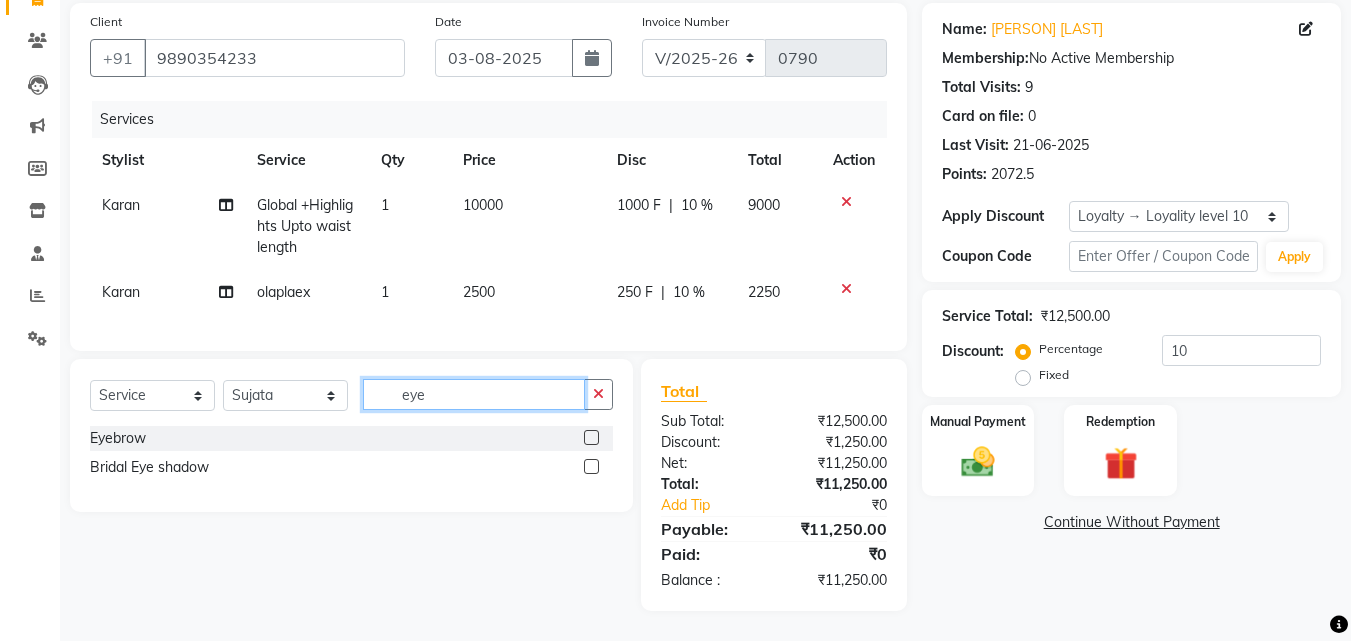 type on "eye" 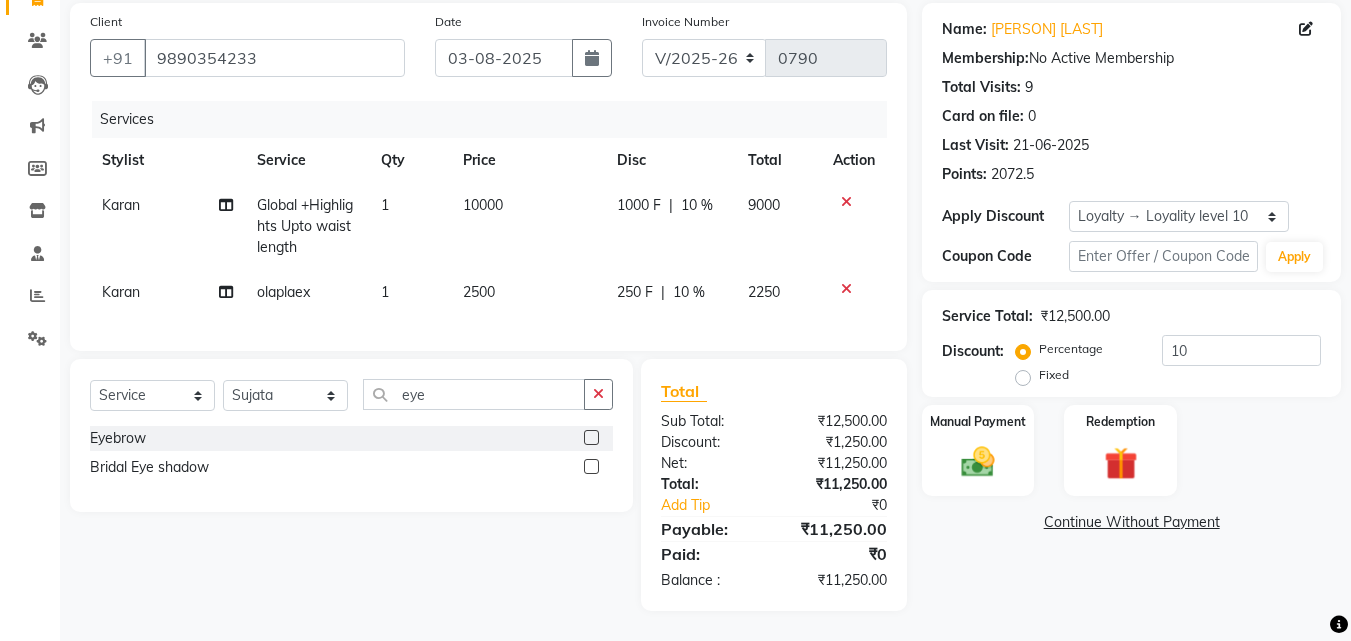 click 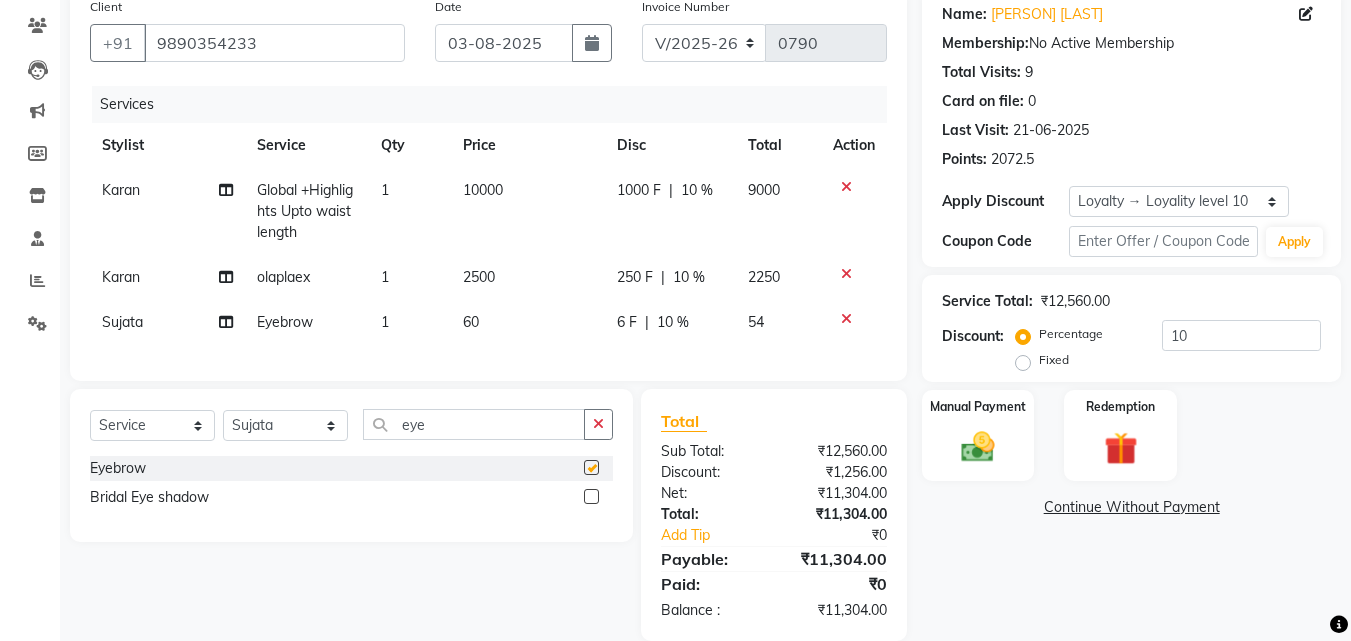 checkbox on "false" 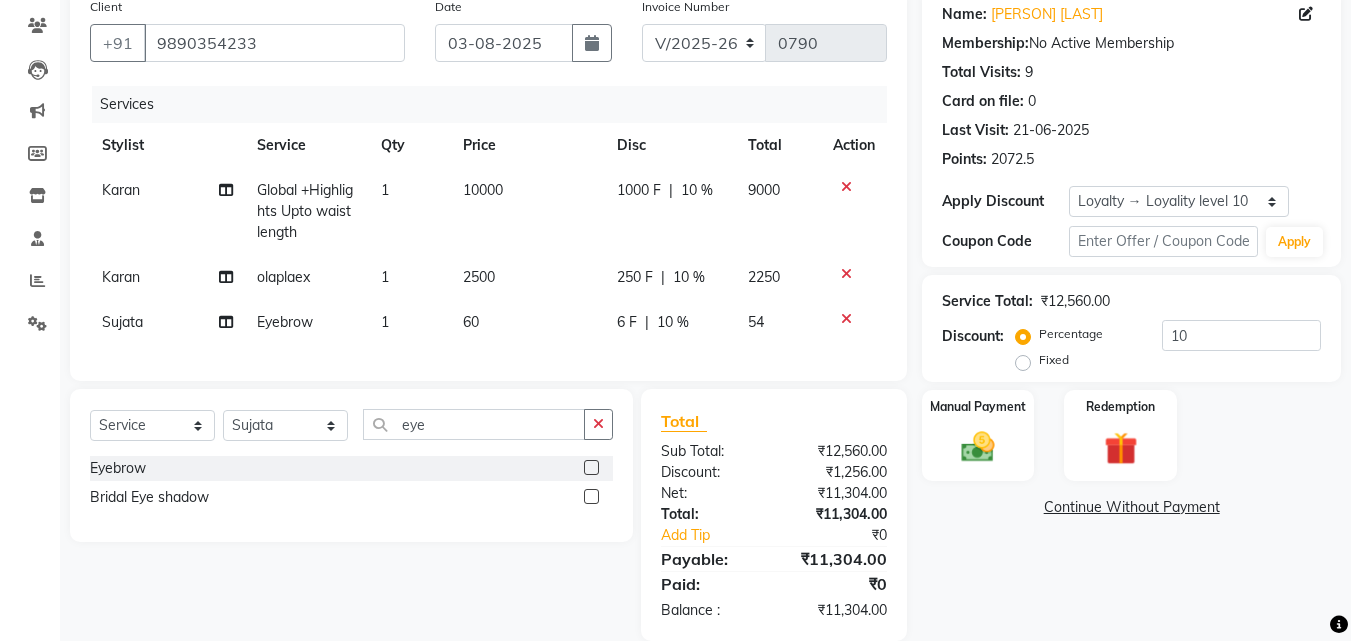 click on "10 %" 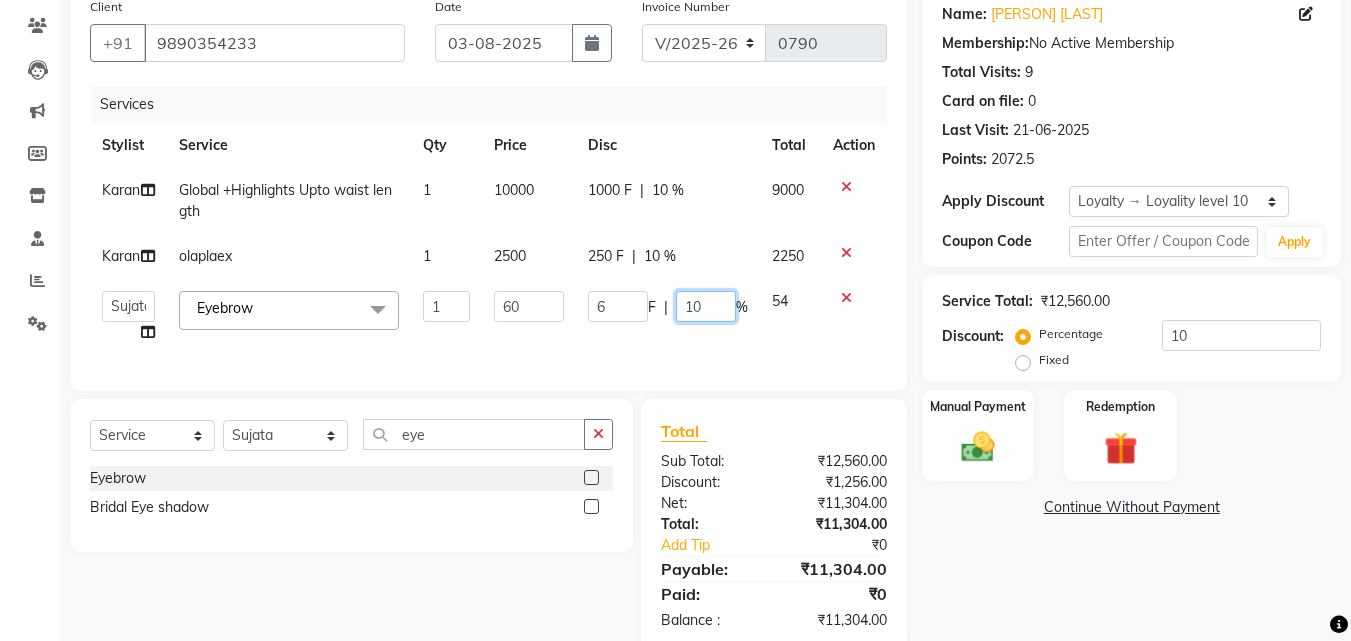 click on "10" 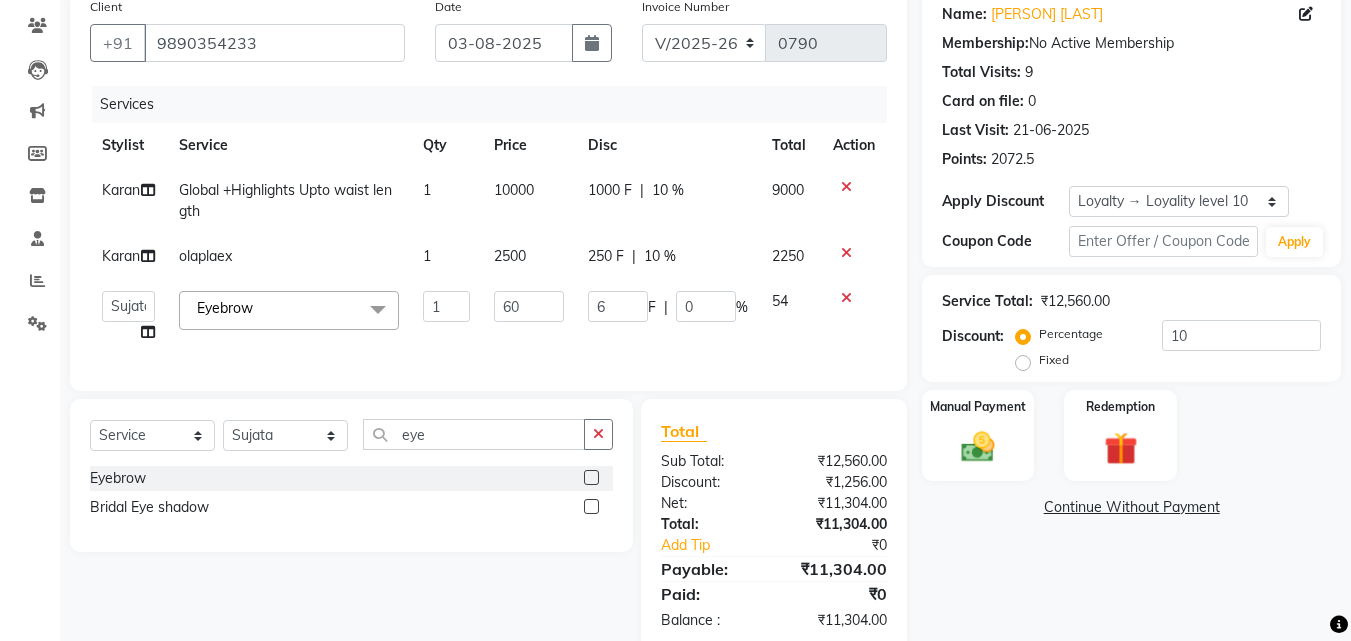 click on "Name: Janvi Patil Membership:  No Active Membership  Total Visits:  9 Card on file:  0 Last Visit:   21-06-2025 Points:   2072.5  Apply Discount Select  Loyalty → Loyality level 10  Coupon Code Apply Service Total:  ₹12,560.00  Discount:  Percentage   Fixed  10 Manual Payment Redemption  Continue Without Payment" 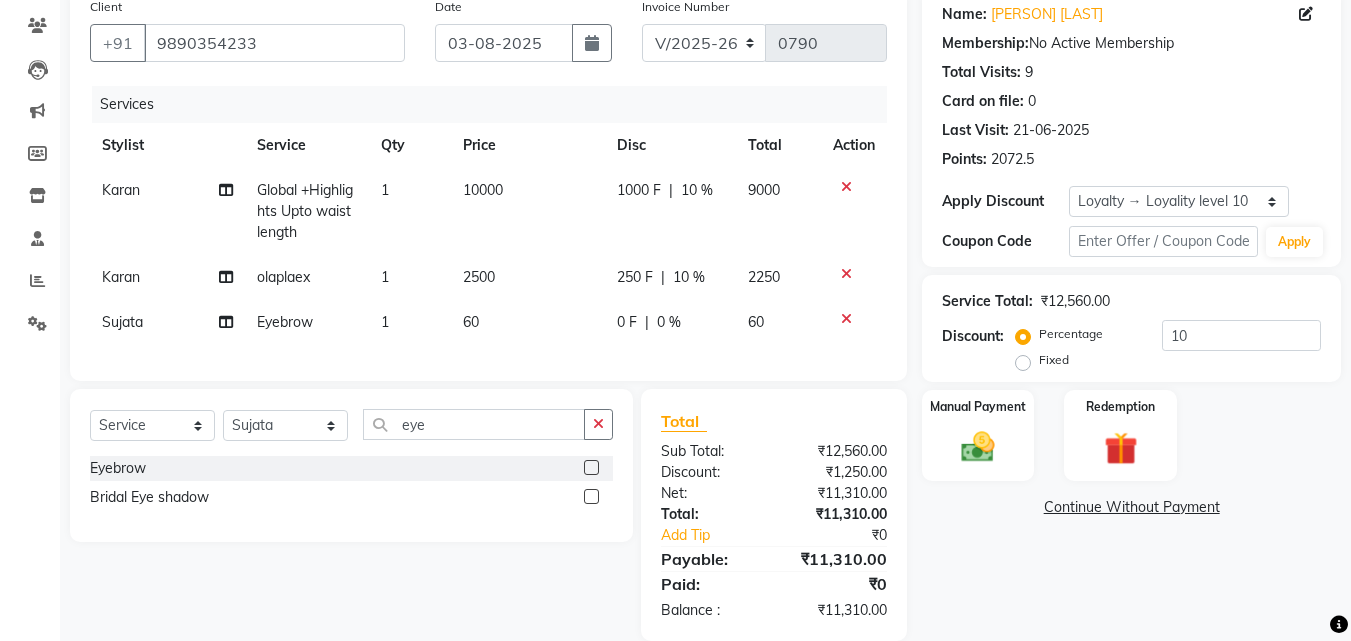 scroll, scrollTop: 207, scrollLeft: 0, axis: vertical 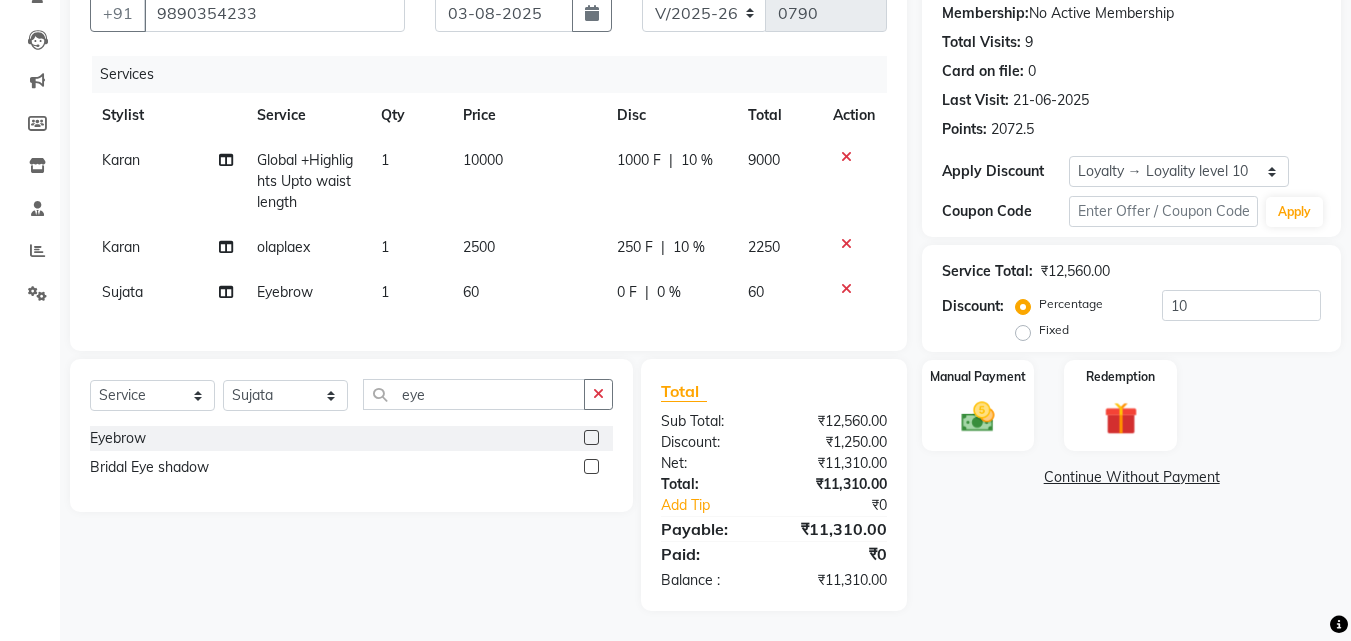 click on "2500" 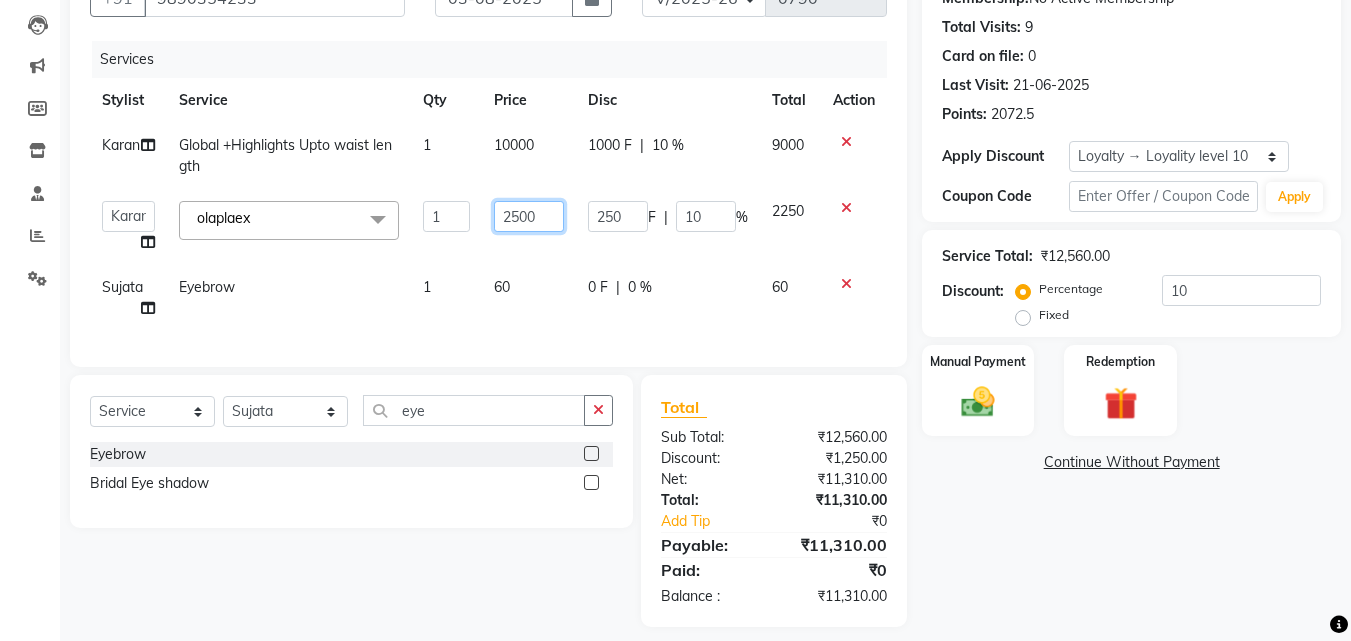 drag, startPoint x: 512, startPoint y: 217, endPoint x: 500, endPoint y: 215, distance: 12.165525 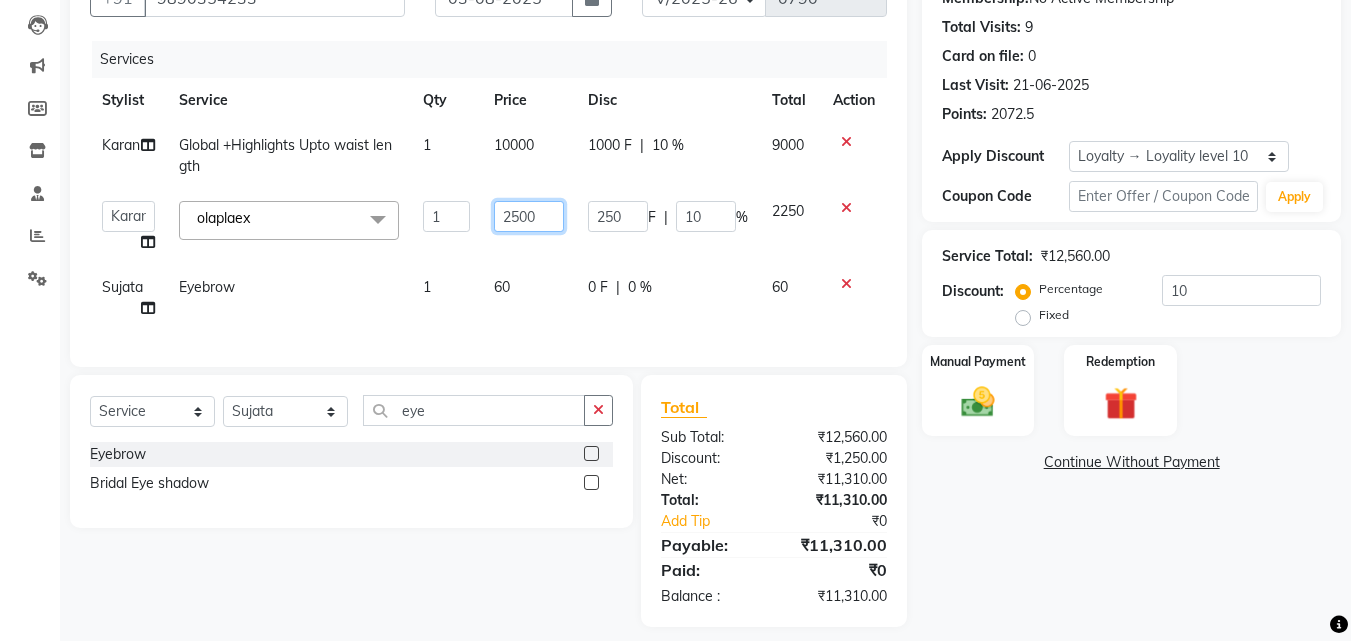 type on "3500" 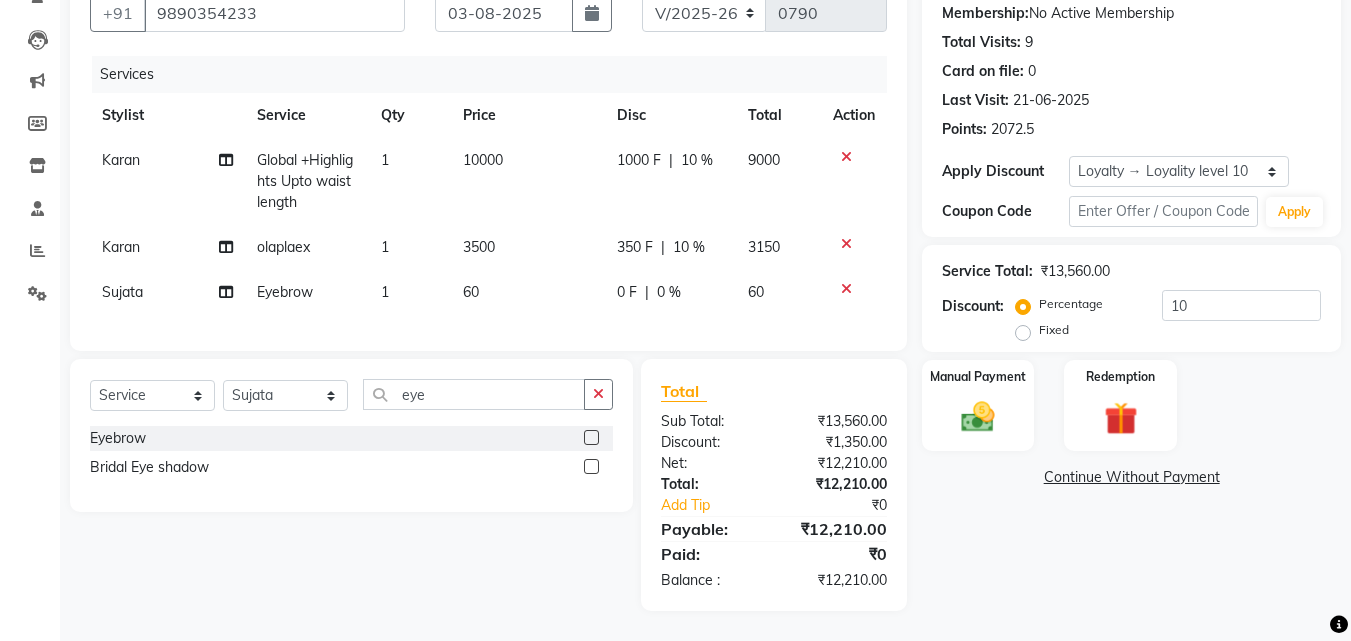 click on "Calendar  Invoice  Clients  Leads   Marketing  Members  Inventory  Staff  Reports  Settings Completed InProgress Upcoming Dropped Tentative Check-In Confirm Bookings Generate Report Segments Page Builder" 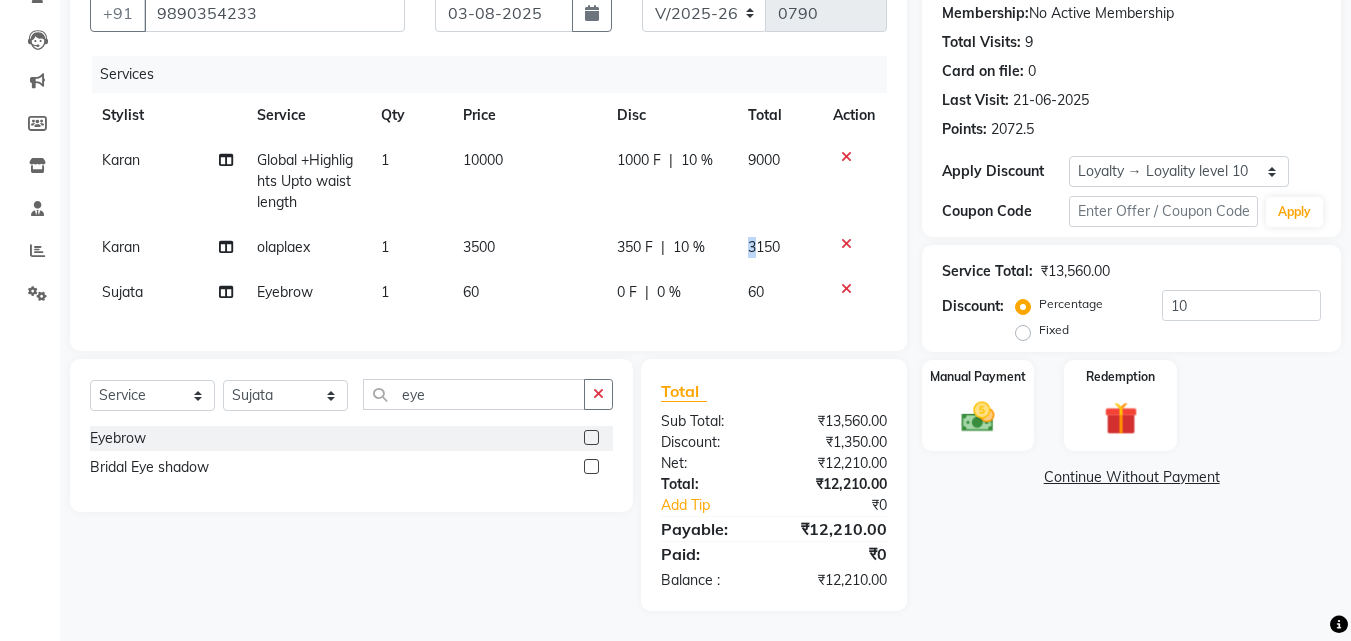 drag, startPoint x: 754, startPoint y: 230, endPoint x: 743, endPoint y: 230, distance: 11 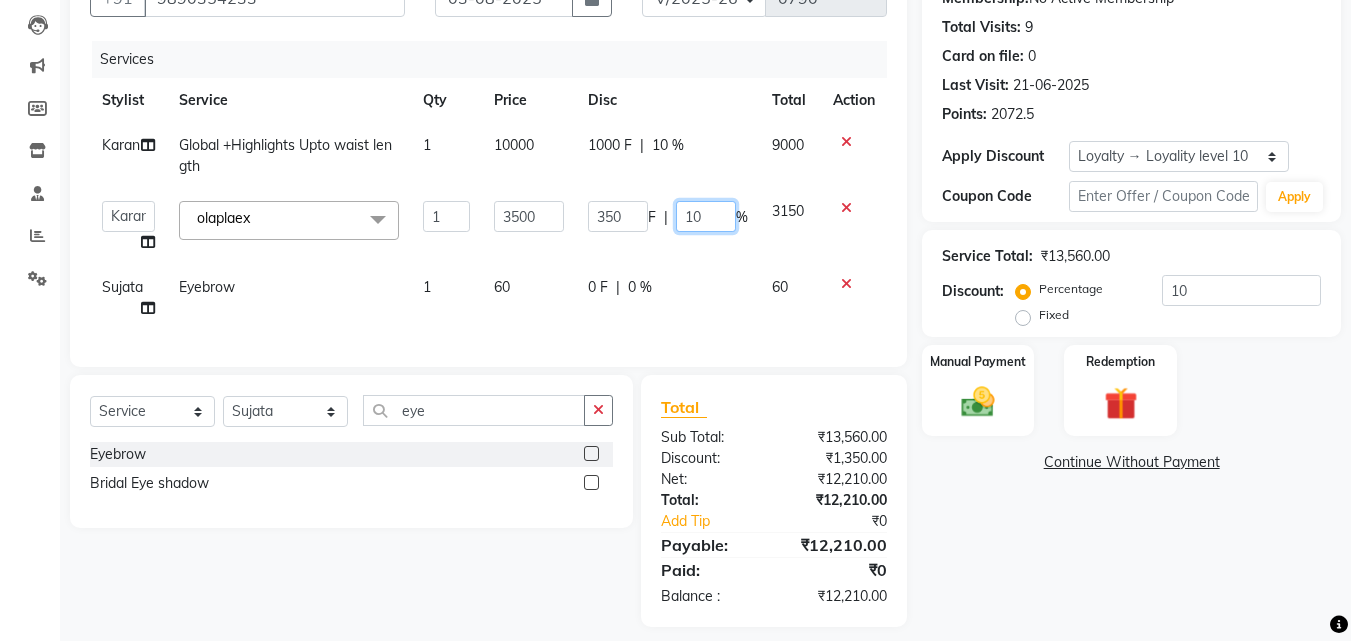 drag, startPoint x: 716, startPoint y: 211, endPoint x: 670, endPoint y: 213, distance: 46.043457 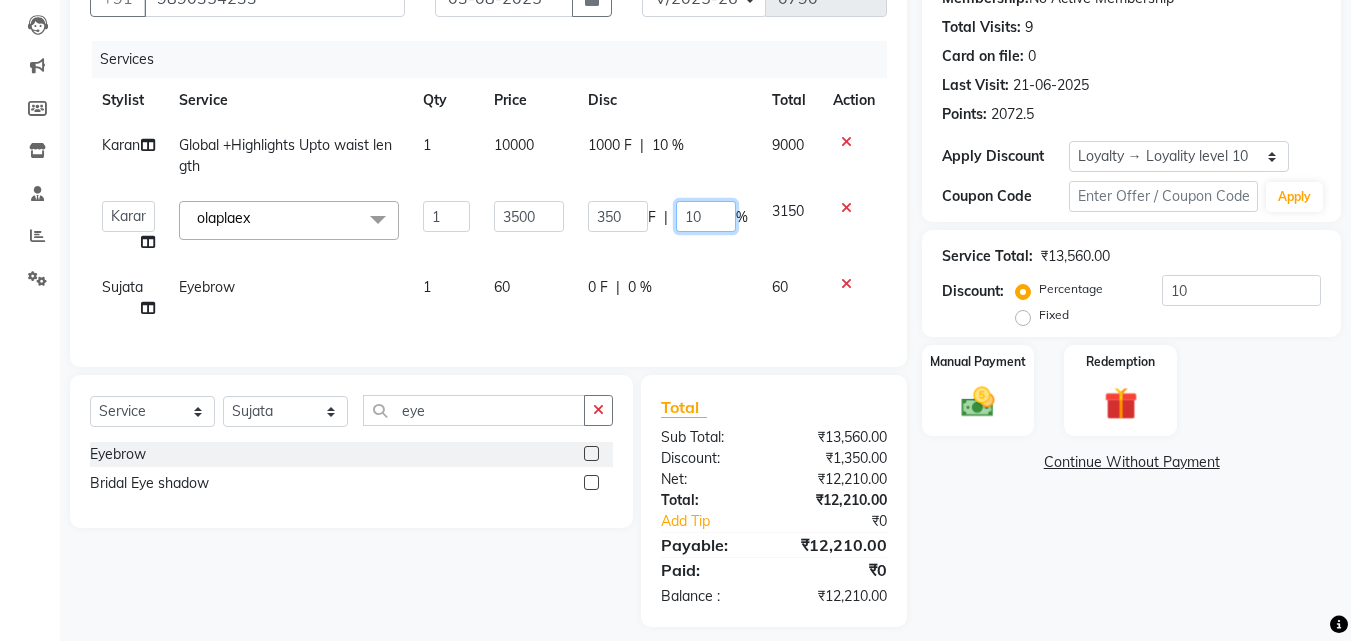 type on "1" 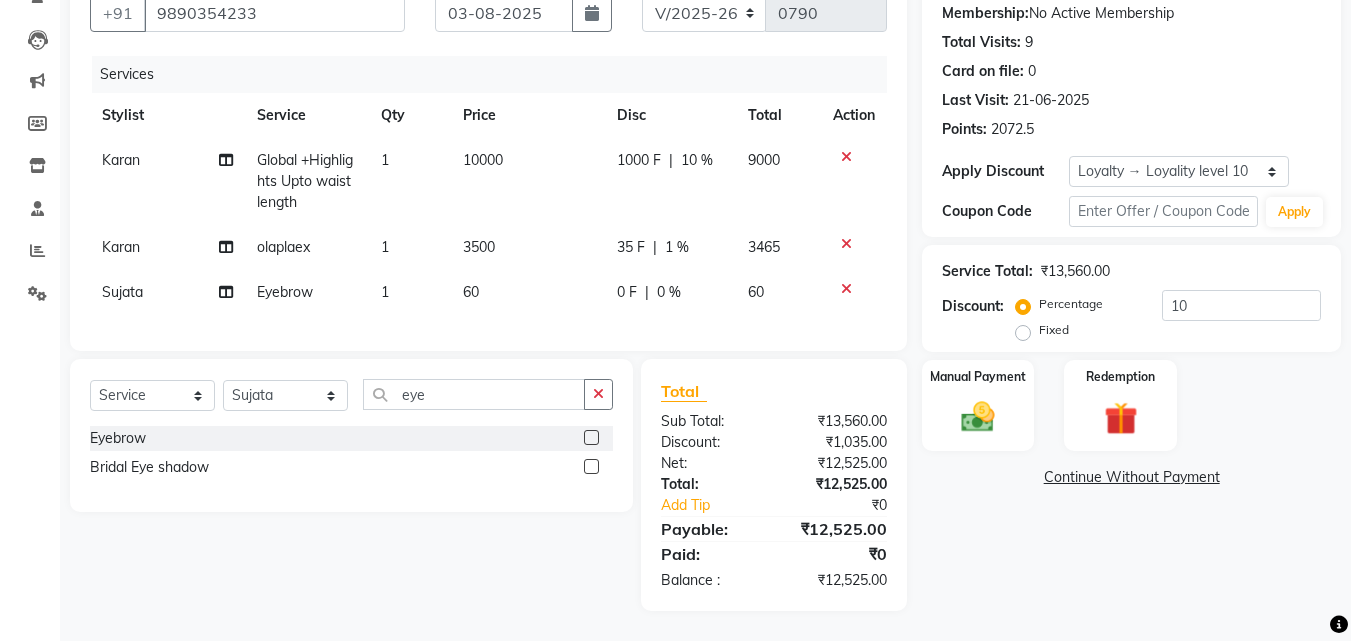 click on "35 F | 1 %" 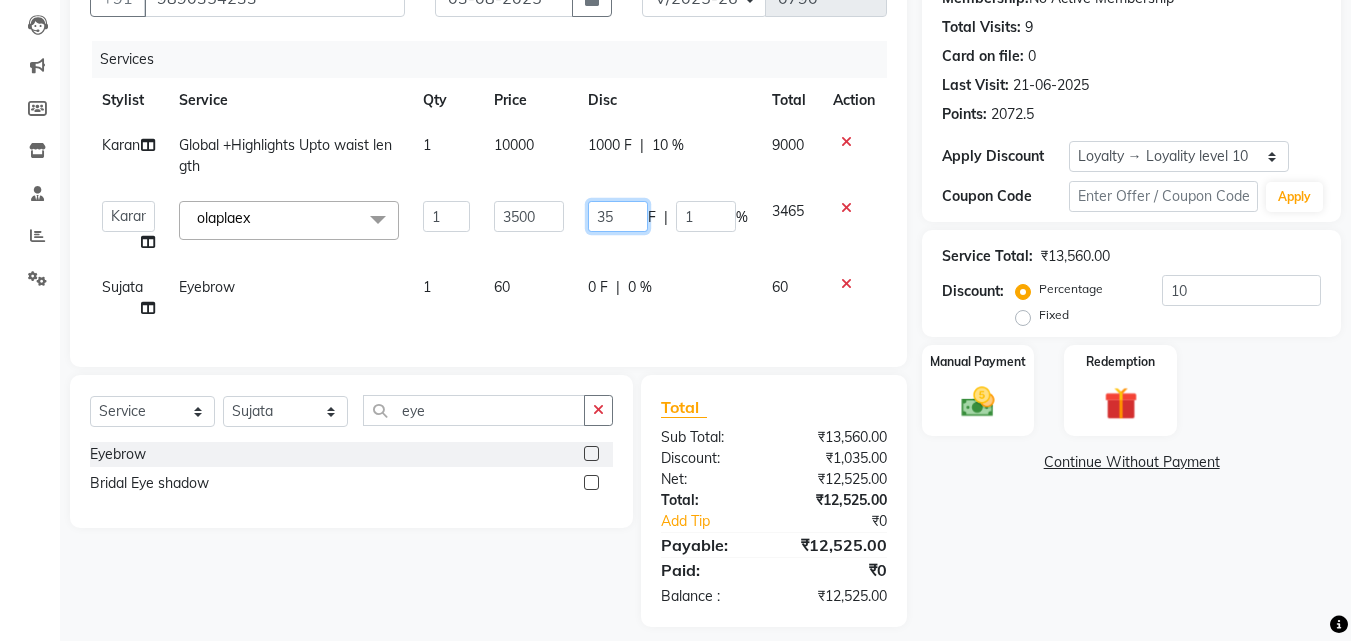 click on "35" 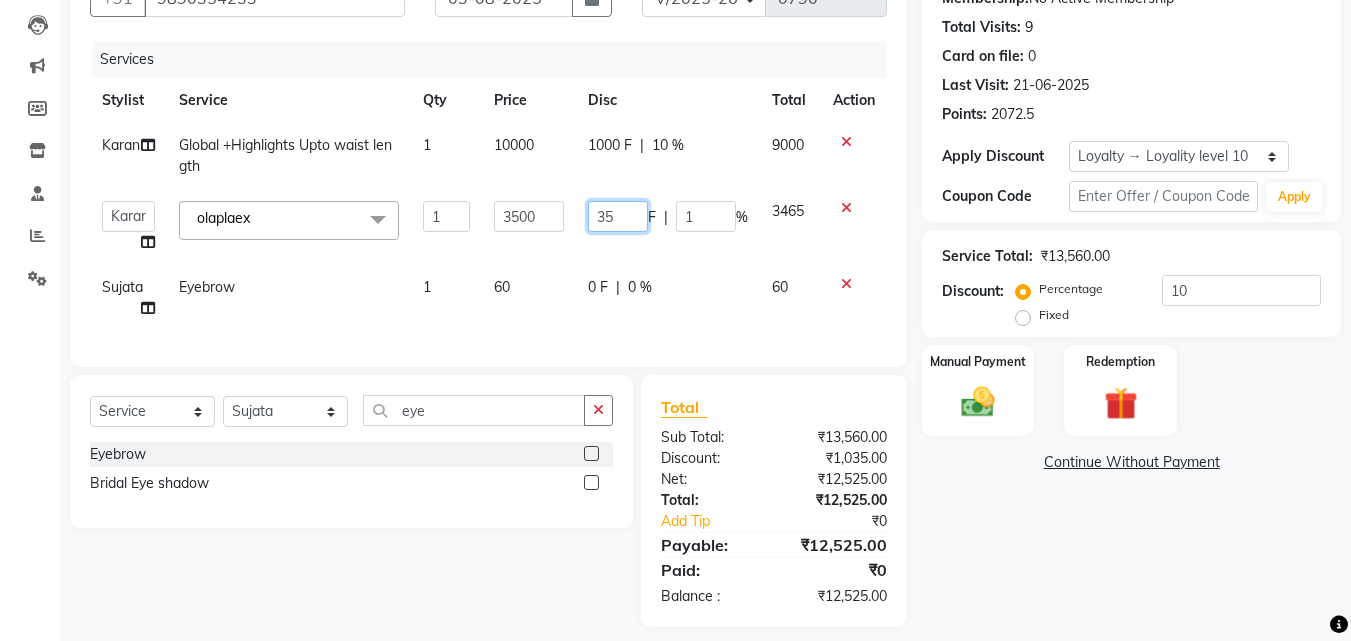 click on "35" 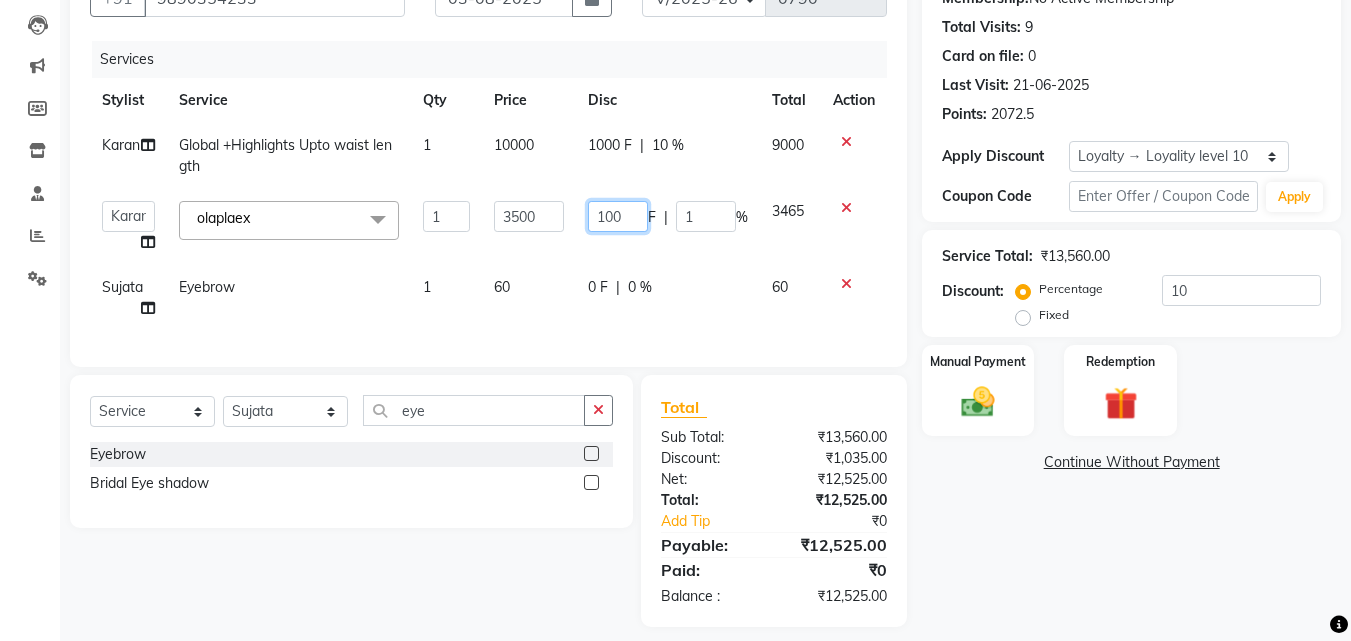 type on "1000" 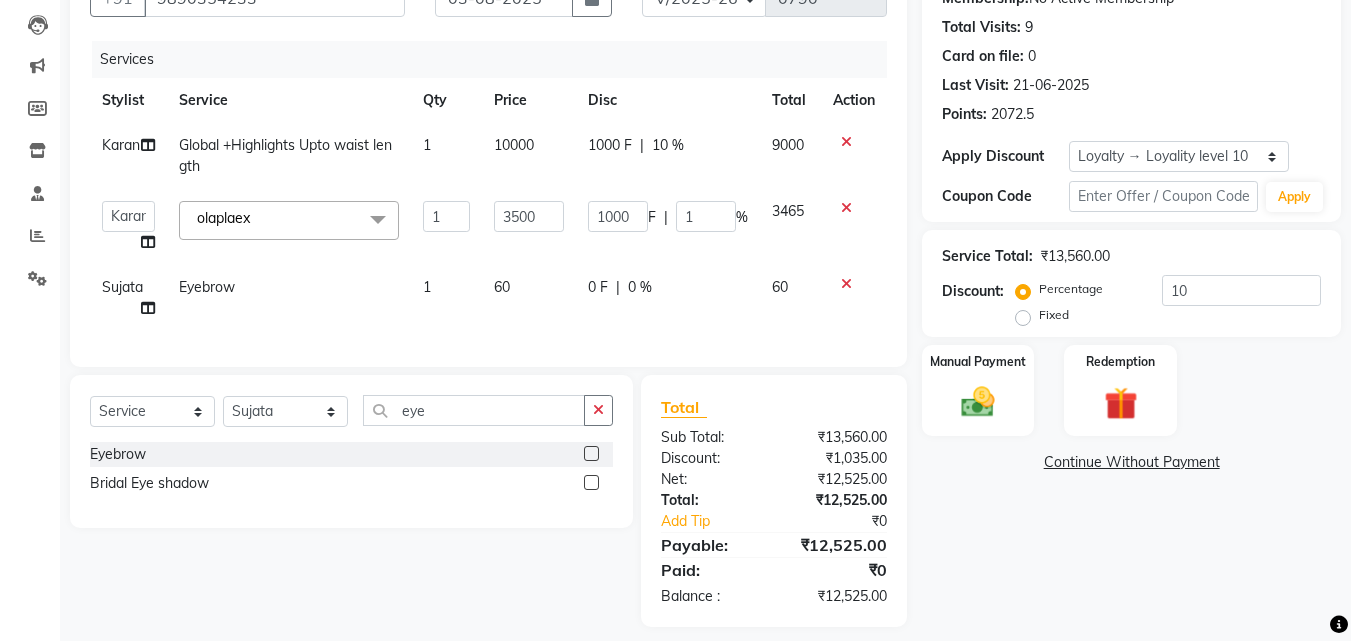 click on "Calendar  Invoice  Clients  Leads   Marketing  Members  Inventory  Staff  Reports  Settings Completed InProgress Upcoming Dropped Tentative Check-In Confirm Bookings Generate Report Segments Page Builder" 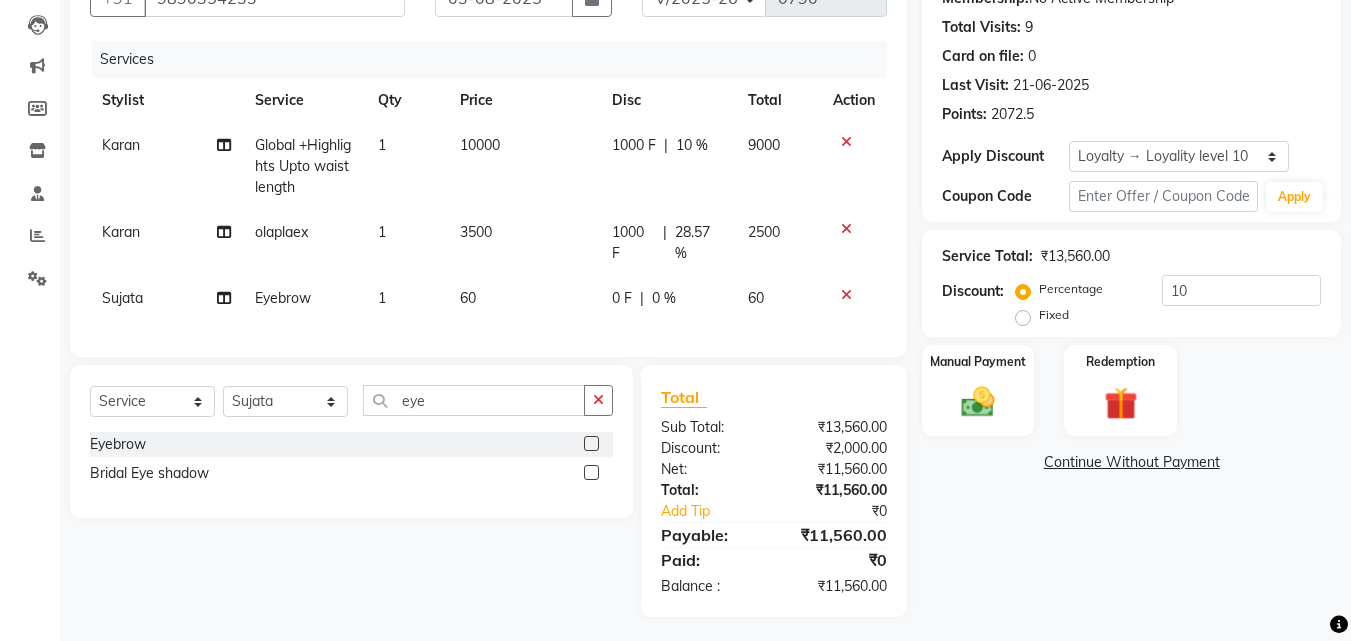 scroll, scrollTop: 228, scrollLeft: 0, axis: vertical 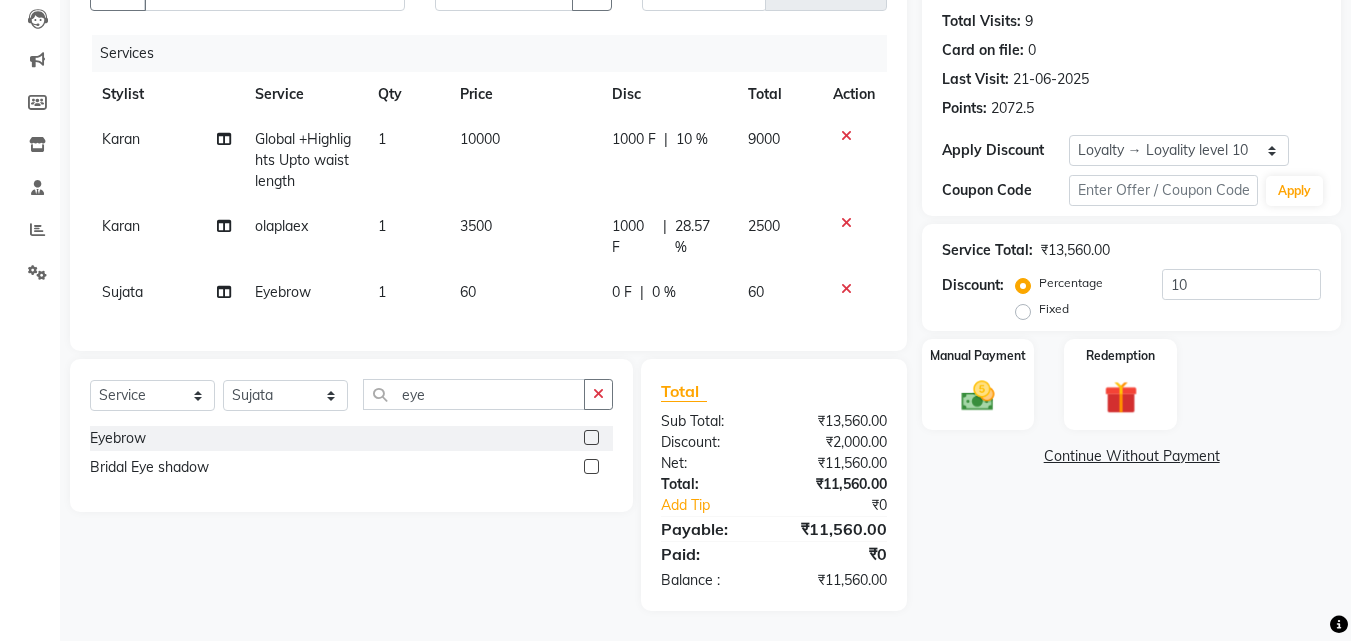 click on "1000 F" 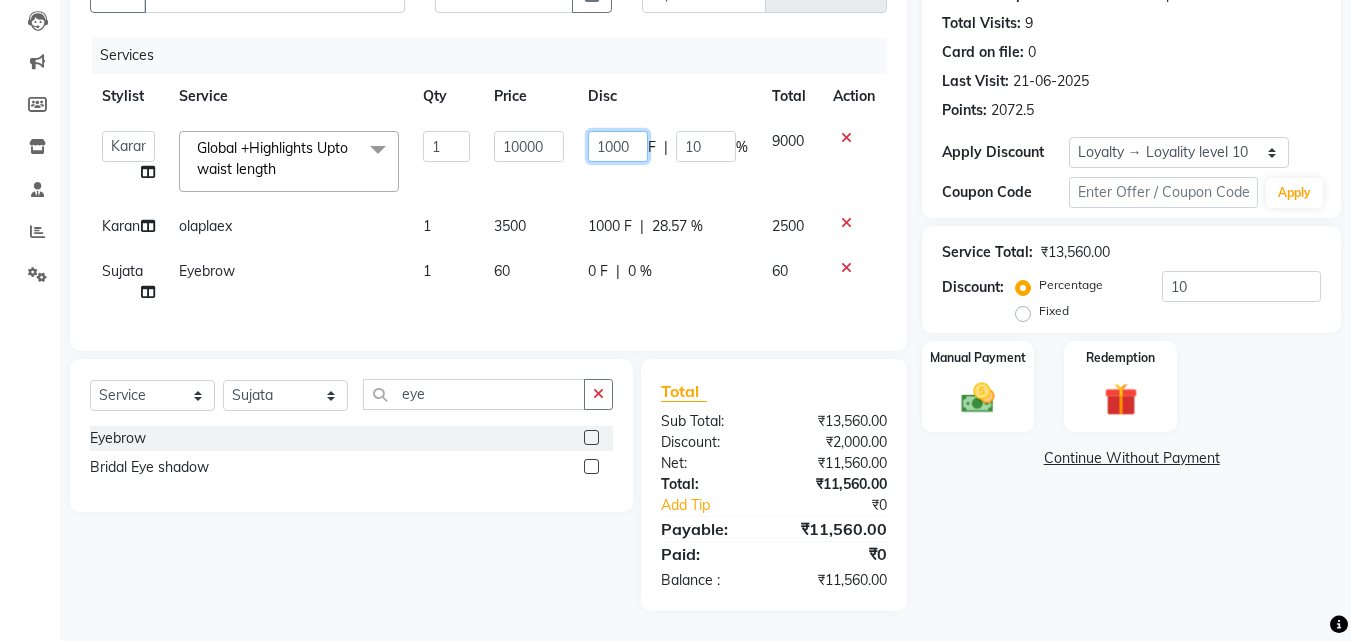 click on "1000" 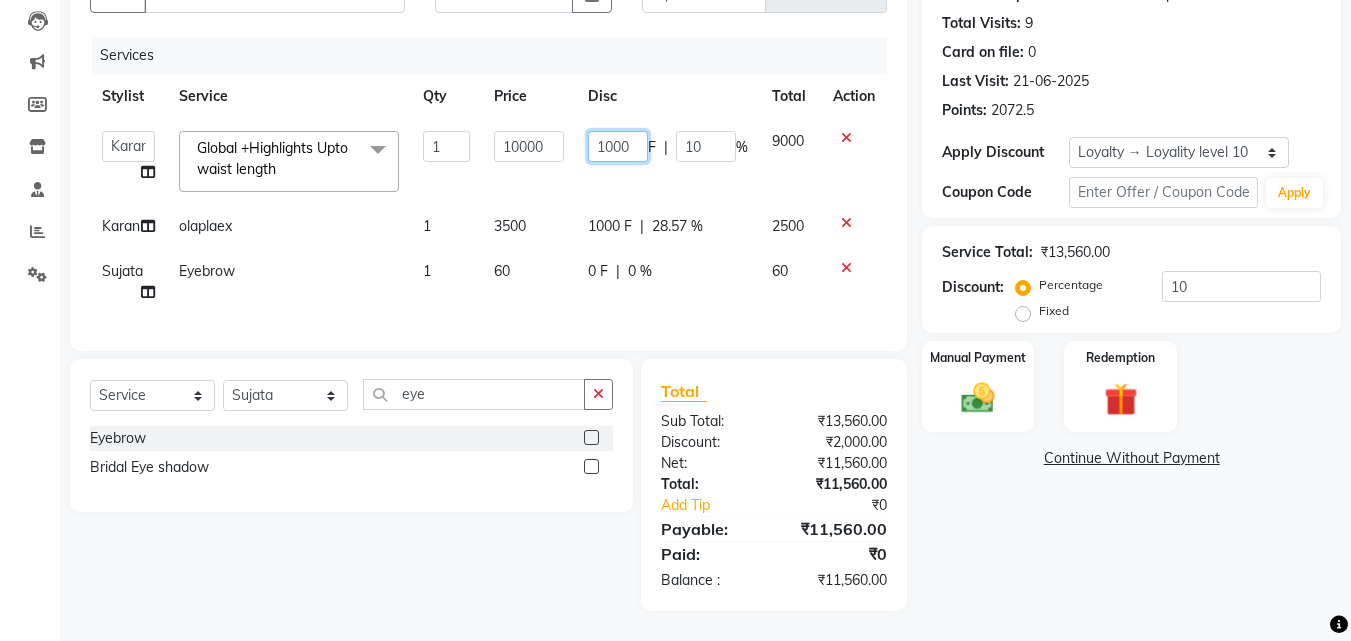 type on "1300" 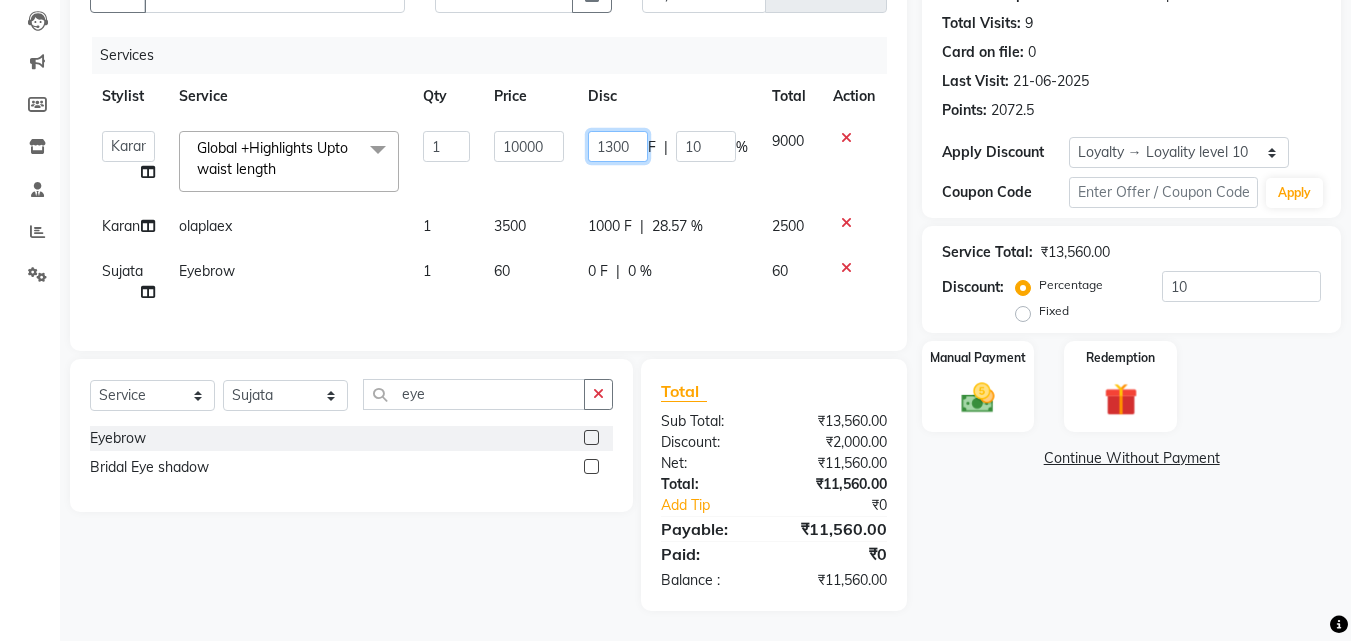 click on "1300" 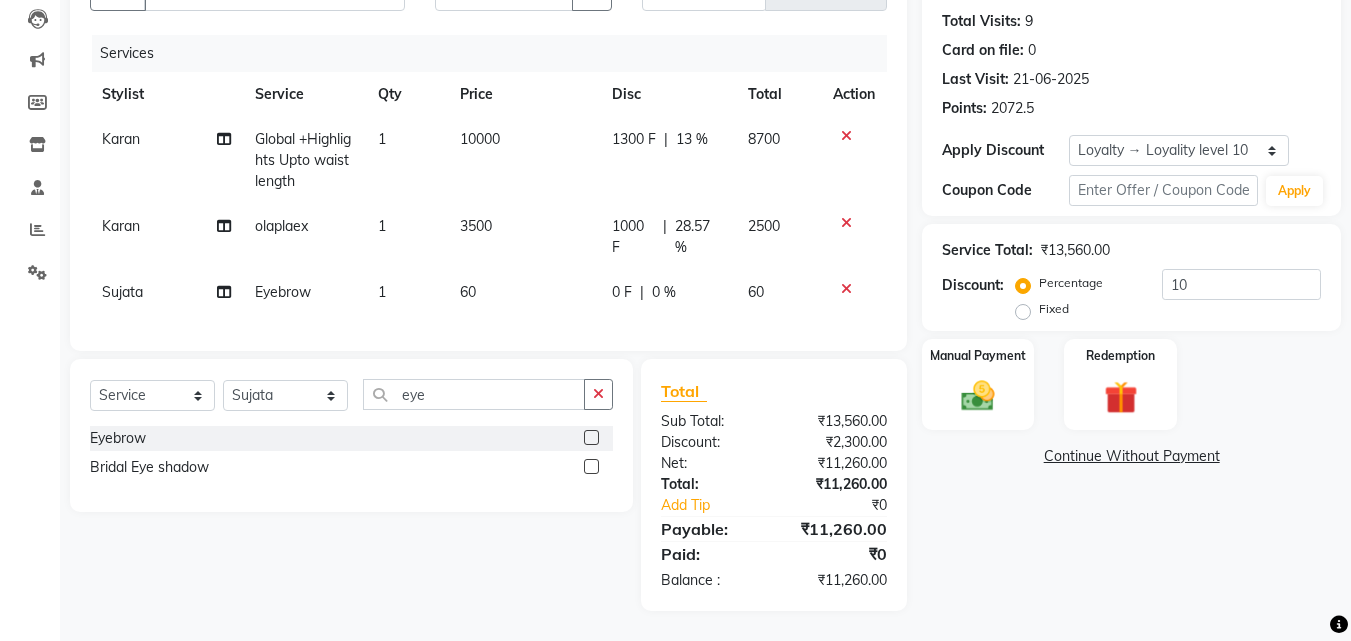 click on "10000" 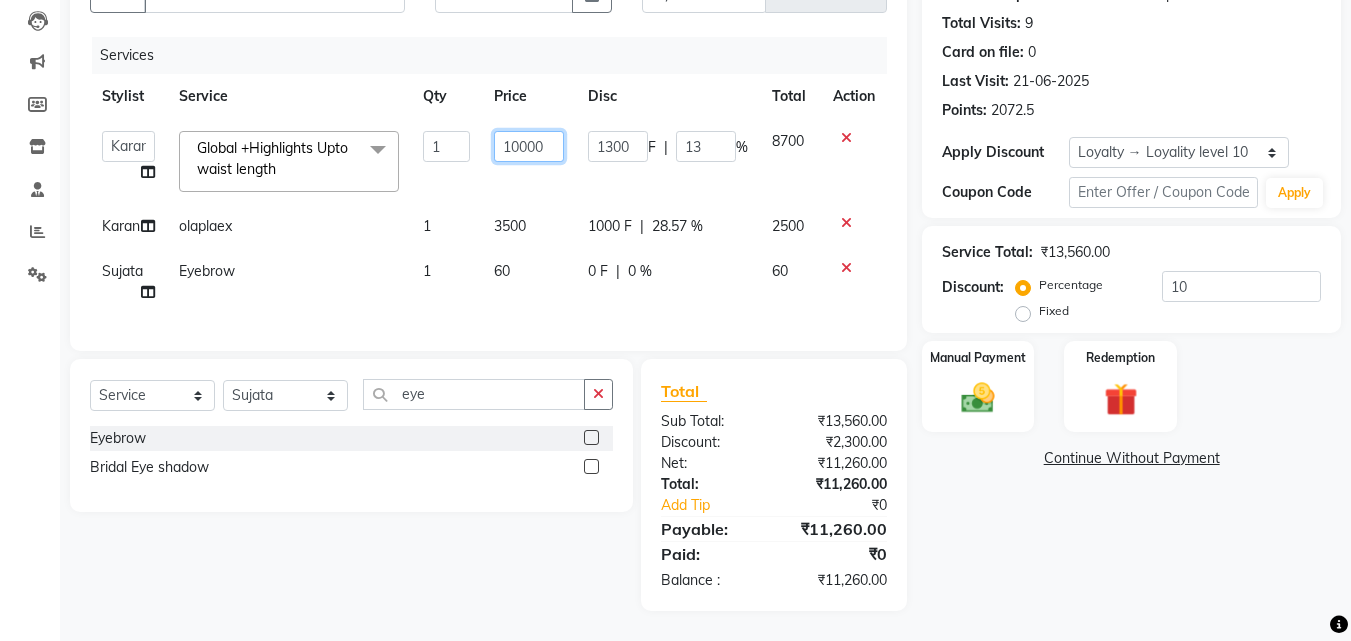 click on "10000" 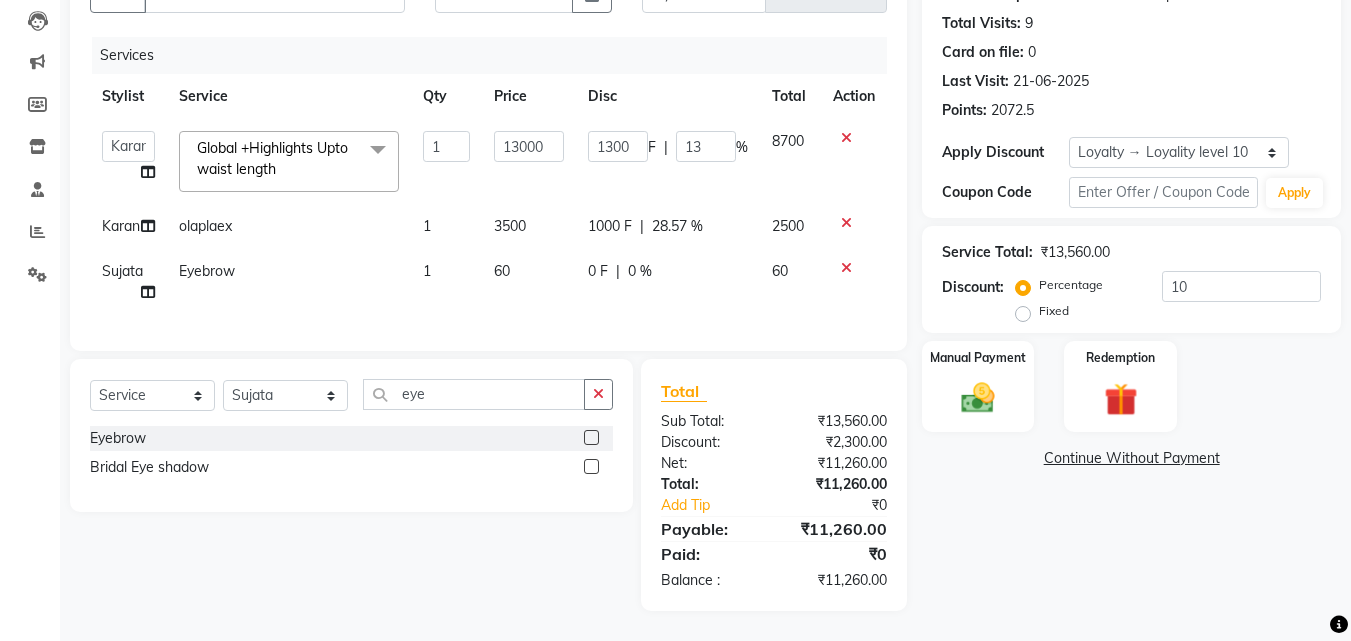 click on "Services" 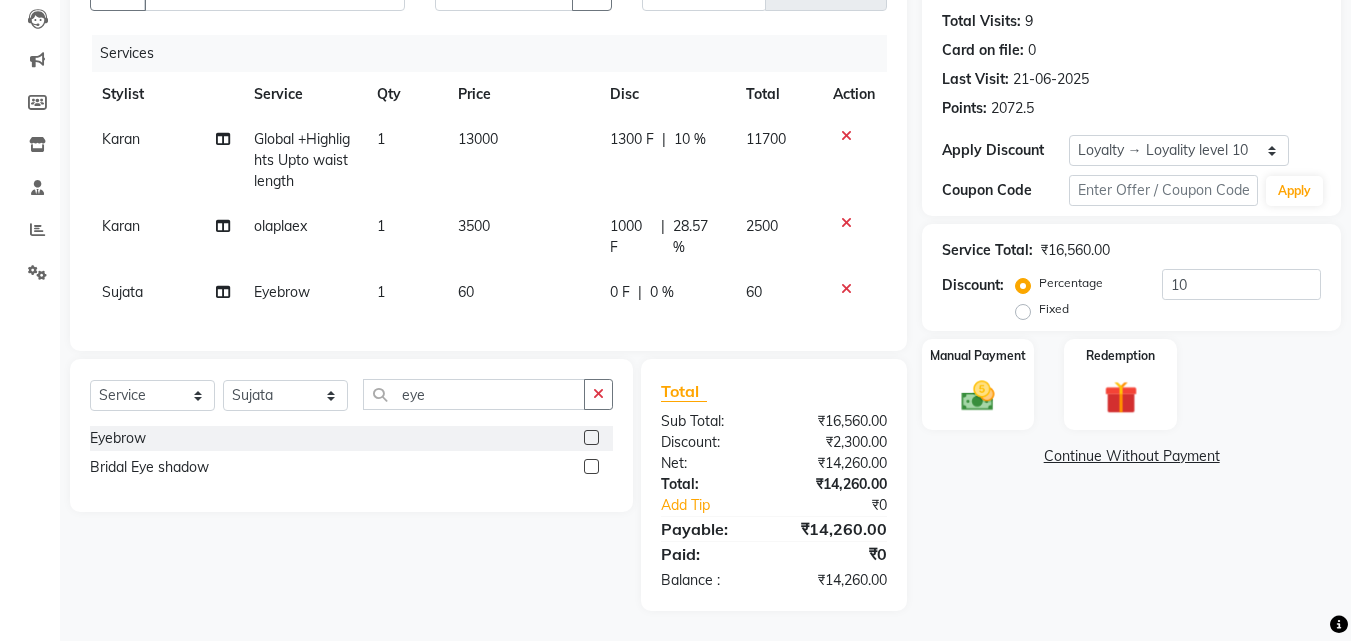 click on "1300 F" 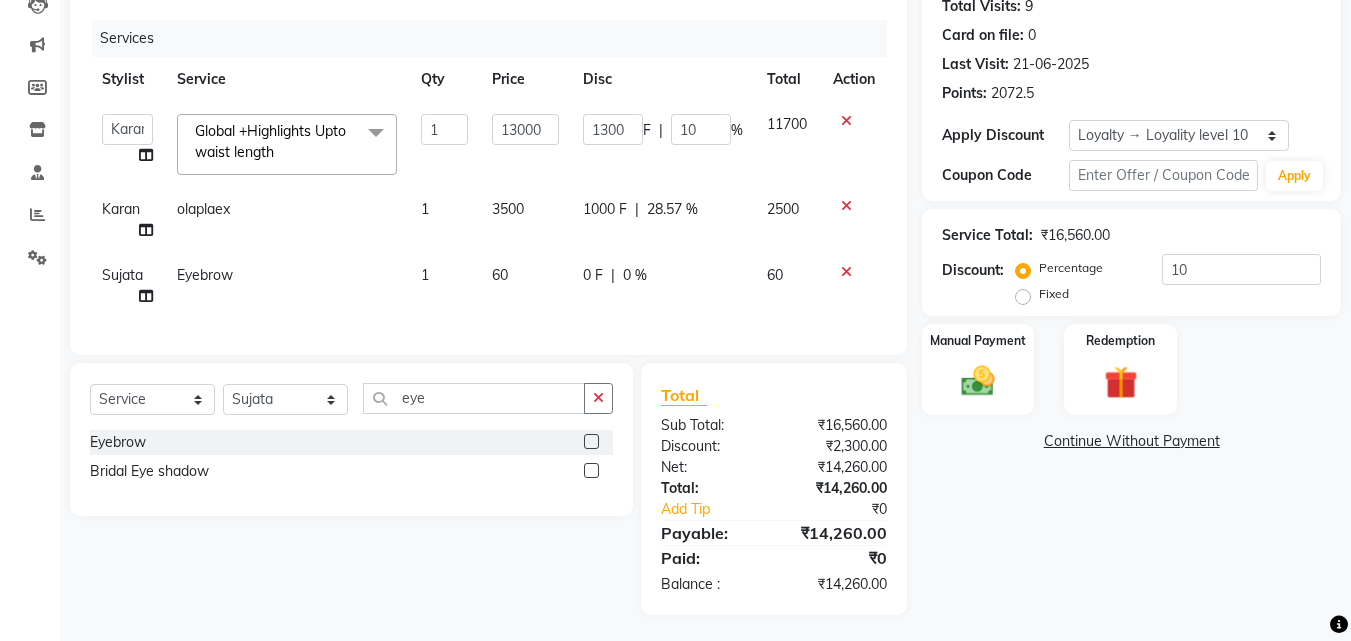 click on "1300" 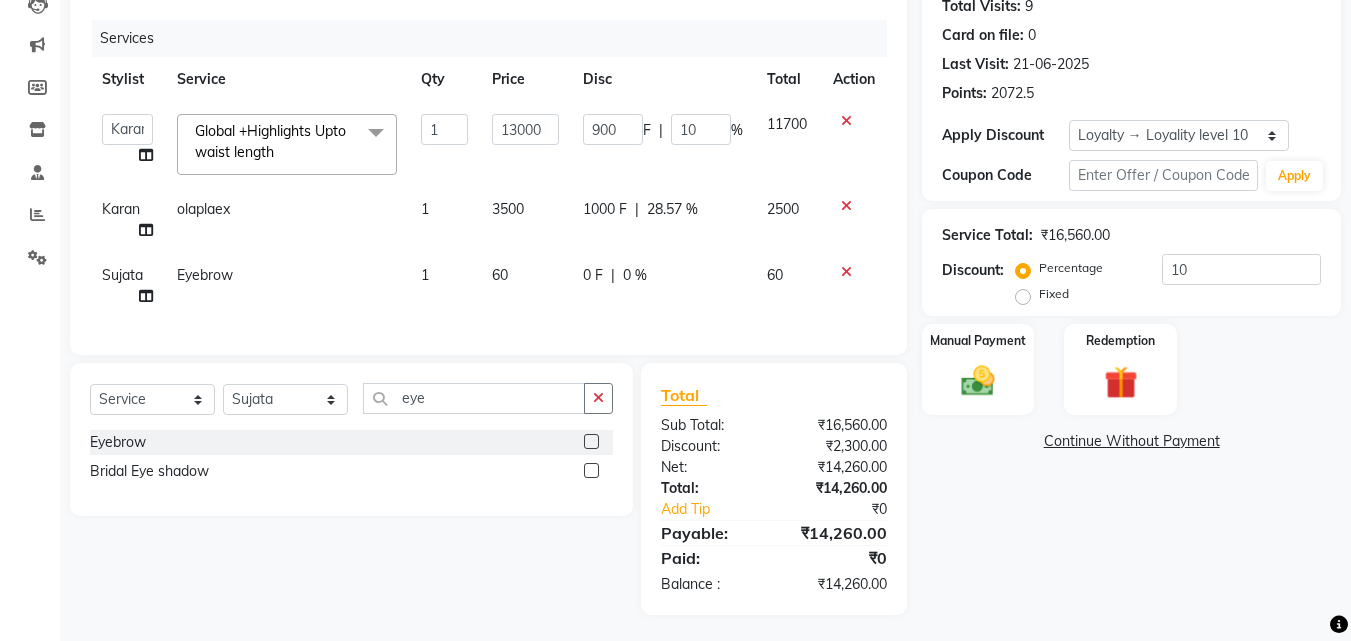 type on "9000" 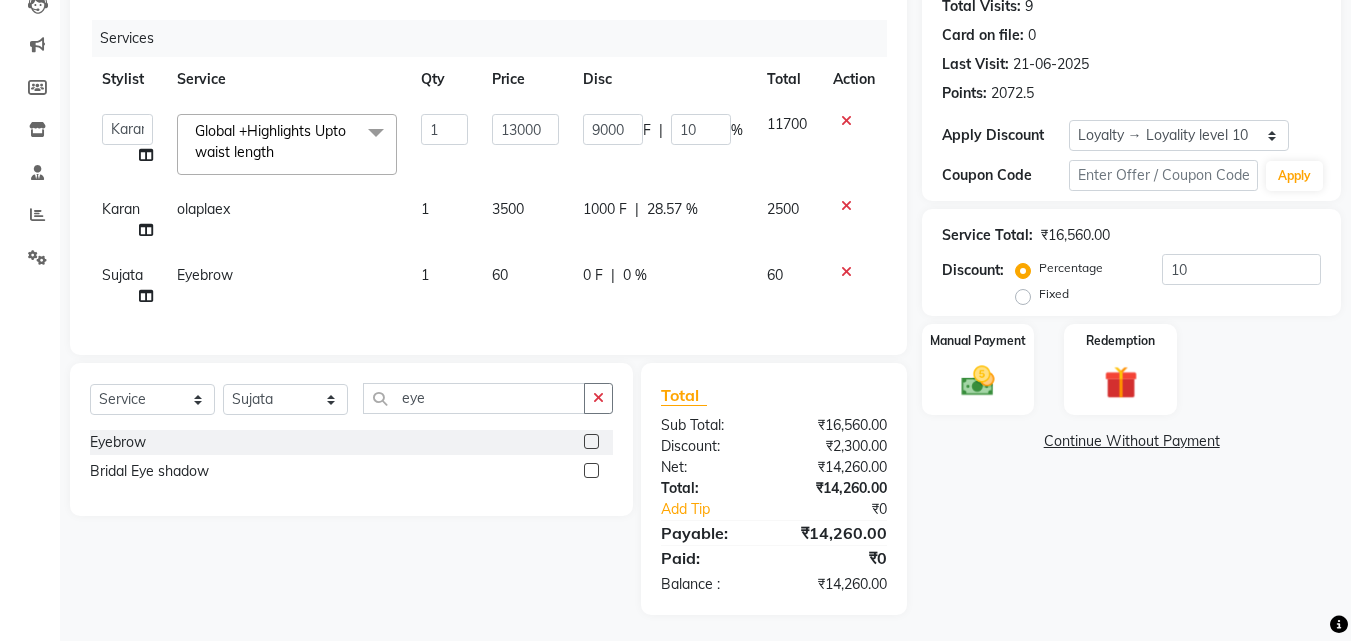 click on "Invoice Number V/2025 V/2025-26 0790" 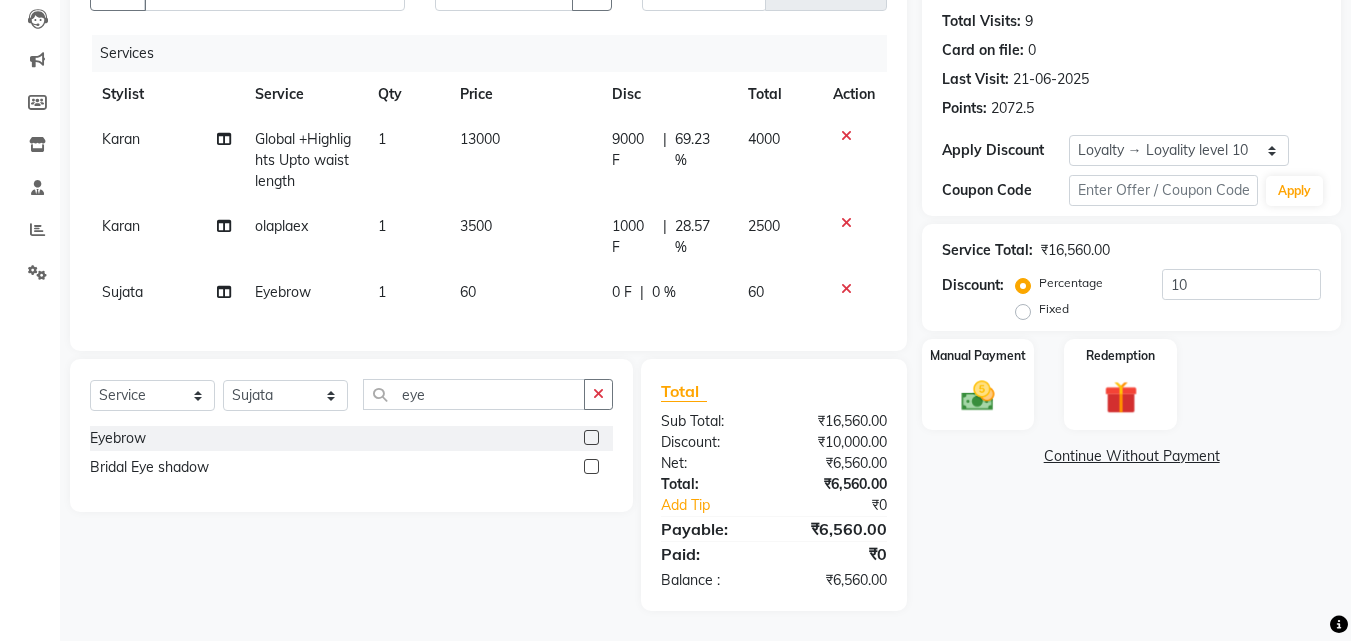 click on "9000 F" 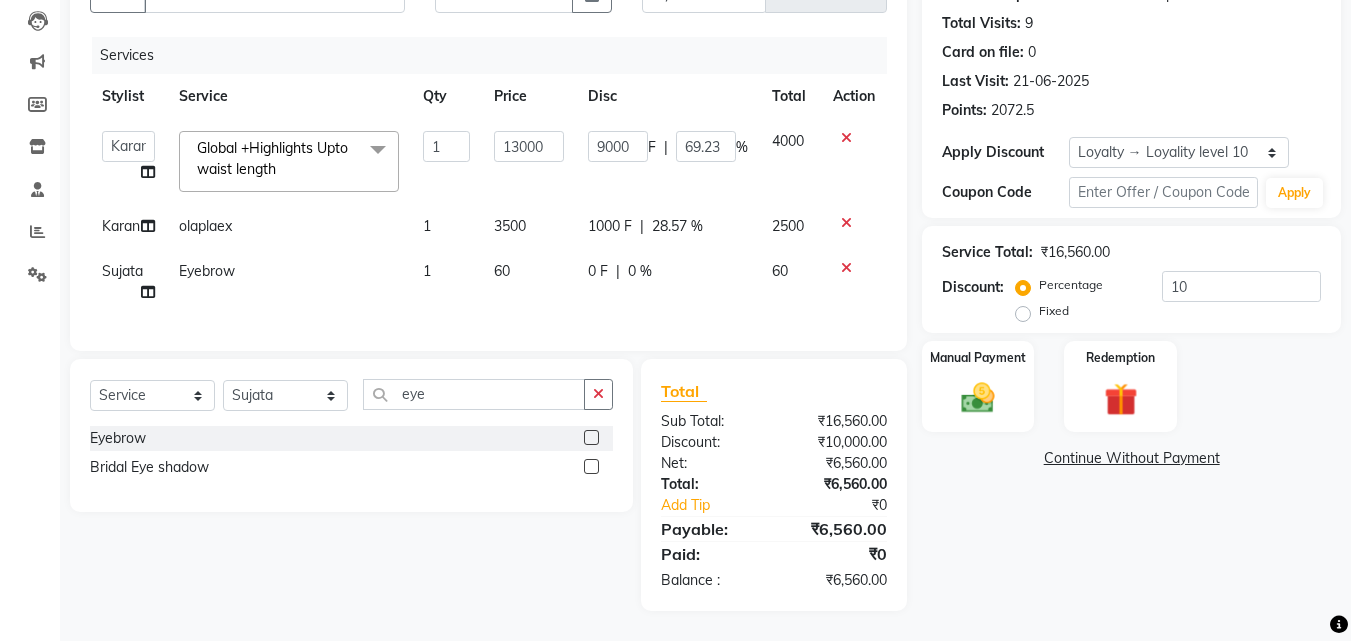 click on "9000" 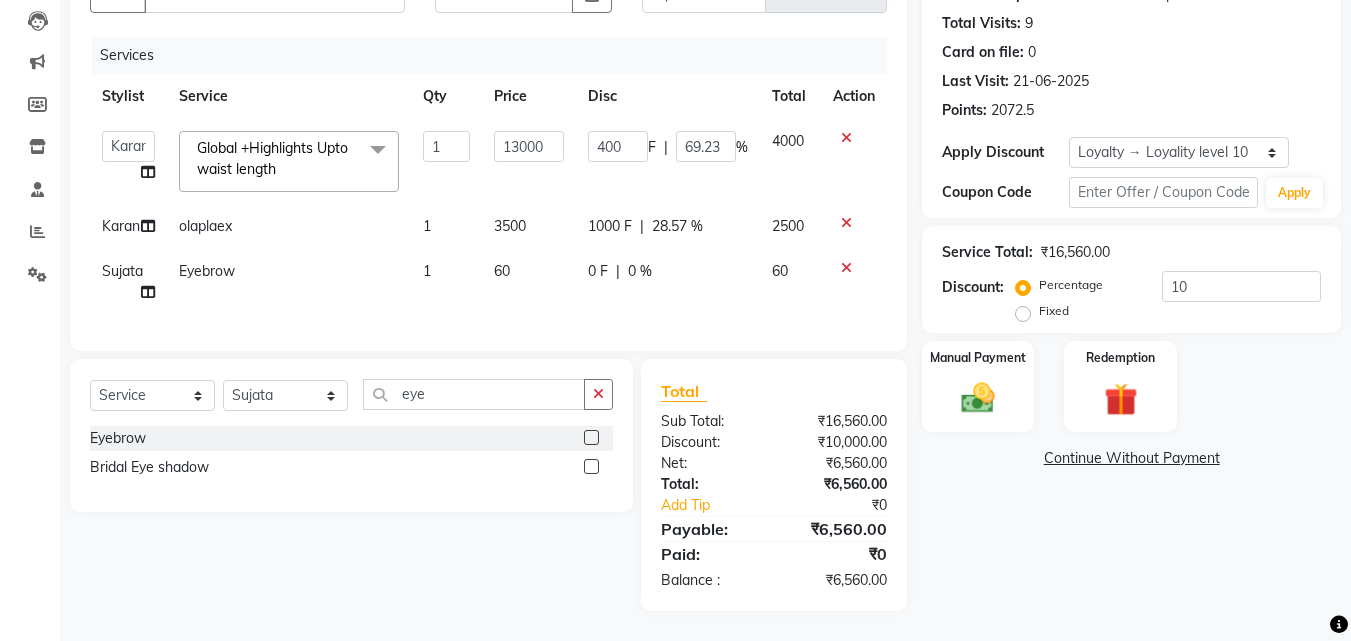 type on "4000" 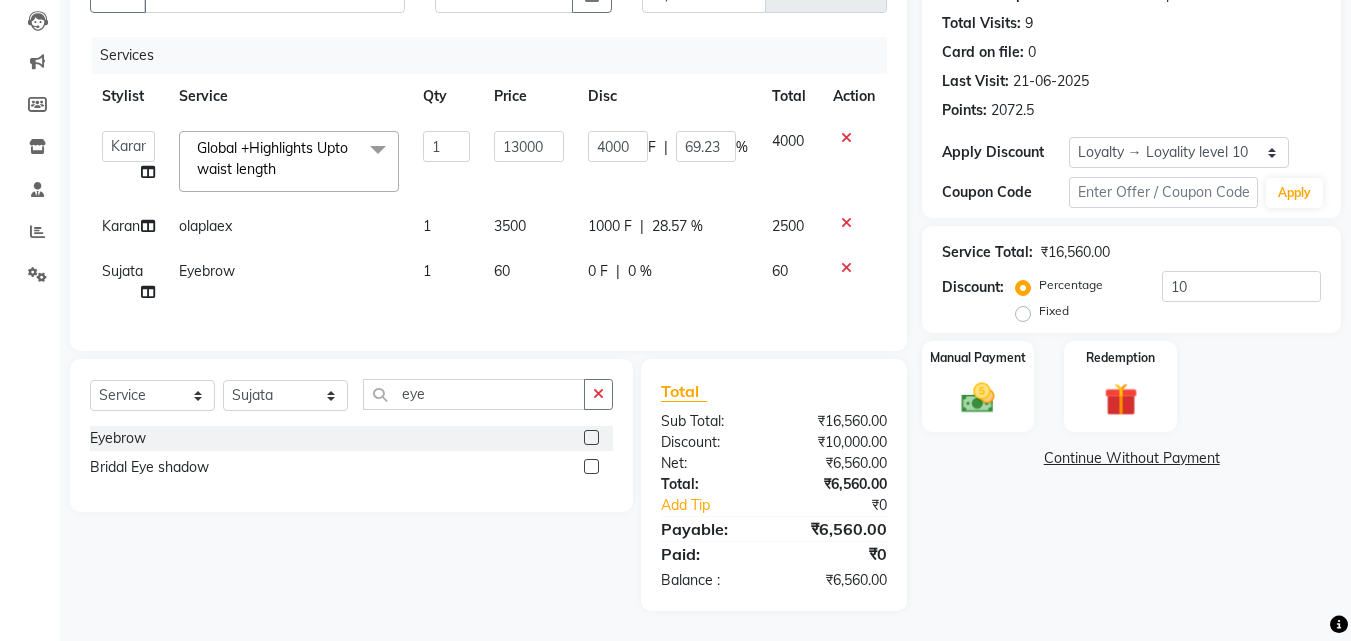 click on "Disc" 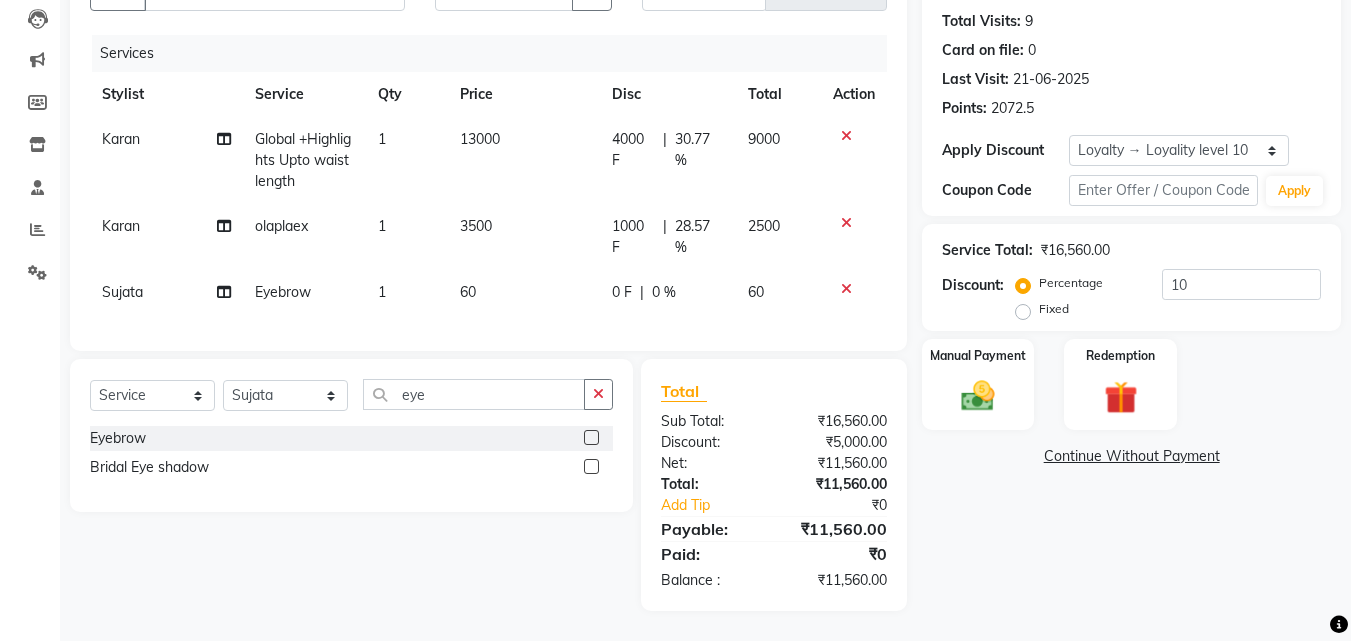 click on "Global +Highlights Upto waist length" 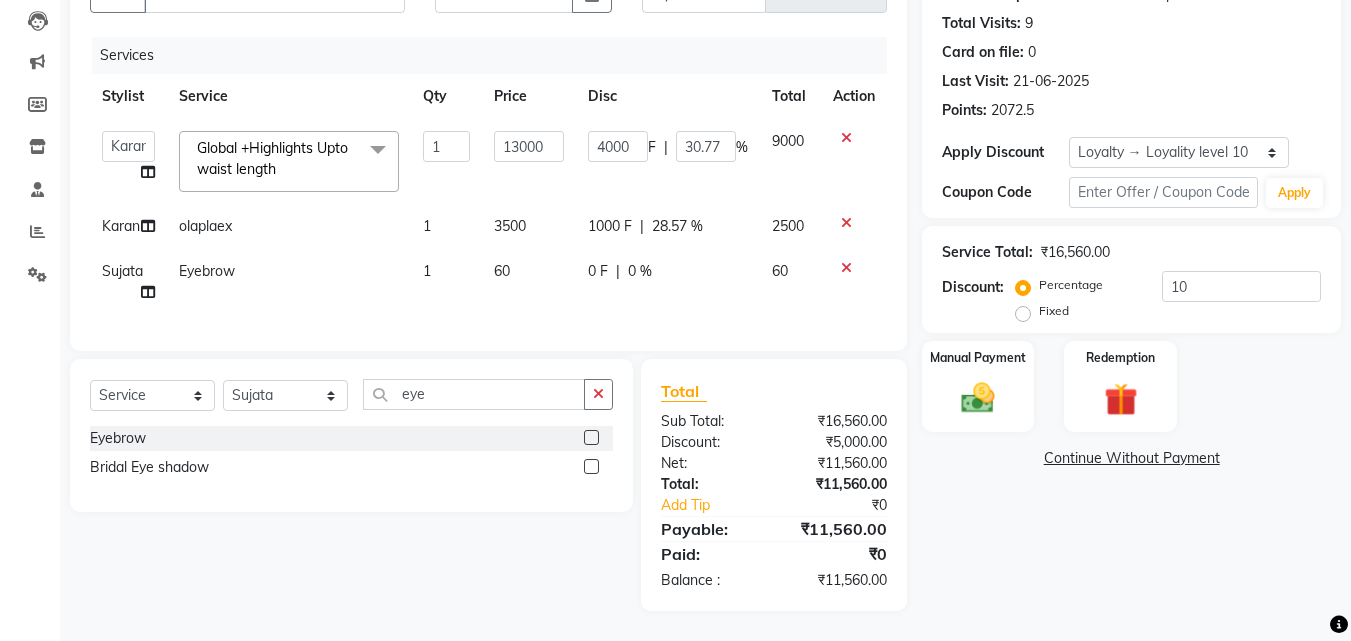 click on "Global +Highlights Upto waist length" 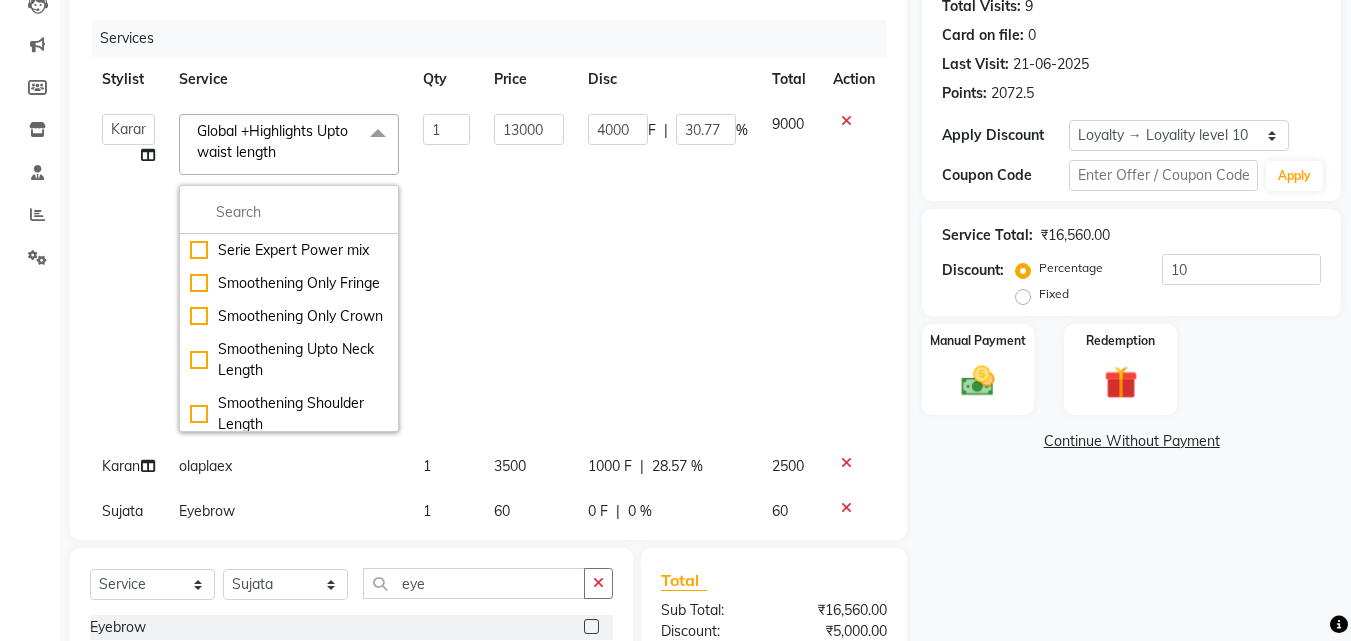 click on "Global +Highlights Upto waist length" 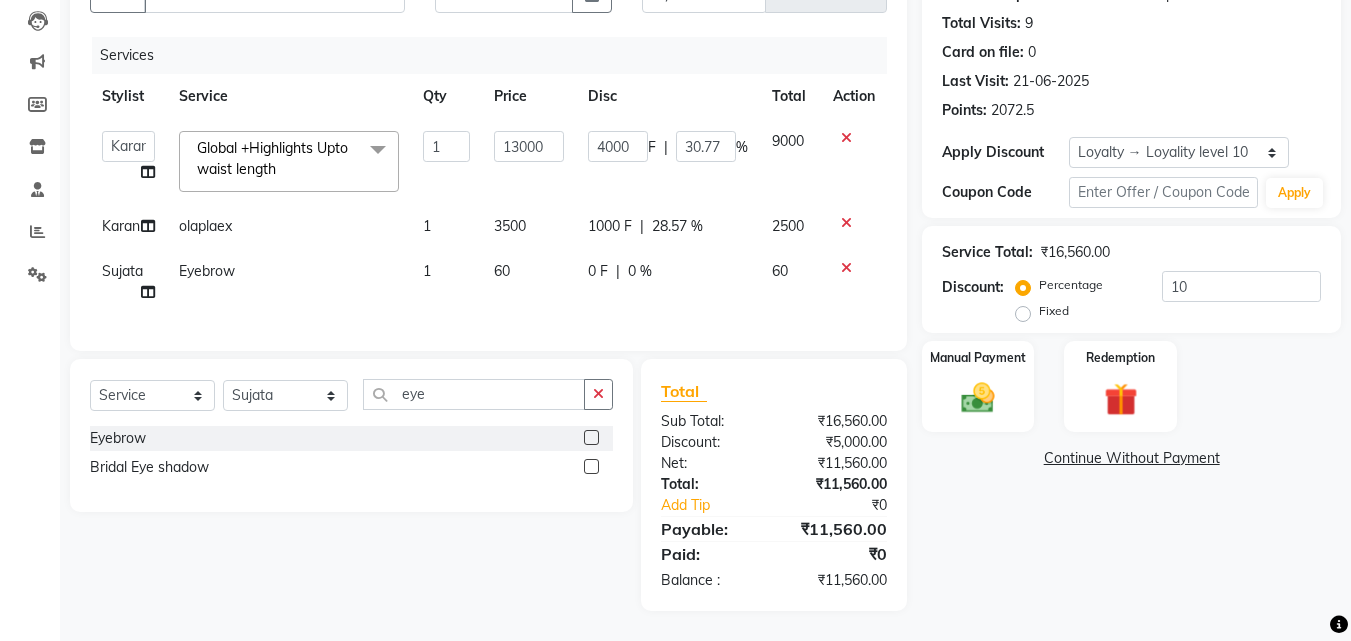 scroll, scrollTop: 247, scrollLeft: 0, axis: vertical 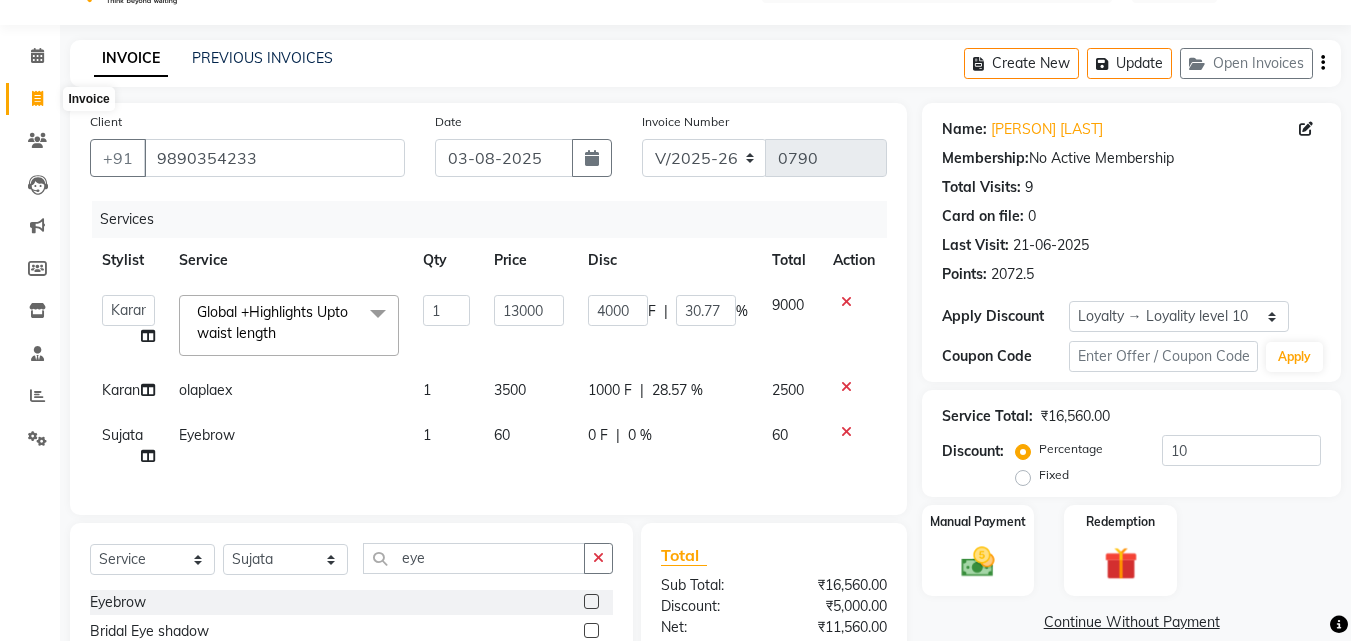 click 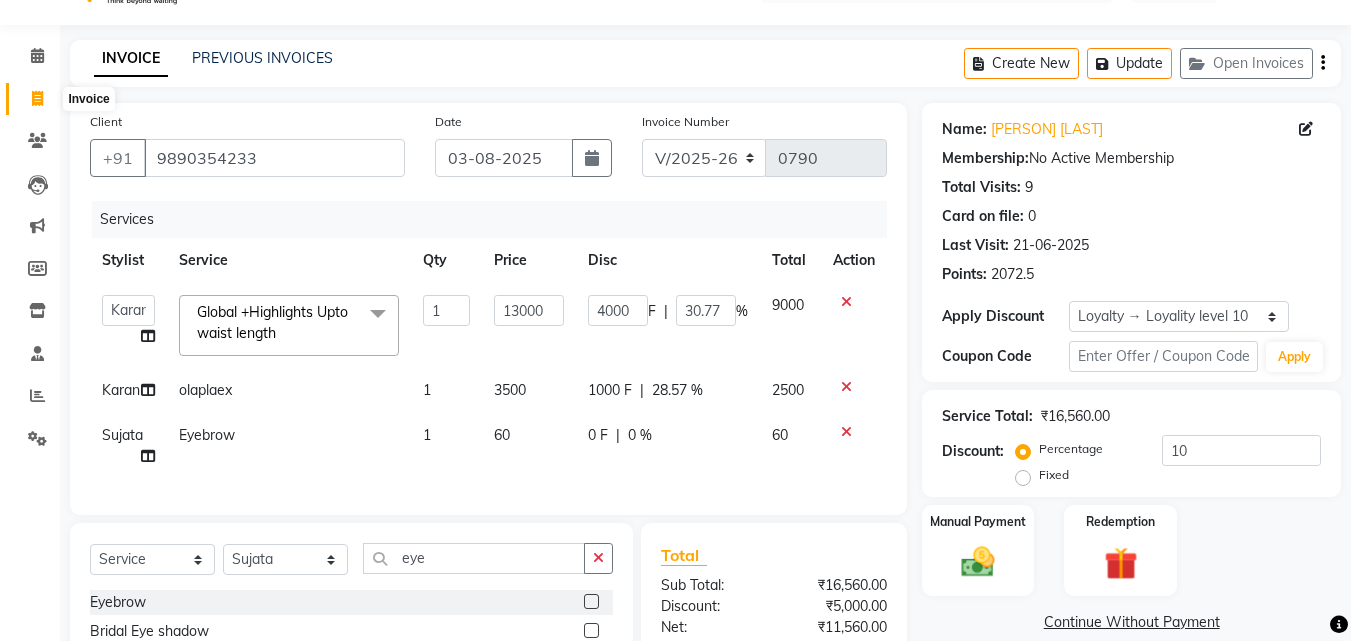 select on "service" 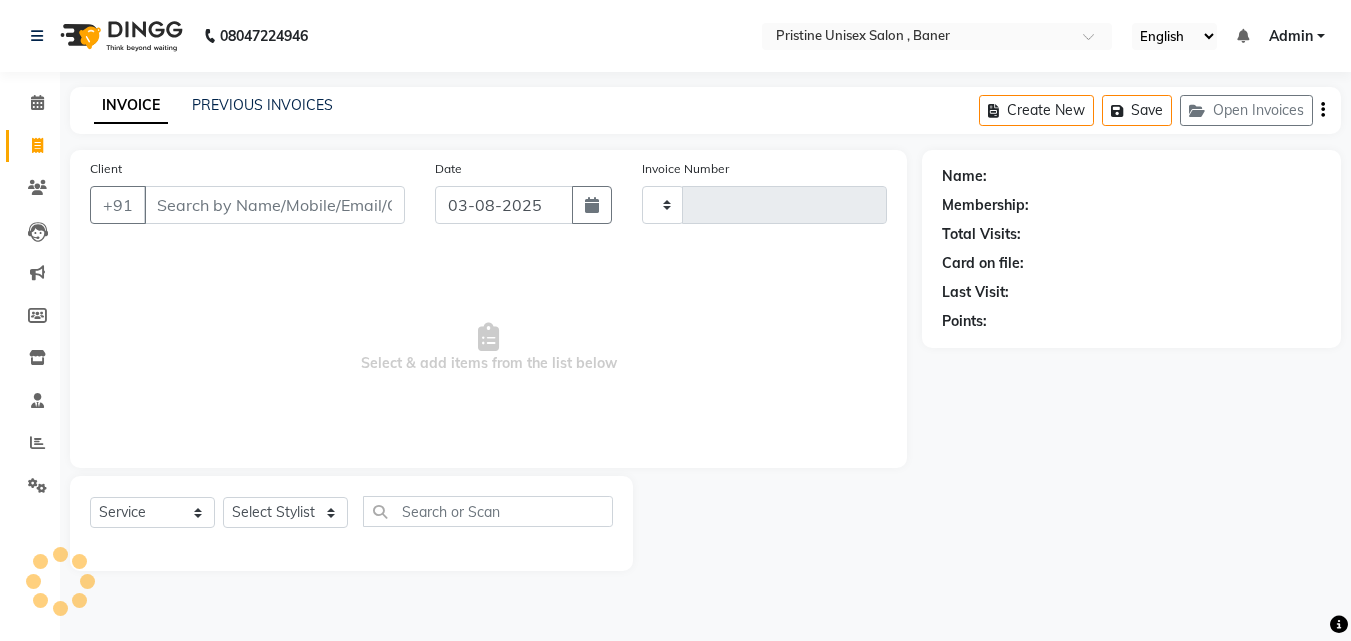 scroll, scrollTop: 0, scrollLeft: 0, axis: both 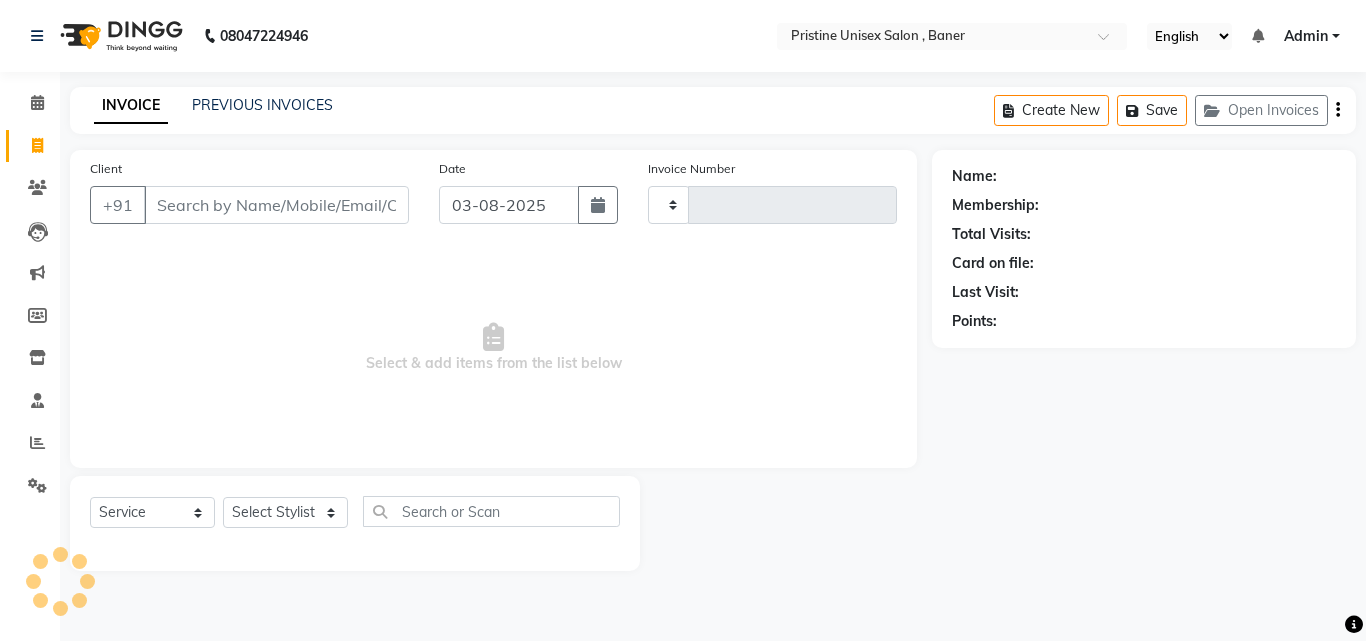 type on "0790" 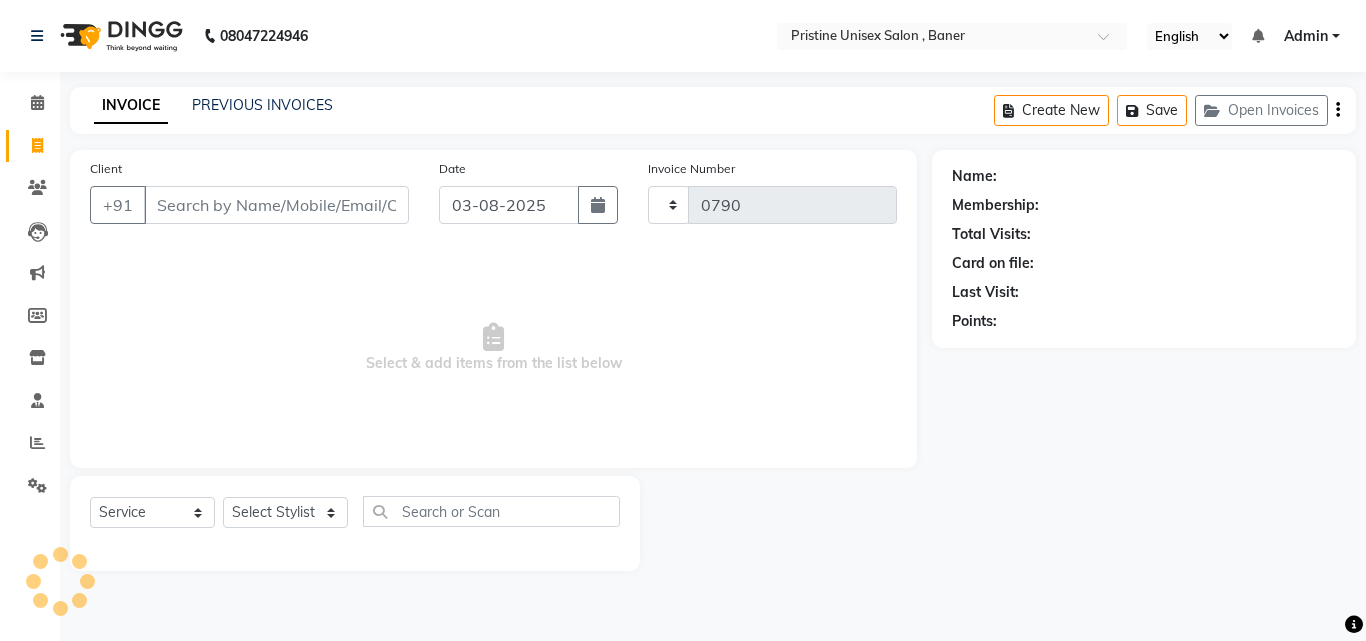 select on "6610" 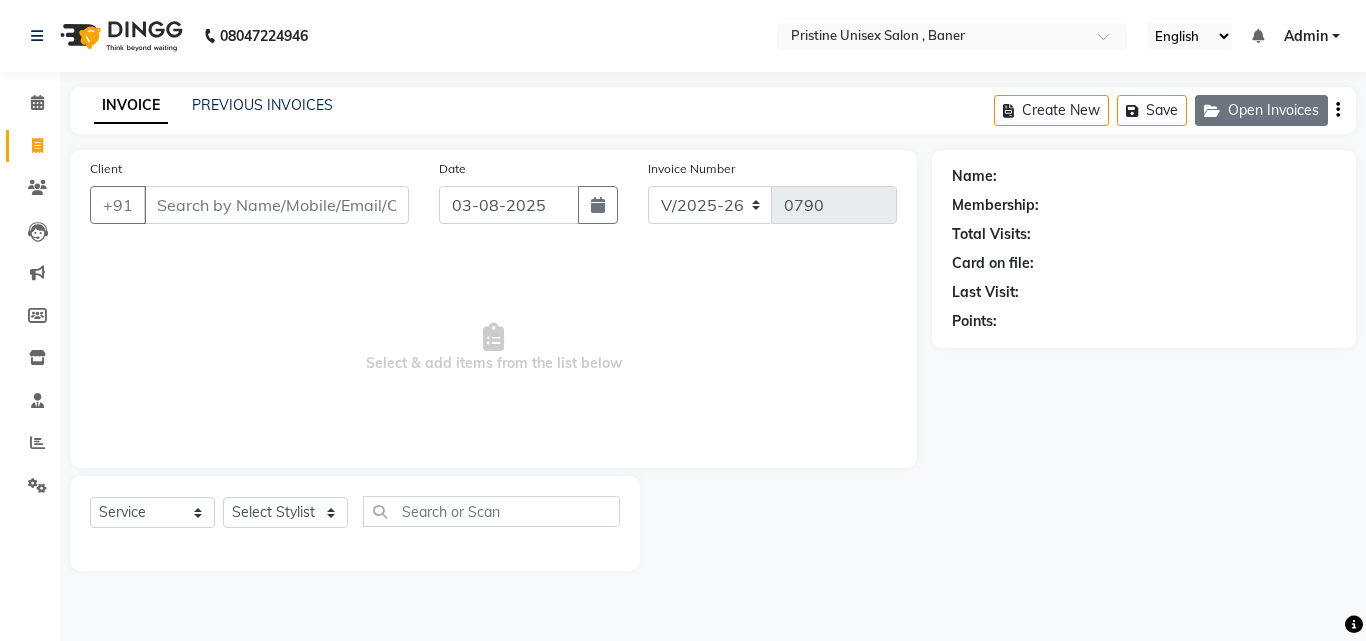 click 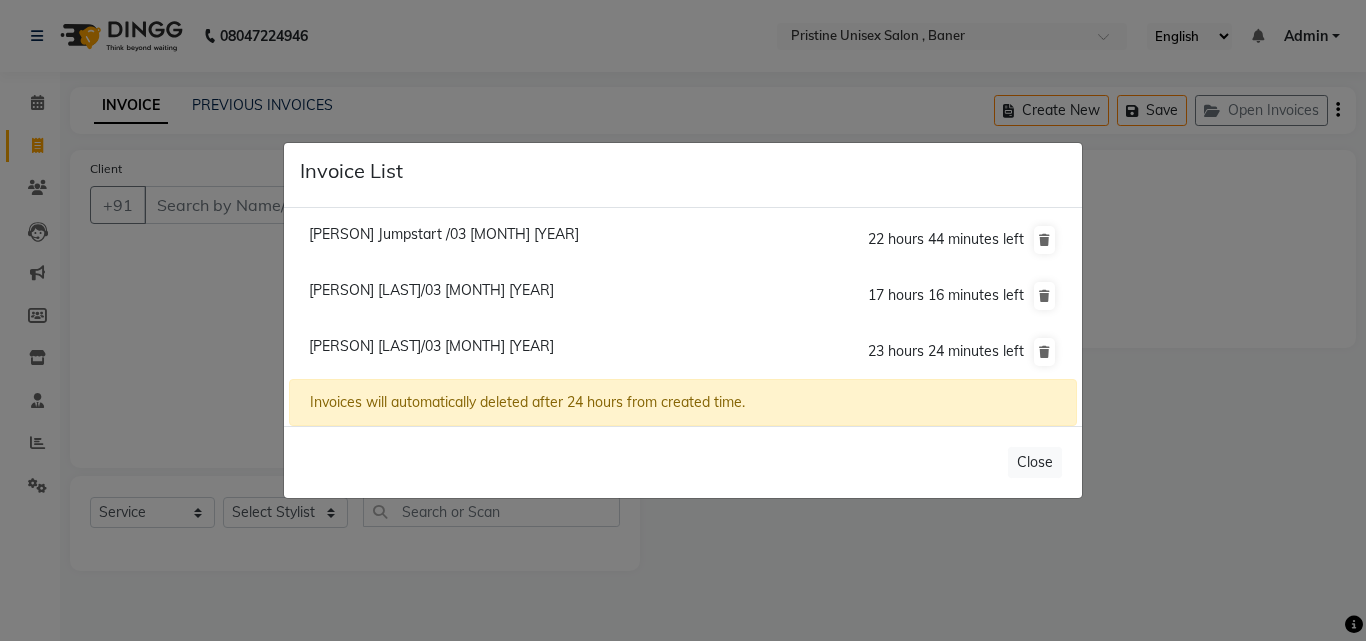 click on "Janvi Patil/03 August 2025" 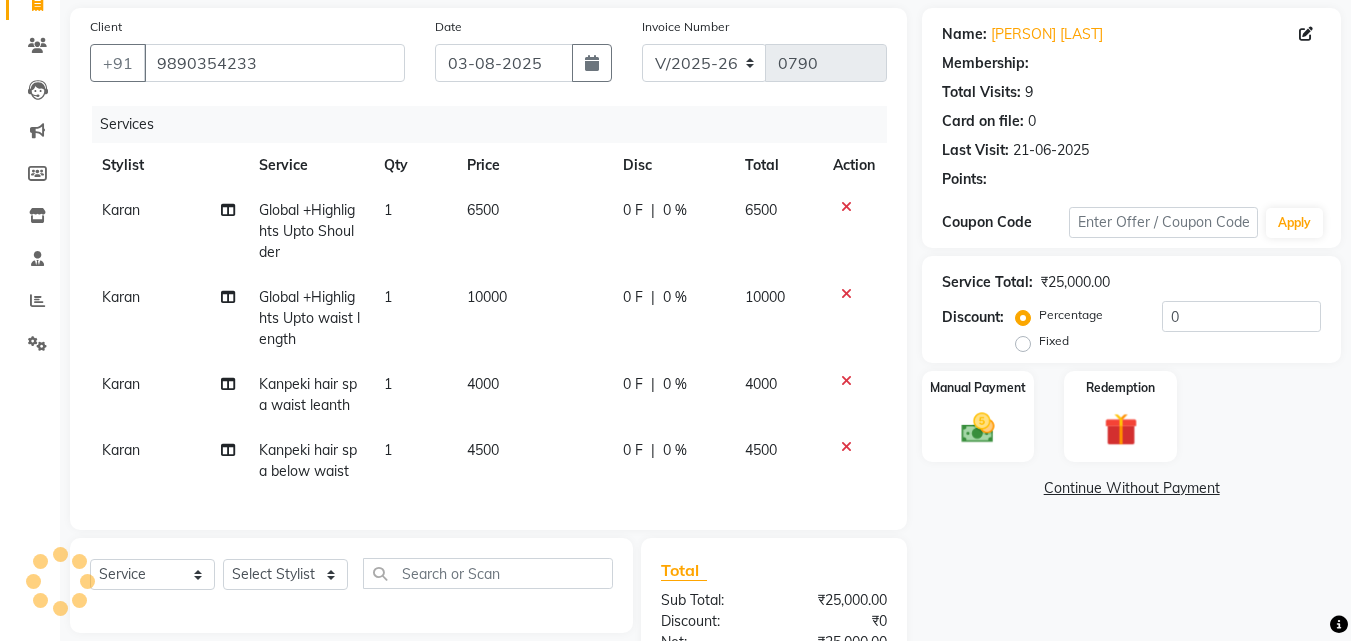 select on "1: Object" 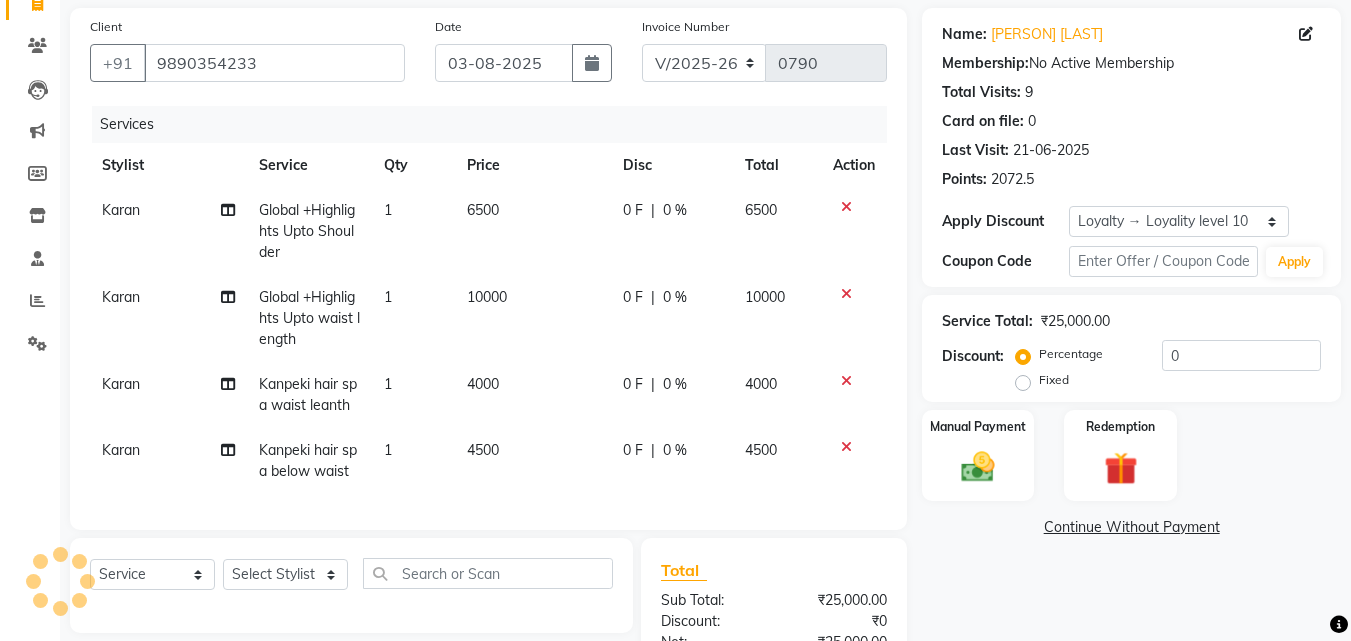 scroll, scrollTop: 200, scrollLeft: 0, axis: vertical 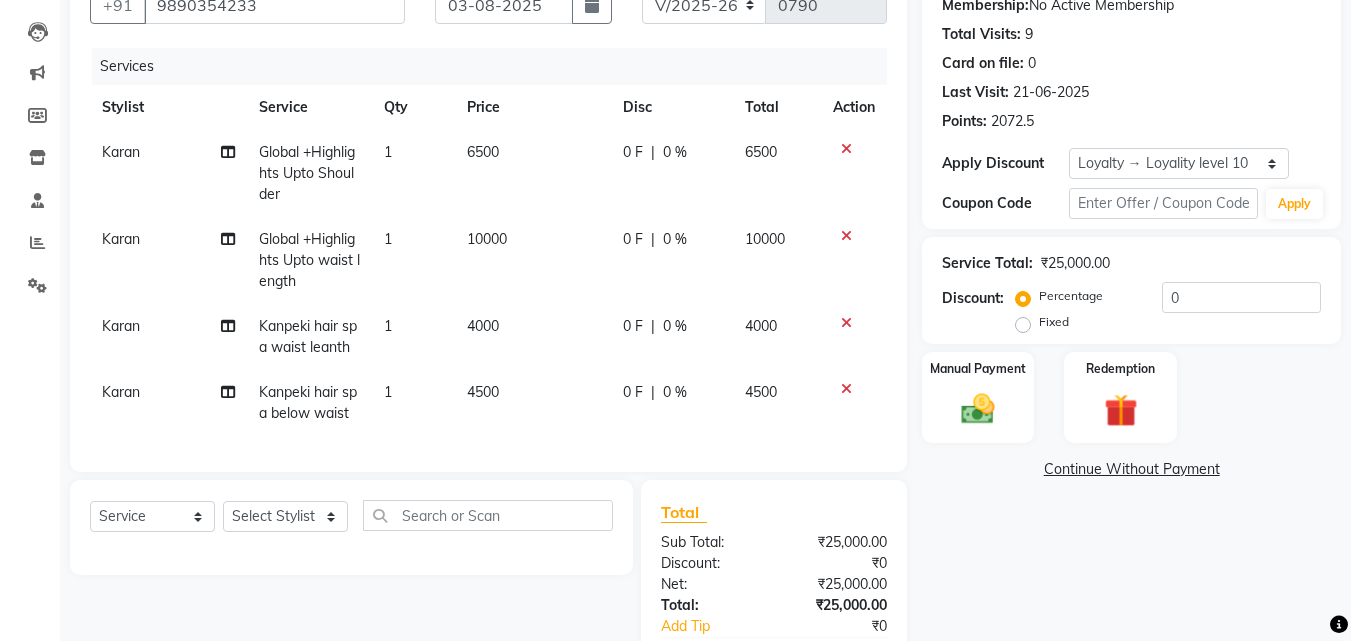 click 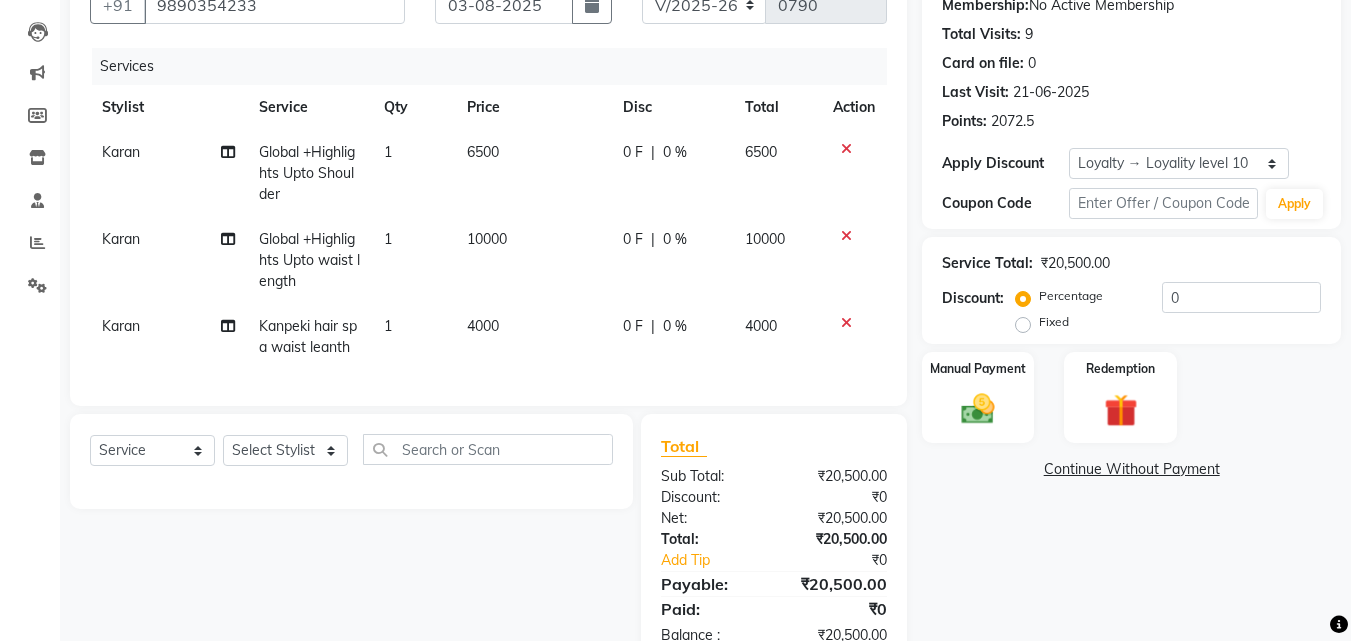 click 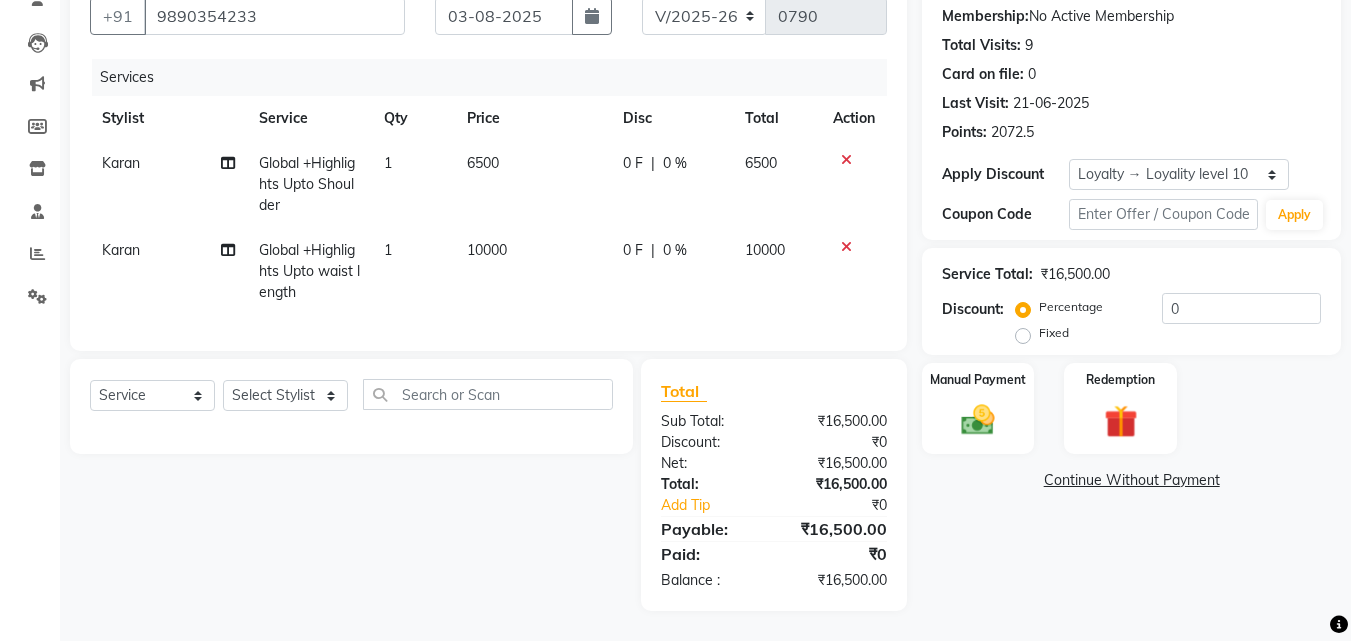 click 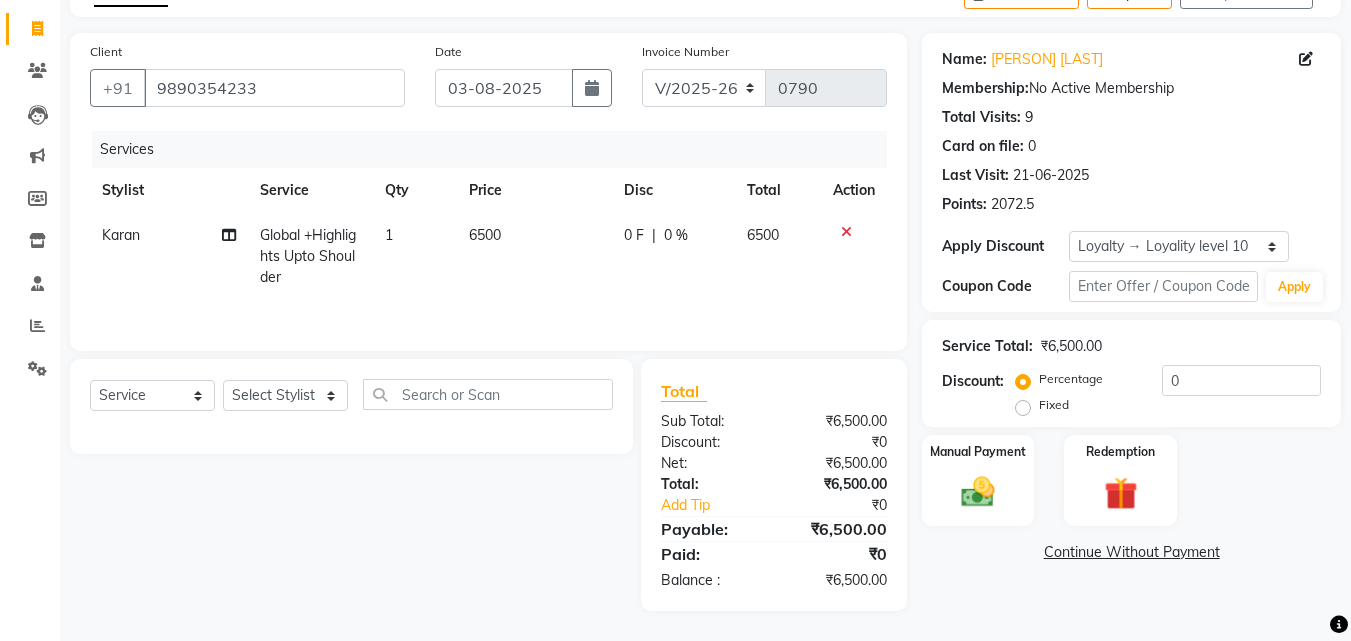 scroll, scrollTop: 117, scrollLeft: 0, axis: vertical 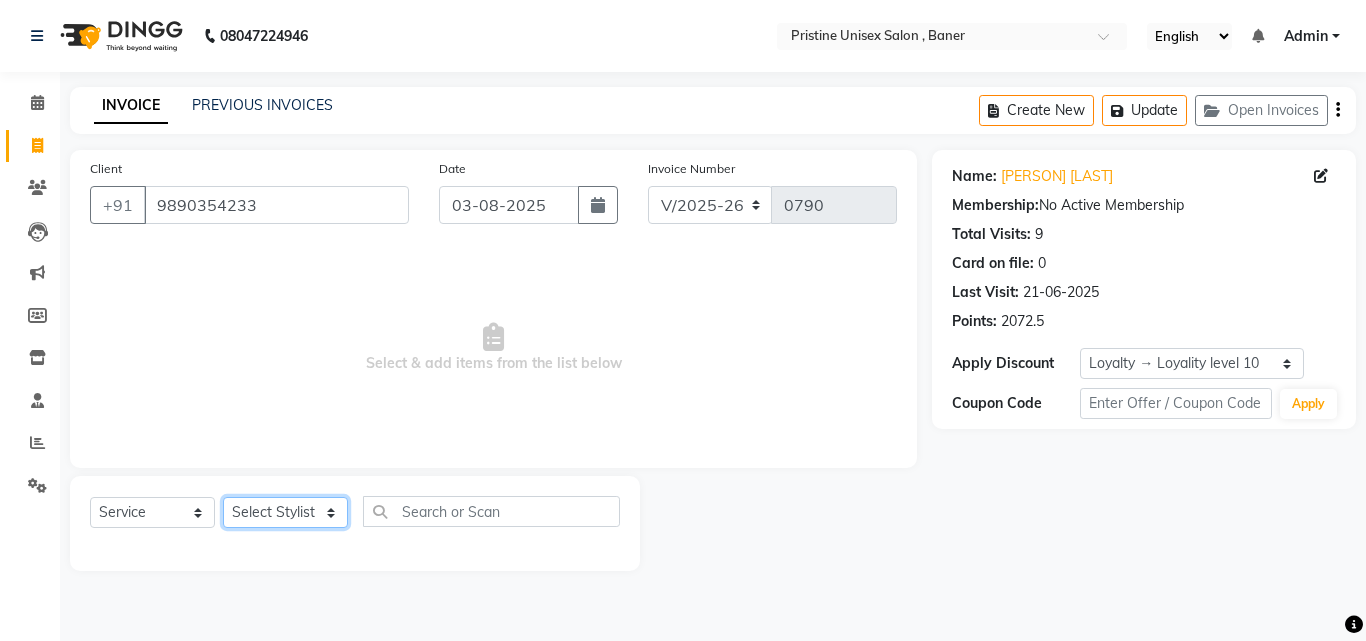 click on "Select Stylist ABHISHEKH Jaya Shinde Karan  Mahesh Rasal Mohd Monish Ahmed monika  NAAZ NIlesh pooja jaison Pooja Mam purva Sanket Sujata  Surekha Vandana  Chavan Vrsha jare" 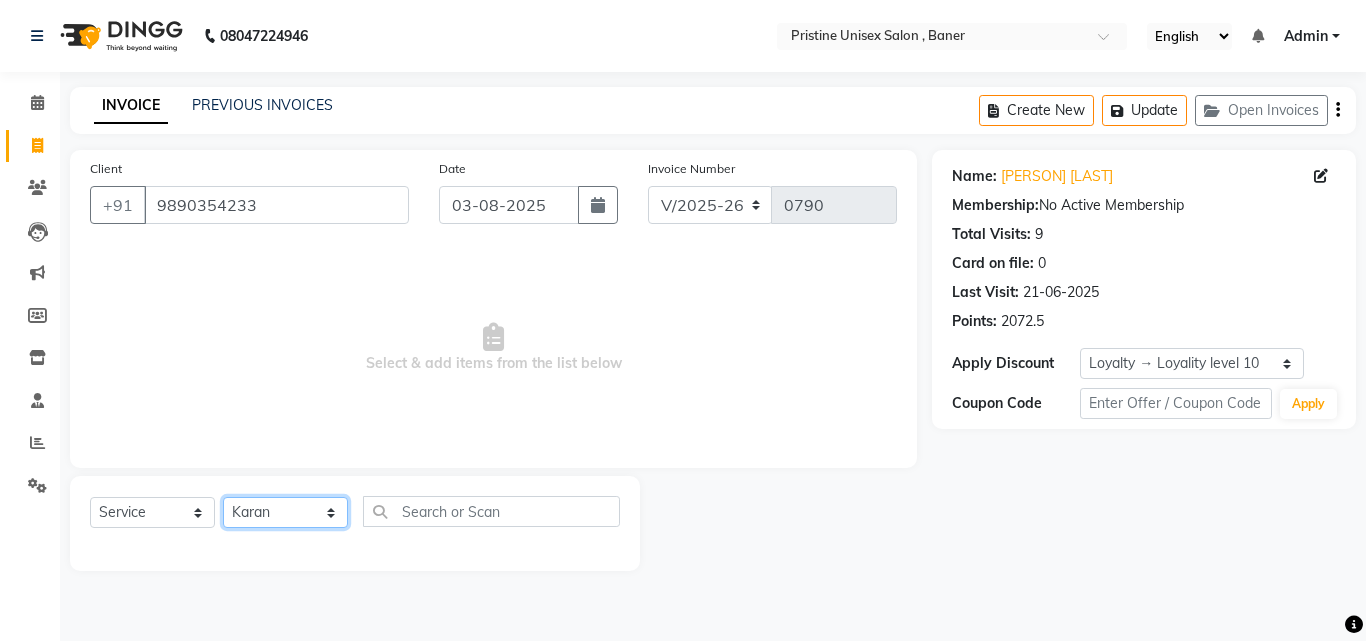 click on "Select Stylist ABHISHEKH Jaya Shinde Karan  Mahesh Rasal Mohd Monish Ahmed monika  NAAZ NIlesh pooja jaison Pooja Mam purva Sanket Sujata  Surekha Vandana  Chavan Vrsha jare" 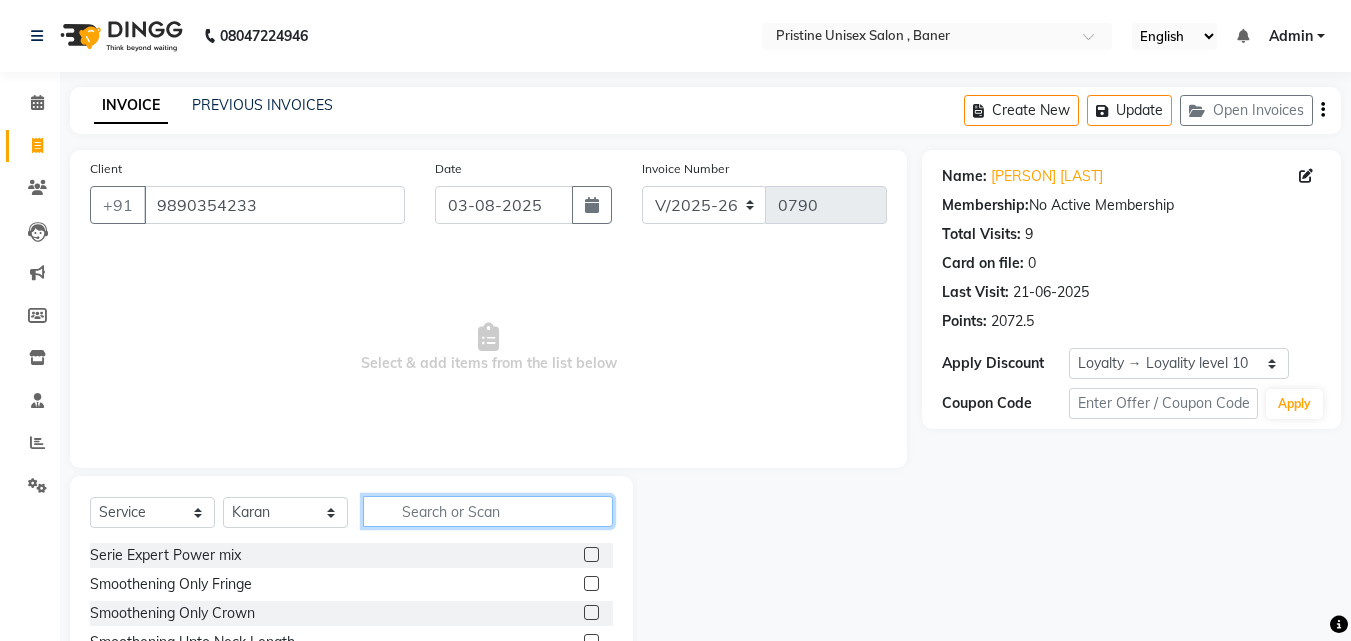 click 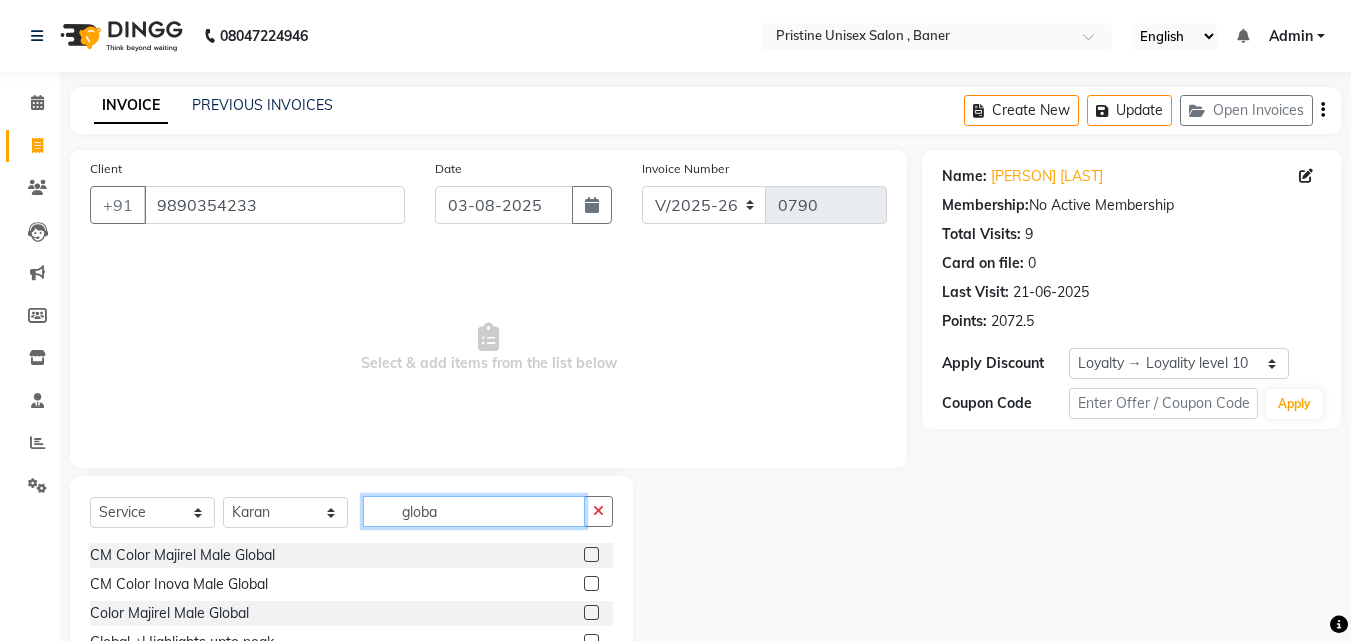 type on "global" 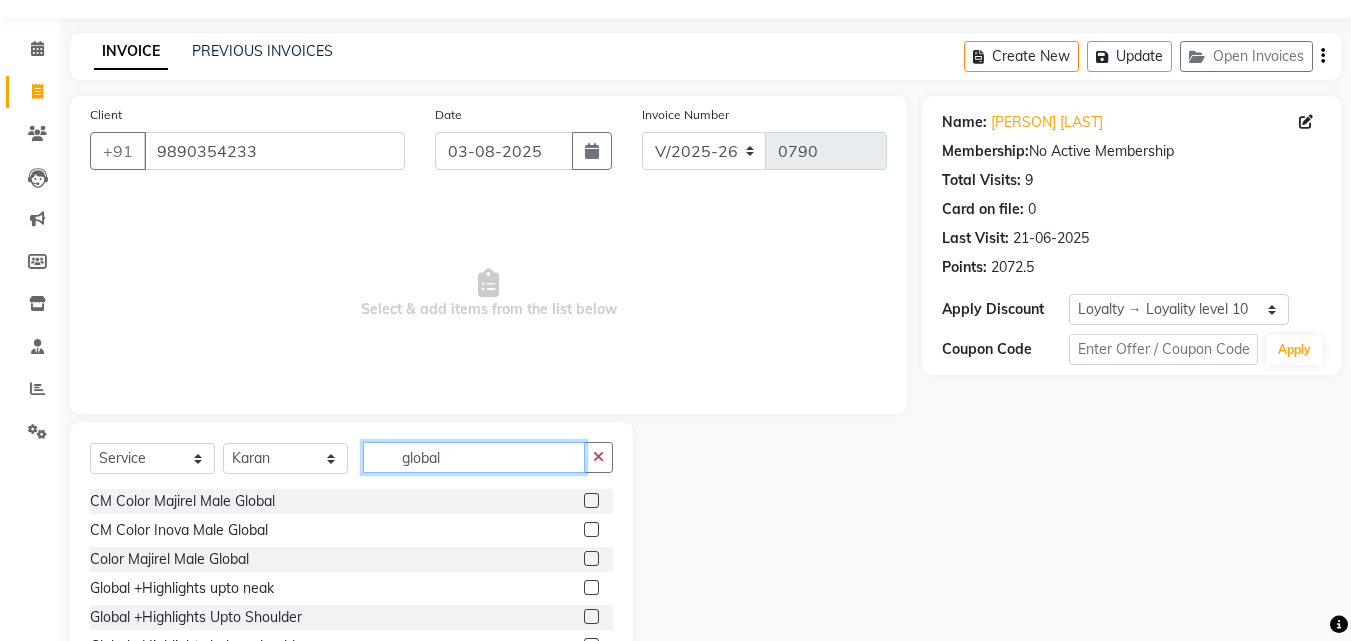 scroll, scrollTop: 160, scrollLeft: 0, axis: vertical 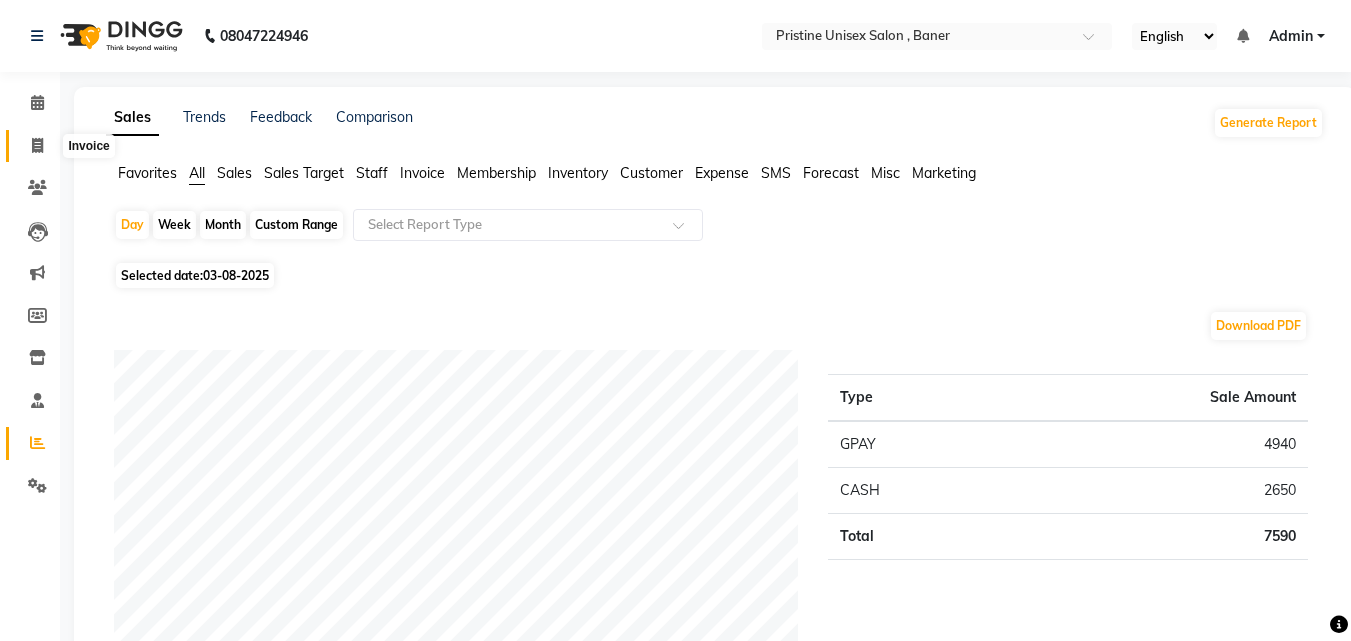 click 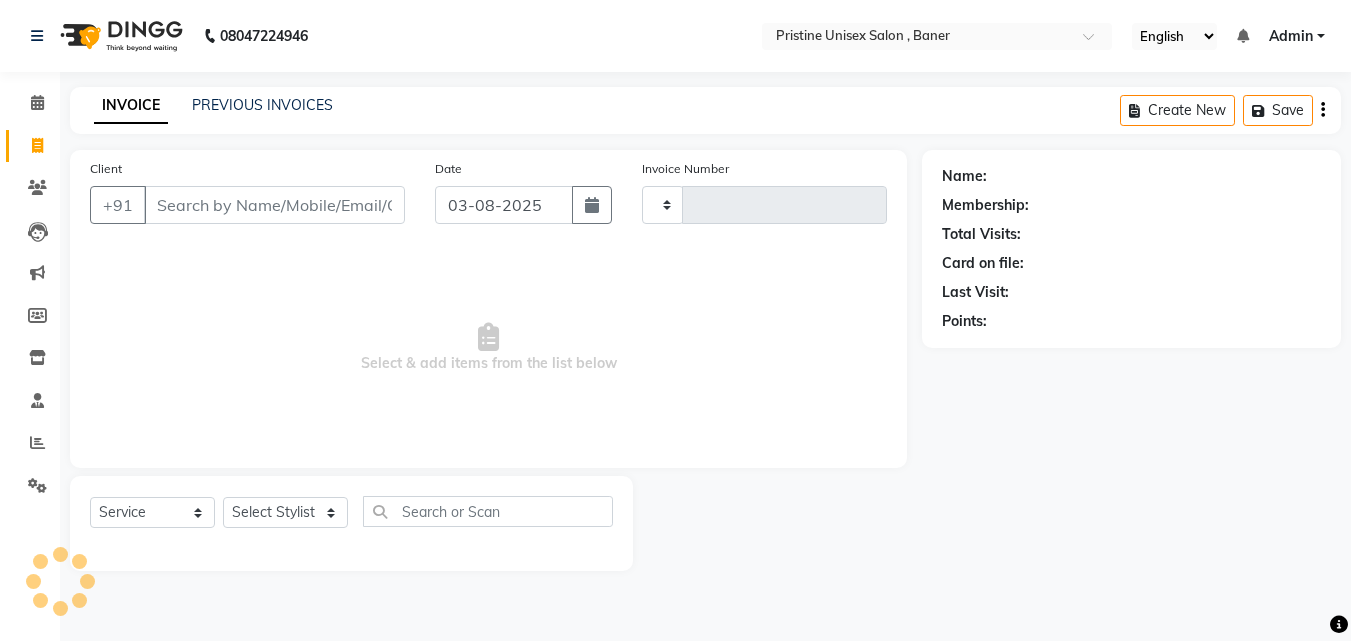 type on "0790" 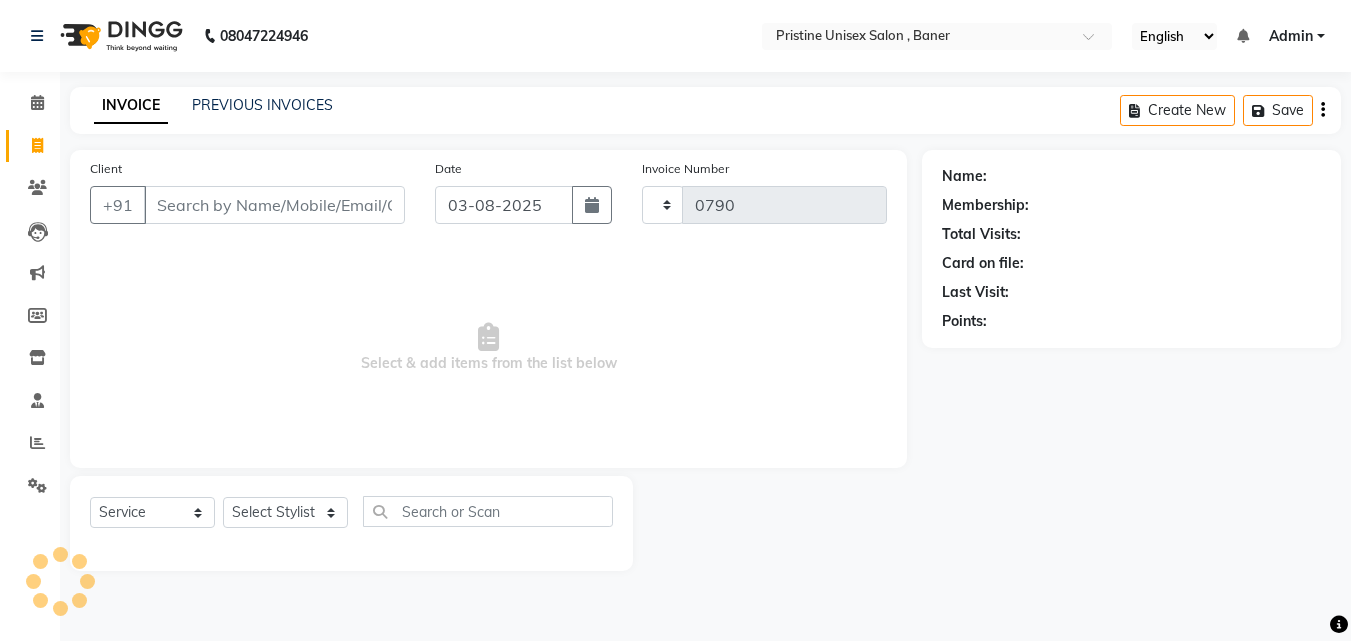 select on "6610" 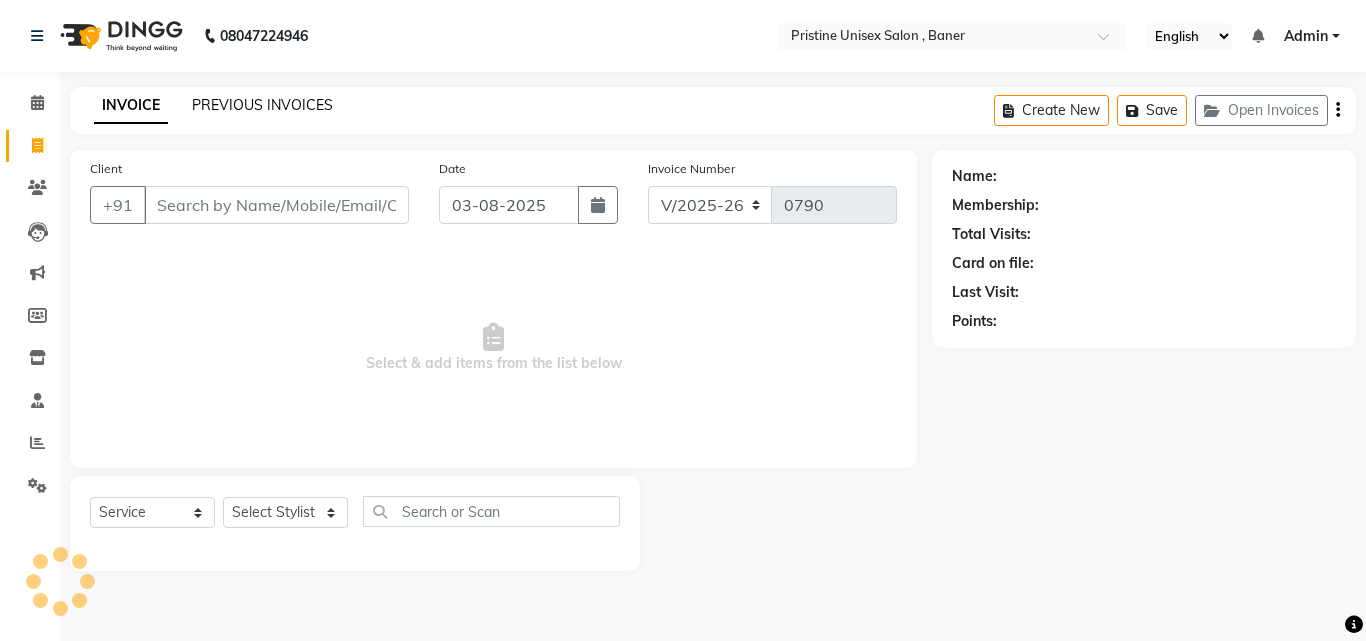 click on "PREVIOUS INVOICES" 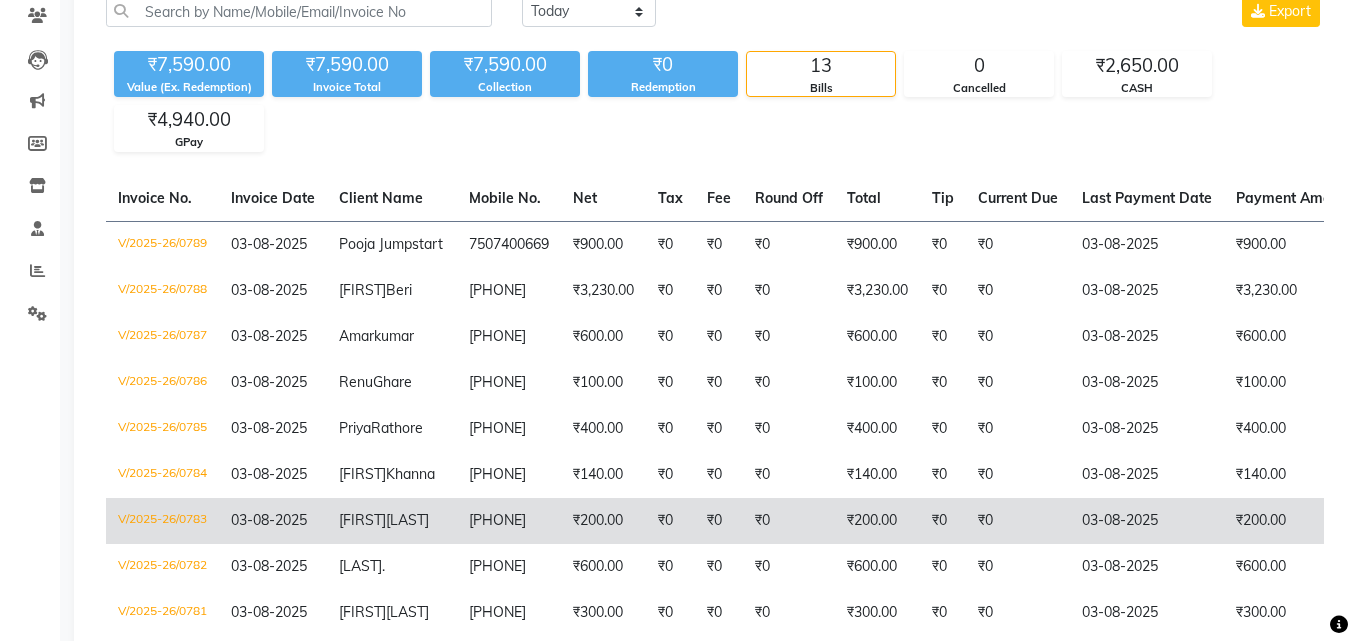 scroll, scrollTop: 0, scrollLeft: 0, axis: both 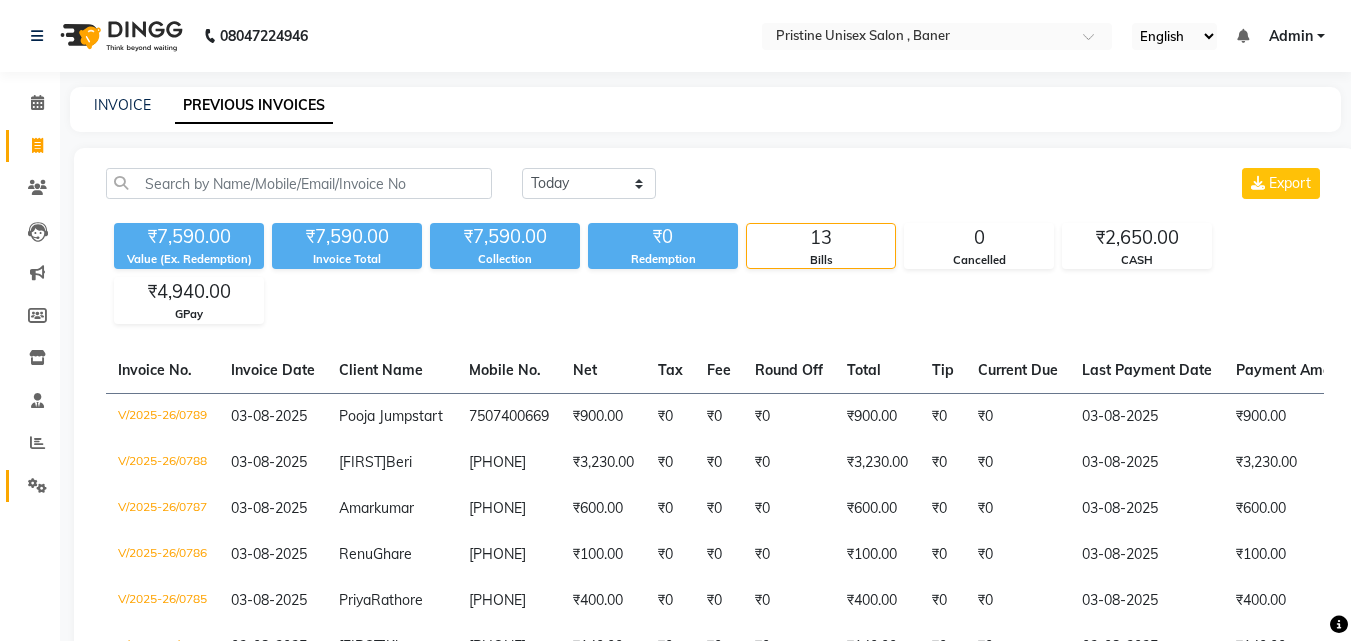 click on "Settings" 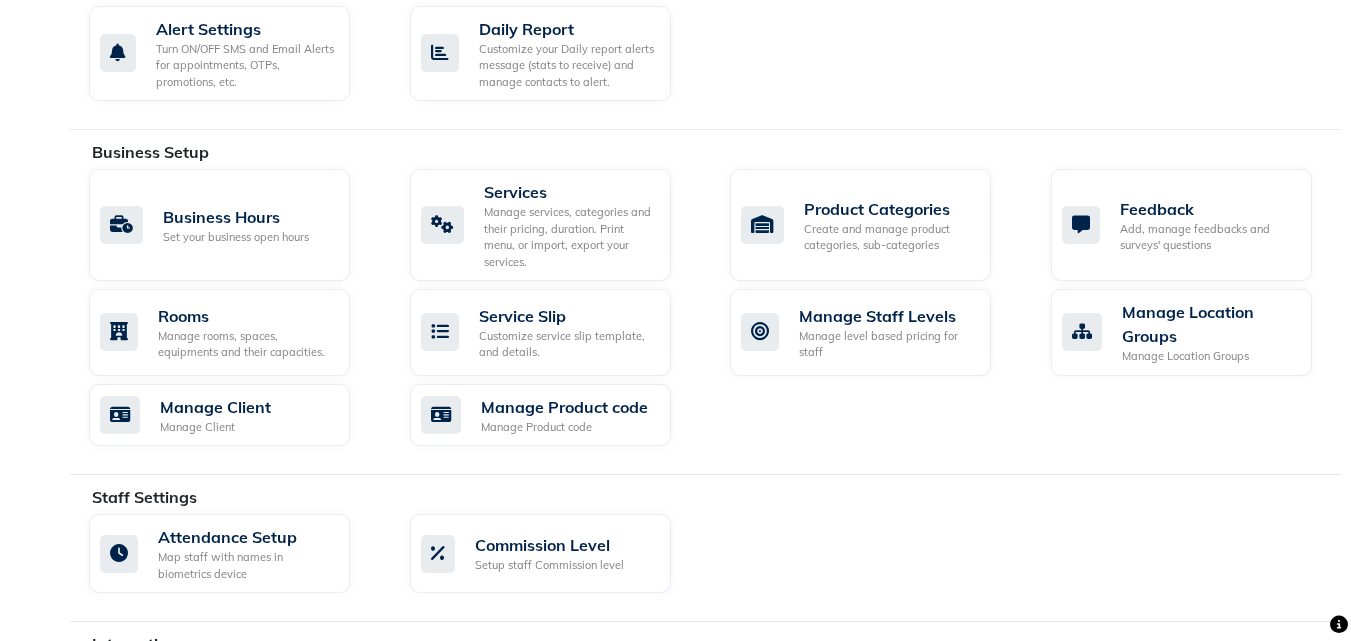 scroll, scrollTop: 452, scrollLeft: 0, axis: vertical 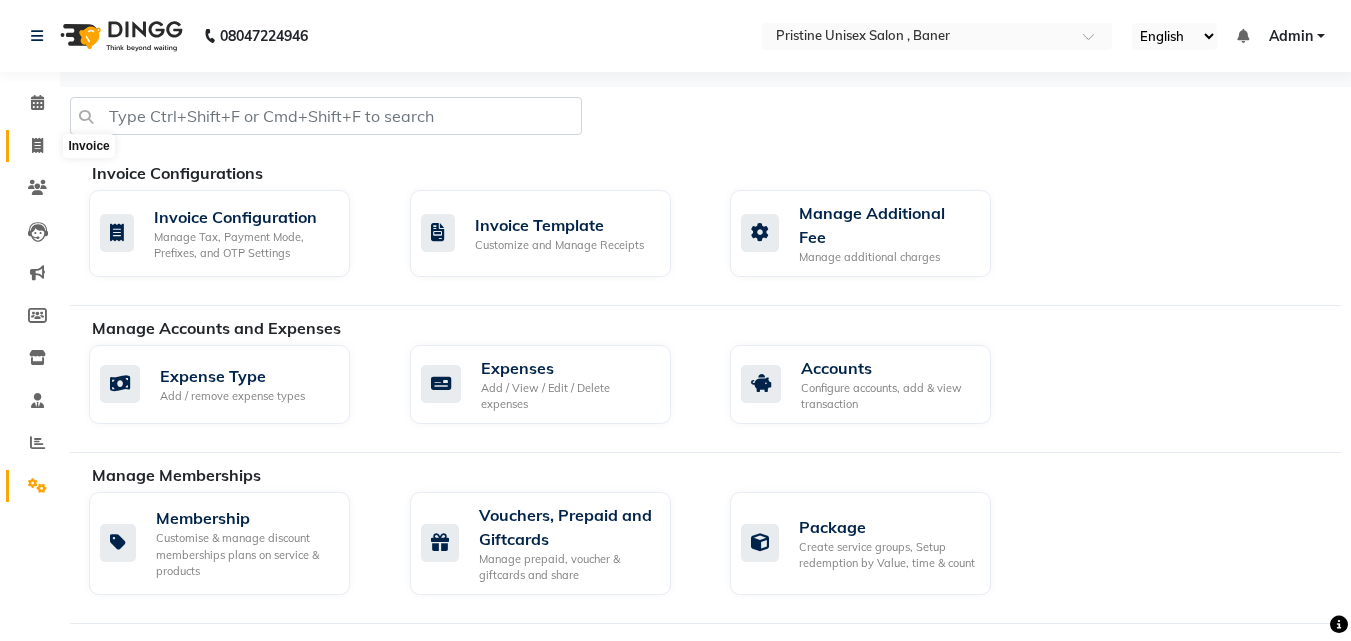 click 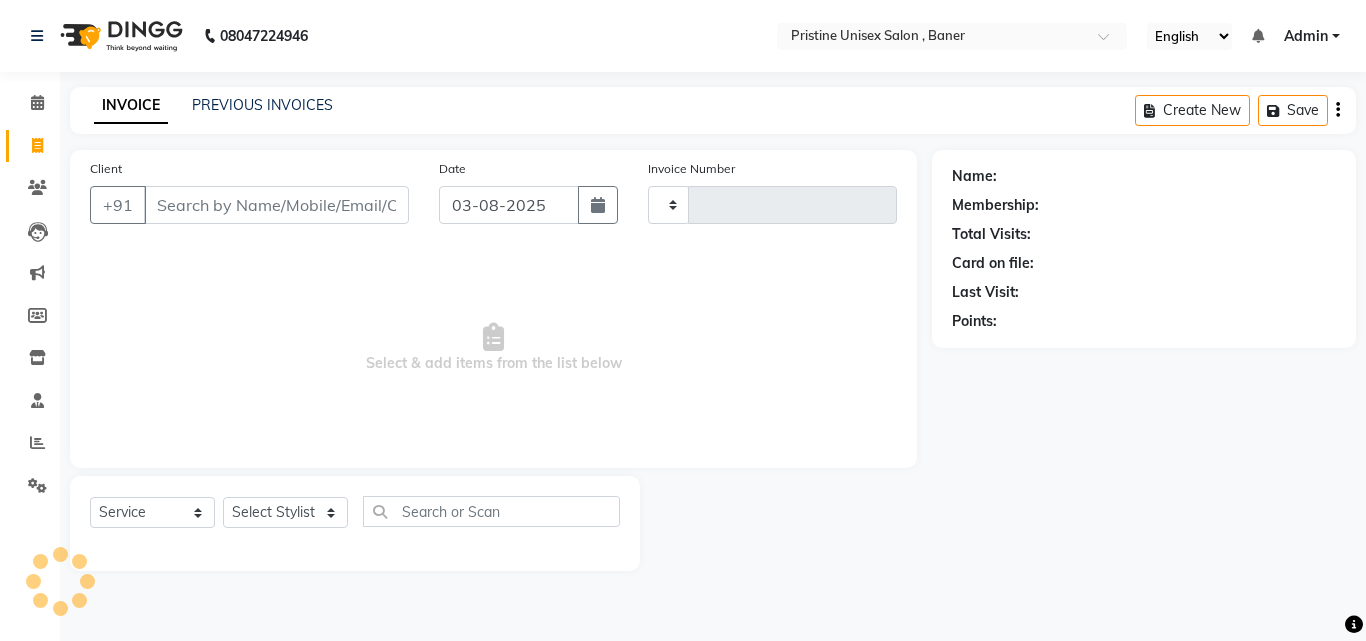 type on "0790" 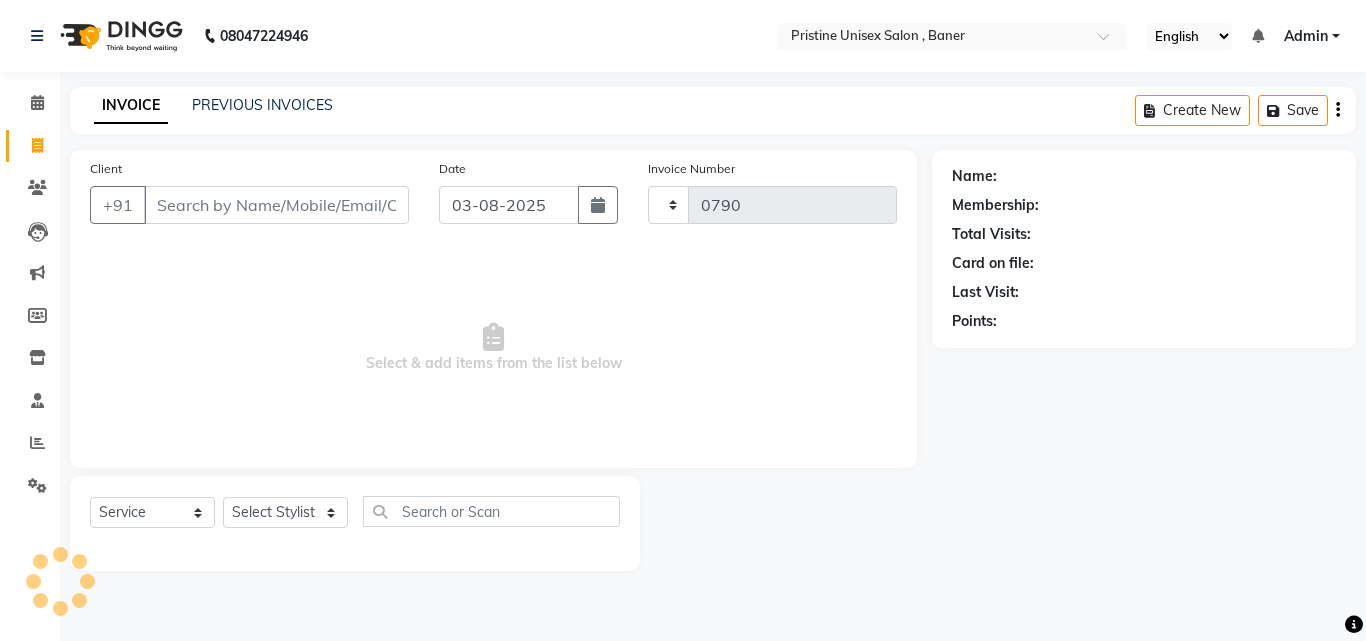 select on "6610" 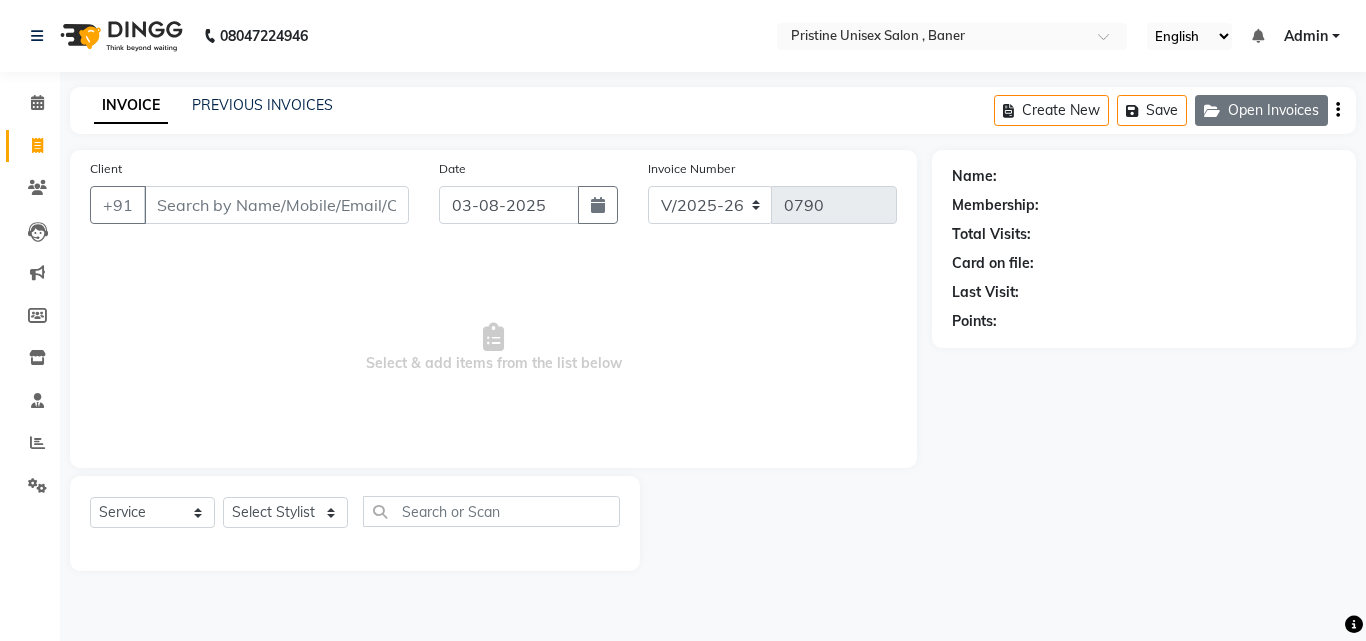 click on "Open Invoices" 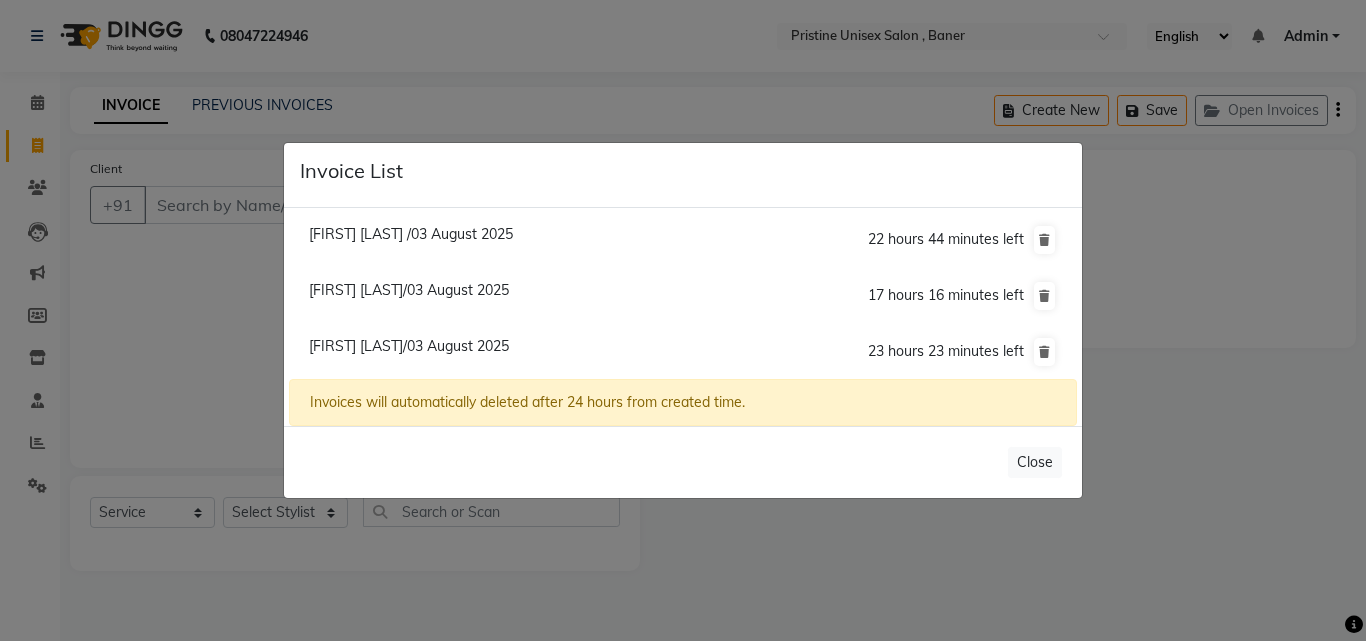 click on "Janvi Patil/03 August 2025  17 hours 16 minutes left" 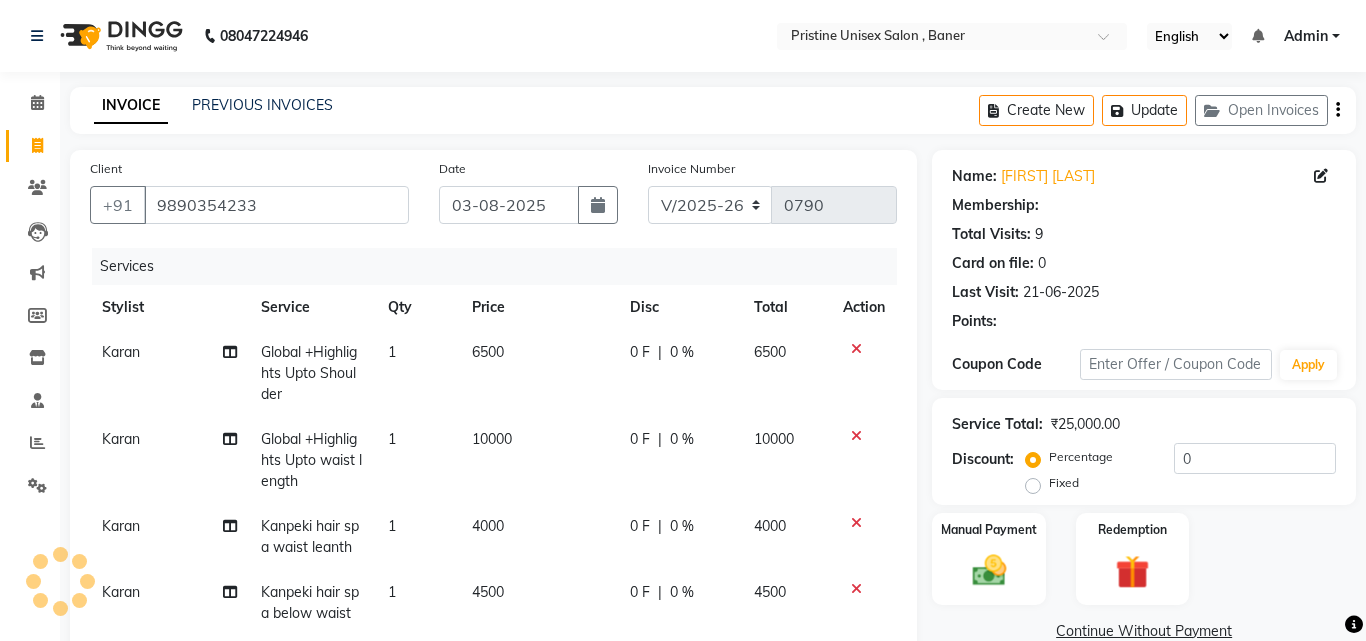select on "1: Object" 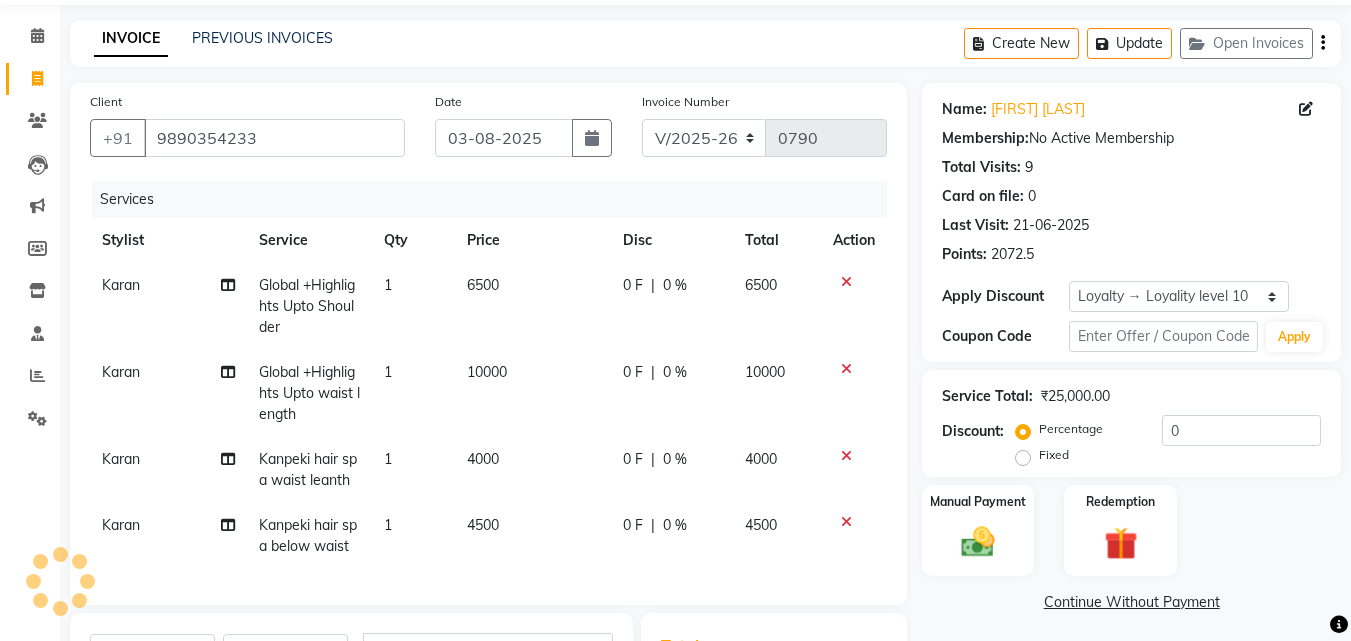scroll, scrollTop: 100, scrollLeft: 0, axis: vertical 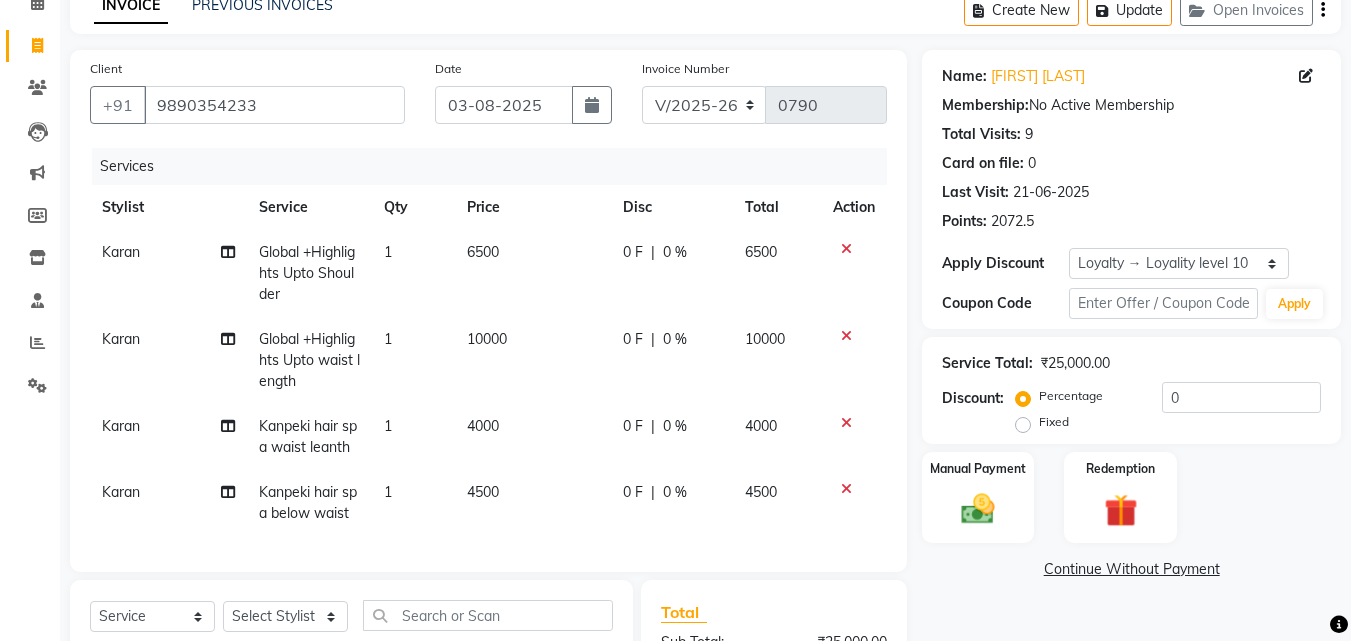 click 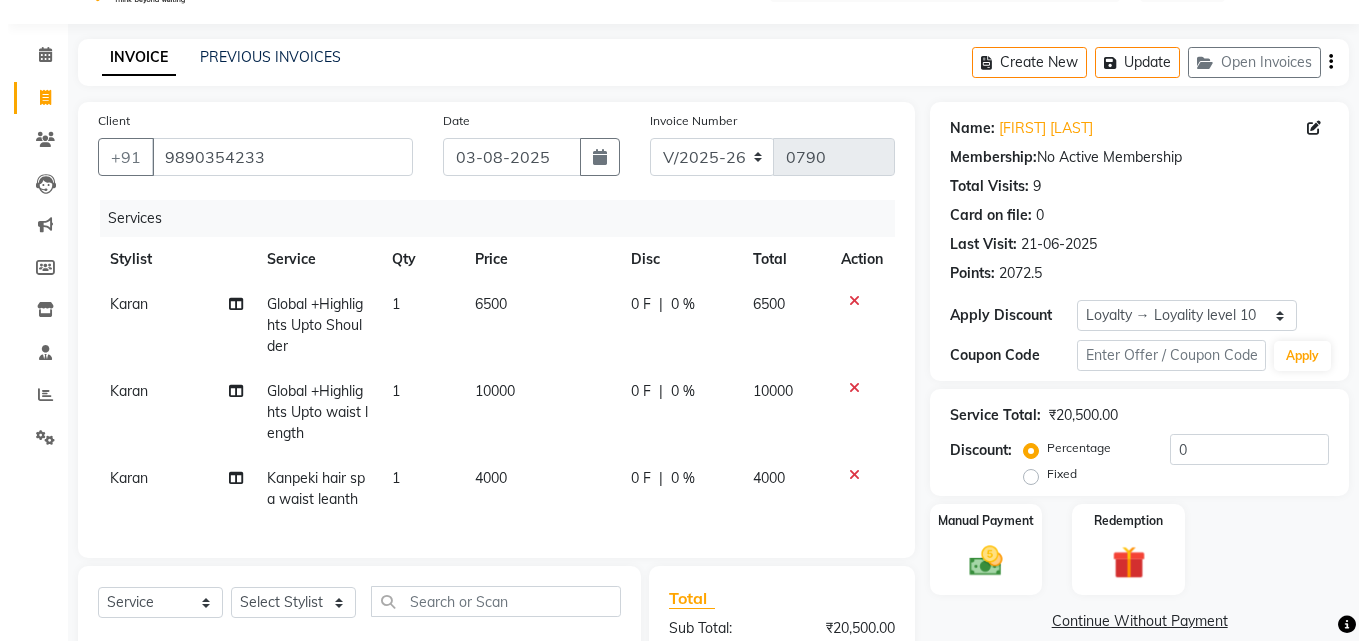scroll, scrollTop: 0, scrollLeft: 0, axis: both 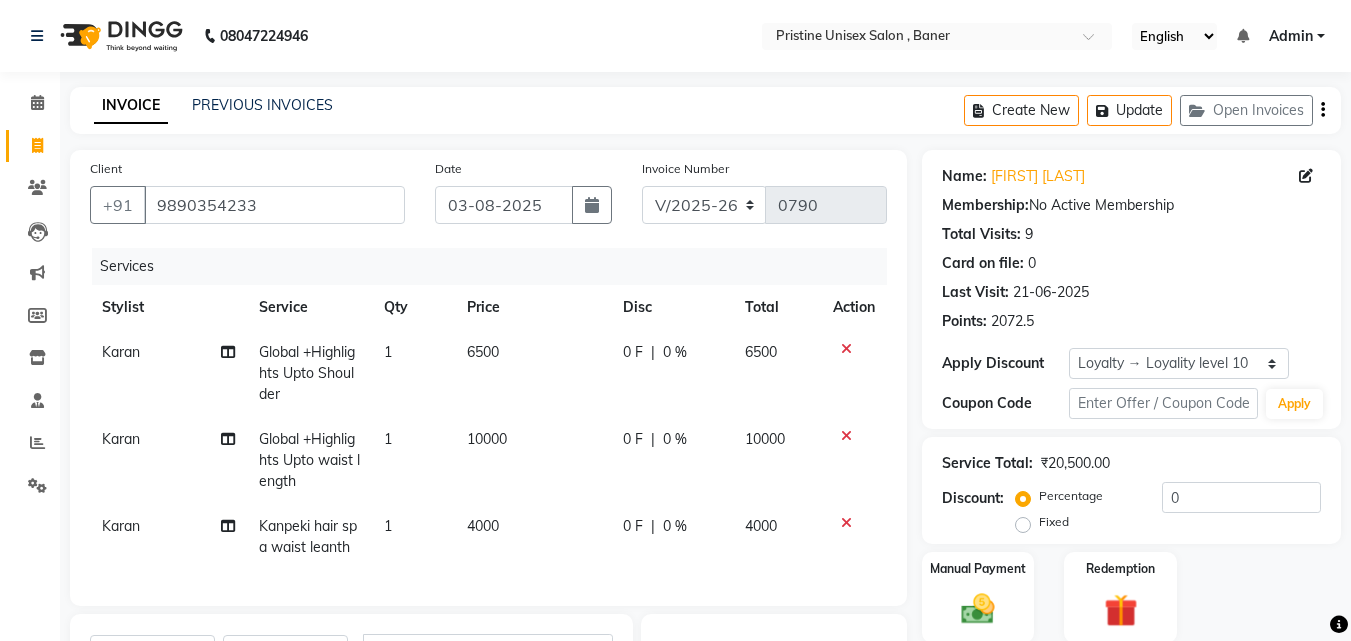 click 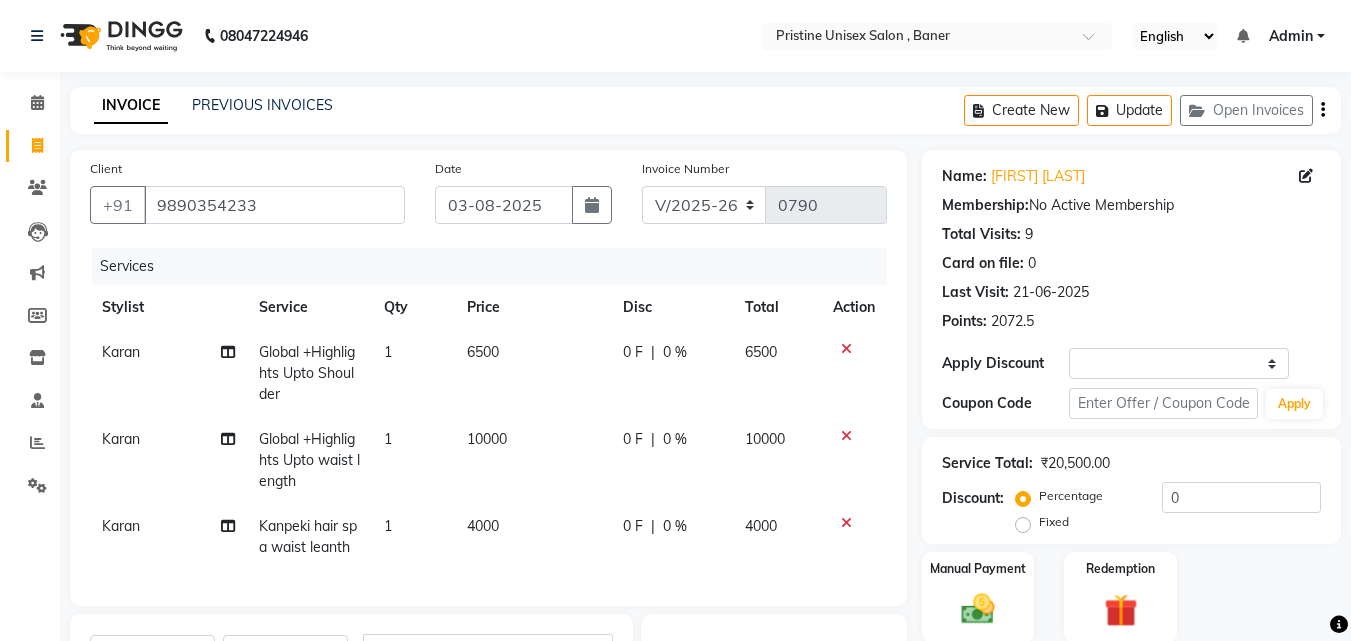 select on "service" 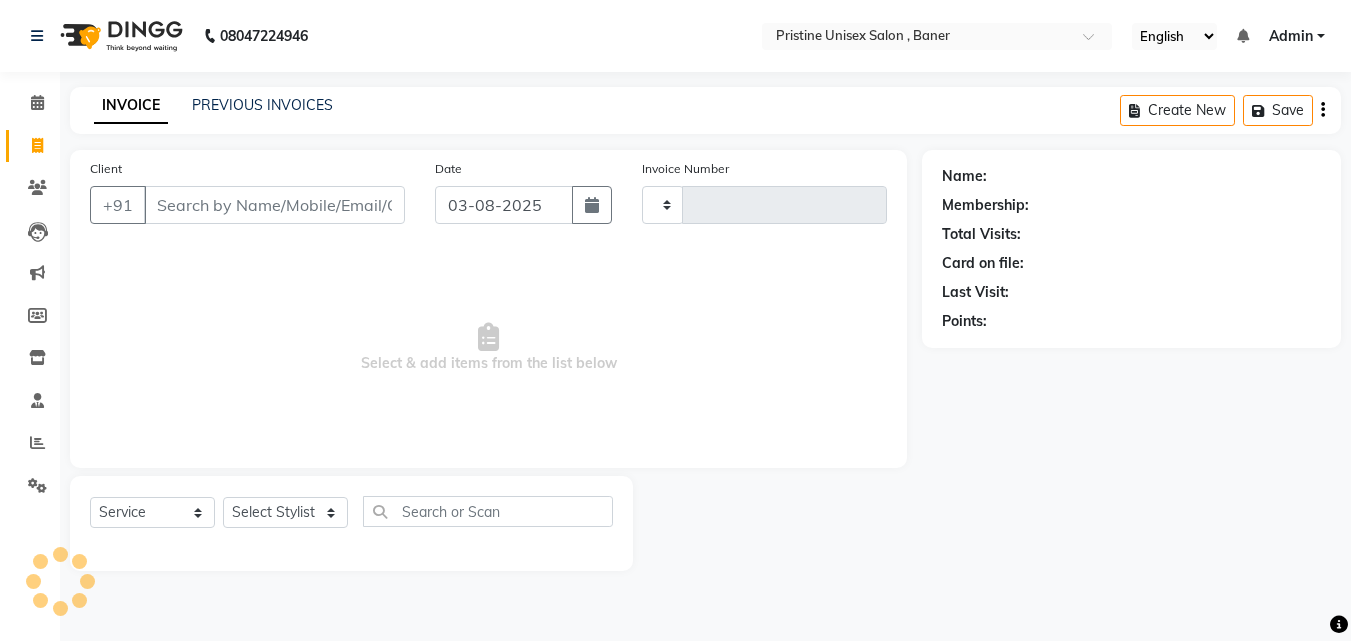 type on "0790" 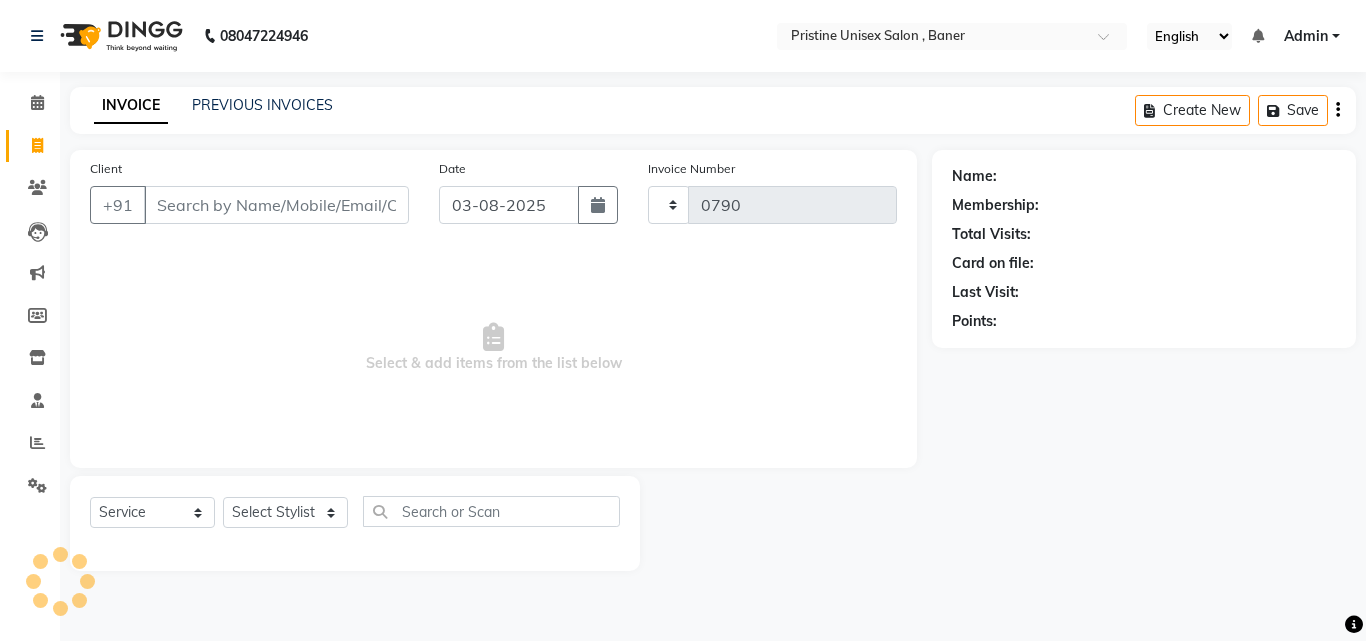 select on "6610" 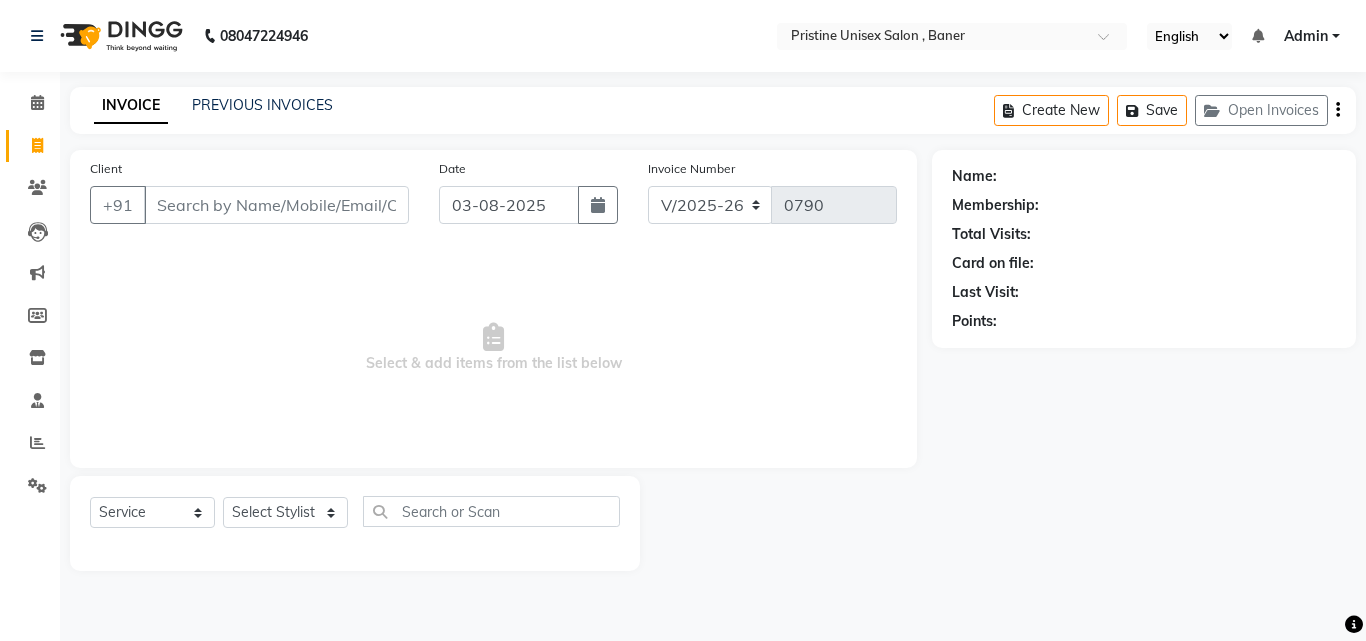 click on "Client" at bounding box center [276, 205] 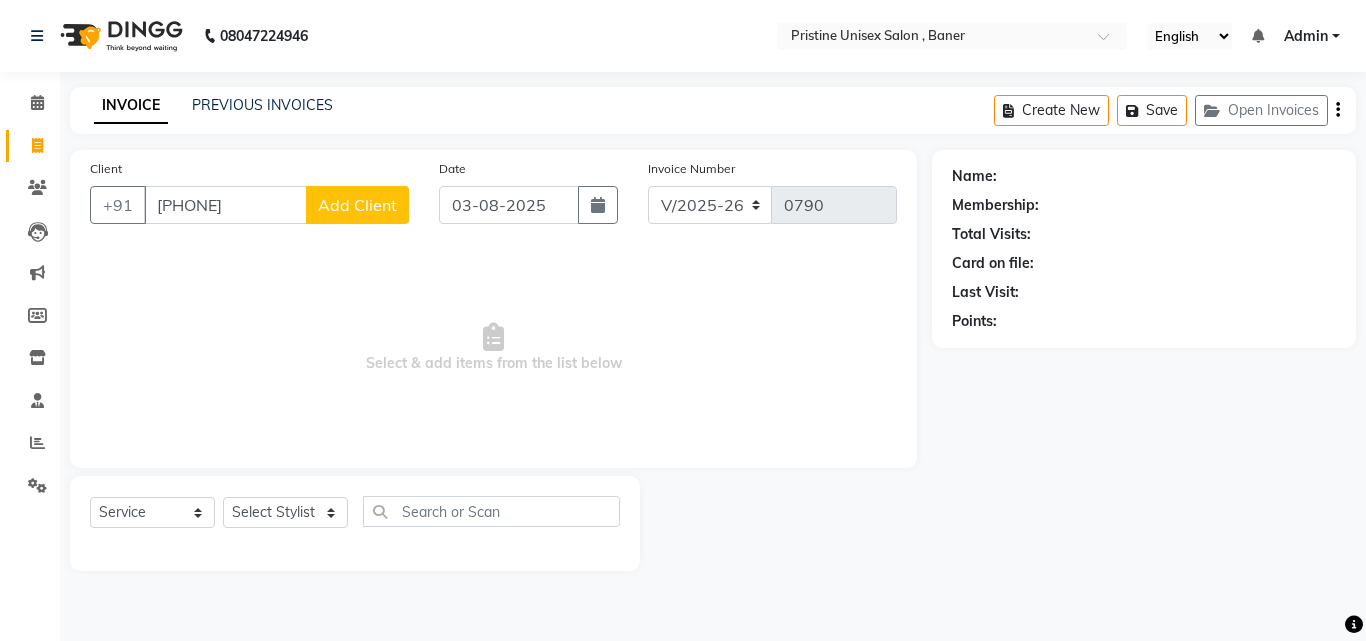 type on "7508939467" 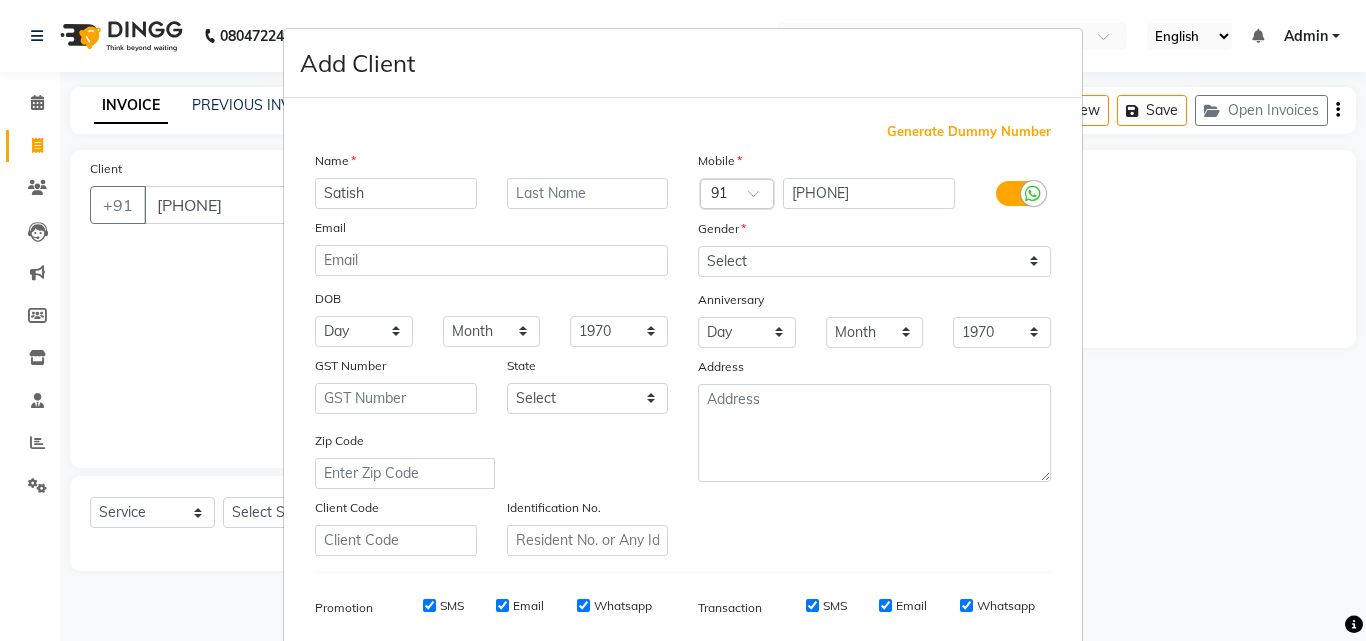 type on "Satish" 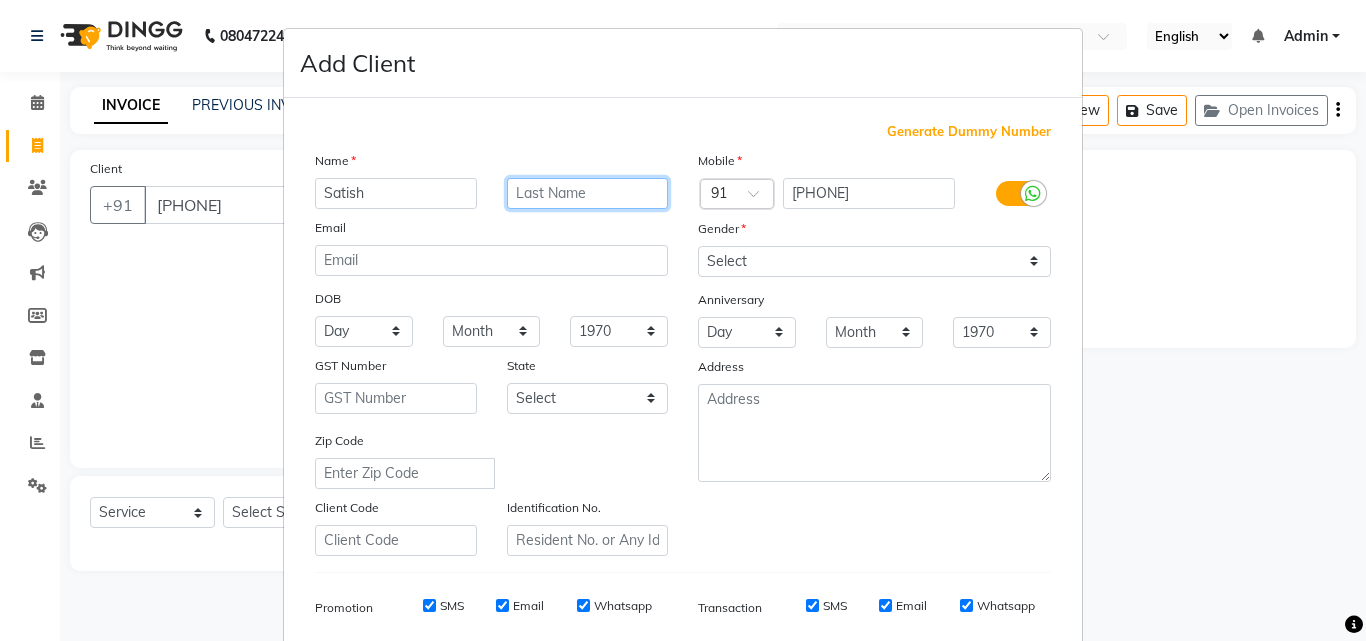 click at bounding box center (588, 193) 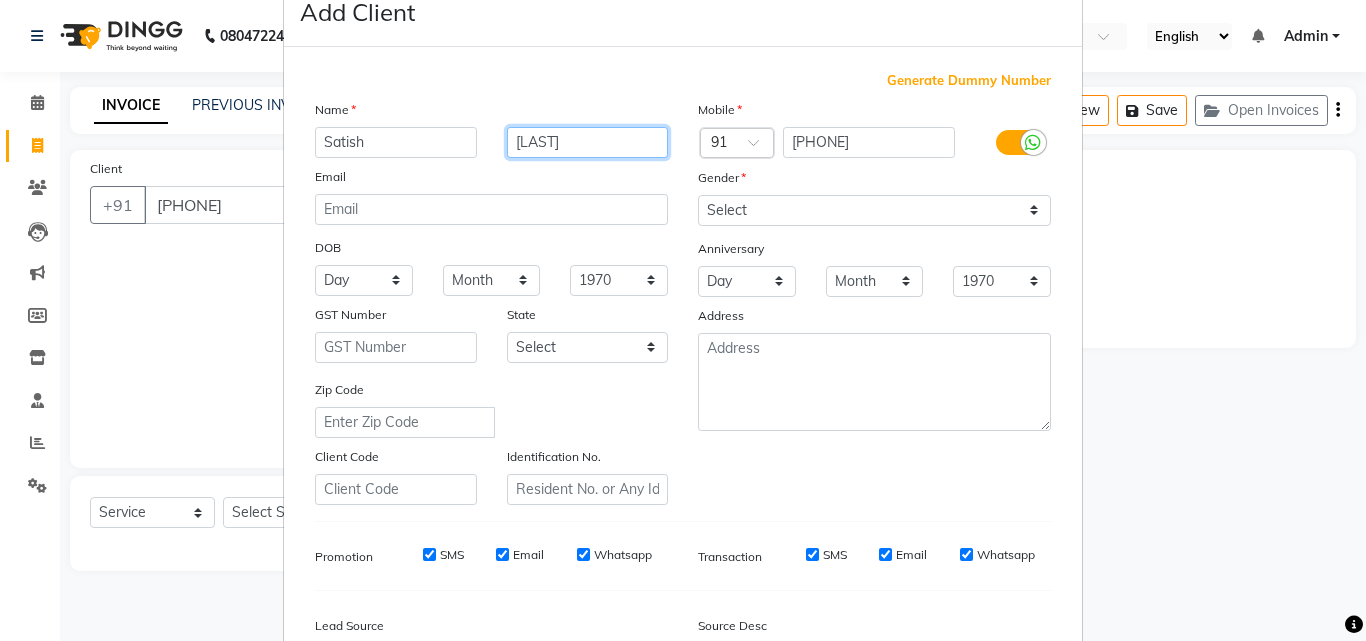 scroll, scrollTop: 100, scrollLeft: 0, axis: vertical 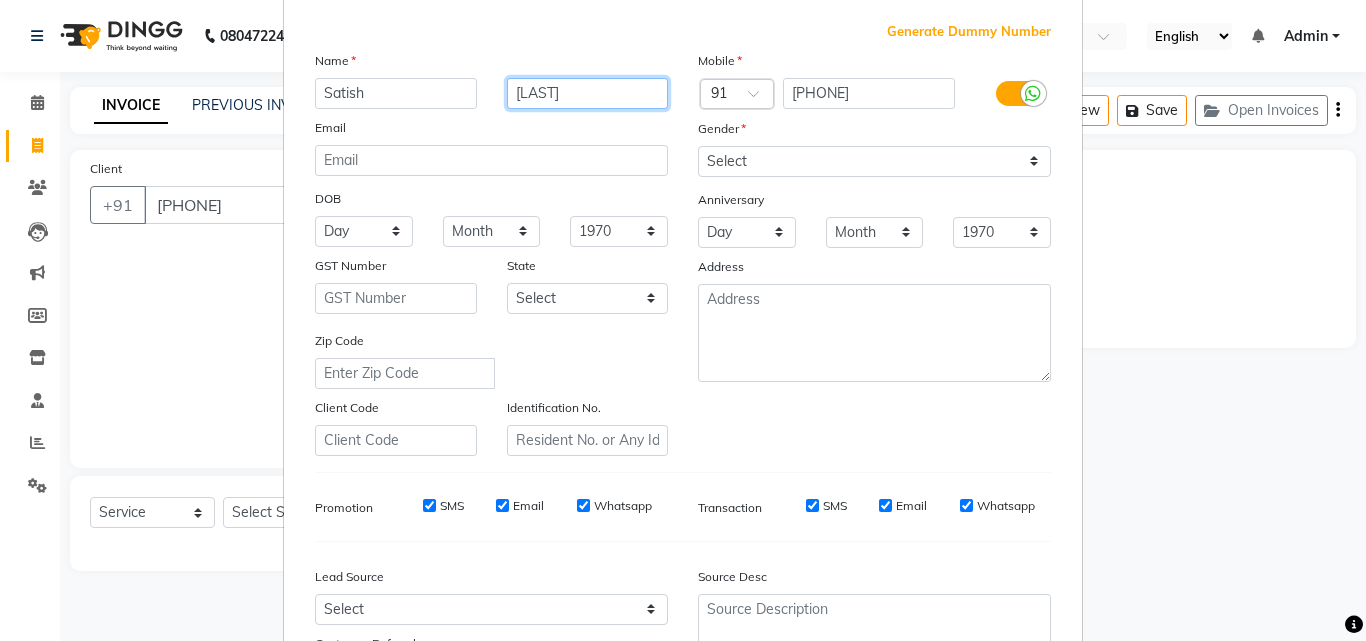 type on "Maurya" 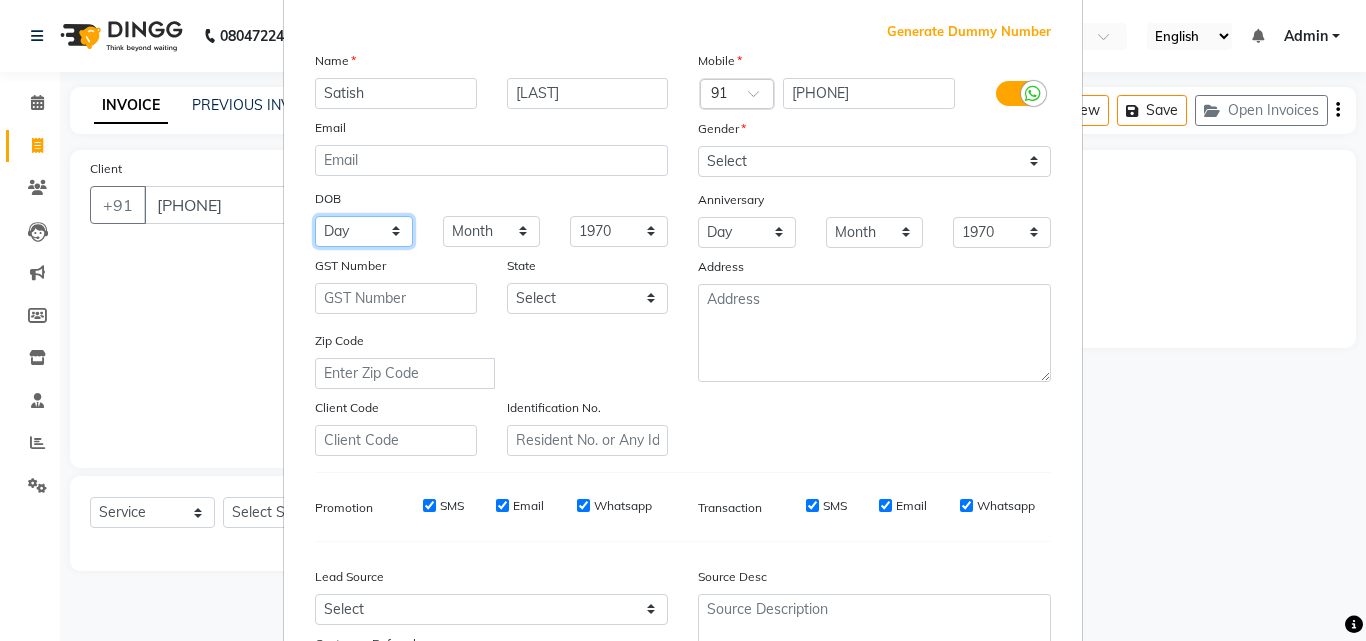 click on "Day 01 02 03 04 05 06 07 08 09 10 11 12 13 14 15 16 17 18 19 20 21 22 23 24 25 26 27 28 29 30 31" at bounding box center [364, 231] 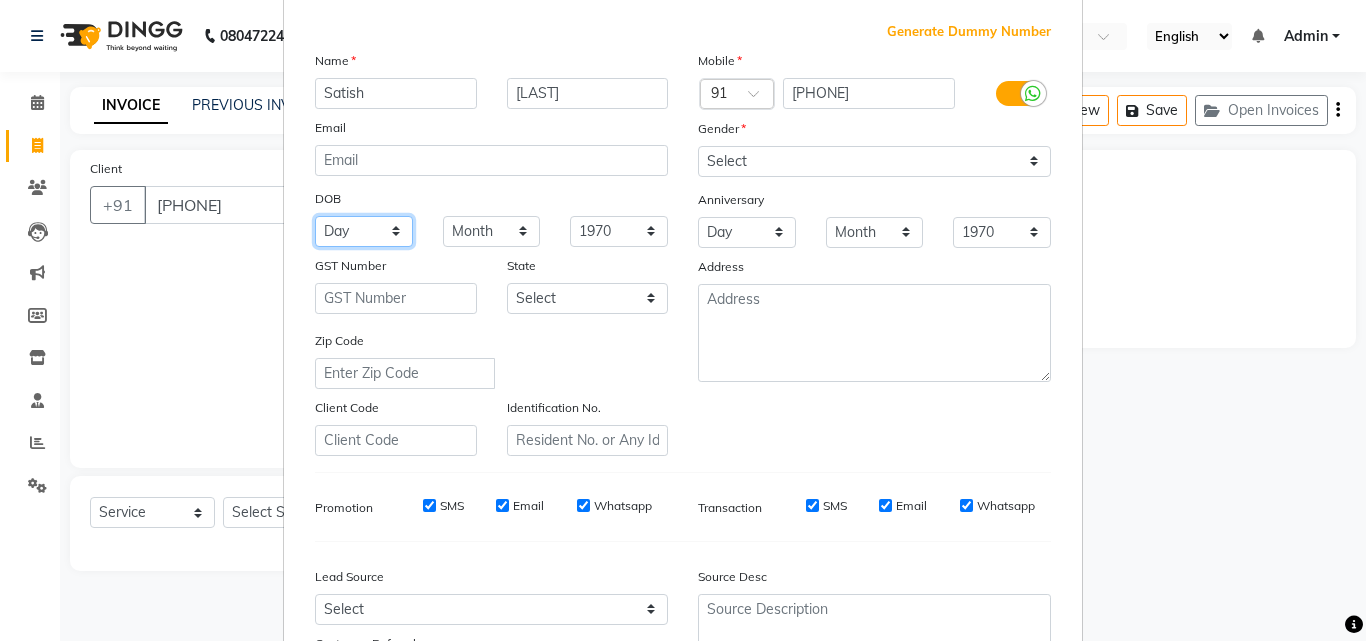 select on "29" 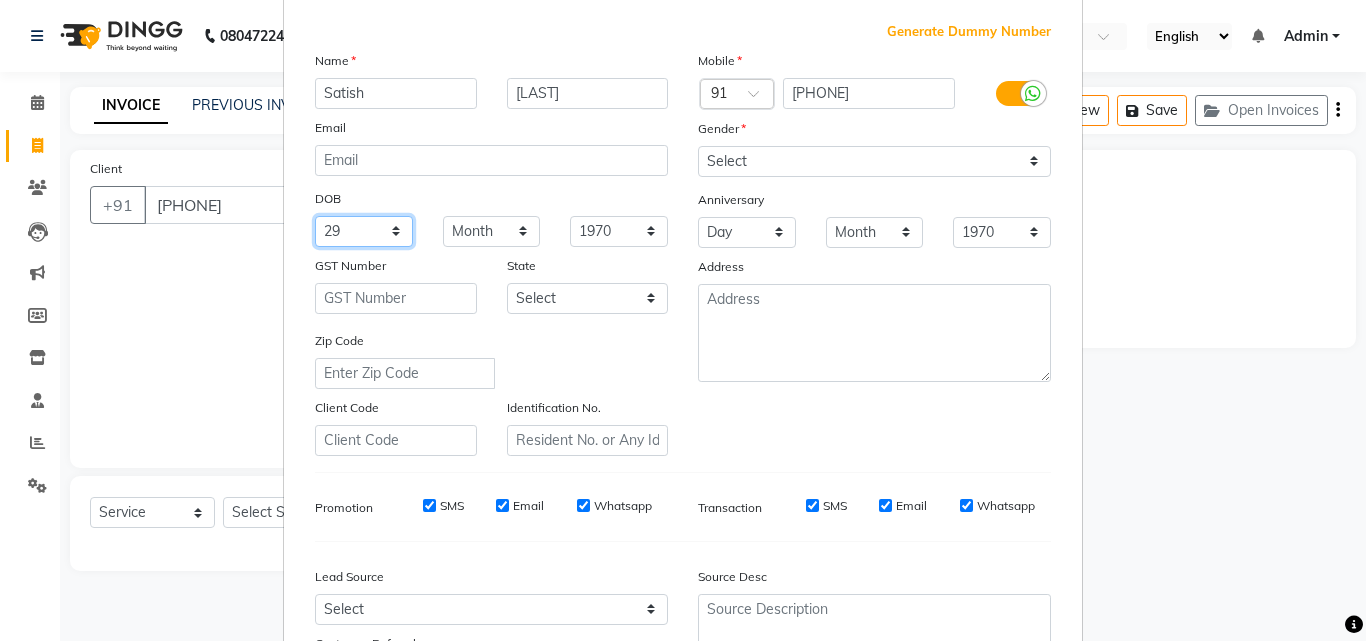 click on "Day 01 02 03 04 05 06 07 08 09 10 11 12 13 14 15 16 17 18 19 20 21 22 23 24 25 26 27 28 29 30 31" at bounding box center [364, 231] 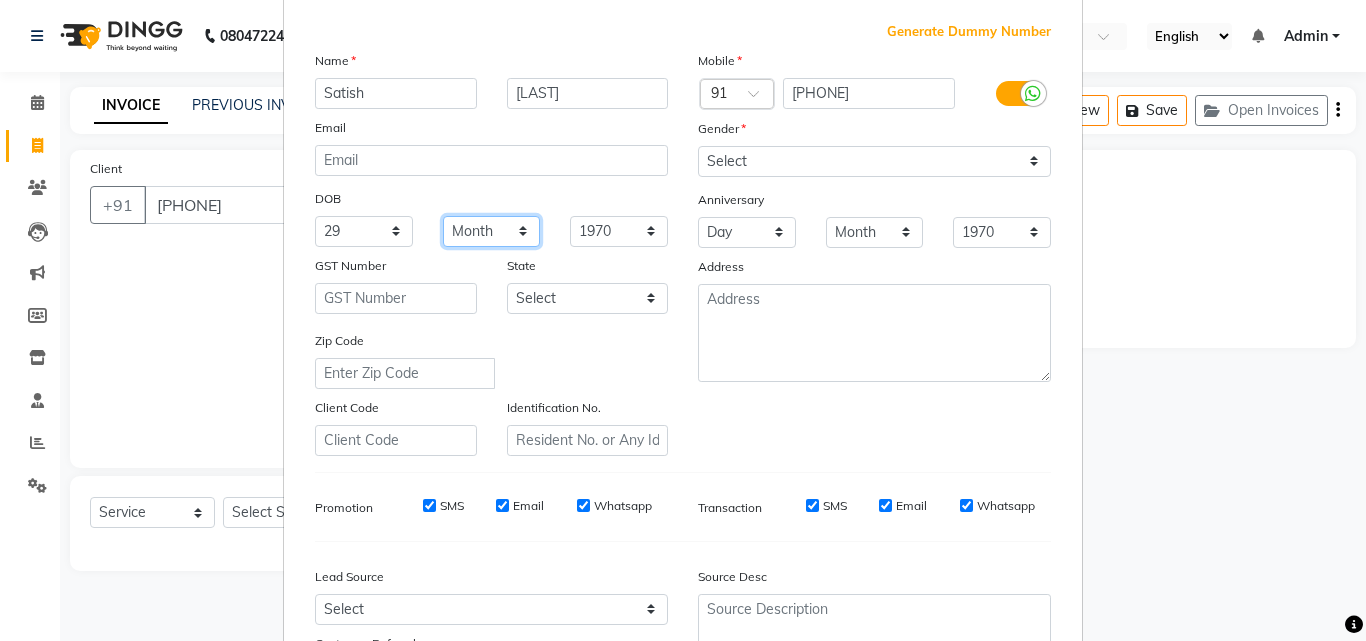 click on "Month January February March April May June July August September October November December" at bounding box center [492, 231] 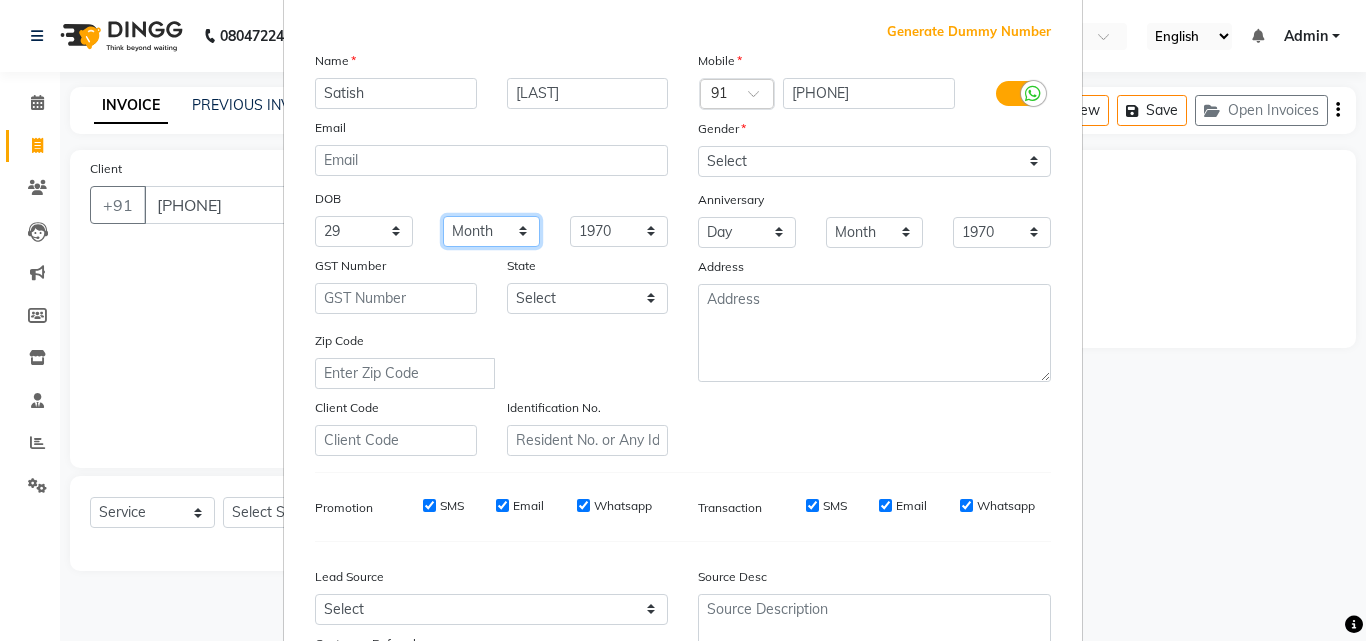 select on "02" 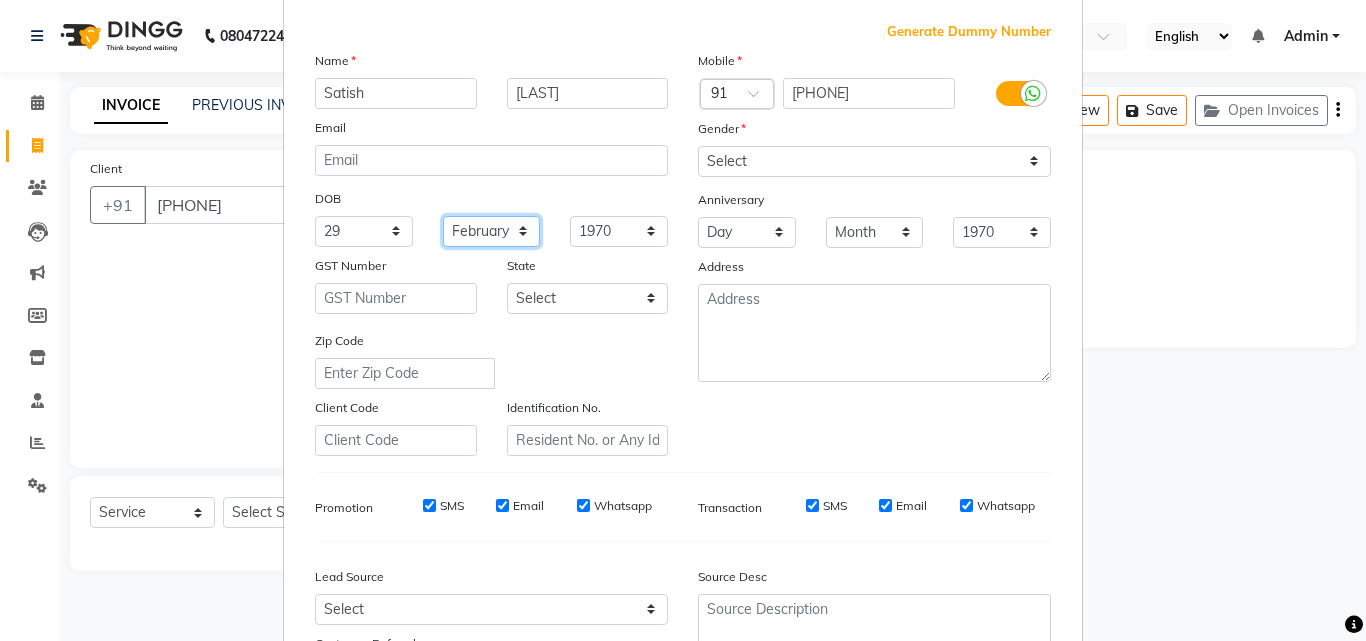 click on "Month January February March April May June July August September October November December" at bounding box center [492, 231] 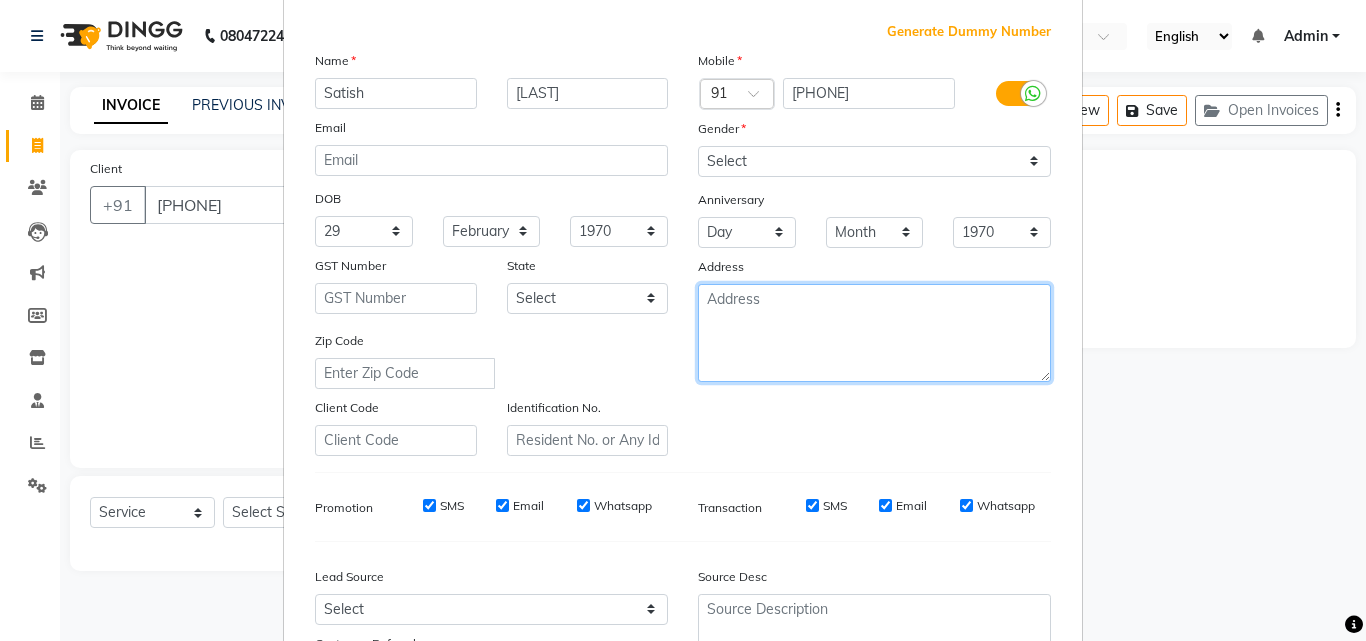 click at bounding box center [874, 333] 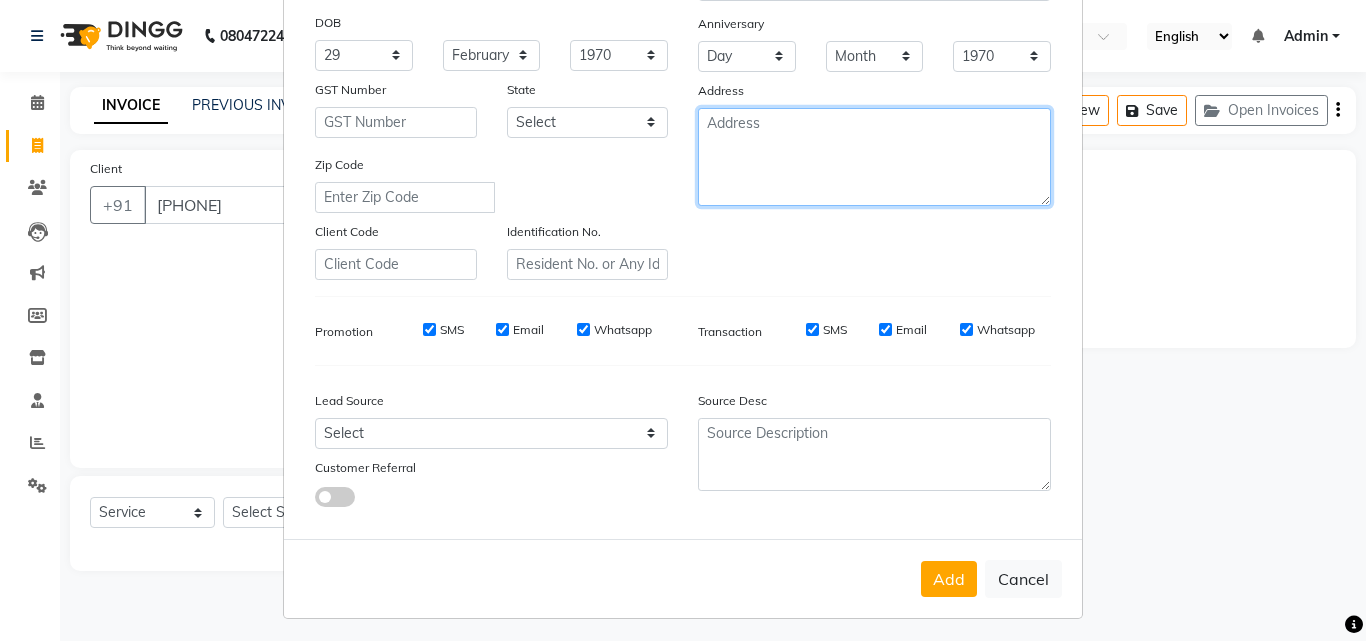 scroll, scrollTop: 282, scrollLeft: 0, axis: vertical 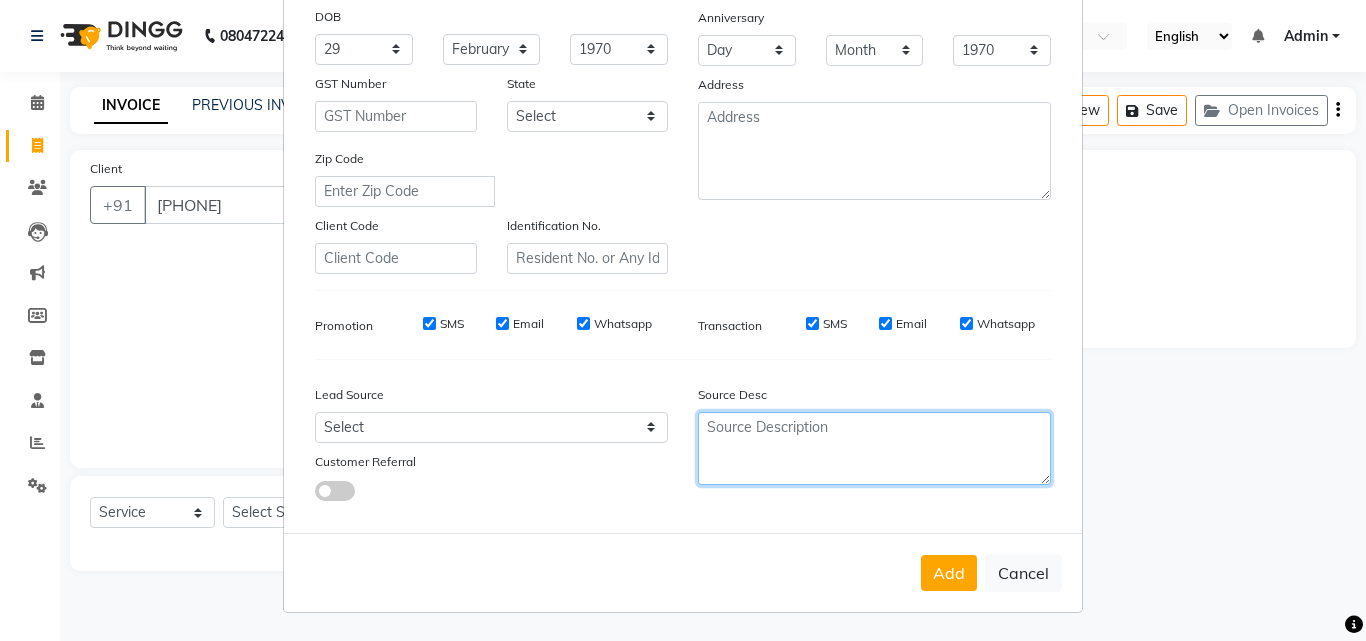 click at bounding box center (874, 448) 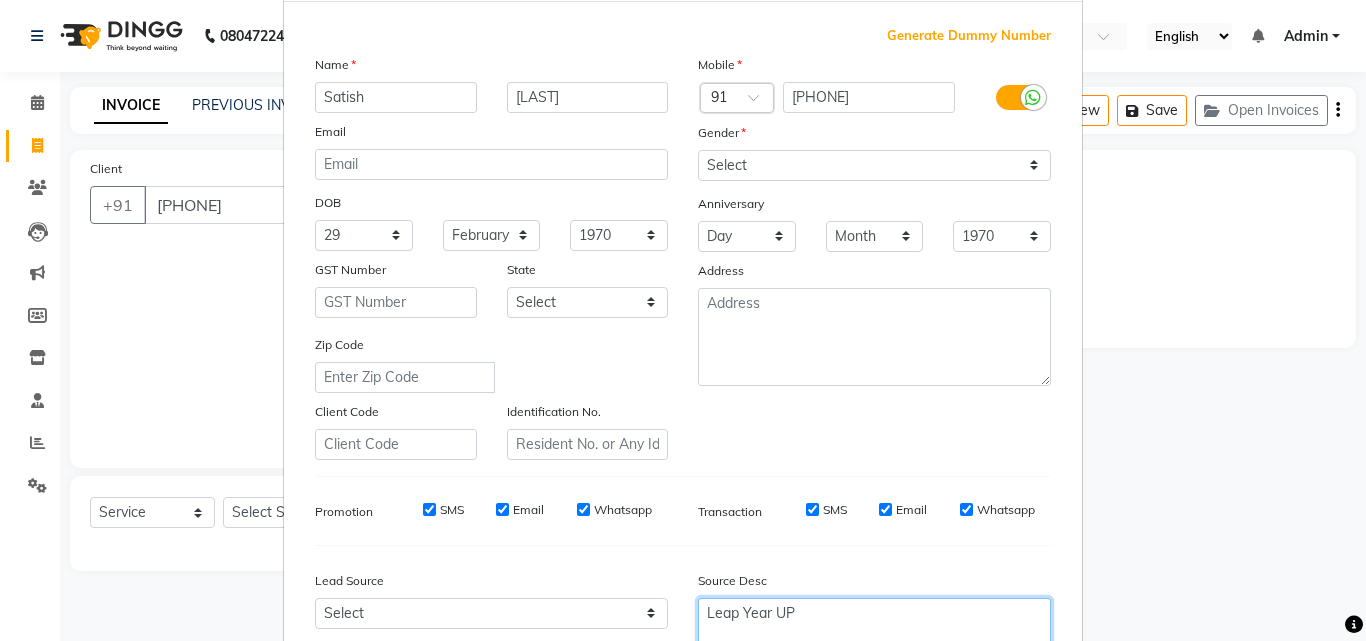 scroll, scrollTop: 82, scrollLeft: 0, axis: vertical 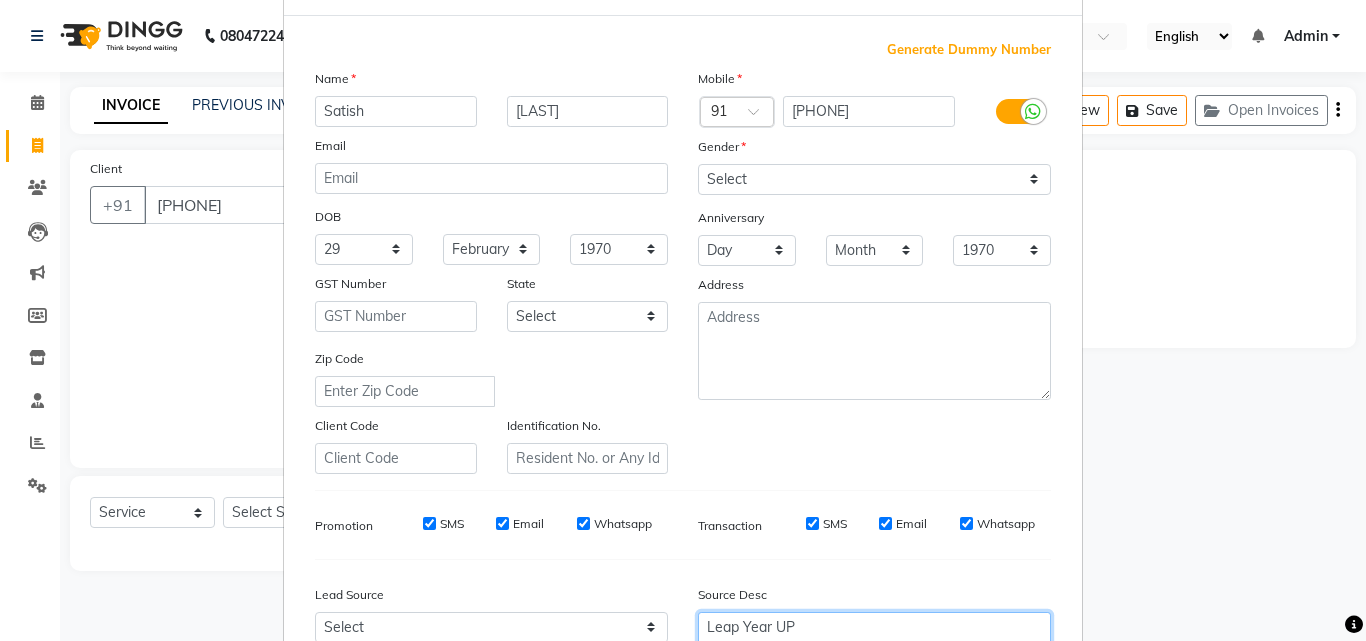 type on "Leap Year UP" 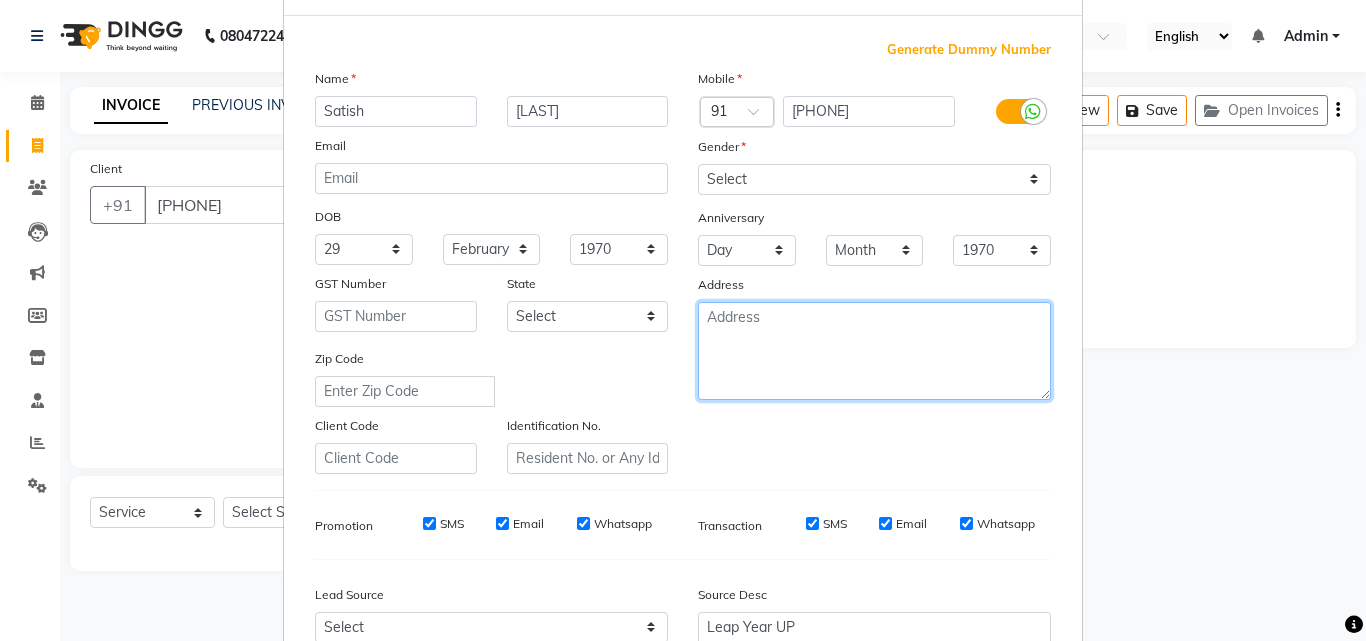 click at bounding box center [874, 351] 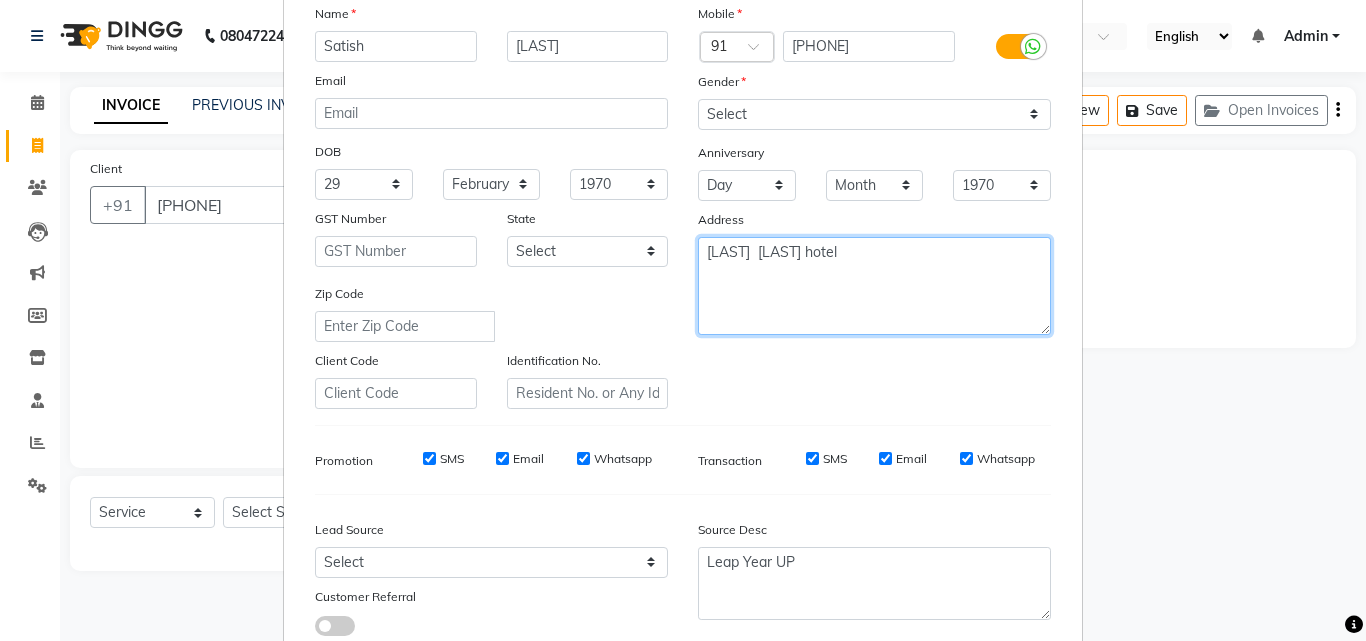 scroll, scrollTop: 182, scrollLeft: 0, axis: vertical 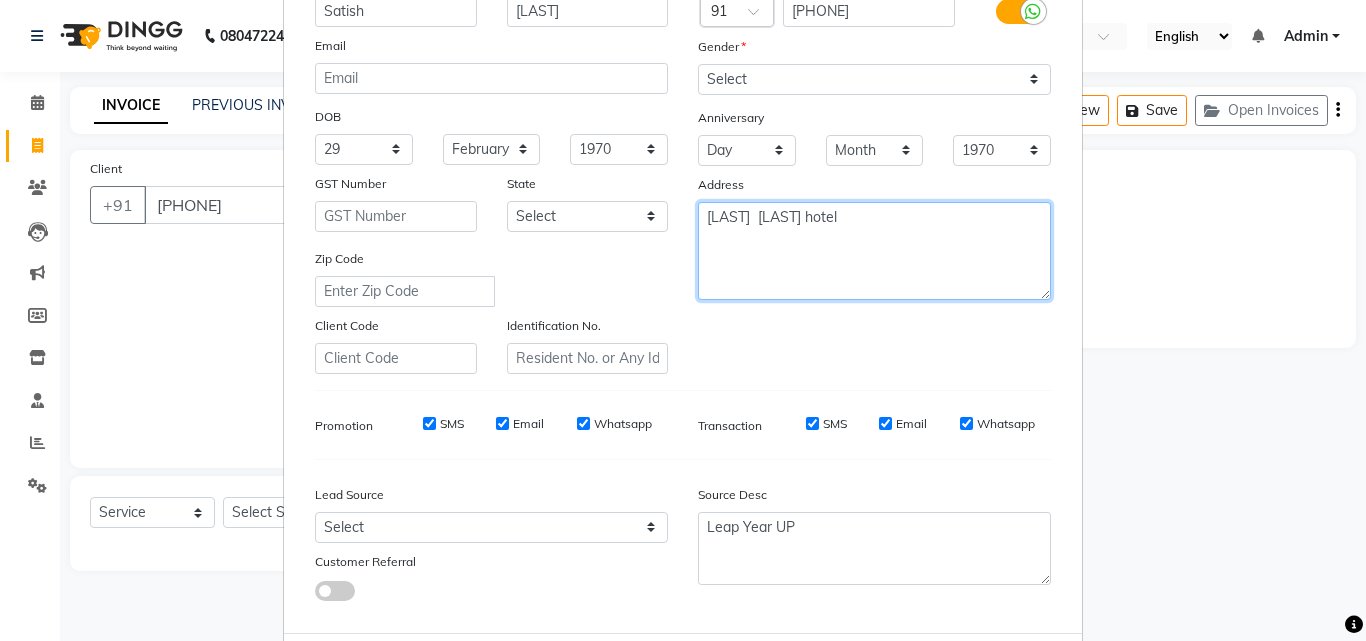 type on "Vivanta  Rasa hotel" 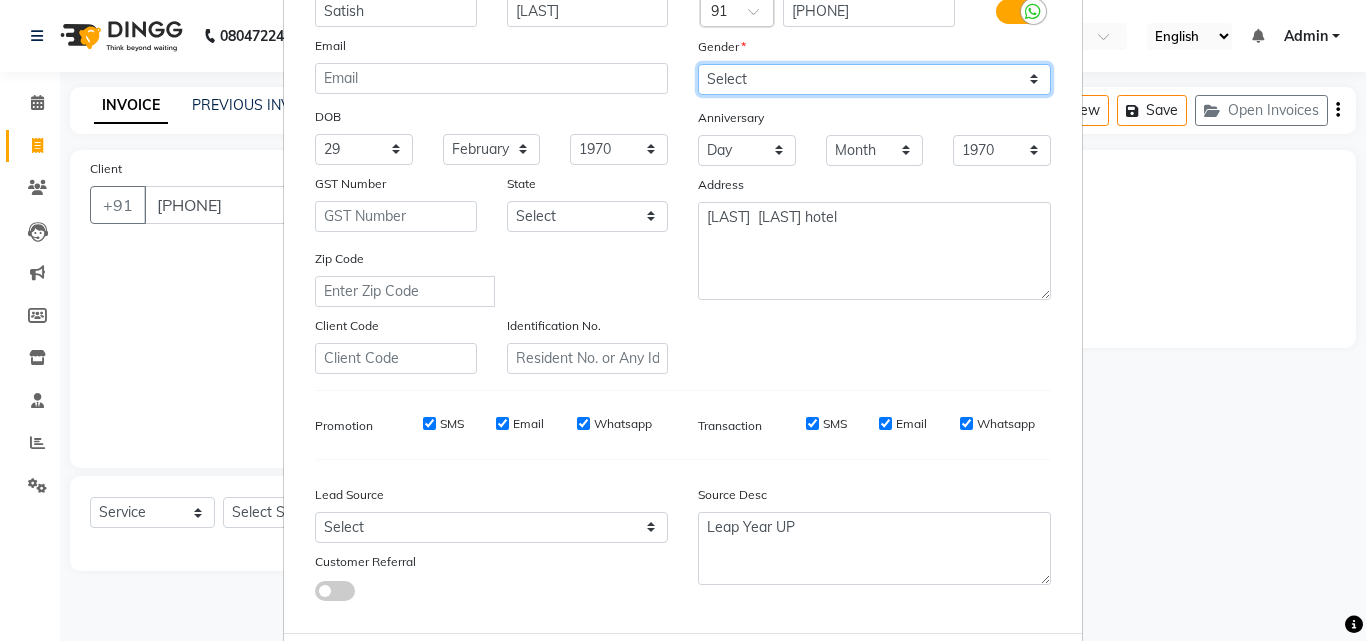 click on "Select Male Female Other Prefer Not To Say" at bounding box center [874, 79] 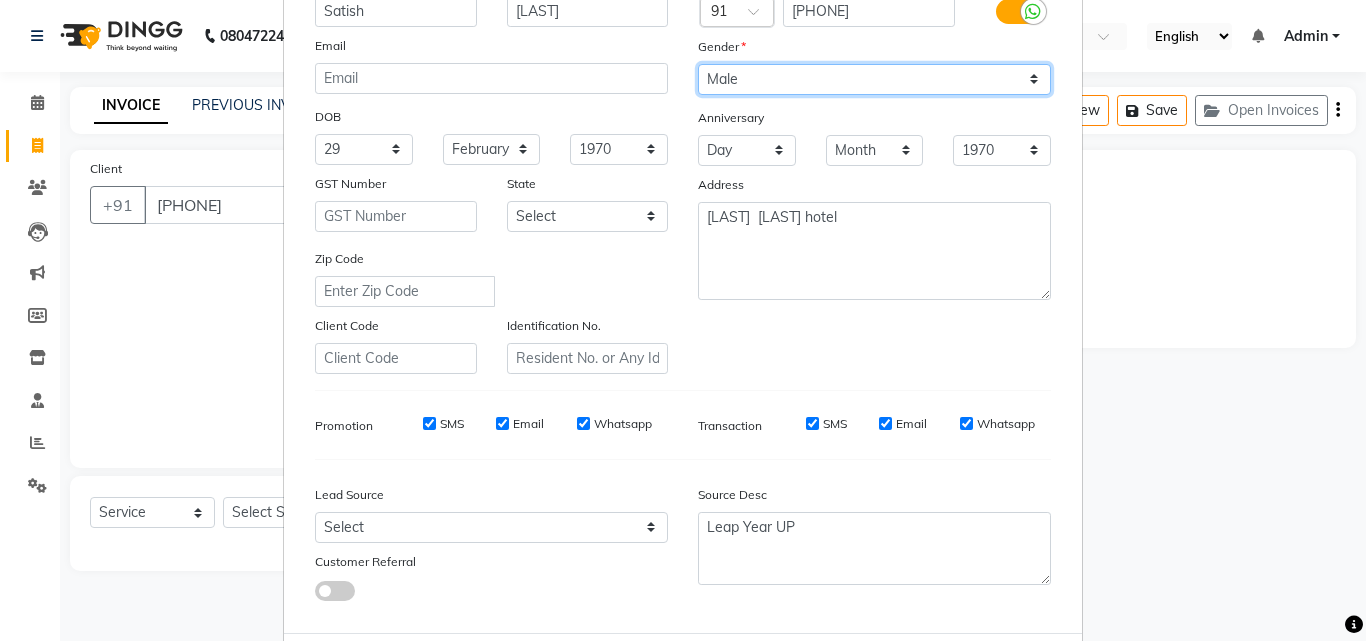 click on "Select Male Female Other Prefer Not To Say" at bounding box center (874, 79) 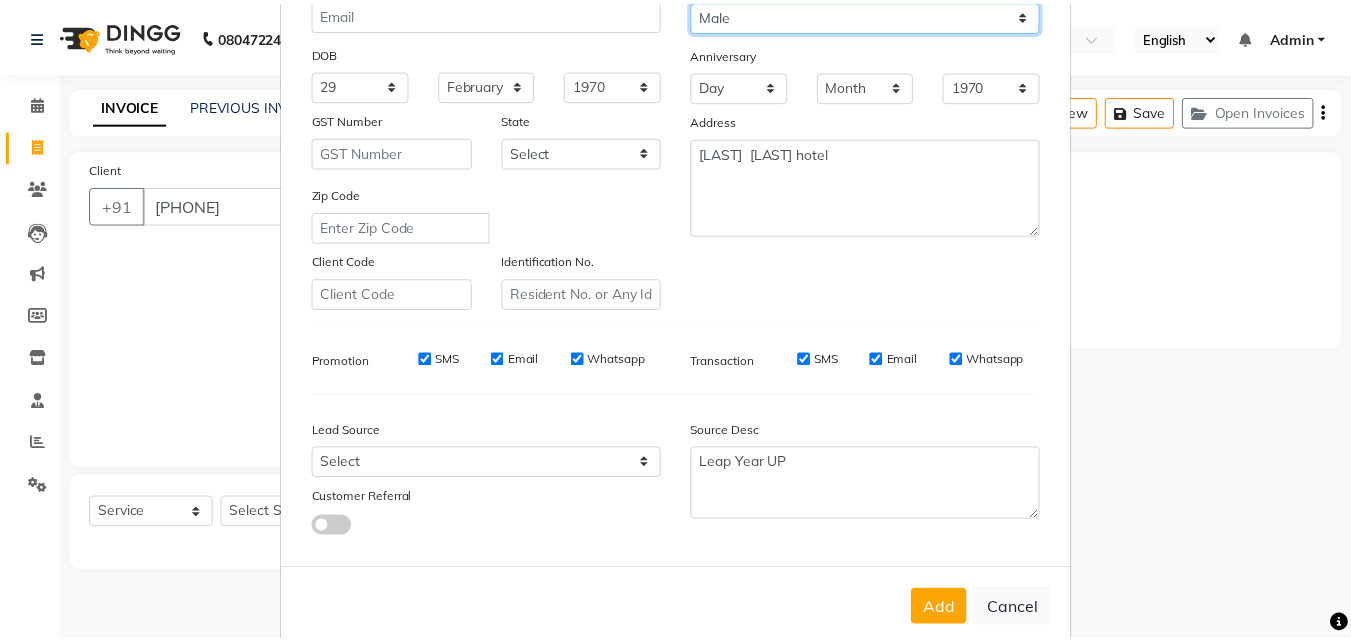 scroll, scrollTop: 282, scrollLeft: 0, axis: vertical 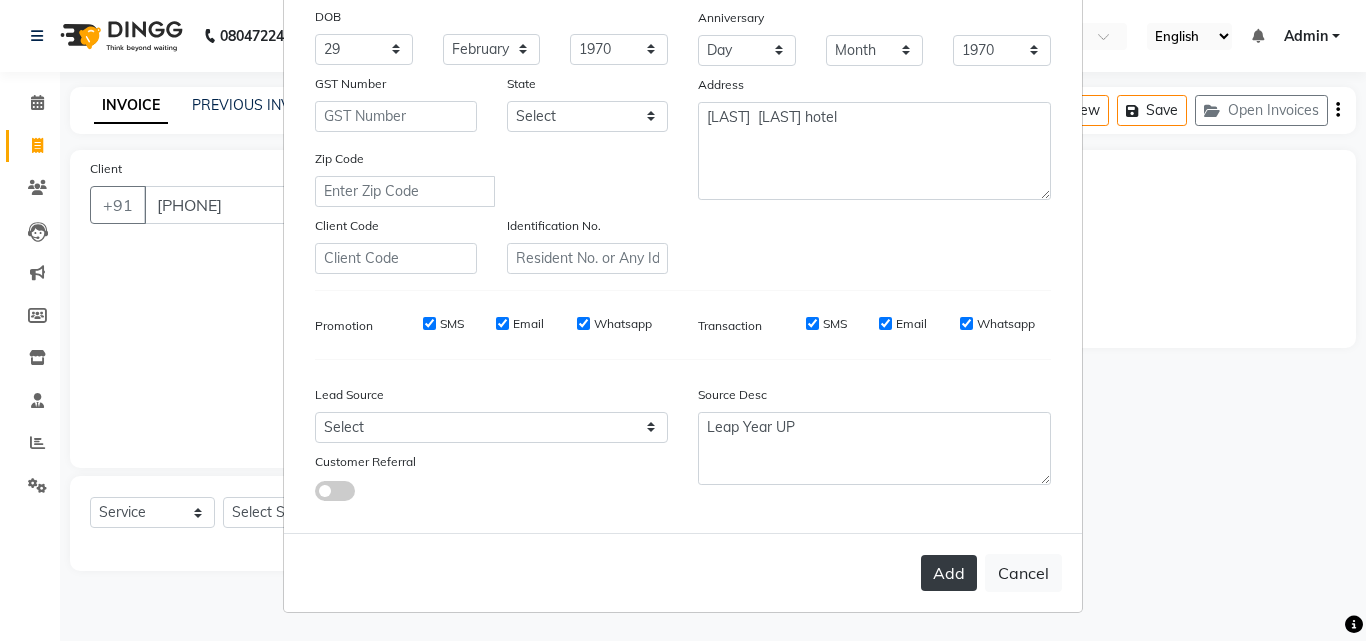 click on "Add" at bounding box center [949, 573] 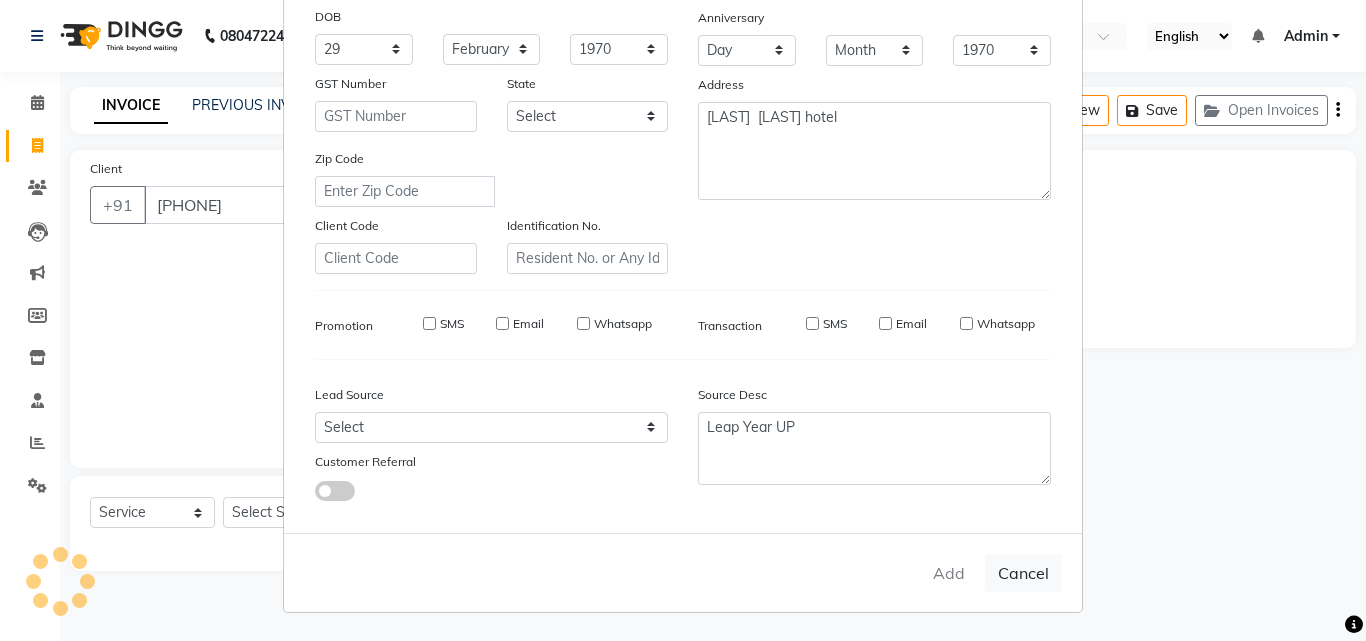 type 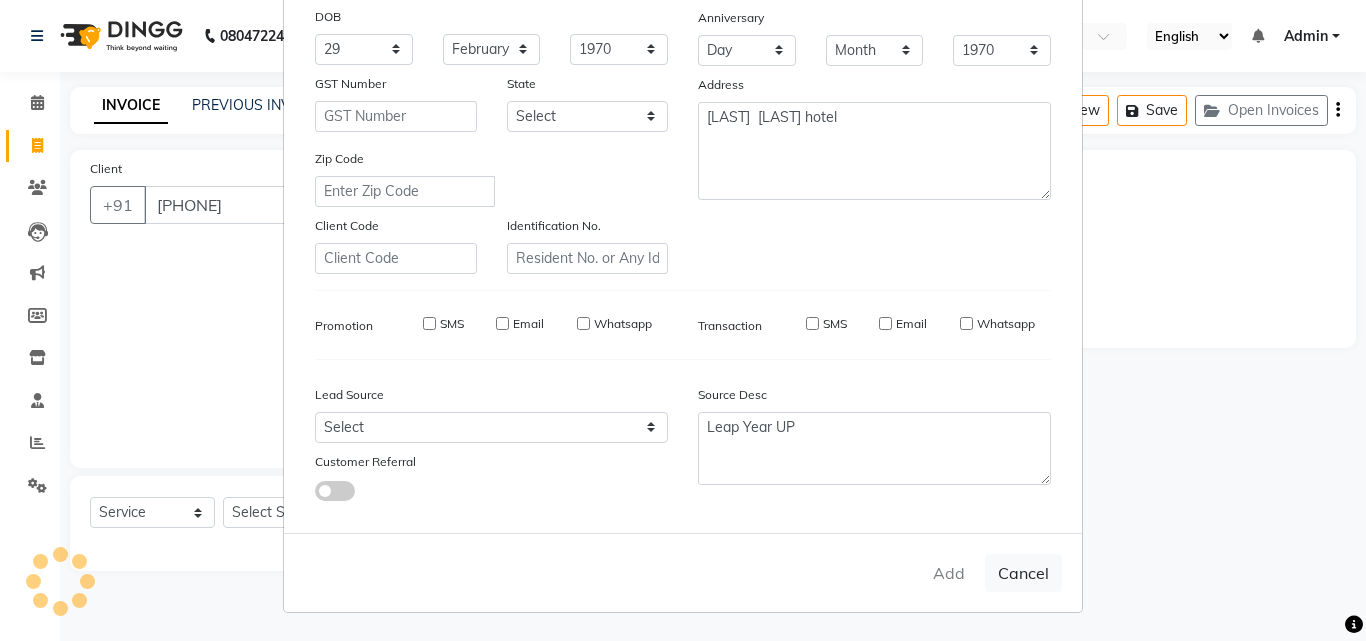 type 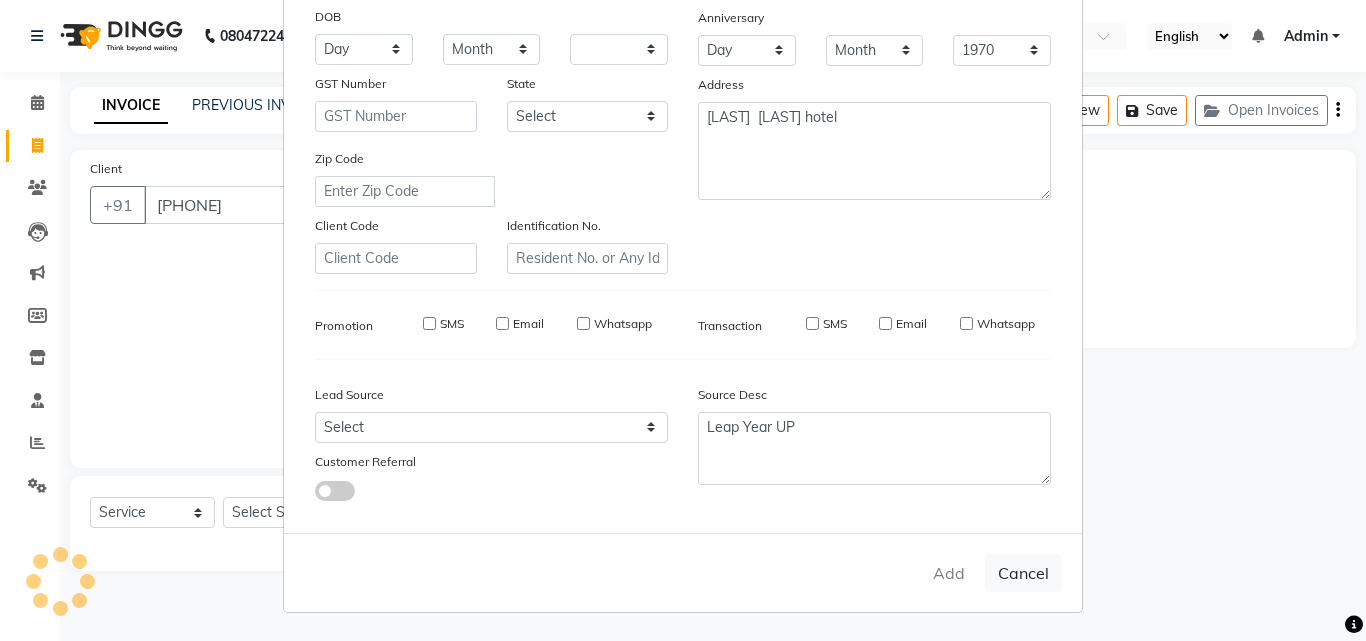 select 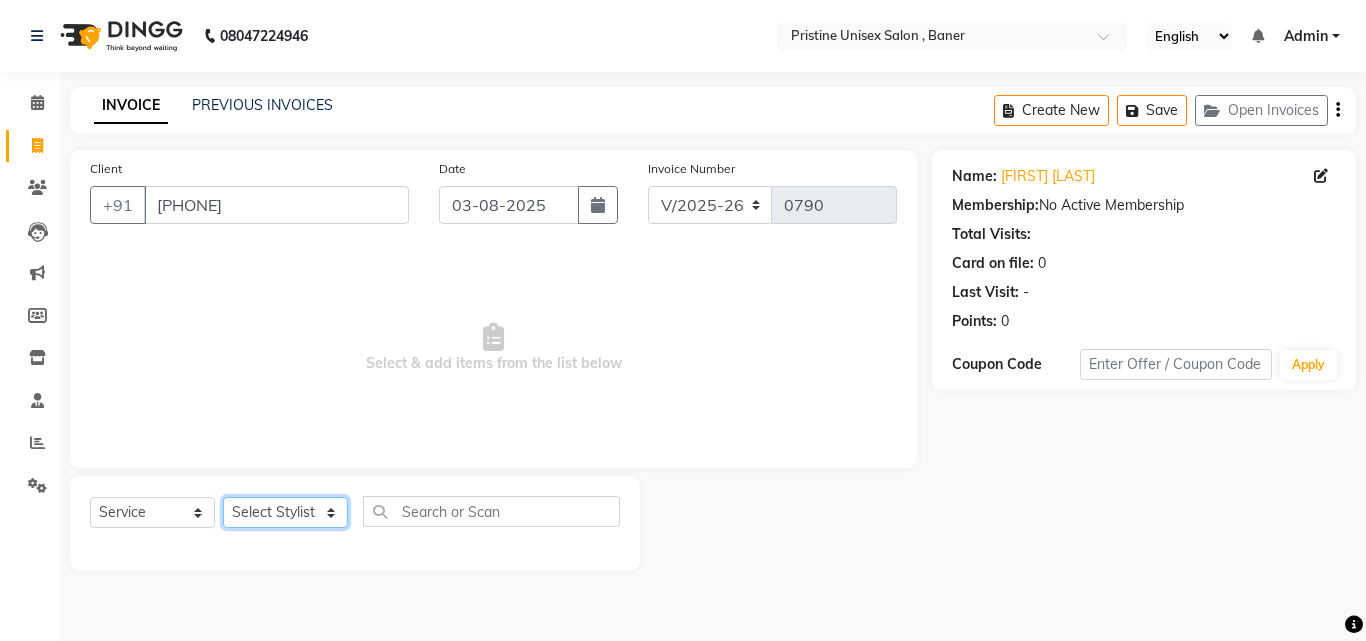 click on "Select Stylist ABHISHEKH Jaya Shinde Karan  Mahesh Rasal Mohd Monish Ahmed monika  NAAZ NIlesh pooja jaison Pooja Mam purva Sanket Sujata  Surekha Vandana  Chavan Vrsha jare" 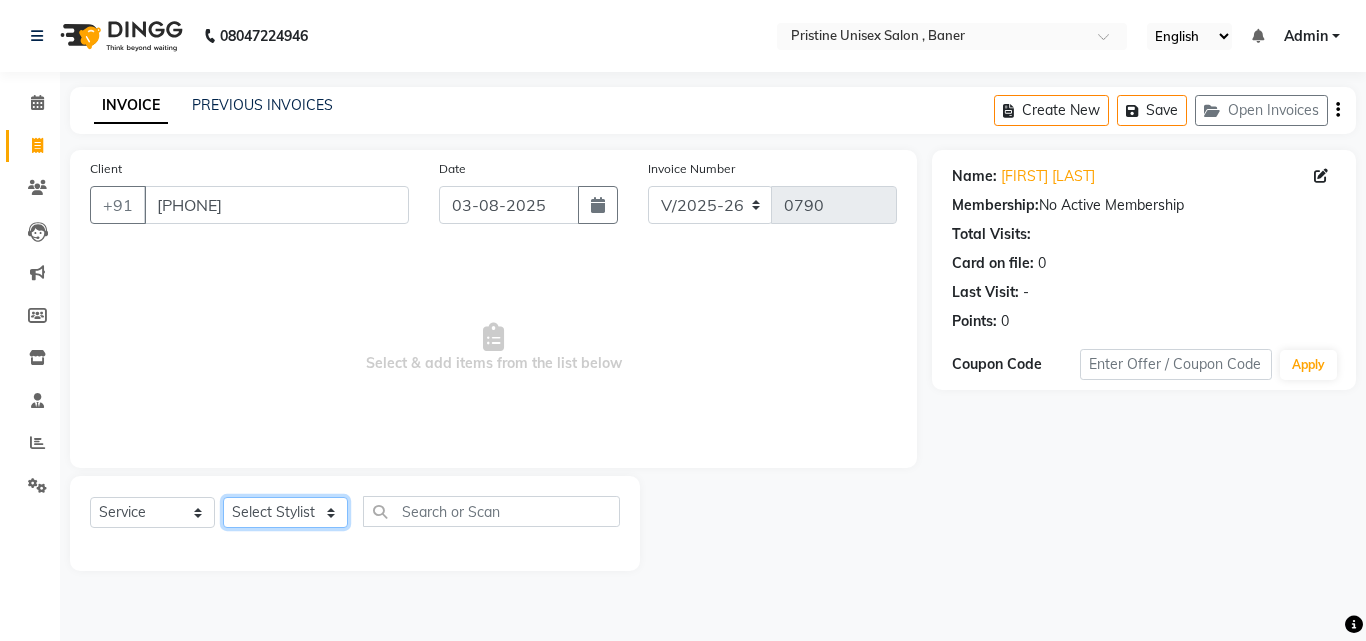 click on "Select Stylist ABHISHEKH Jaya Shinde Karan  Mahesh Rasal Mohd Monish Ahmed monika  NAAZ NIlesh pooja jaison Pooja Mam purva Sanket Sujata  Surekha Vandana  Chavan Vrsha jare" 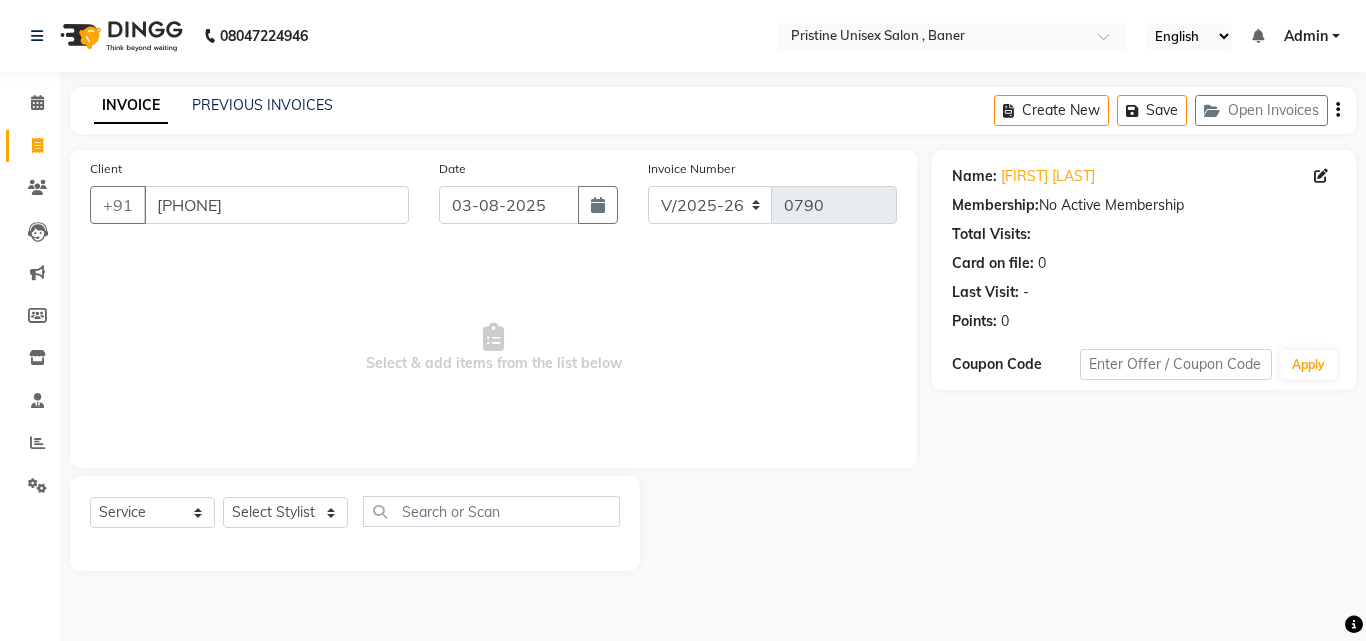 click on "Select & add items from the list below" at bounding box center [493, 348] 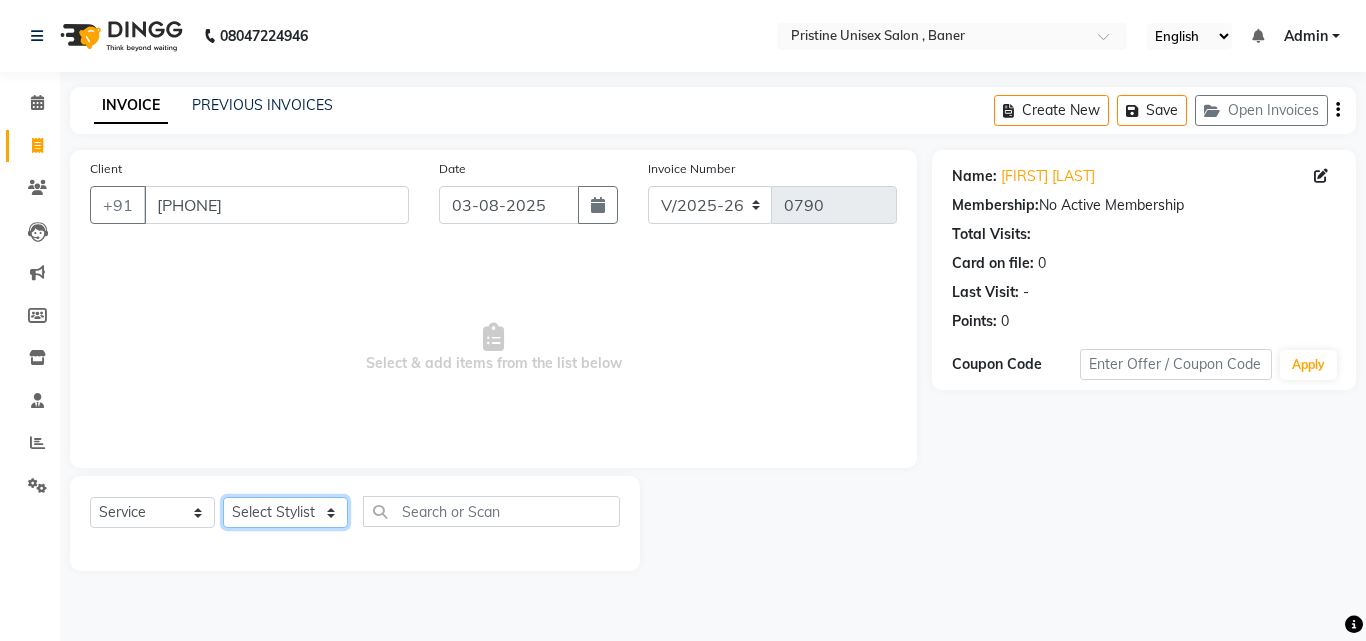 click on "Select Stylist ABHISHEKH Jaya Shinde Karan  Mahesh Rasal Mohd Monish Ahmed monika  NAAZ NIlesh pooja jaison Pooja Mam purva Sanket Sujata  Surekha Vandana  Chavan Vrsha jare" 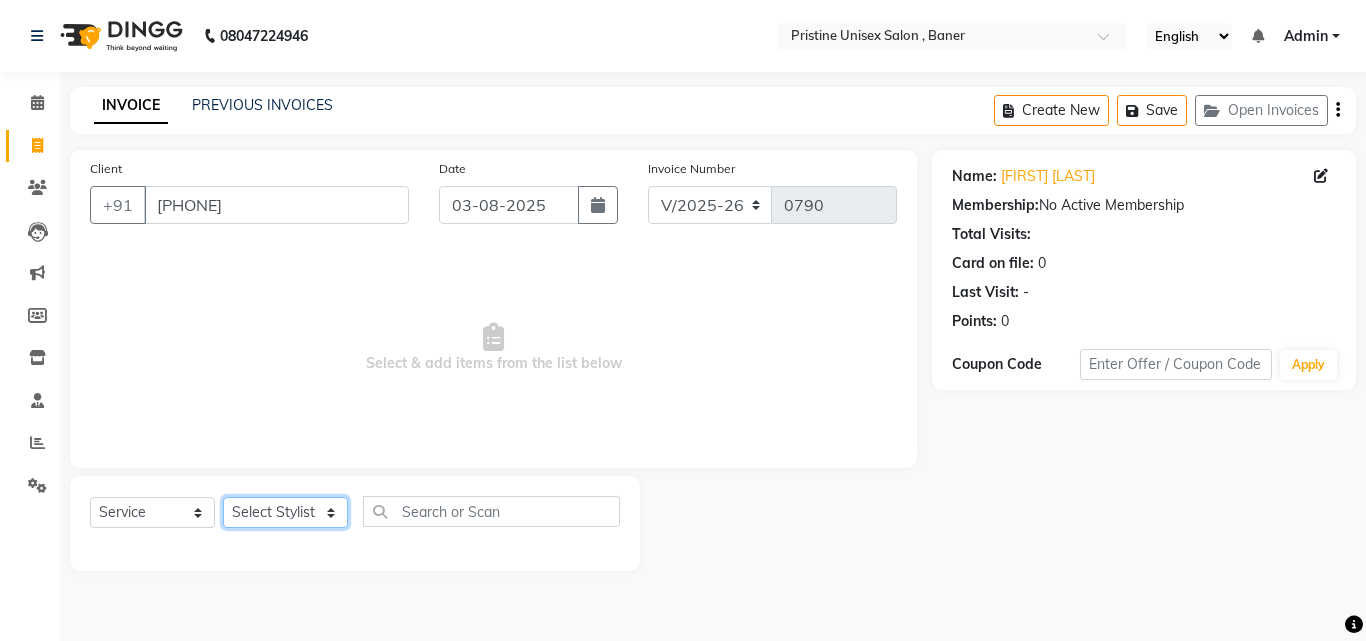 select on "83039" 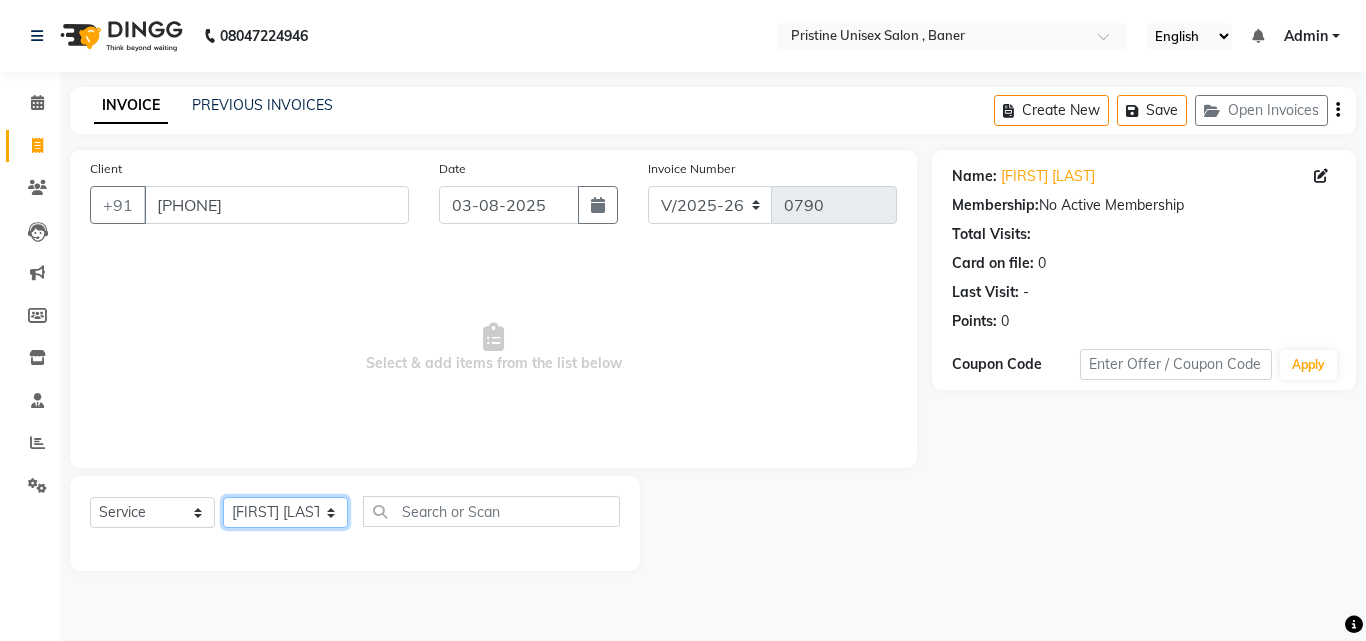 click on "Select Stylist ABHISHEKH Jaya Shinde Karan  Mahesh Rasal Mohd Monish Ahmed monika  NAAZ NIlesh pooja jaison Pooja Mam purva Sanket Sujata  Surekha Vandana  Chavan Vrsha jare" 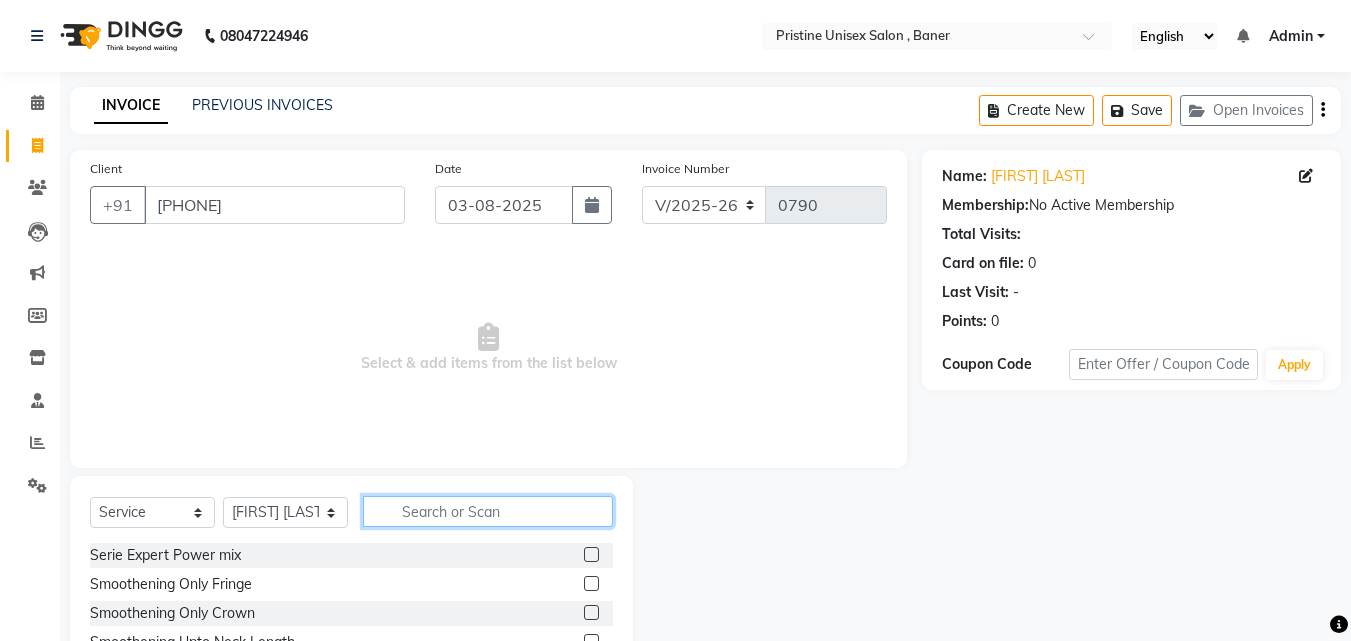 click 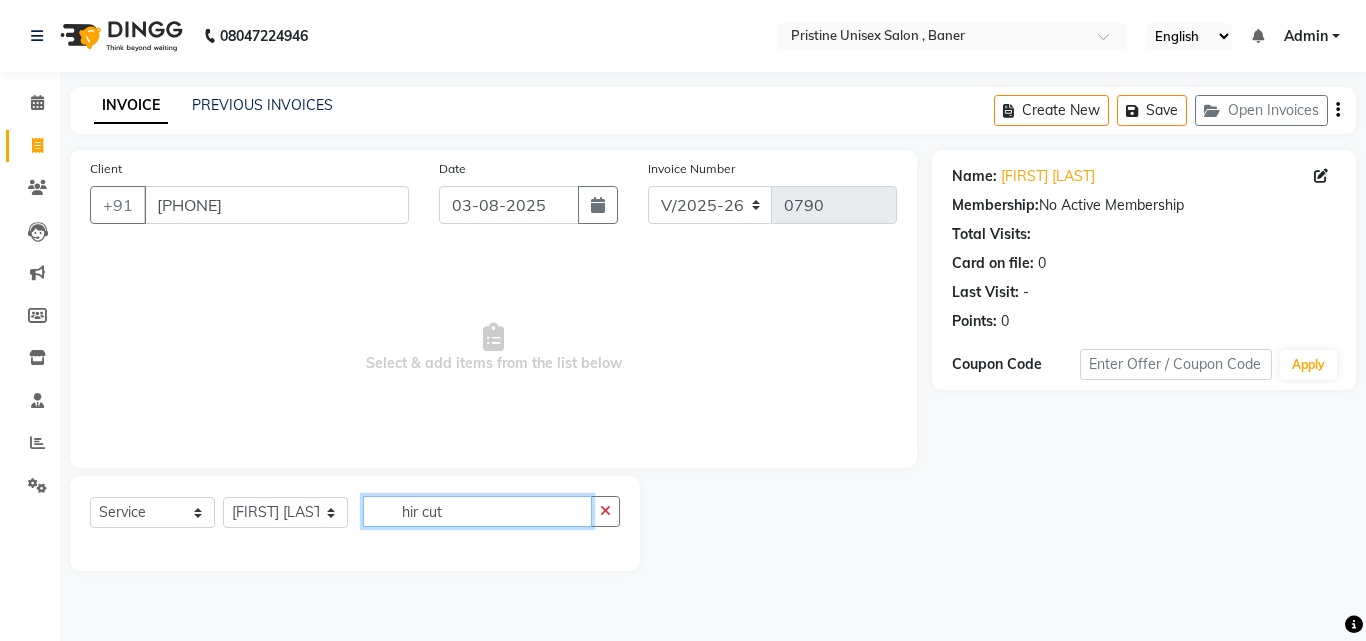 drag, startPoint x: 474, startPoint y: 507, endPoint x: 377, endPoint y: 507, distance: 97 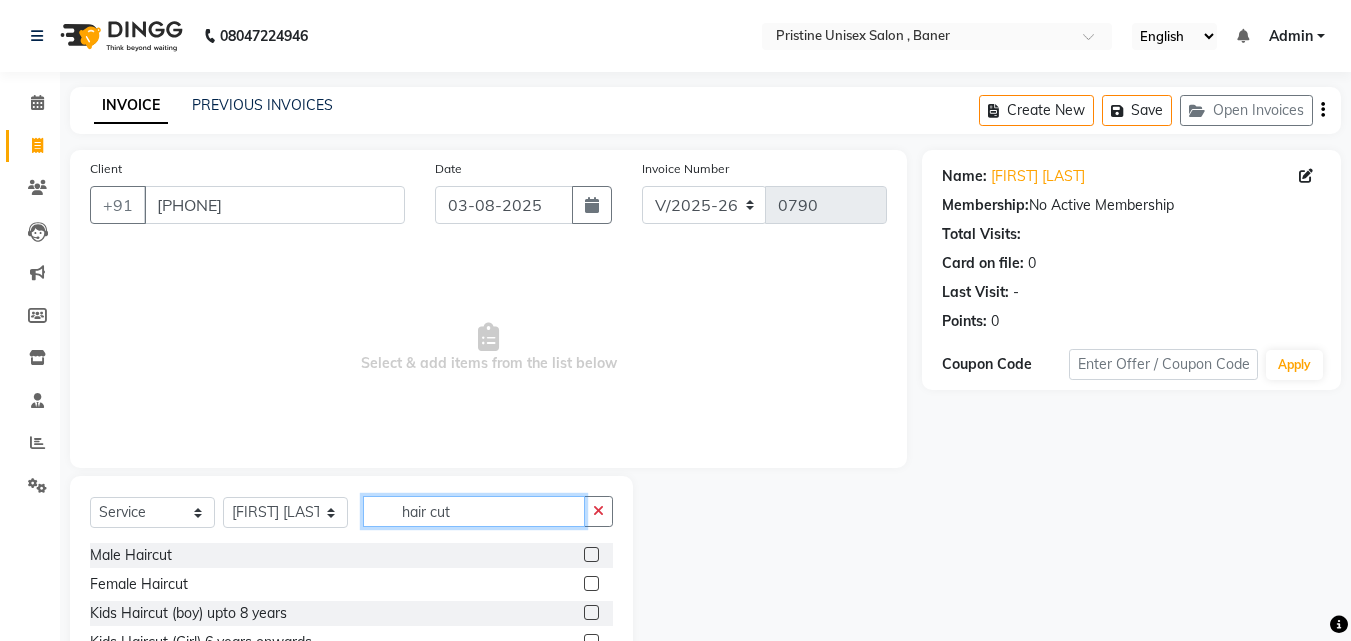 type on "hair cut" 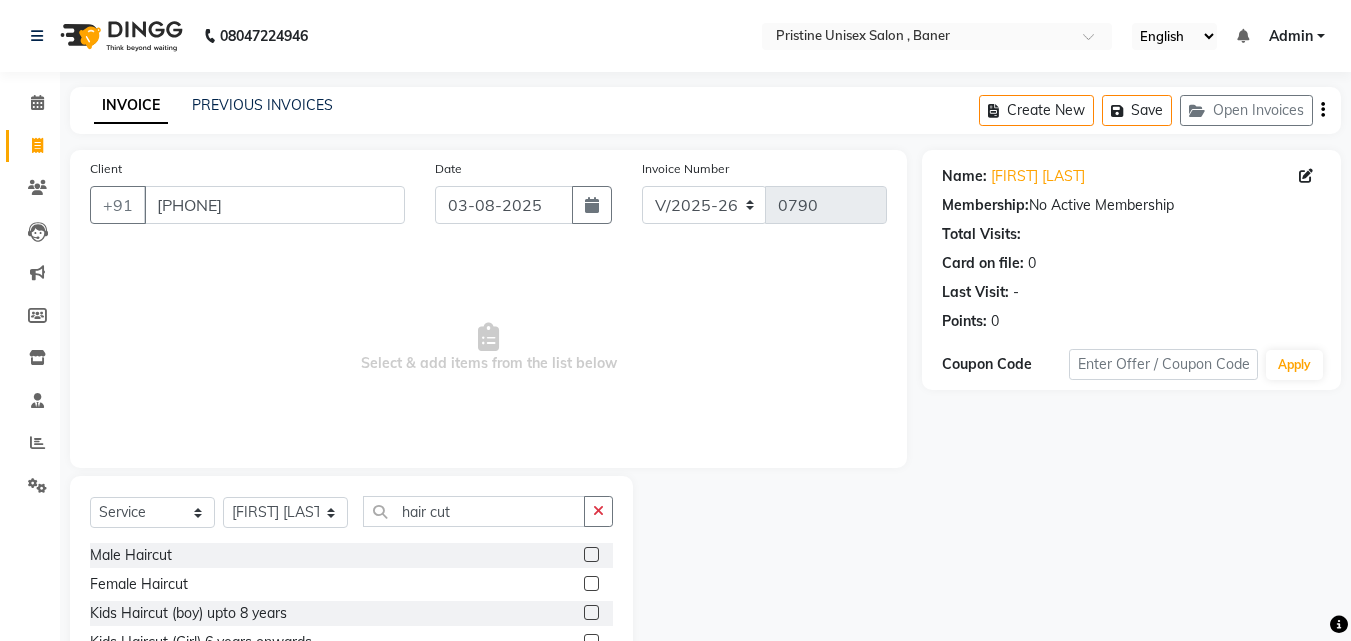 drag, startPoint x: 578, startPoint y: 556, endPoint x: 530, endPoint y: 537, distance: 51.62364 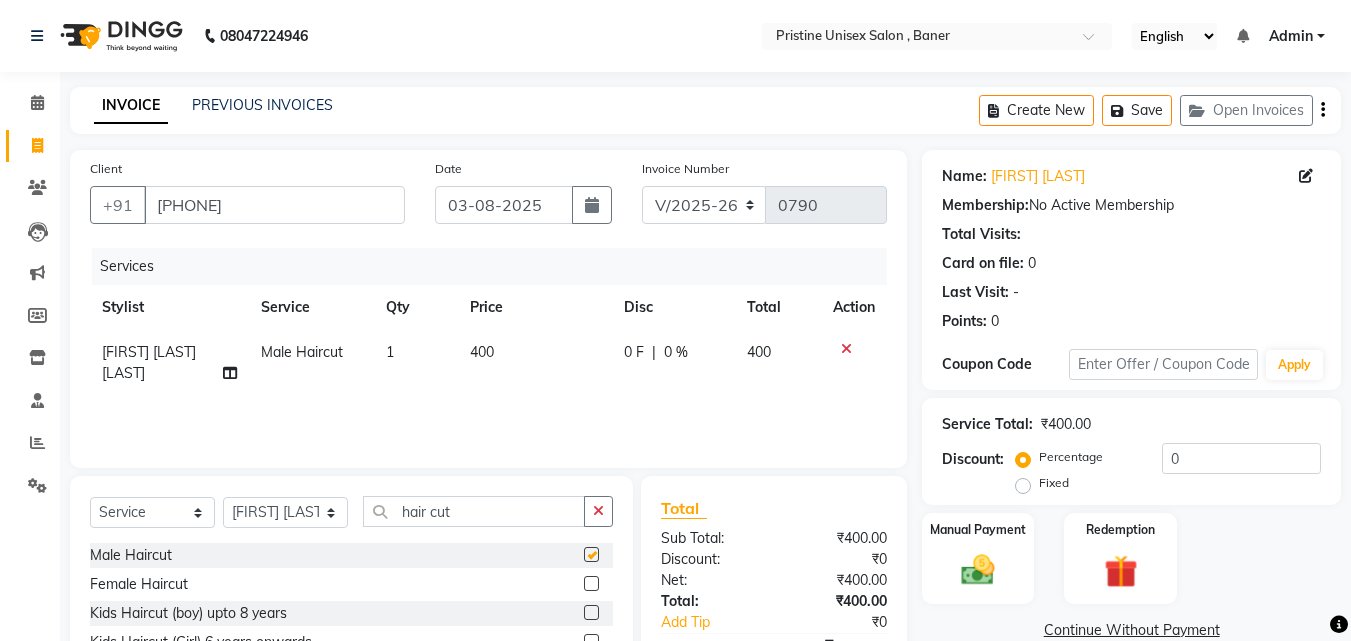 checkbox on "false" 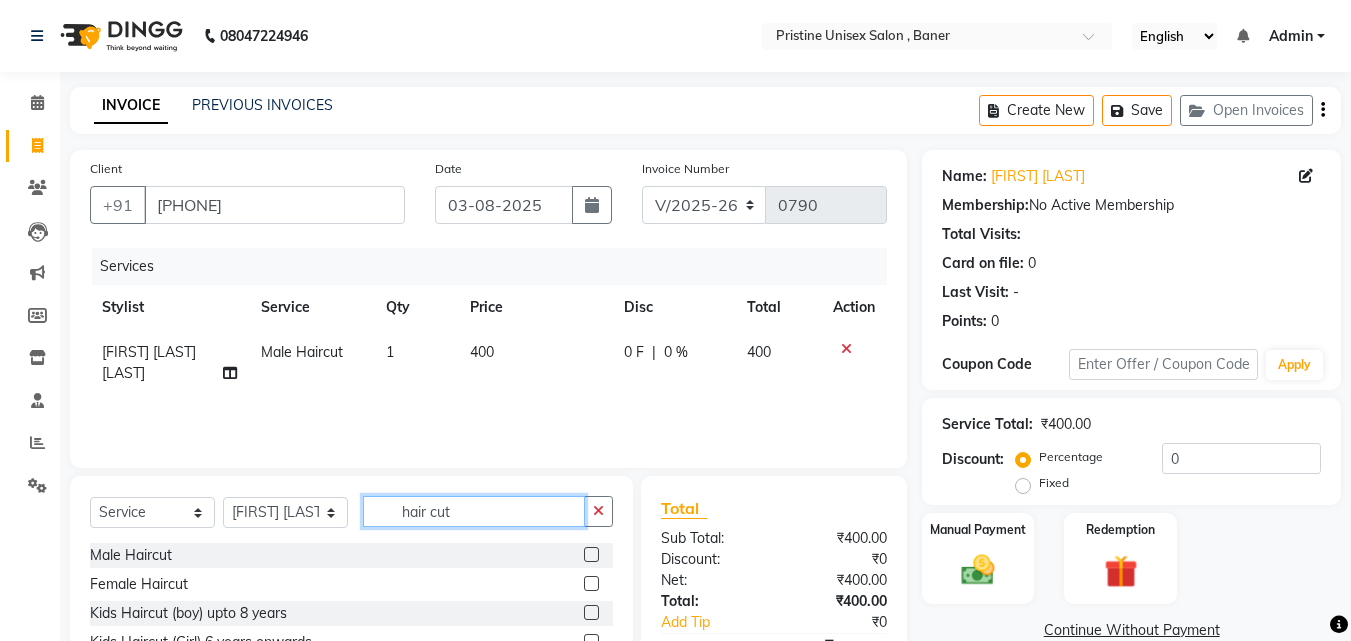 drag, startPoint x: 491, startPoint y: 510, endPoint x: 366, endPoint y: 511, distance: 125.004 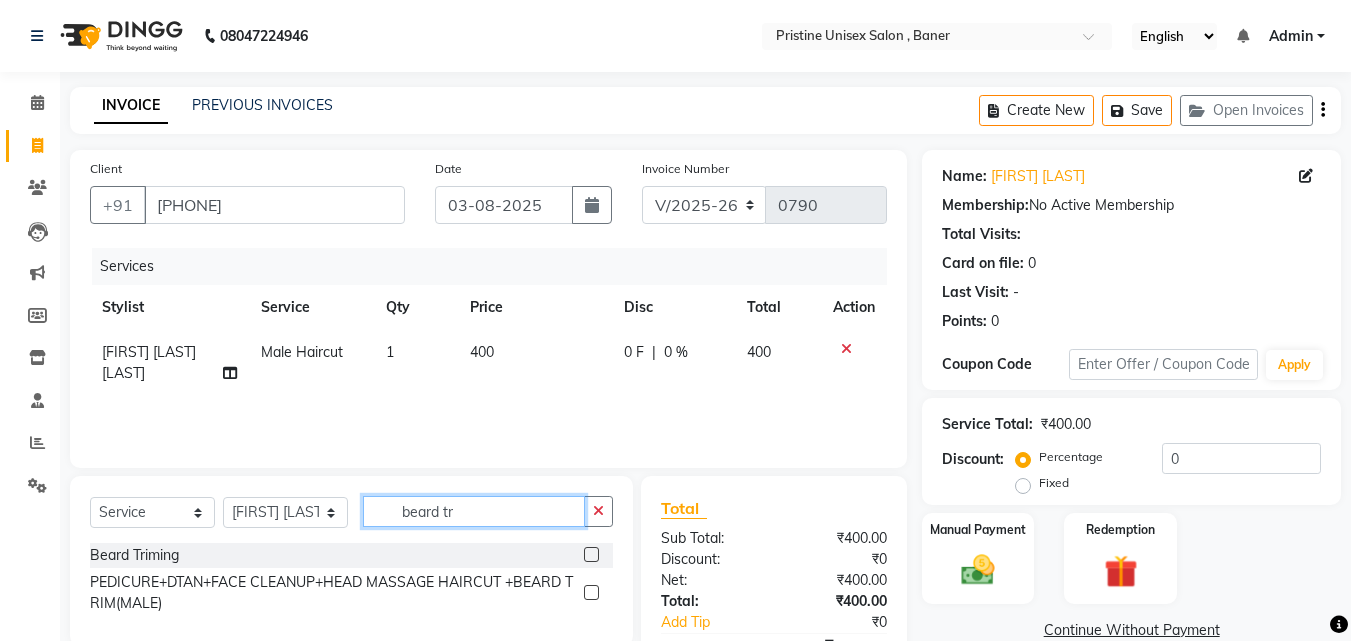 type on "beard tr" 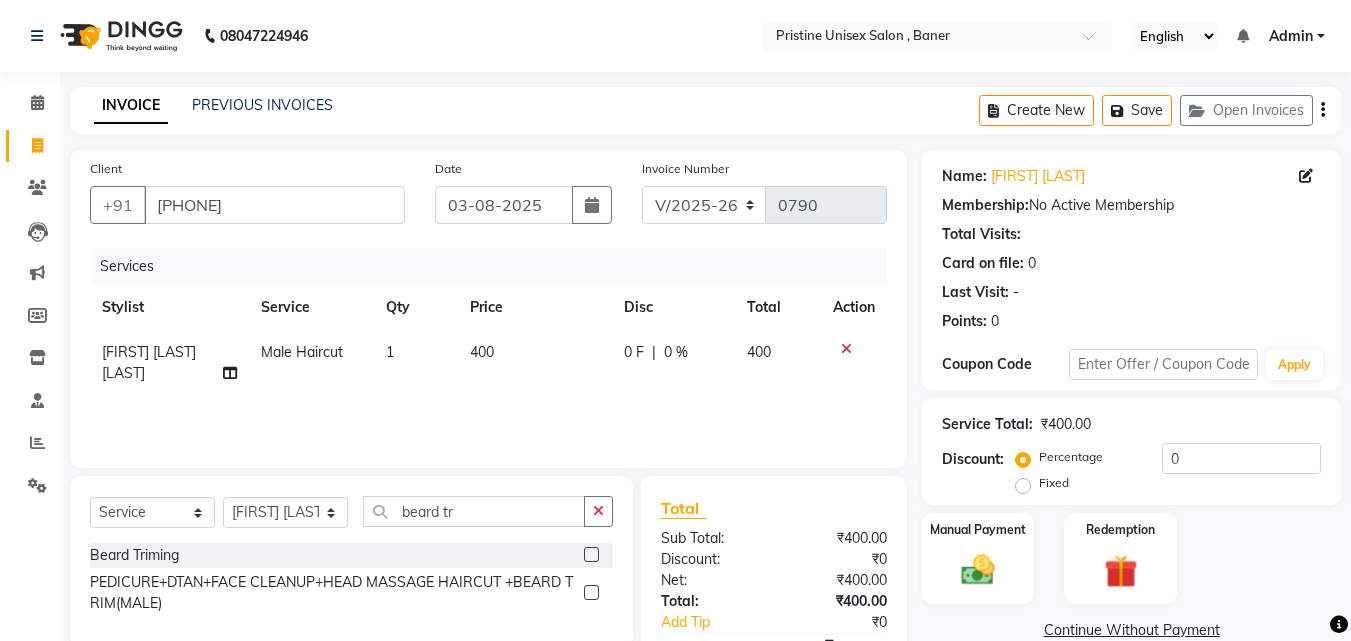 click 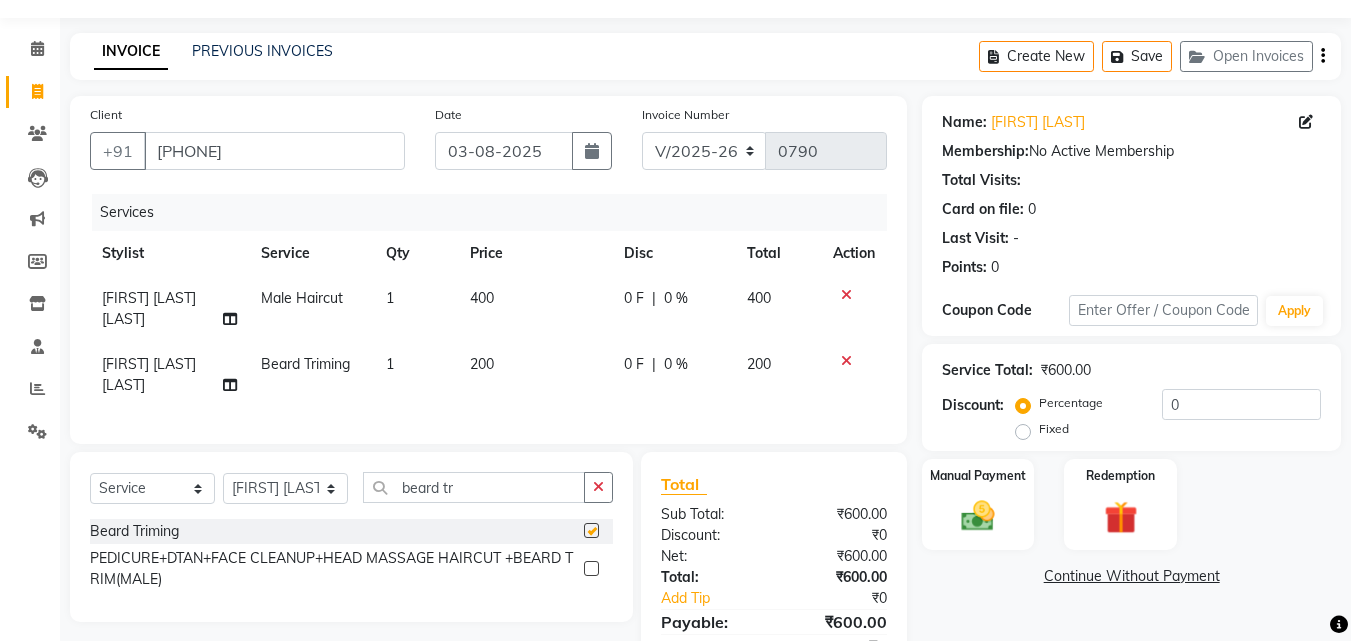 checkbox on "false" 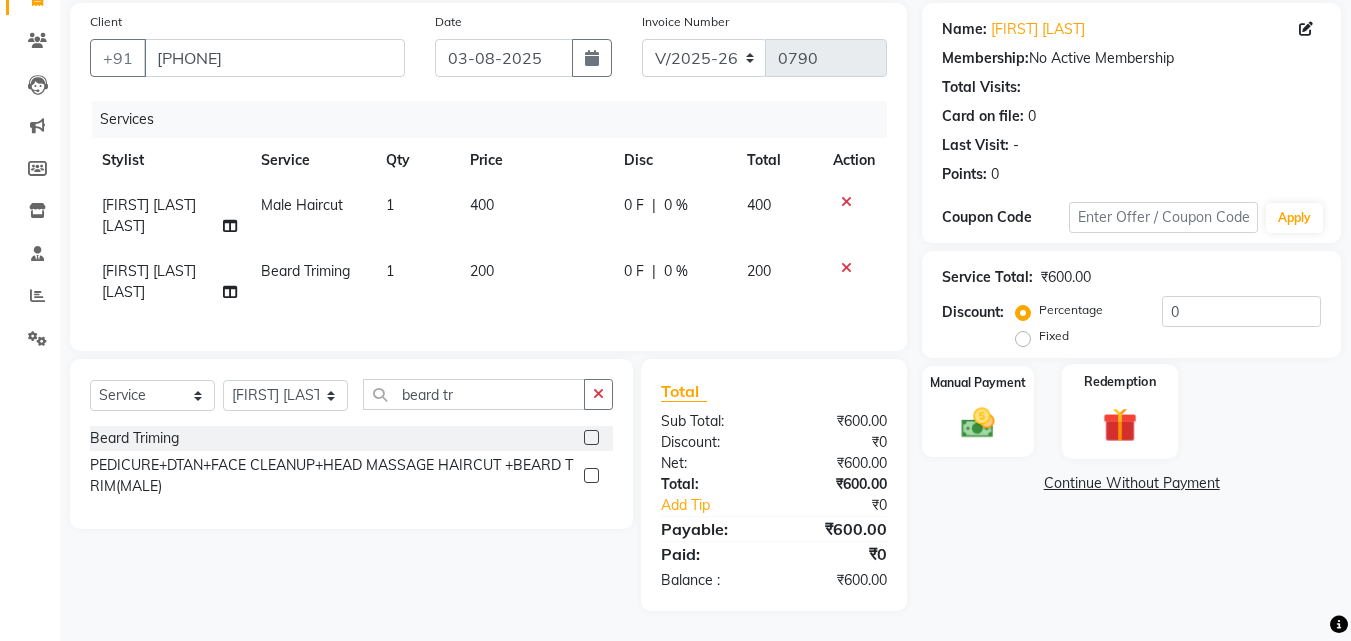 scroll, scrollTop: 162, scrollLeft: 0, axis: vertical 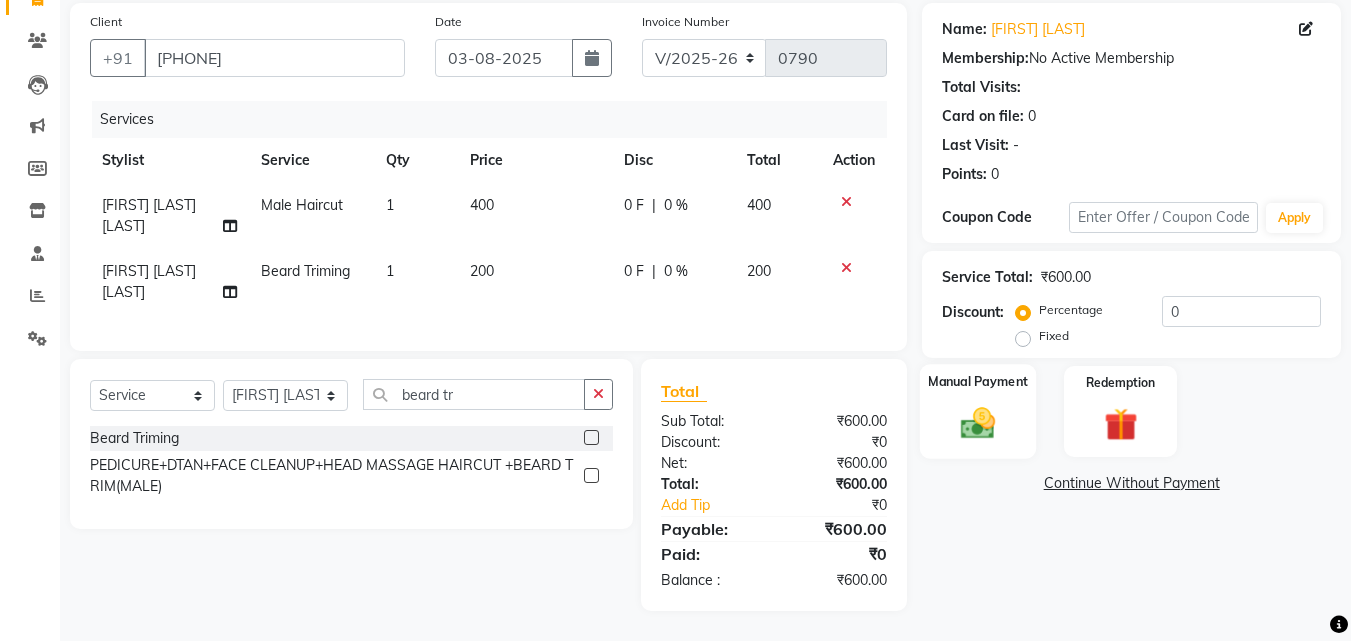 click 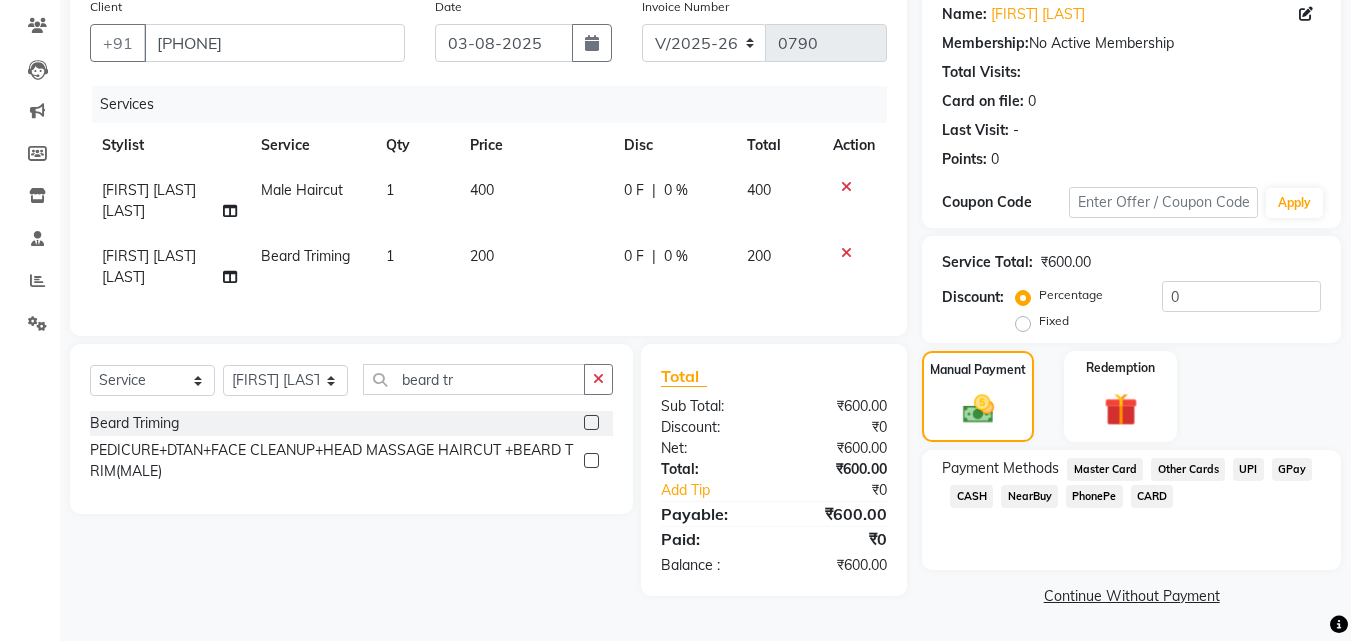 click on "GPay" 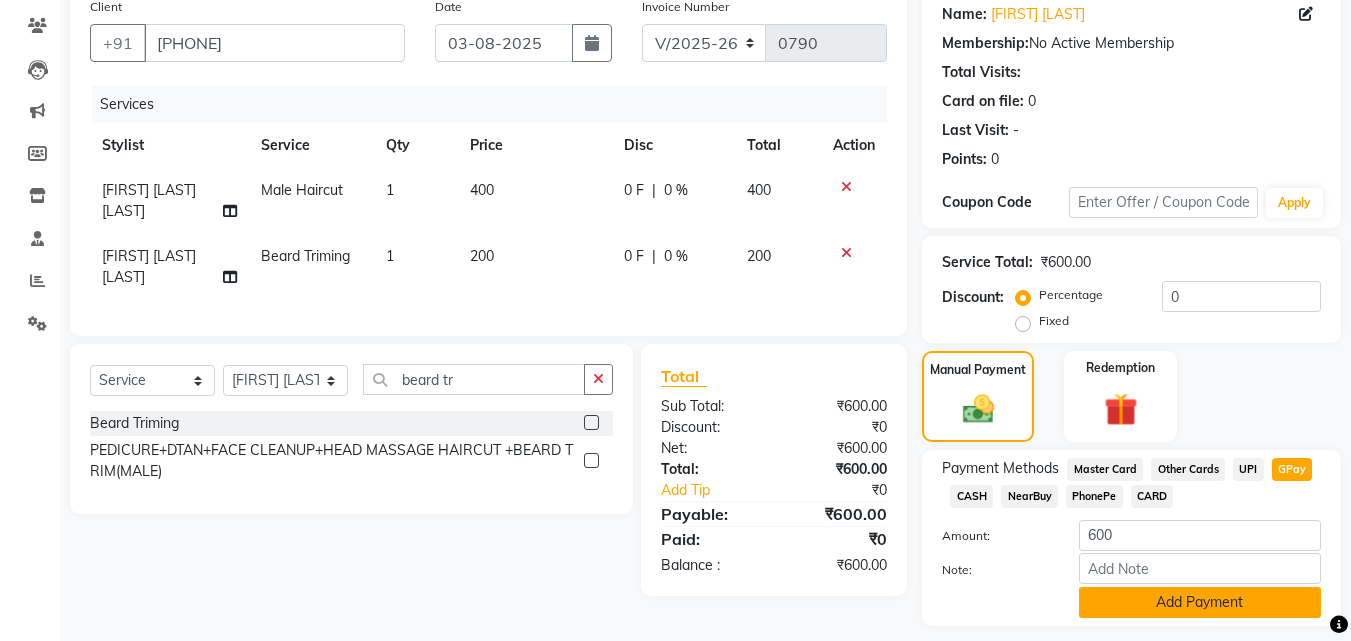 click on "Add Payment" 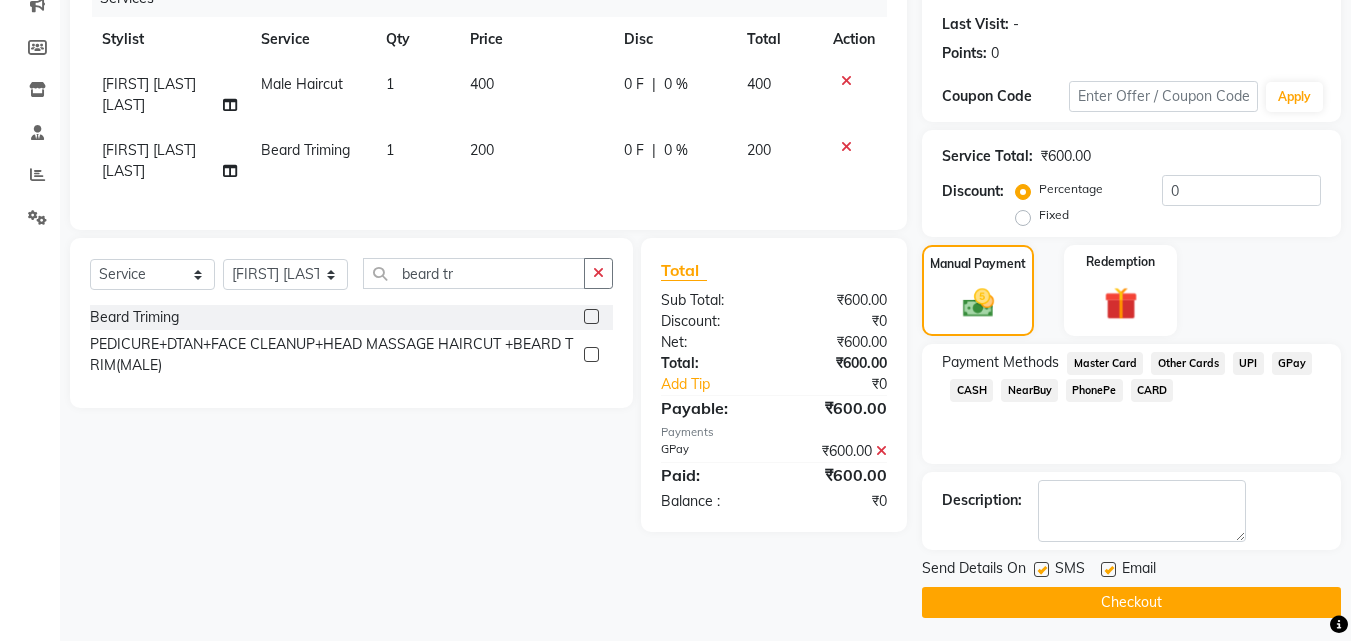 scroll, scrollTop: 275, scrollLeft: 0, axis: vertical 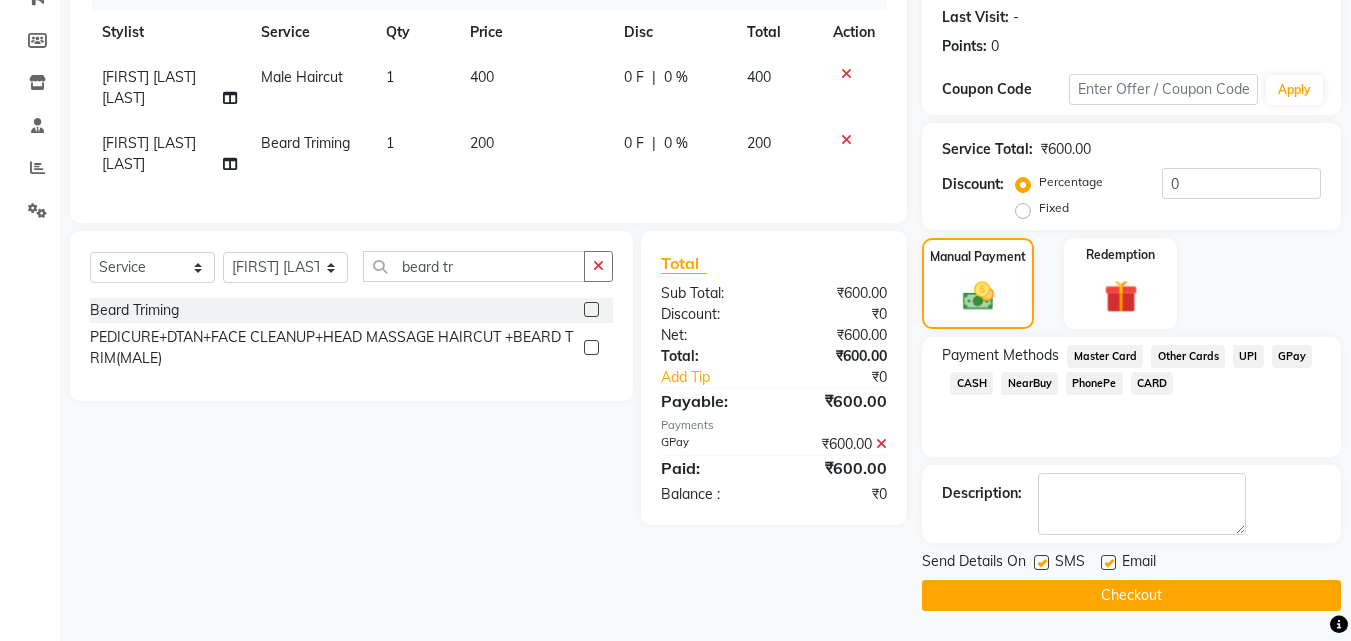 click on "Checkout" 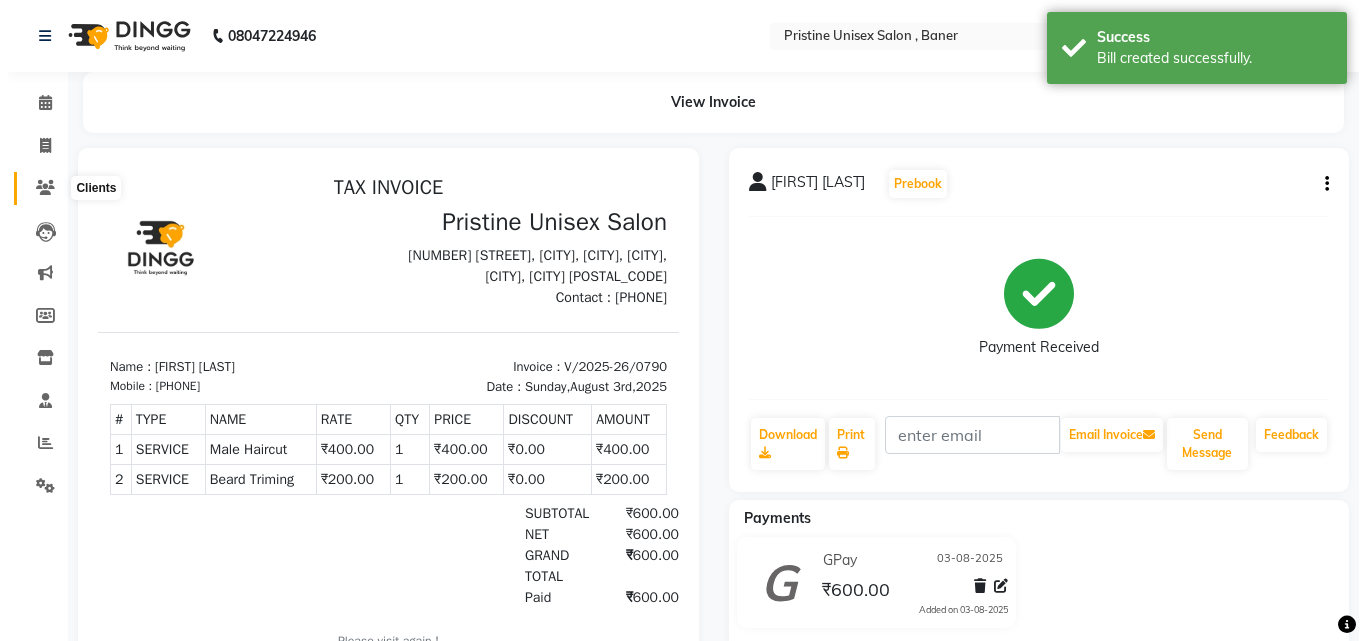 scroll, scrollTop: 0, scrollLeft: 0, axis: both 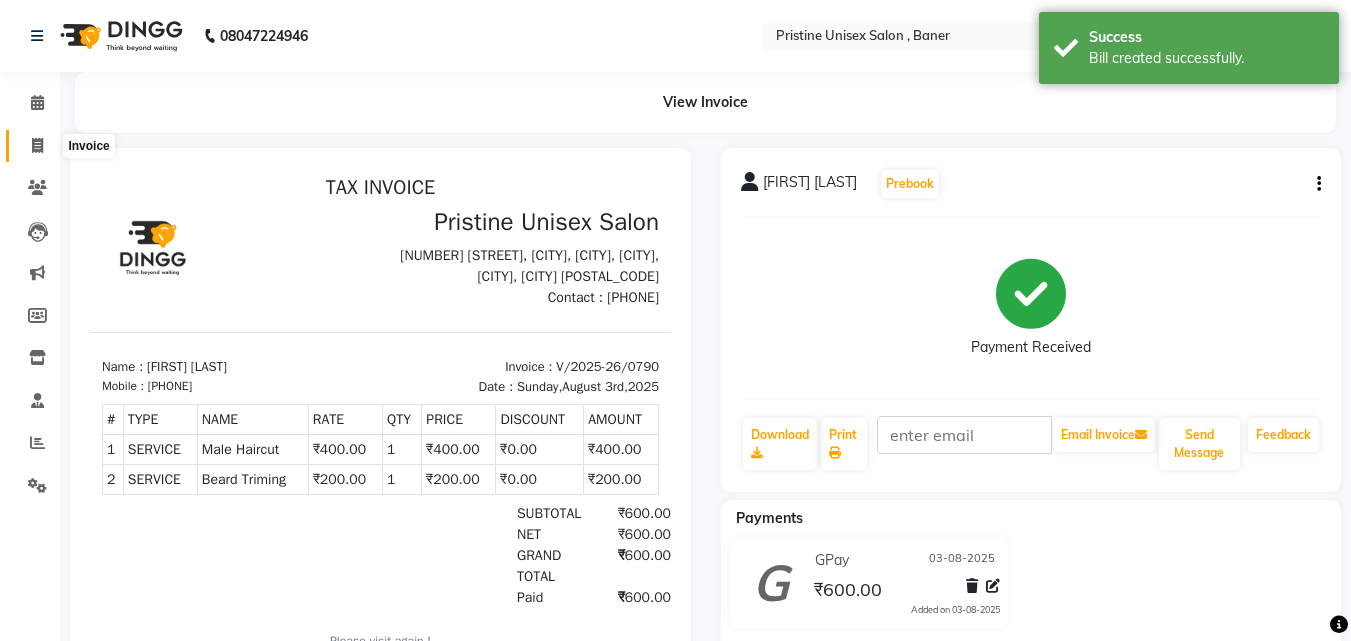 click 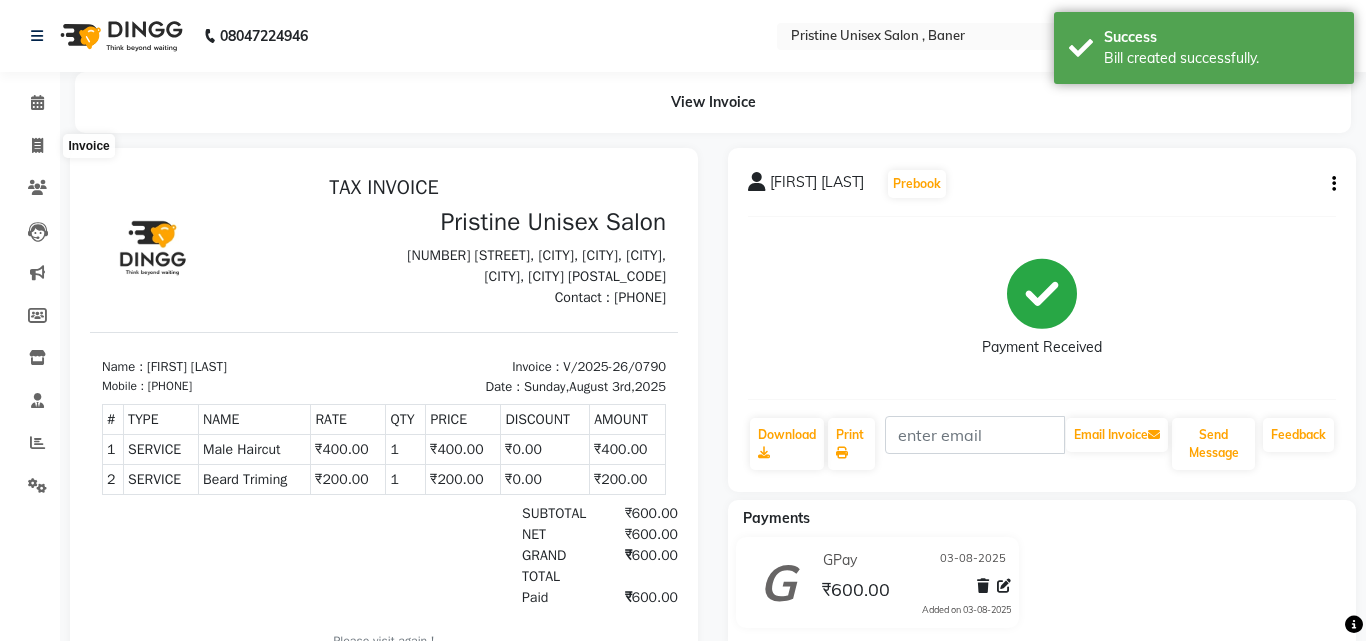 select on "6610" 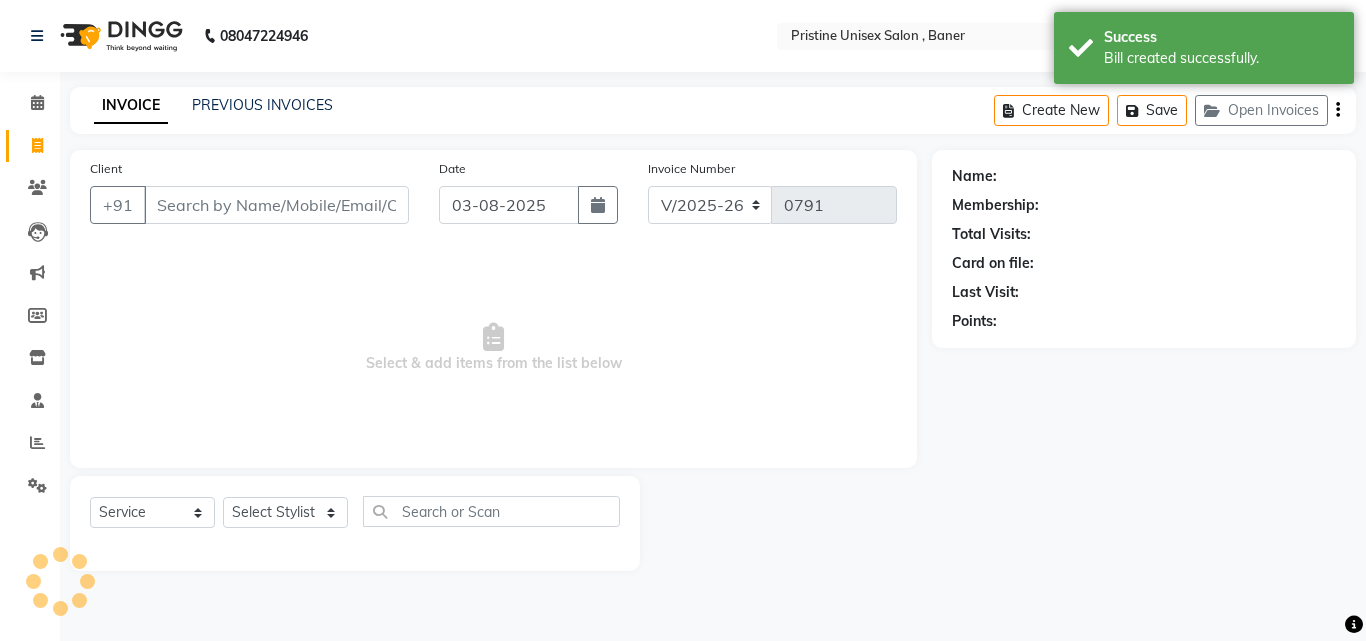 click on "Client" at bounding box center (276, 205) 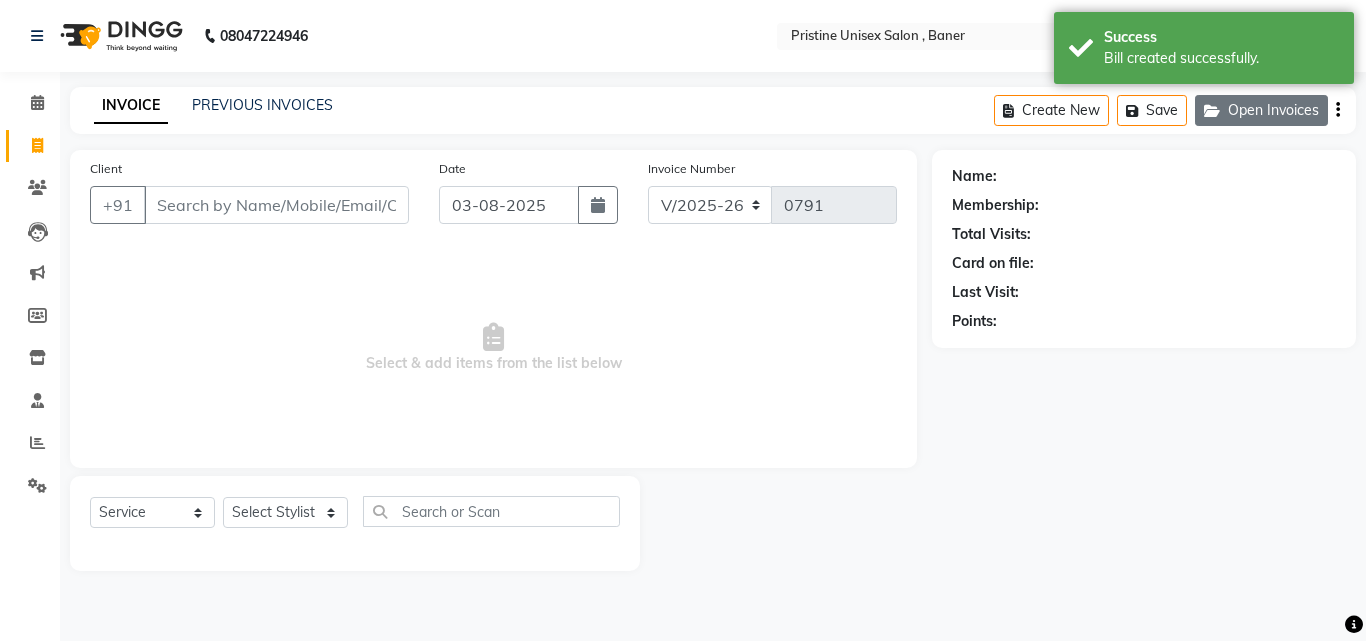 click on "Open Invoices" 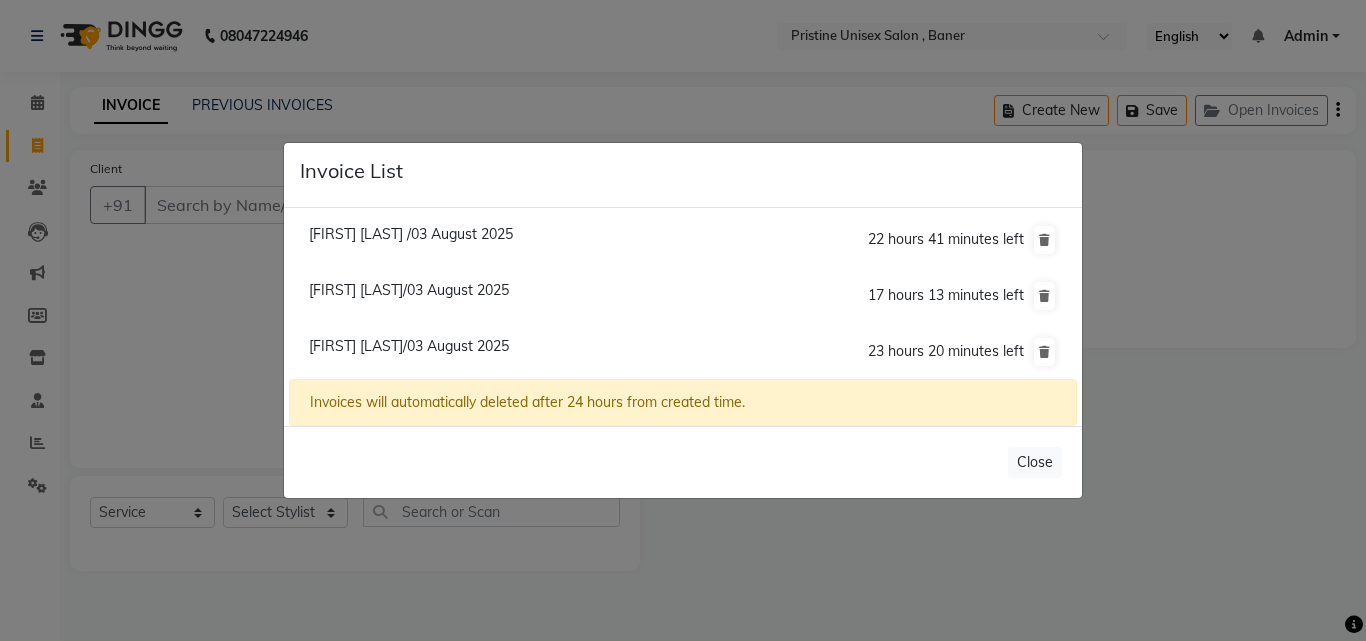 click on "[FIRST] [LAST]/[DATE]" 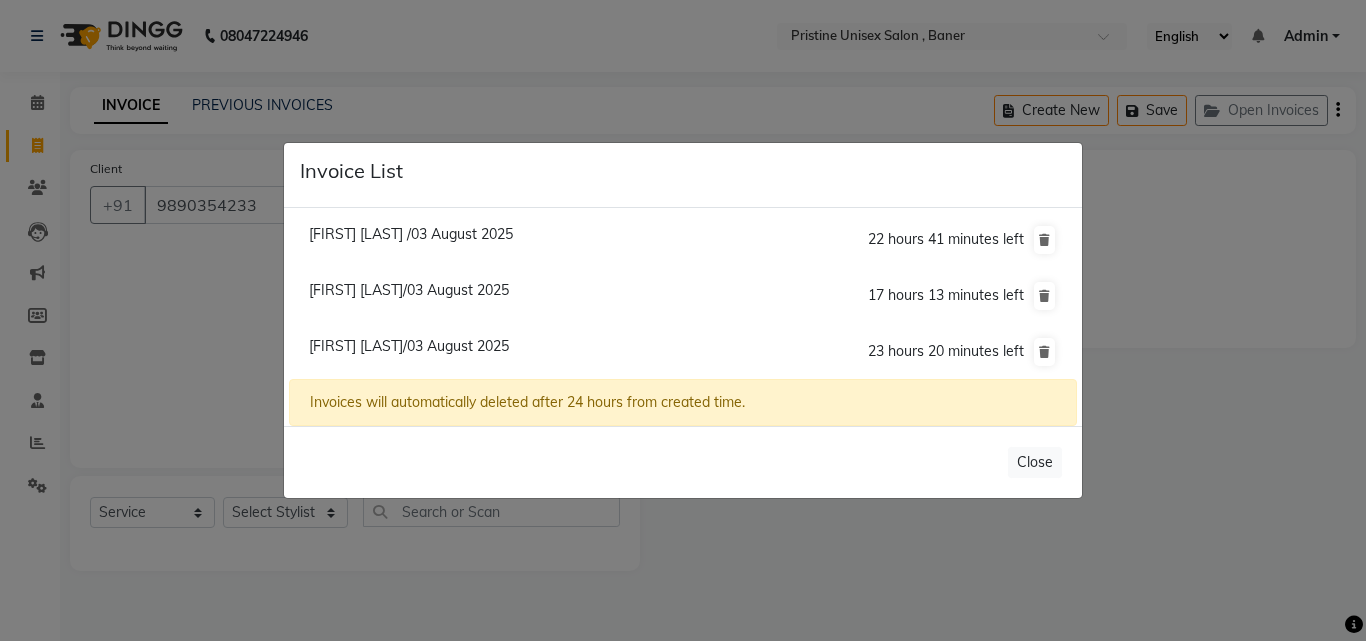 select on "1: Object" 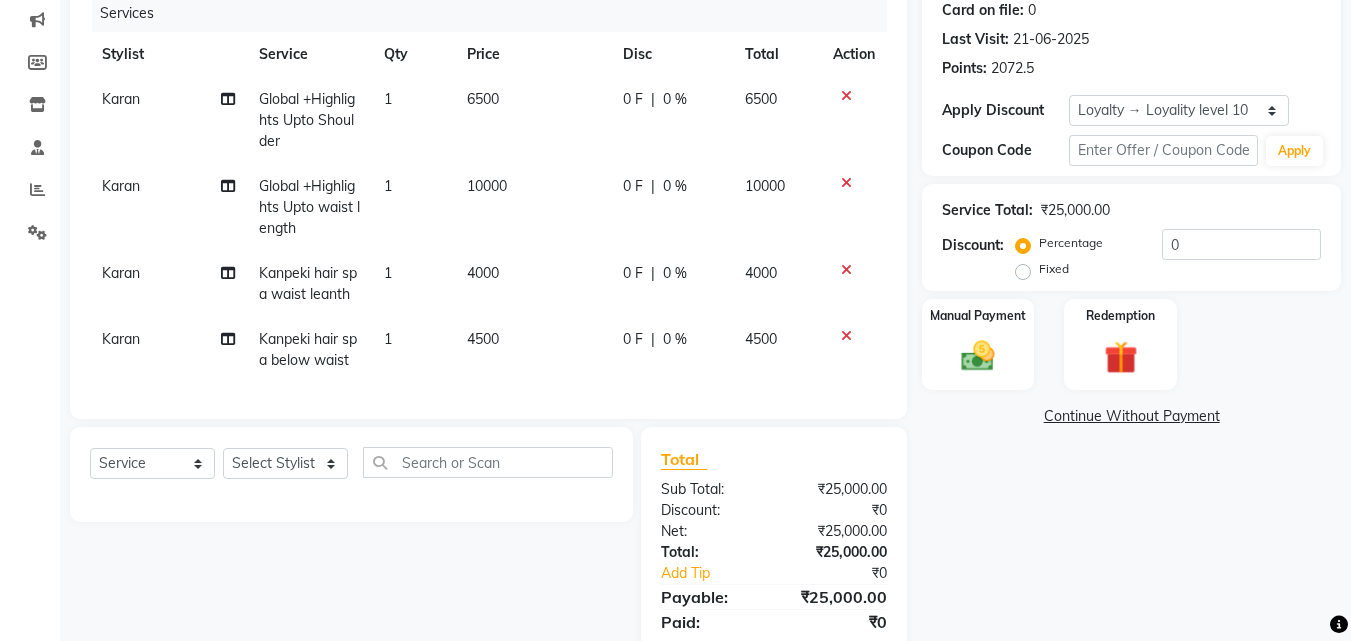 scroll, scrollTop: 300, scrollLeft: 0, axis: vertical 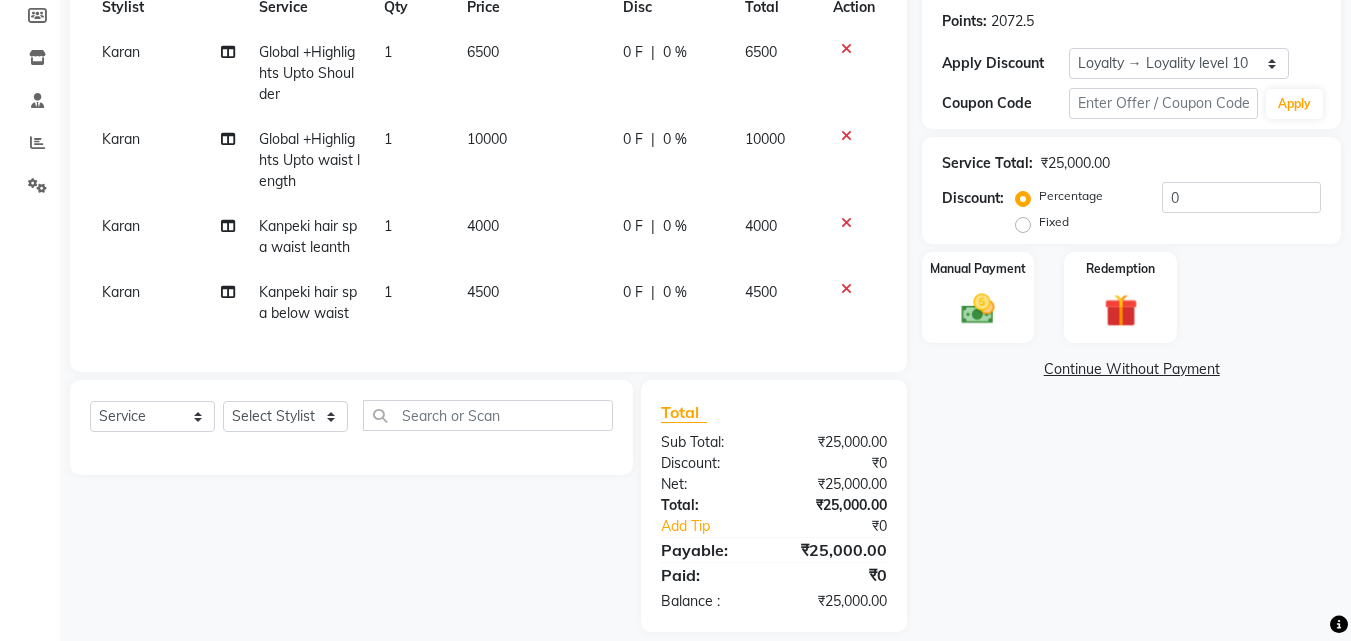 click 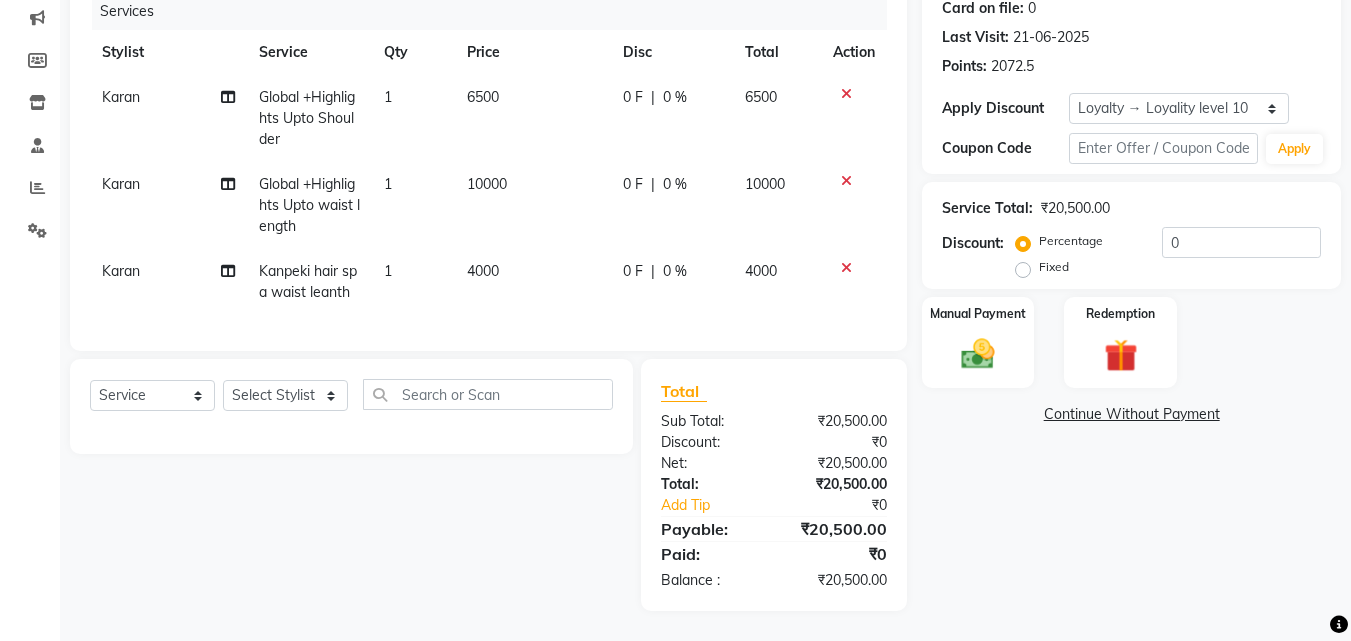 click 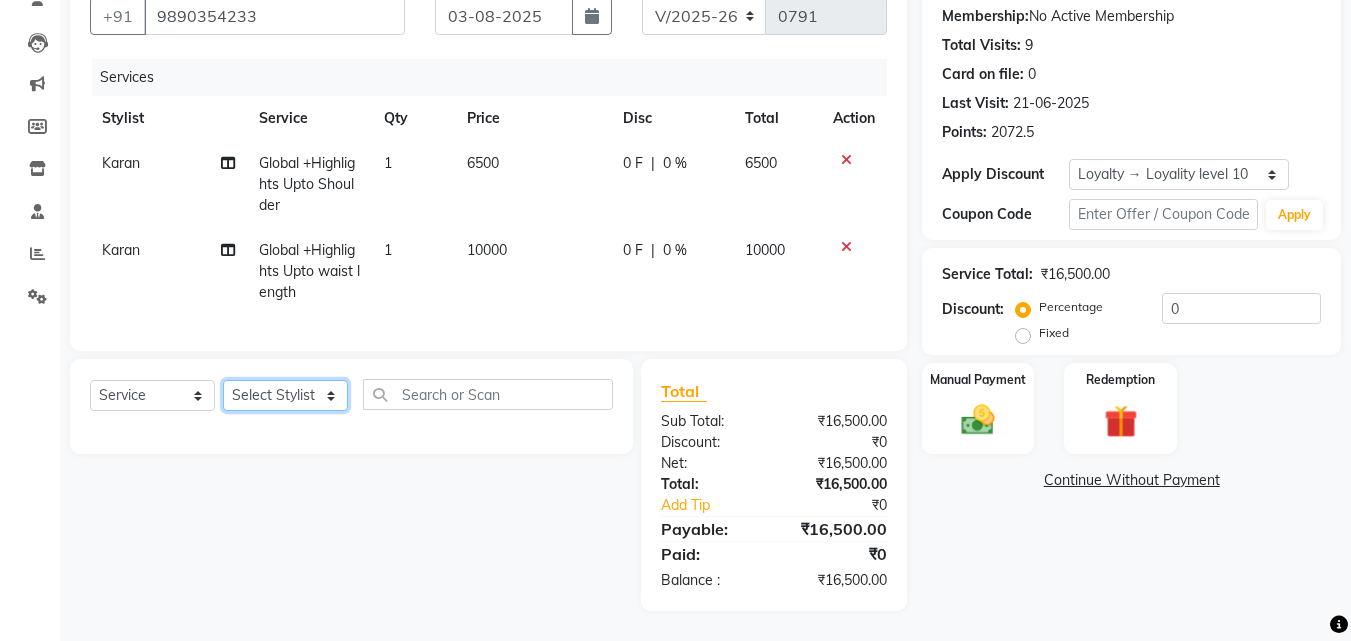 click on "Select Stylist ABHISHEKH Jaya Shinde Karan  Mahesh Rasal Mohd Monish Ahmed monika  NAAZ NIlesh pooja jaison Pooja Mam purva Sanket Sujata  Surekha Vandana  Chavan Vrsha jare" 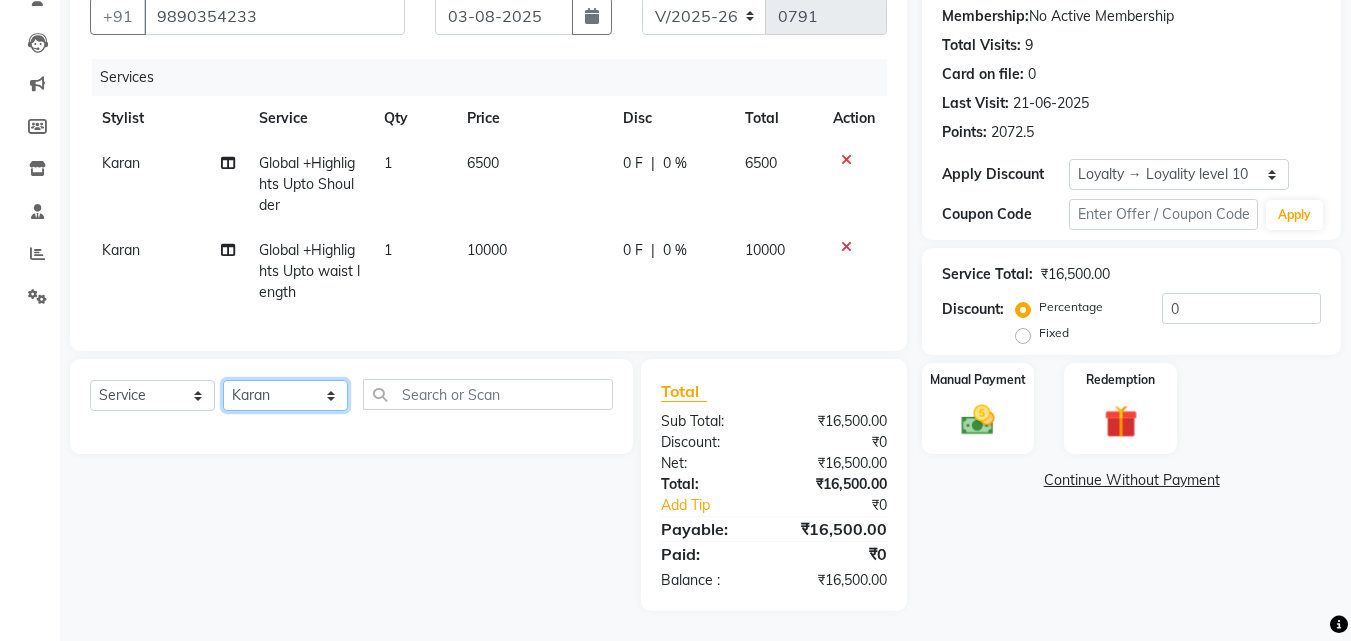 click on "Select Stylist ABHISHEKH Jaya Shinde Karan  Mahesh Rasal Mohd Monish Ahmed monika  NAAZ NIlesh pooja jaison Pooja Mam purva Sanket Sujata  Surekha Vandana  Chavan Vrsha jare" 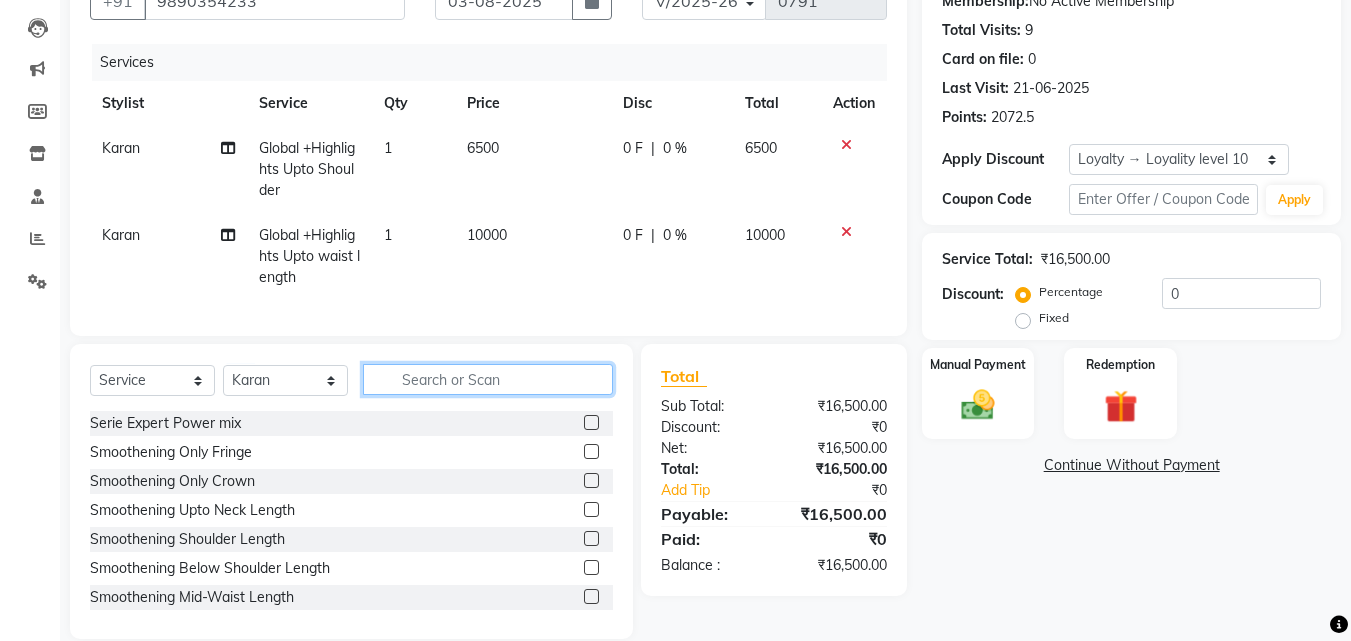 click 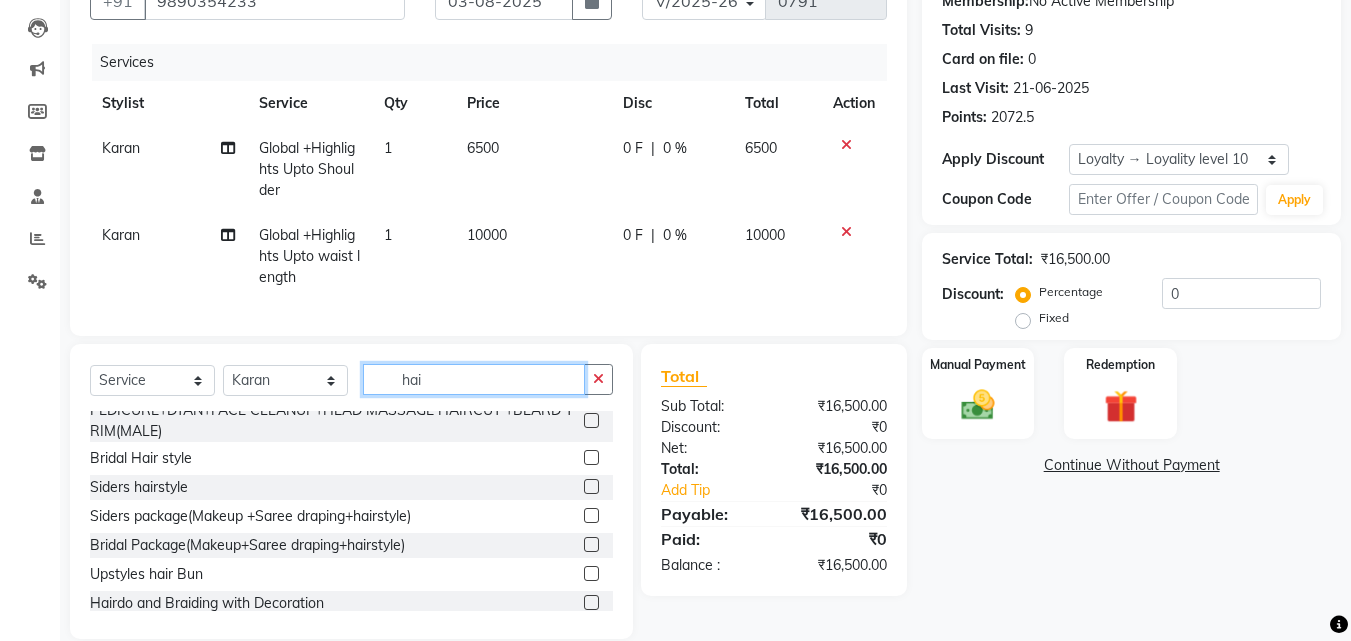 scroll, scrollTop: 700, scrollLeft: 0, axis: vertical 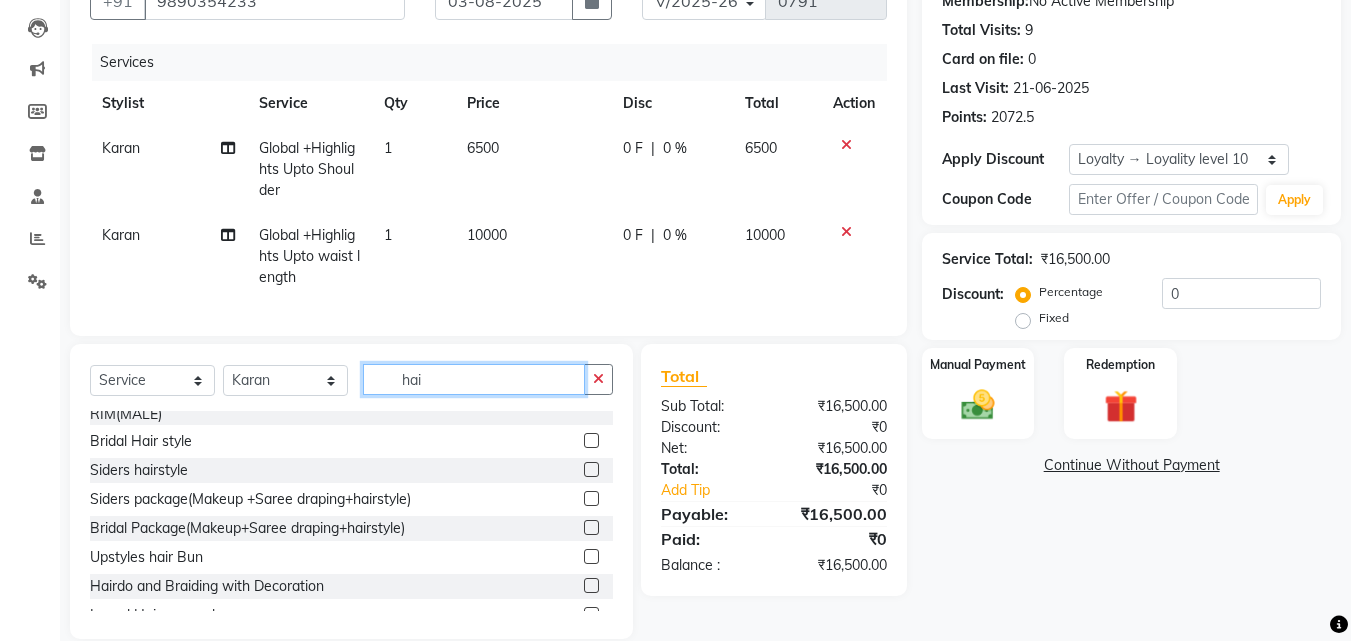 drag, startPoint x: 471, startPoint y: 402, endPoint x: 375, endPoint y: 390, distance: 96.74709 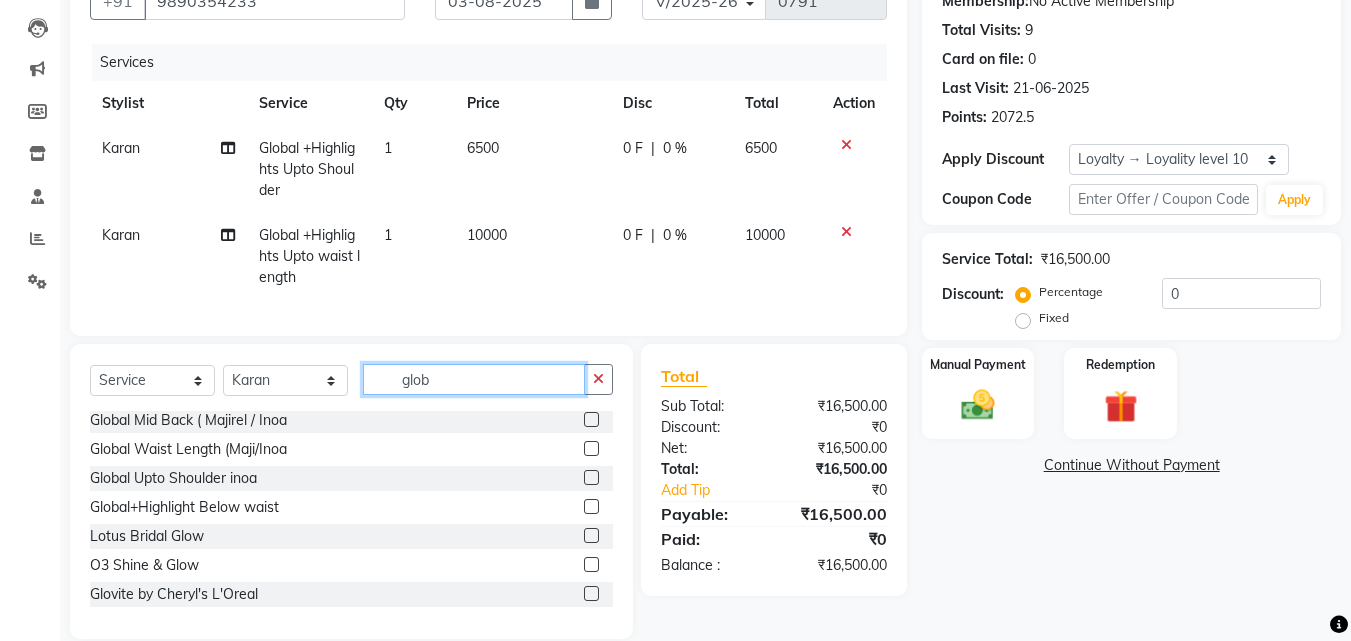 scroll, scrollTop: 380, scrollLeft: 0, axis: vertical 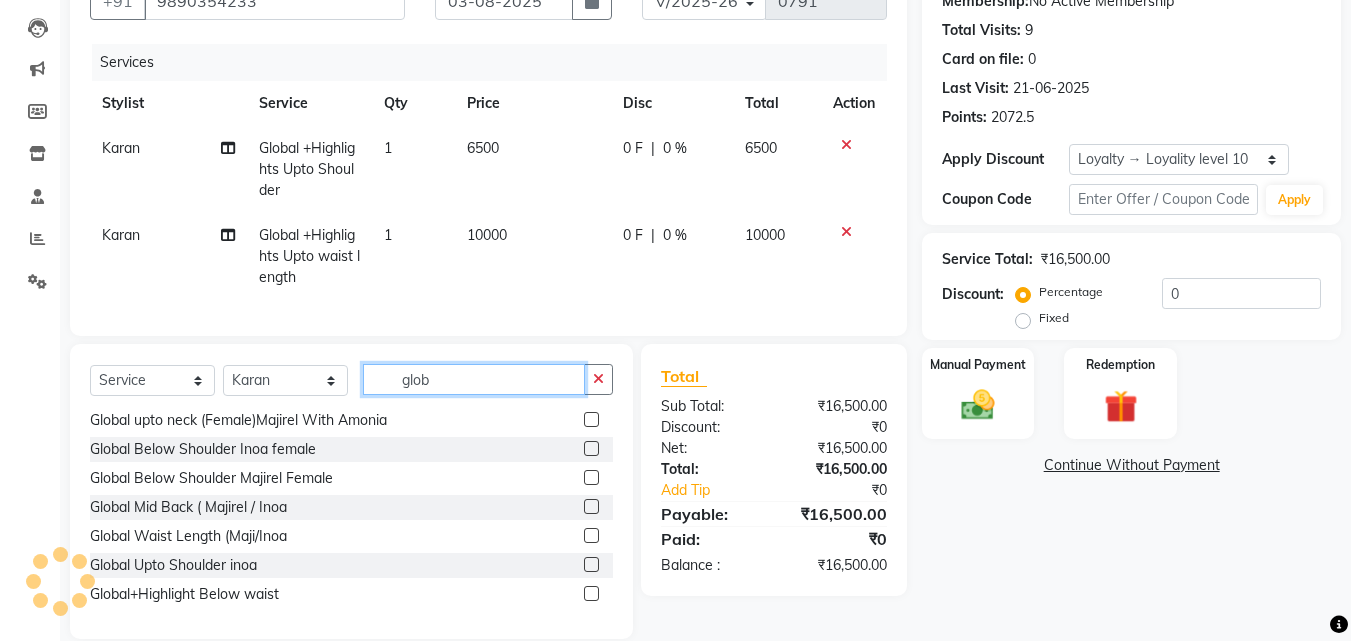 type on "glob" 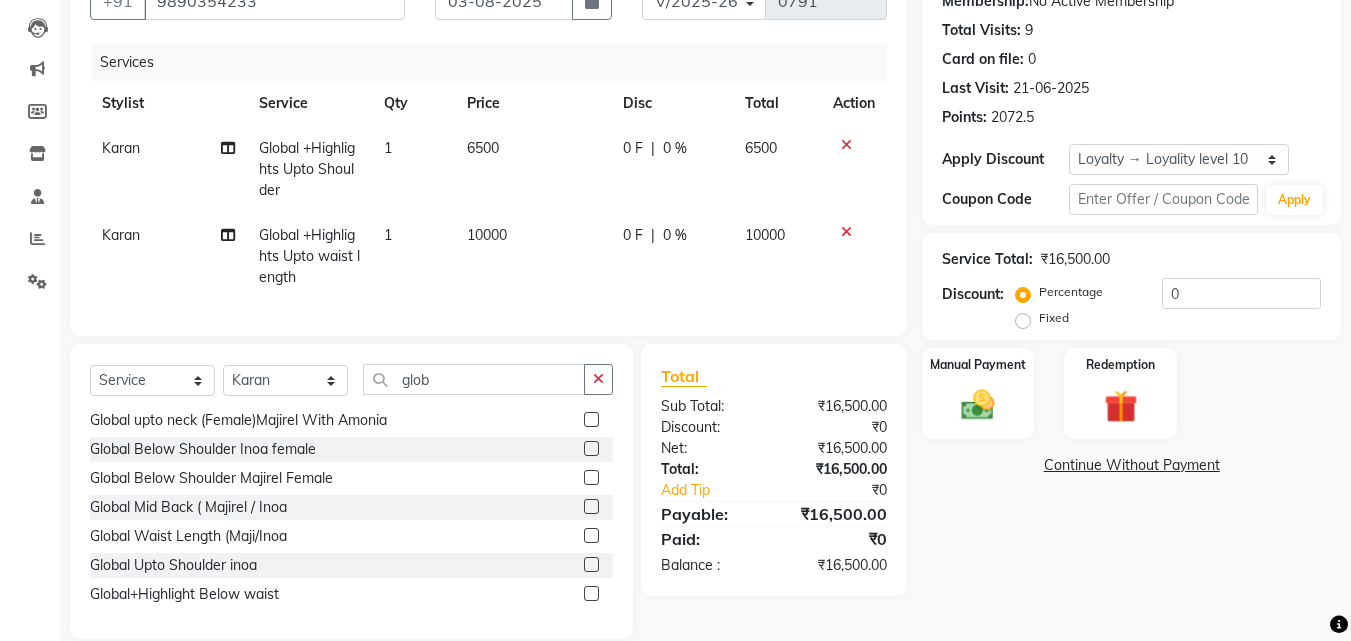 click 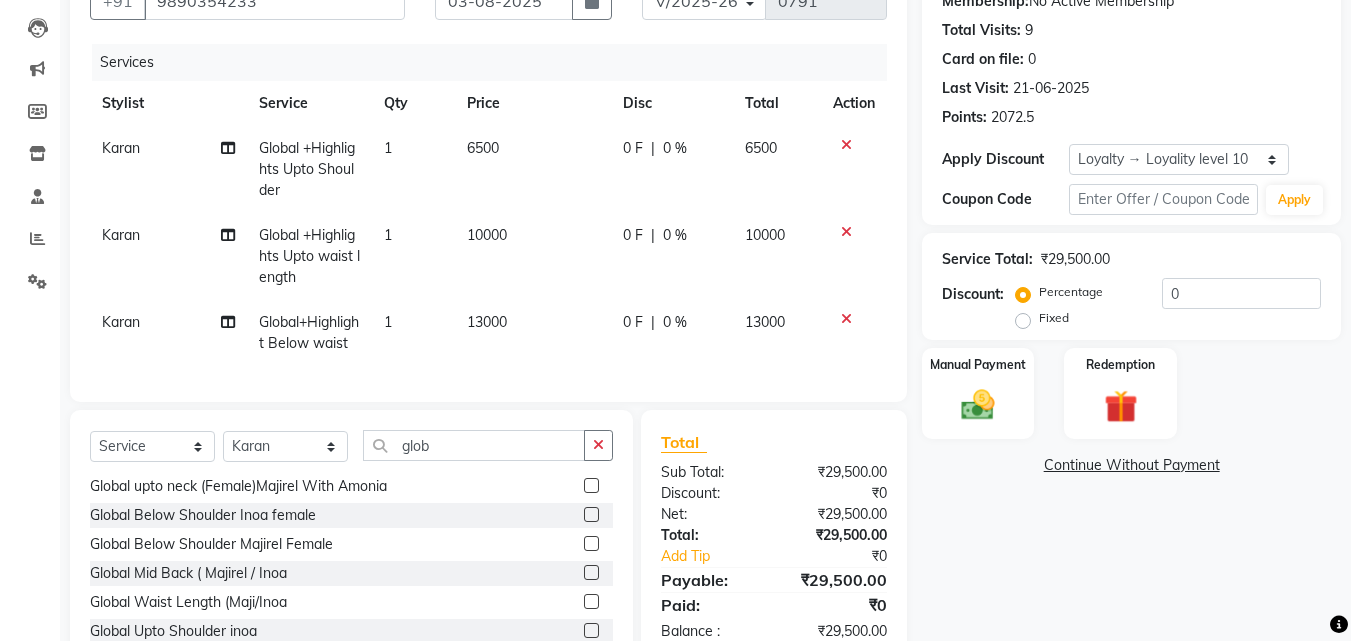 checkbox on "false" 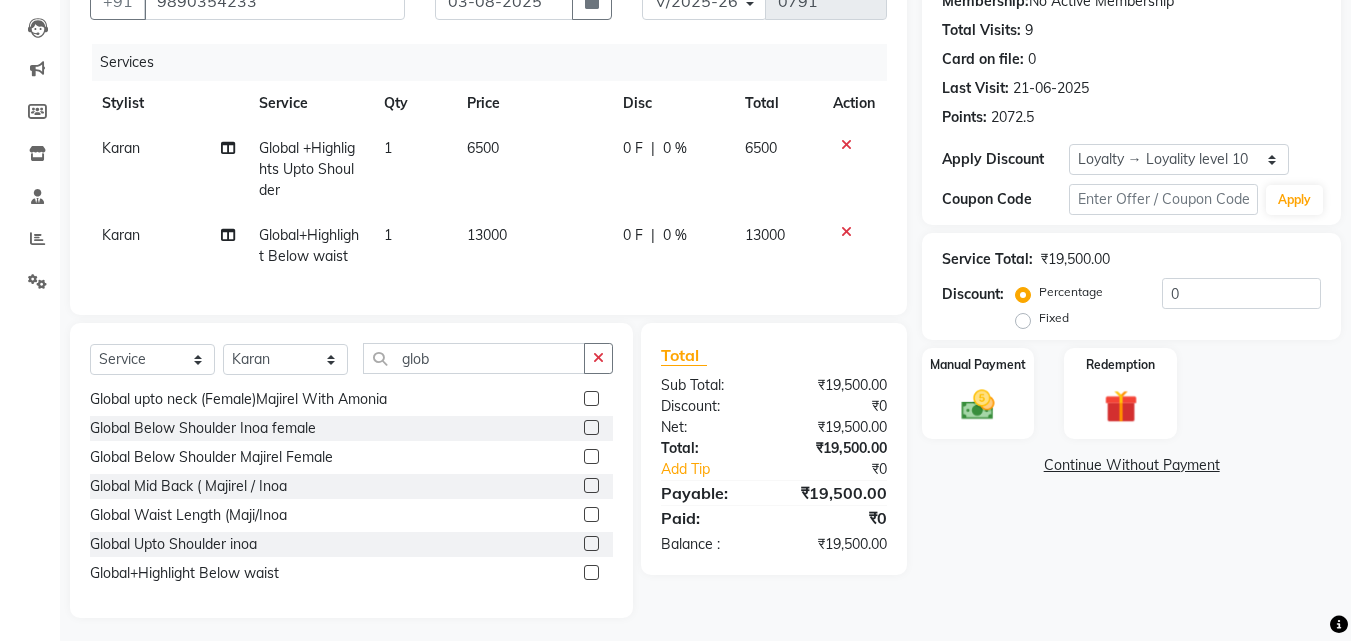 click 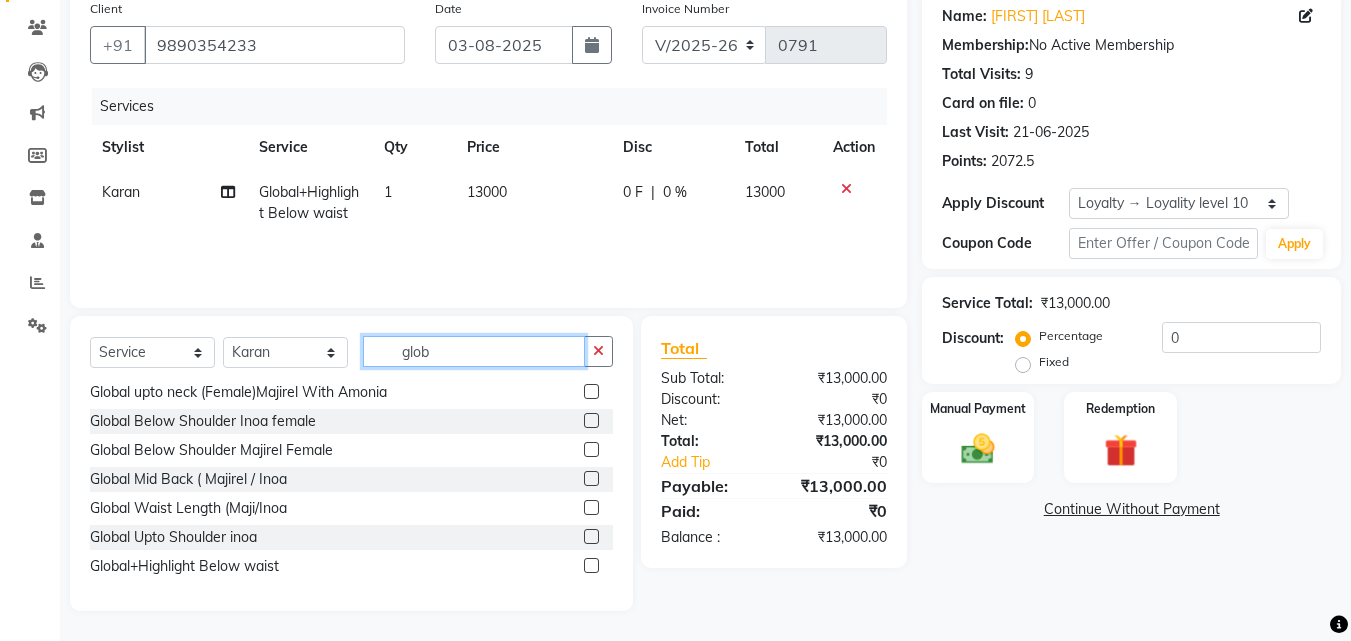 drag, startPoint x: 477, startPoint y: 358, endPoint x: 389, endPoint y: 349, distance: 88.45903 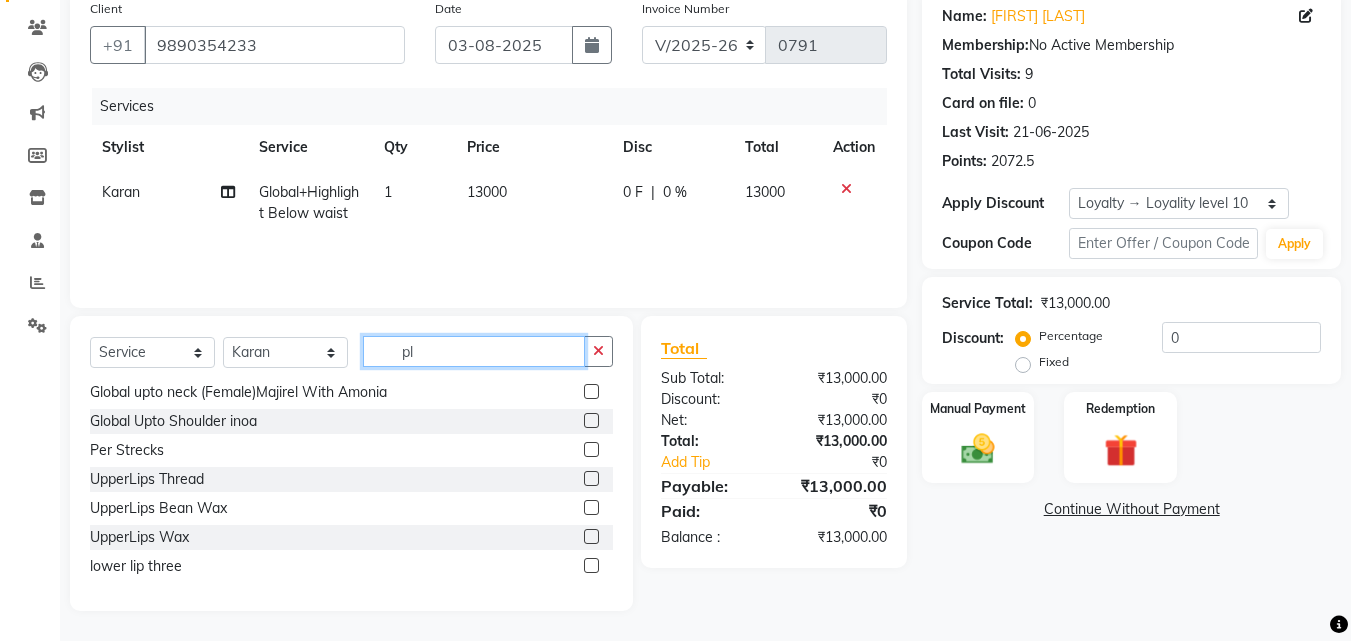 scroll, scrollTop: 223, scrollLeft: 0, axis: vertical 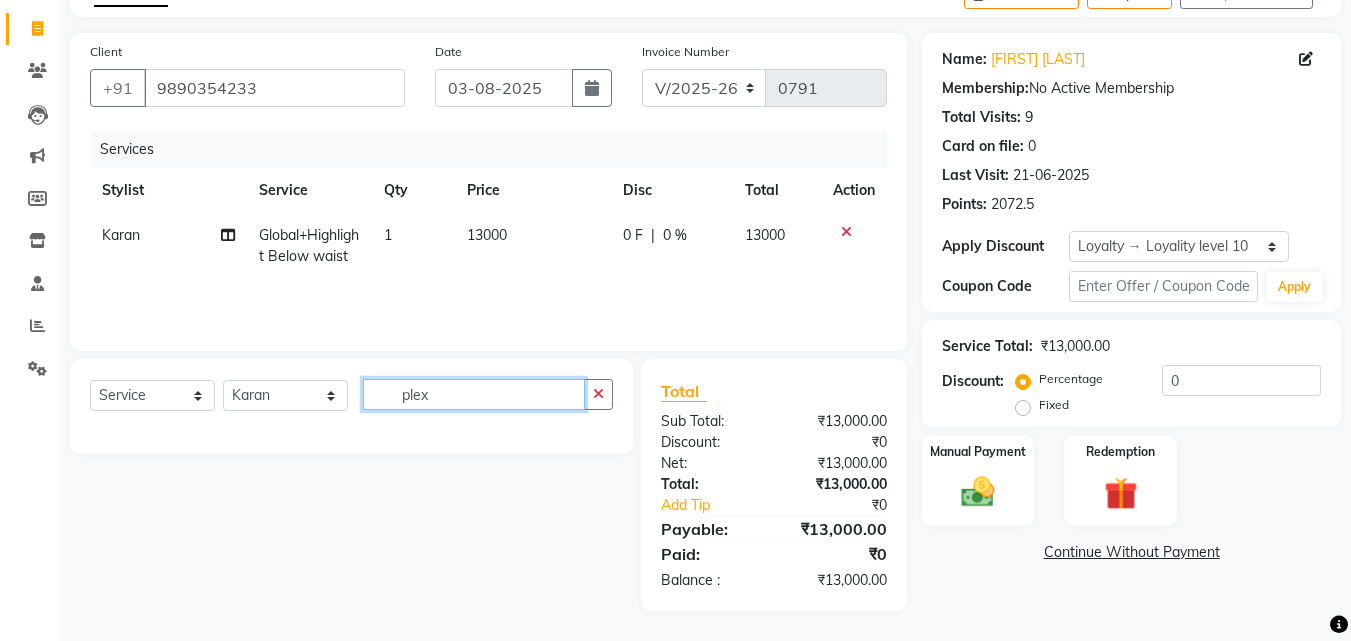 drag, startPoint x: 443, startPoint y: 402, endPoint x: 376, endPoint y: 402, distance: 67 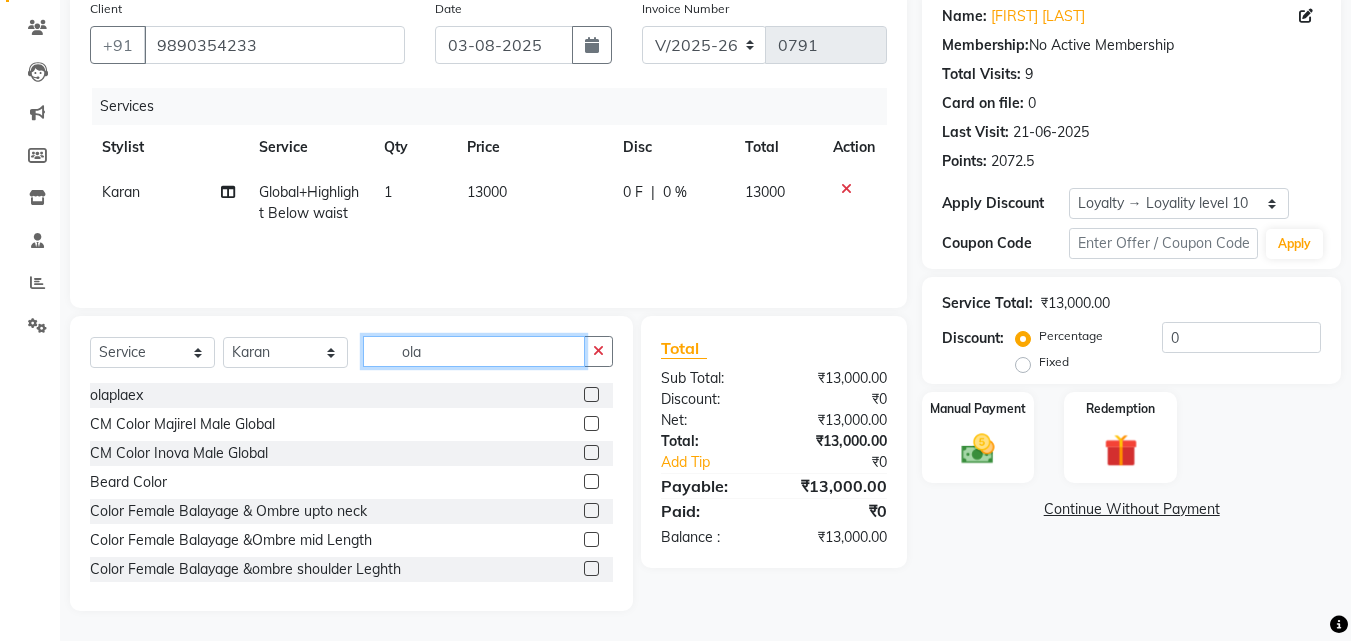 scroll, scrollTop: 117, scrollLeft: 0, axis: vertical 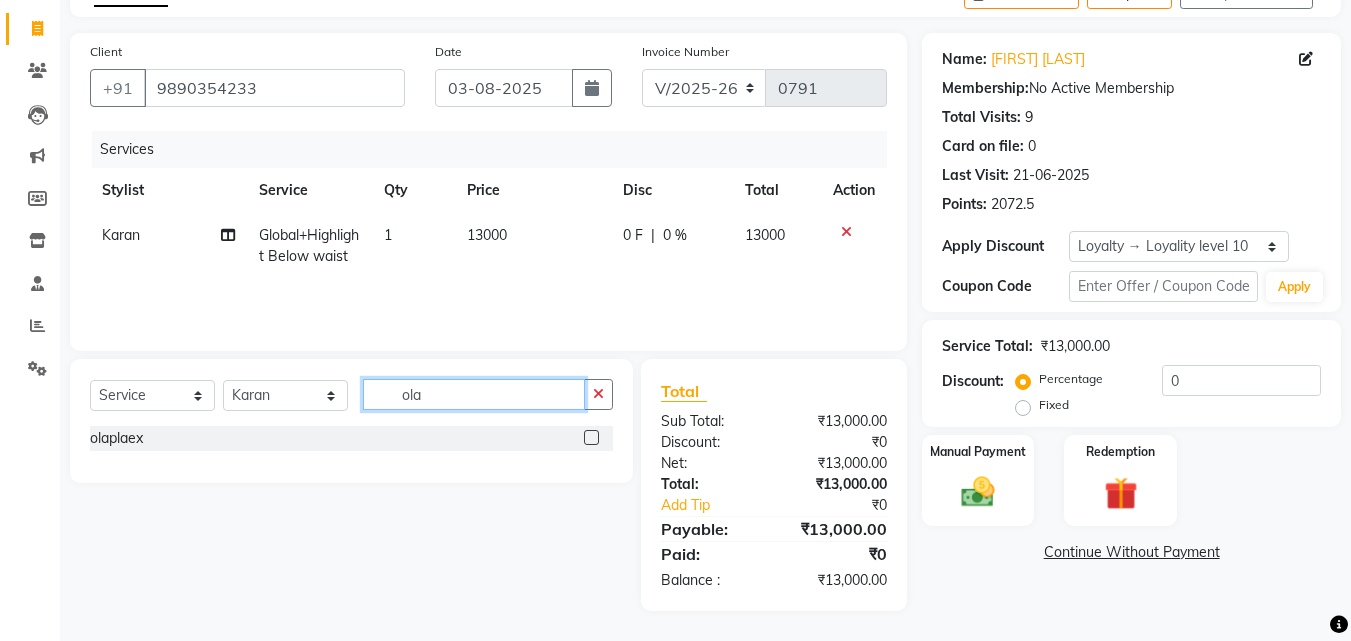 type on "ola" 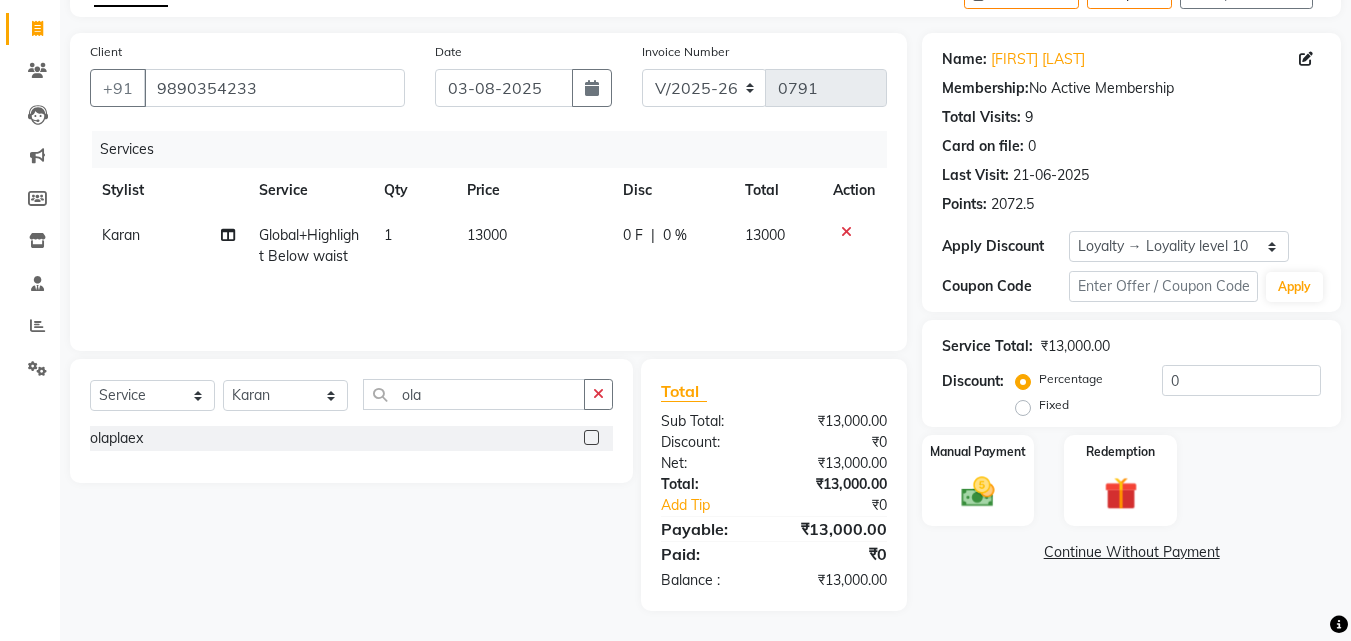 click 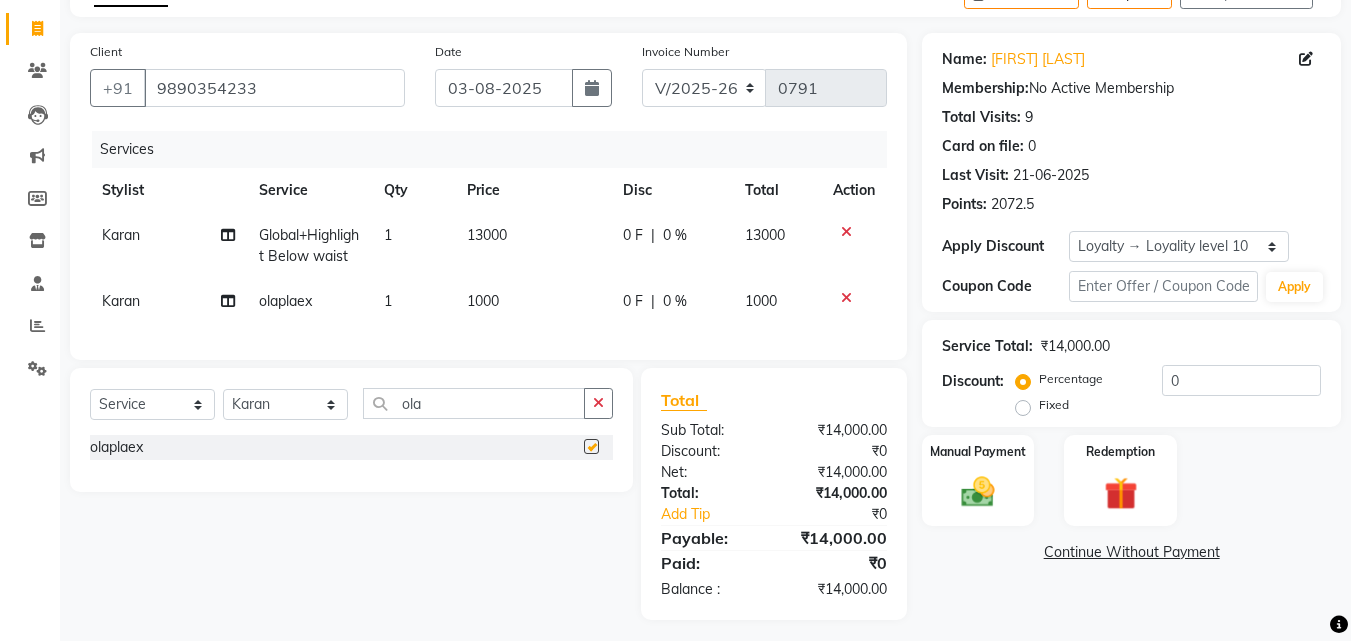 checkbox on "false" 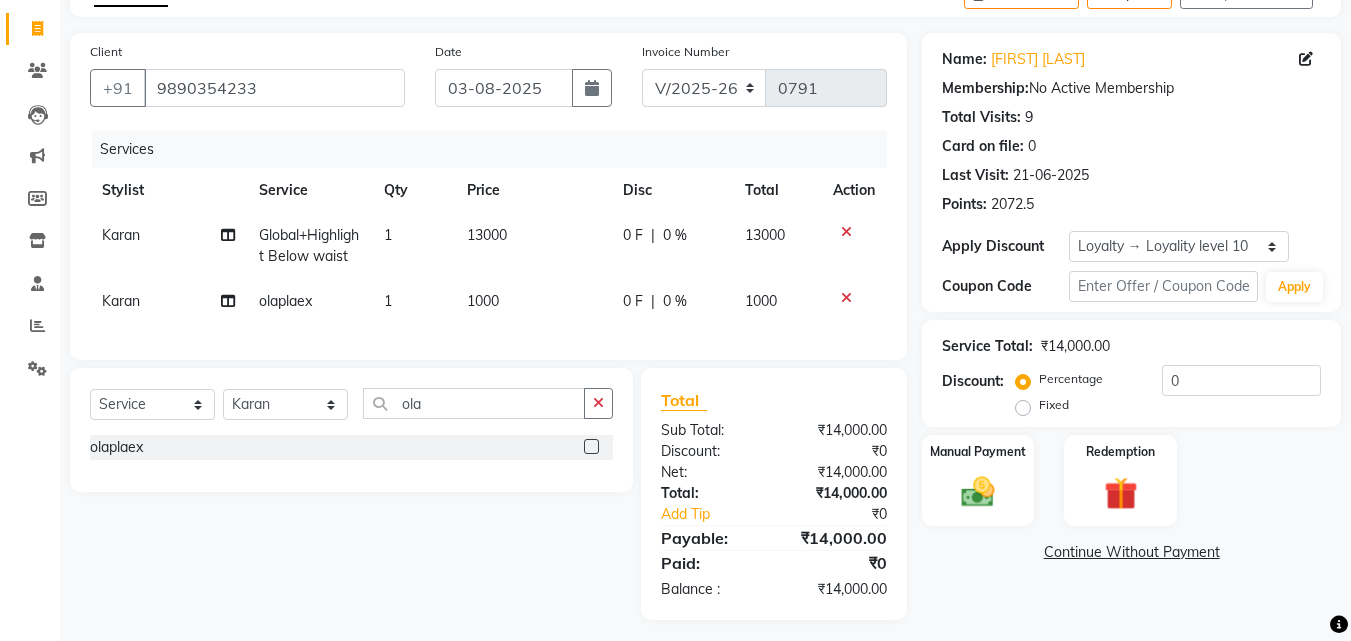 drag, startPoint x: 533, startPoint y: 286, endPoint x: 516, endPoint y: 291, distance: 17.720045 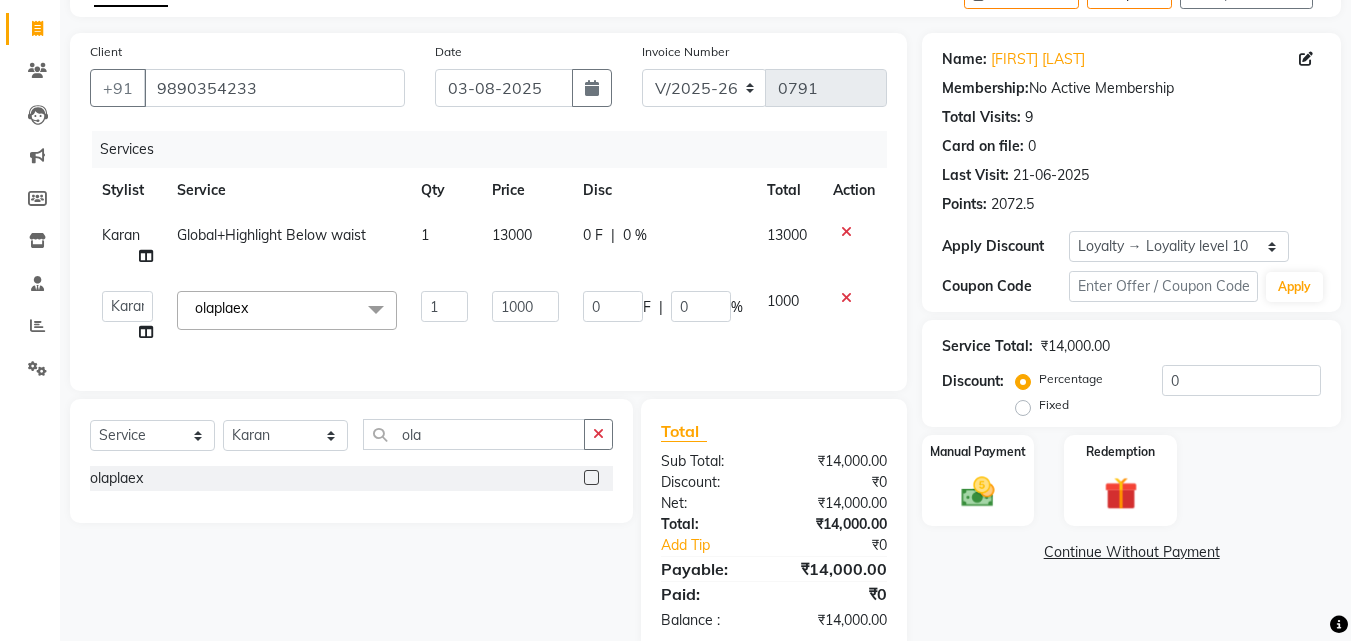 click on "1000" 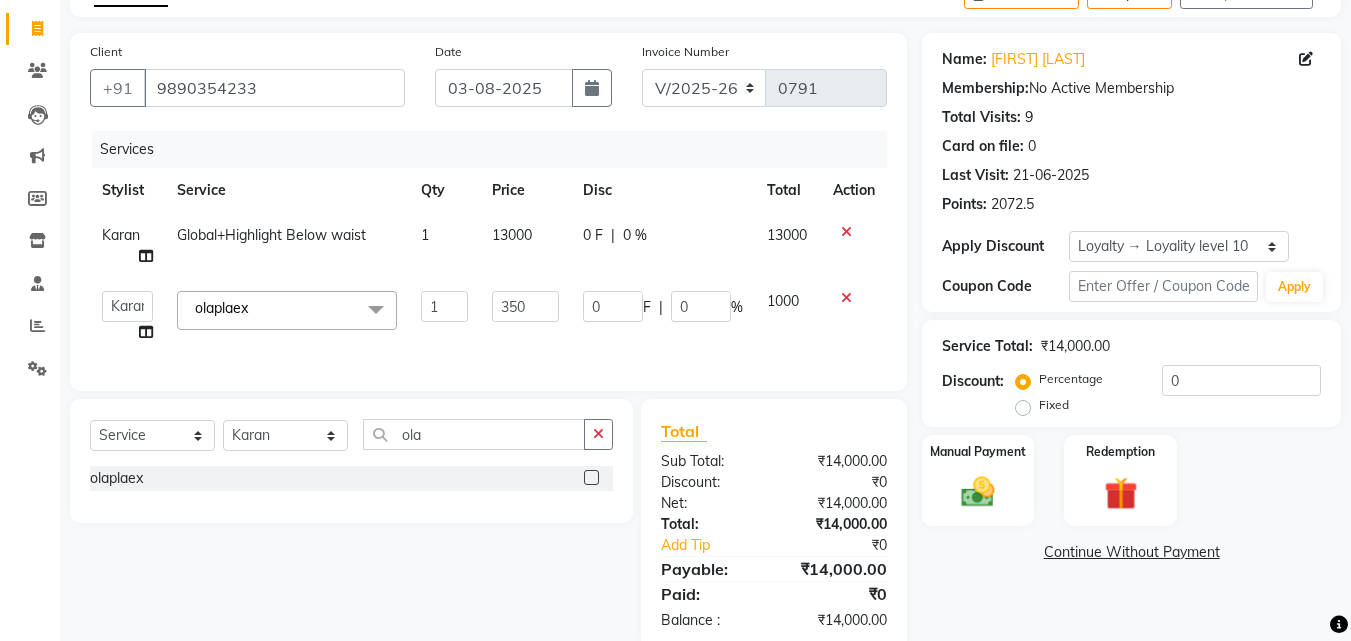 type on "3500" 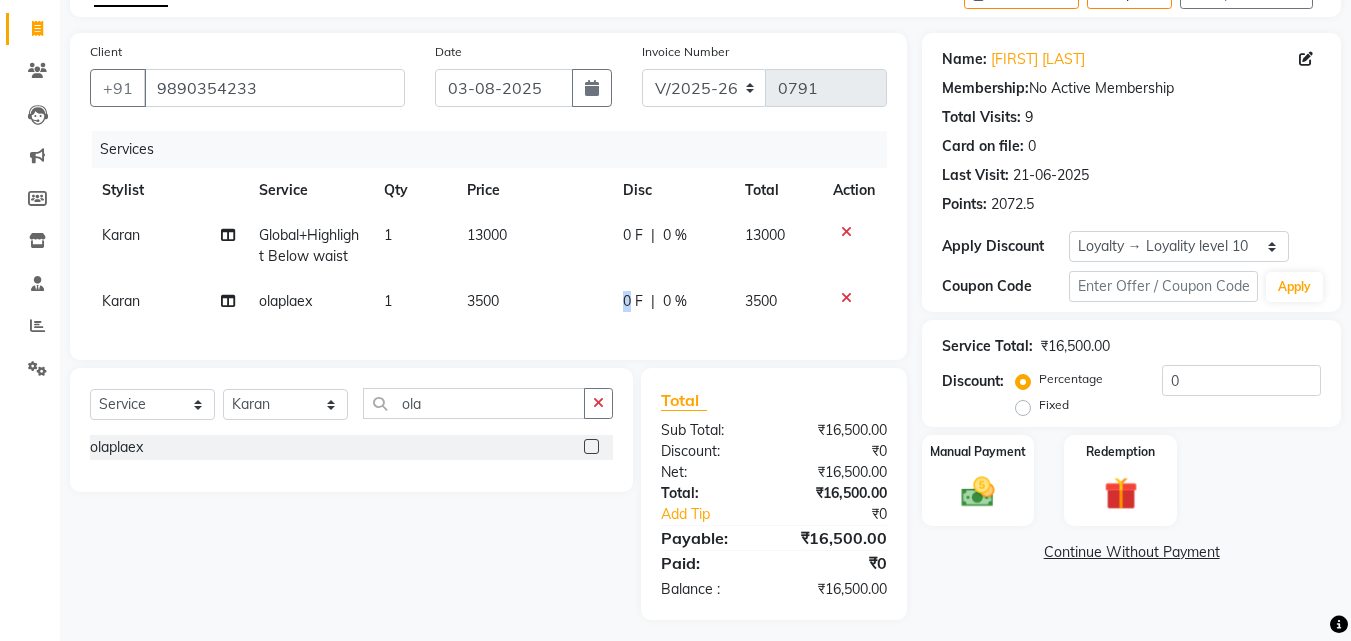 click on "0 F" 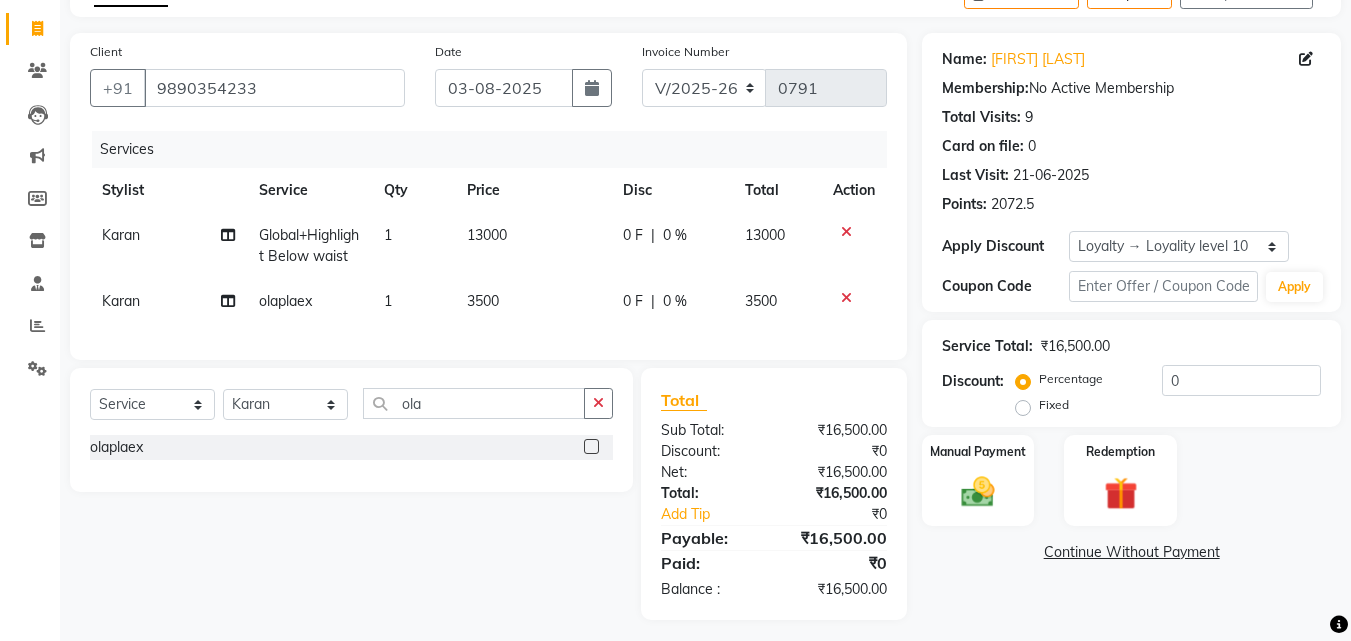 select on "51203" 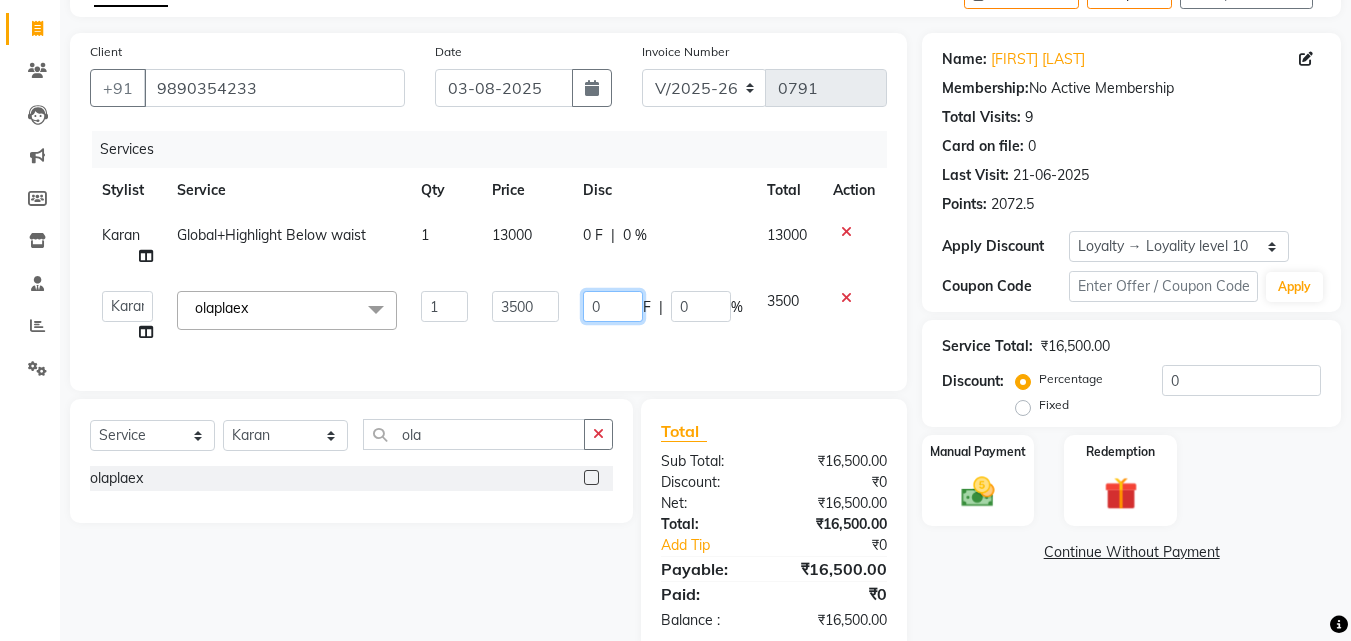 drag, startPoint x: 619, startPoint y: 307, endPoint x: 592, endPoint y: 308, distance: 27.018513 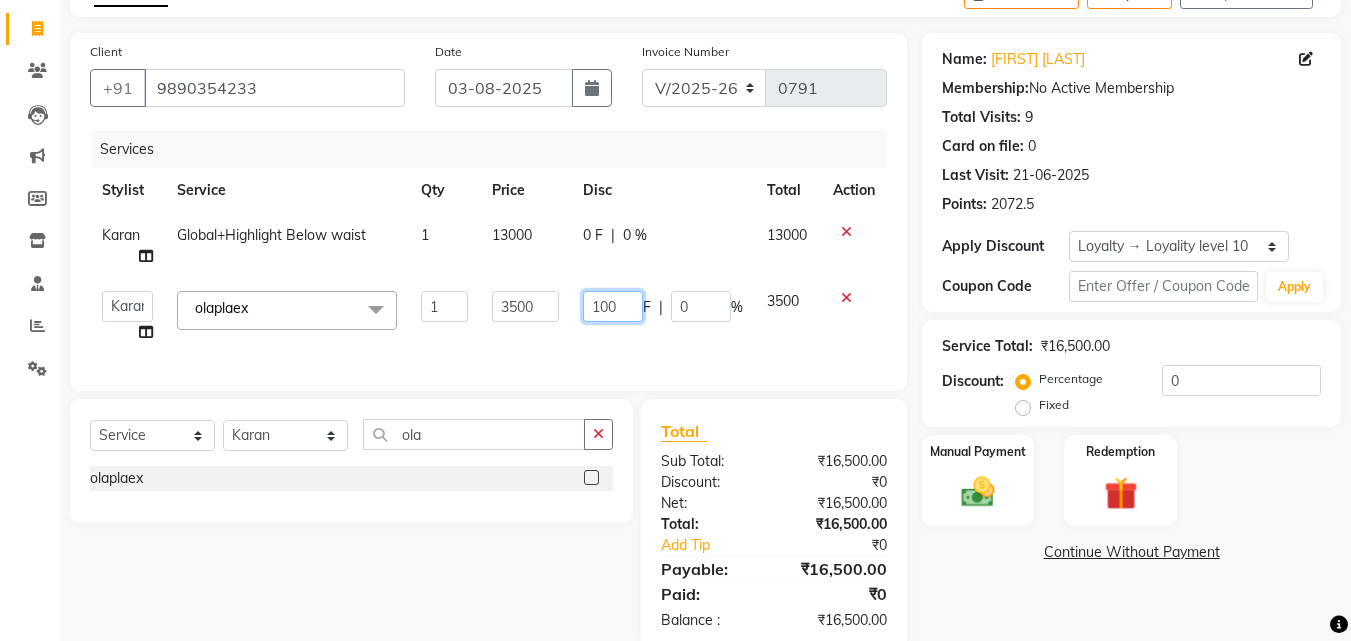 type on "1000" 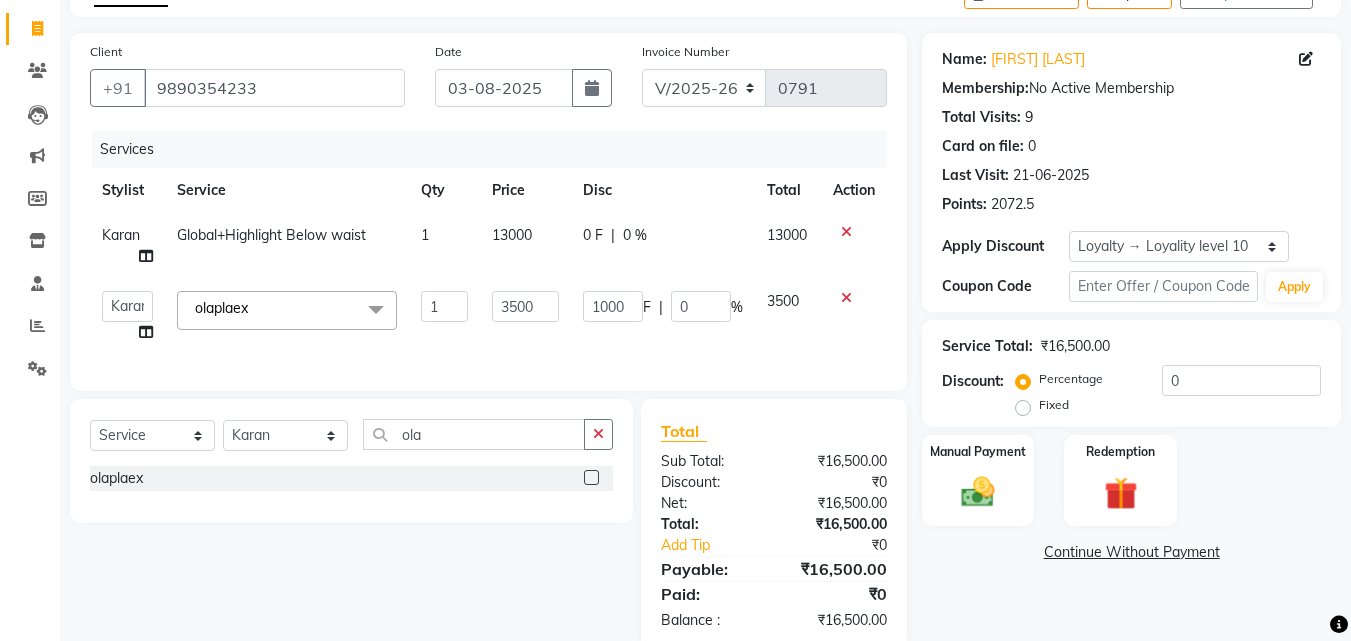 click on "Services" 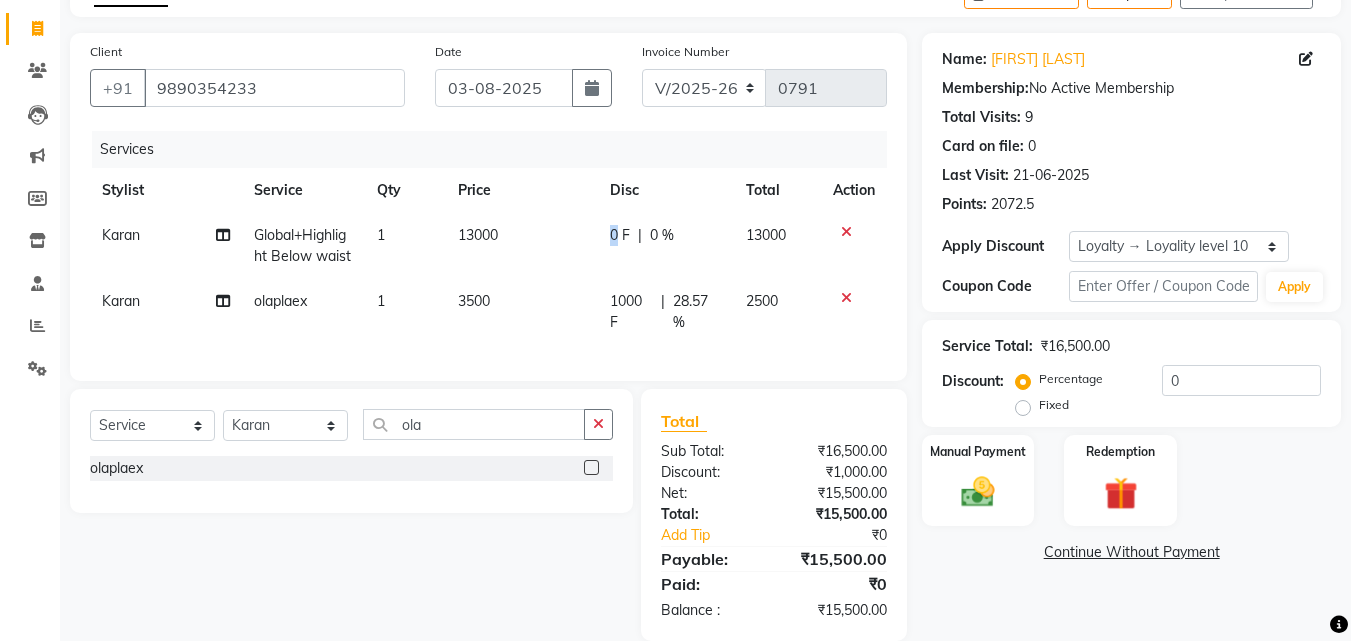 drag, startPoint x: 616, startPoint y: 233, endPoint x: 600, endPoint y: 233, distance: 16 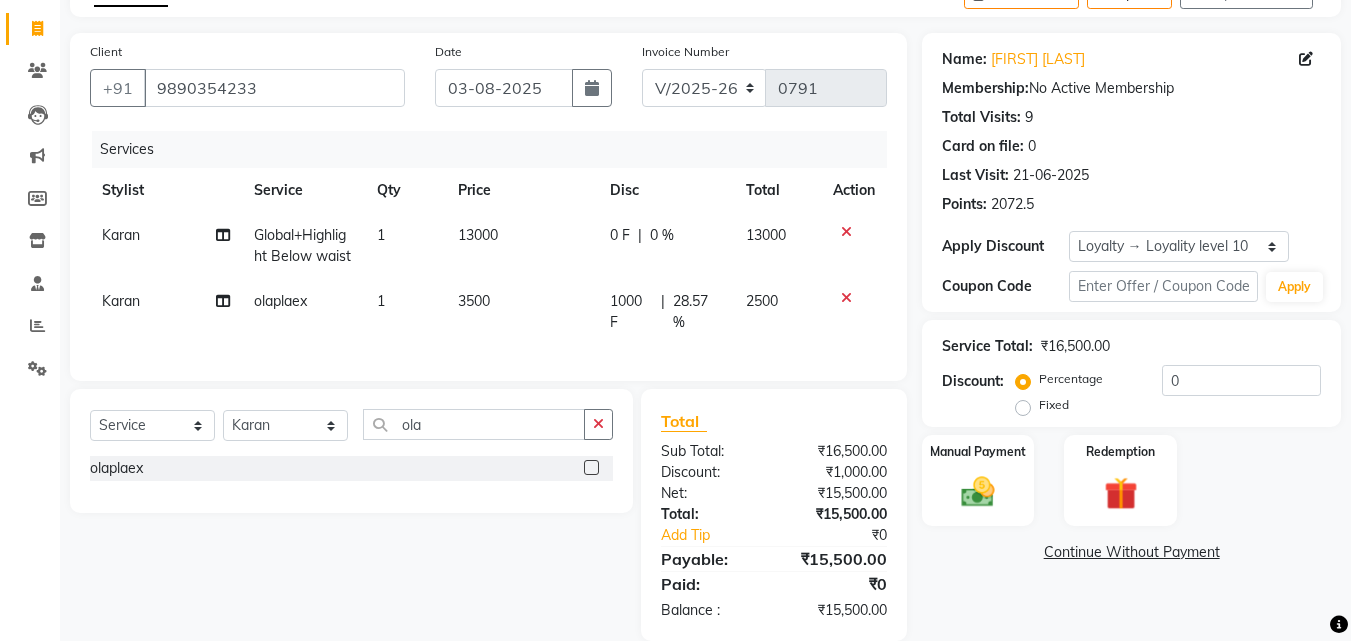 select on "51203" 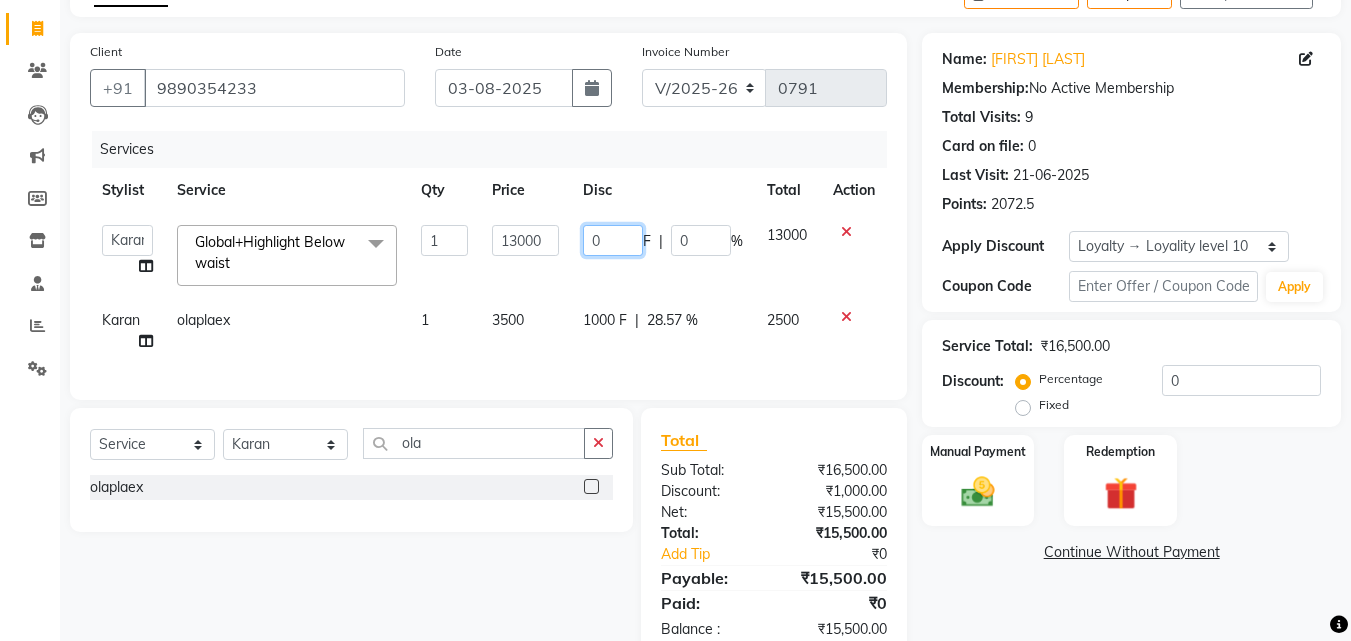 drag, startPoint x: 608, startPoint y: 247, endPoint x: 588, endPoint y: 246, distance: 20.024984 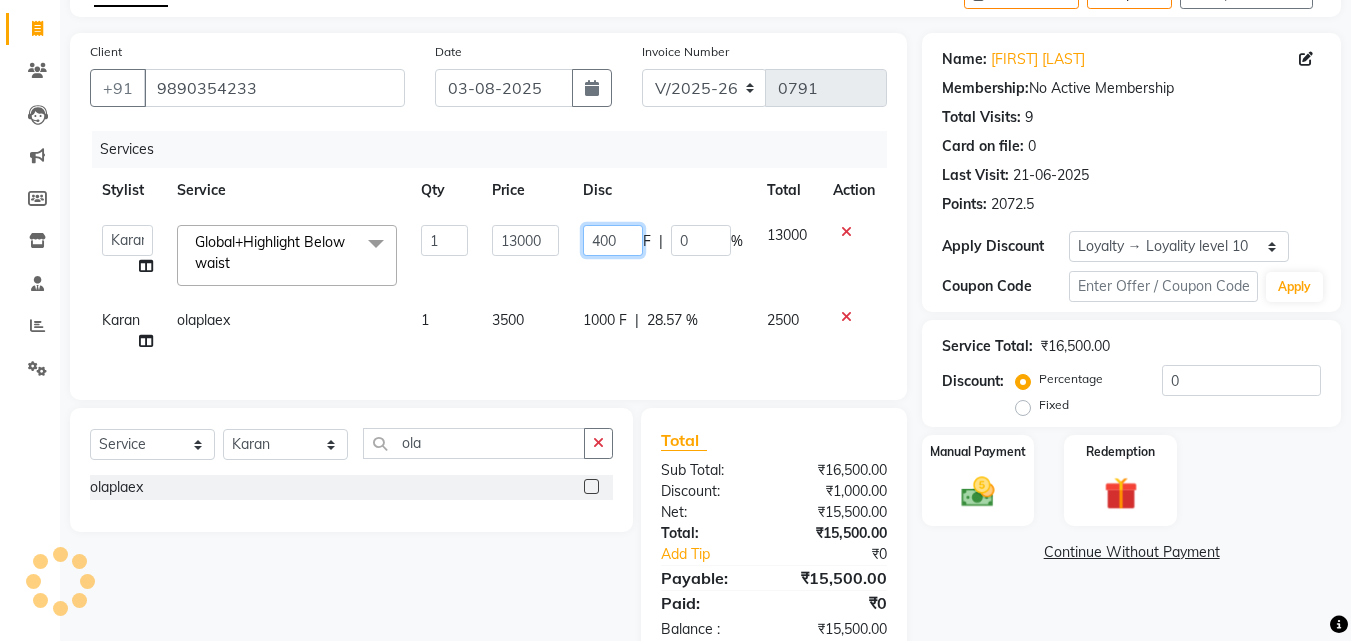 type on "4000" 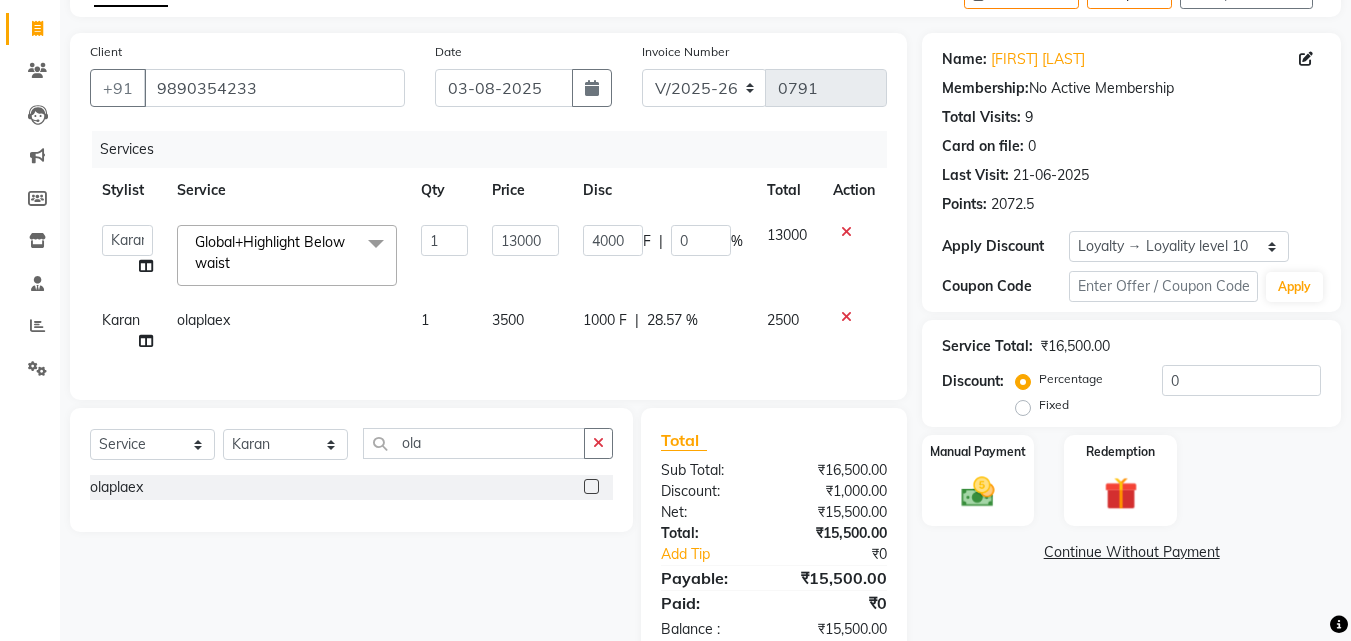 click on "Disc" 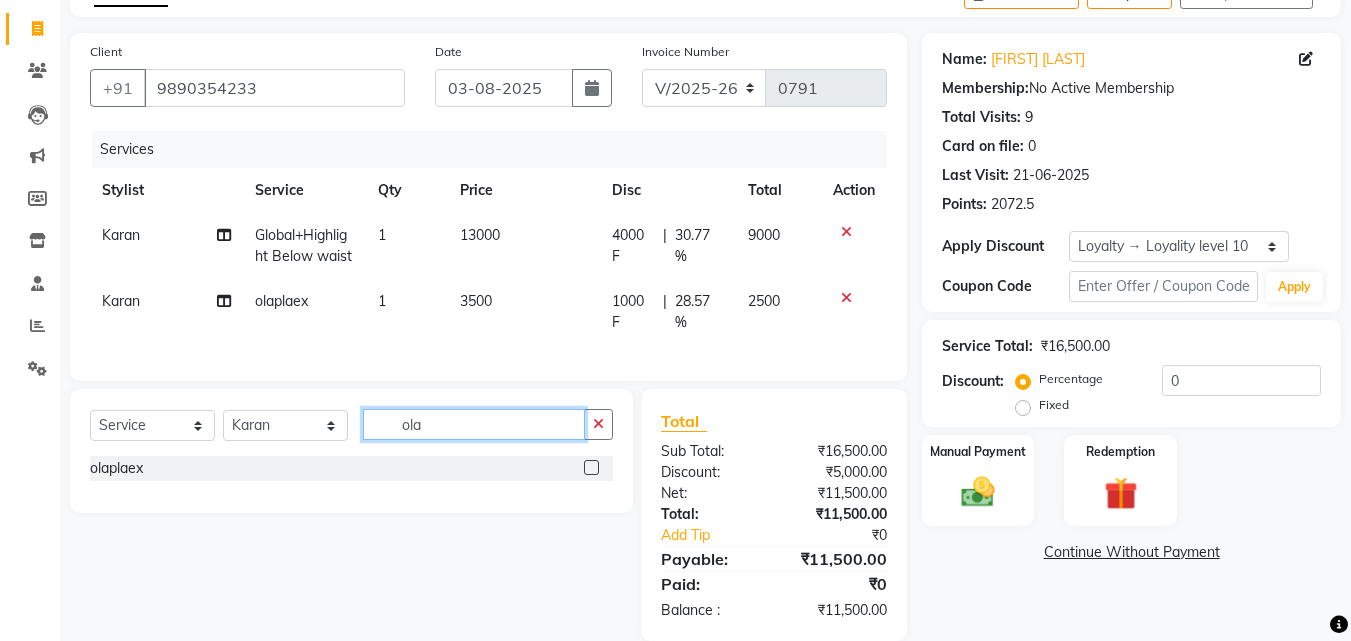 drag, startPoint x: 451, startPoint y: 448, endPoint x: 400, endPoint y: 448, distance: 51 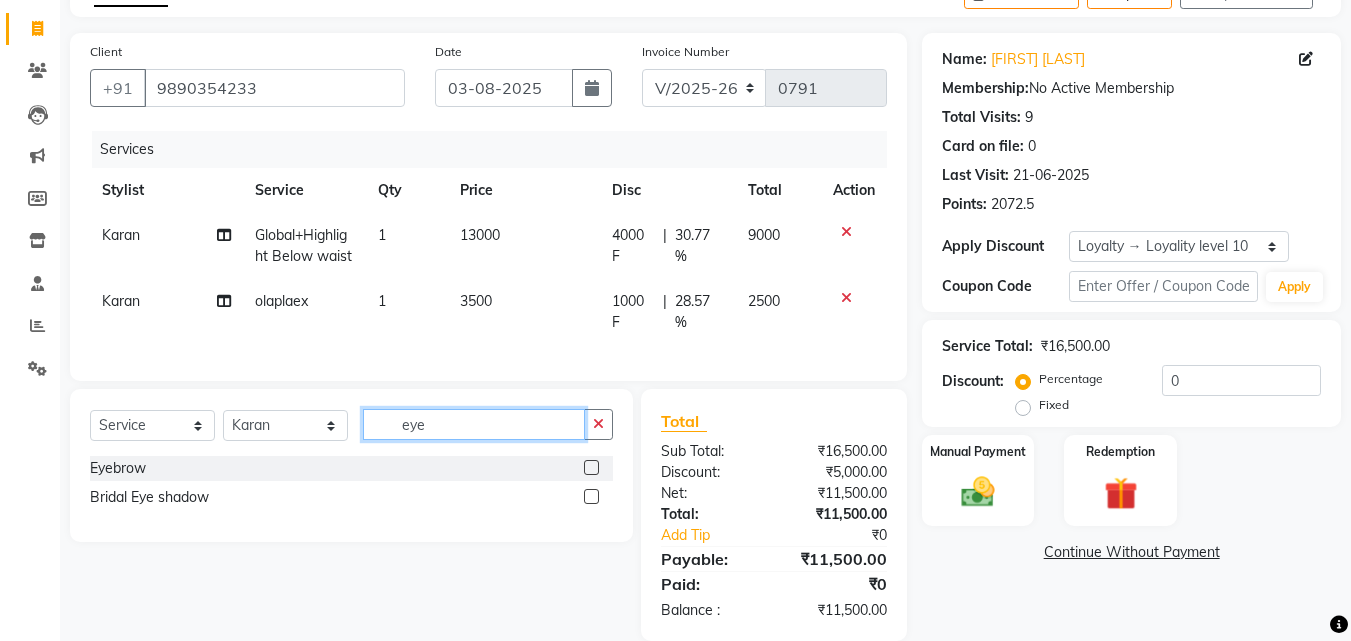 type on "eye" 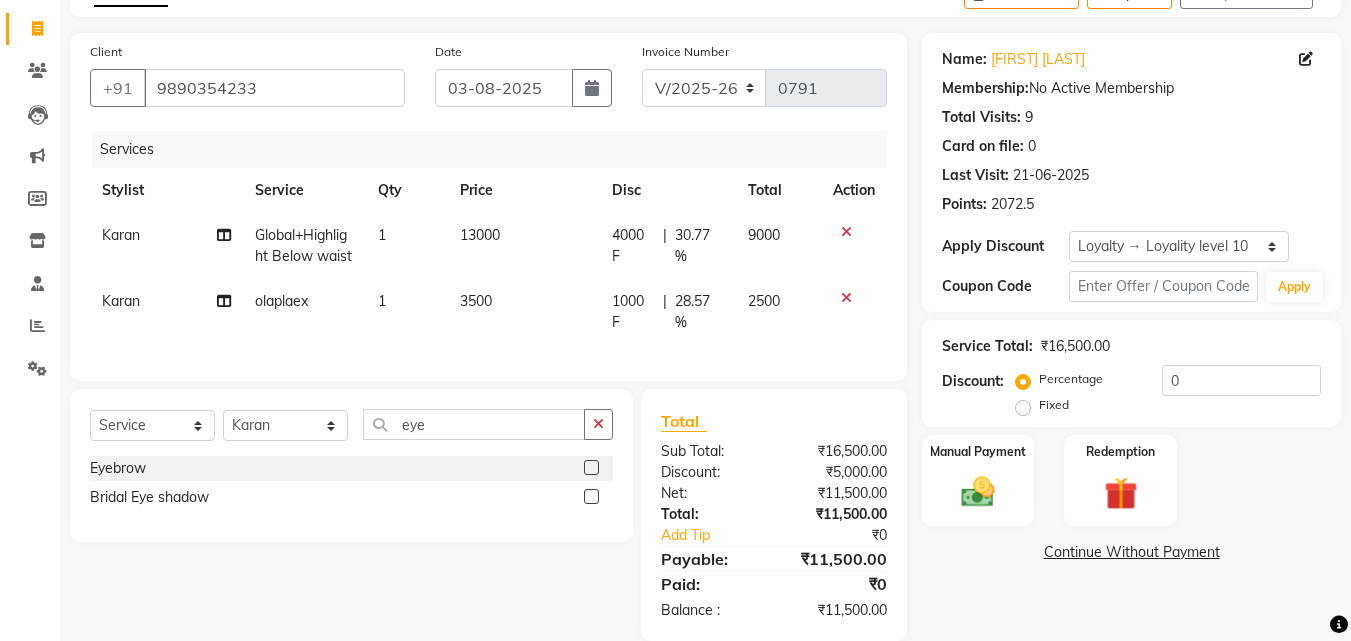 click 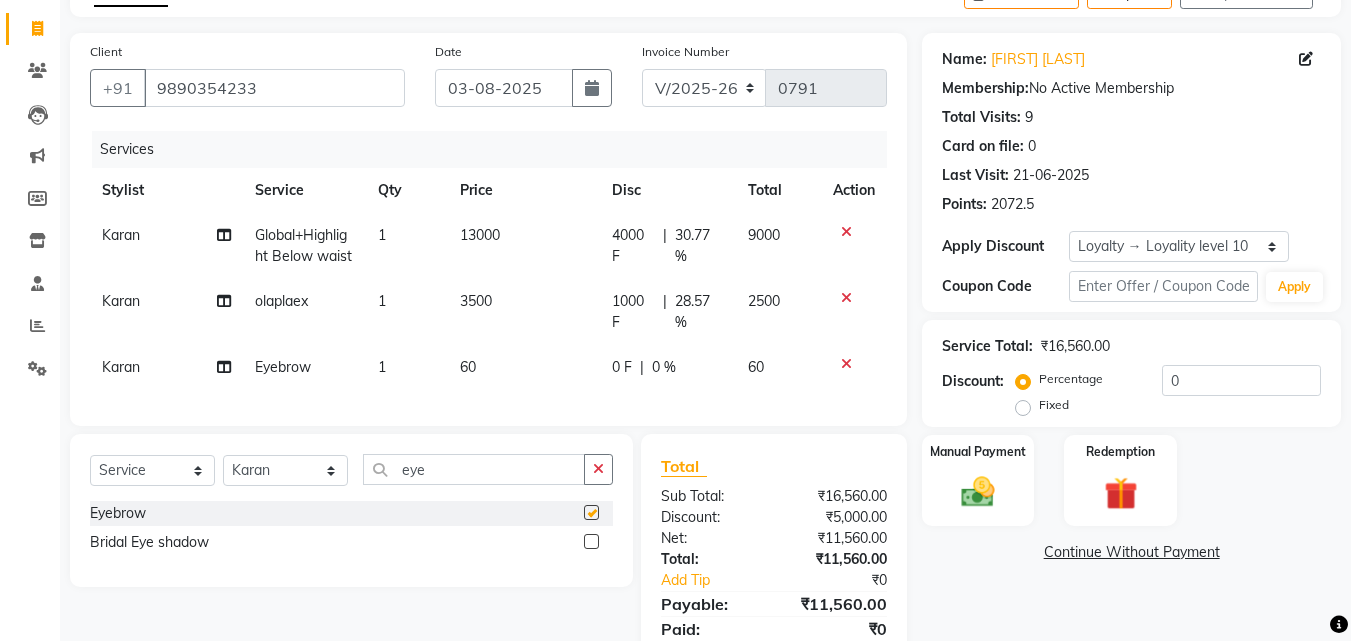 checkbox on "false" 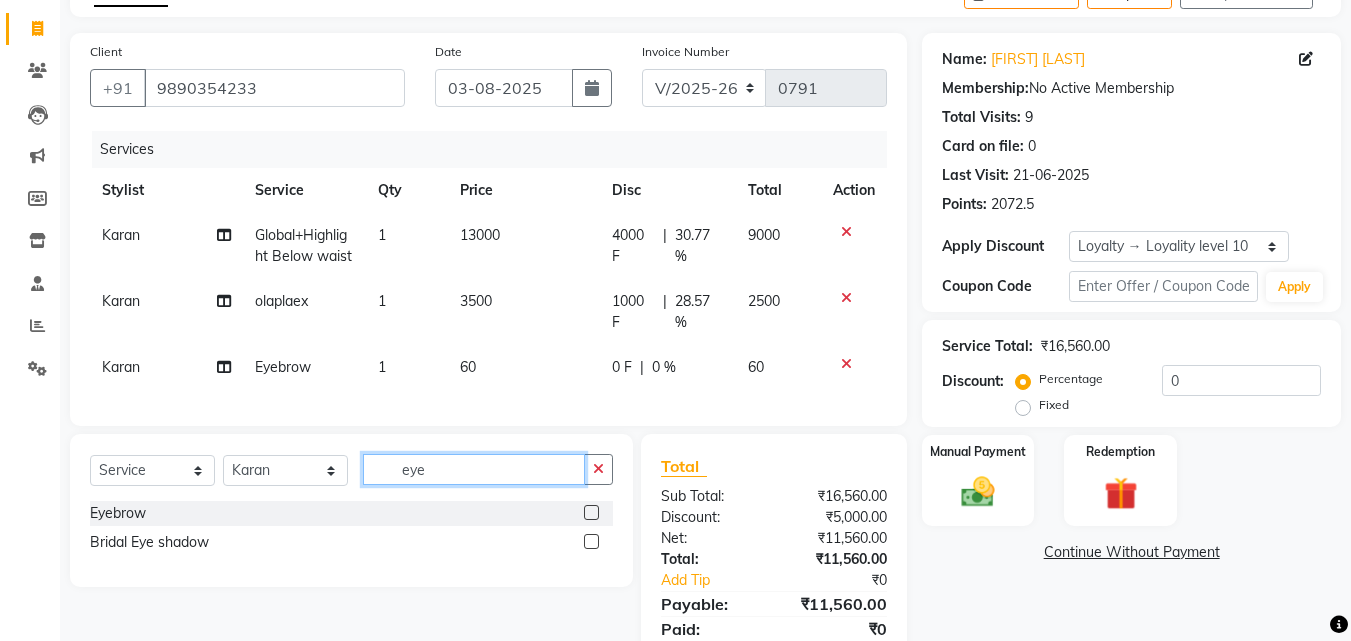 drag, startPoint x: 492, startPoint y: 473, endPoint x: 373, endPoint y: 481, distance: 119.26861 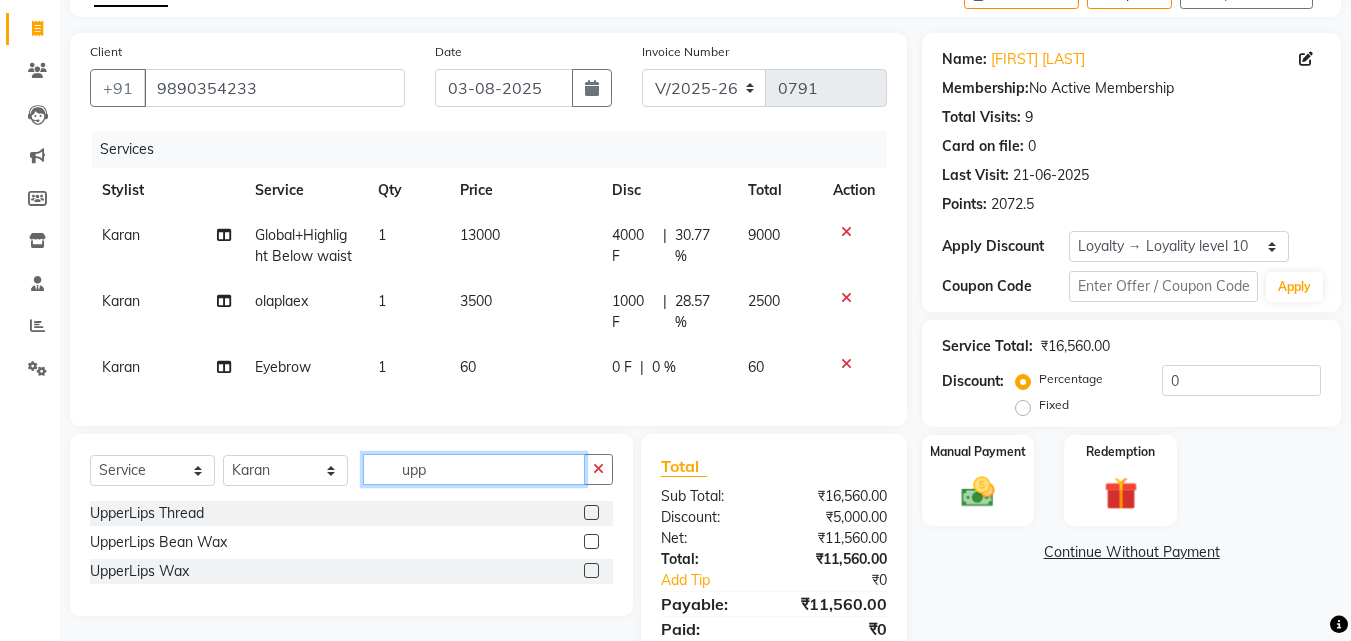 type on "upp" 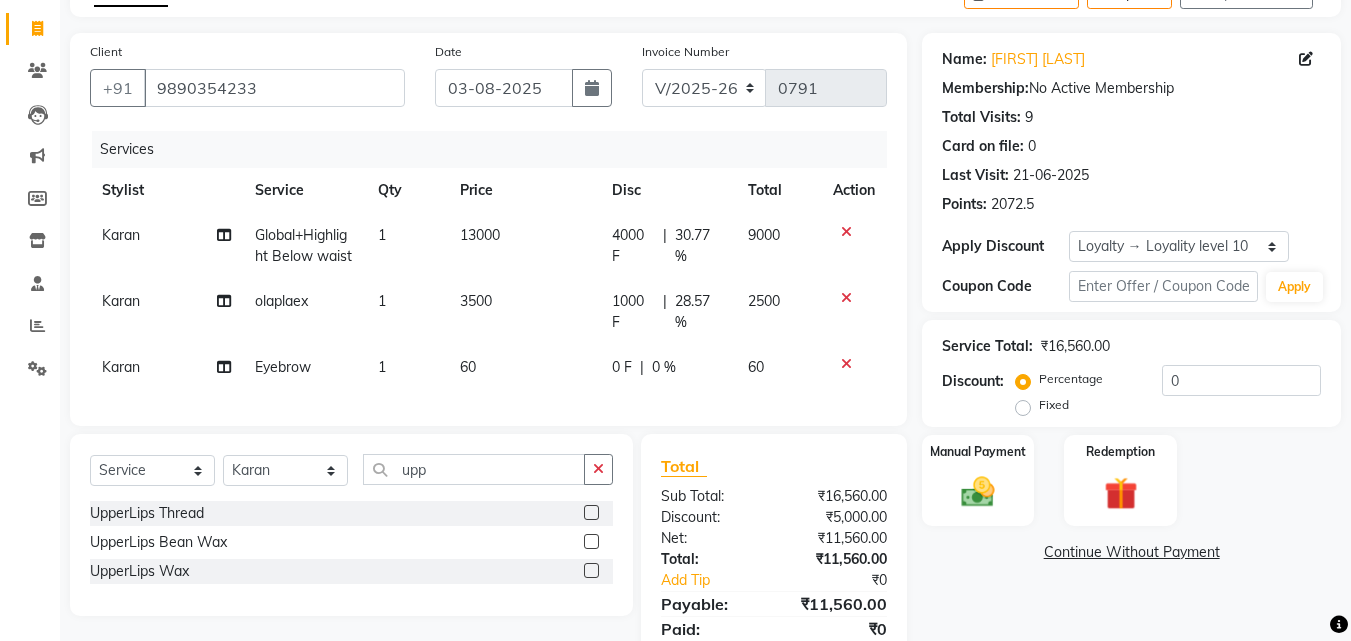 click 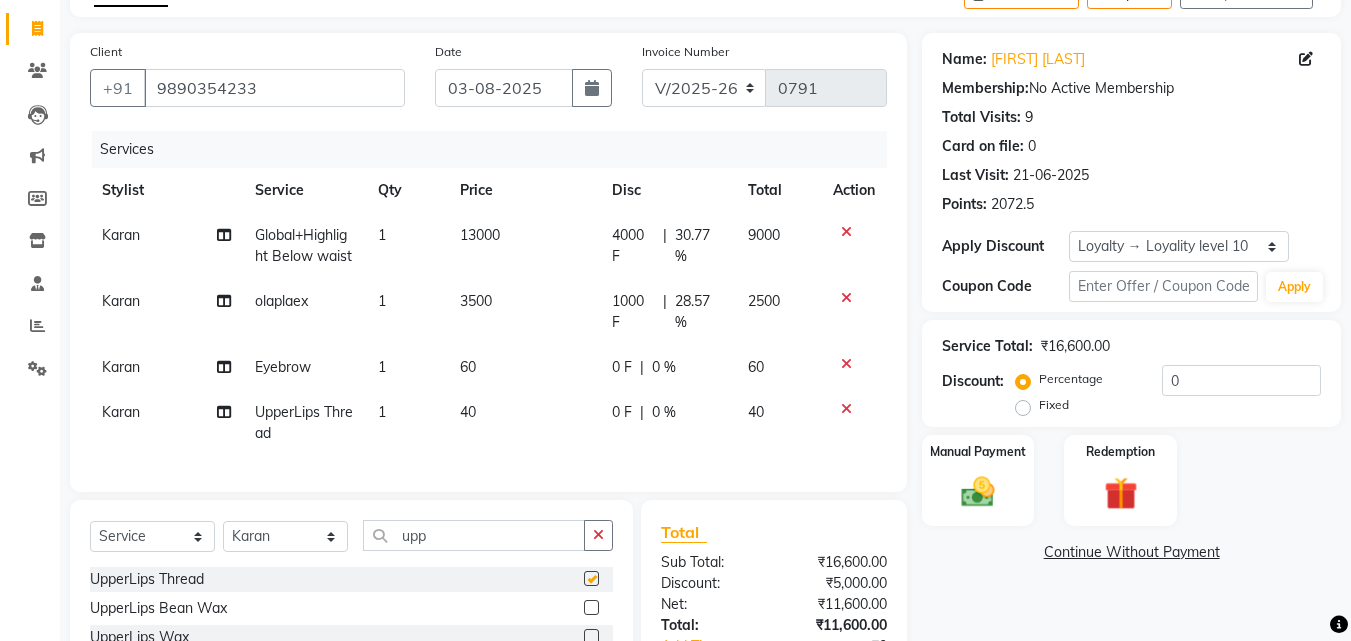 checkbox on "false" 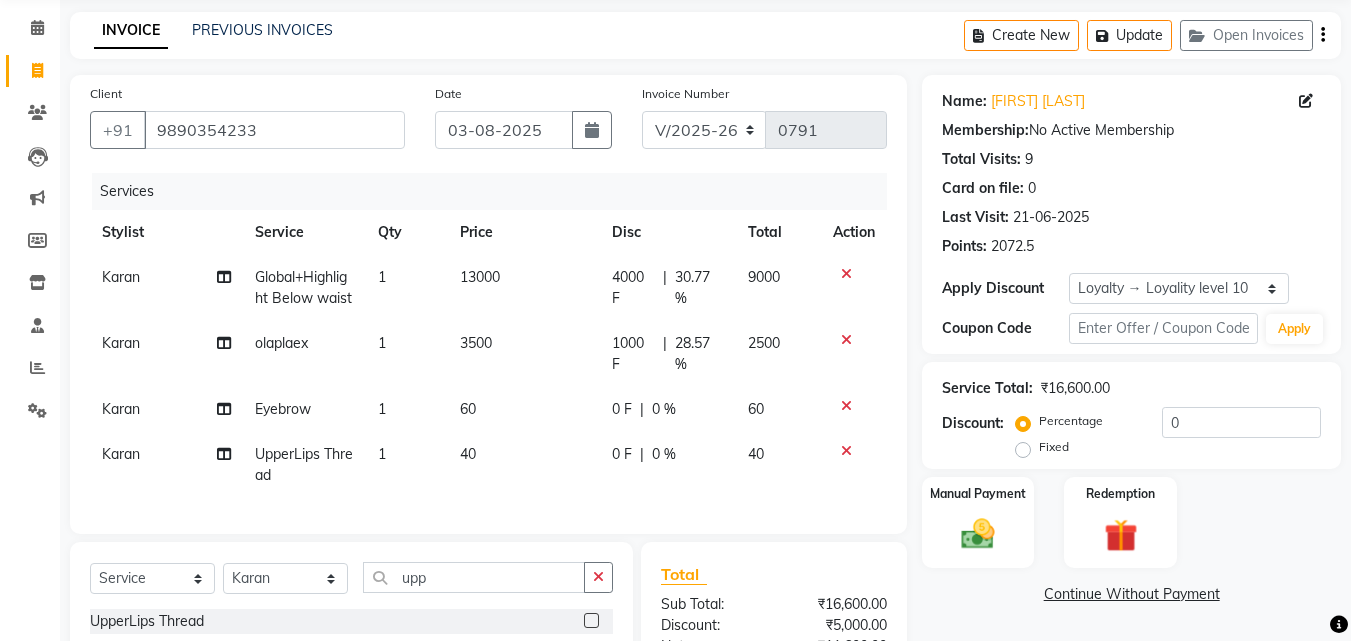 scroll, scrollTop: 73, scrollLeft: 0, axis: vertical 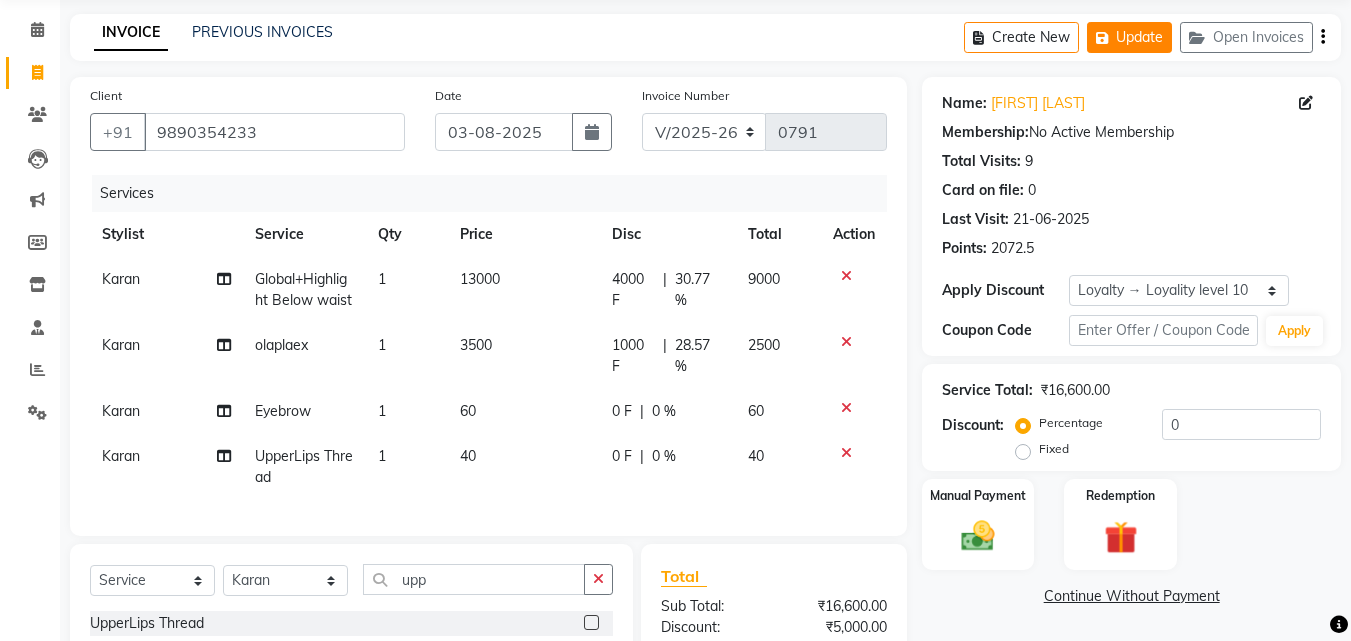 click on "Update" 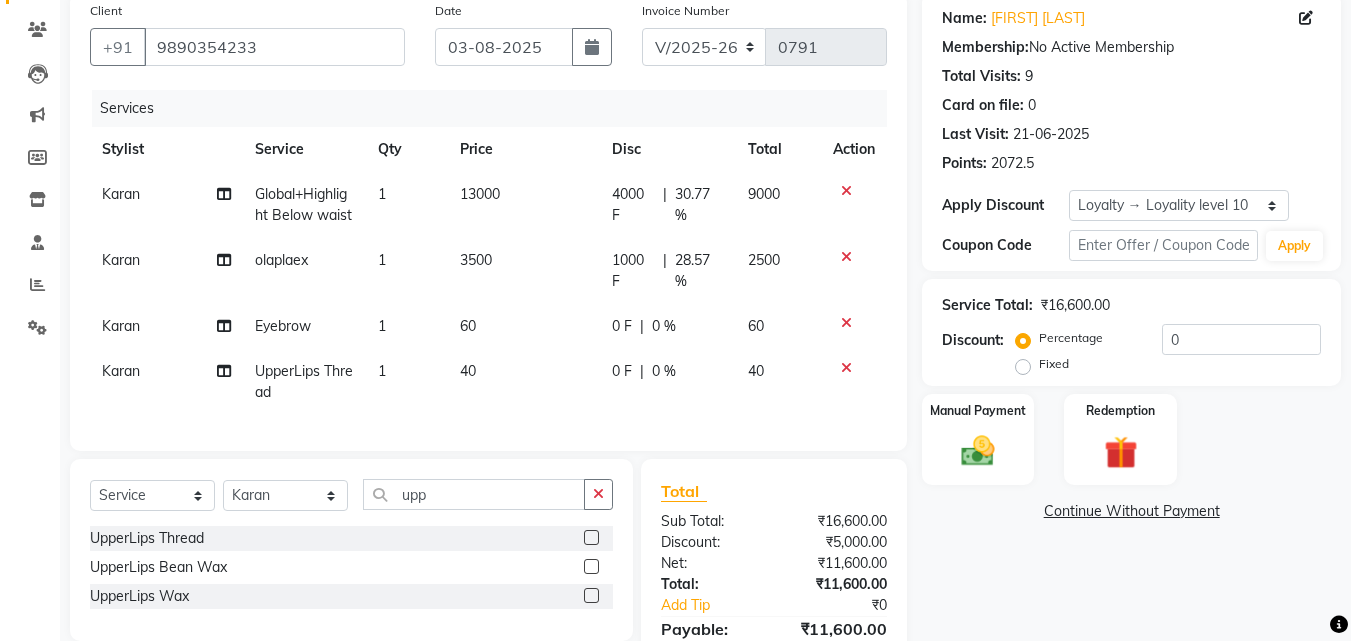 scroll, scrollTop: 273, scrollLeft: 0, axis: vertical 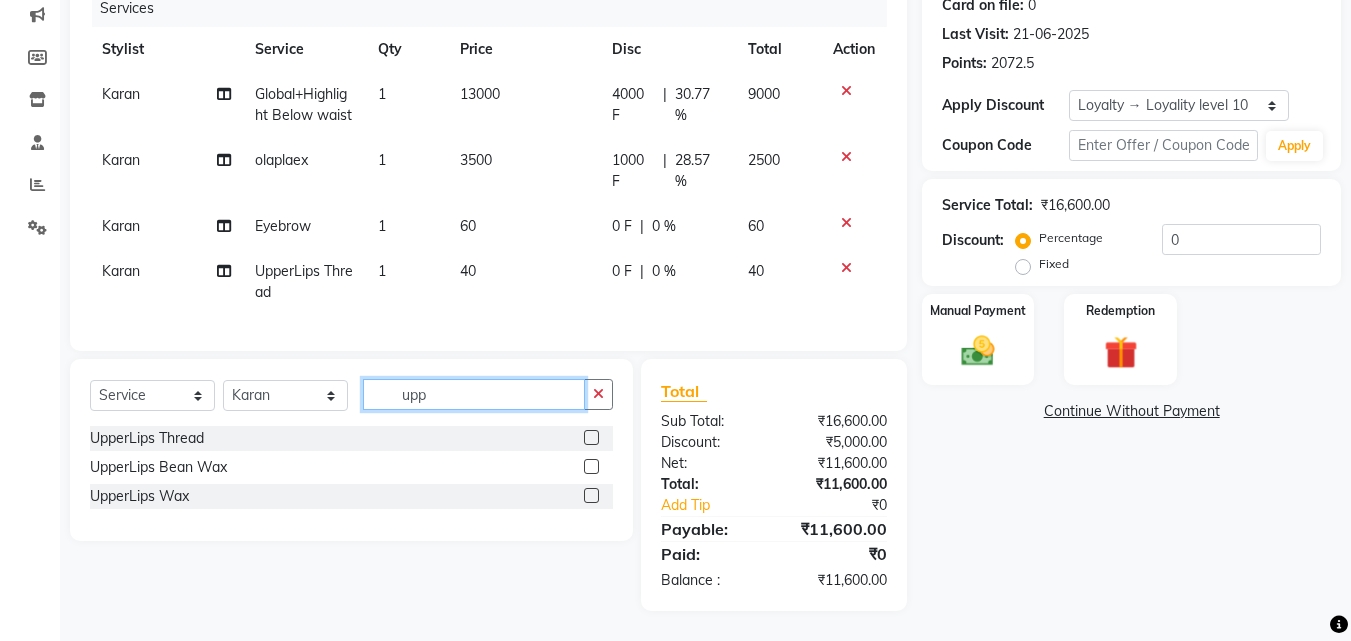 drag, startPoint x: 434, startPoint y: 395, endPoint x: 395, endPoint y: 396, distance: 39.012817 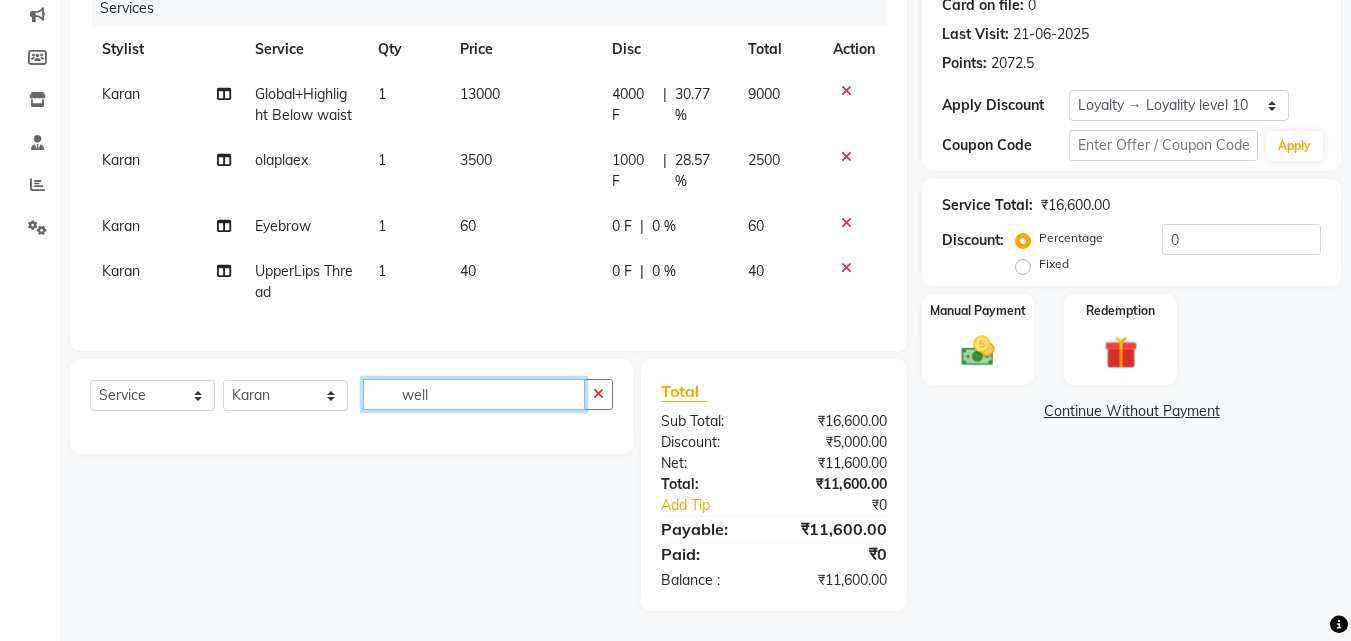 drag, startPoint x: 479, startPoint y: 391, endPoint x: 395, endPoint y: 401, distance: 84.59315 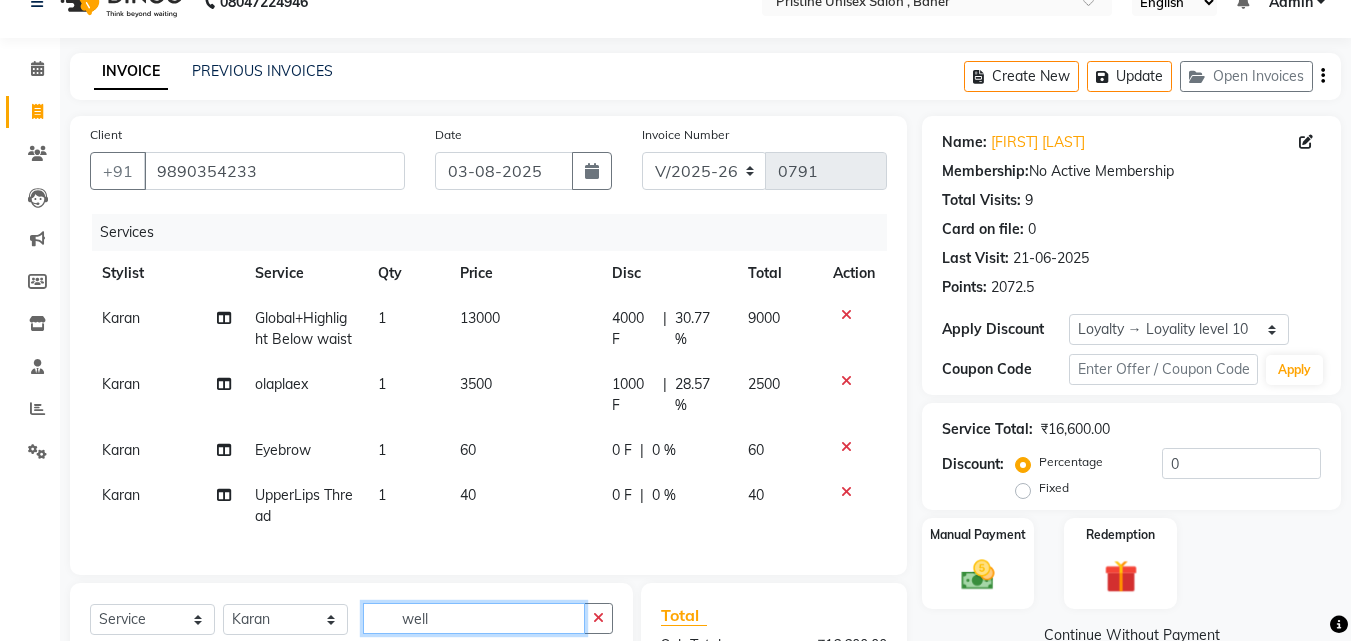 scroll, scrollTop: 0, scrollLeft: 0, axis: both 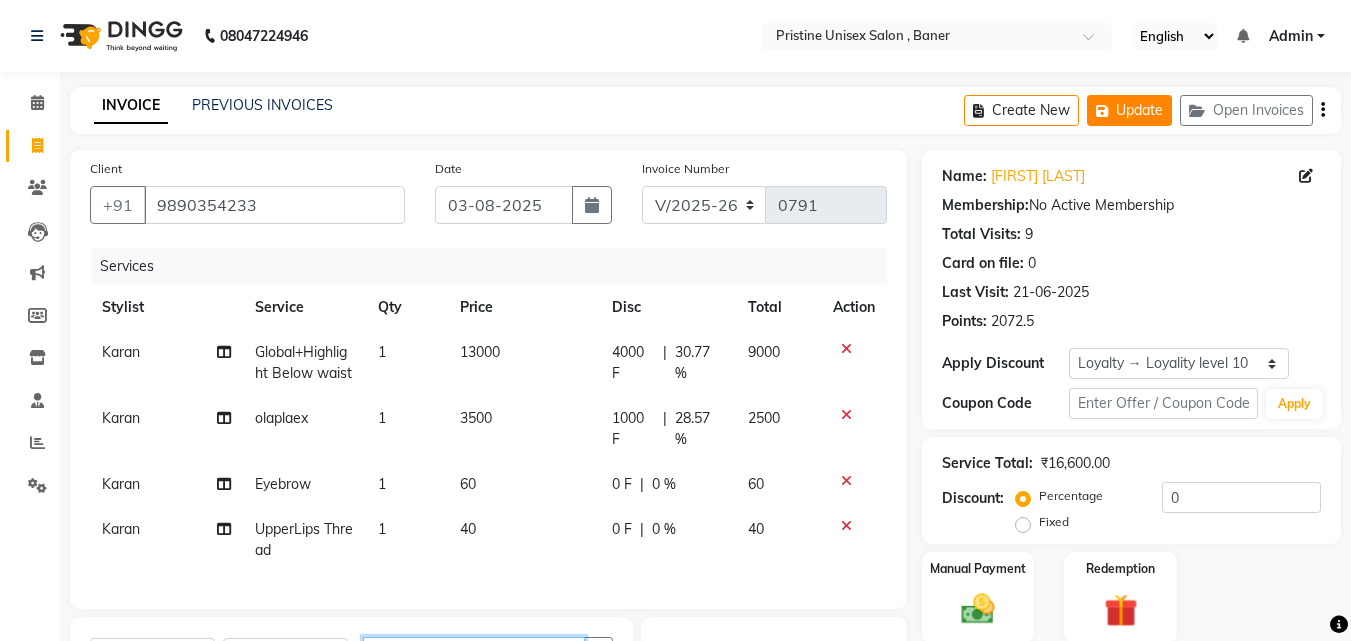 type on "well" 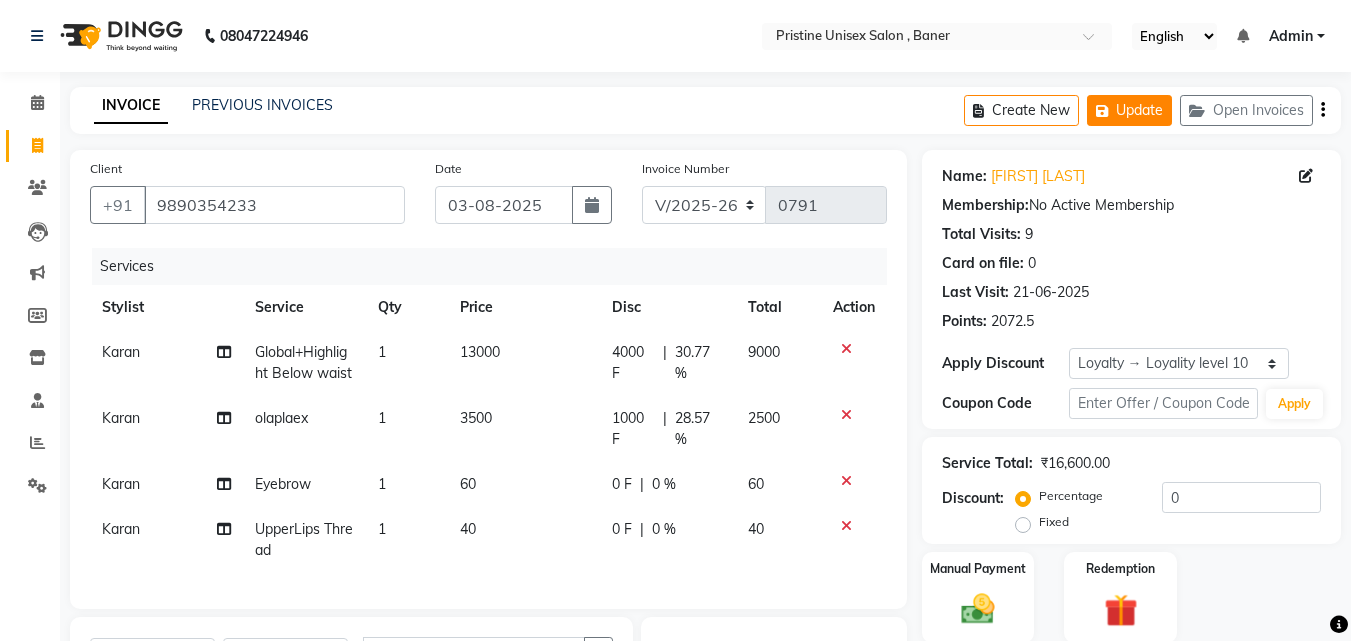 click on "Update" 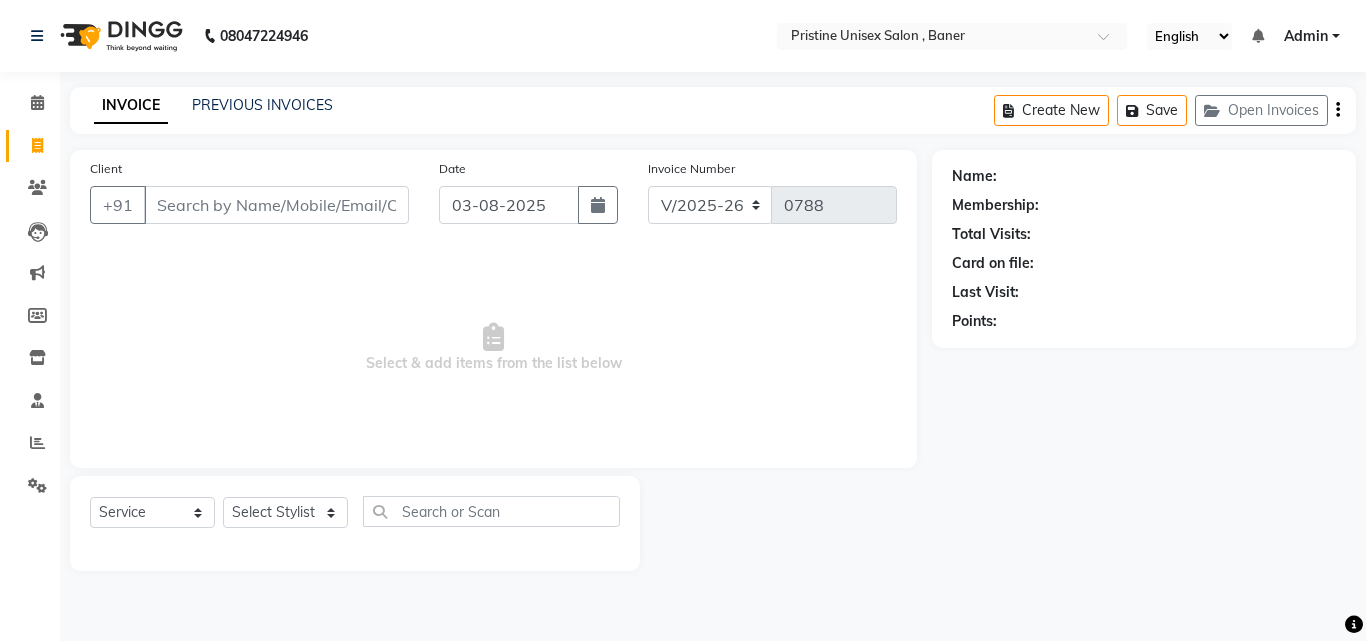 select on "6610" 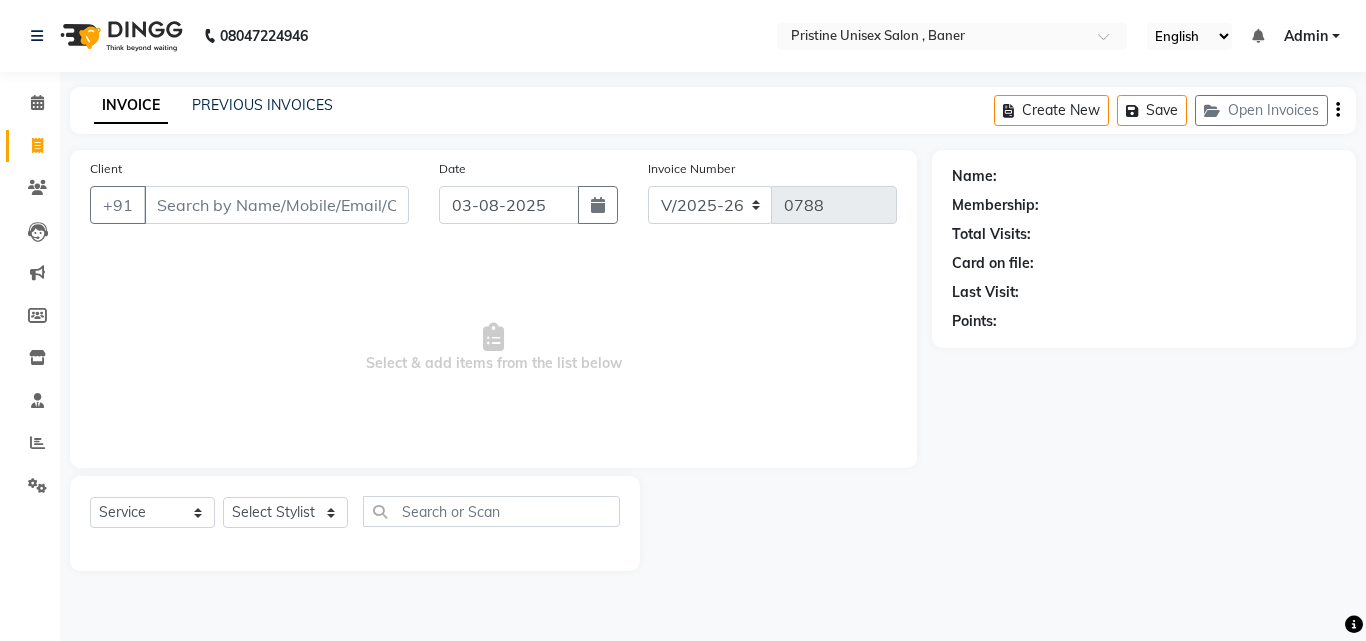 scroll, scrollTop: 0, scrollLeft: 0, axis: both 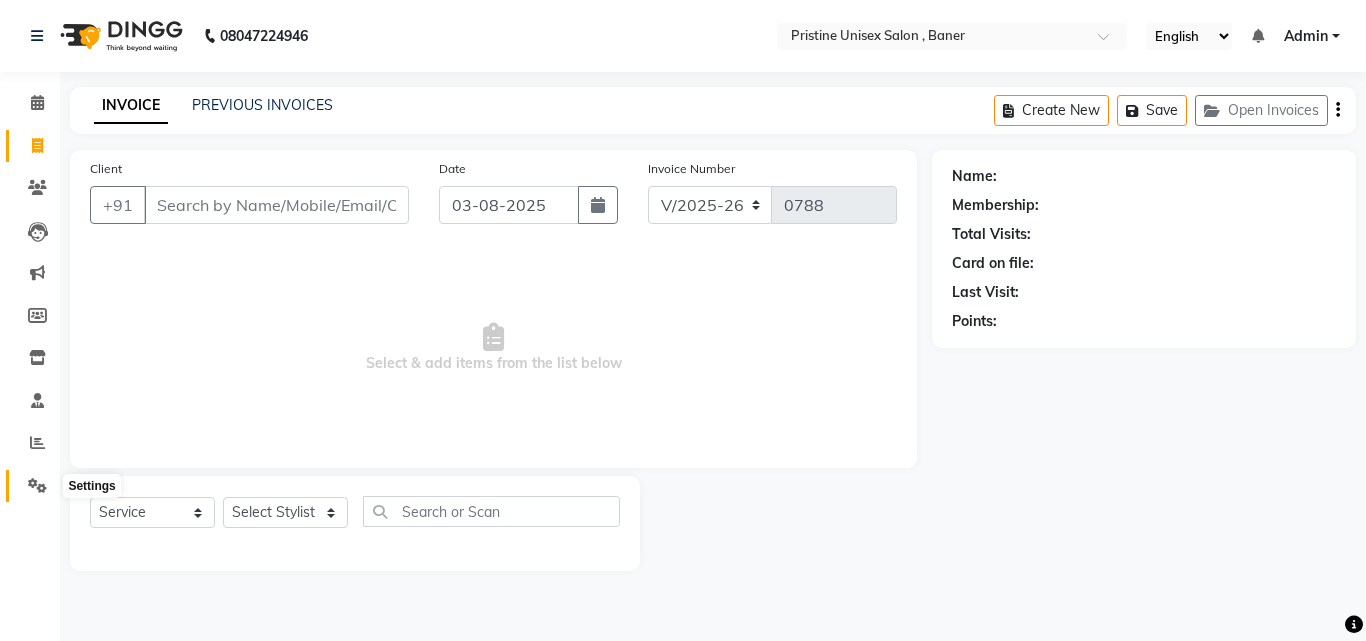 click 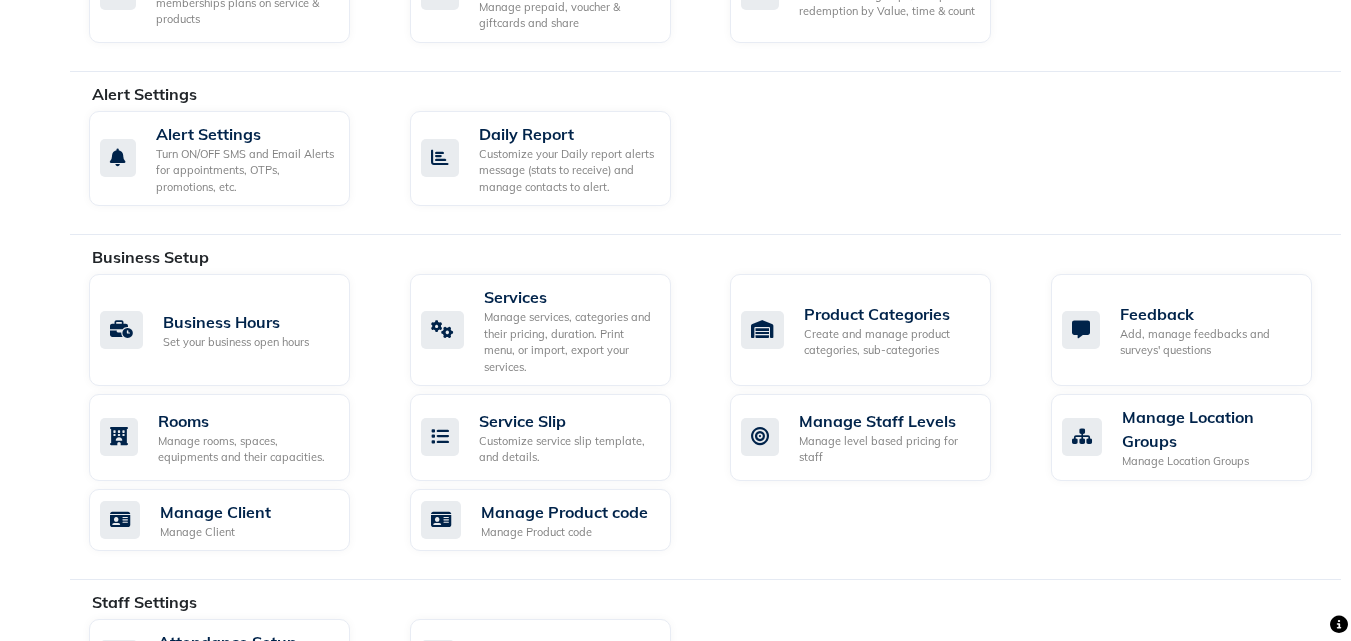 scroll, scrollTop: 551, scrollLeft: 0, axis: vertical 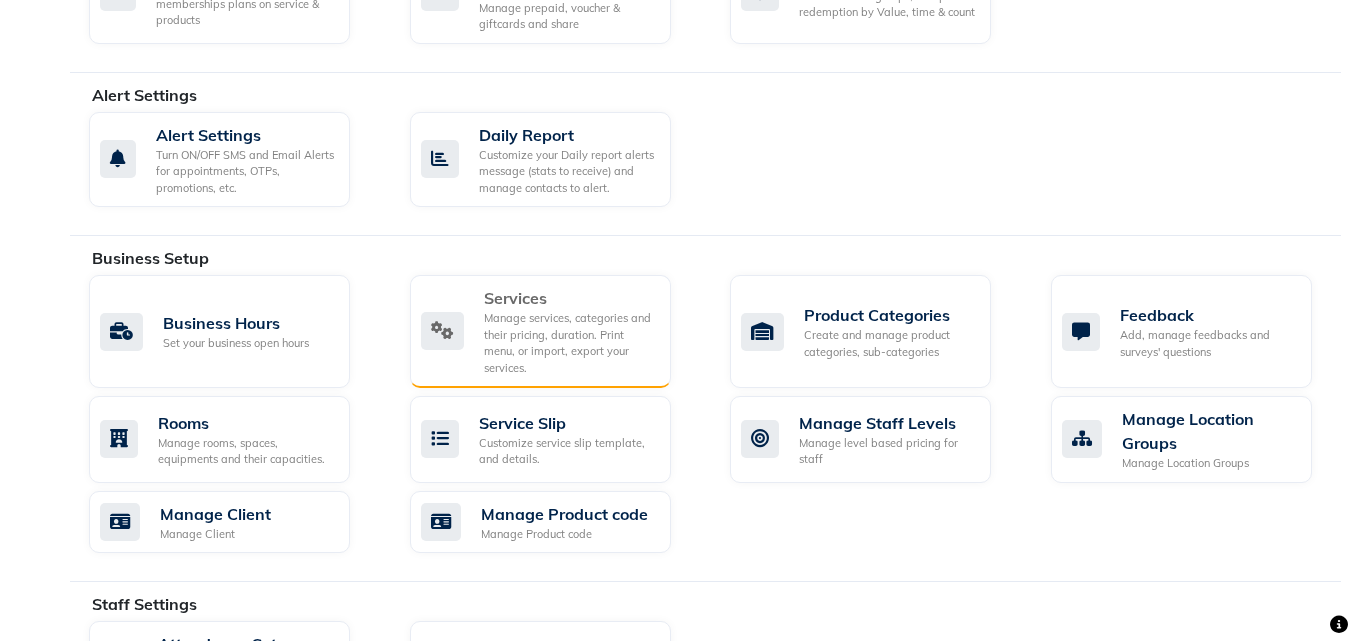 click on "Manage services, categories and their pricing, duration. Print menu, or import, export your services." 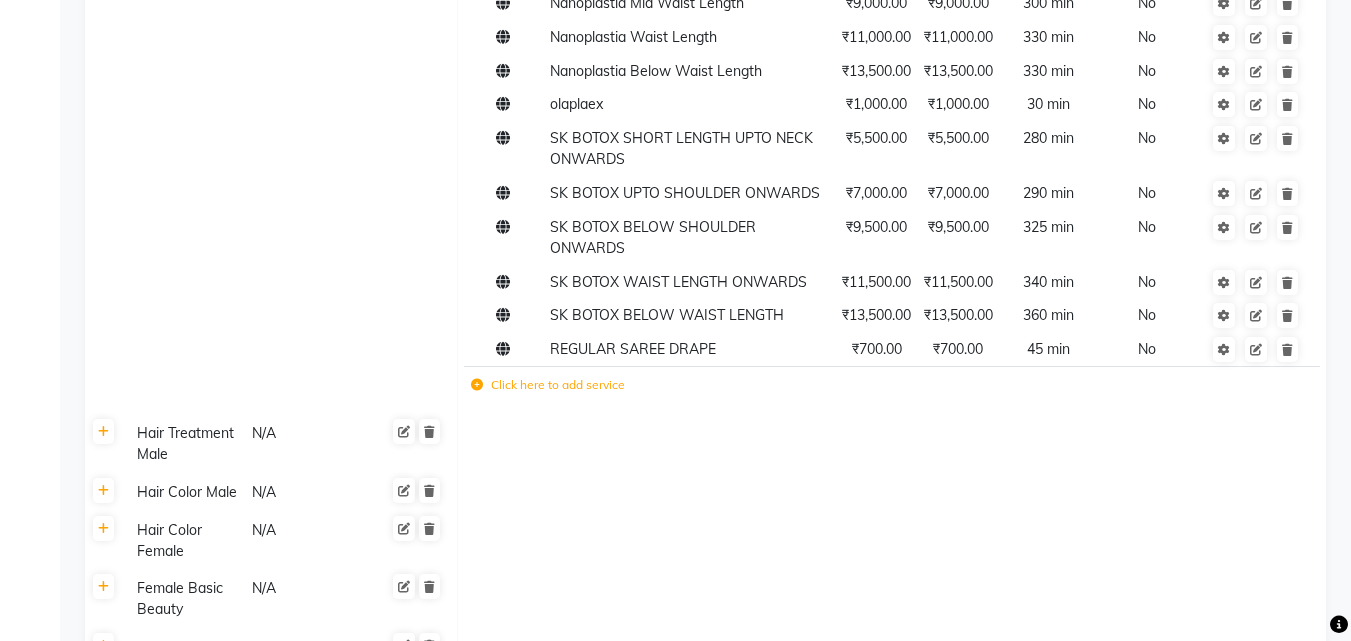 scroll, scrollTop: 1900, scrollLeft: 0, axis: vertical 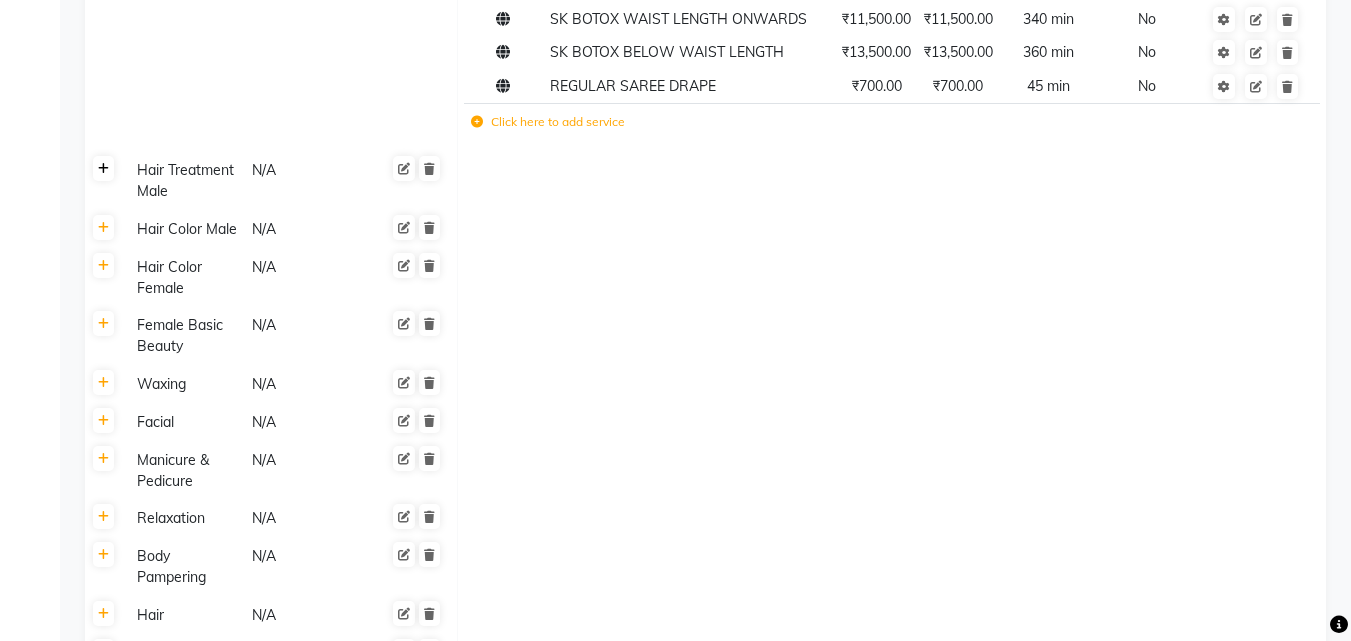 click 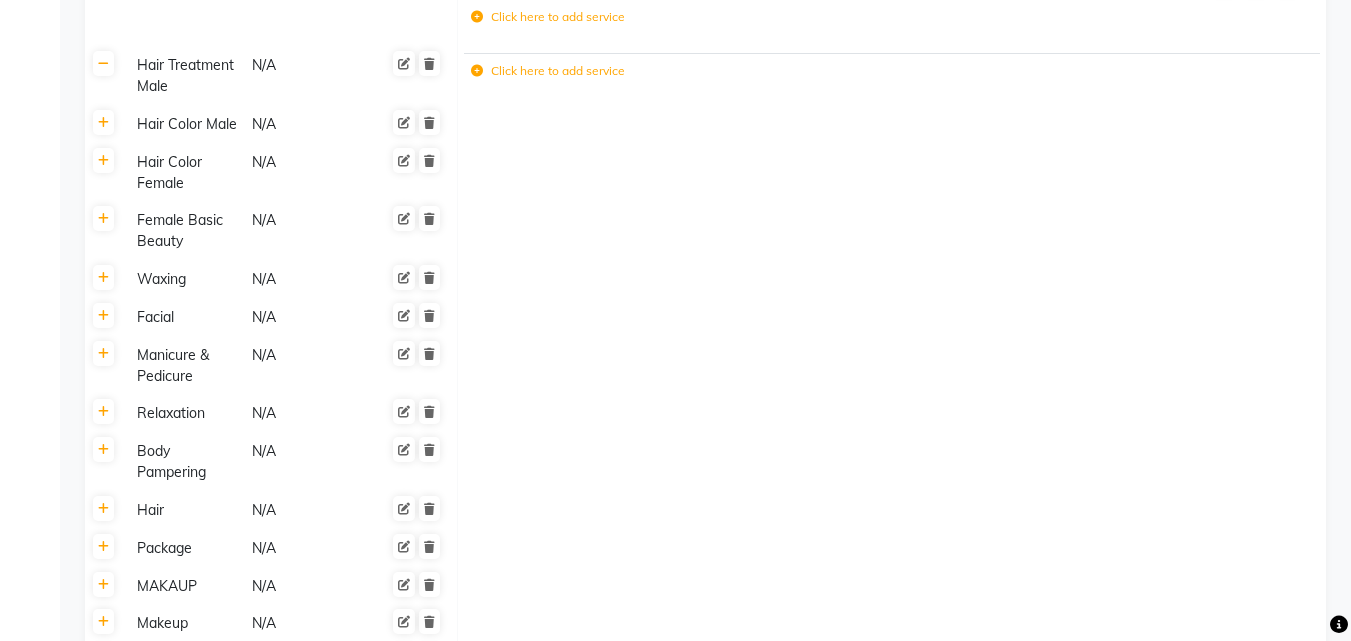 scroll, scrollTop: 2100, scrollLeft: 0, axis: vertical 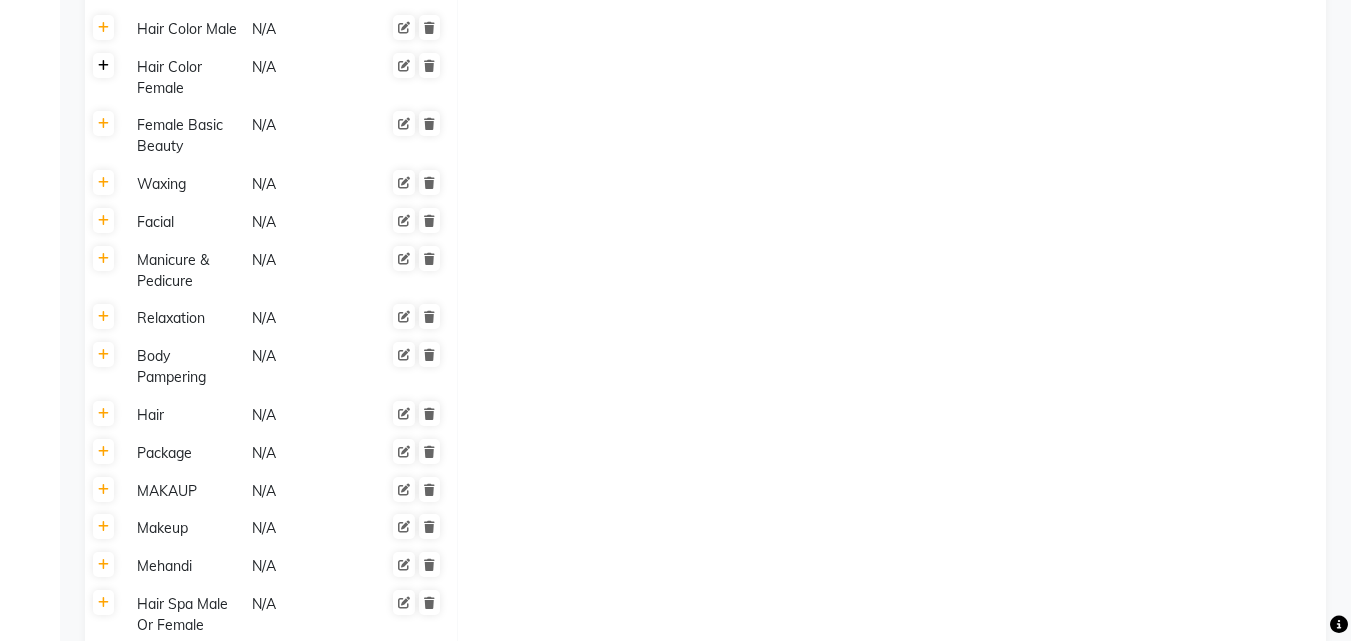 click 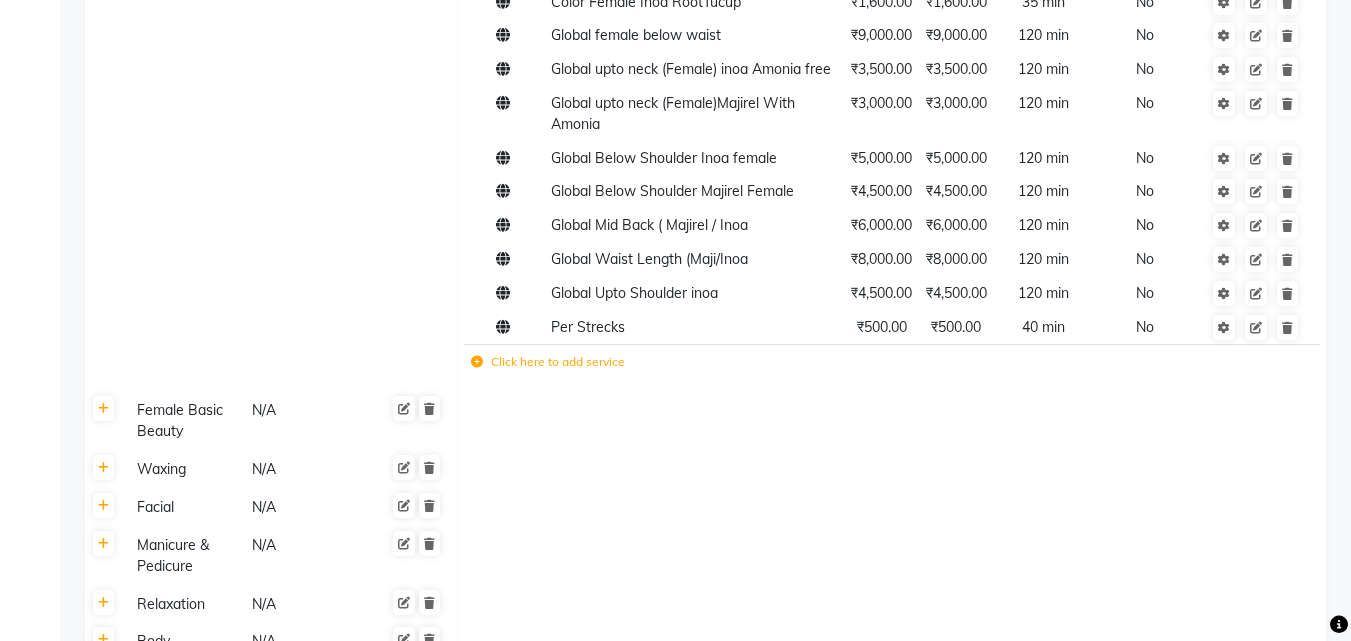 scroll, scrollTop: 3100, scrollLeft: 0, axis: vertical 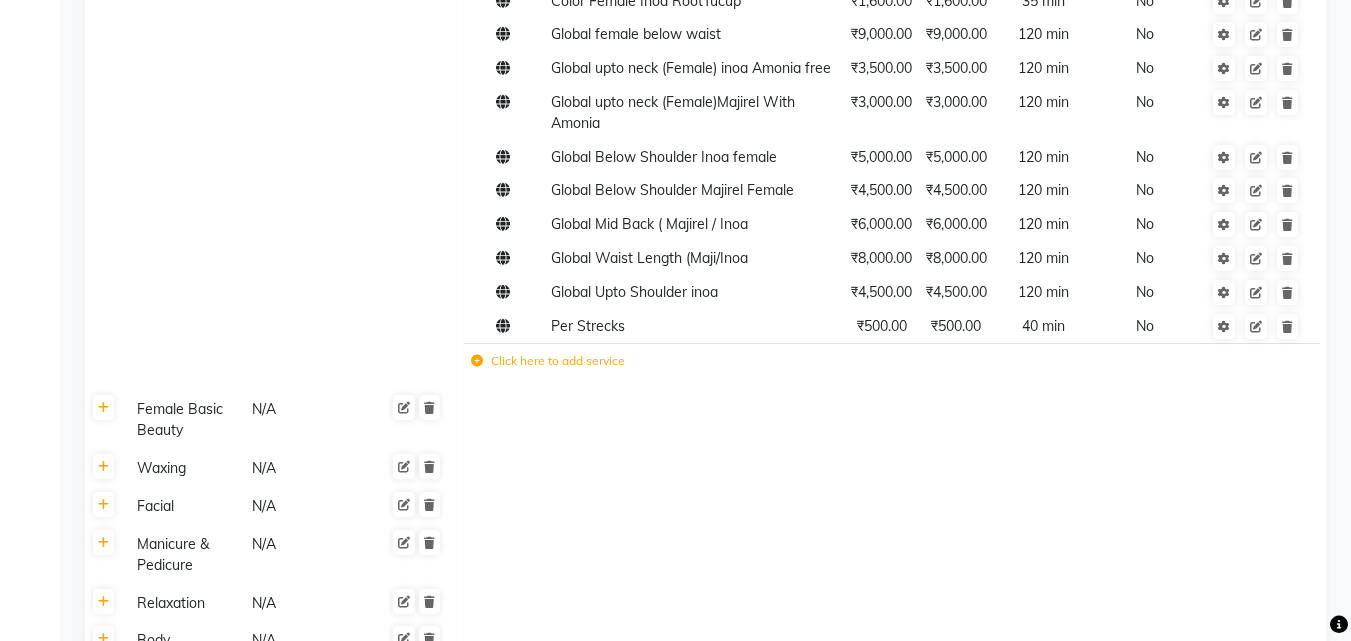 click 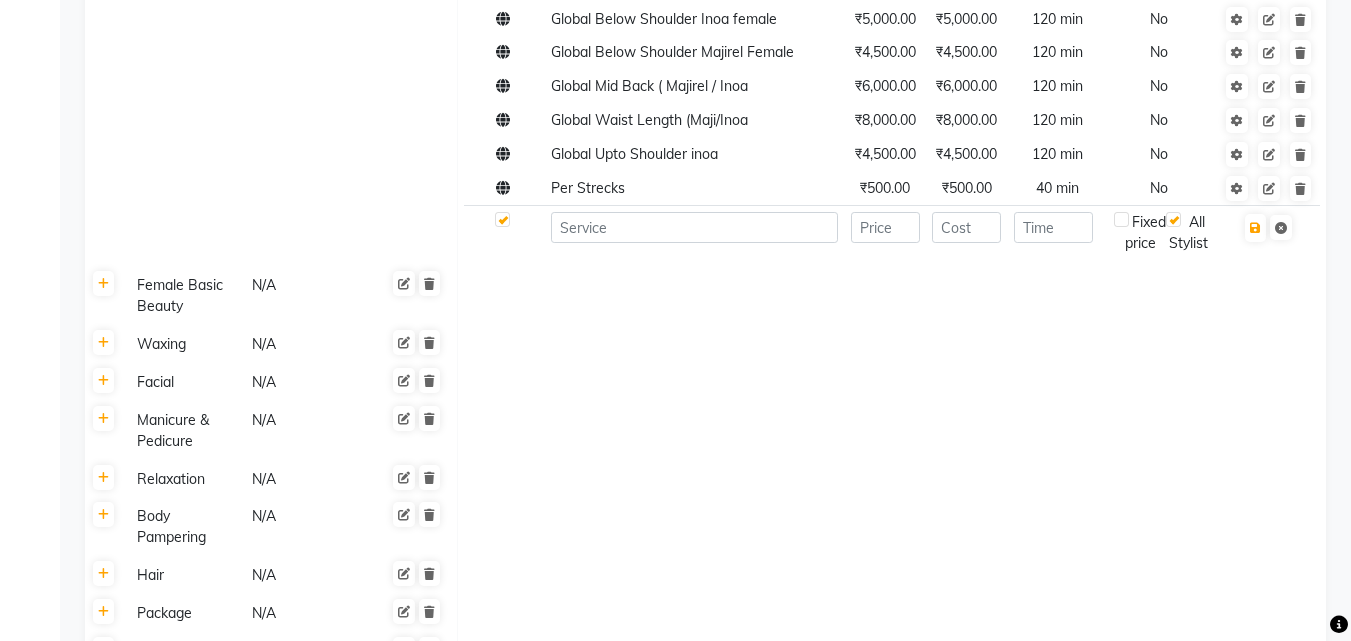 scroll, scrollTop: 3300, scrollLeft: 0, axis: vertical 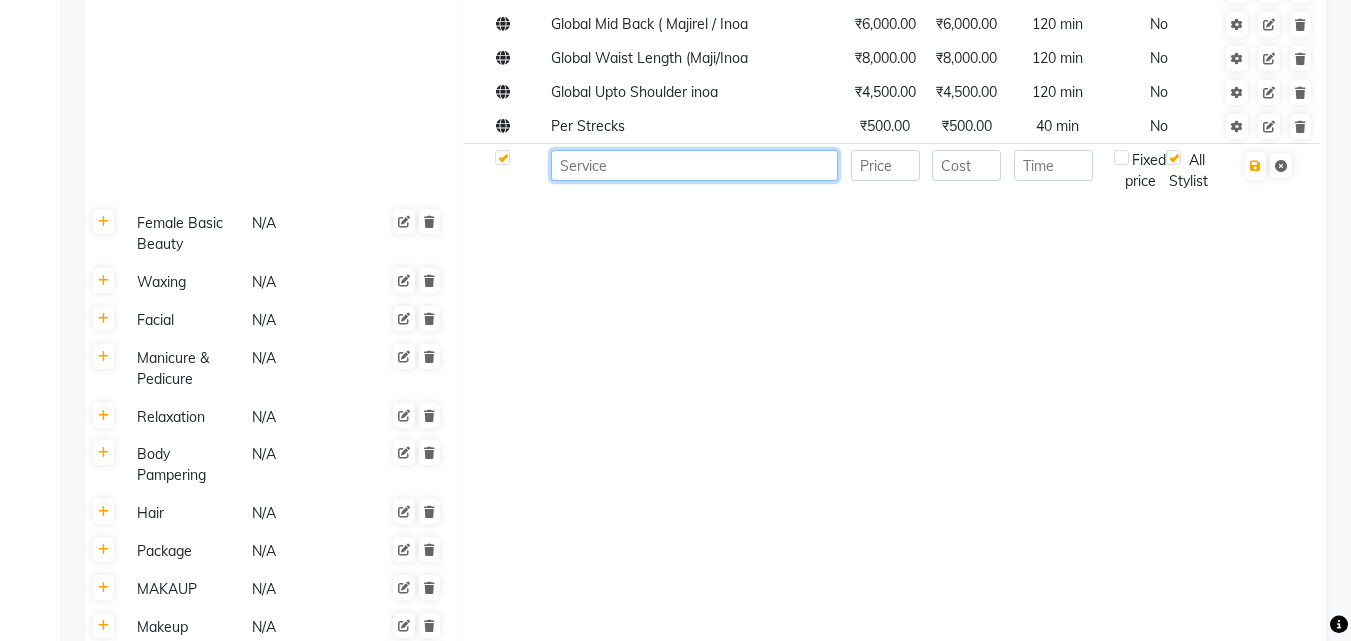click 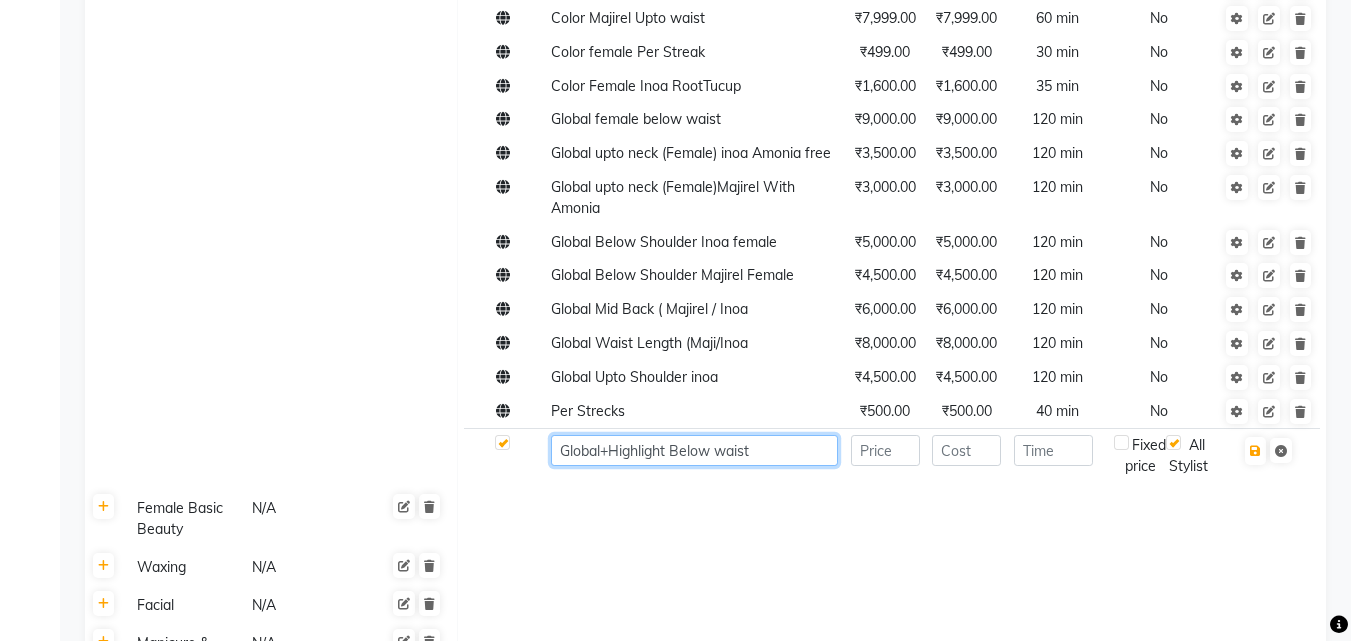 scroll, scrollTop: 3300, scrollLeft: 0, axis: vertical 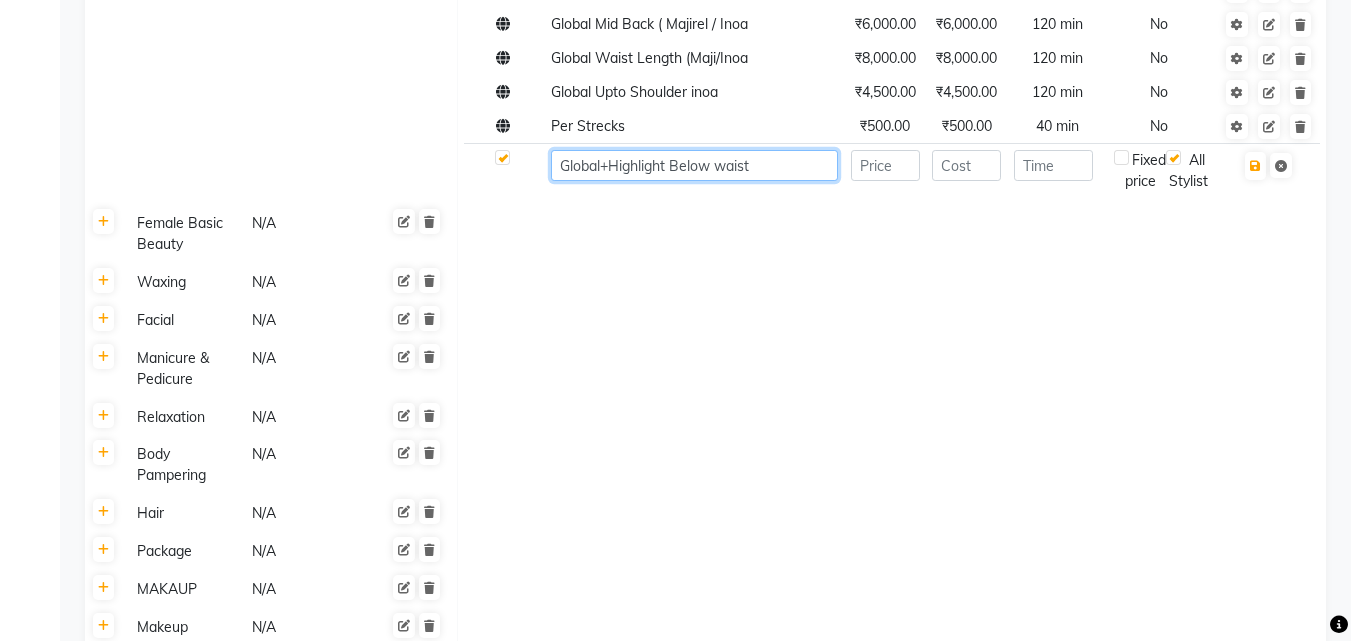 type on "Global+Highlight Below waist" 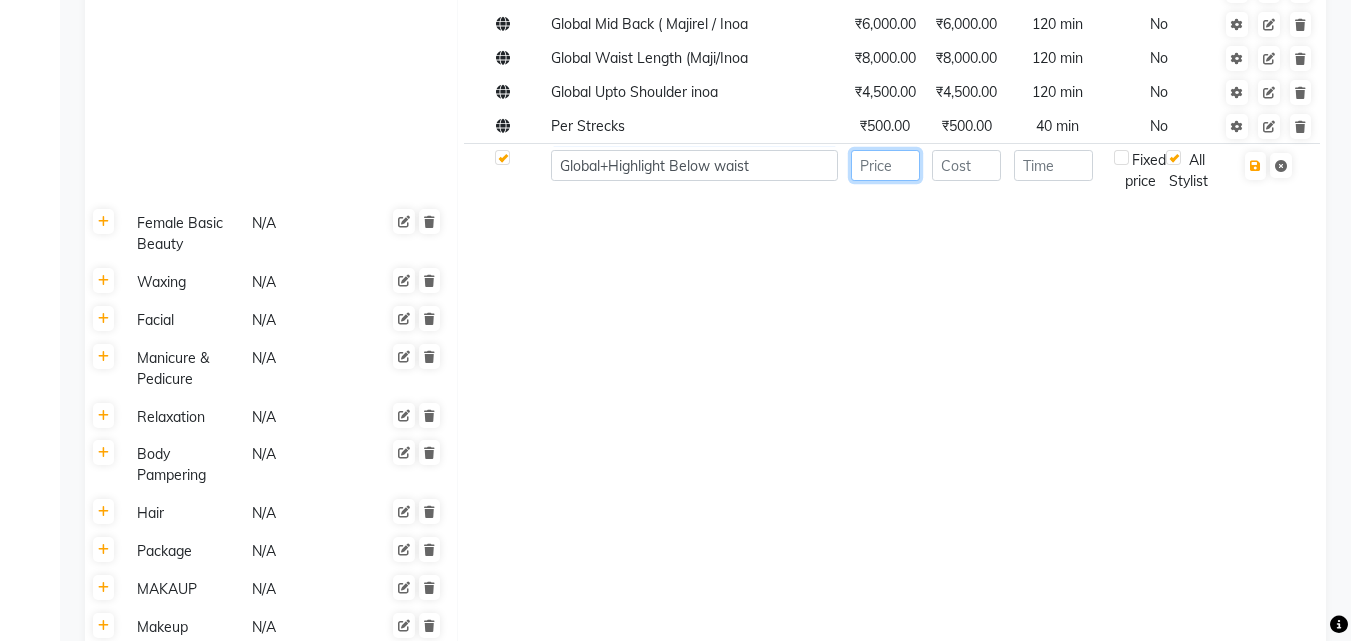 click 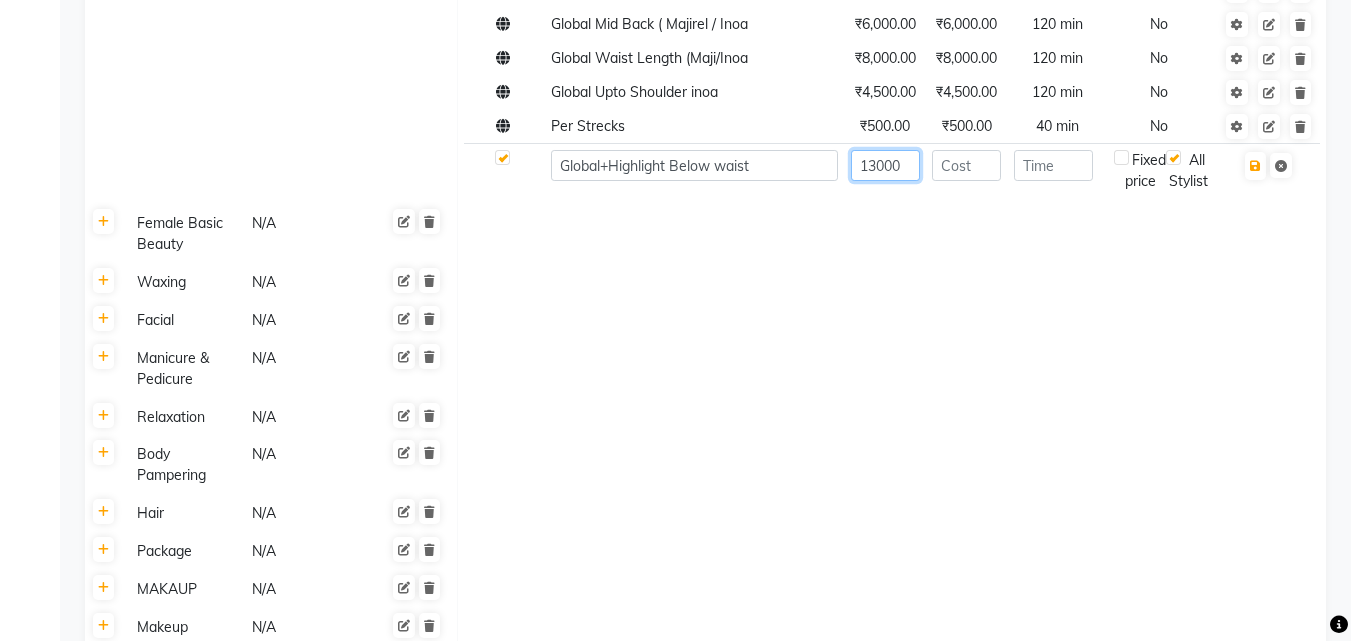 type on "13000" 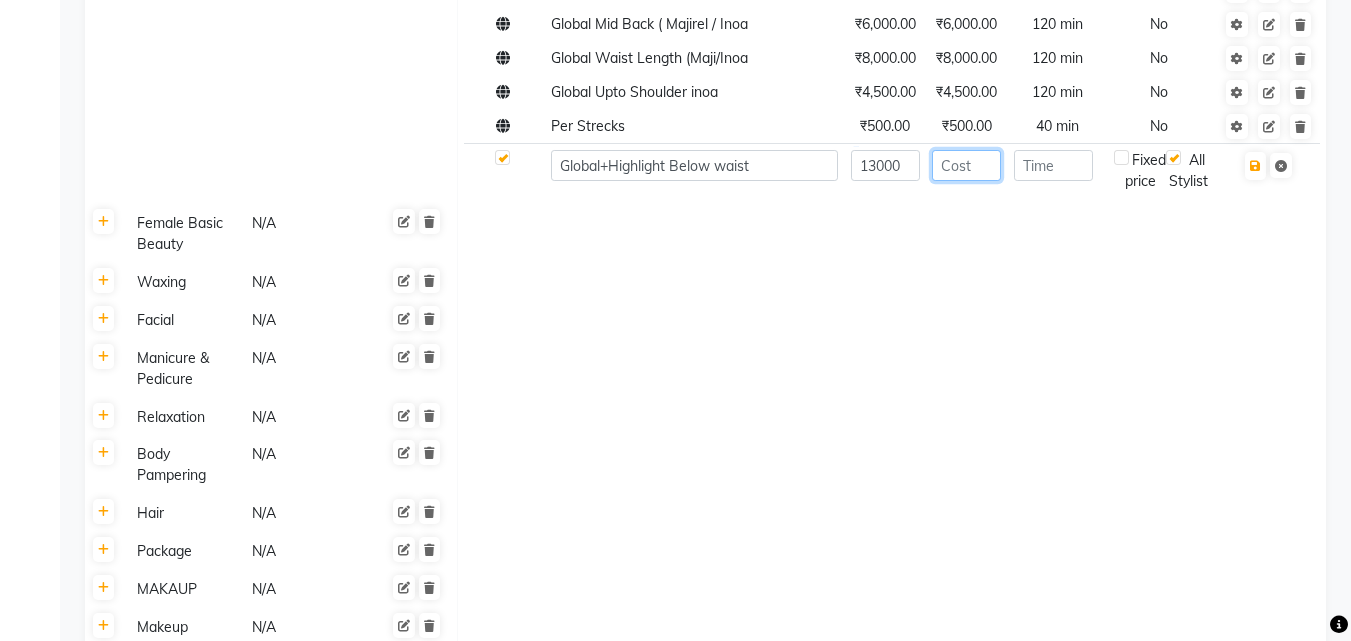 click 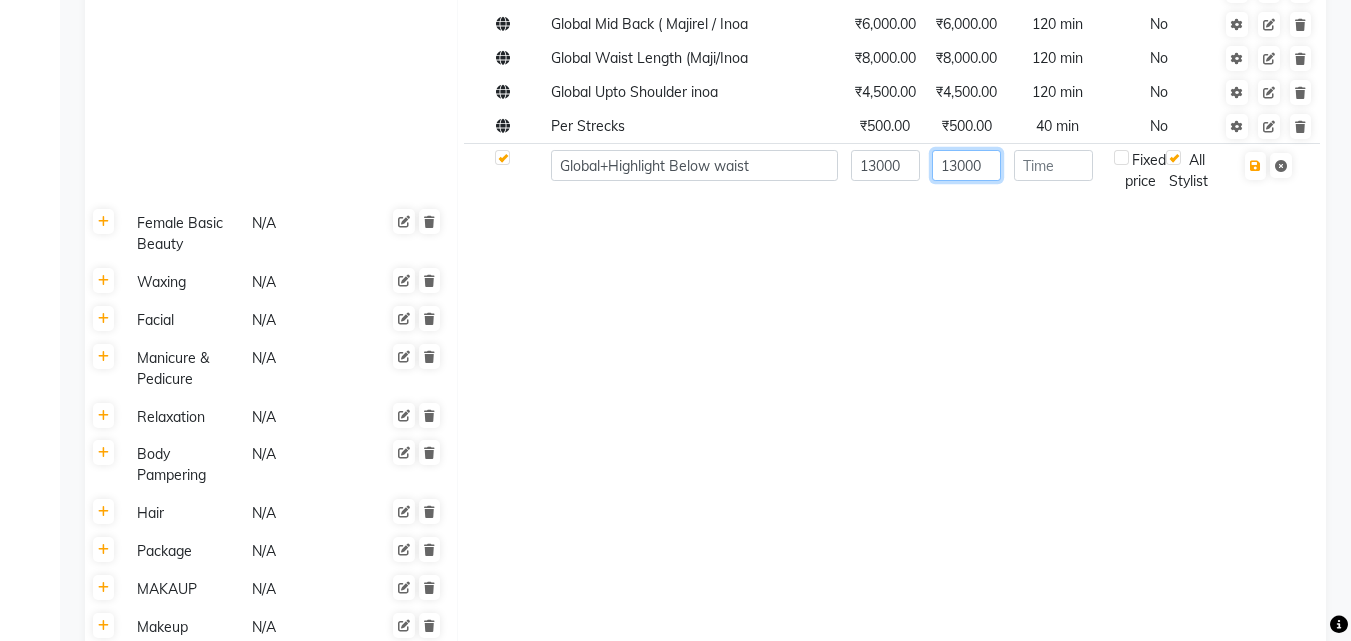 type on "13000" 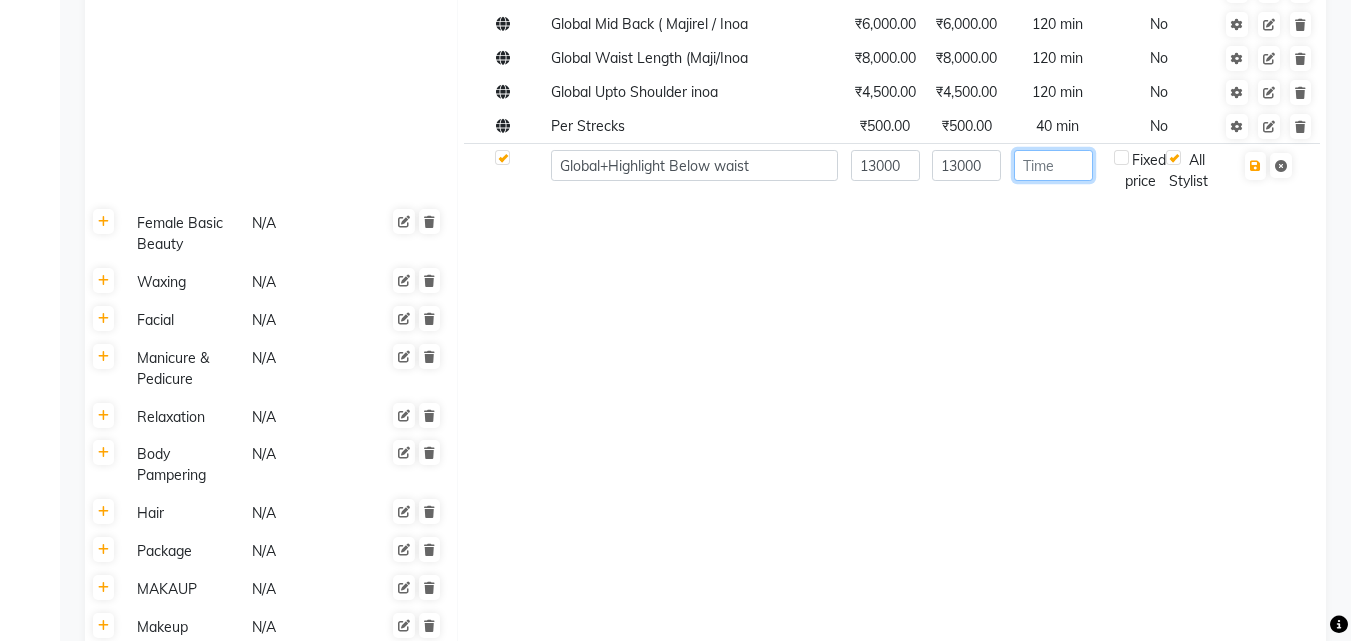 click 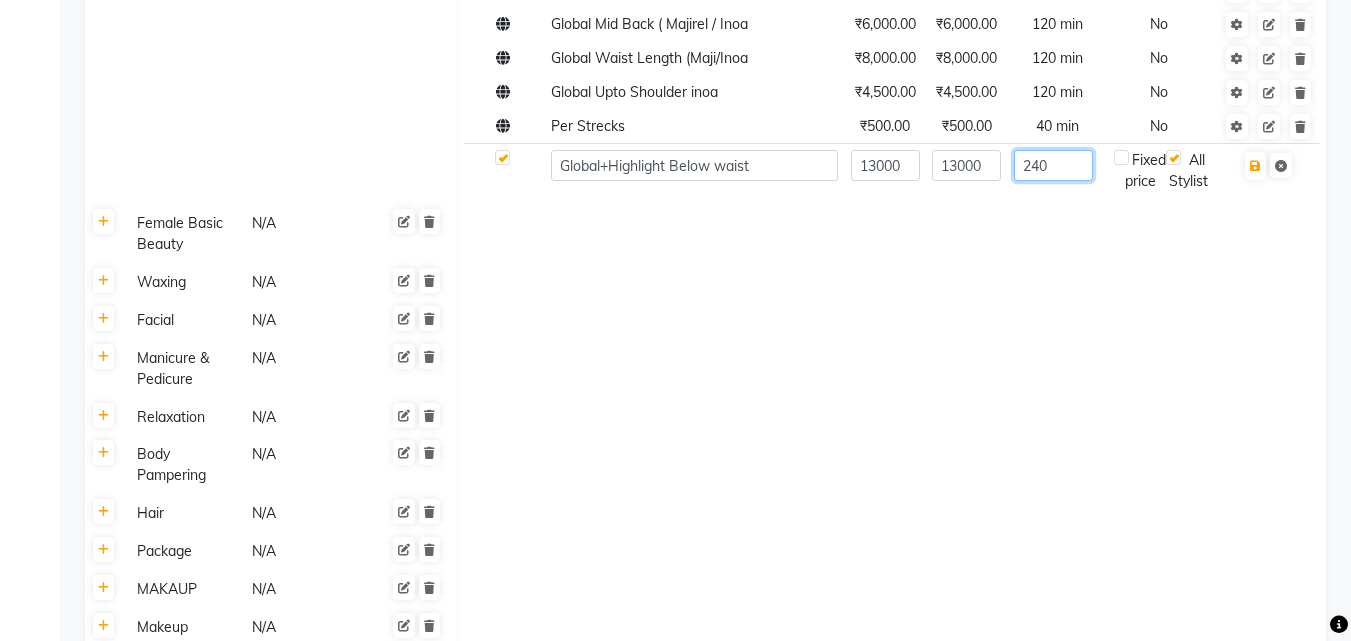 type on "240" 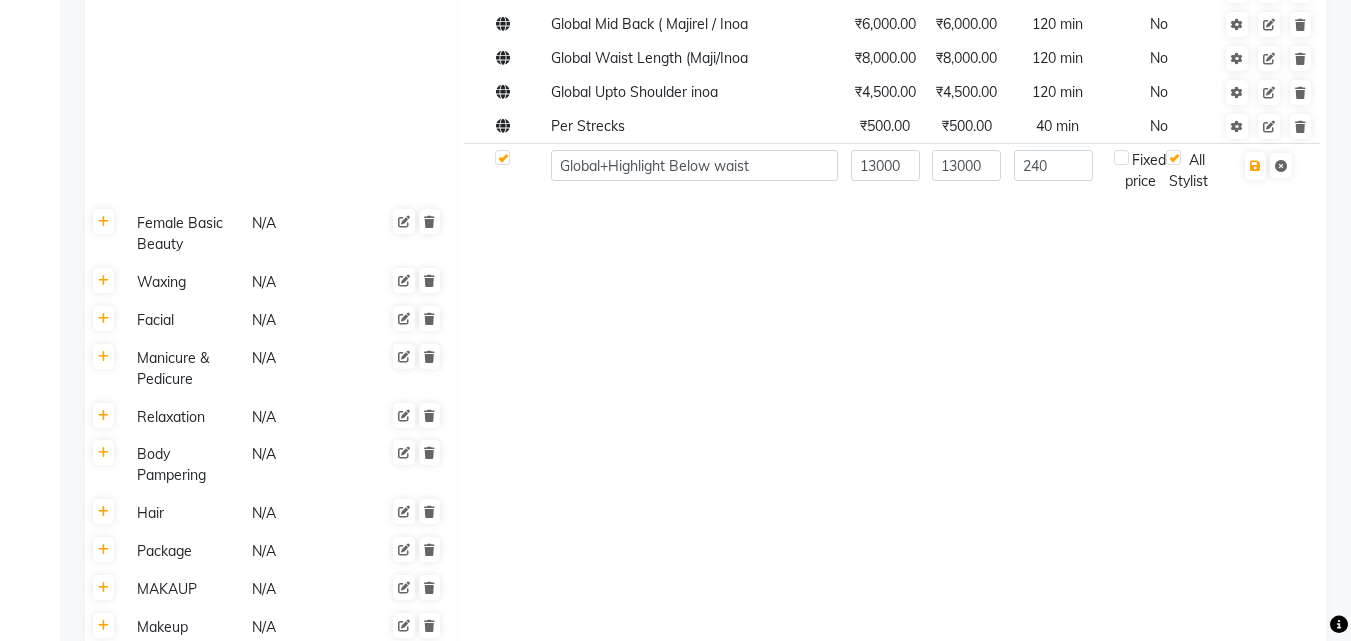 click 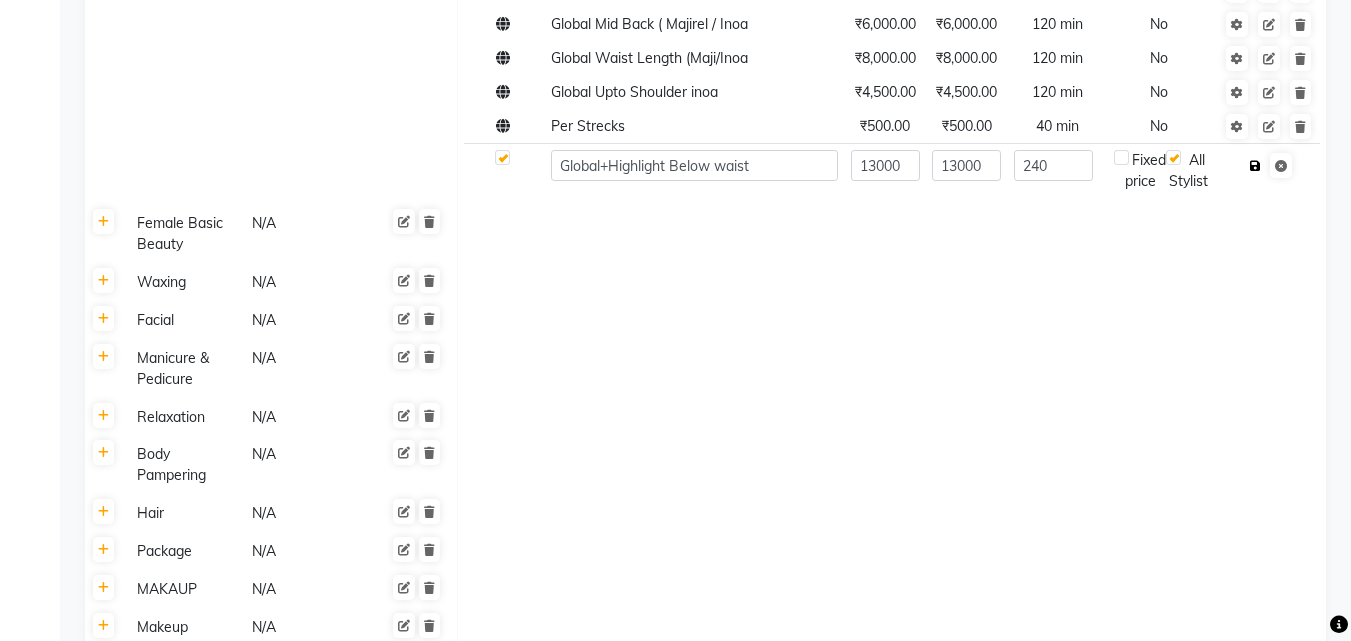 click at bounding box center [1255, 166] 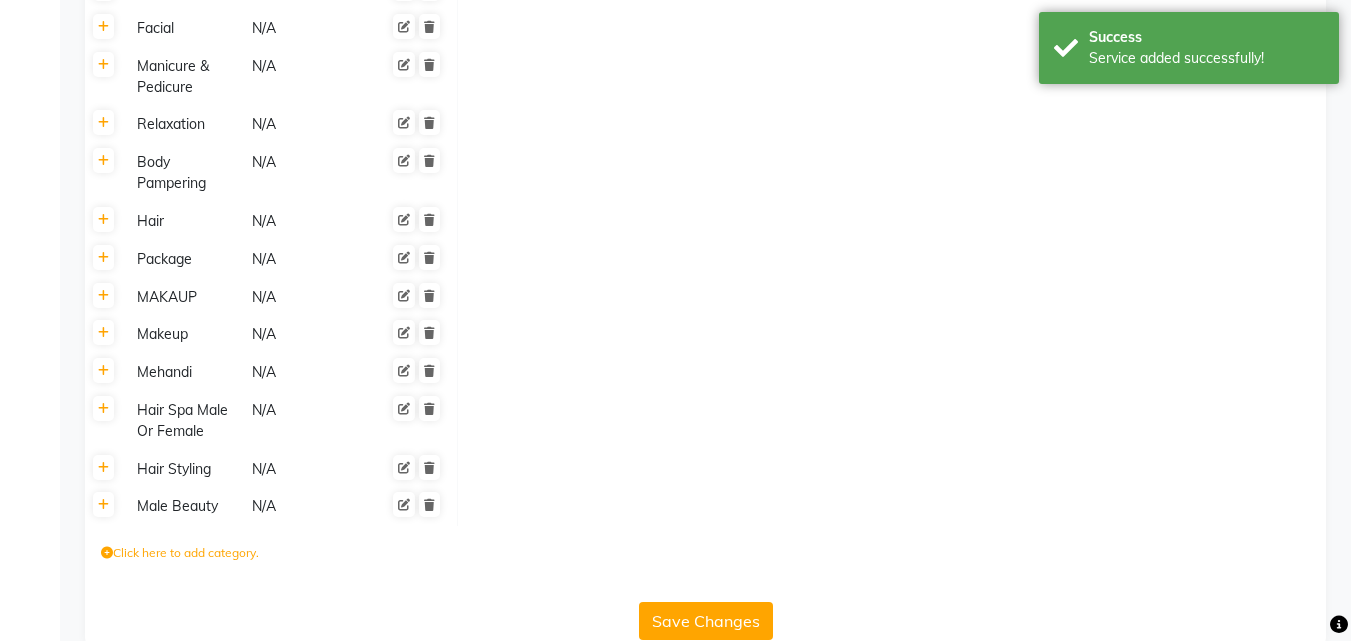 scroll, scrollTop: 3796, scrollLeft: 0, axis: vertical 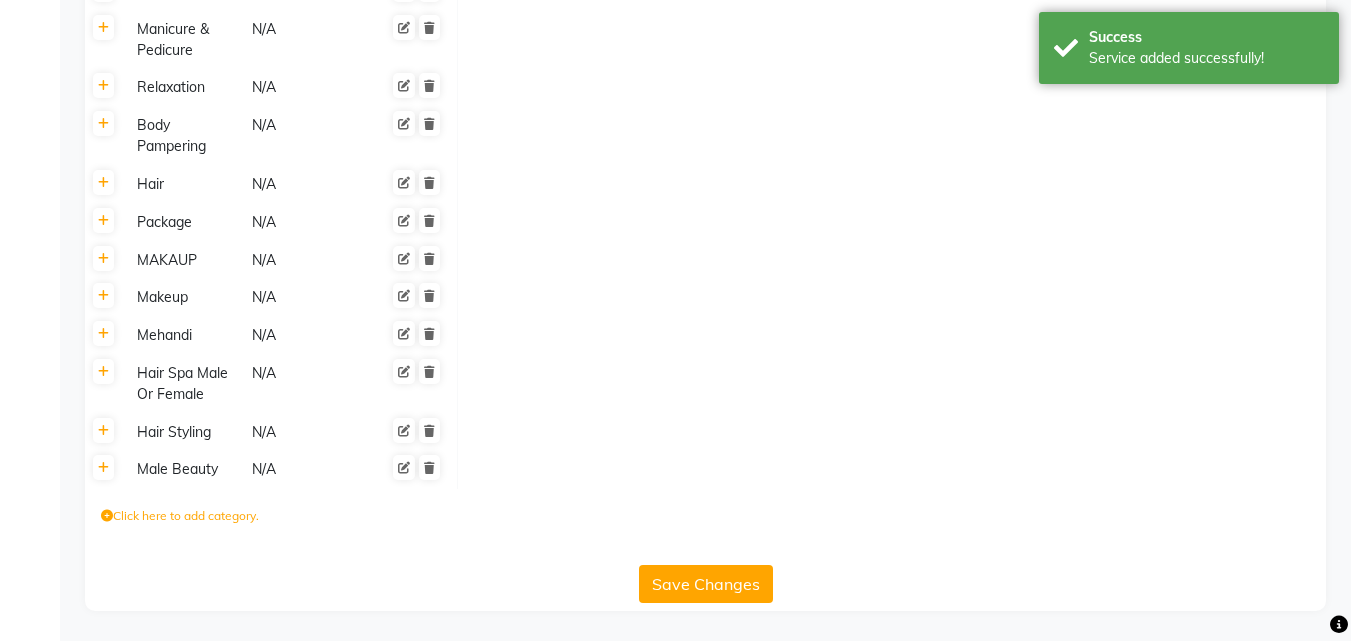 click on "Save Changes" 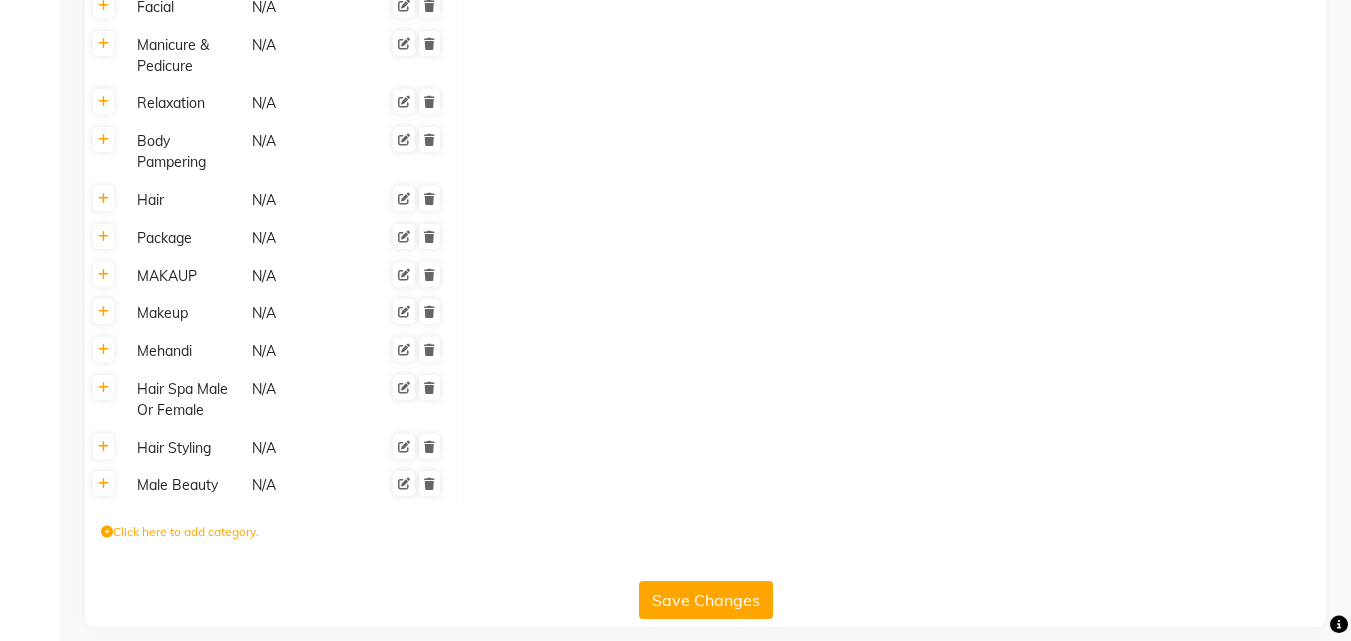 scroll, scrollTop: 3596, scrollLeft: 0, axis: vertical 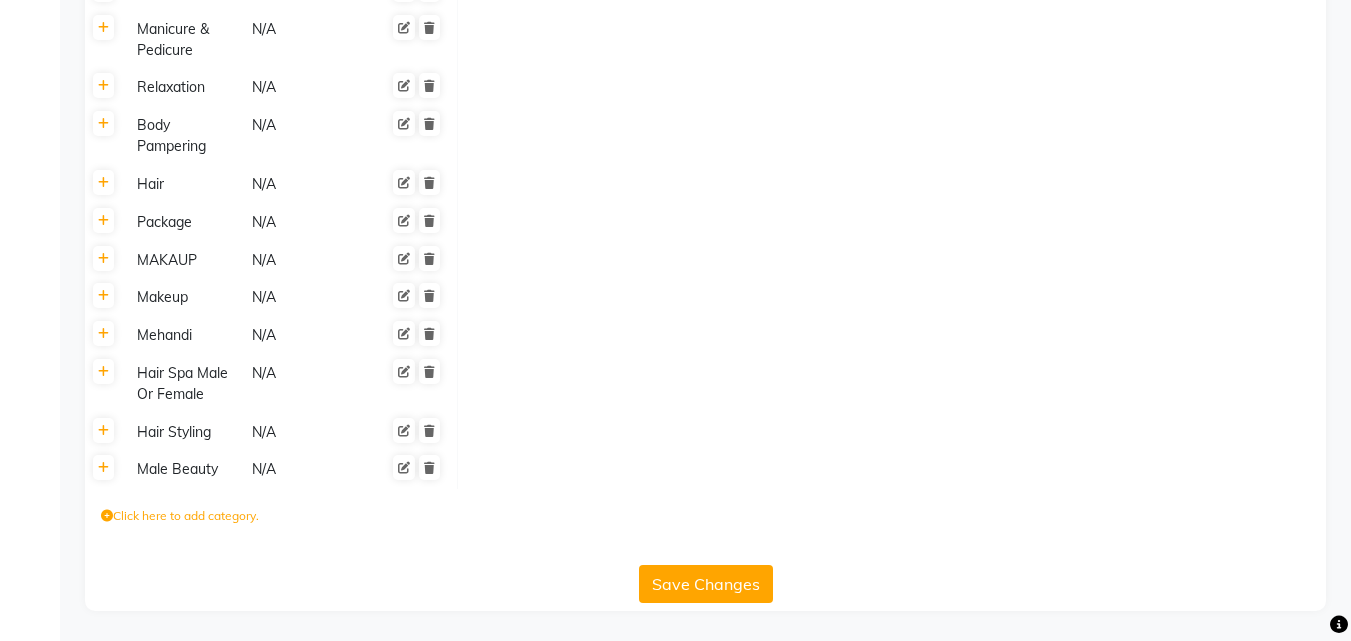 click on "Save Changes" 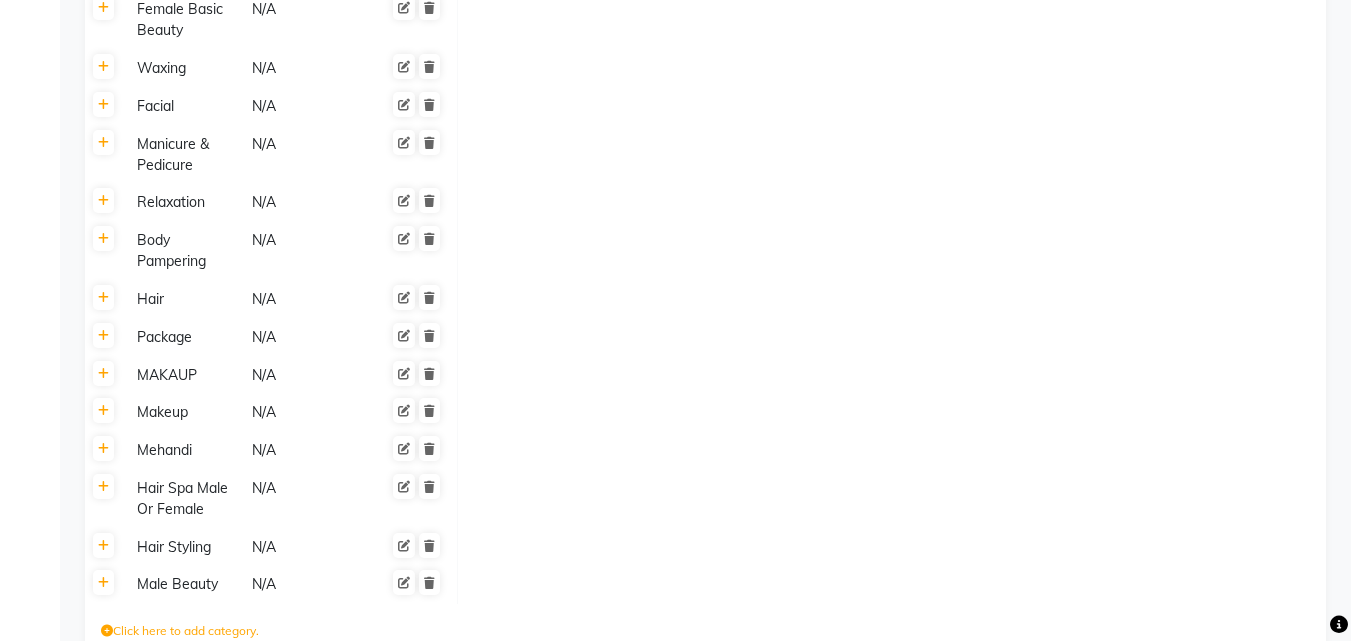 scroll, scrollTop: 3596, scrollLeft: 0, axis: vertical 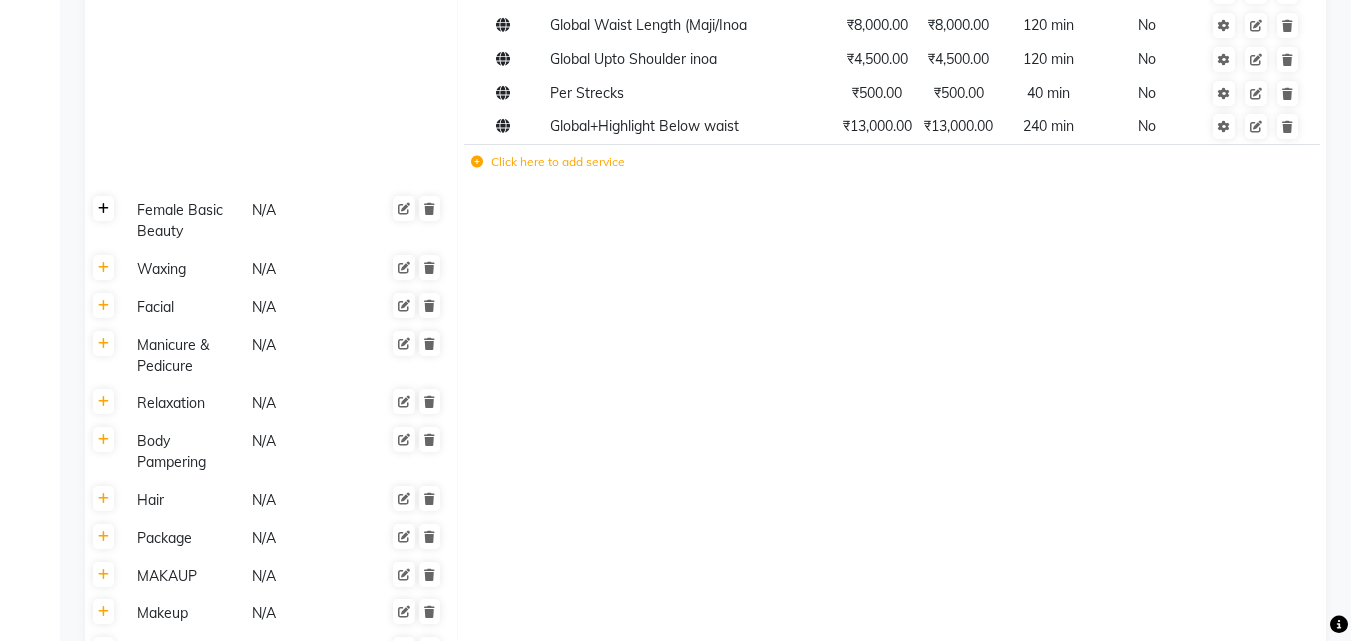 click 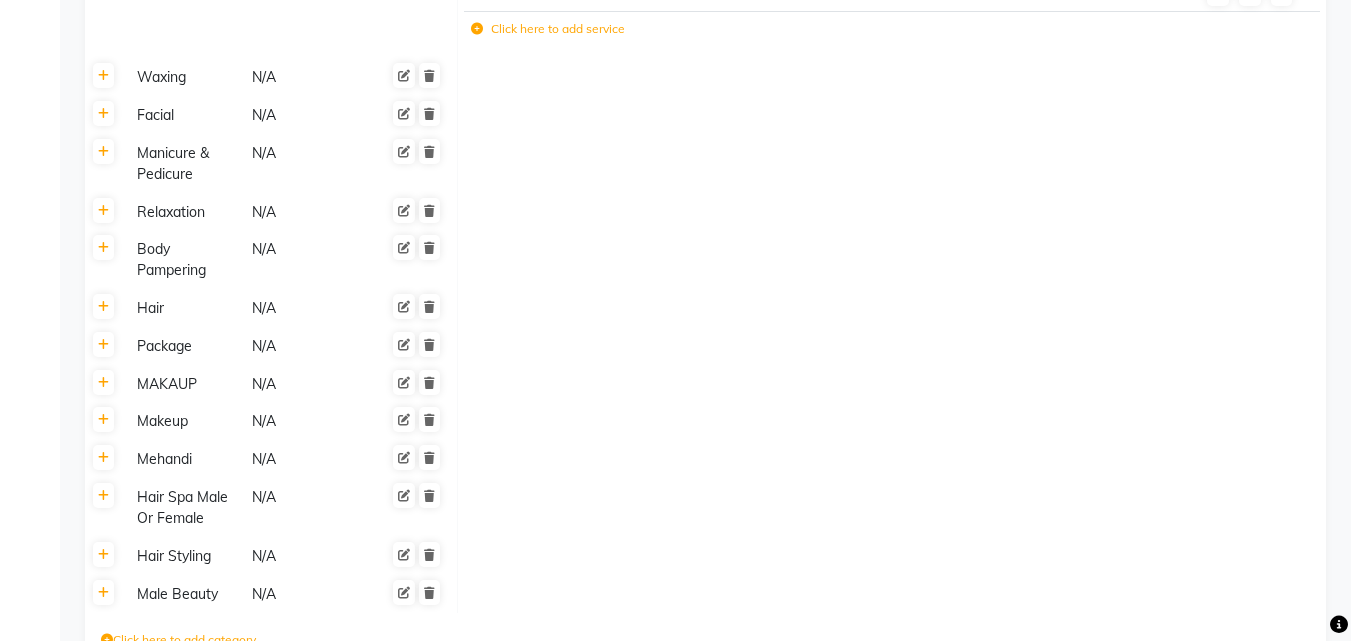 scroll, scrollTop: 4296, scrollLeft: 0, axis: vertical 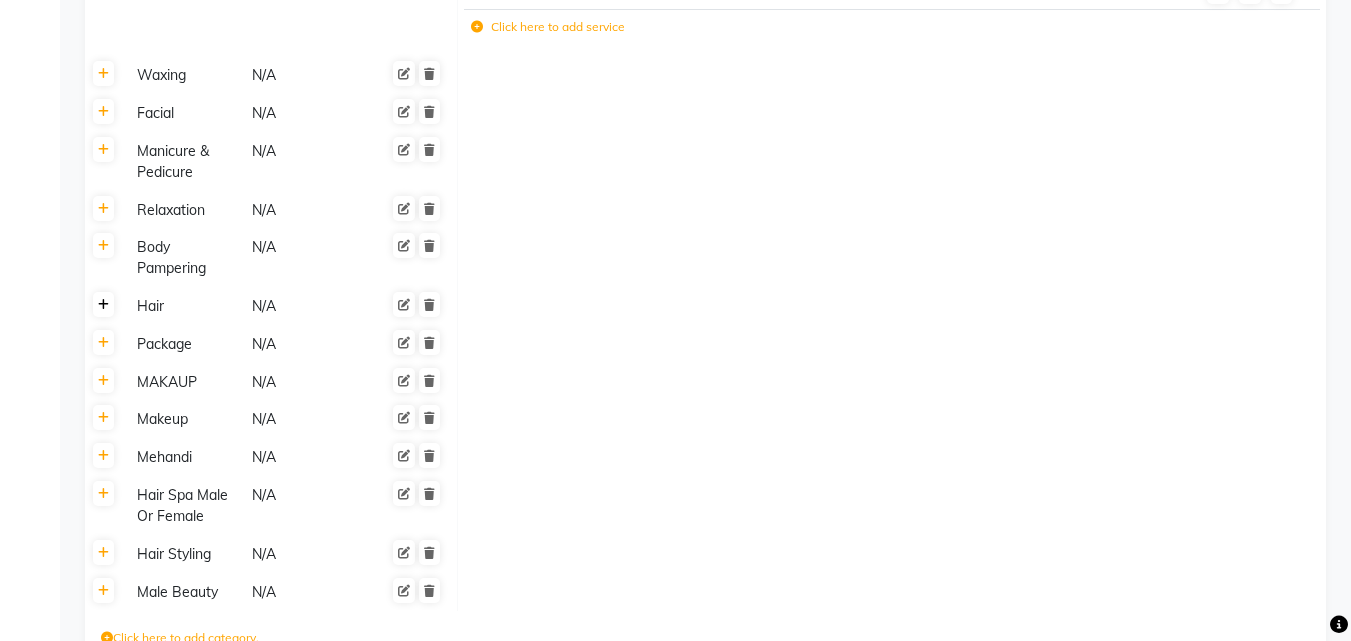 click 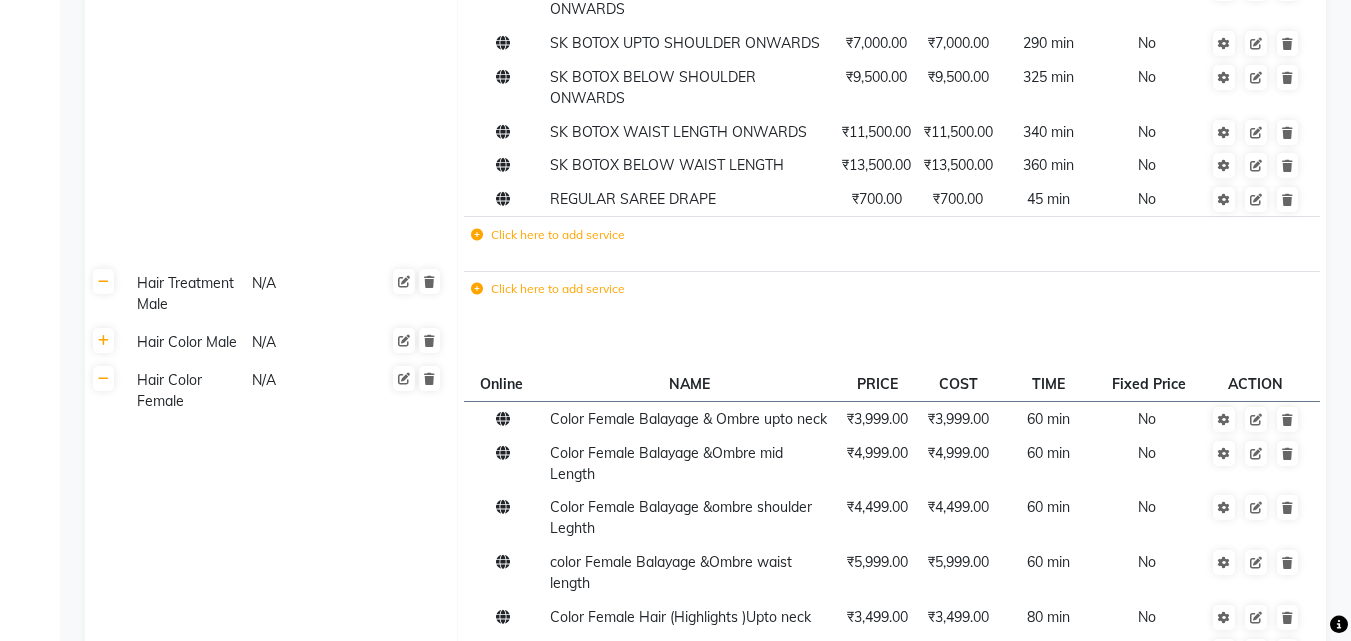 scroll, scrollTop: 1796, scrollLeft: 0, axis: vertical 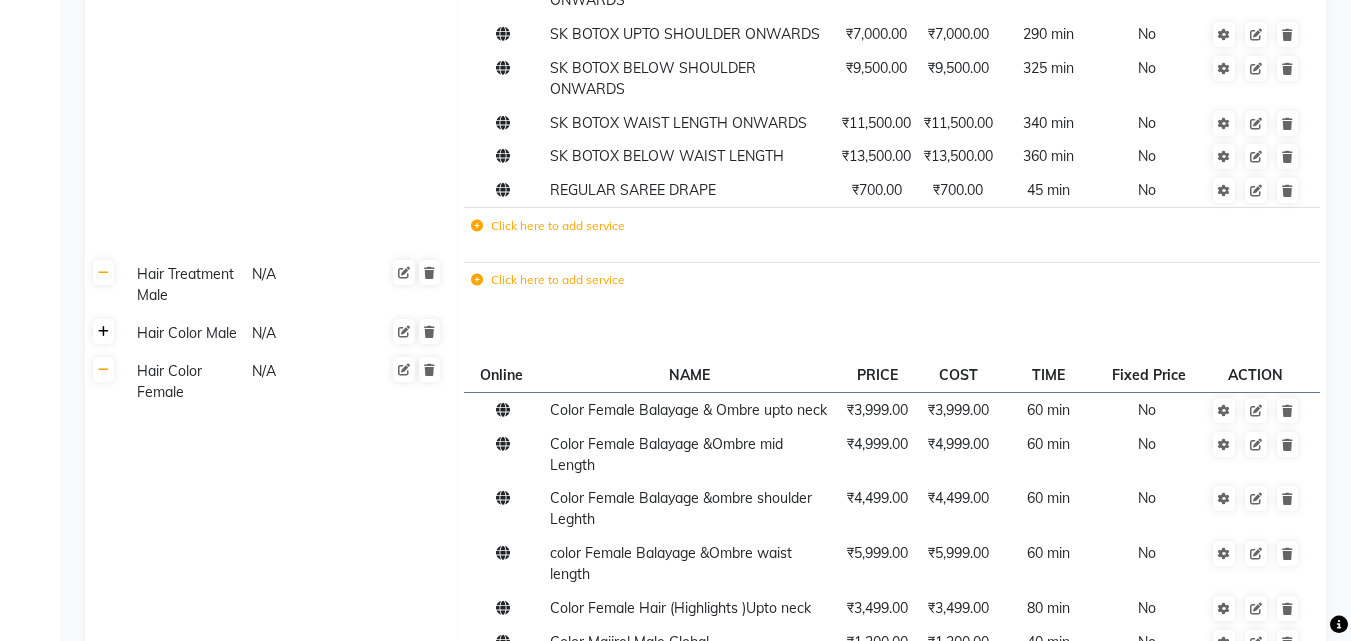 click 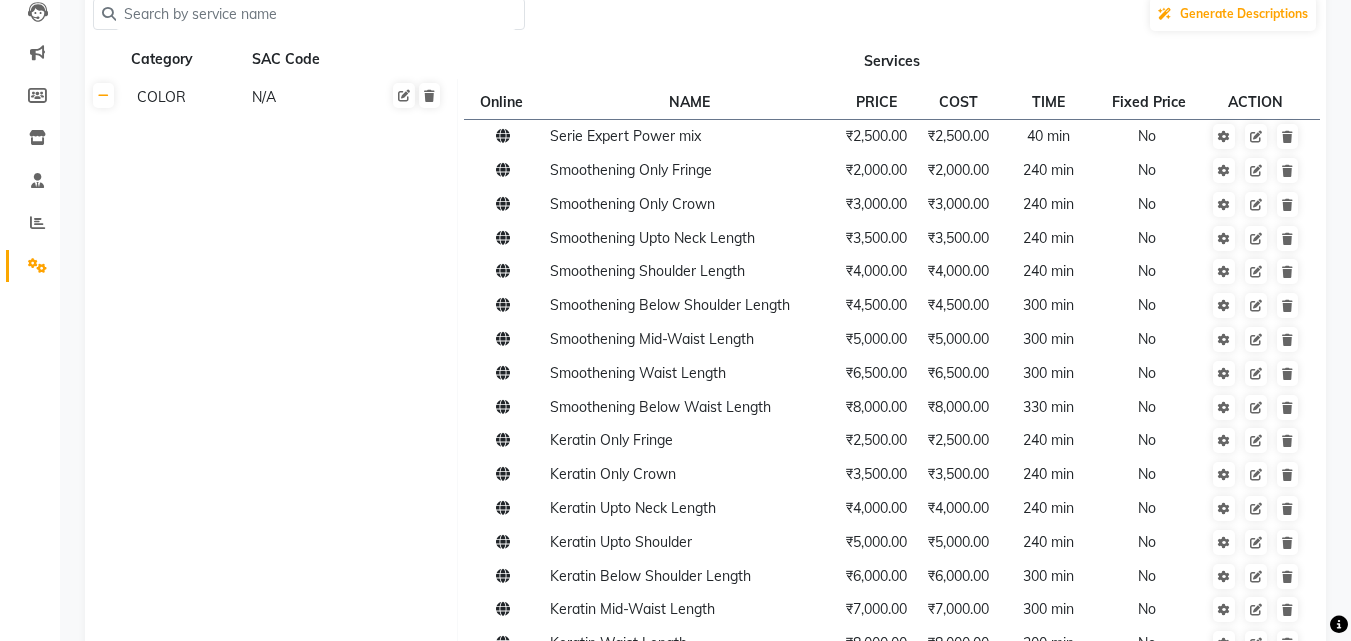 scroll, scrollTop: 0, scrollLeft: 0, axis: both 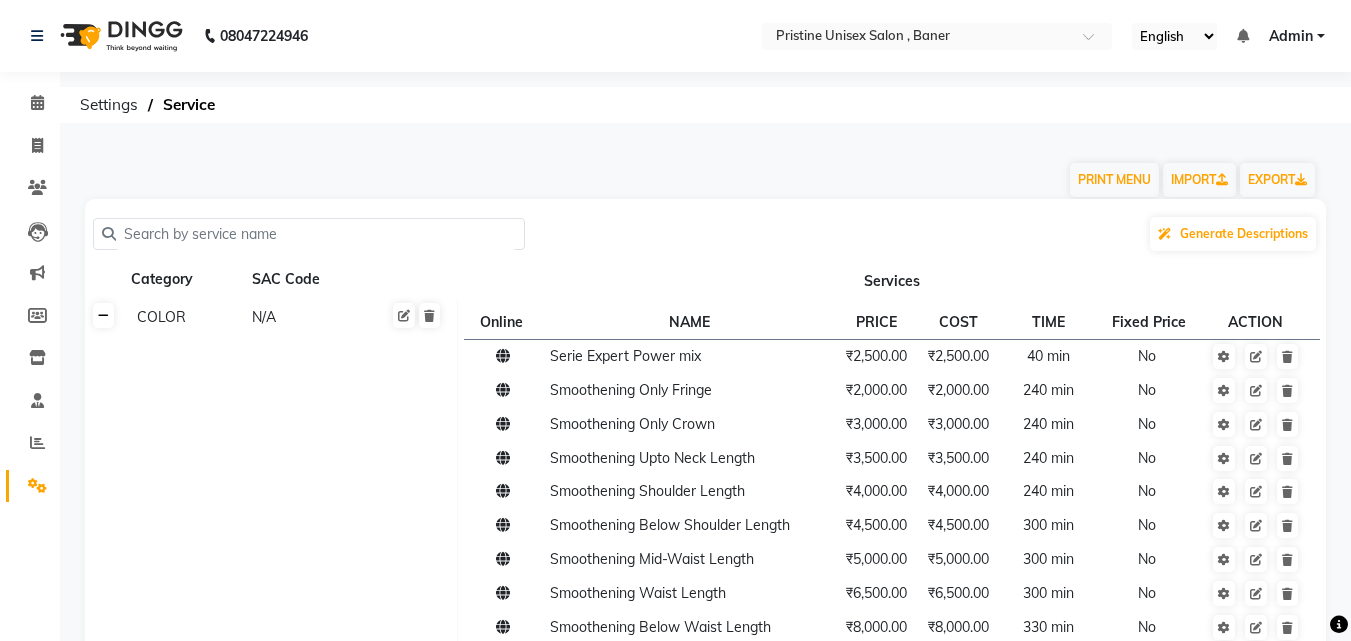 click 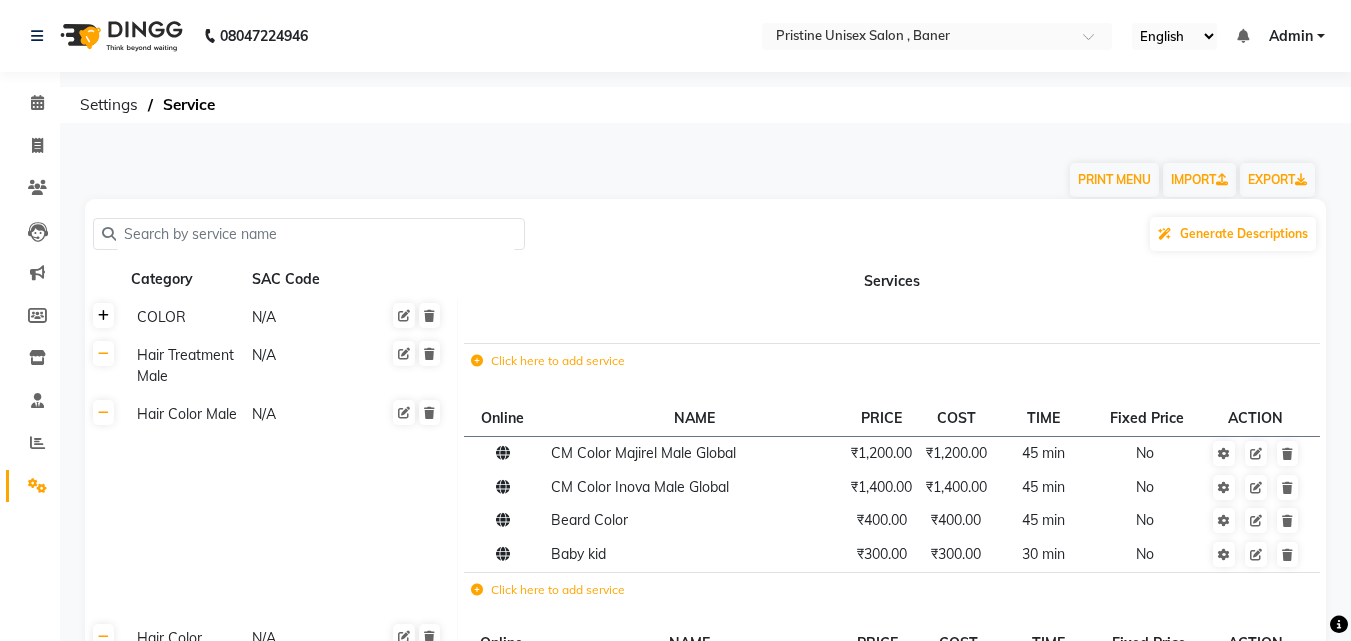 click 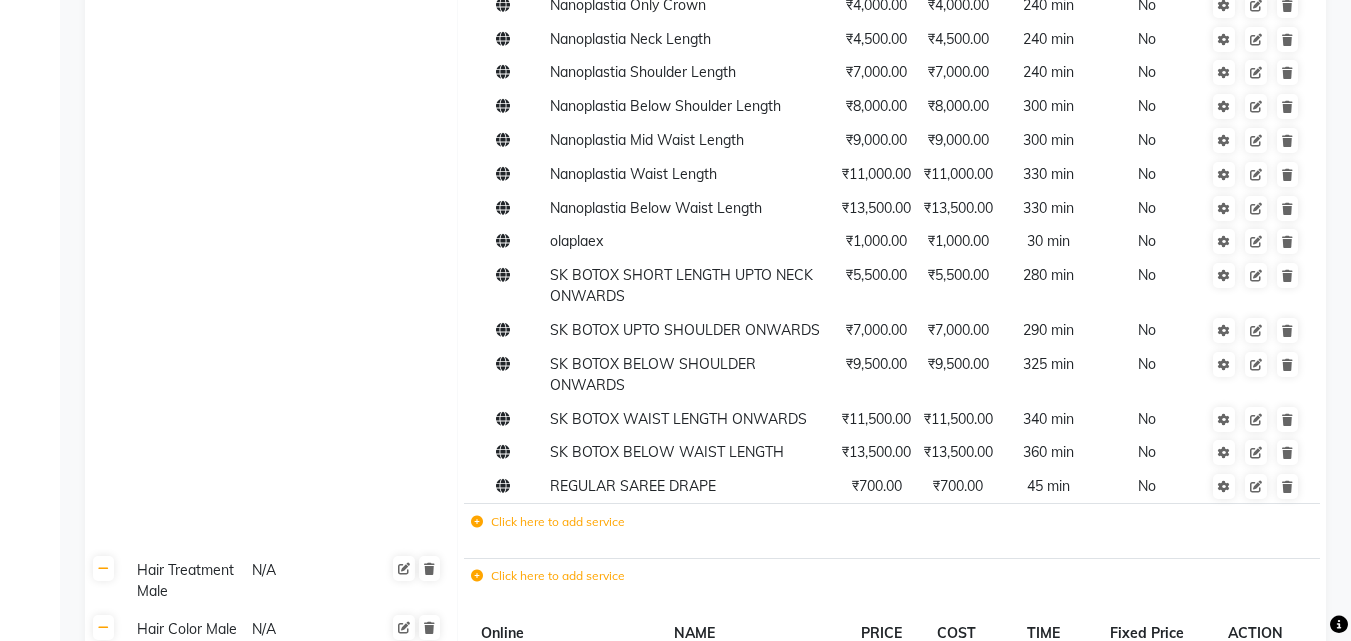 scroll, scrollTop: 1600, scrollLeft: 0, axis: vertical 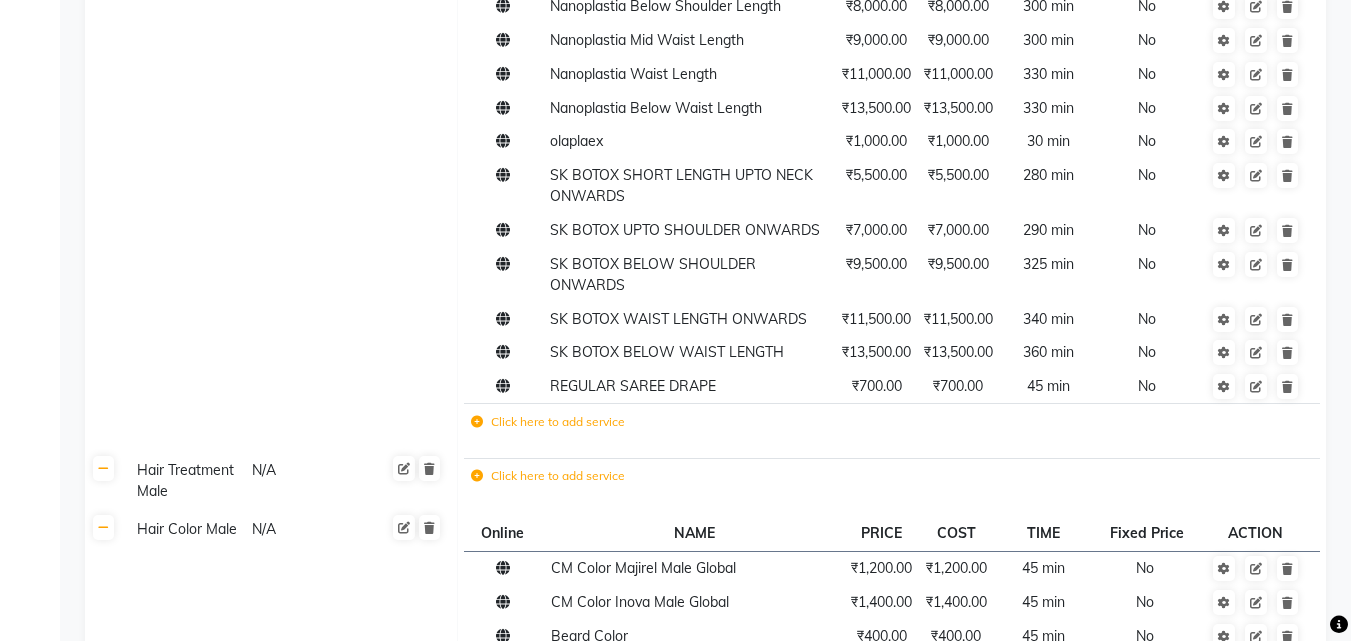 click 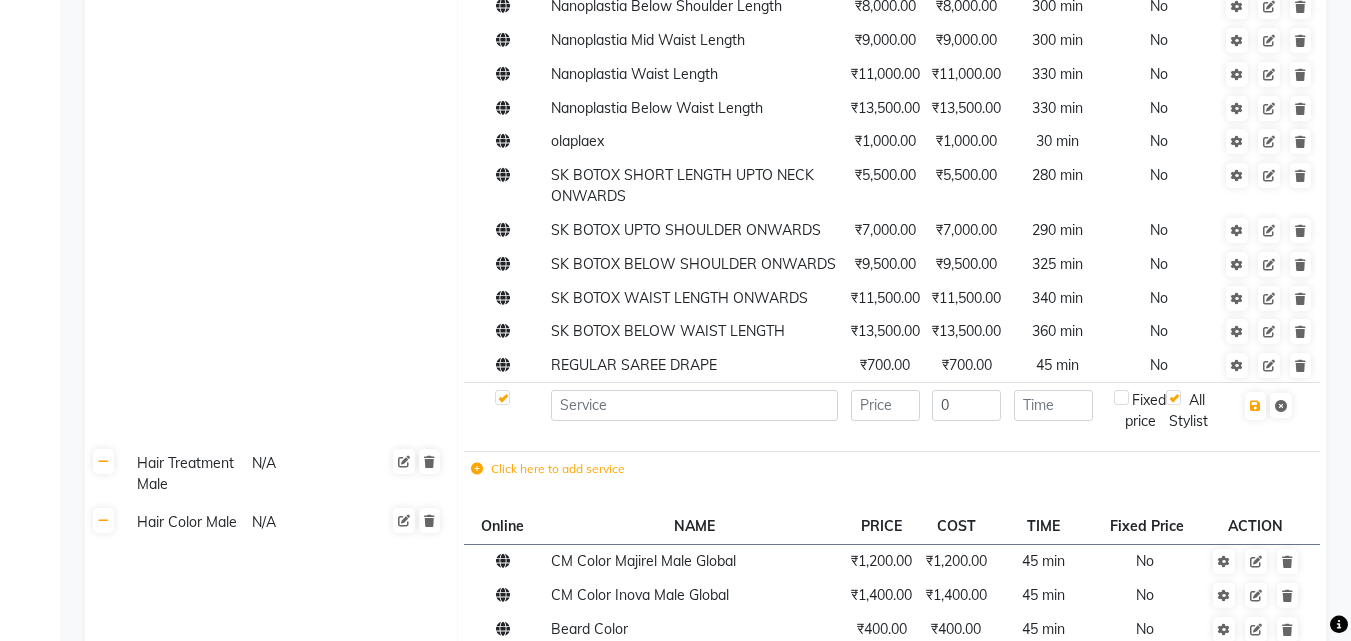 click 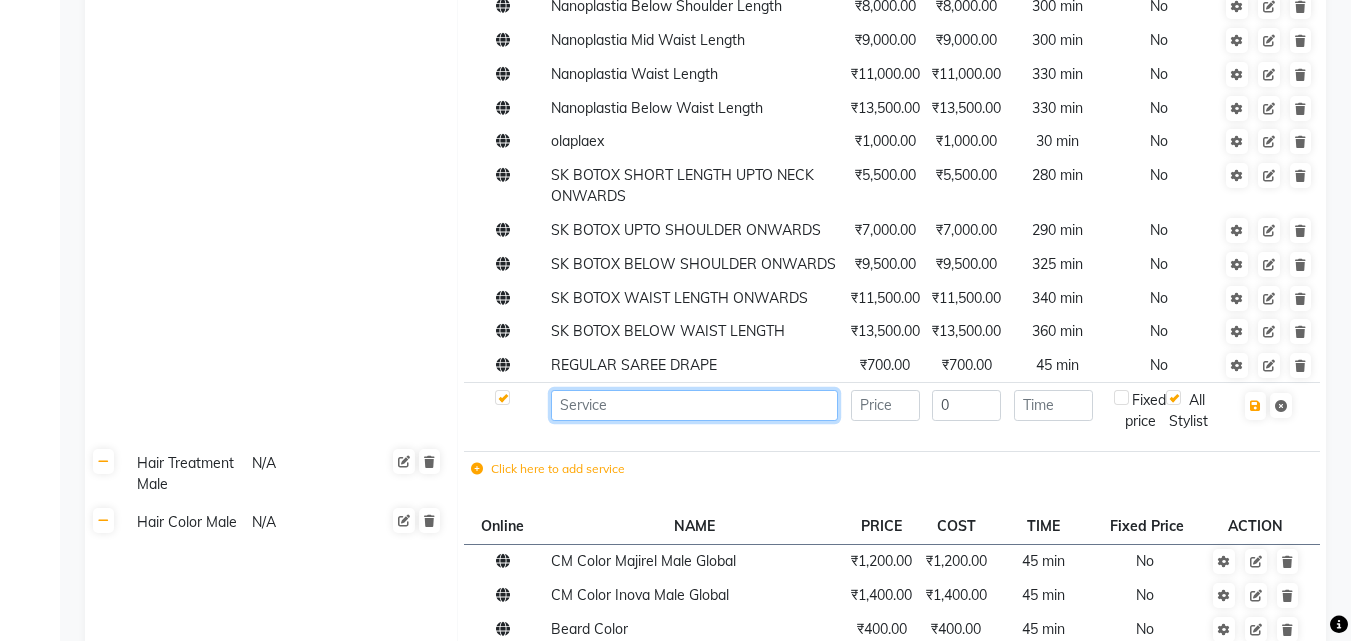 click 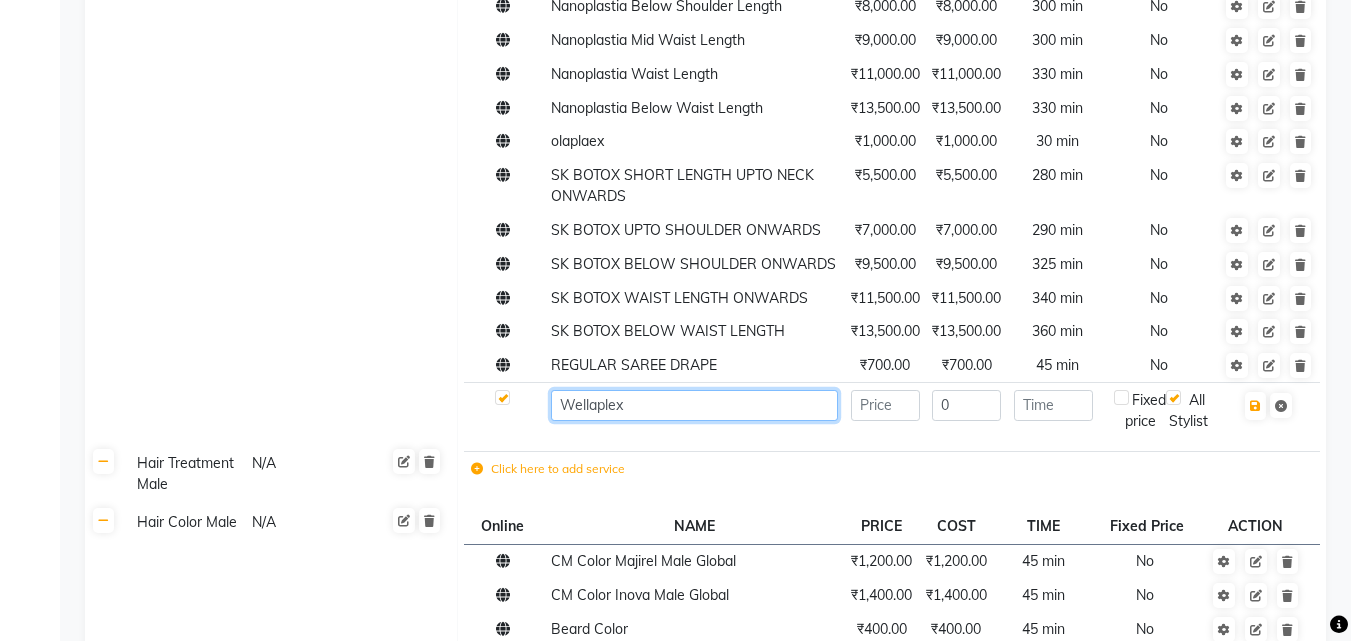 type on "Wellaplex" 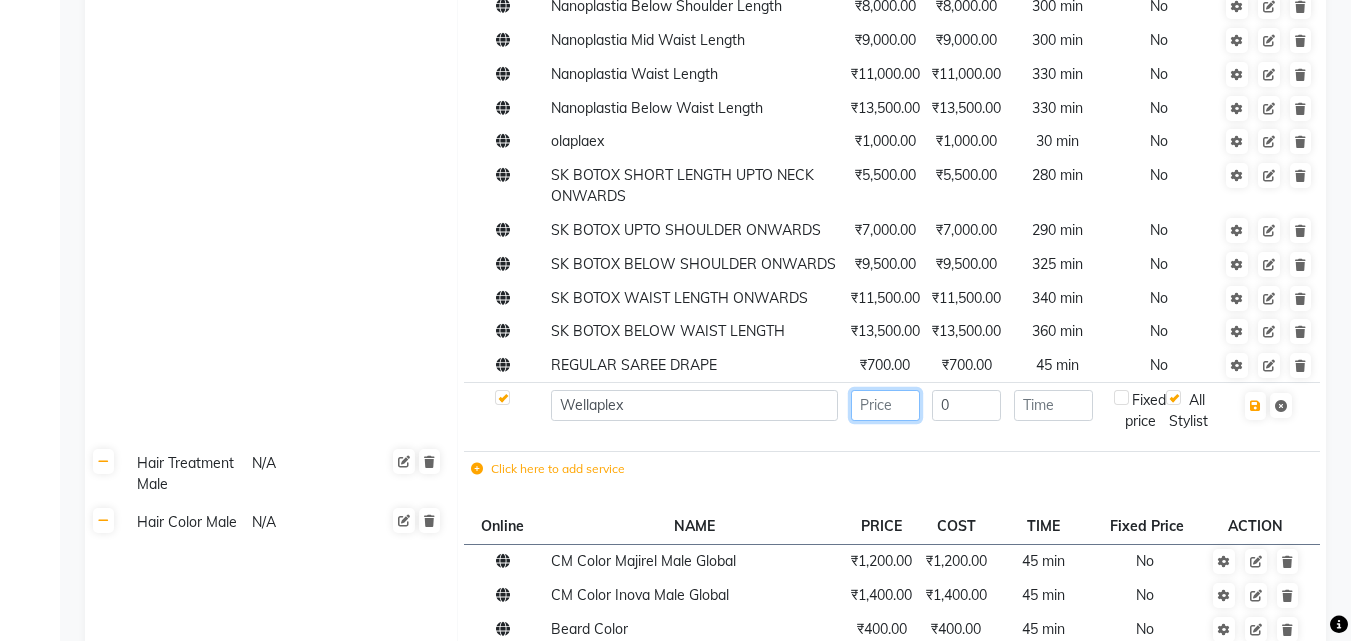 click 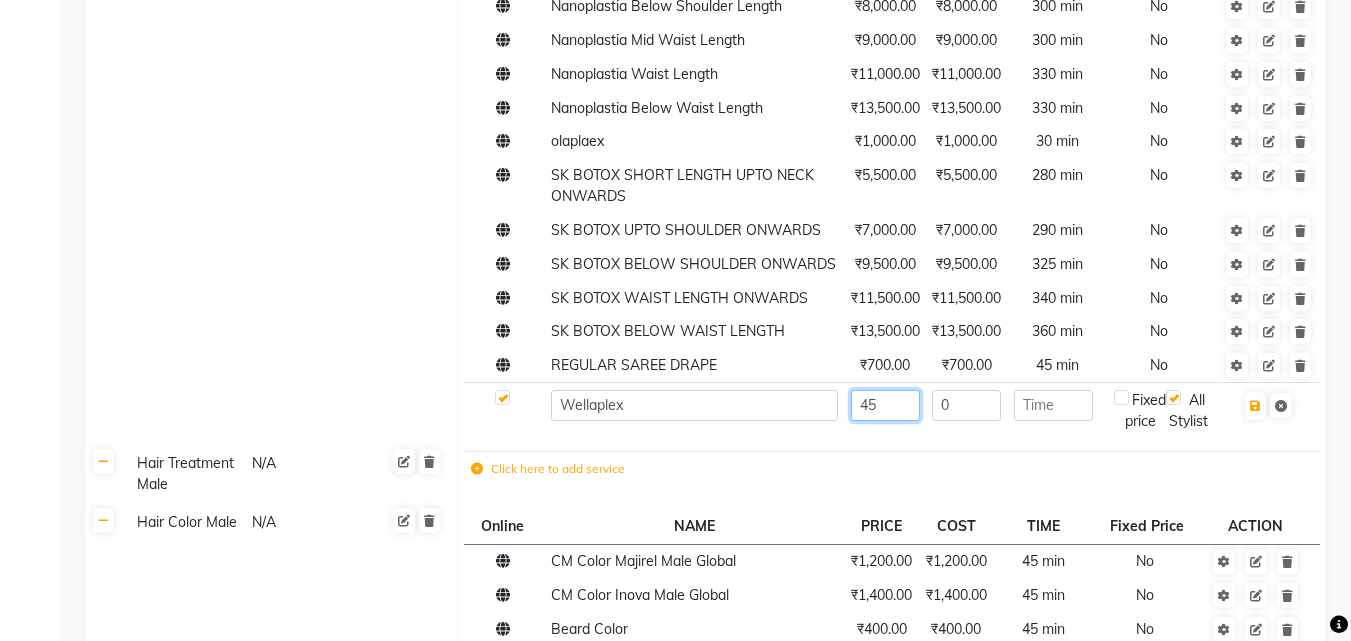 type on "45" 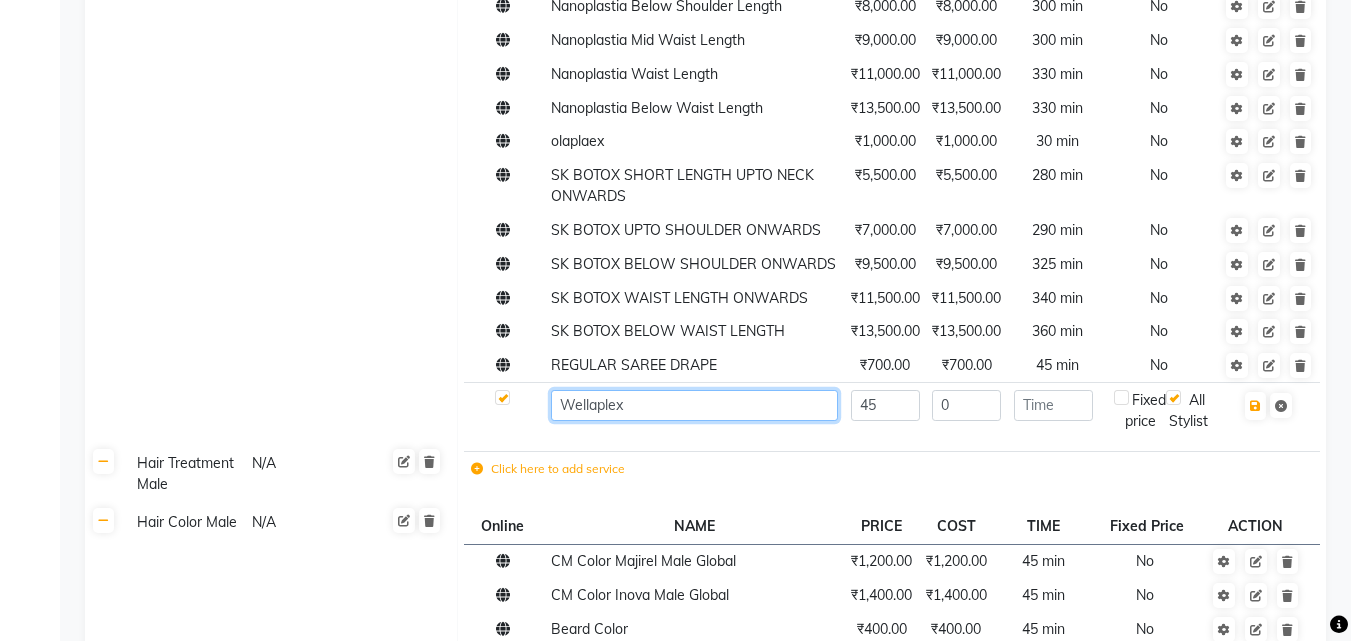 click on "Wellaplex" 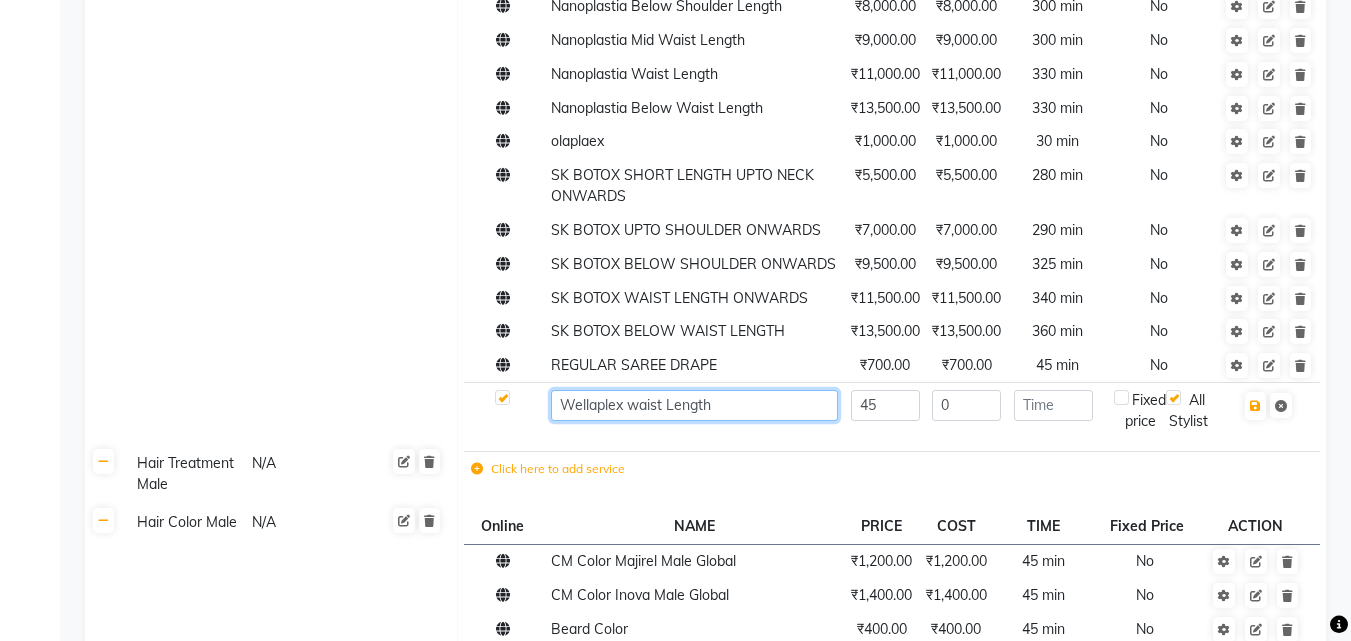 type on "Wellaplex waist Length" 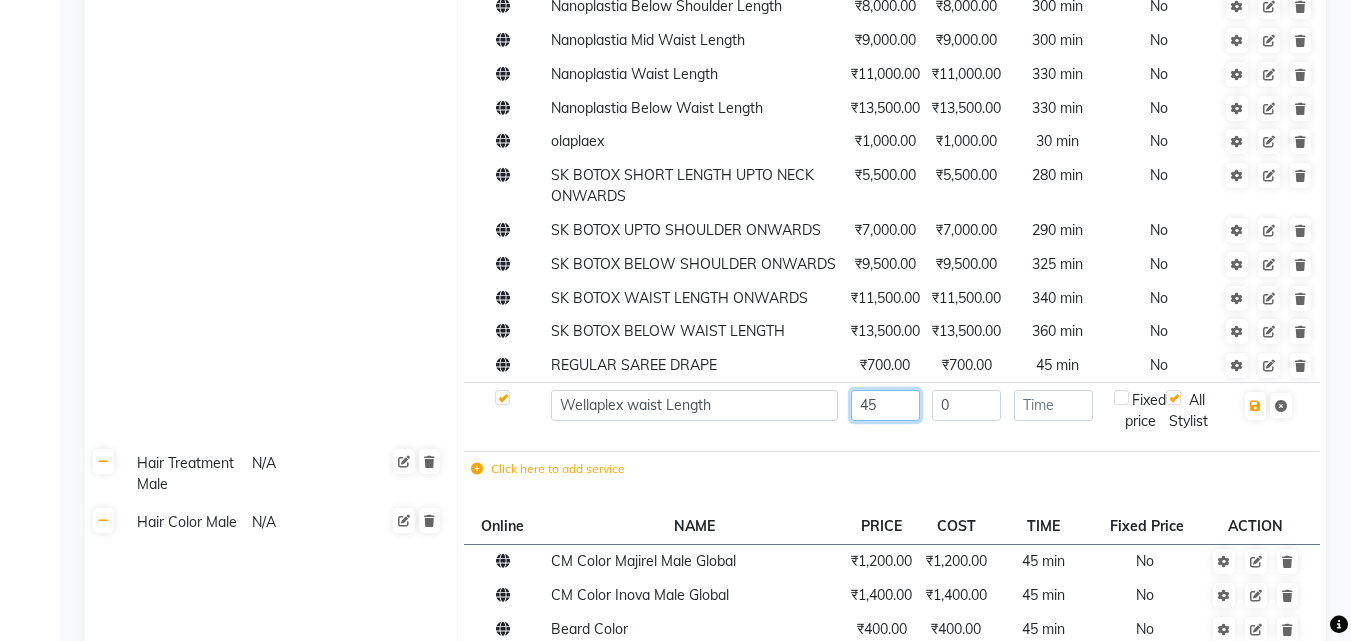 click on "45" 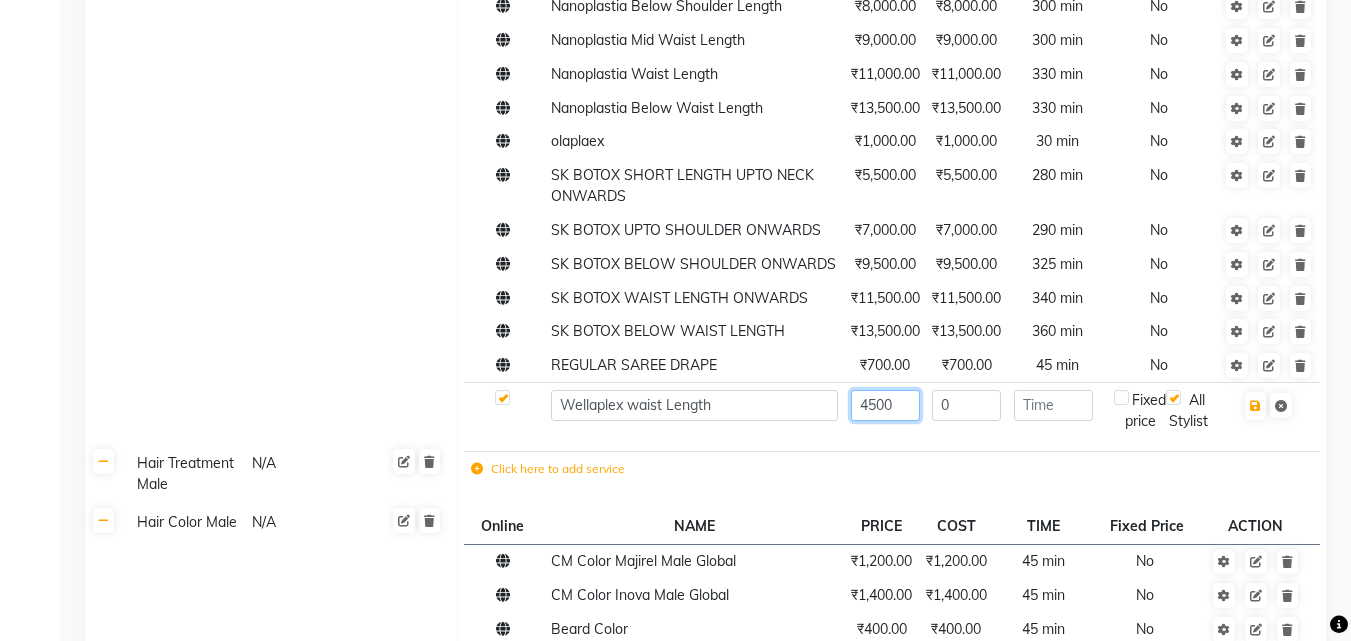 type on "4500" 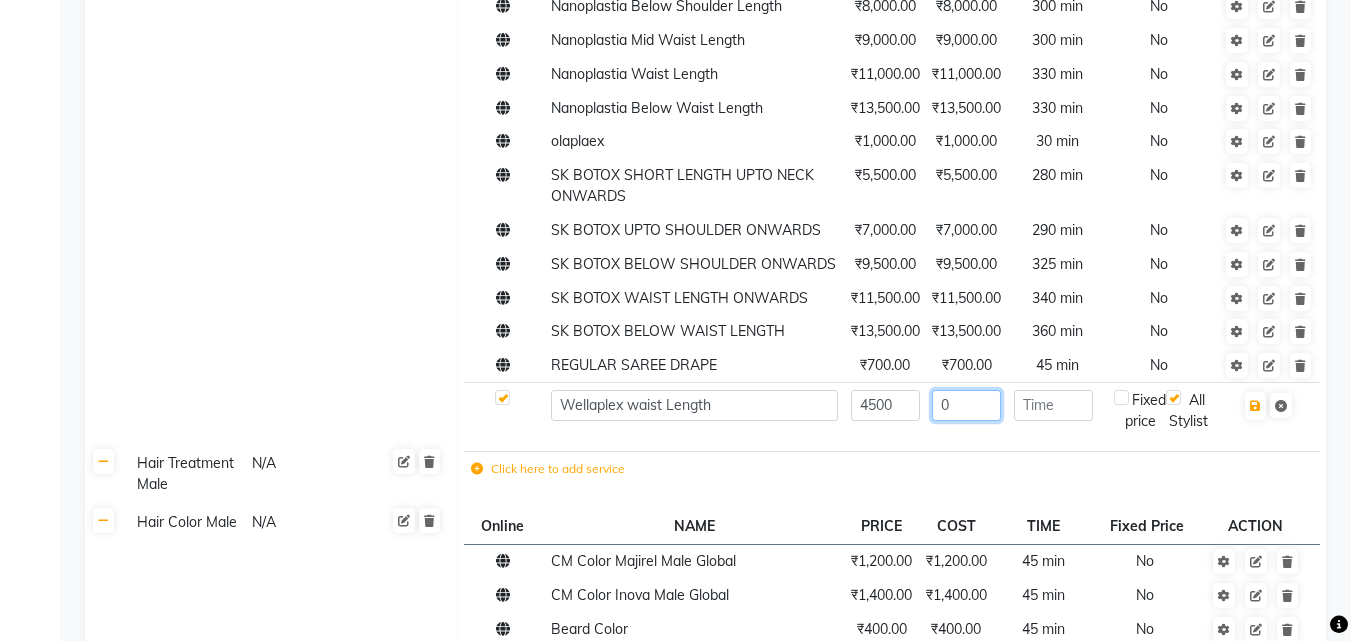 click on "0" 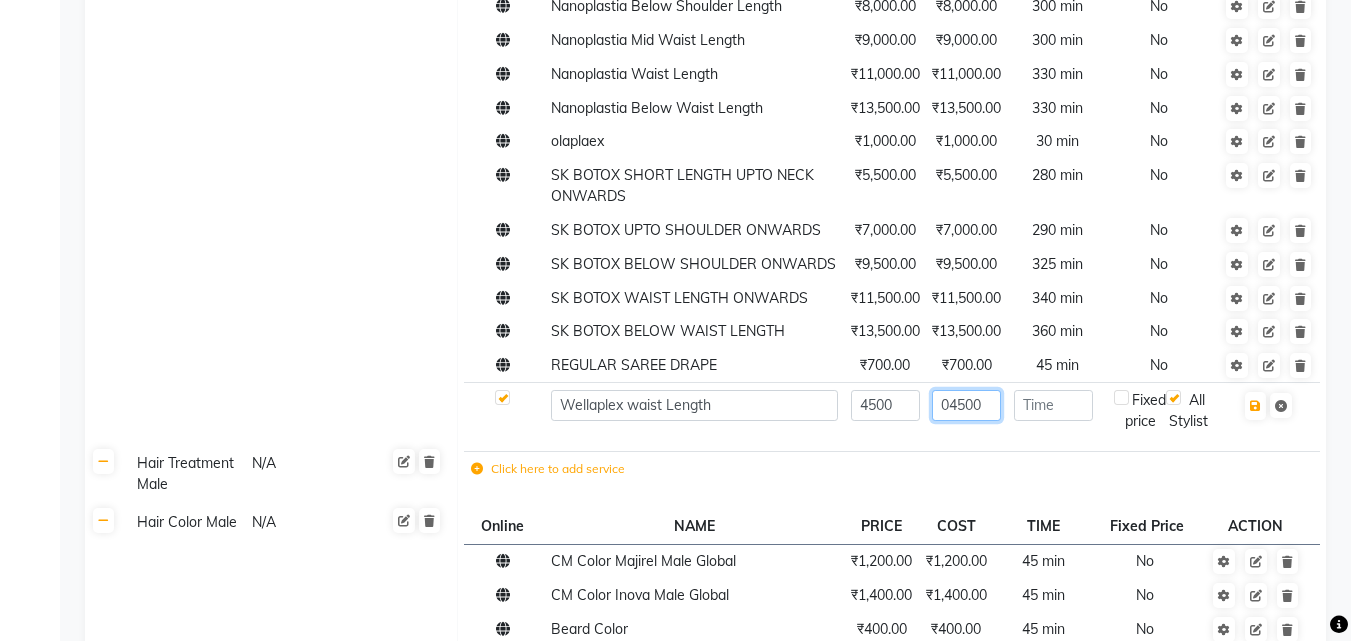 click on "04500" 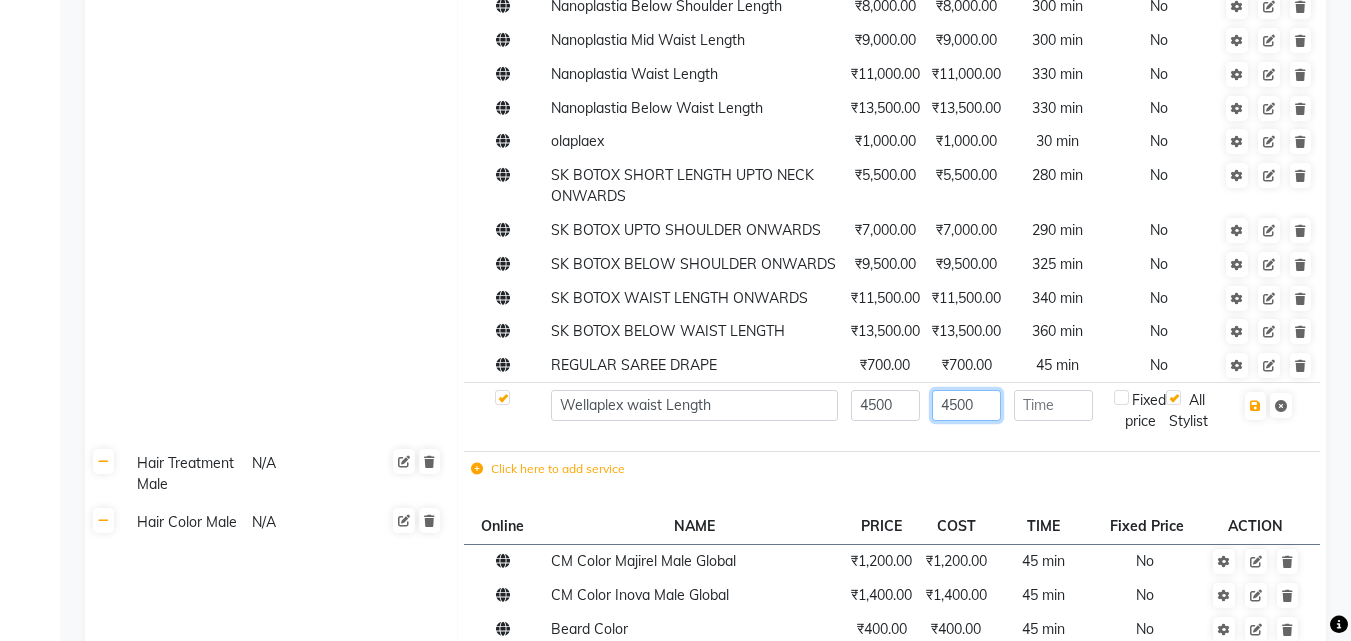 type on "4500" 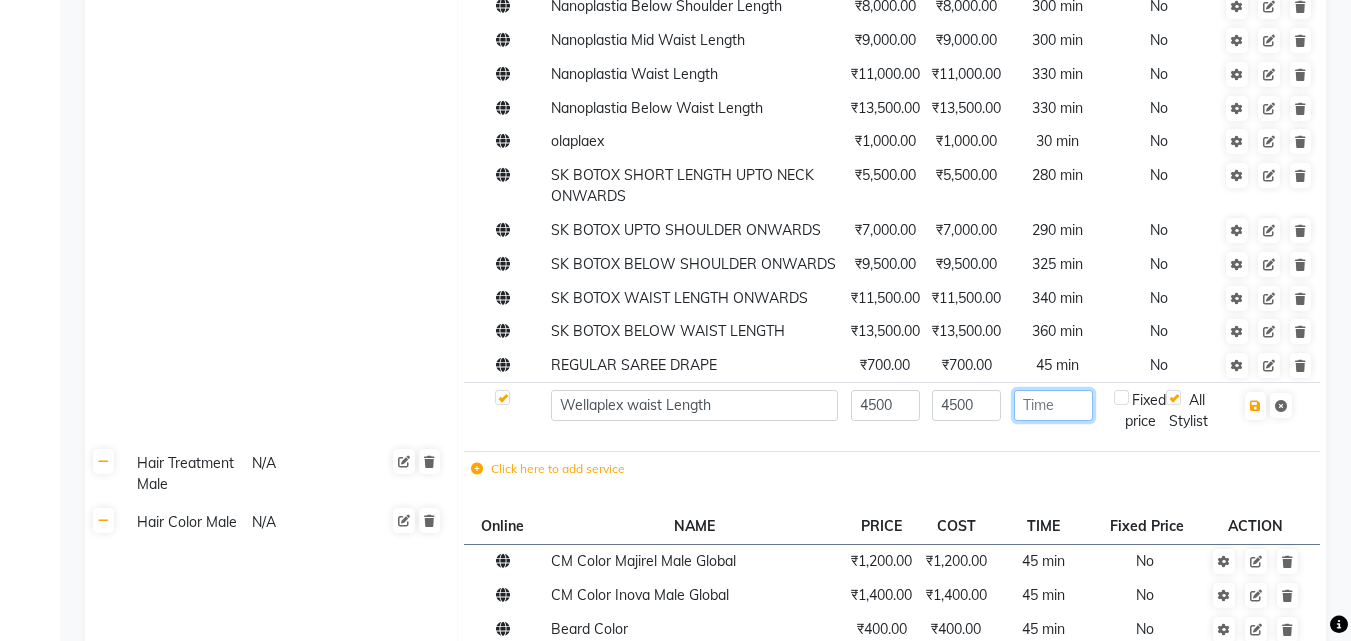 click 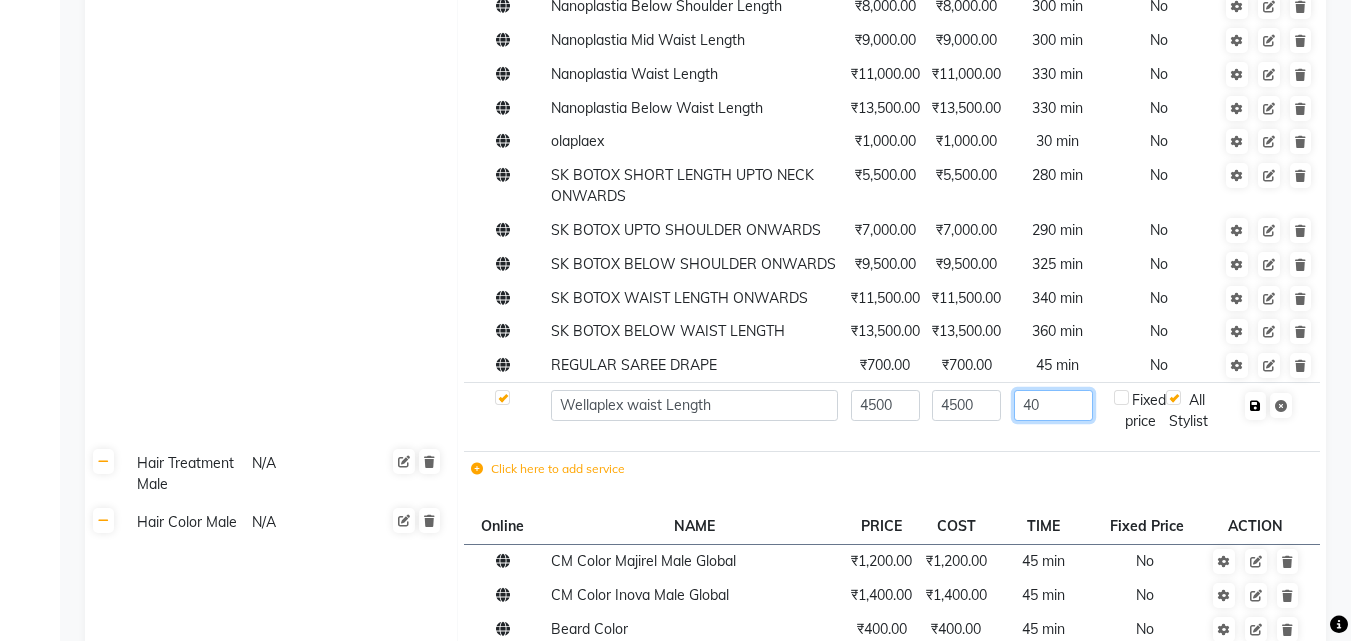 type on "40" 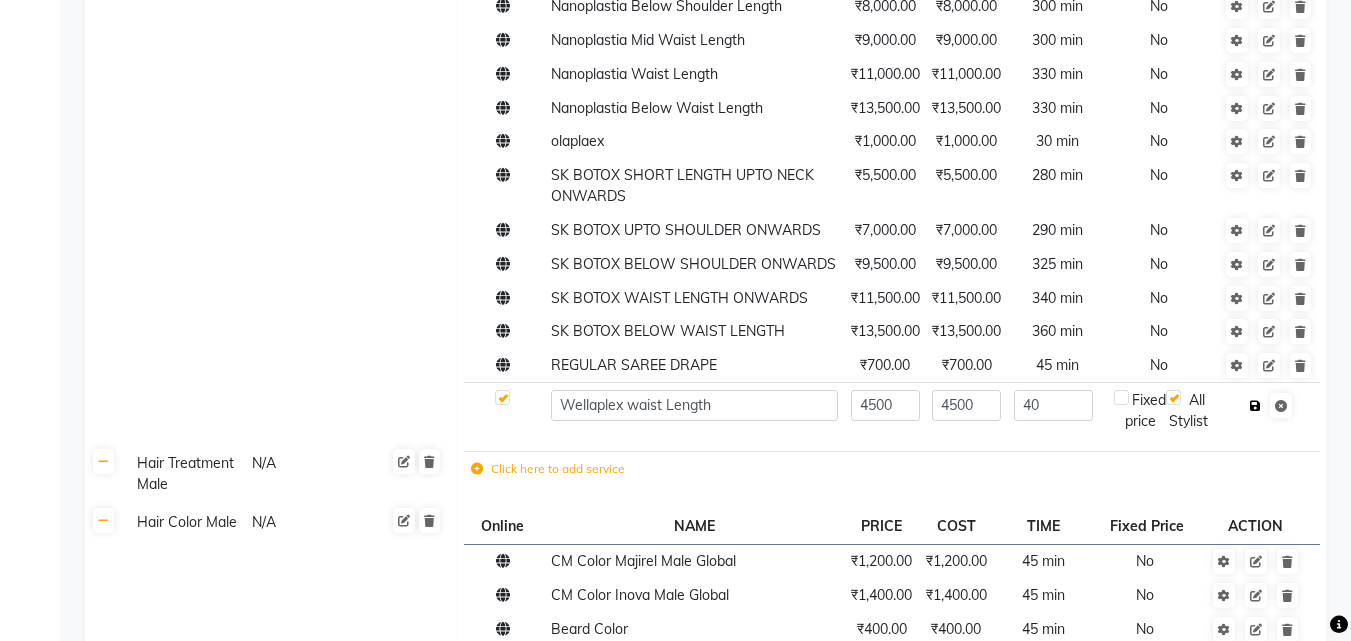 click at bounding box center [1255, 406] 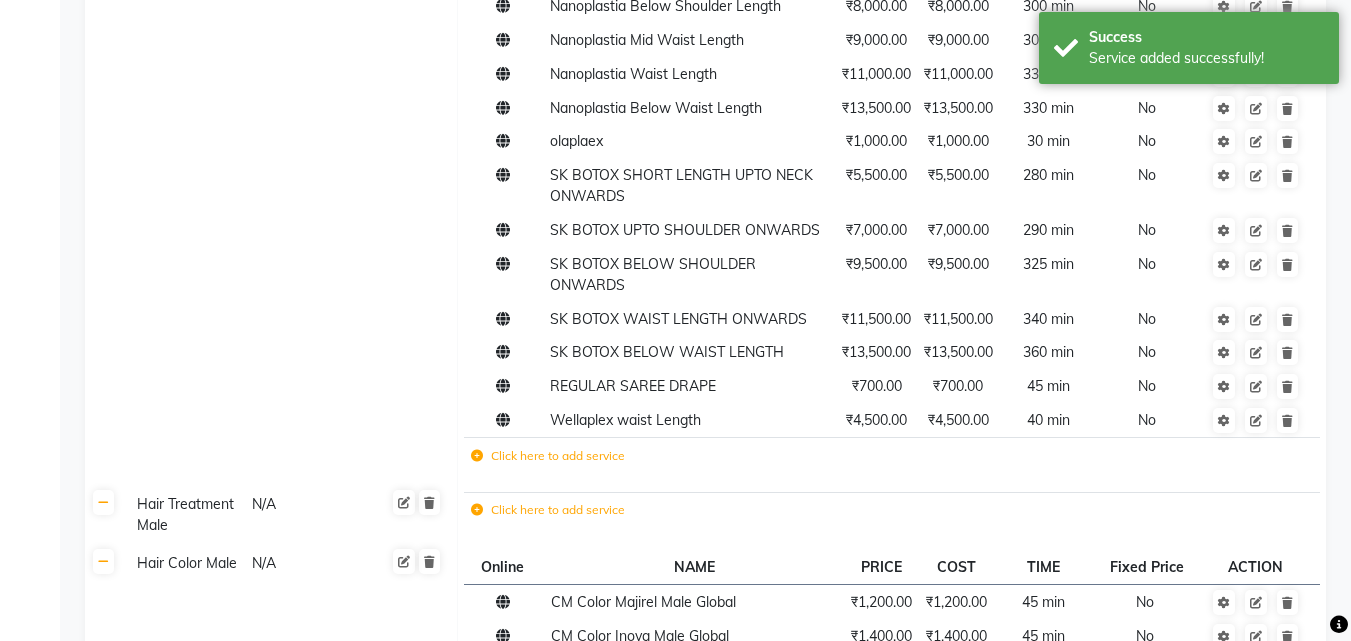 click on "Click here to add service" 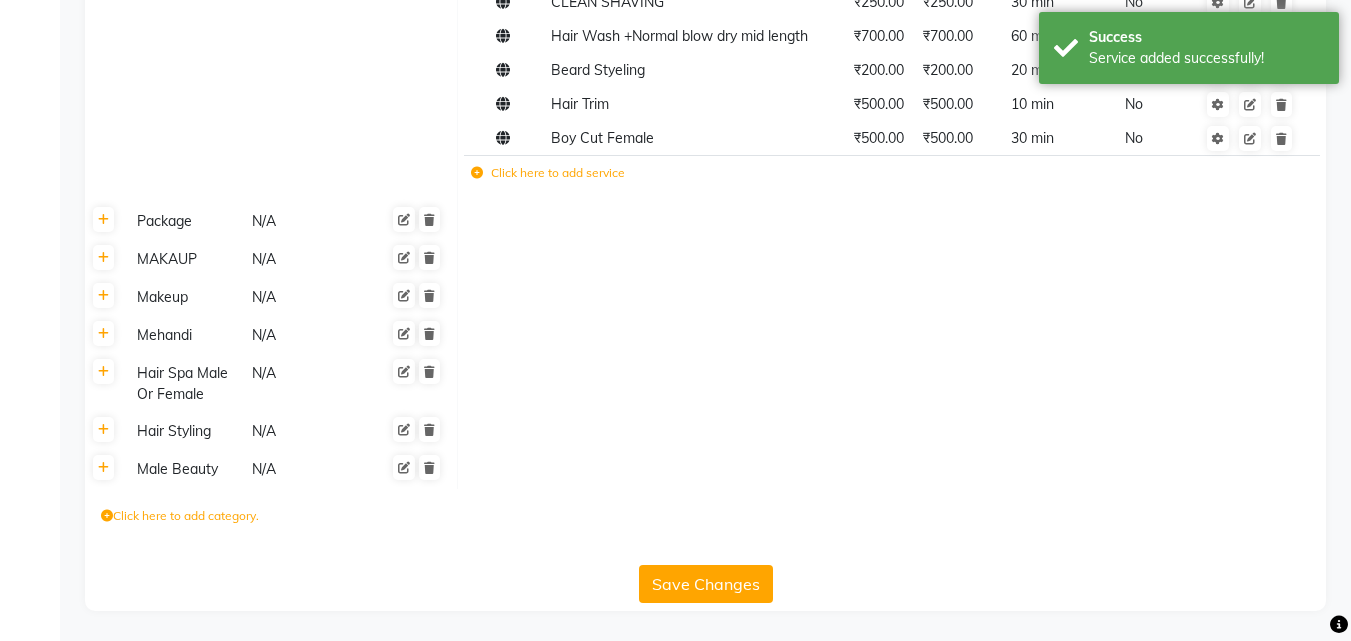 scroll, scrollTop: 5654, scrollLeft: 0, axis: vertical 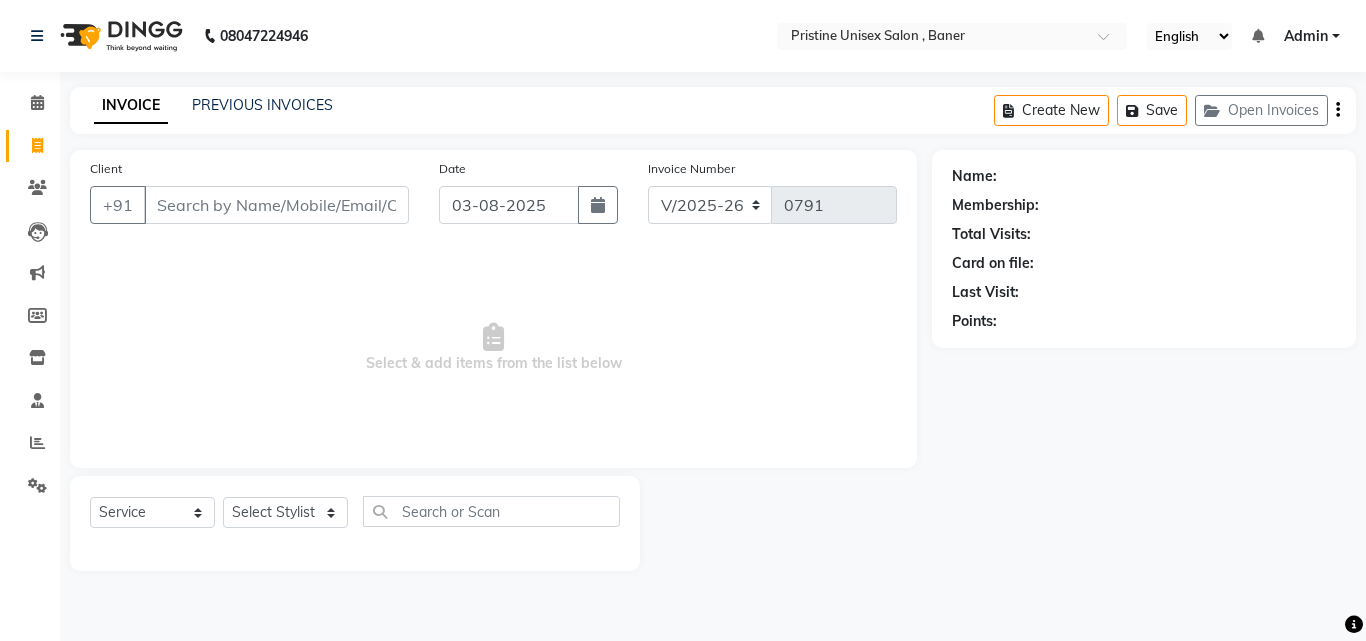 select on "6610" 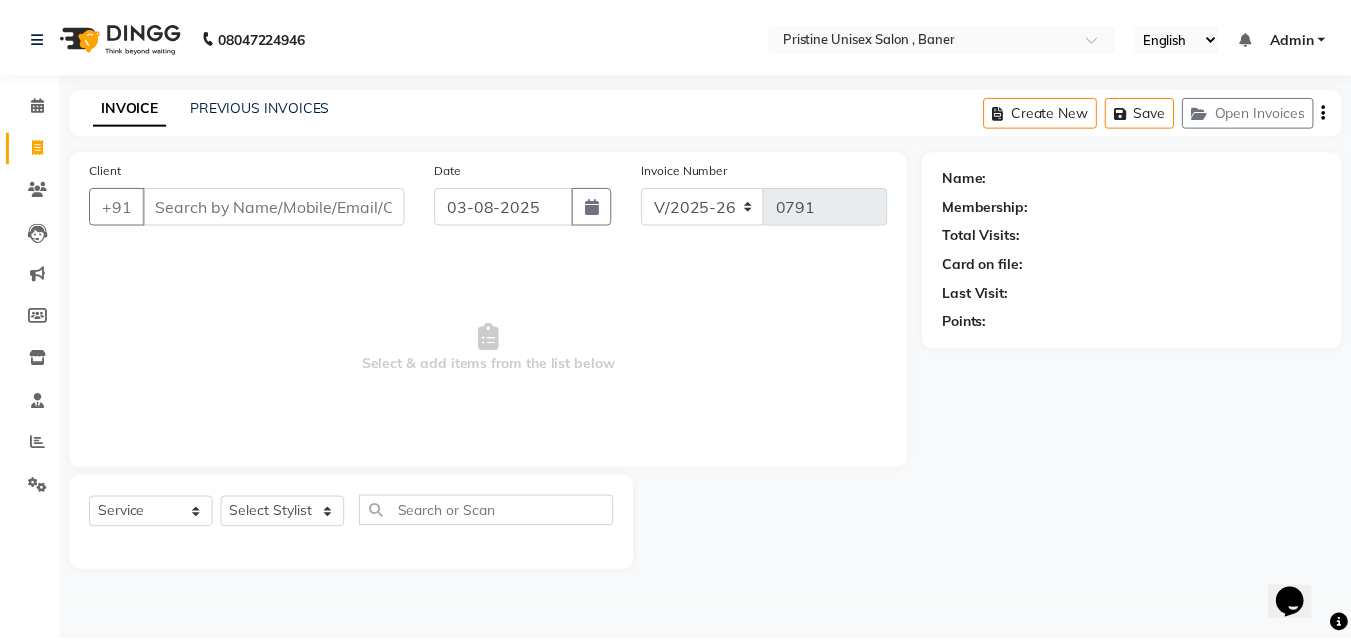 scroll, scrollTop: 0, scrollLeft: 0, axis: both 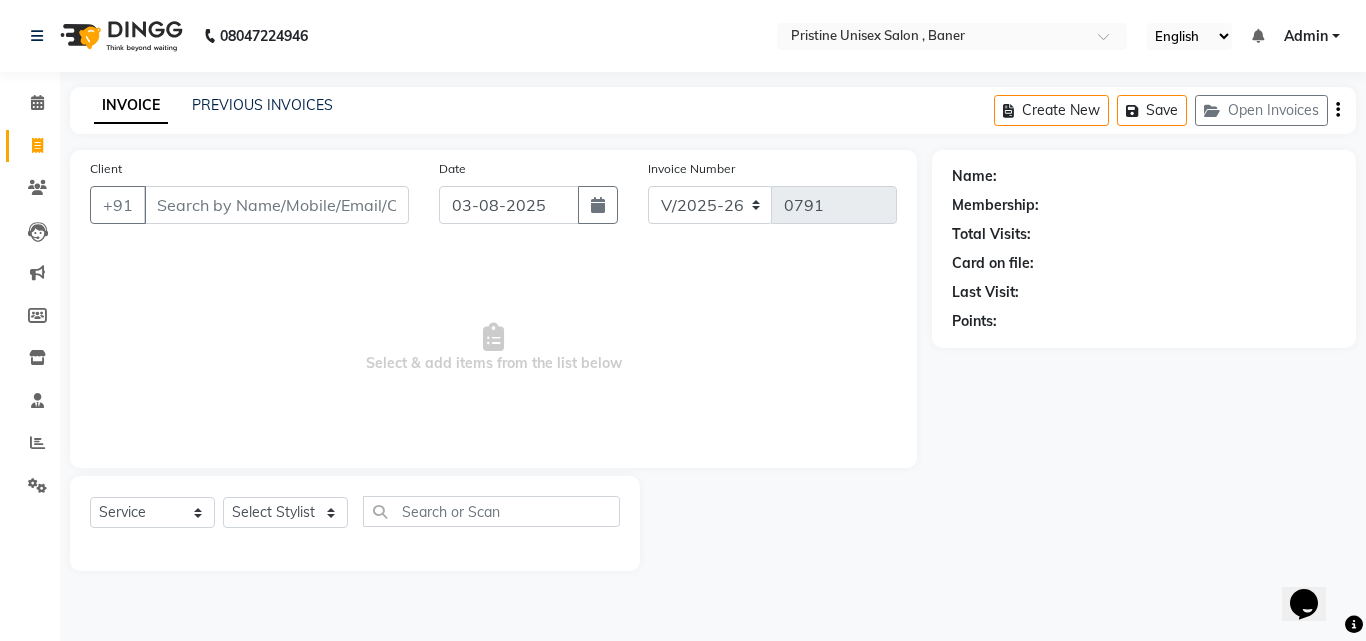 click on "Client" at bounding box center (276, 205) 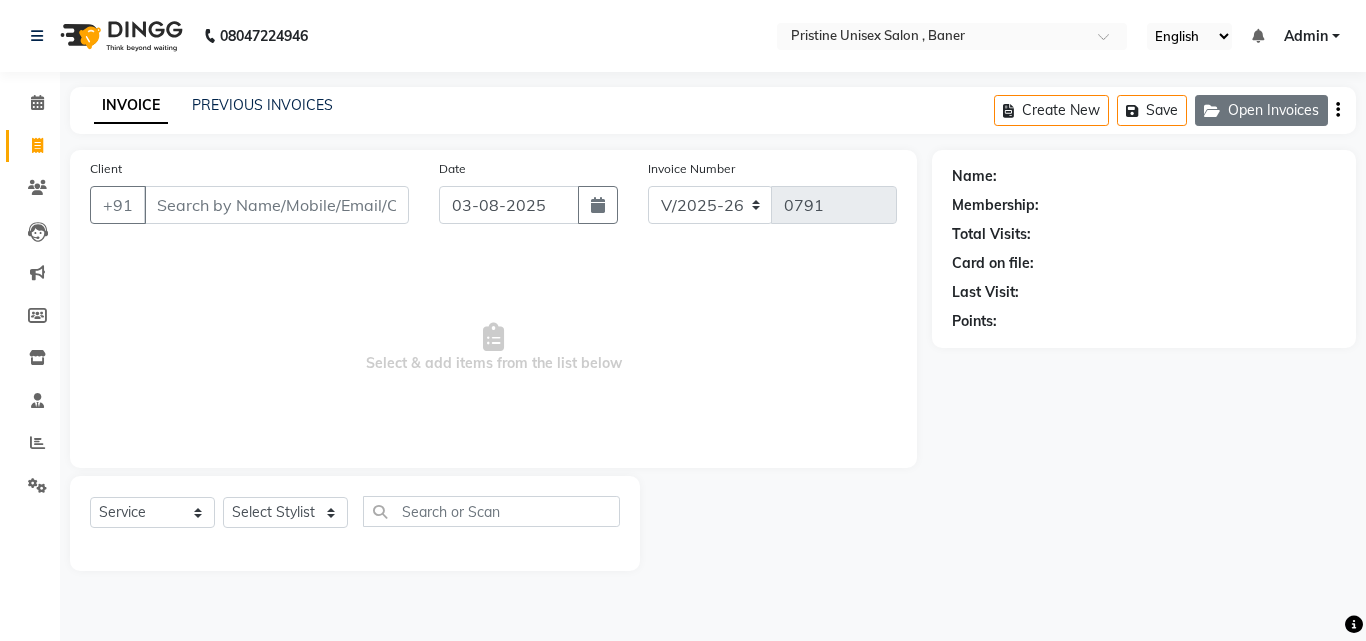 click on "Open Invoices" 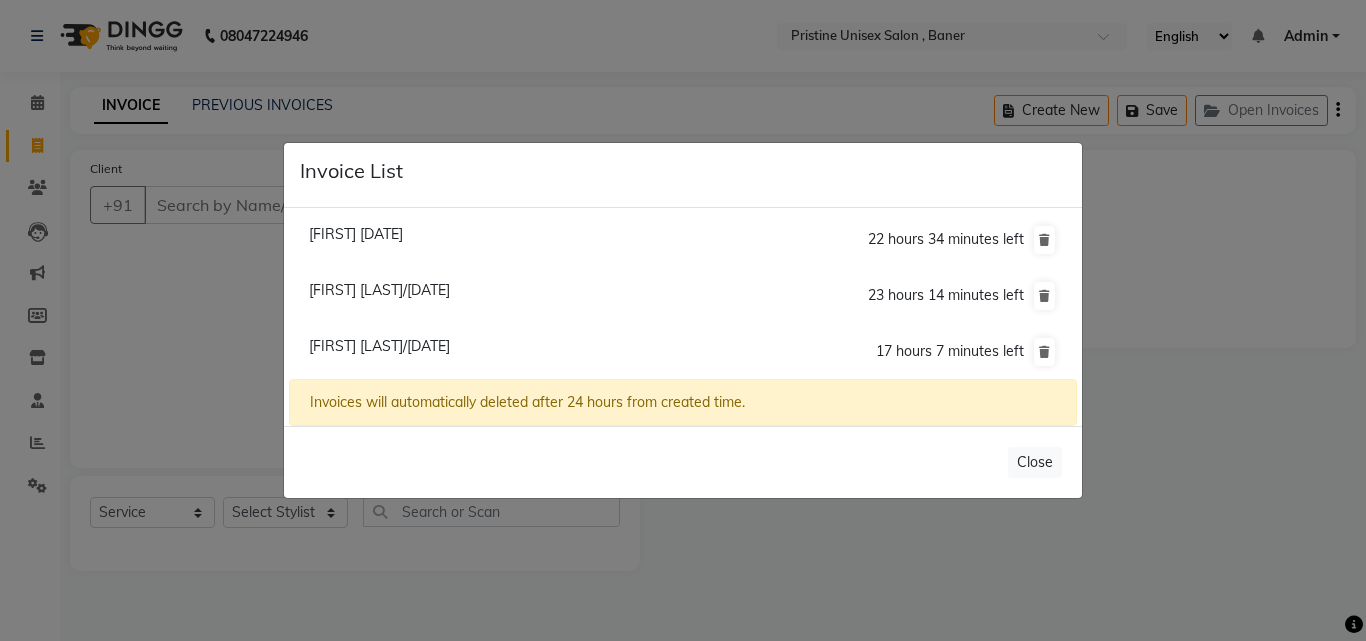 click on "[FIRST] [LAST]/[DATE]" 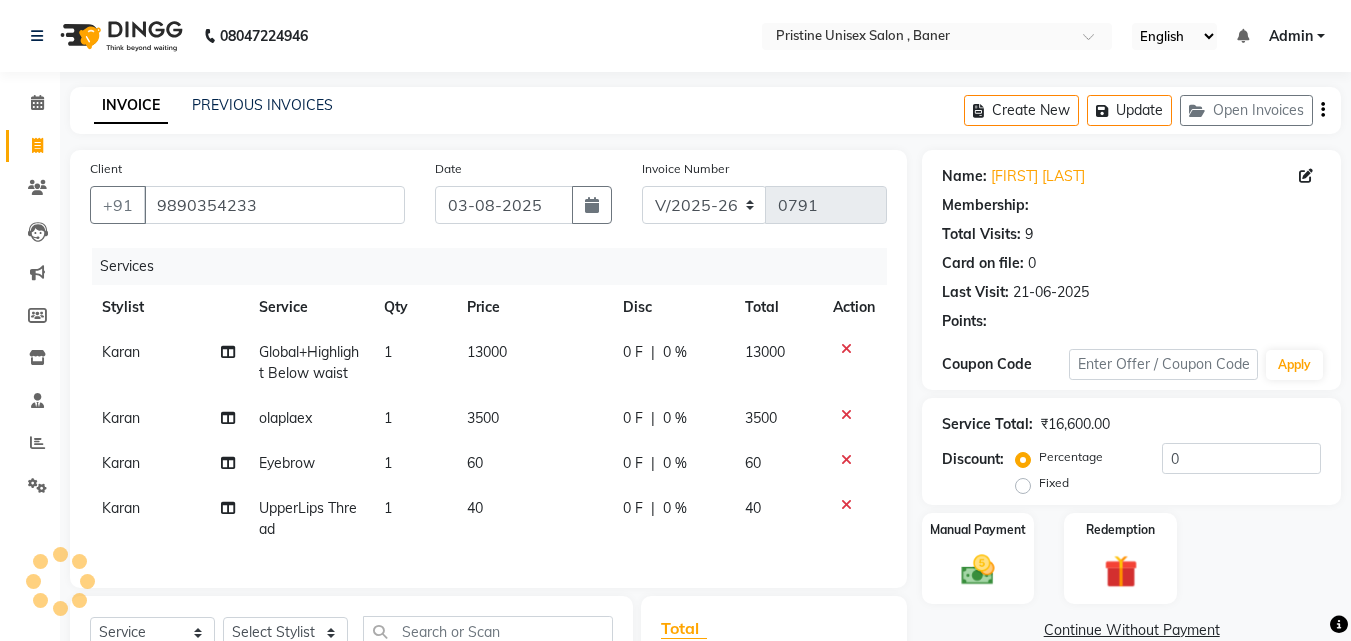 select on "1: Object" 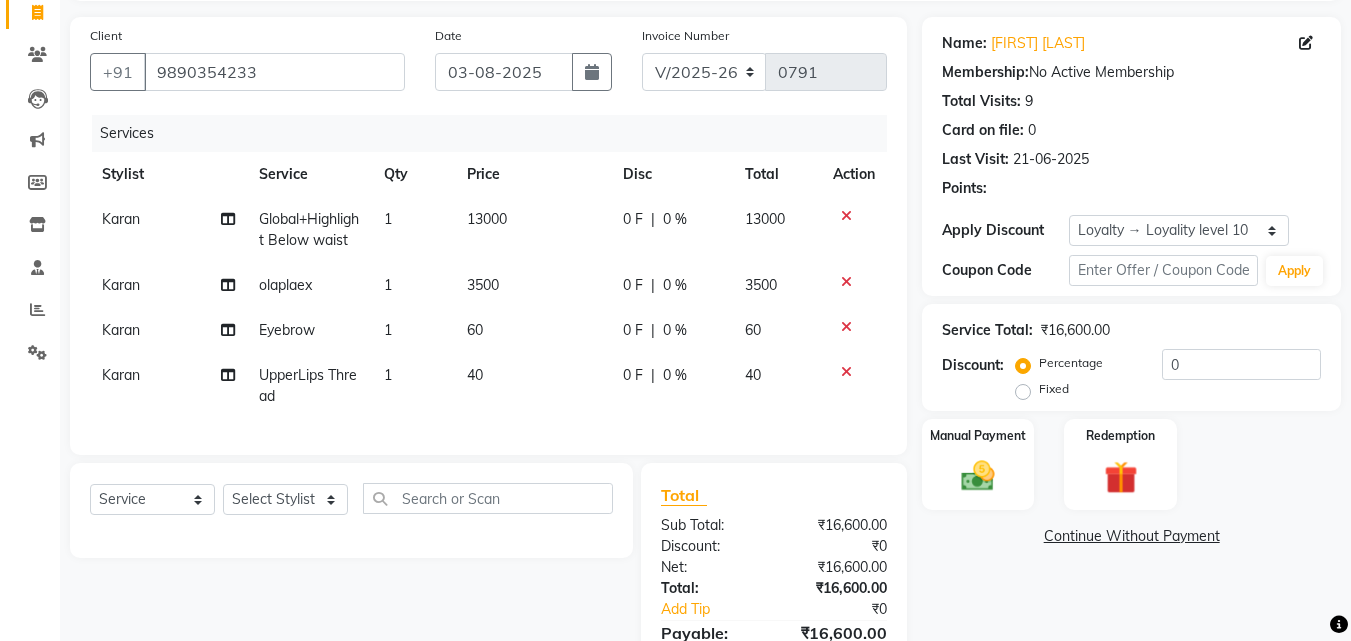 scroll, scrollTop: 200, scrollLeft: 0, axis: vertical 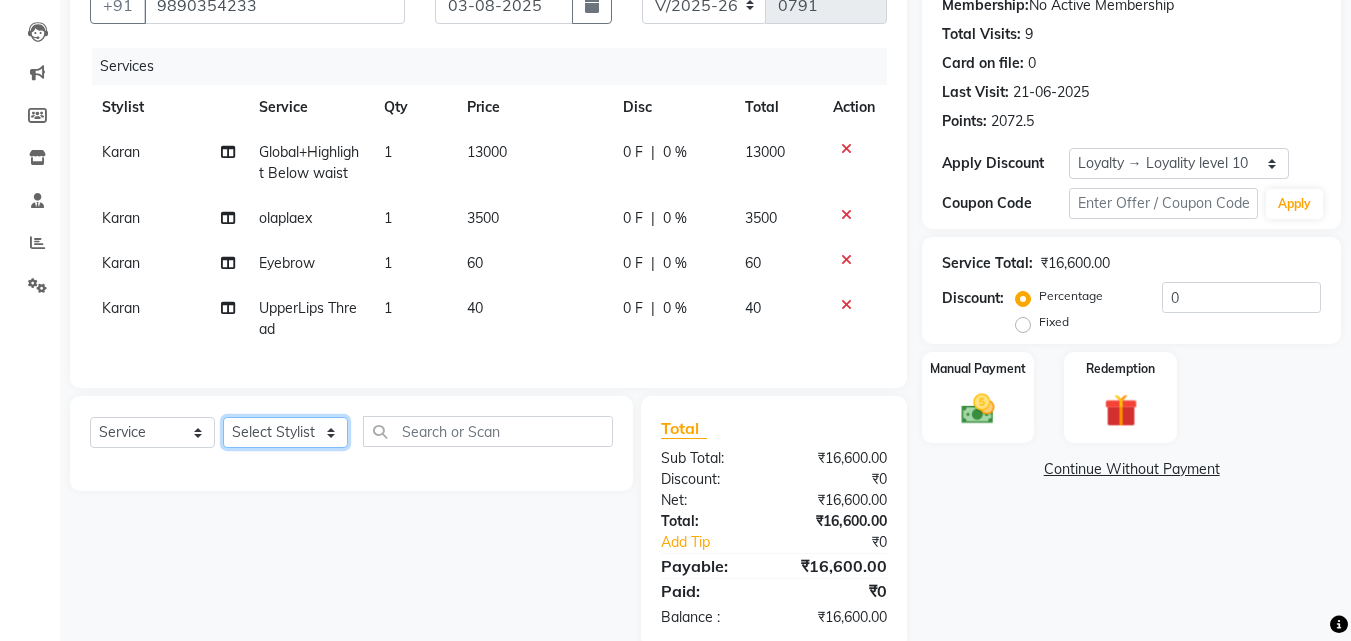 click on "Select Stylist ABHISHEKH Jaya Shinde Karan  Mahesh Rasal Mohd Monish Ahmed monika  NAAZ NIlesh pooja jaison Pooja Mam purva Sanket Sujata  Surekha Vandana  Chavan Vrsha jare" 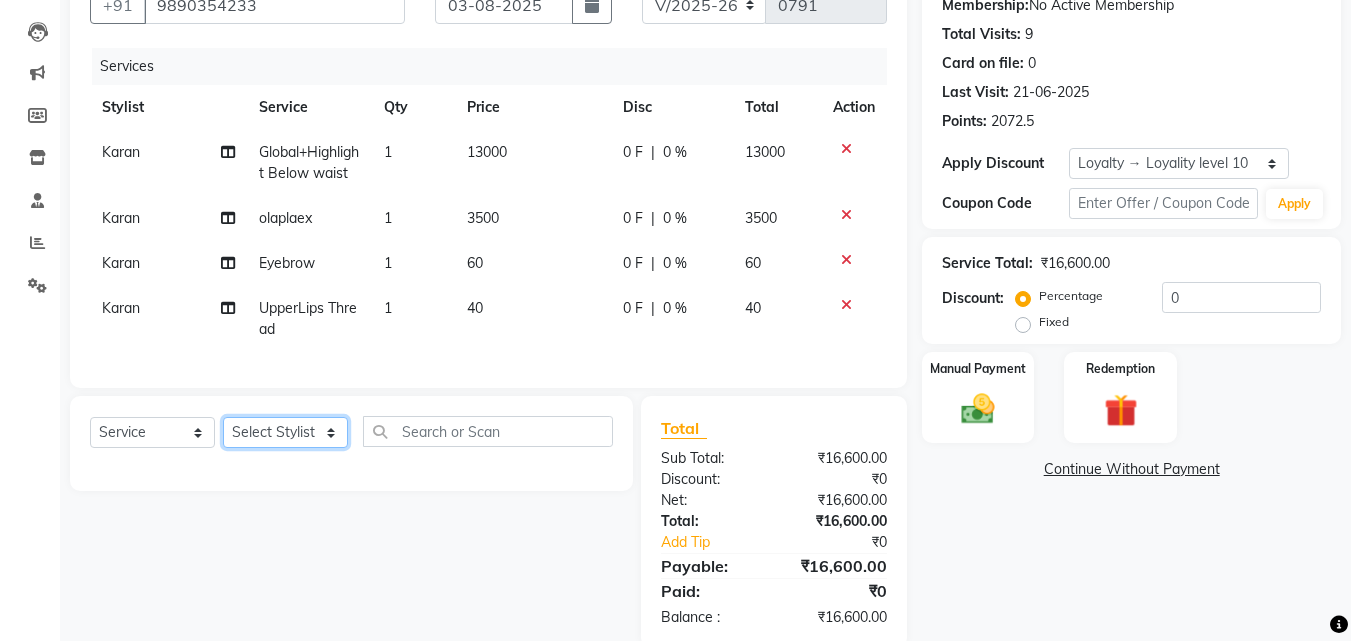 select on "51203" 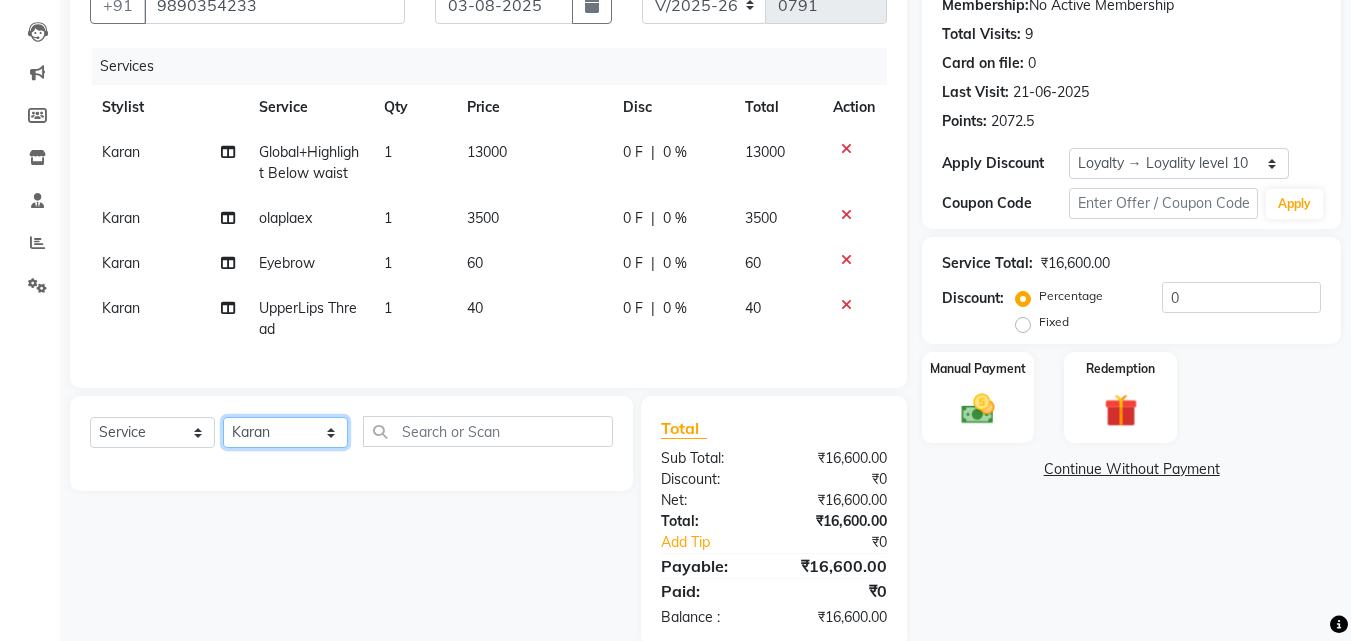 click on "Select Stylist ABHISHEKH Jaya Shinde Karan  Mahesh Rasal Mohd Monish Ahmed monika  NAAZ NIlesh pooja jaison Pooja Mam purva Sanket Sujata  Surekha Vandana  Chavan Vrsha jare" 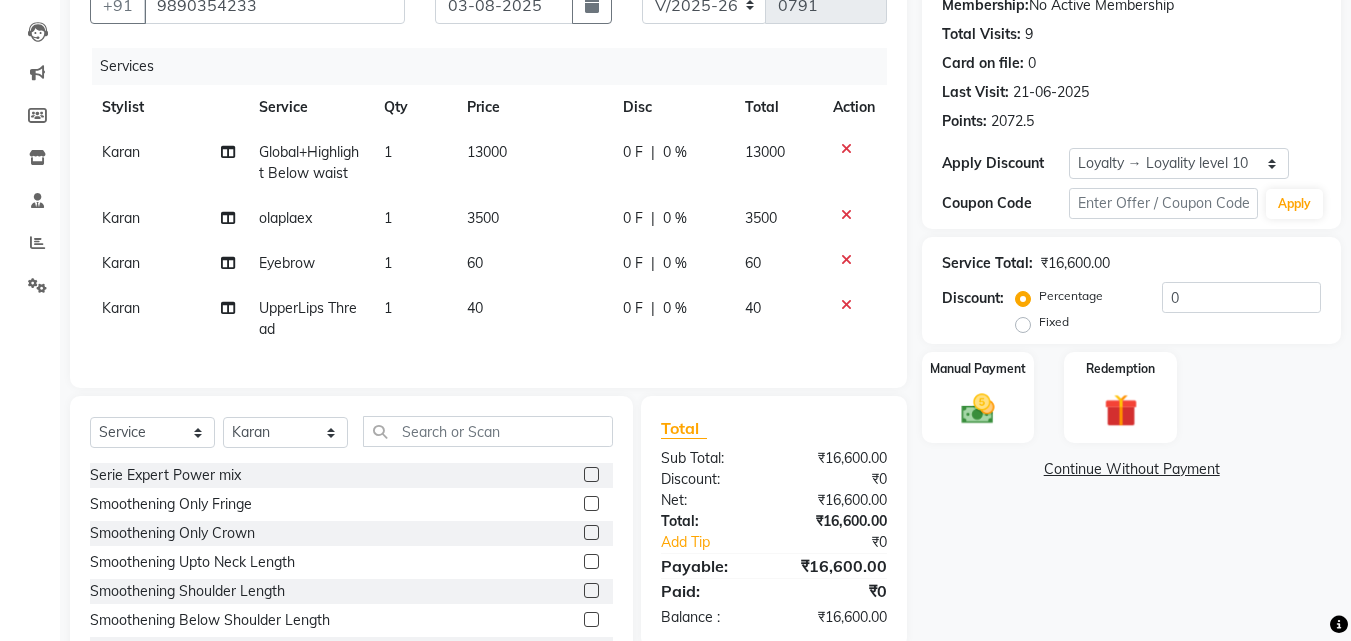 click on "Karan" 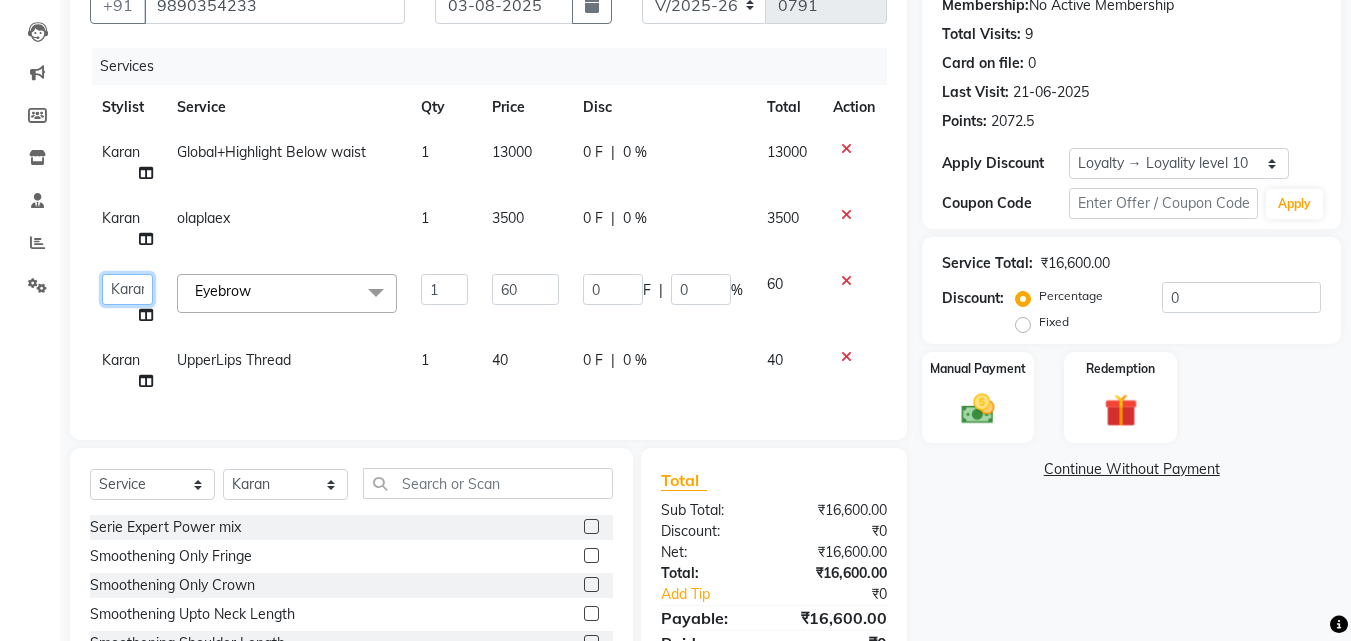 click on "Select  [FIRST]   [FIRST] [LAST]   [FIRST]    [FIRST] [LAST]   [FIRST] [LAST]   [FIRST]    [FIRST]   [FIRST]   [FIRST] [FIRST]   [FIRST] [FIRST]   [FIRST]   [FIRST]    [FIRST]  [LAST]   [FIRST] [LAST]" 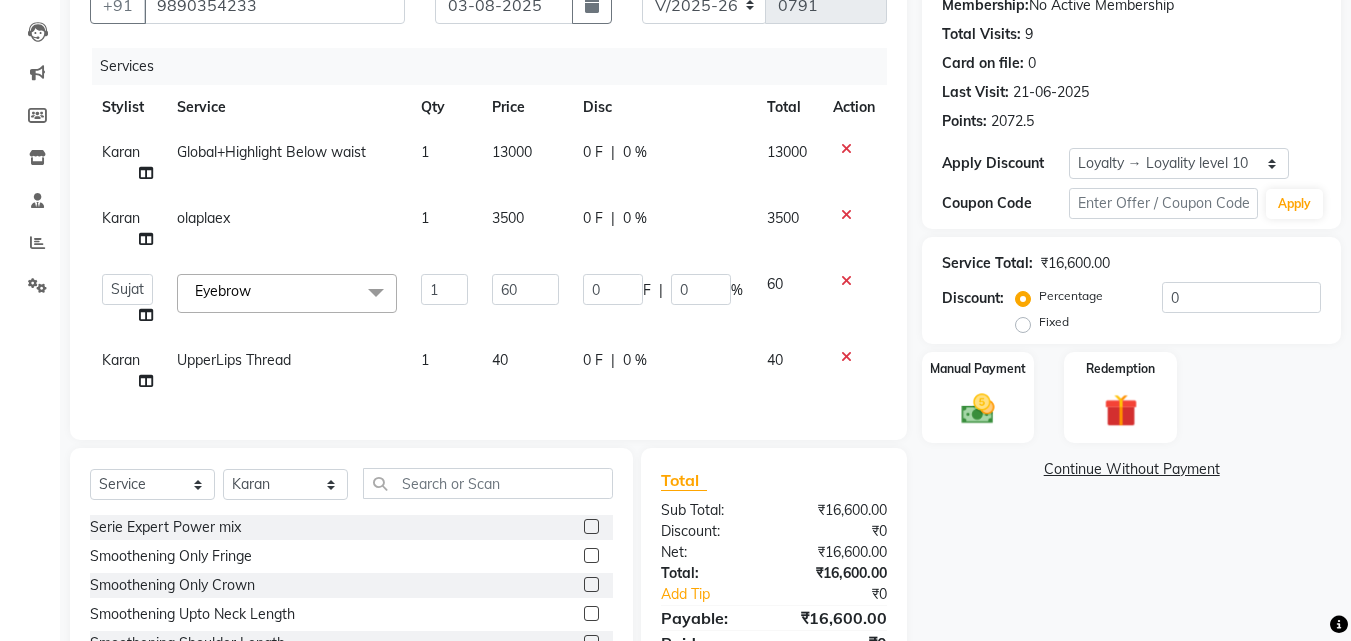 select on "50947" 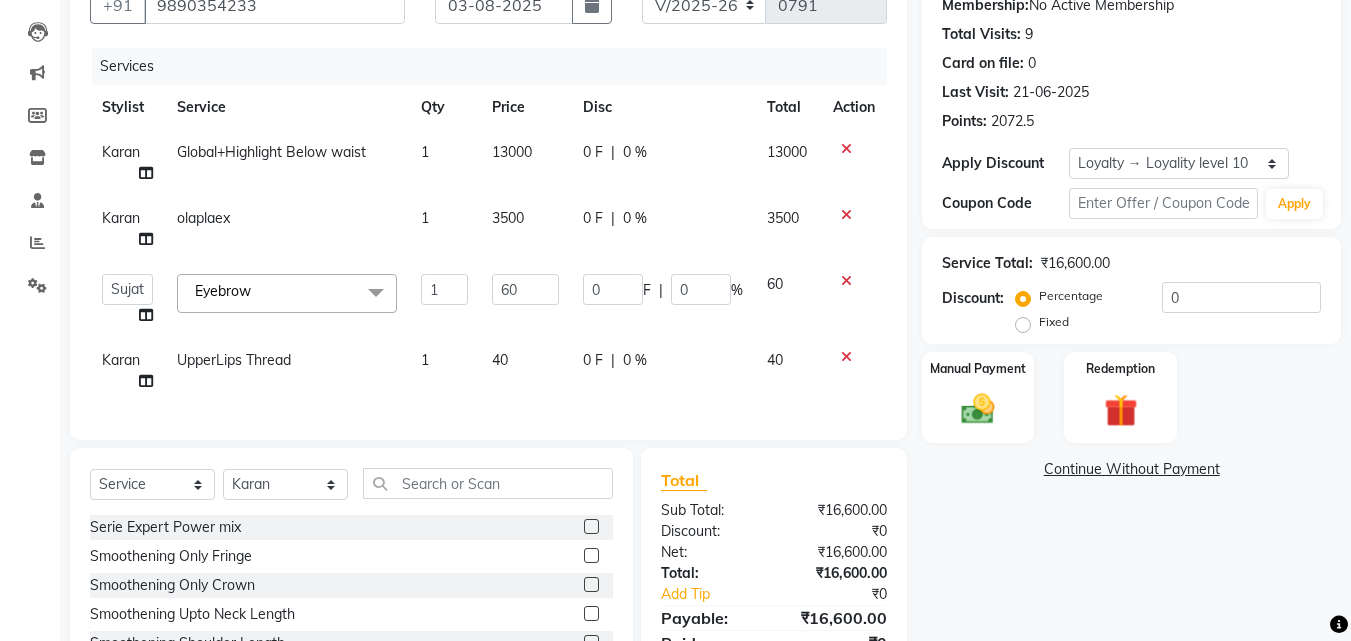 click on "Karan" 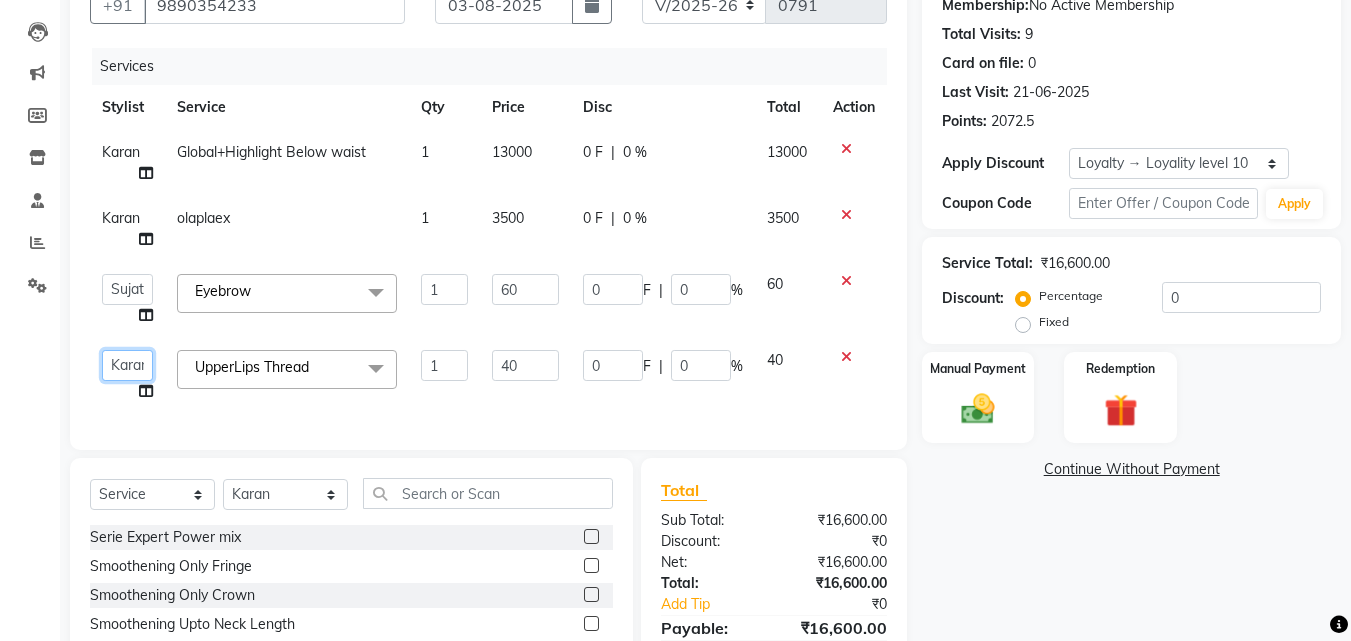 click on "Select  [FIRST]   [FIRST] [LAST]   [FIRST]    [FIRST] [LAST]   [FIRST] [LAST]   [FIRST]    [FIRST]   [FIRST]   [FIRST] [FIRST]   [FIRST] [FIRST]   [FIRST]   [FIRST]    [FIRST]  [LAST]   [FIRST] [LAST]" 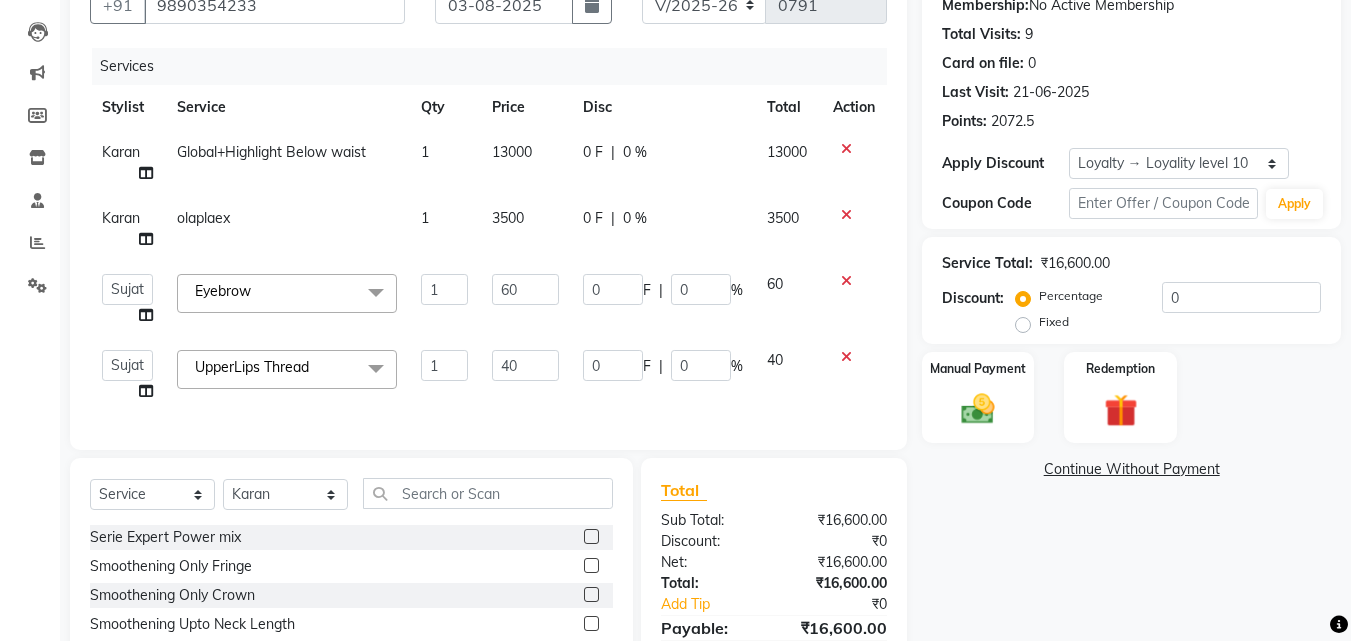 select on "50947" 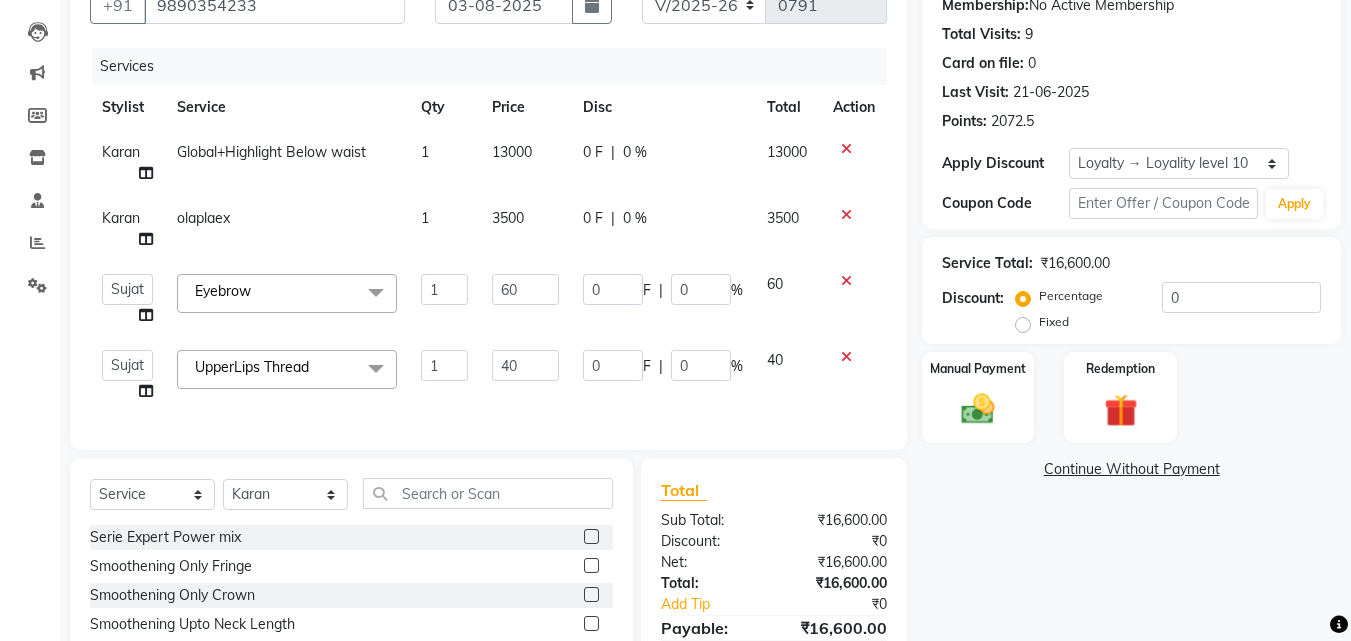 click on "Calendar  Invoice  Clients  Leads   Marketing  Members  Inventory  Staff  Reports  Settings Completed InProgress Upcoming Dropped Tentative Check-In Confirm Bookings Generate Report Segments Page Builder" 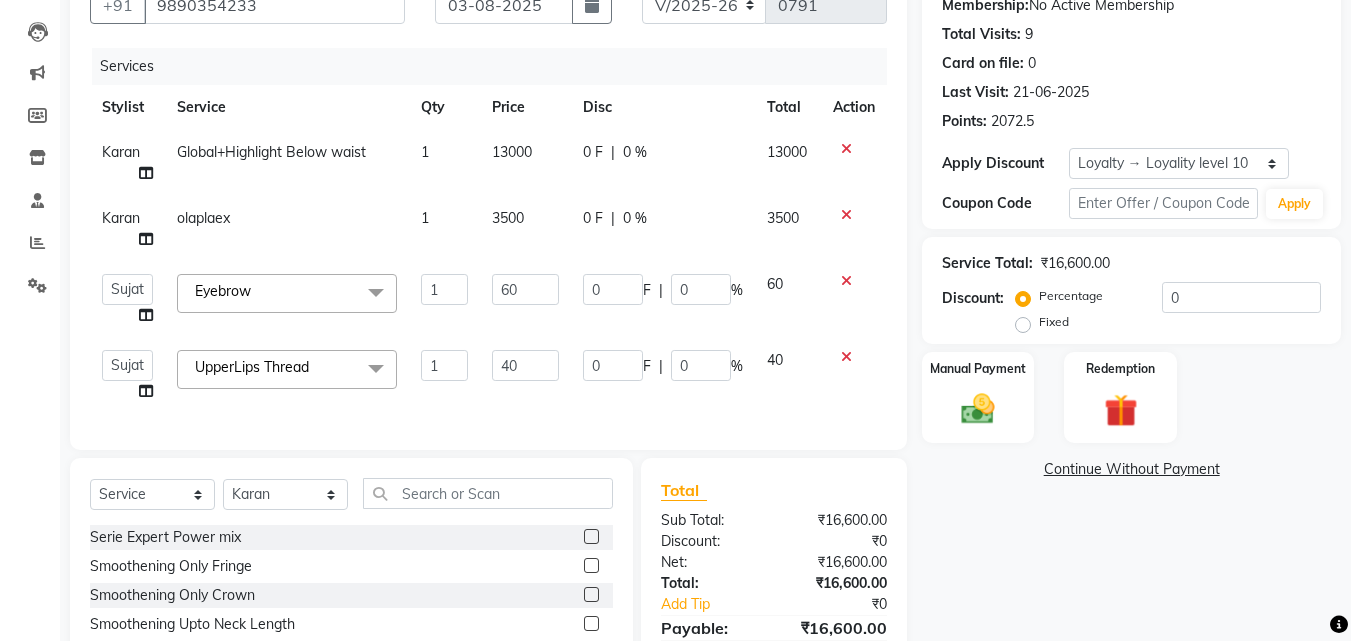 click on "Name: [FIRST] [LAST] Membership:  No Active Membership  Total Visits:  9 Card on file:  0 Last Visit:   [DATE] Points:   2072.5  Apply Discount Select  Loyalty → Loyality level 10  Coupon Code Apply Service Total:  ₹16,600.00  Discount:  Percentage   Fixed  0 Manual Payment Redemption  Continue Without Payment" 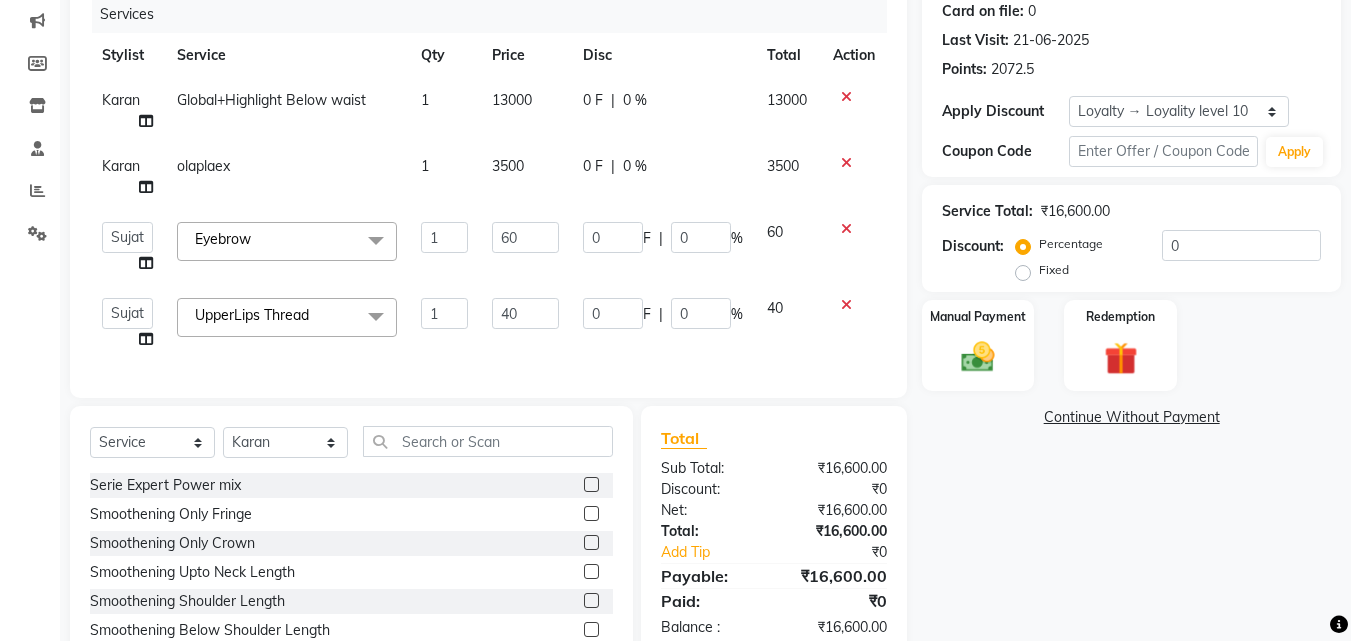 scroll, scrollTop: 300, scrollLeft: 0, axis: vertical 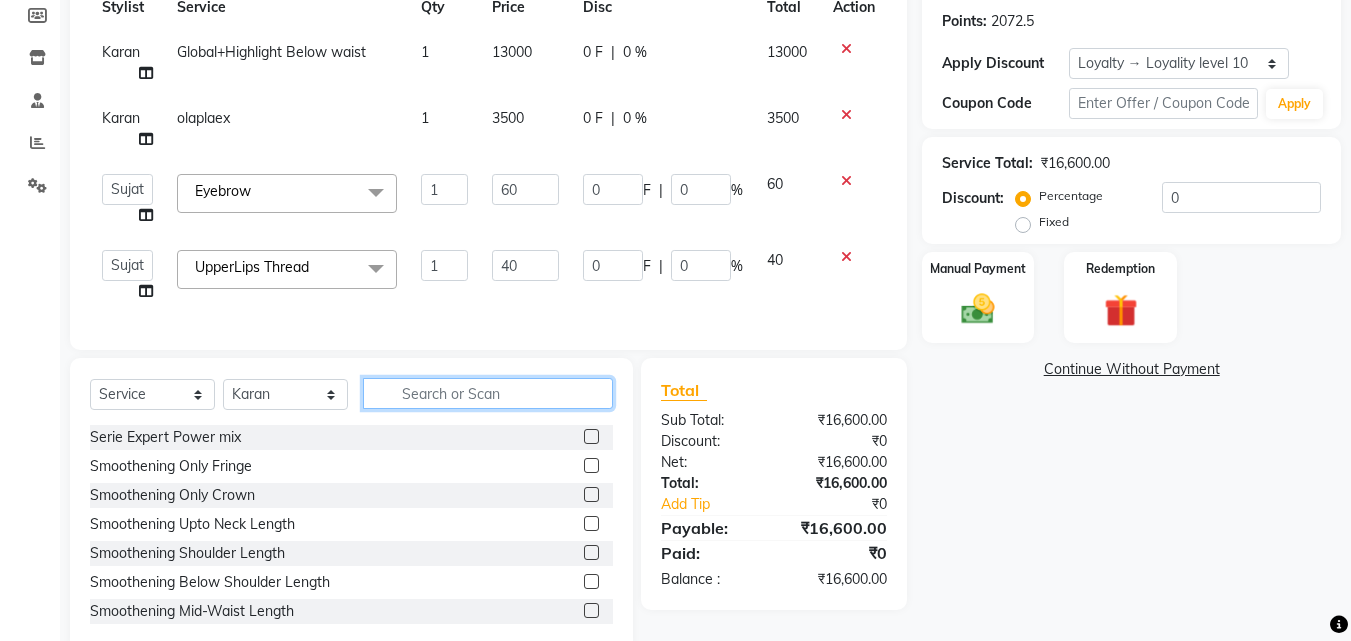 click 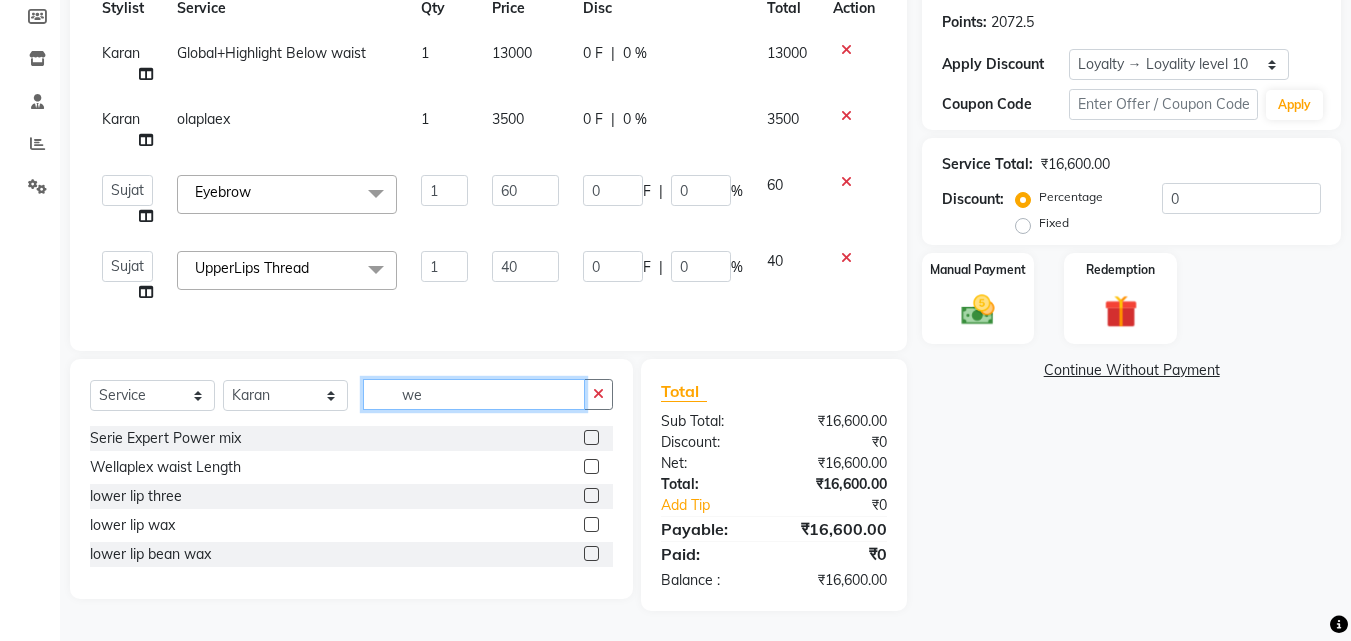 type on "we" 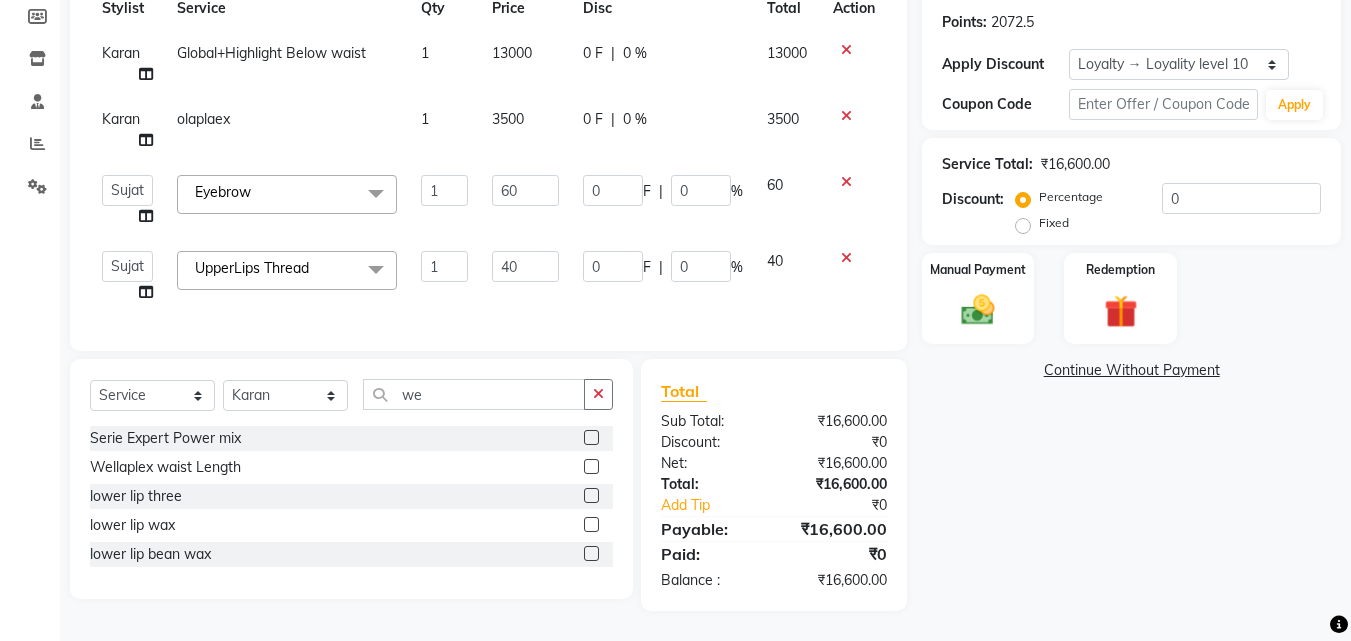click 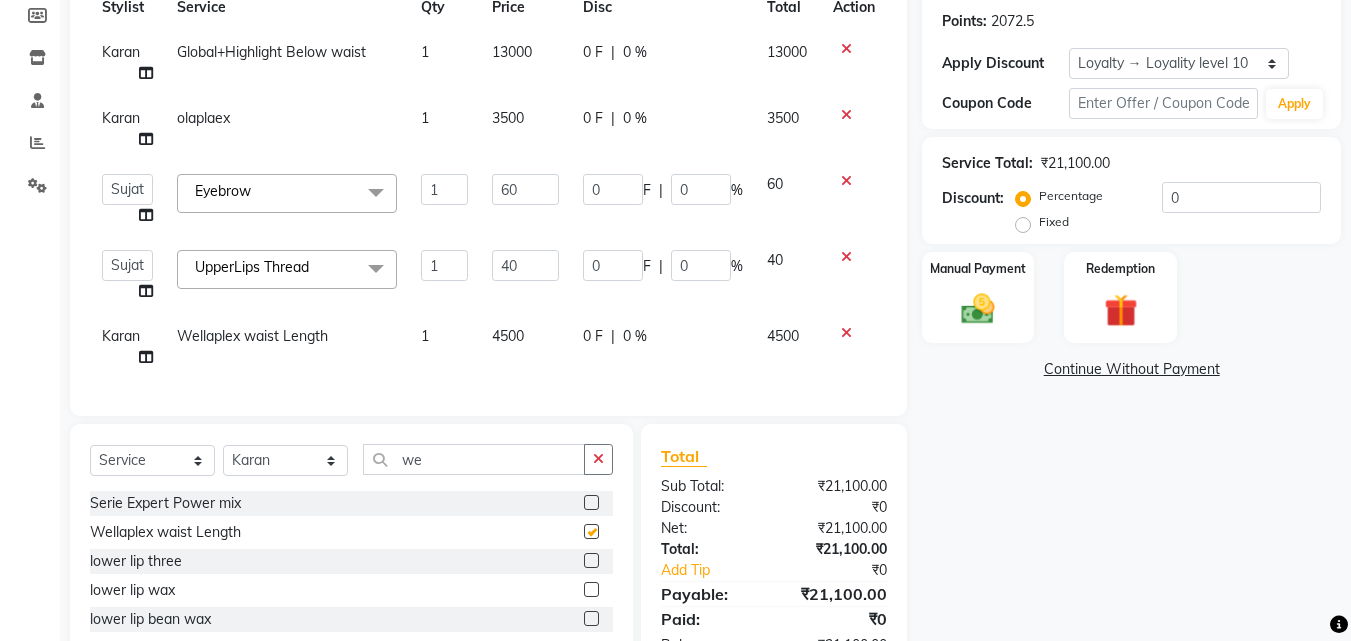 checkbox on "false" 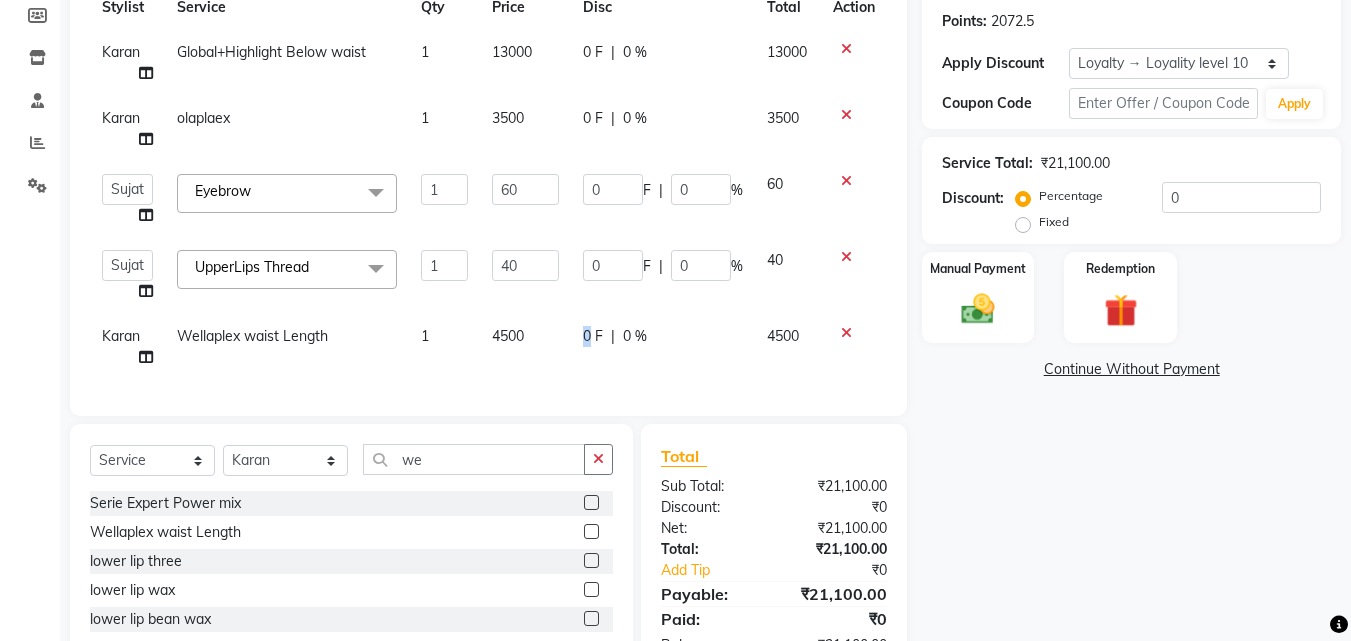 drag, startPoint x: 585, startPoint y: 332, endPoint x: 571, endPoint y: 333, distance: 14.035668 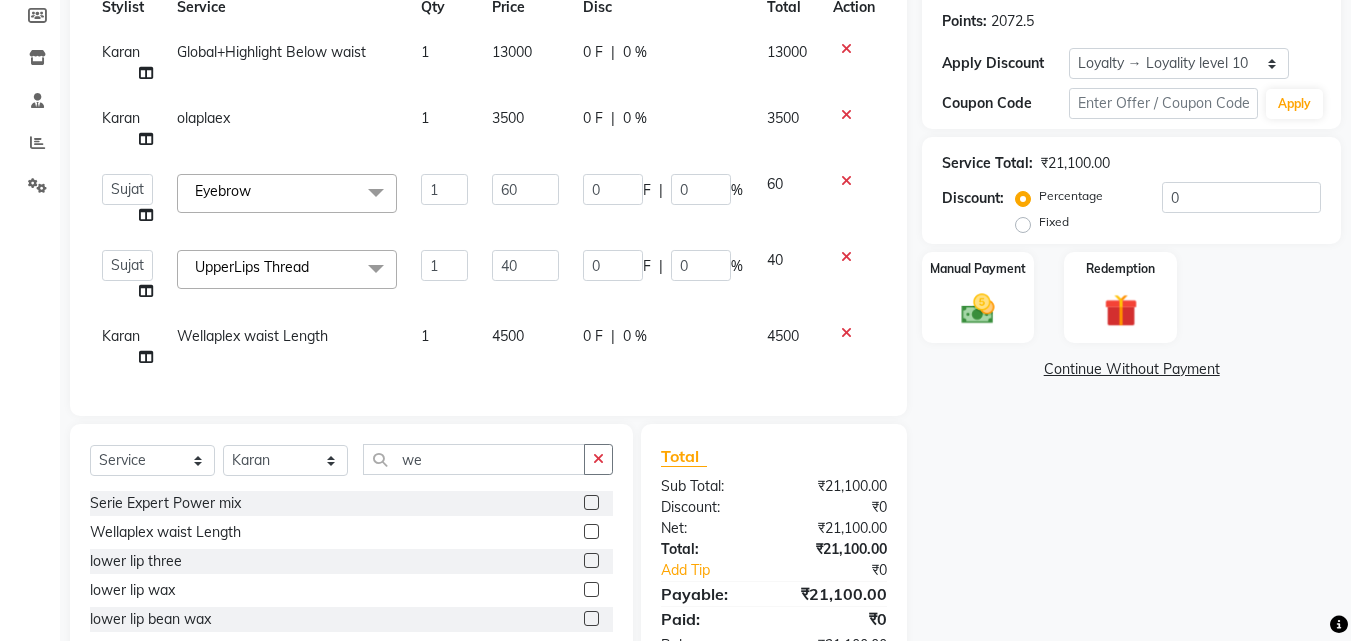 select on "51203" 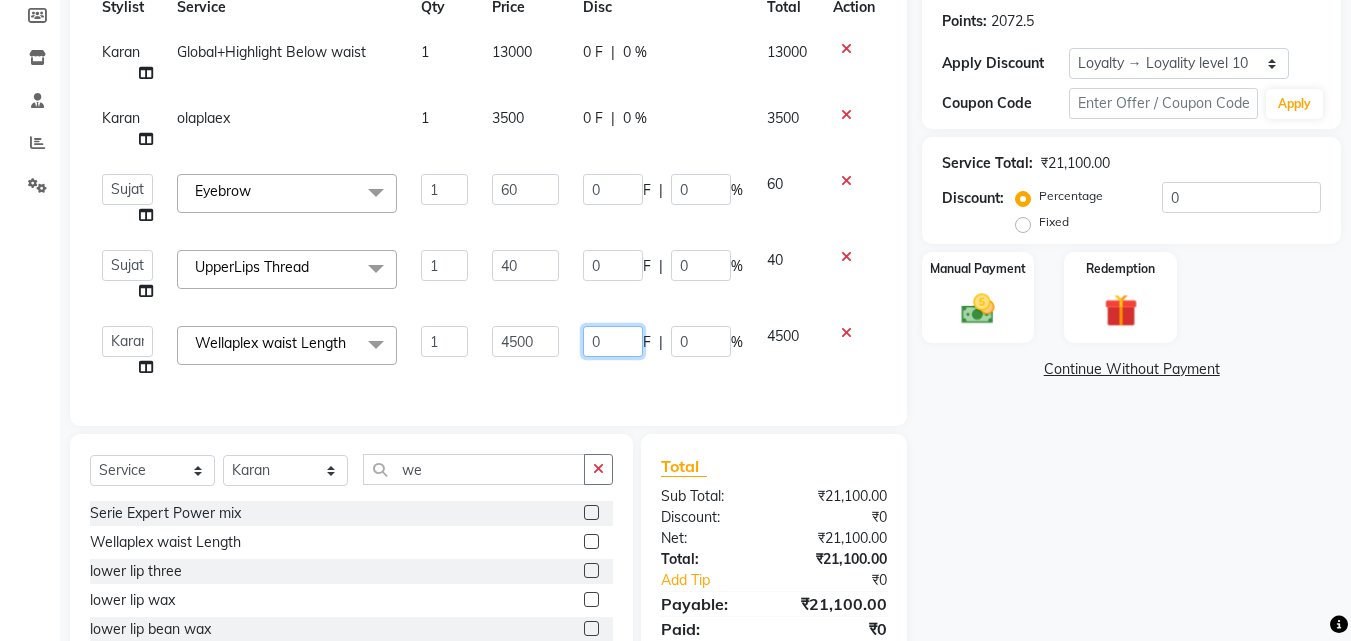 drag, startPoint x: 606, startPoint y: 343, endPoint x: 567, endPoint y: 341, distance: 39.051247 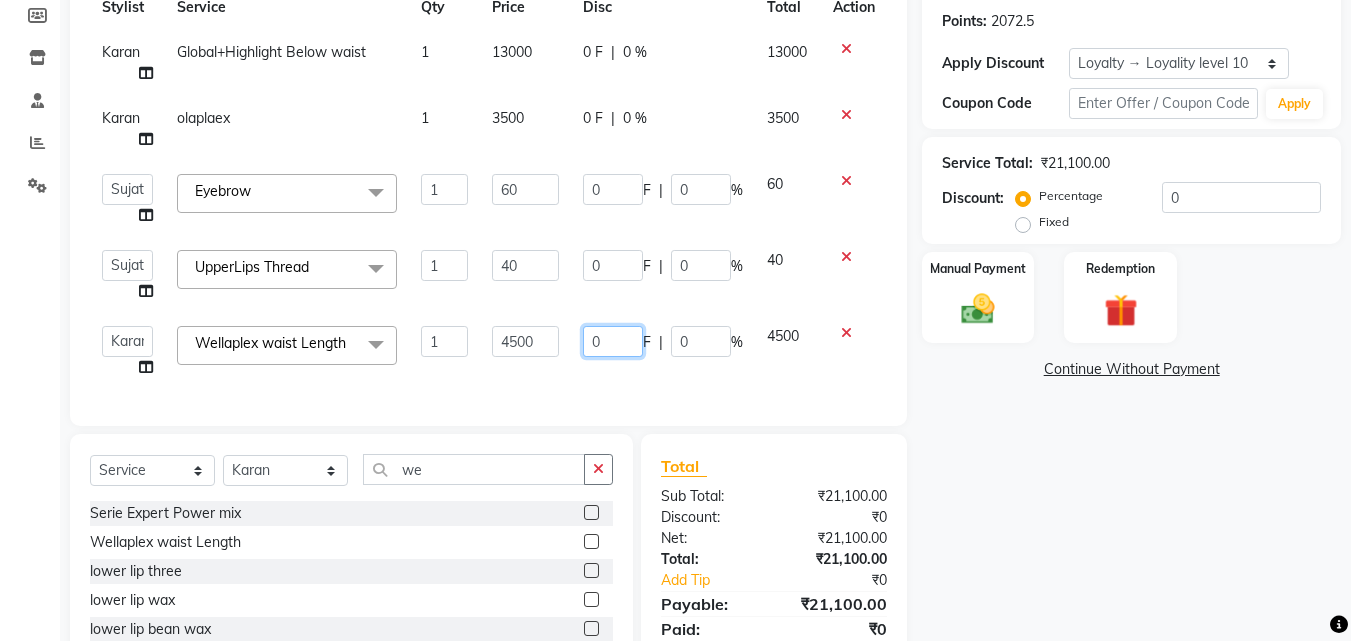 click on "[FIRST]   [FIRST] [LAST]   [FIRST]    [FIRST] [LAST]   [FIRST] [LAST]   [FIRST]    [FIRST]   [FIRST]   [FIRST] [FIRST]   [FIRST] [FIRST]   [FIRST]   [FIRST]    [FIRST]  [LAST]   [FIRST] [LAST]  Wellaplex waist Length  x Serie Expert Power mix Smoothening Only Fringe Smoothening Only Crown Smoothening Upto Neck Length Smoothening Shoulder Length Smoothening Below Shoulder Length Smoothening Mid-Waist Length Smoothening Waist Length Smoothening Below Waist Length Keratin Only Fringe Keratin Only Crown Keratin Upto Neck Length Keratin Upto Shoulder Keratin Below Shoulder Length Keratin Mid-Waist Length Keratin Waist Length Keratin Below Waist Length KeraSmooth Only Fringe KeraSmooth Only Crown KeraSmooth Neck  Length KeraSmooth Shoulder Length KeraSmooth Below Shoulder Length KeraSmooth Mid Waist Length  KeraSmooth Waist Length KeraSmooth Below Waist Blutox Only Fringe  Blutox Only Crown Blutox Neck Length Blutox Shoulder Length Blutox Below Shoulder Length Blutox Mid Waist Length Blutox Waist Length olaplaex 1 0" 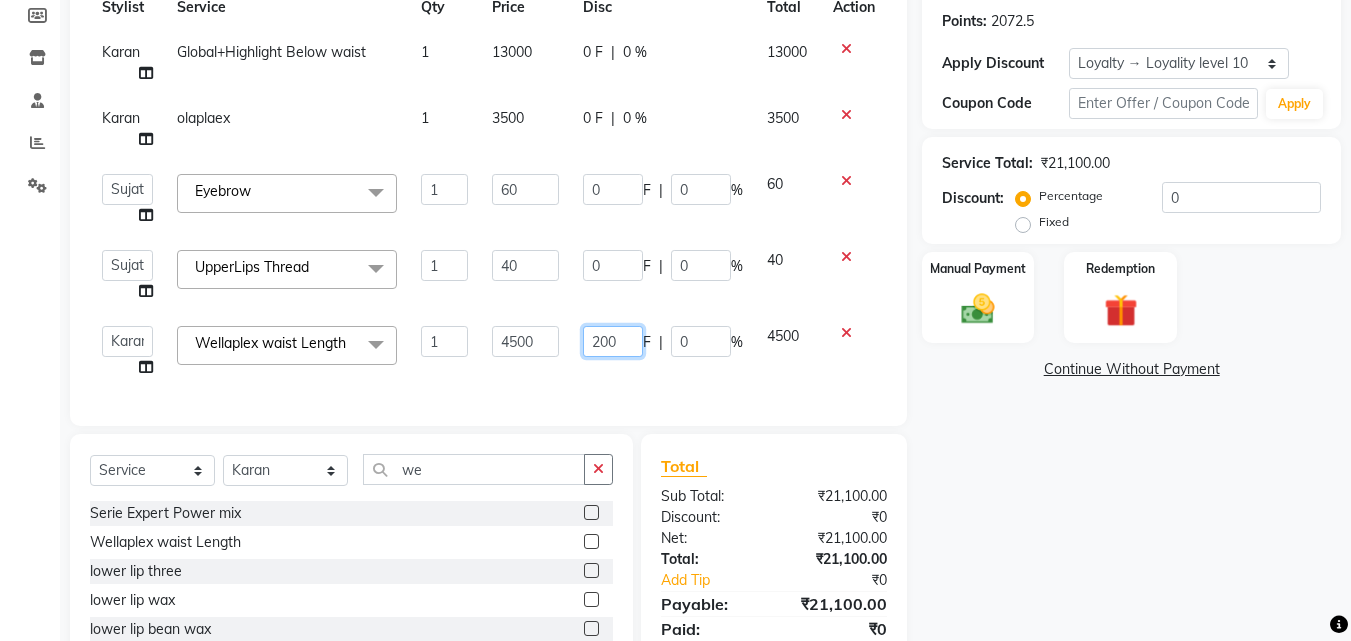 type on "2000" 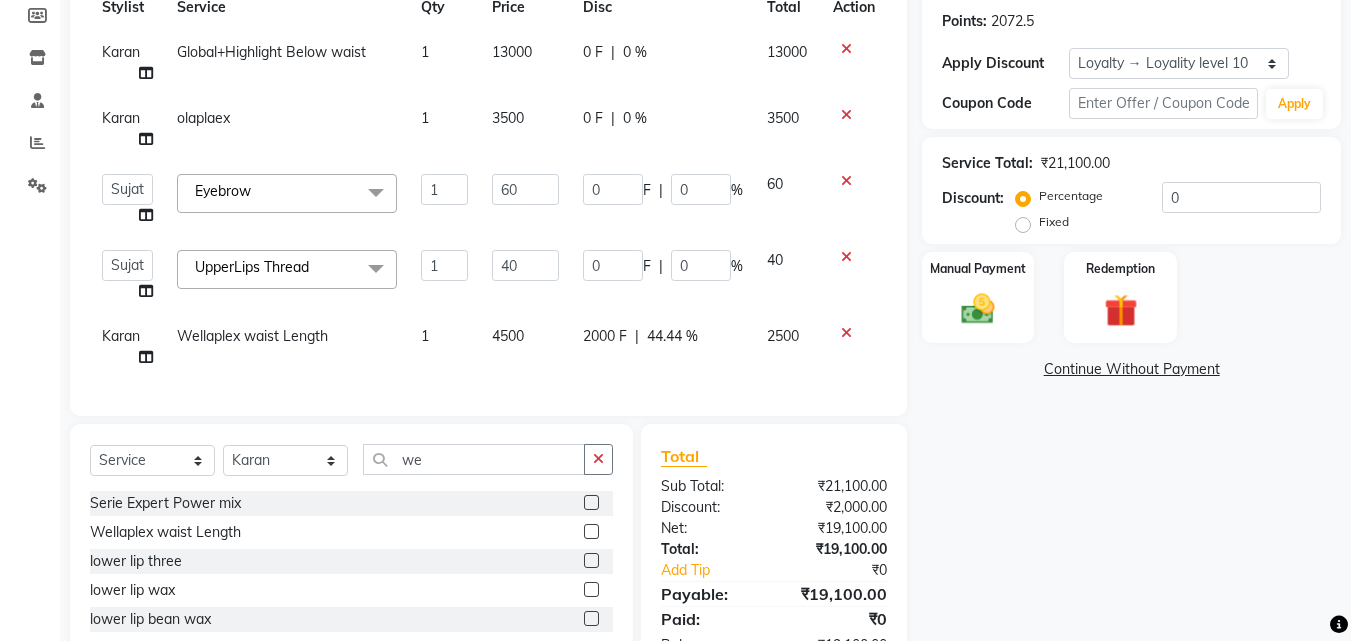click on "Services Stylist Service Qty Price Disc Total Action [FIRST]  Global+Highlight Below waist 1 13000 0 F | 0 % 13000 [FIRST]  olaplaex 1 3500 0 F | 0 % 3500  [FIRST]   [FIRST] [LAST]   [FIRST]    [FIRST] [LAST]   [FIRST] [LAST]   [FIRST]    [FIRST]   [FIRST]   [FIRST] [FIRST]   [FIRST] [FIRST]   [FIRST]   [FIRST]    [FIRST]  [LAST]   [FIRST] [LAST]  Eyebrow  x Serie Expert Power mix Smoothening Only Fringe Smoothening Only Crown Smoothening Upto Neck Length Smoothening Shoulder Length Smoothening Below Shoulder Length Smoothening Mid-Waist Length Smoothening Waist Length Smoothening Below Waist Length Keratin Only Fringe Keratin Only Crown Keratin Upto Neck Length Keratin Upto Shoulder Keratin Below Shoulder Length Keratin Mid-Waist Length Keratin Waist Length Keratin Below Waist Length KeraSmooth Only Fringe KeraSmooth Only Crown KeraSmooth Neck  Length KeraSmooth Shoulder Length KeraSmooth Below Shoulder Length KeraSmooth Mid Waist Length  KeraSmooth Waist Length KeraSmooth Below Waist Blutox Only Fringe  olaplaex 1" 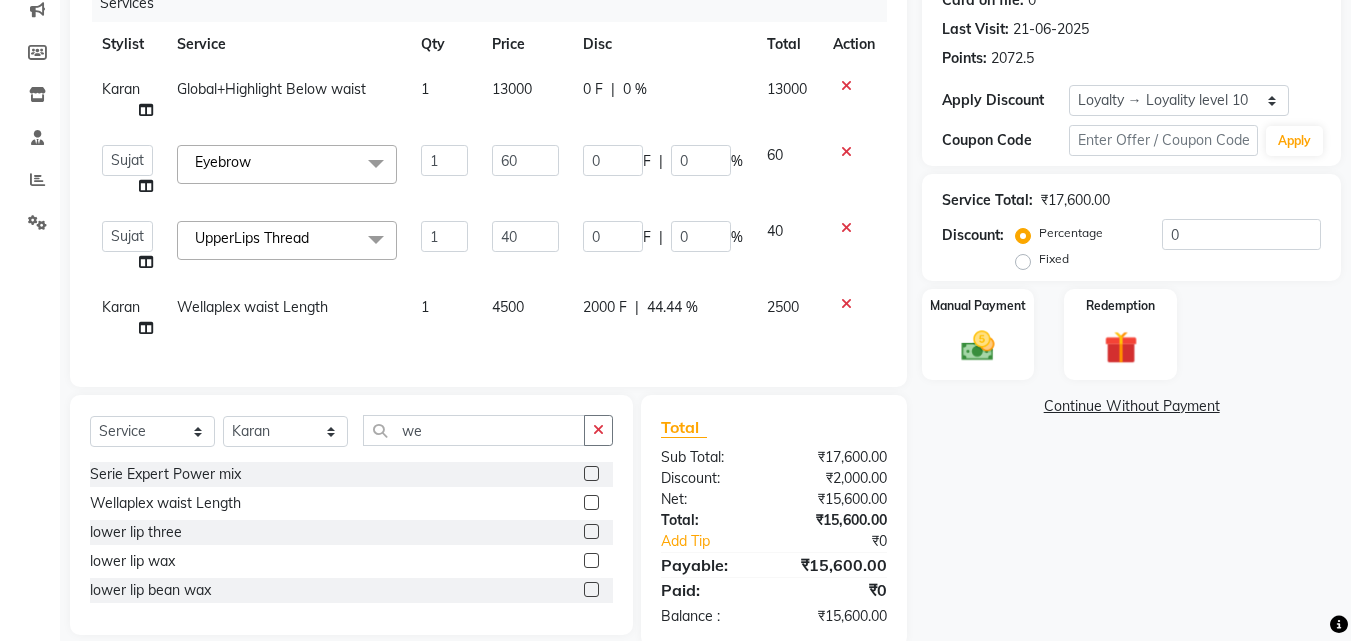 scroll, scrollTop: 214, scrollLeft: 0, axis: vertical 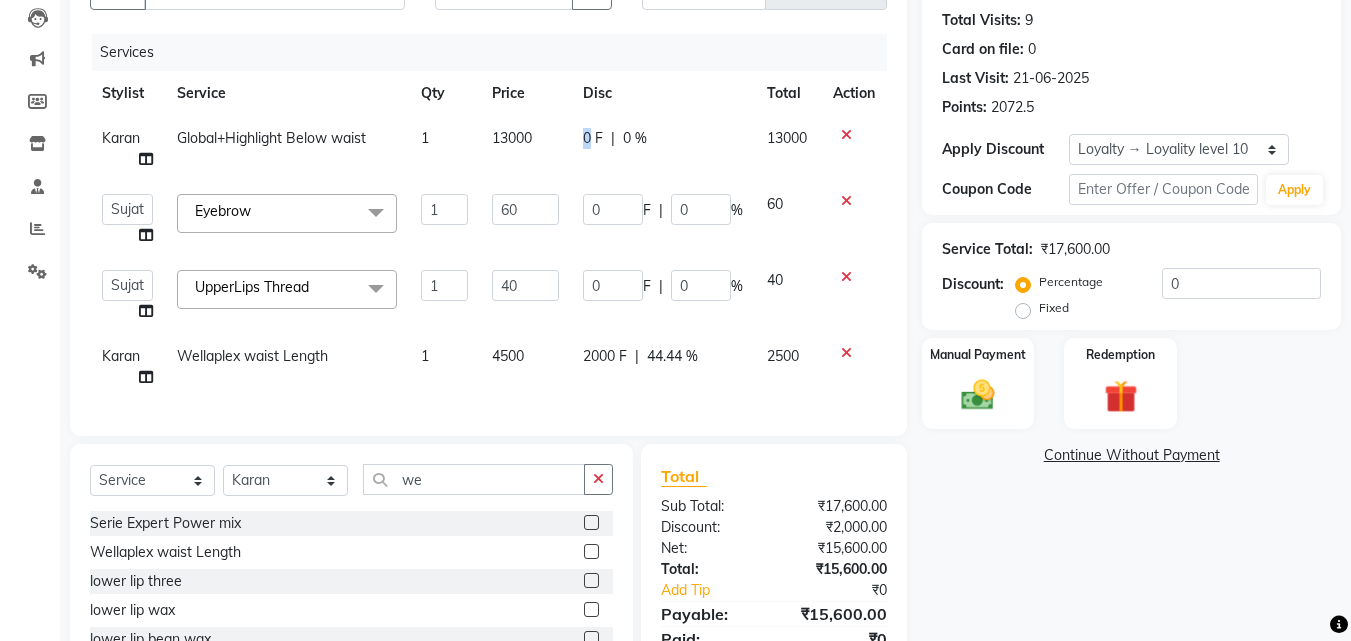 drag, startPoint x: 589, startPoint y: 141, endPoint x: 574, endPoint y: 139, distance: 15.132746 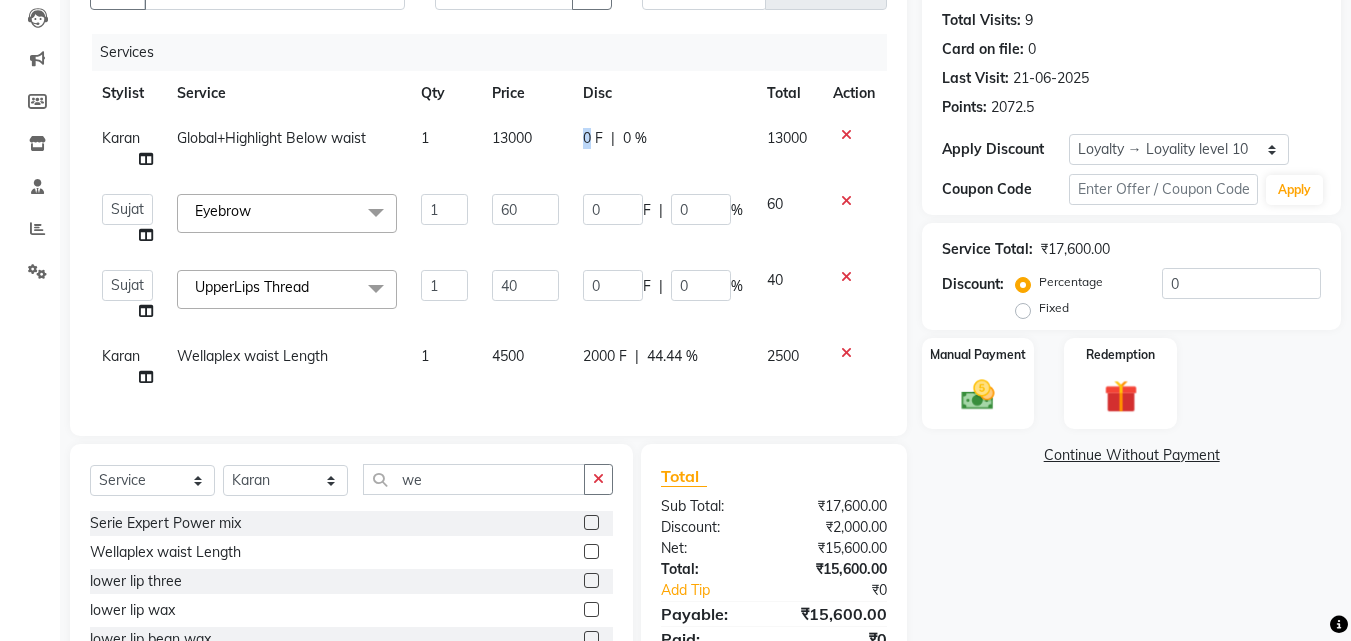 click on "0 F | 0 %" 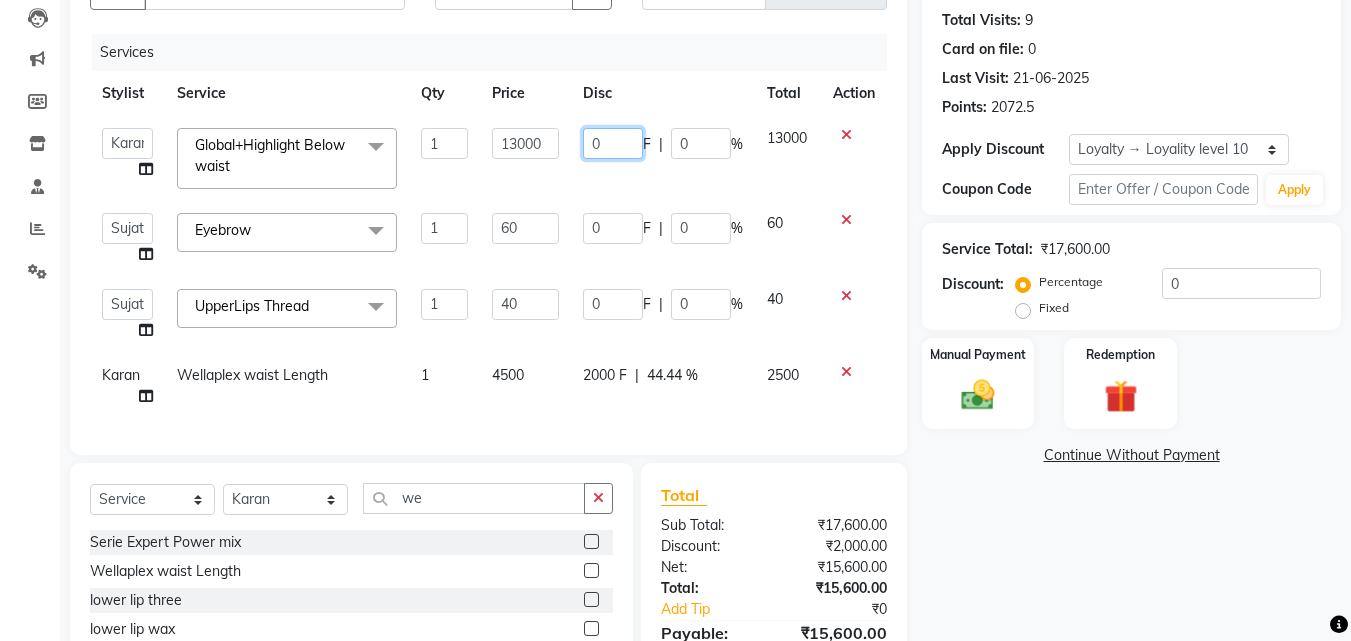 drag, startPoint x: 622, startPoint y: 140, endPoint x: 572, endPoint y: 152, distance: 51.41984 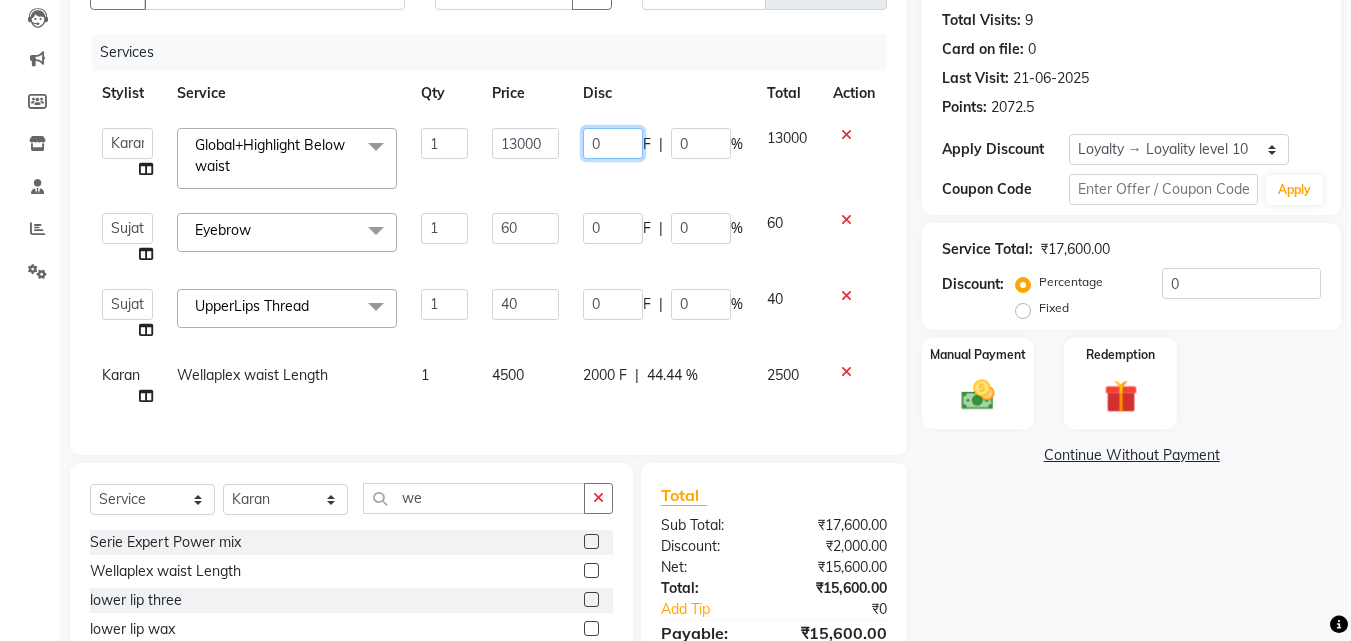 click on "0 F | 0 %" 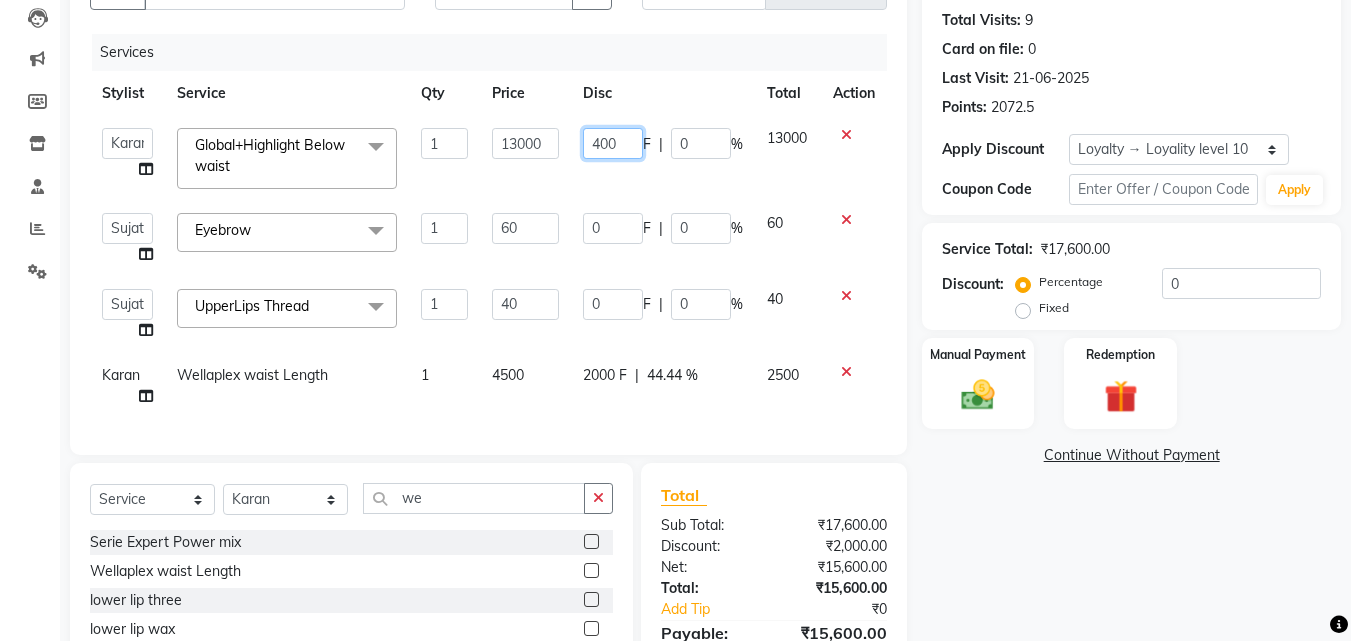 type on "4000" 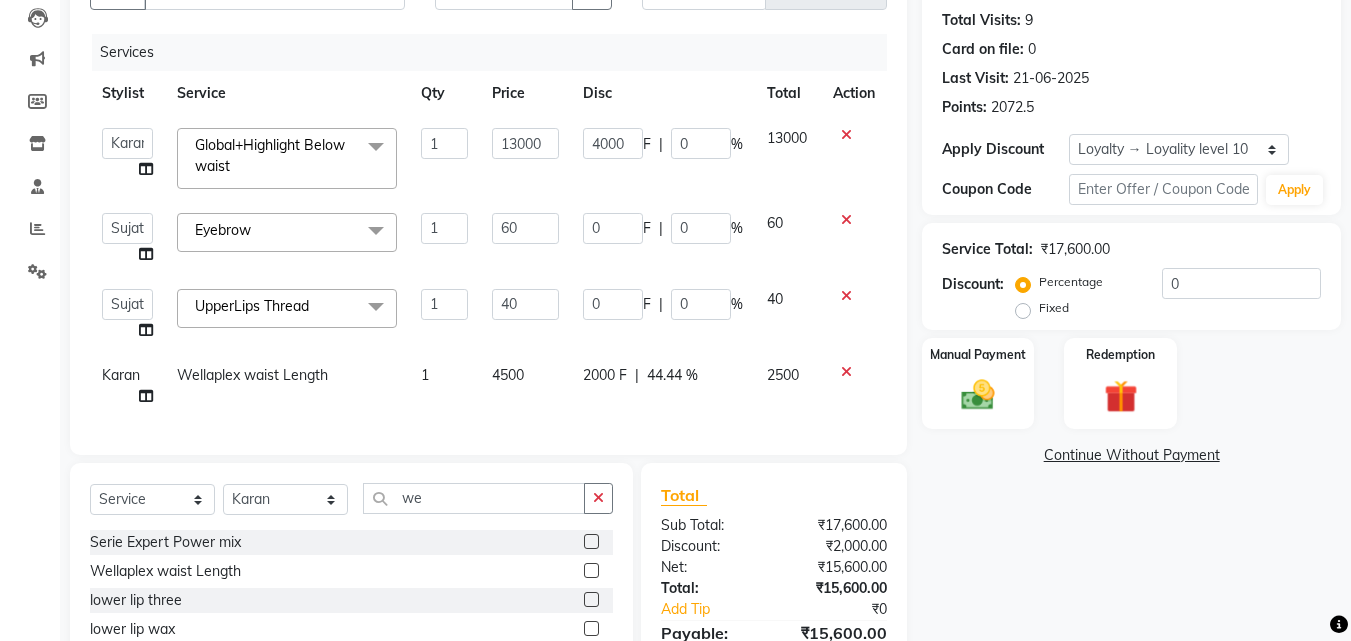 click on "Services" 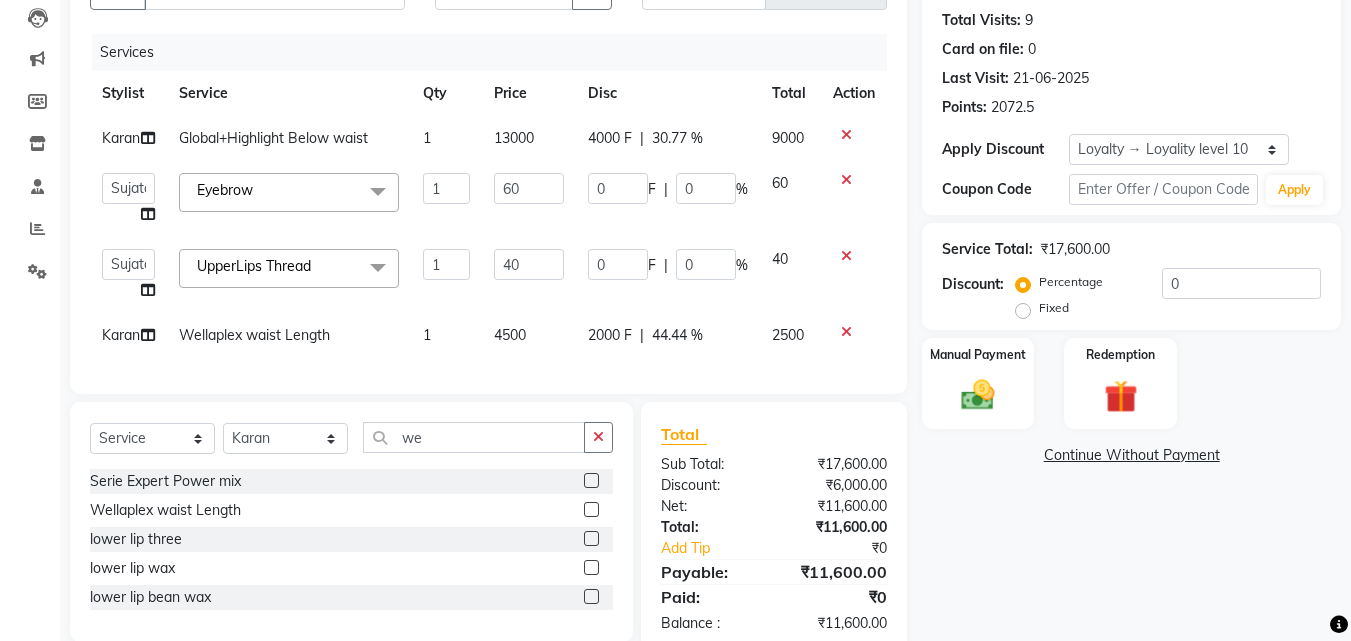 click on "9000" 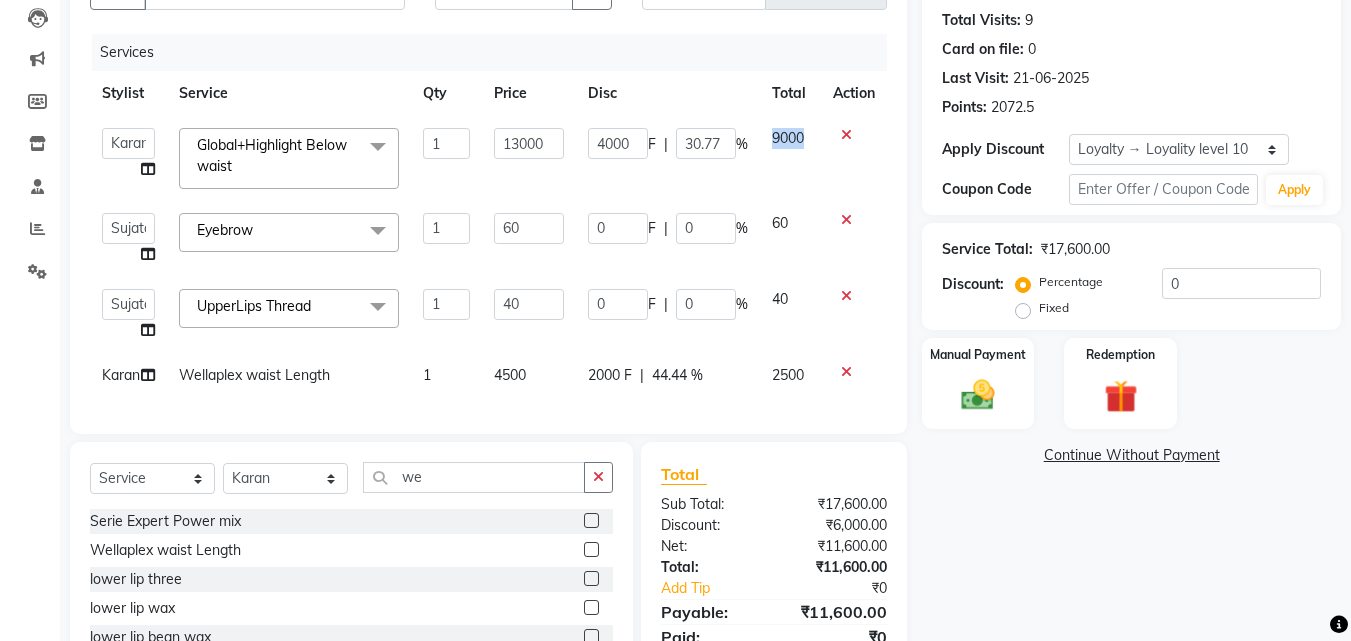 click on "9000" 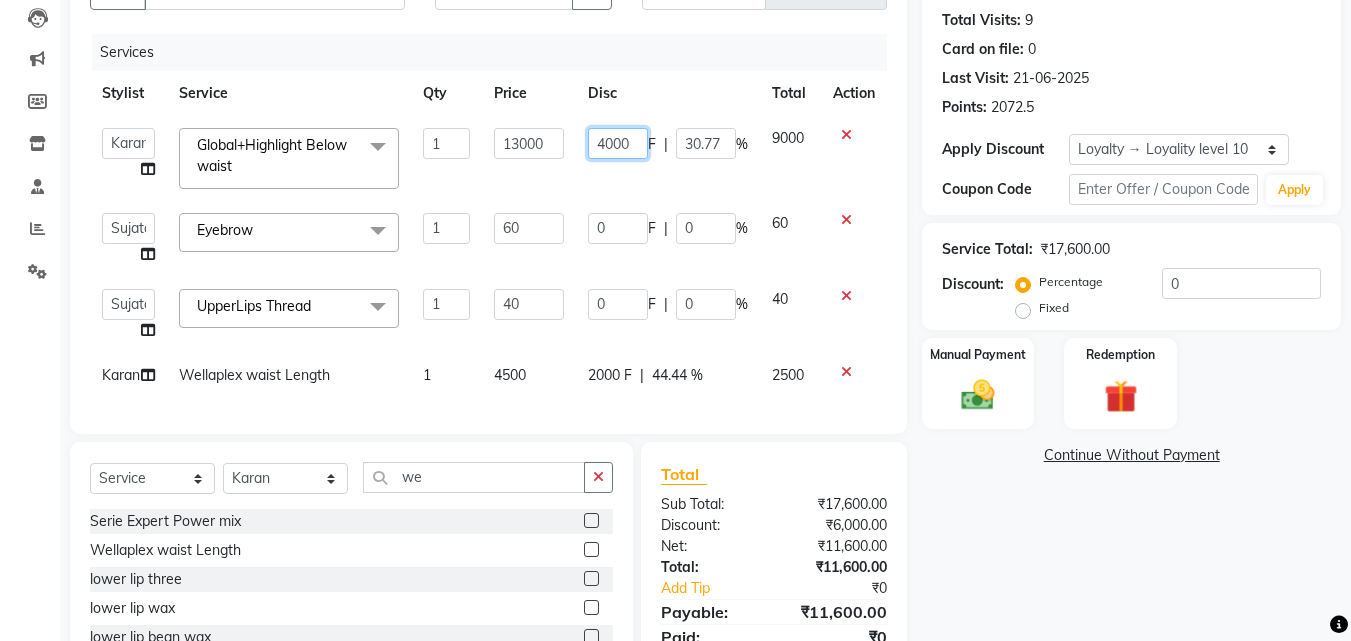 click on "4000" 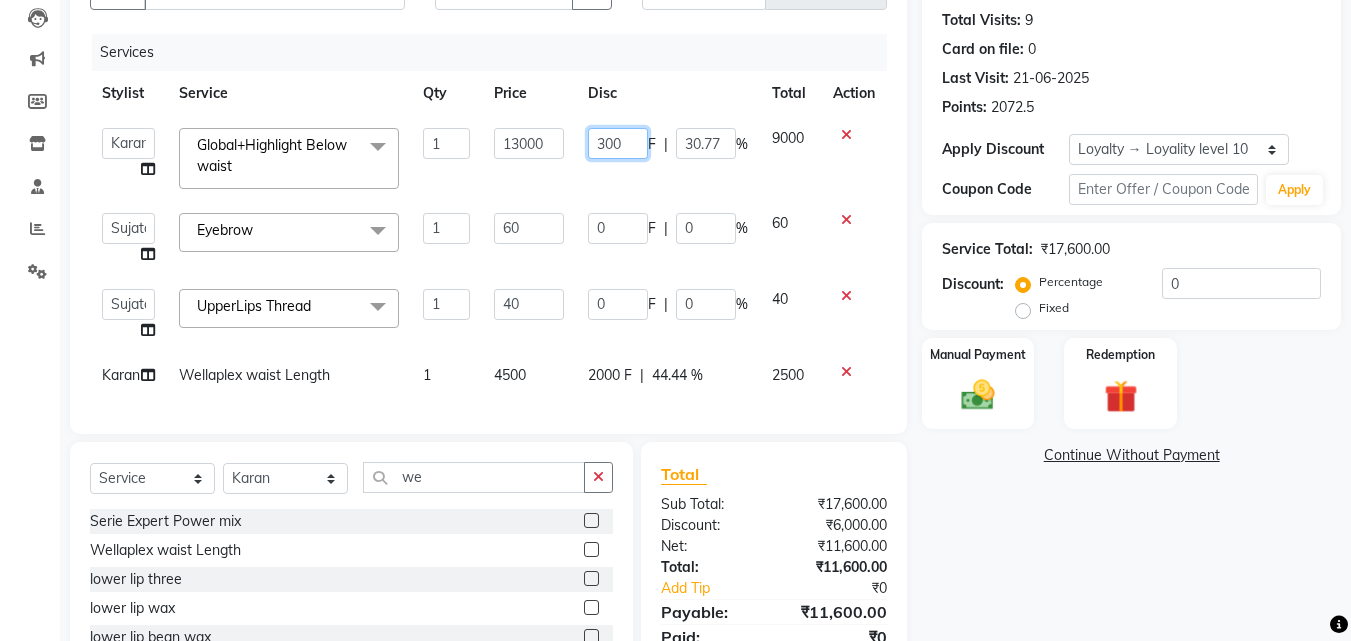 type on "3000" 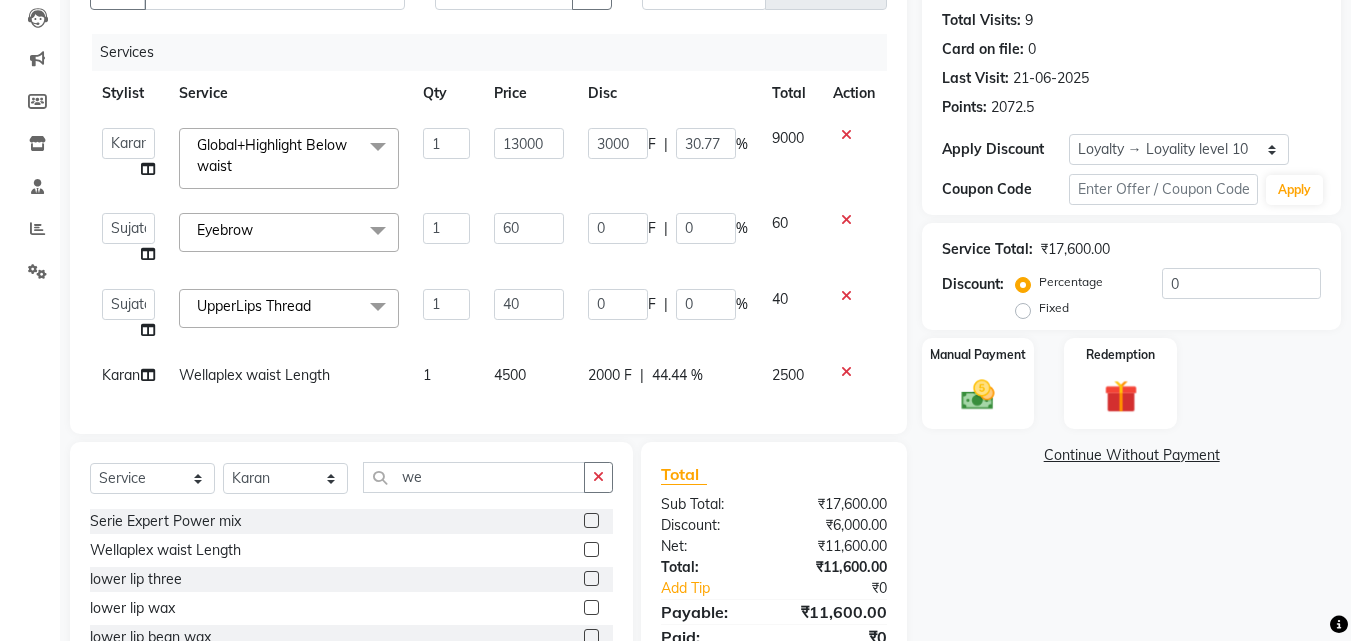 click on "Services" 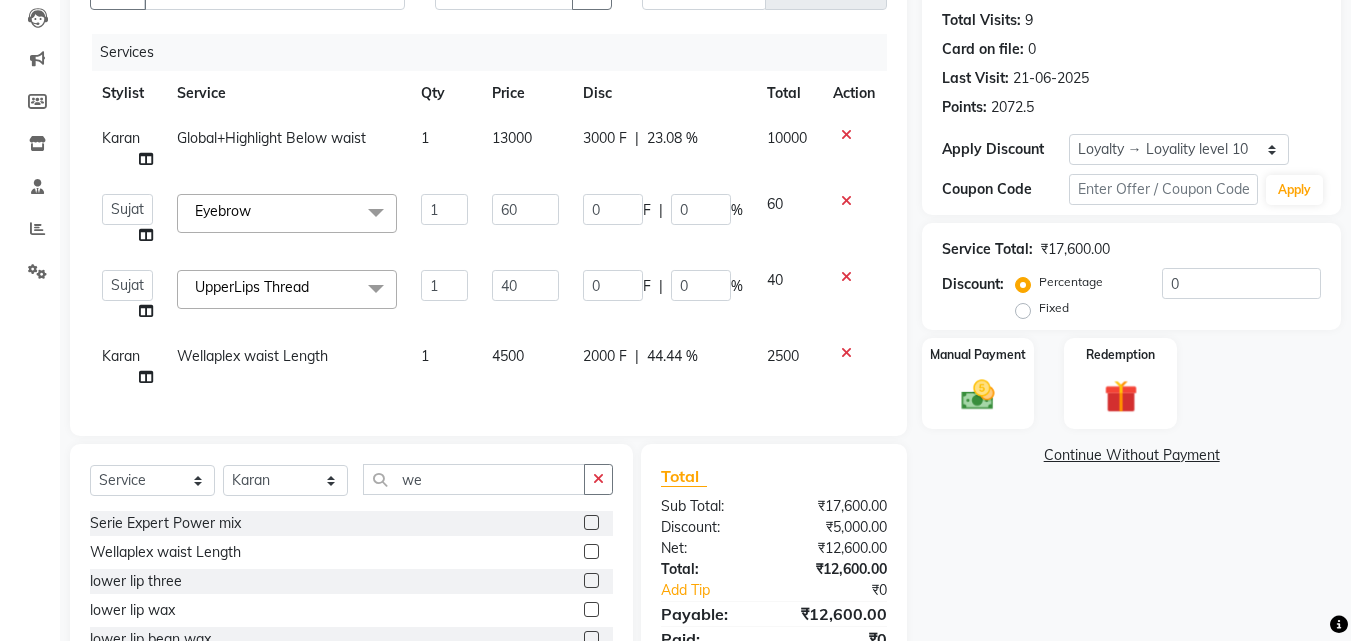 scroll, scrollTop: 314, scrollLeft: 0, axis: vertical 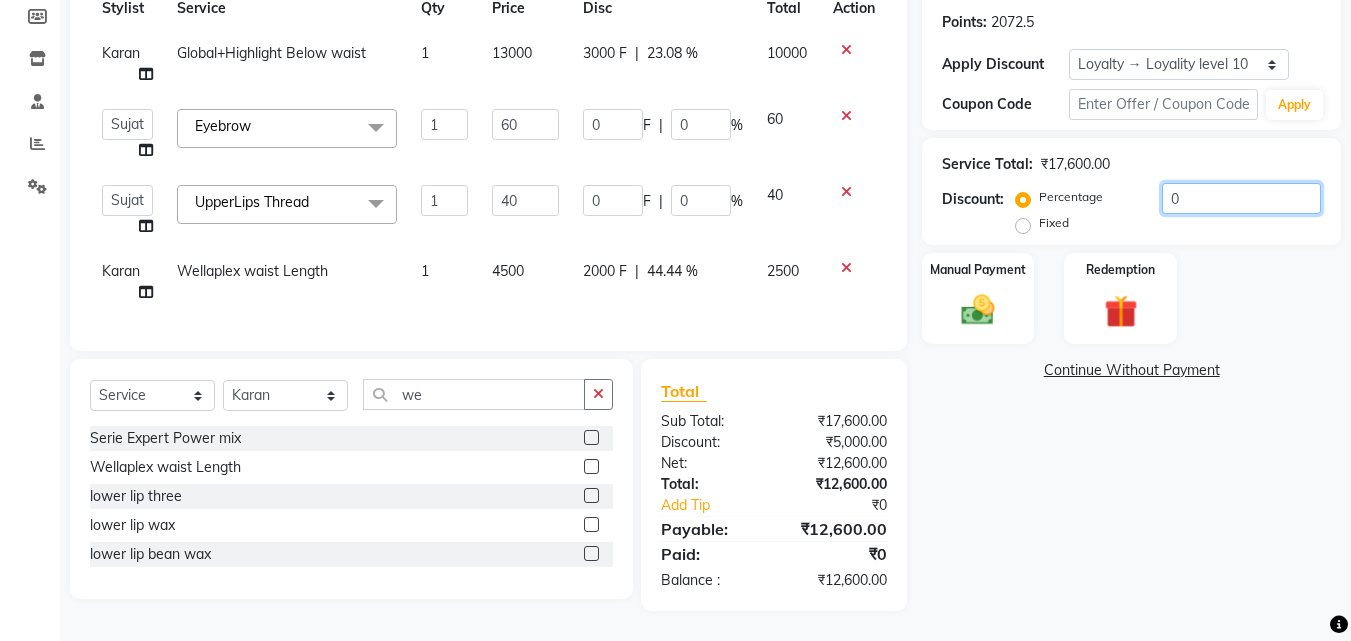 drag, startPoint x: 1193, startPoint y: 191, endPoint x: 1147, endPoint y: 197, distance: 46.389652 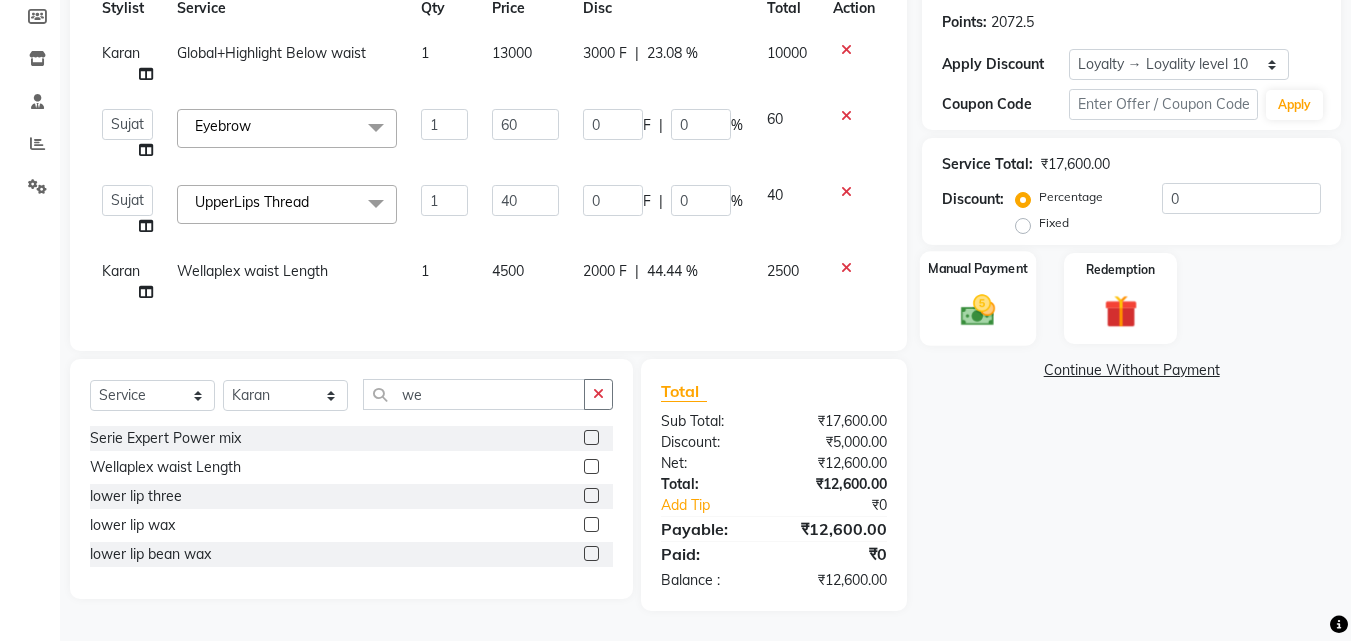 click 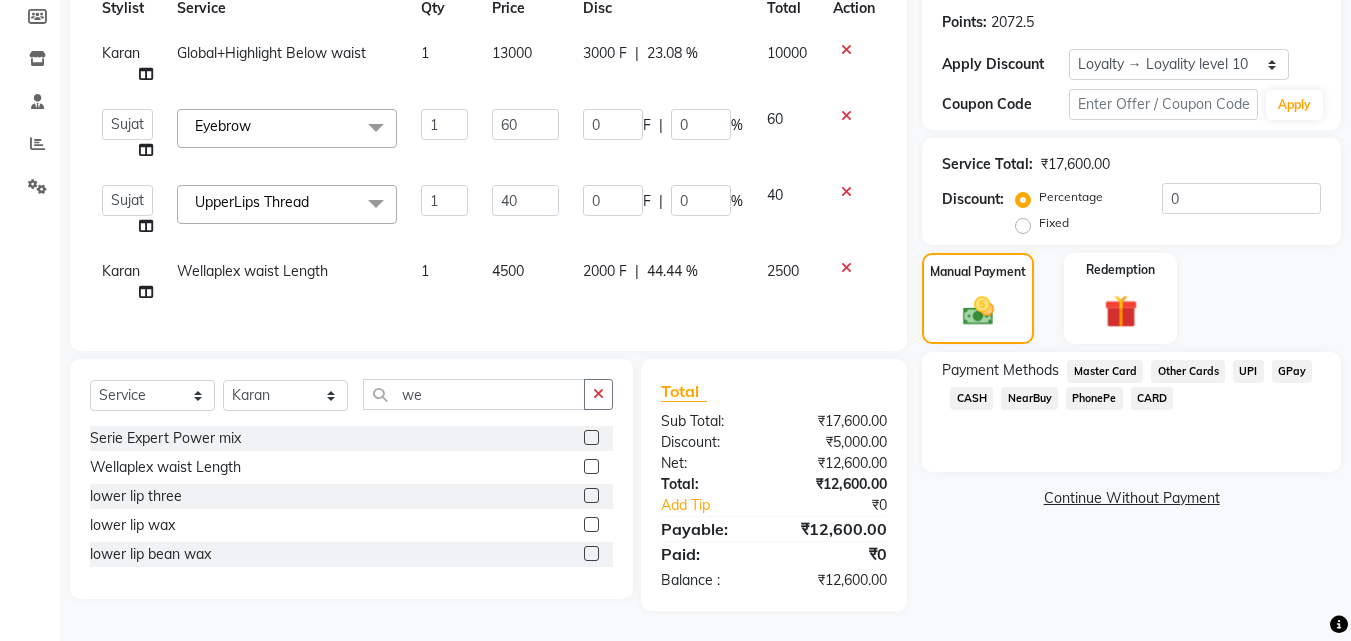 click on "GPay" 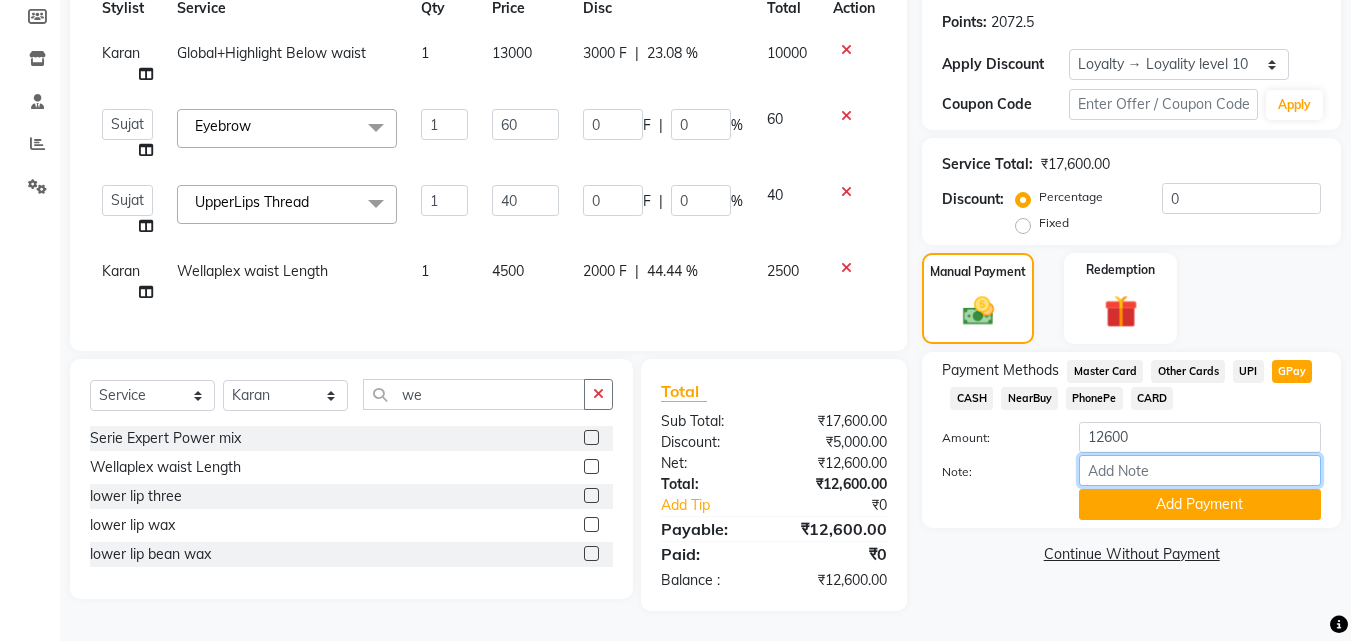 click on "Note:" at bounding box center (1200, 470) 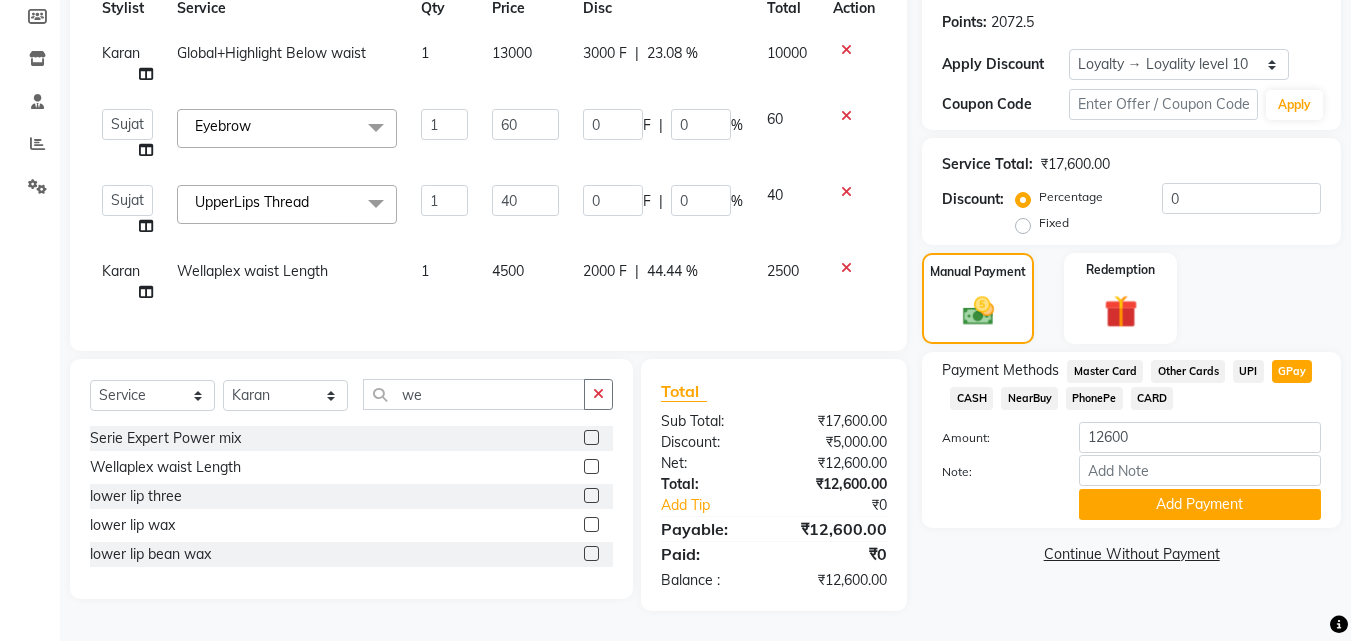 click on "INVOICE PREVIOUS INVOICES Create New   Update   Open Invoices  Client +91 [PHONE] Date [DATE] Invoice Number V/2025 V/2025-26 0791 Services Stylist Service Qty Price Disc Total Action [FIRST]  Global+Highlight Below waist 1 13000 3000 F | 23.08 % 10000  [FIRST]   [FIRST] [LAST]   [FIRST]    [FIRST] [LAST]   [FIRST] [LAST]   [FIRST]    [FIRST]   [FIRST]   [FIRST] [FIRST]   [FIRST] [FIRST]   [FIRST]   [FIRST]    [FIRST]  [LAST]   [FIRST] [LAST]  Eyebrow  x Serie Expert Power mix Smoothening Only Fringe Smoothening Only Crown Smoothening Upto Neck Length Smoothening Shoulder Length Smoothening Below Shoulder Length Smoothening Mid-Waist Length Smoothening Waist Length Smoothening Below Waist Length Keratin Only Fringe Keratin Only Crown Keratin Upto Neck Length Keratin Upto Shoulder Keratin Below Shoulder Length Keratin Mid-Waist Length Keratin Waist Length Keratin Below Waist Length KeraSmooth Only Fringe KeraSmooth Only Crown KeraSmooth Neck  Length KeraSmooth Shoulder Length KeraSmooth Below Shoulder Length KeraSmooth Mid Waist Length  KeraSmooth Waist Length KeraSmooth Below Waist Blutox Only Fringe  Blutox Only Crown Blutox Neck Length Blutox Shoulder Length Blutox Below Shoulder Length Blutox Mid Waist Length Blutox Waist Length olaplaex 1 0" 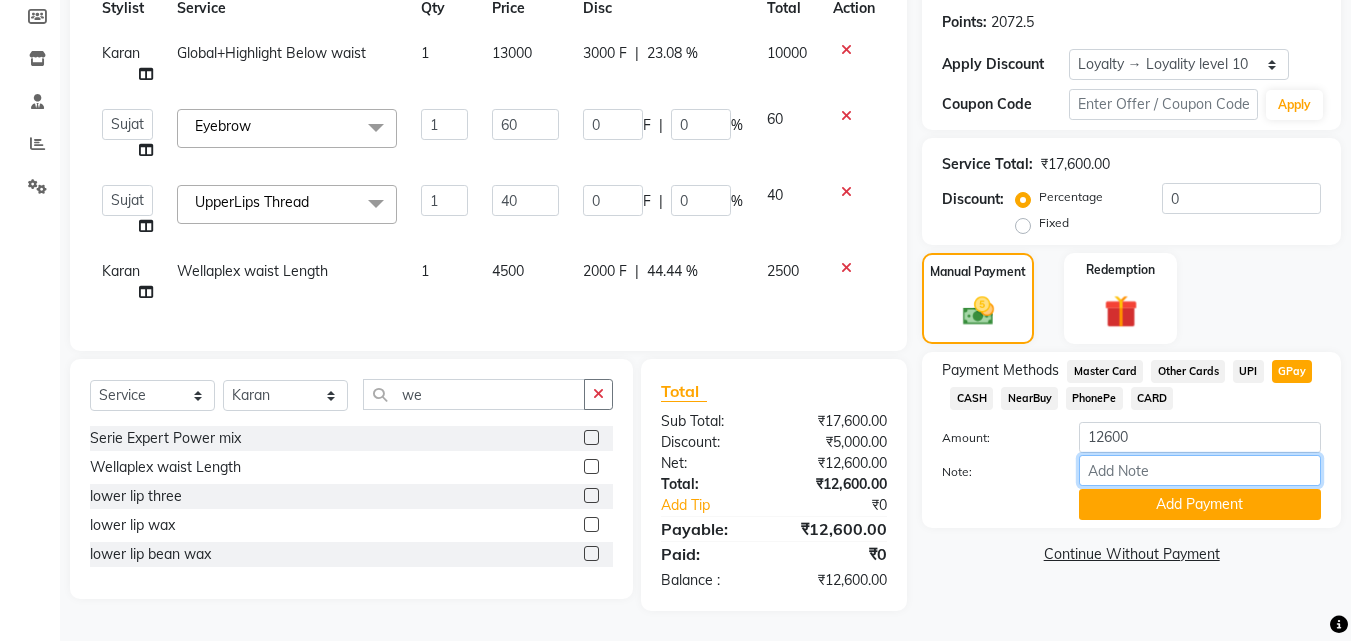click on "Note:" at bounding box center [1200, 470] 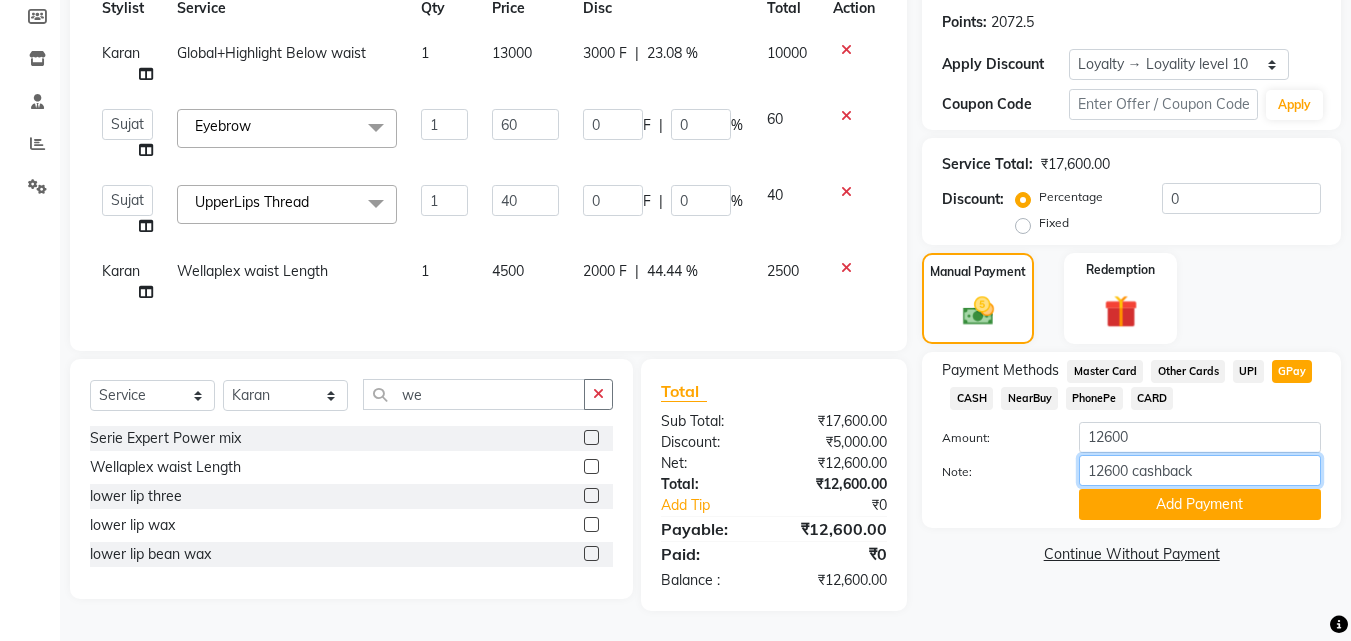 click on "12600 cashback" at bounding box center [1200, 470] 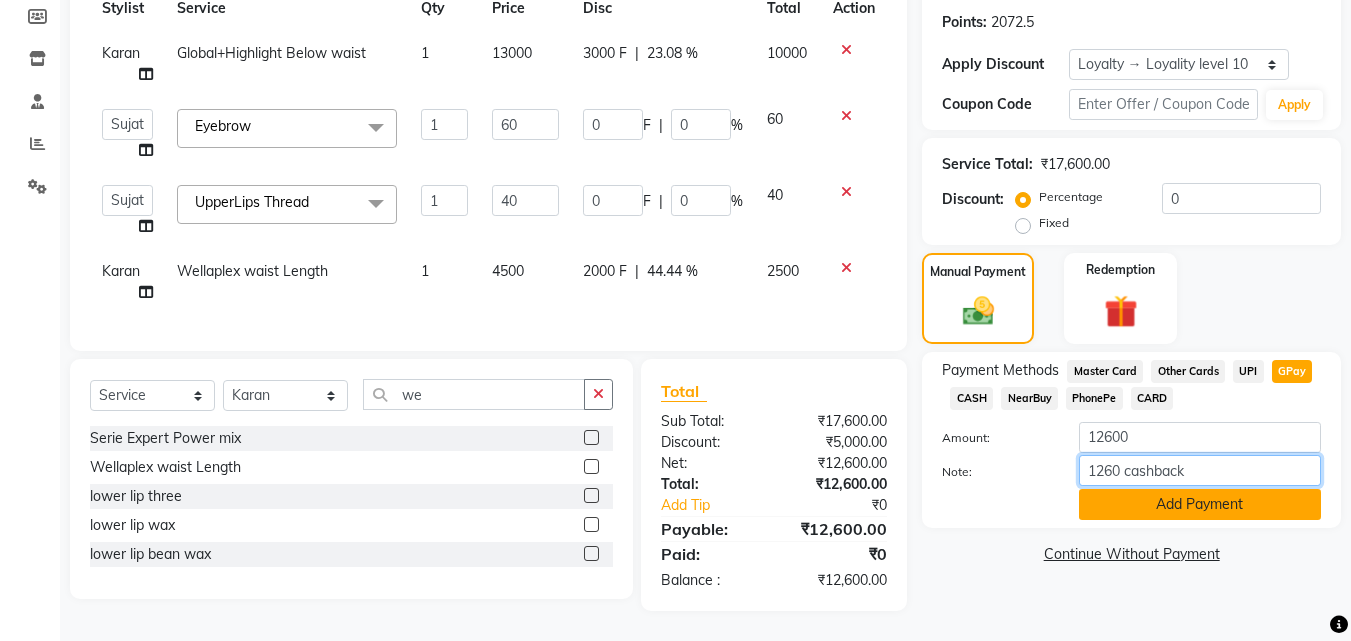 type on "1260 cashback" 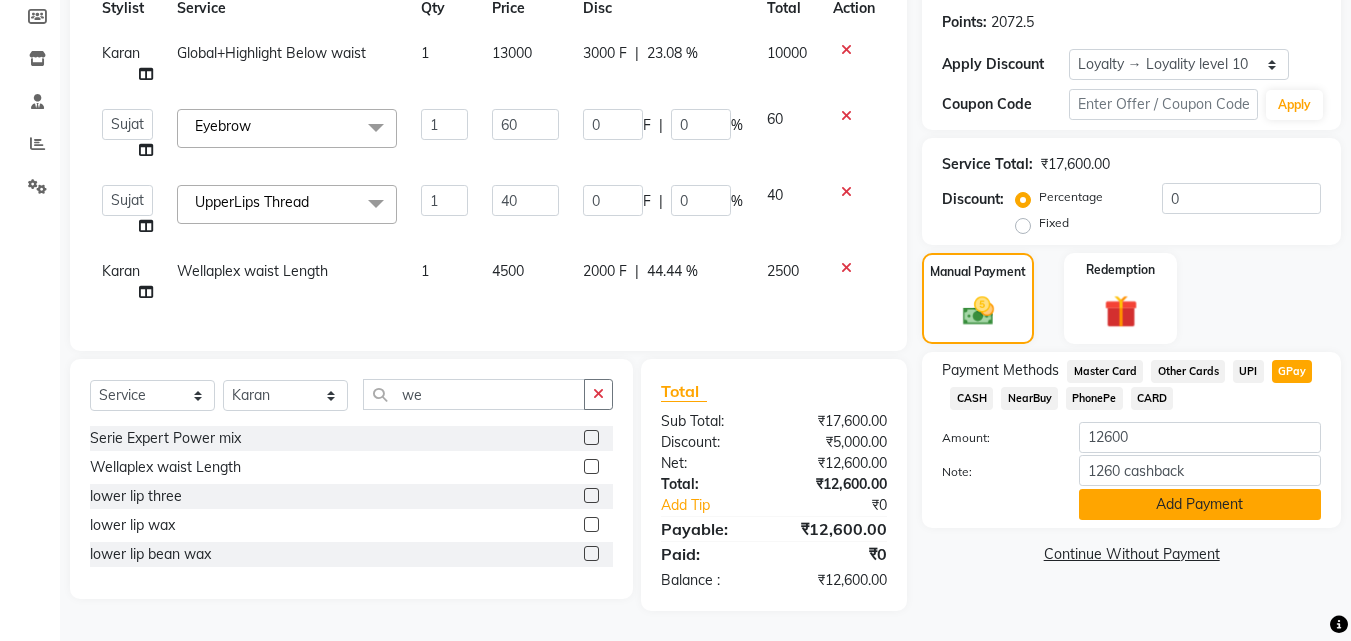 click on "Add Payment" 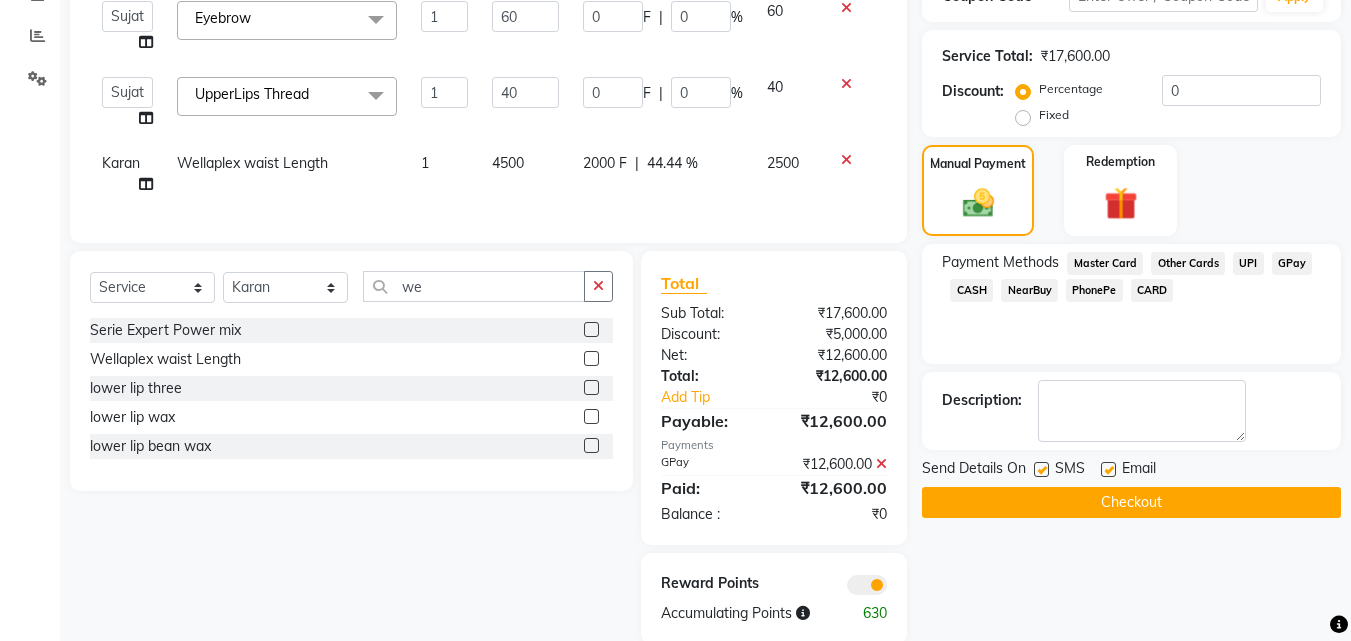 scroll, scrollTop: 455, scrollLeft: 0, axis: vertical 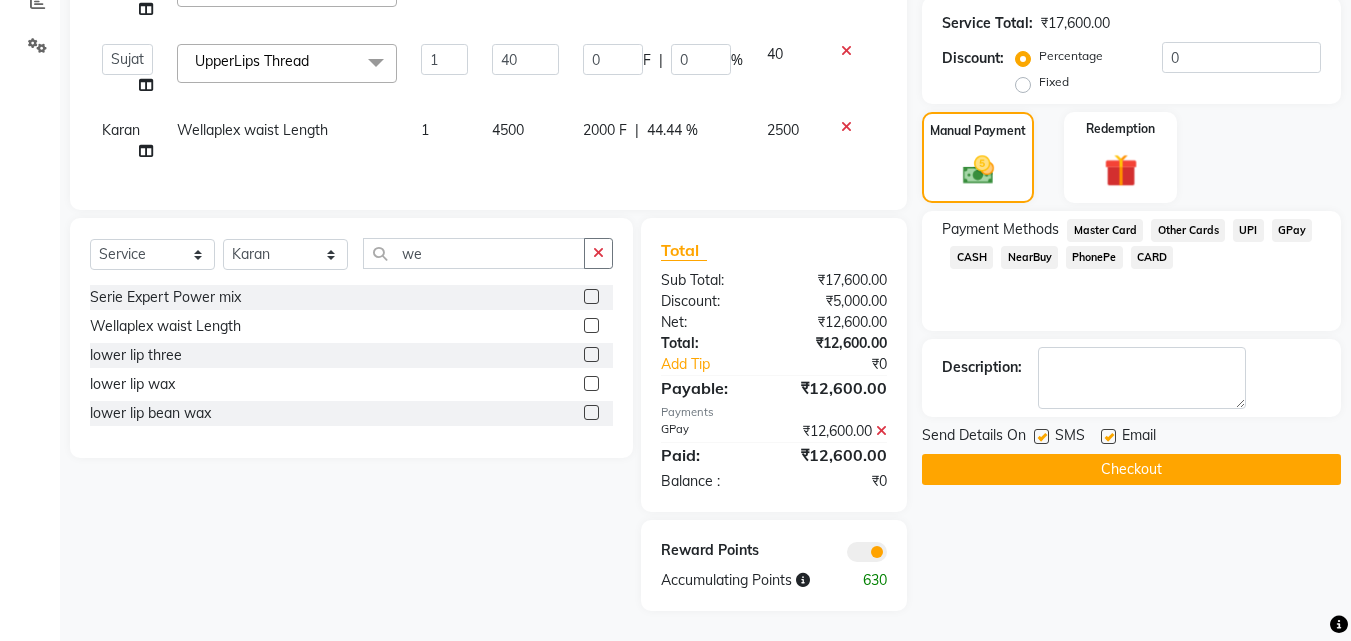 click on "CASH" 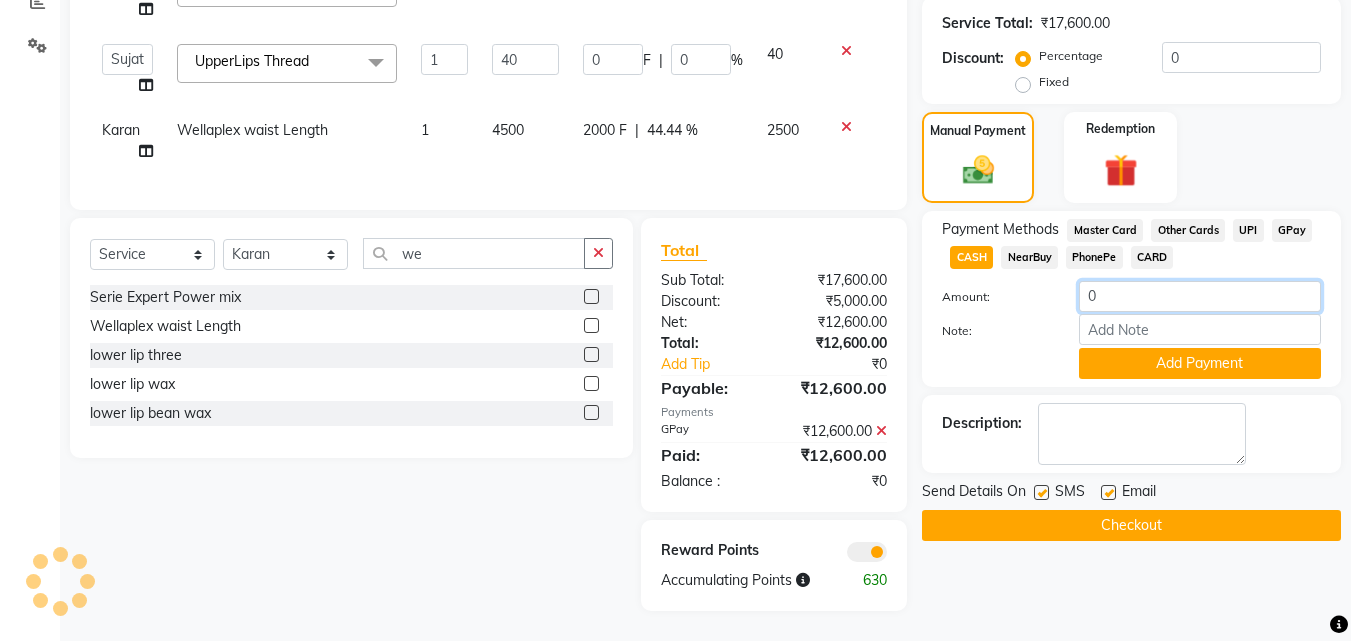 click on "0" 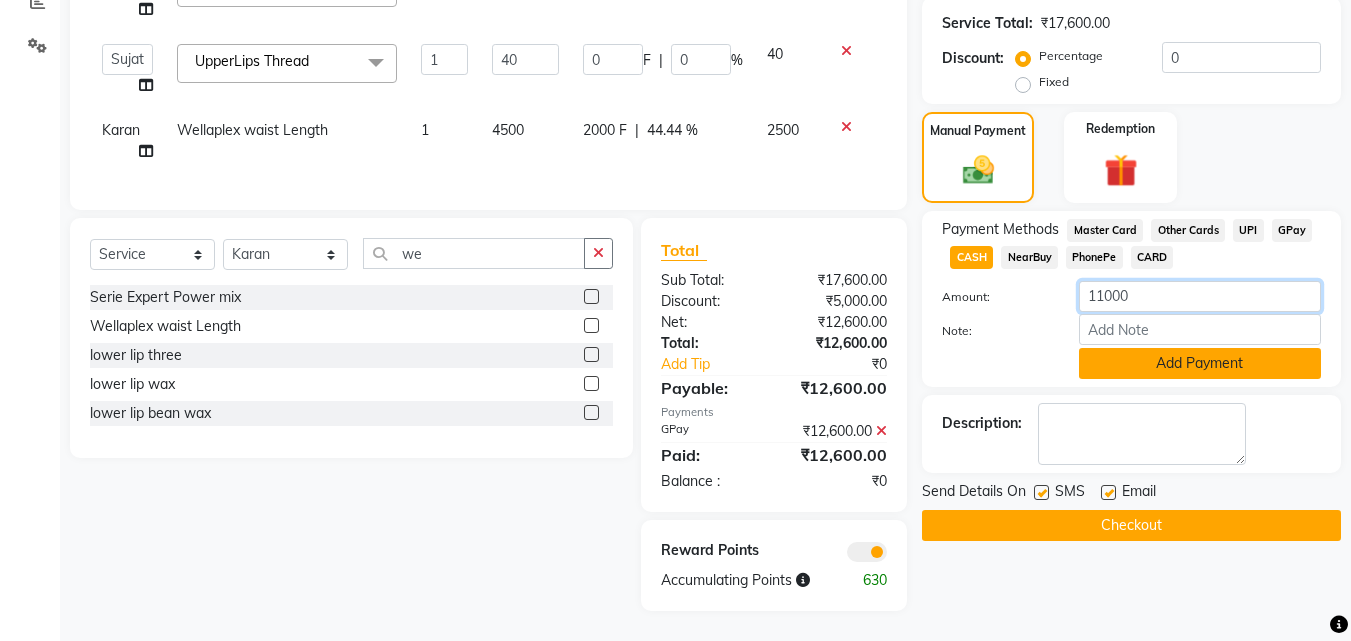 type on "11000" 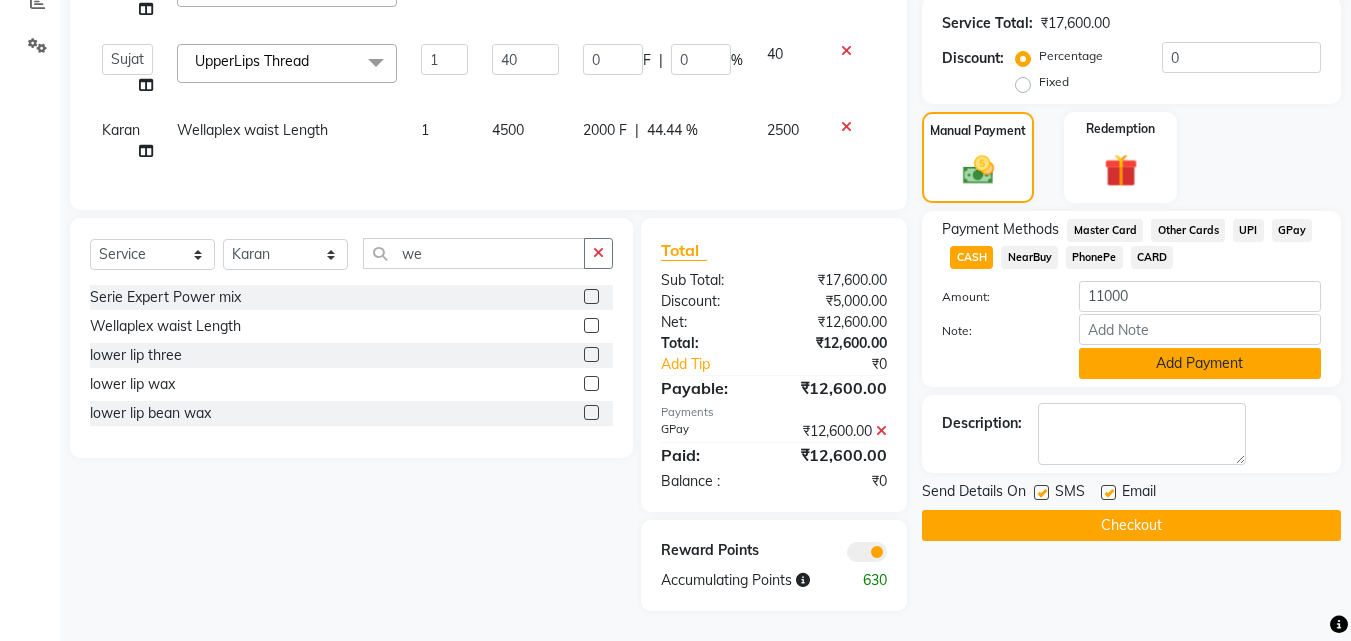 click on "Add Payment" 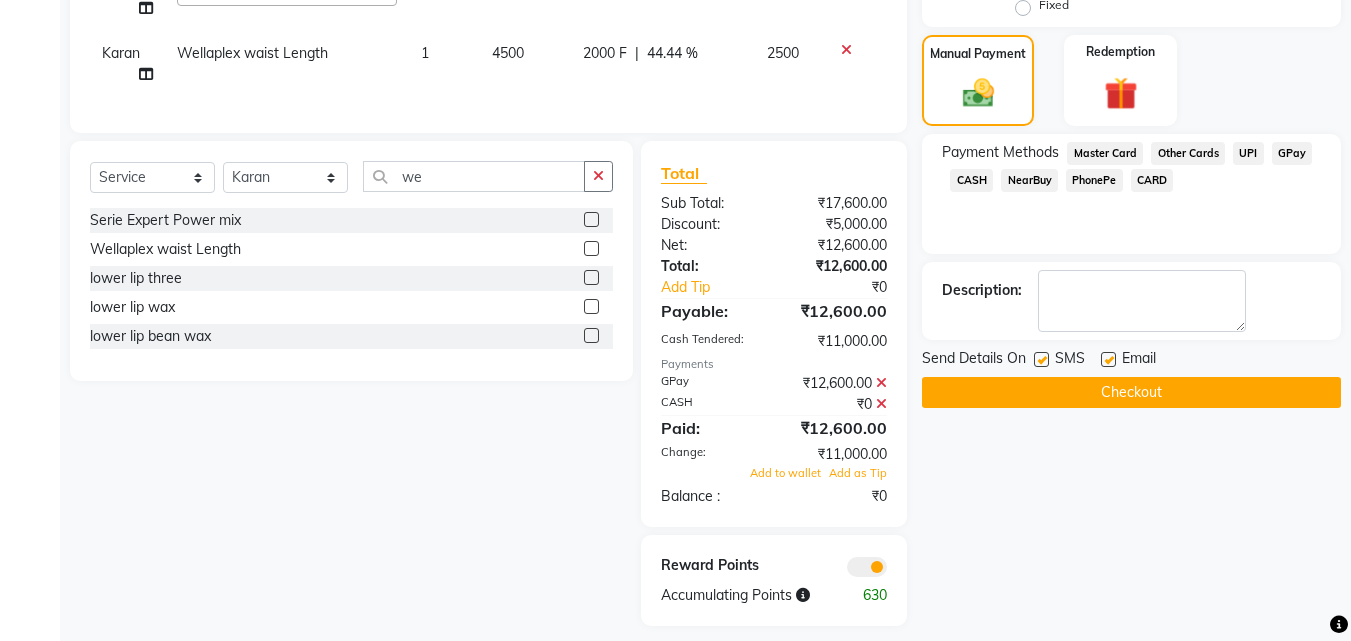 scroll, scrollTop: 547, scrollLeft: 0, axis: vertical 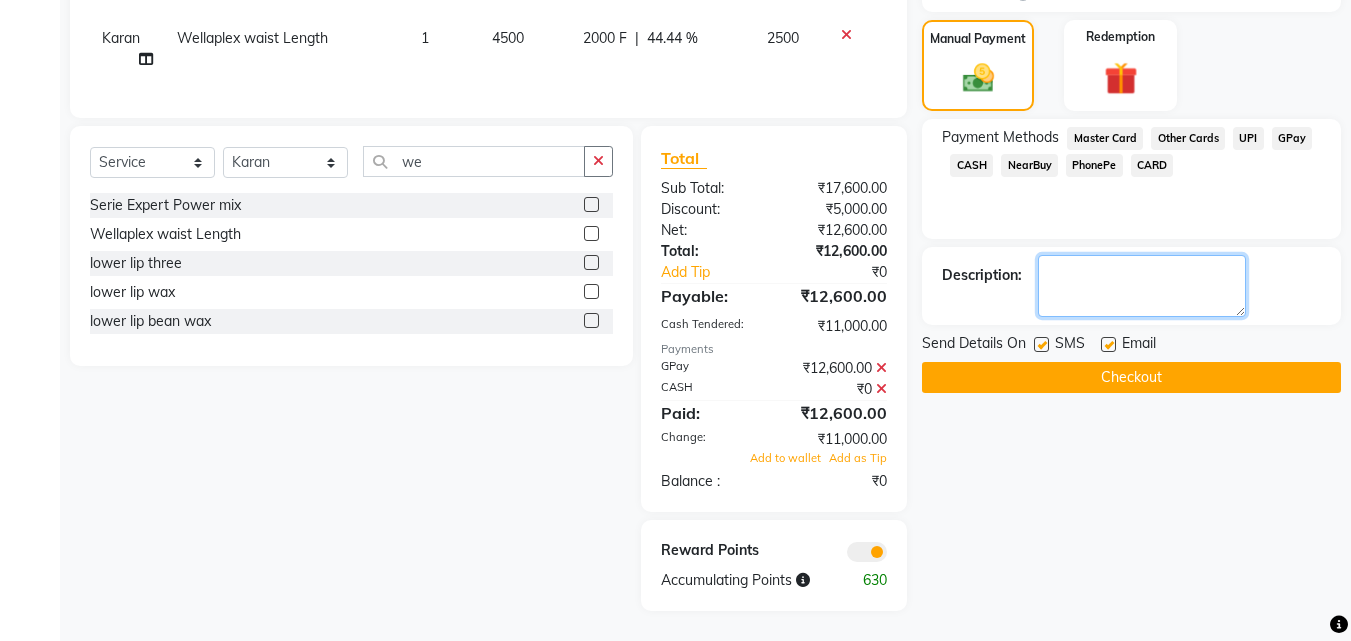 click 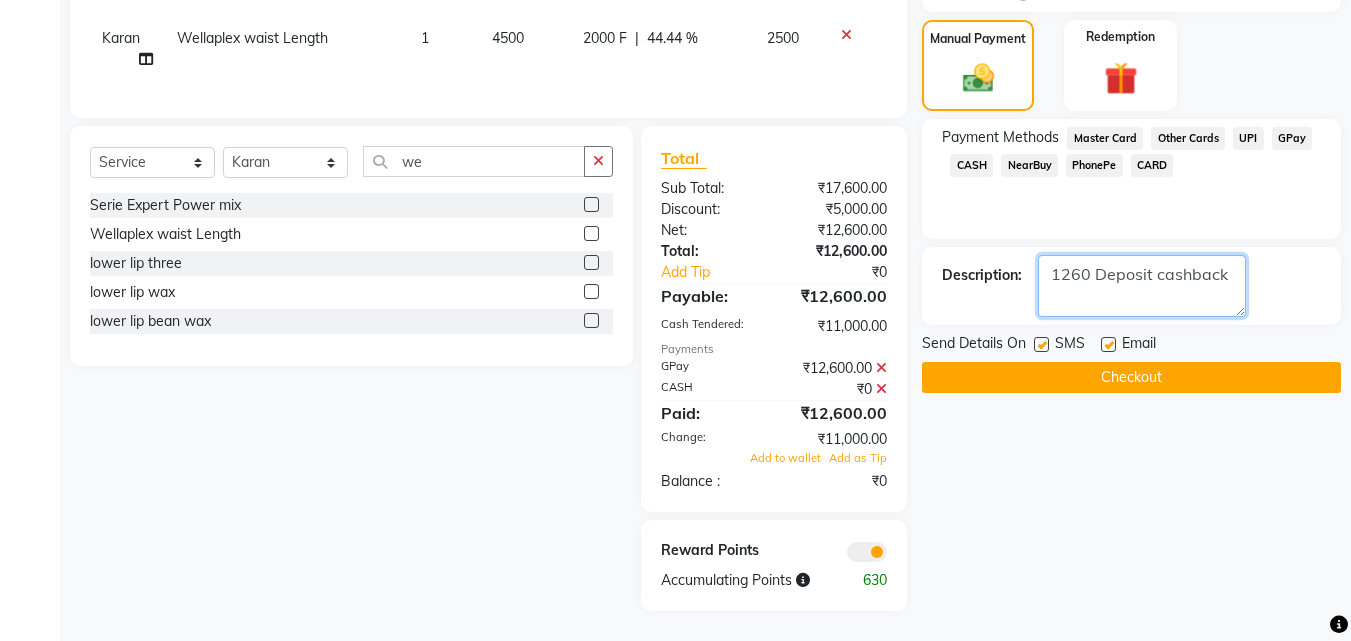 type on "1260 Deposit cashback" 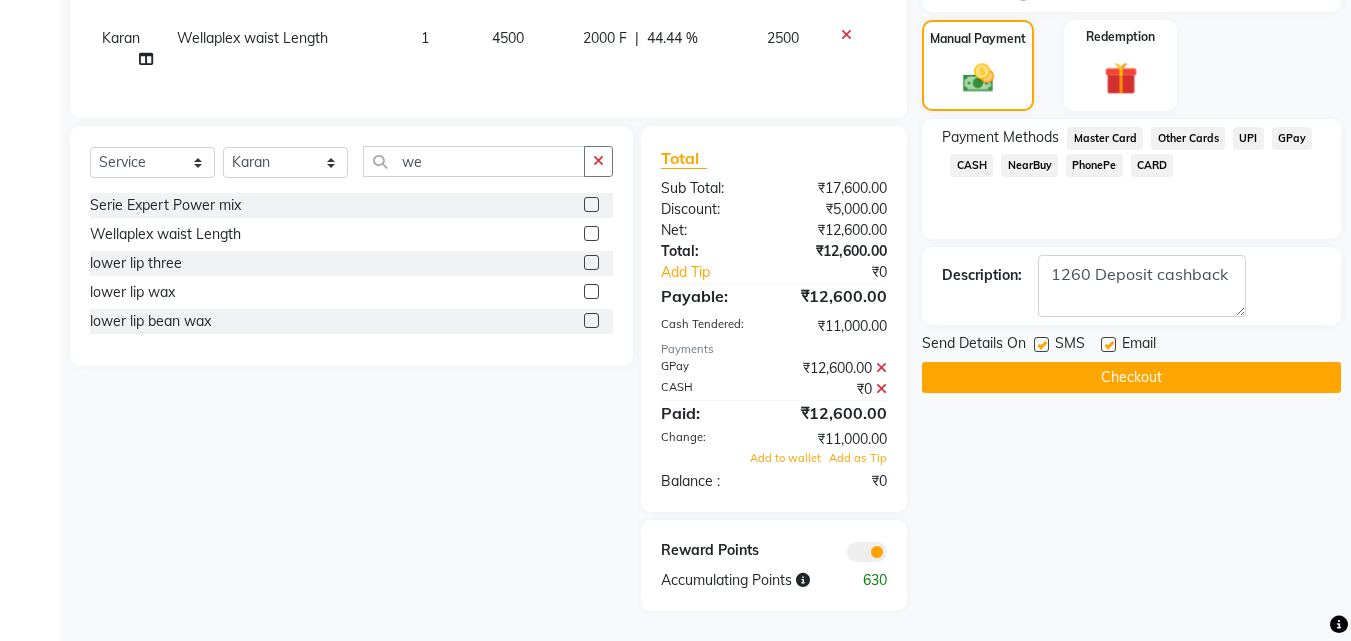 click on "Checkout" 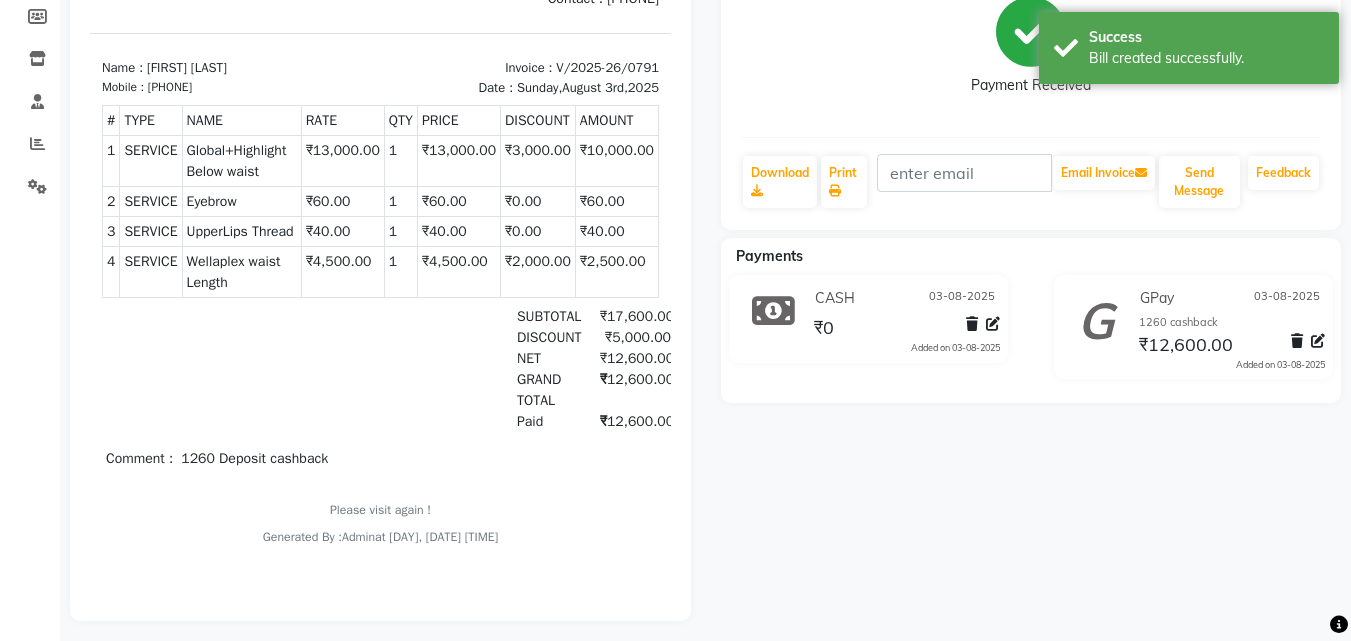scroll, scrollTop: 300, scrollLeft: 0, axis: vertical 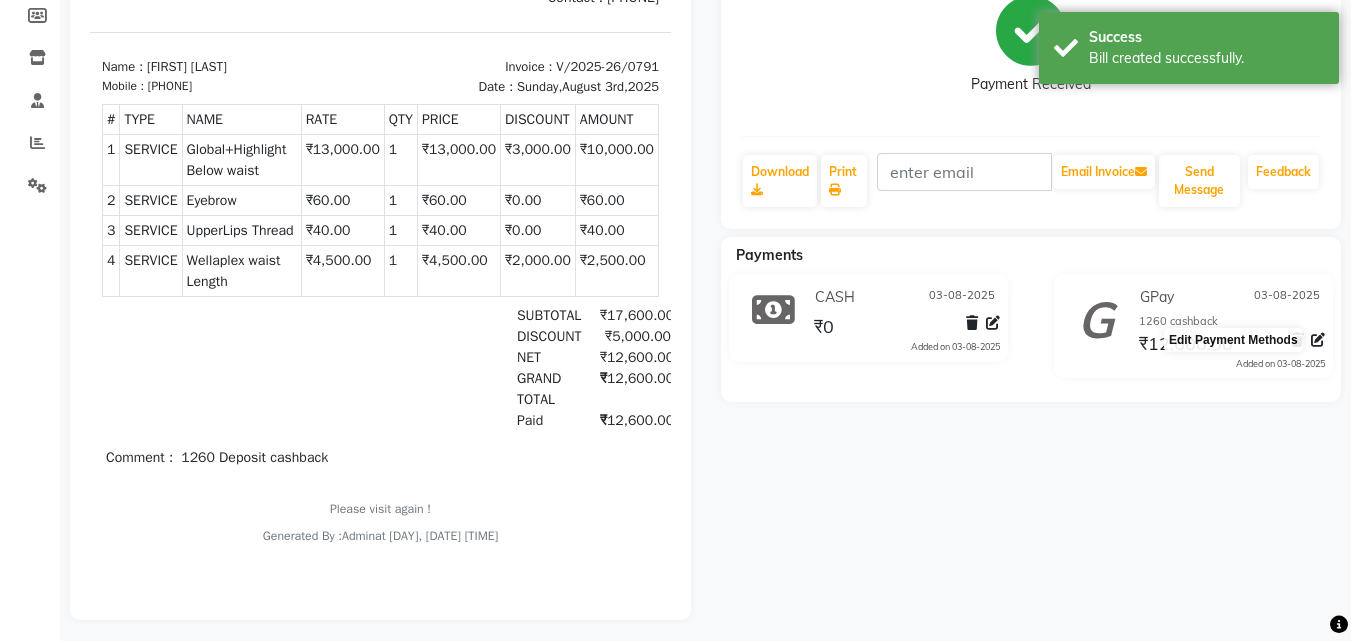 click 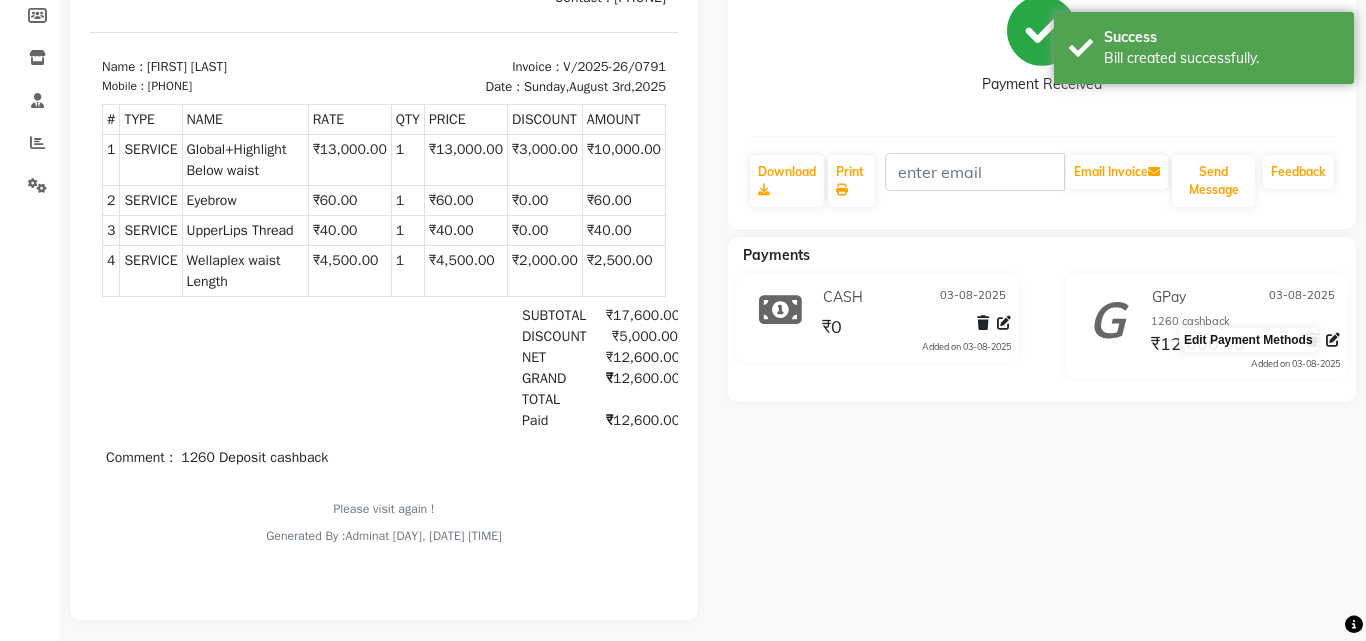 select on "5" 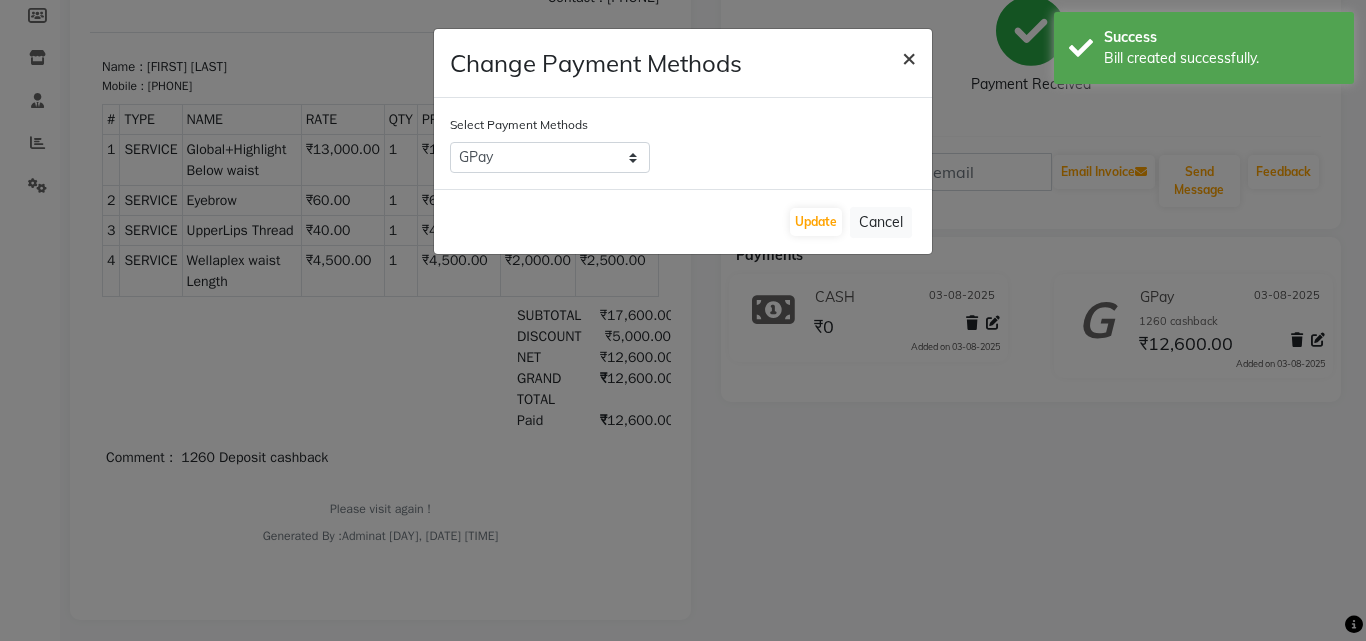 click on "×" 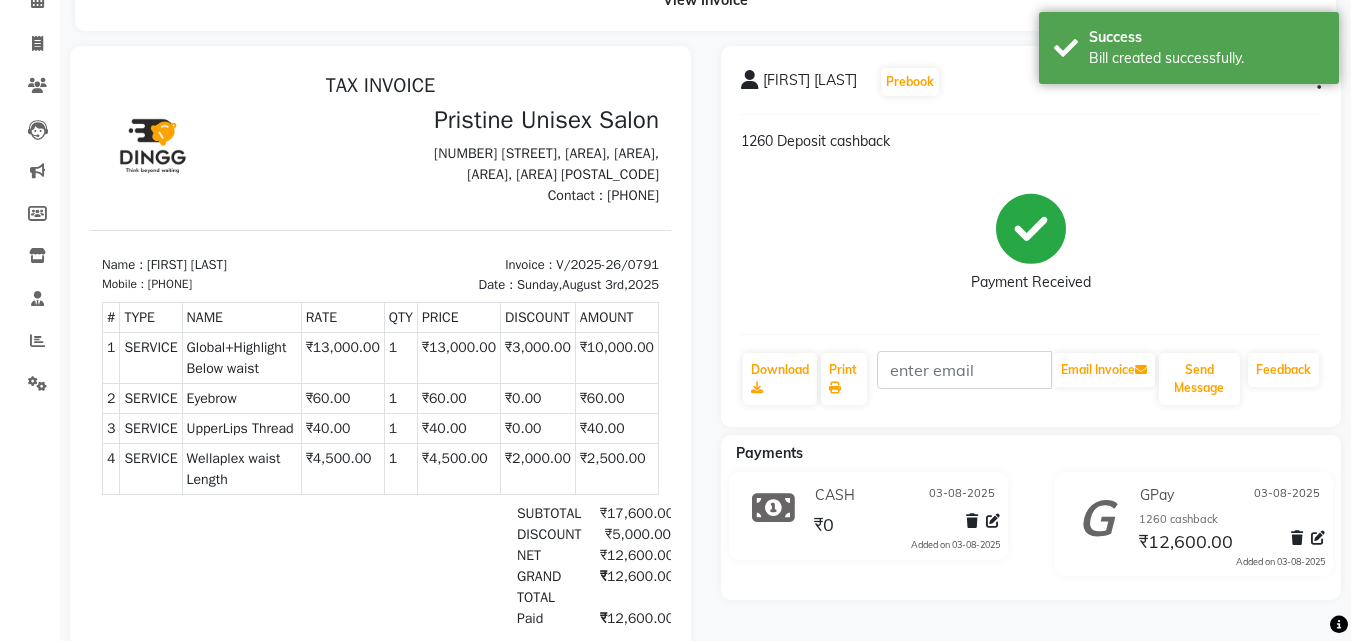scroll, scrollTop: 100, scrollLeft: 0, axis: vertical 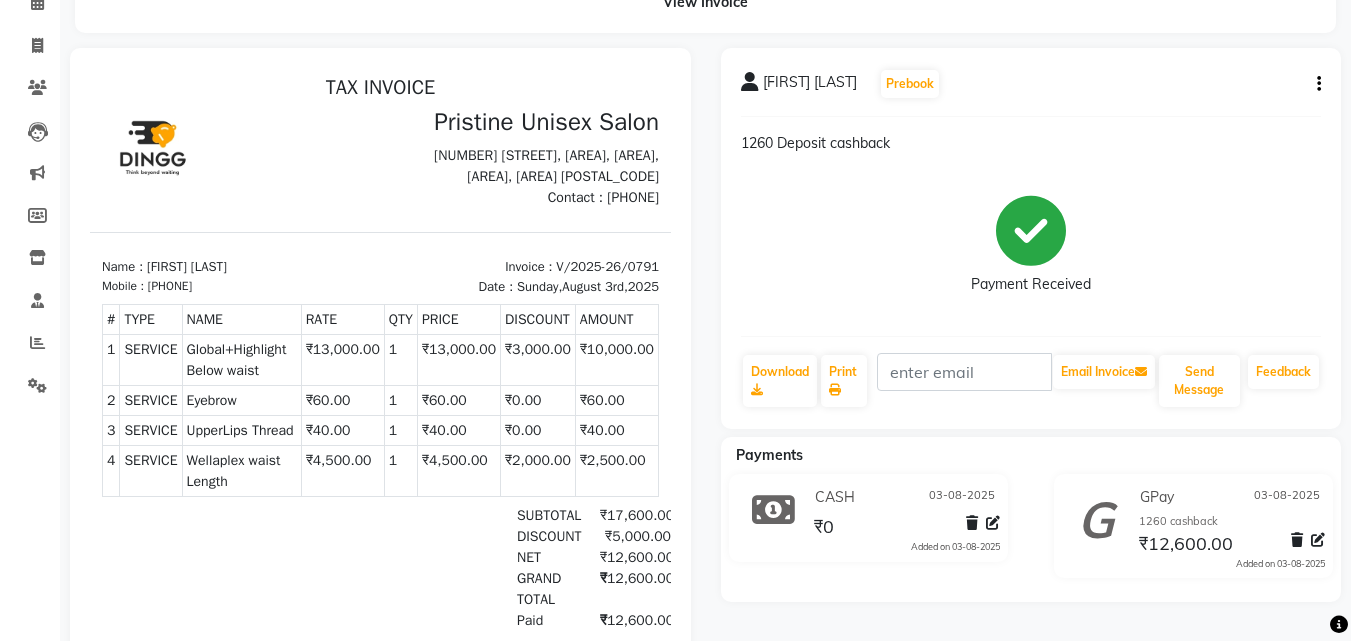click 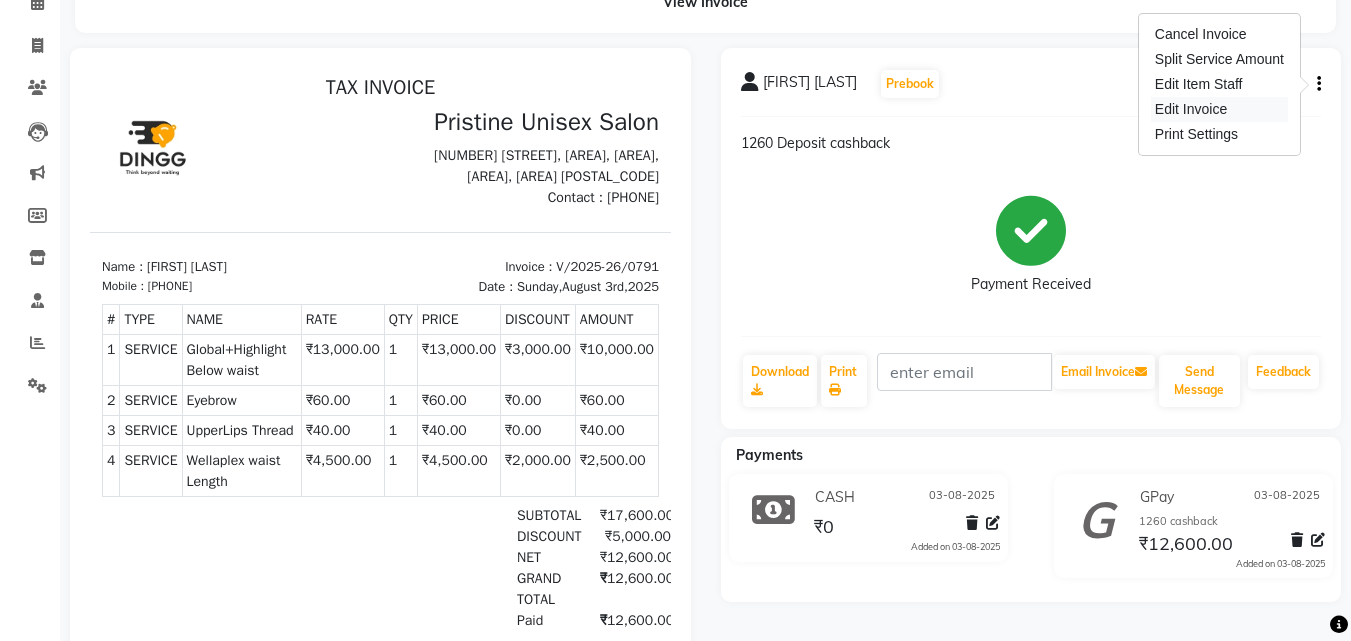 click on "Edit Invoice" at bounding box center (1219, 109) 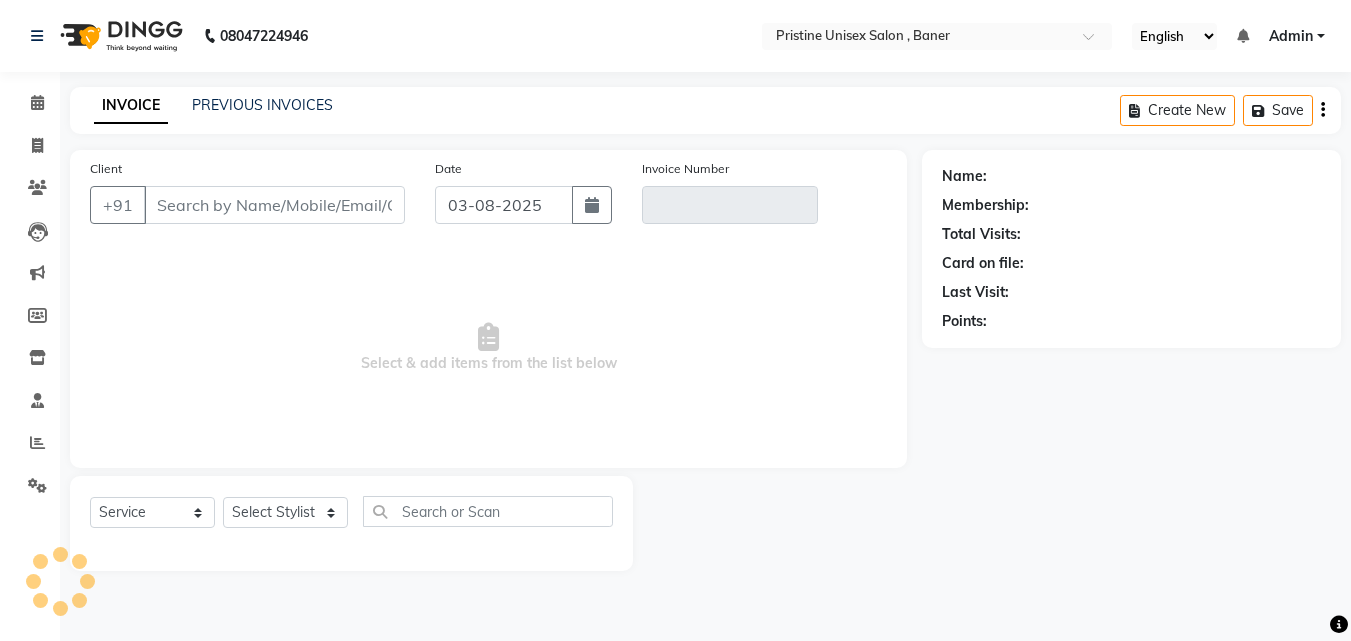 scroll, scrollTop: 0, scrollLeft: 0, axis: both 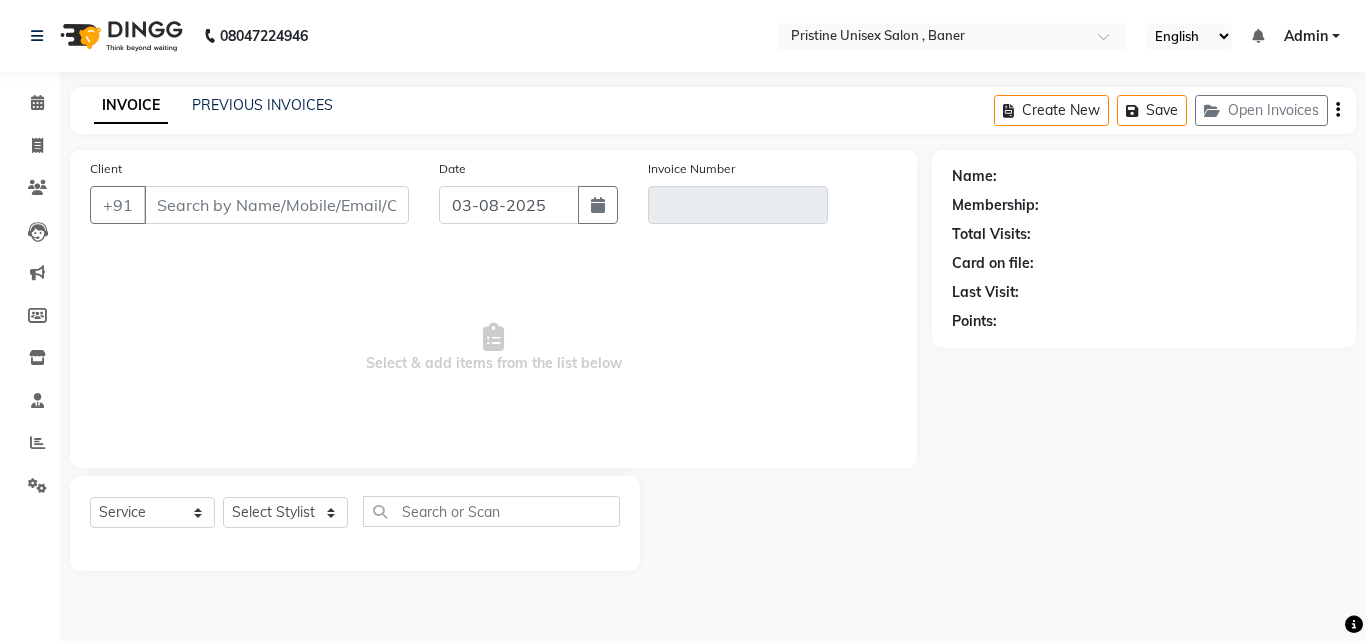 type on "9890354233" 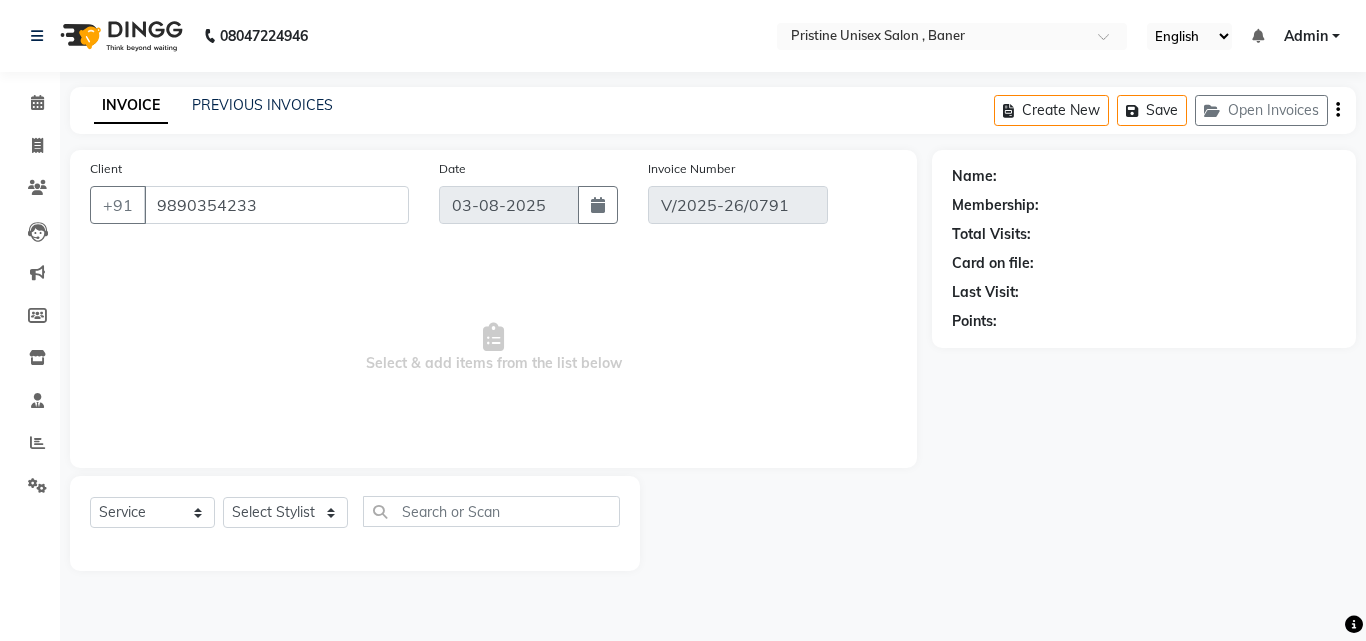 select on "1: Object" 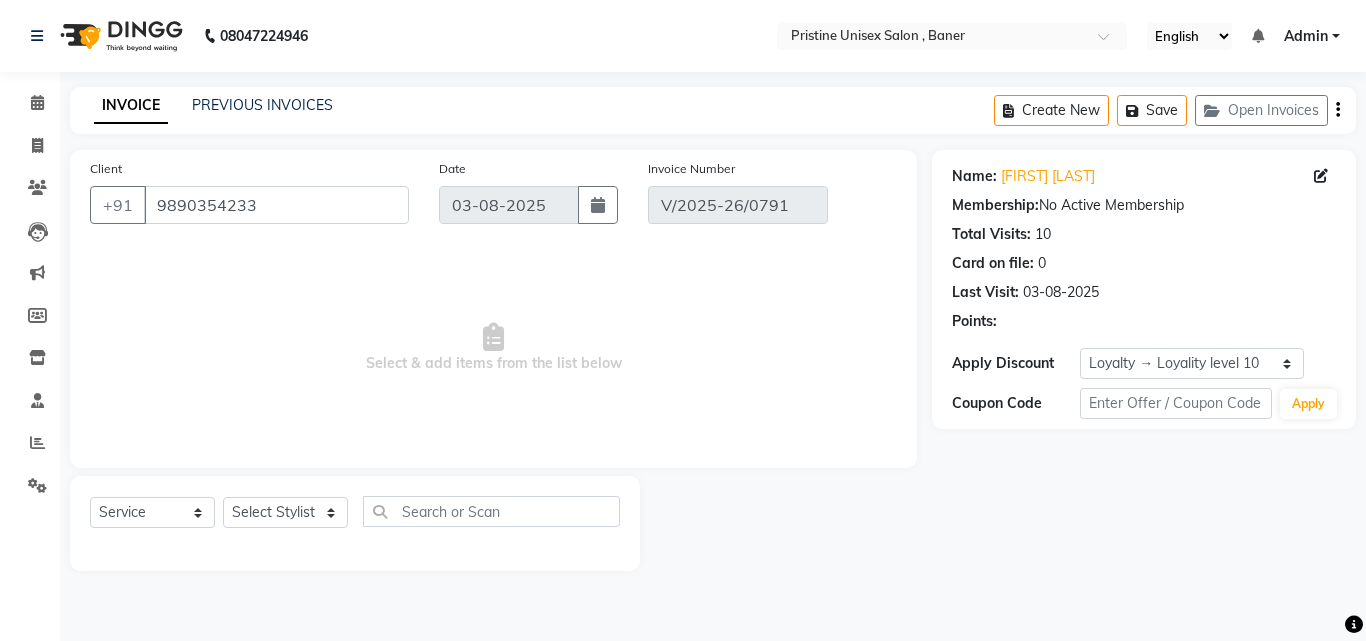 select on "select" 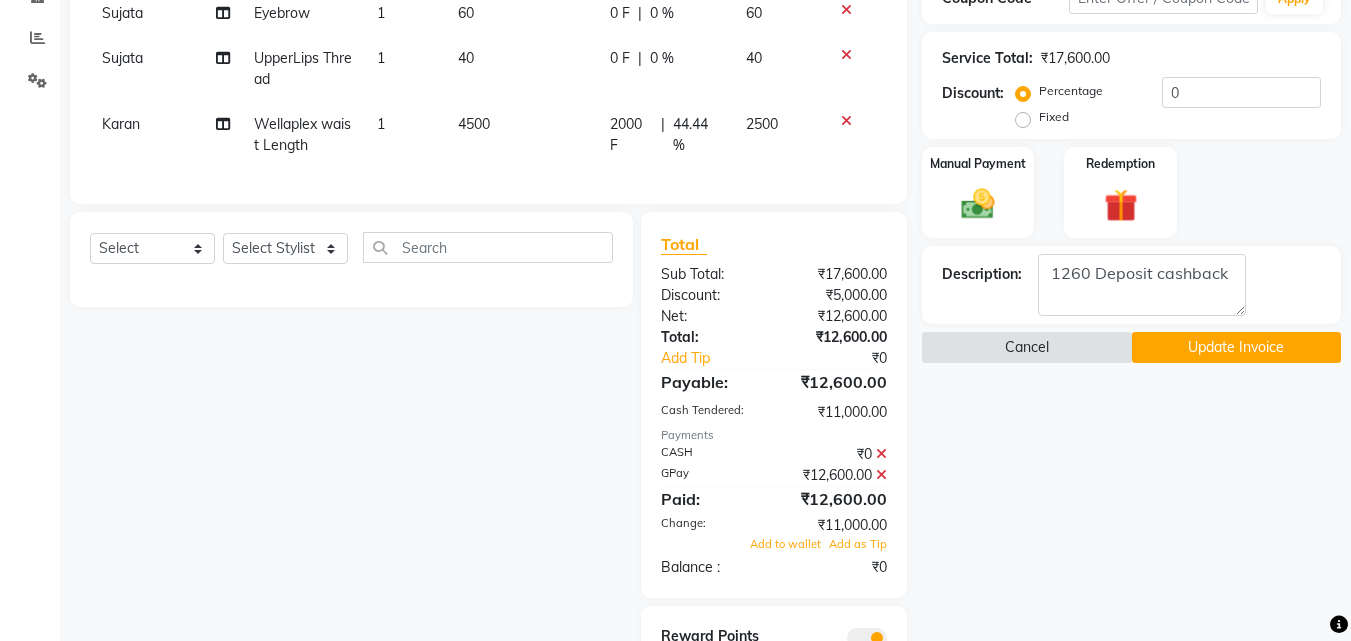 scroll, scrollTop: 406, scrollLeft: 0, axis: vertical 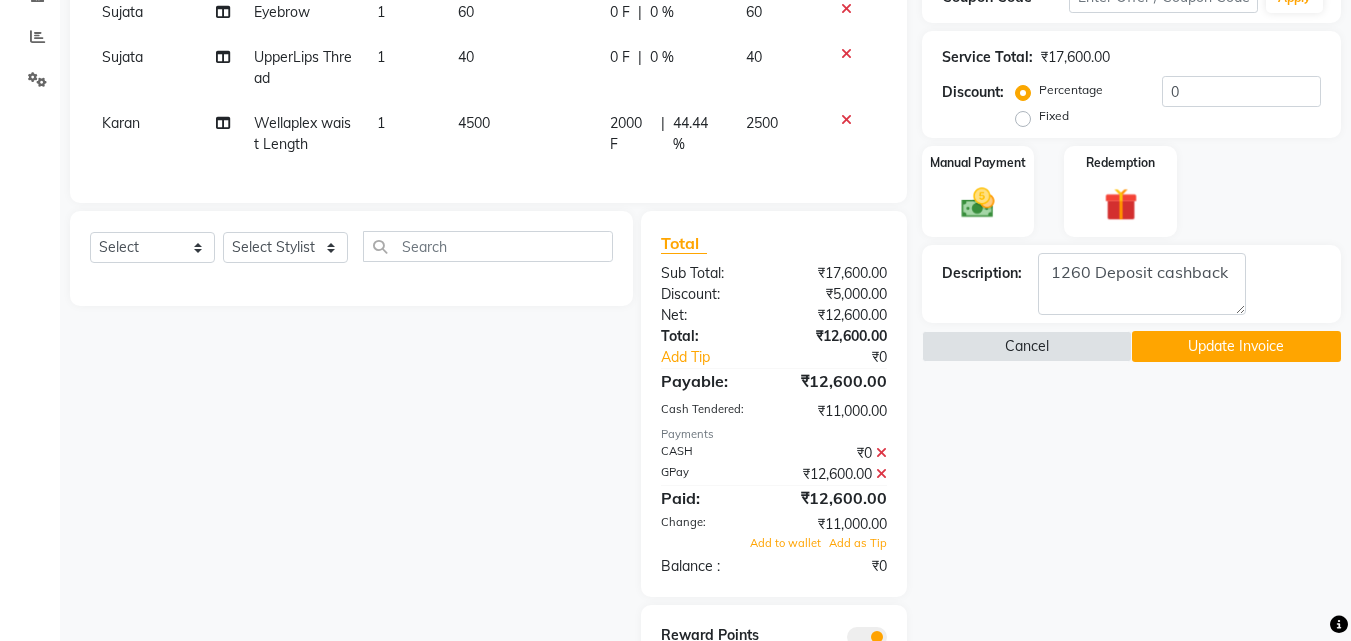 click 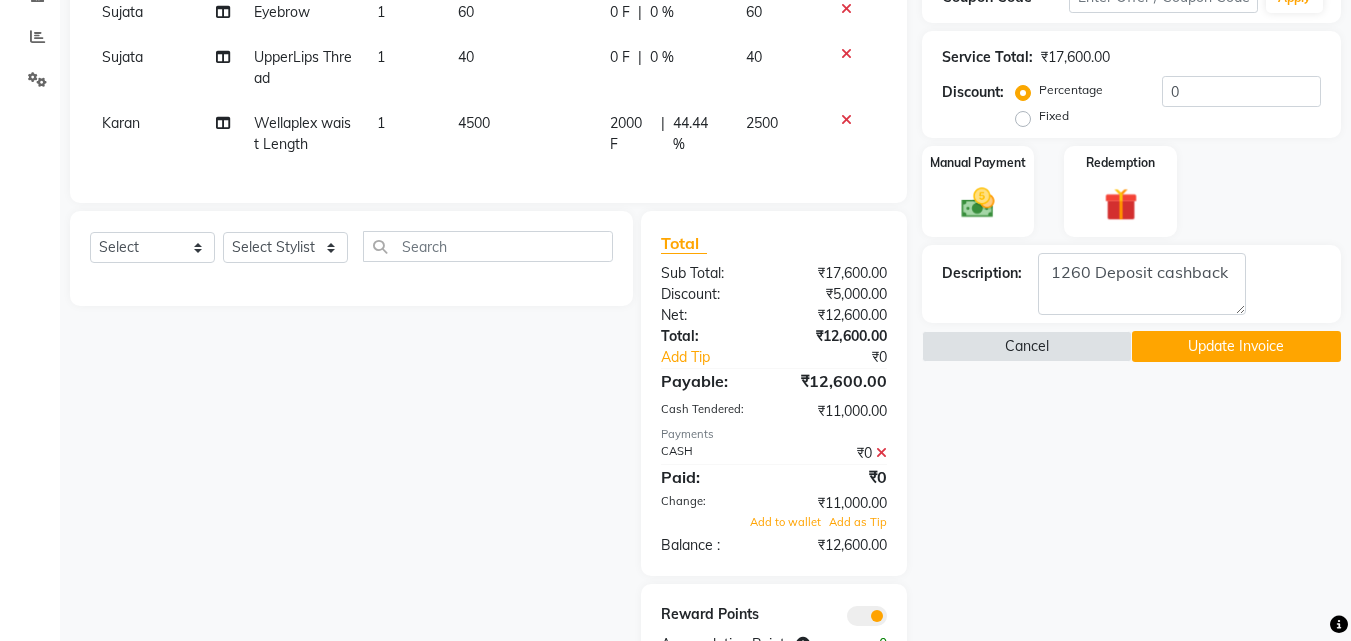 click 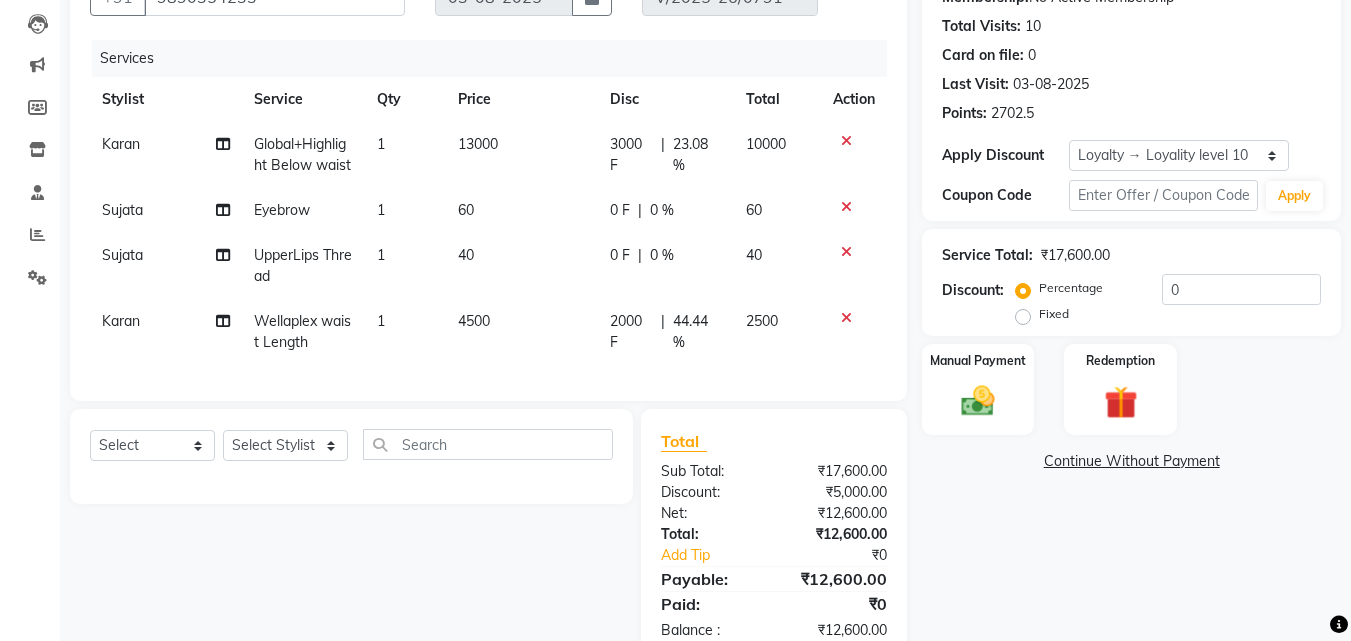 scroll, scrollTop: 173, scrollLeft: 0, axis: vertical 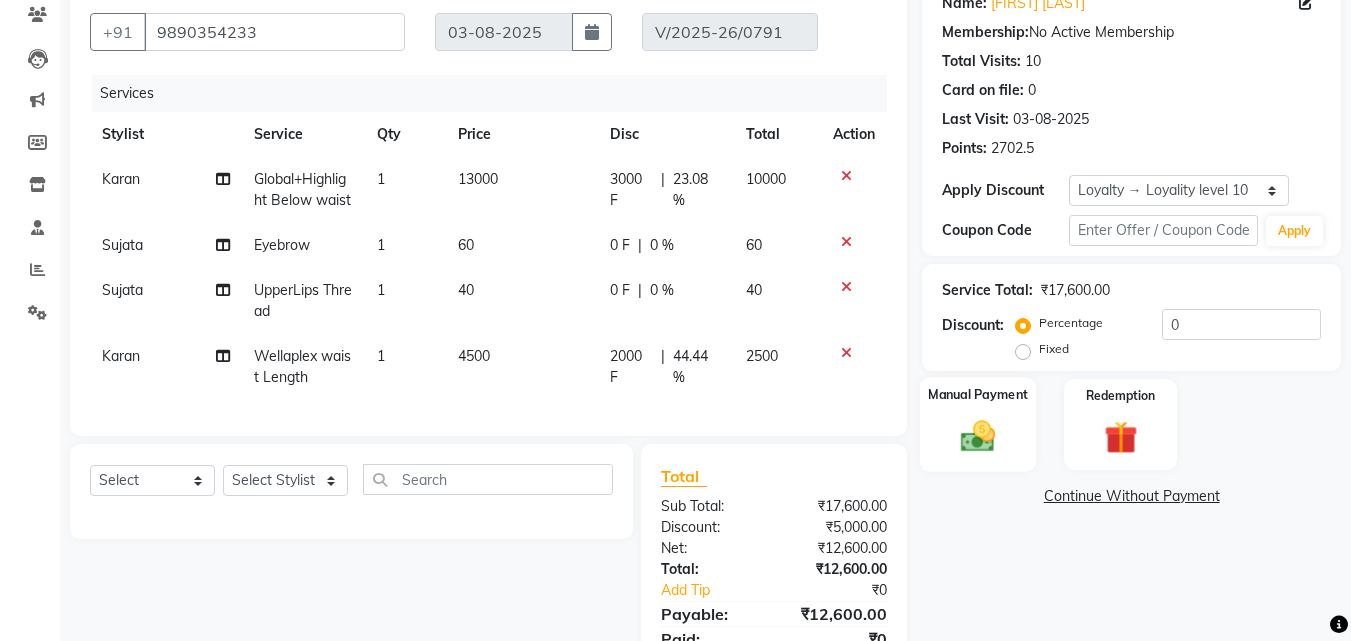 click 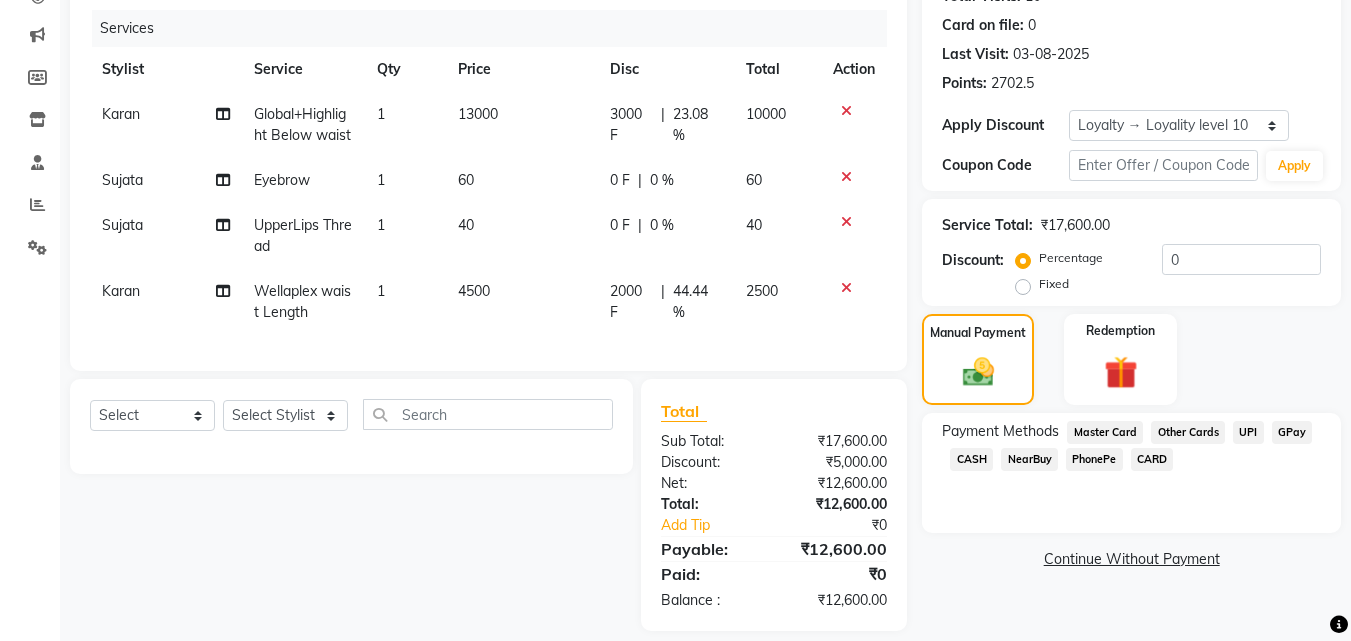 scroll, scrollTop: 273, scrollLeft: 0, axis: vertical 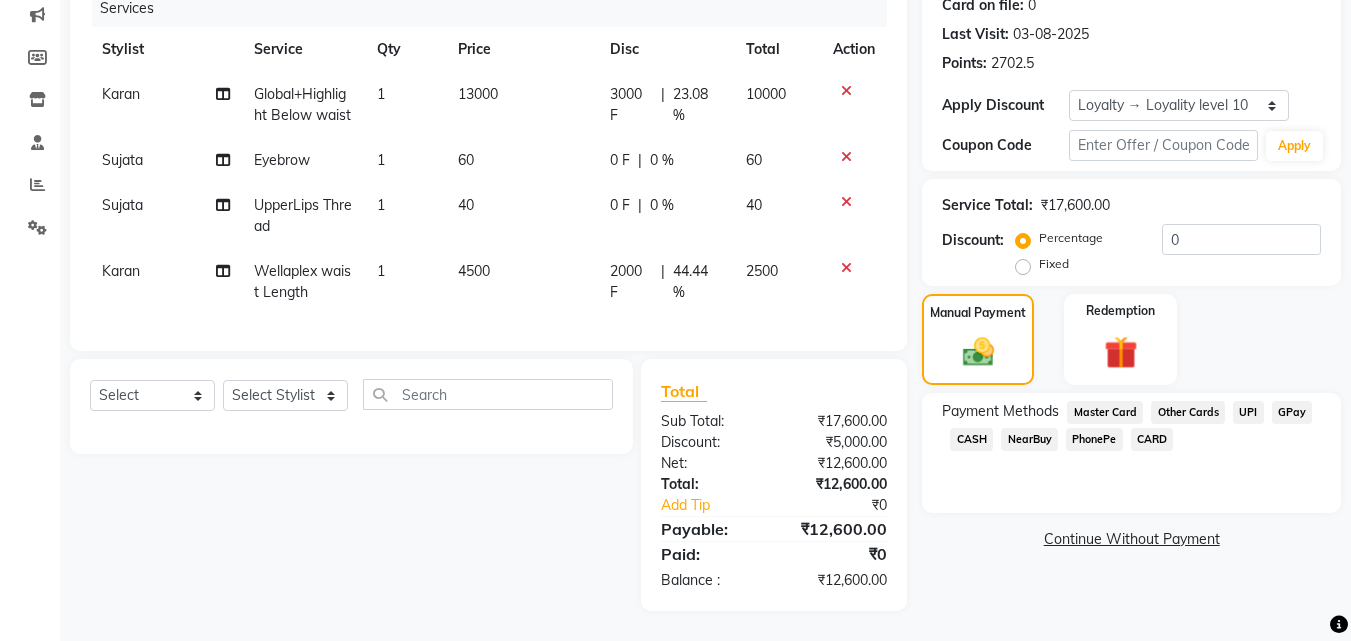click on "CASH" 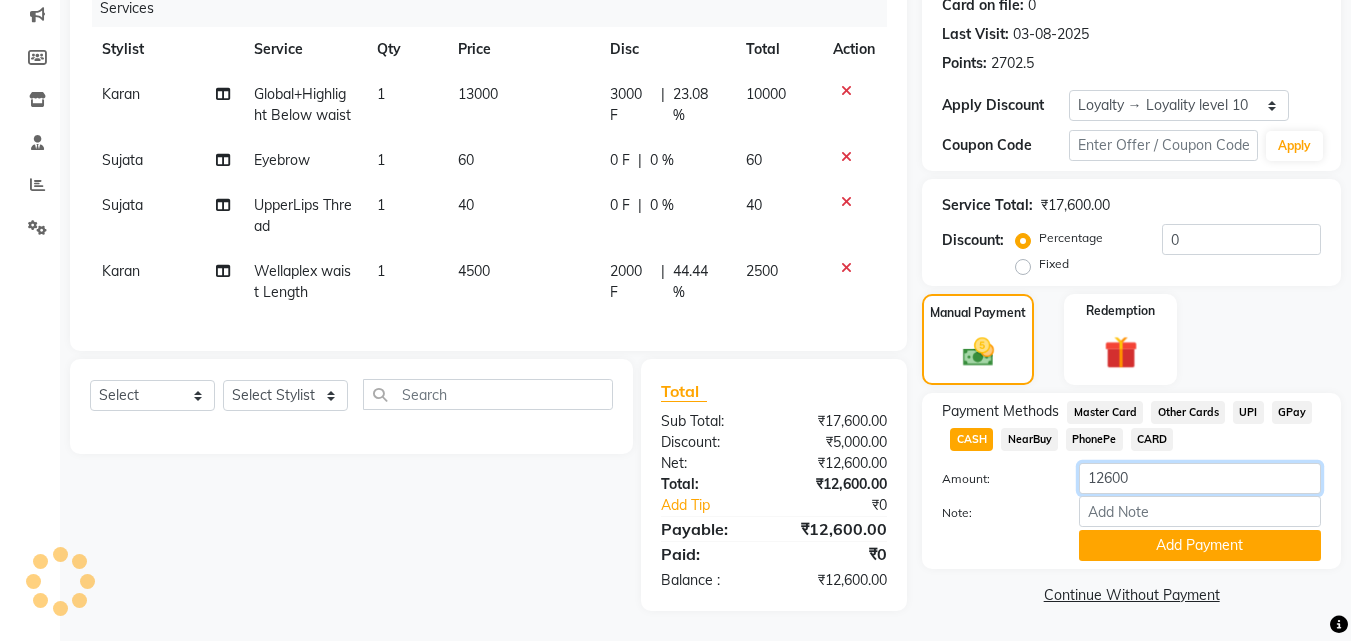drag, startPoint x: 1146, startPoint y: 468, endPoint x: 1065, endPoint y: 454, distance: 82.20097 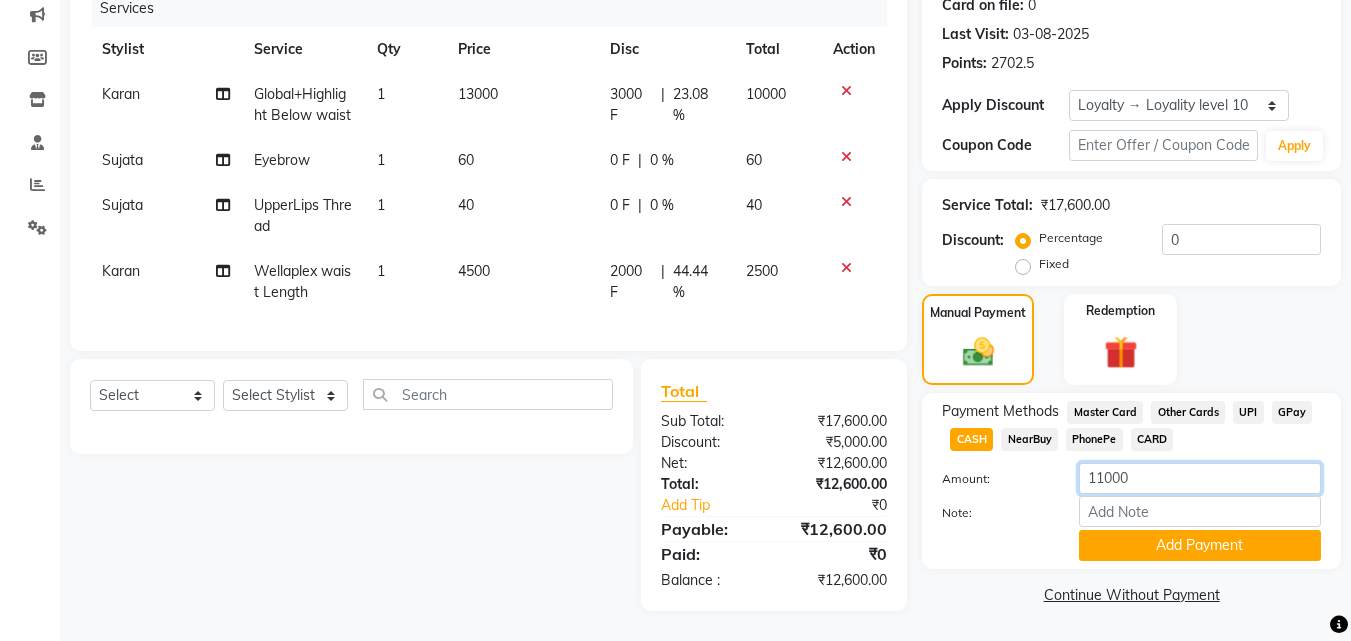 type on "11000" 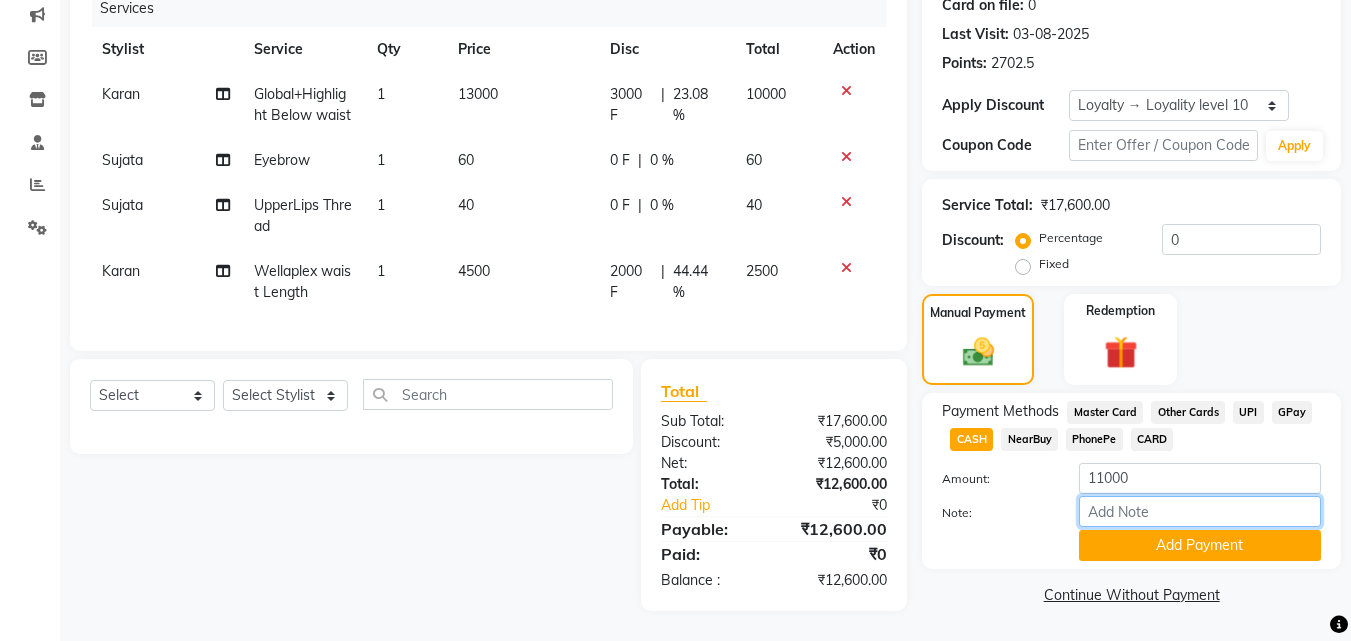 click on "Note:" at bounding box center (1200, 511) 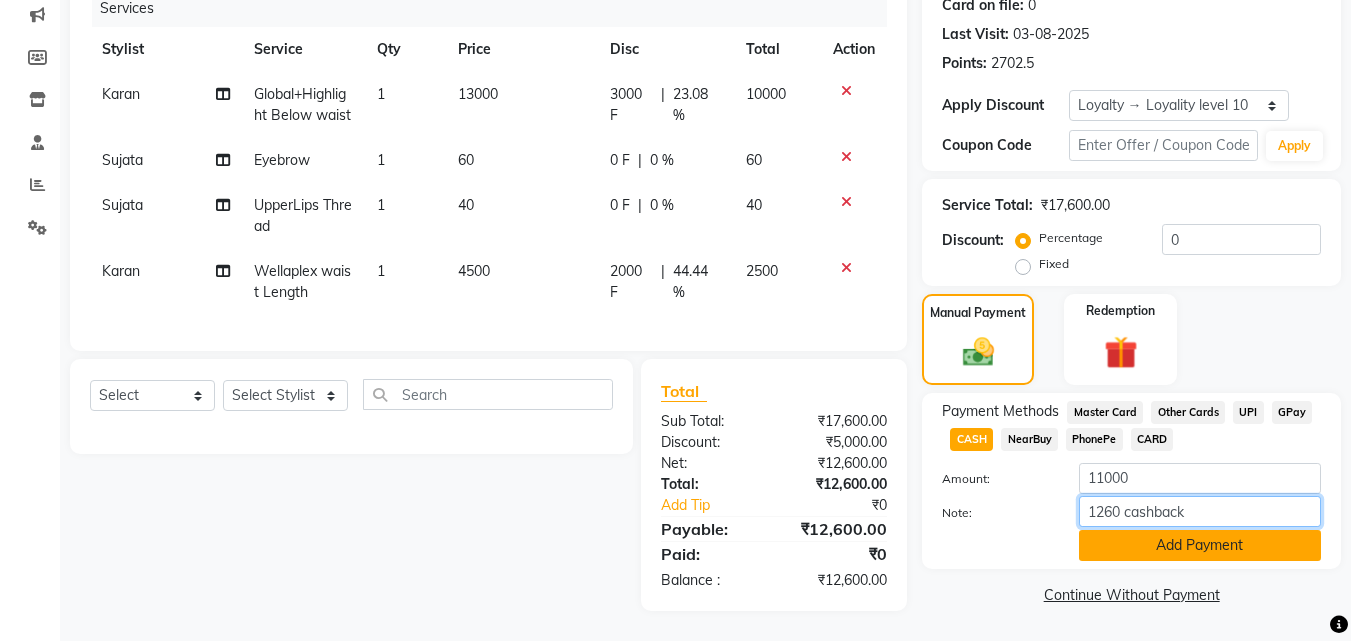 type on "1260 cashback" 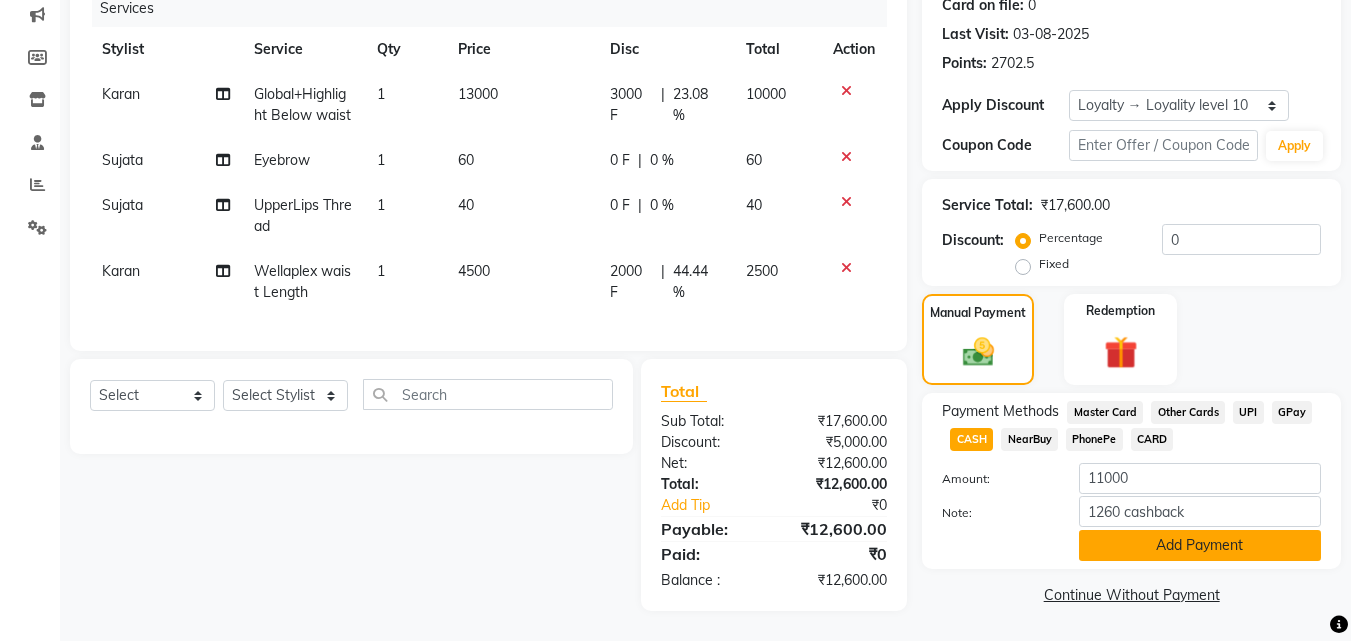 click on "Add Payment" 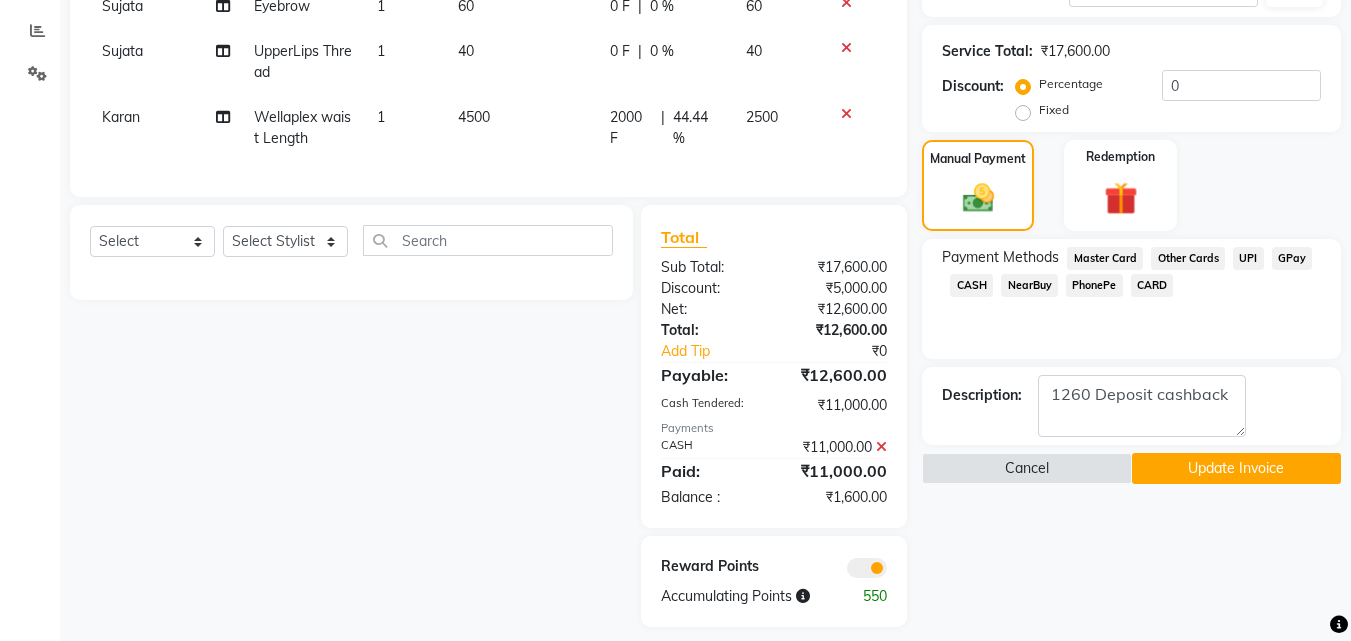 scroll, scrollTop: 443, scrollLeft: 0, axis: vertical 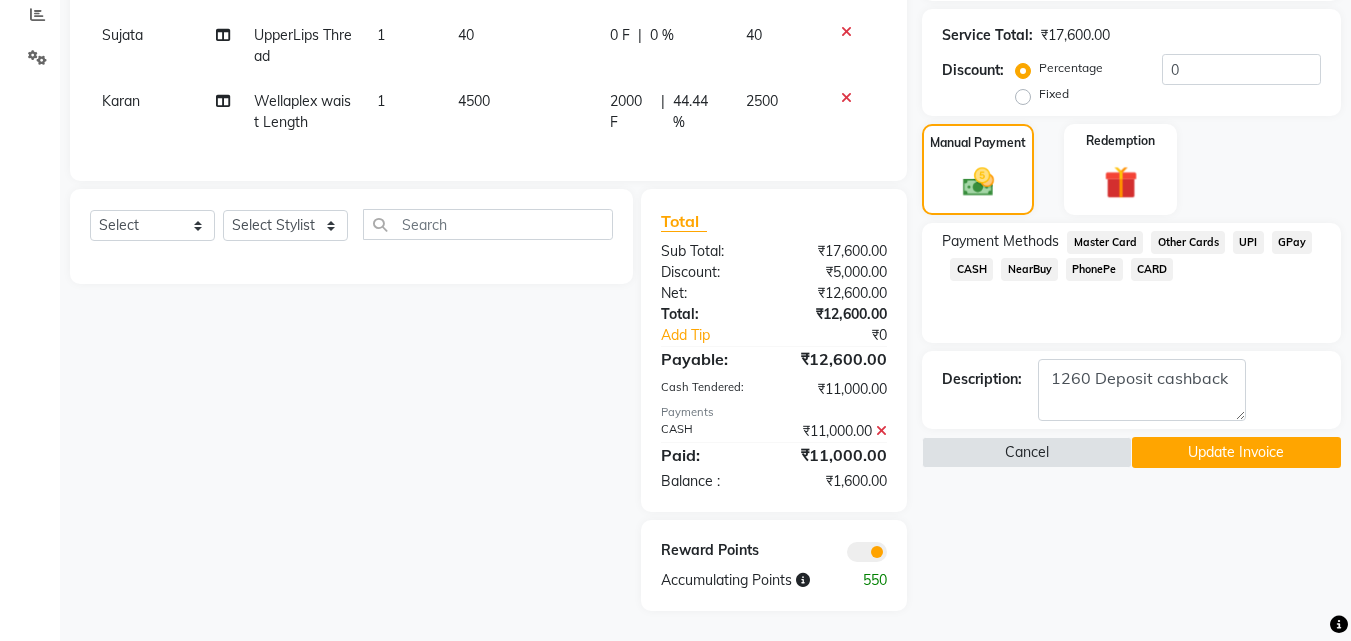 click on "Update Invoice" 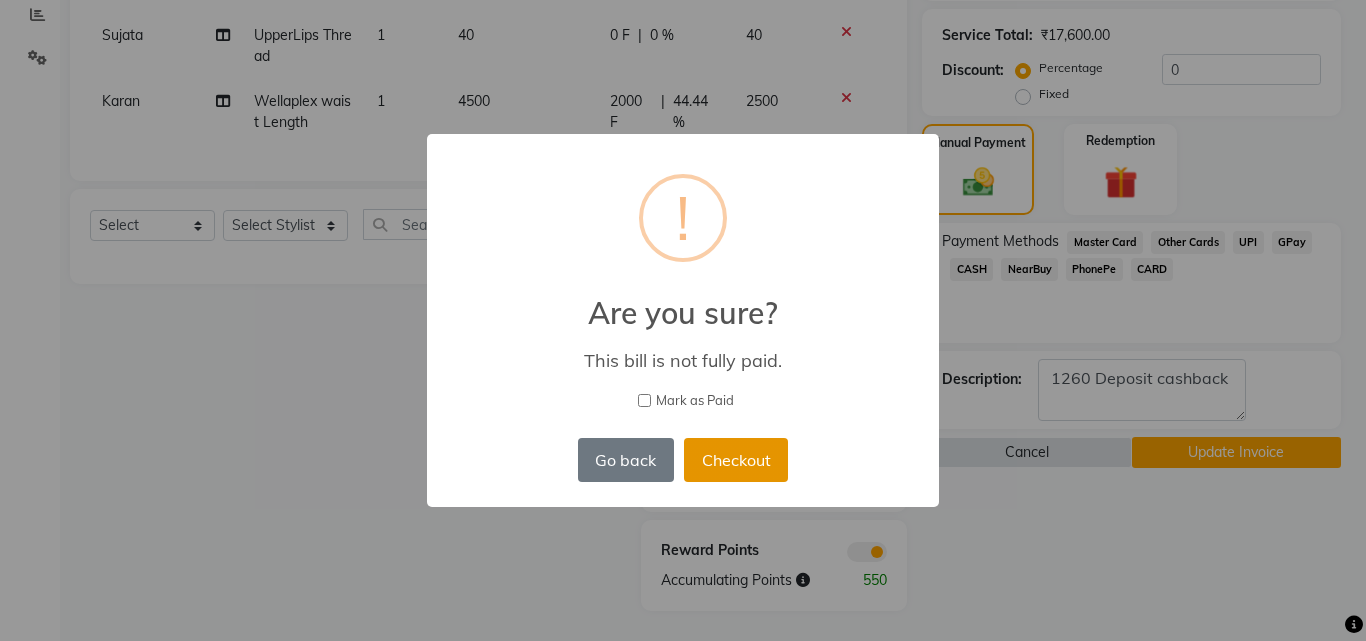click on "Checkout" at bounding box center (736, 460) 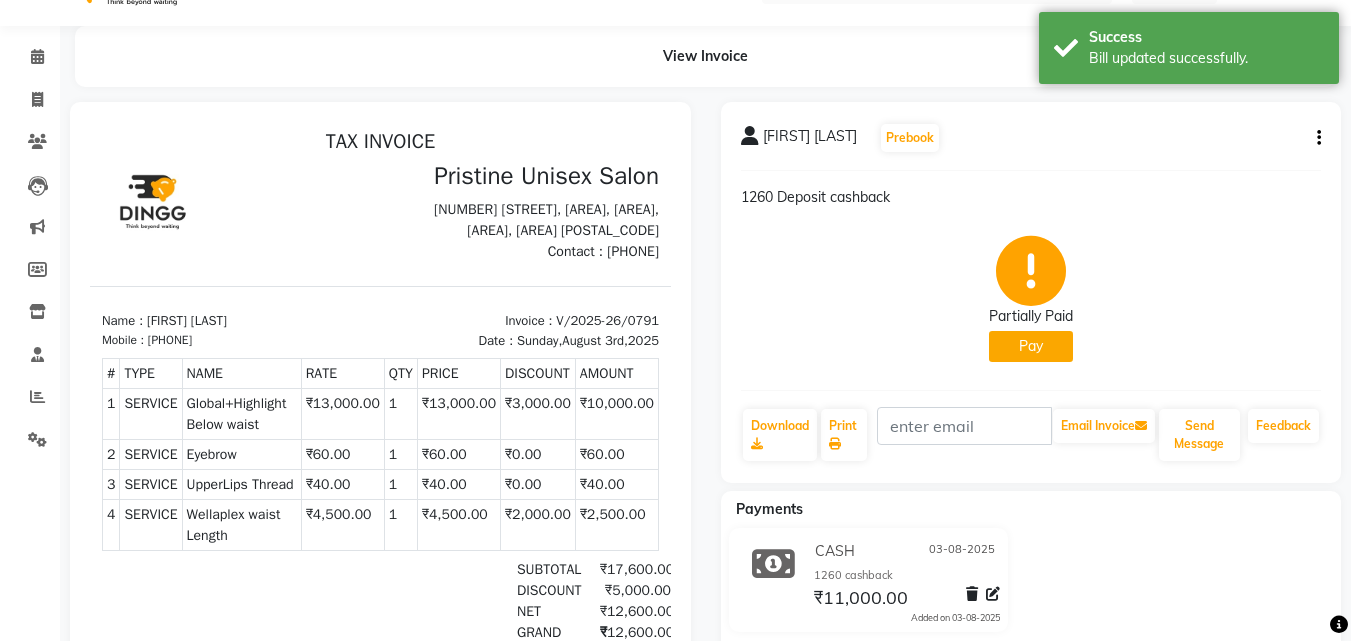 scroll, scrollTop: 0, scrollLeft: 0, axis: both 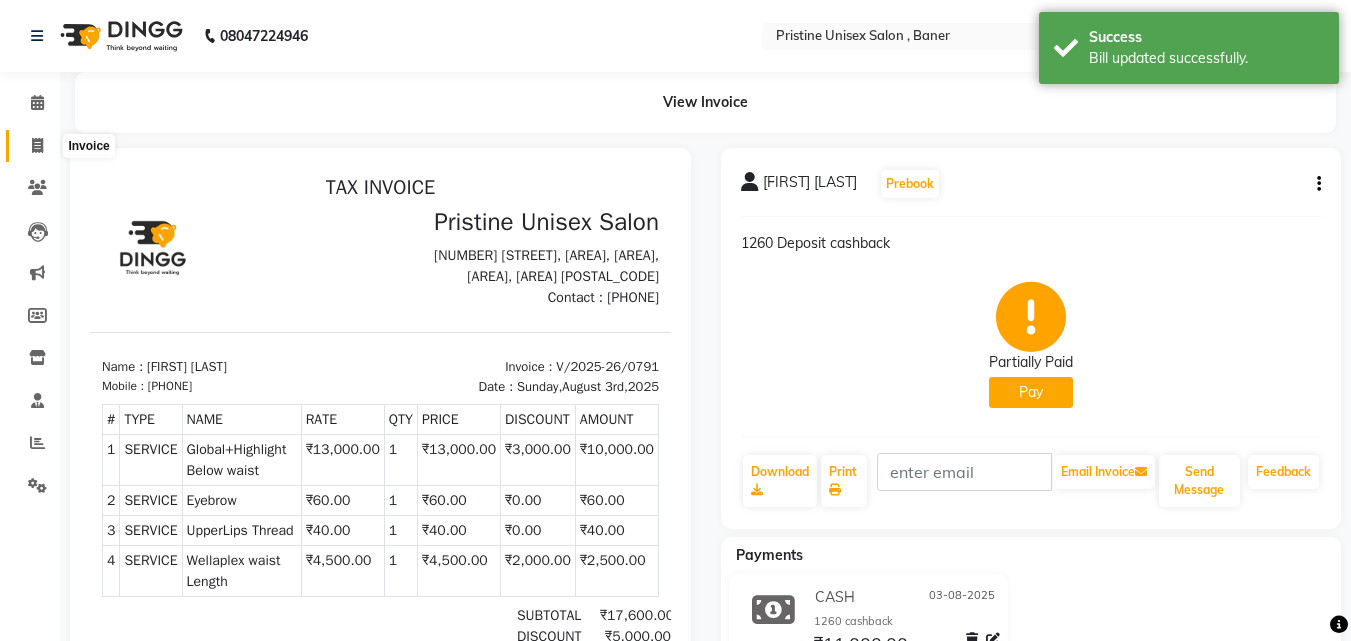 click 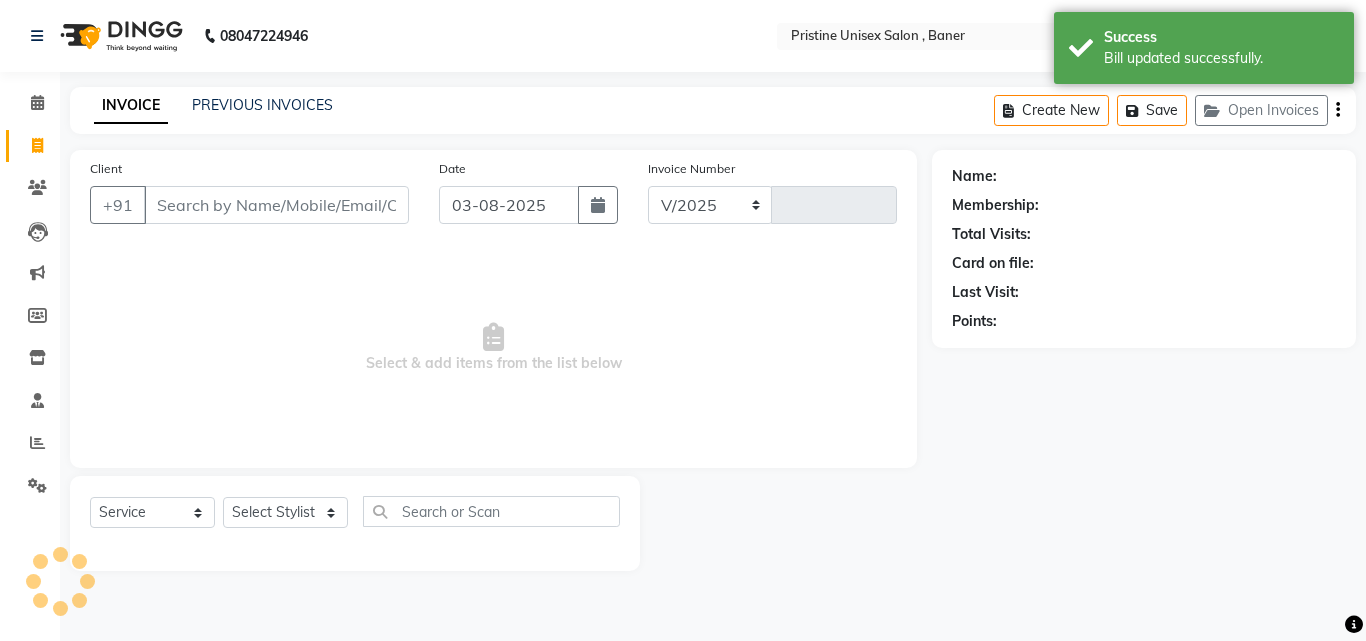 select on "6610" 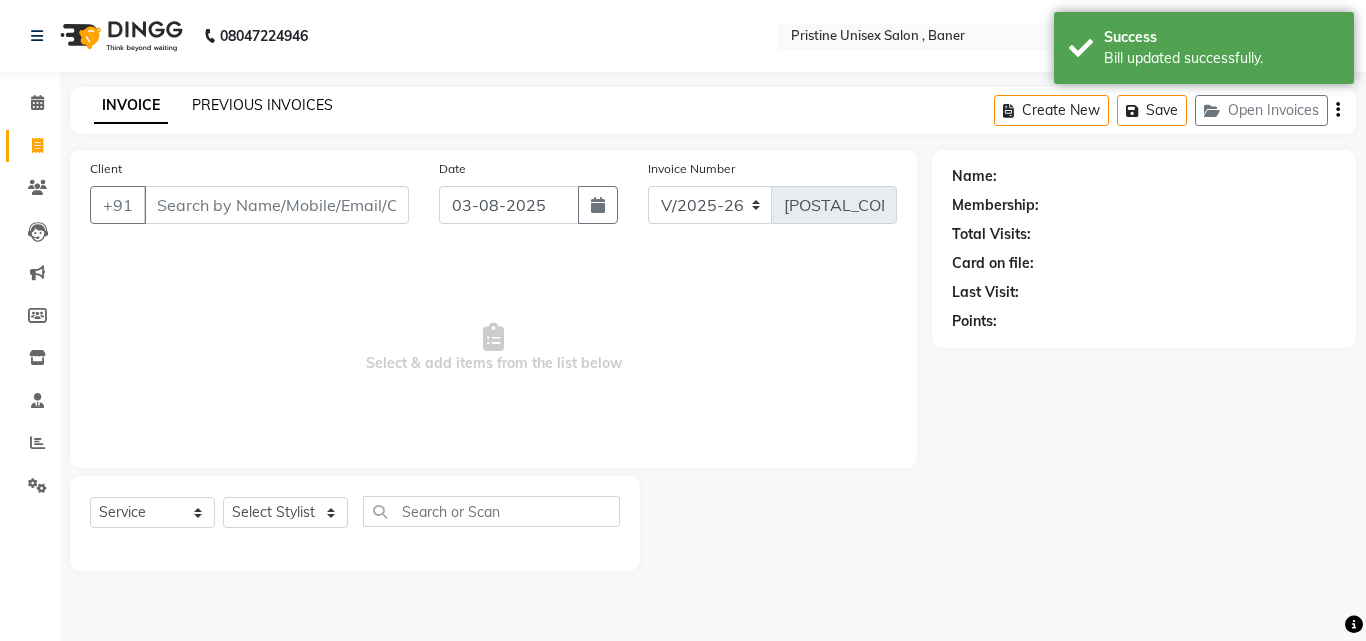 click on "PREVIOUS INVOICES" 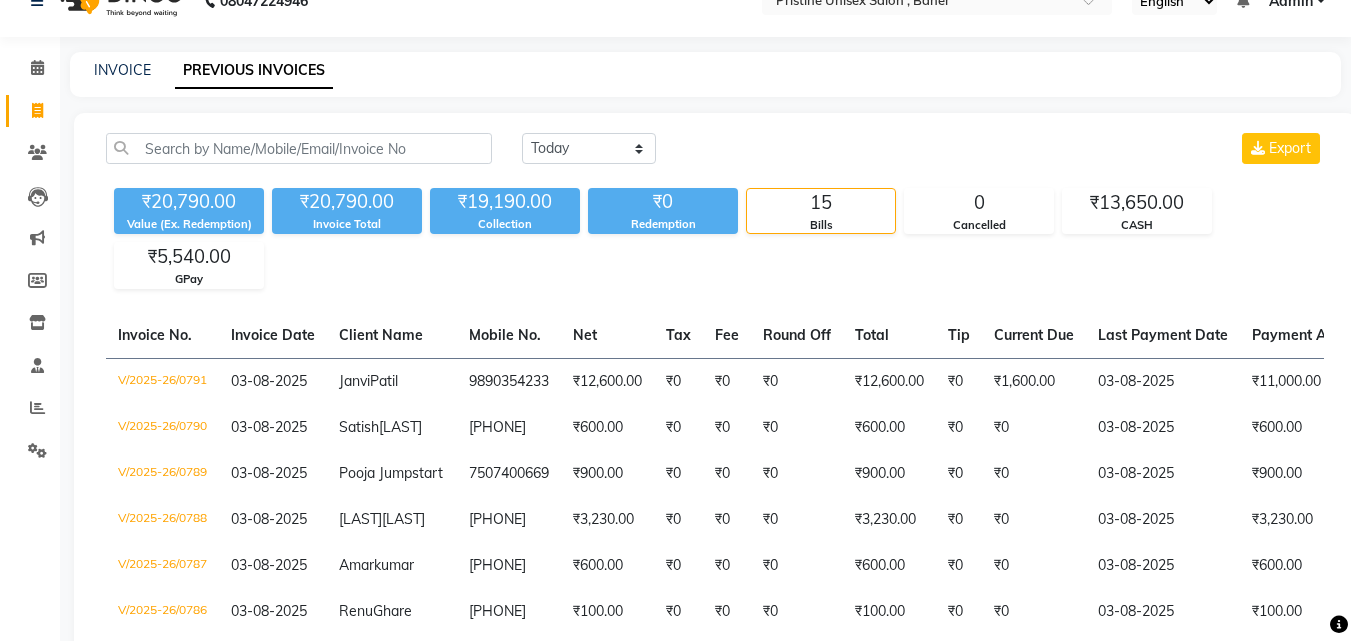 scroll, scrollTop: 0, scrollLeft: 0, axis: both 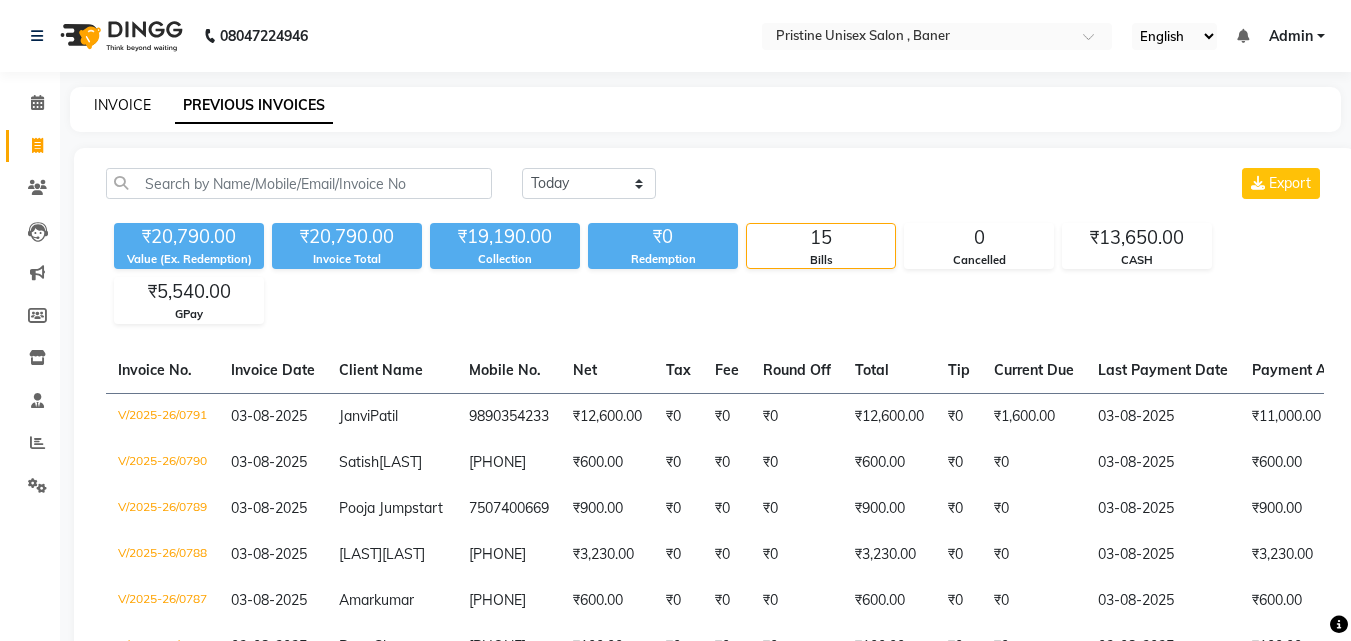 click on "INVOICE" 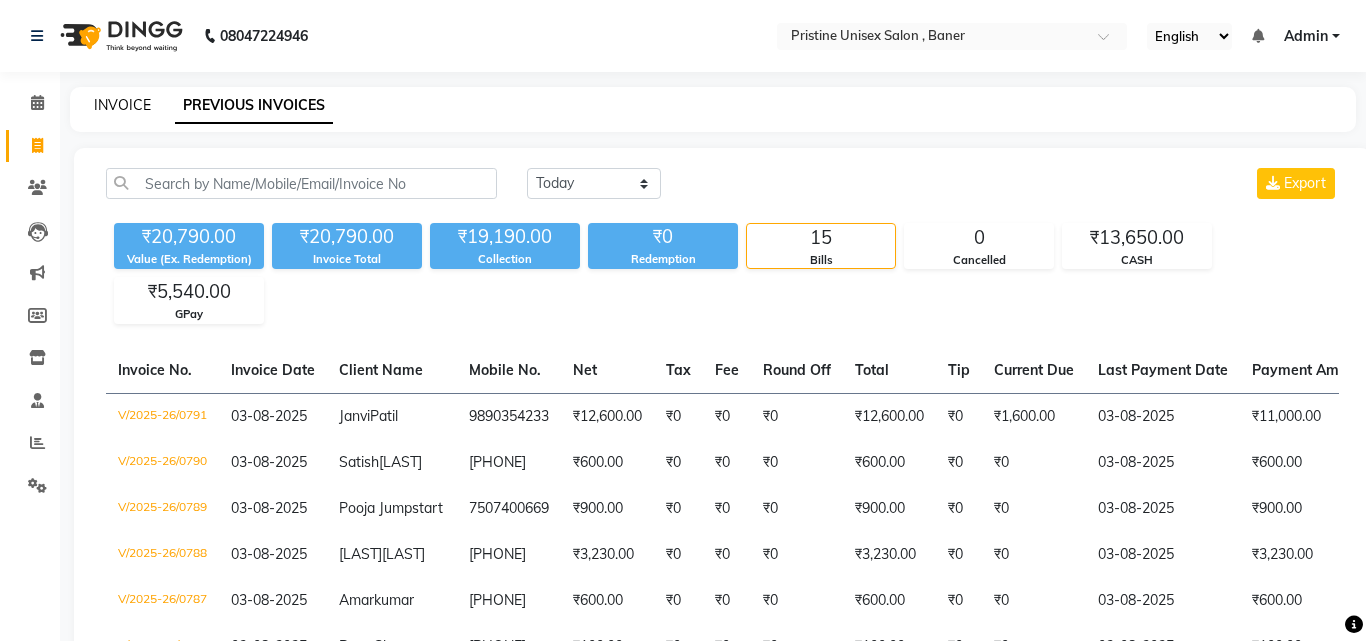 select on "6610" 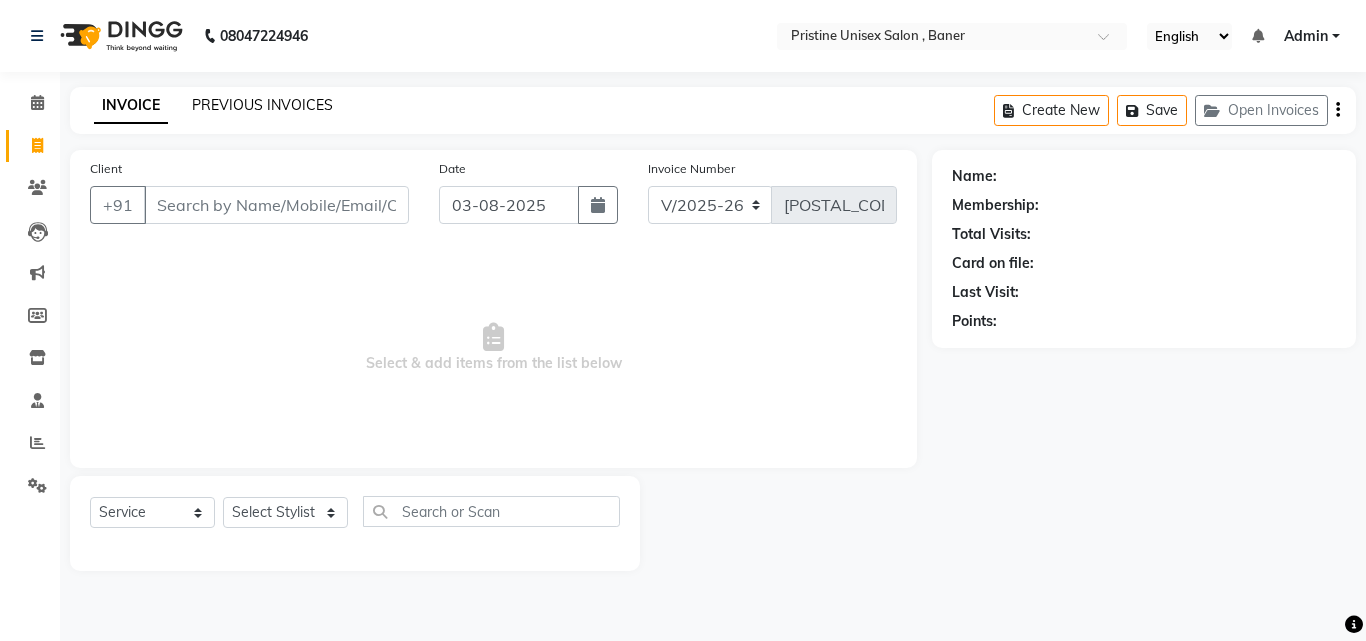 click on "PREVIOUS INVOICES" 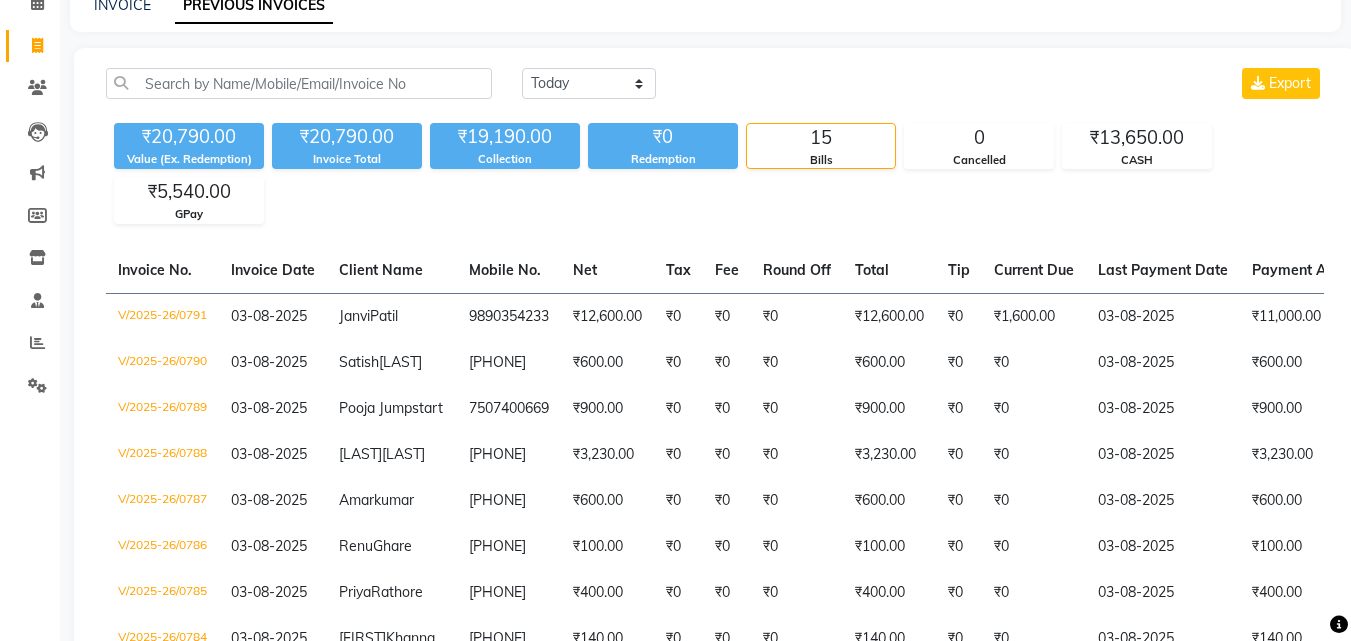 scroll, scrollTop: 200, scrollLeft: 0, axis: vertical 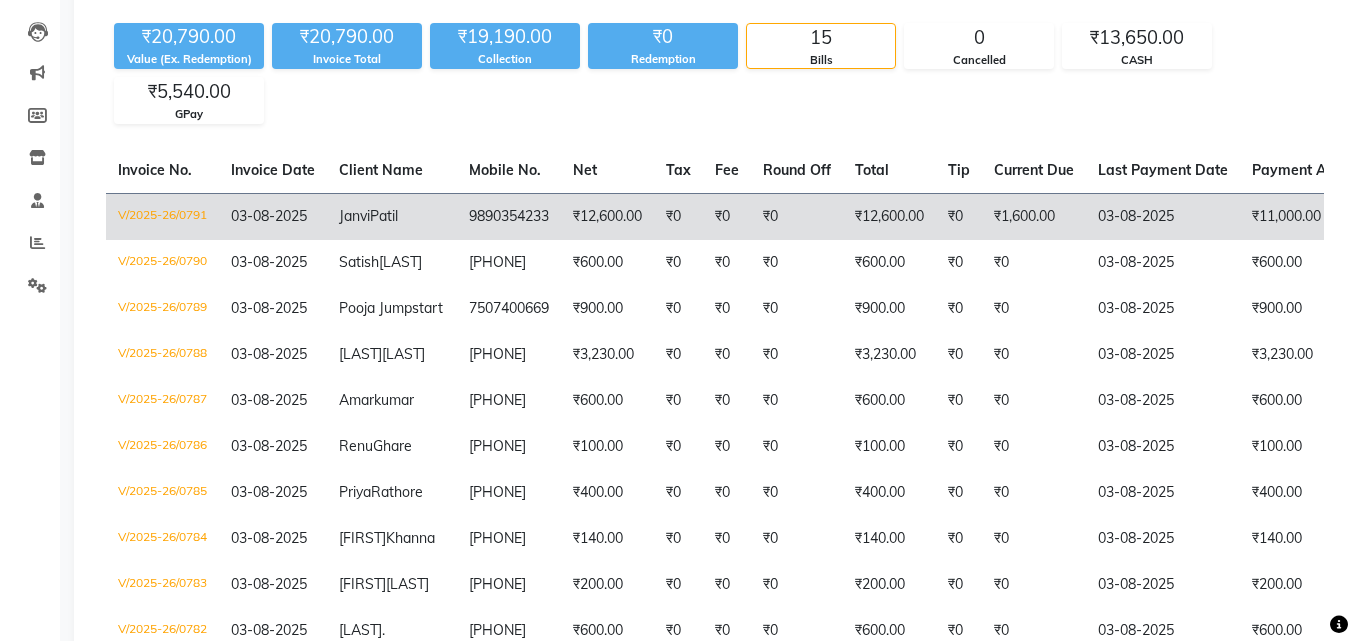 click on "9890354233" 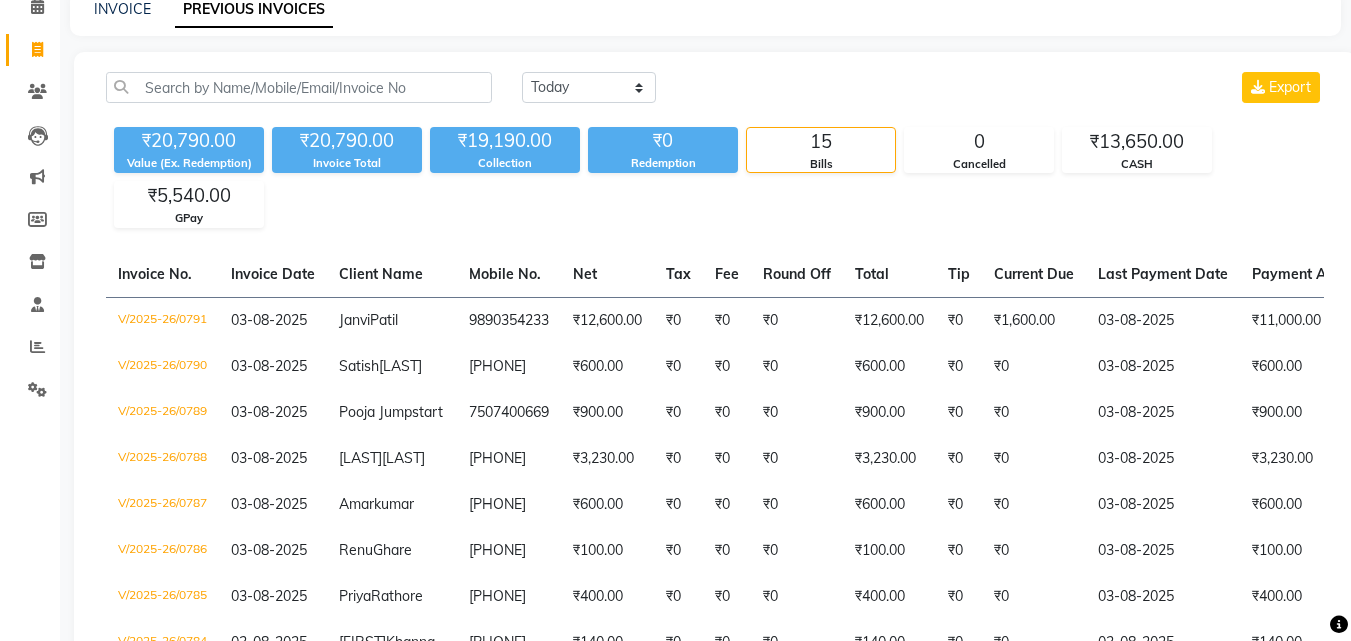 scroll, scrollTop: 0, scrollLeft: 0, axis: both 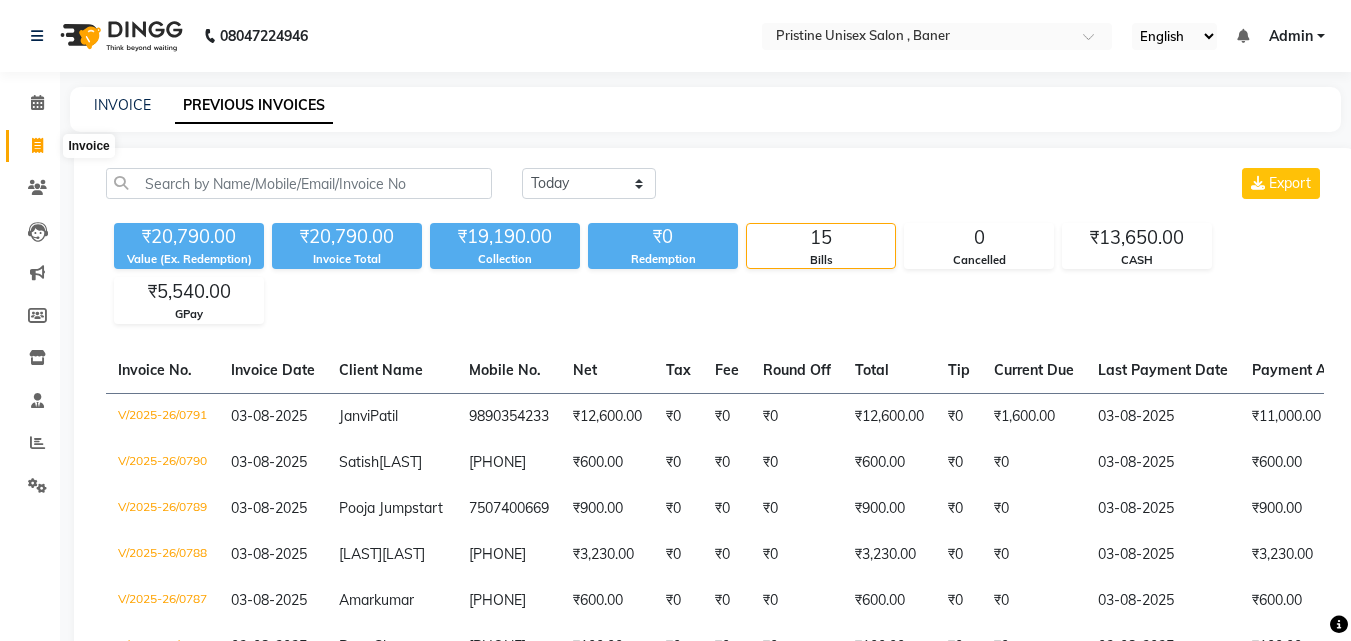 click 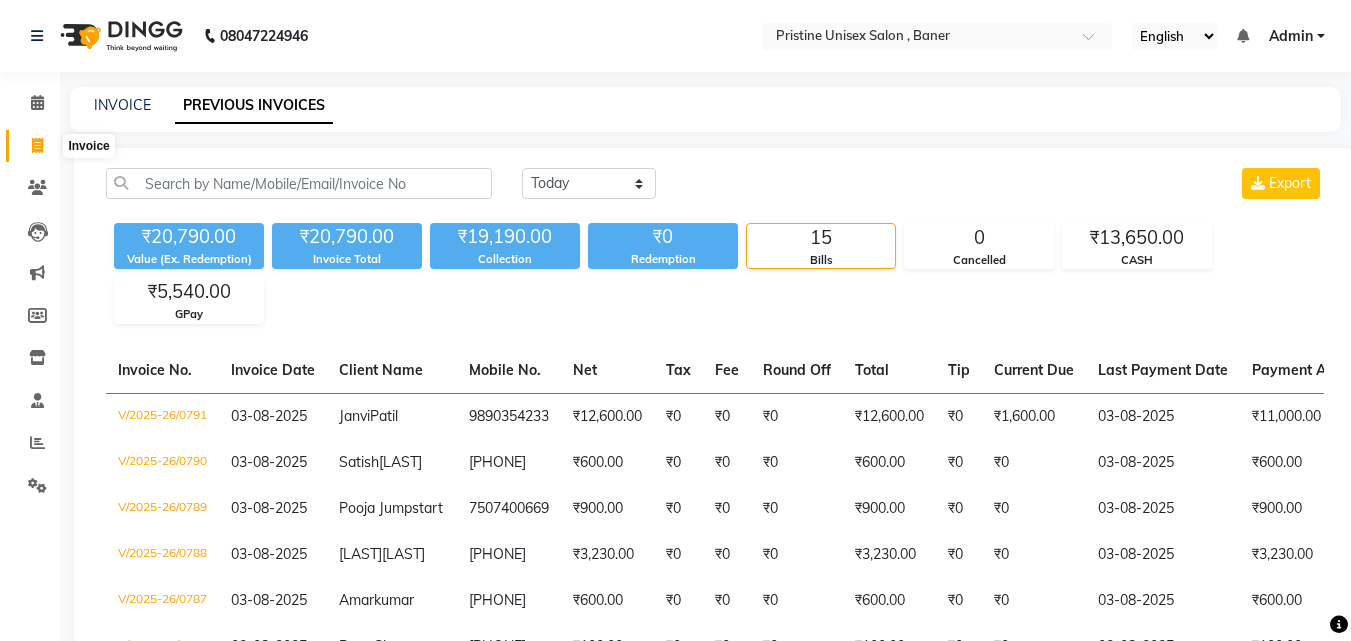 select on "service" 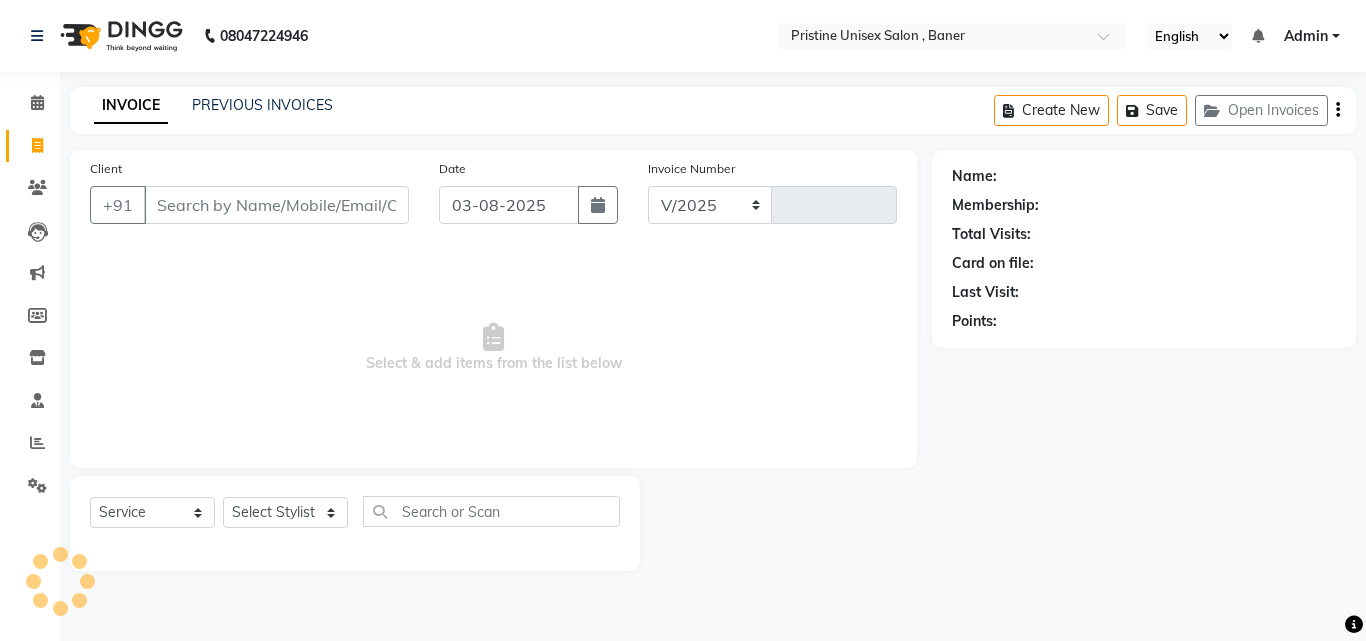 select on "6610" 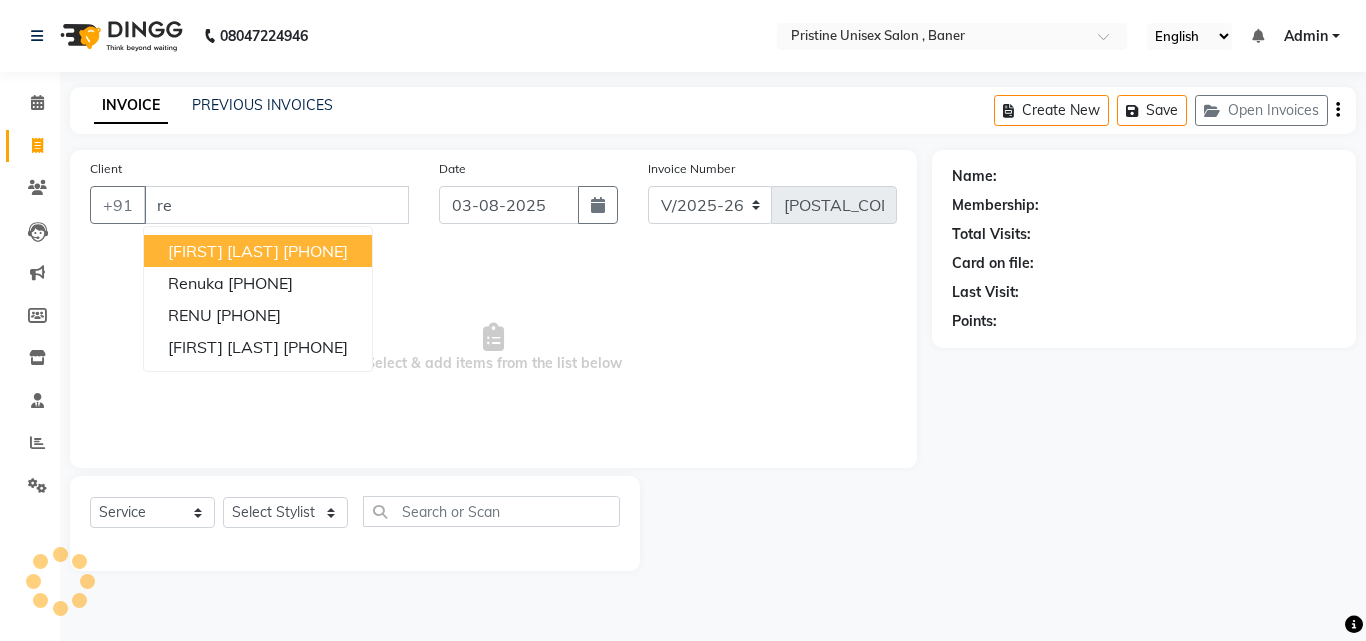 type on "r" 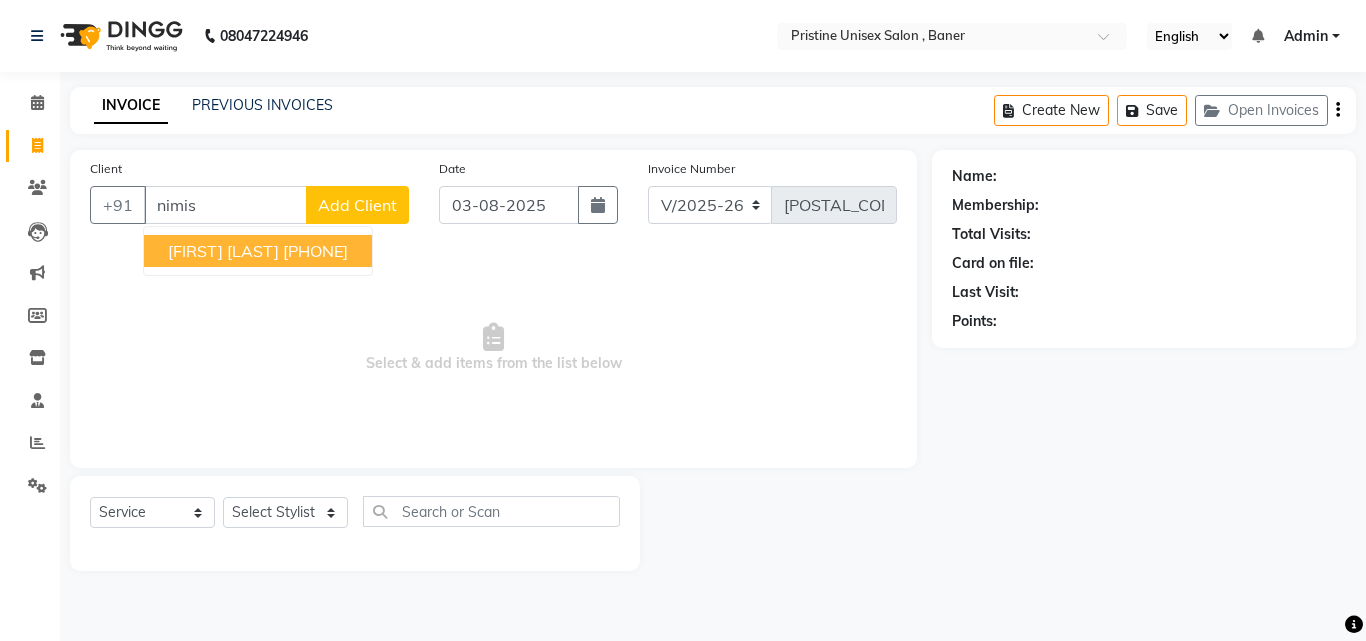 click on "[PHONE]" at bounding box center [315, 251] 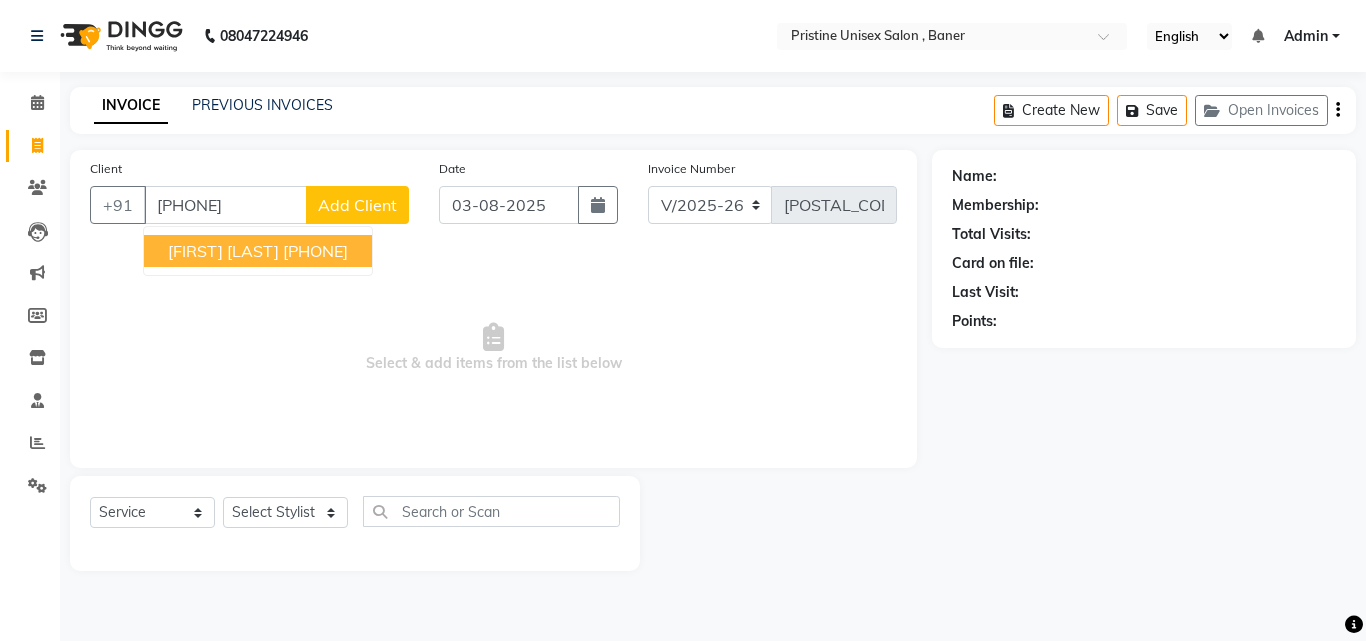 type on "[PHONE]" 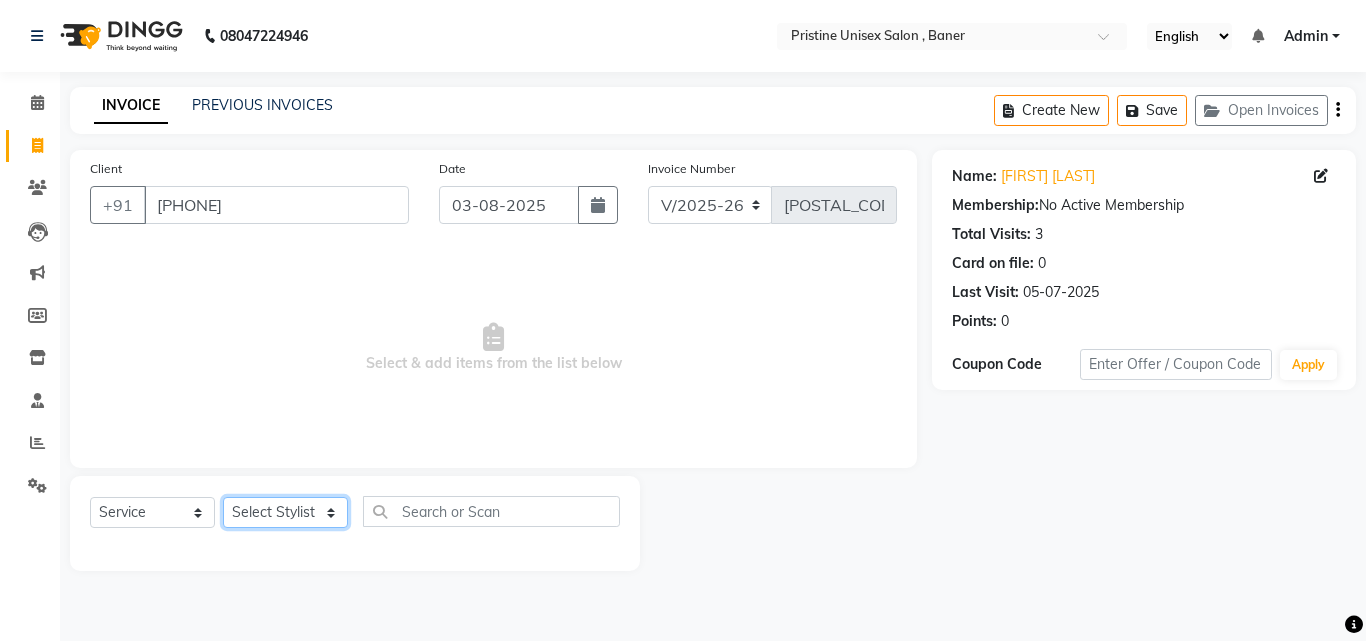click on "Select Stylist ABHISHEKH Jaya Shinde Karan  Mahesh Rasal Mohd Monish Ahmed monika  NAAZ NIlesh pooja jaison Pooja Mam purva Sanket Sujata  Surekha Vandana  Chavan Vrsha jare" 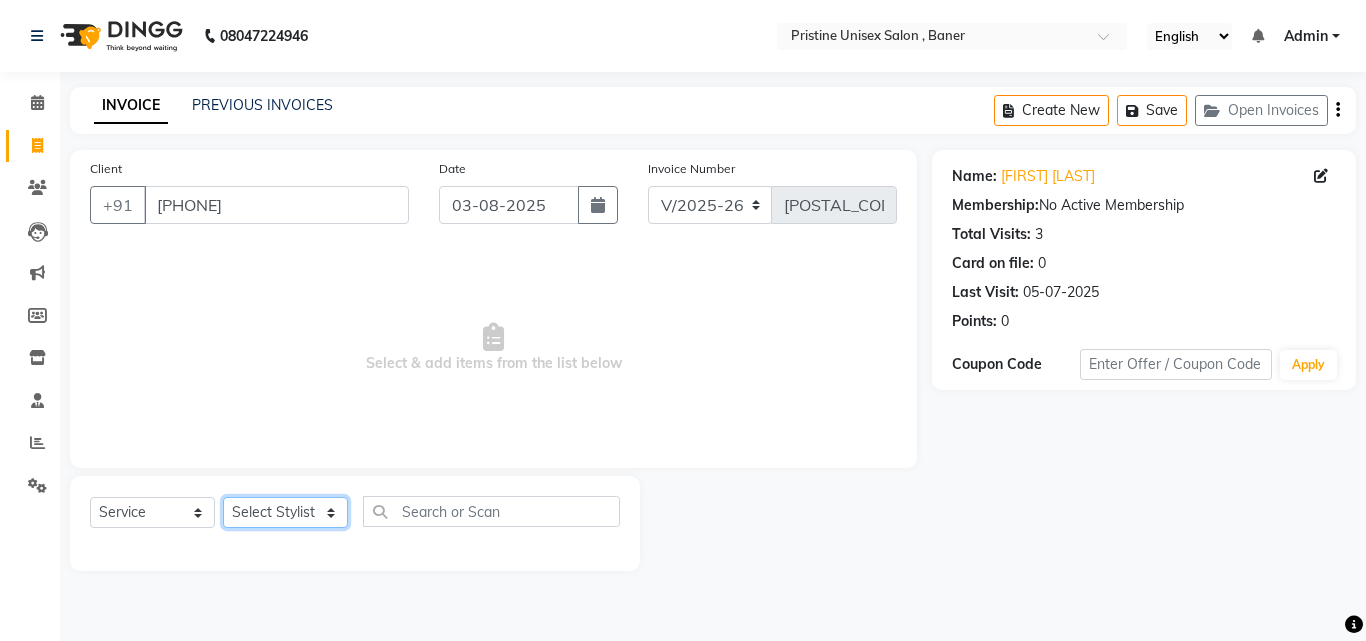 click on "Select Stylist ABHISHEKH Jaya Shinde Karan  Mahesh Rasal Mohd Monish Ahmed monika  NAAZ NIlesh pooja jaison Pooja Mam purva Sanket Sujata  Surekha Vandana  Chavan Vrsha jare" 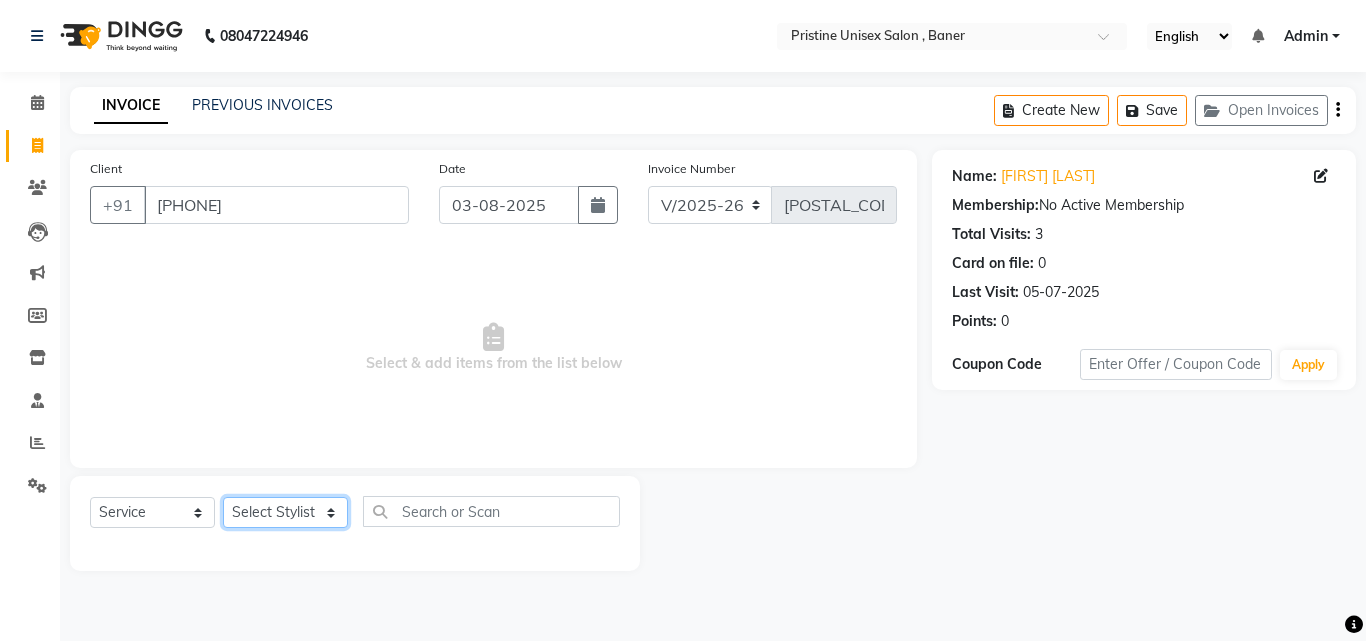 select on "83039" 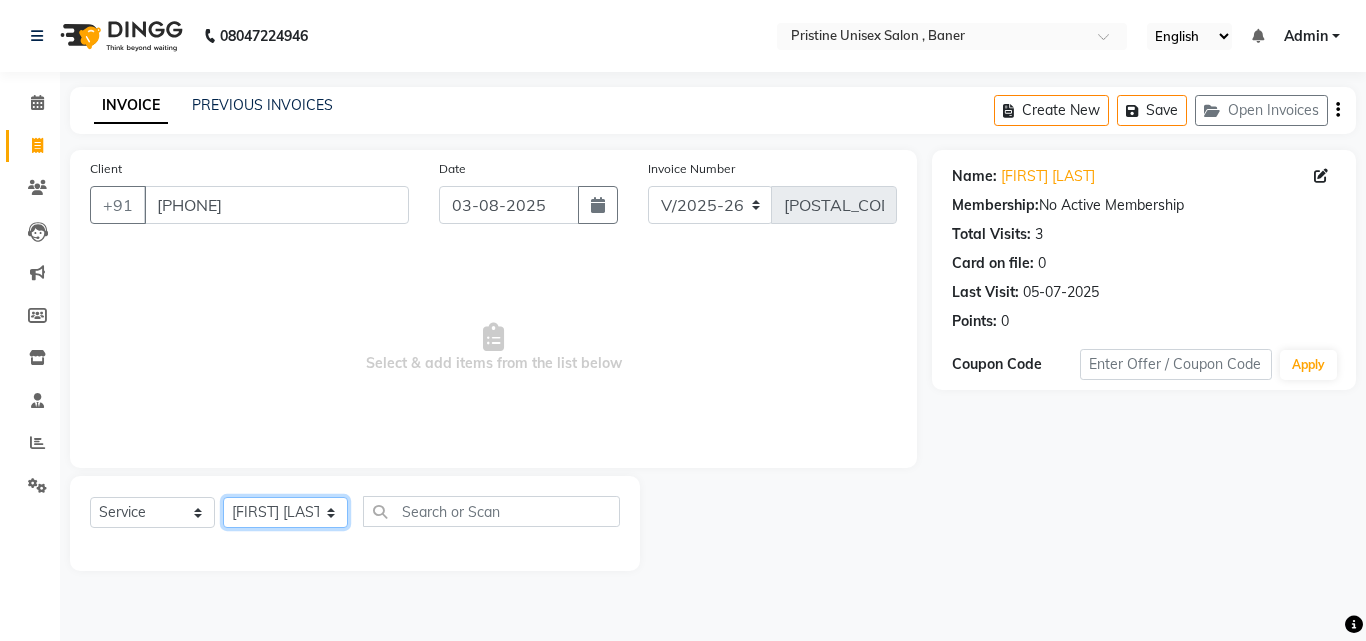 click on "Select Stylist ABHISHEKH Jaya Shinde Karan  Mahesh Rasal Mohd Monish Ahmed monika  NAAZ NIlesh pooja jaison Pooja Mam purva Sanket Sujata  Surekha Vandana  Chavan Vrsha jare" 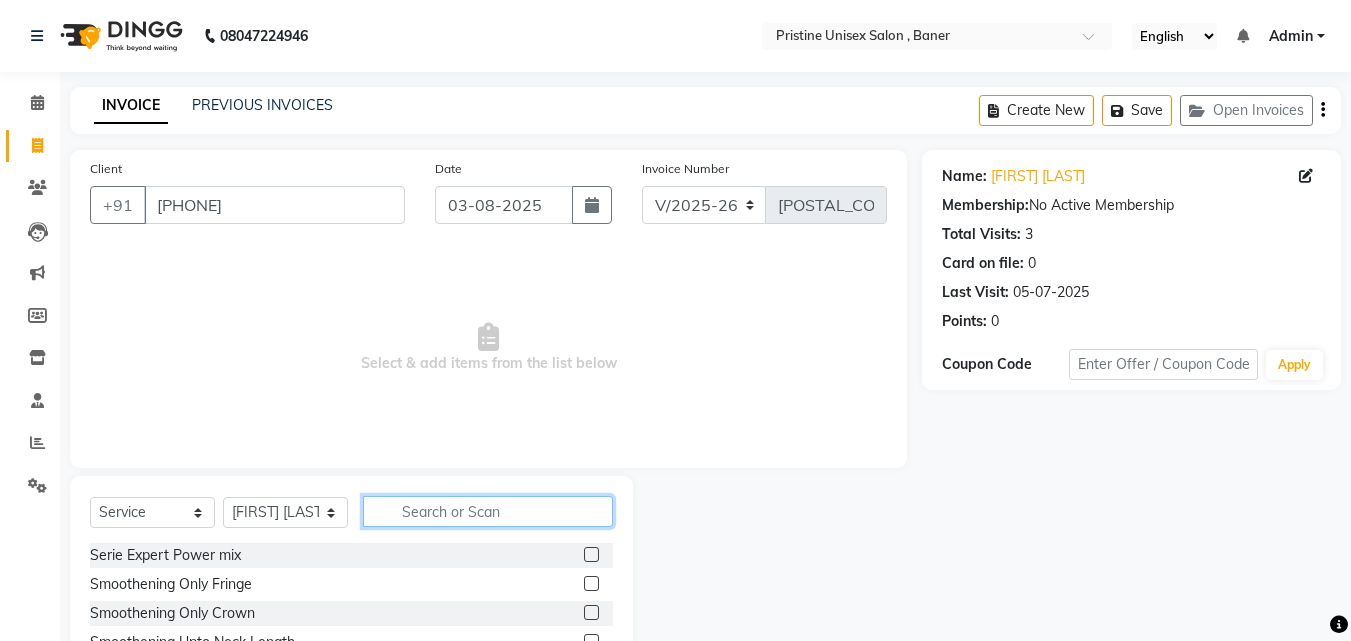 click 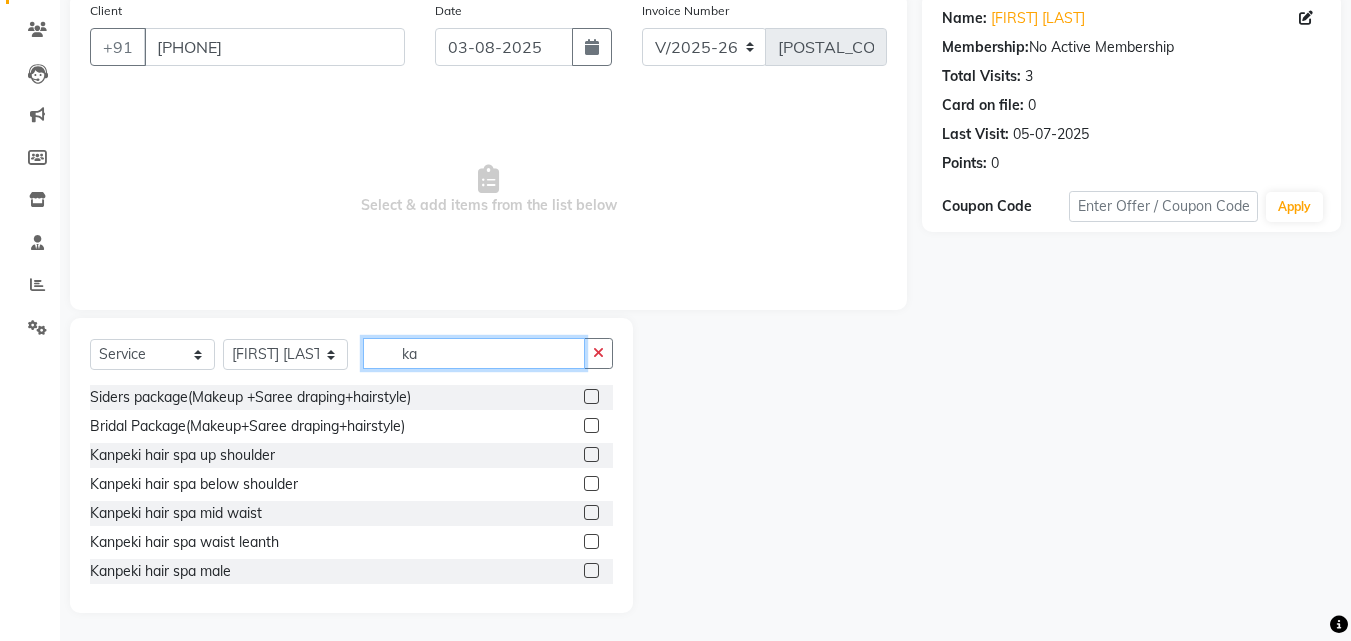 scroll, scrollTop: 160, scrollLeft: 0, axis: vertical 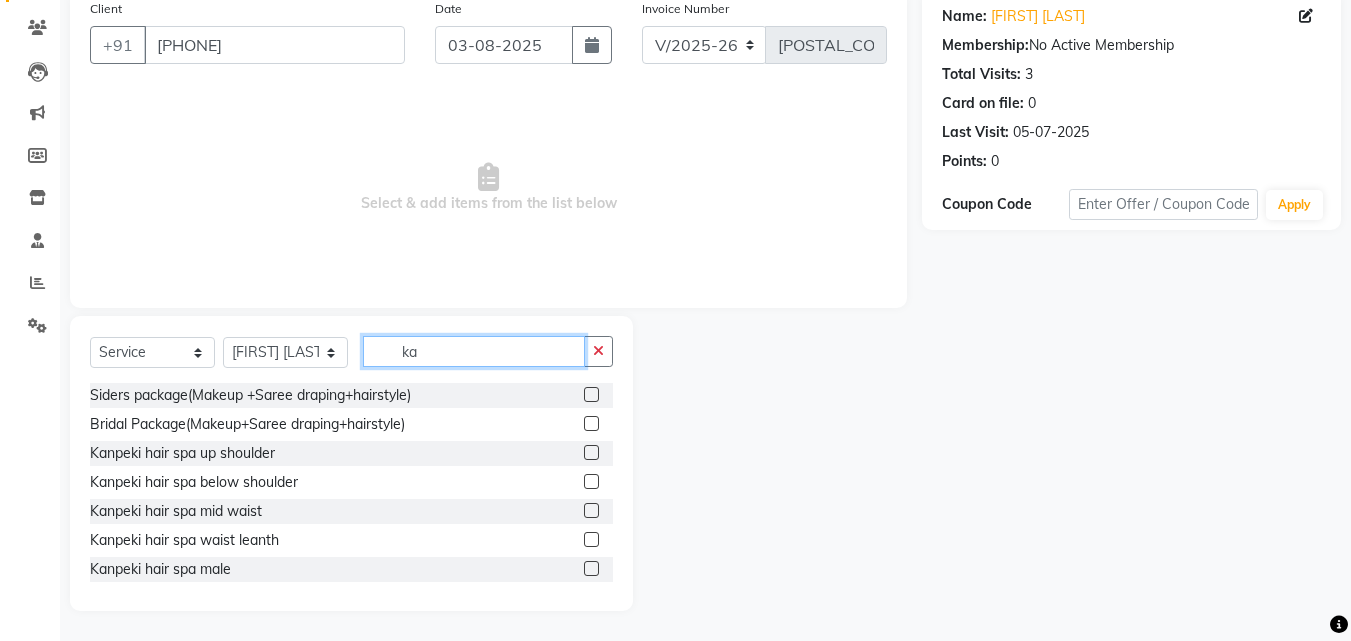 type on "ka" 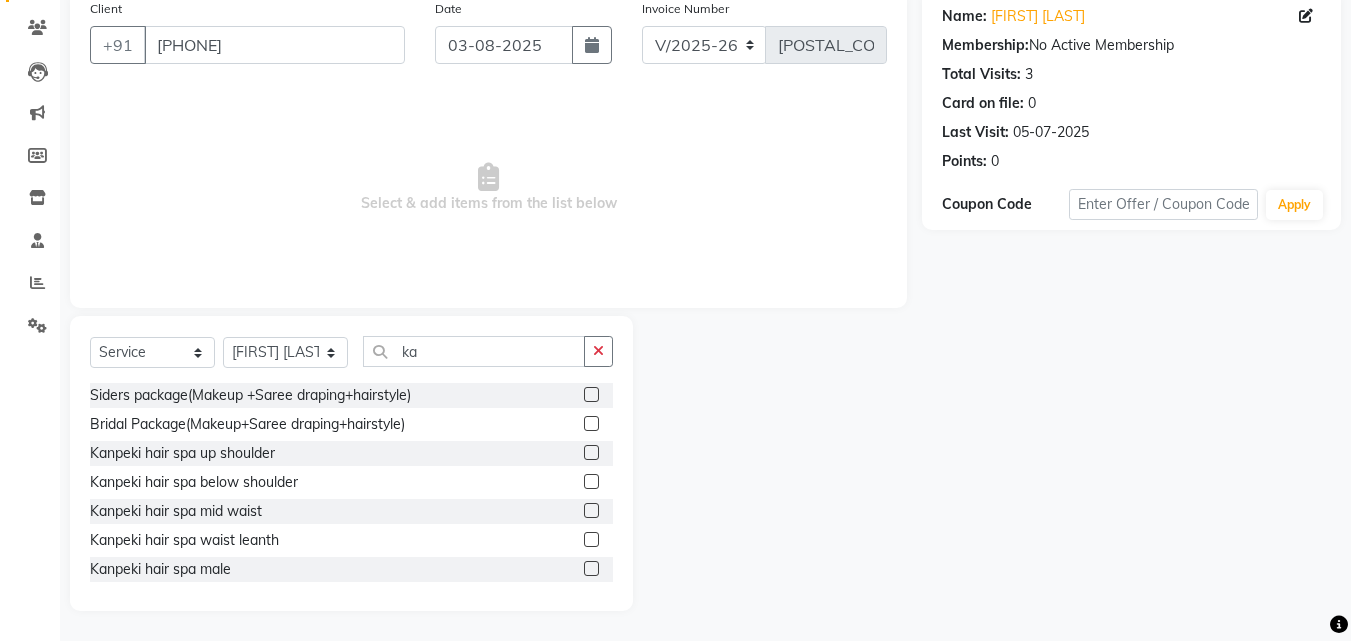 click 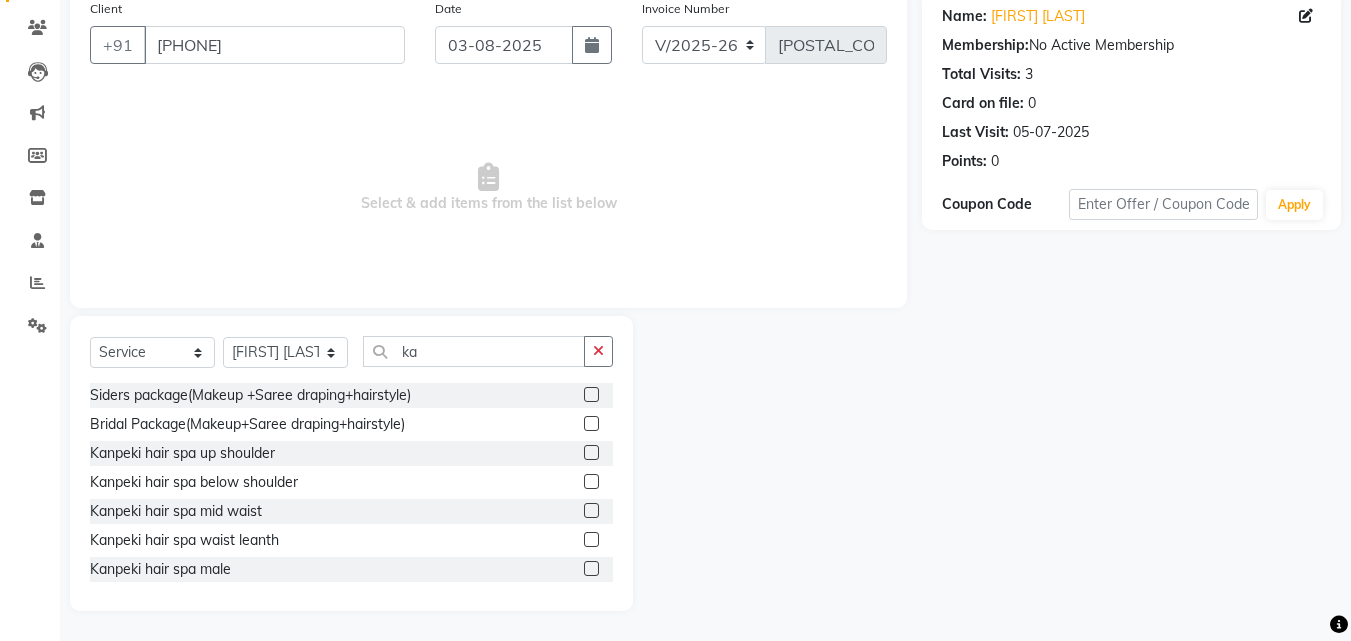 click 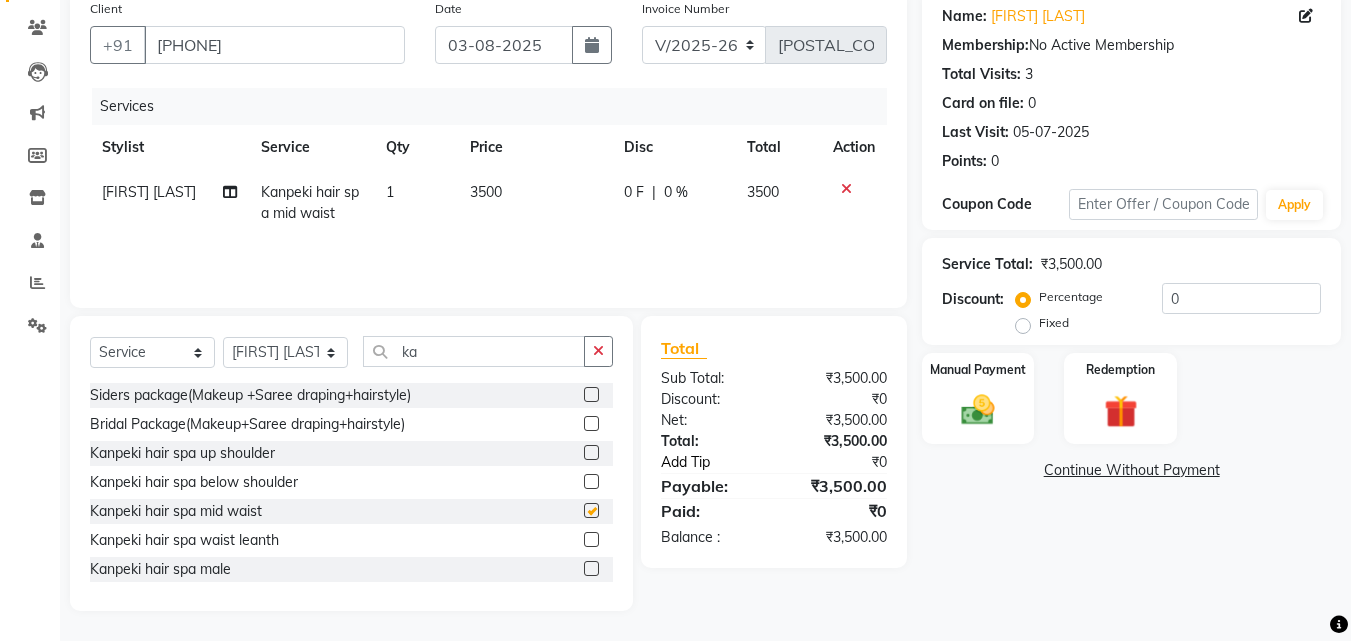 checkbox on "false" 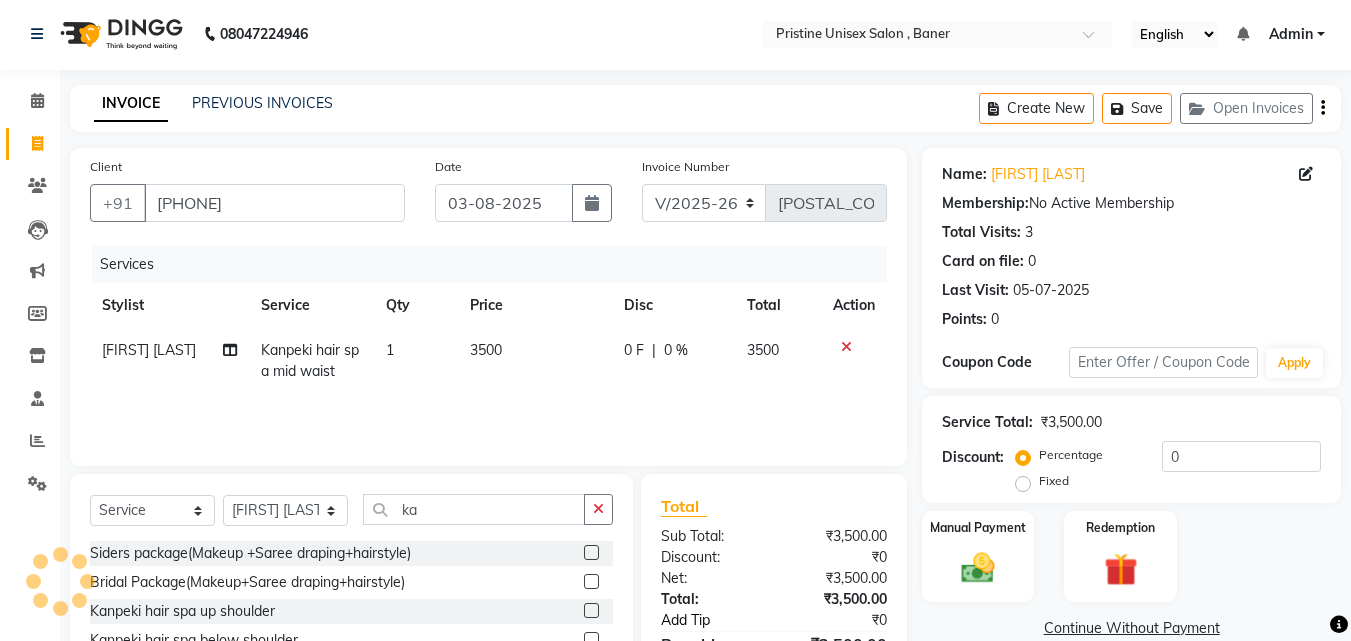 scroll, scrollTop: 0, scrollLeft: 0, axis: both 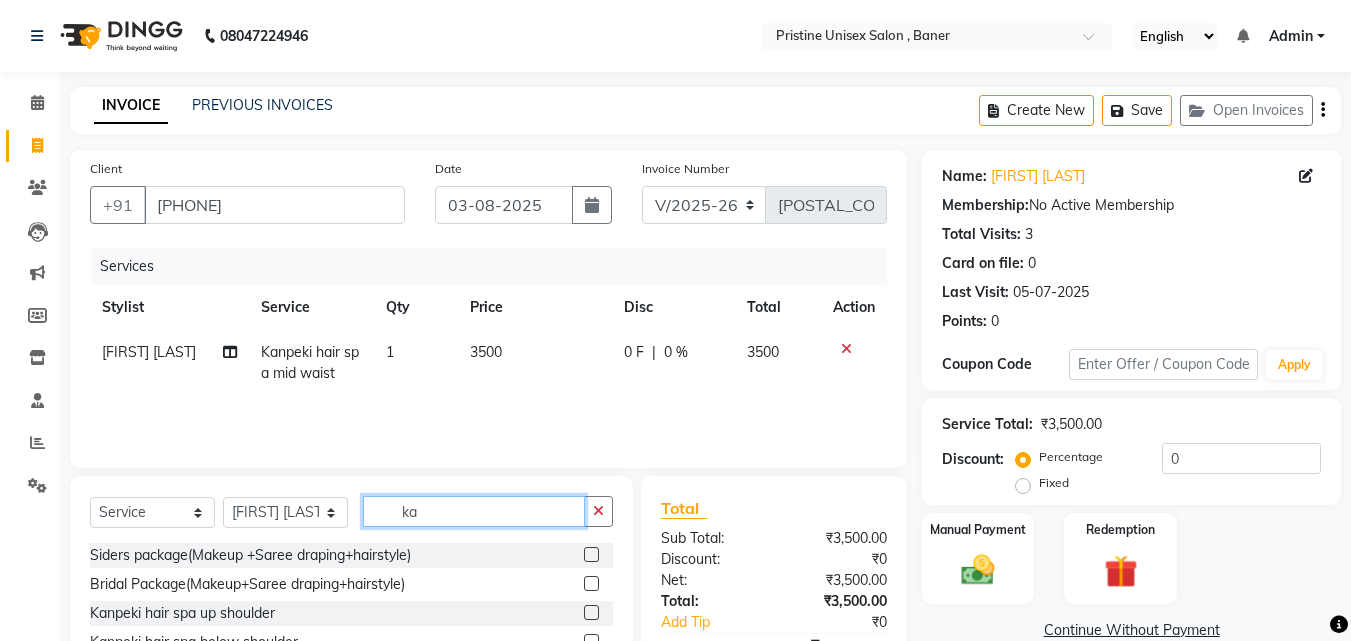 drag, startPoint x: 482, startPoint y: 525, endPoint x: 327, endPoint y: 493, distance: 158.26875 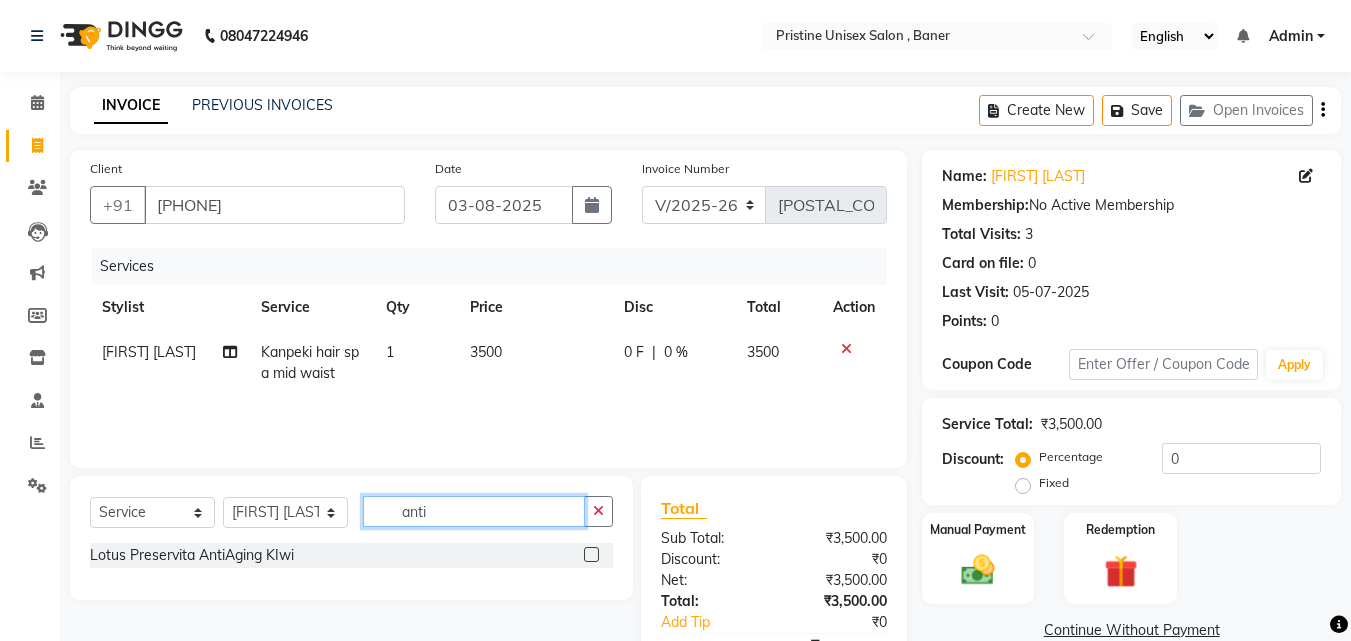 drag, startPoint x: 448, startPoint y: 511, endPoint x: 346, endPoint y: 508, distance: 102.044106 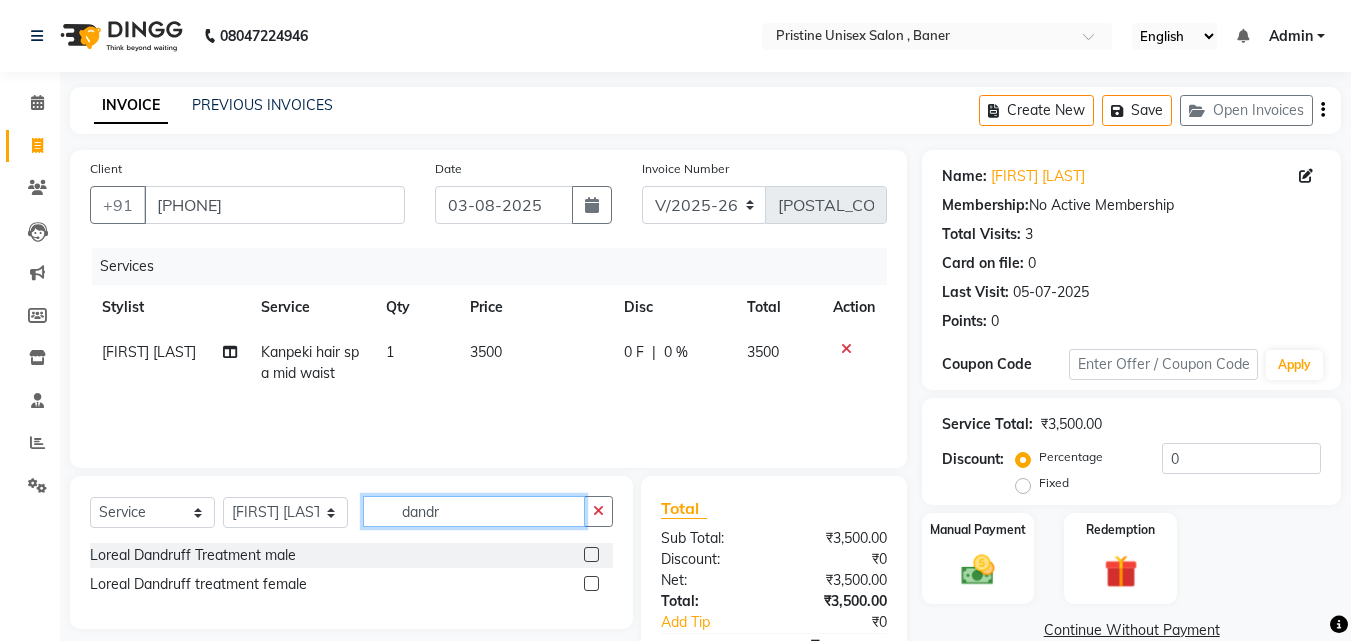 type on "dandr" 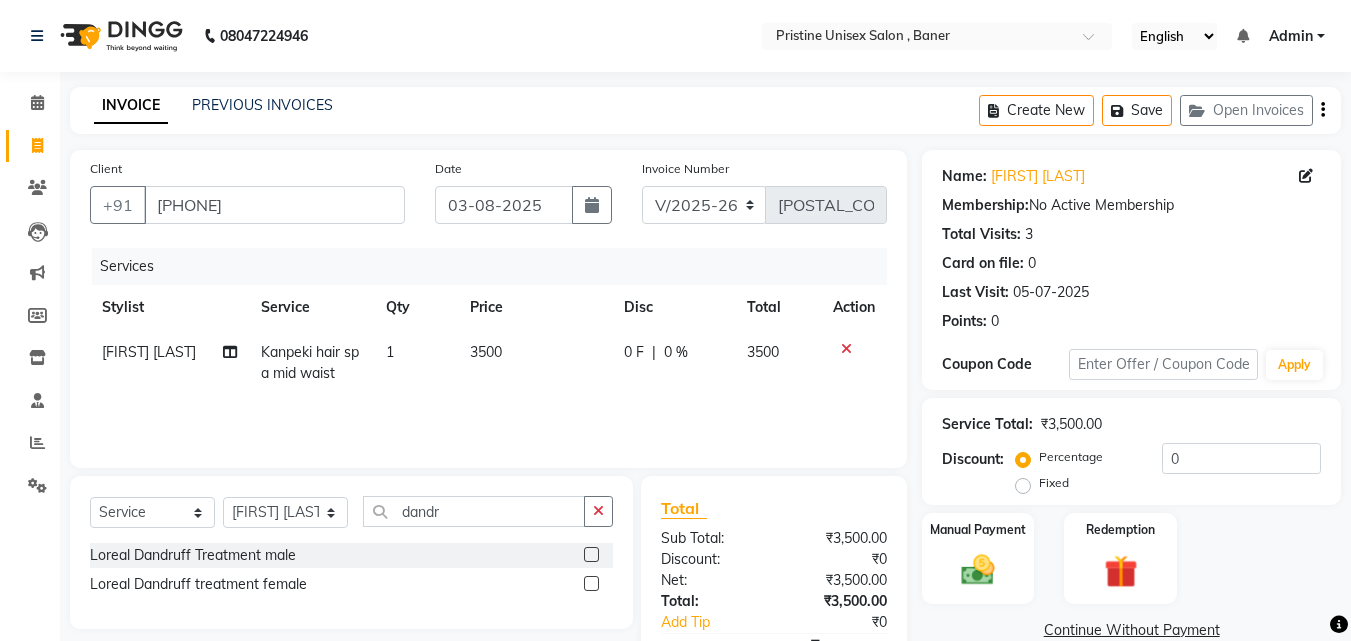 click 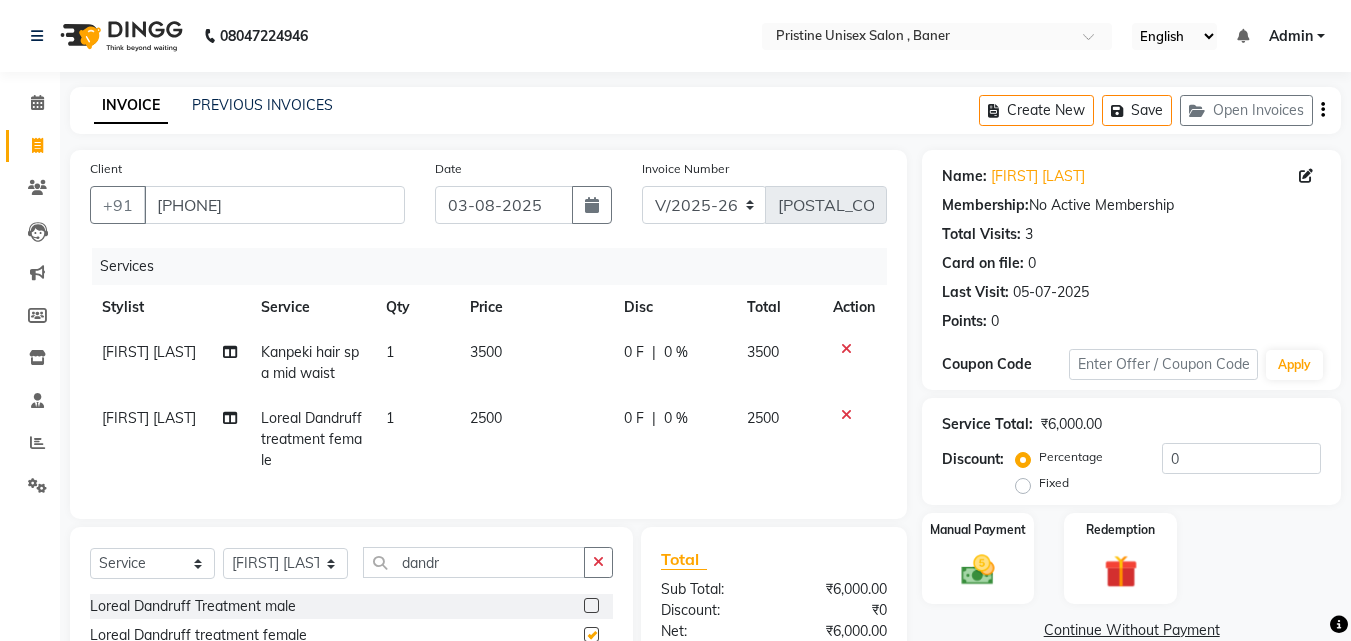 checkbox on "false" 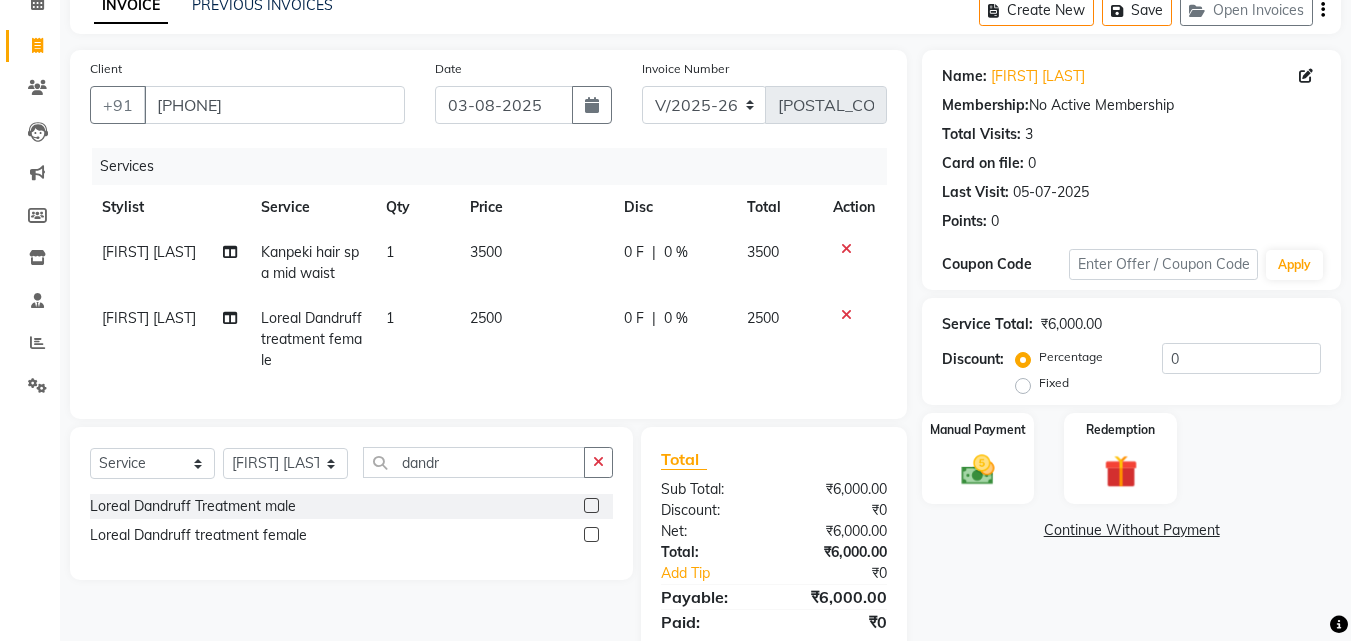 scroll, scrollTop: 183, scrollLeft: 0, axis: vertical 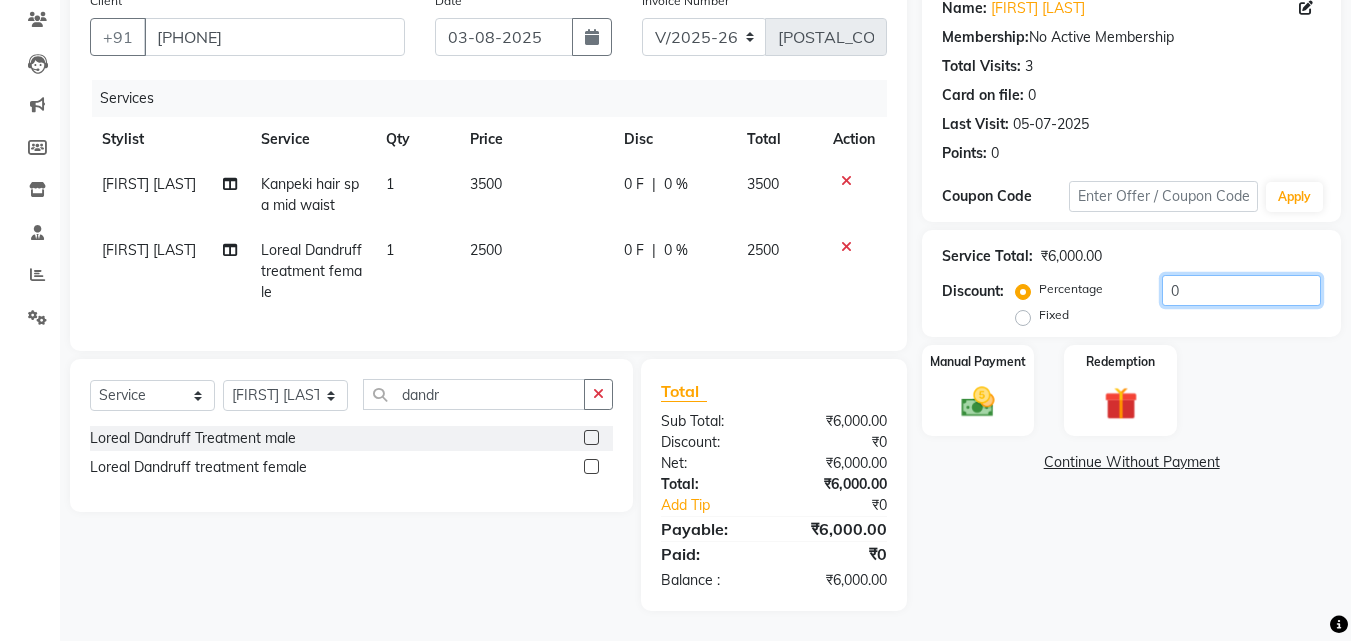 drag, startPoint x: 1186, startPoint y: 274, endPoint x: 1156, endPoint y: 274, distance: 30 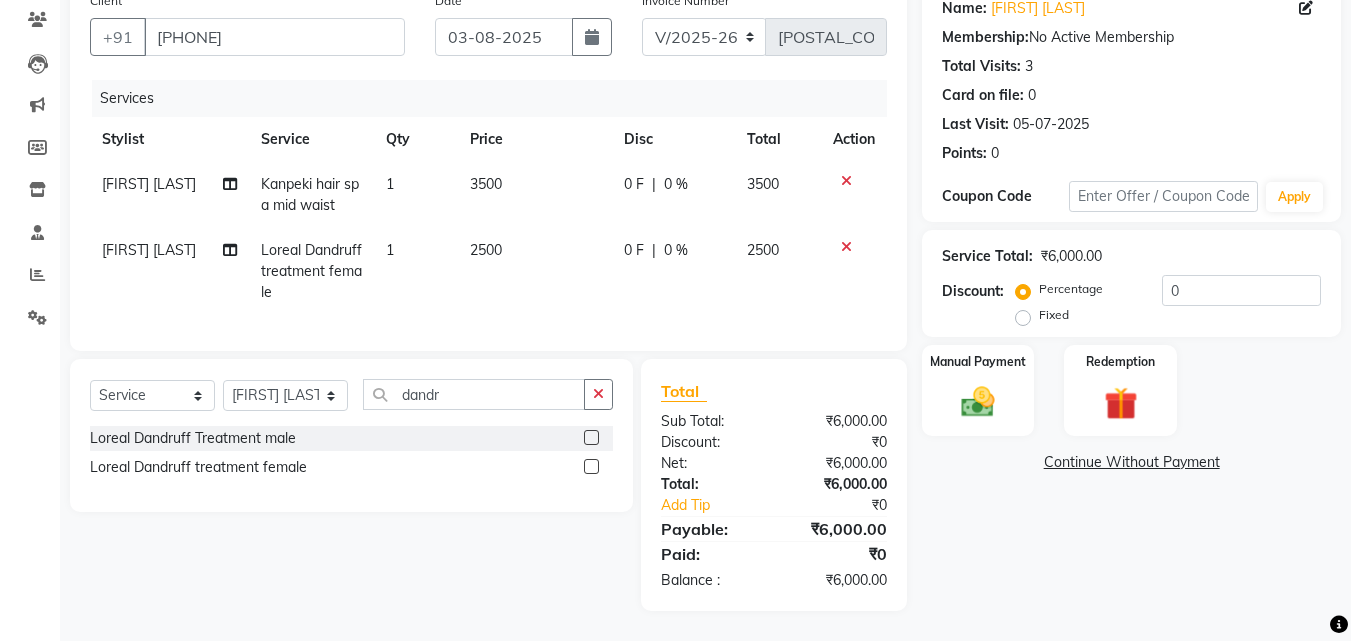 click on "Fixed" 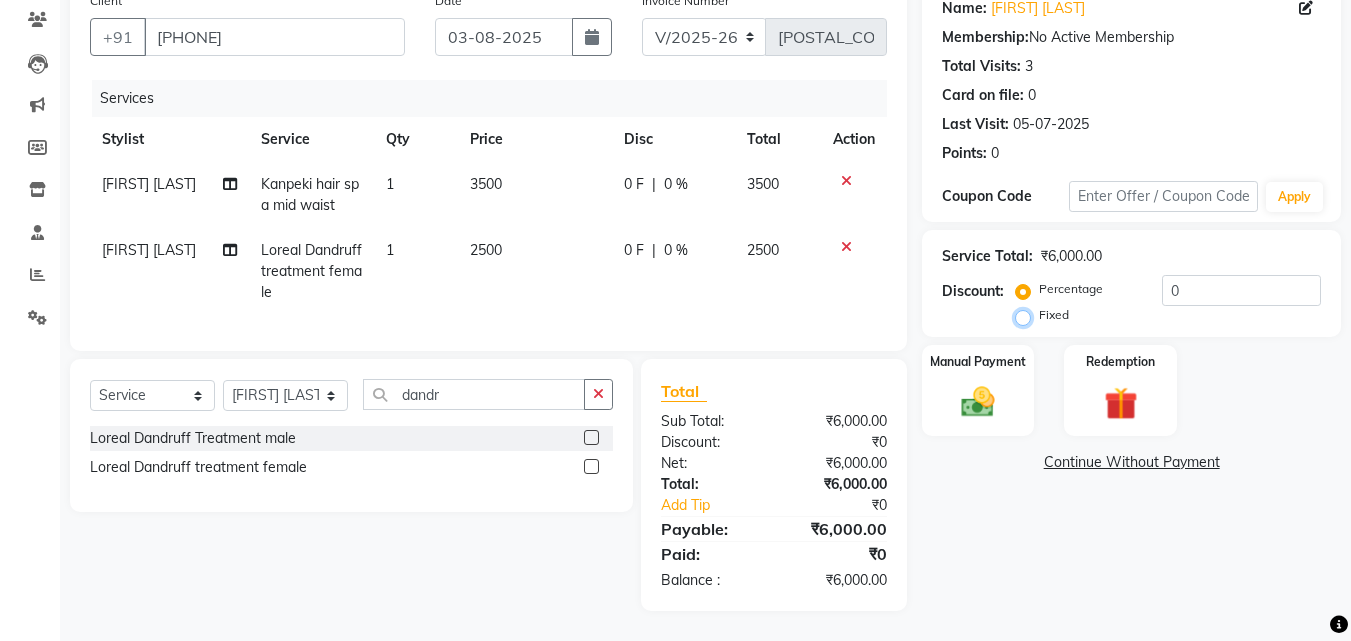 click on "Fixed" at bounding box center (1027, 315) 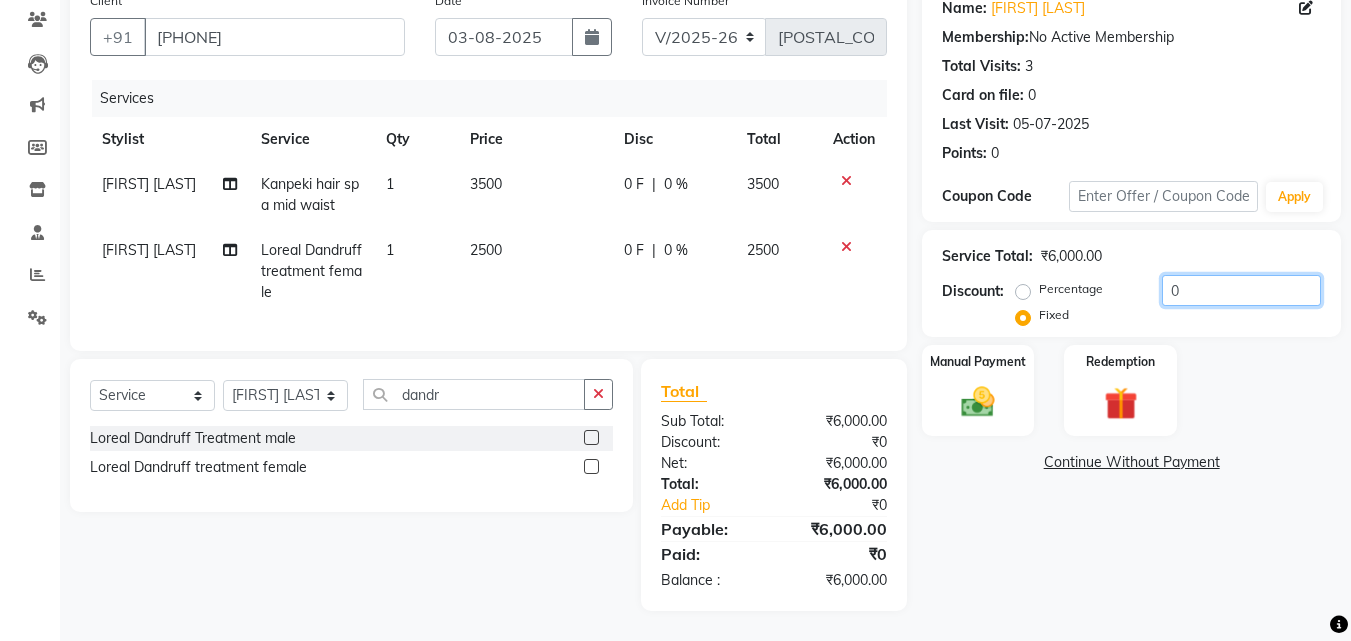 drag, startPoint x: 1199, startPoint y: 269, endPoint x: 1155, endPoint y: 273, distance: 44.181442 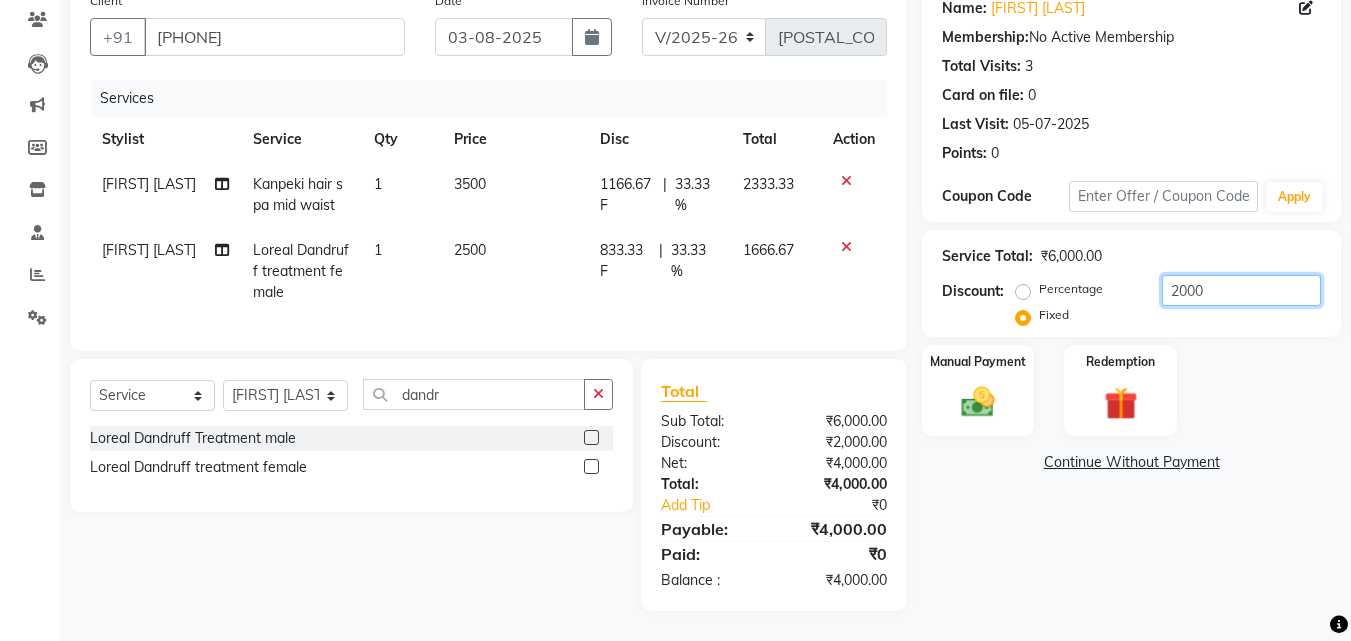type on "2000" 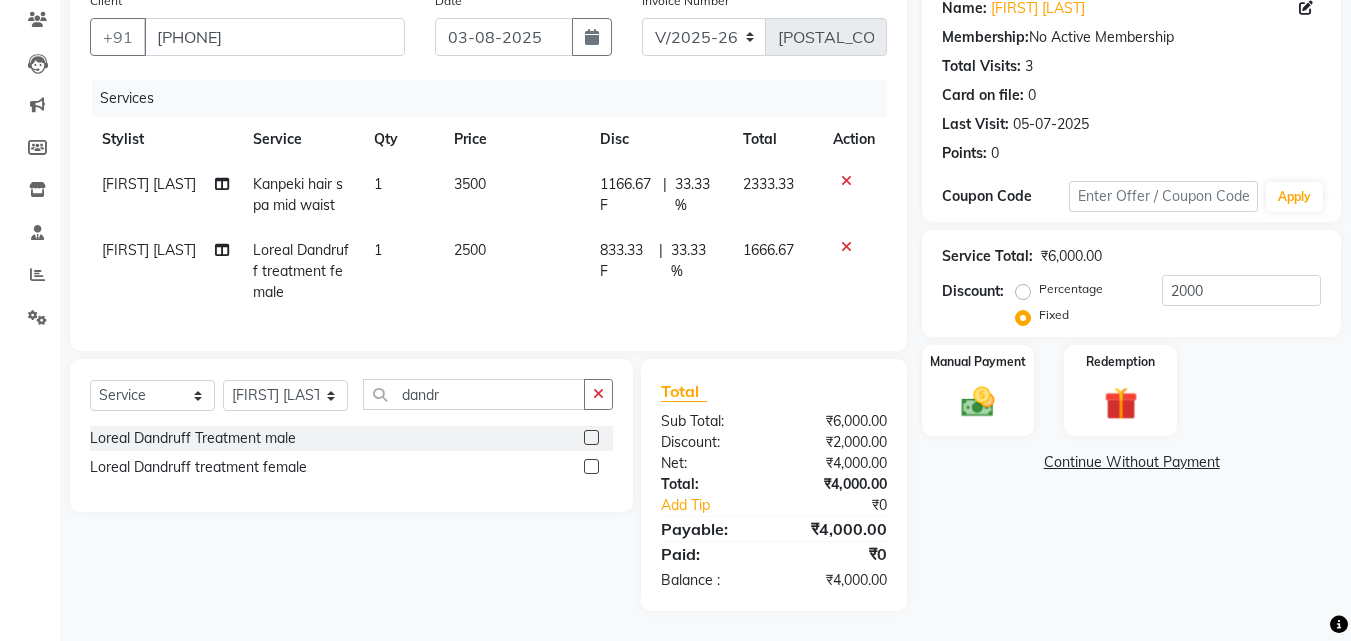 click on "Name: [FIRST] [LAST] Membership:  No Active Membership  Total Visits:  3 Card on file:  0 Last Visit:   [DATE] Points:   0  Coupon Code Apply Service Total:  ₹6,000.00  Discount:  Percentage   Fixed  2000 Manual Payment Redemption  Continue Without Payment" 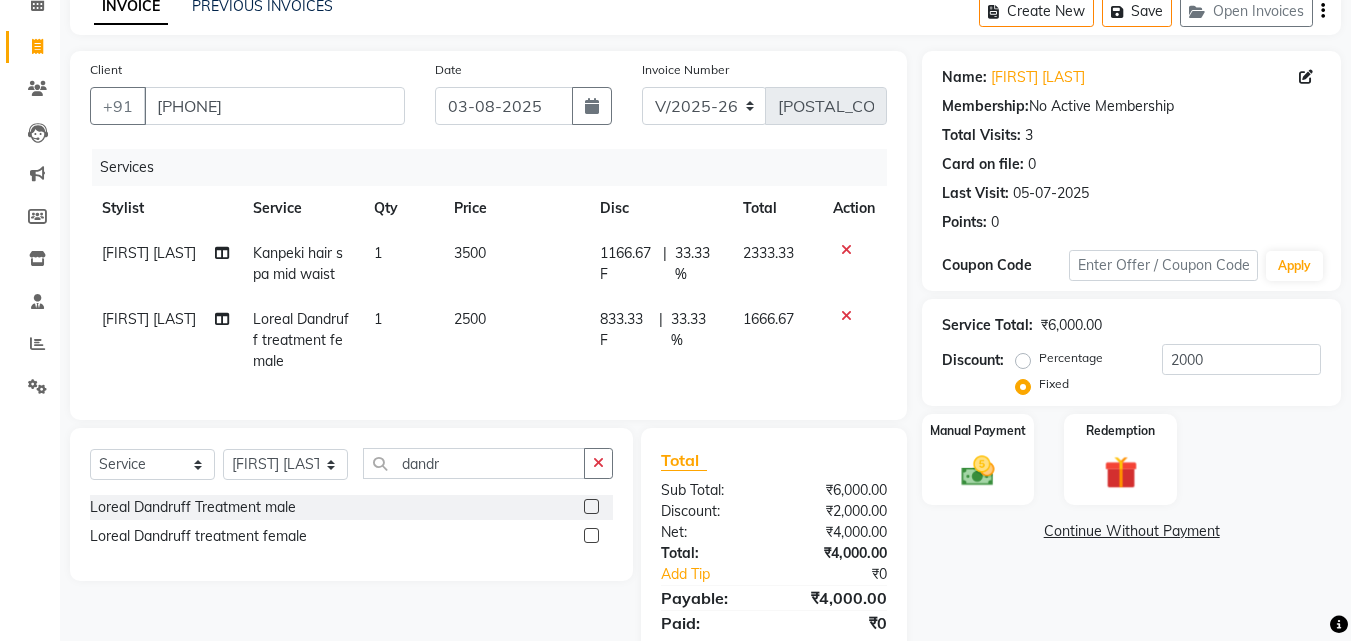 scroll, scrollTop: 100, scrollLeft: 0, axis: vertical 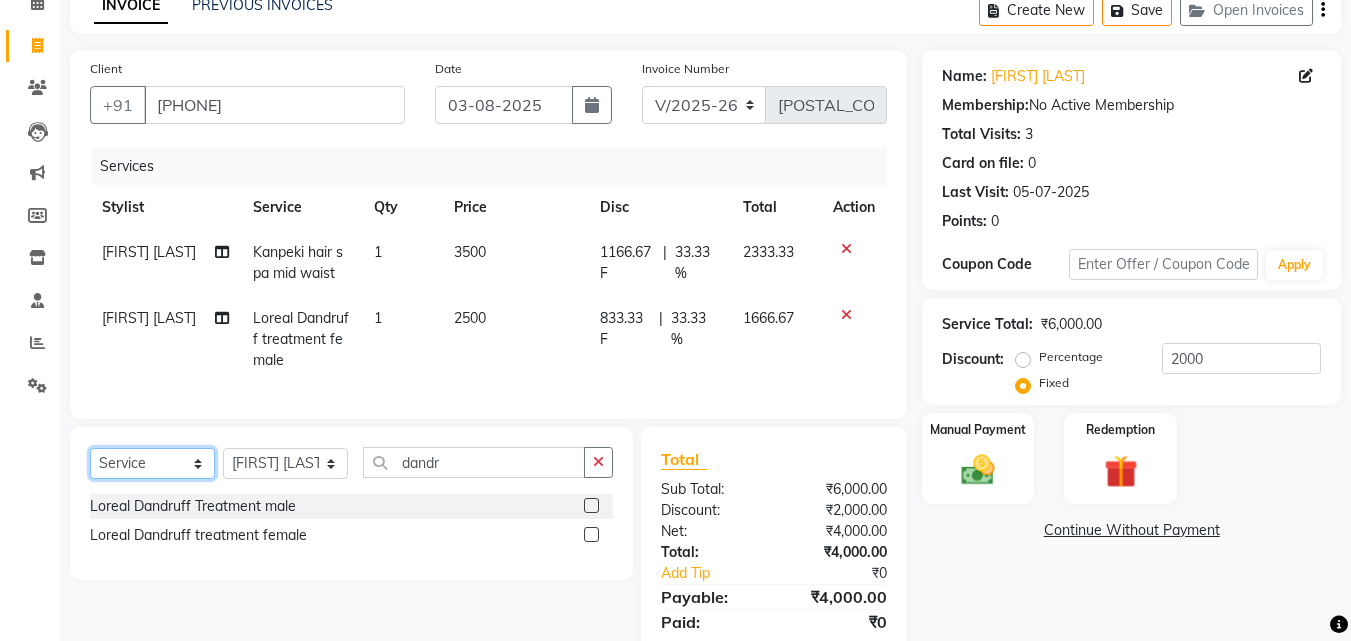click on "Select  Service  Product  Membership  Package Voucher Prepaid Gift Card" 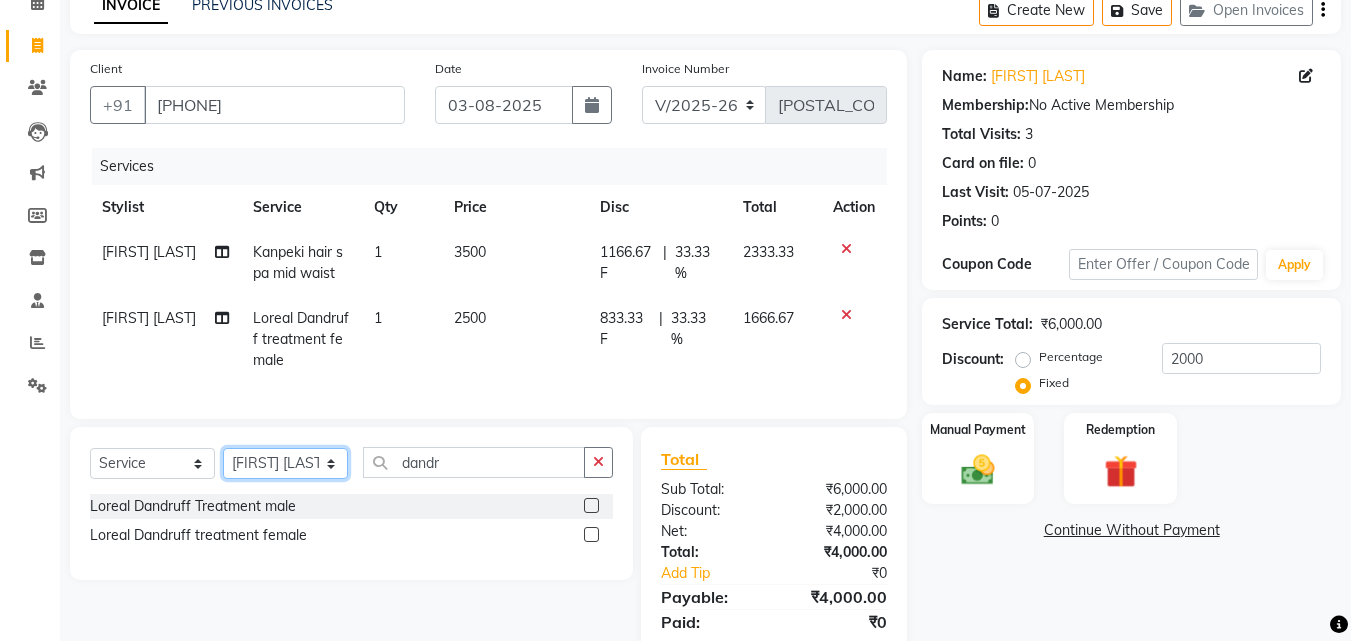 click on "Select Stylist ABHISHEKH Jaya Shinde Karan  Mahesh Rasal Mohd Monish Ahmed monika  NAAZ NIlesh pooja jaison Pooja Mam purva Sanket Sujata  Surekha Vandana  Chavan Vrsha jare" 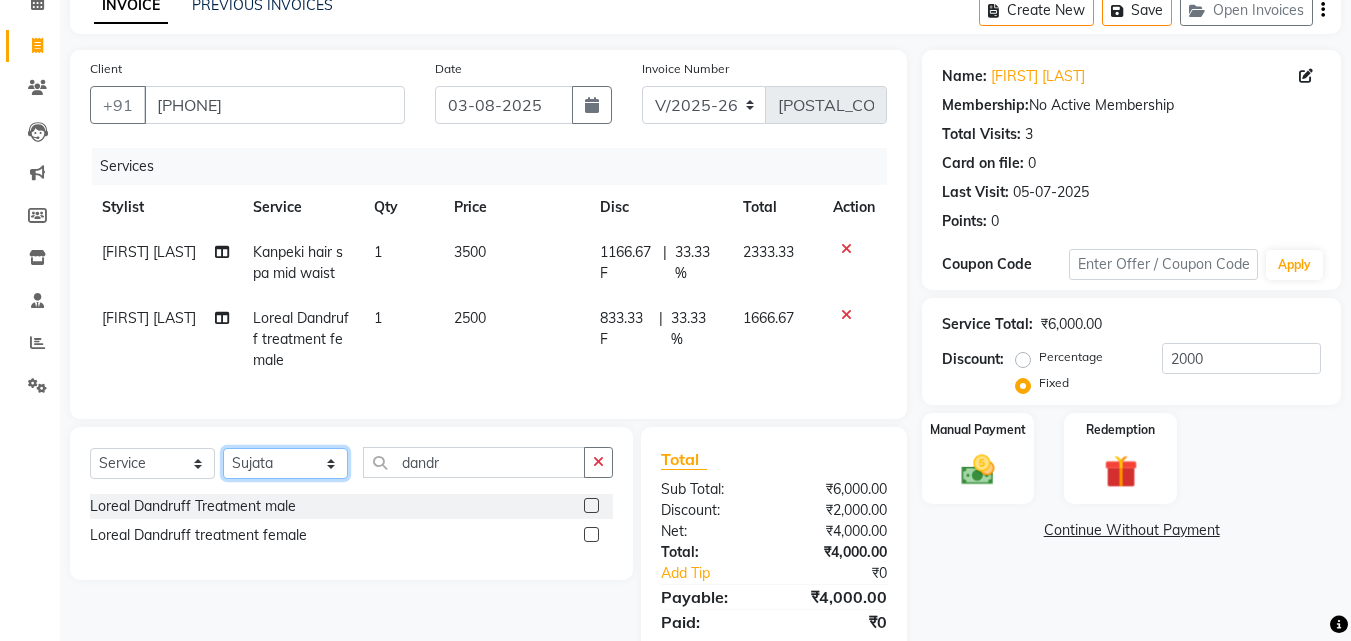 click on "Select Stylist ABHISHEKH Jaya Shinde Karan  Mahesh Rasal Mohd Monish Ahmed monika  NAAZ NIlesh pooja jaison Pooja Mam purva Sanket Sujata  Surekha Vandana  Chavan Vrsha jare" 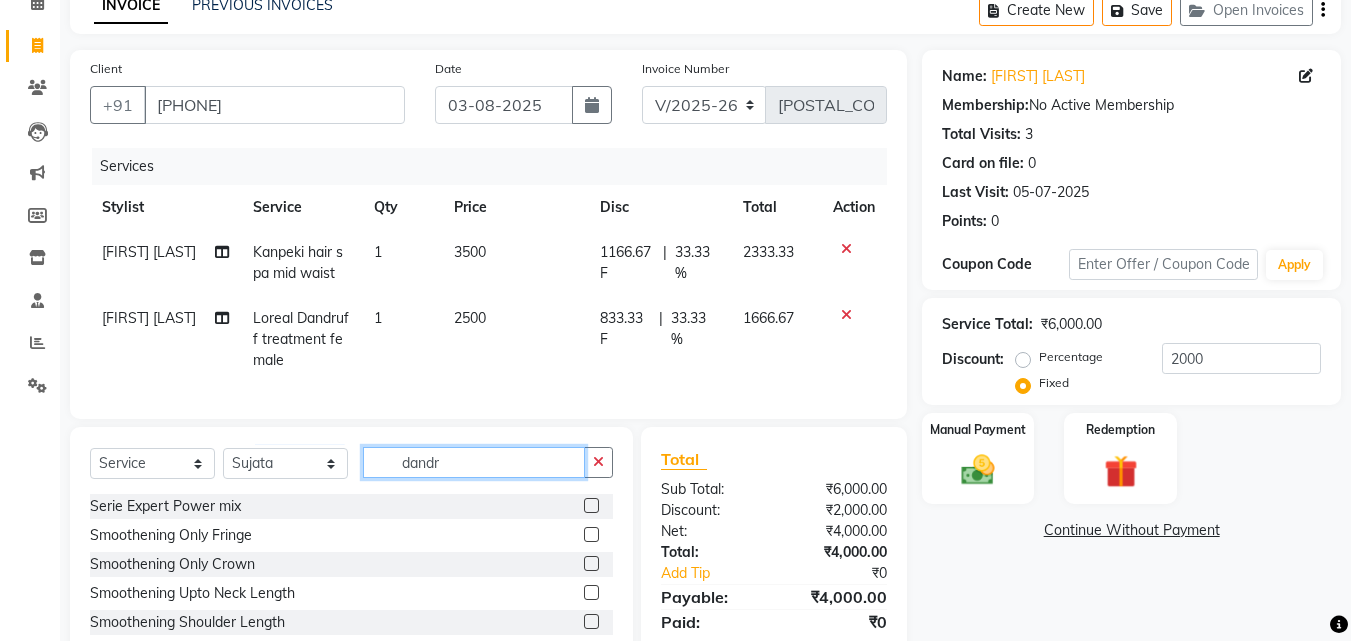 drag, startPoint x: 503, startPoint y: 479, endPoint x: 381, endPoint y: 484, distance: 122.10242 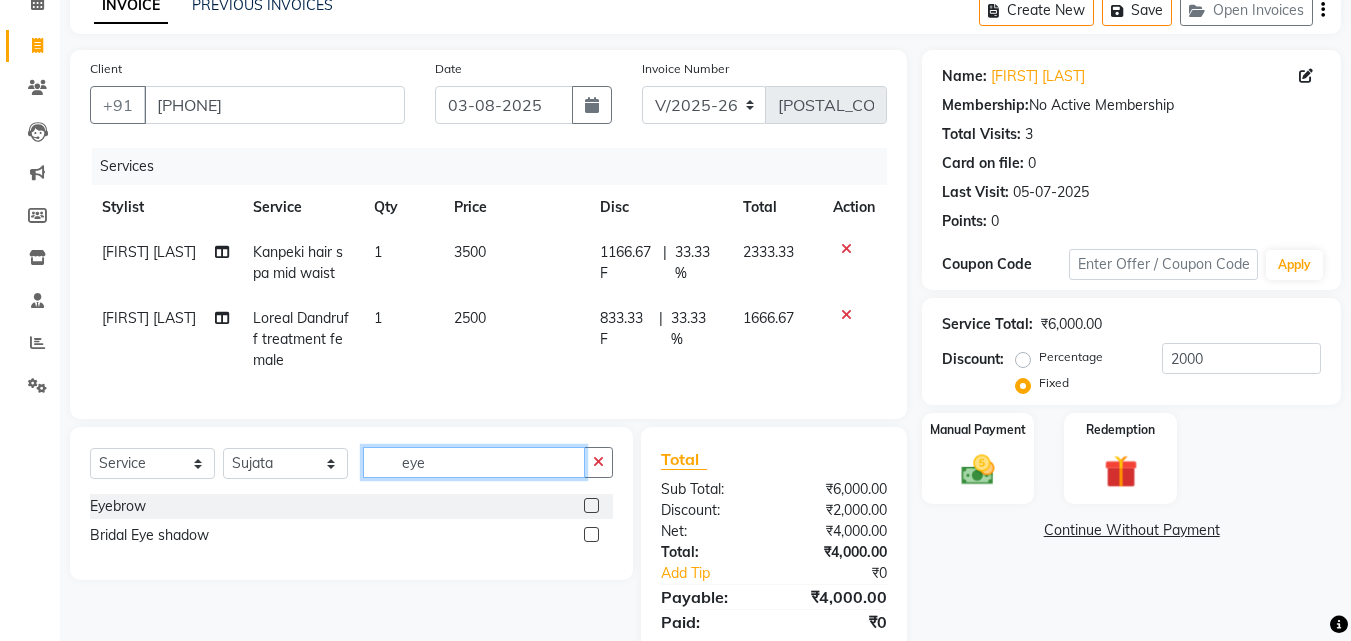 type on "eye" 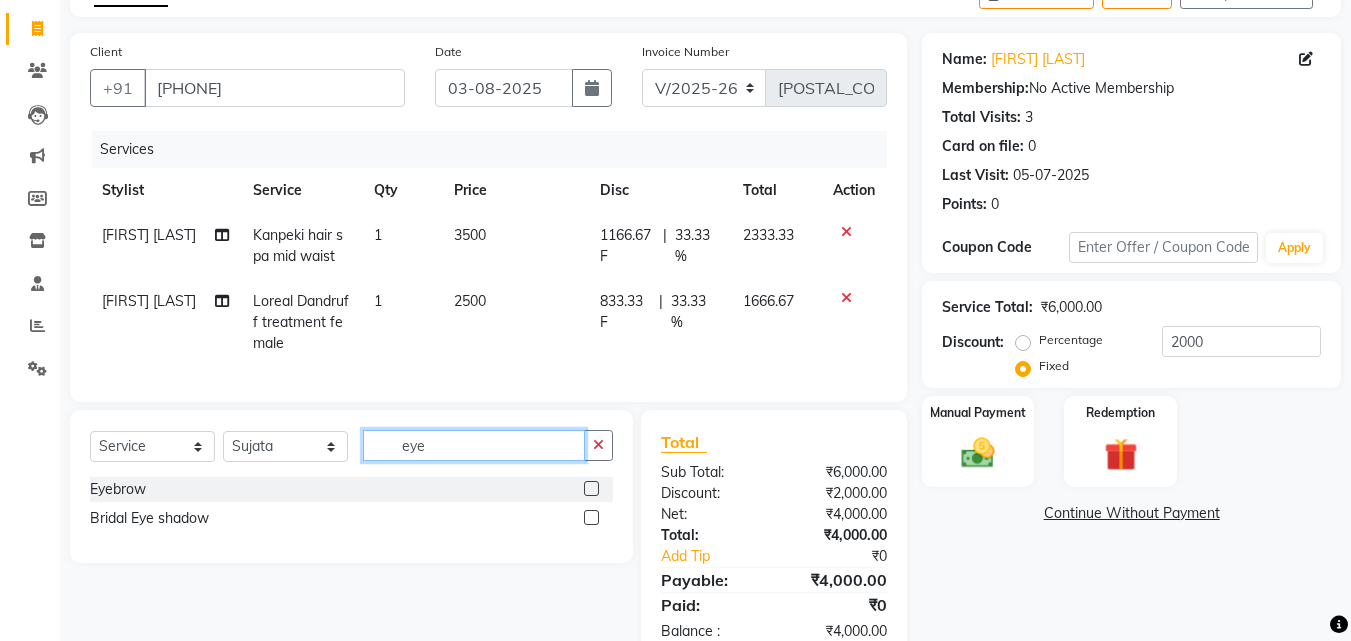 scroll, scrollTop: 83, scrollLeft: 0, axis: vertical 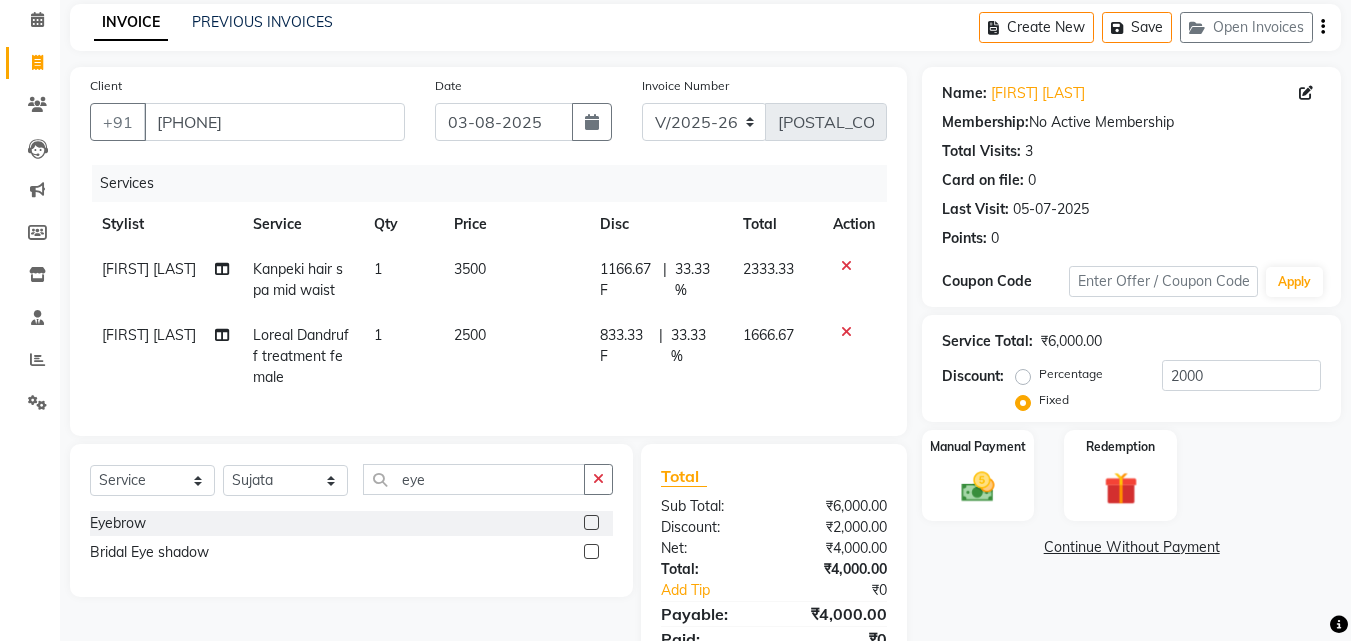 click on "INVOICE PREVIOUS INVOICES Create New   Save   Open Invoices  Client +91 [PHONE] Date [DATE] Invoice Number V/2025 V/2025-26 0792 Services Stylist Service Qty Price Disc Total Action [FIRST] [LAST] Kanpeki hair spa mid waist 1 3500 1166.67 F | 33.33 % 2333.33 [FIRST] [LAST] Loreal Dandruff treatment female 1 2500 833.33 F | 33.33 % 1666.67 Select  Service  Product  Membership  Package Voucher Prepaid Gift Card  Select Stylist [FIRST] [FIRST] [LAST] [FIRST]    [FIRST] [LAST]   [FIRST] [LAST]   [FIRST]    [FIRST]   [FIRST]   [FIRST] [FIRST]   [FIRST] [FIRST]   [FIRST]   [FIRST]    [FIRST]  [LAST]   [FIRST] [LAST] eye Eyebrow  Bridal Eye shadow  Total Sub Total: ₹6,000.00 Discount: ₹2,000.00 Net: ₹4,000.00 Total: ₹4,000.00 Add Tip ₹0 Payable: ₹4,000.00 Paid: ₹0 Balance   : ₹4,000.00 Name: [FIRST] [LAST] Membership:  No Active Membership  Total Visits:  3 Card on file:  0 Last Visit:   [DATE] Points:   0  Coupon Code Apply Service Total:  ₹6,000.00  Discount:  Percentage   Fixed  2000 Manual Payment" 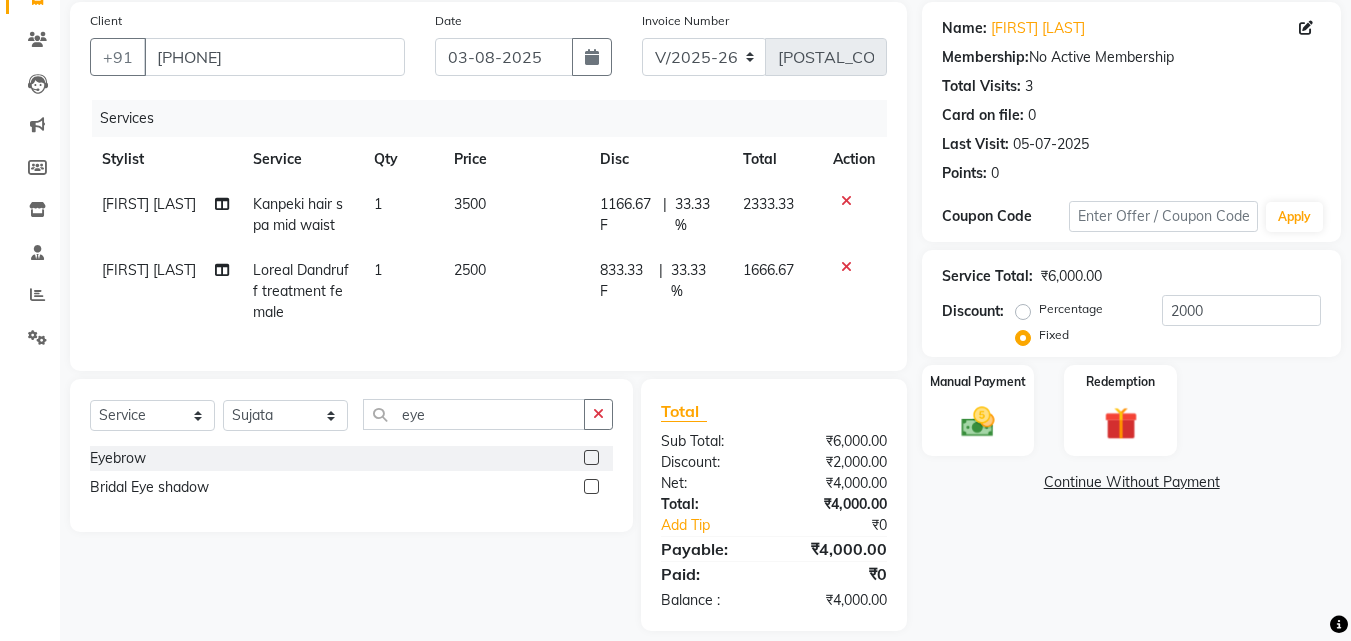 scroll, scrollTop: 183, scrollLeft: 0, axis: vertical 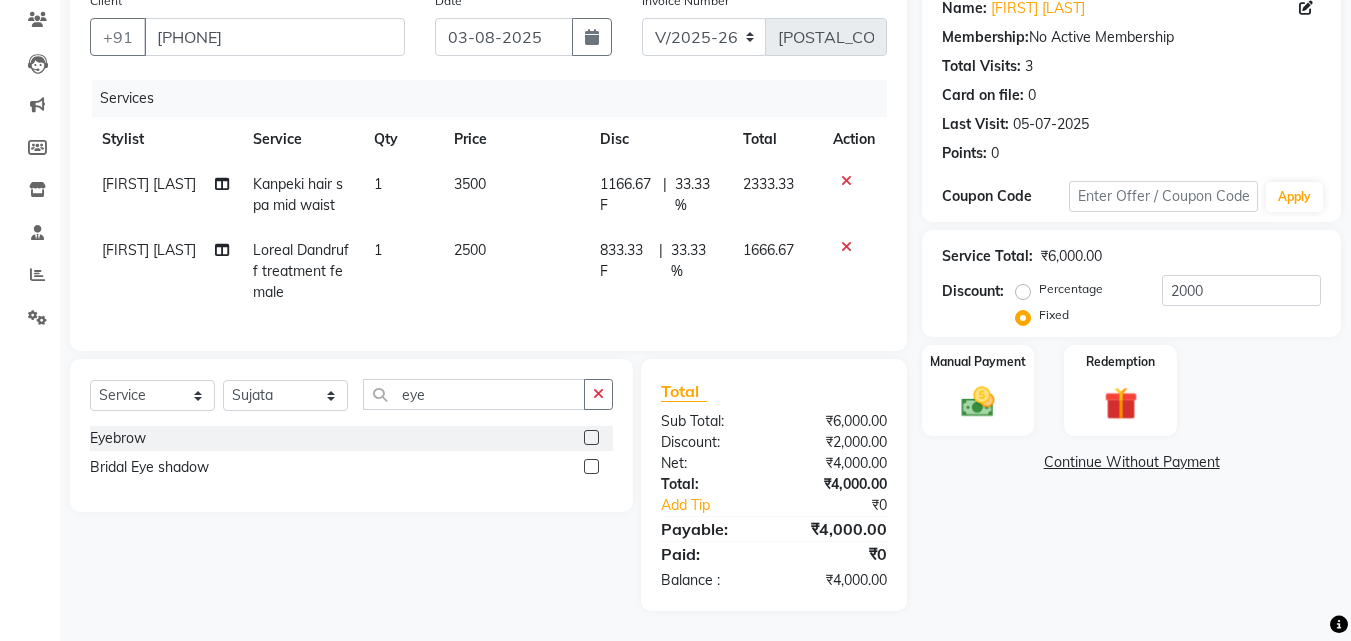click on "3500" 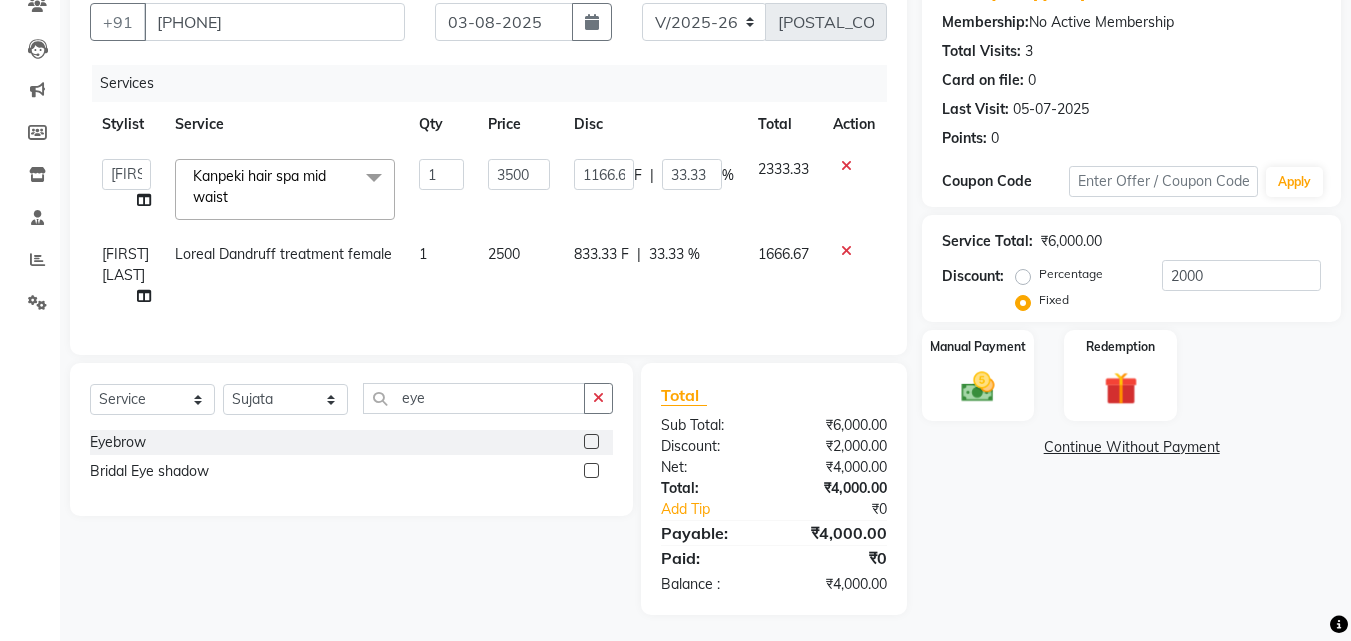 click on "1" 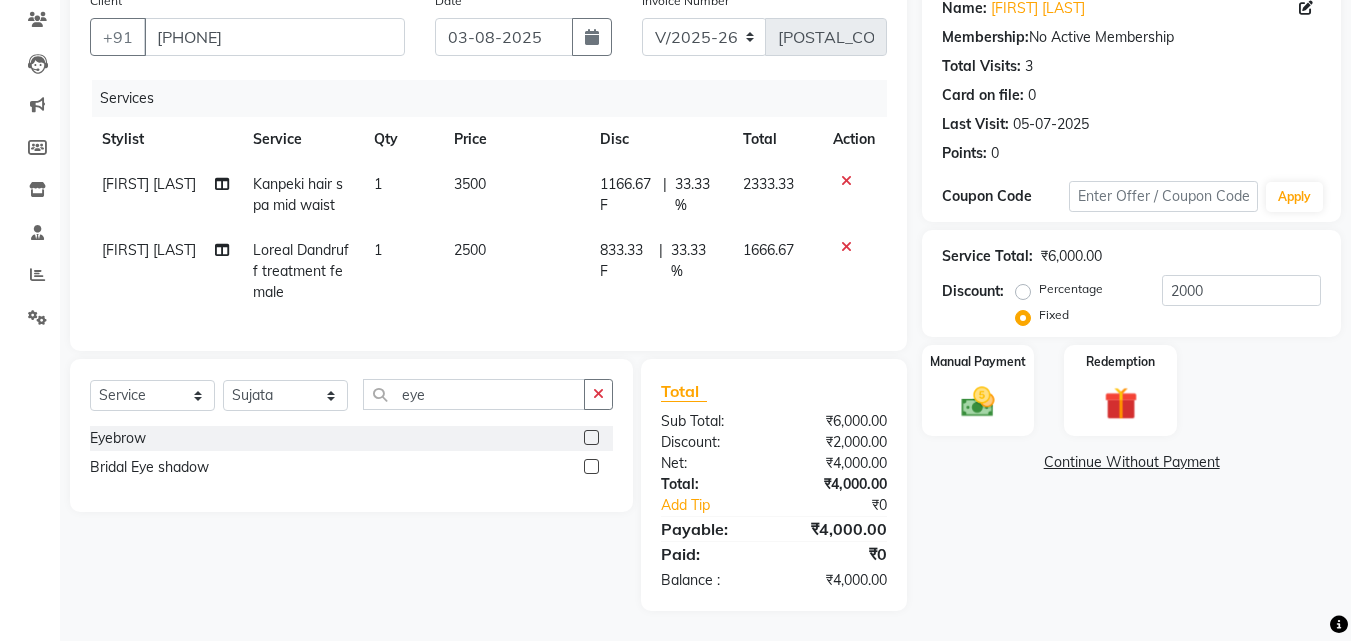 click on "2500" 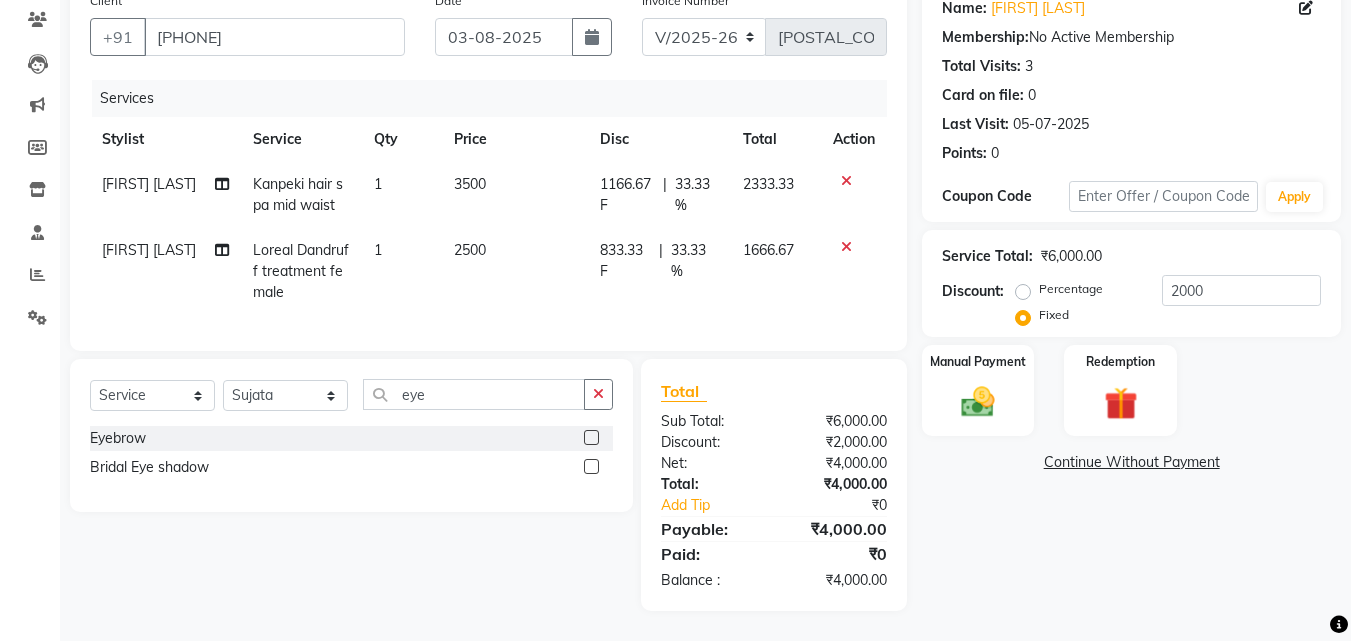 select on "83039" 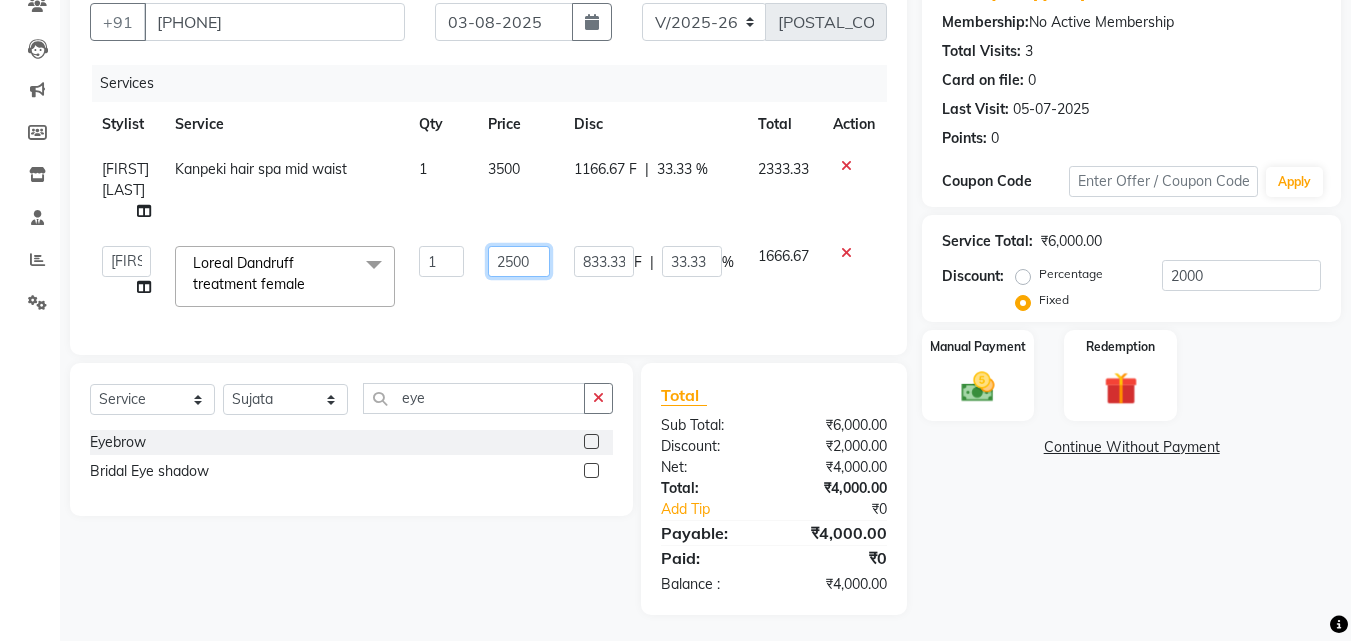 click on "2500" 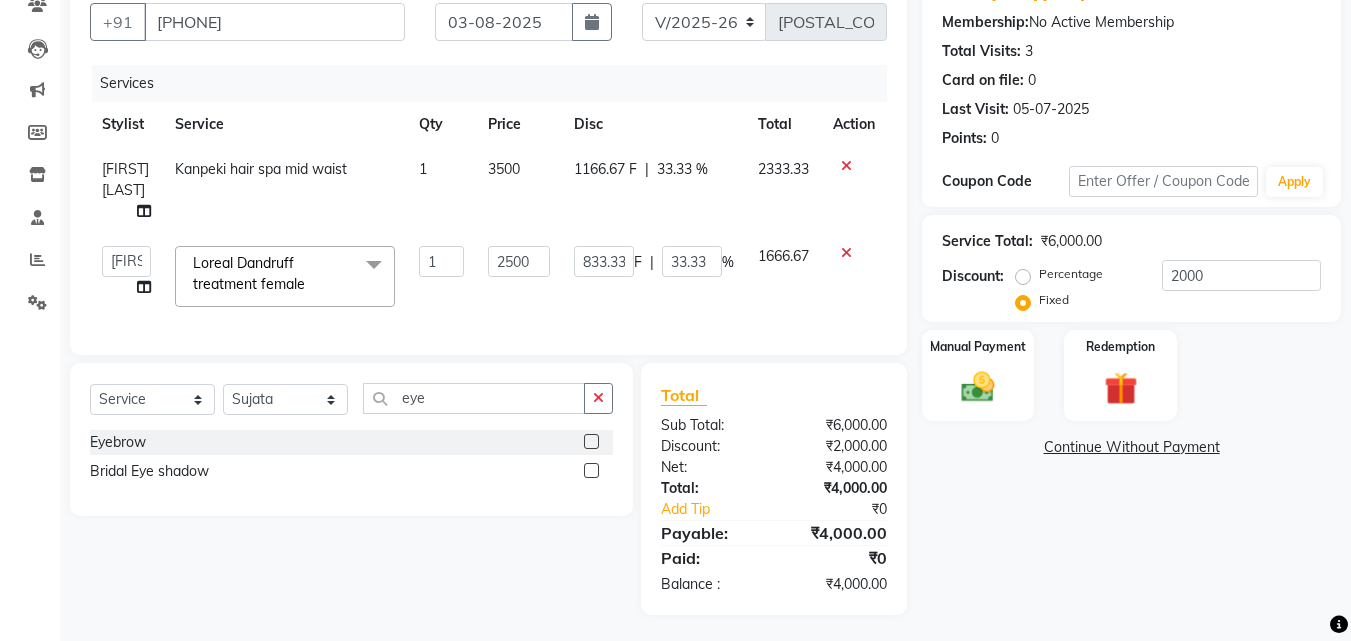 click 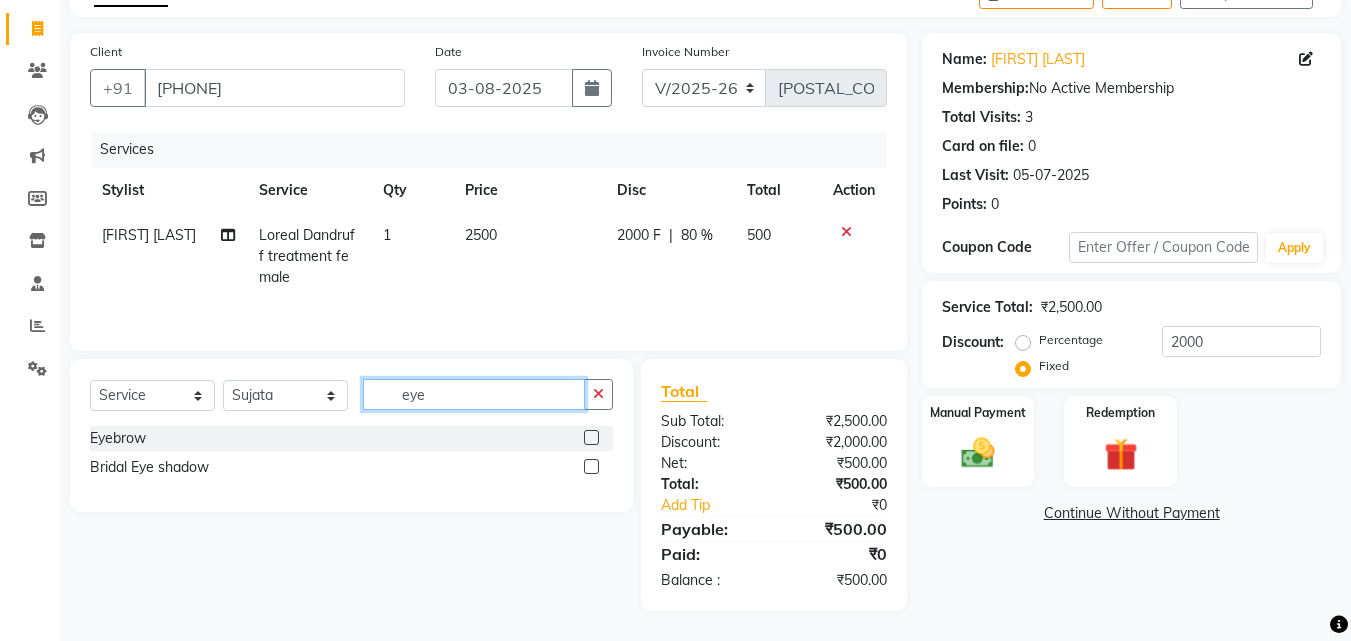 drag, startPoint x: 466, startPoint y: 398, endPoint x: 357, endPoint y: 380, distance: 110.47624 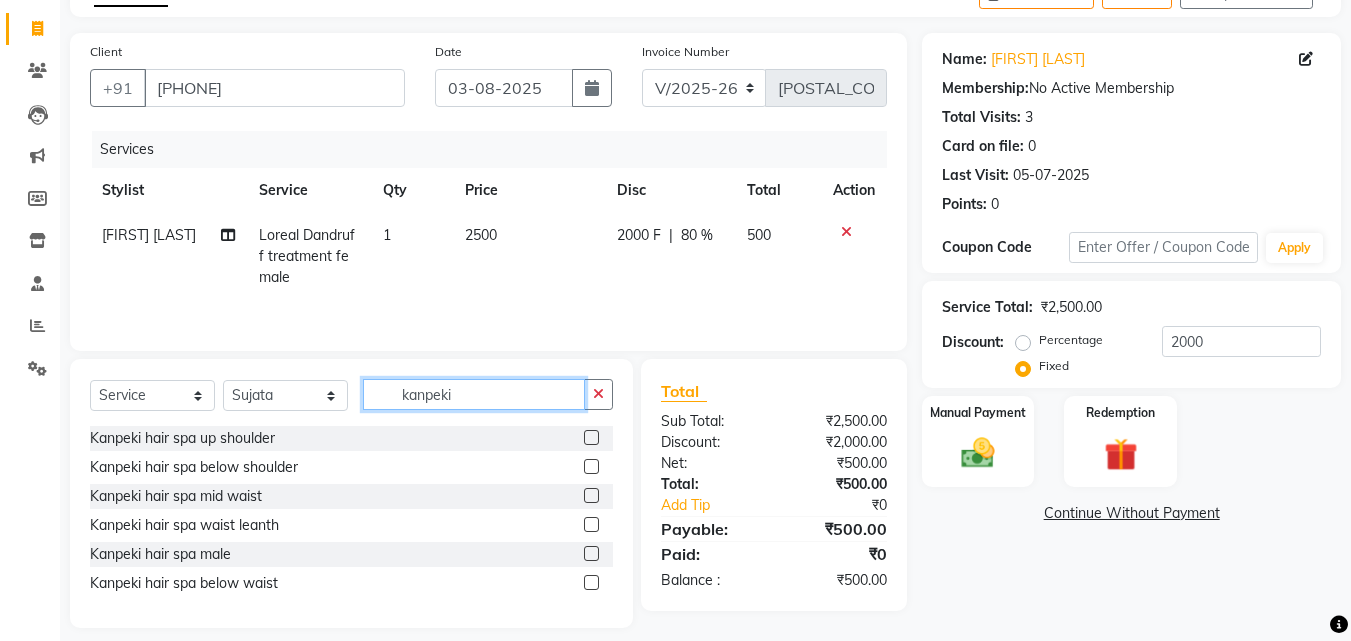scroll, scrollTop: 134, scrollLeft: 0, axis: vertical 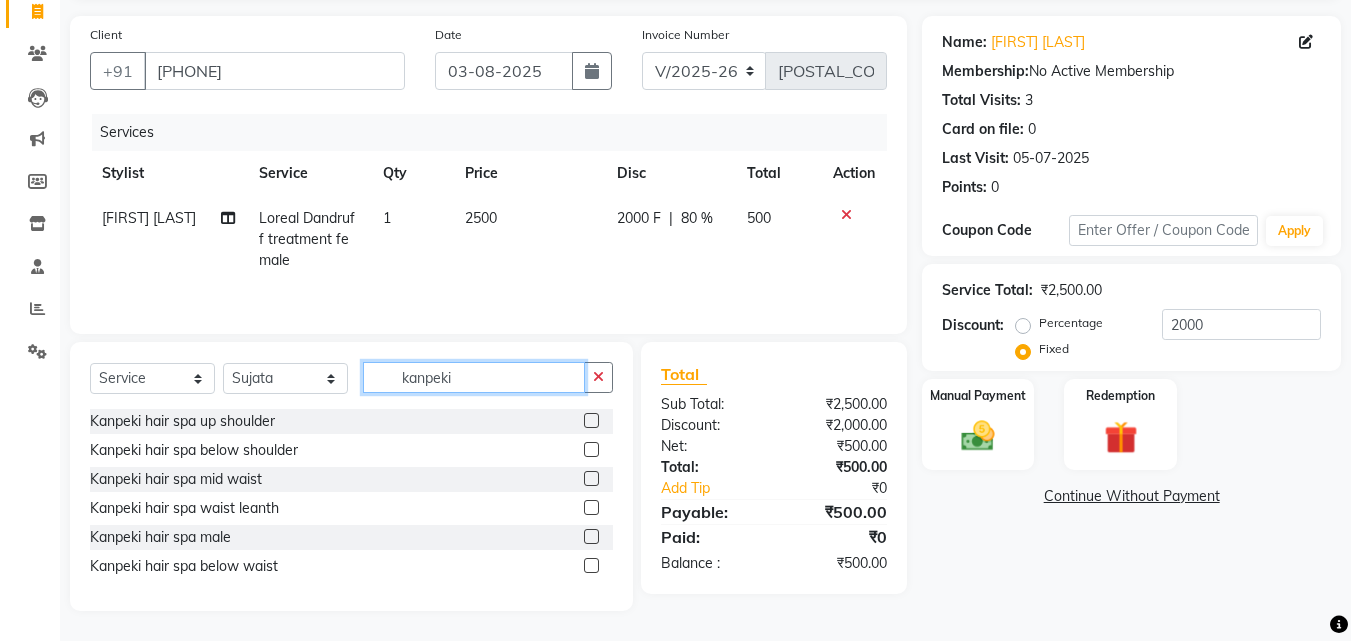 type on "kanpeki" 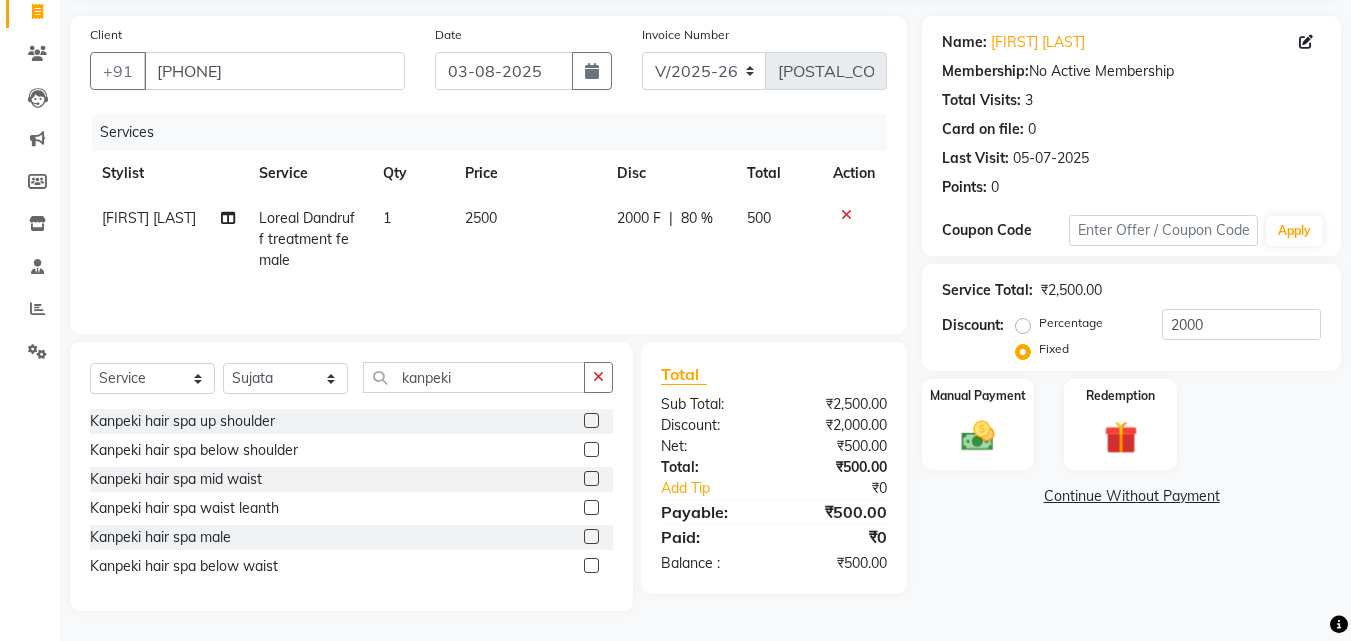 click 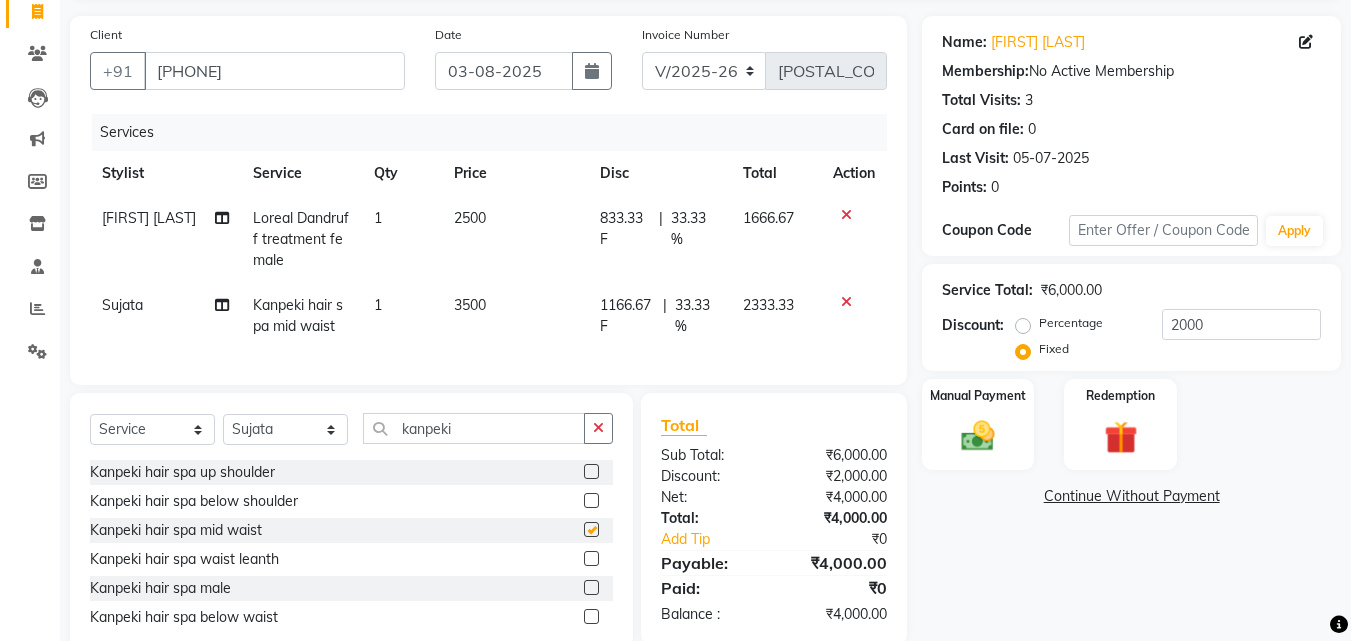 checkbox on "false" 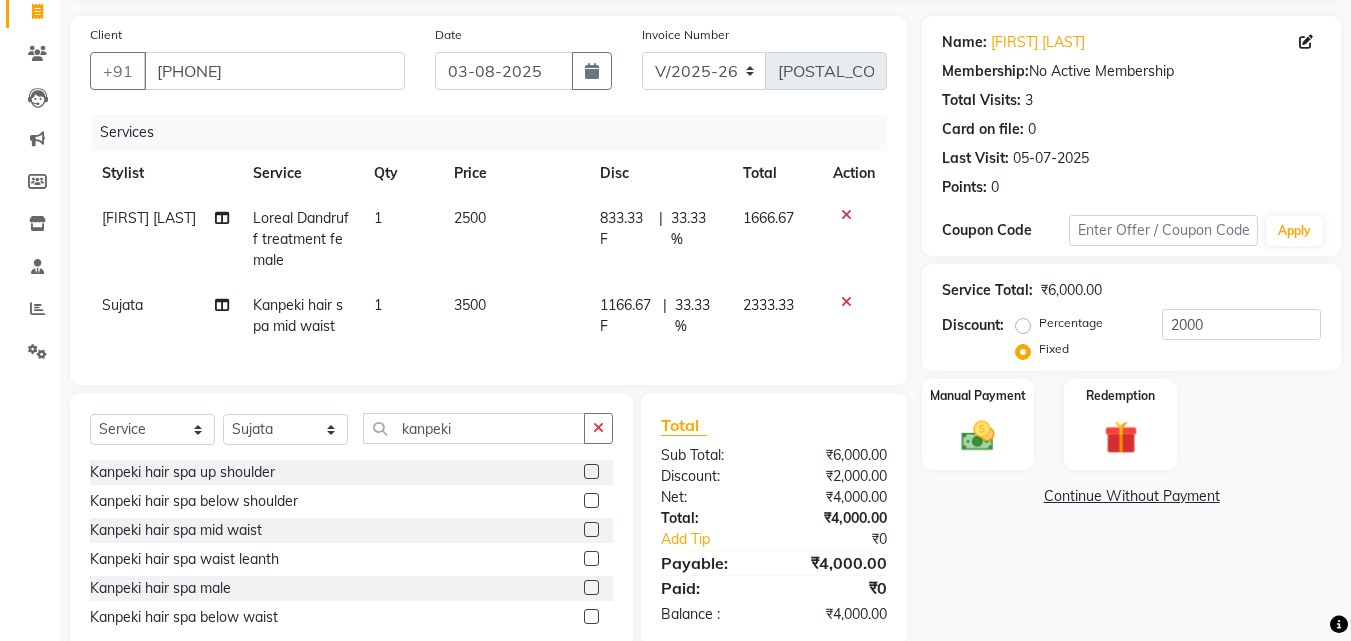 scroll, scrollTop: 200, scrollLeft: 0, axis: vertical 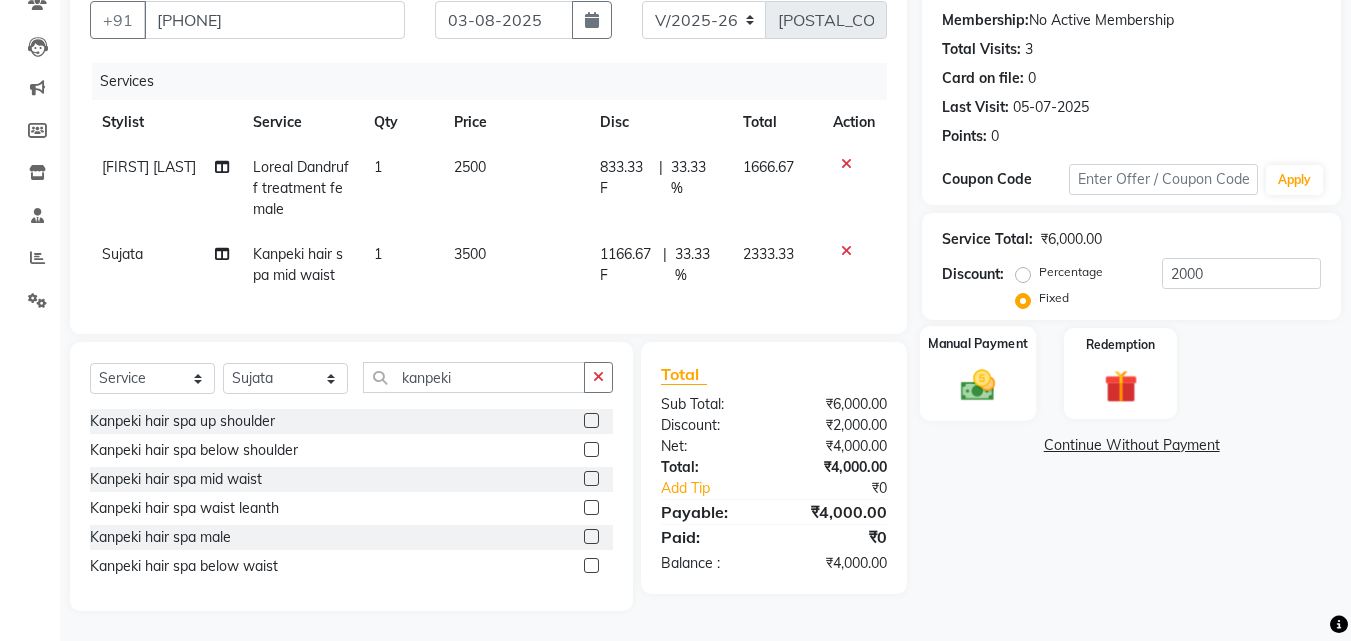 click 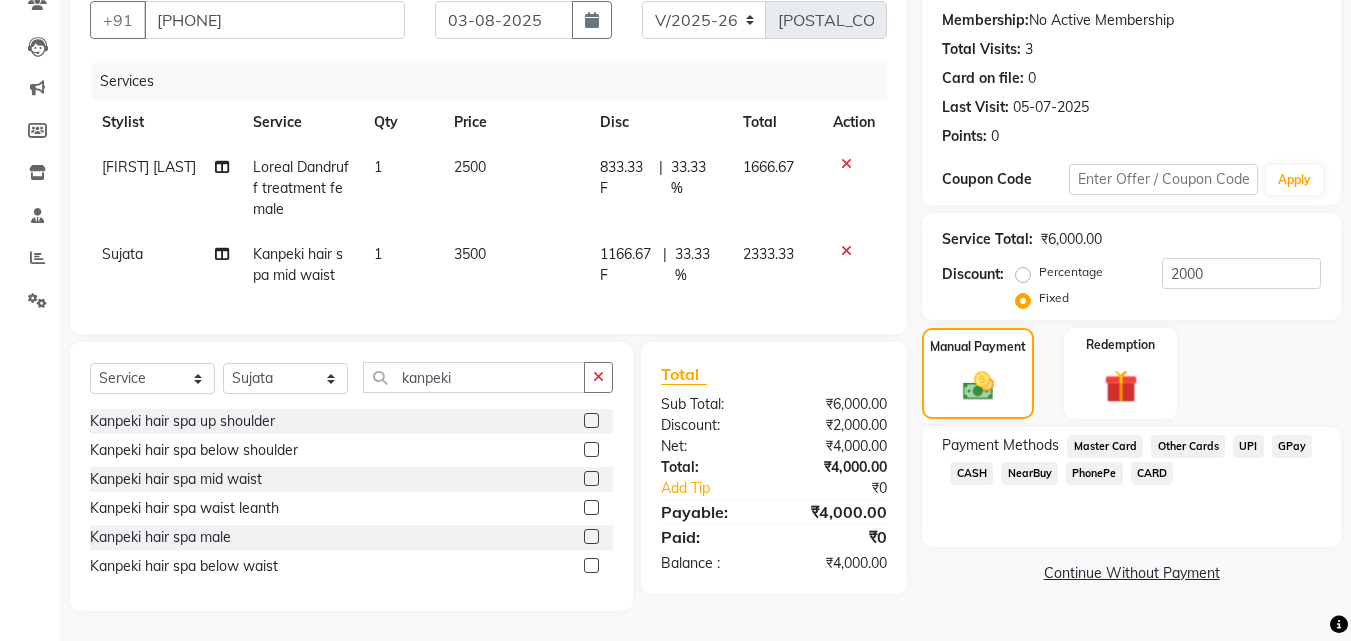 click on "GPay" 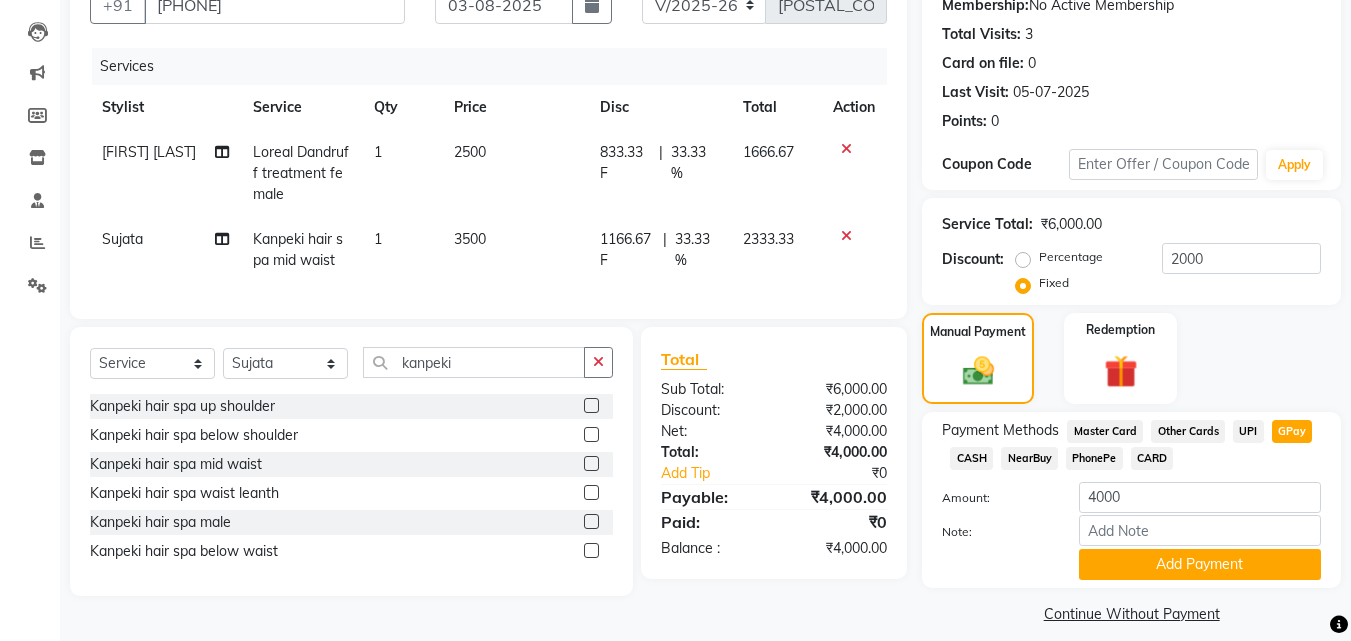 scroll, scrollTop: 218, scrollLeft: 0, axis: vertical 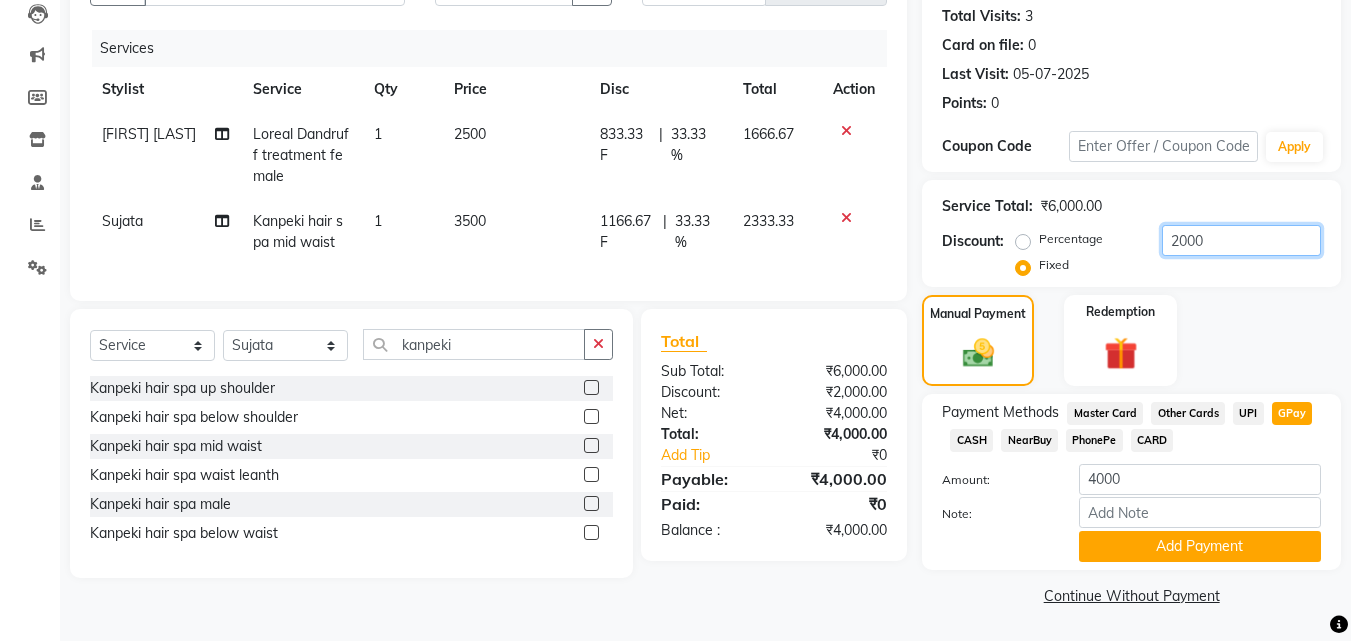 drag, startPoint x: 1224, startPoint y: 239, endPoint x: 1150, endPoint y: 234, distance: 74.168724 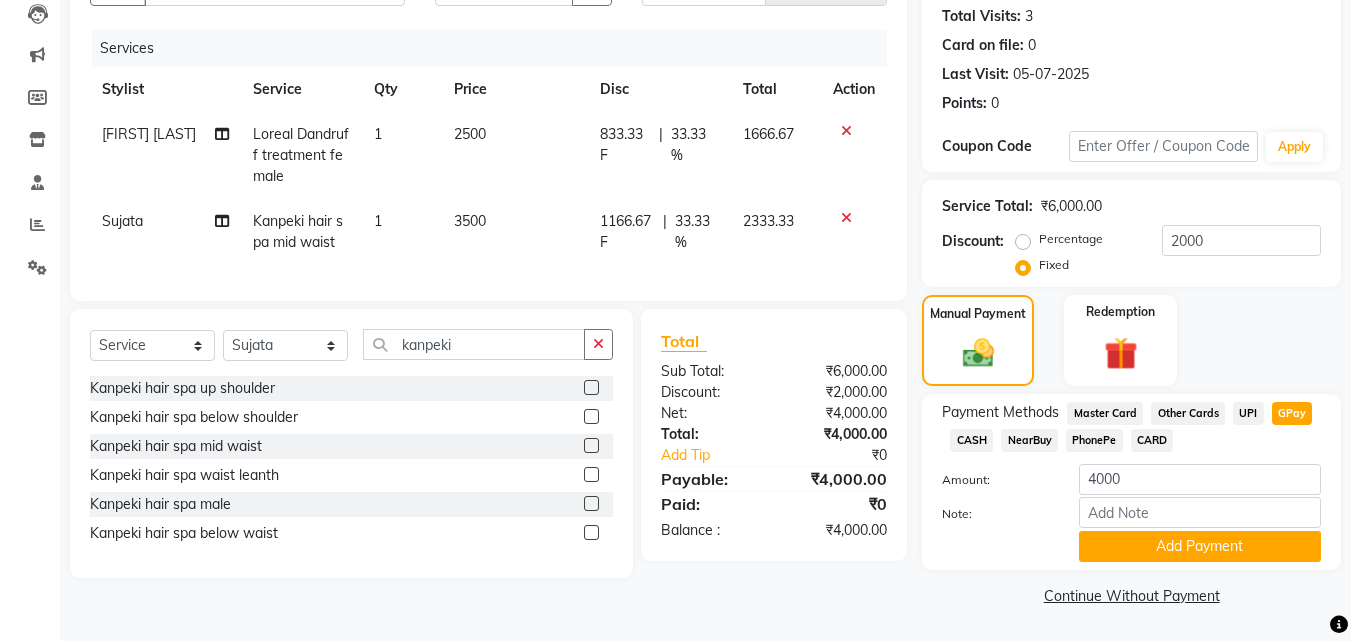 click on "33.33 %" 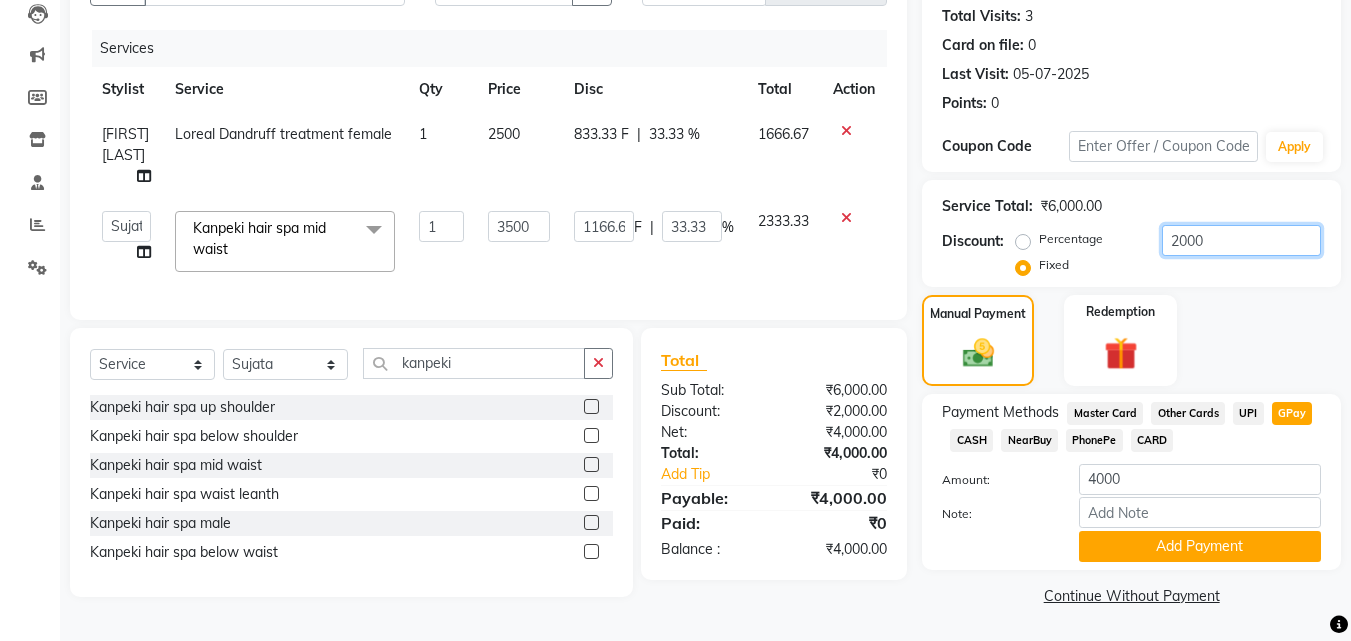 drag, startPoint x: 1234, startPoint y: 239, endPoint x: 1132, endPoint y: 248, distance: 102.396286 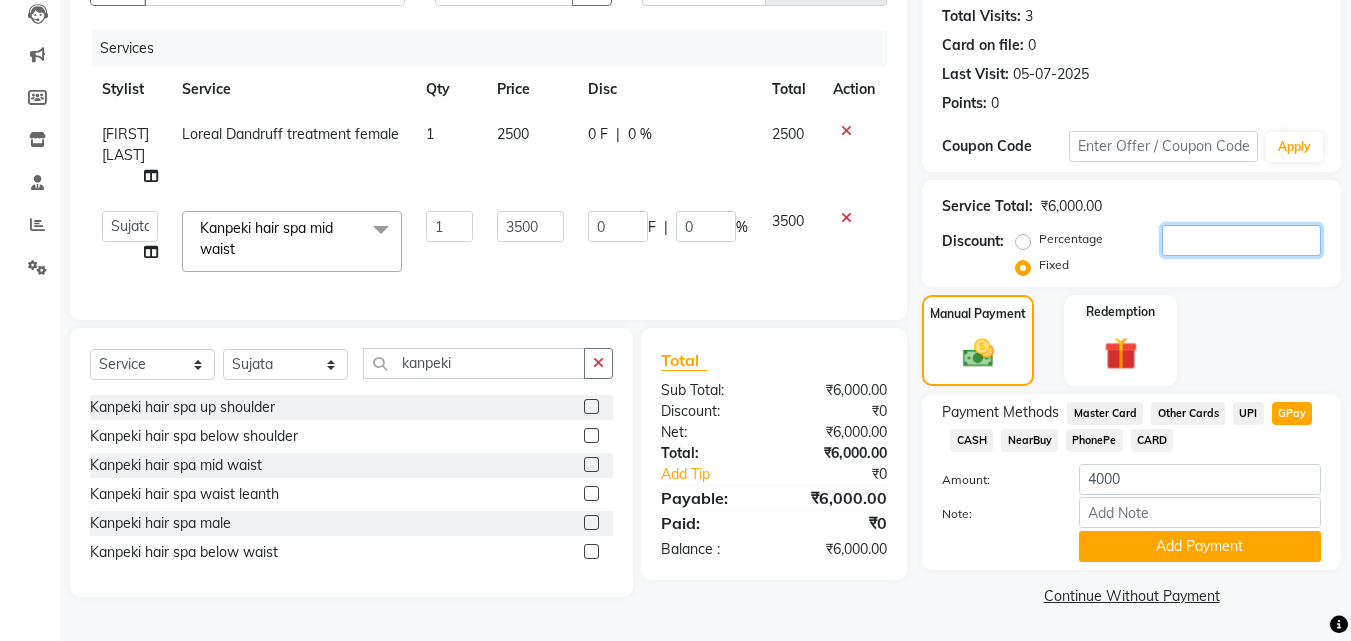 scroll, scrollTop: 240, scrollLeft: 0, axis: vertical 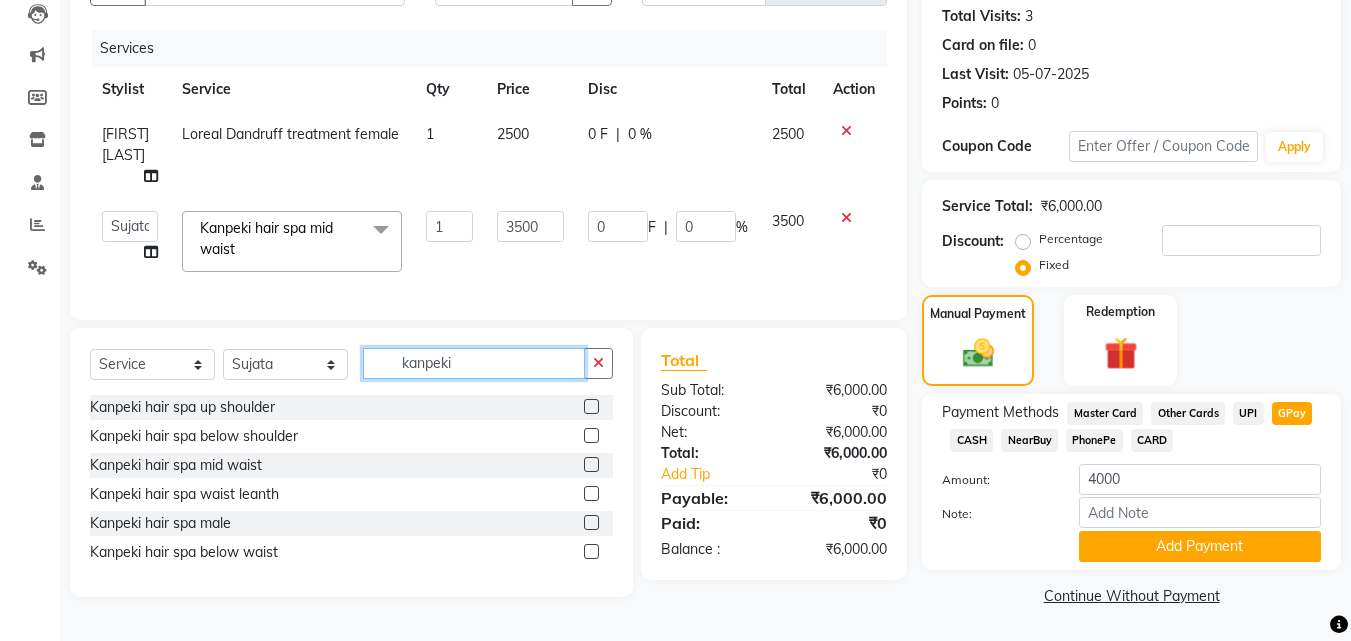 drag, startPoint x: 543, startPoint y: 376, endPoint x: 411, endPoint y: 372, distance: 132.0606 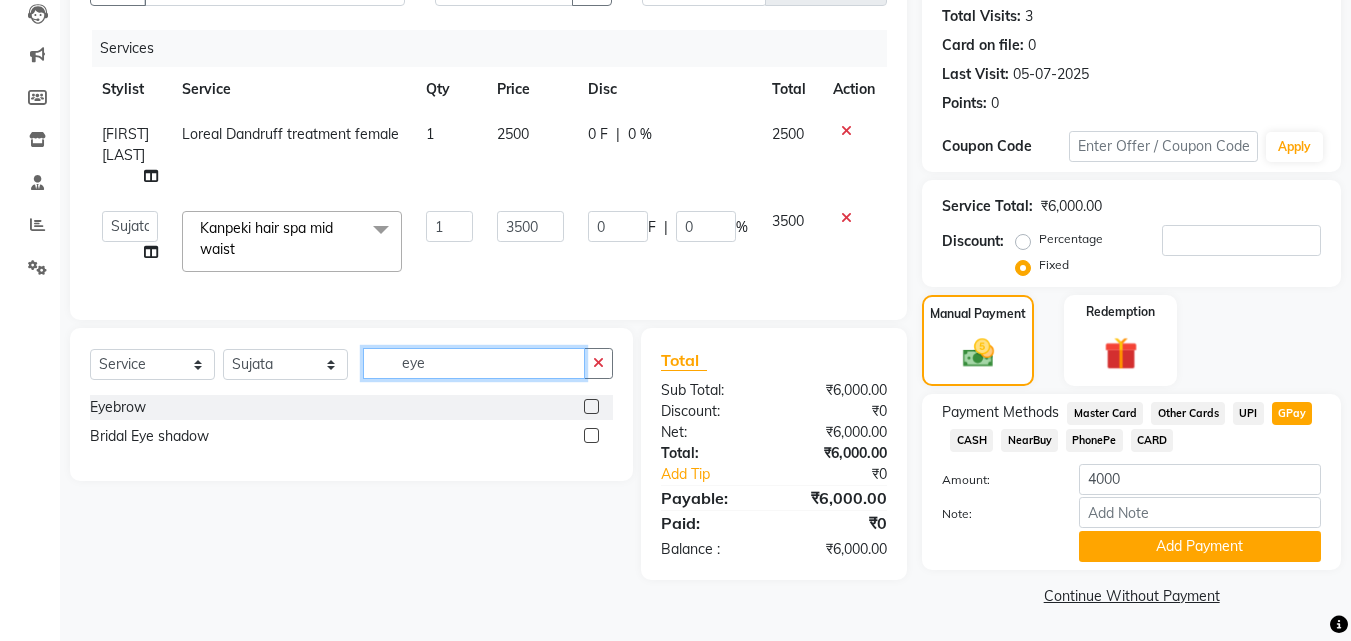 scroll, scrollTop: 223, scrollLeft: 0, axis: vertical 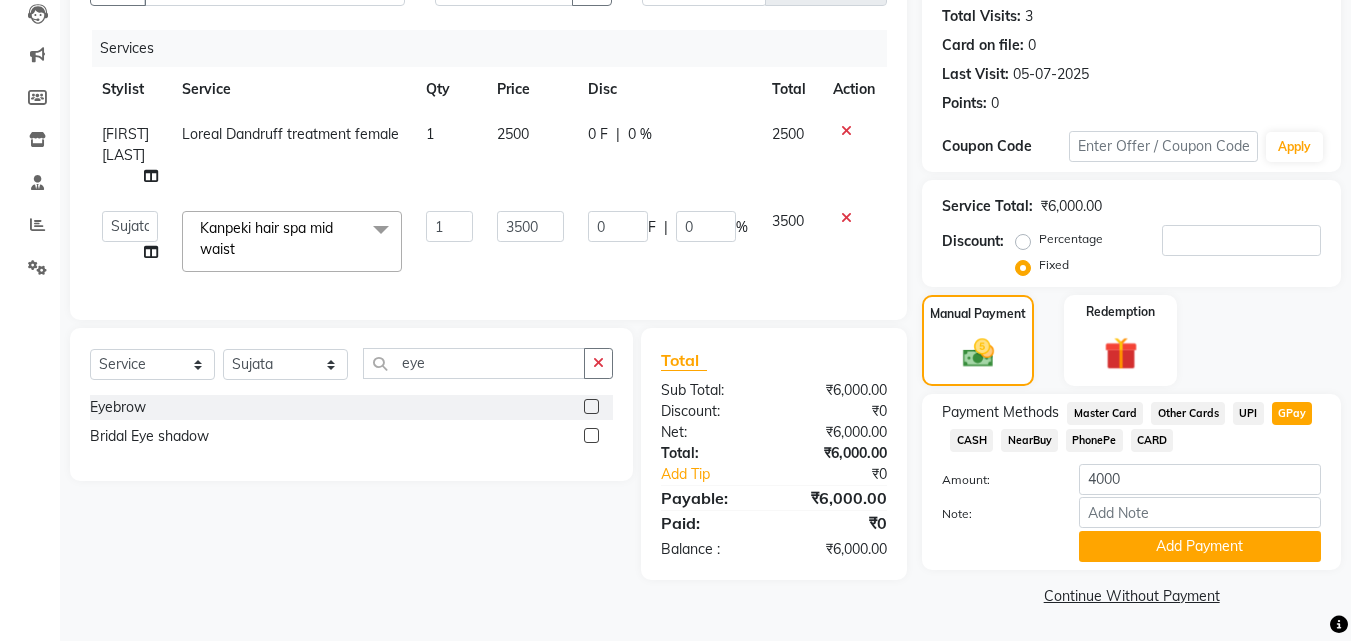 click 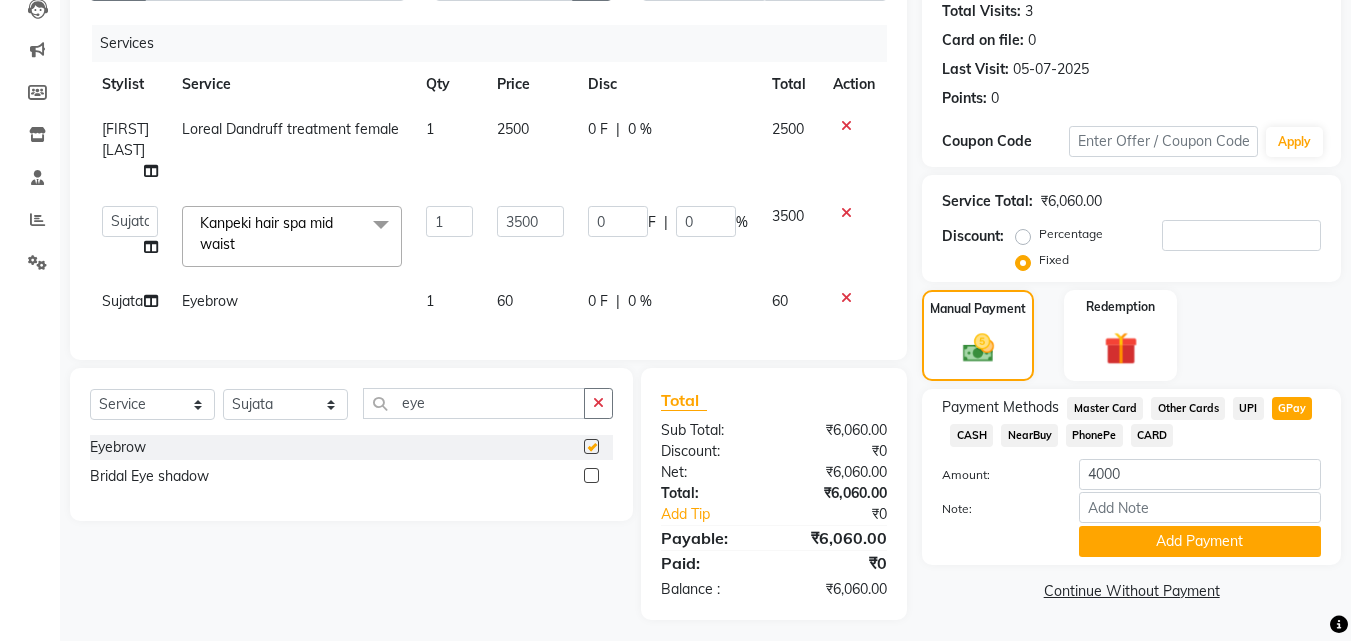 checkbox on "false" 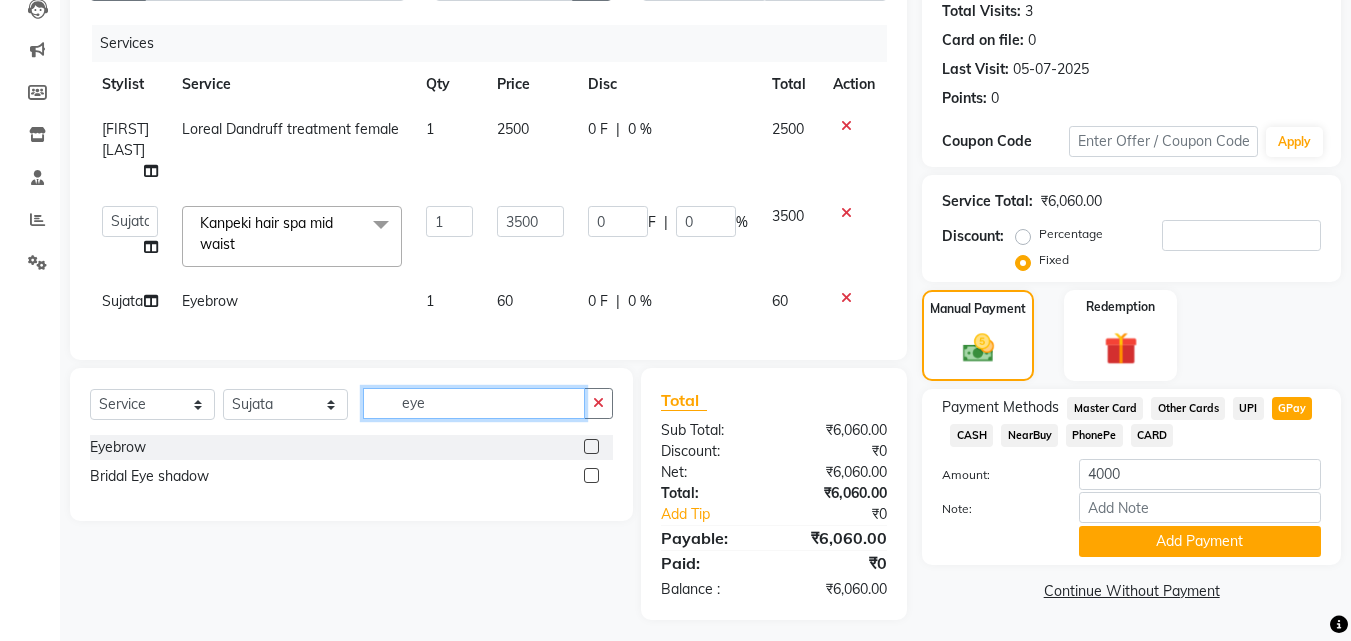 drag, startPoint x: 503, startPoint y: 454, endPoint x: 382, endPoint y: 450, distance: 121.0661 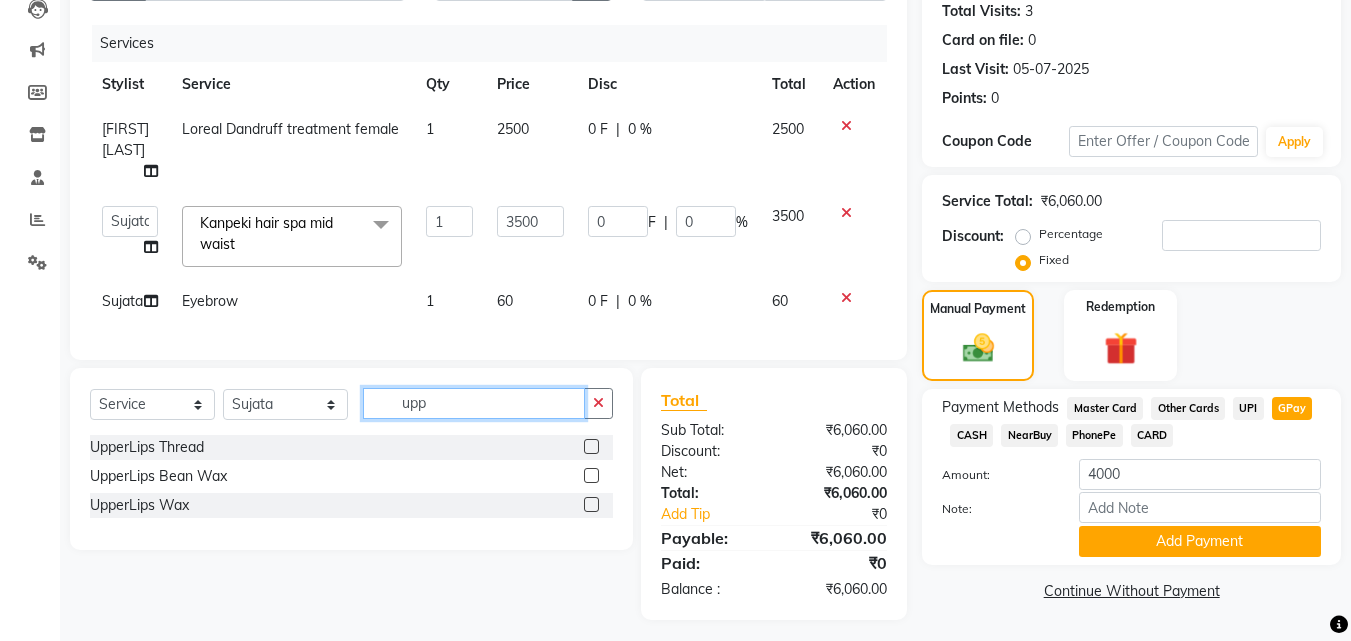 type on "upp" 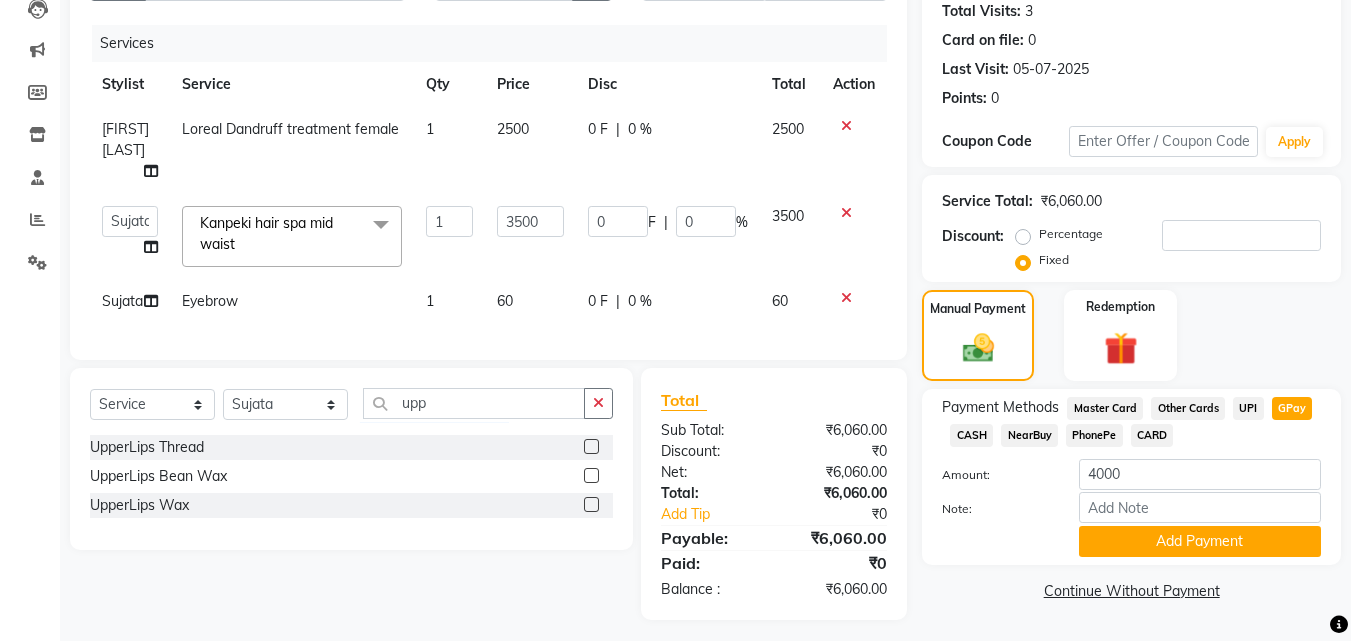 click 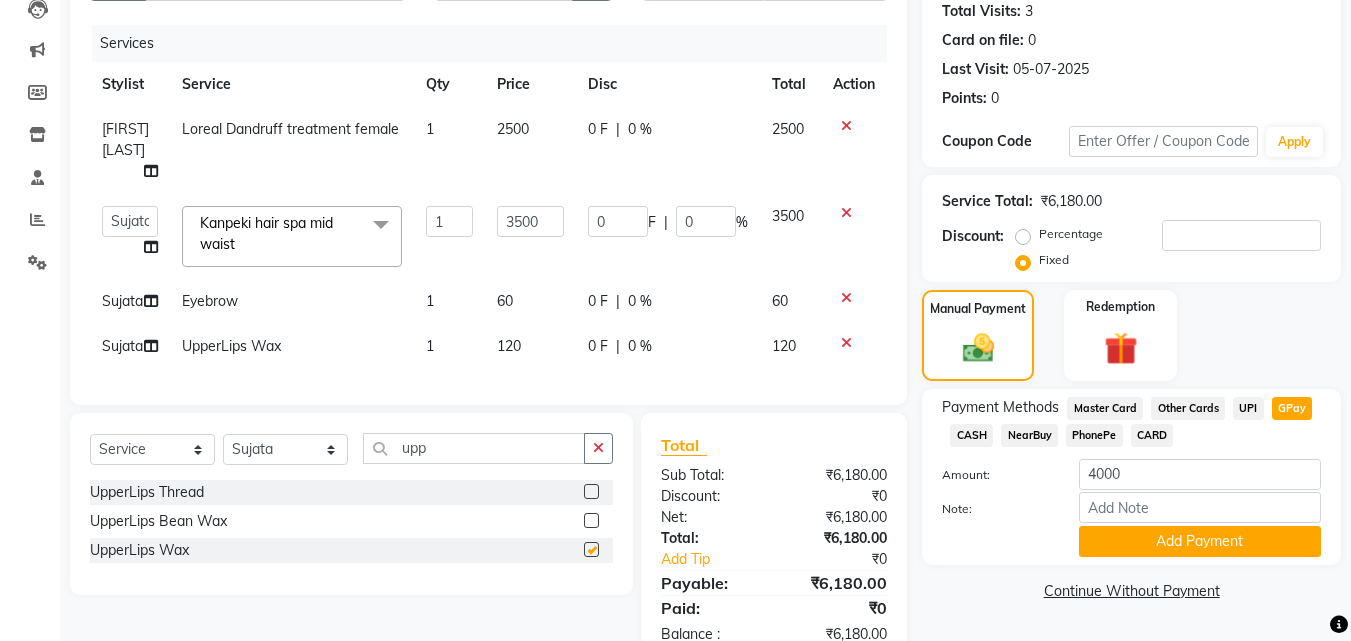 checkbox on "false" 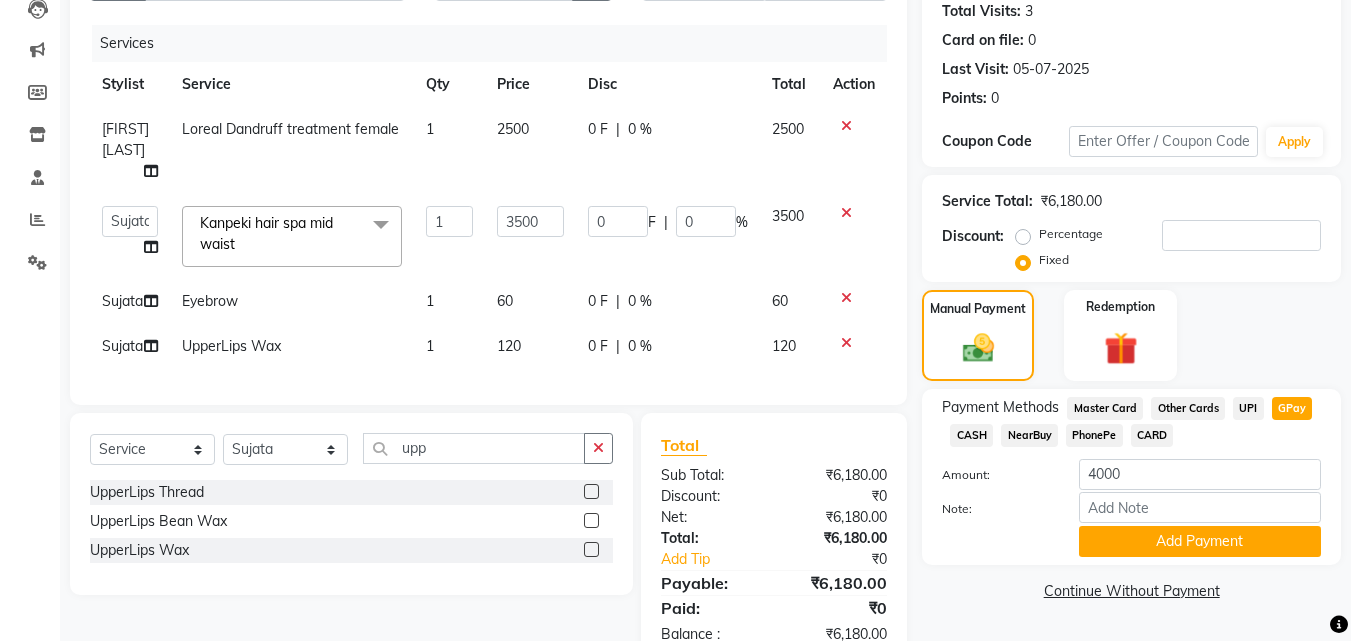 click on "Services" 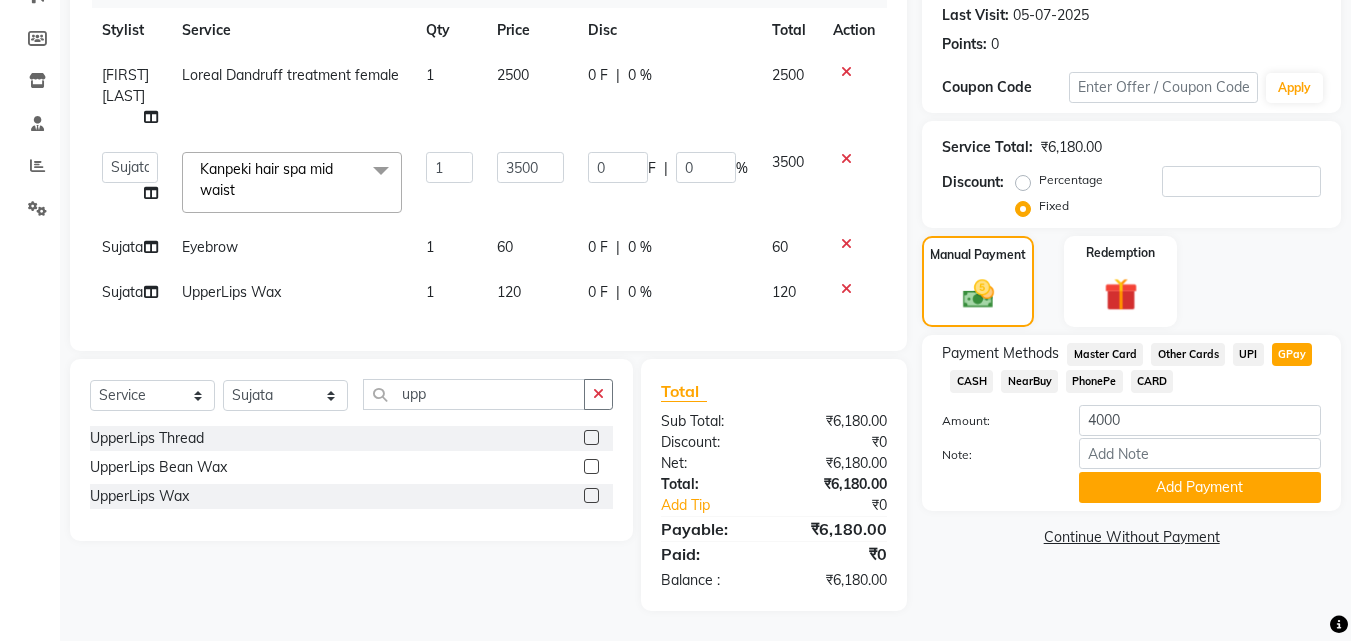 scroll, scrollTop: 223, scrollLeft: 0, axis: vertical 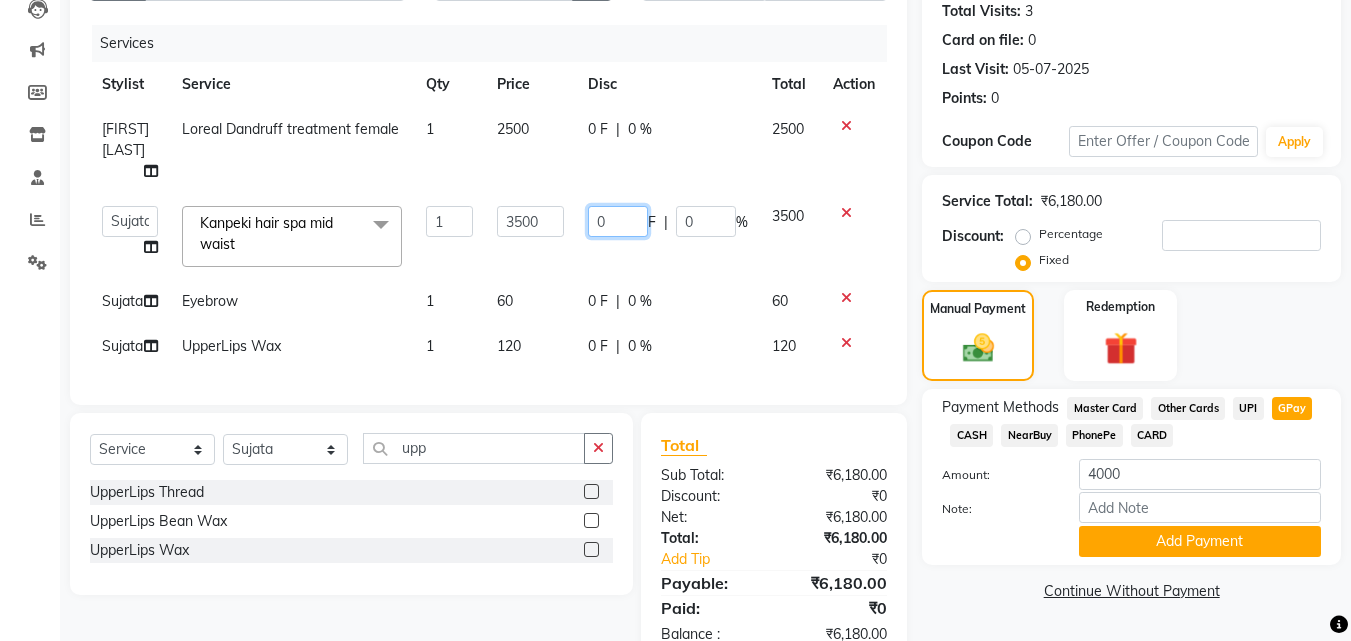 drag, startPoint x: 630, startPoint y: 242, endPoint x: 589, endPoint y: 243, distance: 41.01219 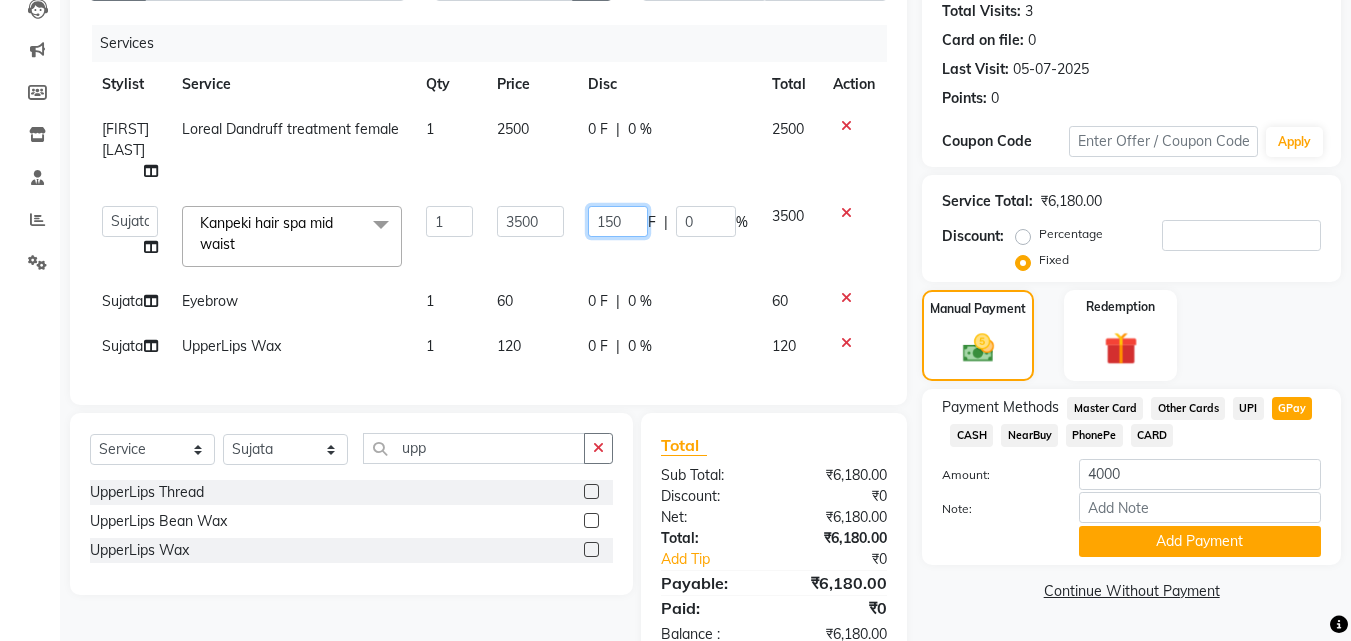 type on "1500" 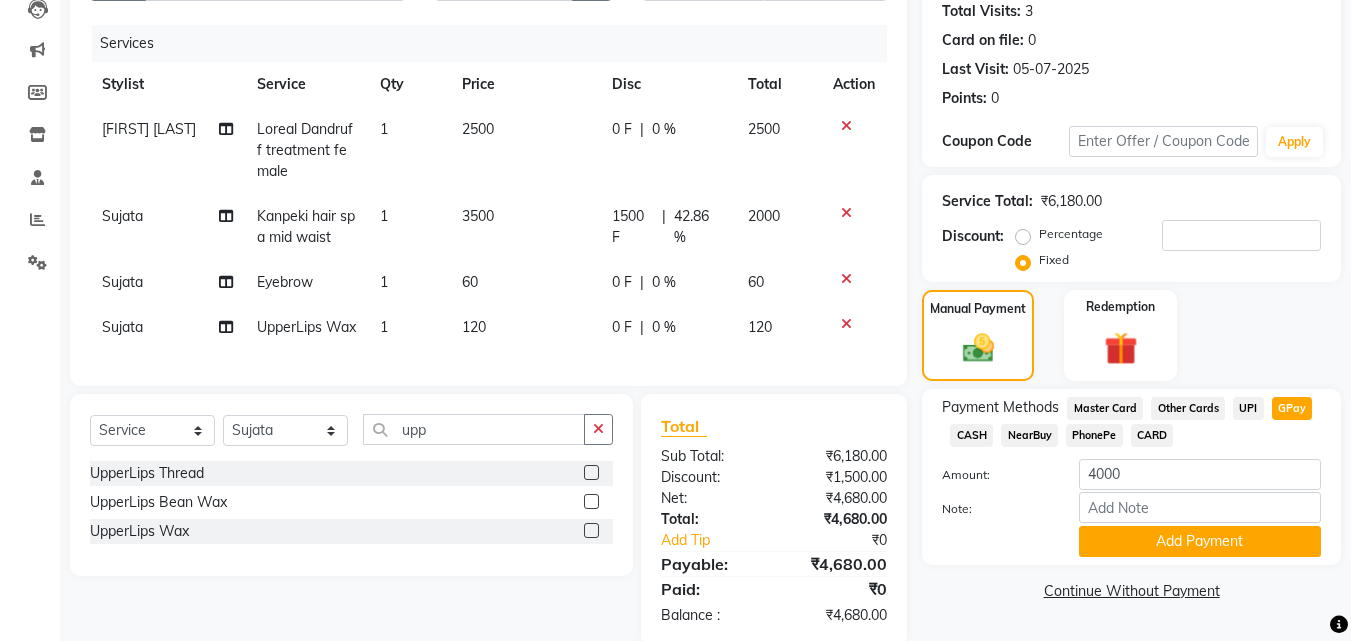 click on "0 F | 0 %" 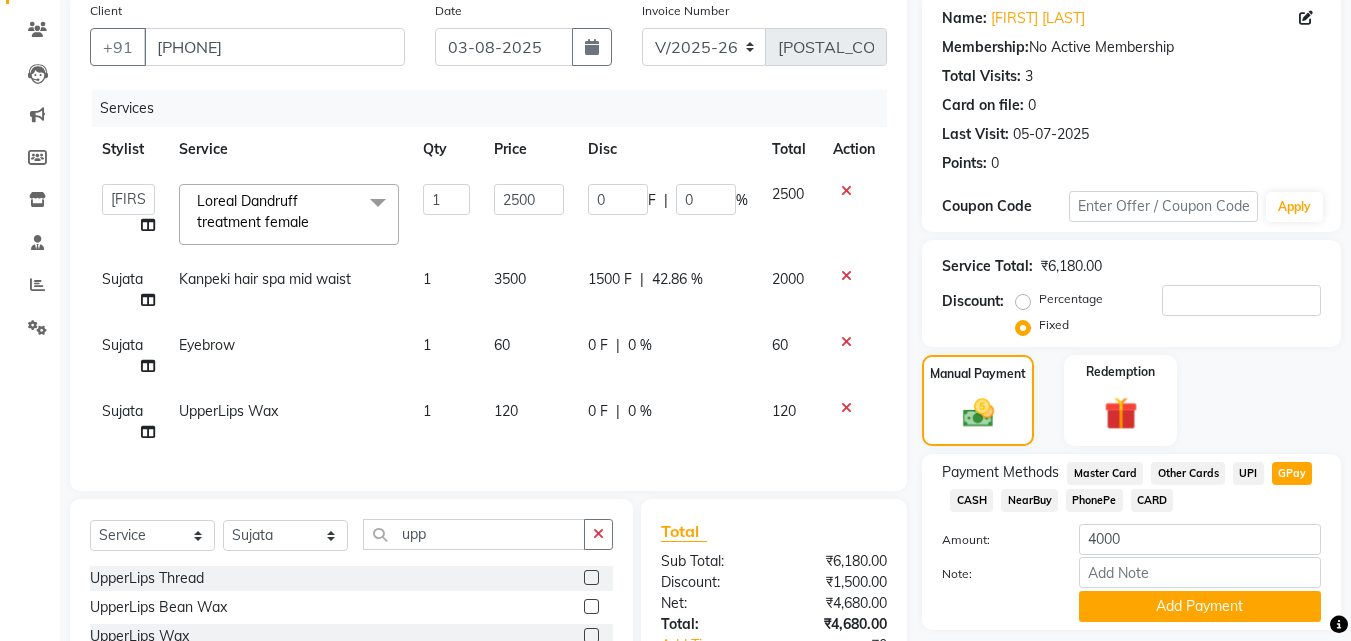 scroll, scrollTop: 123, scrollLeft: 0, axis: vertical 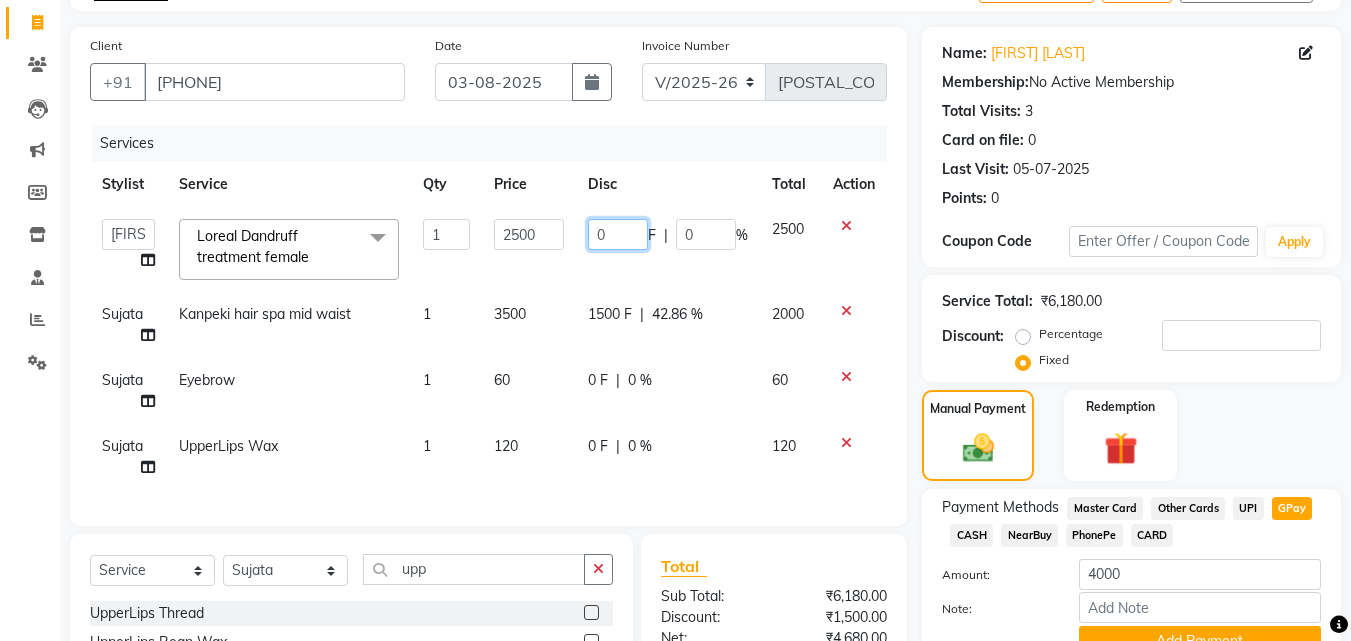 drag, startPoint x: 613, startPoint y: 236, endPoint x: 593, endPoint y: 239, distance: 20.22375 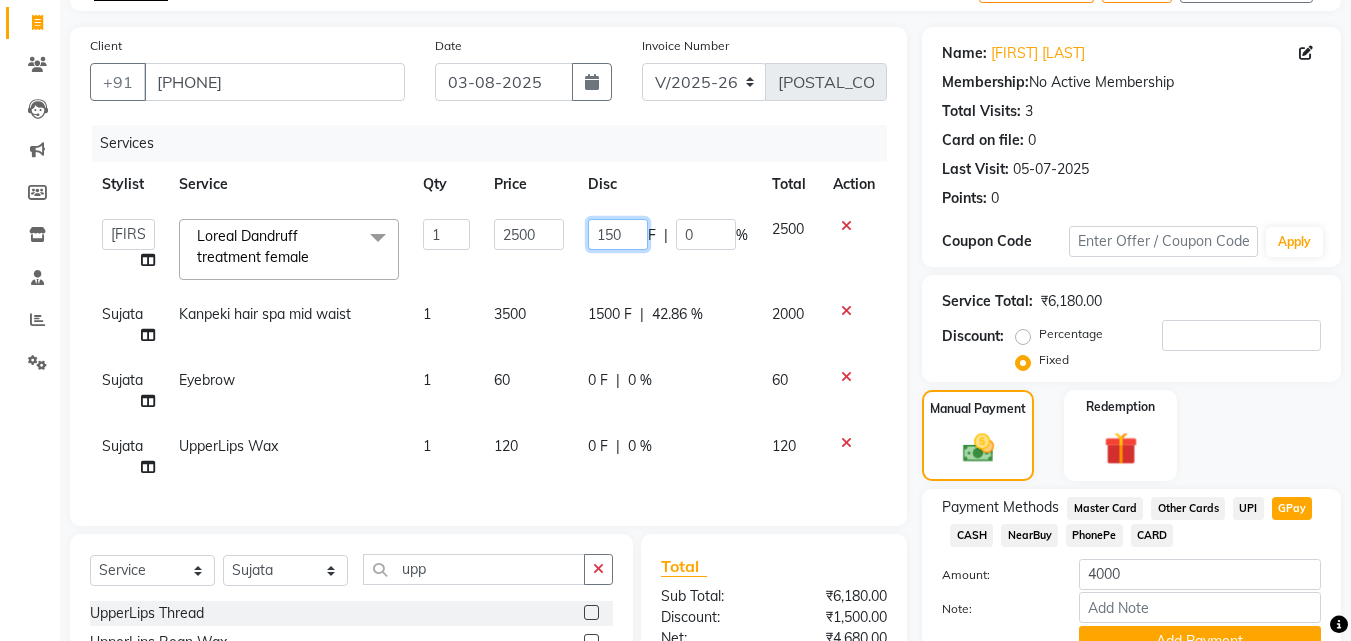 type on "1500" 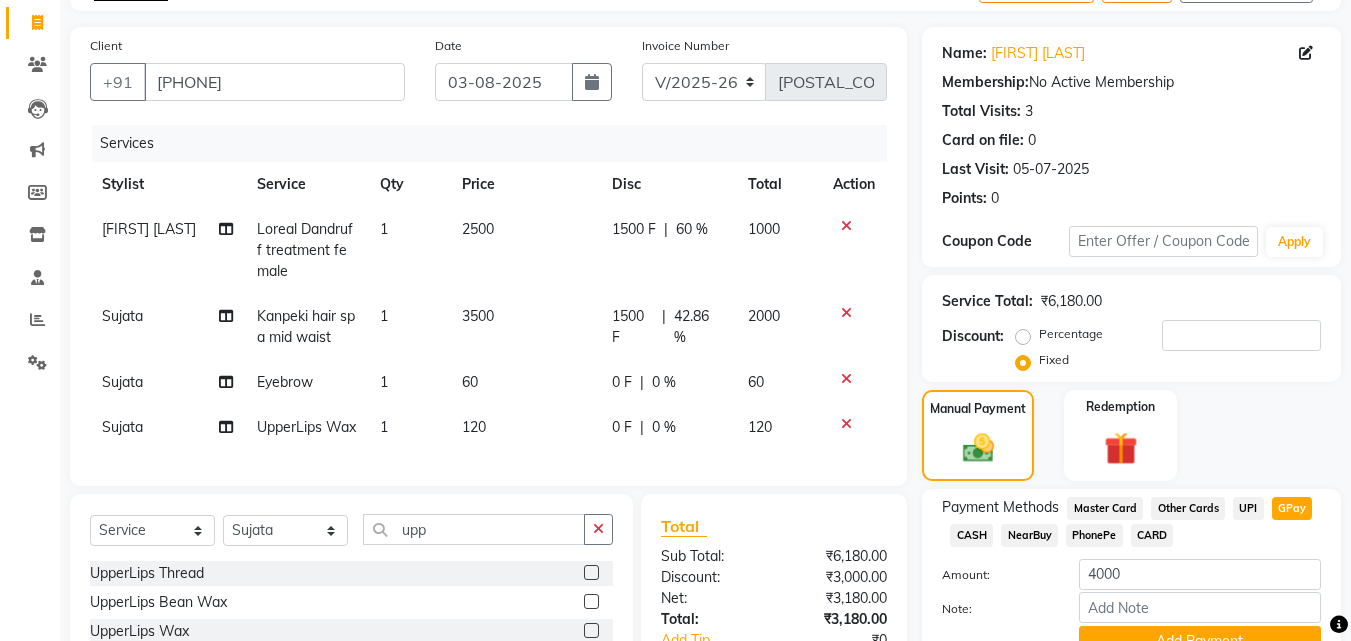 click on "Disc" 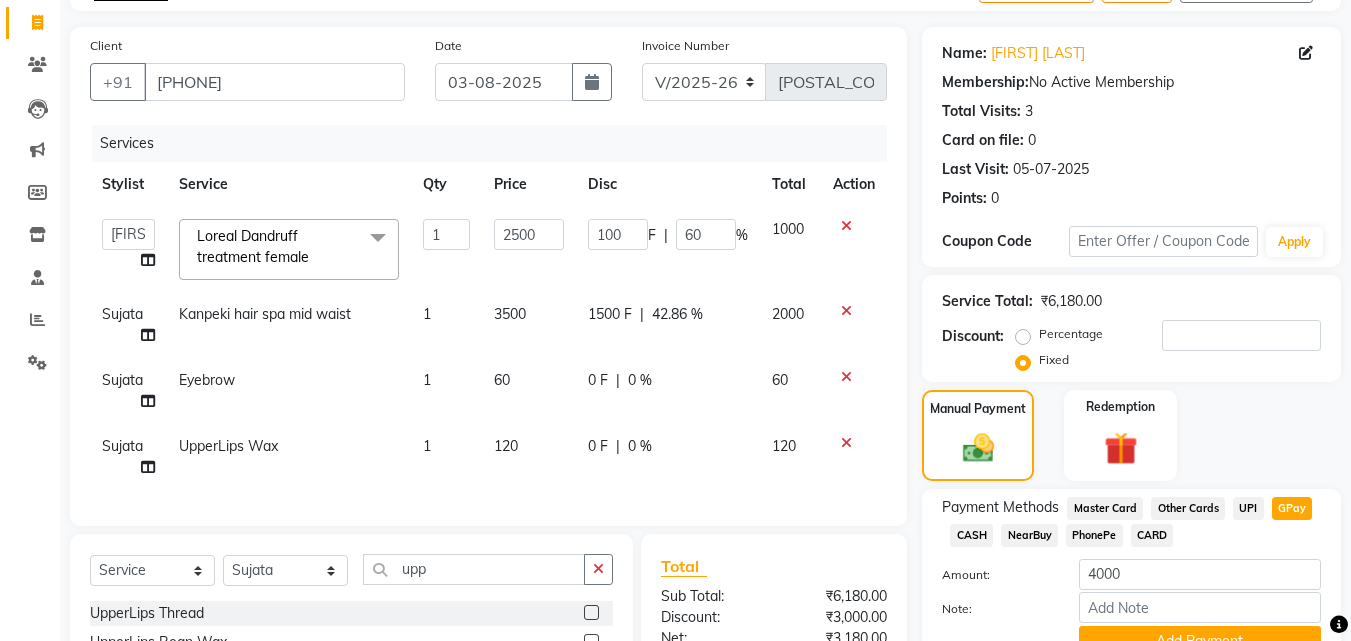 type on "1000" 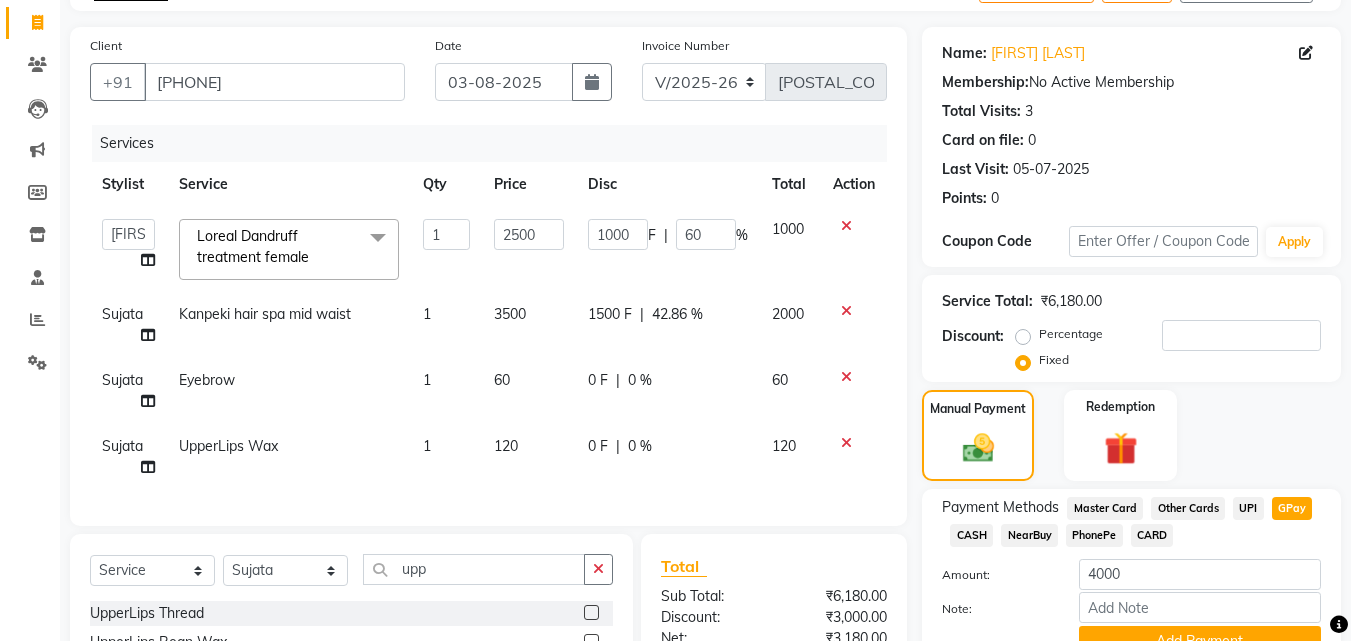 click on "Services" 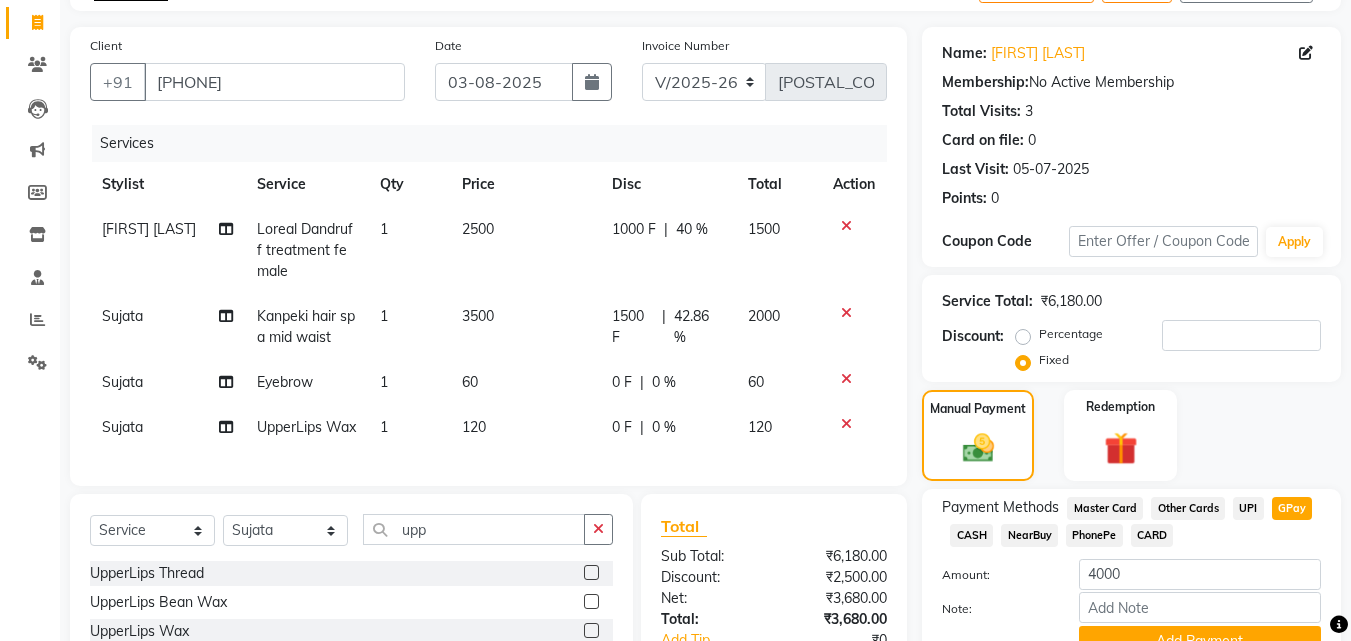 click on "1500 F" 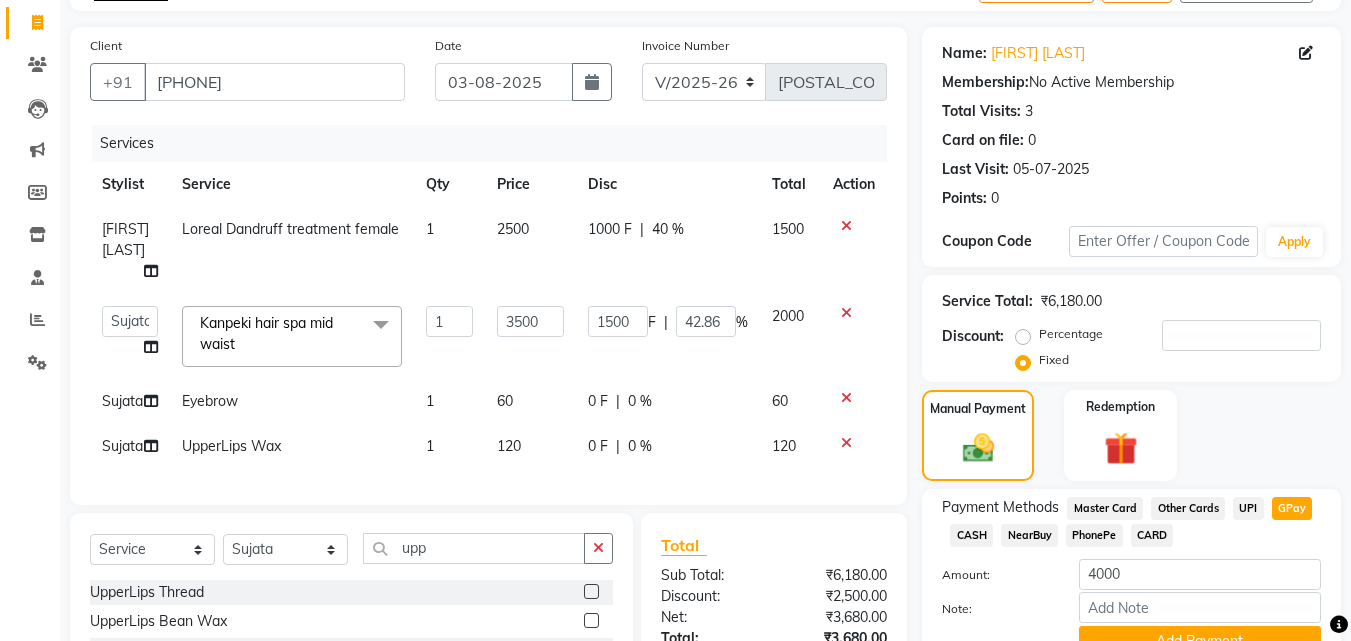 click on "1000 F | 40 %" 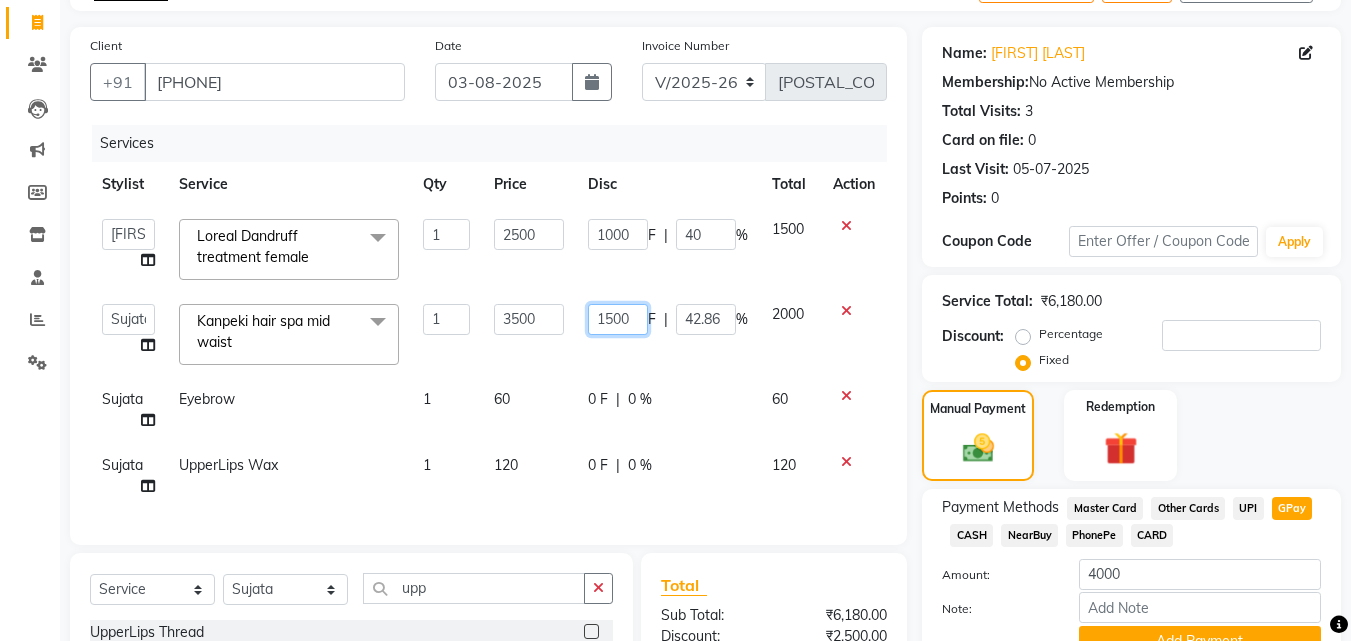 click on "1500" 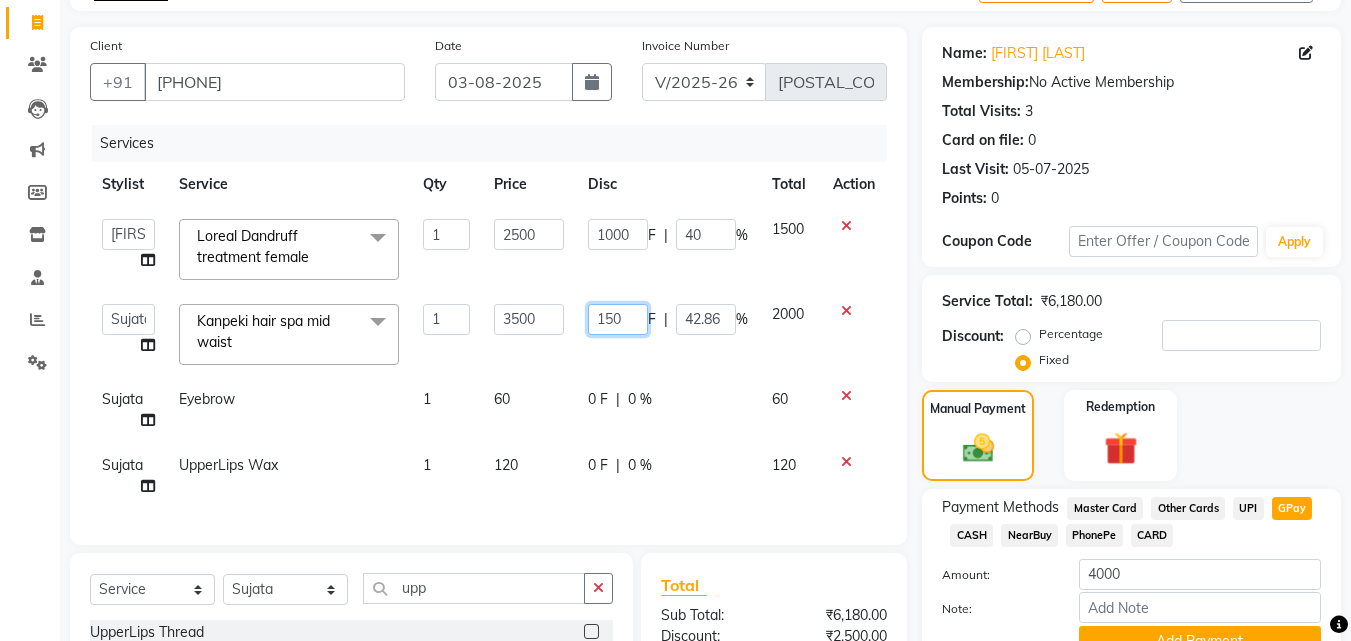 type on "1500" 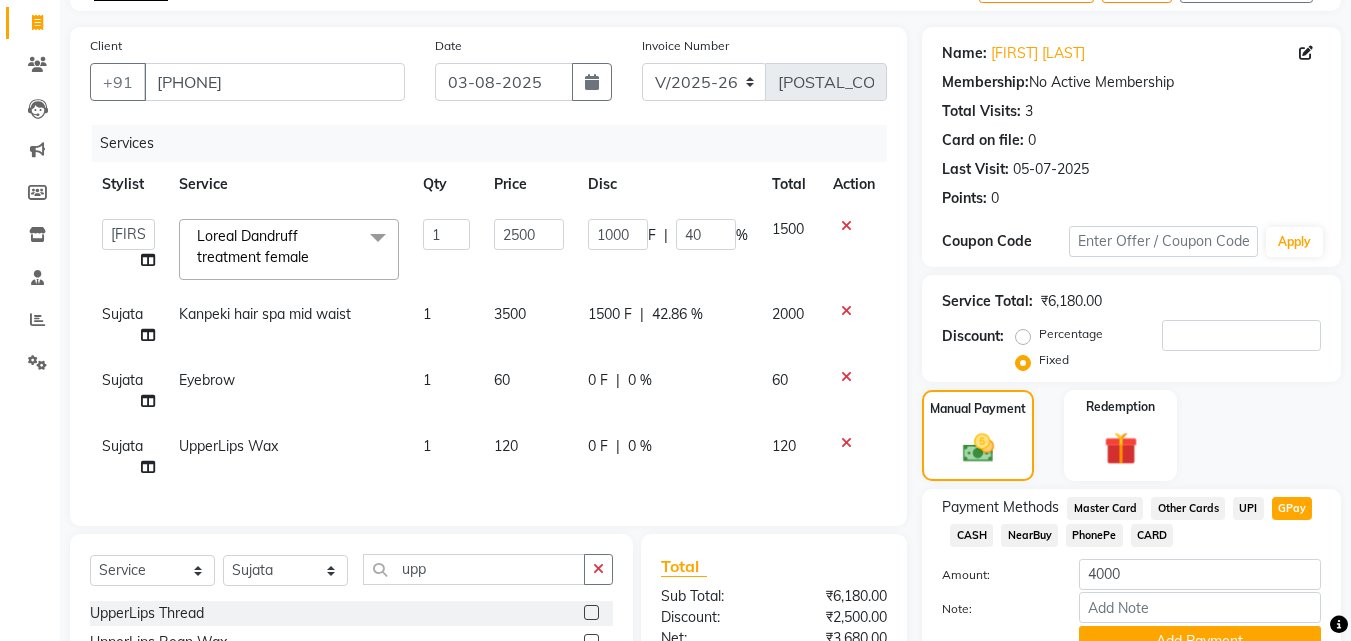 click on "1000 F | 40 %" 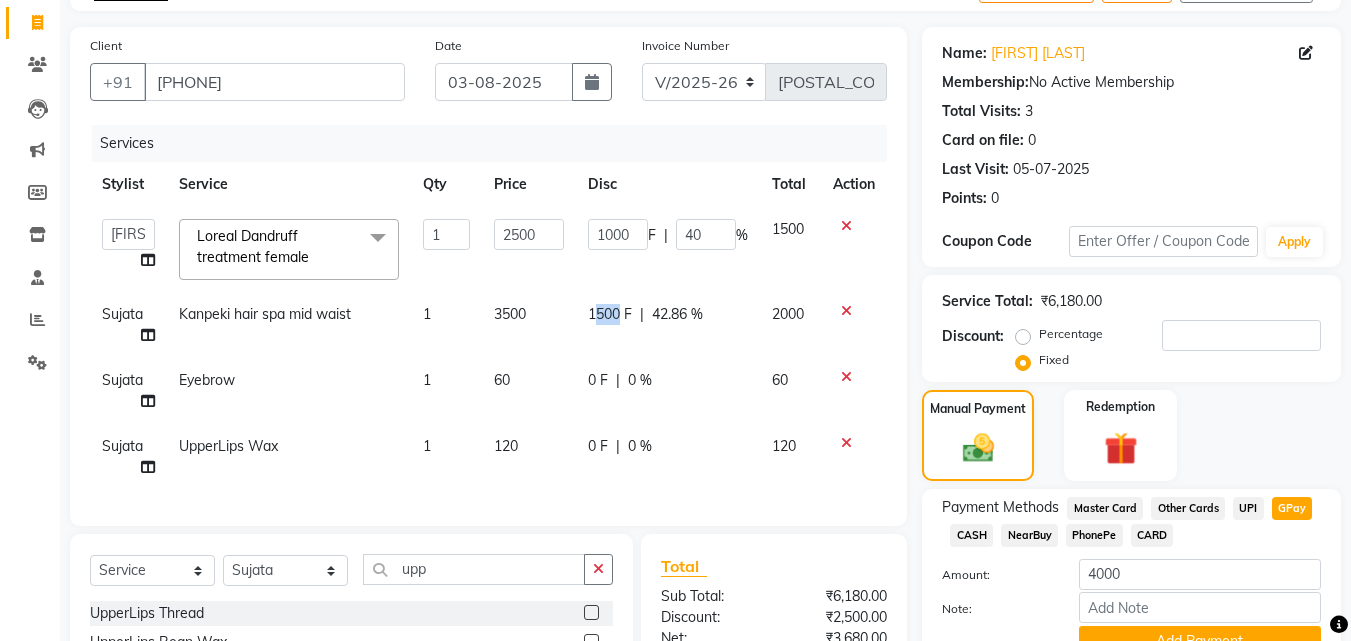 drag, startPoint x: 597, startPoint y: 314, endPoint x: 620, endPoint y: 317, distance: 23.194826 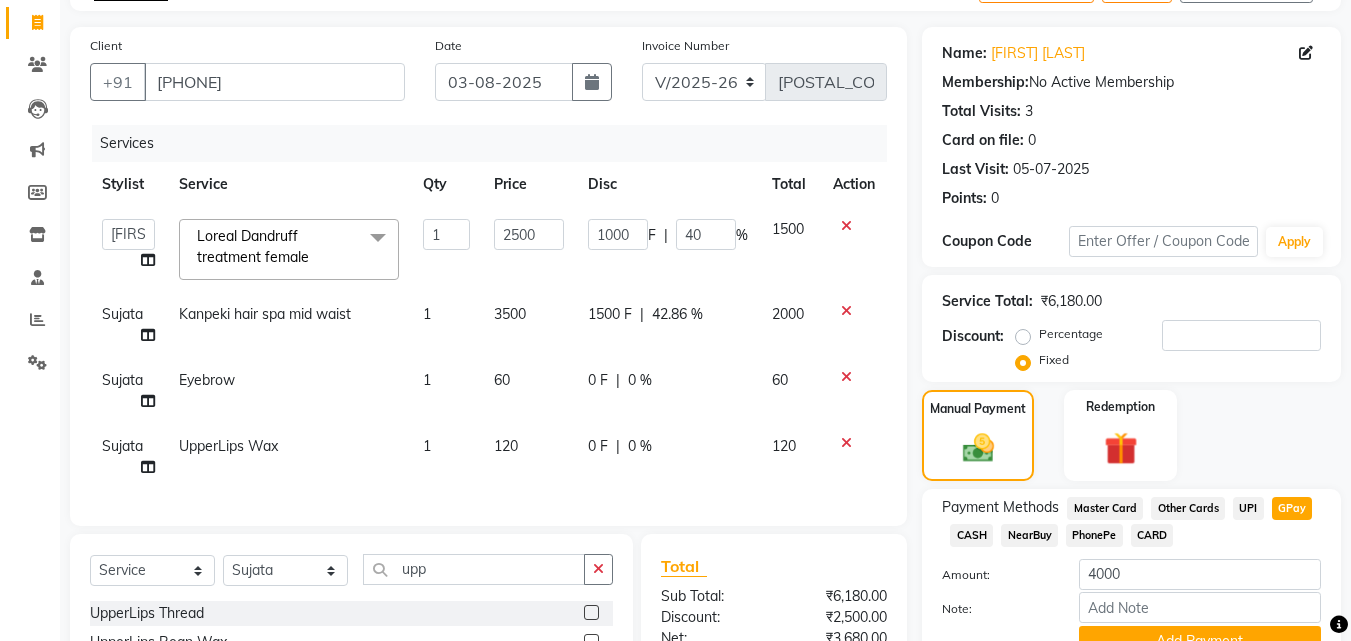 select on "50947" 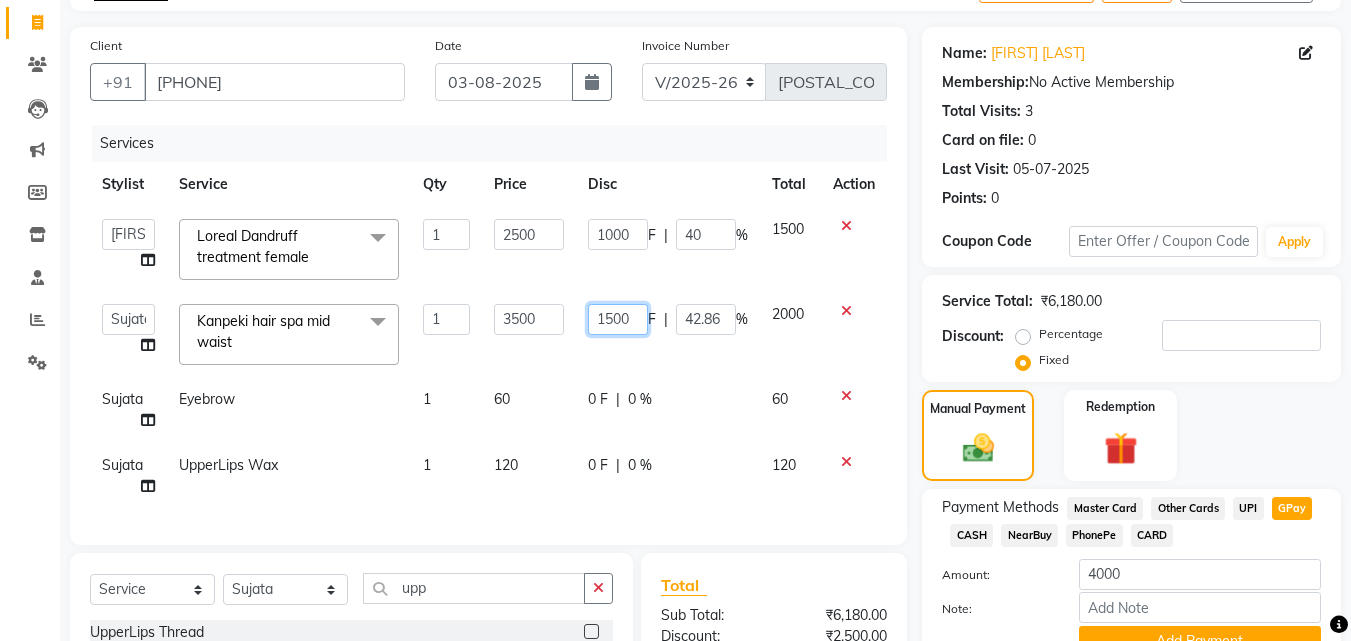 drag, startPoint x: 629, startPoint y: 321, endPoint x: 609, endPoint y: 319, distance: 20.09975 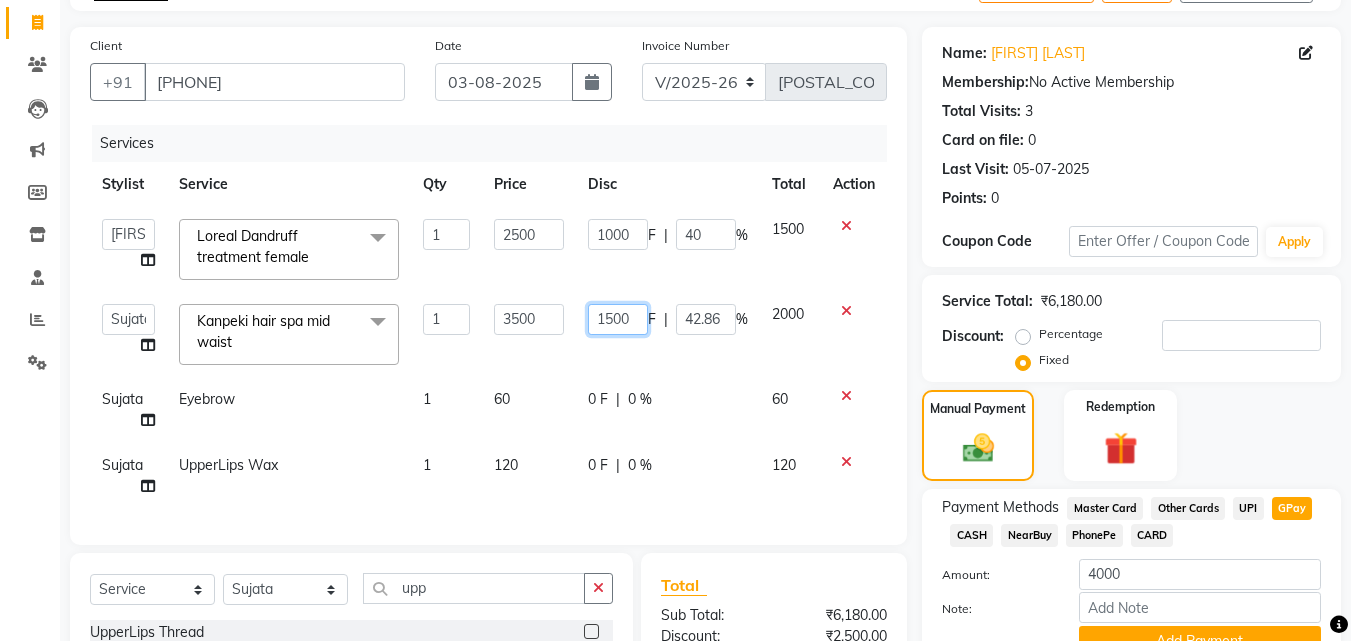 click on "1500" 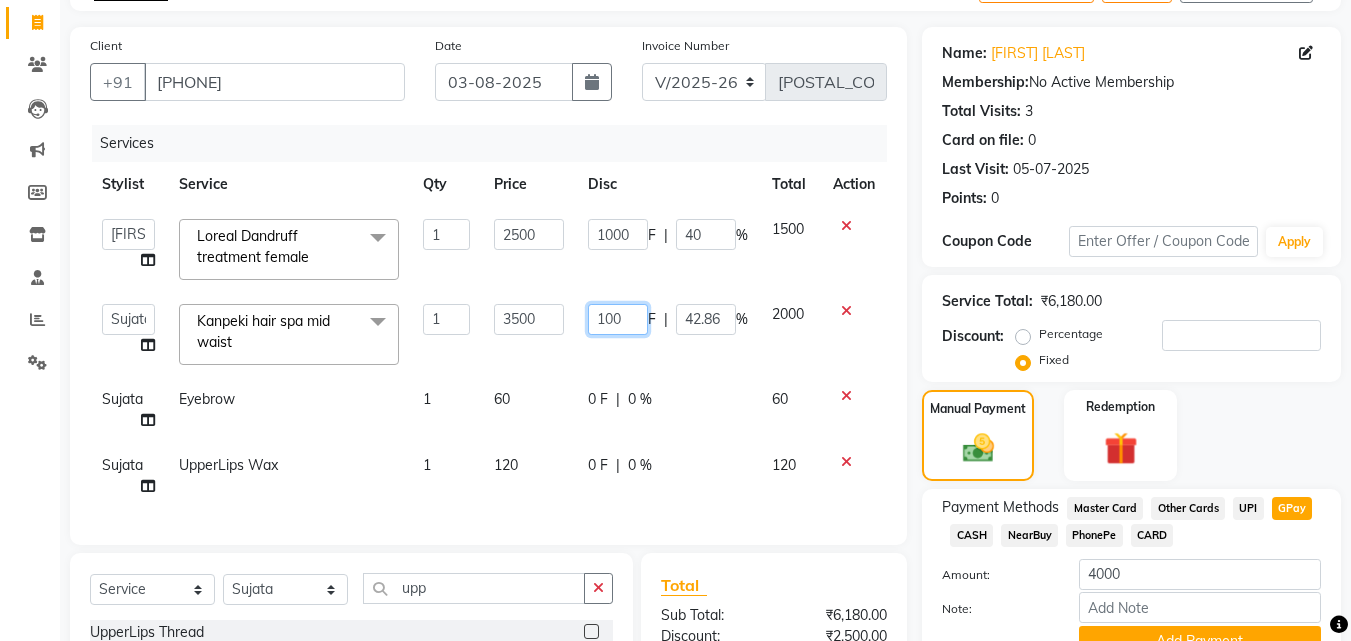 type on "1000" 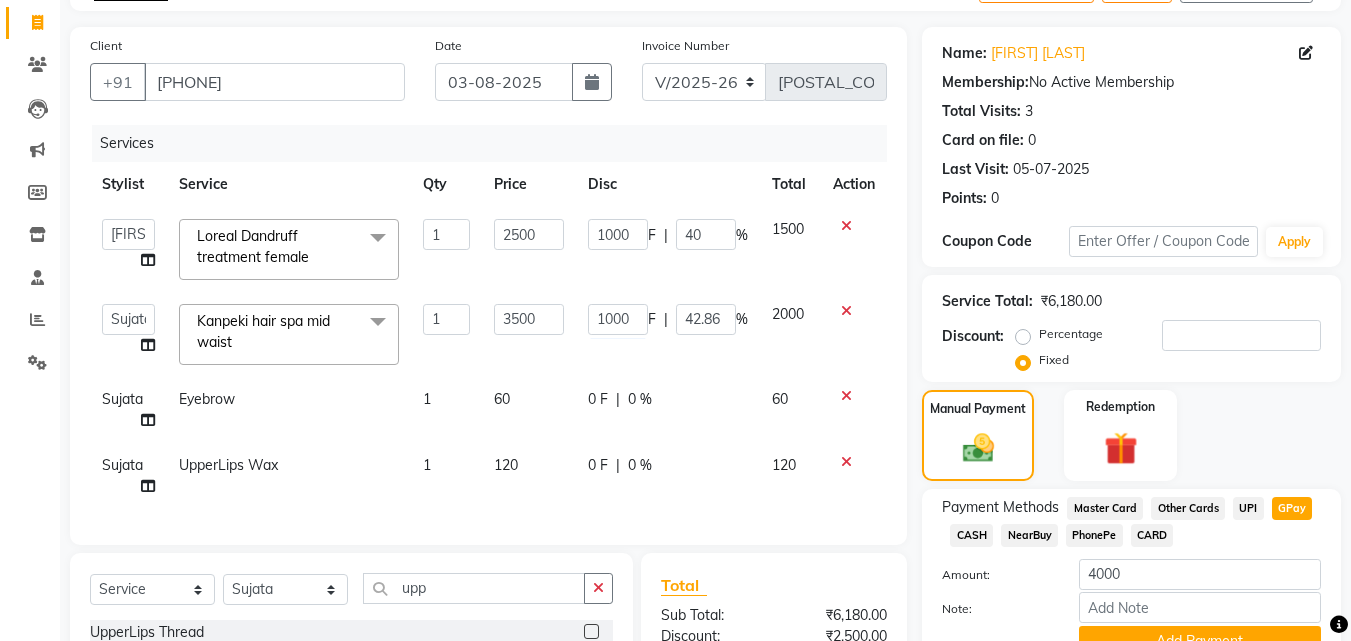 click on "1000 F | 40 %" 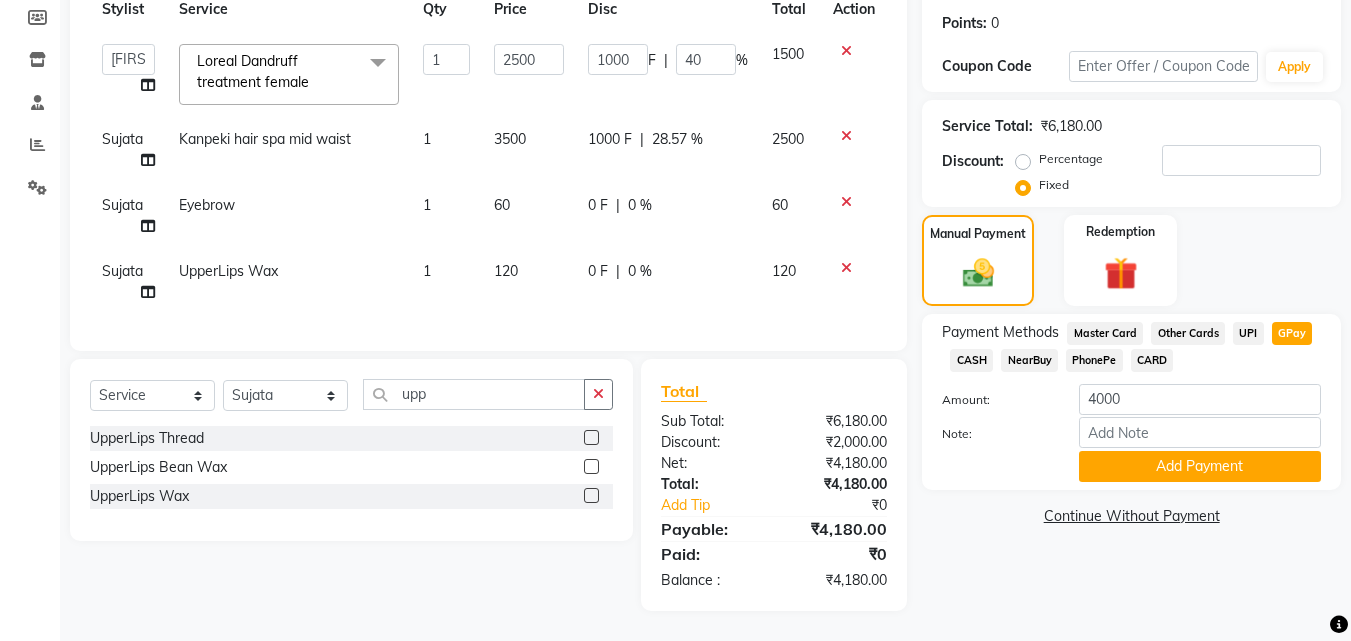 scroll, scrollTop: 313, scrollLeft: 0, axis: vertical 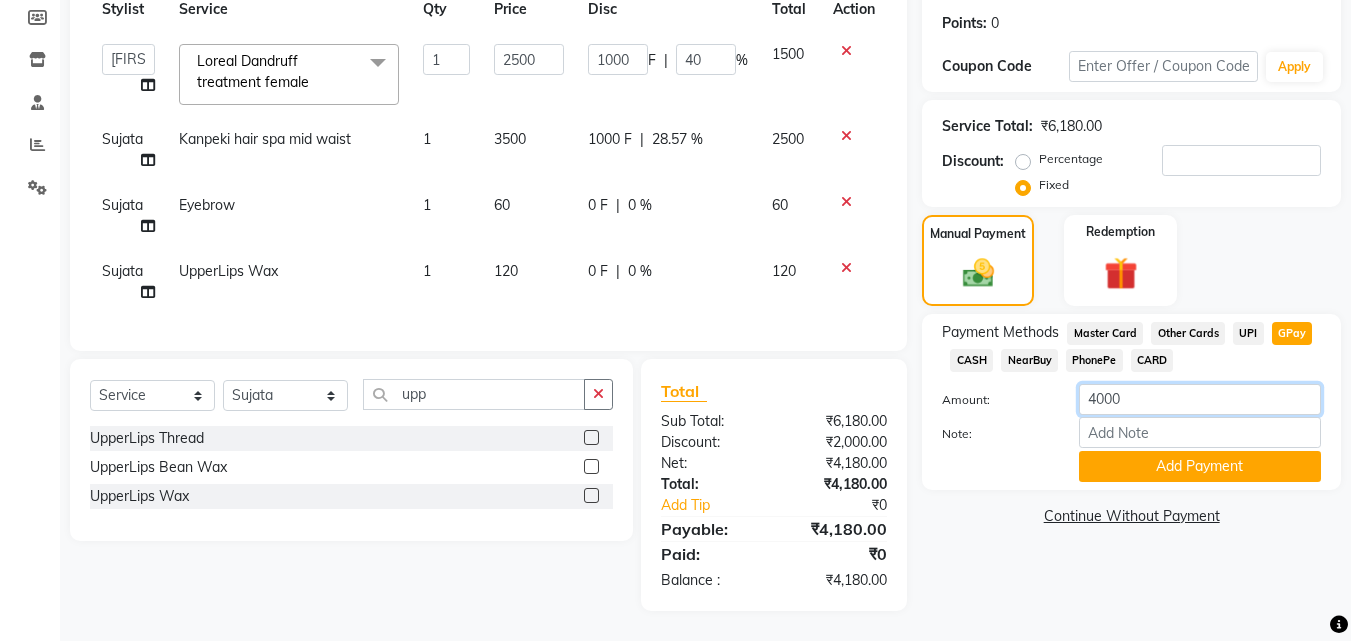 drag, startPoint x: 1176, startPoint y: 382, endPoint x: 1063, endPoint y: 384, distance: 113.0177 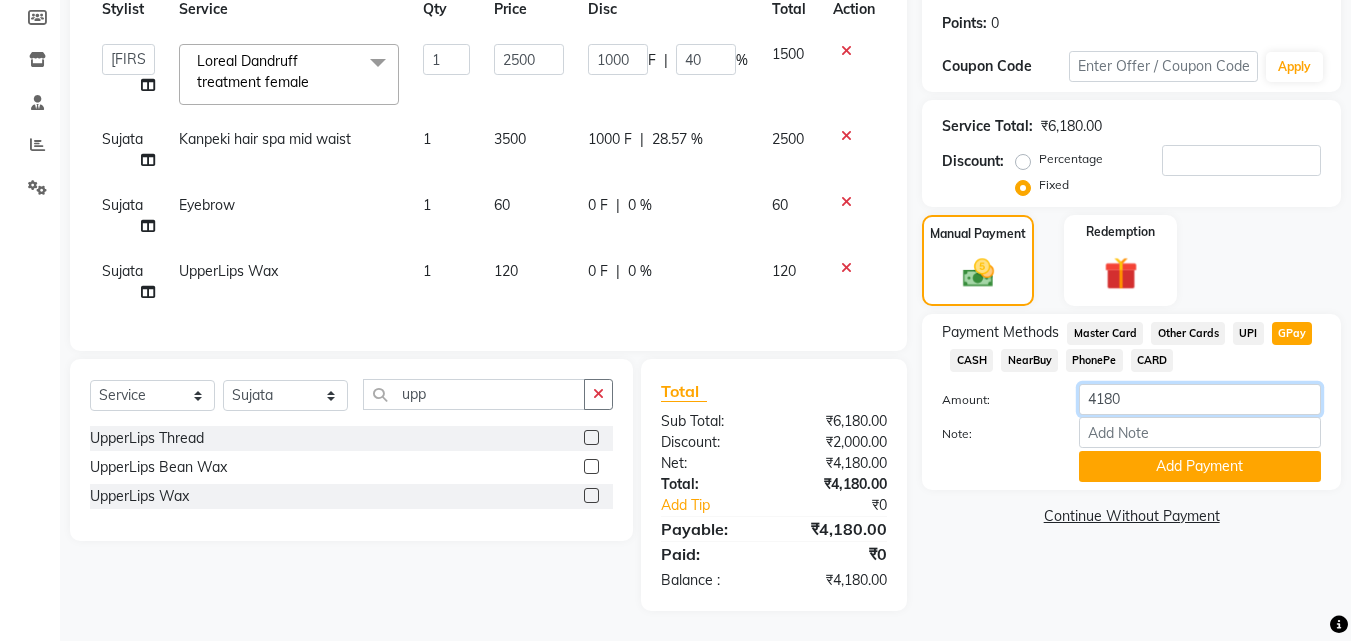 type on "4180" 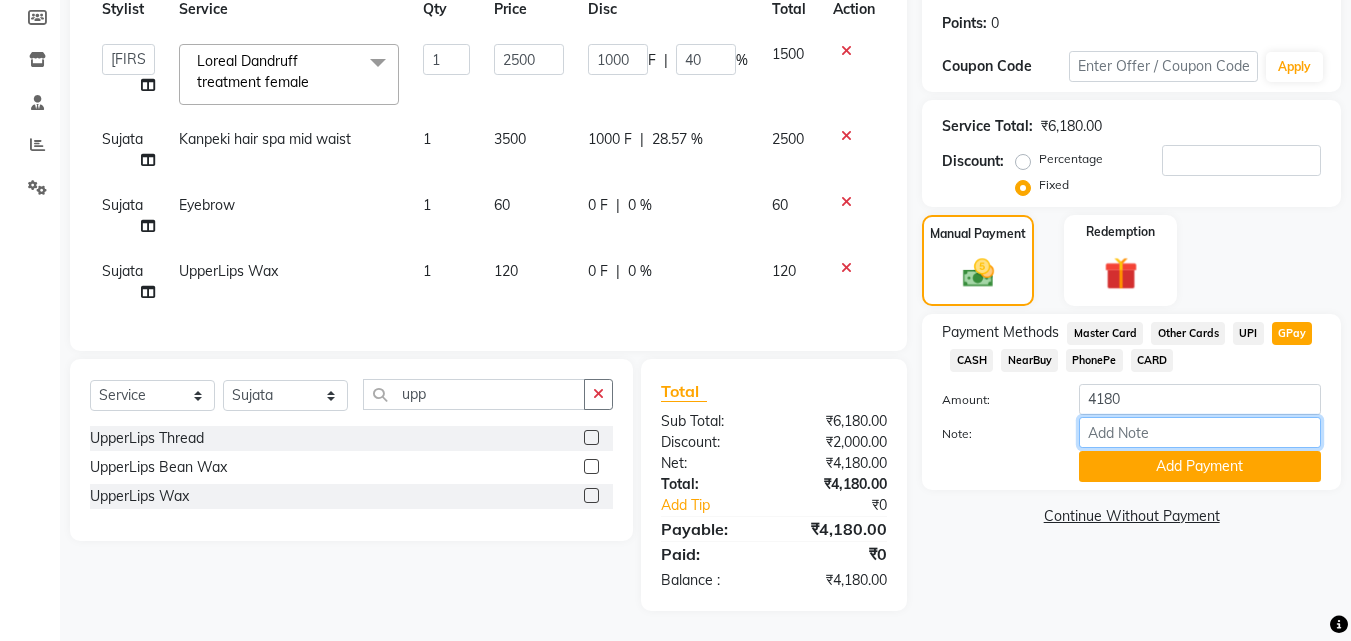 click on "Note:" at bounding box center (1200, 432) 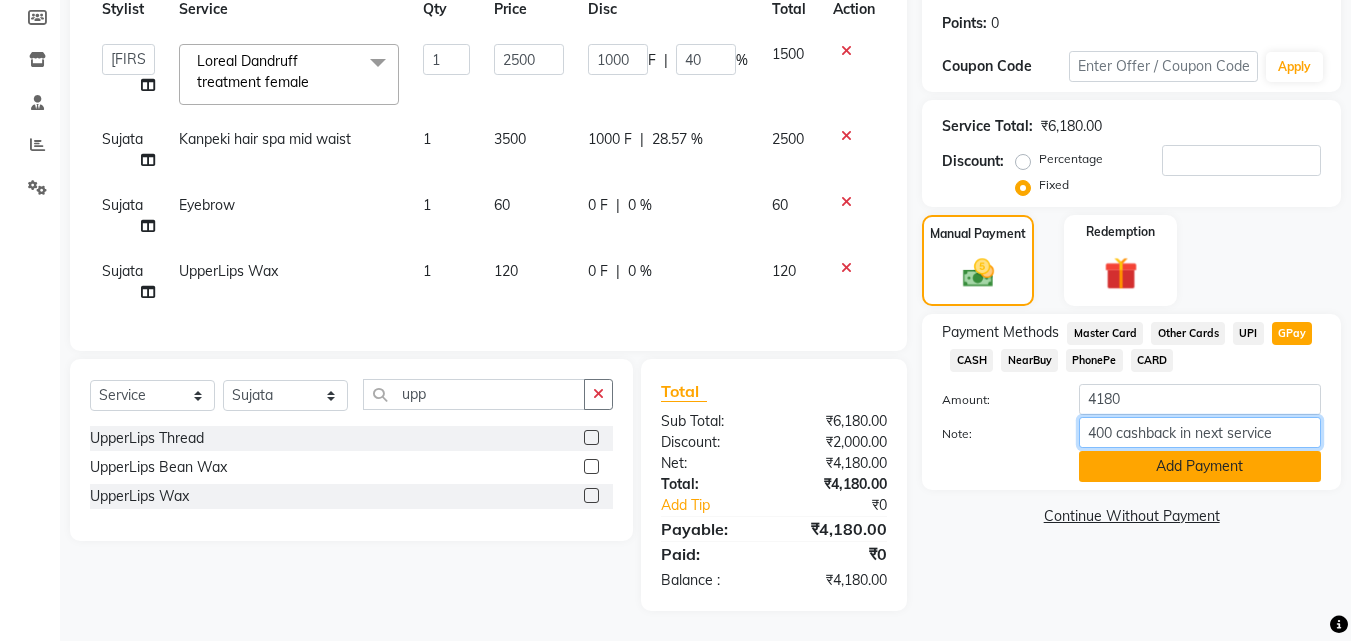 type on "400 cashback in next service" 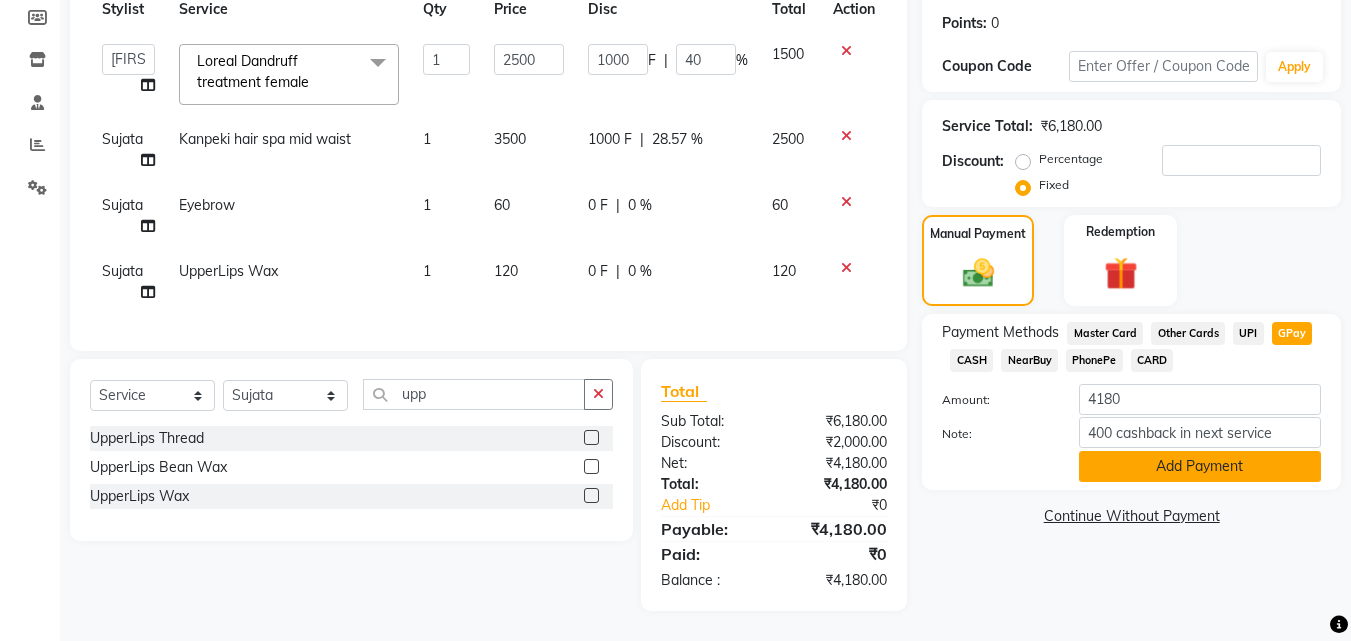 click on "Add Payment" 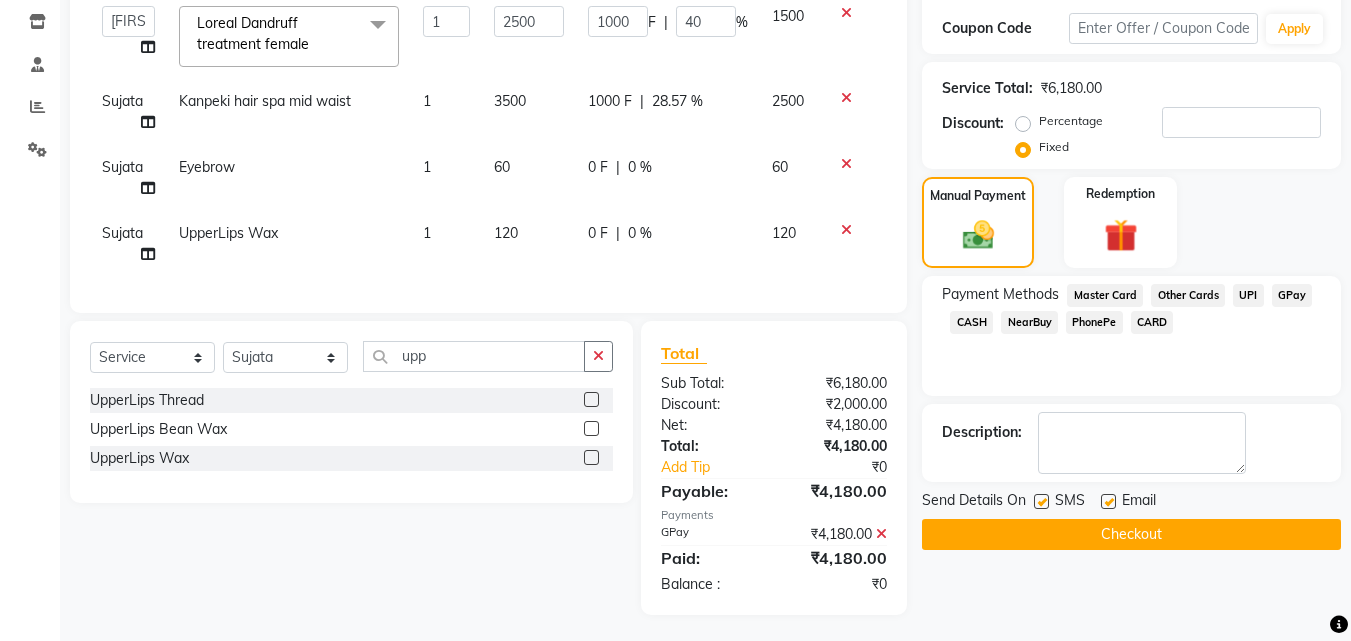 scroll, scrollTop: 355, scrollLeft: 0, axis: vertical 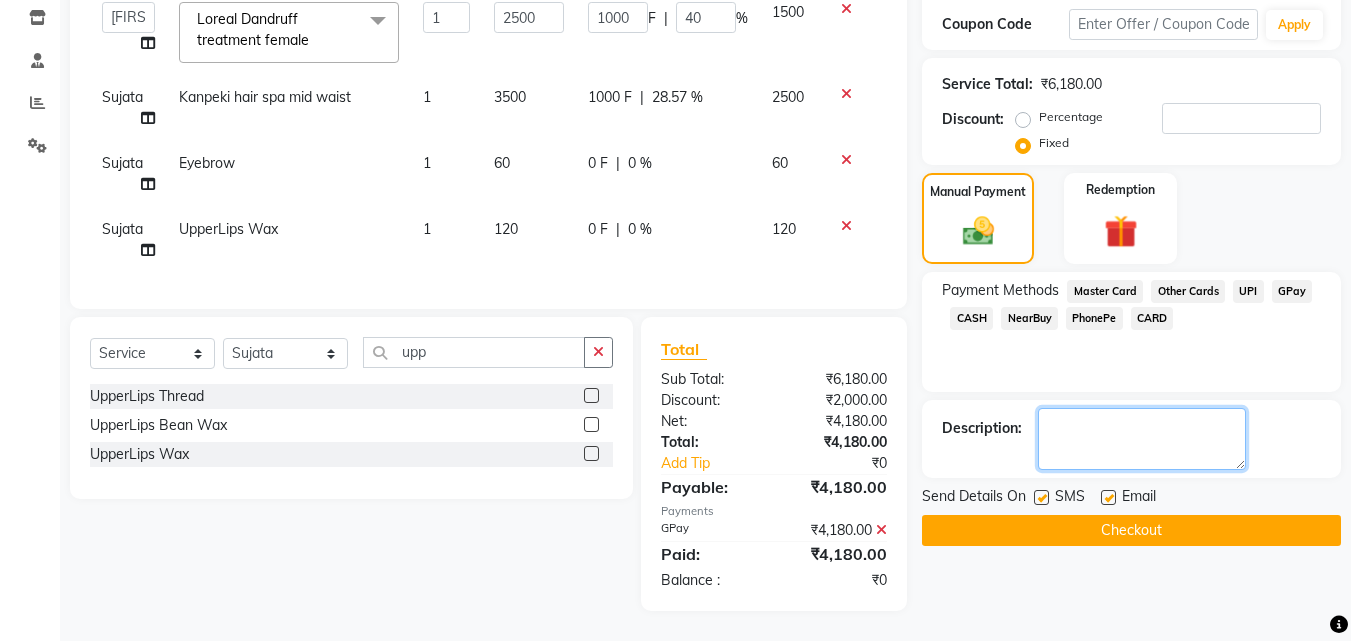 click 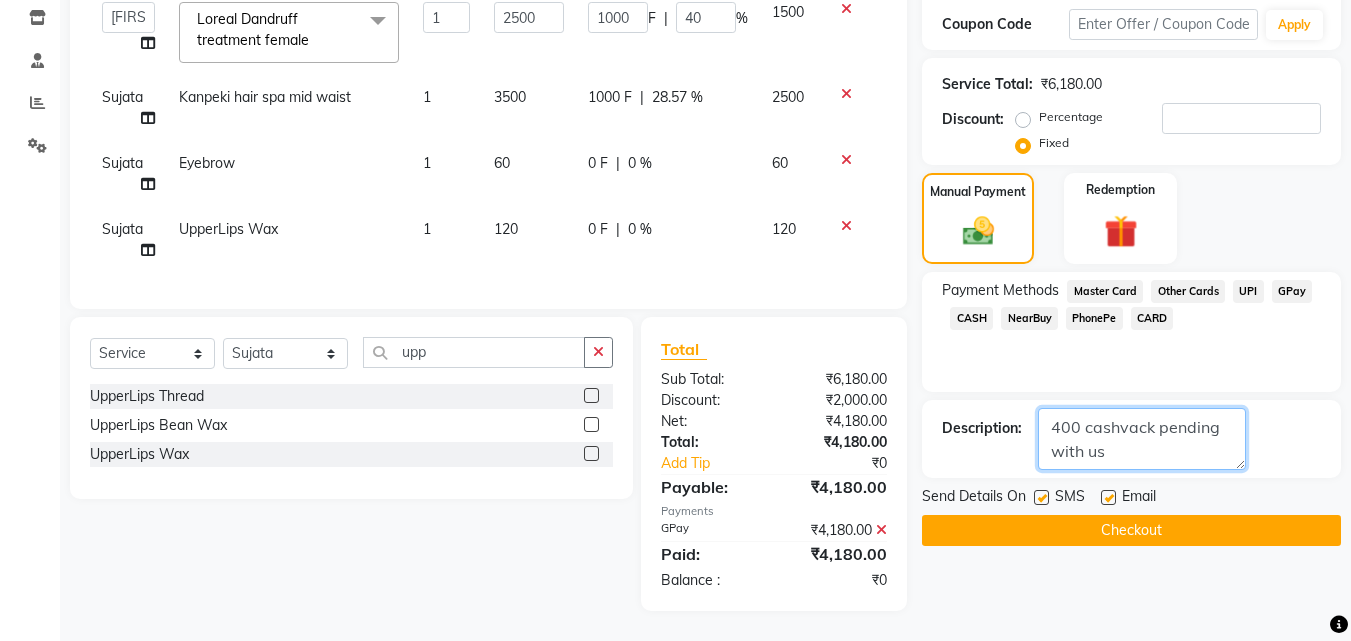 type on "400 cashvack pending with us" 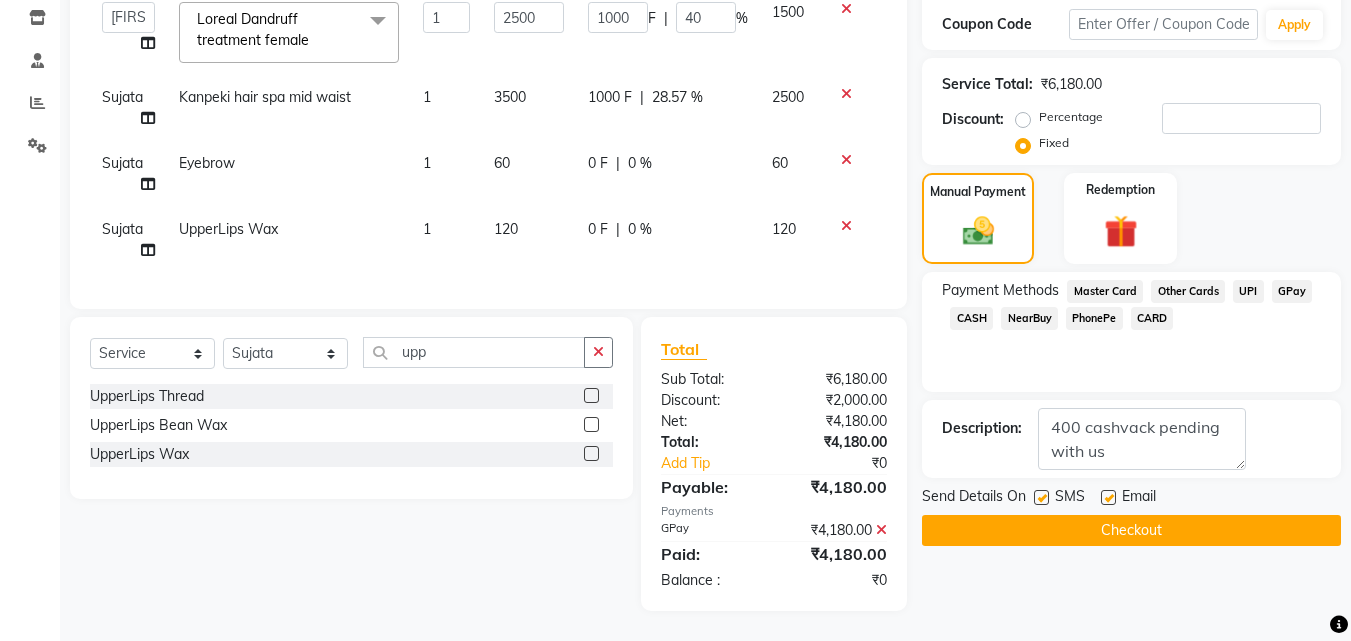 click on "Select  Service  Product  Membership  Package Voucher Prepaid Gift Card  Select Stylist [FIRST] [FIRST] [LAST] [FIRST]    [FIRST] [LAST]   [FIRST] [LAST]   [FIRST]    [FIRST]   [FIRST]   [FIRST] [FIRST]   [FIRST] [FIRST]   [FIRST]   [FIRST]    [FIRST]  [LAST]   [FIRST] [LAST] upp UpperLips Thread  UpperLips Bean Wax  UpperLips Wax" 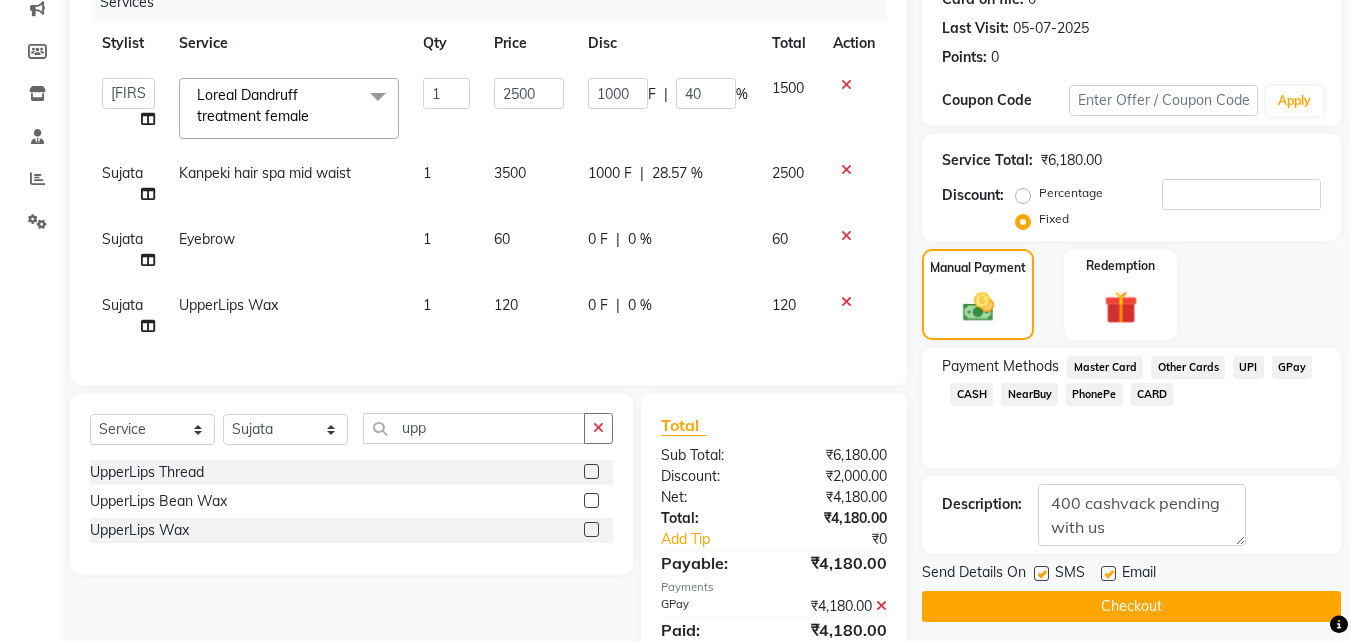scroll, scrollTop: 155, scrollLeft: 0, axis: vertical 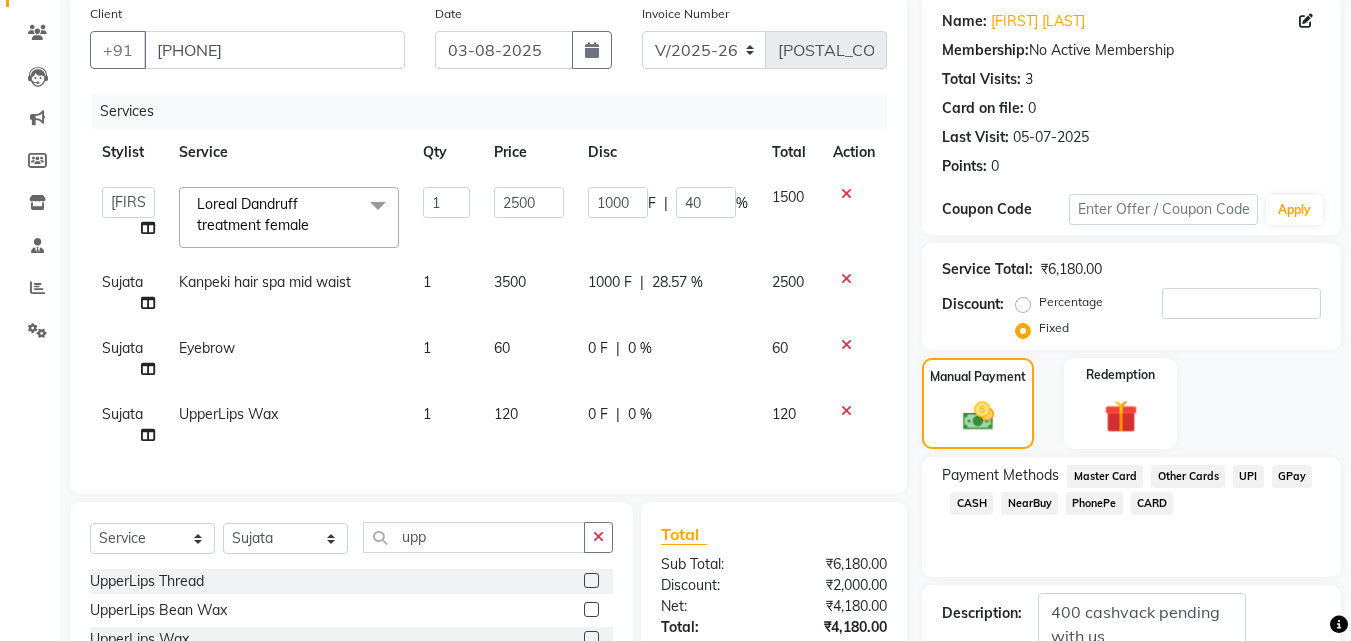 click on "Sujata" 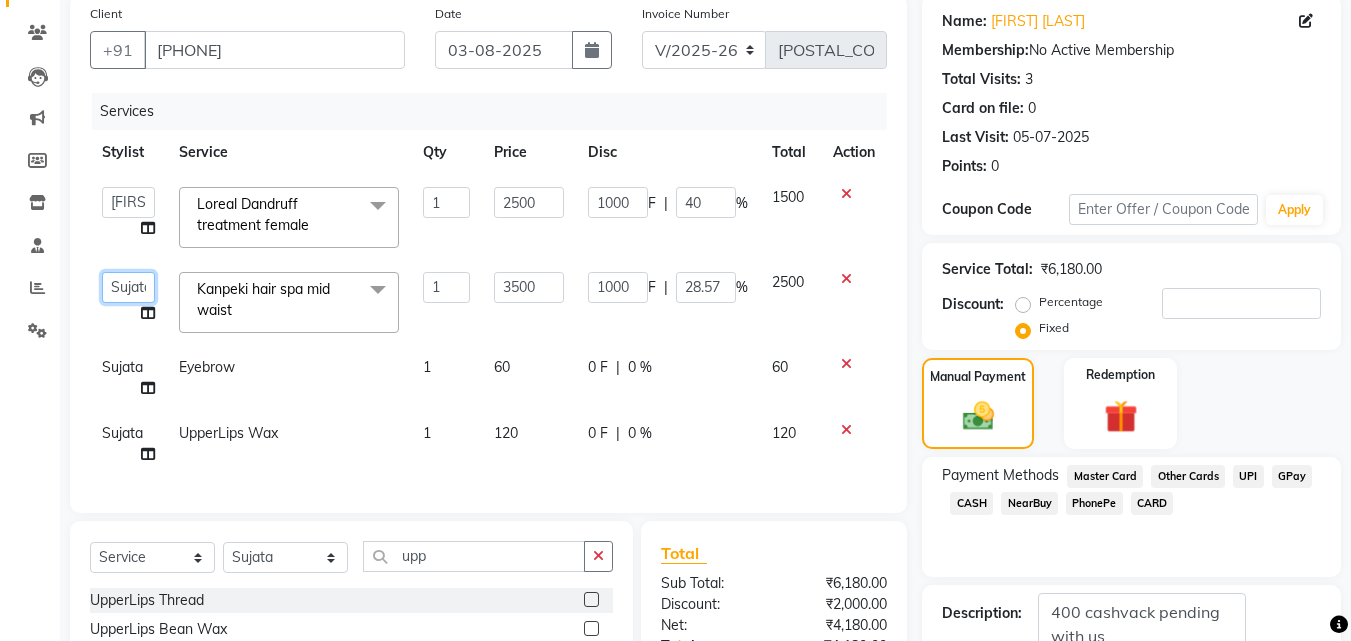 click on "Select  [FIRST]   [FIRST] [LAST]   [FIRST]    [FIRST] [LAST]   [FIRST] [LAST]   [FIRST]    [FIRST]   [FIRST]   [FIRST] [FIRST]   [FIRST] [FIRST]   [FIRST]   [FIRST]    [FIRST]  [LAST]   [FIRST] [LAST]" 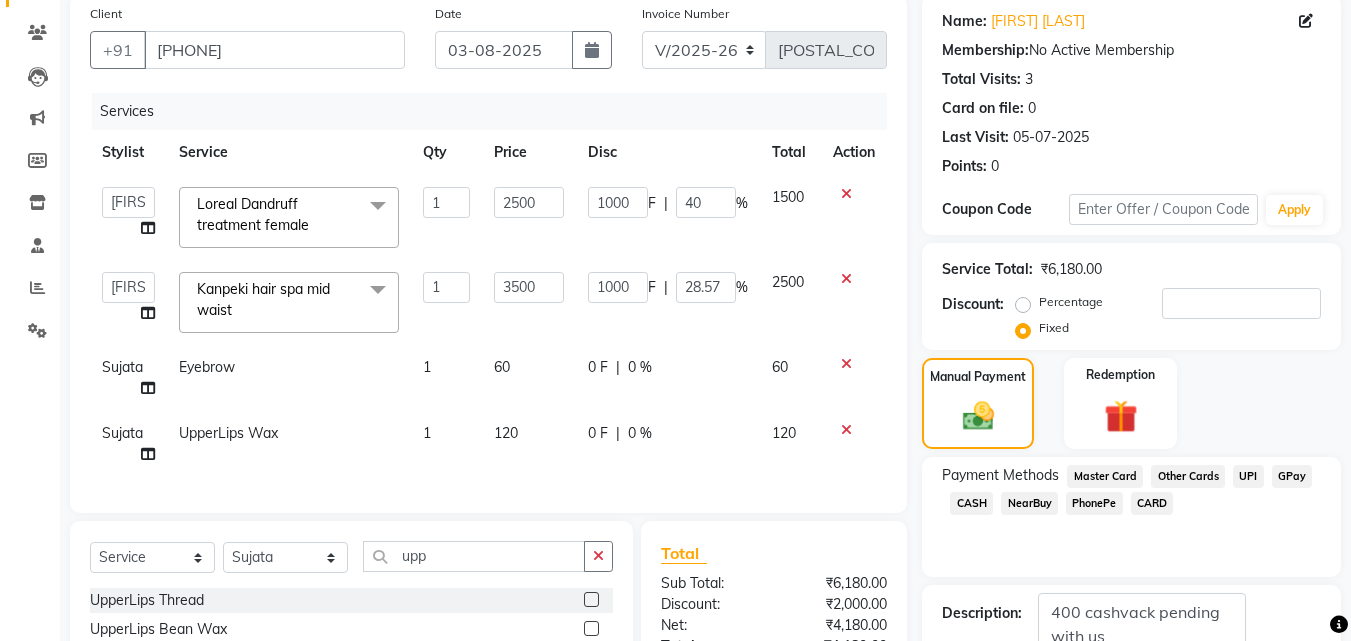 select on "83039" 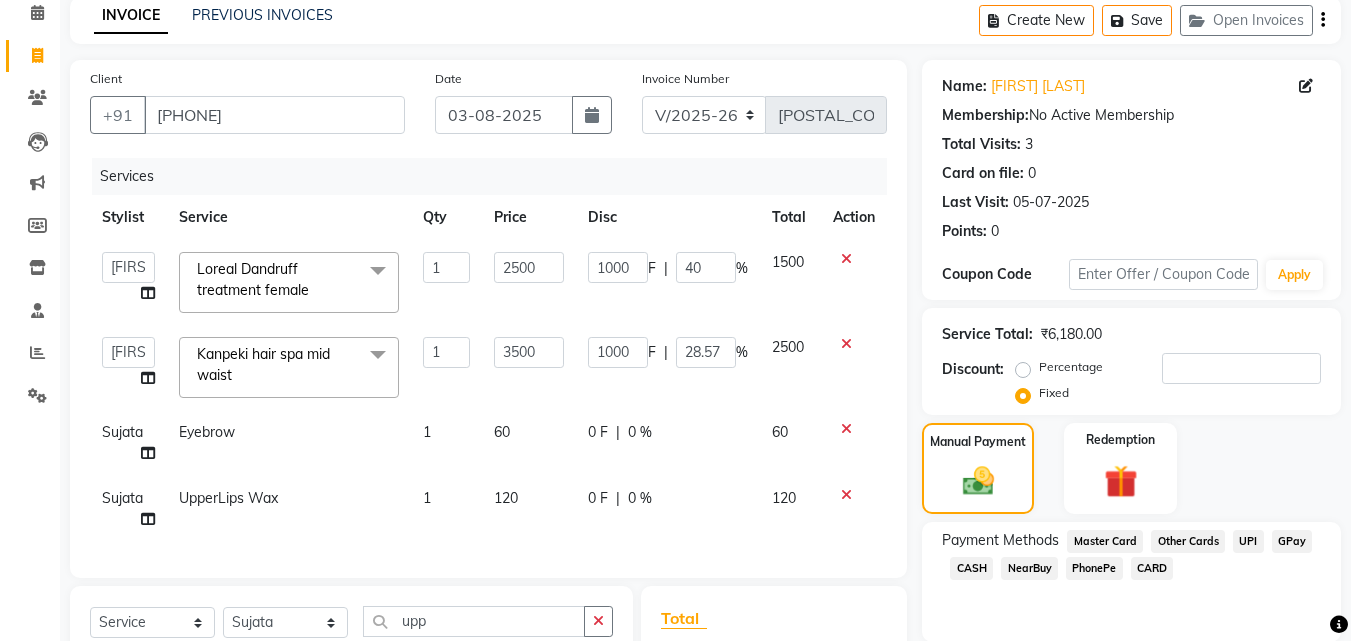 scroll, scrollTop: 55, scrollLeft: 0, axis: vertical 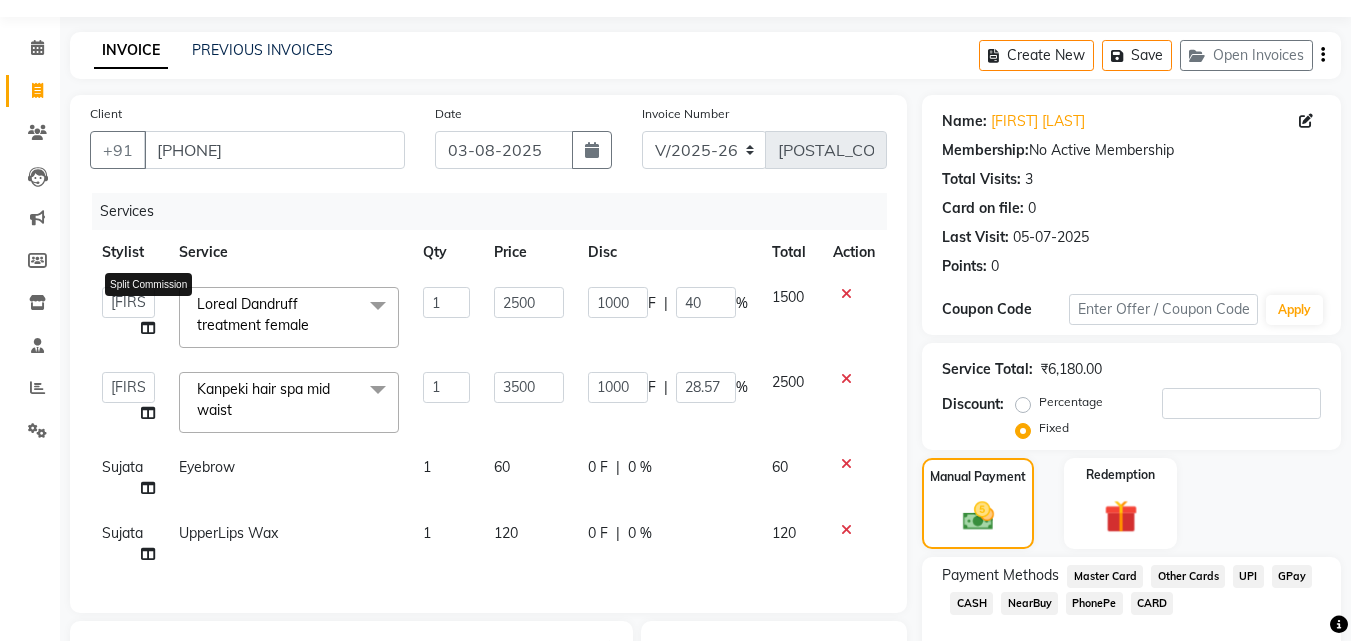 click 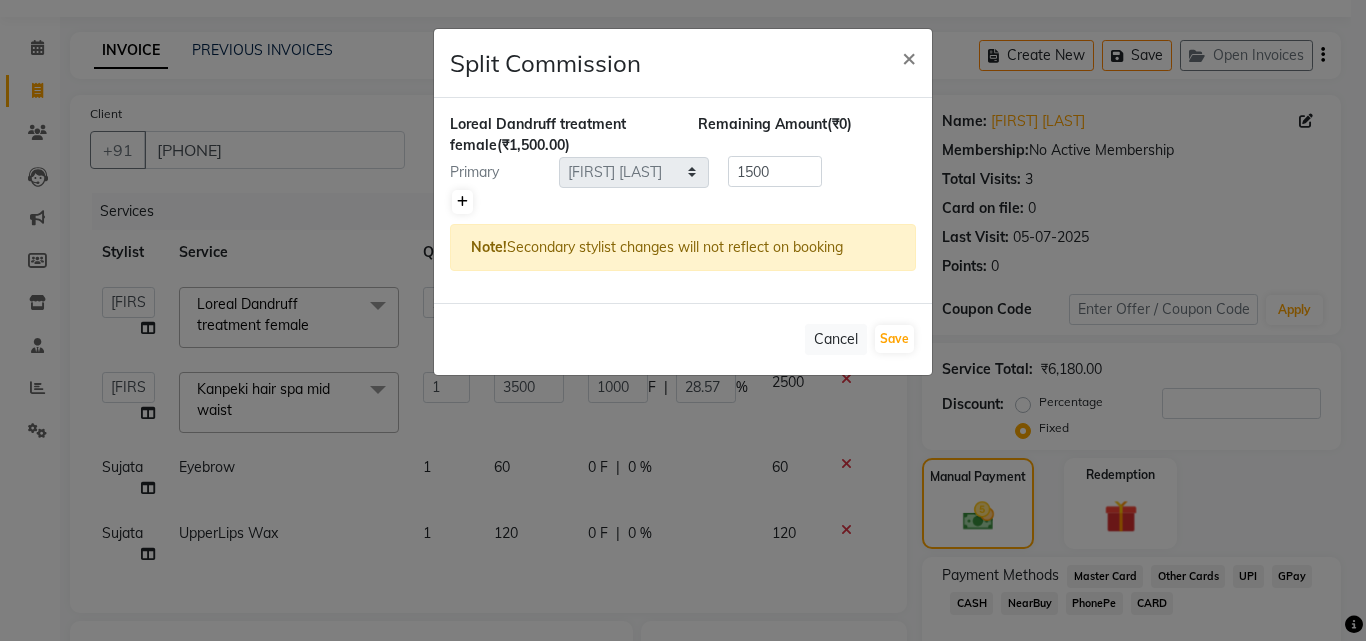 click 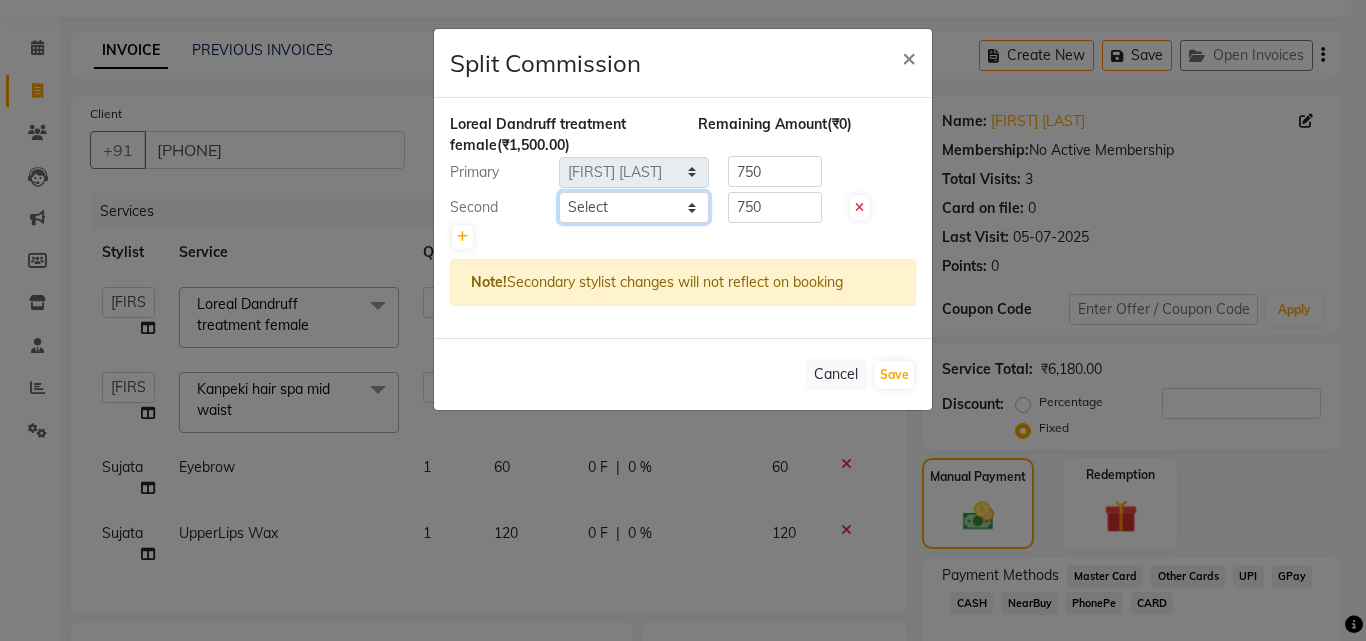 click on "Select  [FIRST]   [FIRST] [LAST]   [FIRST]    [FIRST] [LAST]   [FIRST] [LAST]   [FIRST]    [FIRST]   [FIRST]   [FIRST] [FIRST]   [FIRST] [FIRST]   [FIRST]   [FIRST]    [FIRST]  [LAST]   [FIRST] [LAST]" 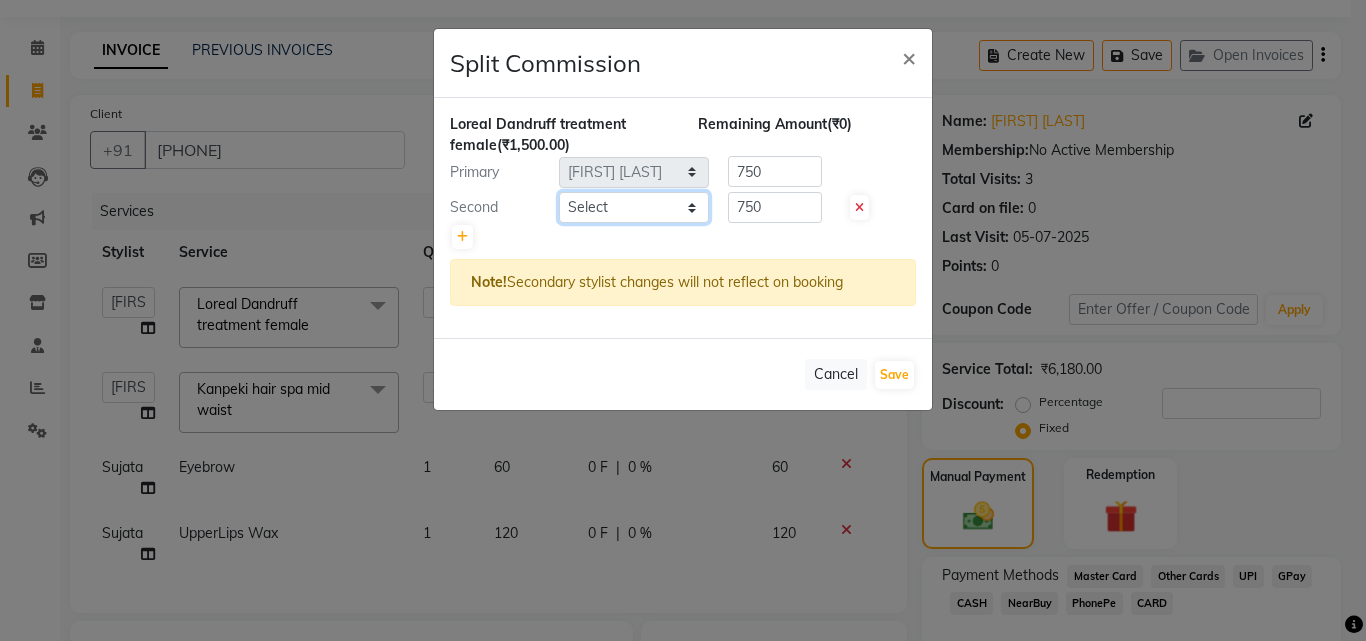 select on "86105" 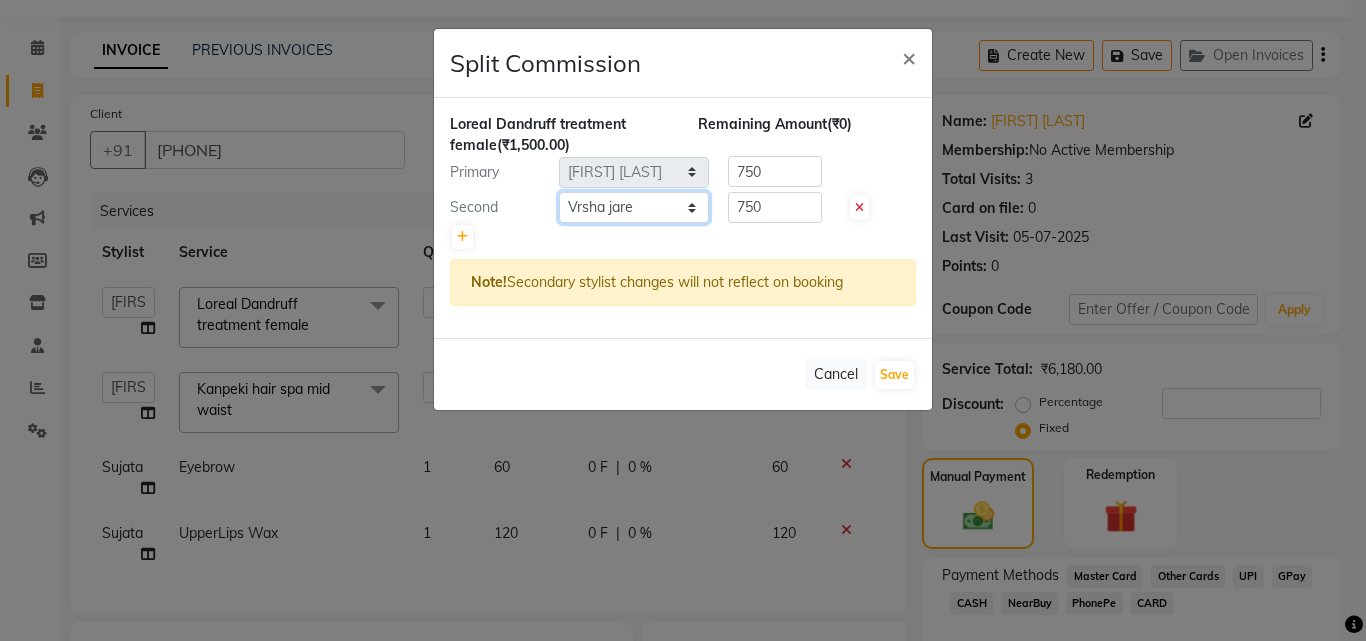 click on "Select  [FIRST]   [FIRST] [LAST]   [FIRST]    [FIRST] [LAST]   [FIRST] [LAST]   [FIRST]    [FIRST]   [FIRST]   [FIRST] [FIRST]   [FIRST] [FIRST]   [FIRST]   [FIRST]    [FIRST]  [LAST]   [FIRST] [LAST]" 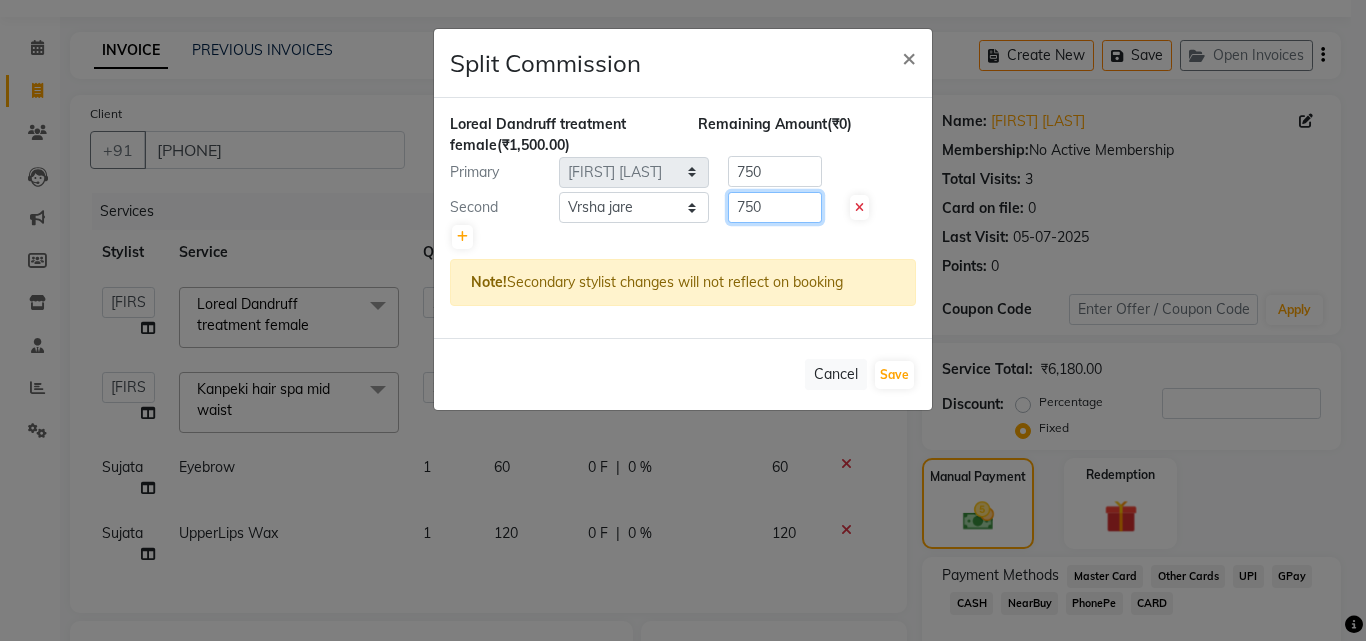 drag, startPoint x: 779, startPoint y: 205, endPoint x: 728, endPoint y: 207, distance: 51.0392 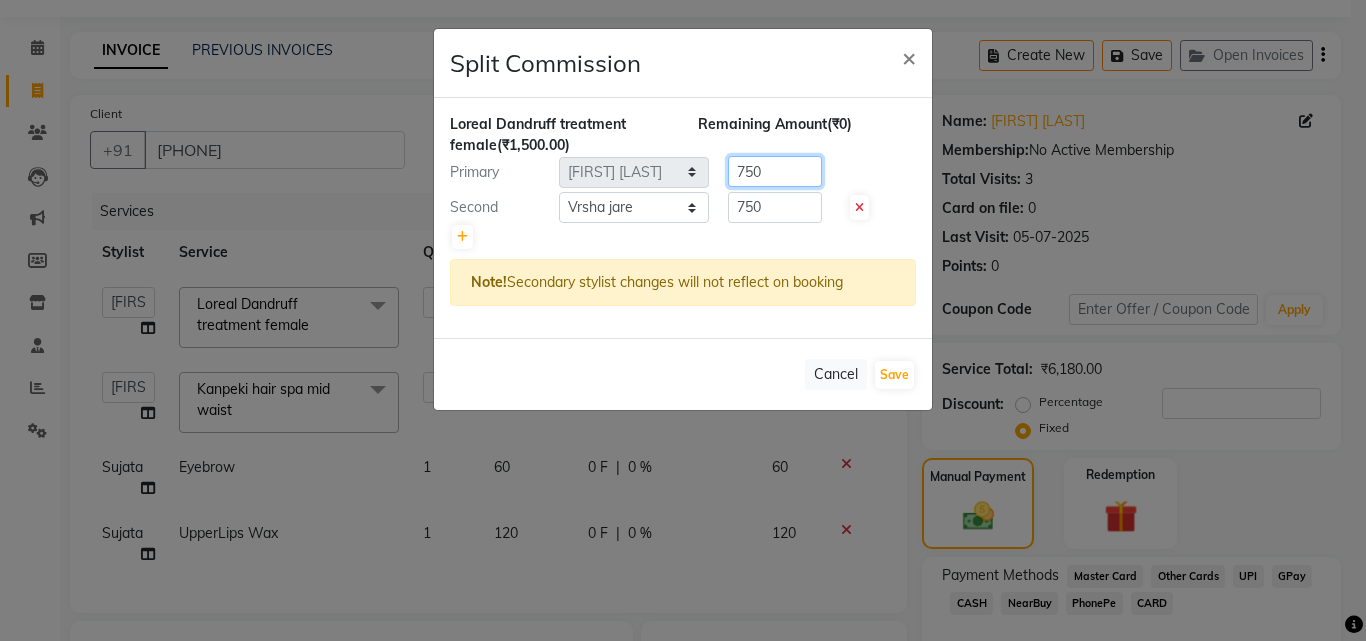 drag, startPoint x: 804, startPoint y: 174, endPoint x: 726, endPoint y: 173, distance: 78.00641 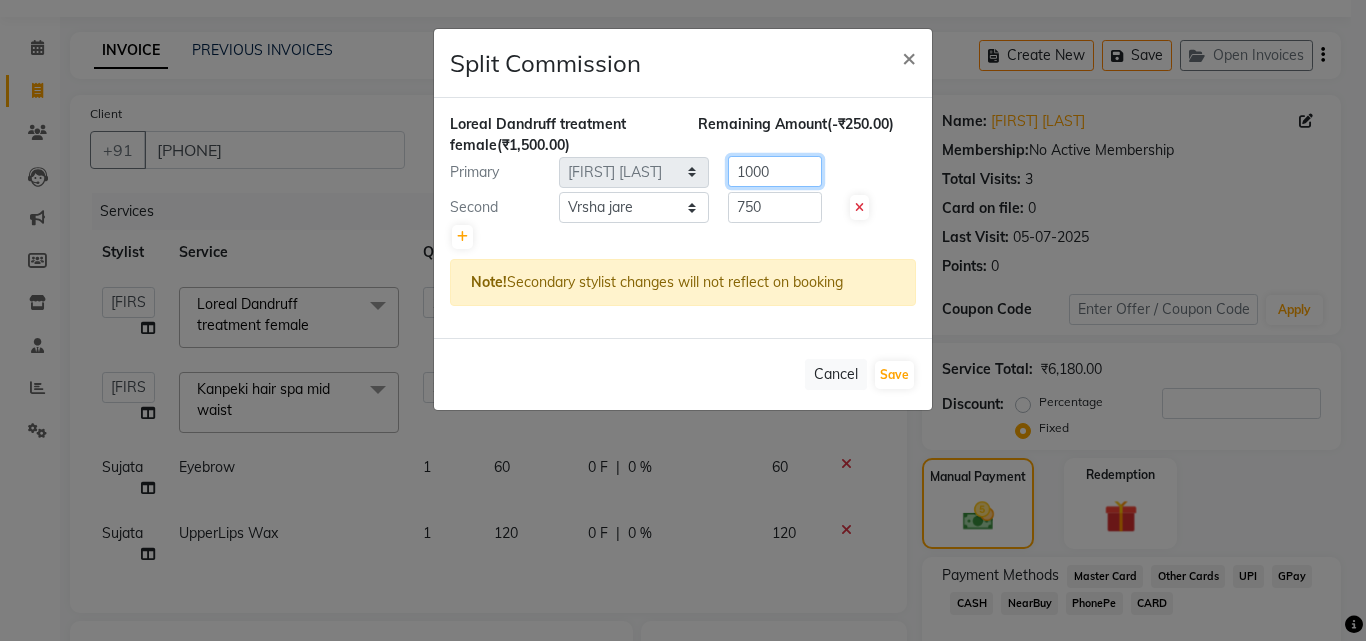 type on "1000" 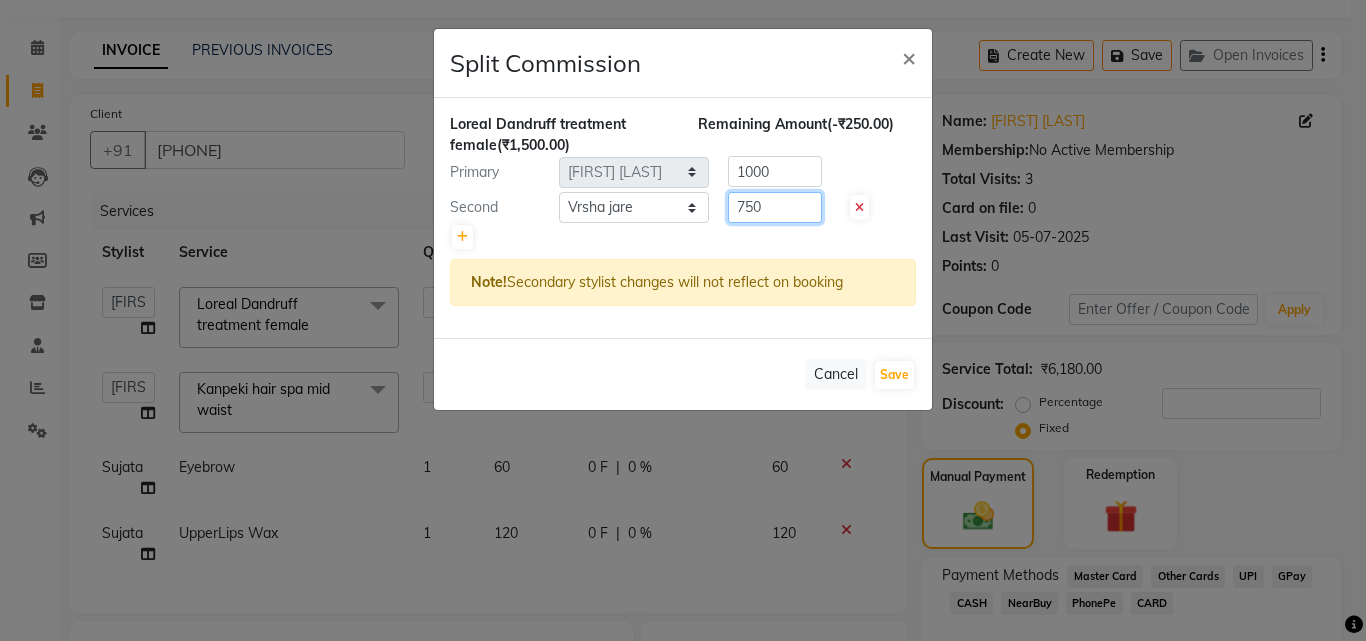 drag, startPoint x: 777, startPoint y: 203, endPoint x: 710, endPoint y: 201, distance: 67.02985 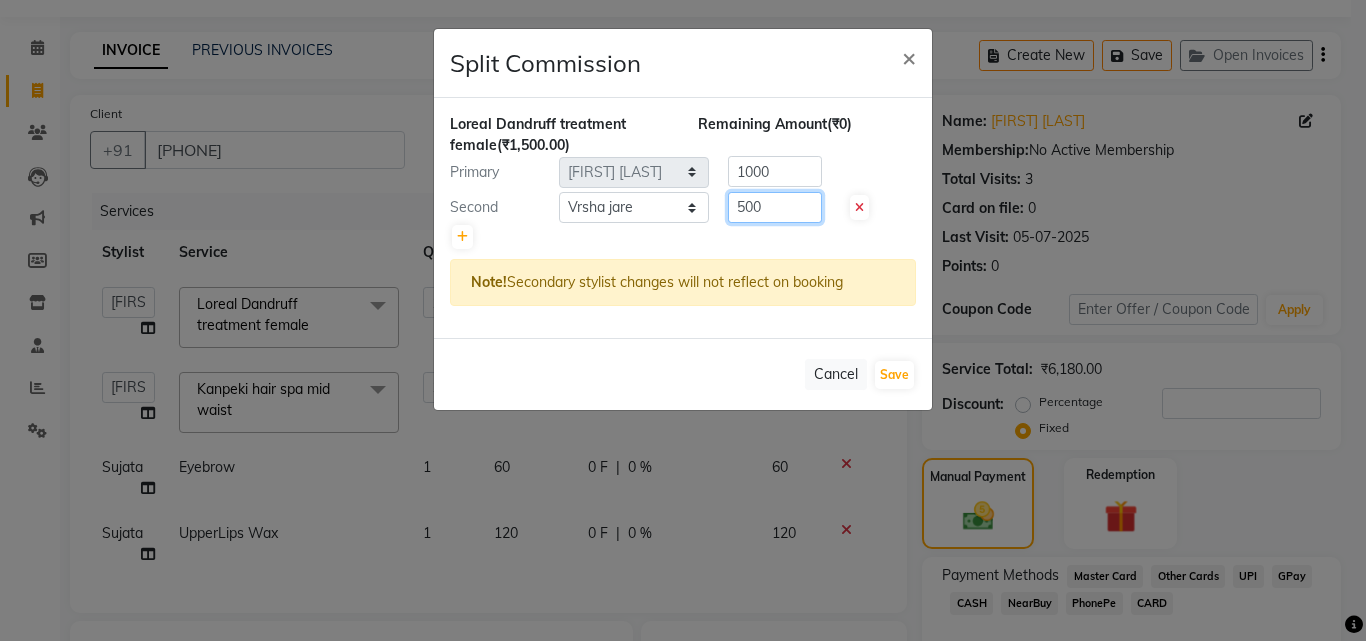 type on "500" 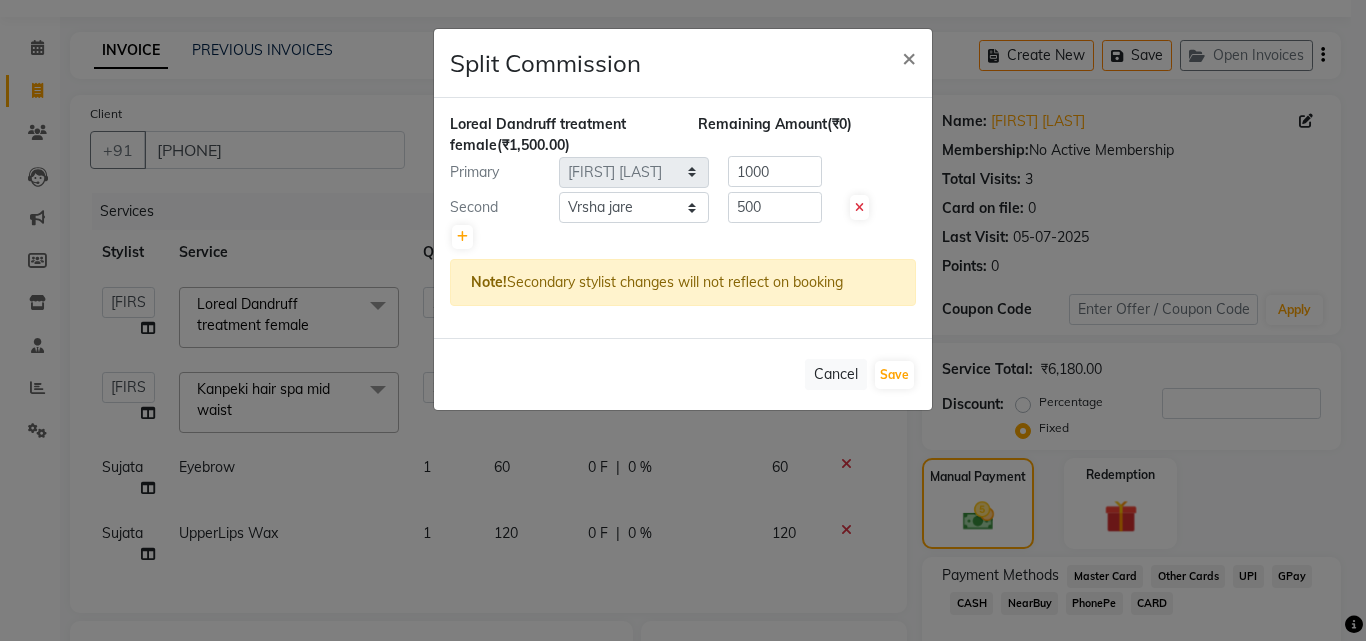 click on "Cancel   Save" 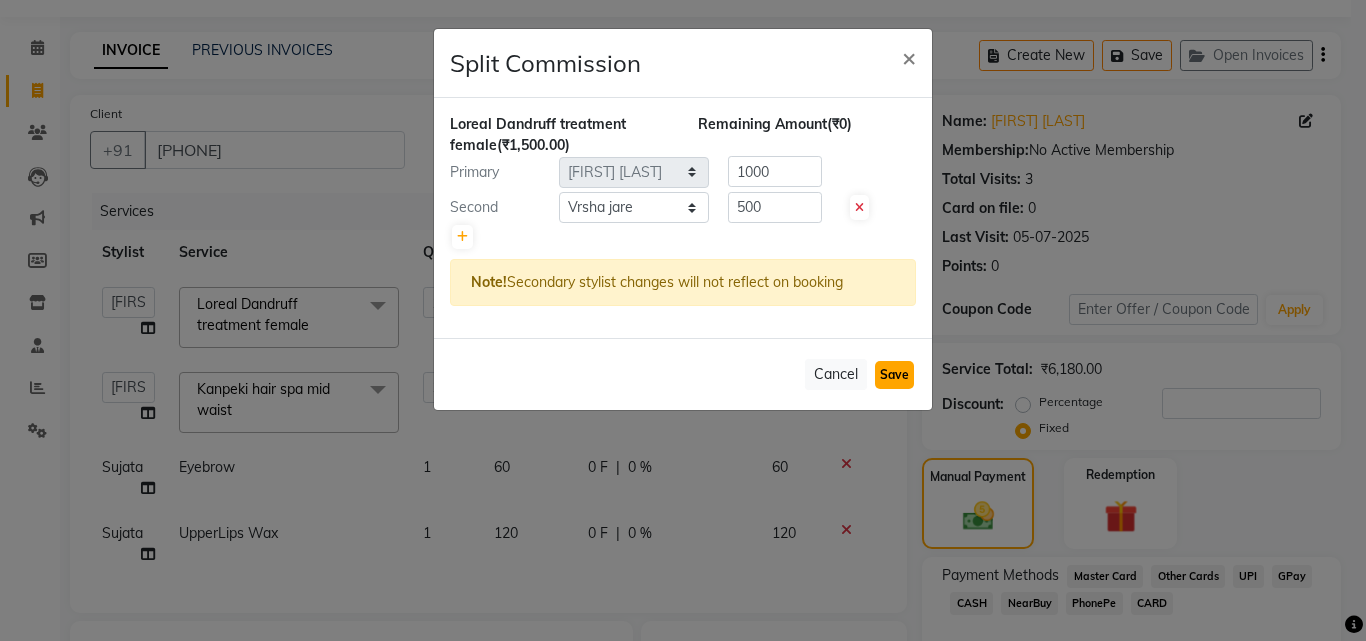 click on "Save" 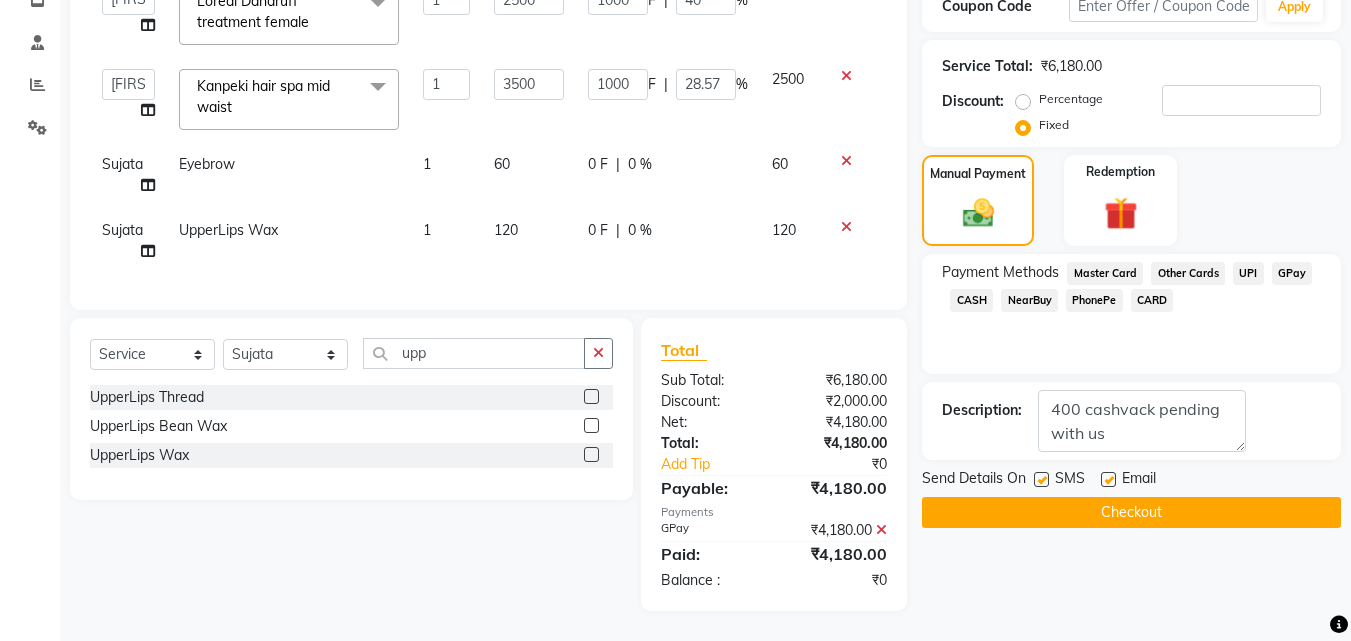 scroll, scrollTop: 373, scrollLeft: 0, axis: vertical 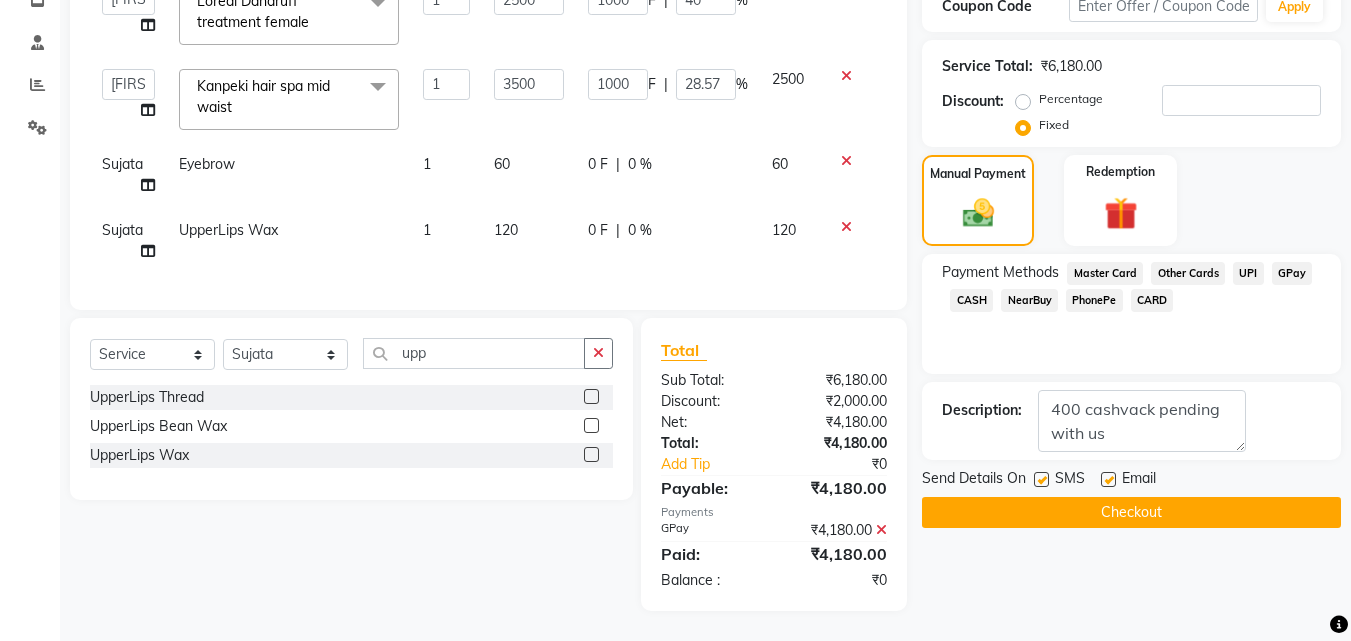 click on "Checkout" 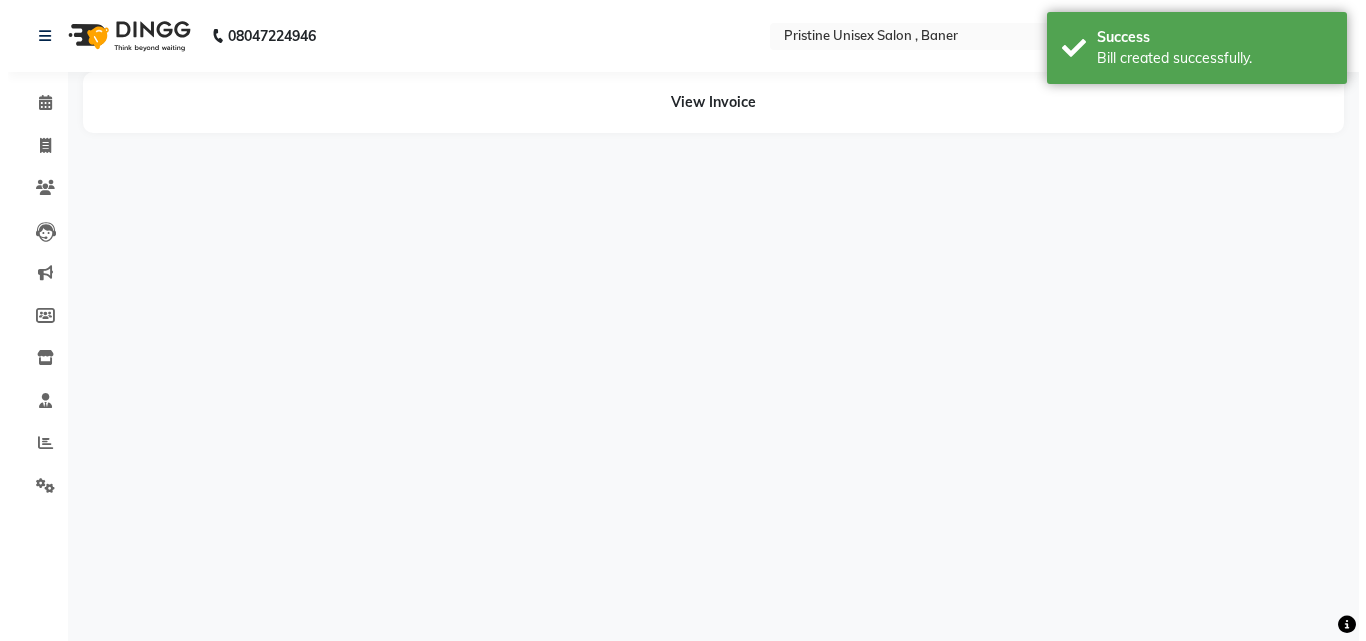 scroll, scrollTop: 0, scrollLeft: 0, axis: both 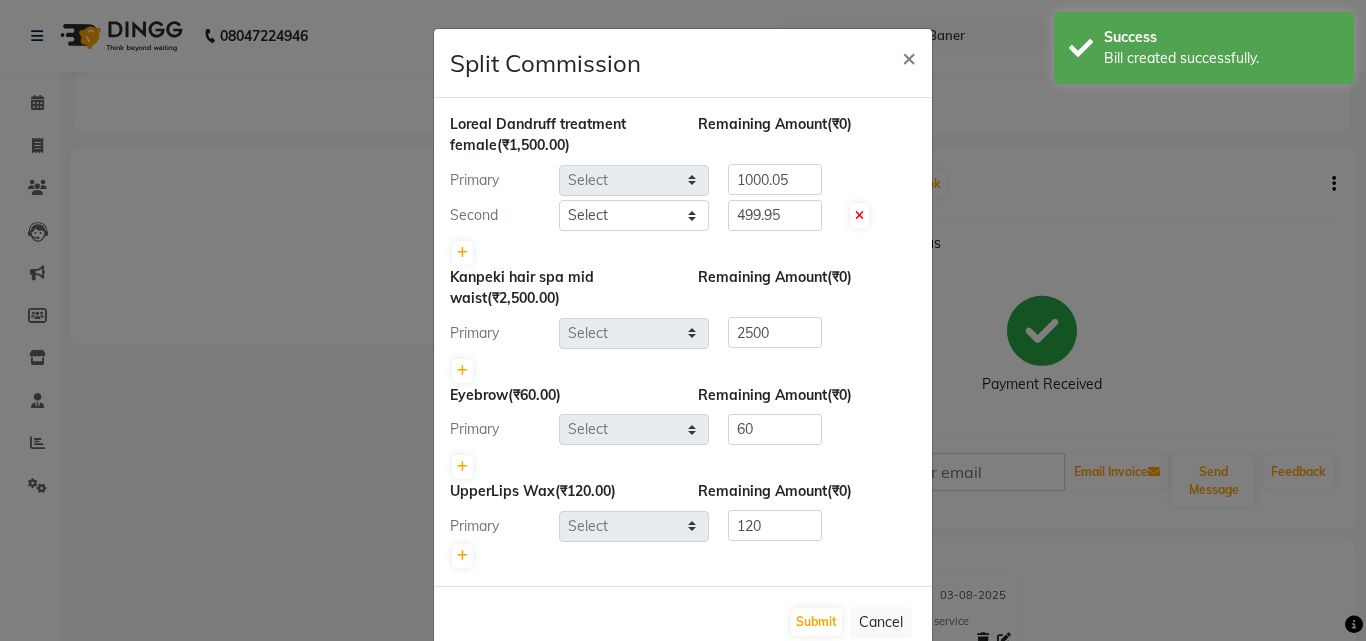 select on "83039" 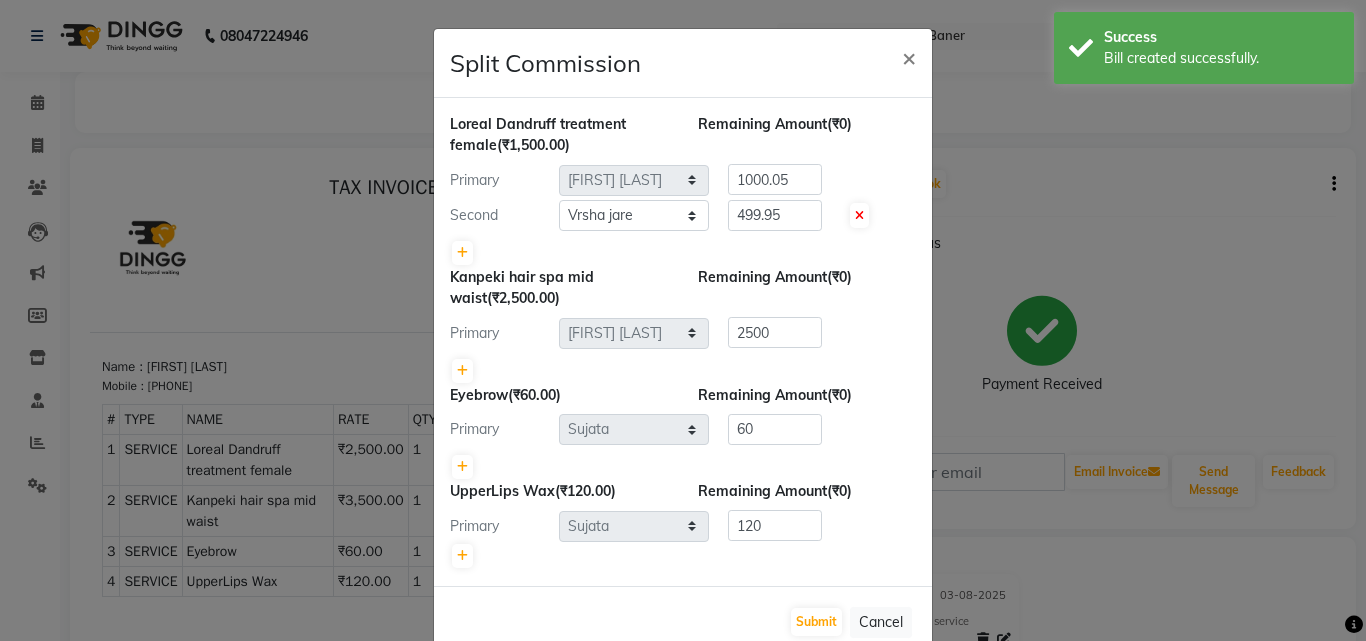 scroll, scrollTop: 0, scrollLeft: 0, axis: both 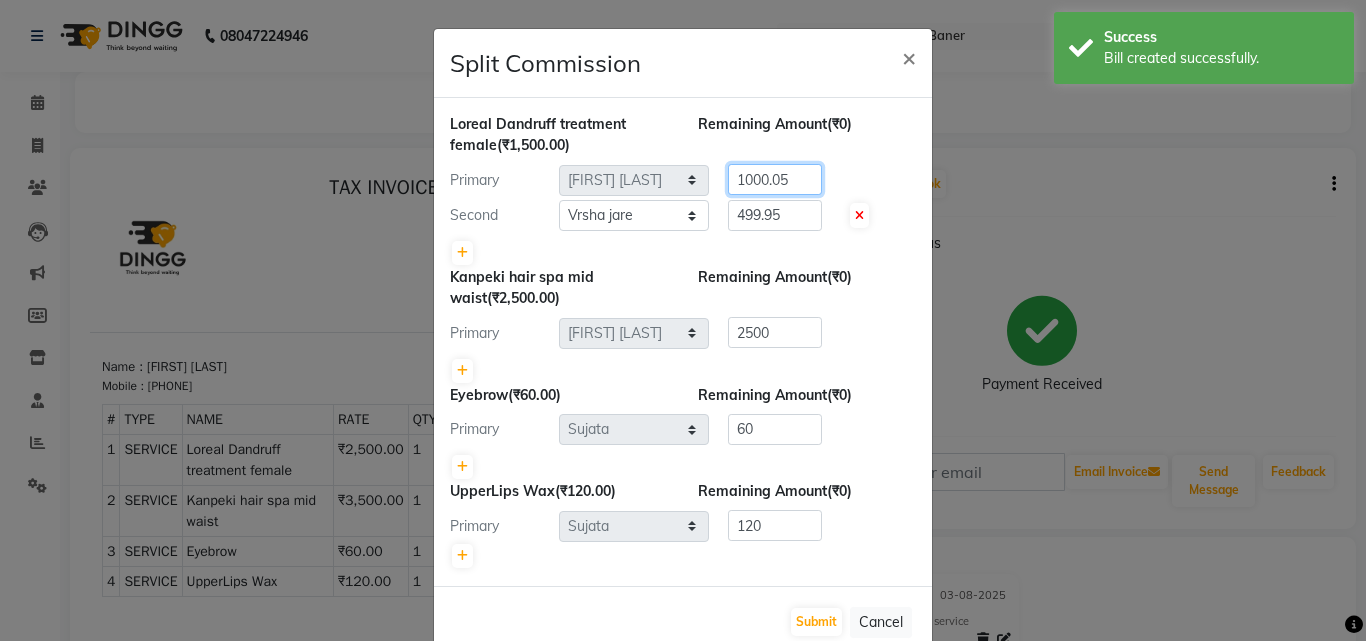 drag, startPoint x: 794, startPoint y: 181, endPoint x: 769, endPoint y: 184, distance: 25.179358 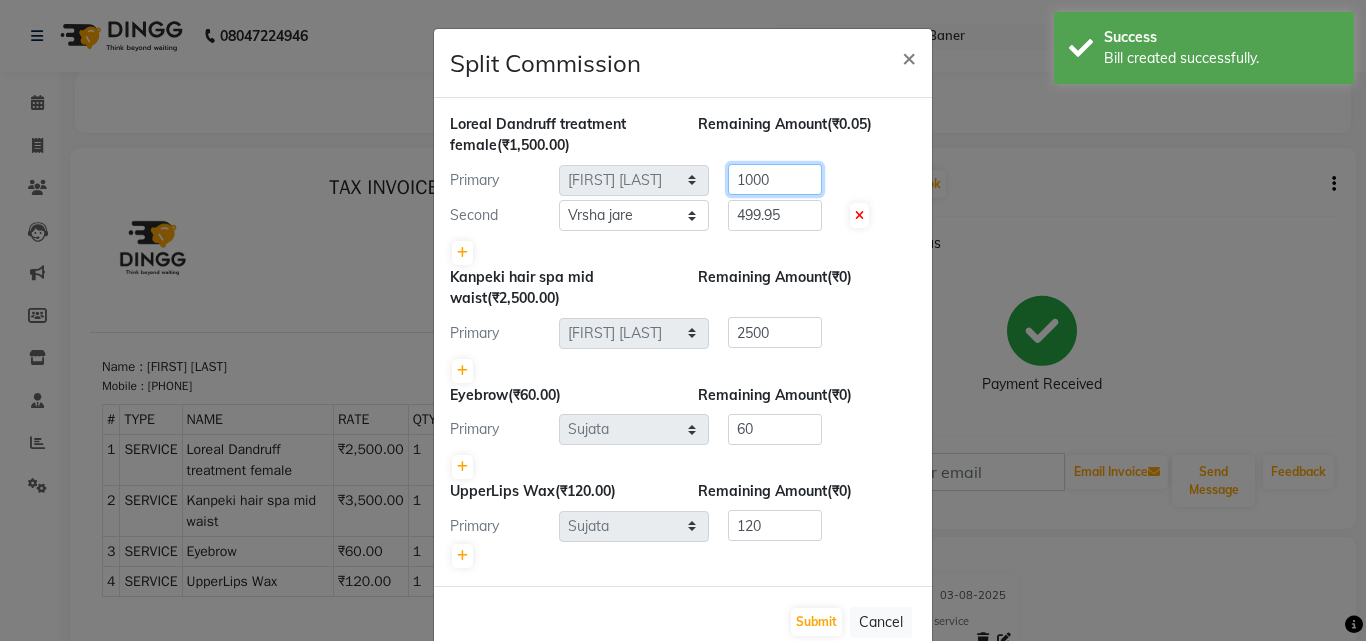 type on "1000" 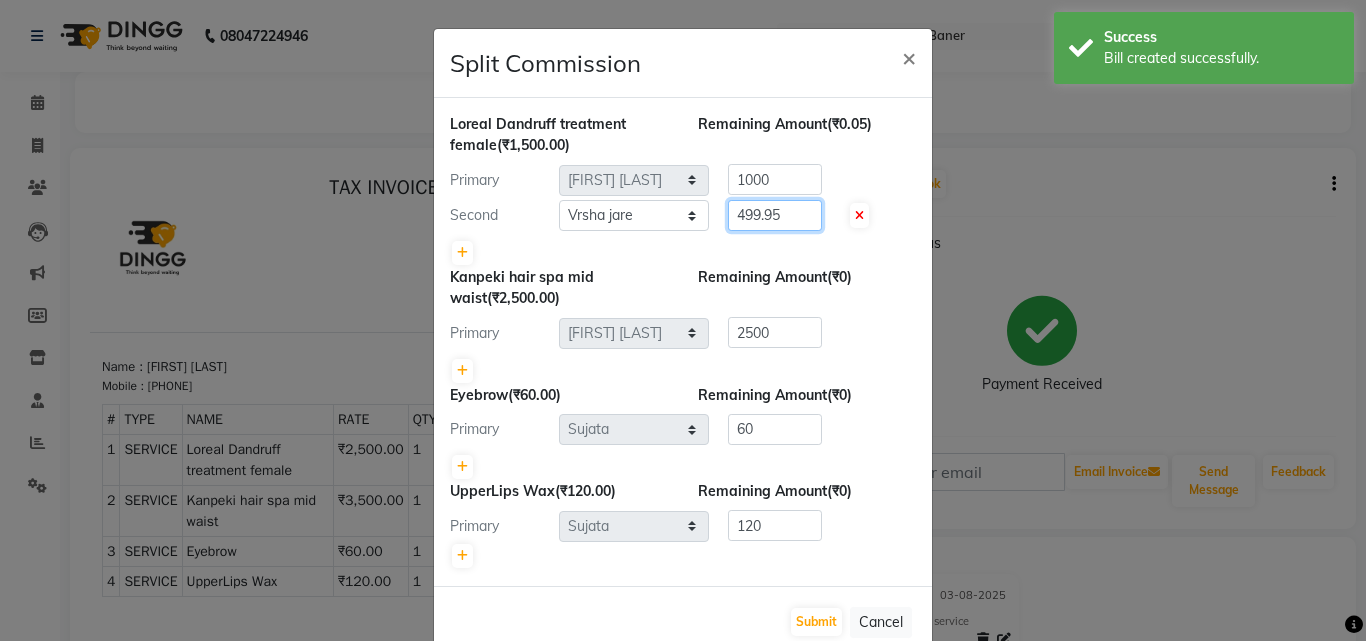 drag, startPoint x: 797, startPoint y: 218, endPoint x: 654, endPoint y: 223, distance: 143.08739 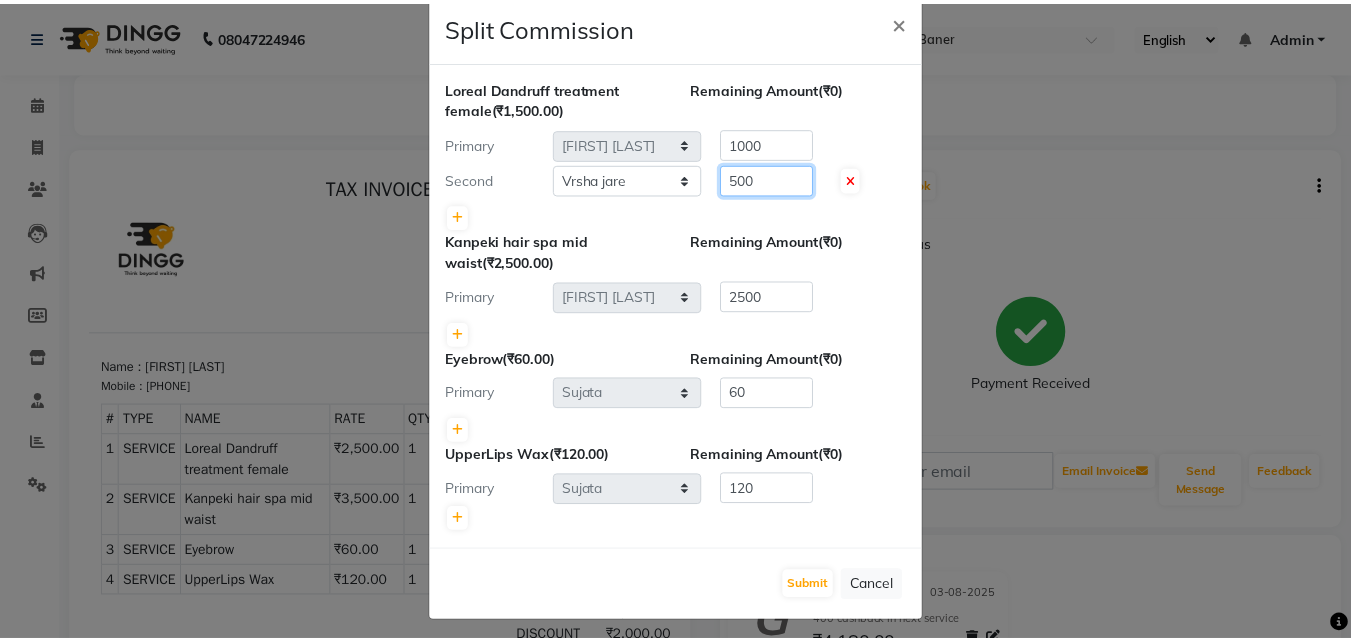scroll, scrollTop: 46, scrollLeft: 0, axis: vertical 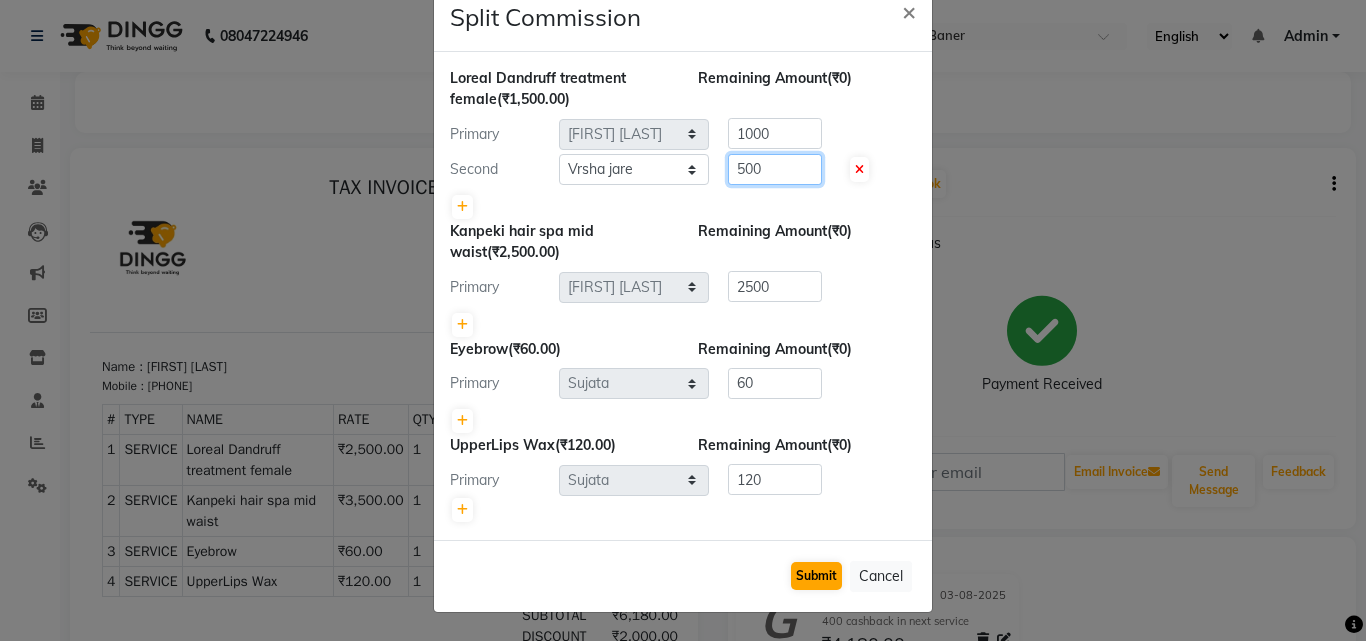 type on "500" 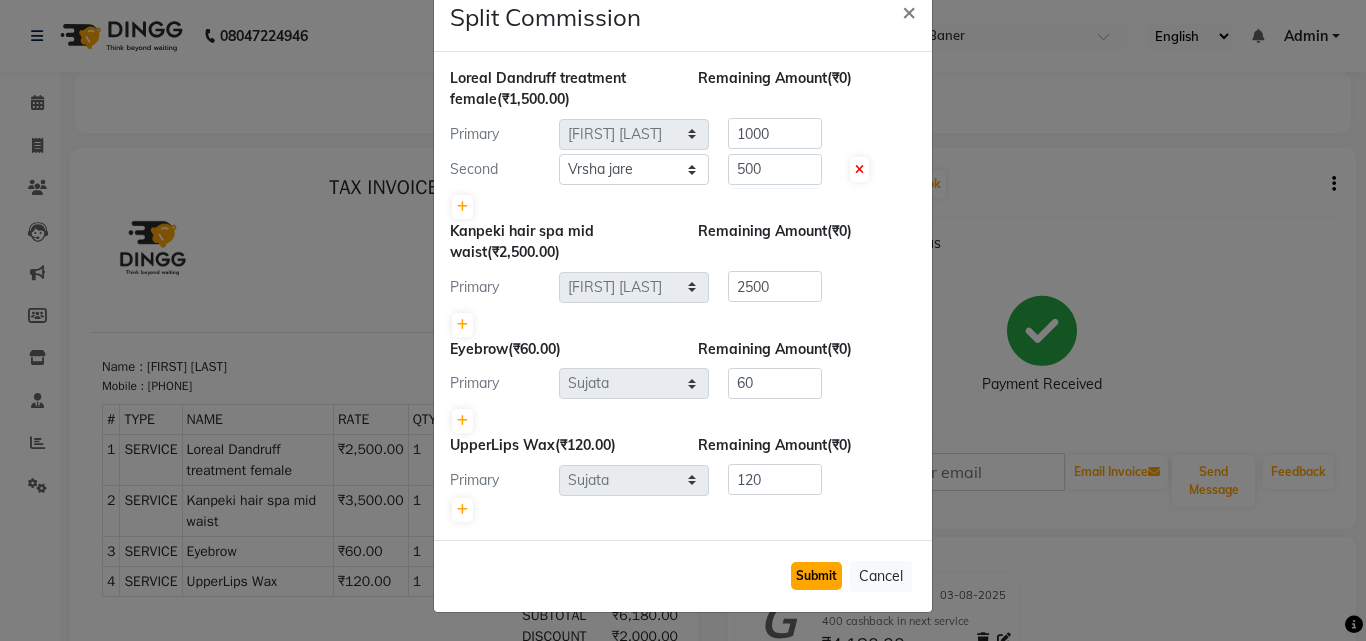 click on "Submit" 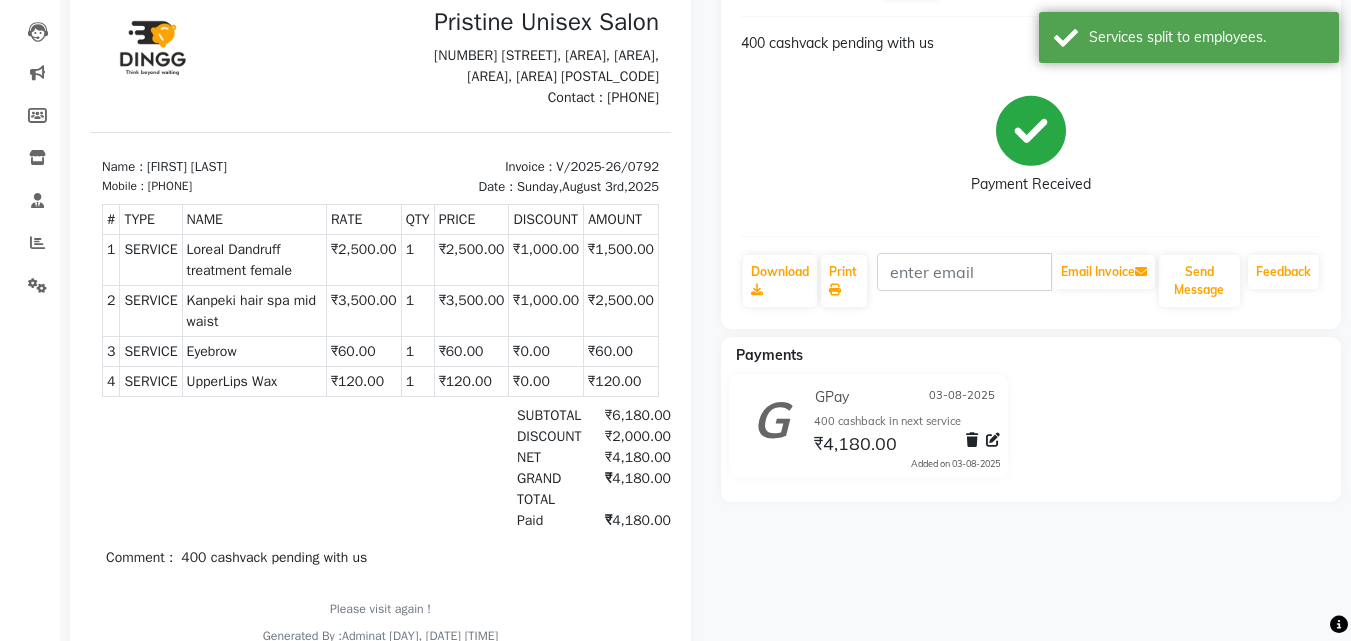 scroll, scrollTop: 0, scrollLeft: 0, axis: both 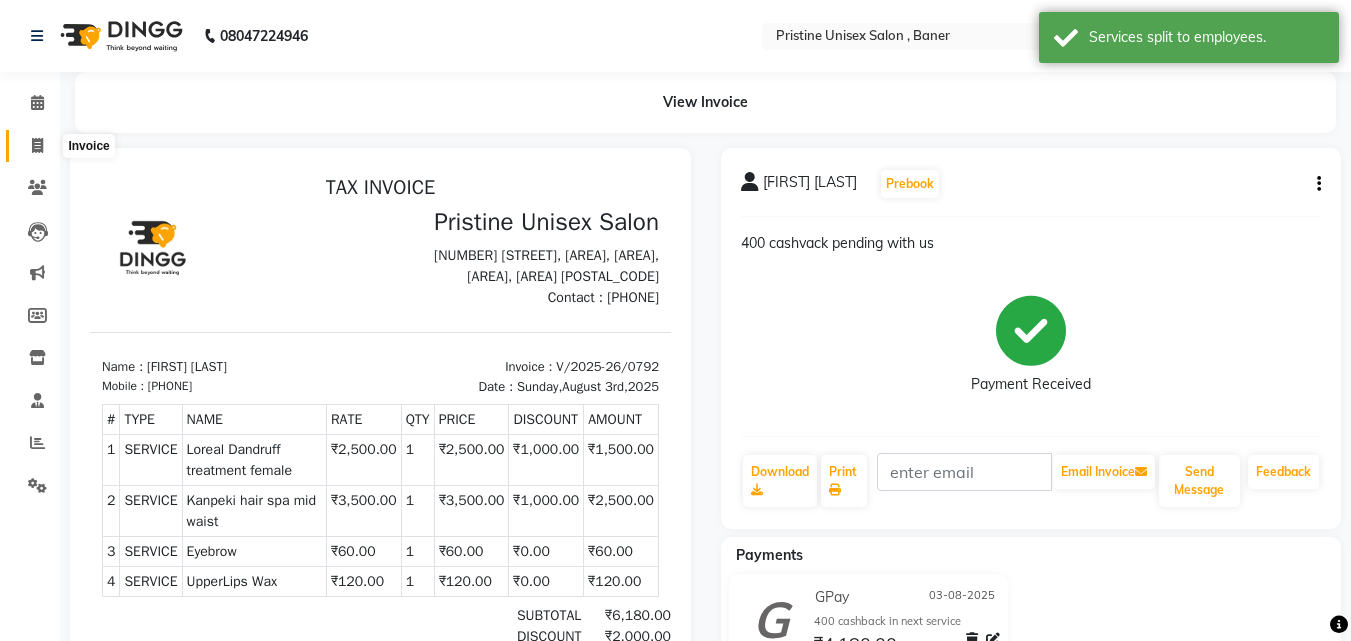 click 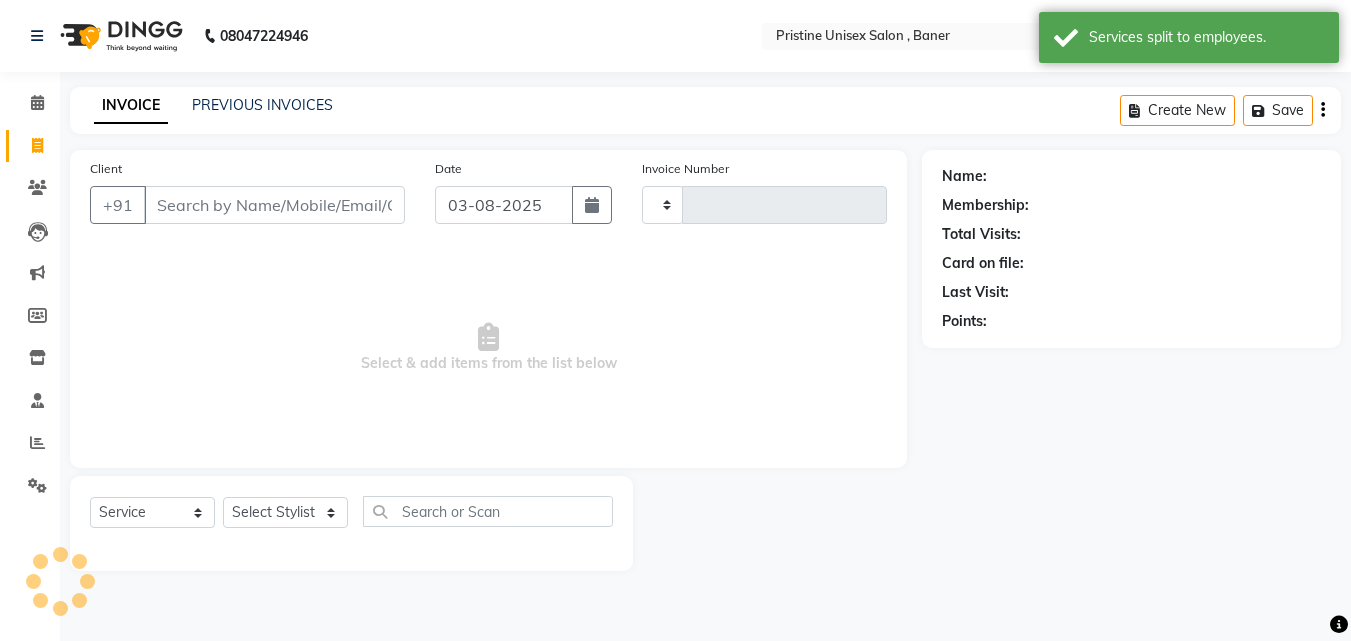 type on "0793" 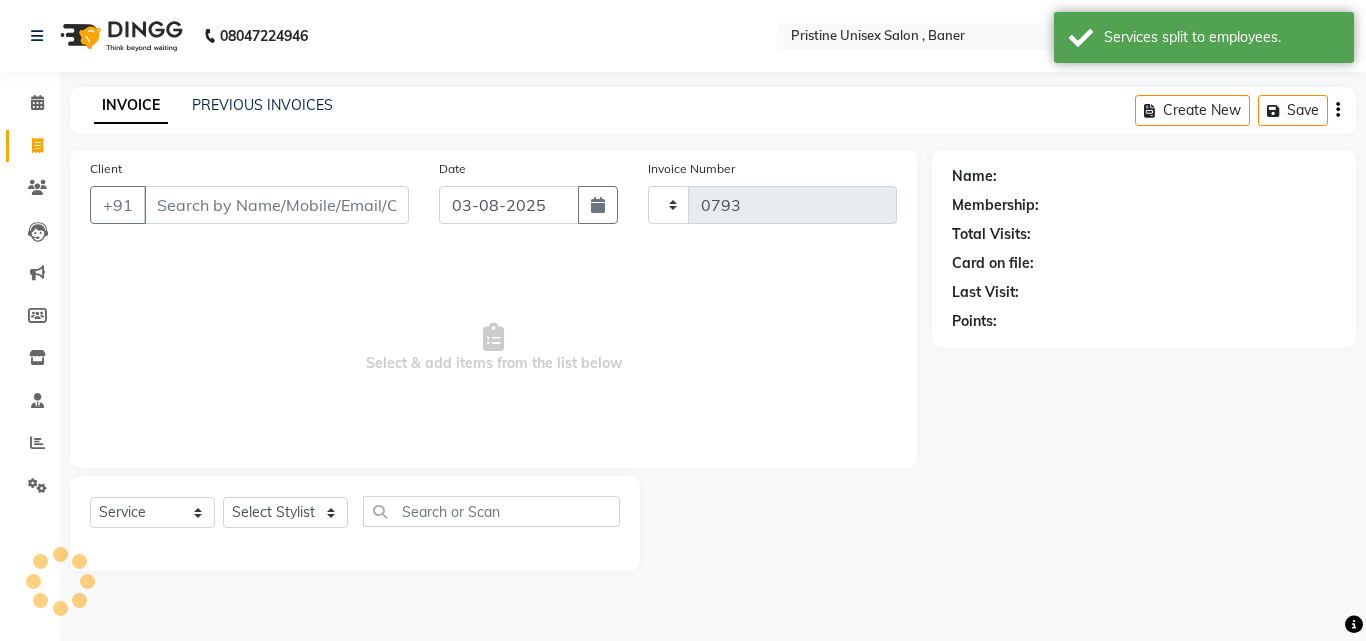 select on "6610" 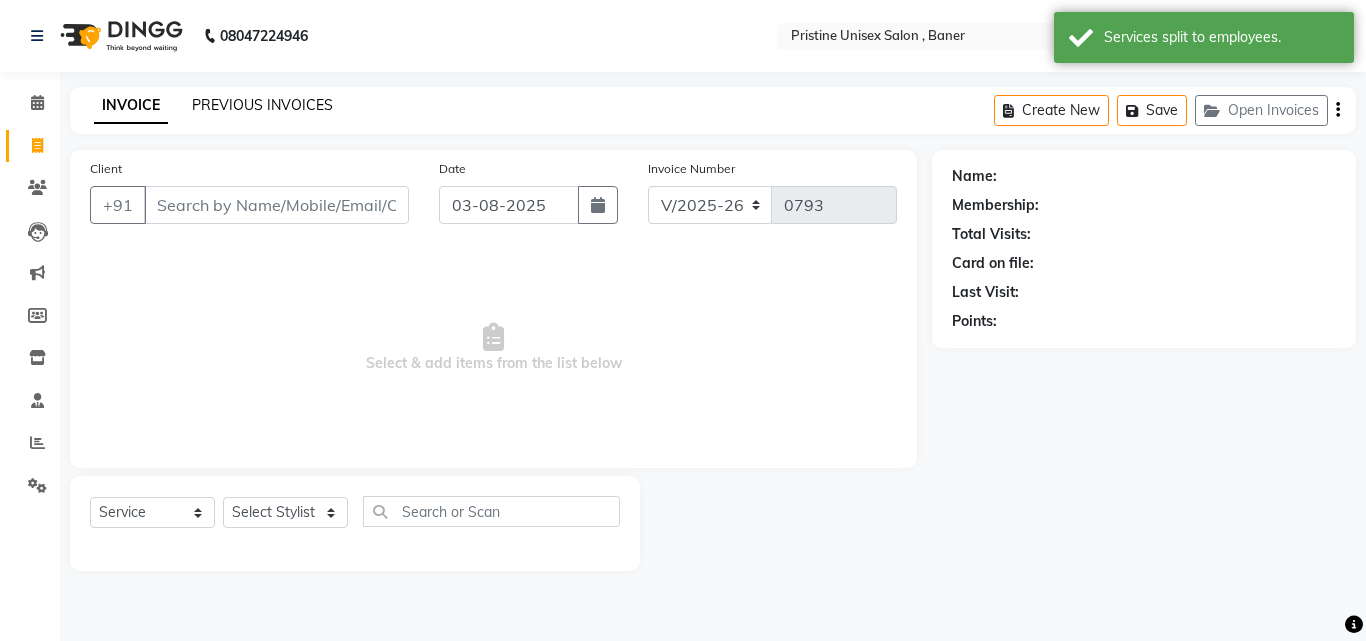 click on "PREVIOUS INVOICES" 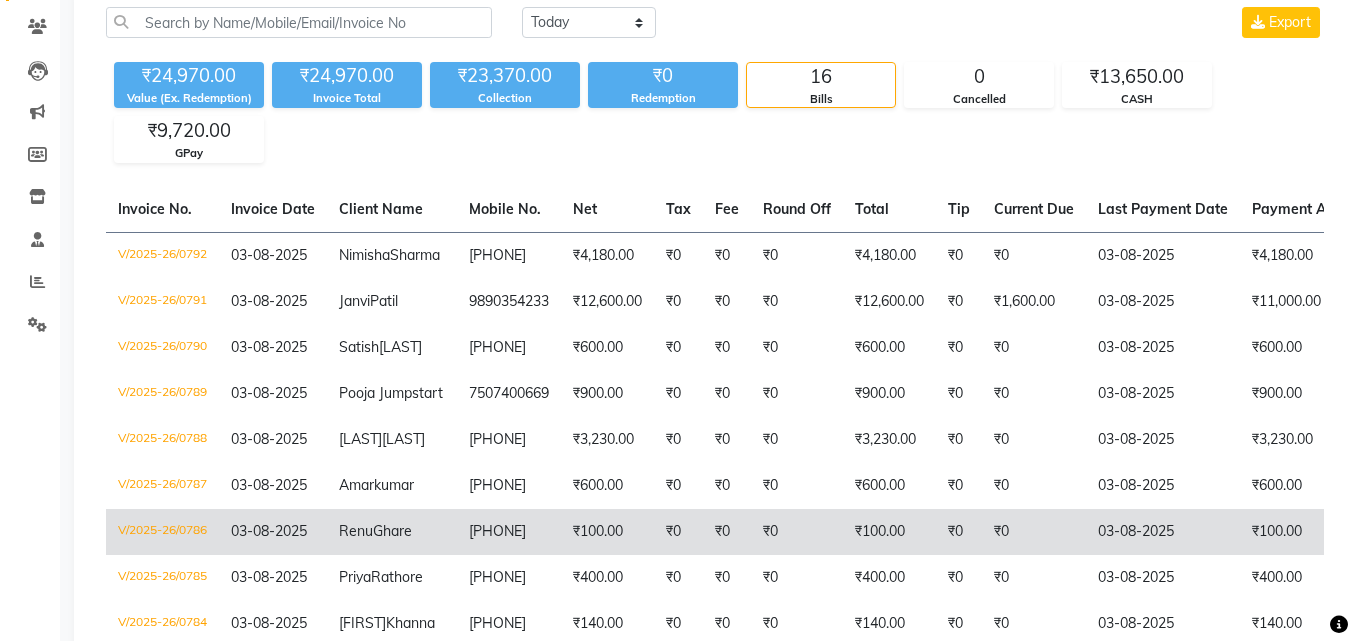 scroll, scrollTop: 33, scrollLeft: 0, axis: vertical 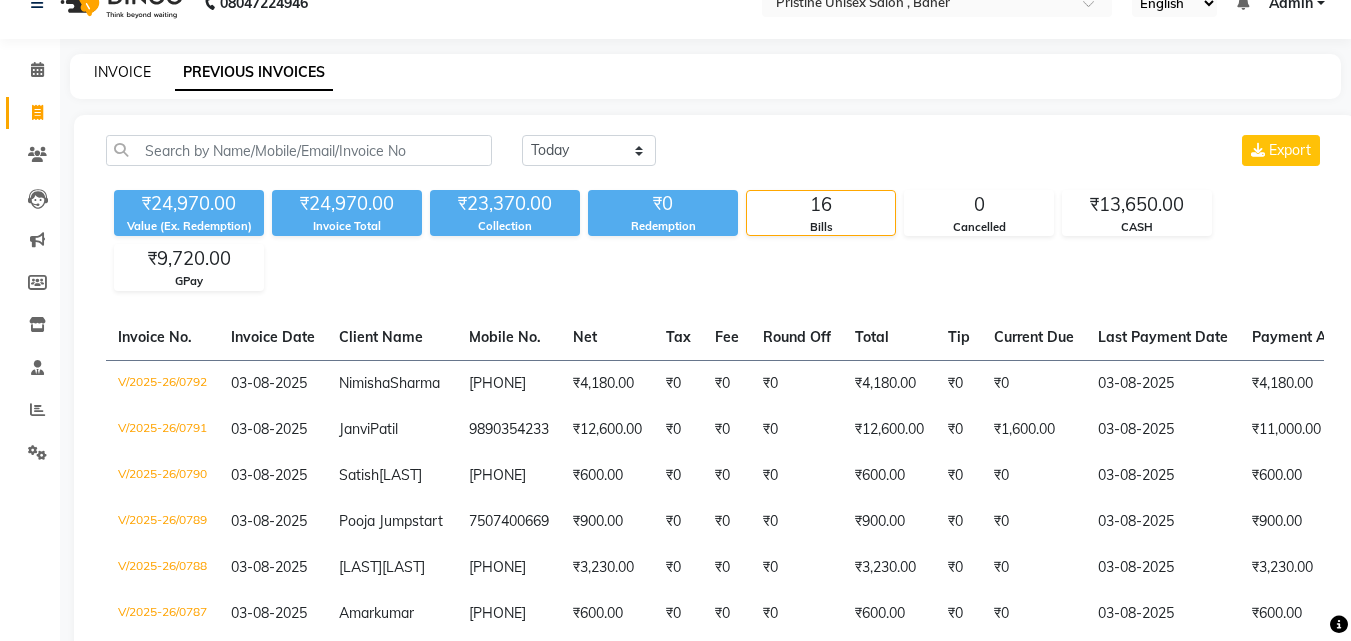 click on "INVOICE" 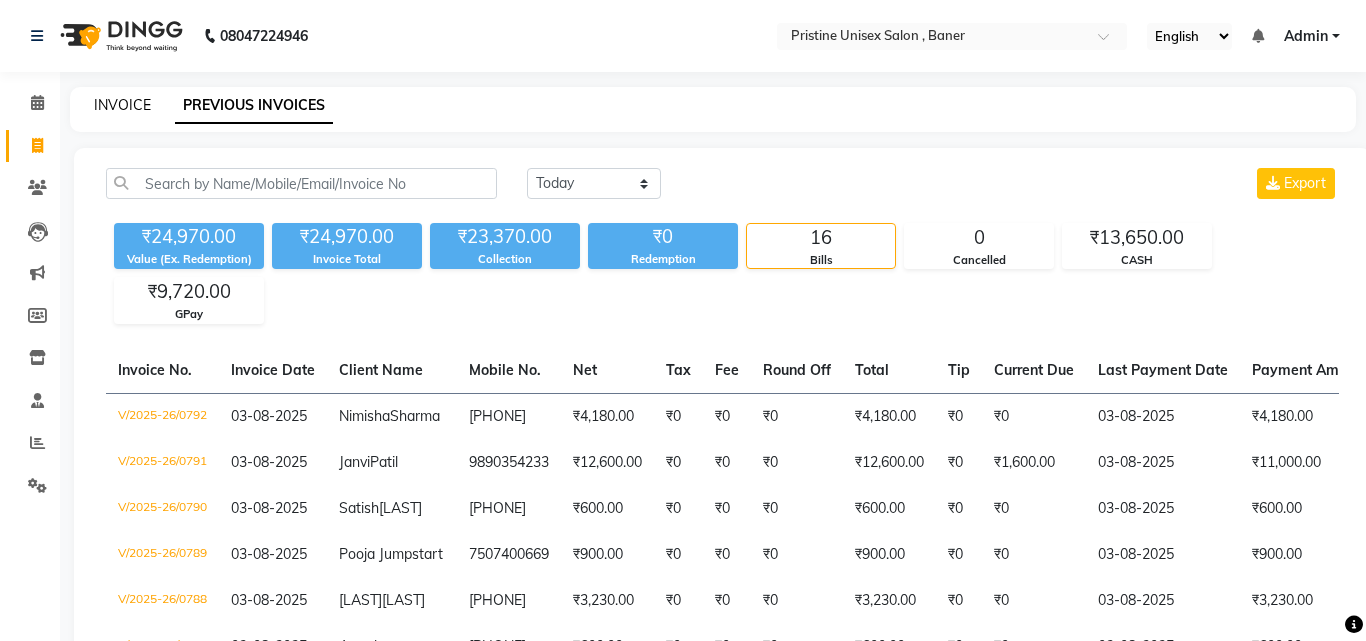 select on "6610" 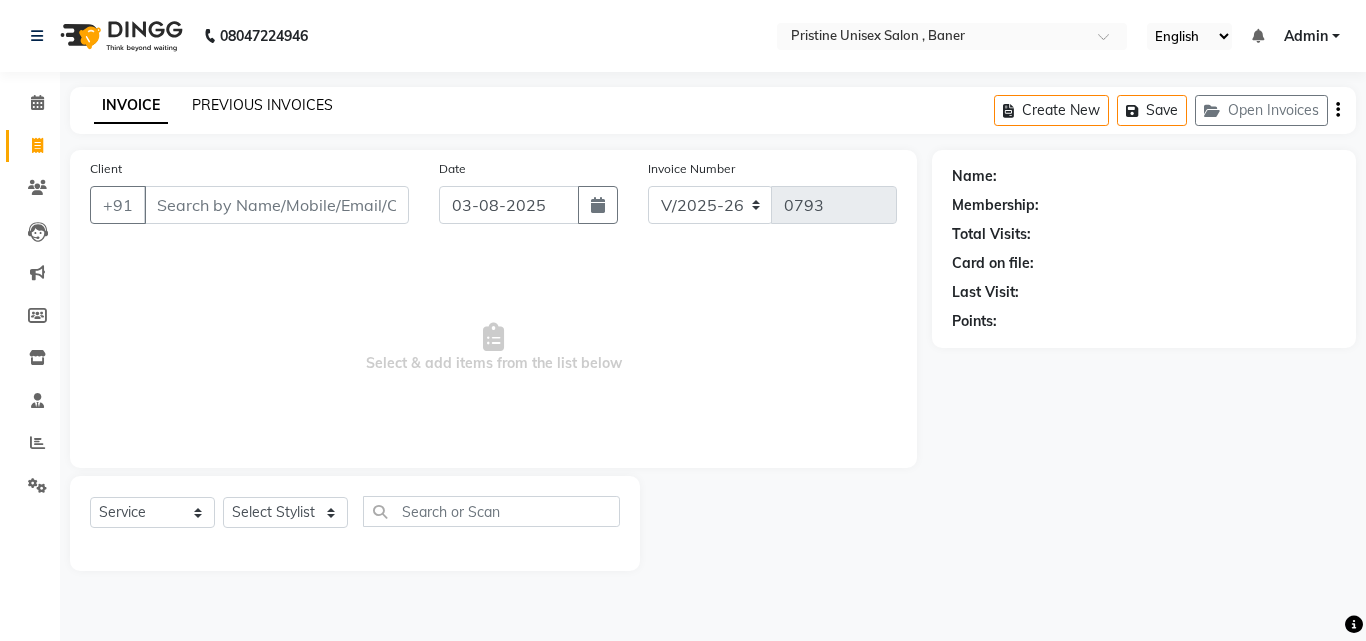 click on "PREVIOUS INVOICES" 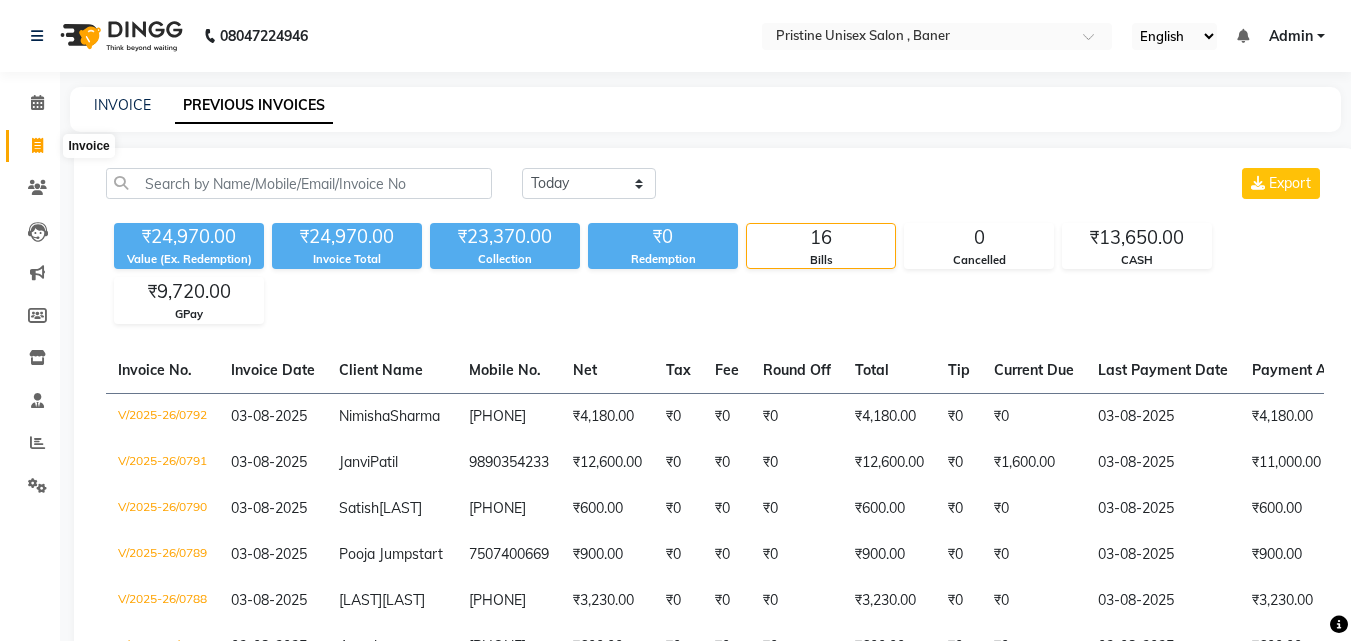 click 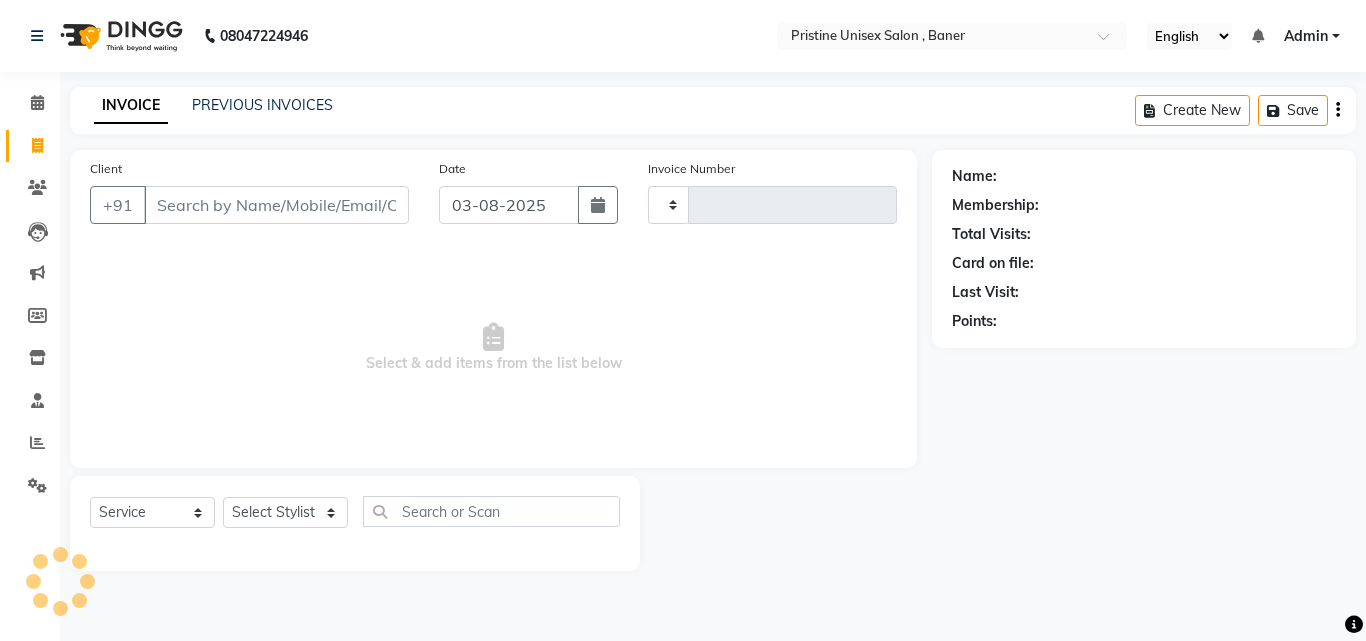 type on "0793" 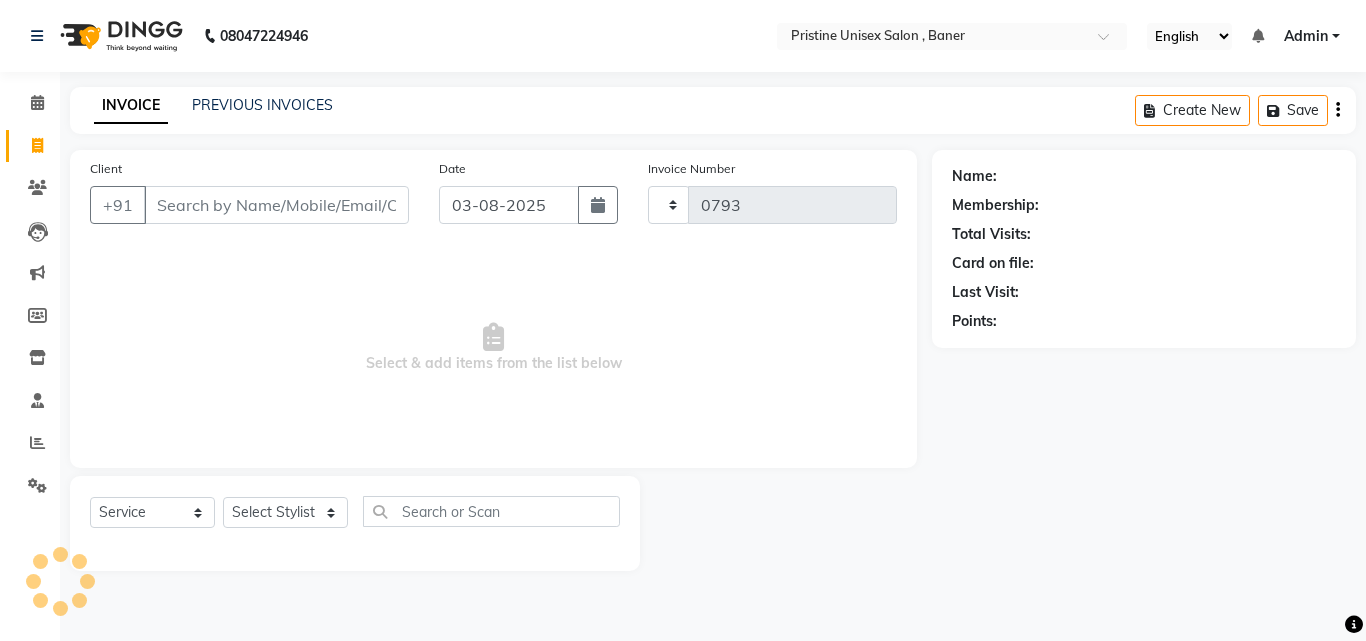 select on "6610" 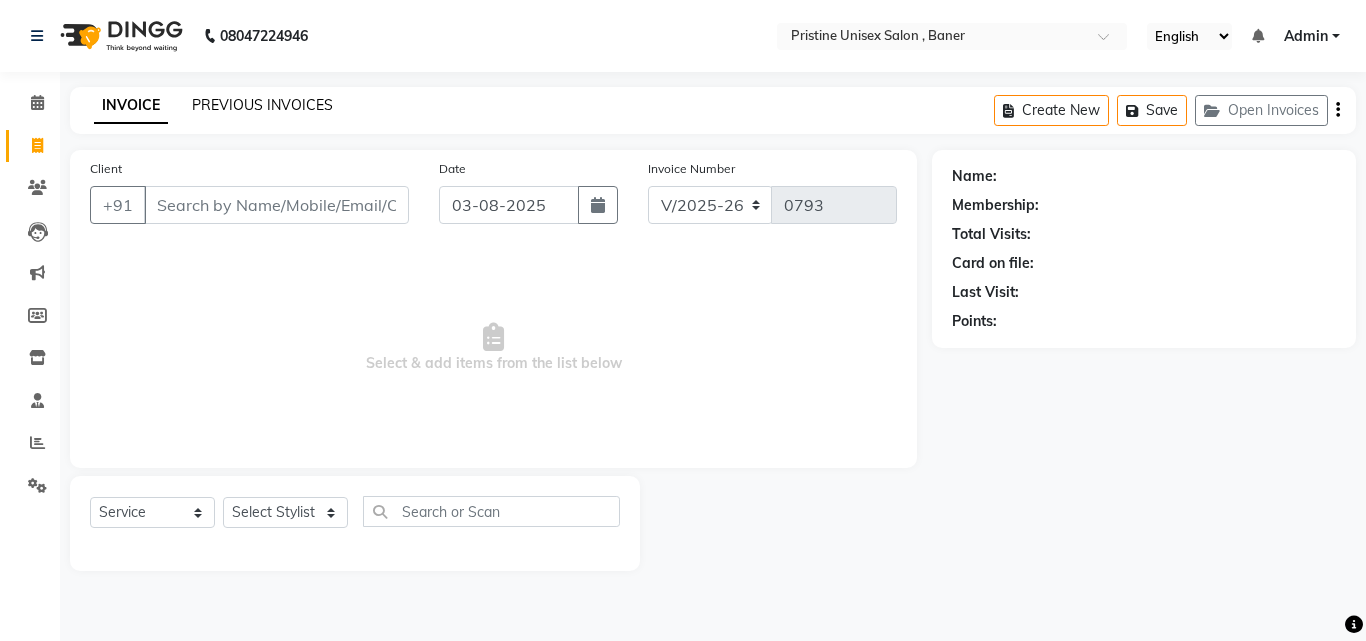 click on "PREVIOUS INVOICES" 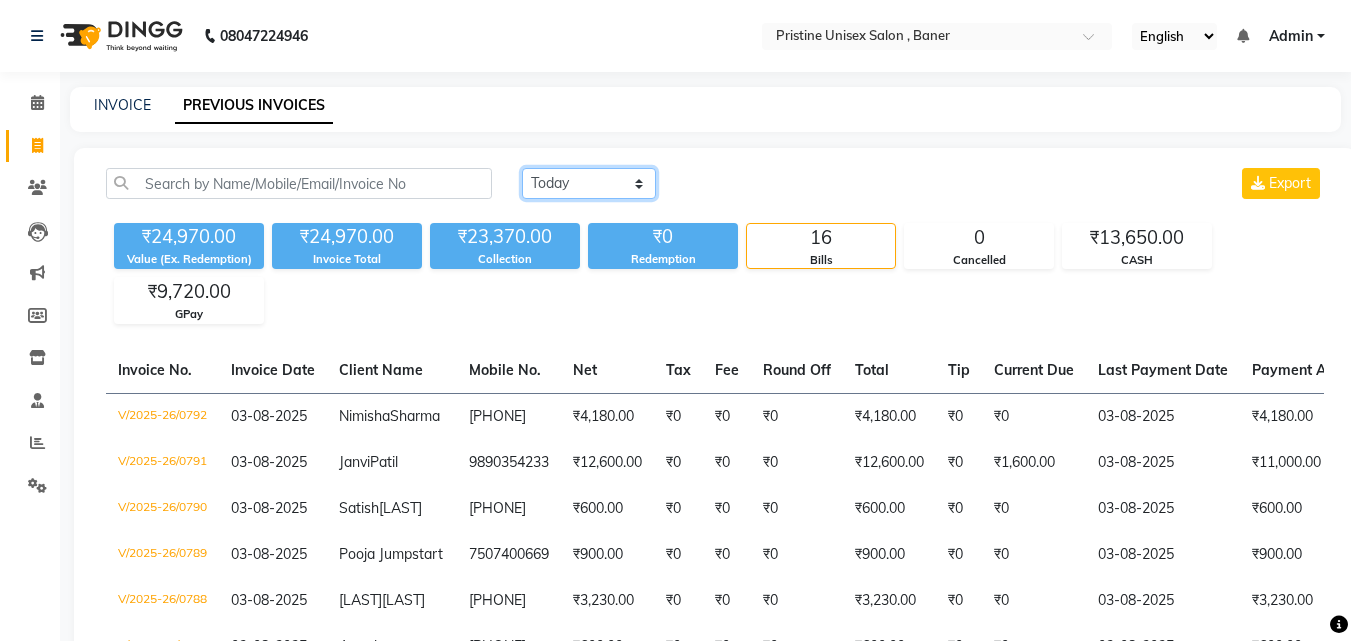 click on "Today Yesterday Custom Range" 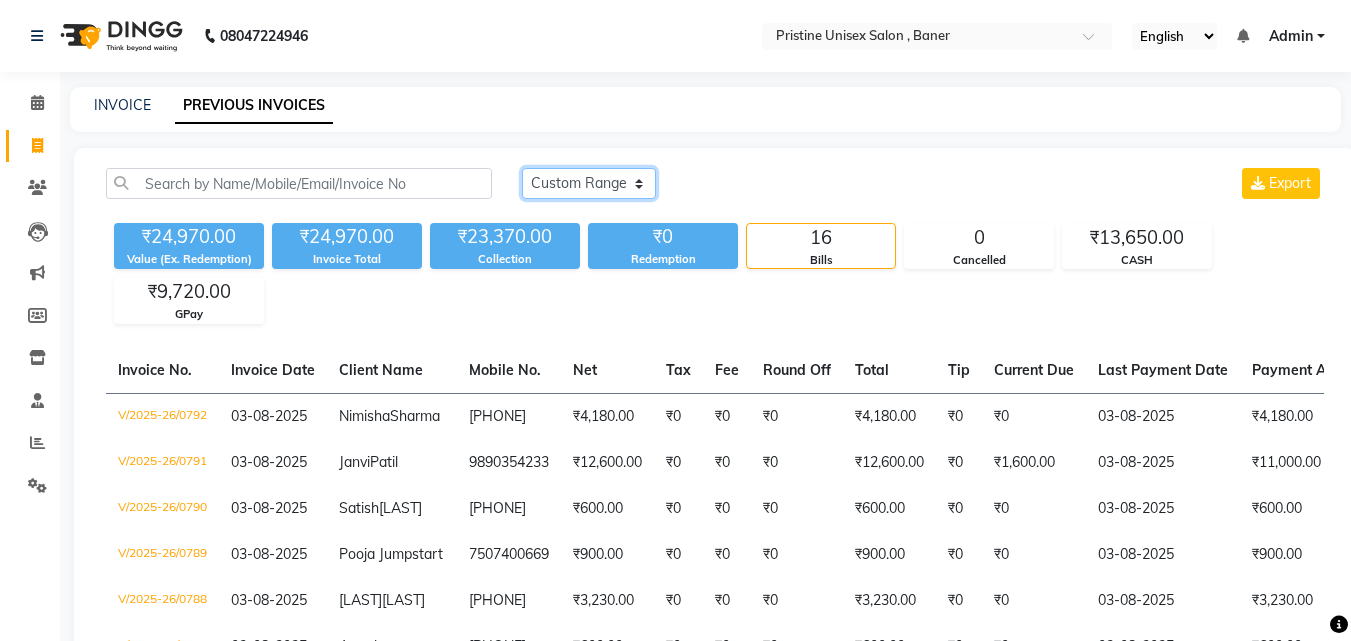 click on "Today Yesterday Custom Range" 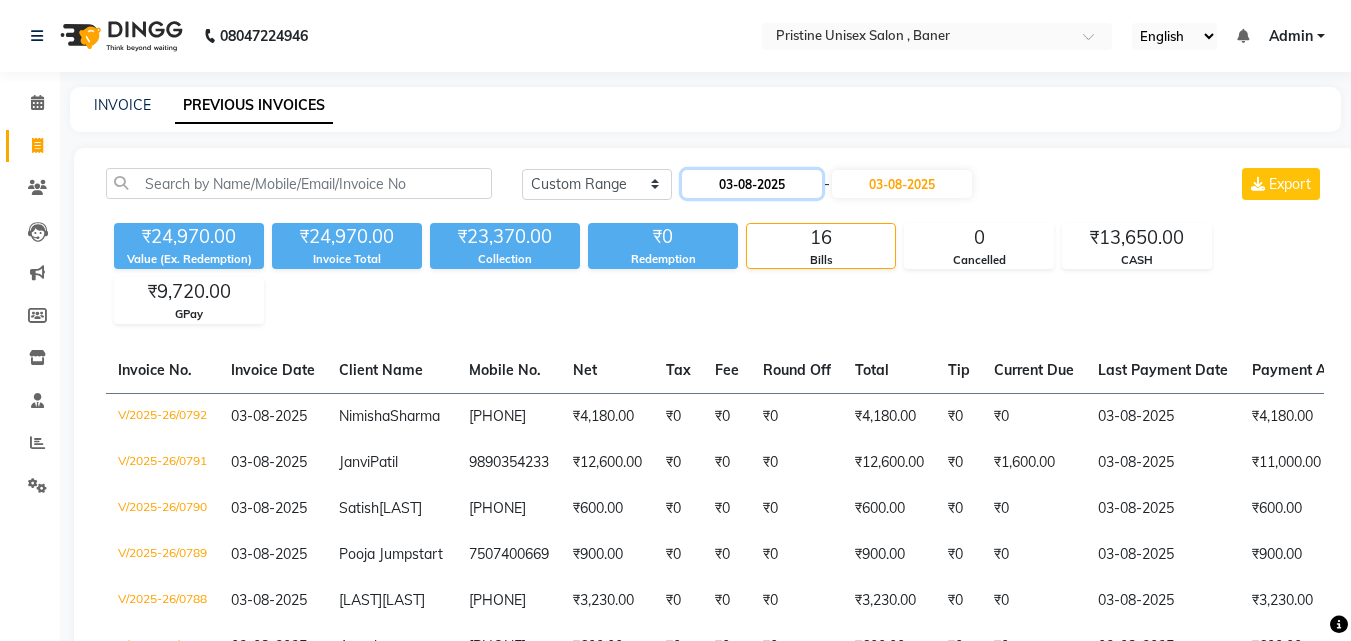 click on "03-08-2025" 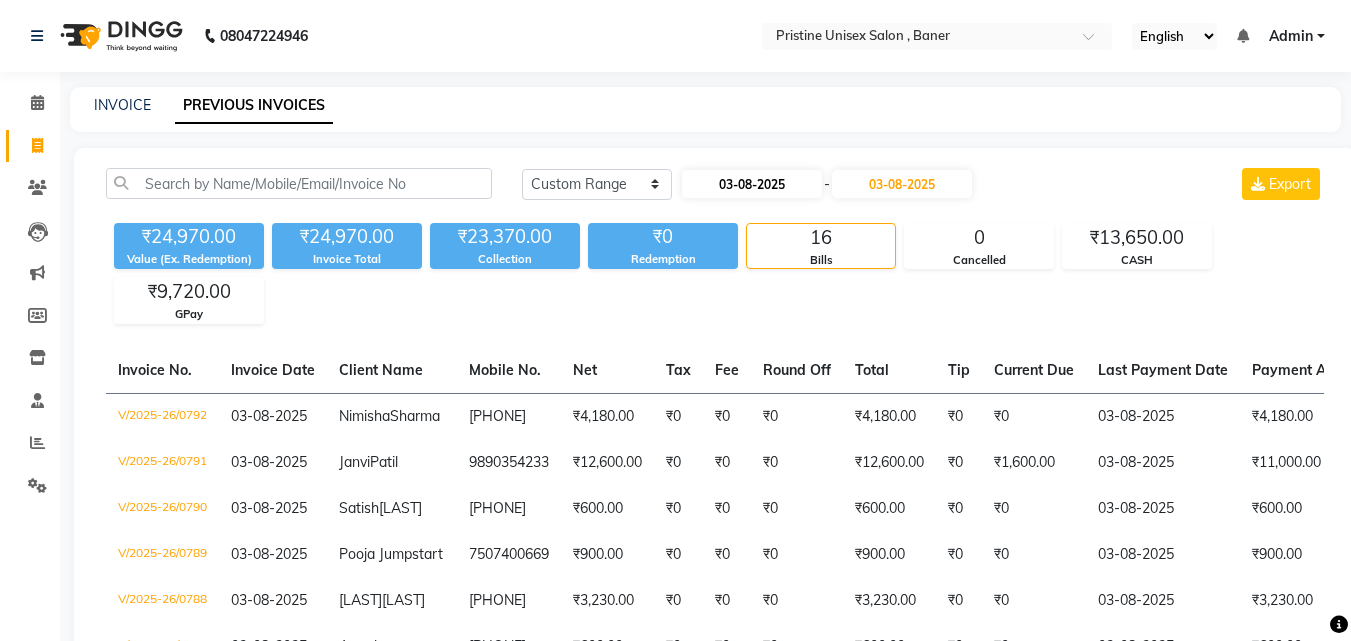select on "8" 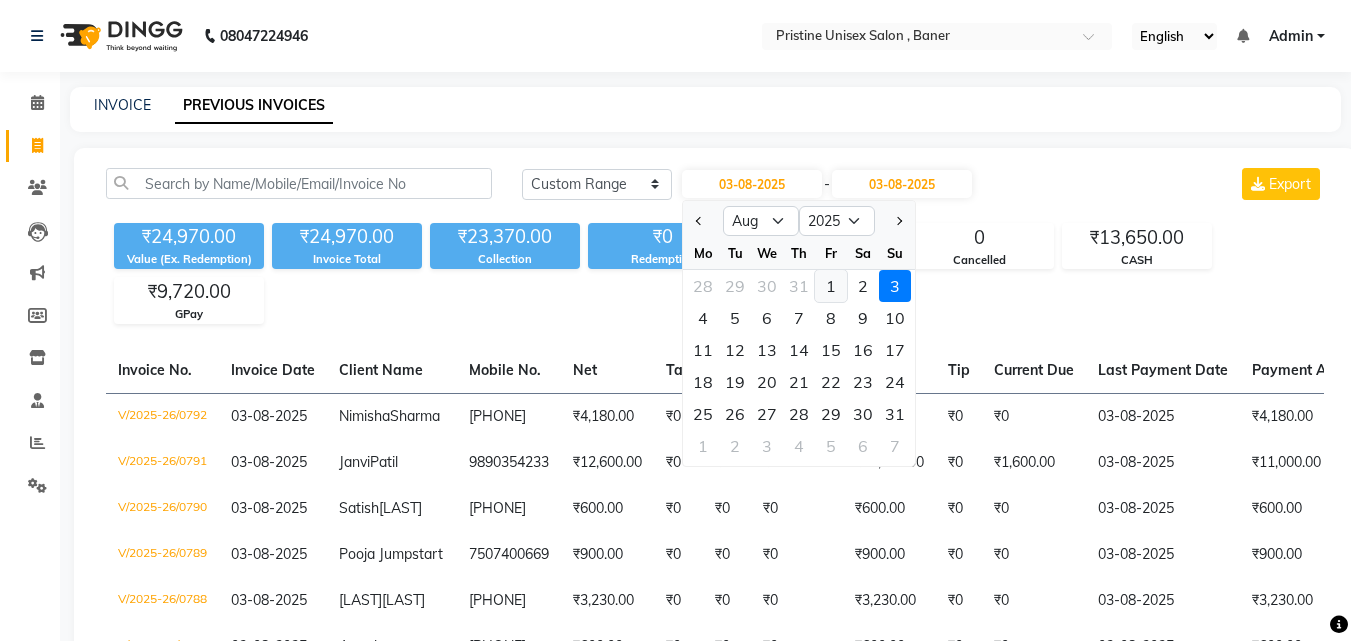 click on "1" 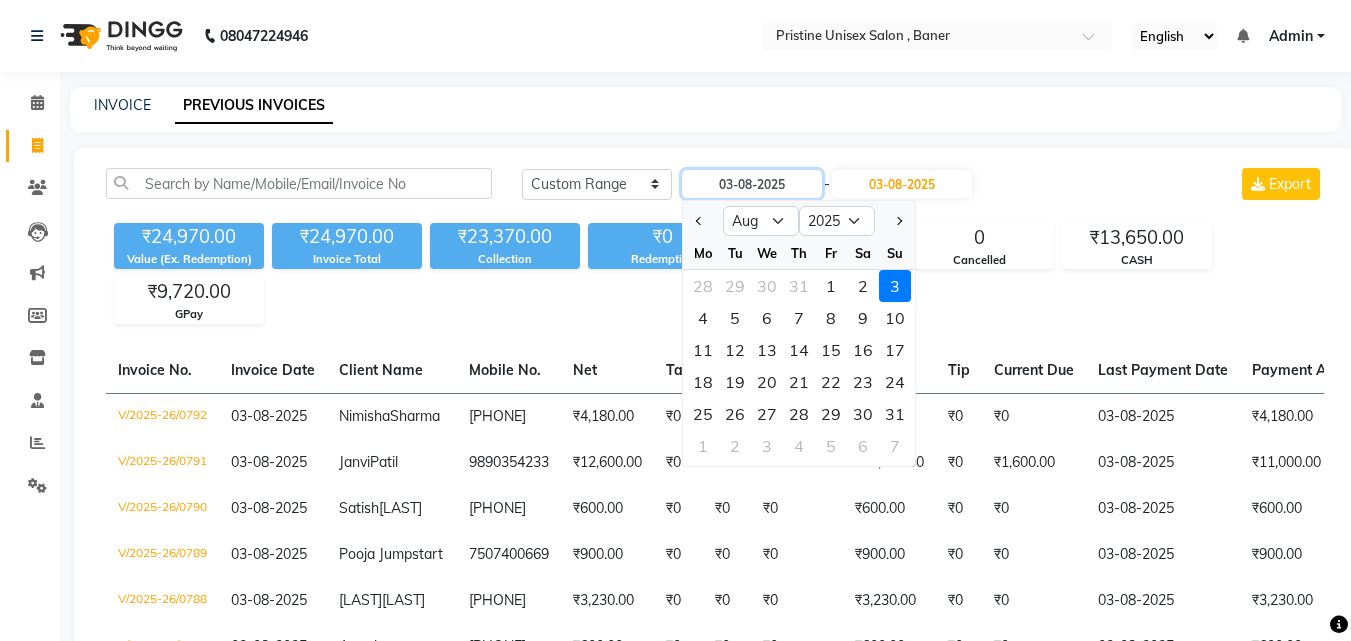 type on "01-08-2025" 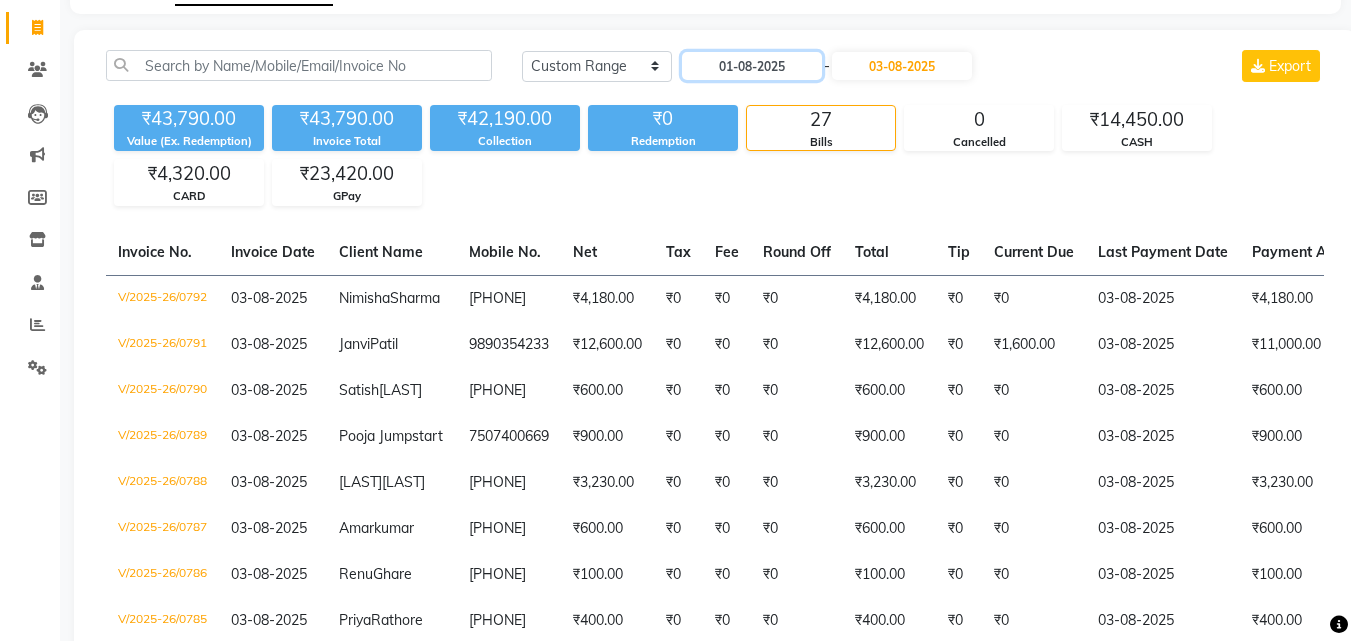 scroll, scrollTop: 0, scrollLeft: 0, axis: both 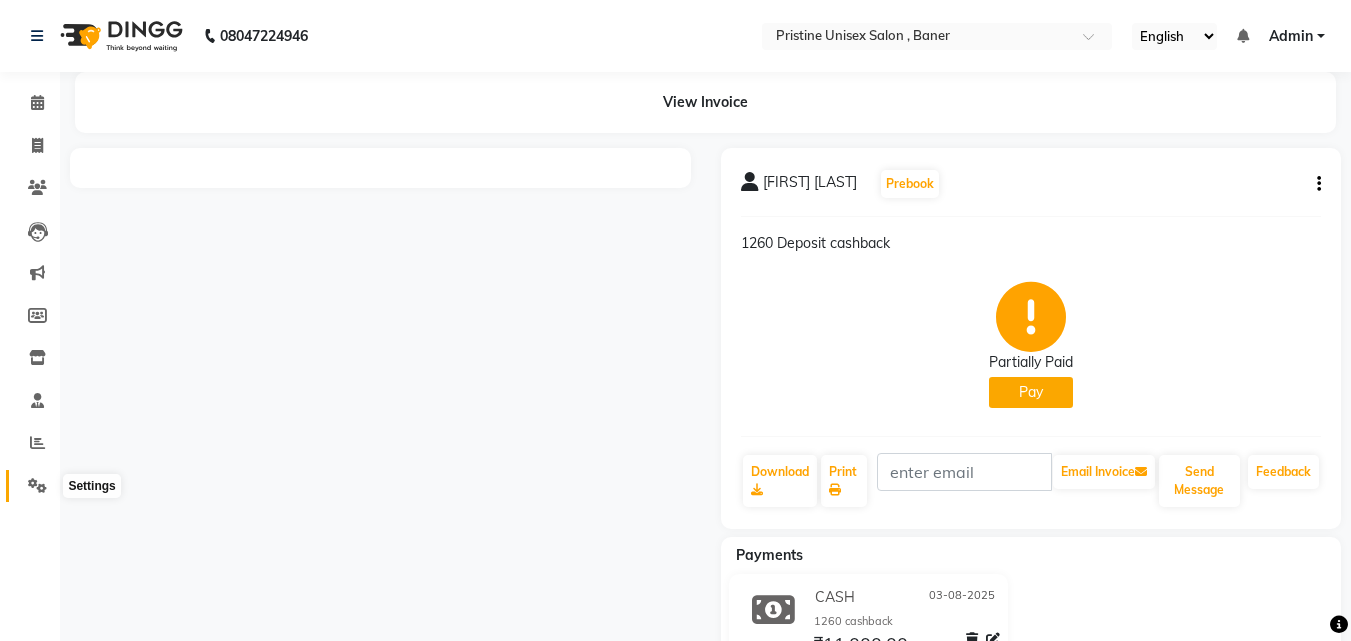 click 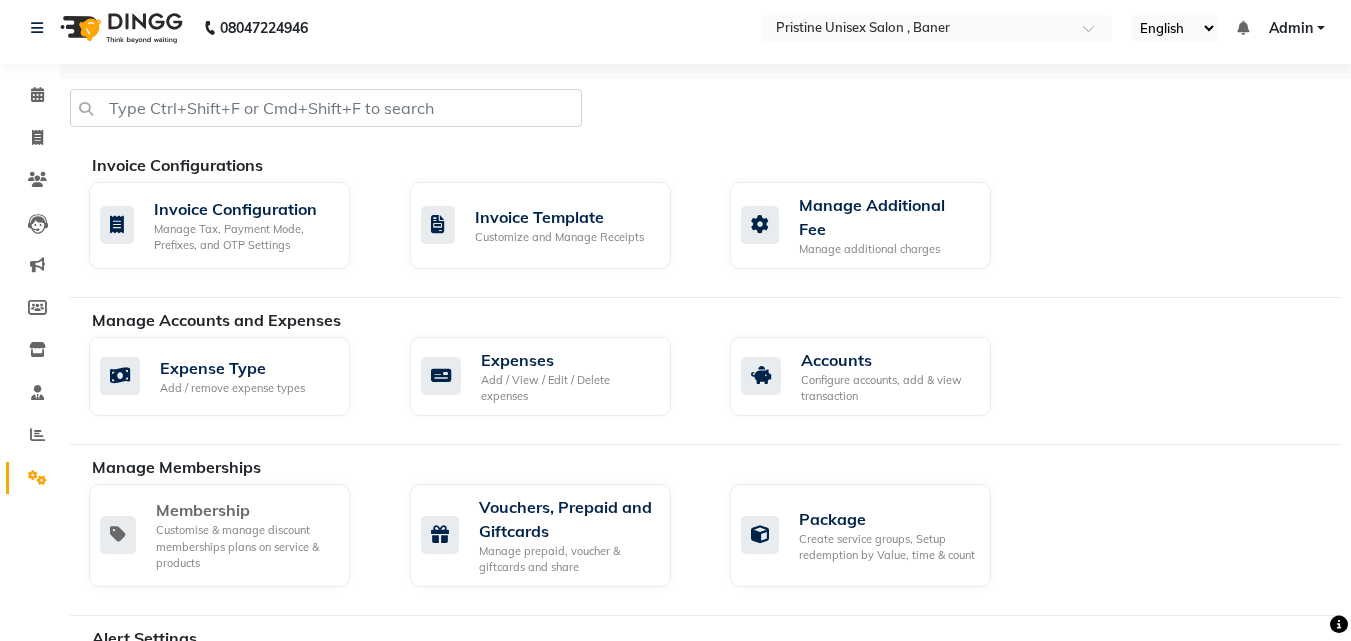 scroll, scrollTop: 200, scrollLeft: 0, axis: vertical 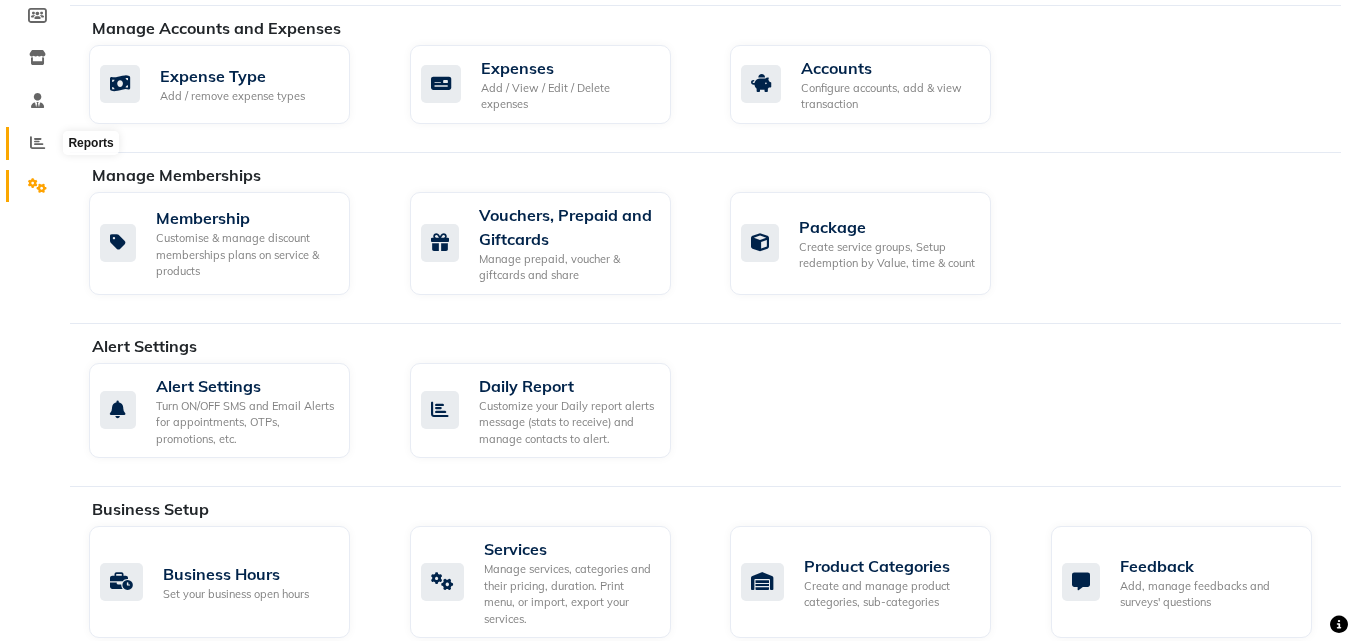 click 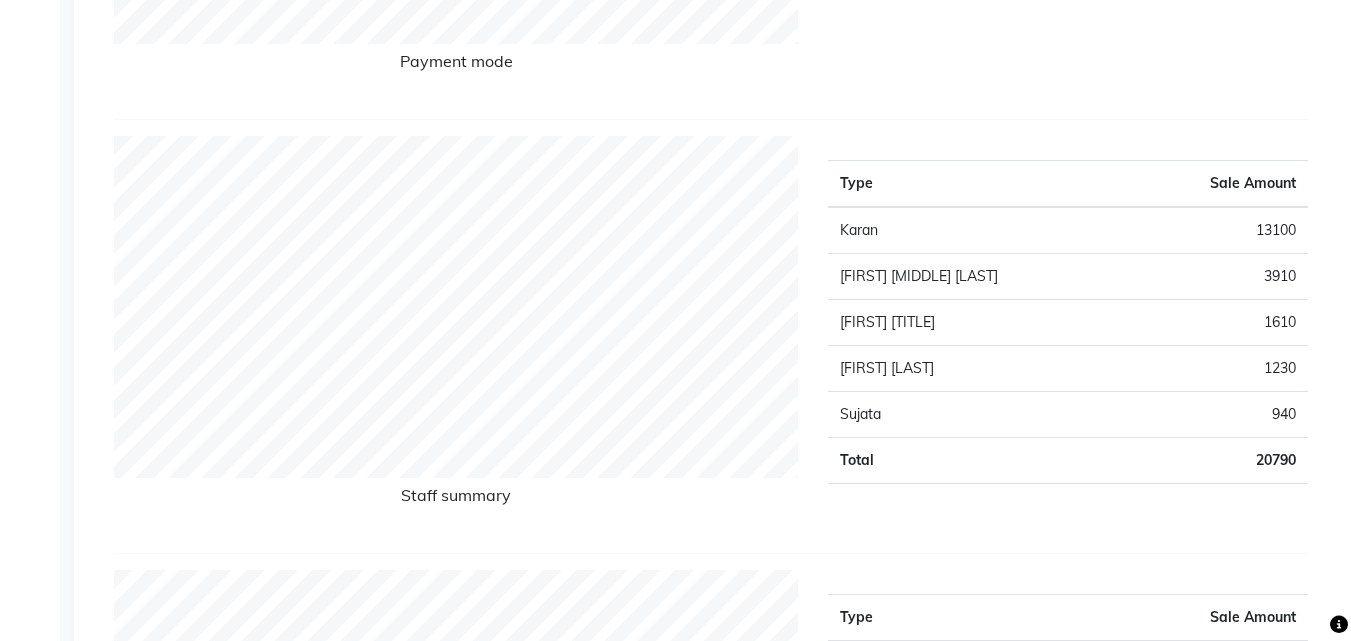 scroll, scrollTop: 600, scrollLeft: 0, axis: vertical 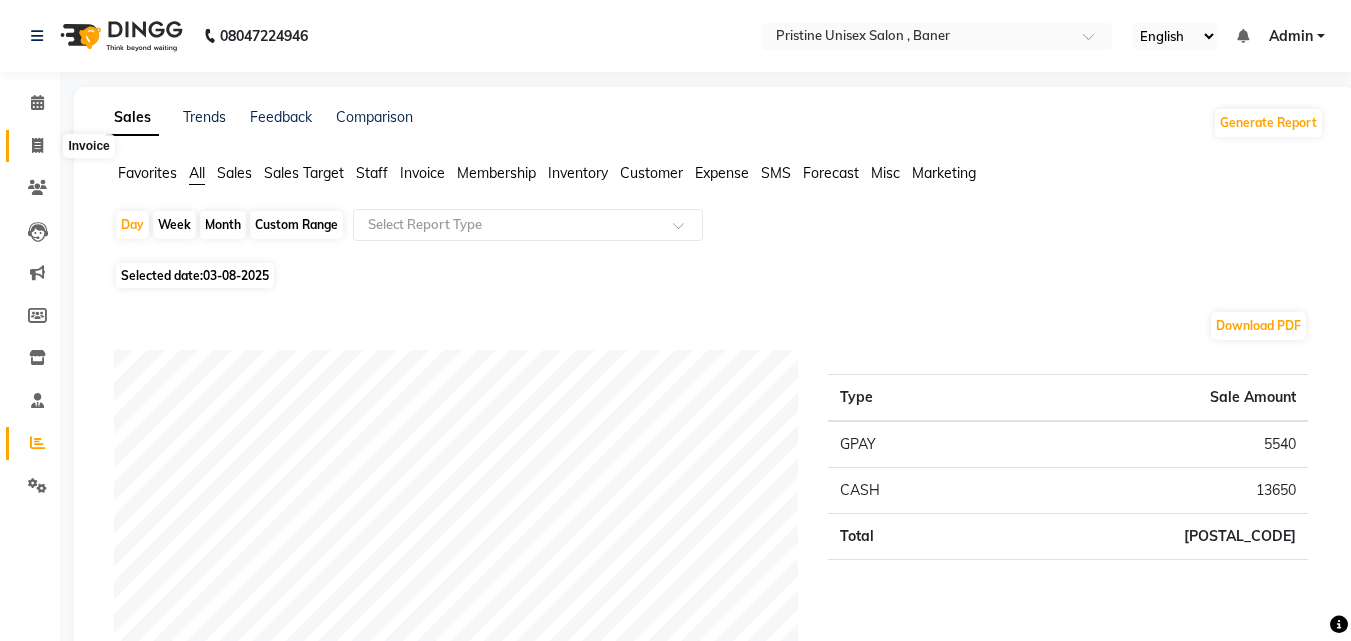 click 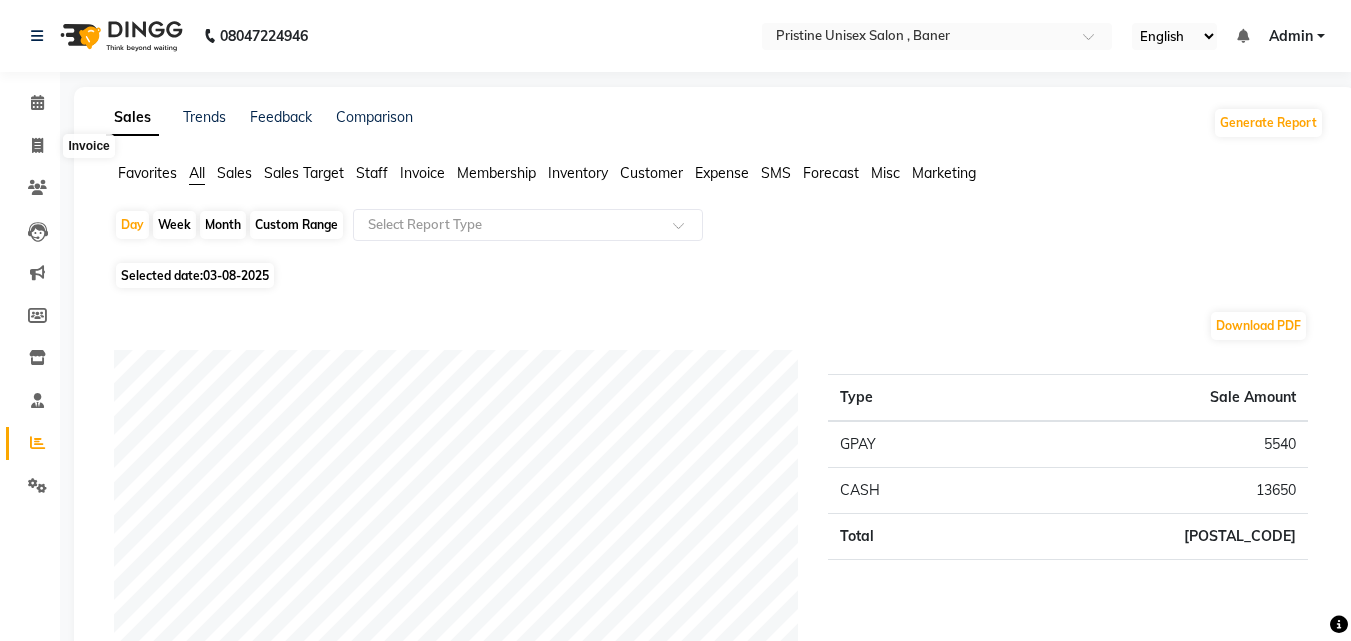 select on "6610" 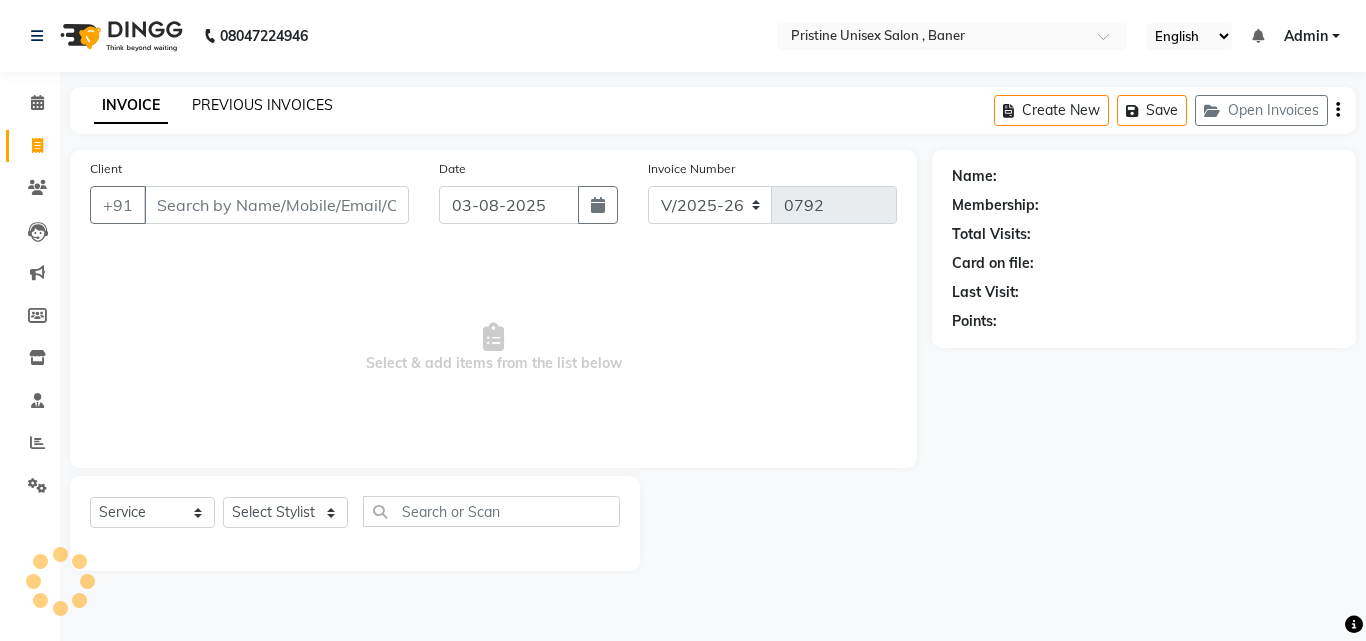 click on "PREVIOUS INVOICES" 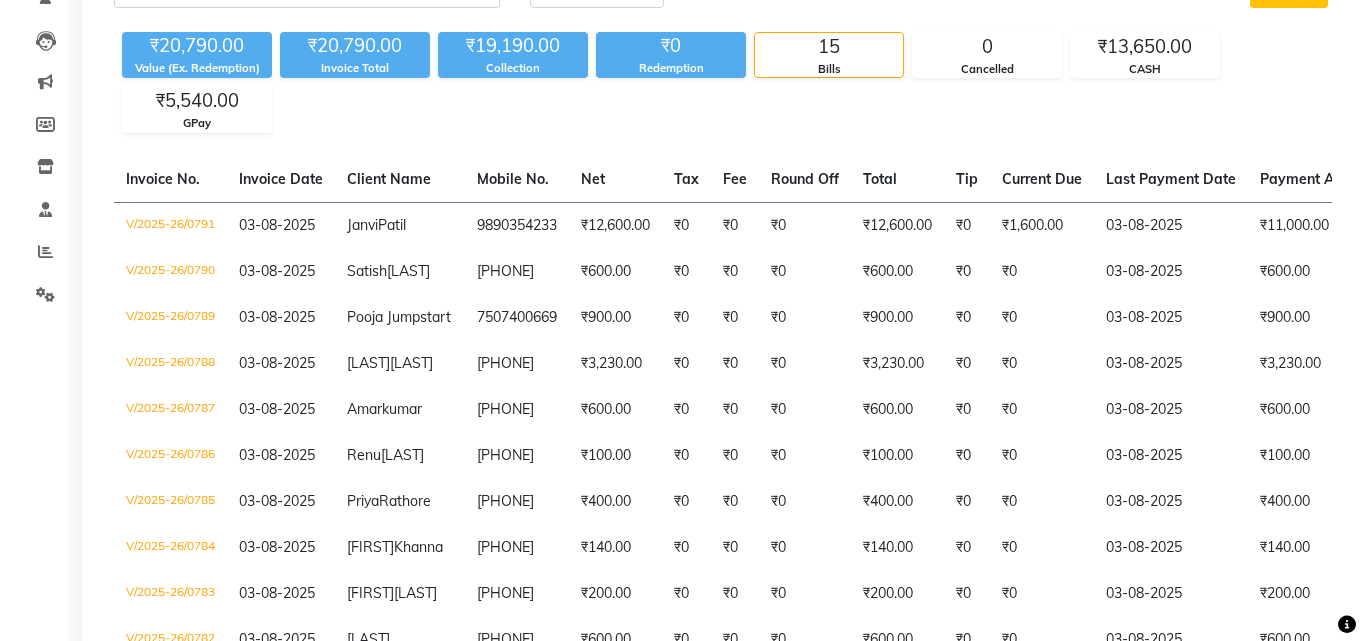 scroll, scrollTop: 0, scrollLeft: 0, axis: both 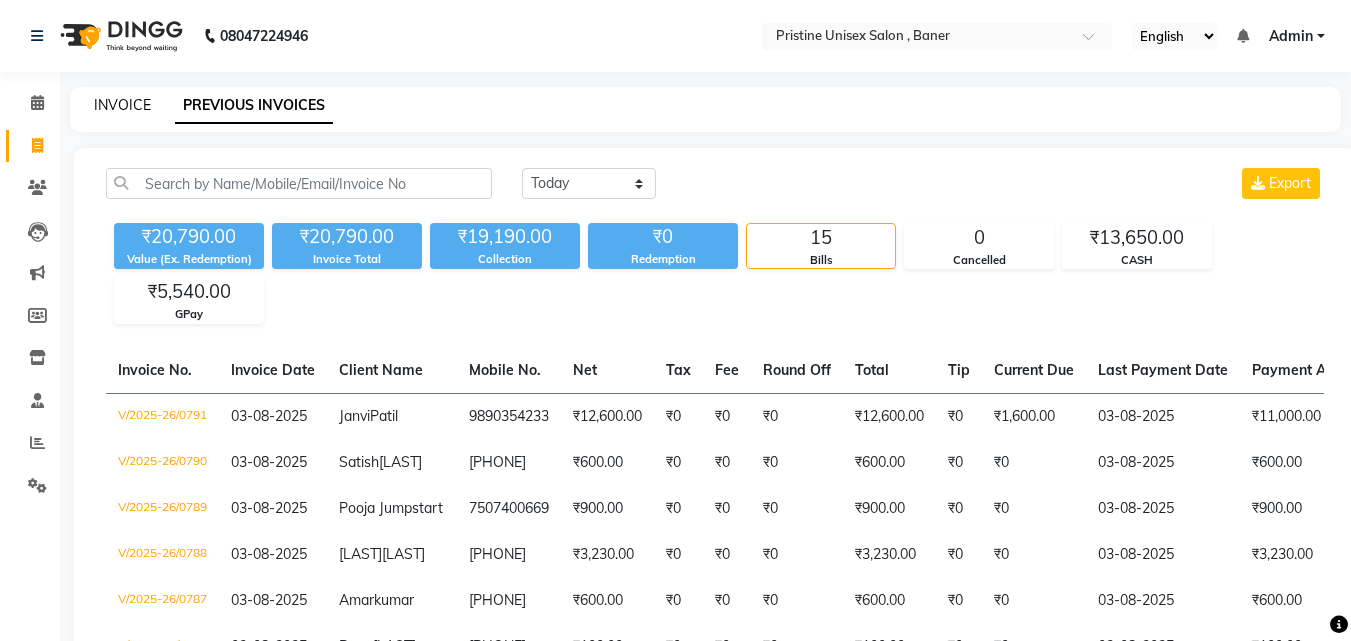 click on "INVOICE" 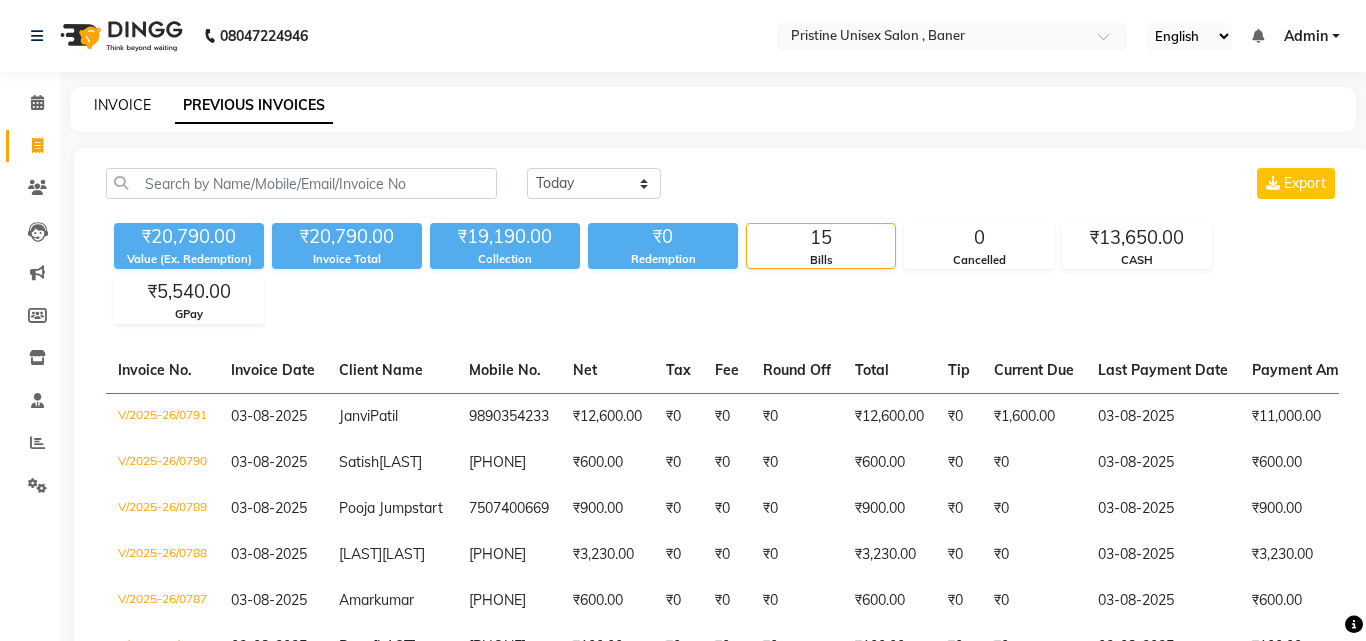 select on "6610" 